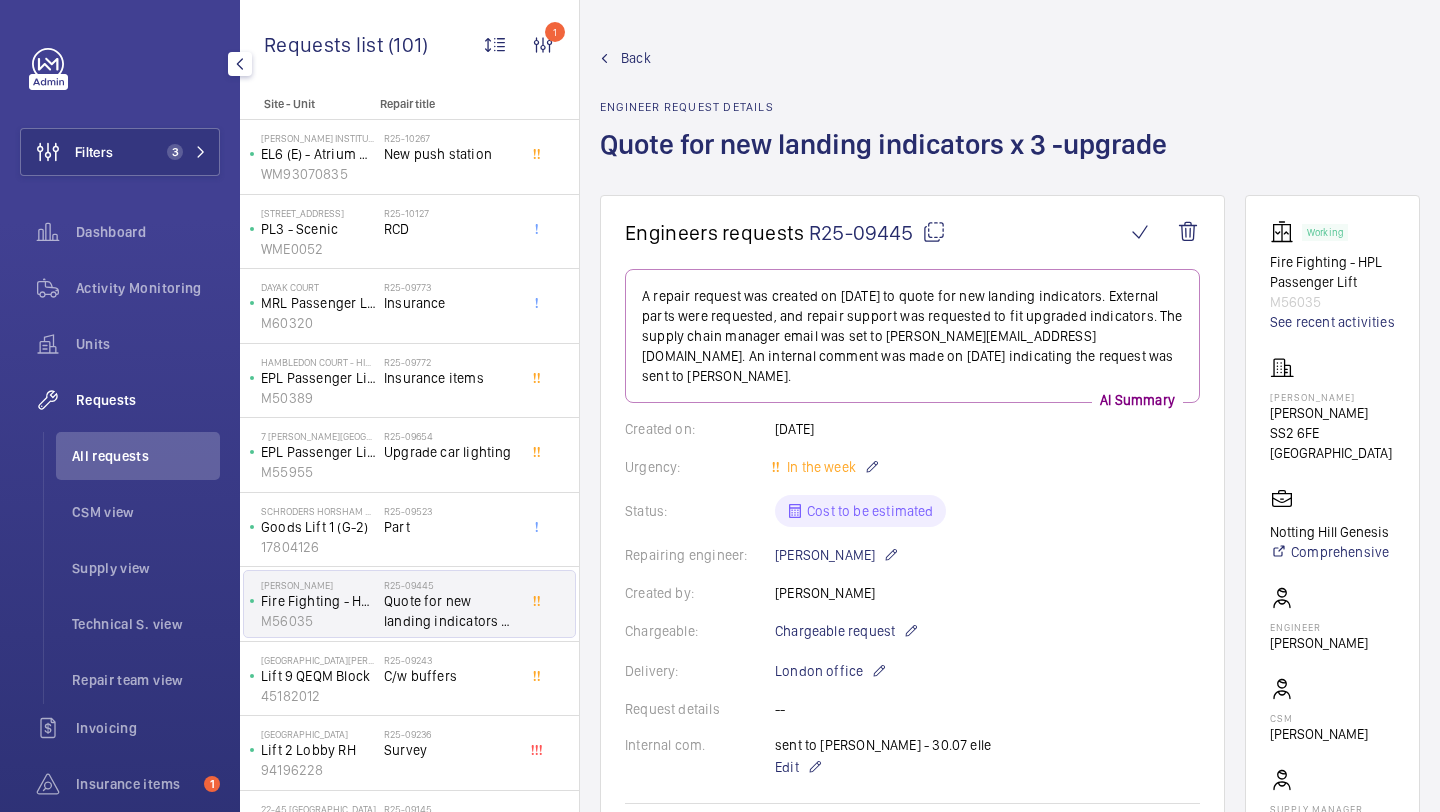 scroll, scrollTop: 0, scrollLeft: 0, axis: both 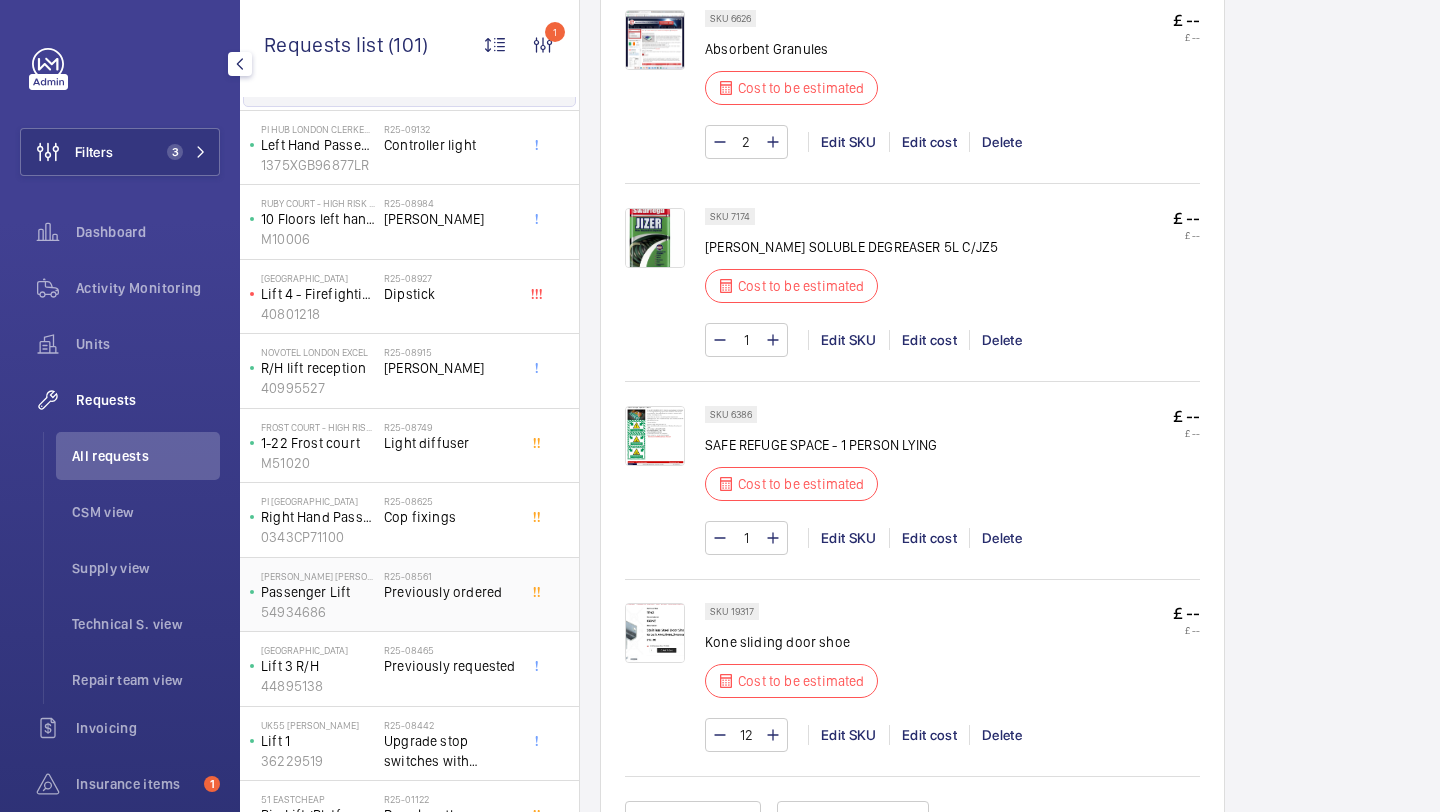 click on "R25-08561   Previously ordered" 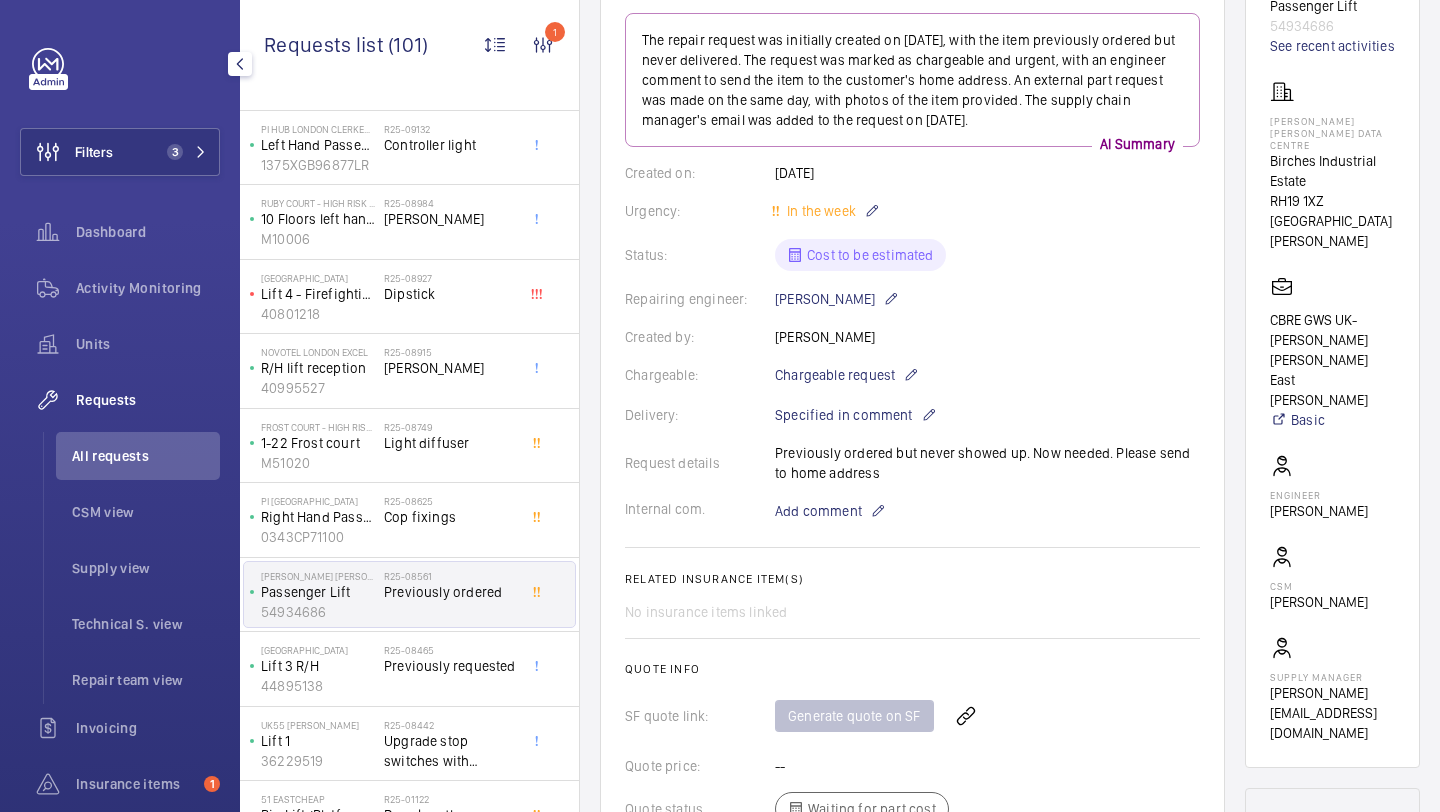 scroll, scrollTop: 960, scrollLeft: 0, axis: vertical 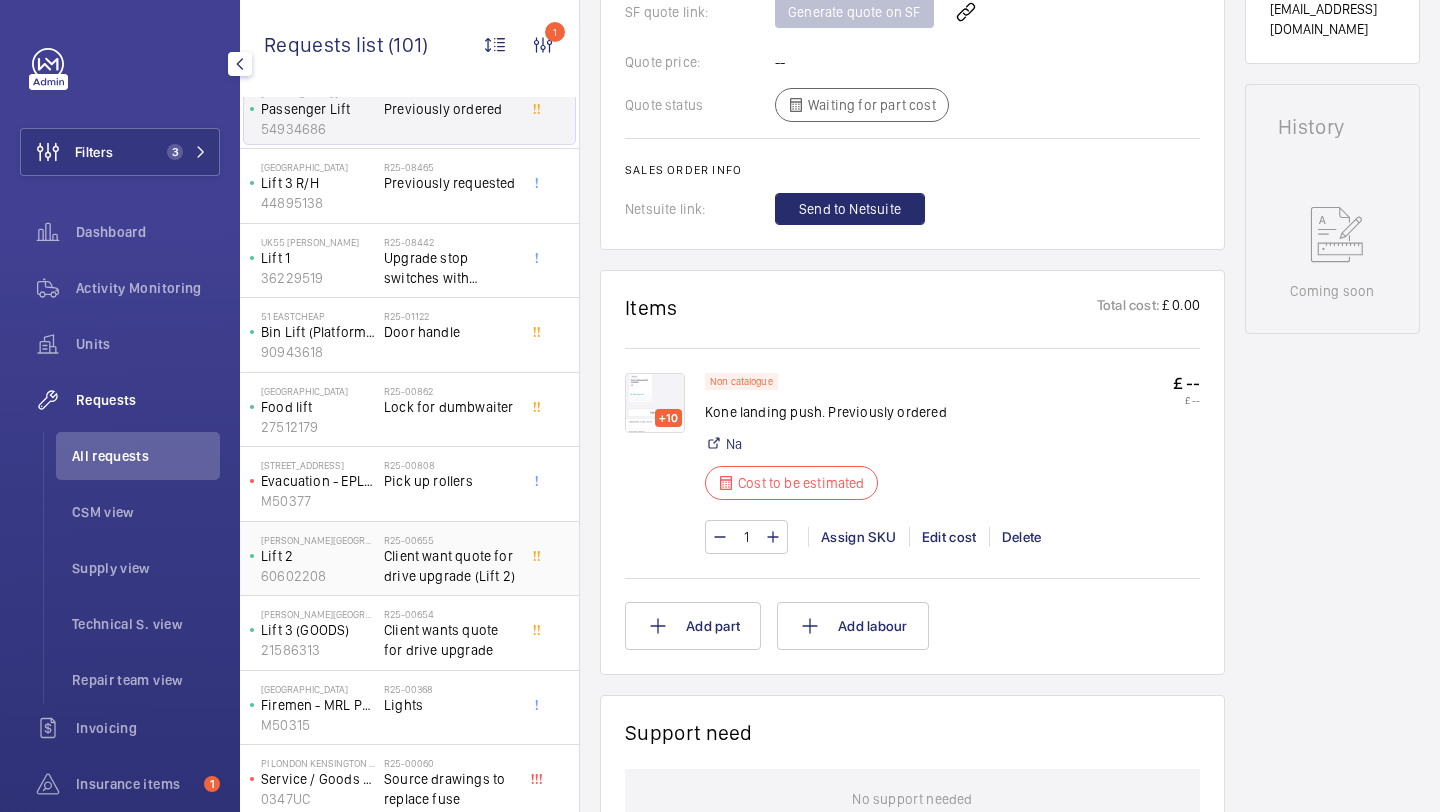 click on "Client want quote for drive upgrade (Lift 2)" 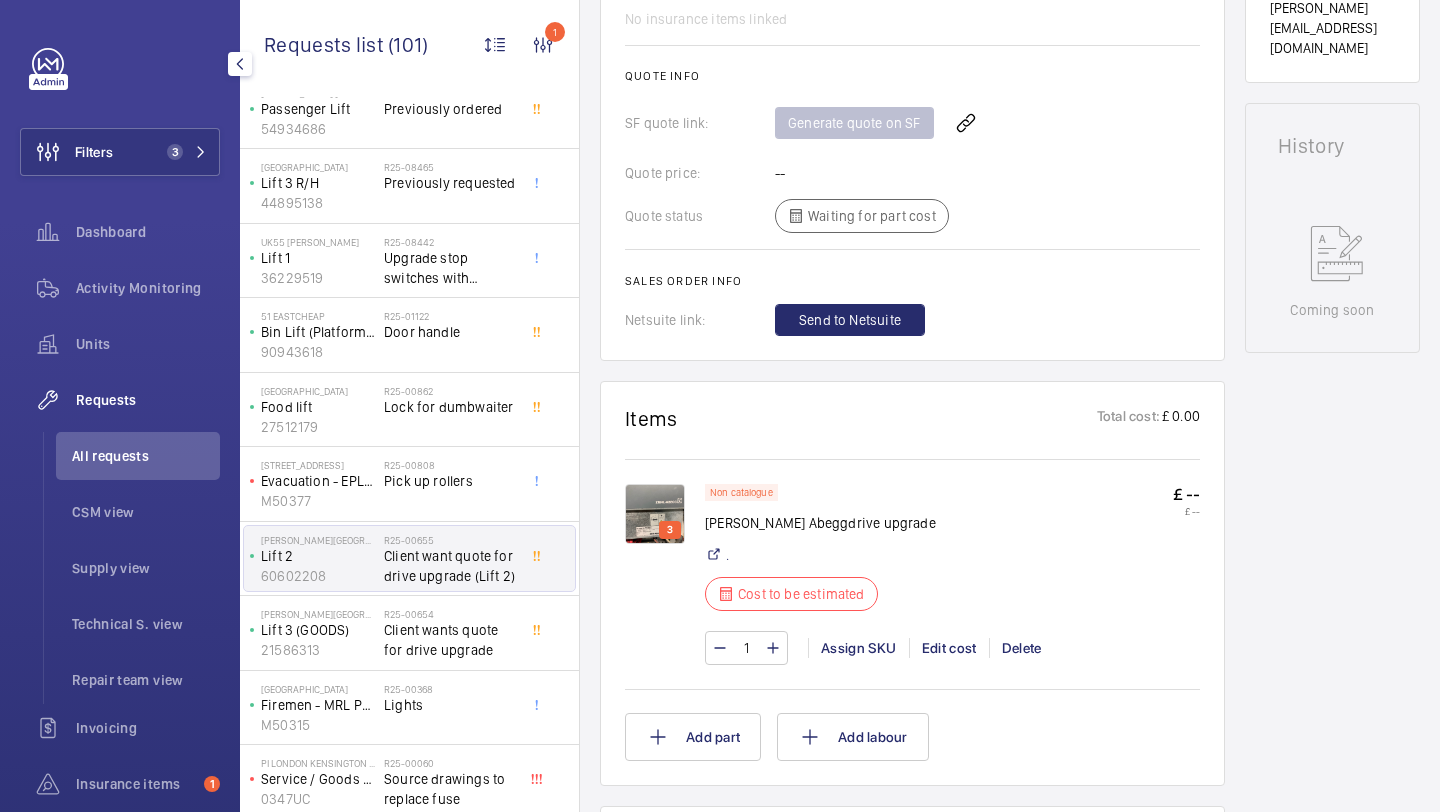 scroll, scrollTop: 1165, scrollLeft: 0, axis: vertical 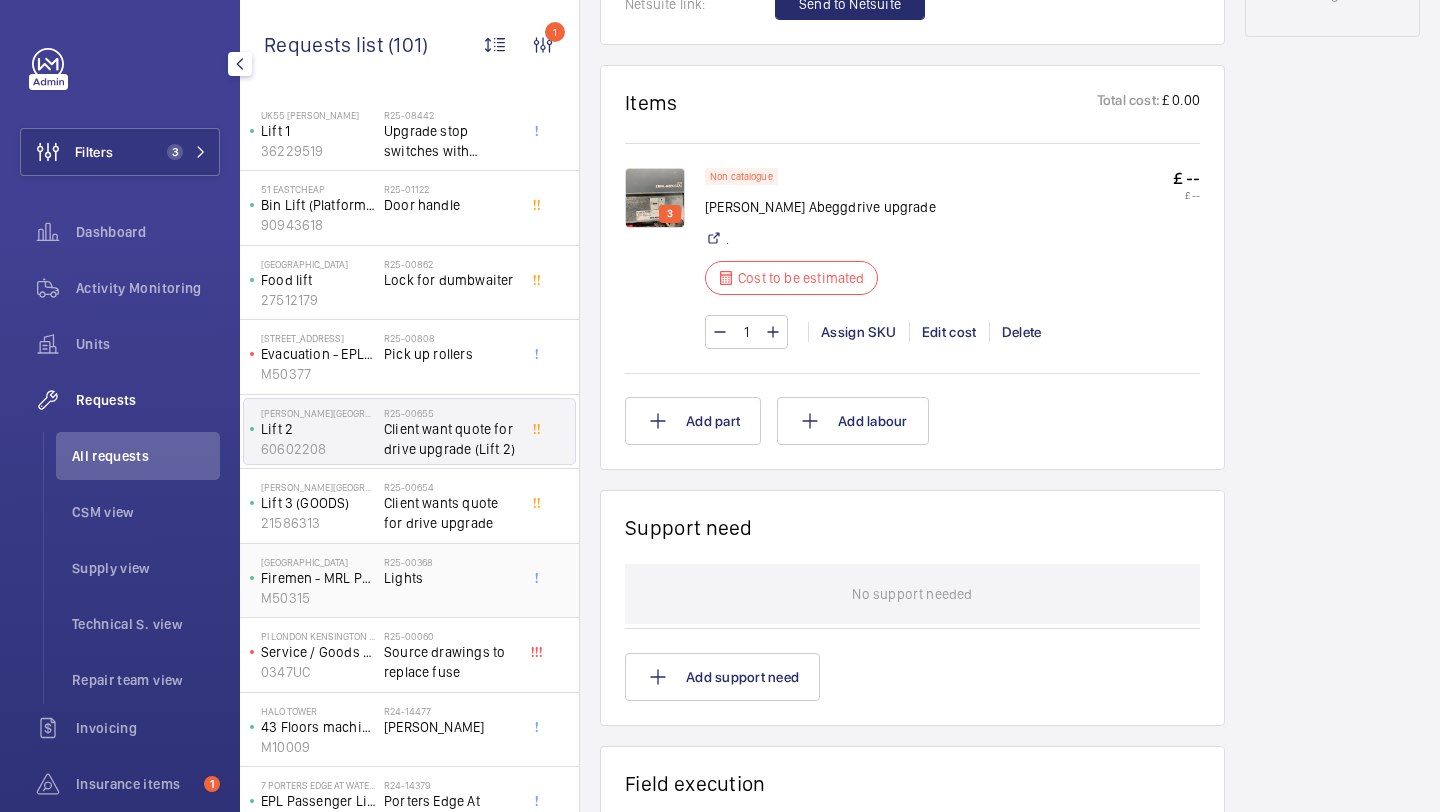 click on "Lights" 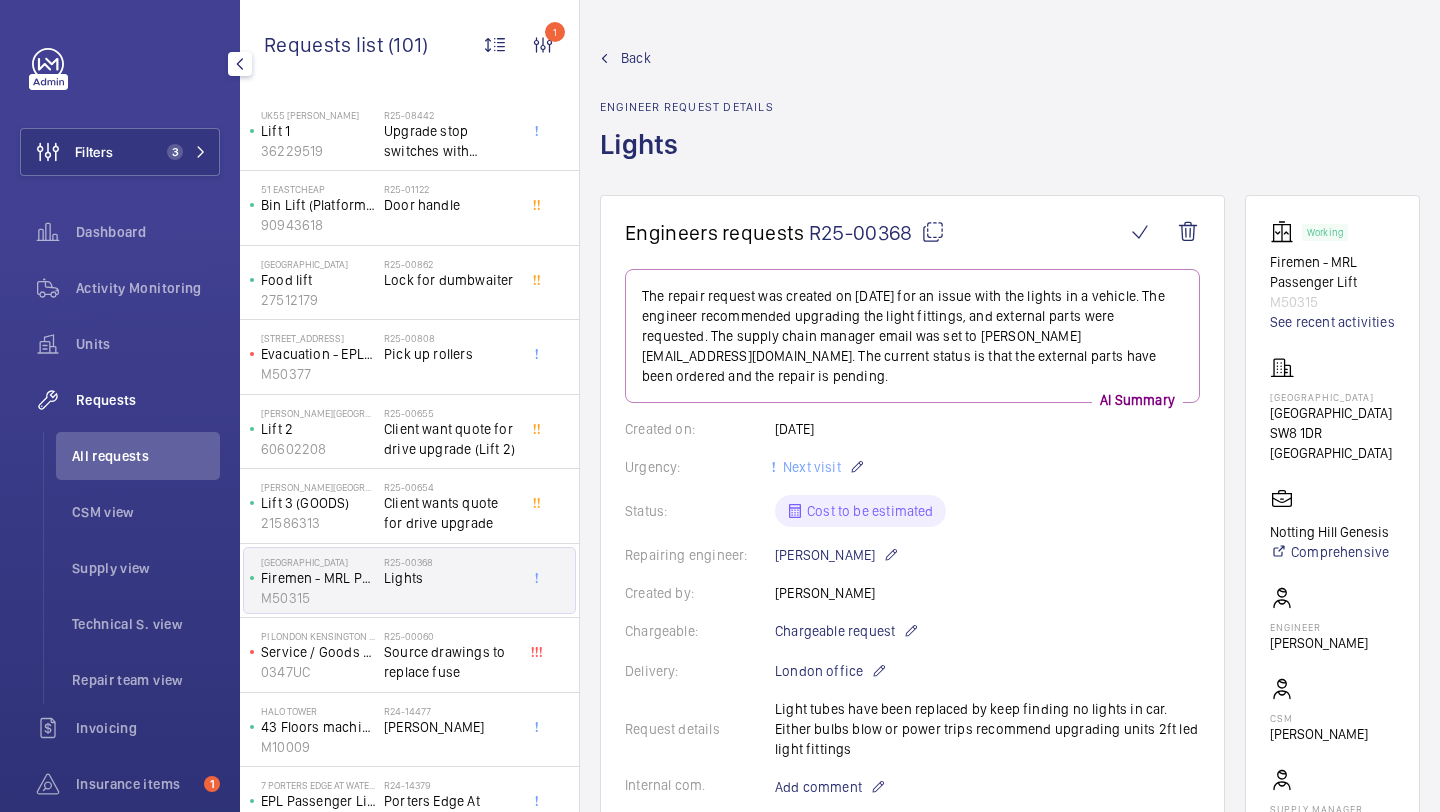 scroll, scrollTop: 999, scrollLeft: 0, axis: vertical 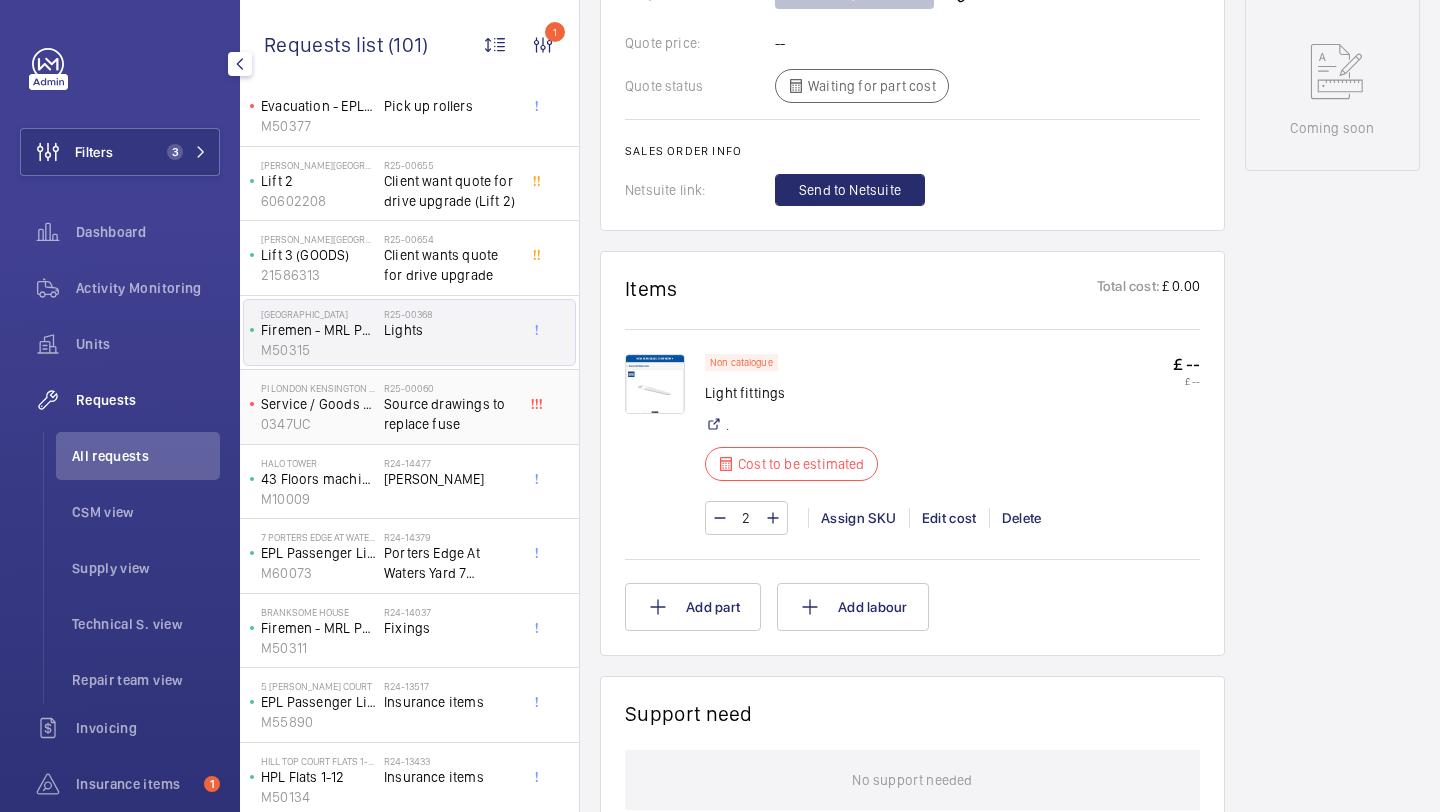 click on "Fixings" 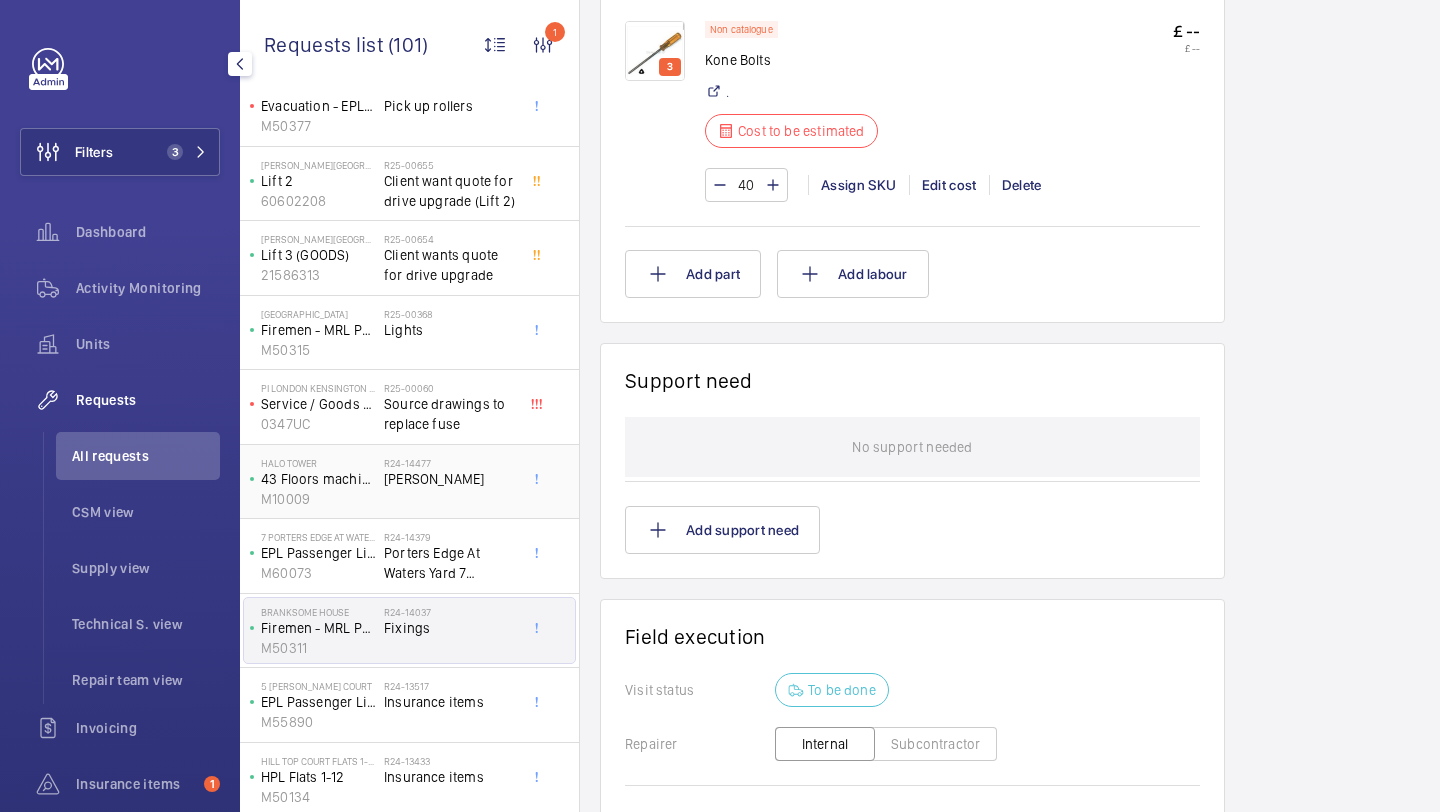 scroll, scrollTop: 1300, scrollLeft: 0, axis: vertical 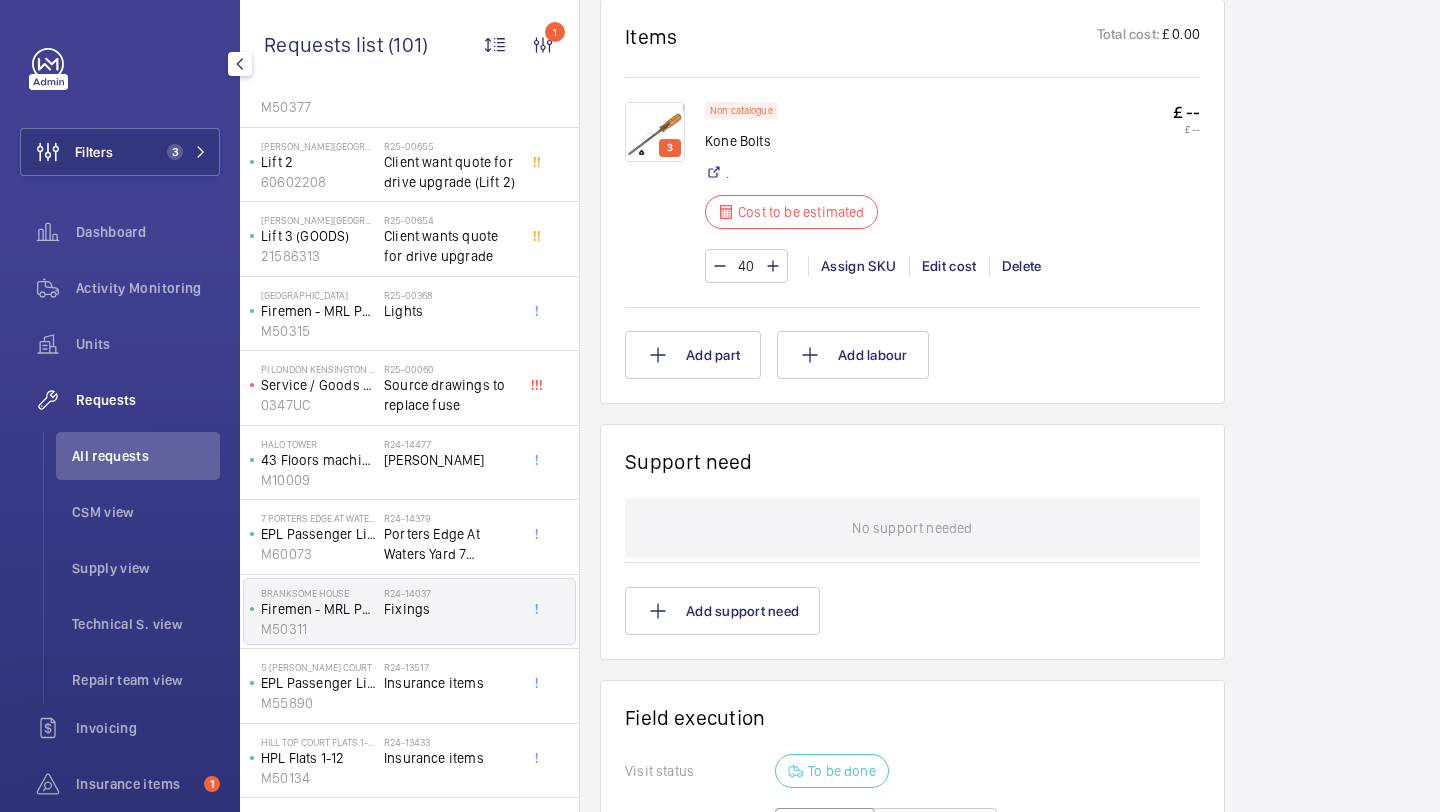 click 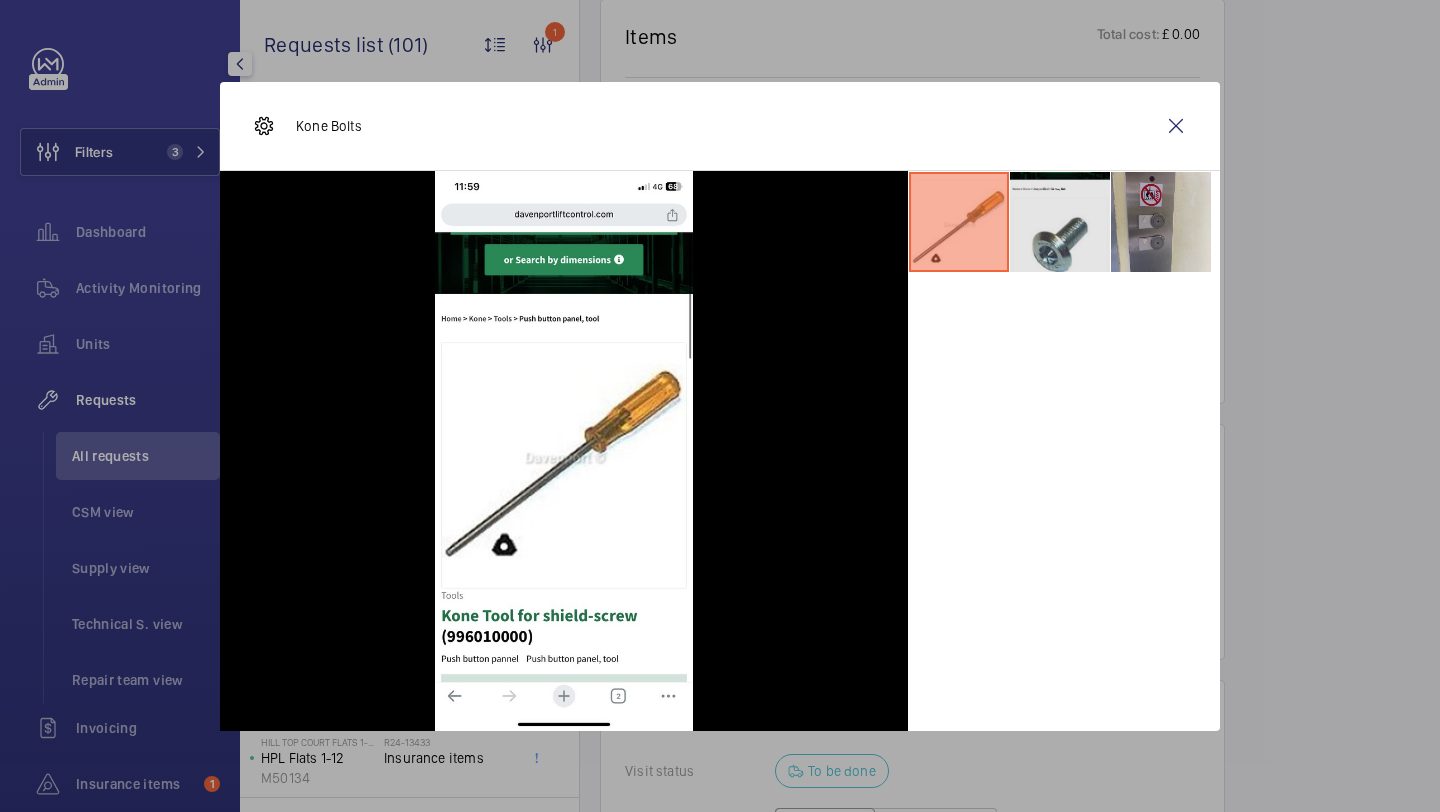 click at bounding box center [1060, 222] 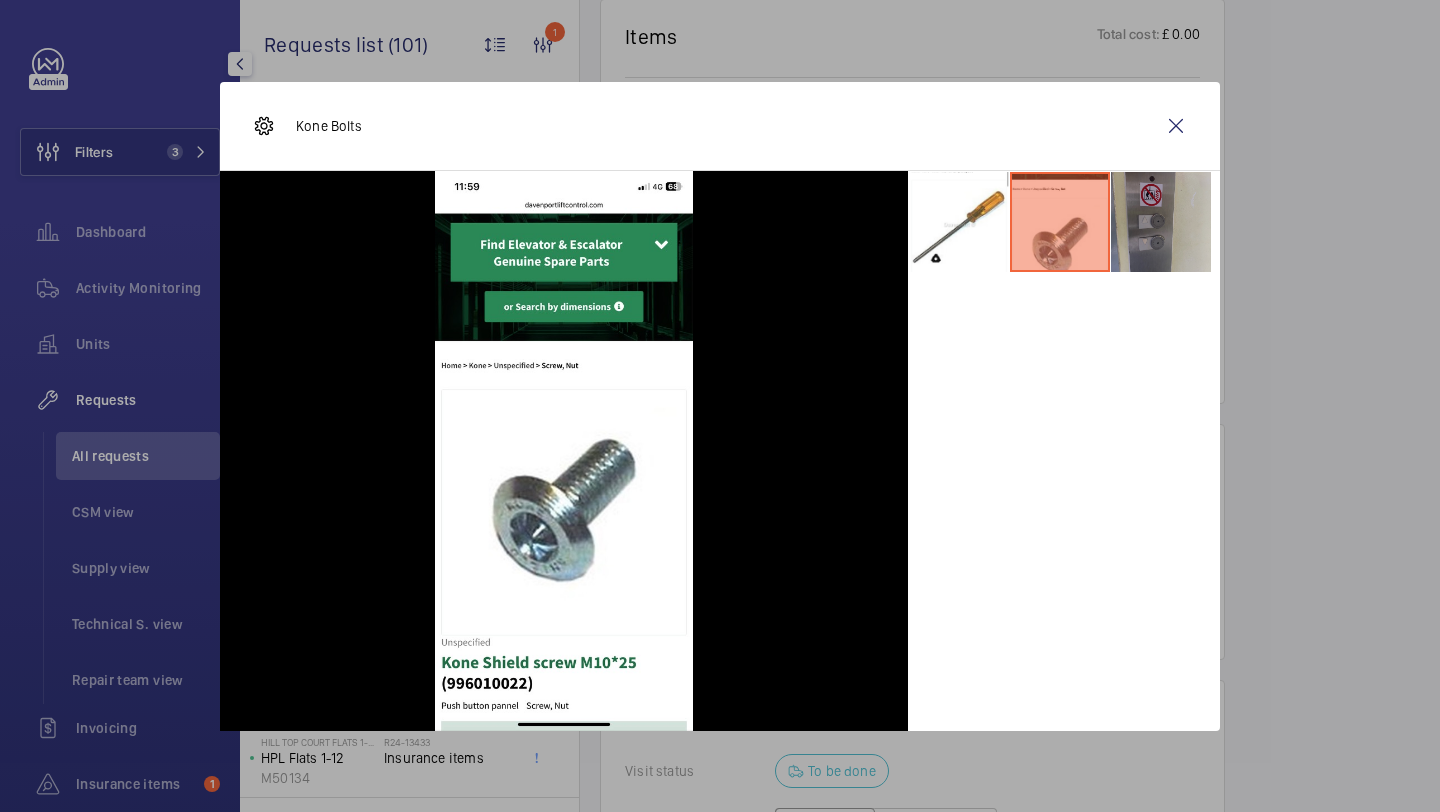 click at bounding box center (1161, 222) 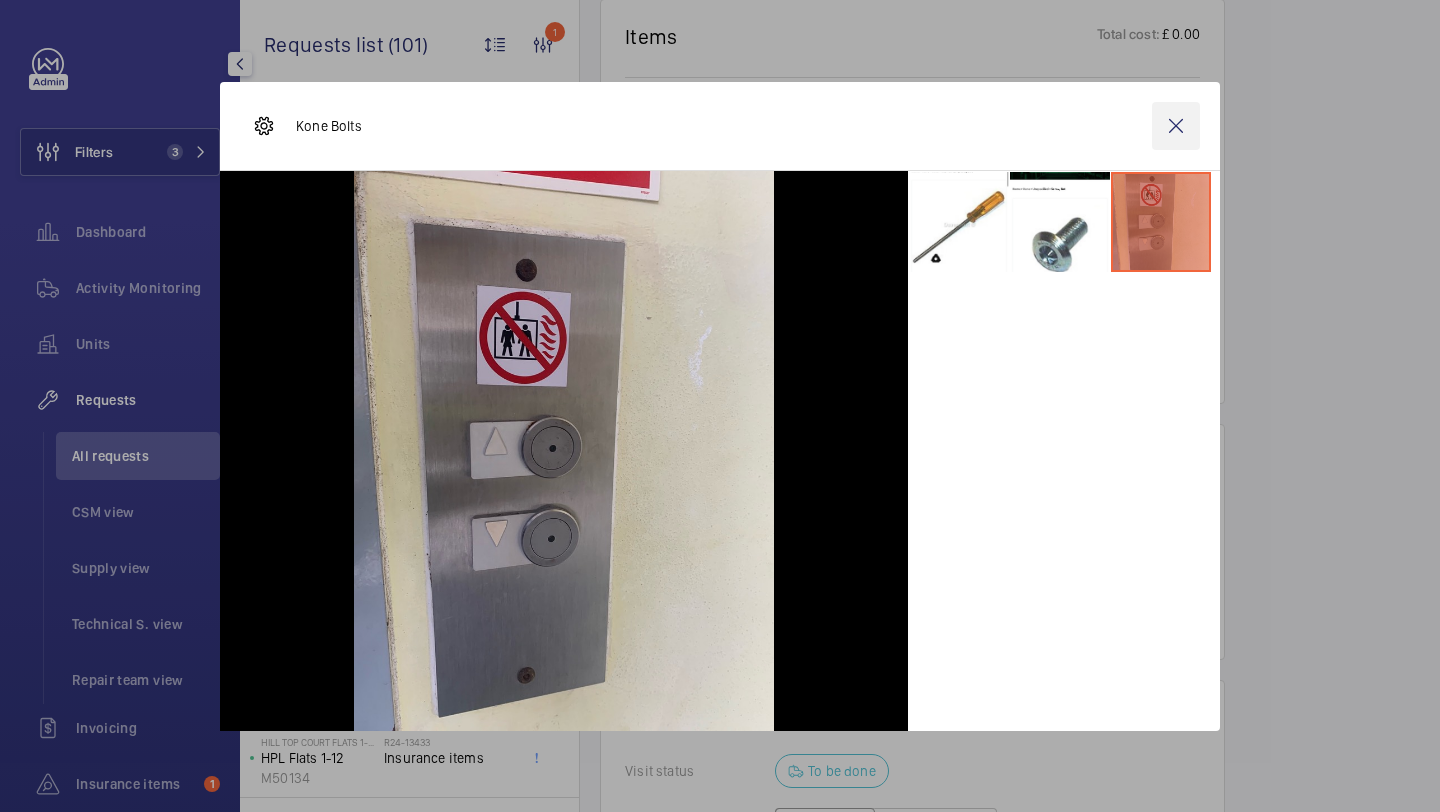 click at bounding box center (1176, 126) 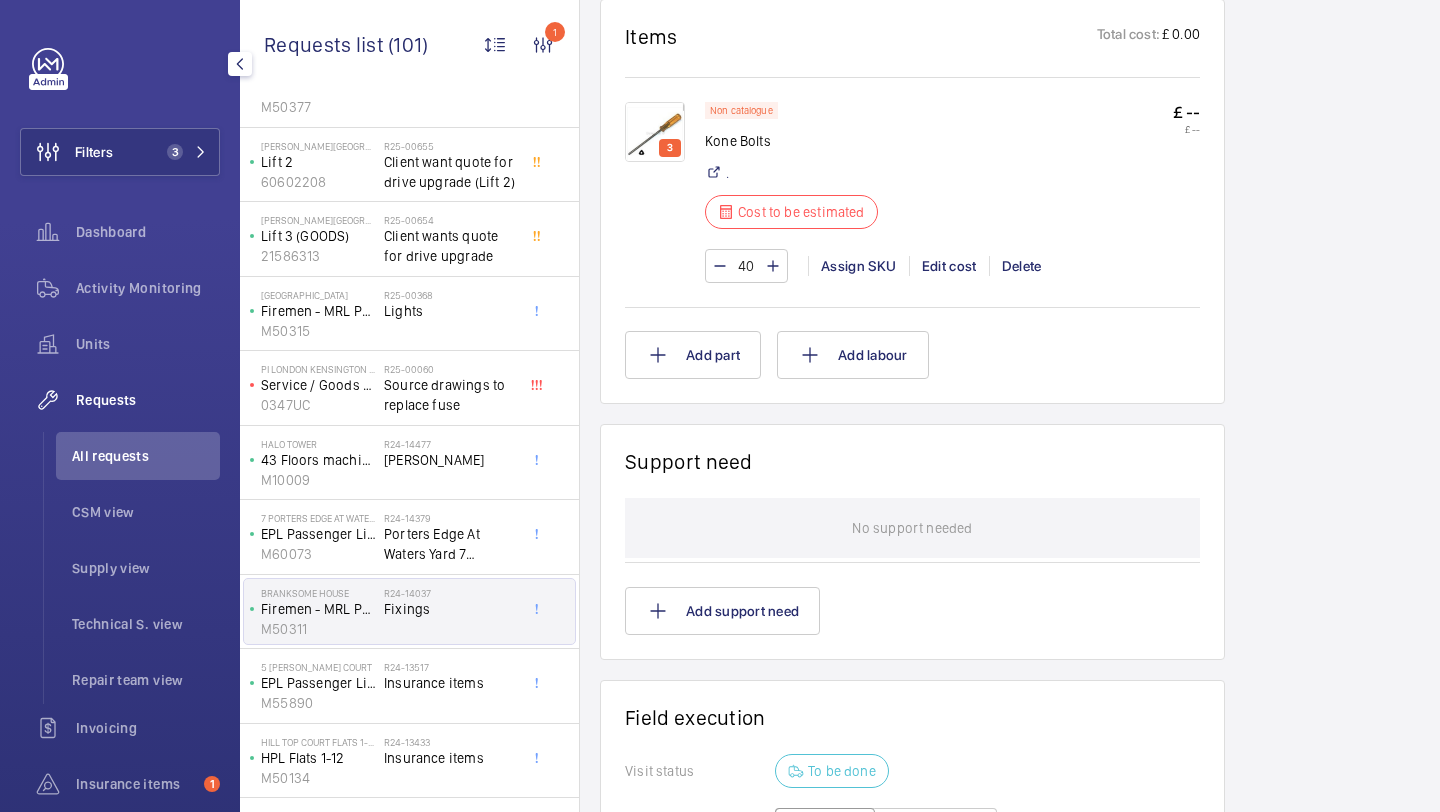 scroll, scrollTop: 85, scrollLeft: 0, axis: vertical 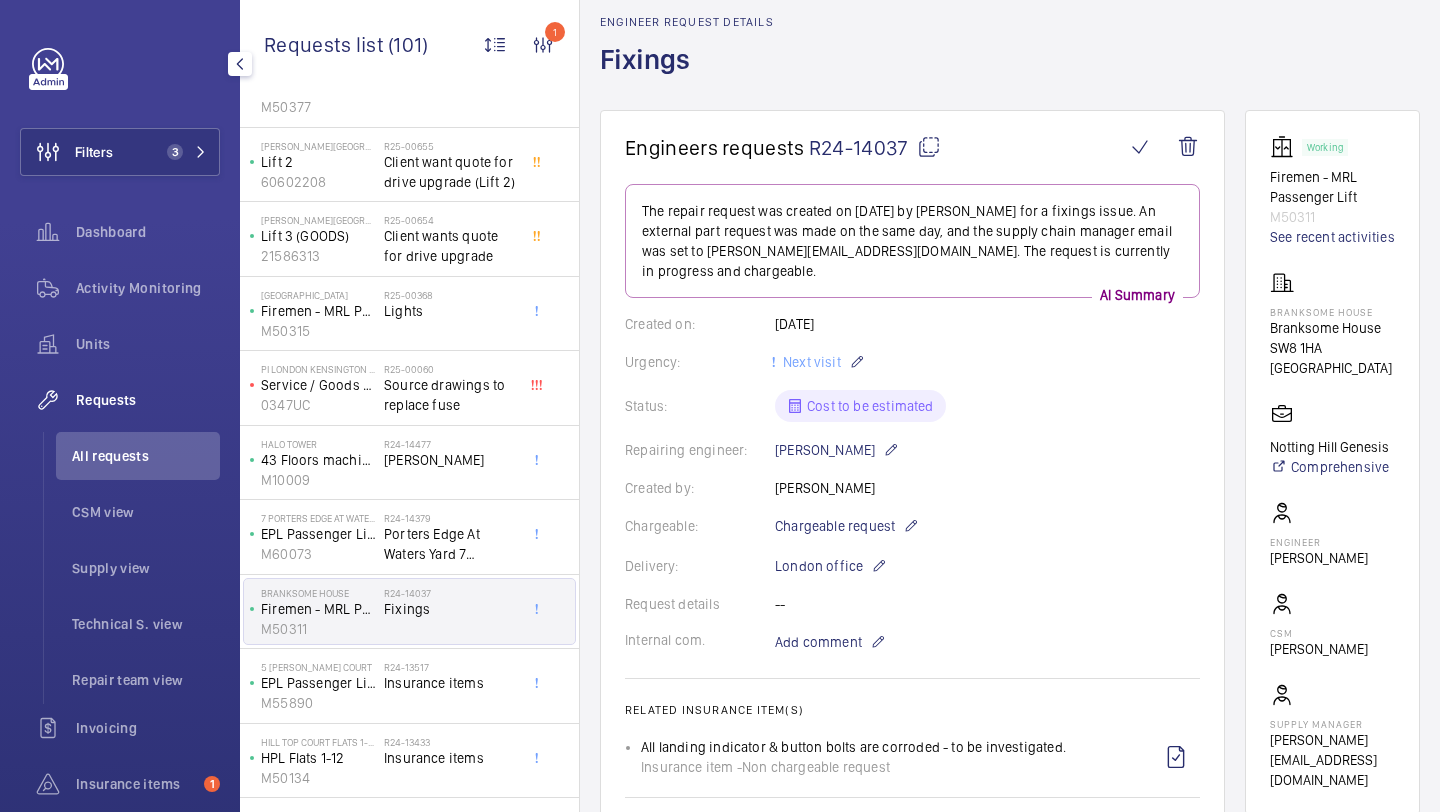 click 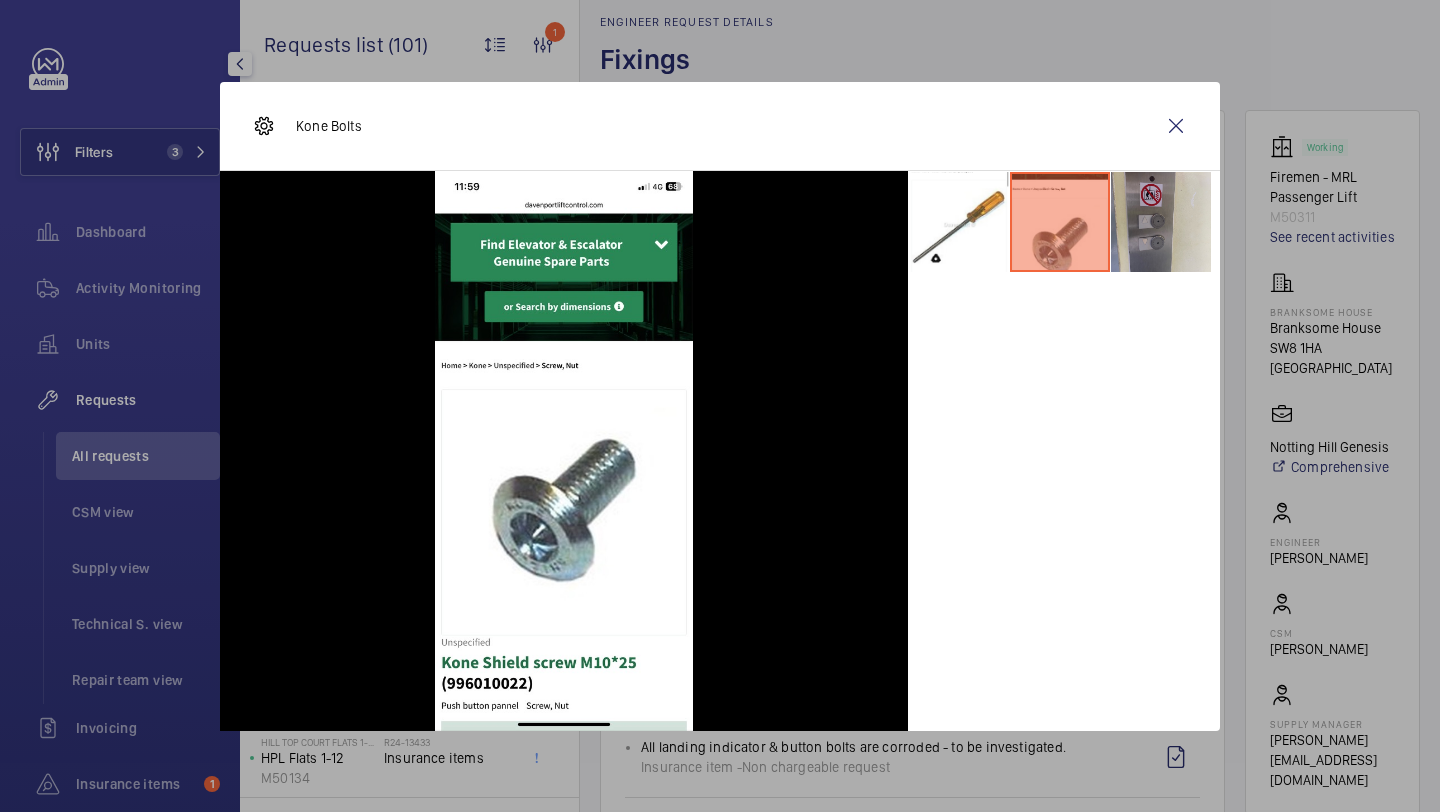 scroll, scrollTop: 1203, scrollLeft: 0, axis: vertical 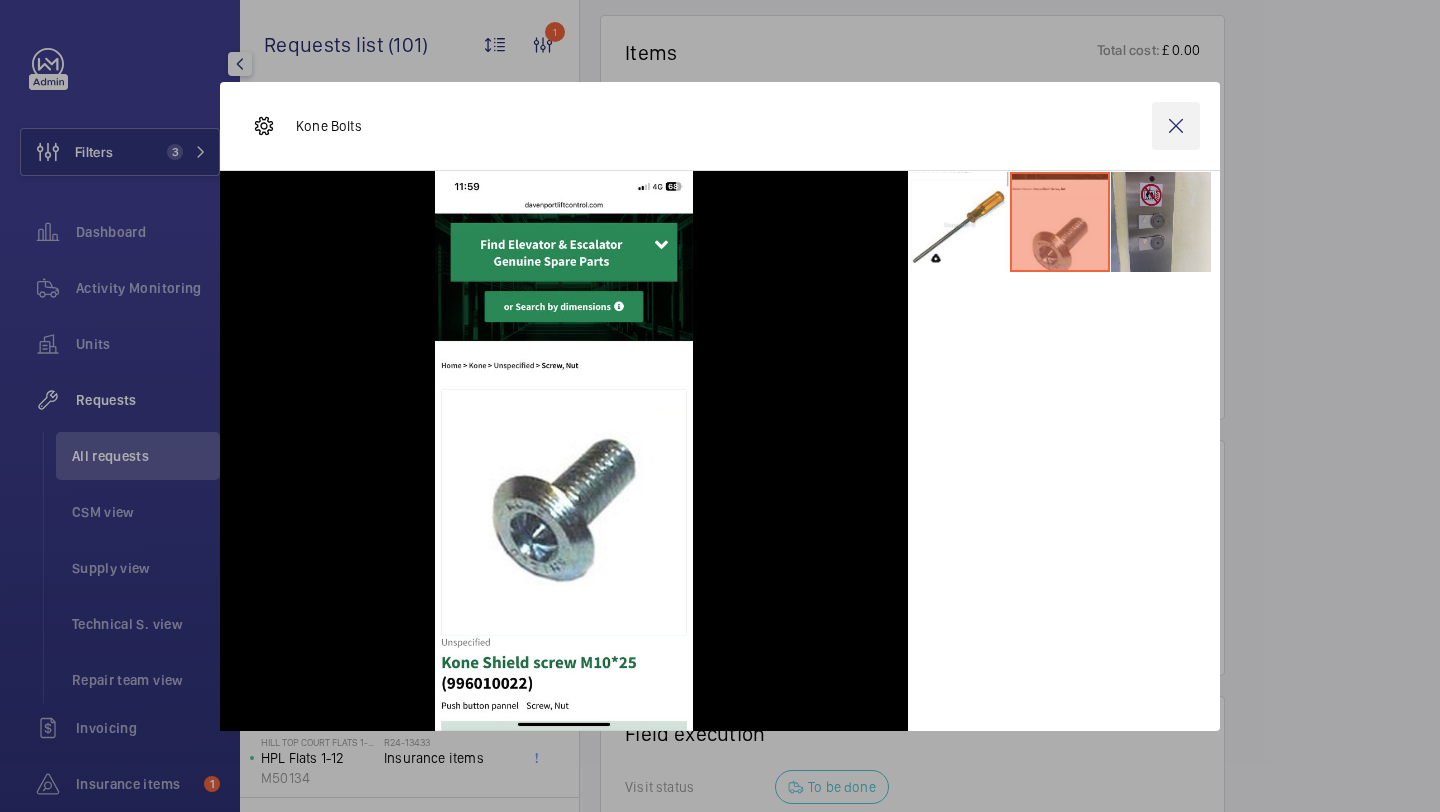 click at bounding box center (1176, 126) 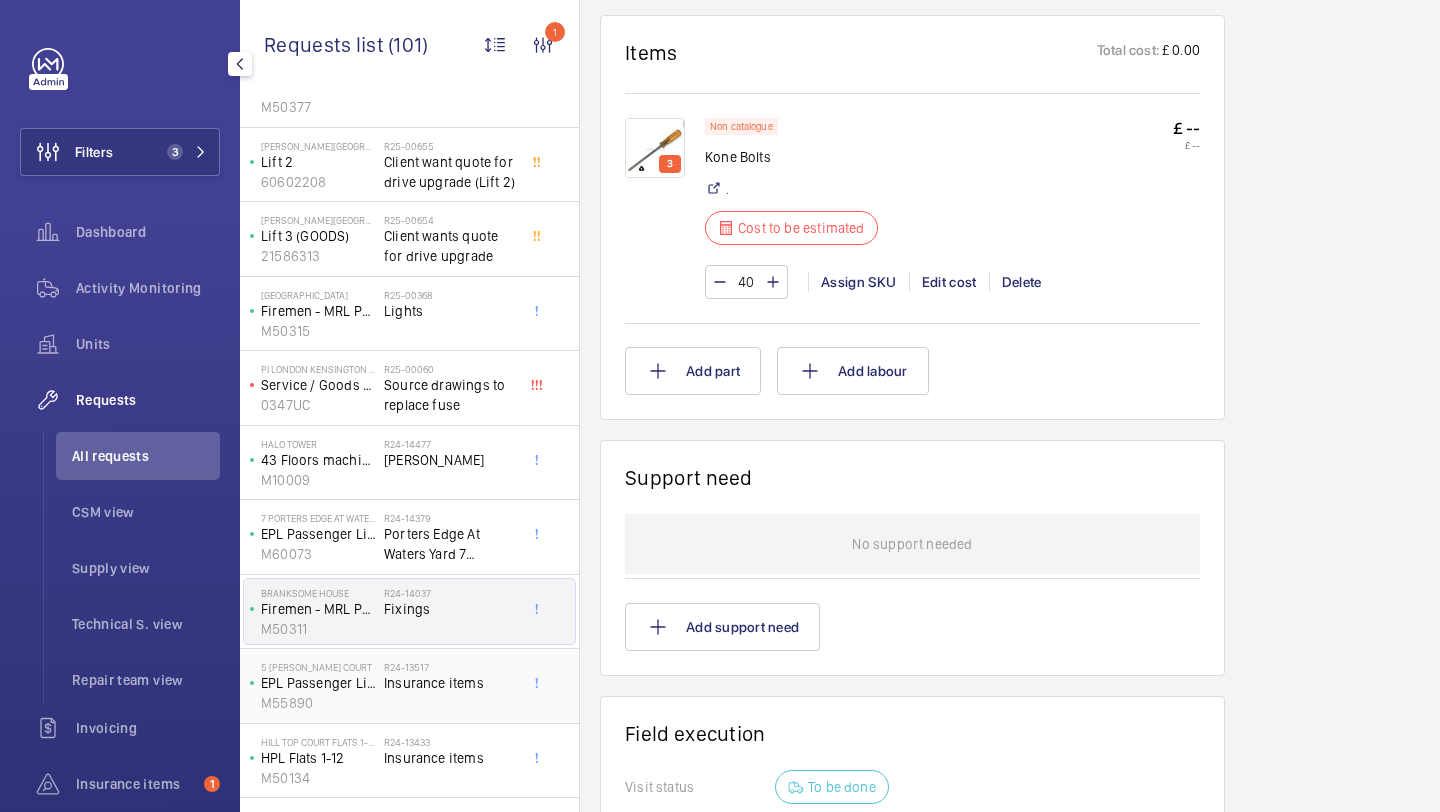 click on "Insurance items" 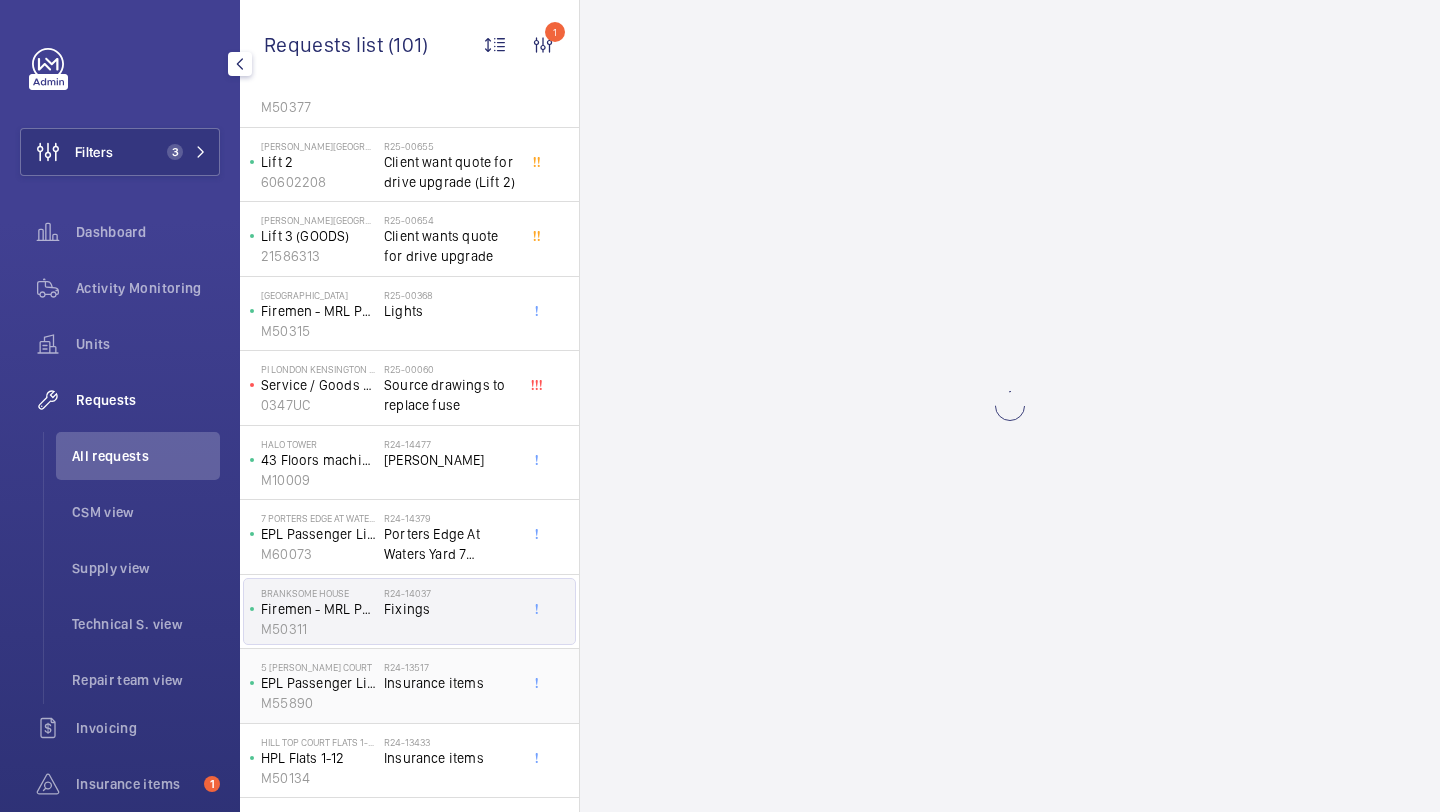 scroll, scrollTop: 1774, scrollLeft: 0, axis: vertical 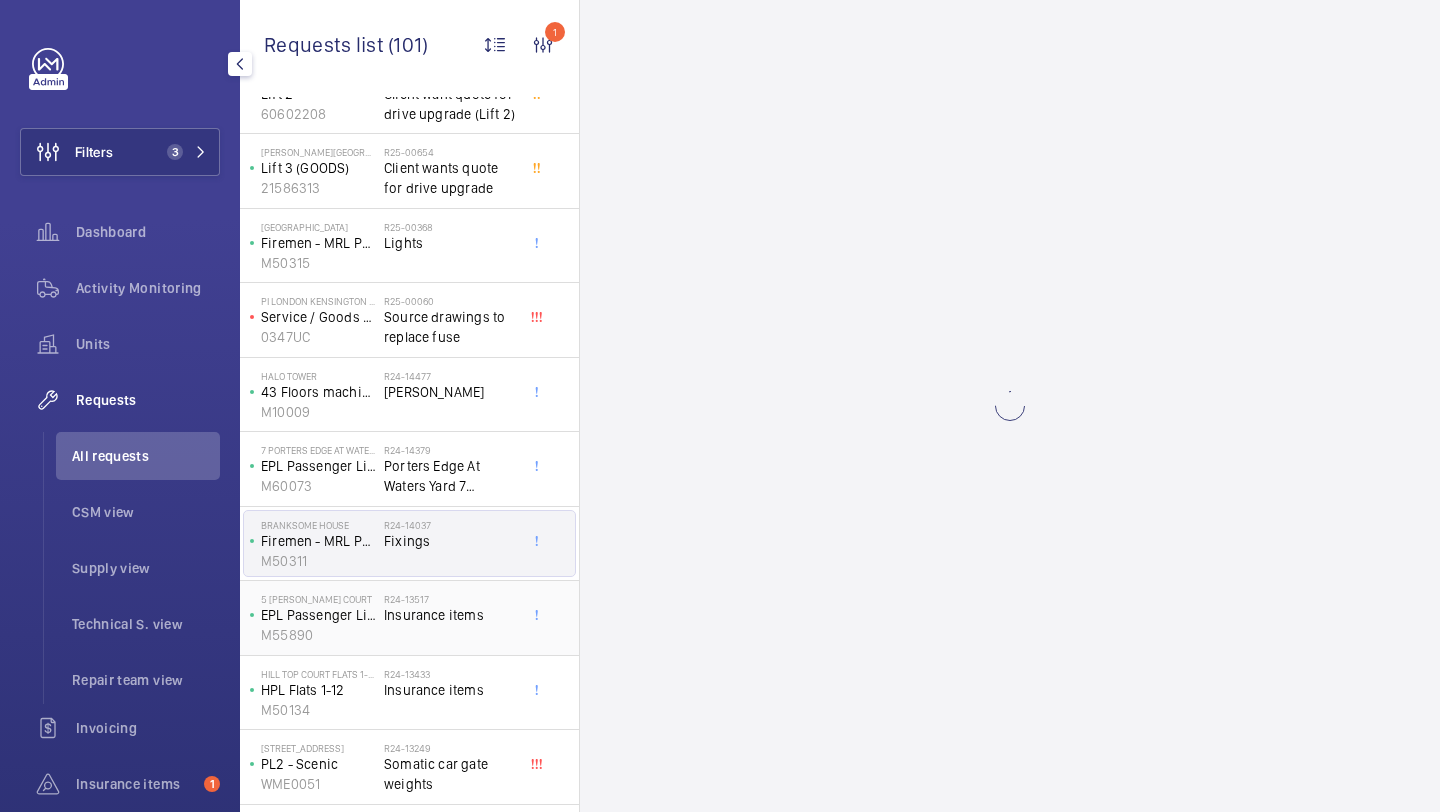 click on "R24-13517   Insurance items" 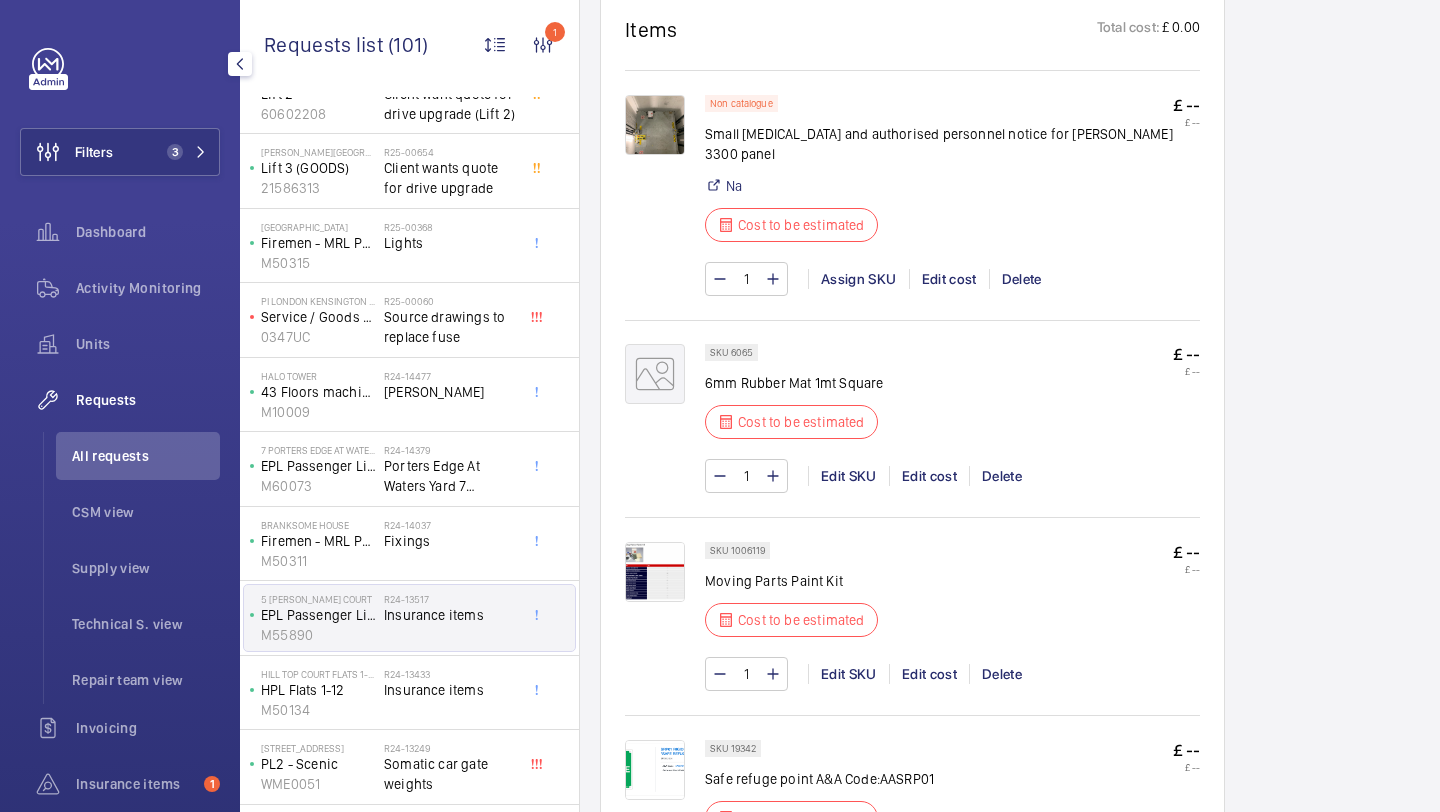 scroll, scrollTop: 1747, scrollLeft: 0, axis: vertical 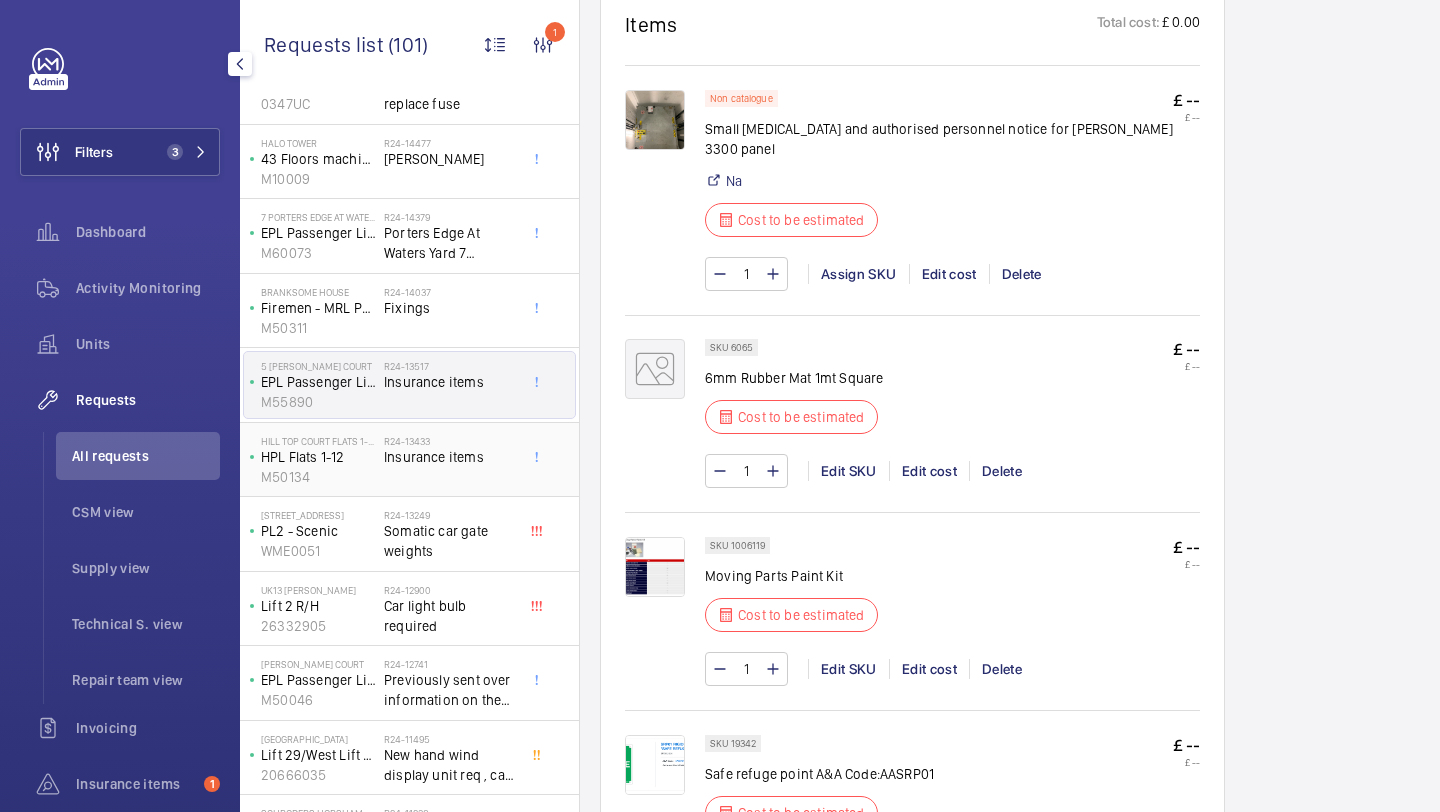 click on "R24-13433   Insurance items" 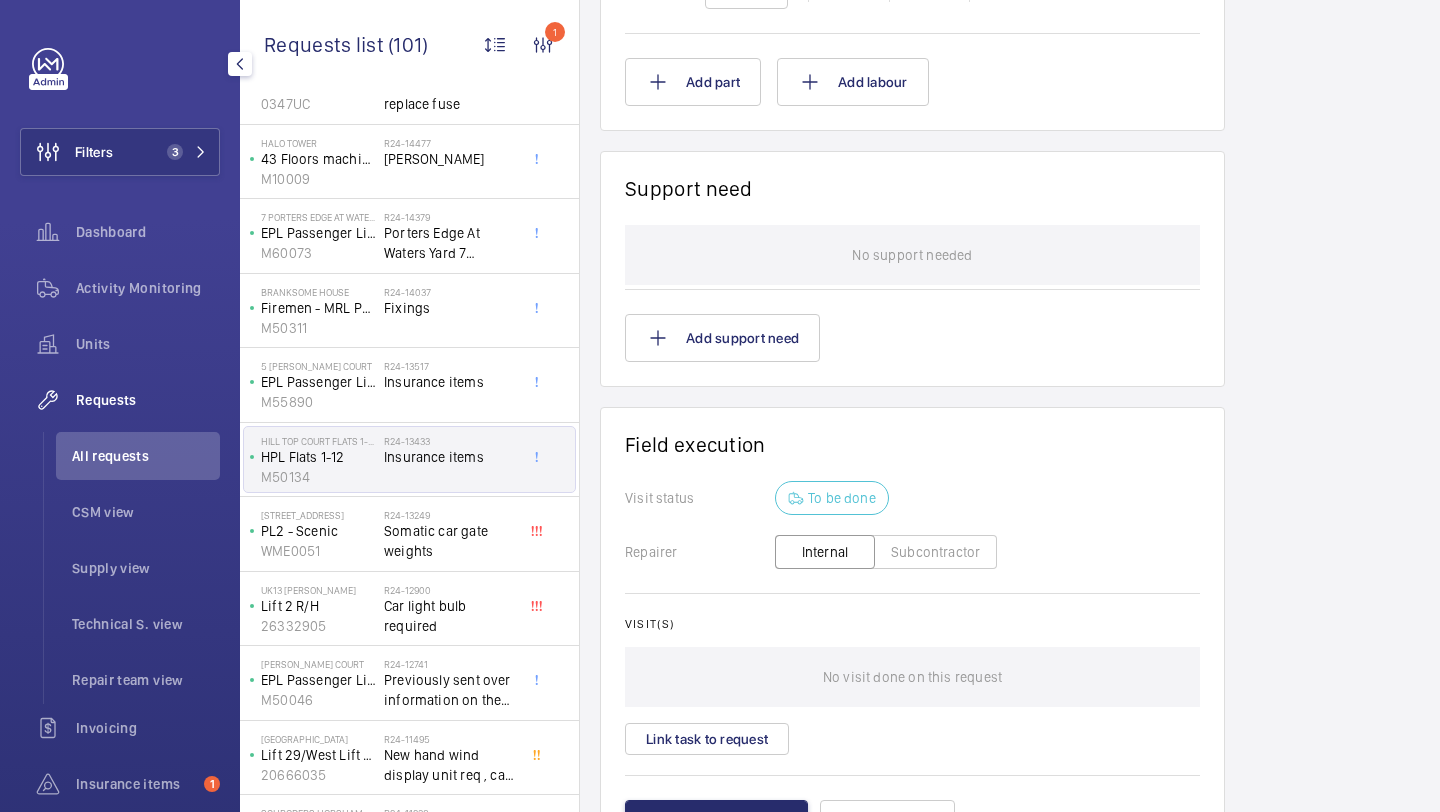 scroll, scrollTop: 1423, scrollLeft: 0, axis: vertical 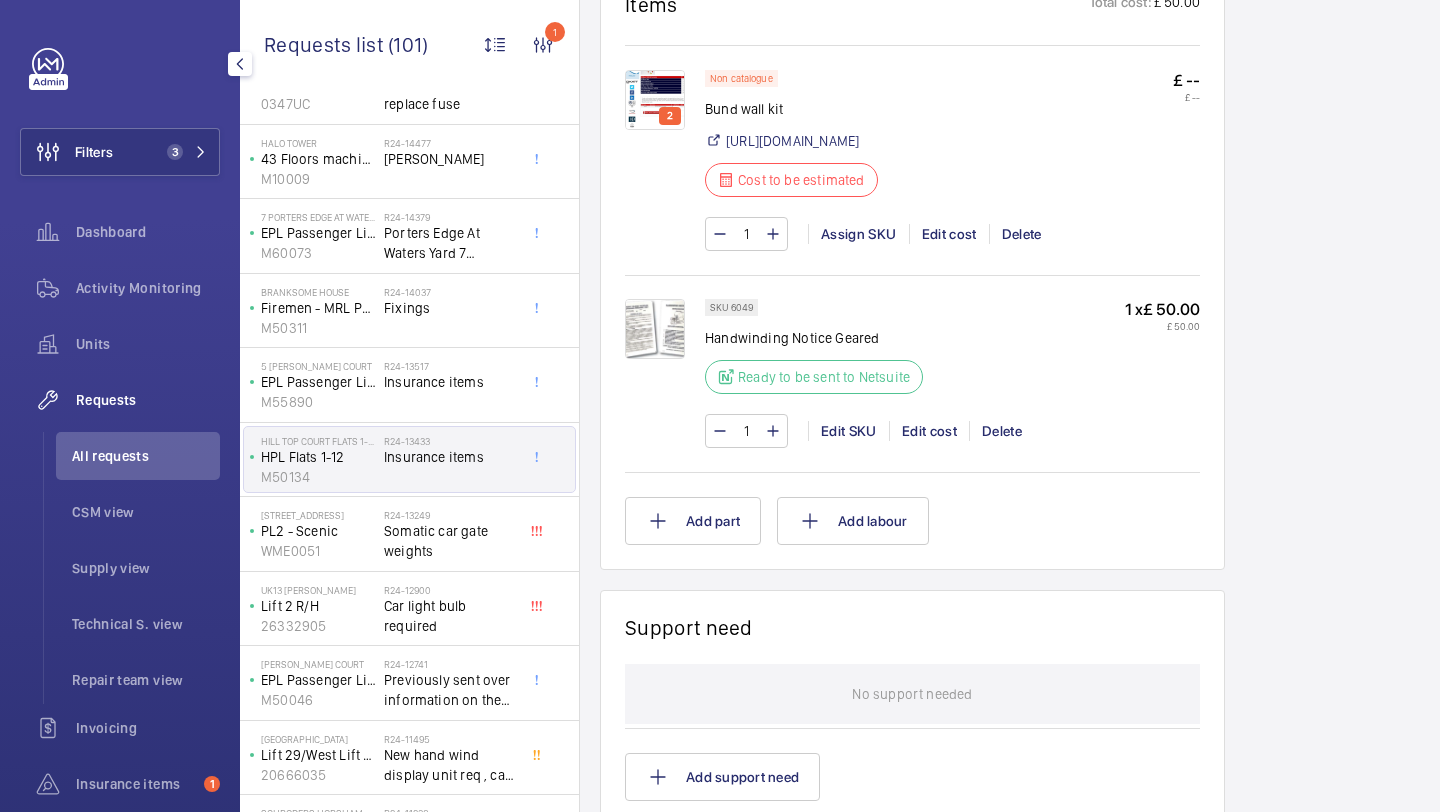 click 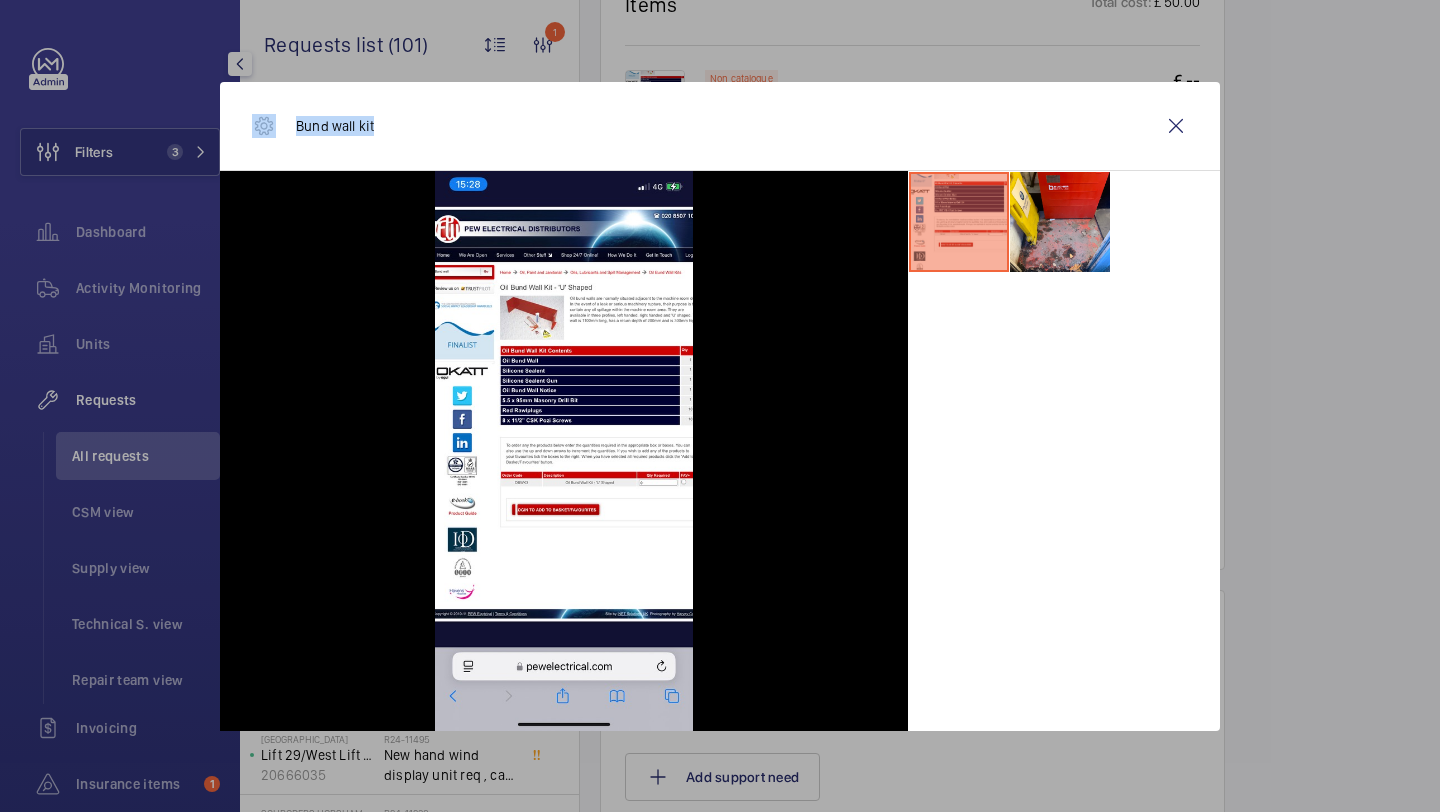drag, startPoint x: 360, startPoint y: 129, endPoint x: 259, endPoint y: 129, distance: 101 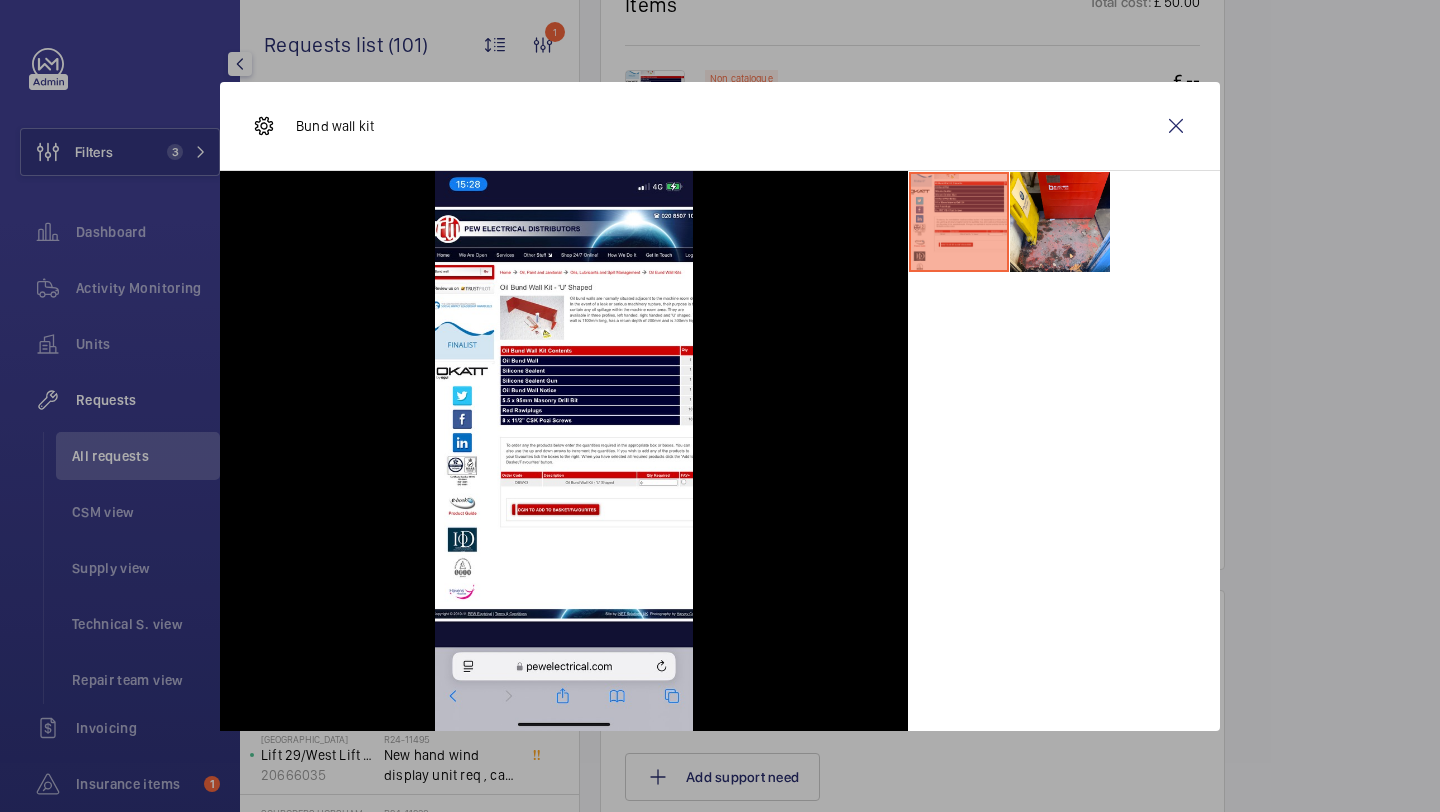 click on "Bund wall kit" at bounding box center [335, 126] 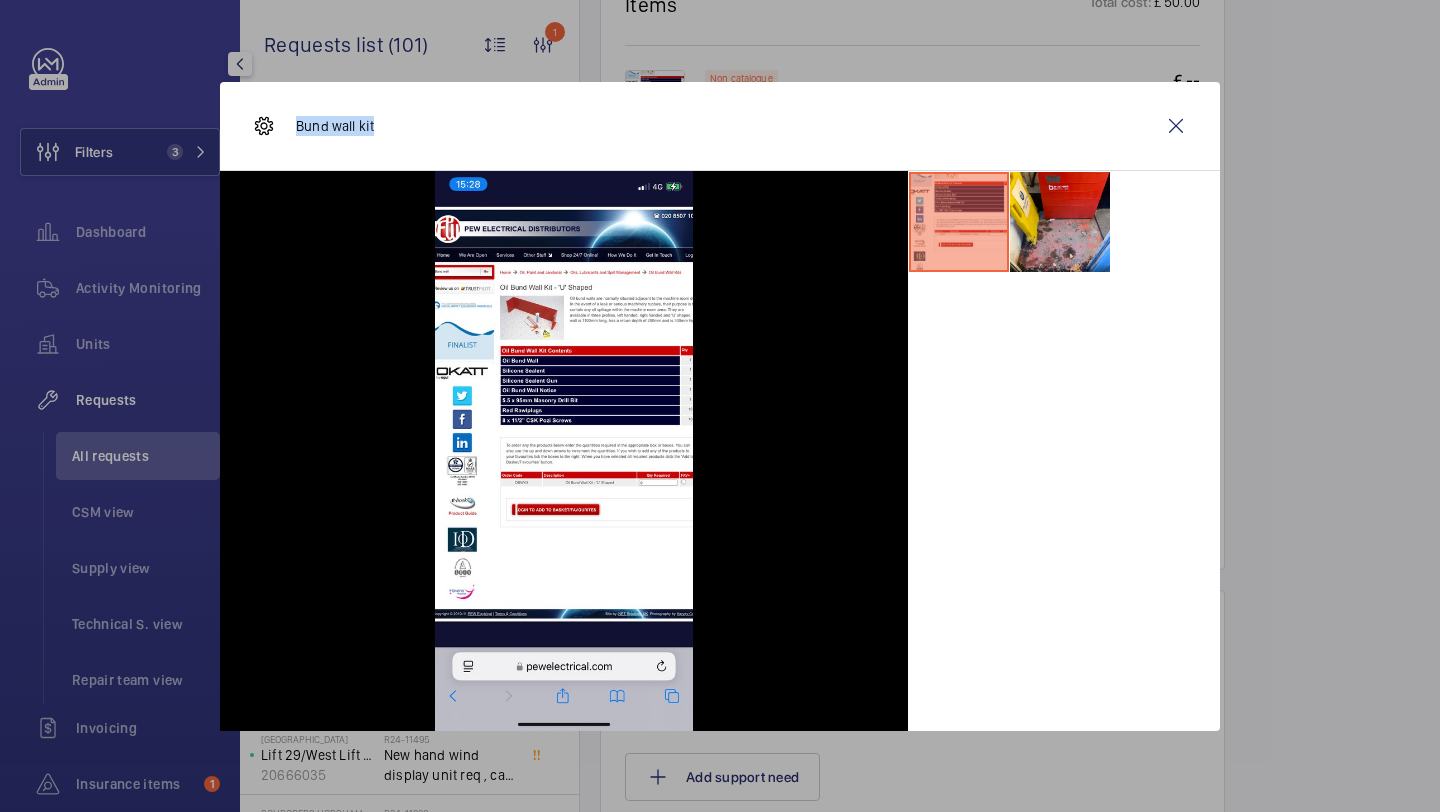 drag, startPoint x: 298, startPoint y: 126, endPoint x: 391, endPoint y: 125, distance: 93.00538 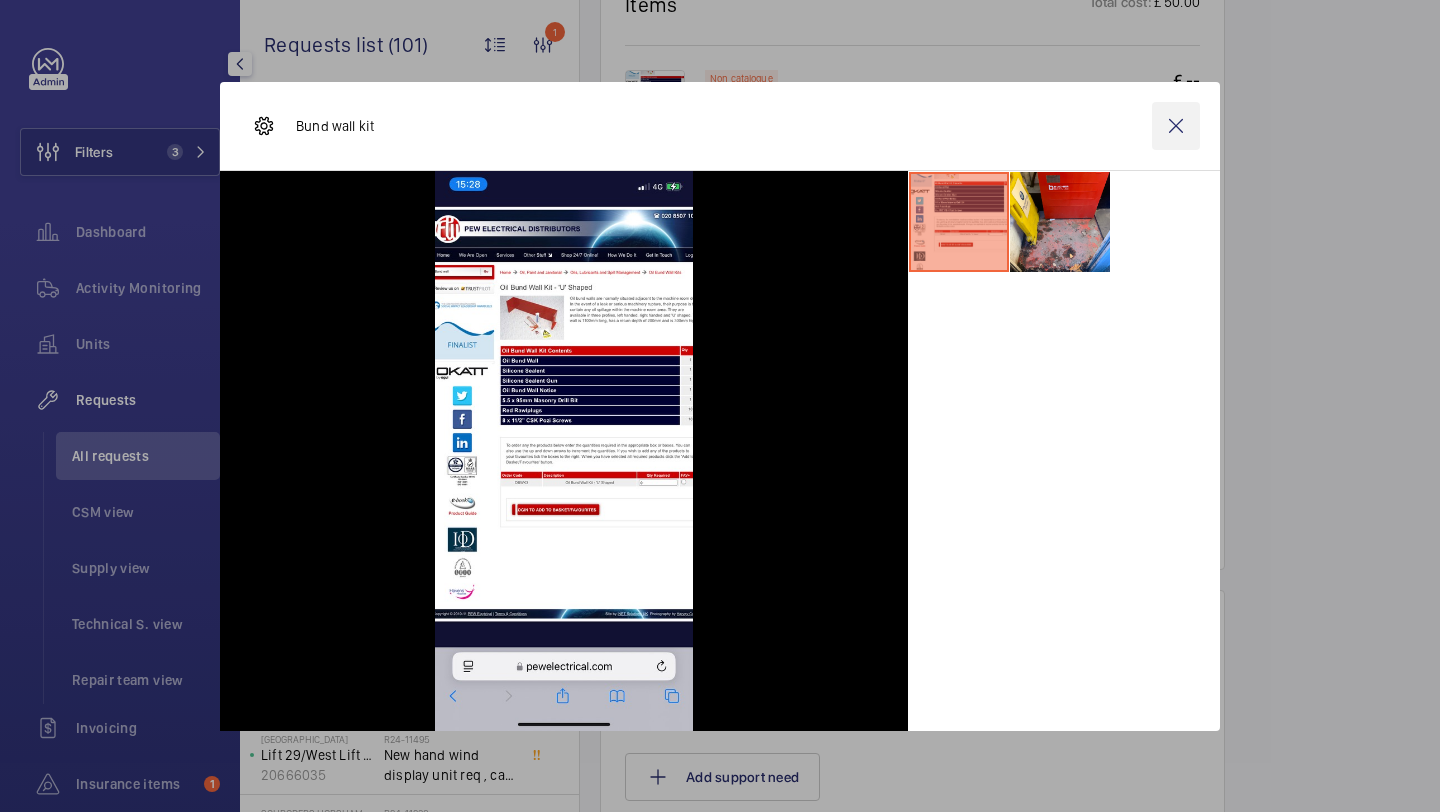 click at bounding box center (1176, 126) 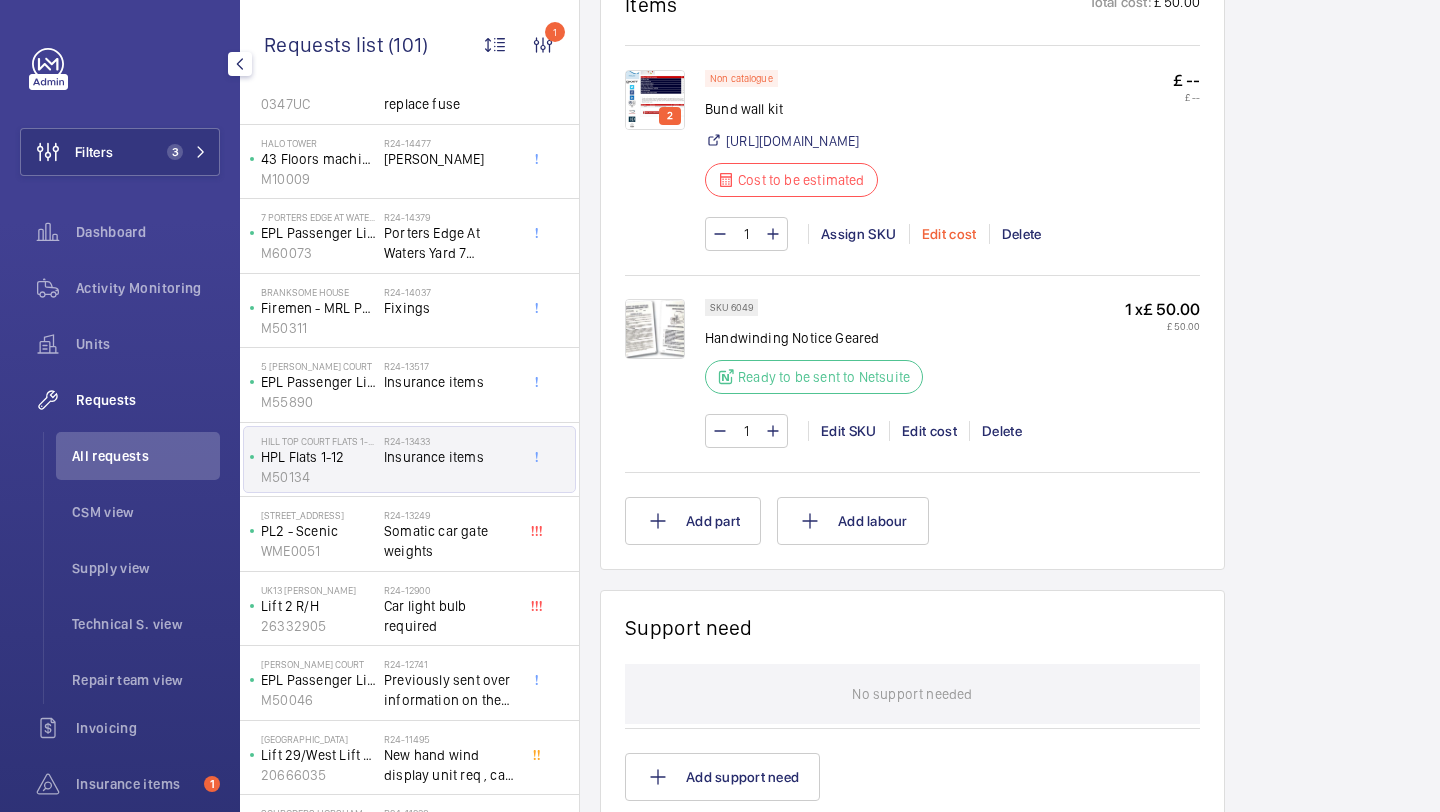 click on "Edit cost" 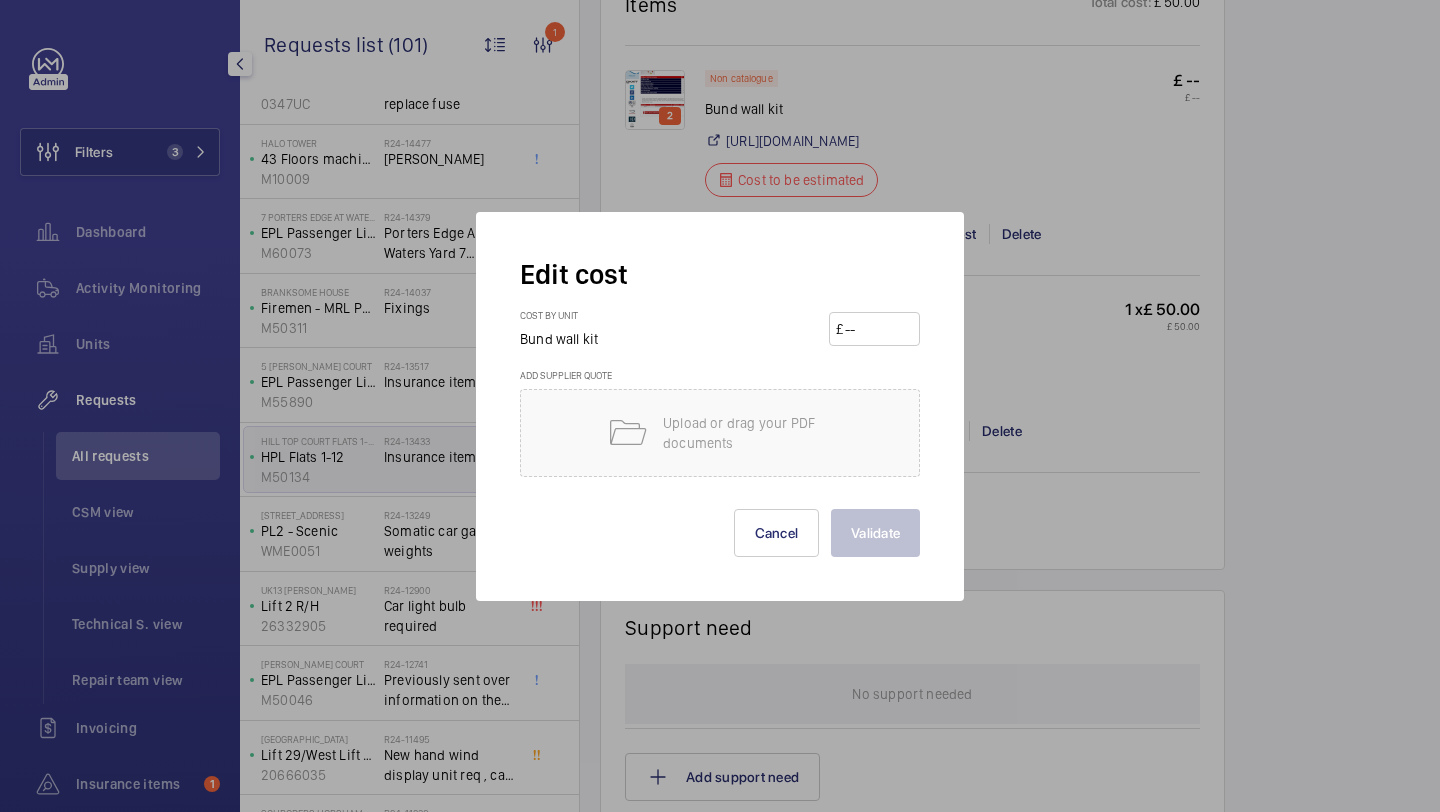 click at bounding box center (878, 329) 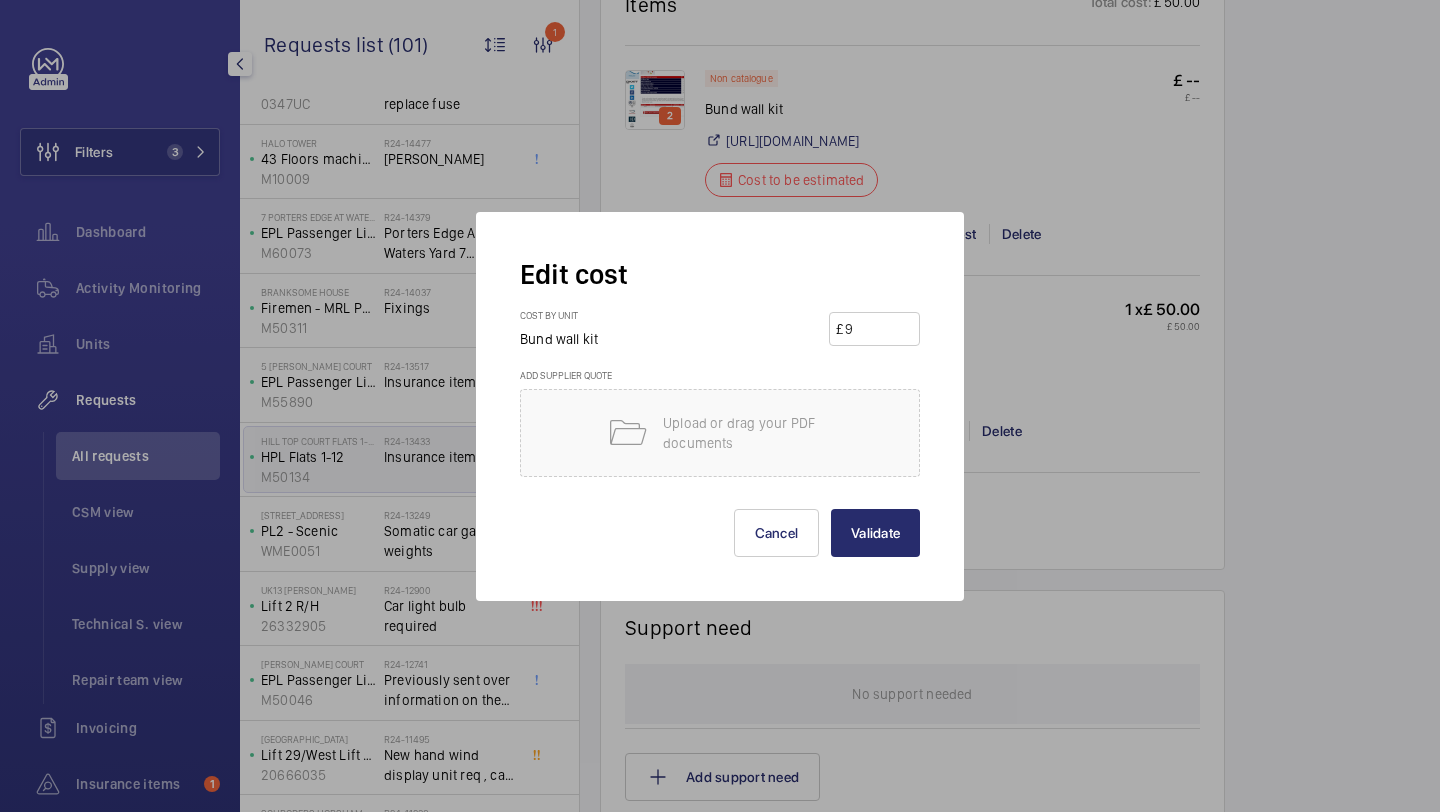 type on "90" 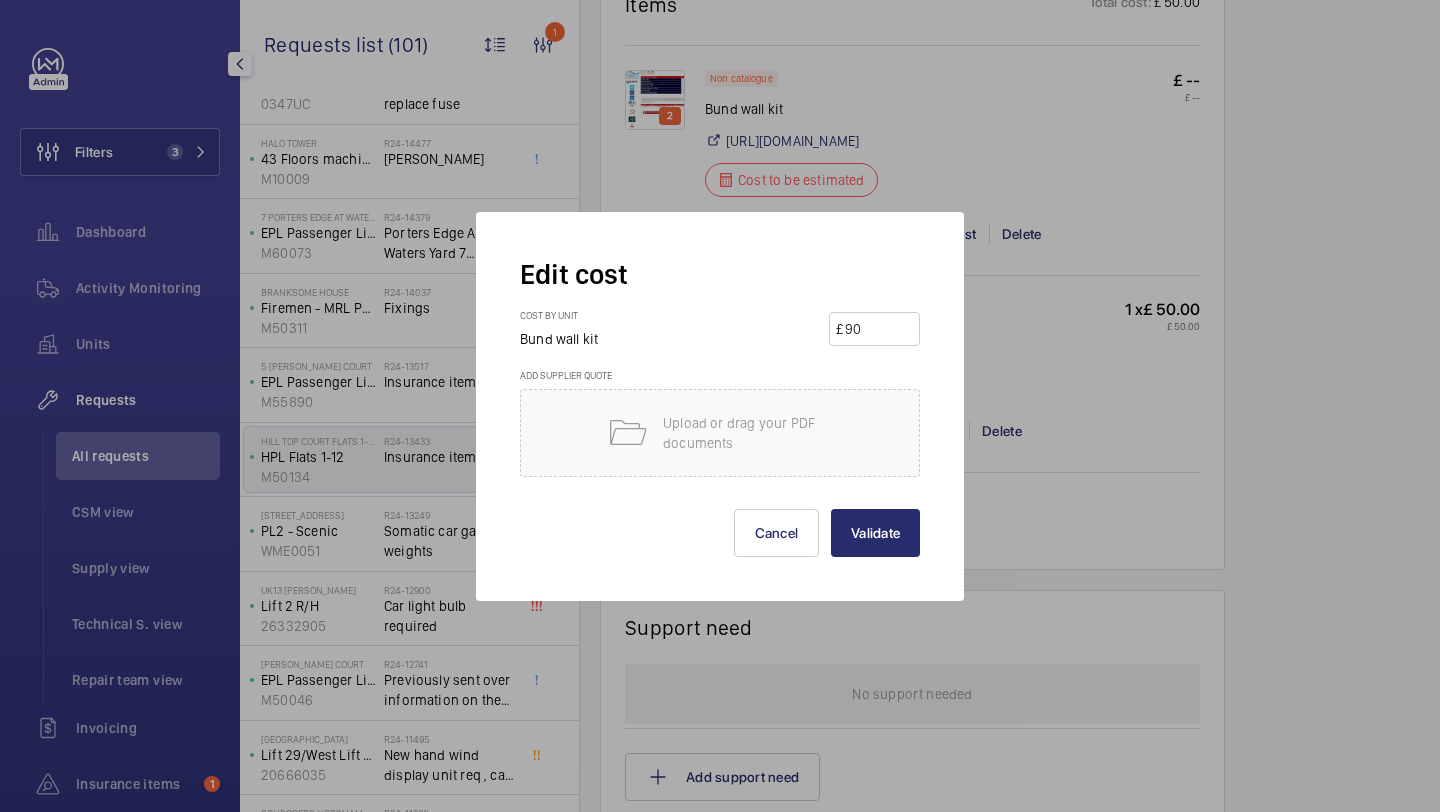click on "Validate" at bounding box center [875, 533] 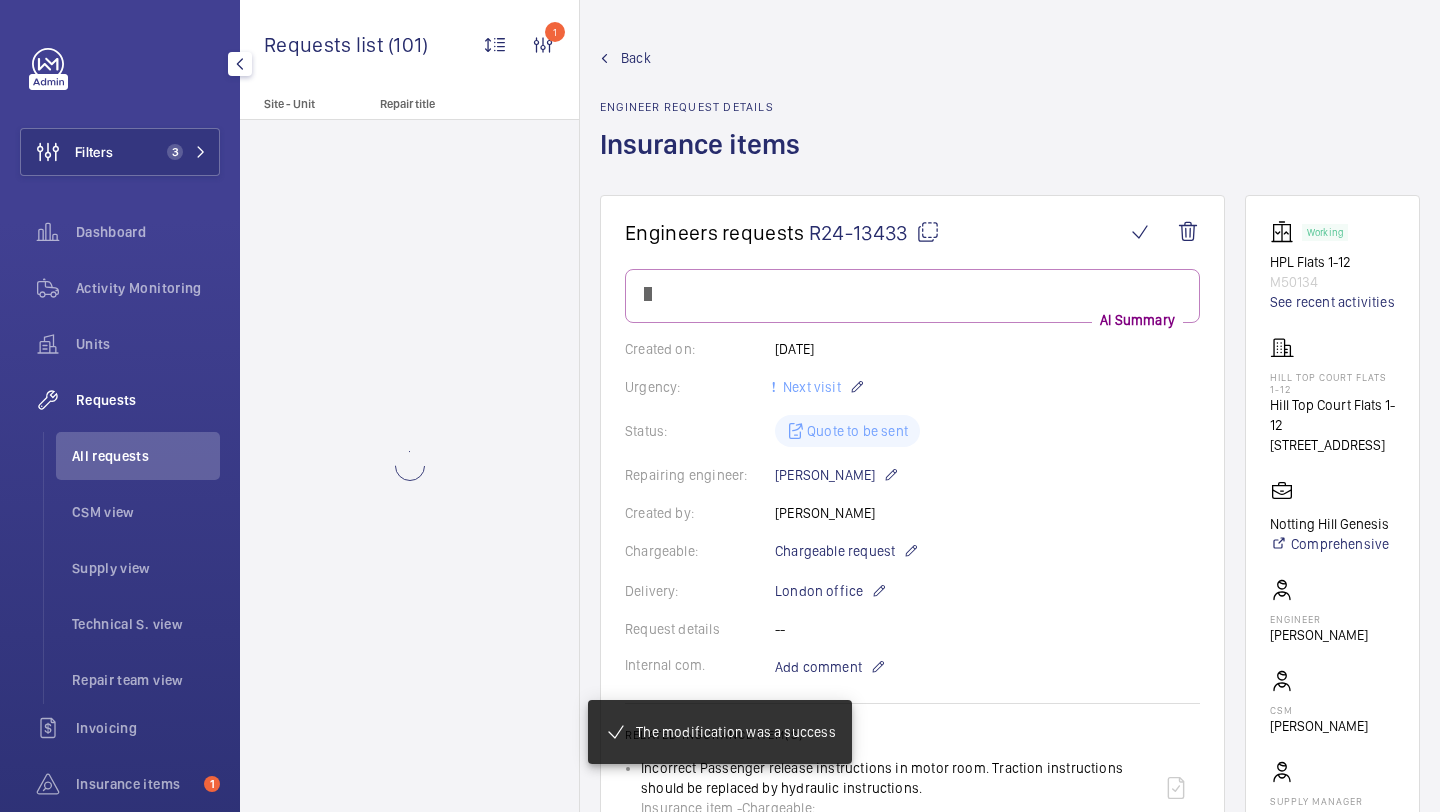 scroll, scrollTop: 0, scrollLeft: 0, axis: both 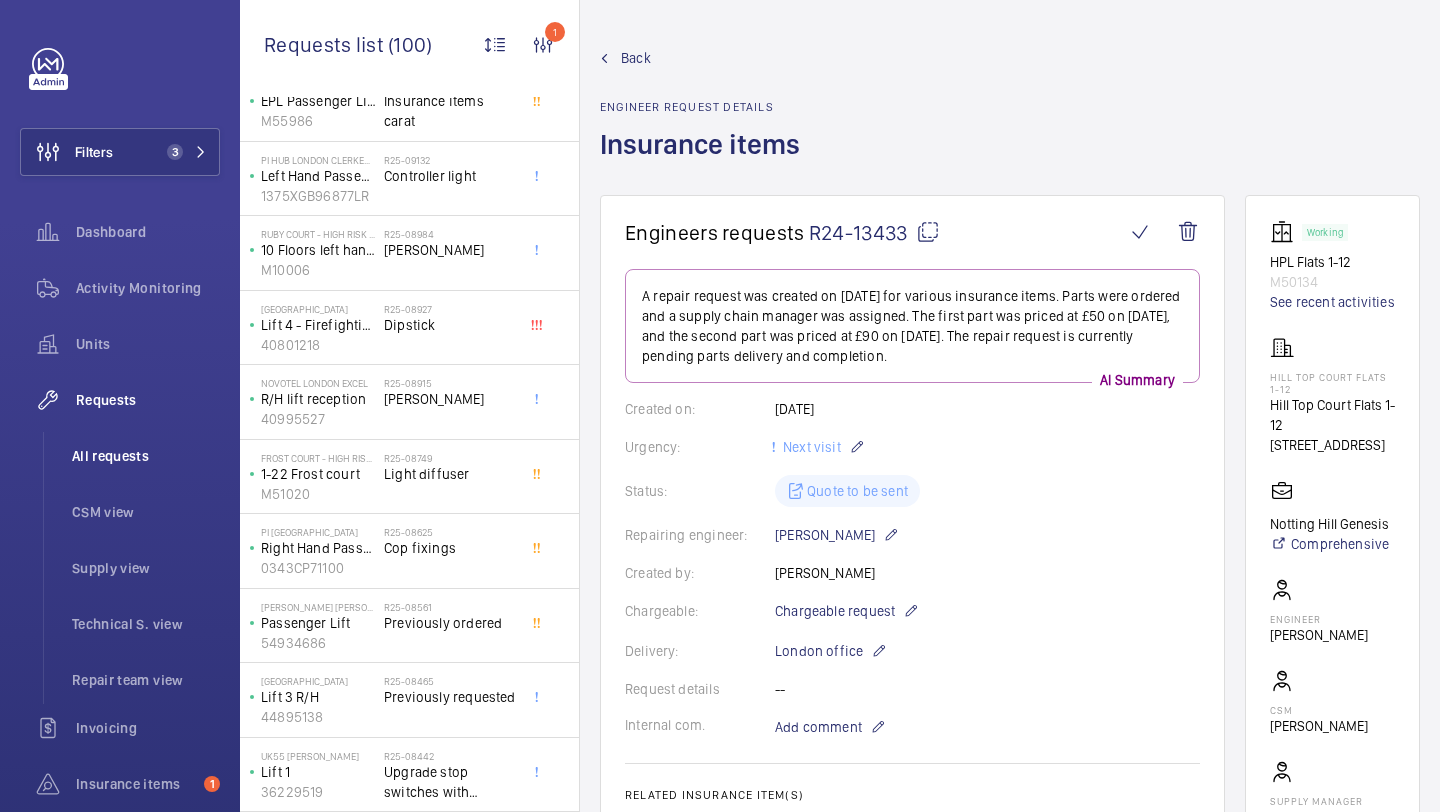 click on "All requests" 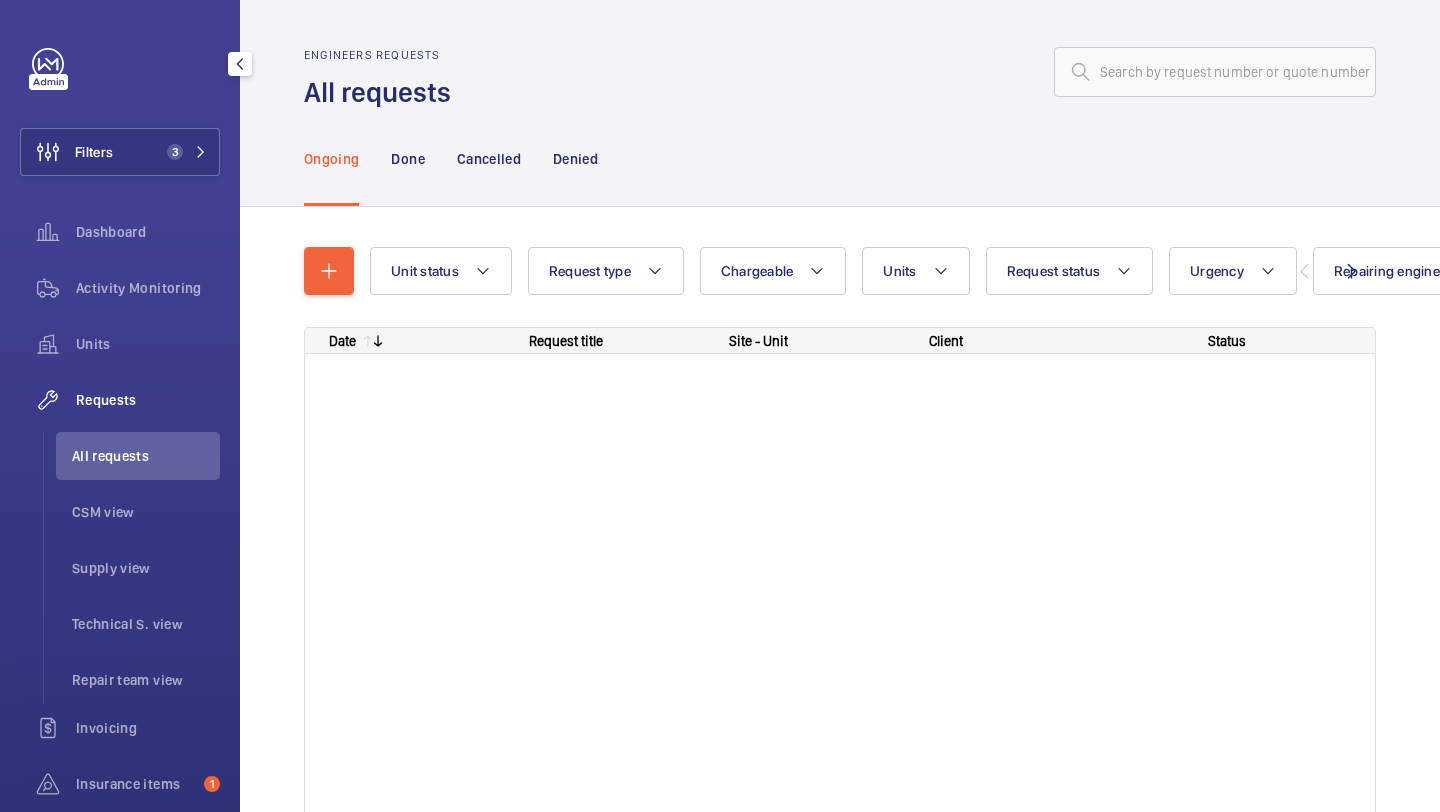 click on "Ongoing Done Cancelled Denied" 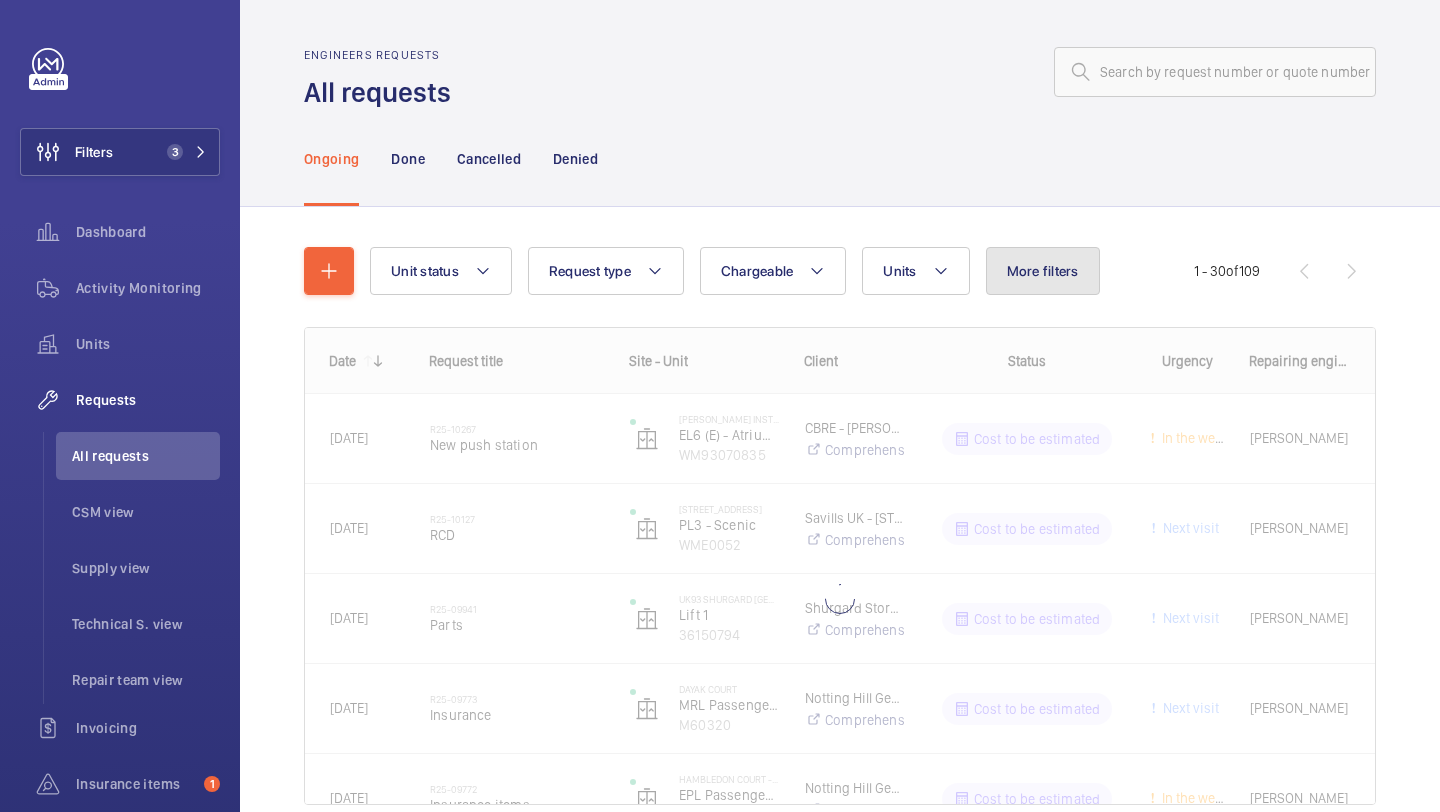 click on "More filters" 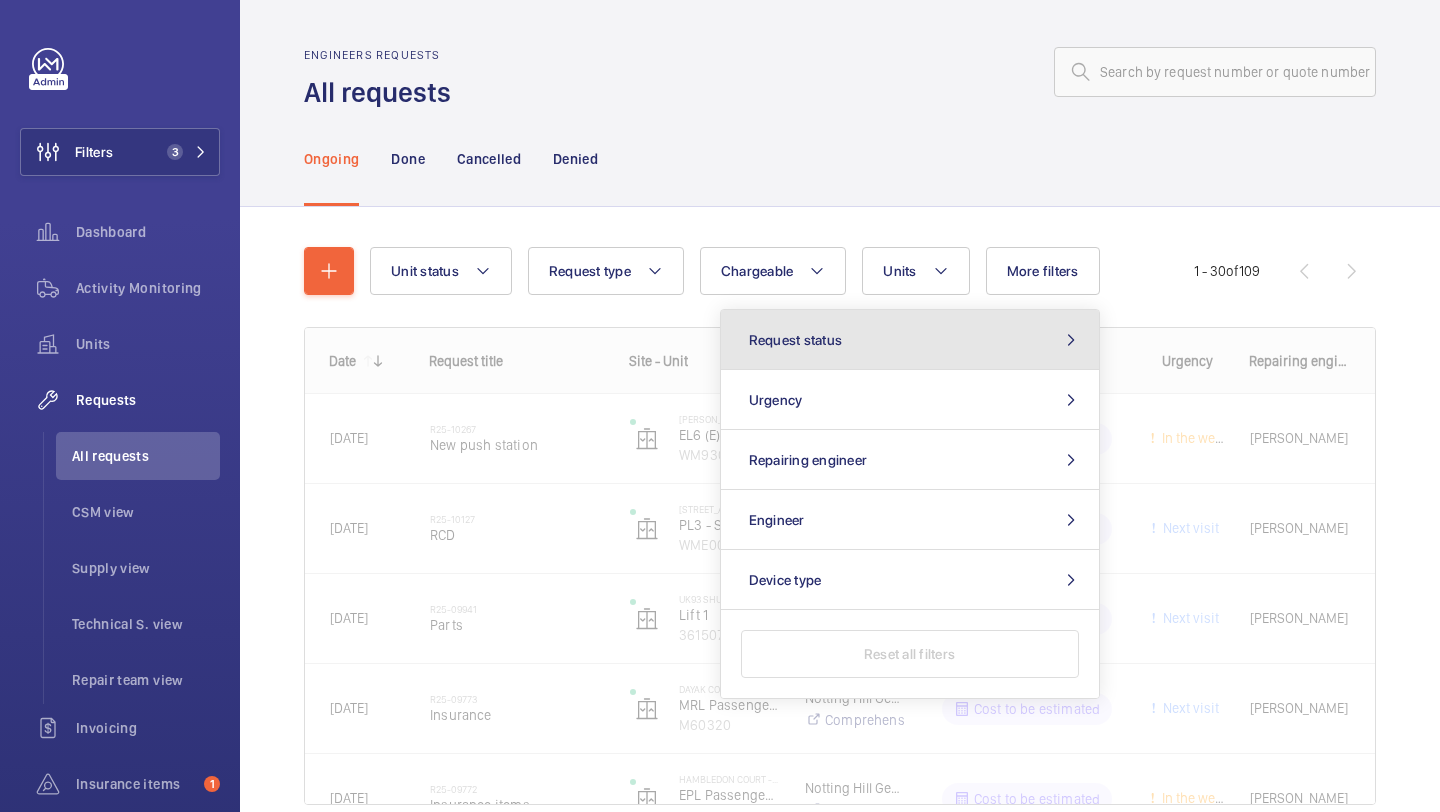 click on "Request status" 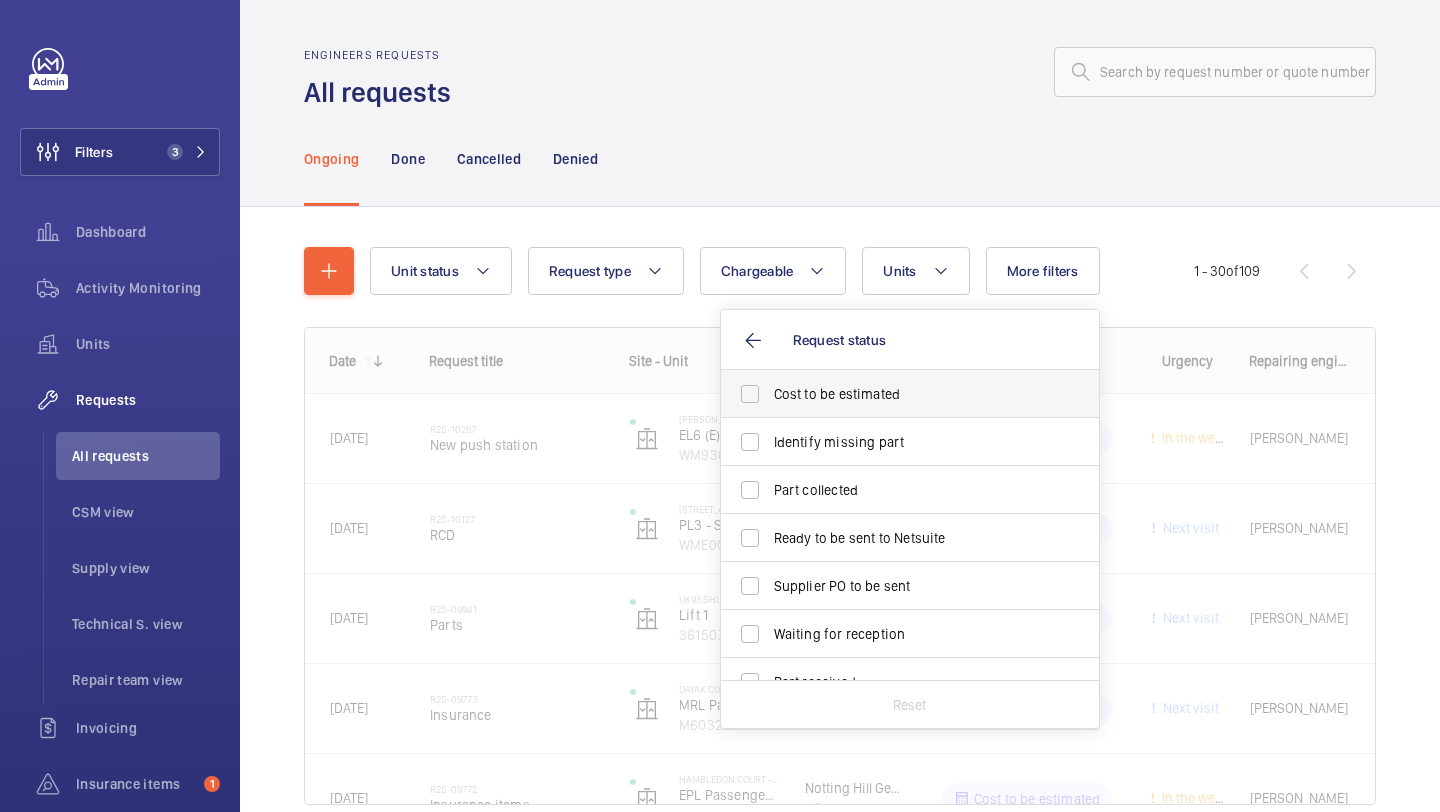 click on "Cost to be estimated" at bounding box center (895, 394) 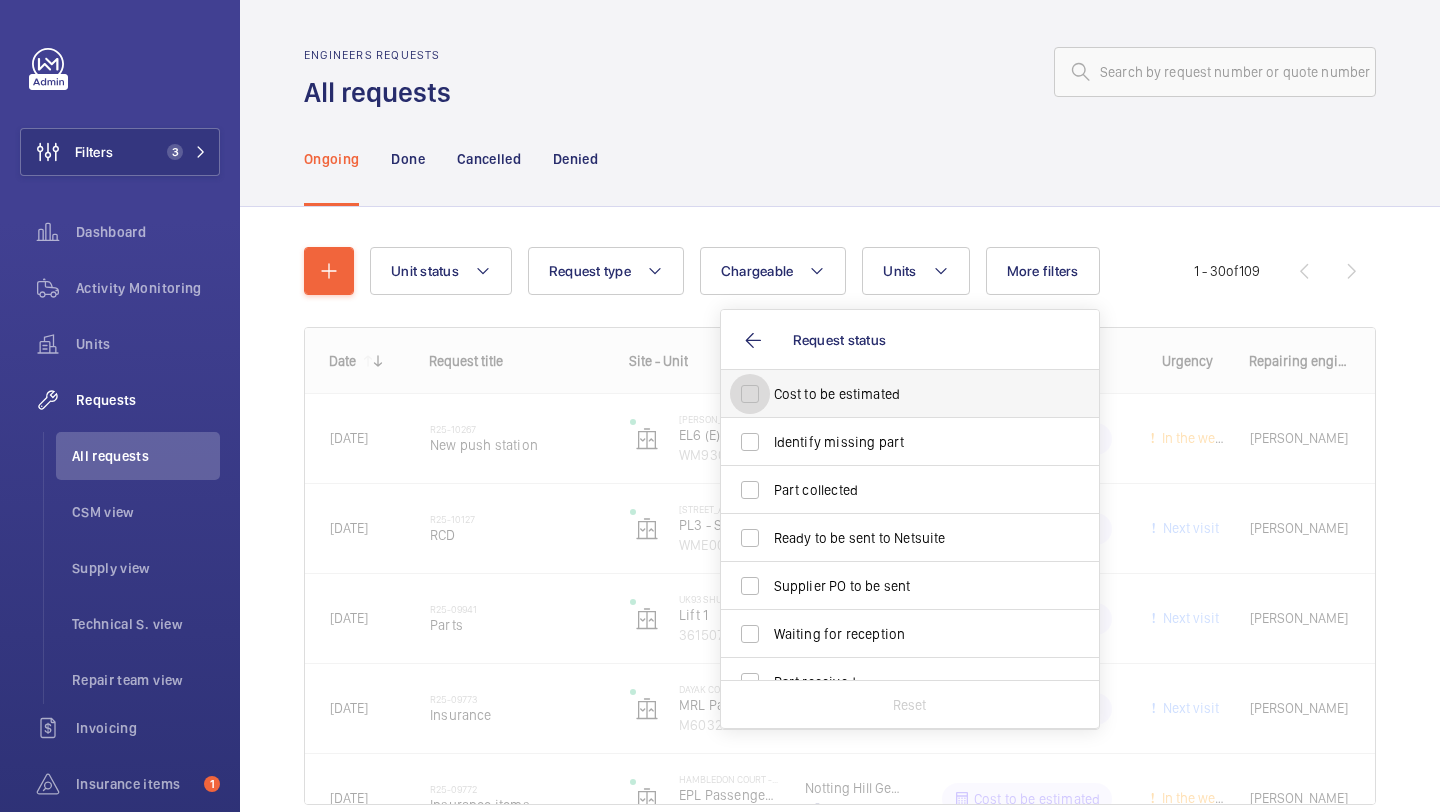 click on "Cost to be estimated" at bounding box center (750, 394) 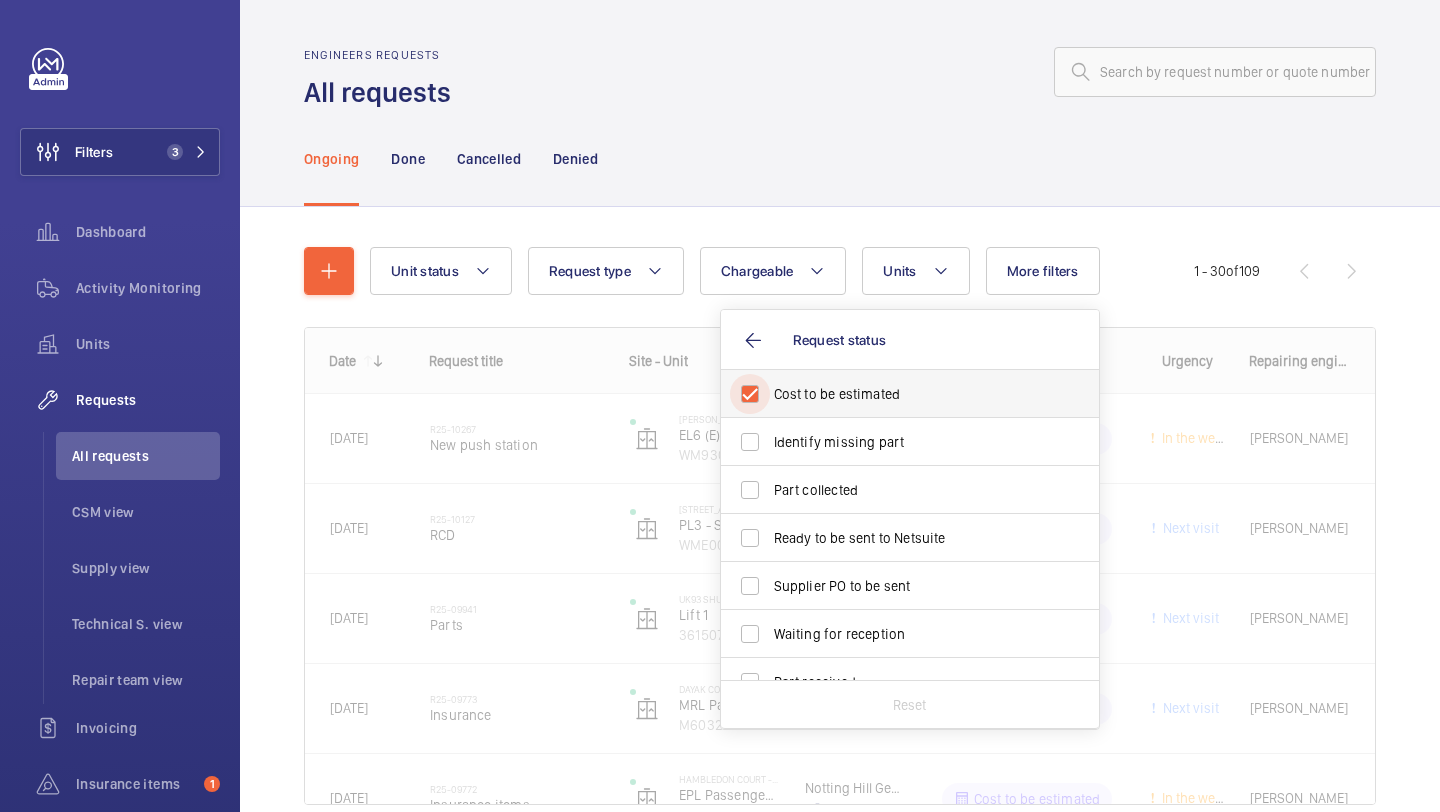 checkbox on "true" 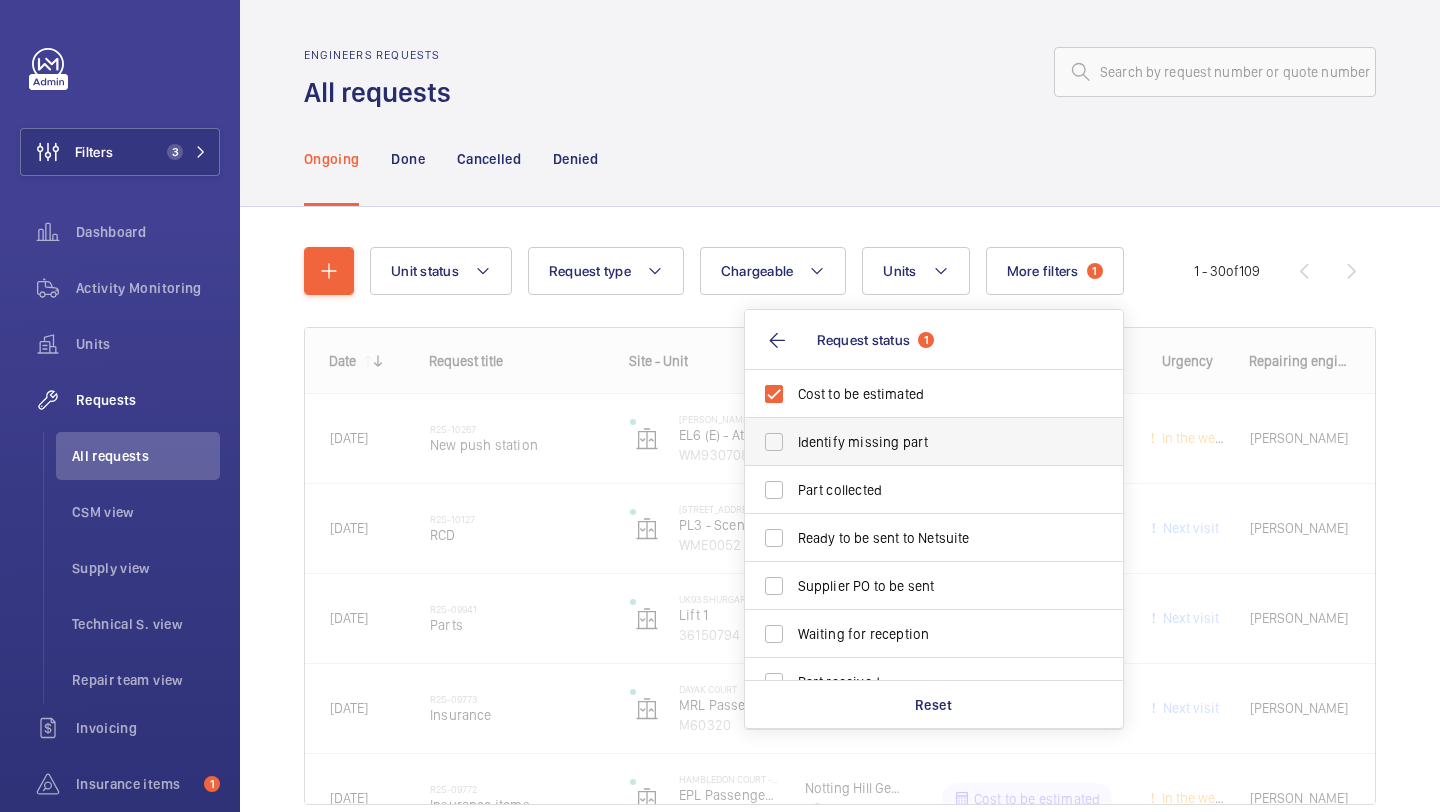 click on "Identify missing part" at bounding box center (935, 442) 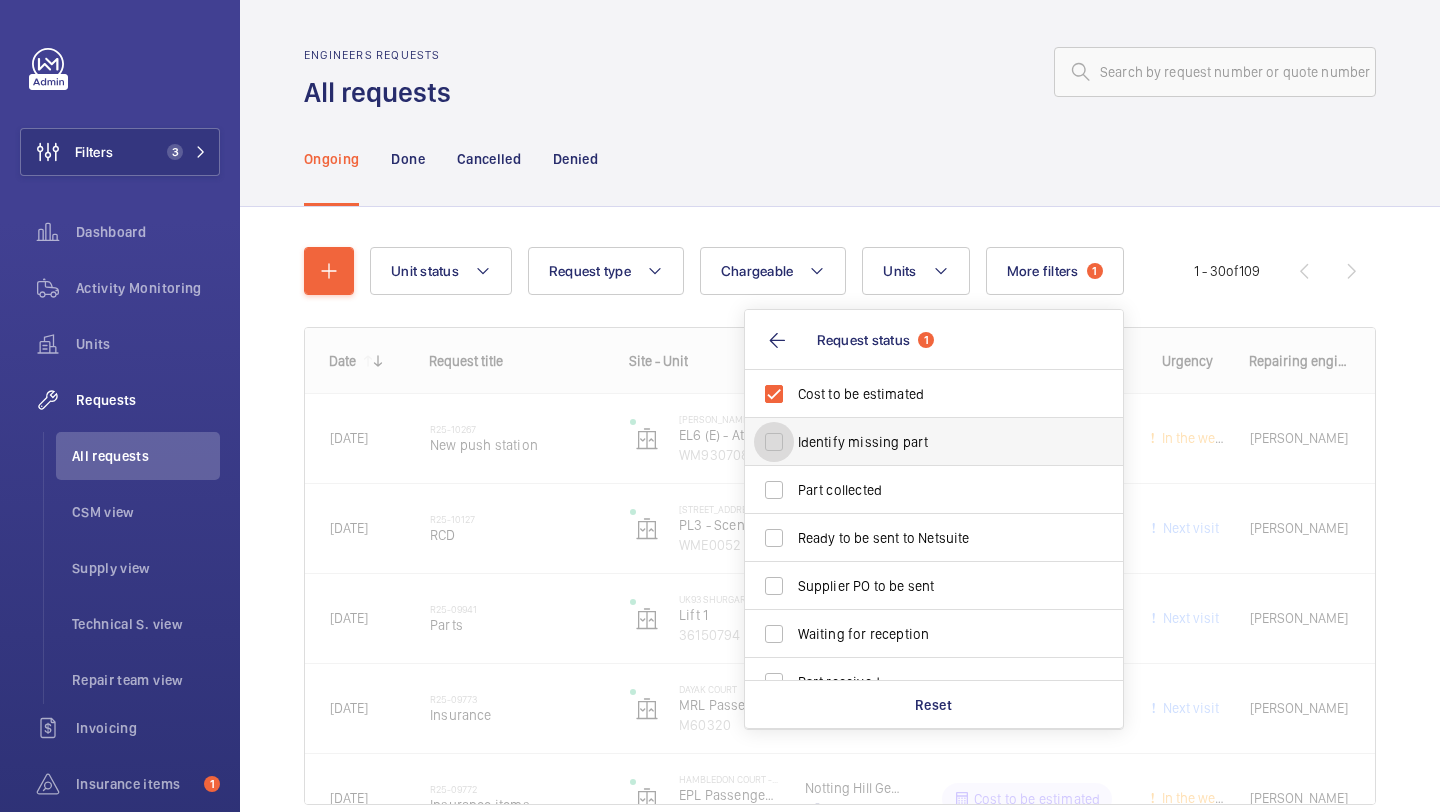 click on "Identify missing part" at bounding box center (774, 442) 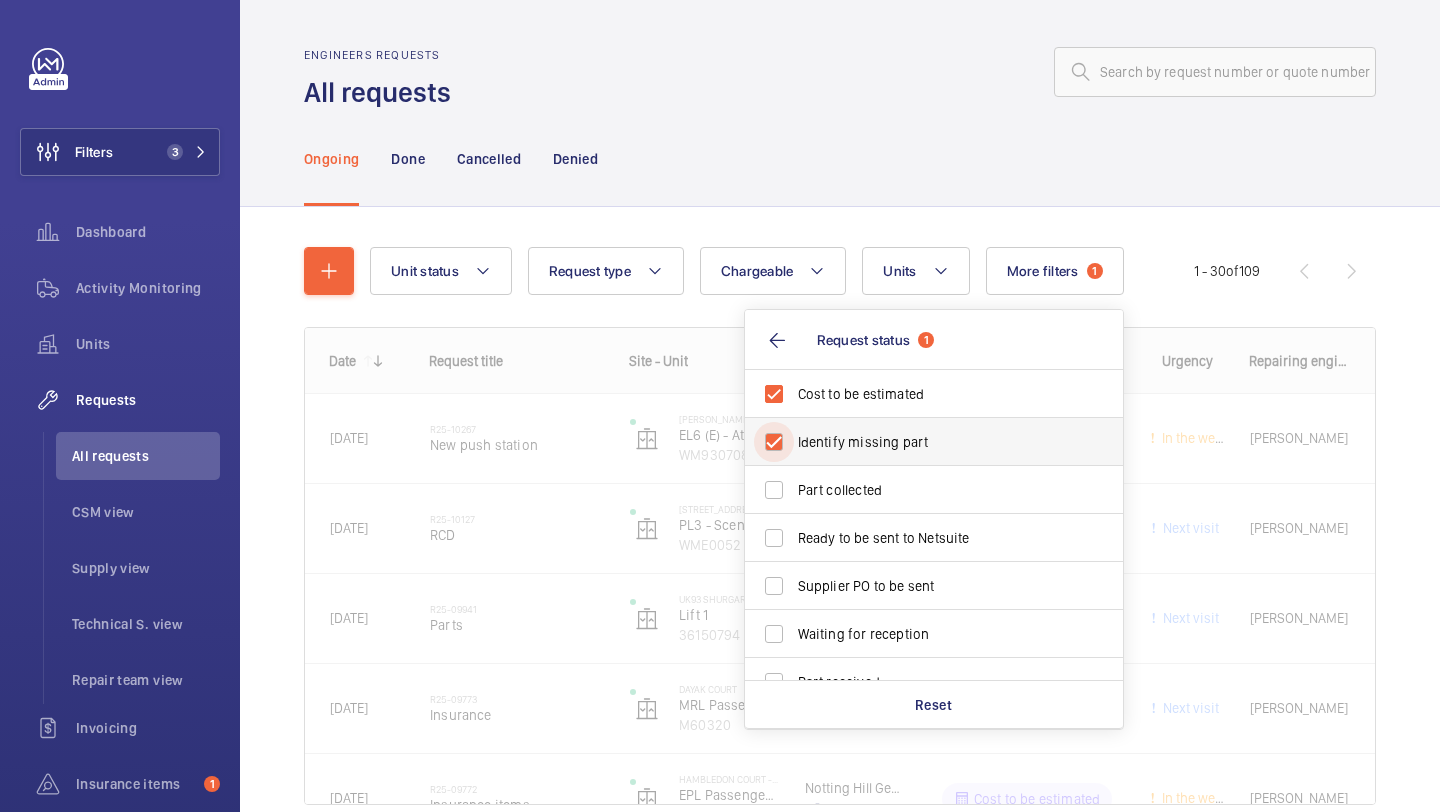checkbox on "true" 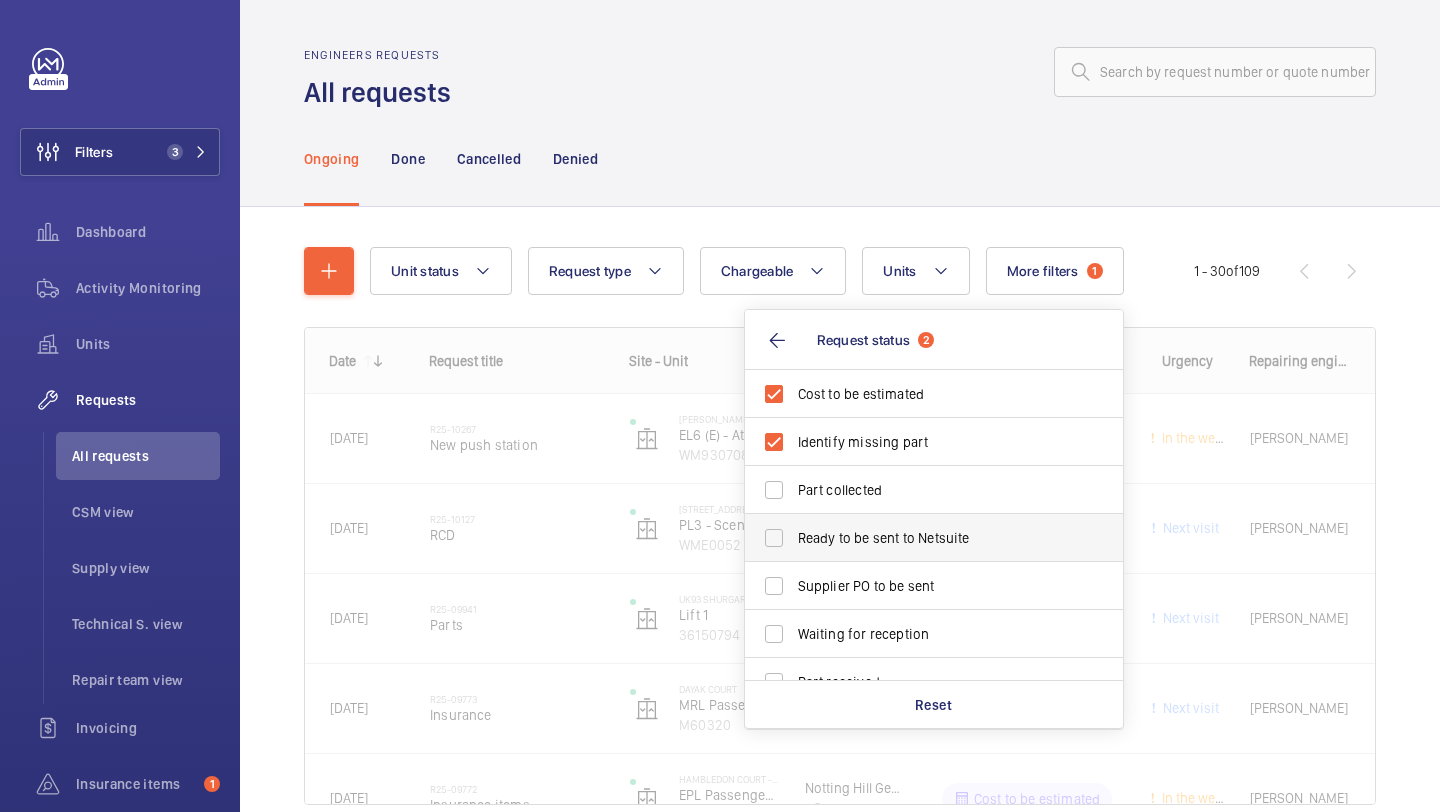 click on "Ready to be sent to Netsuite" at bounding box center (935, 538) 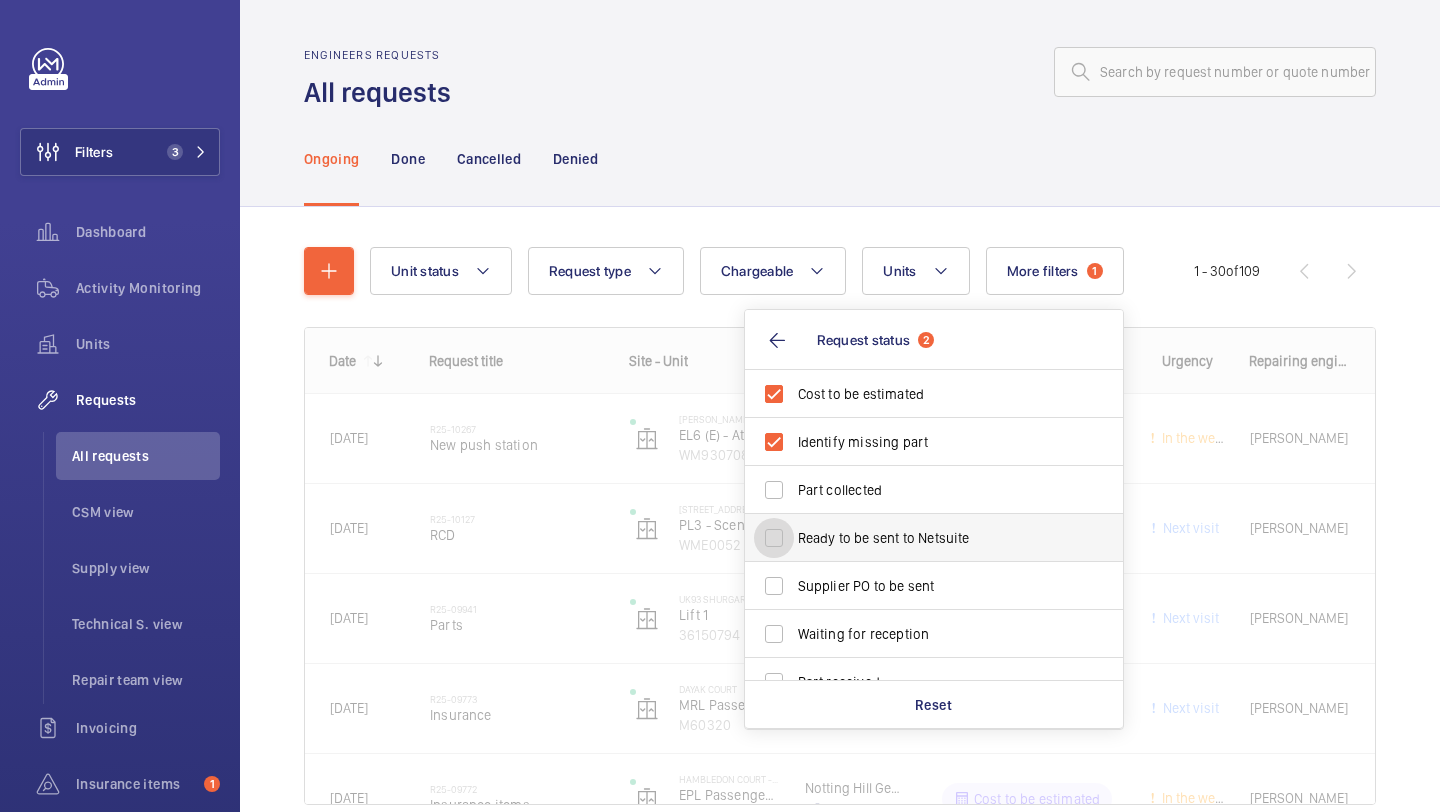 click on "Ready to be sent to Netsuite" at bounding box center (774, 538) 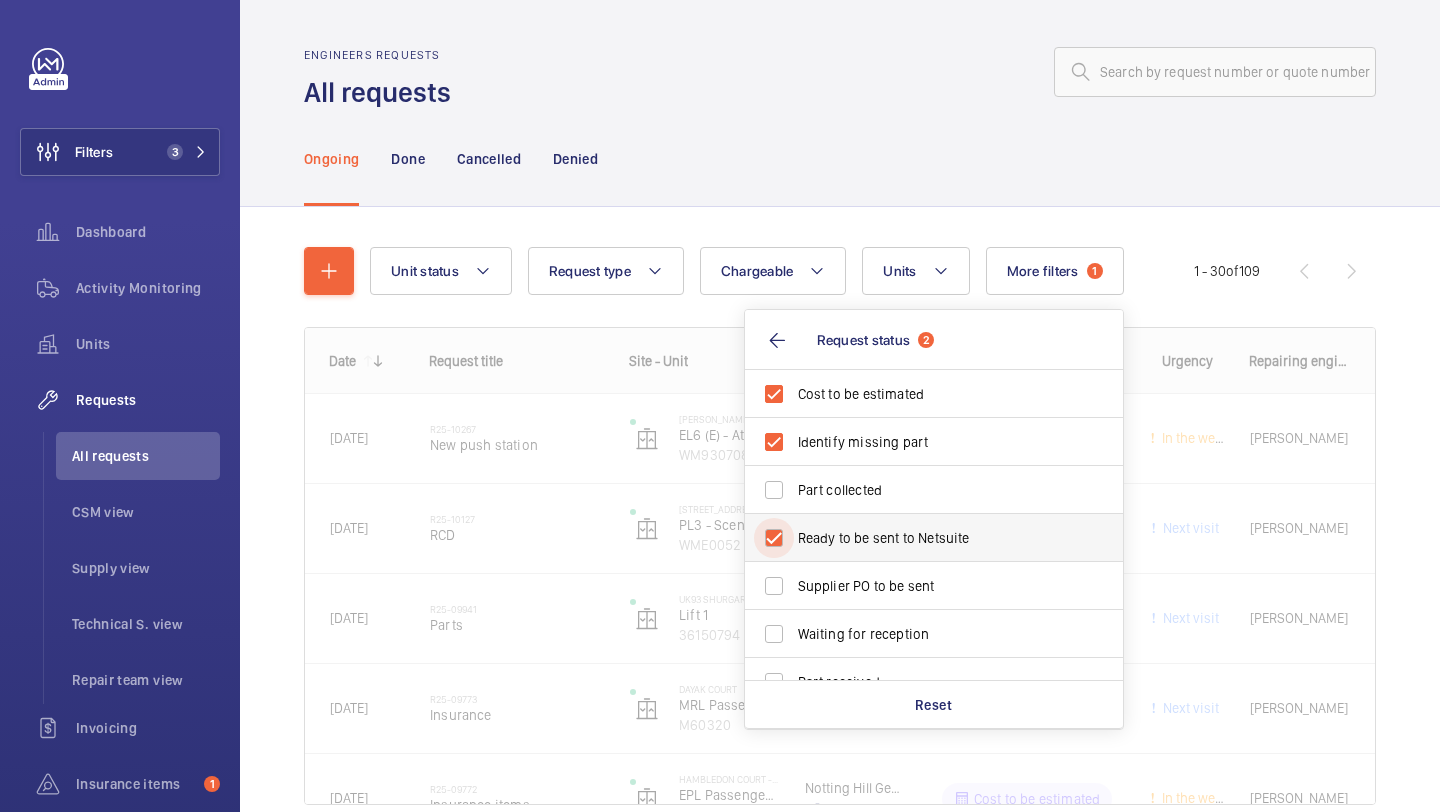 checkbox on "true" 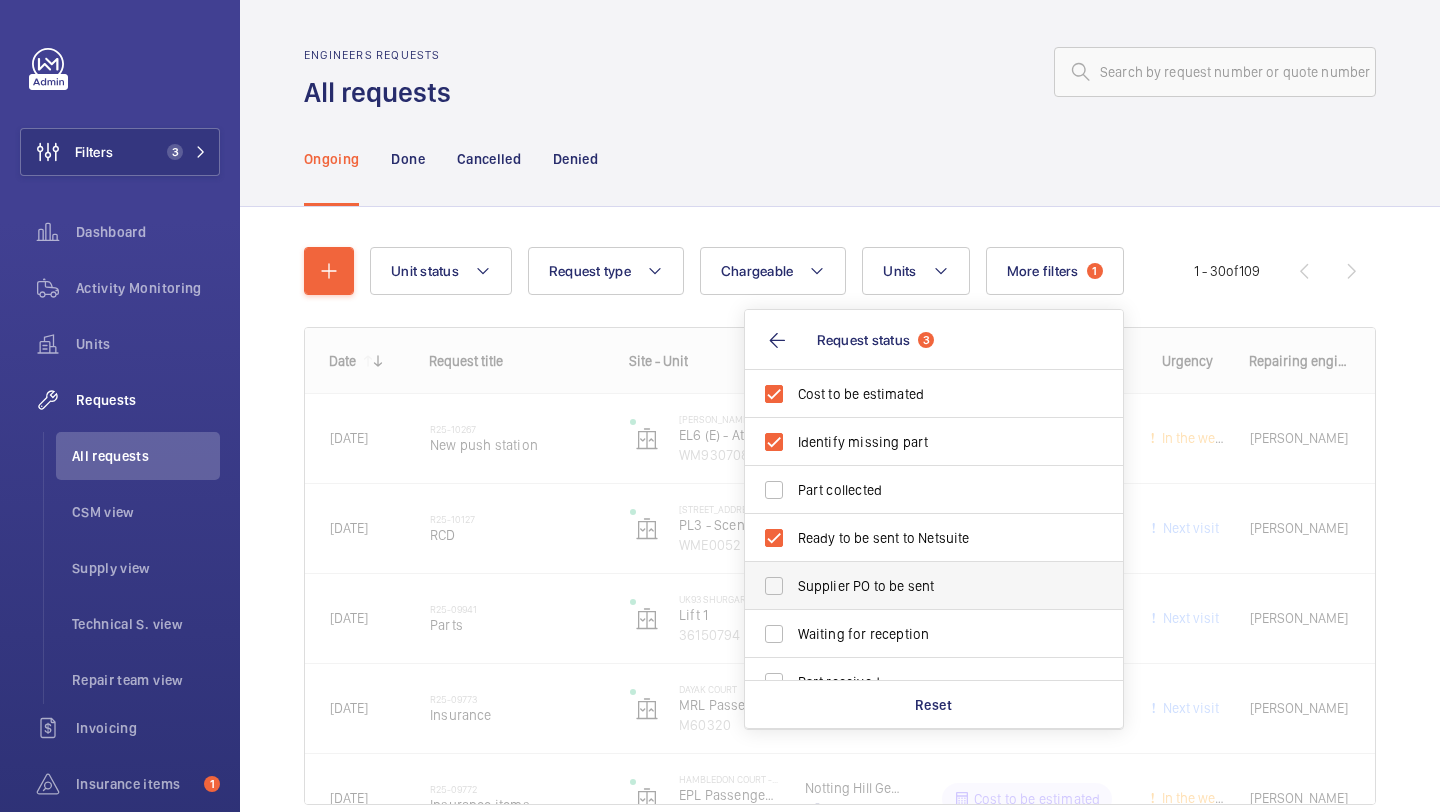 click on "Supplier PO to be sent" at bounding box center [919, 586] 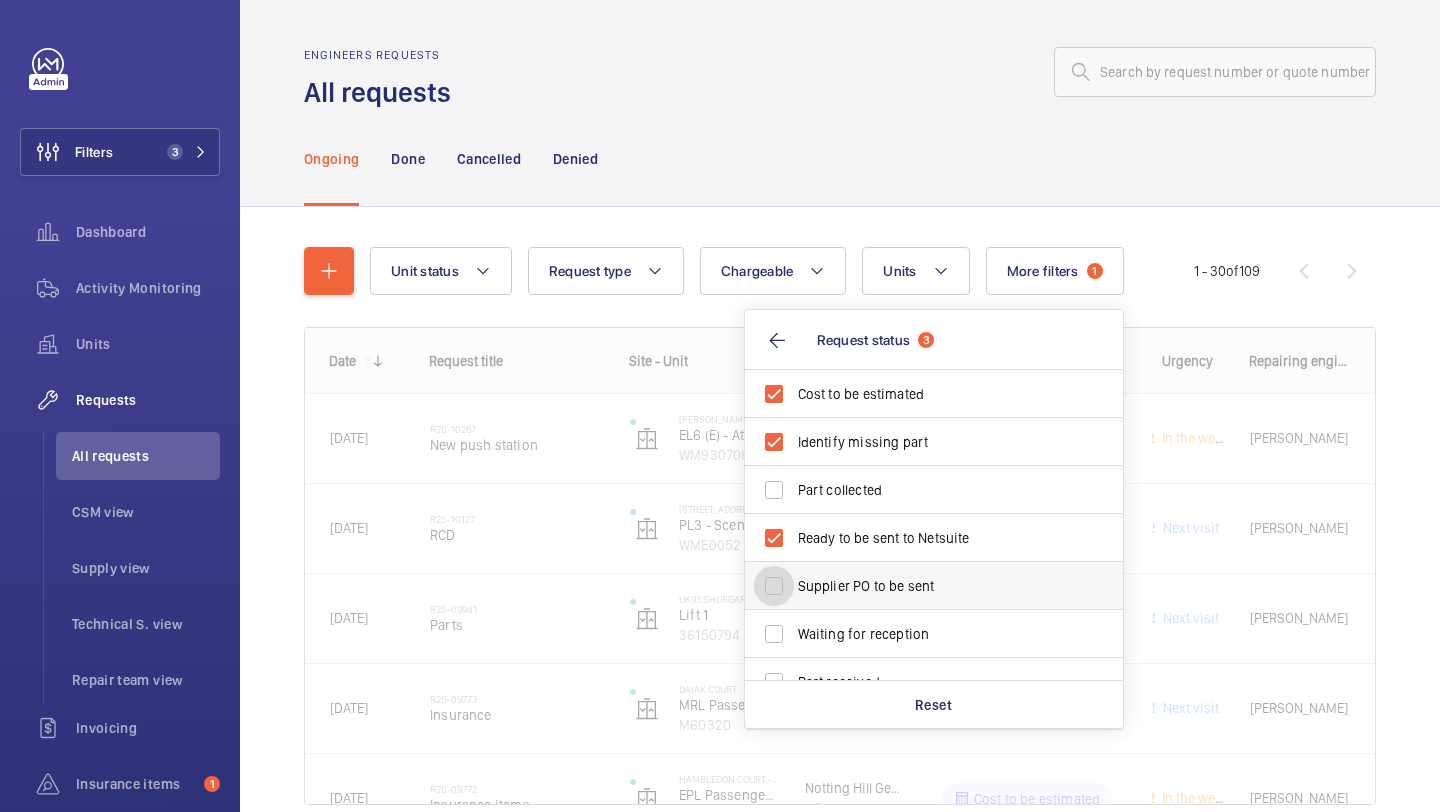 click on "Supplier PO to be sent" at bounding box center (774, 586) 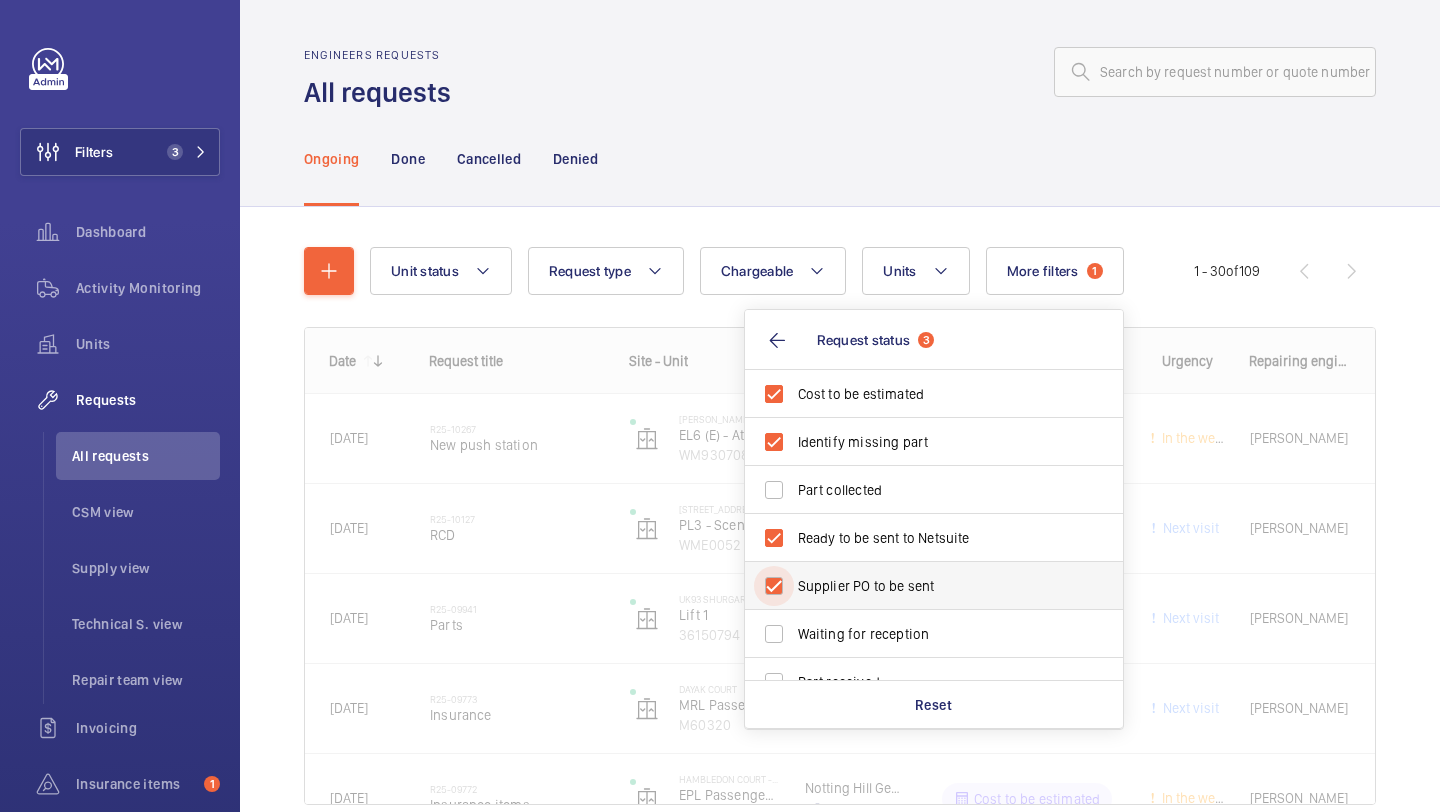 checkbox on "true" 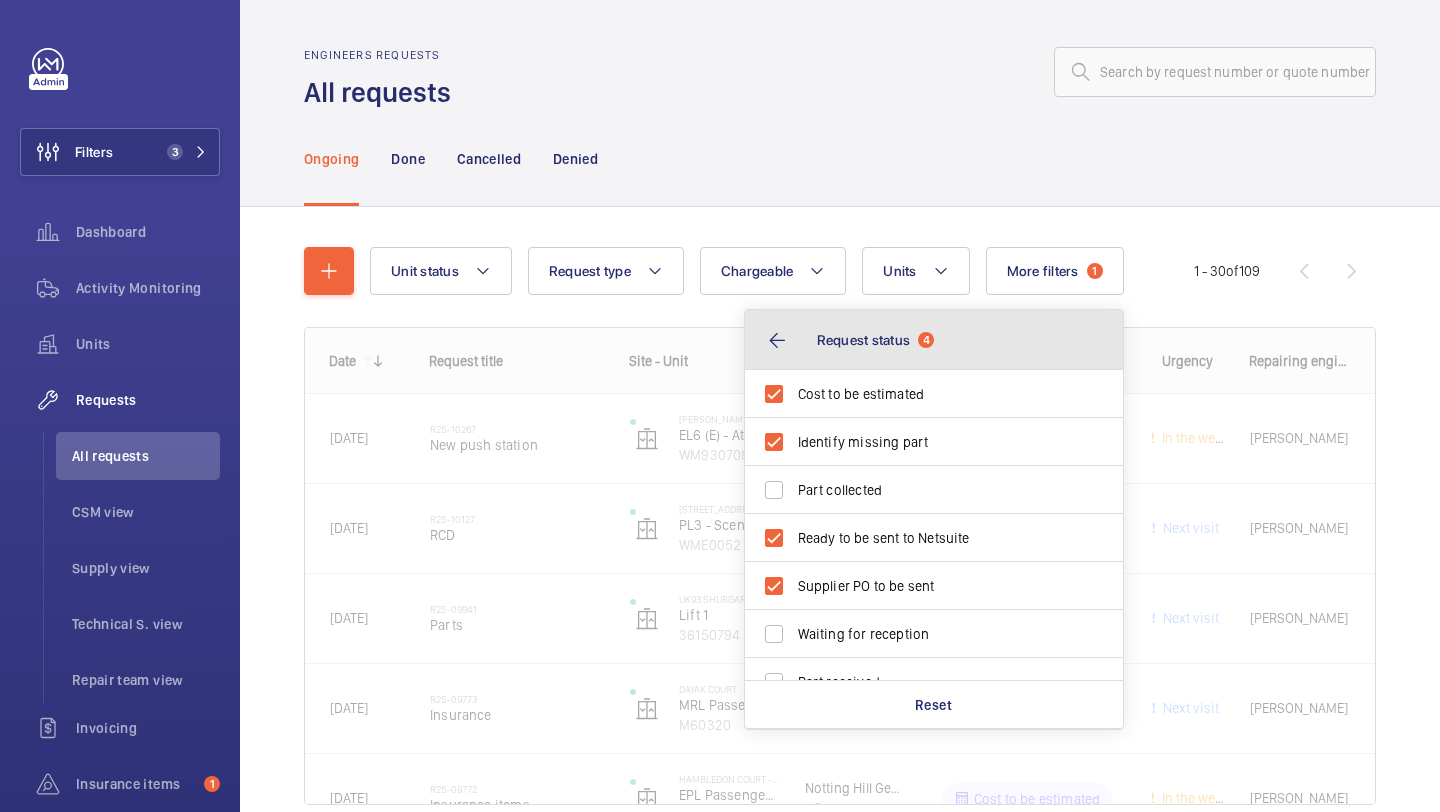 click on "Request status  4" 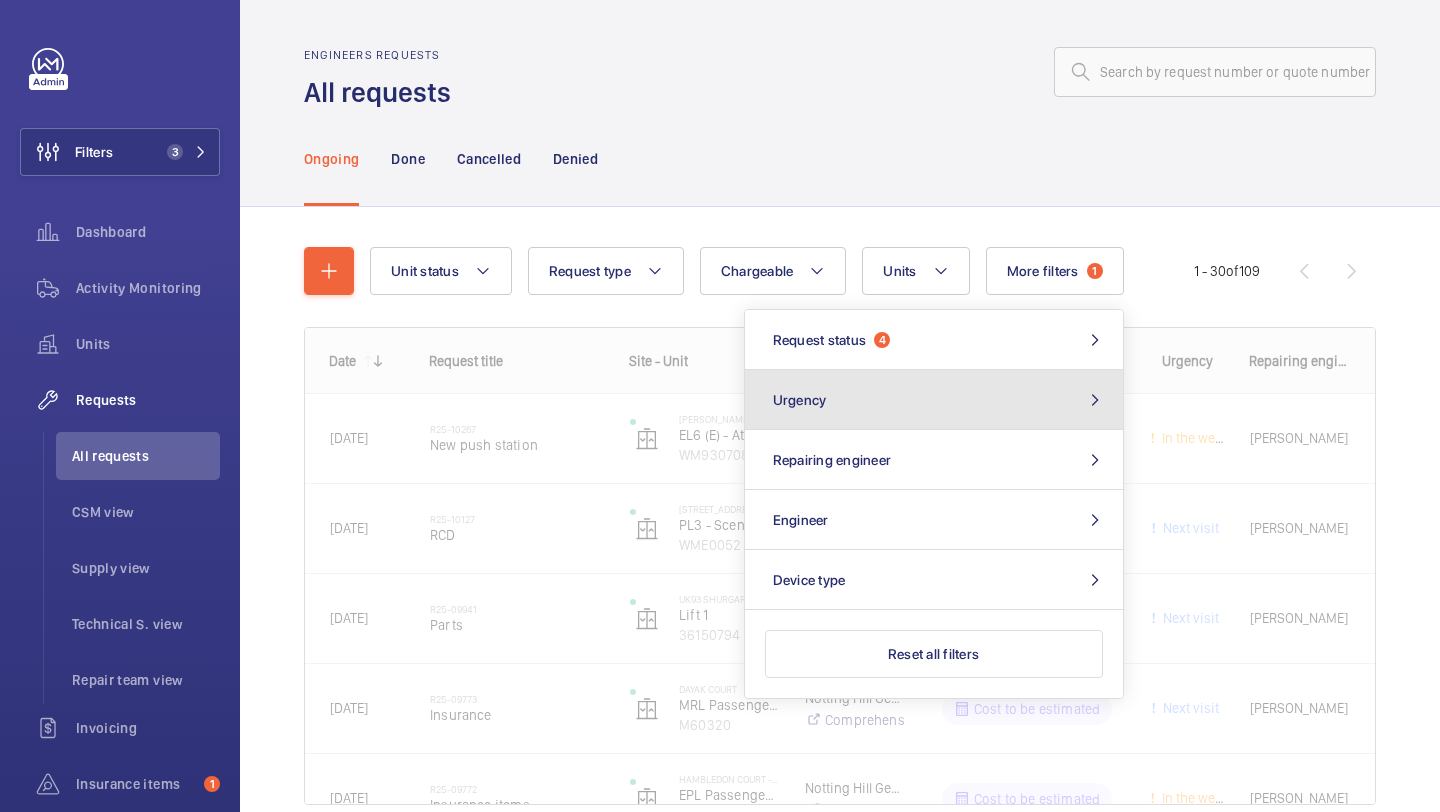 click on "Urgency" 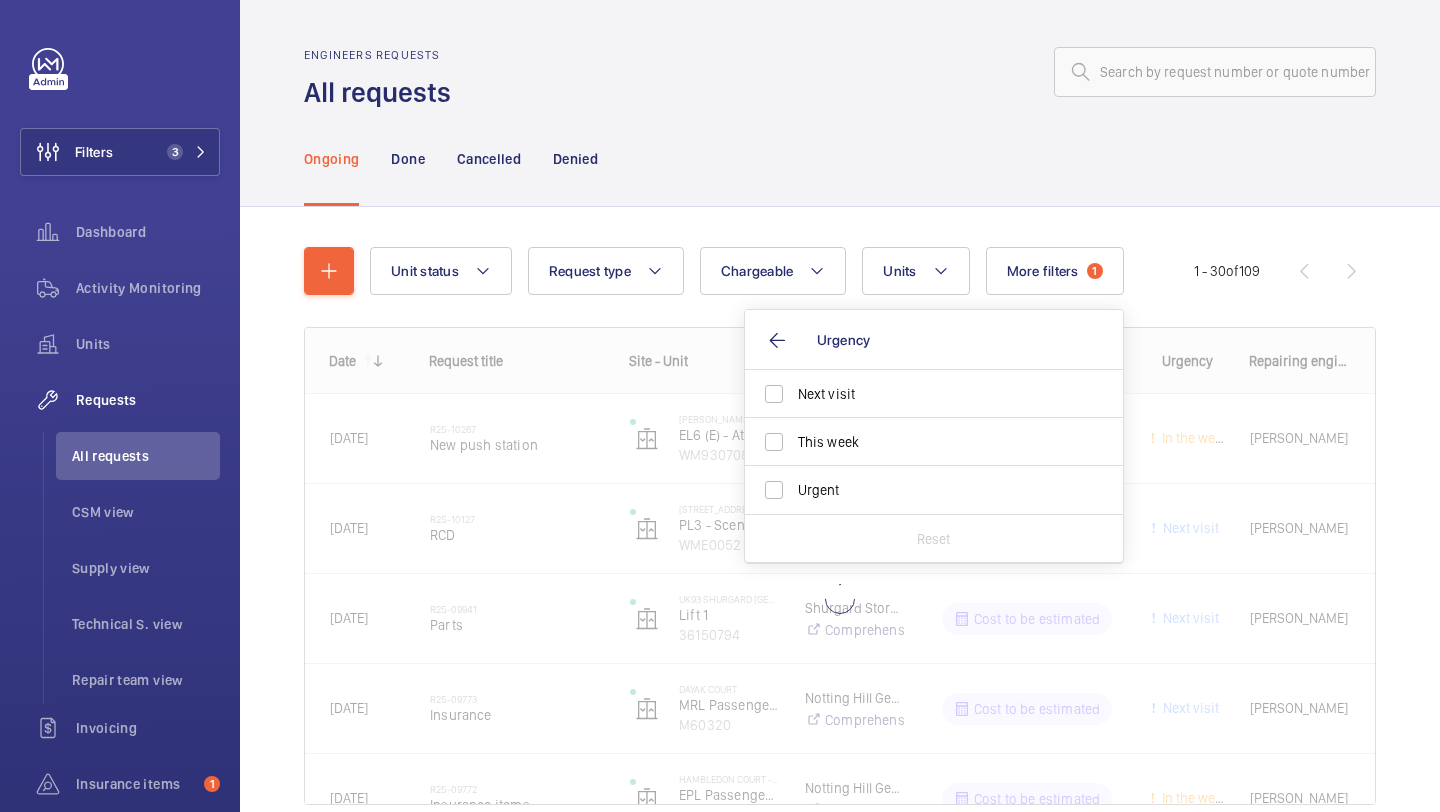 click on "Reset" 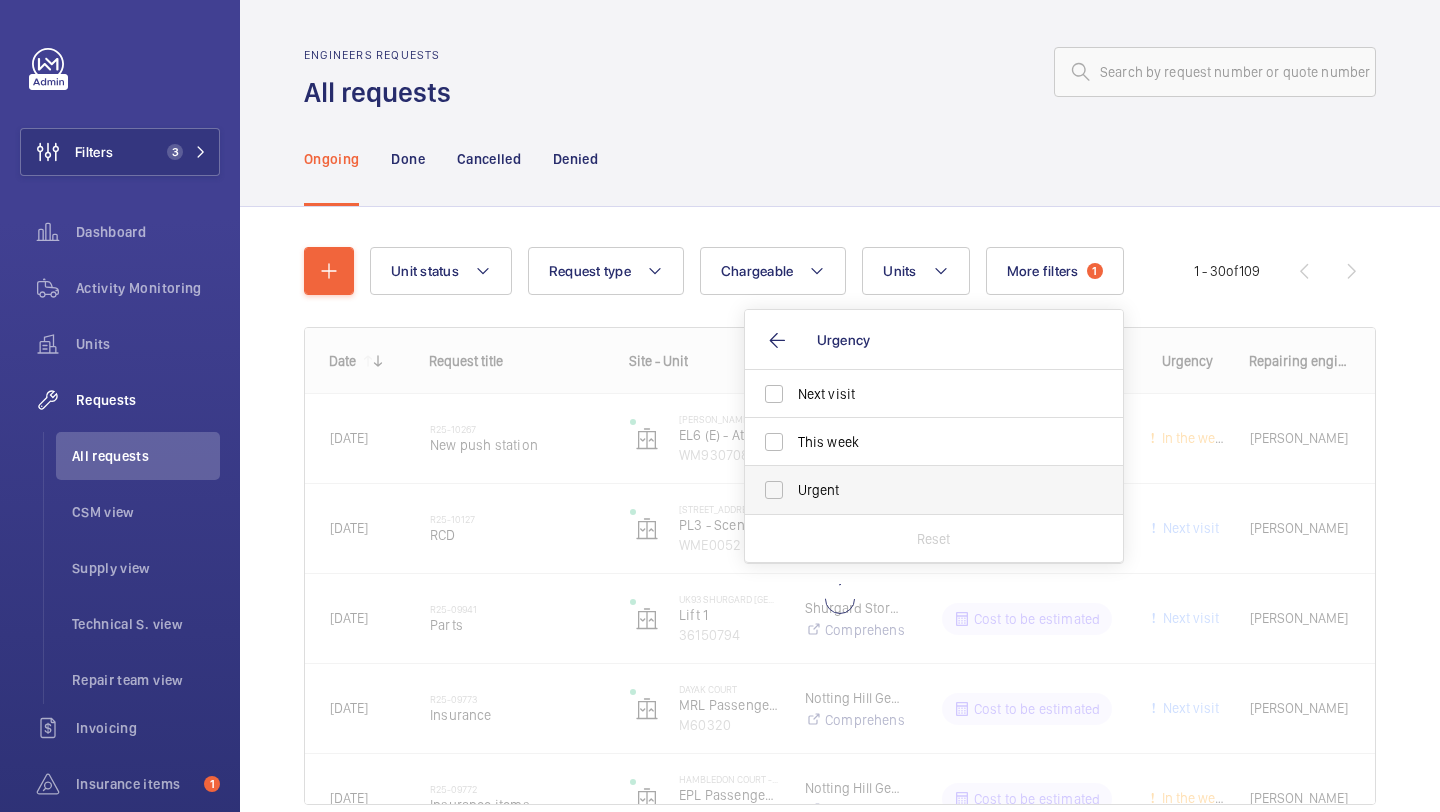 click on "Urgent" at bounding box center [919, 490] 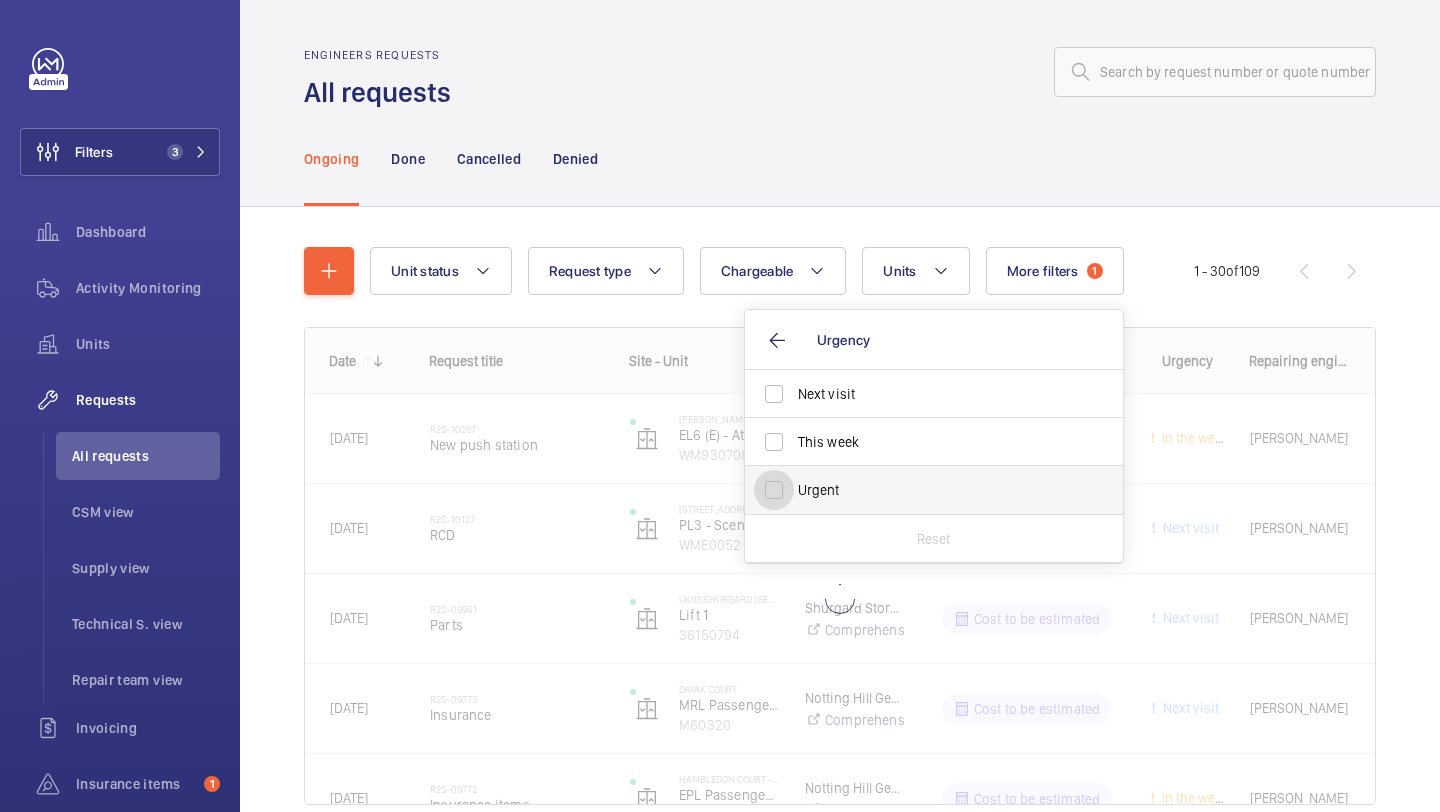 click on "Urgent" at bounding box center (774, 490) 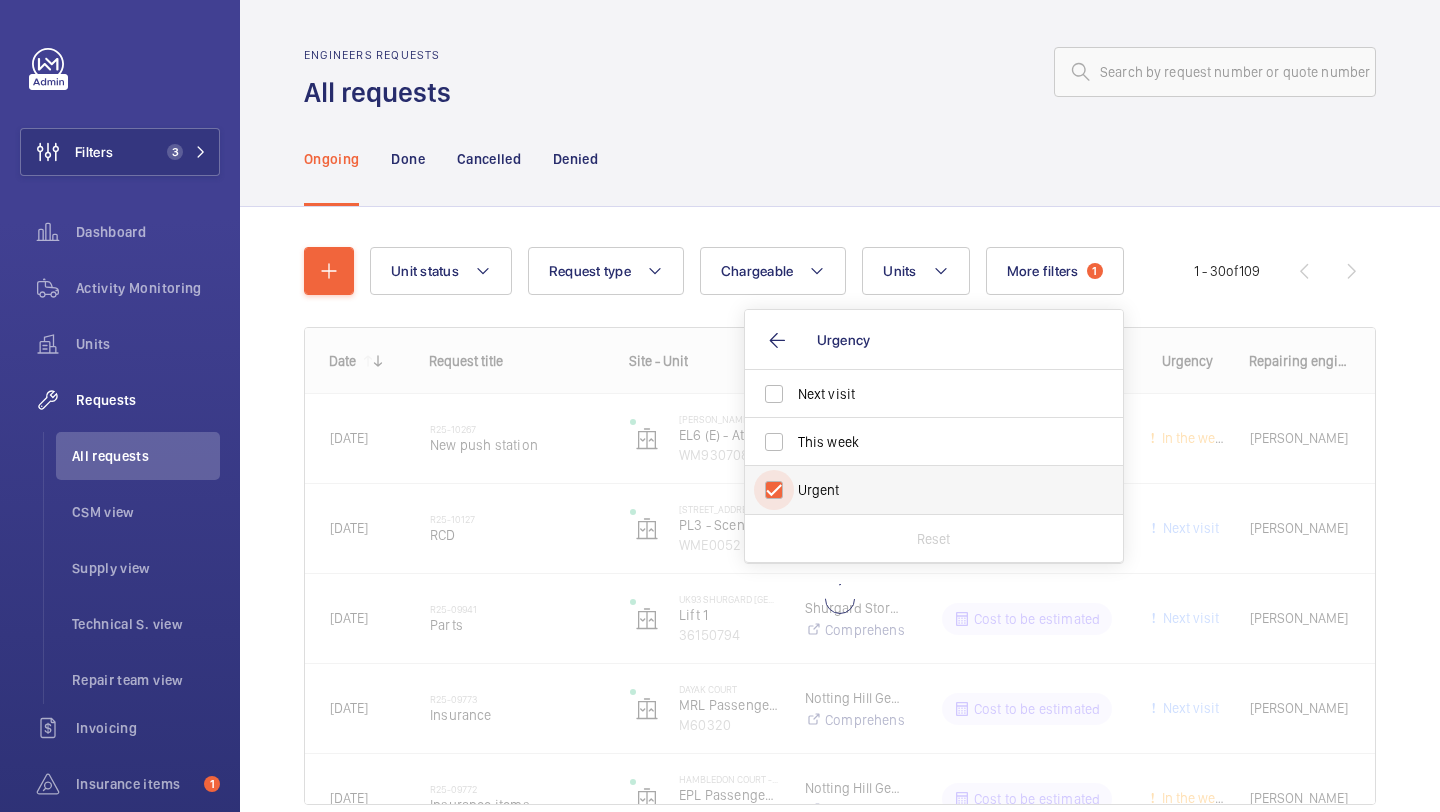 checkbox on "true" 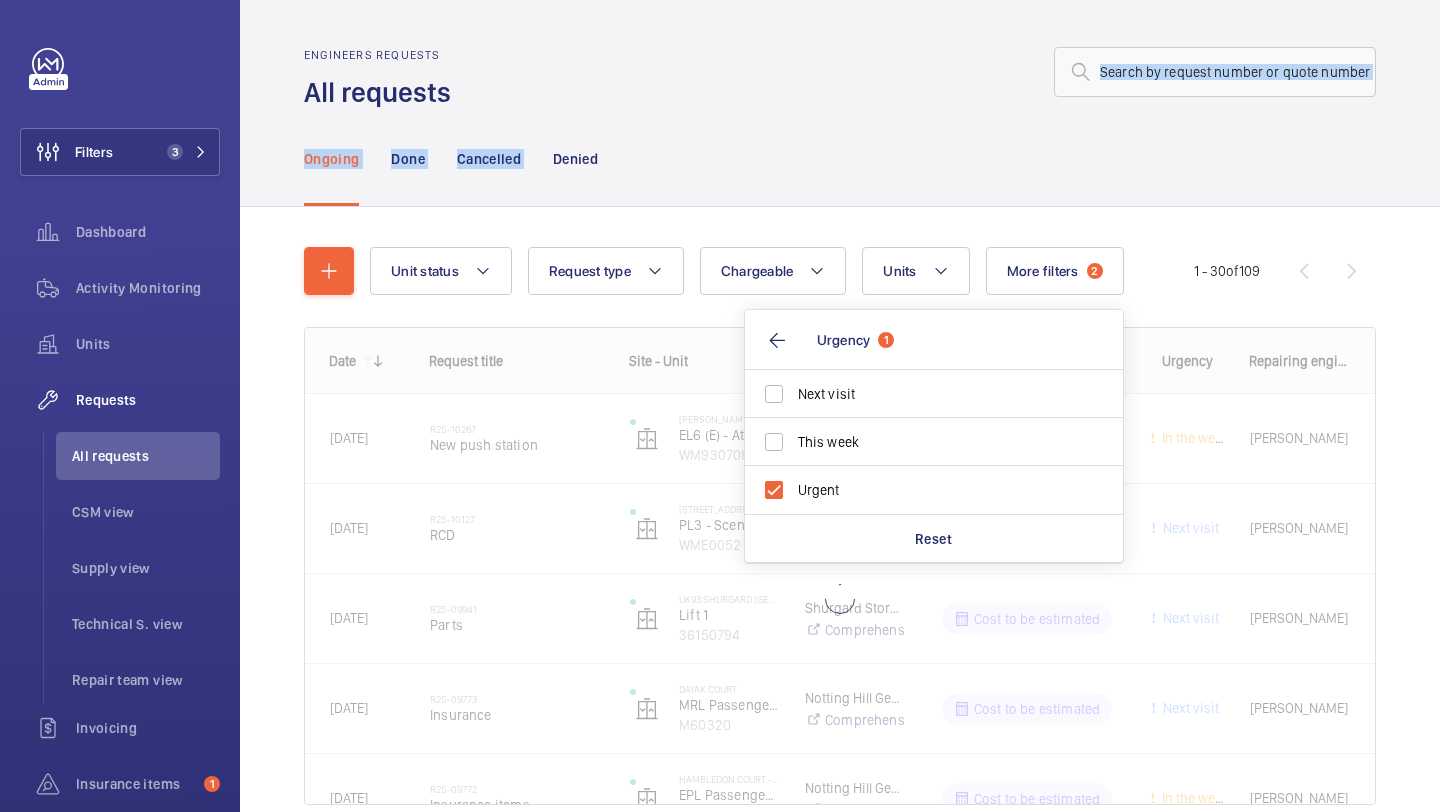 click on "Engineers requests All requests Ongoing Done Cancelled Denied Unit status Request type  Chargeable Units More filters  2  Request status  4 Urgency  1 Next visit This week Urgent Reset Repairing engineer Engineer Device type 1 - 30  of  109
Date
Request title
Site - Unit" 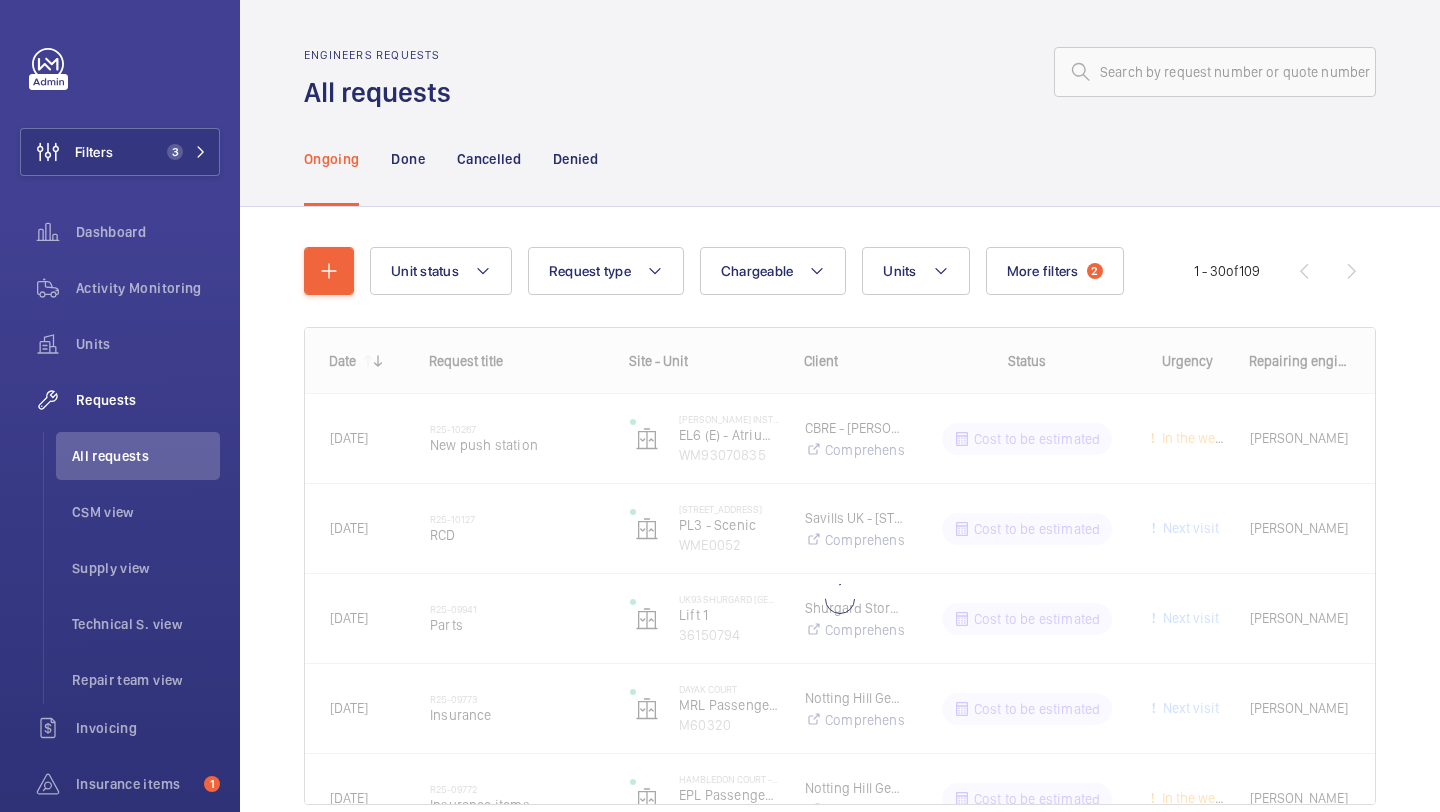 click on "Ongoing Done Cancelled Denied" 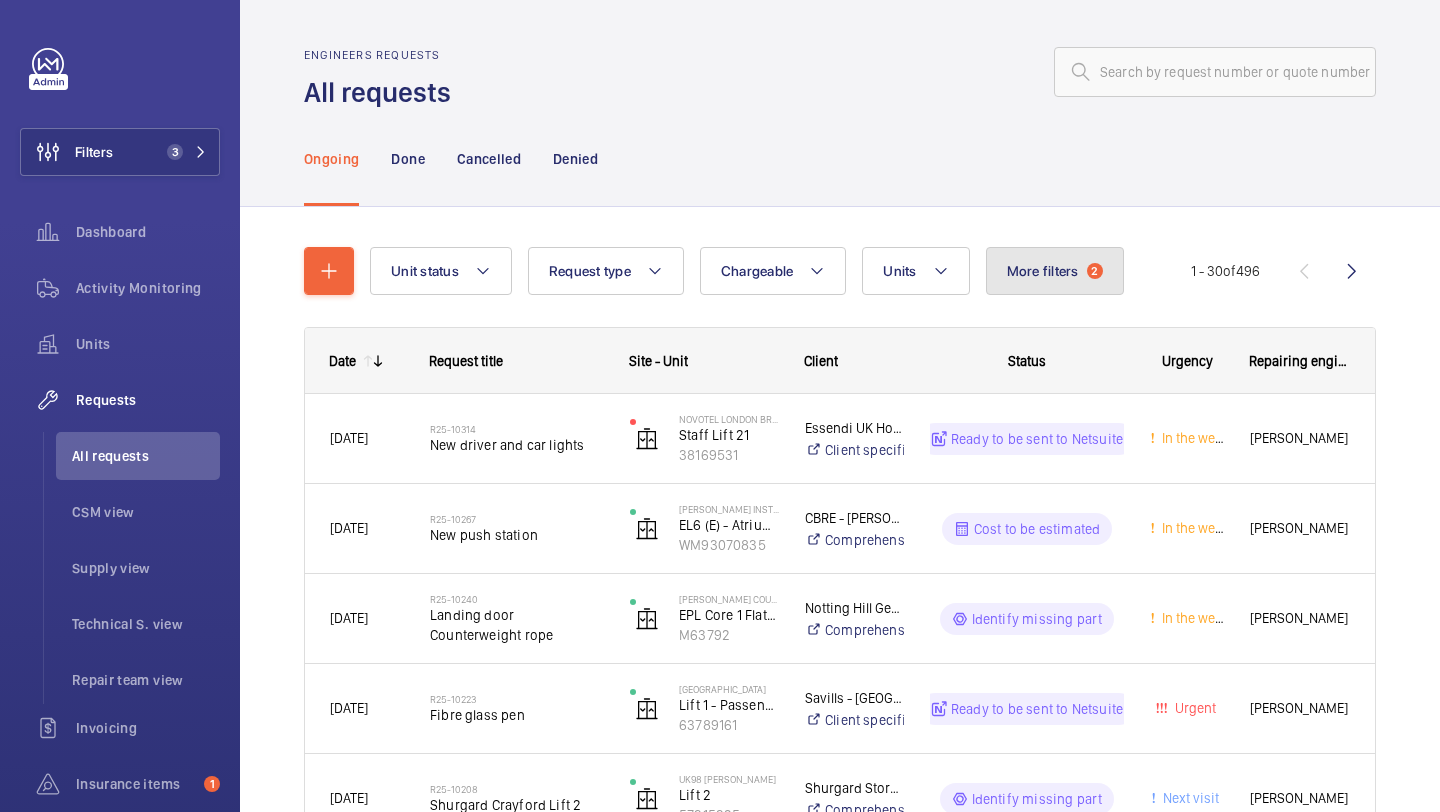 click on "More filters" 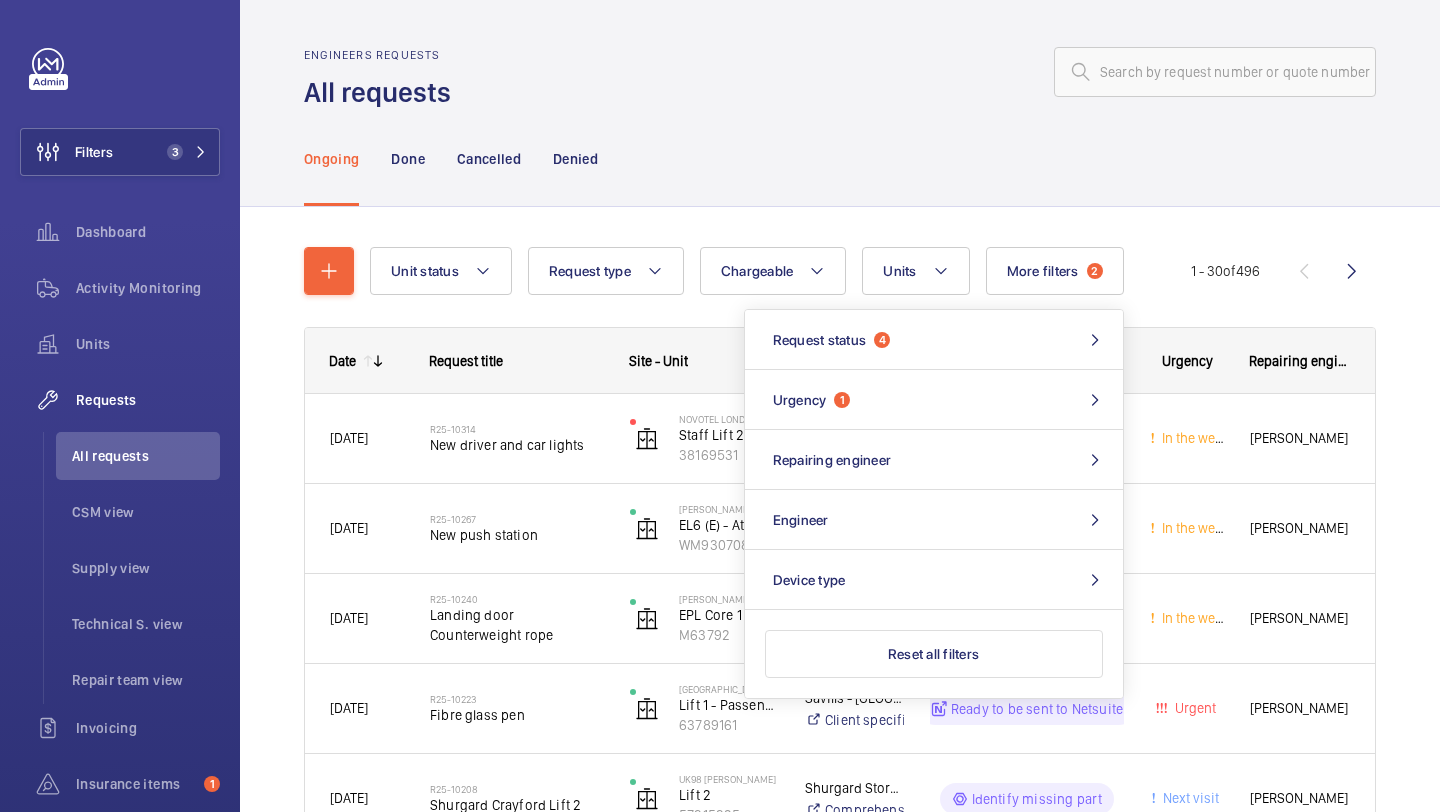 click on "Ongoing Done Cancelled Denied" 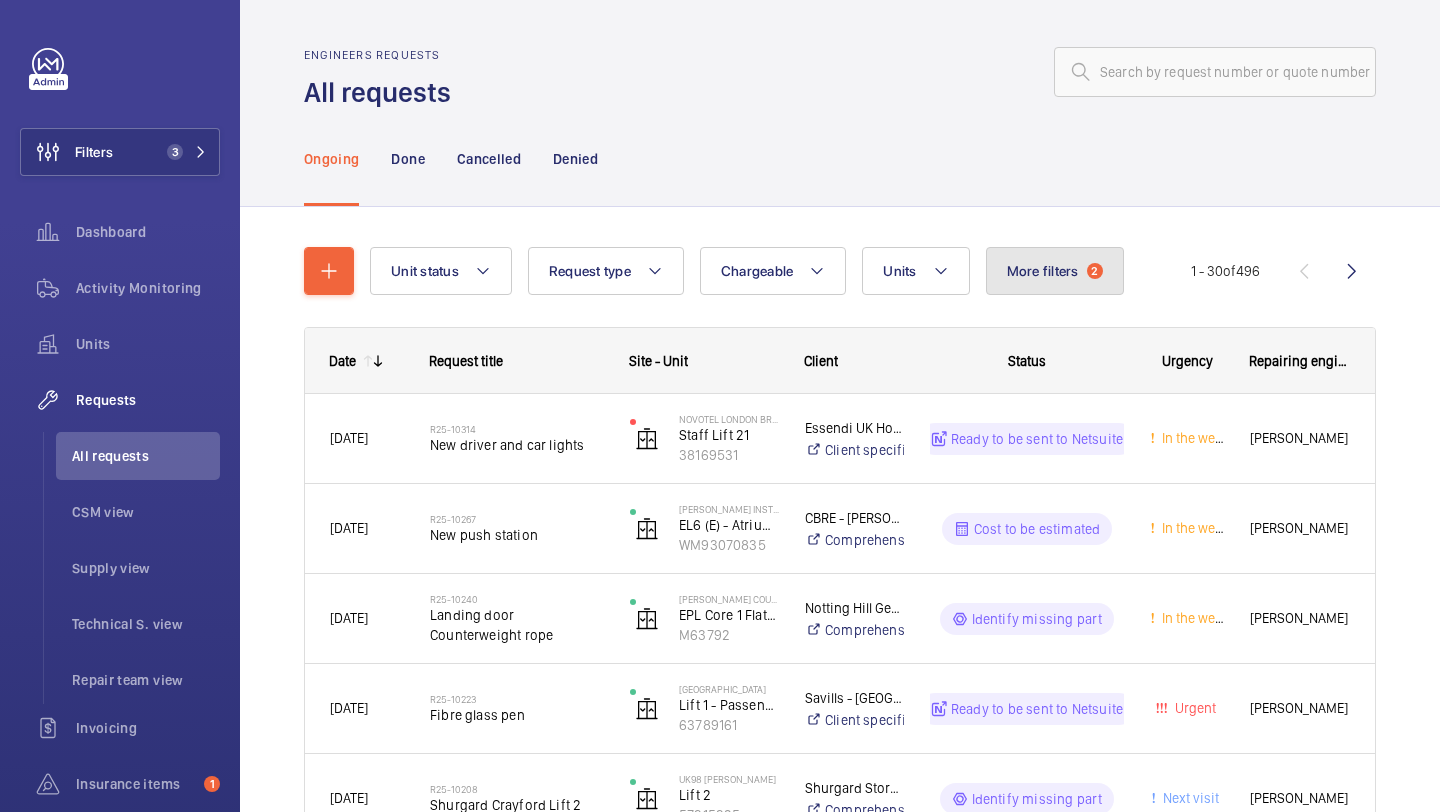 click on "More filters  2" 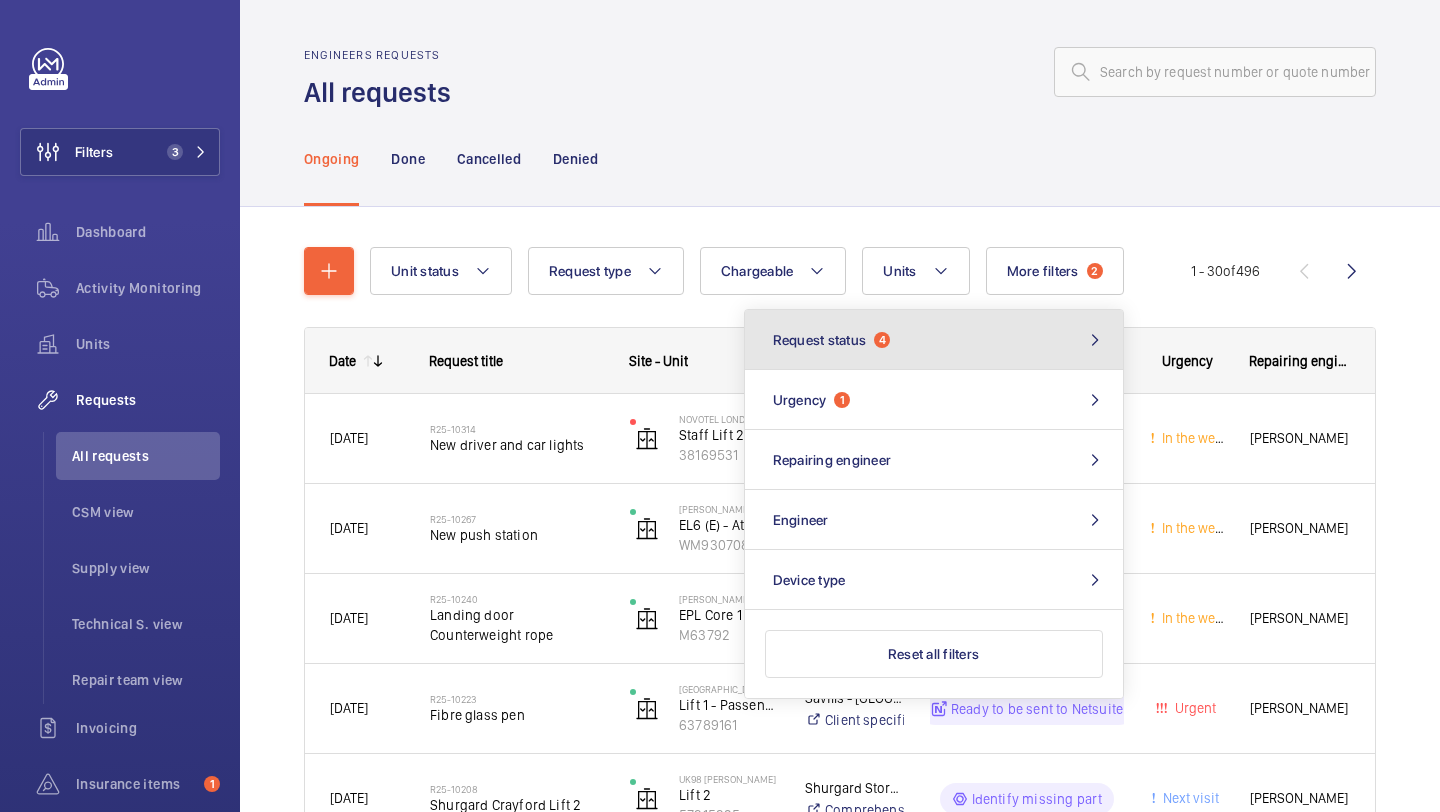 click on "Request status  4" 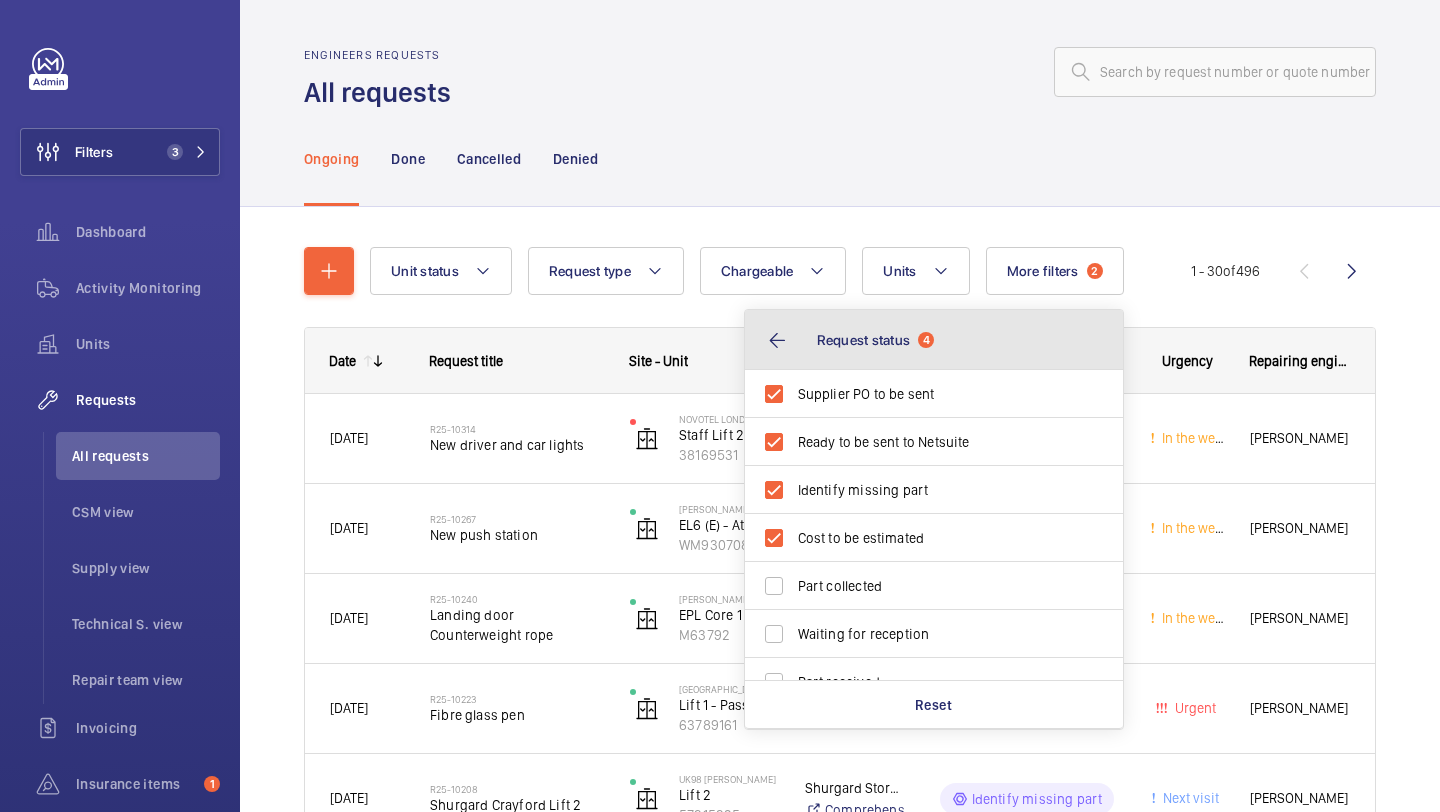 click on "Request status  4" 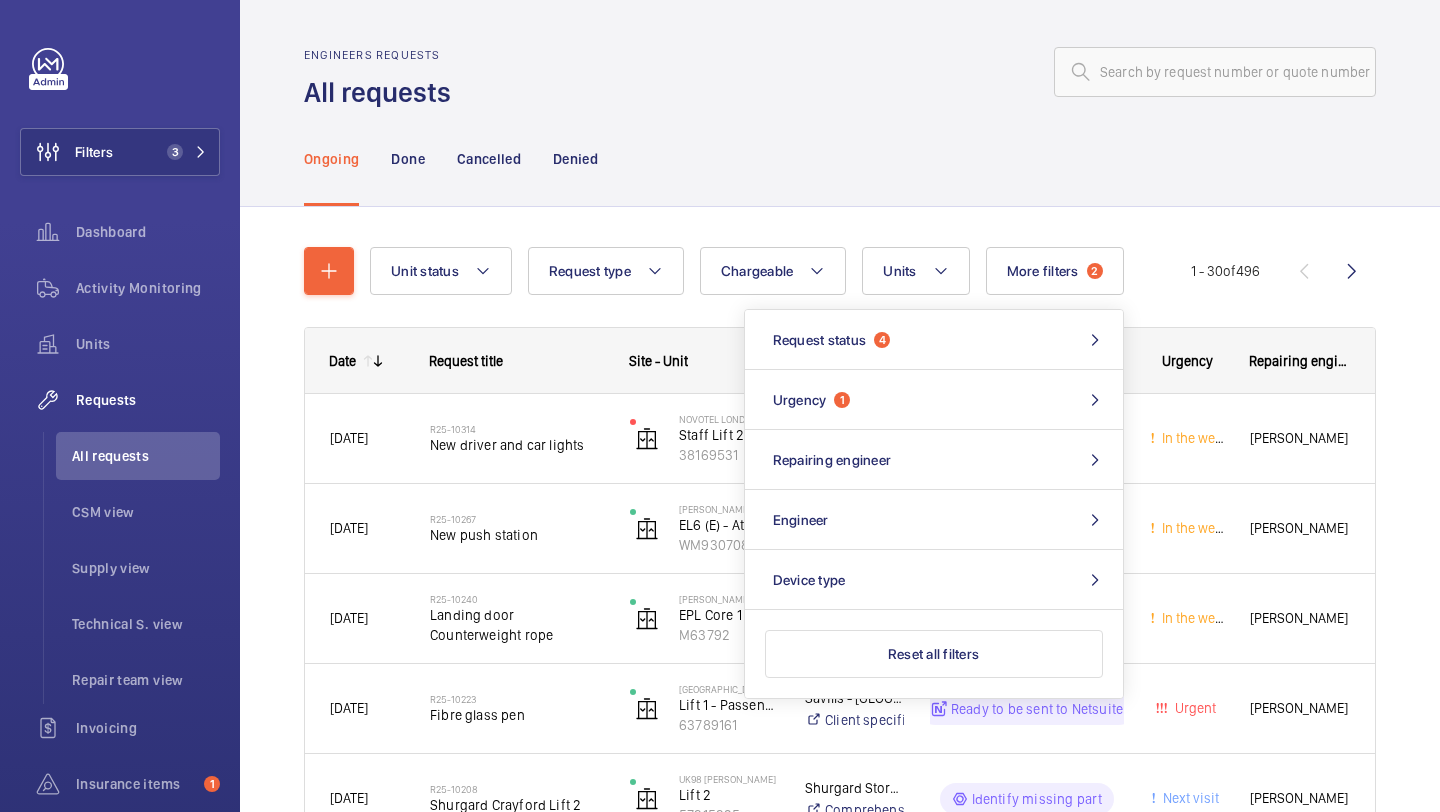 click on "Ongoing Done Cancelled Denied" 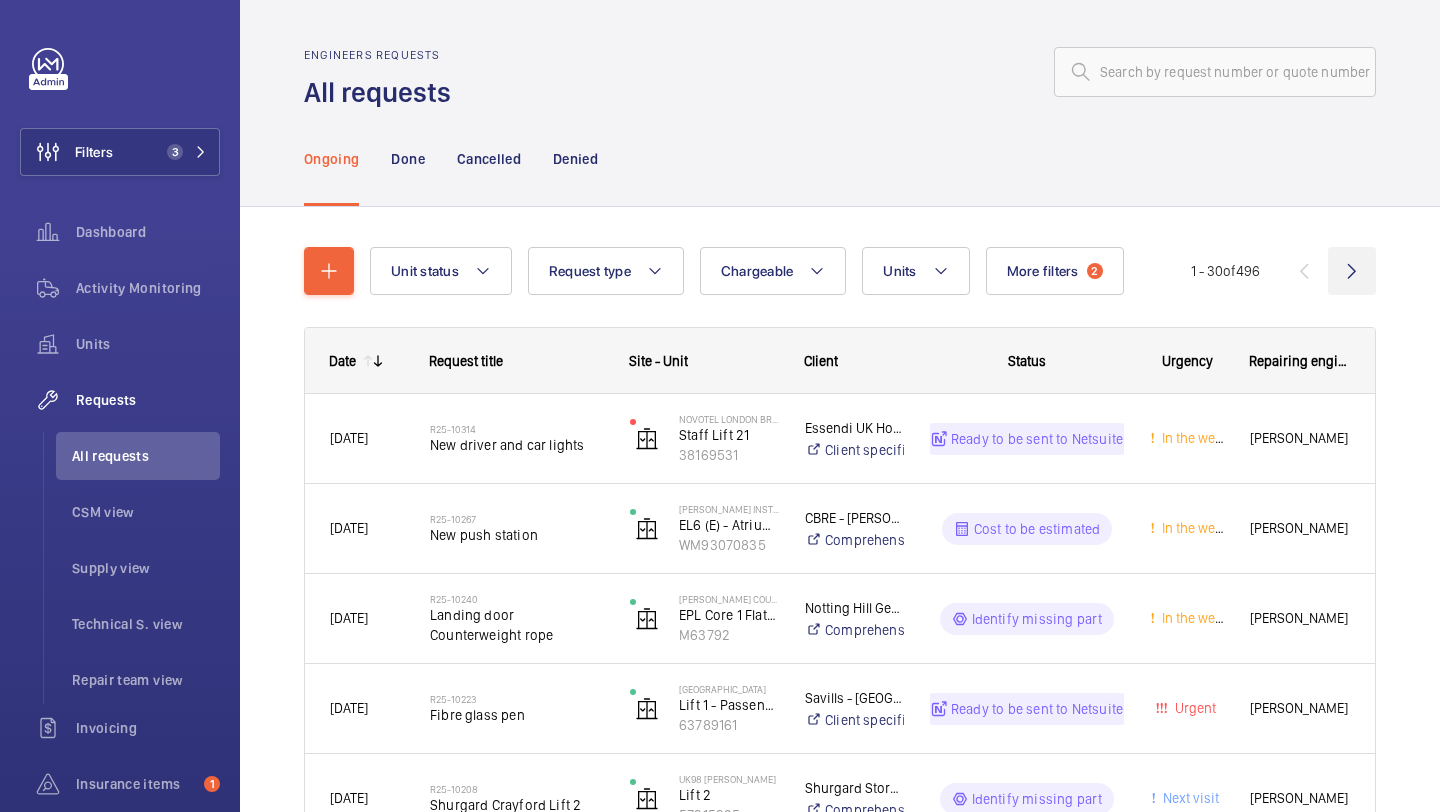 click 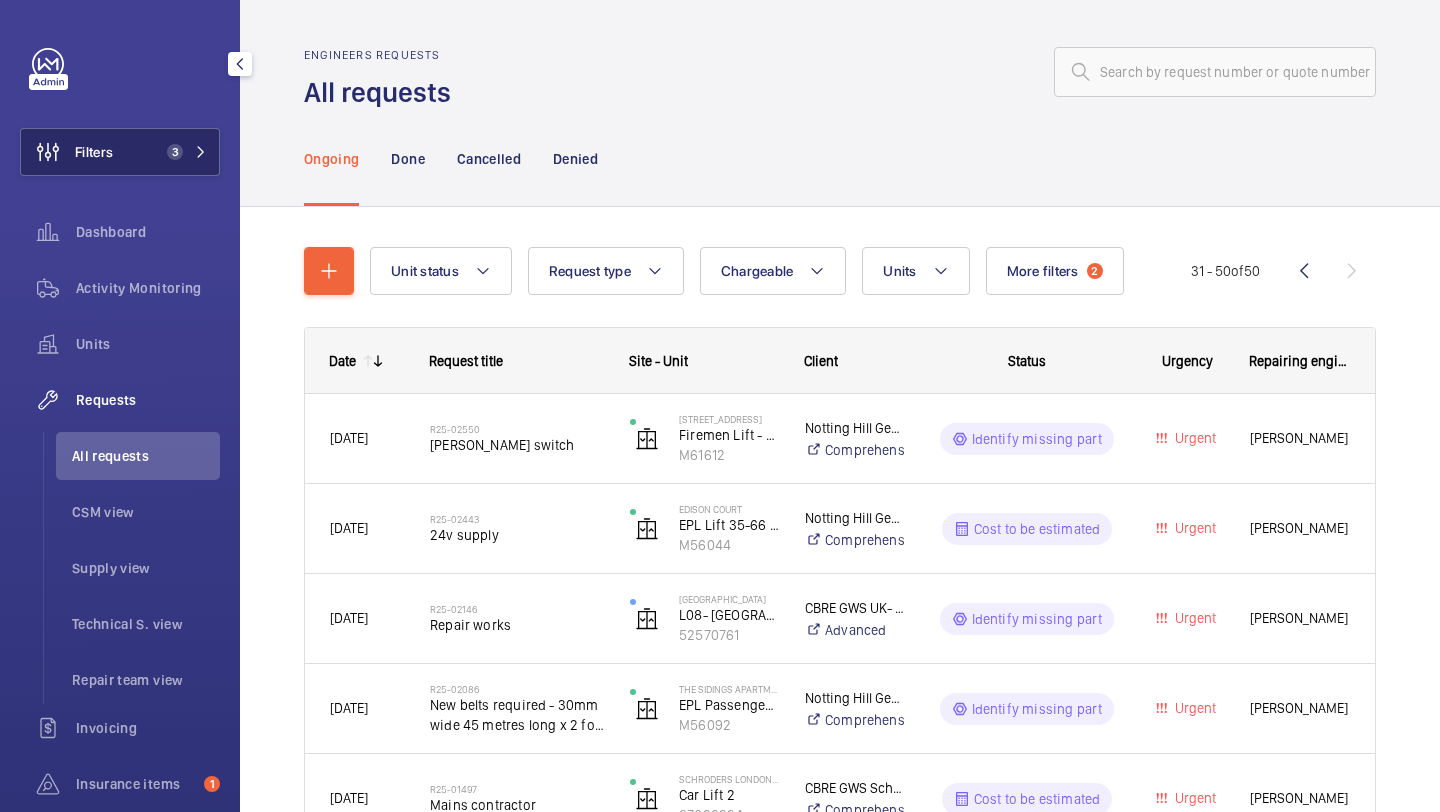 click on "Filters 3" 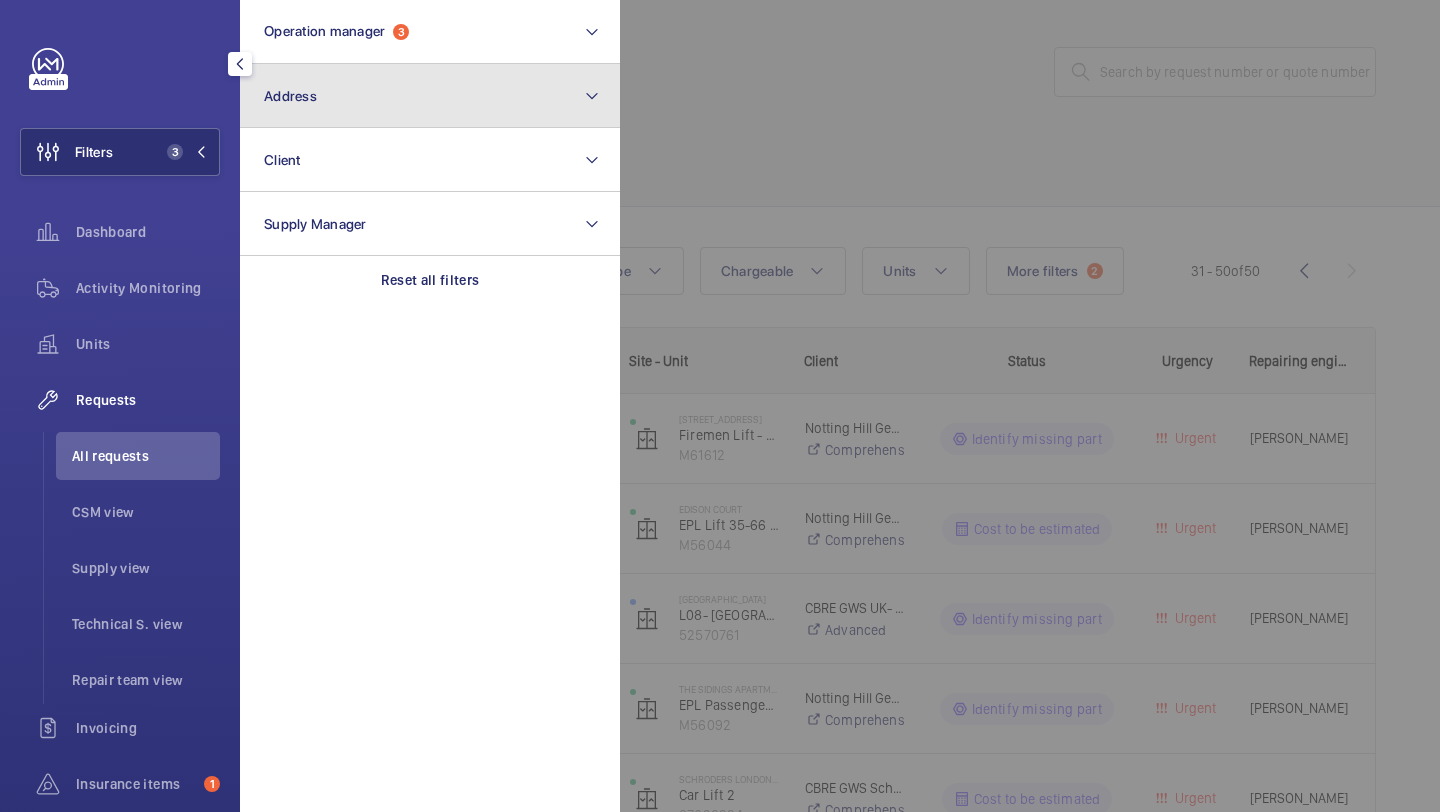 click on "Address" 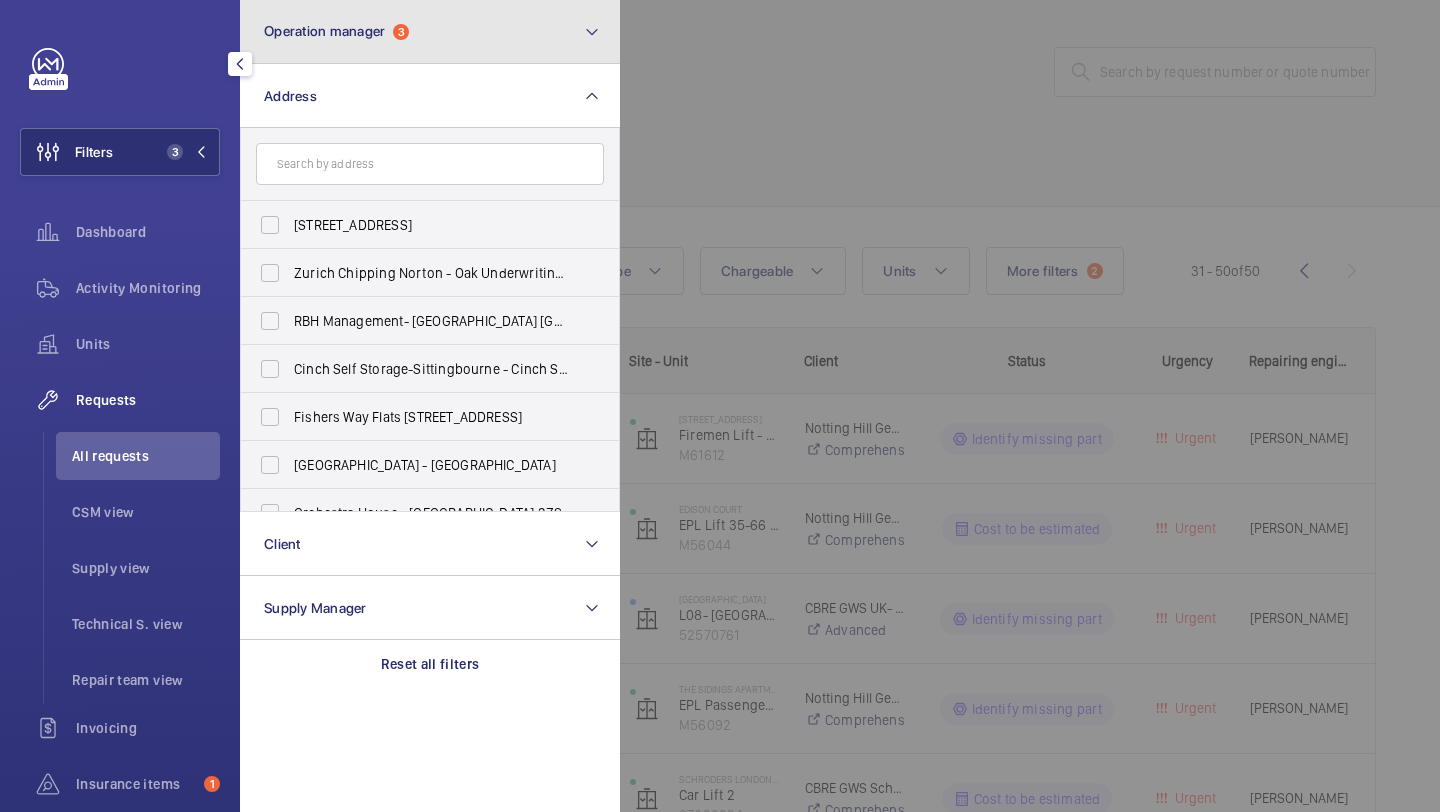 click on "Operation manager" 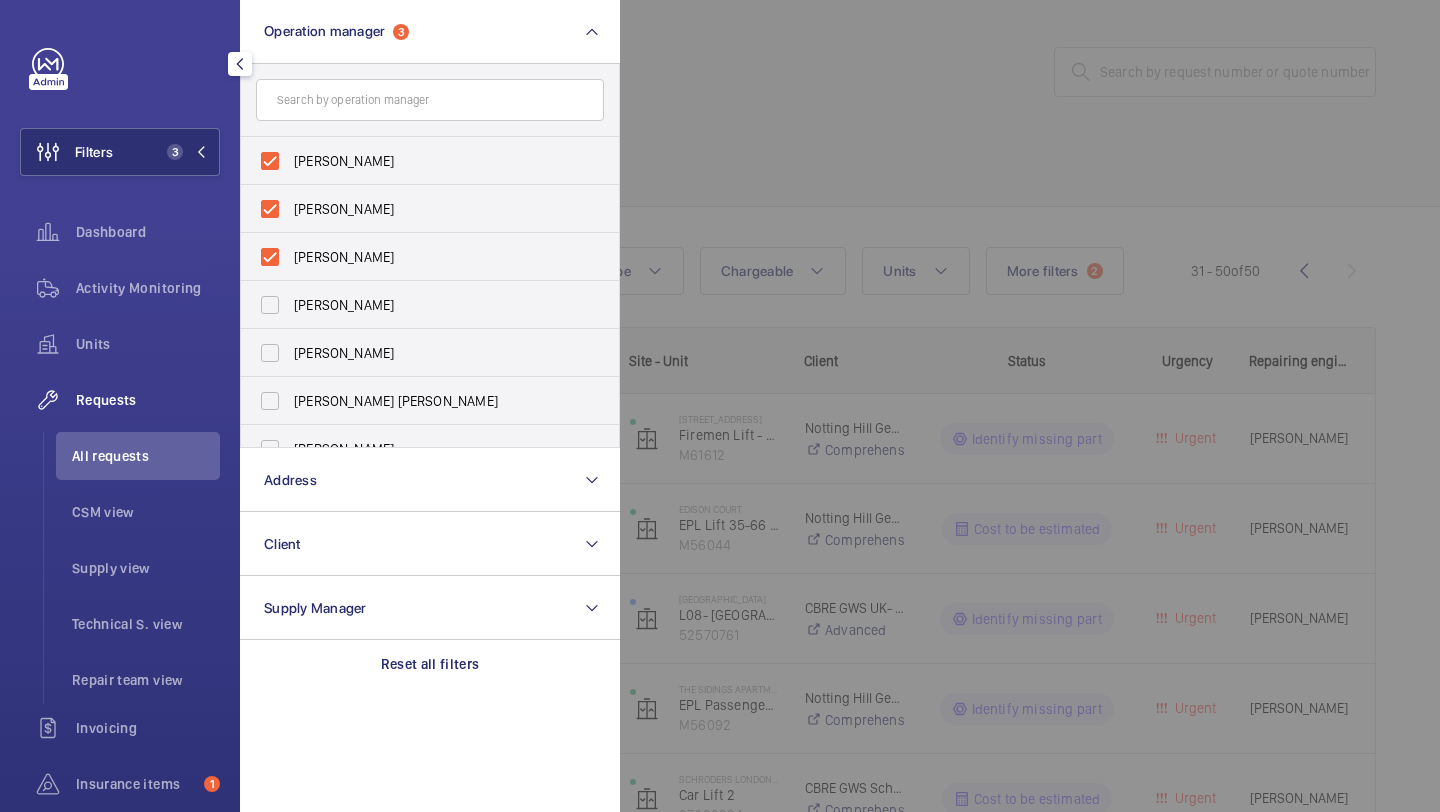 click 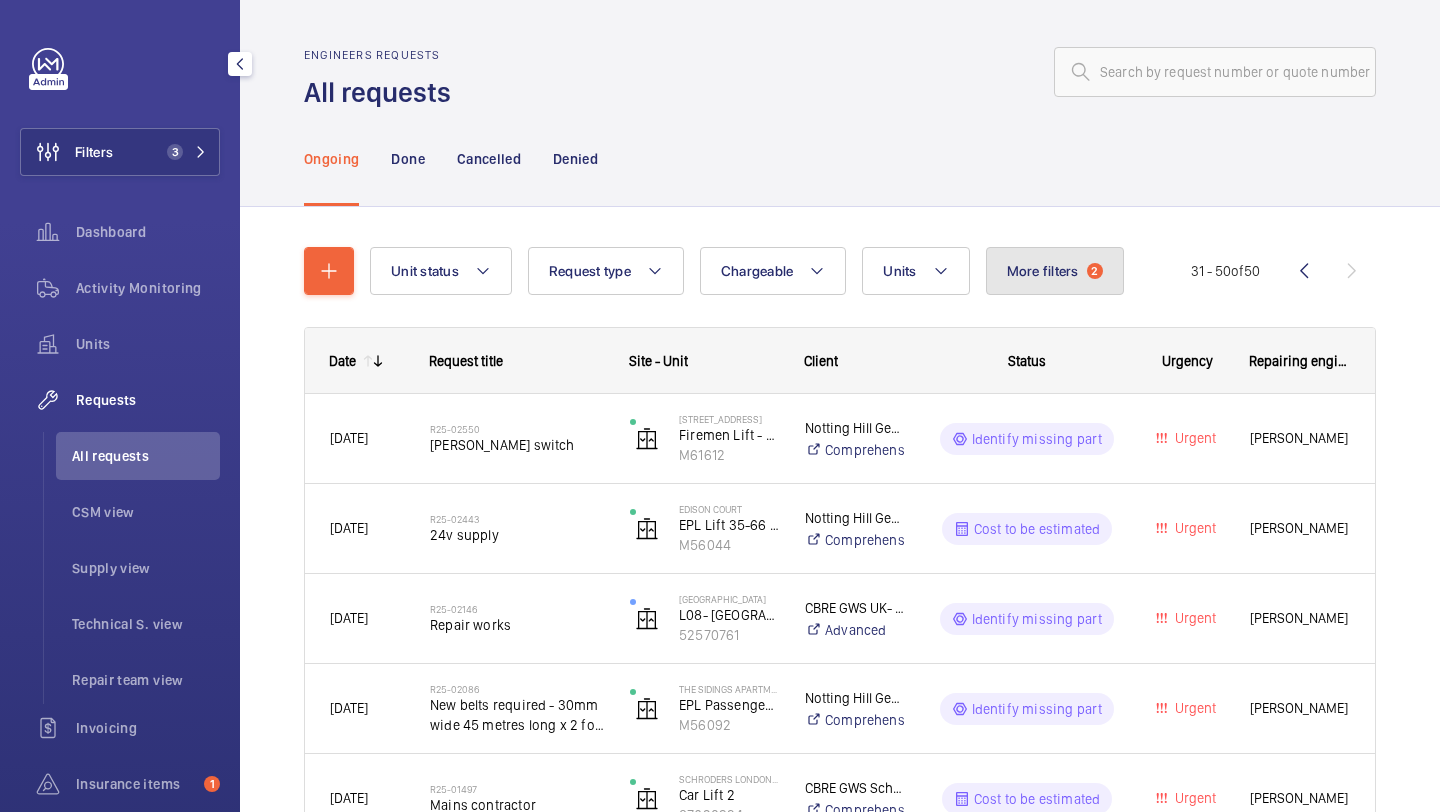 click on "More filters  2" 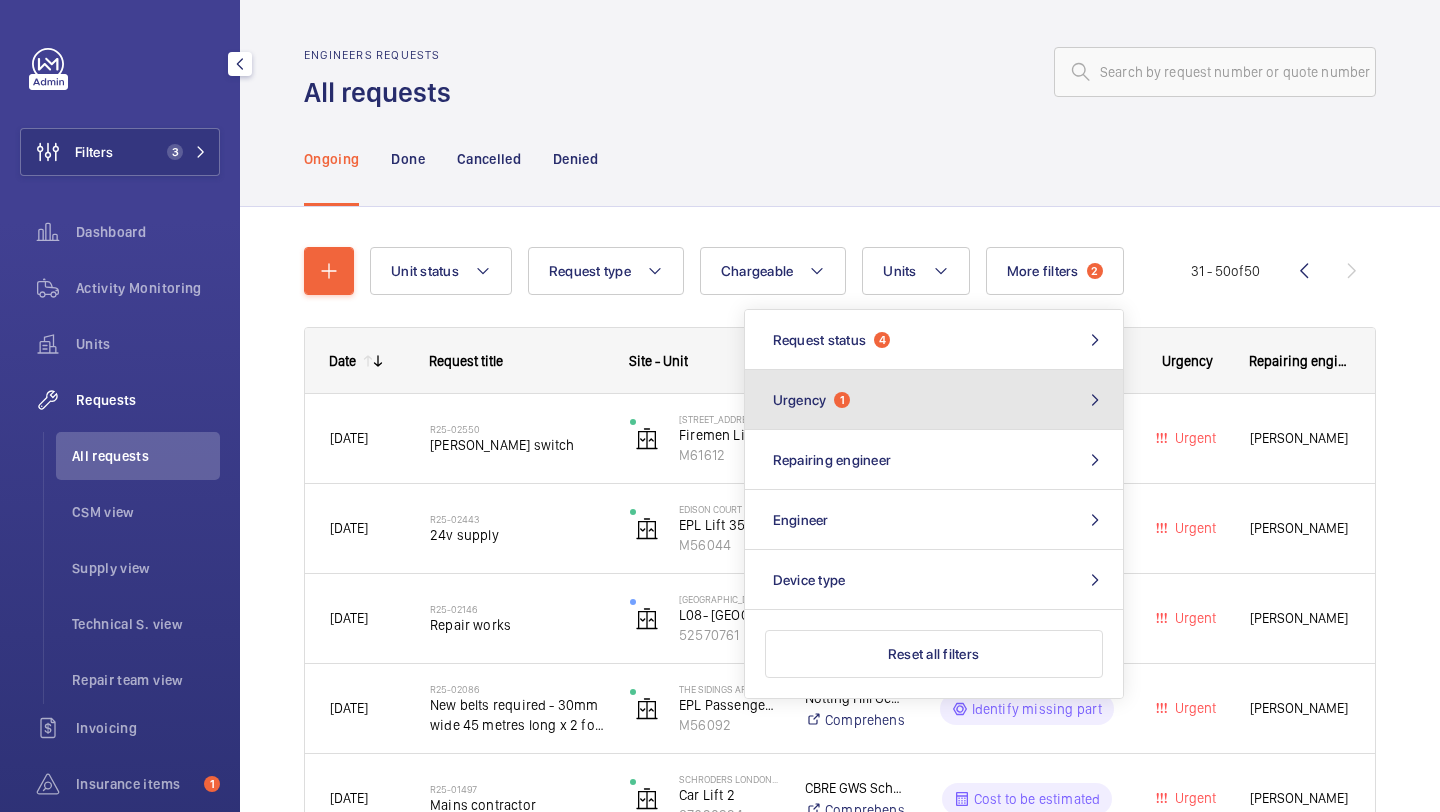 click on "Urgency  1" 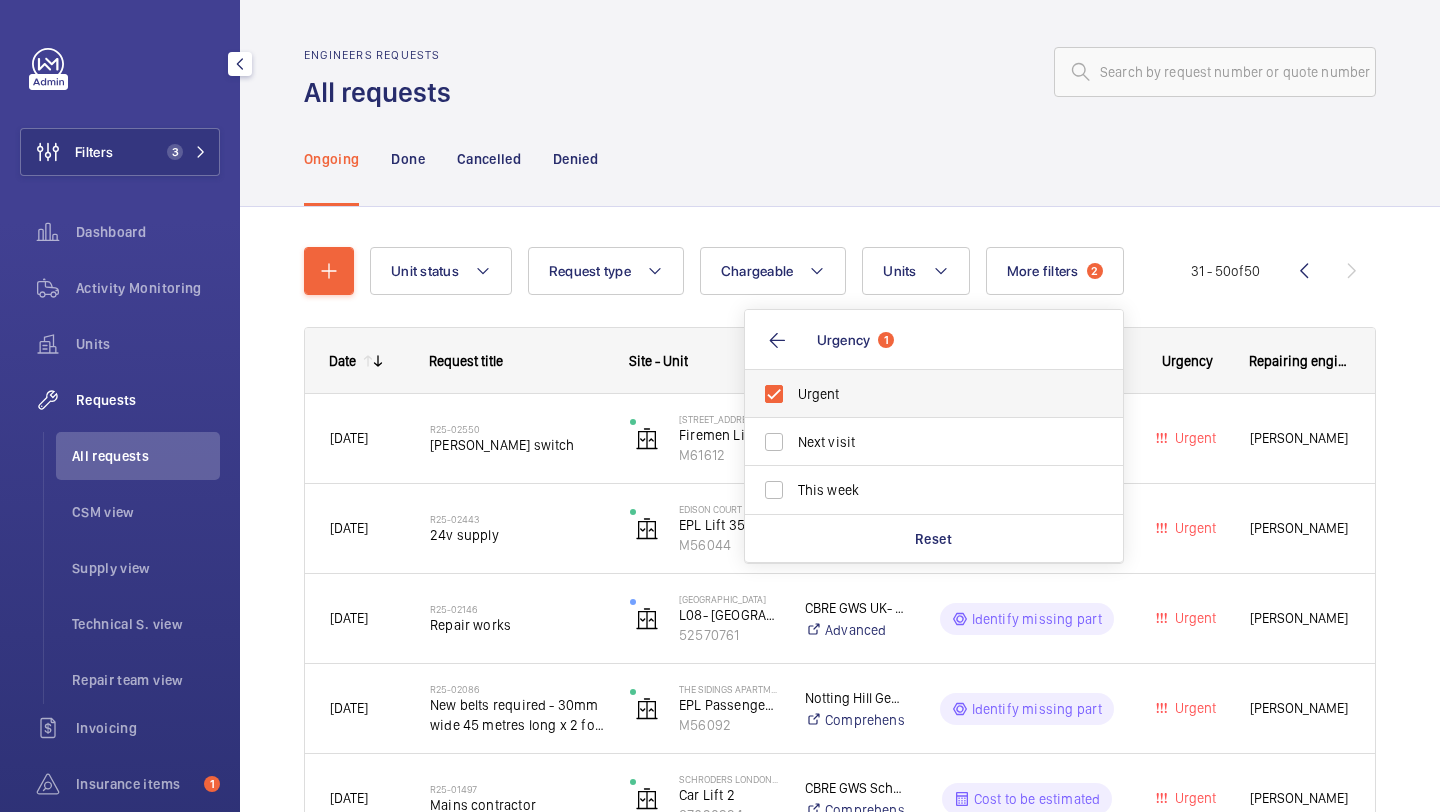 click on "Urgent" at bounding box center [935, 394] 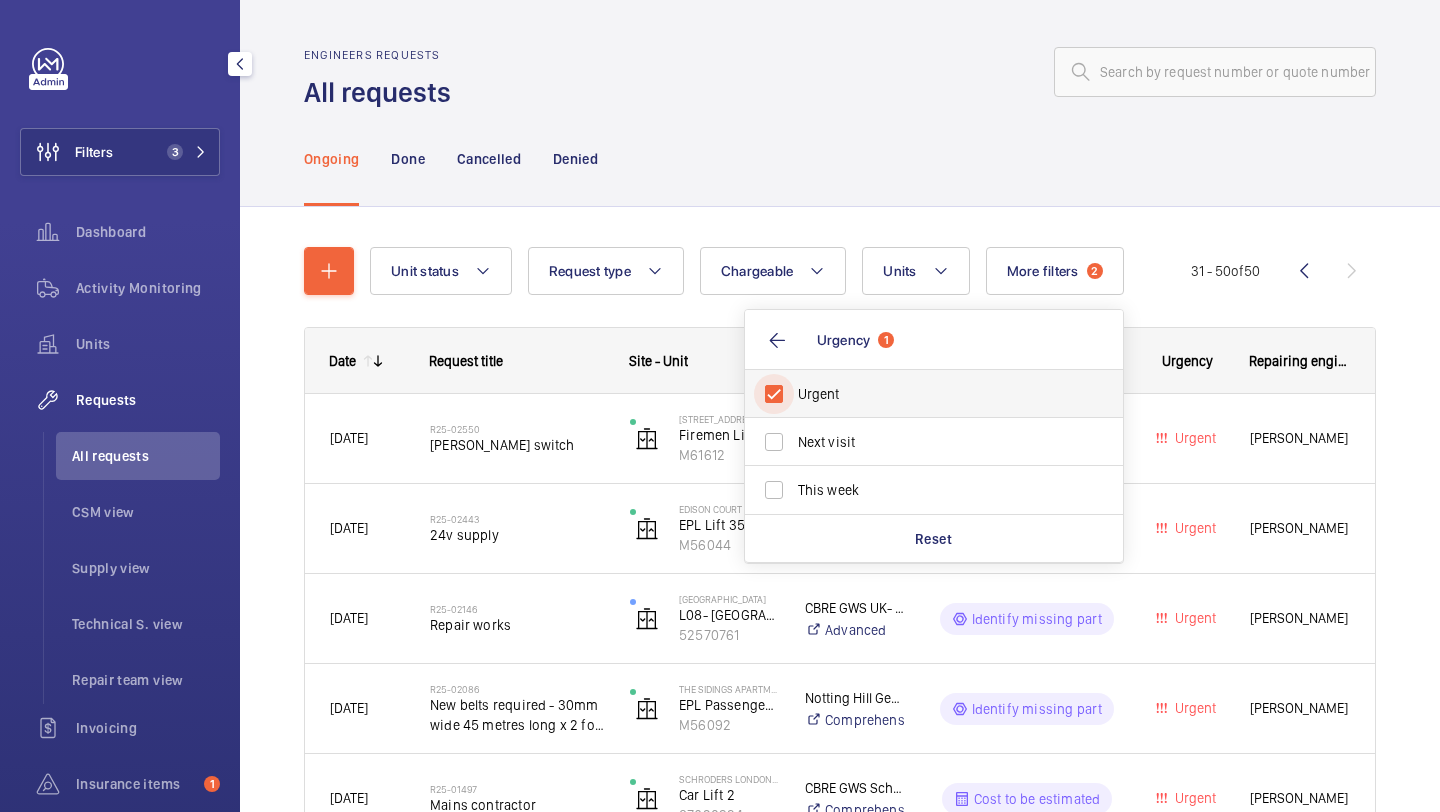 click on "Urgent" at bounding box center [774, 394] 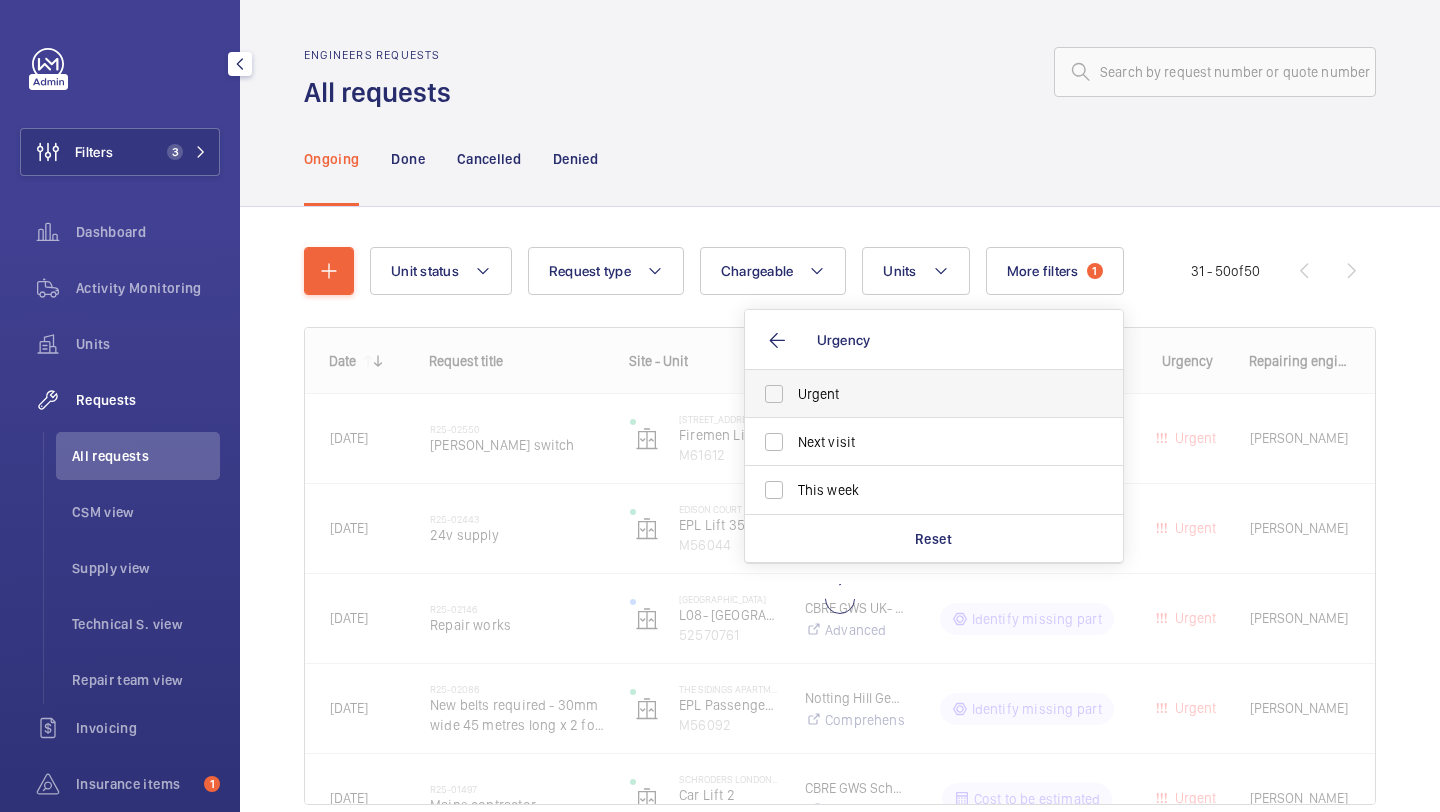 click on "Urgent" at bounding box center (935, 394) 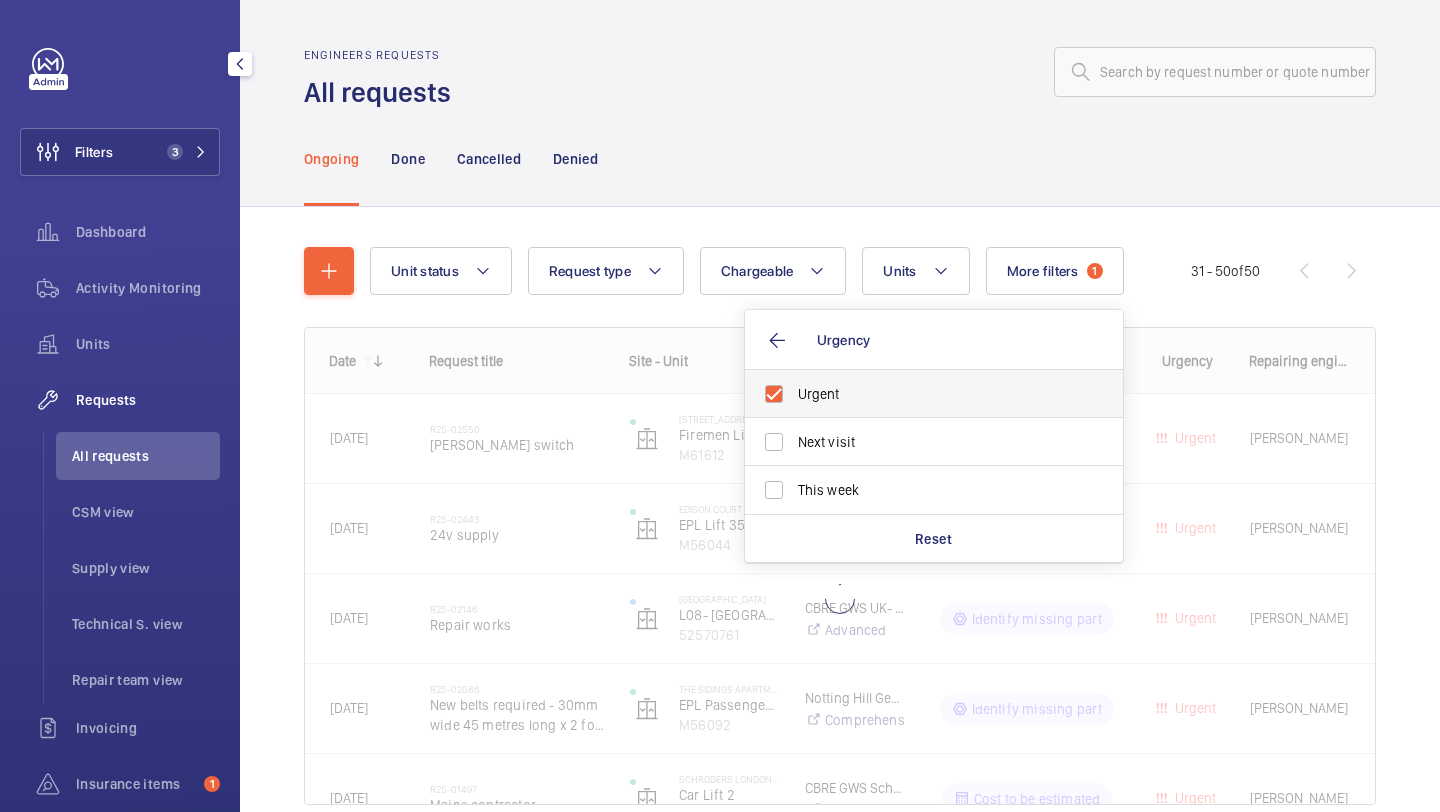checkbox on "true" 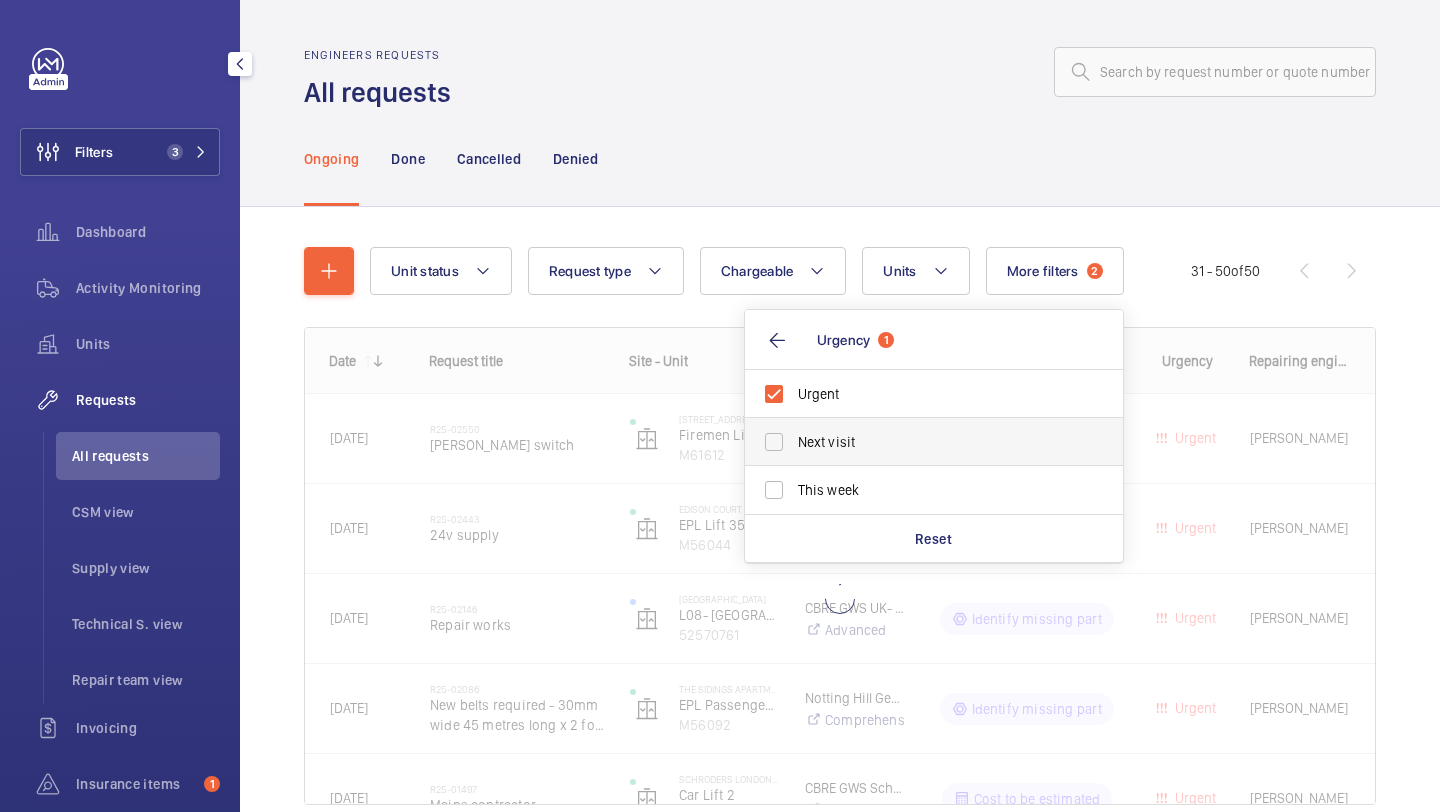 click on "Next visit" at bounding box center [935, 442] 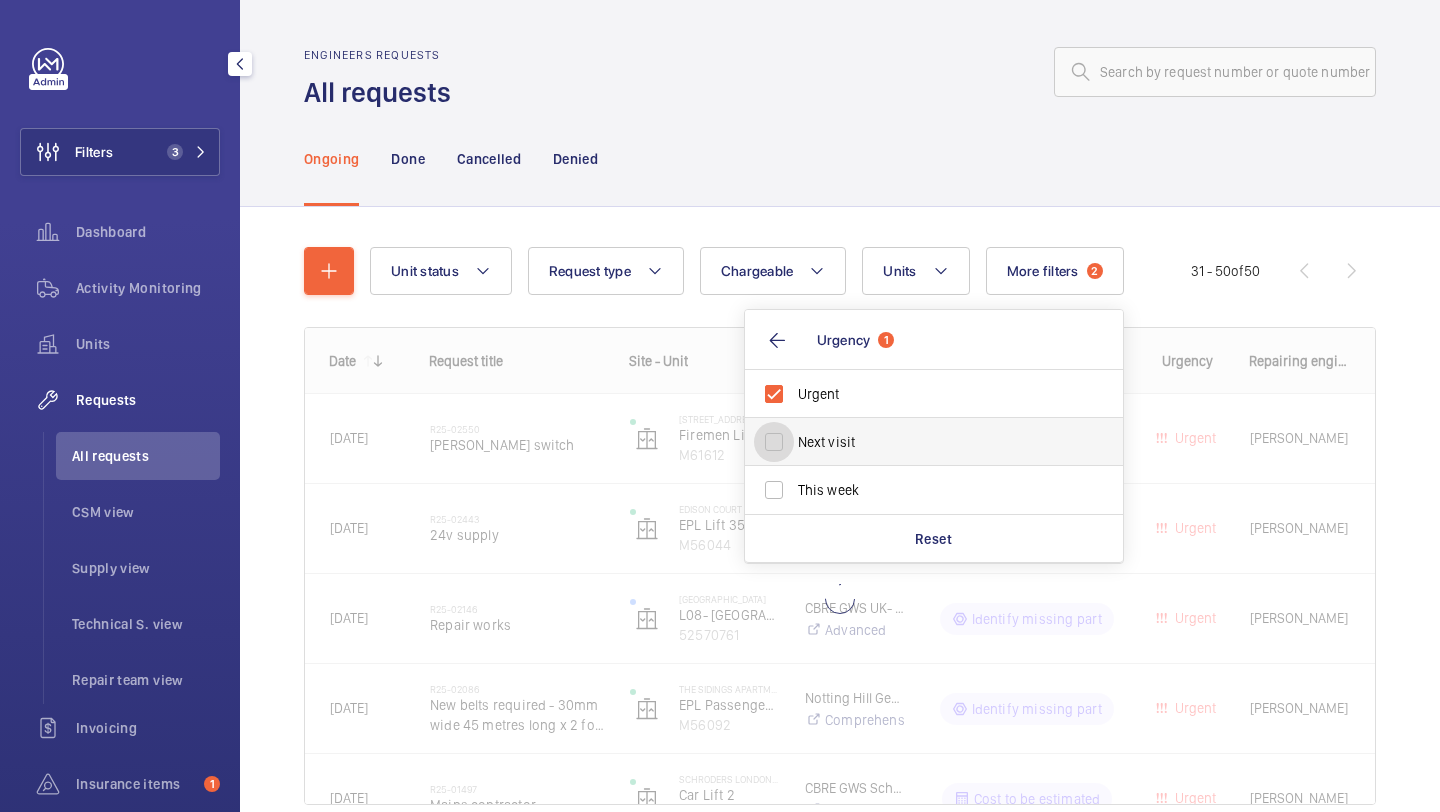 click on "Next visit" at bounding box center [774, 442] 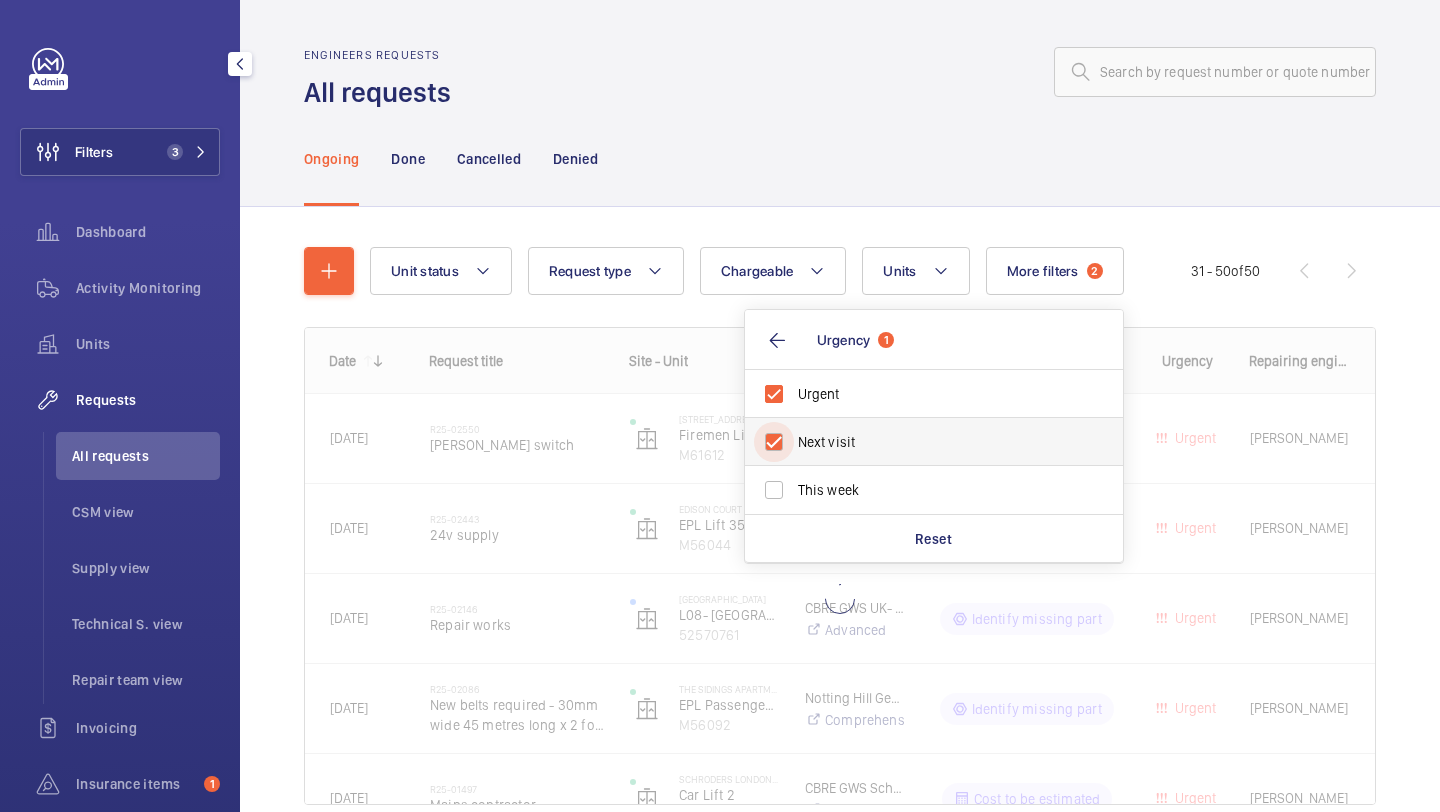 checkbox on "true" 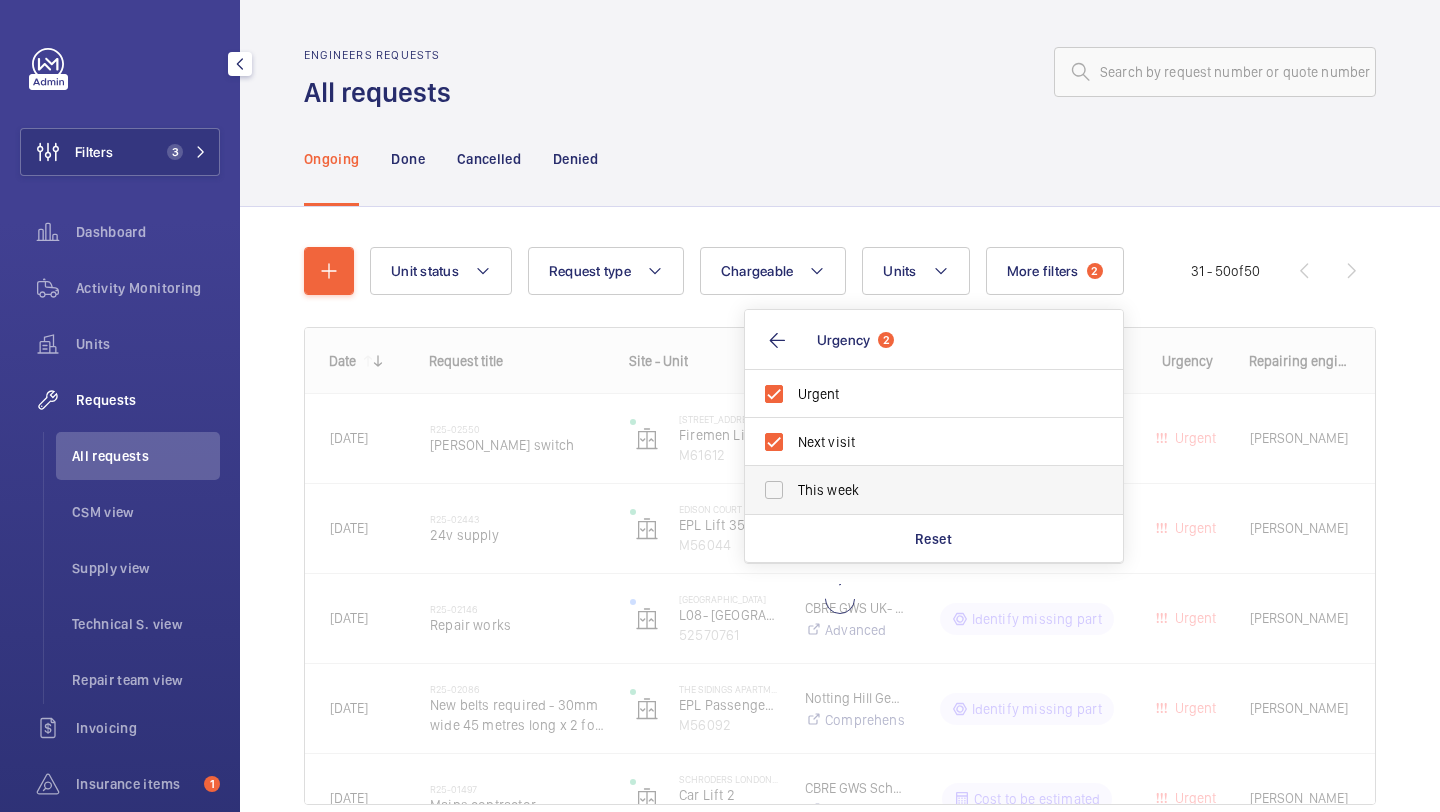 click on "This week" at bounding box center (919, 490) 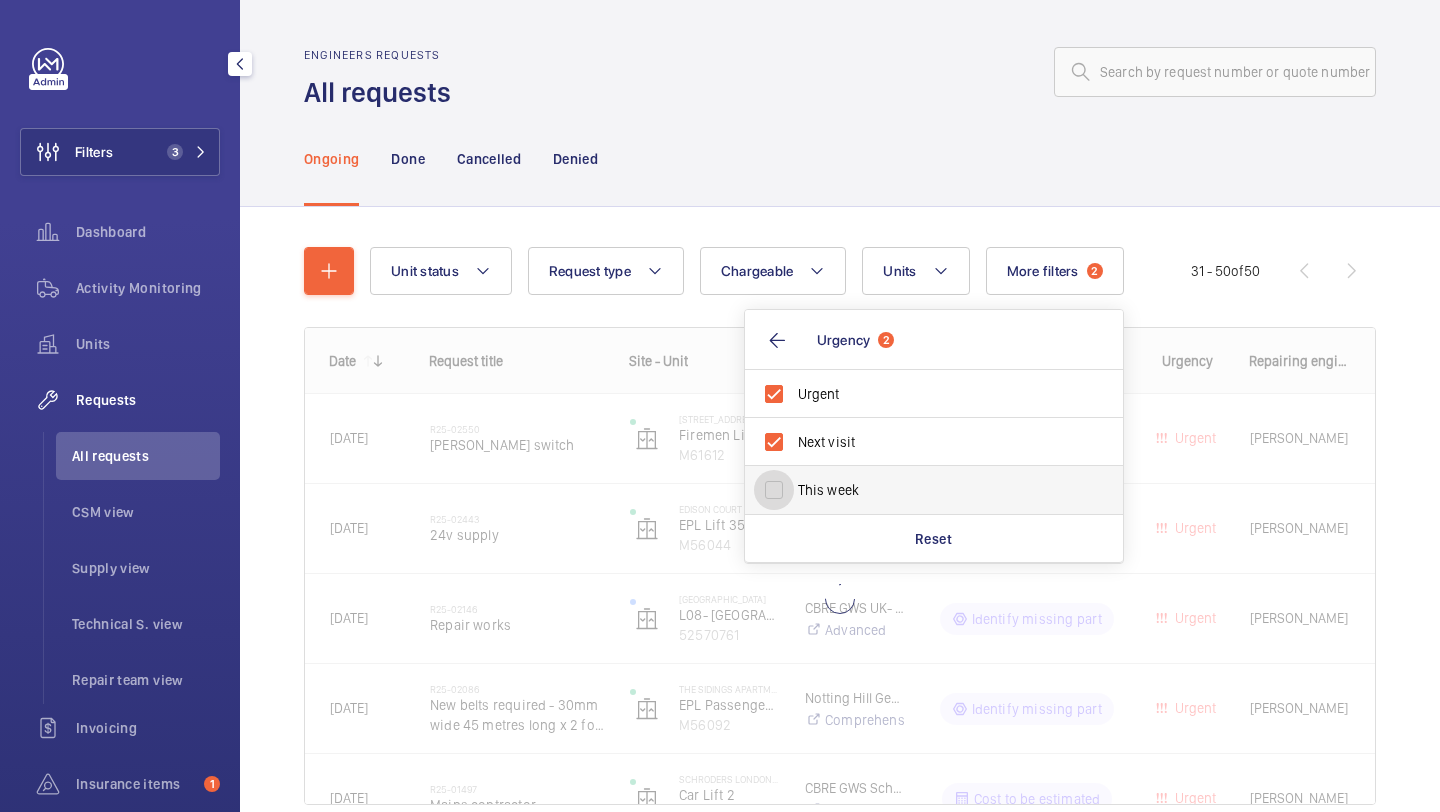 click on "This week" at bounding box center [774, 490] 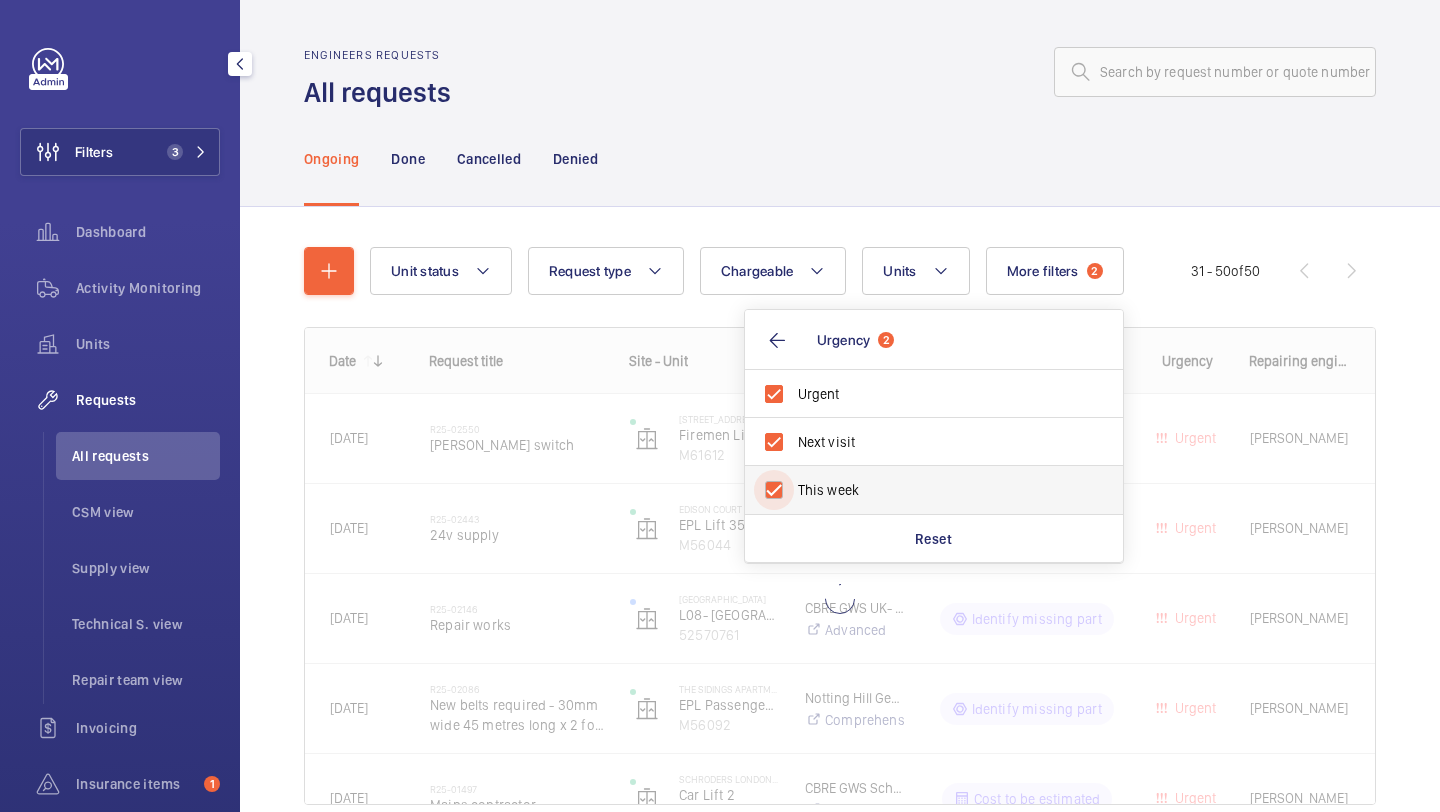 checkbox on "true" 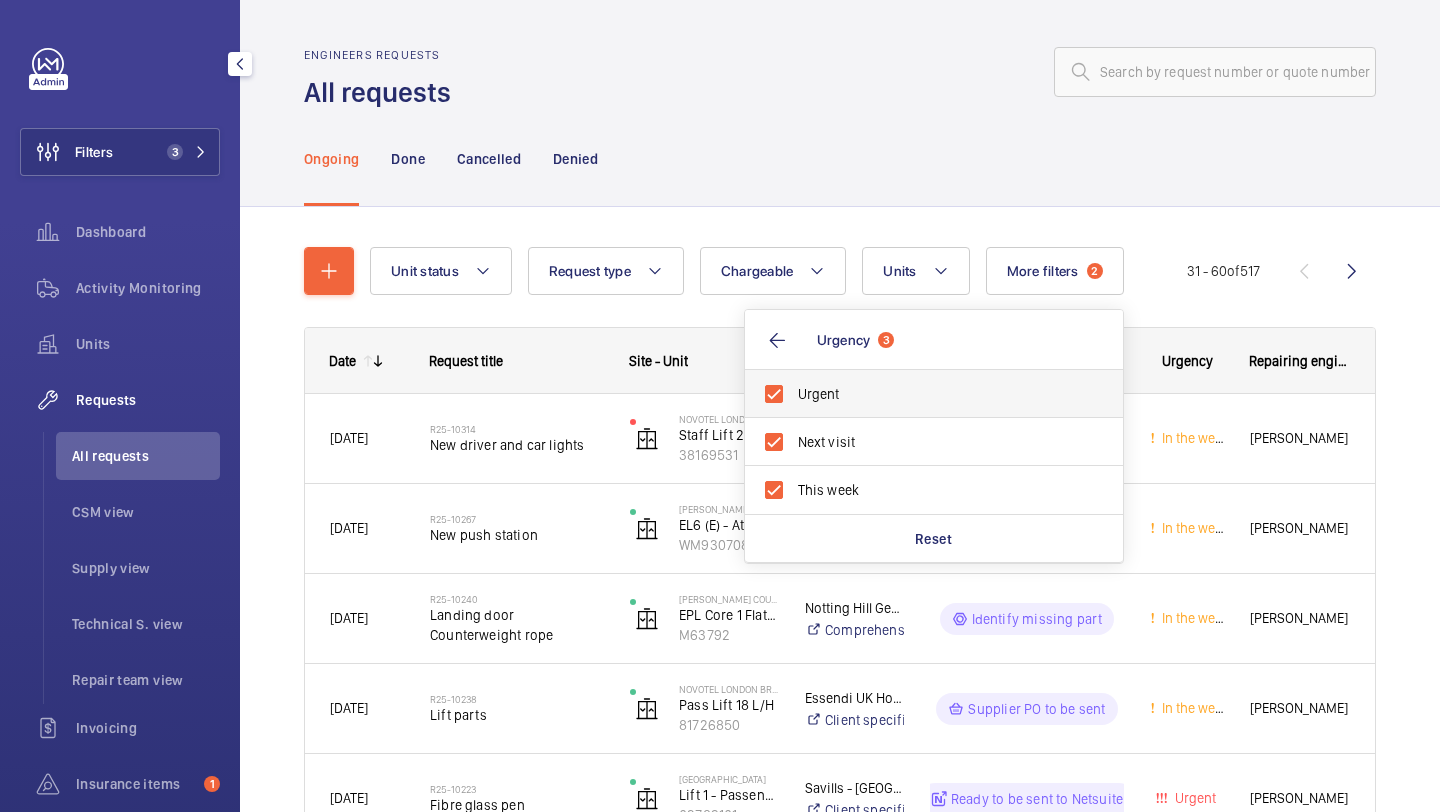 click on "Urgent" at bounding box center [935, 394] 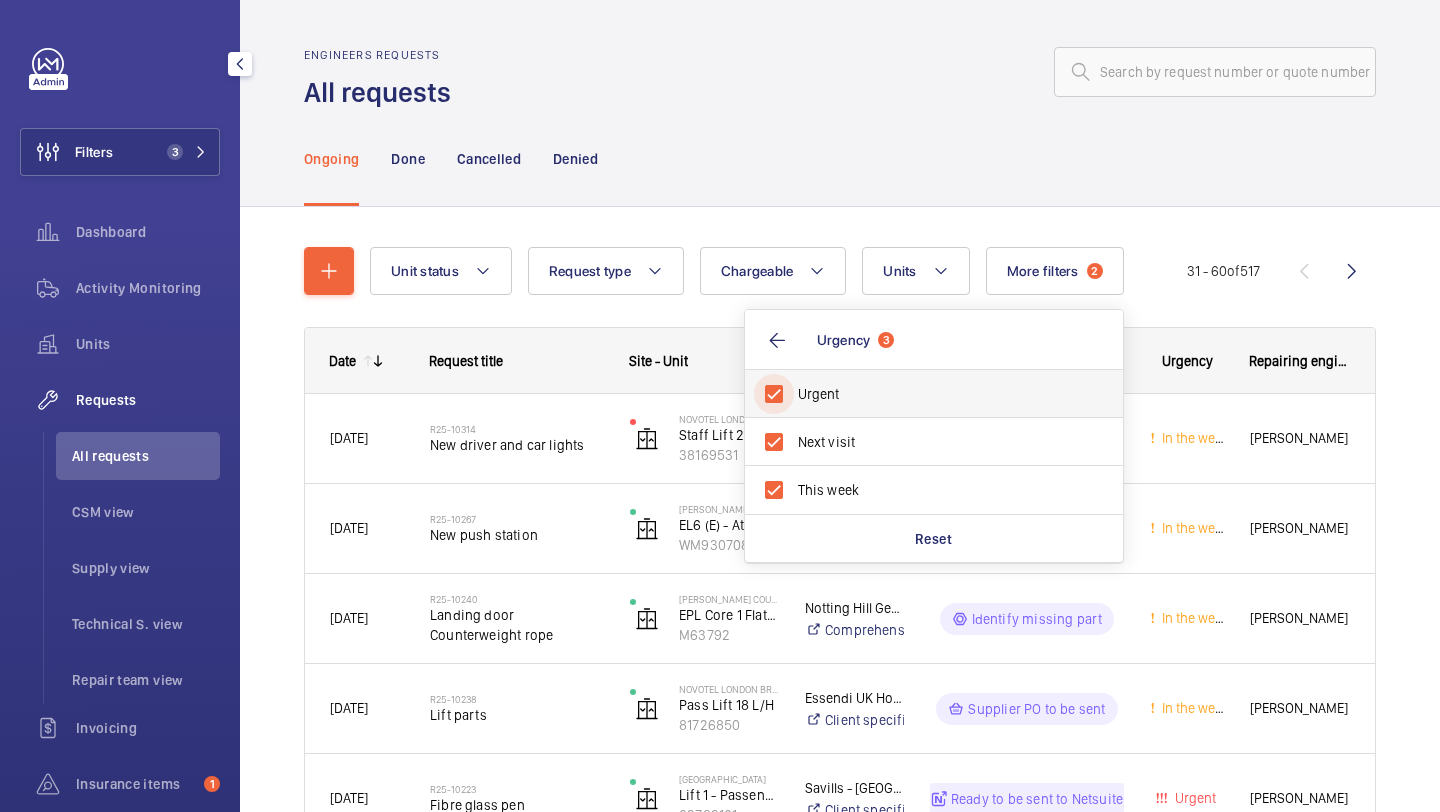 click on "Urgent" at bounding box center [774, 394] 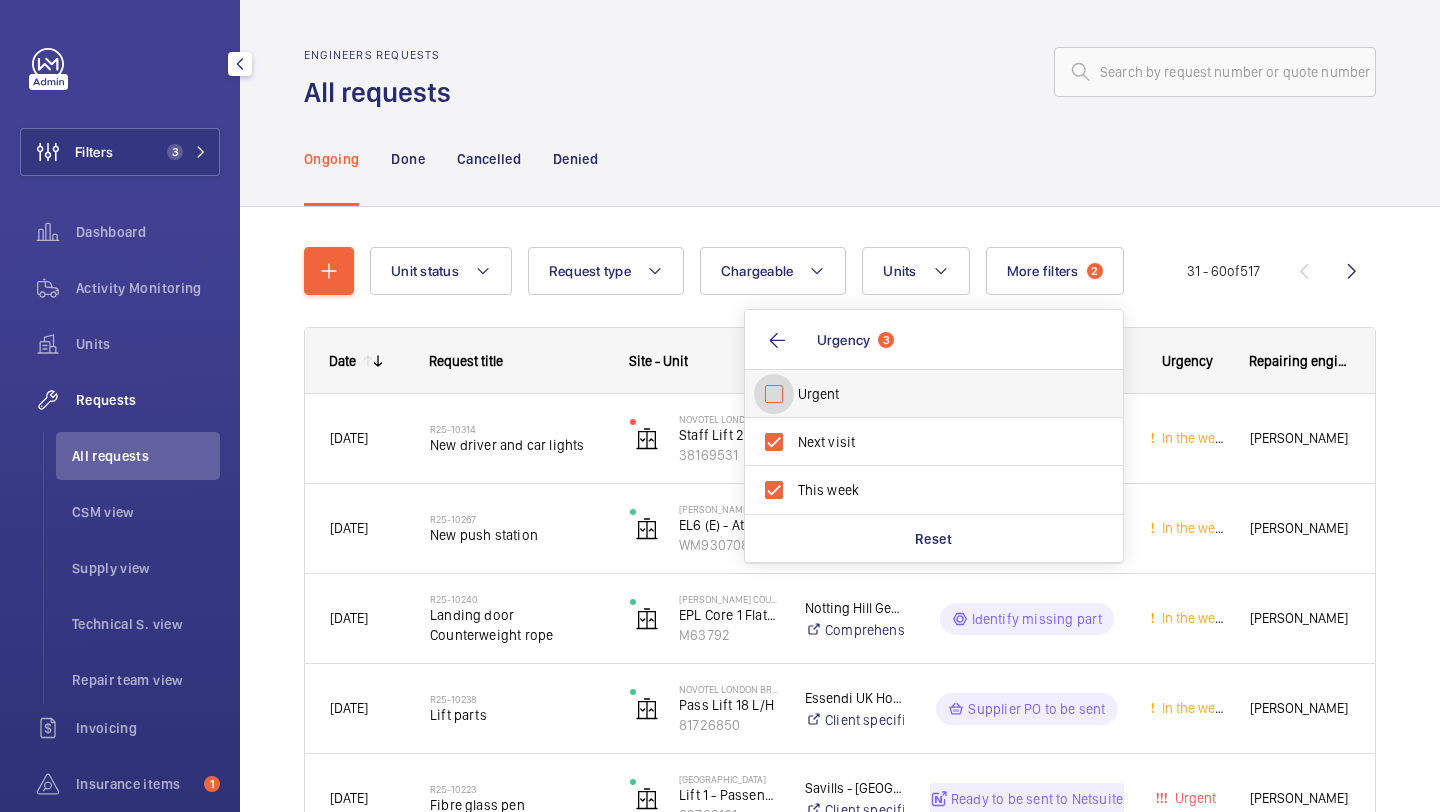 checkbox on "false" 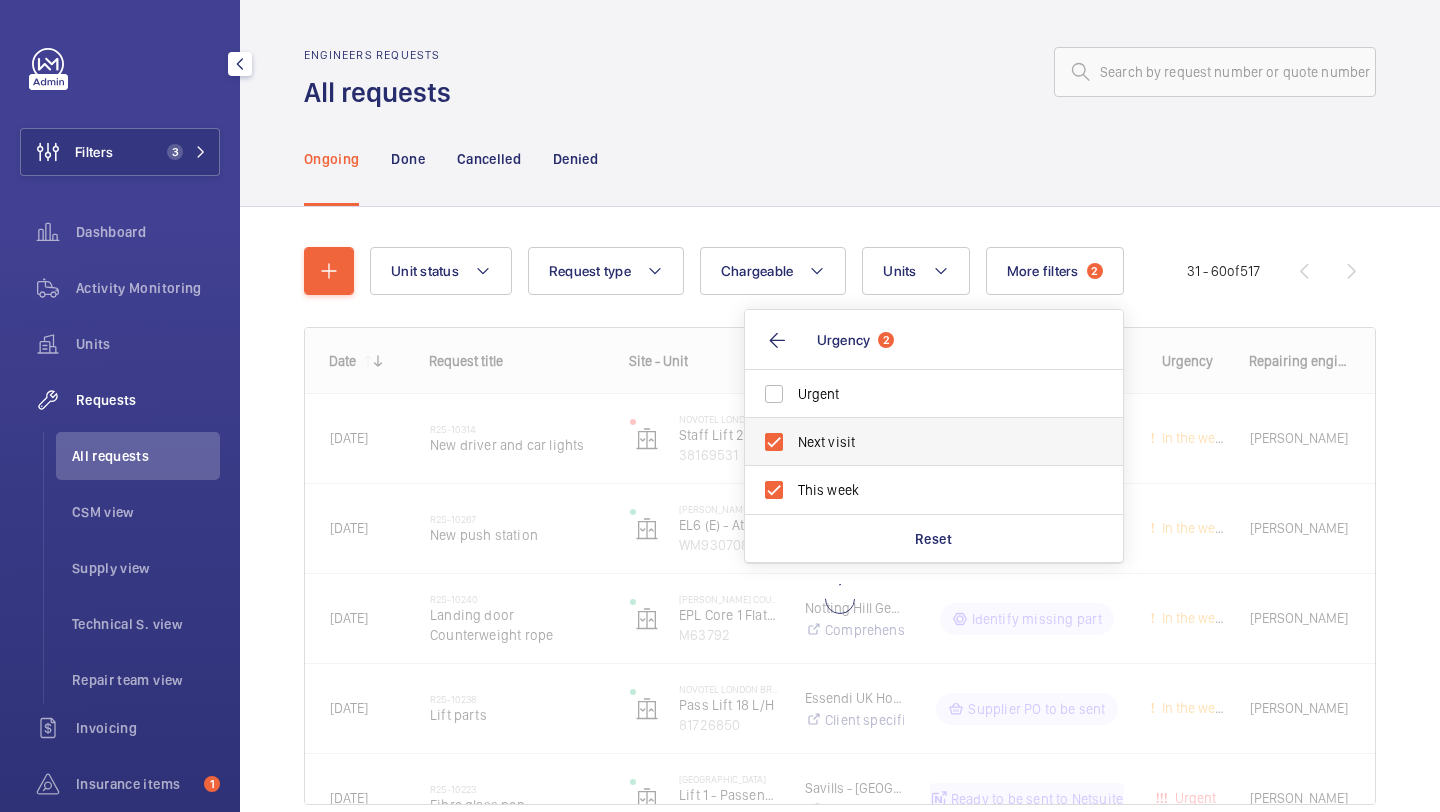click on "Next visit" at bounding box center (935, 442) 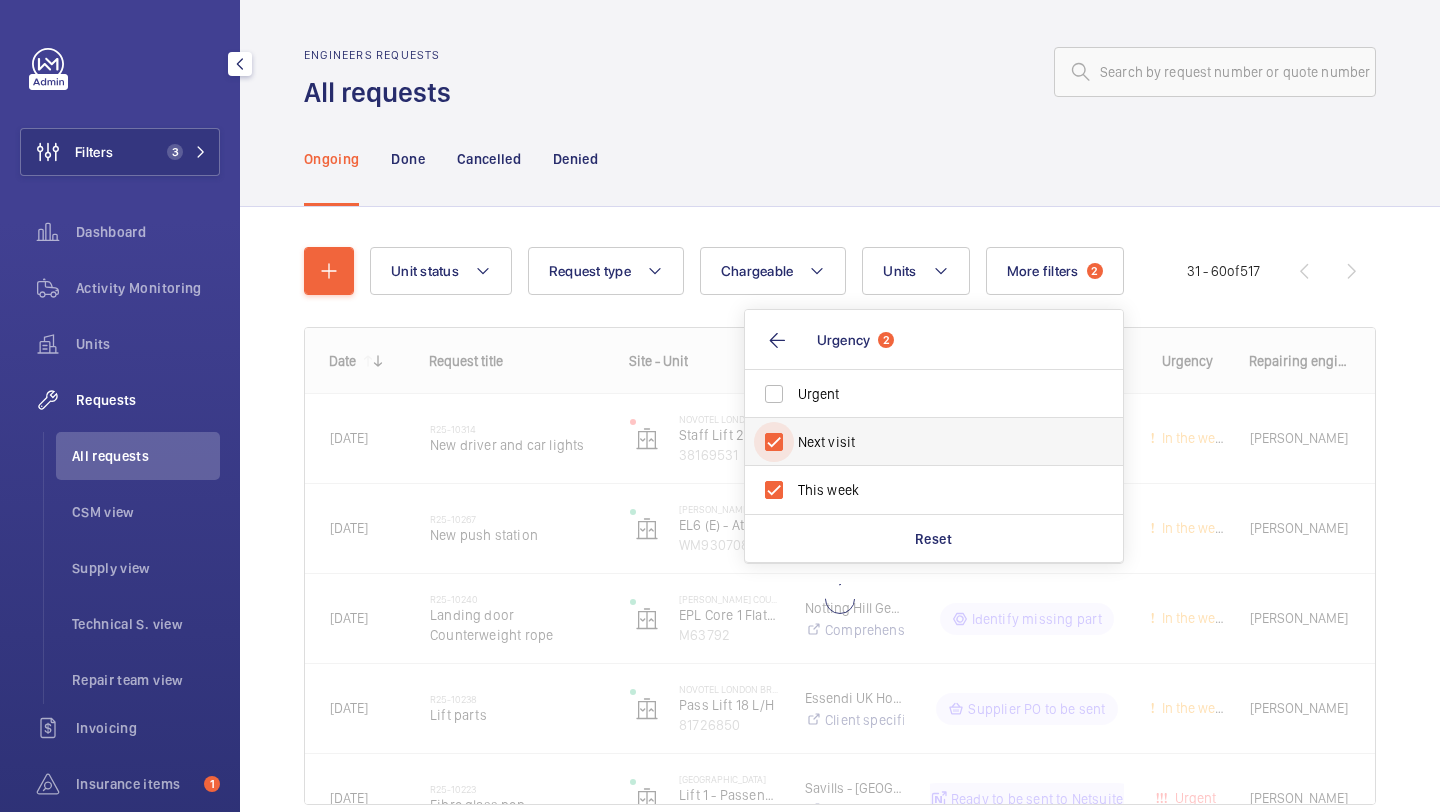 click on "Next visit" at bounding box center [774, 442] 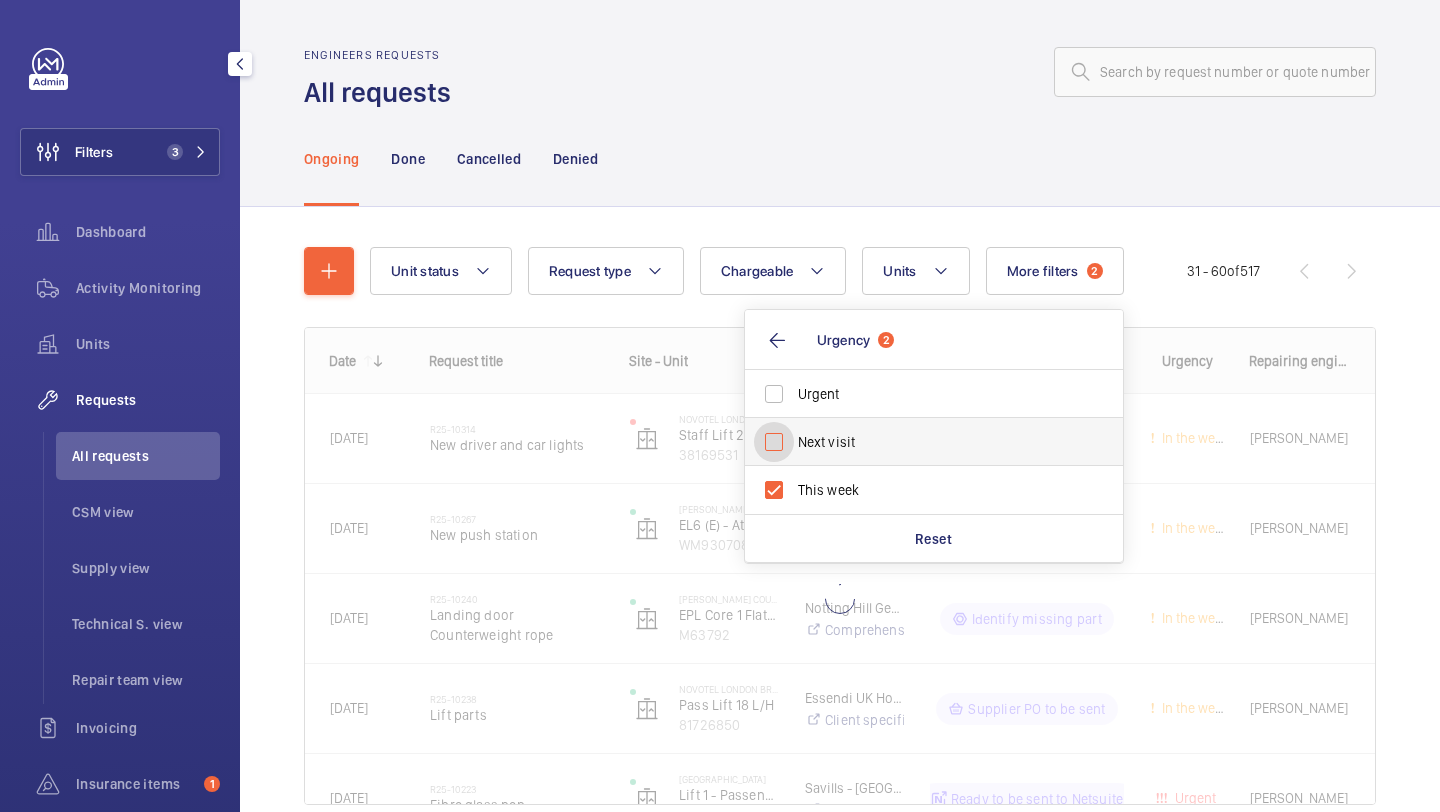 checkbox on "false" 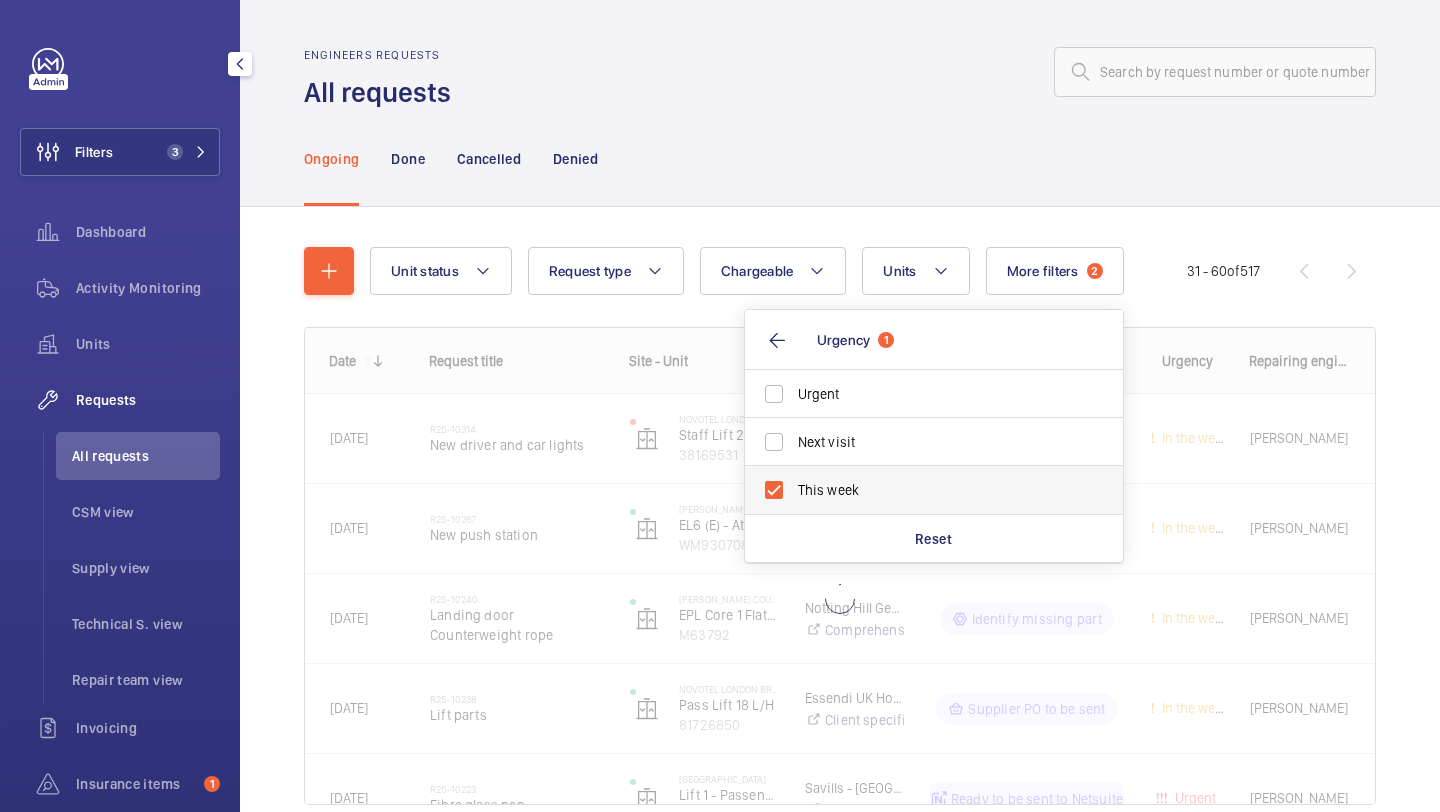 click on "This week" at bounding box center [935, 490] 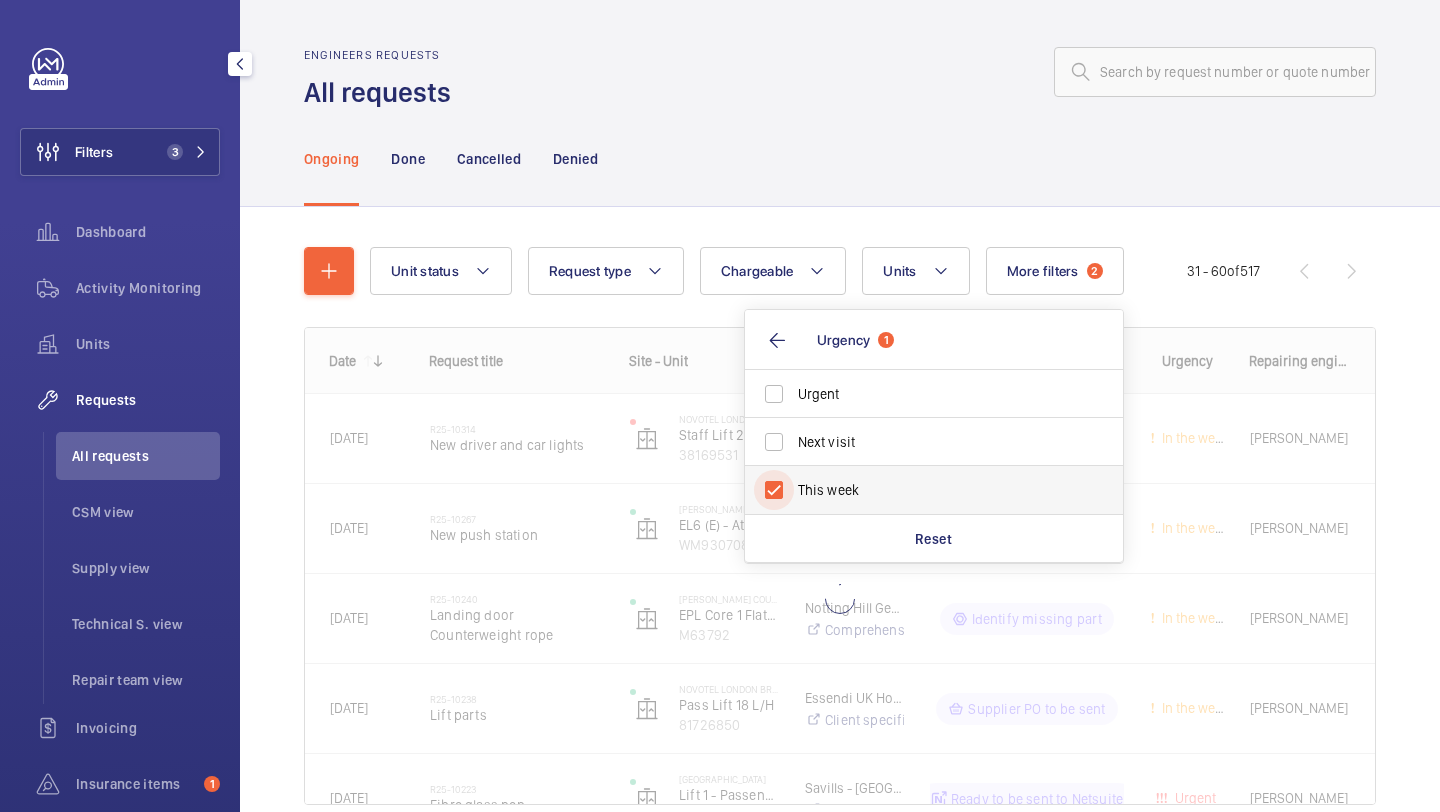 click on "This week" at bounding box center (774, 490) 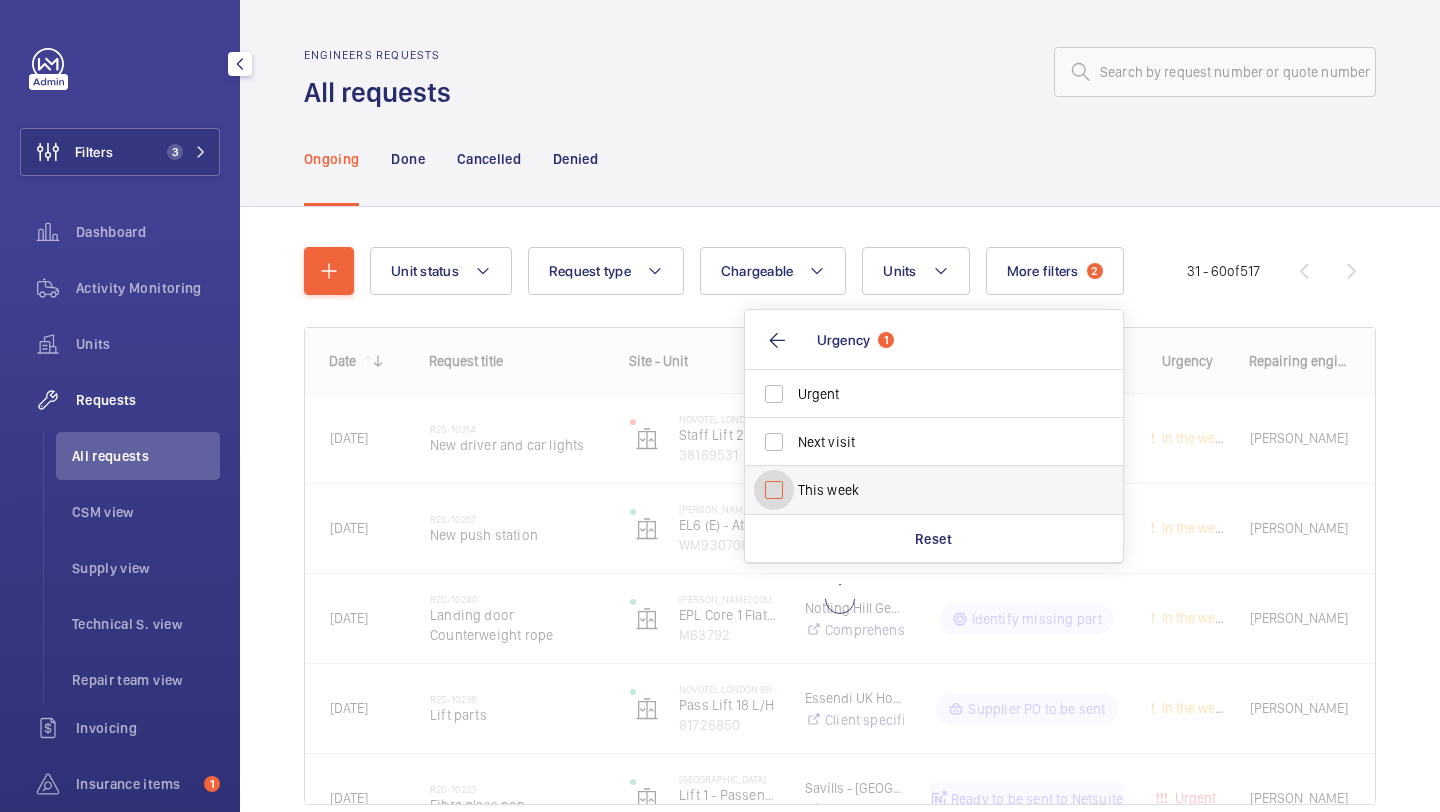checkbox on "false" 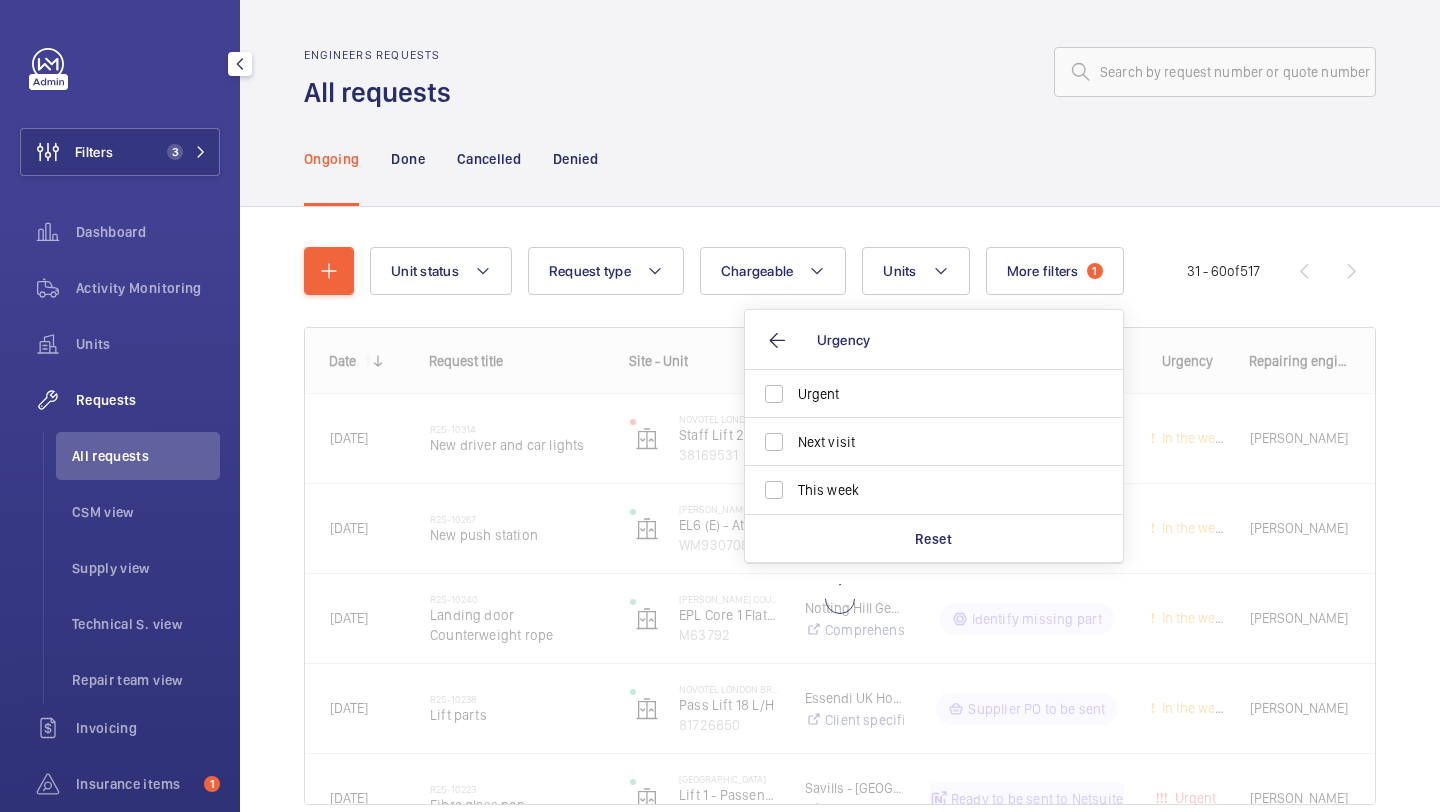click on "Ongoing Done Cancelled Denied" 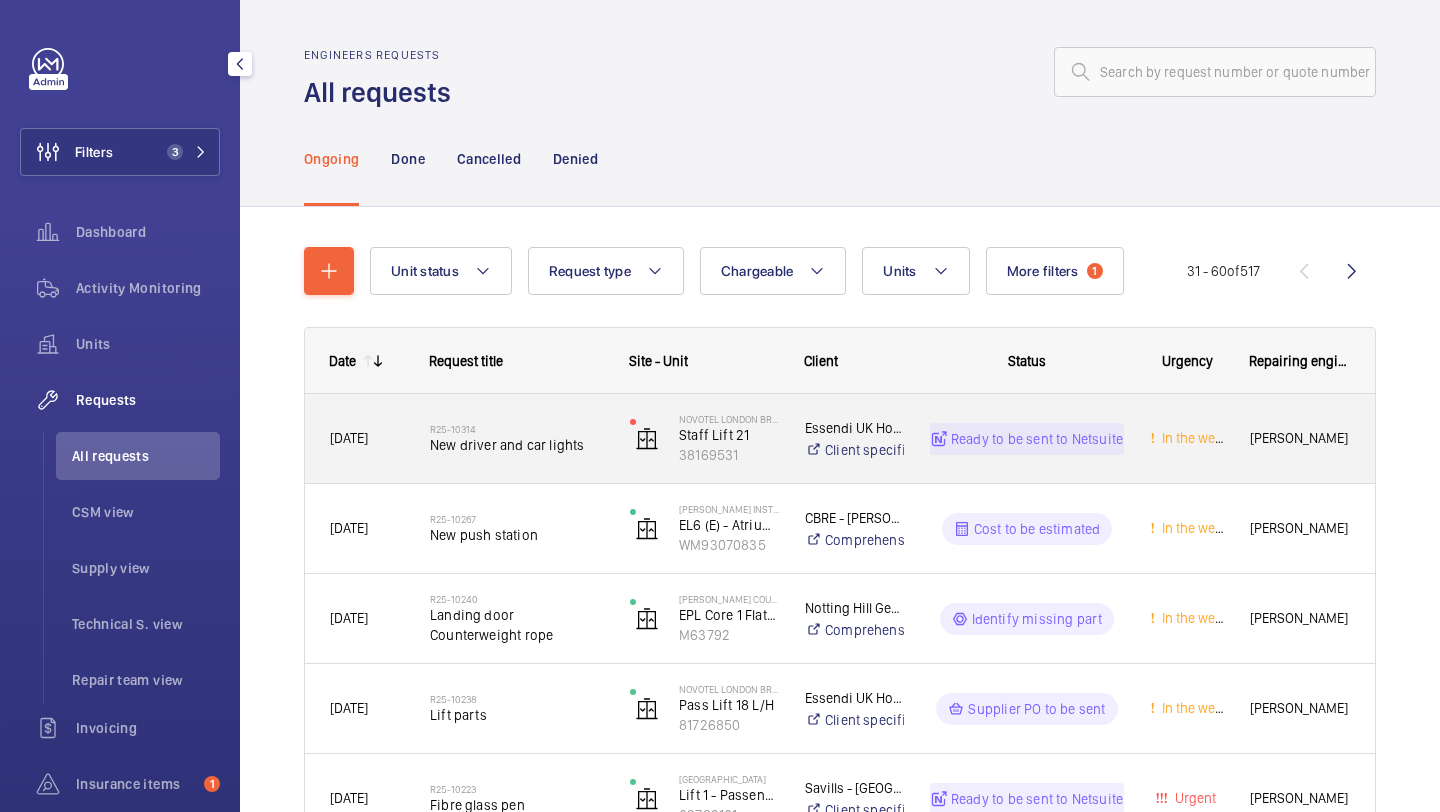 click on "R25-10314   New driver and car lights" 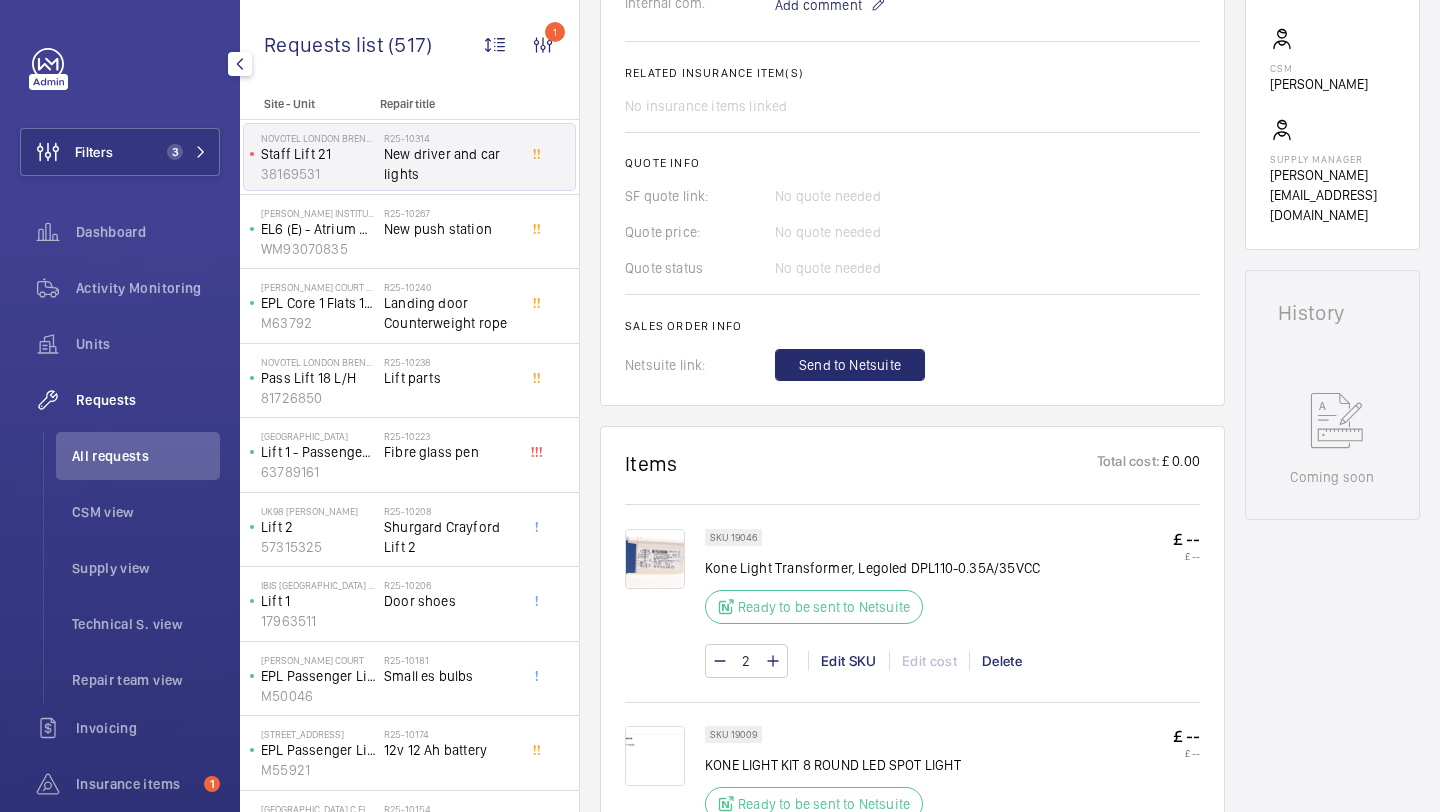 scroll, scrollTop: 726, scrollLeft: 0, axis: vertical 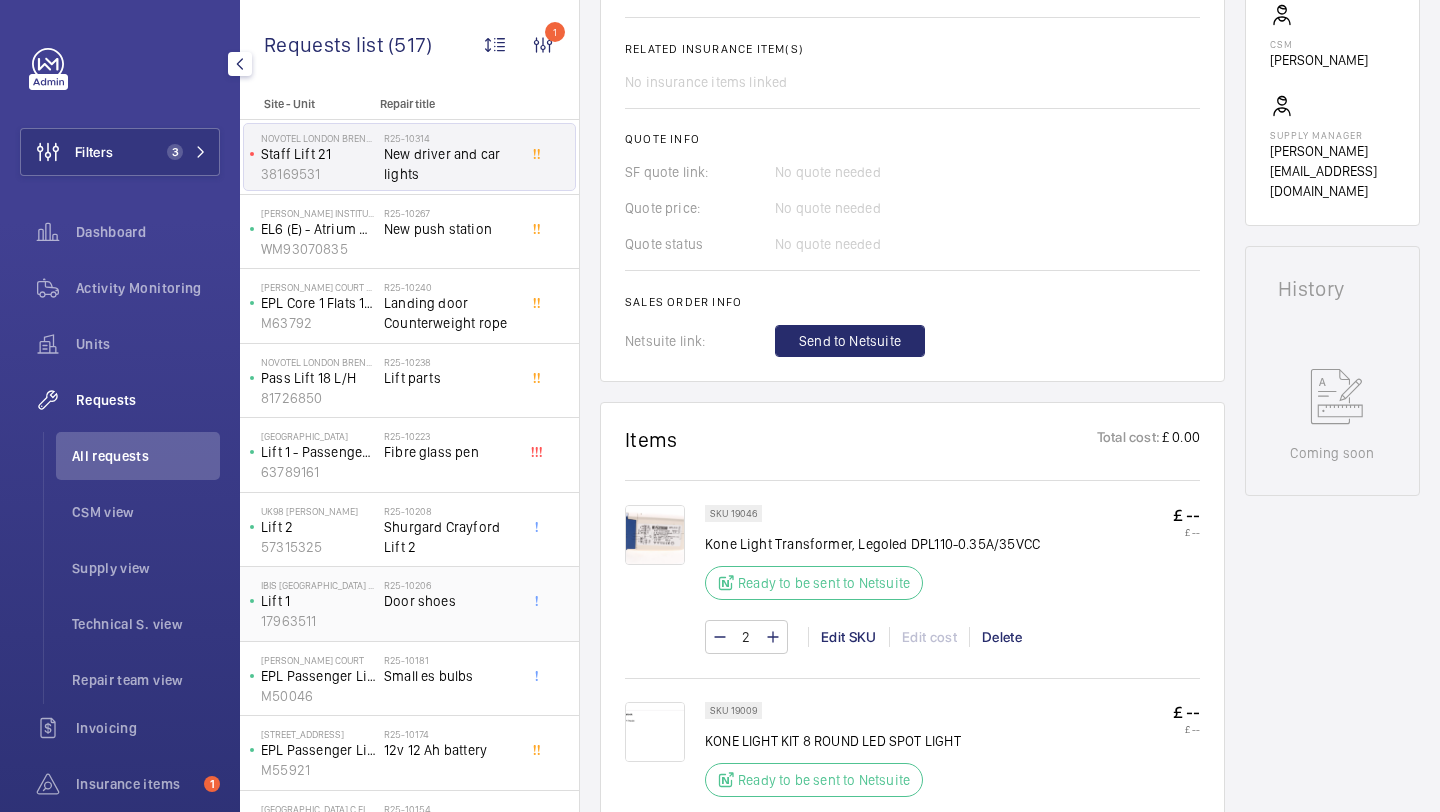 click on "R25-10206" 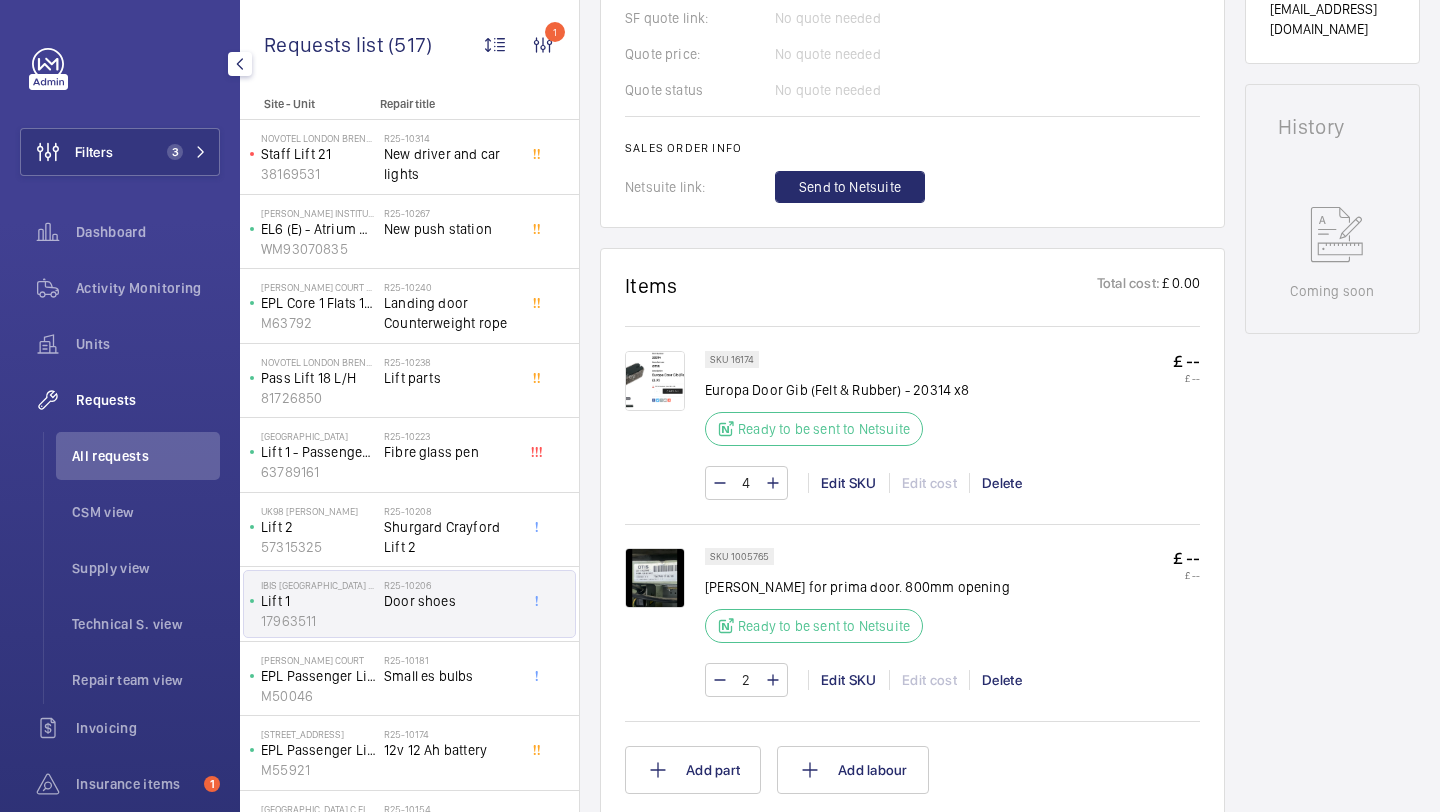 scroll, scrollTop: 73, scrollLeft: 0, axis: vertical 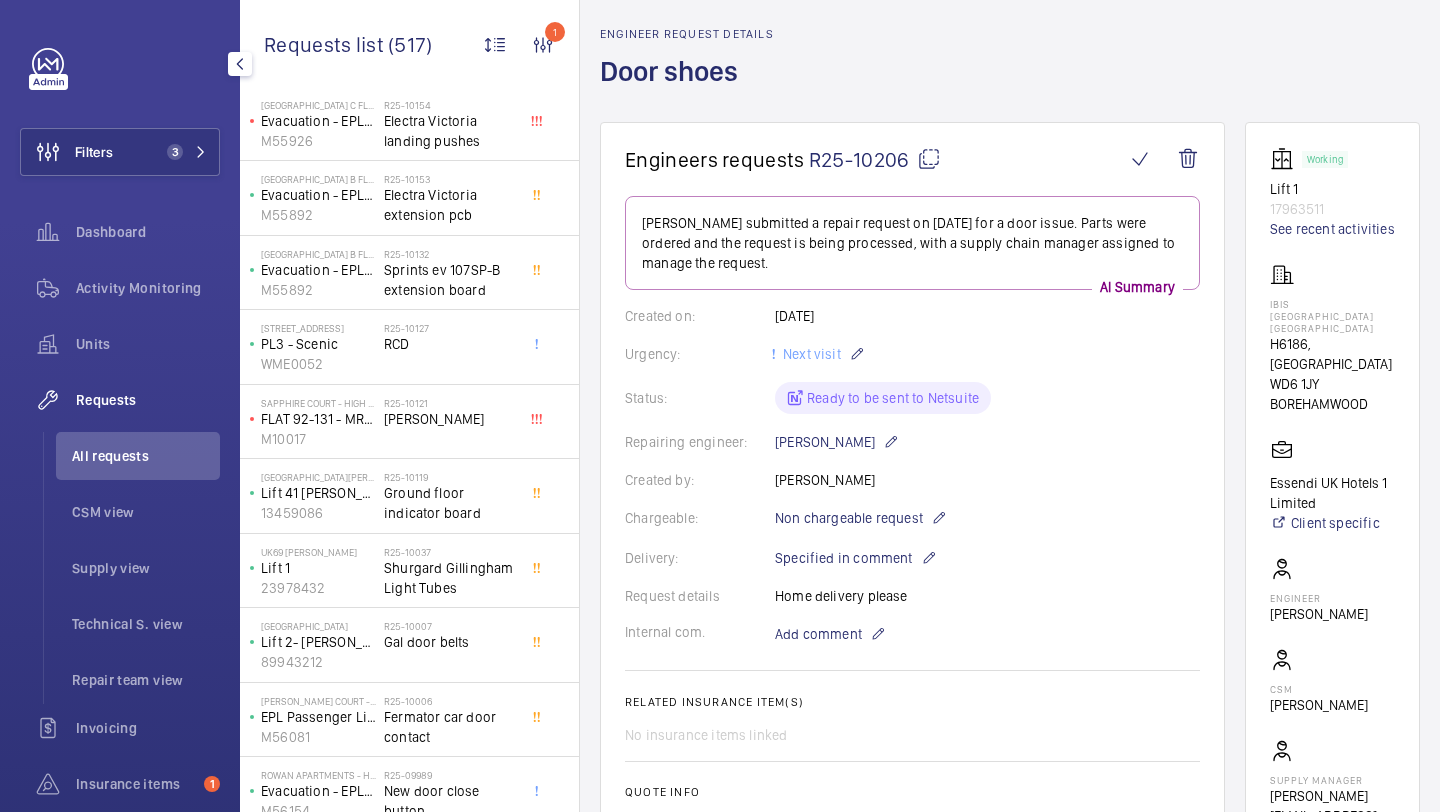 click on "R25-10007   Gal door belts" 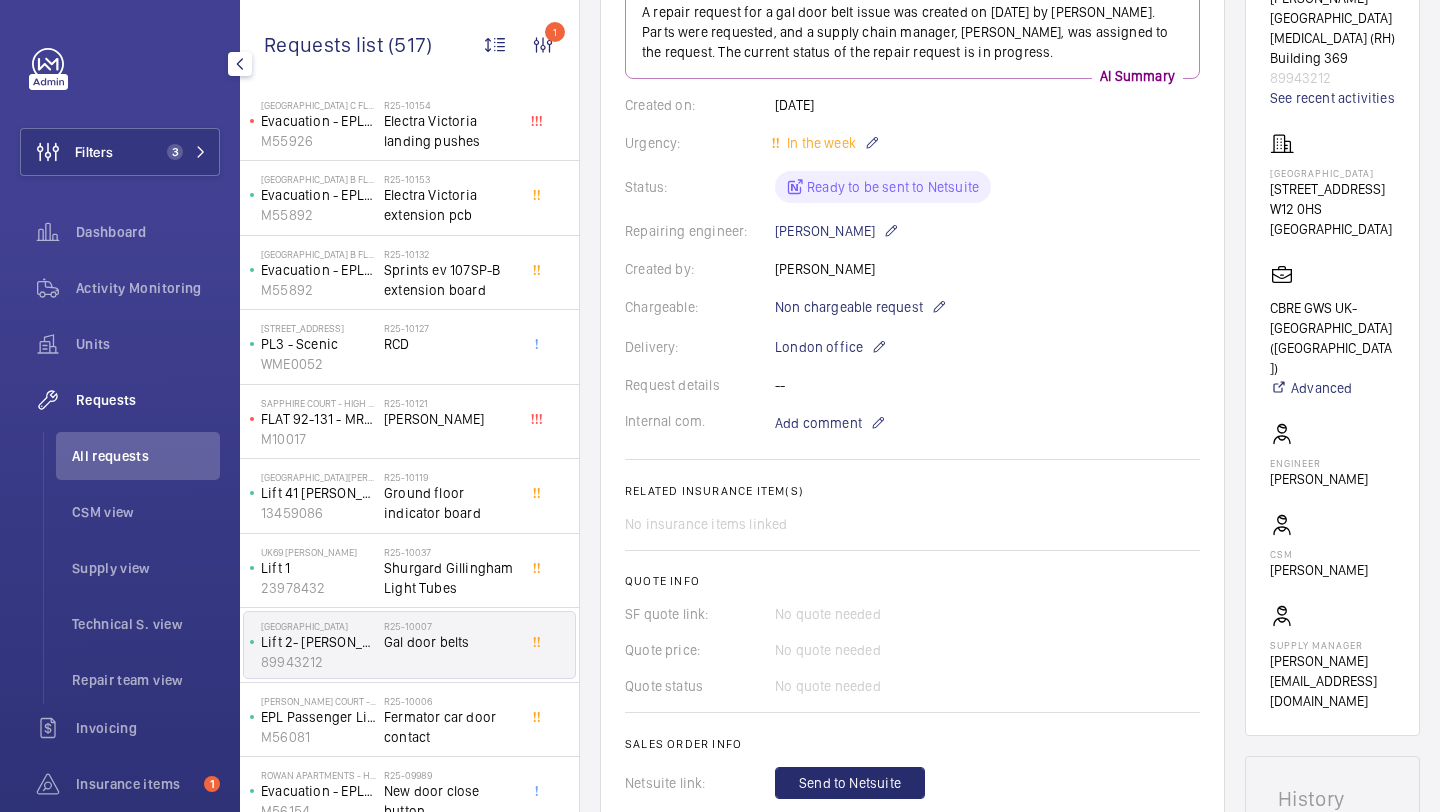 scroll, scrollTop: 880, scrollLeft: 0, axis: vertical 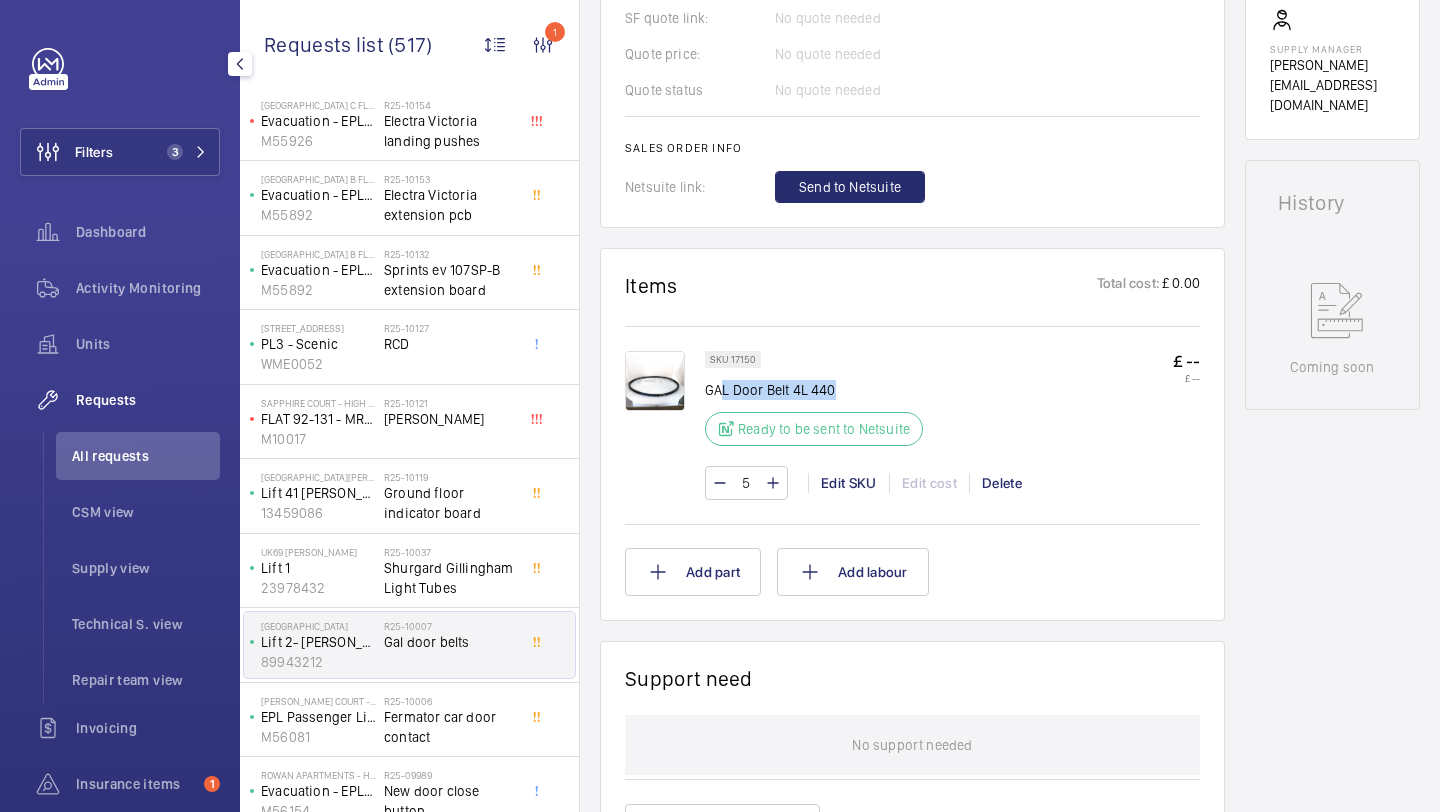 drag, startPoint x: 835, startPoint y: 390, endPoint x: 715, endPoint y: 393, distance: 120.03749 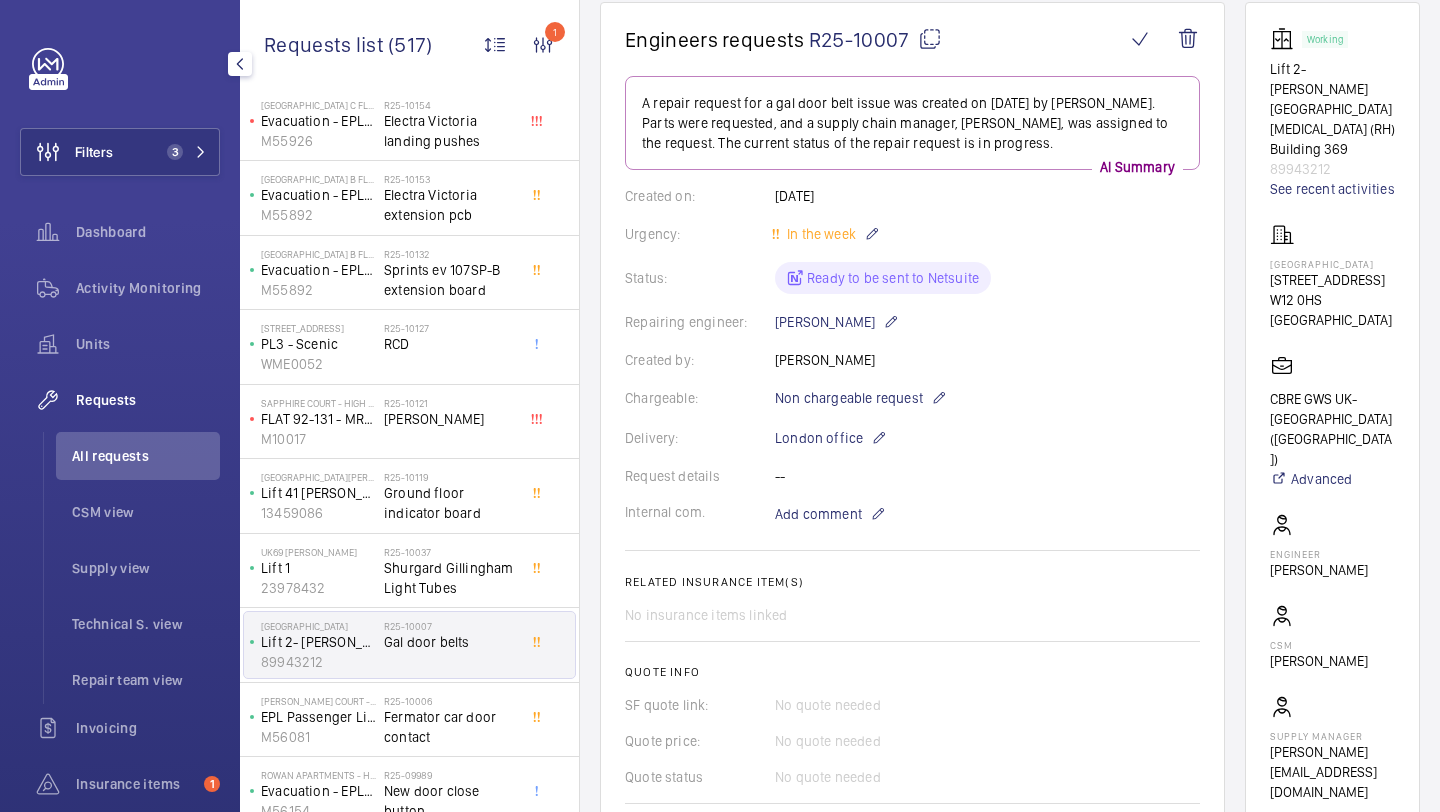 scroll, scrollTop: 729, scrollLeft: 0, axis: vertical 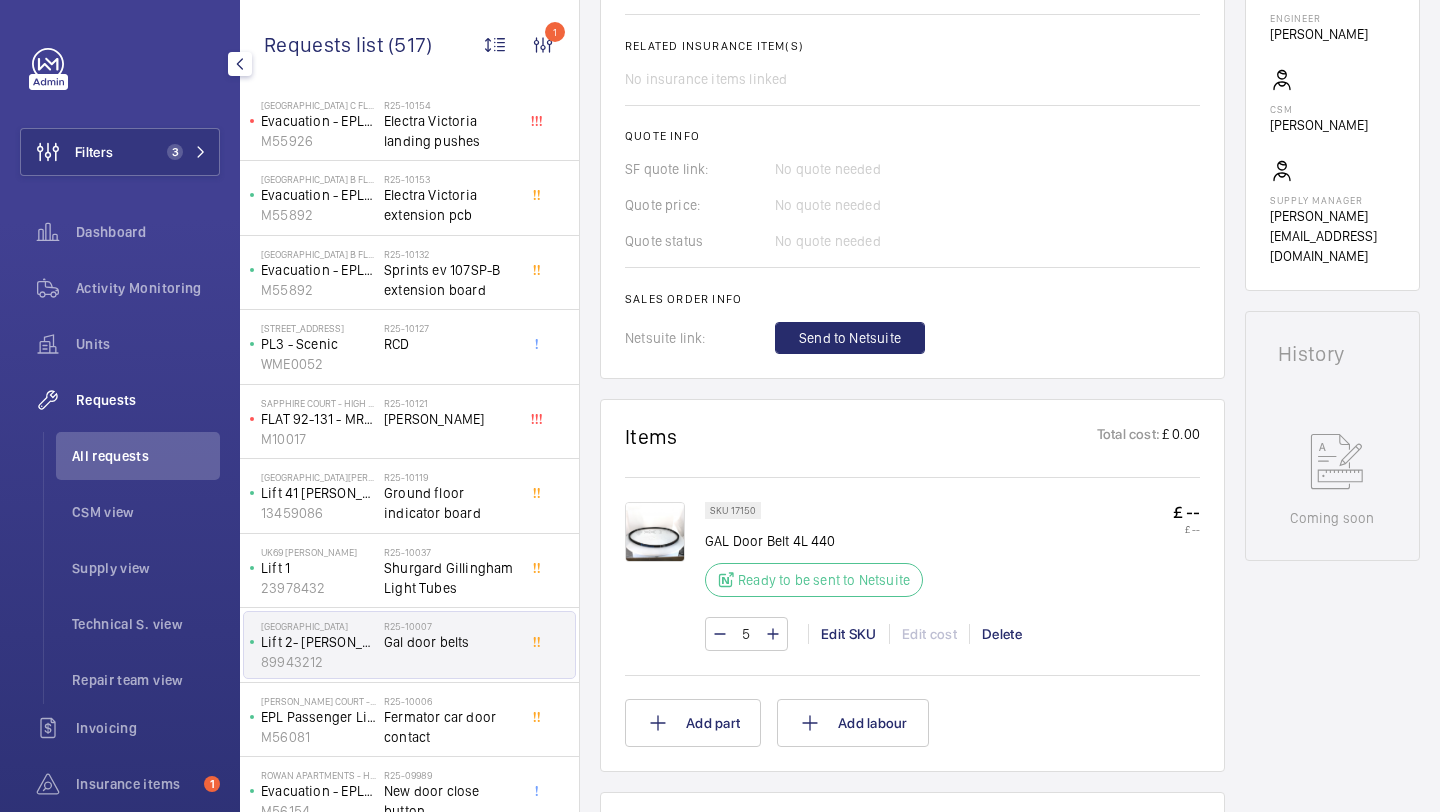 click on "SKU 17150 GAL Door Belt 4L 440 Ready to be sent to Netsuite" 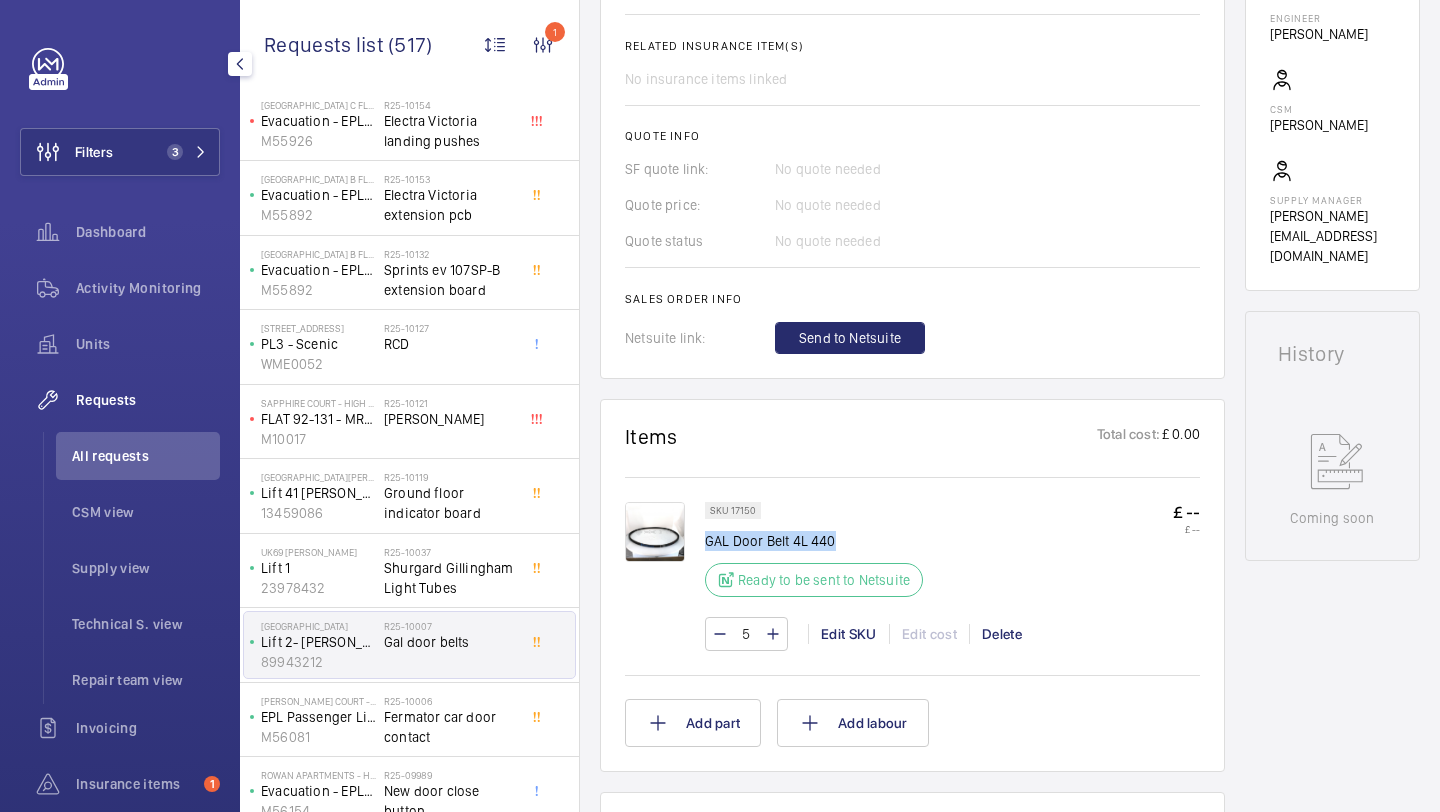 drag, startPoint x: 832, startPoint y: 545, endPoint x: 709, endPoint y: 547, distance: 123.01626 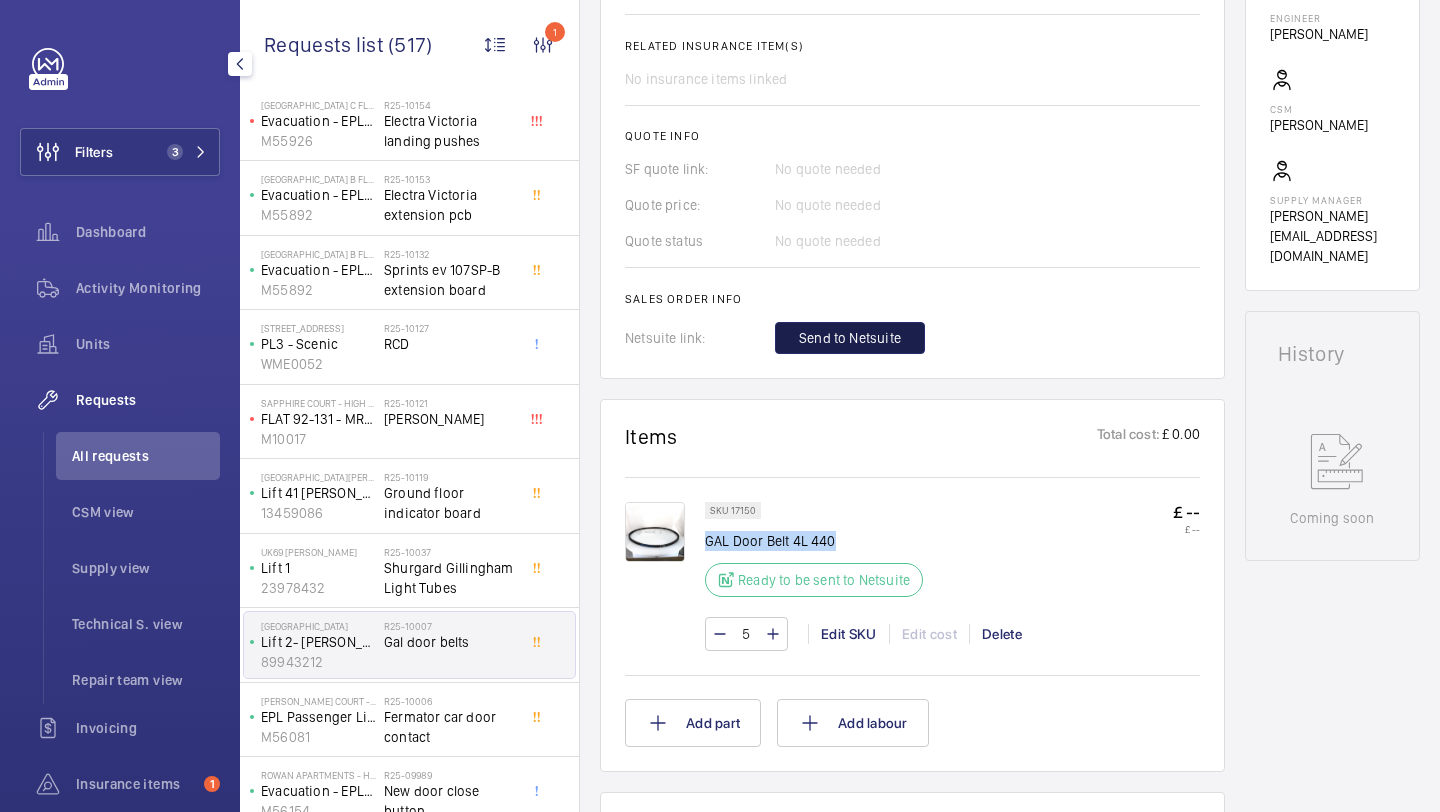 click on "Send to Netsuite" 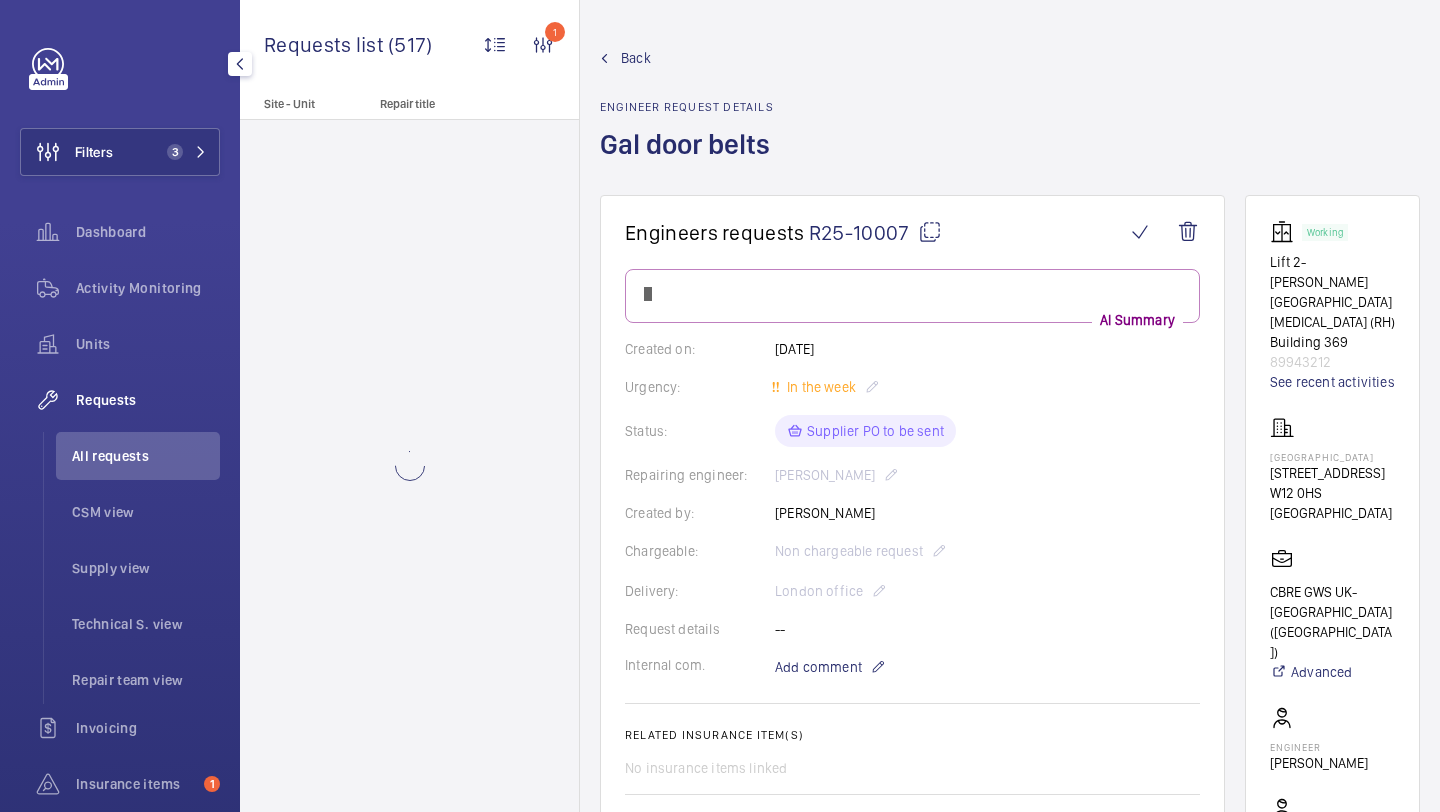 scroll, scrollTop: 0, scrollLeft: 0, axis: both 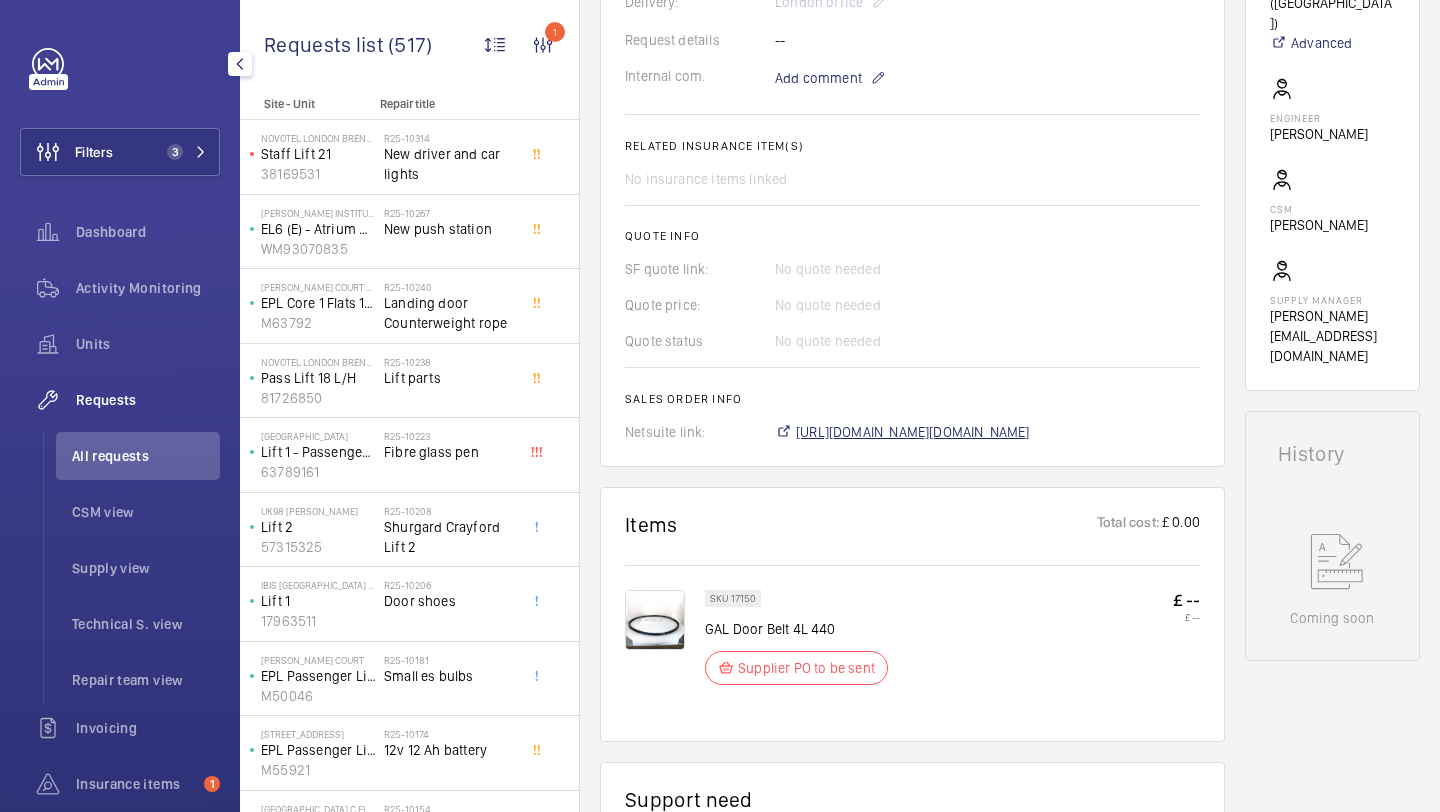 click on "https://6461500.app.netsuite.com/app/accounting/transactions/salesord.nl?id=2860990" 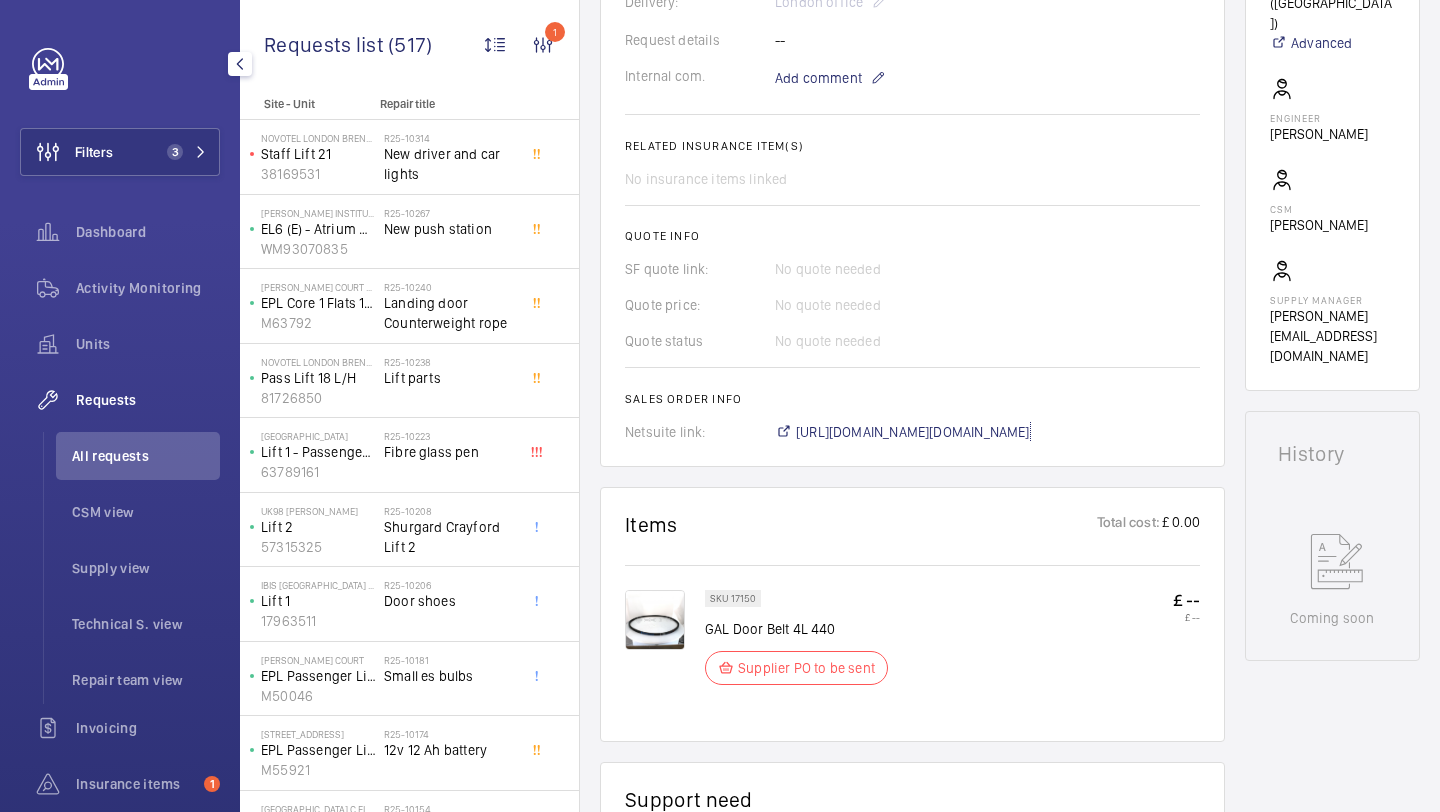 scroll, scrollTop: 0, scrollLeft: 0, axis: both 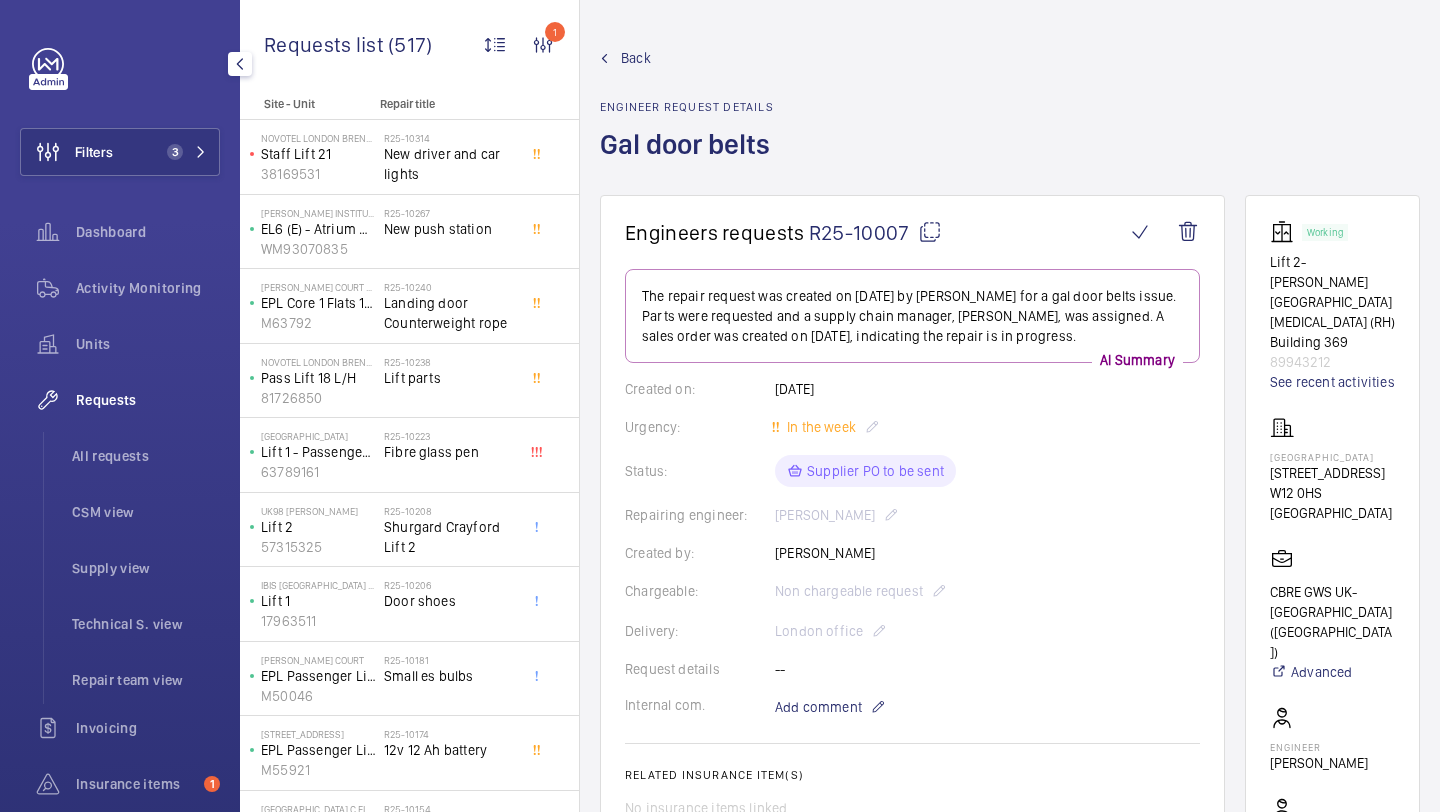 click on "All requests   CSM view   Supply view   Technical S. view   Repair team view" 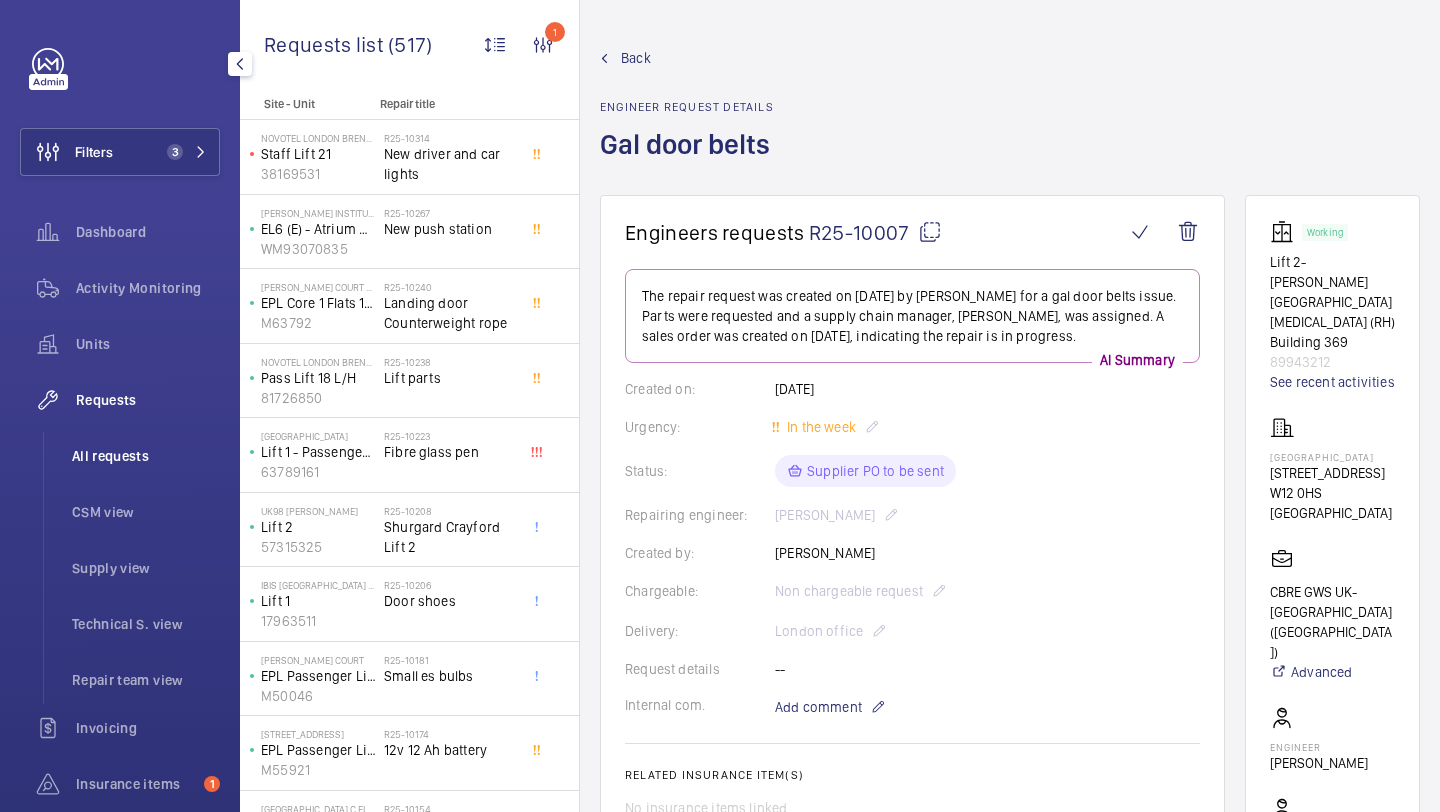 click on "All requests" 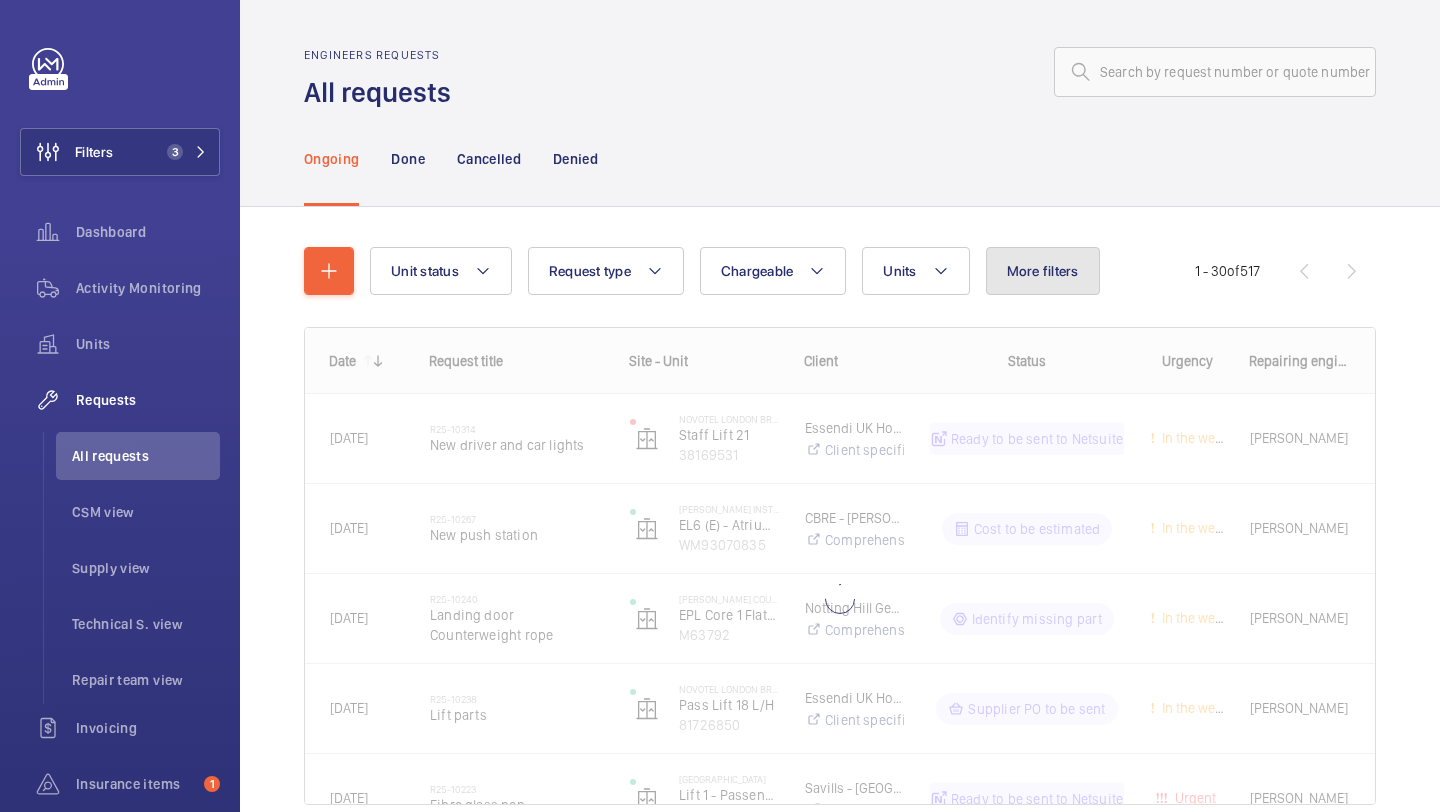 click on "More filters" 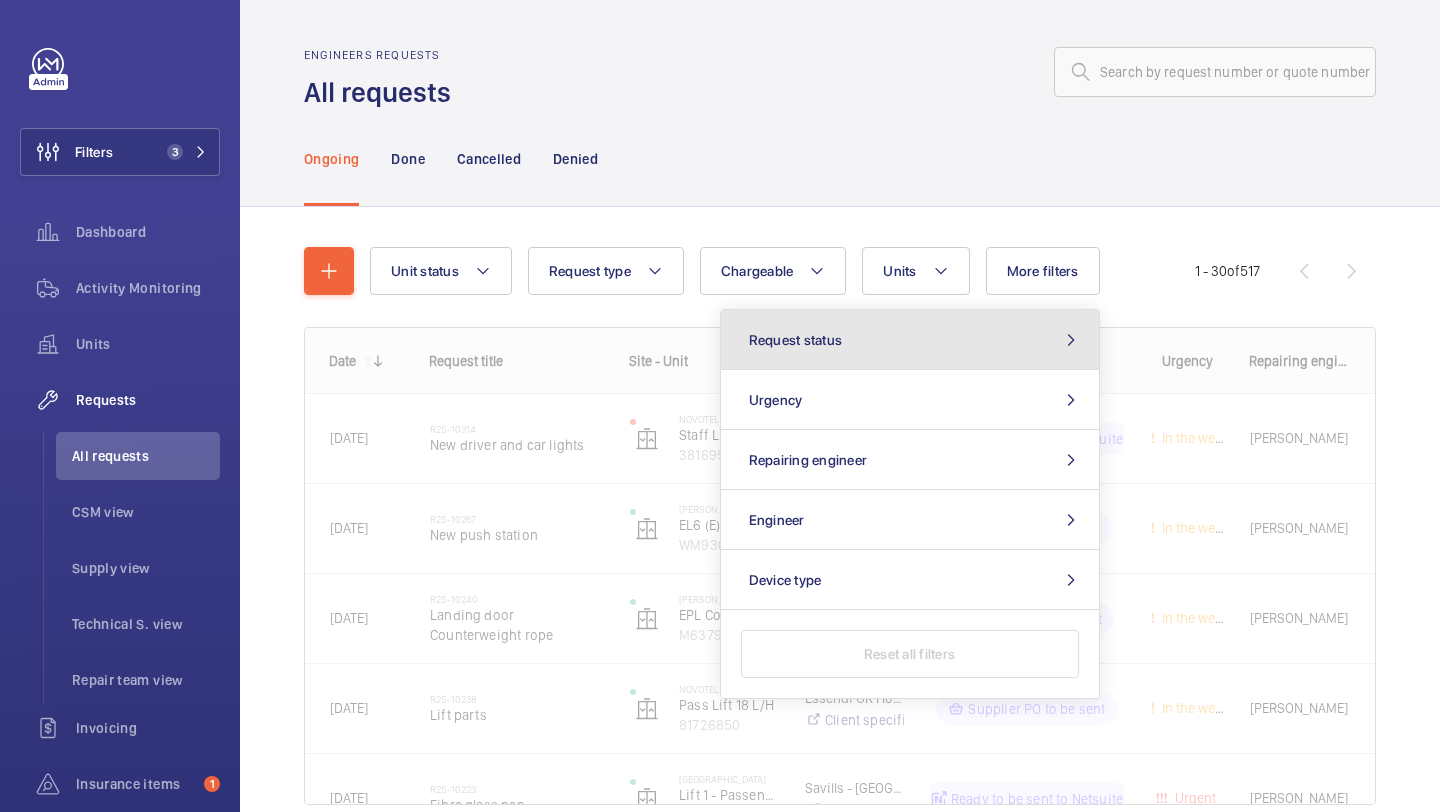 click on "Request status" 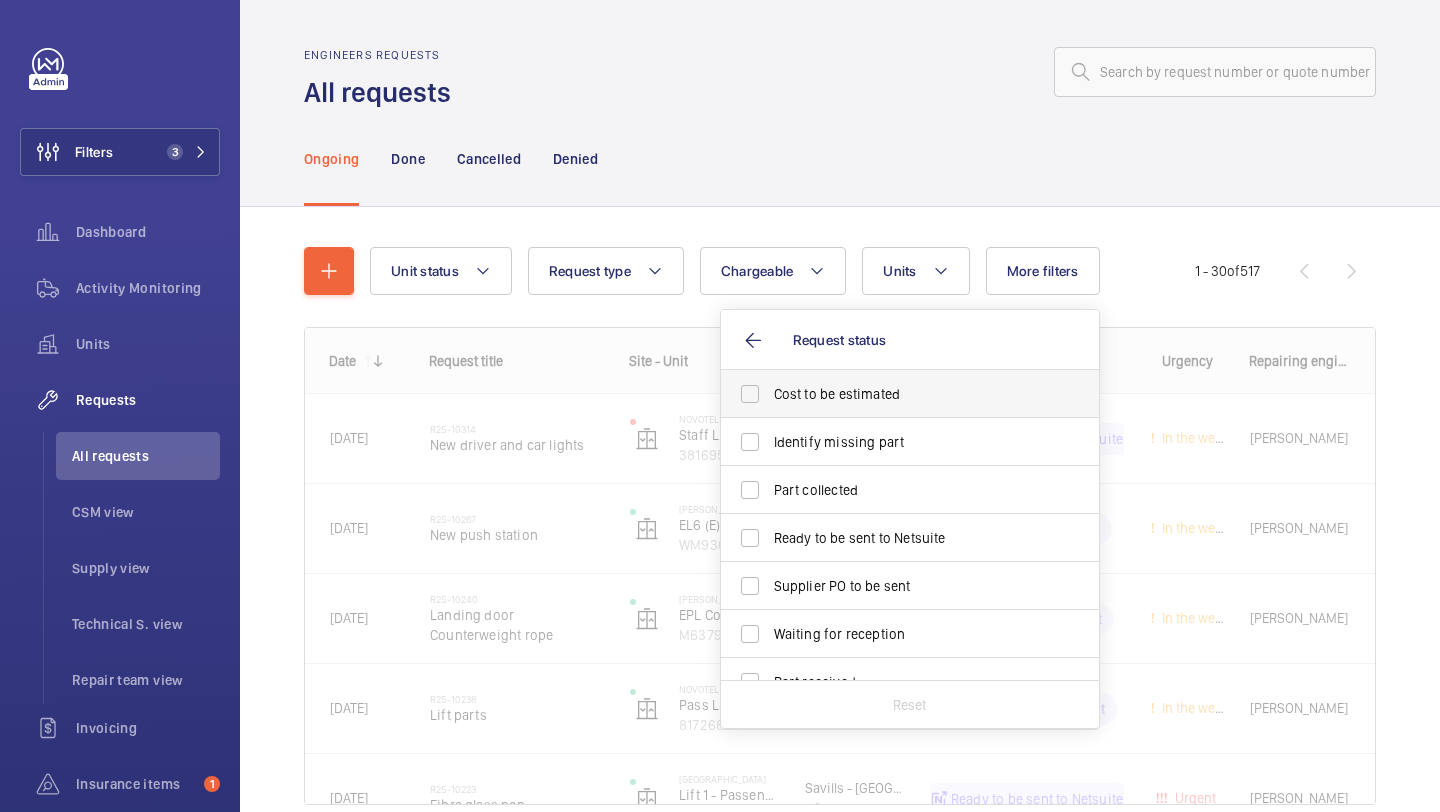 click on "Cost to be estimated" at bounding box center [911, 394] 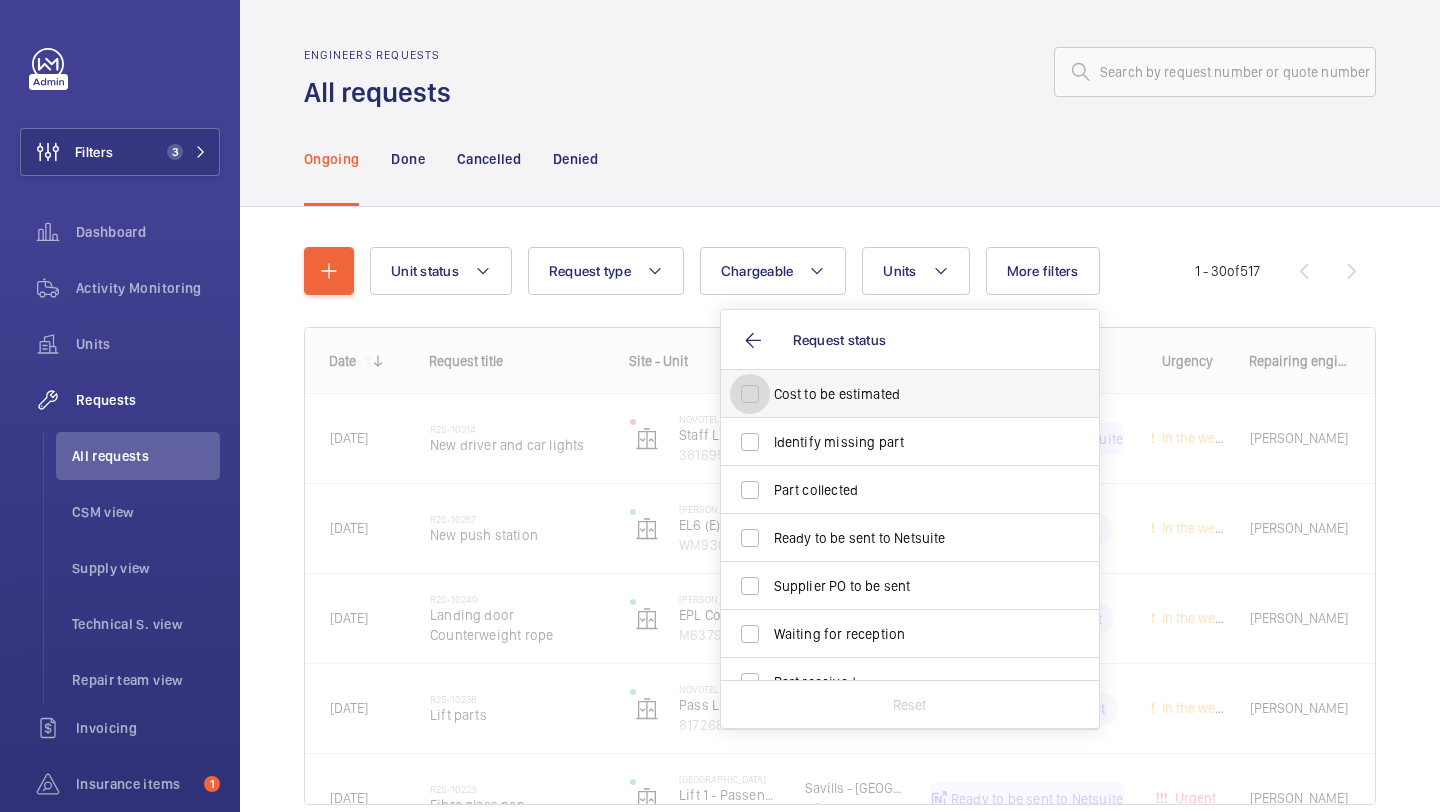 click on "Cost to be estimated" at bounding box center [750, 394] 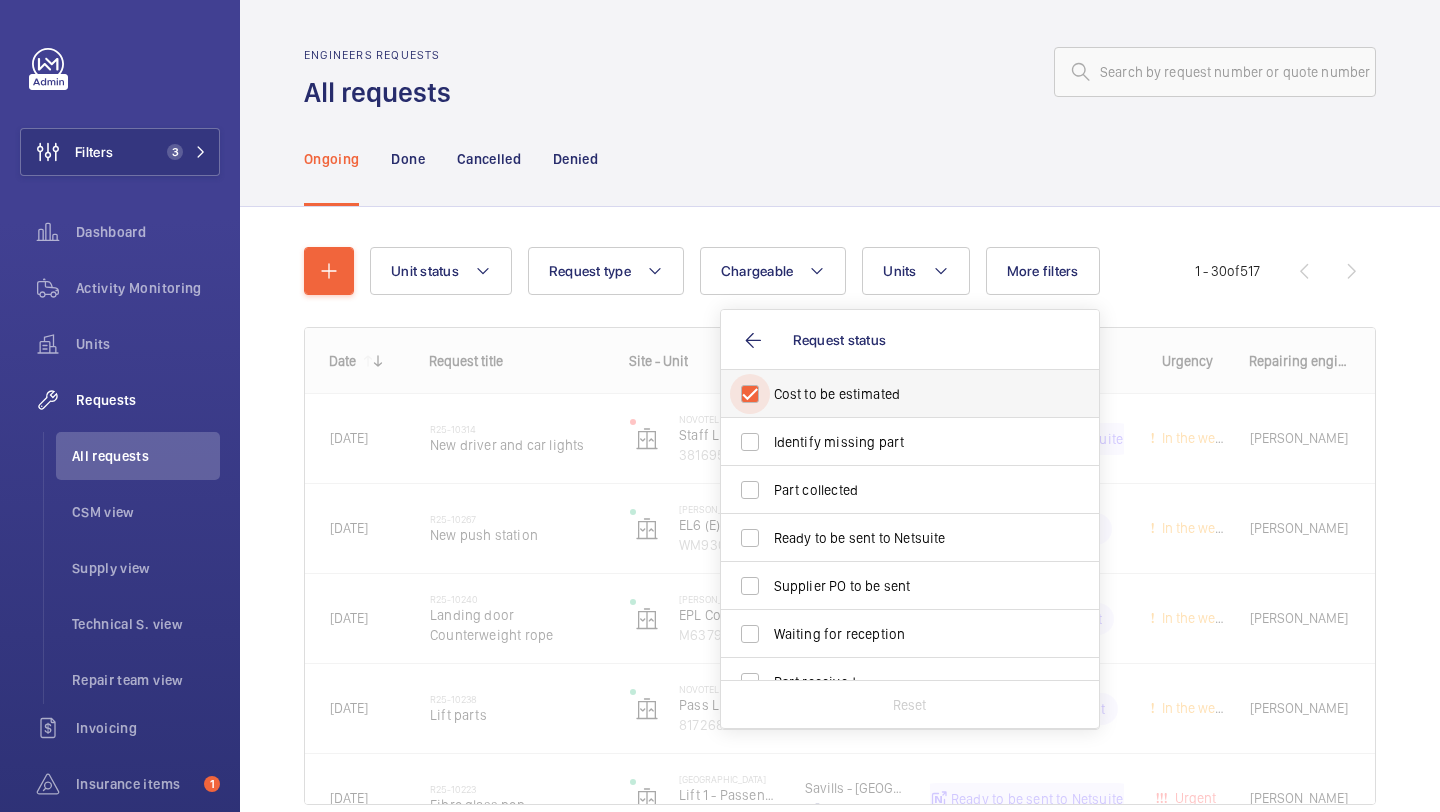 checkbox on "true" 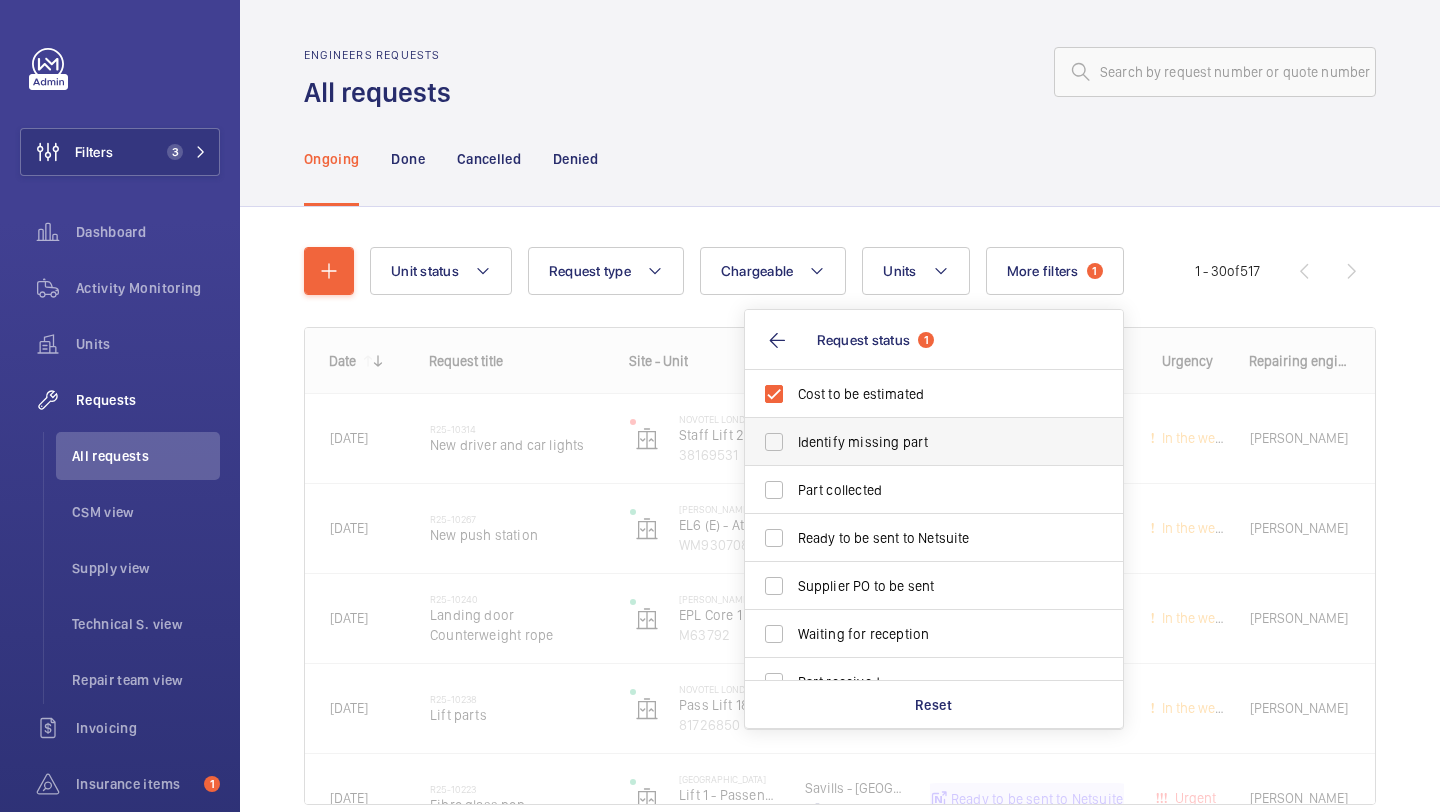click on "Identify missing part" at bounding box center (919, 442) 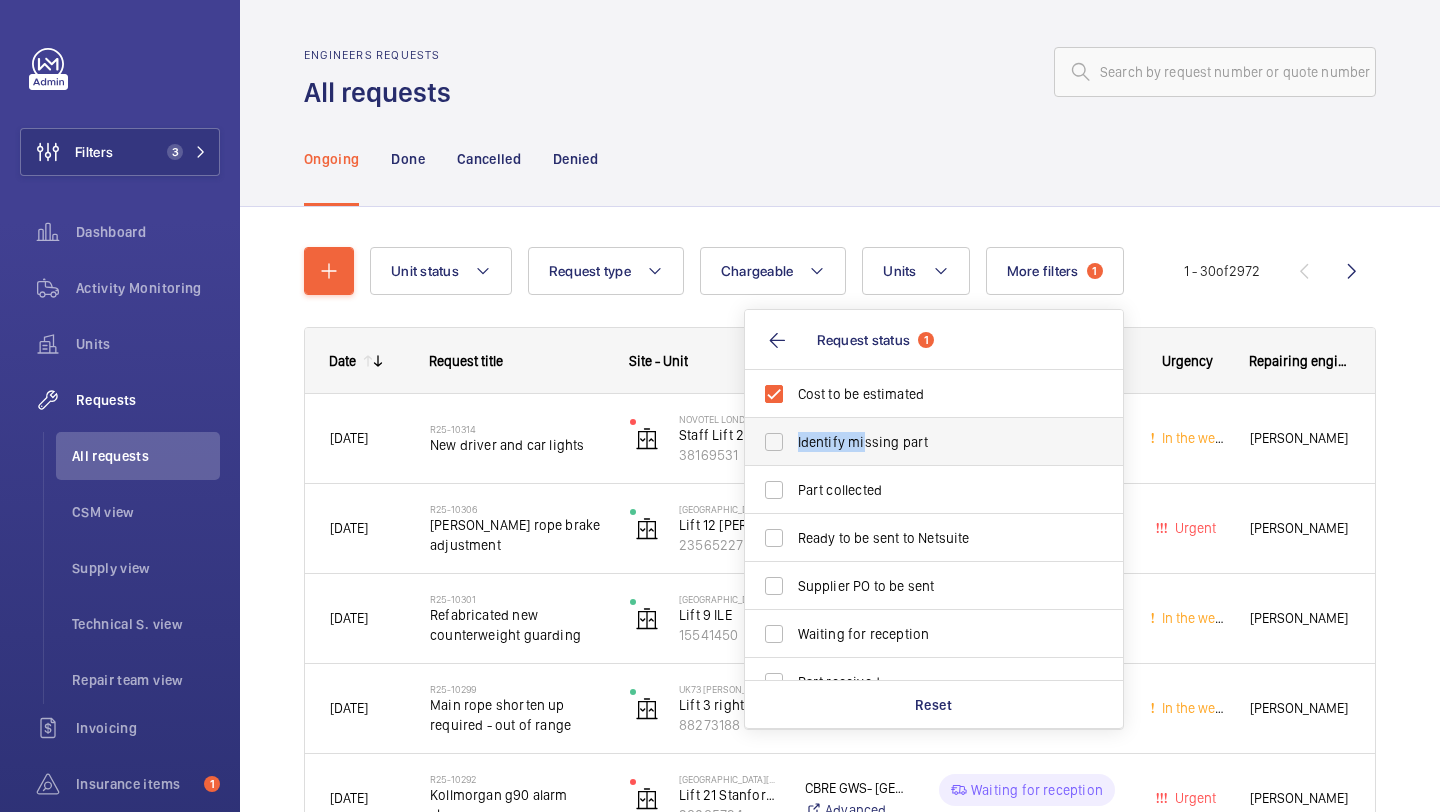 click on "Identify missing part" at bounding box center (935, 442) 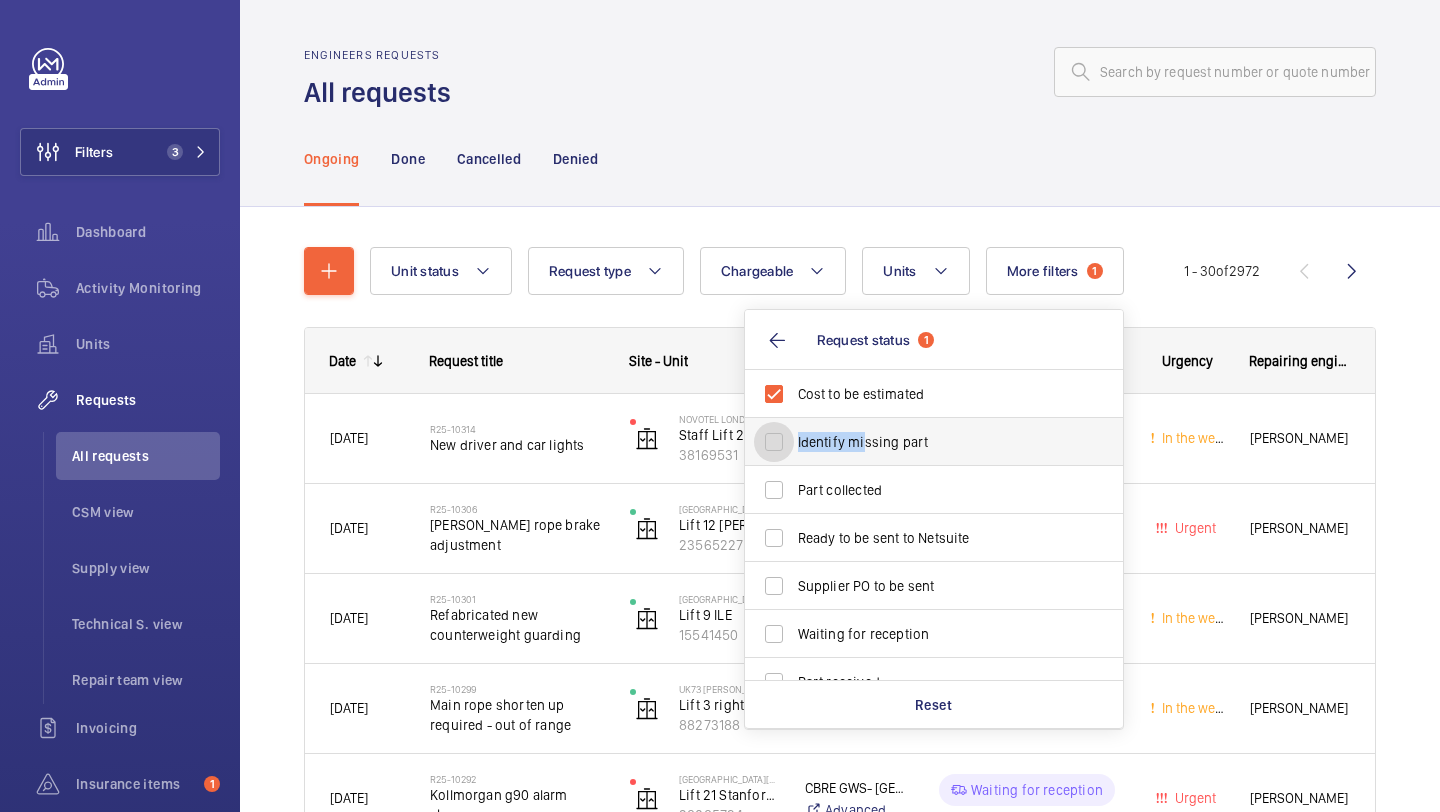 click on "Identify missing part" at bounding box center [774, 442] 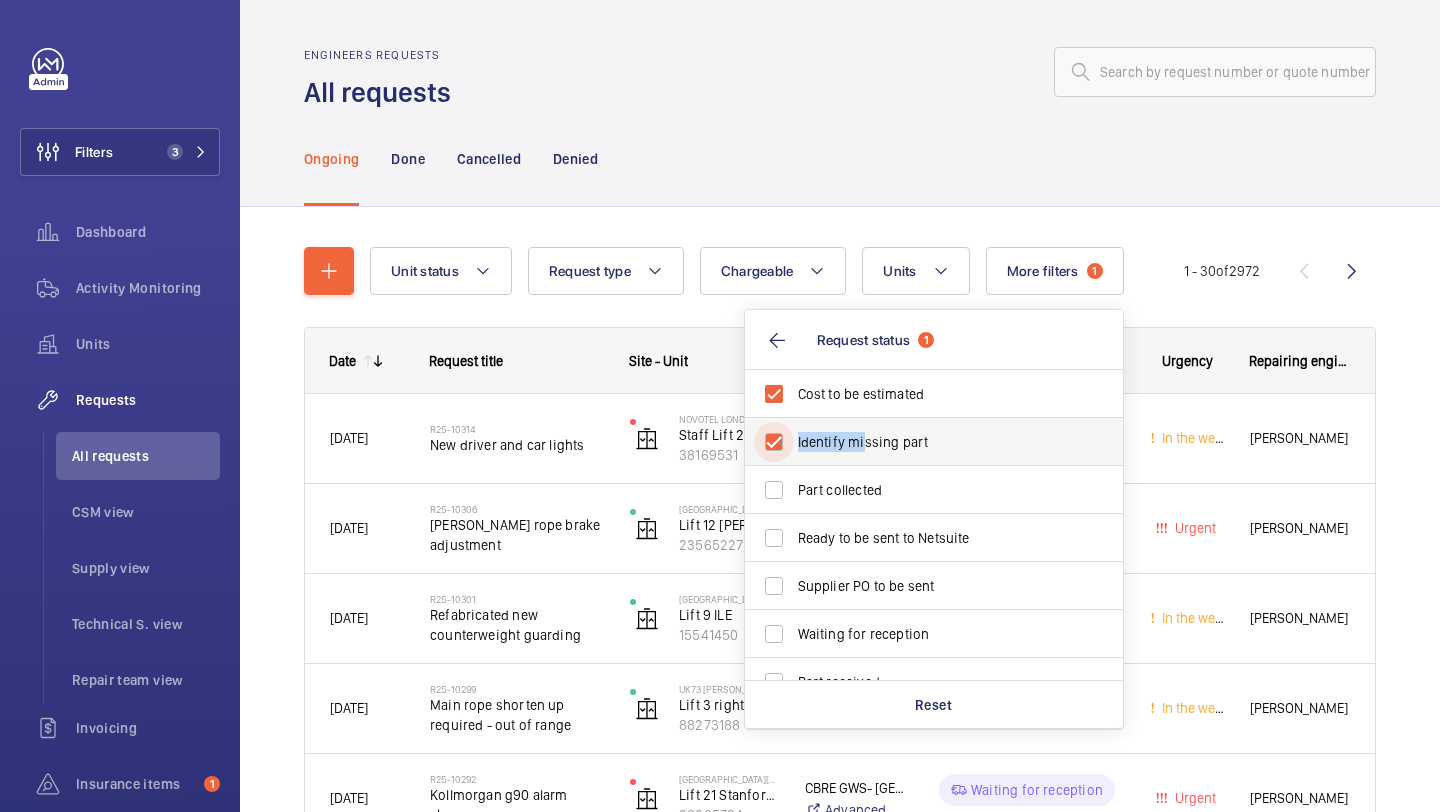 checkbox on "true" 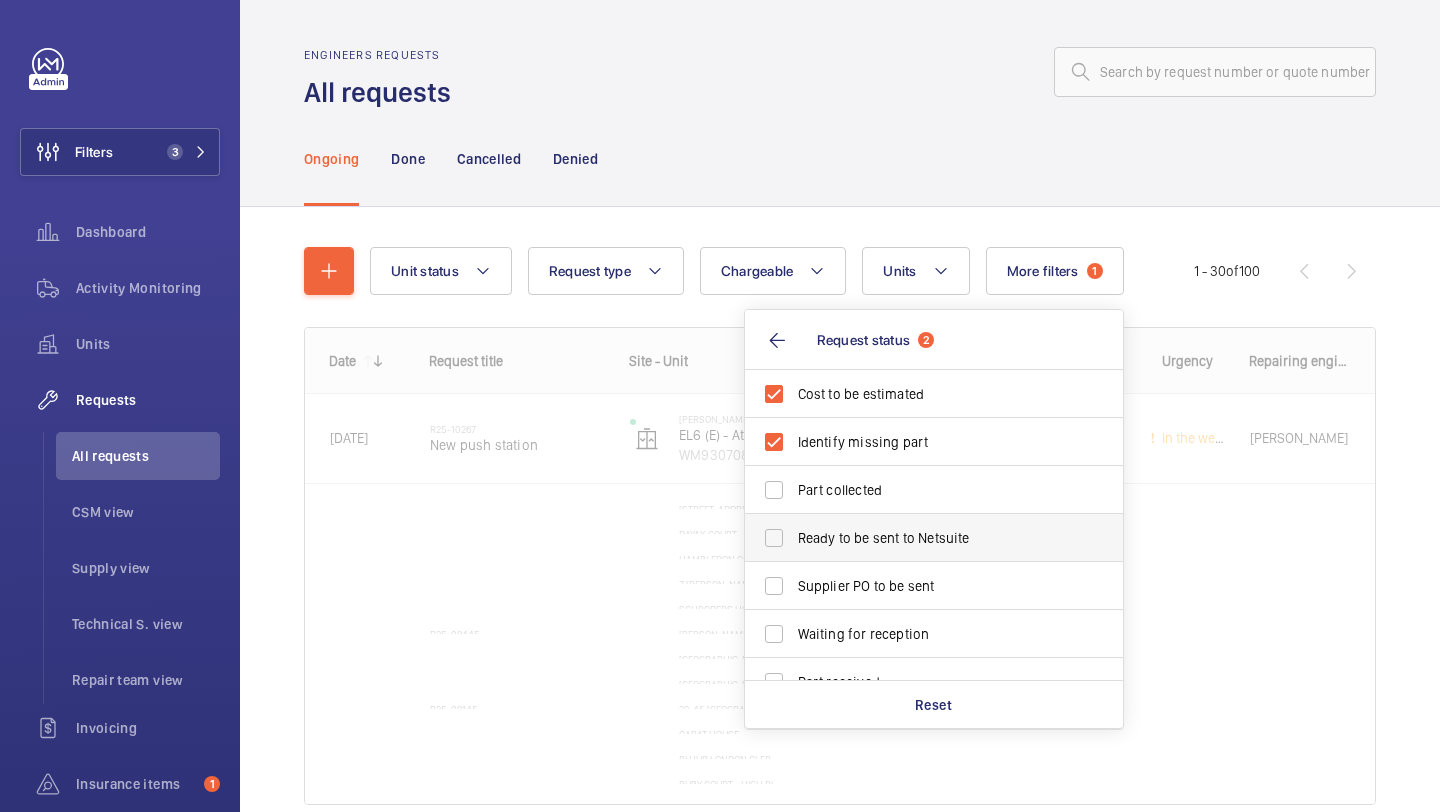 click on "Ready to be sent to Netsuite" at bounding box center [919, 538] 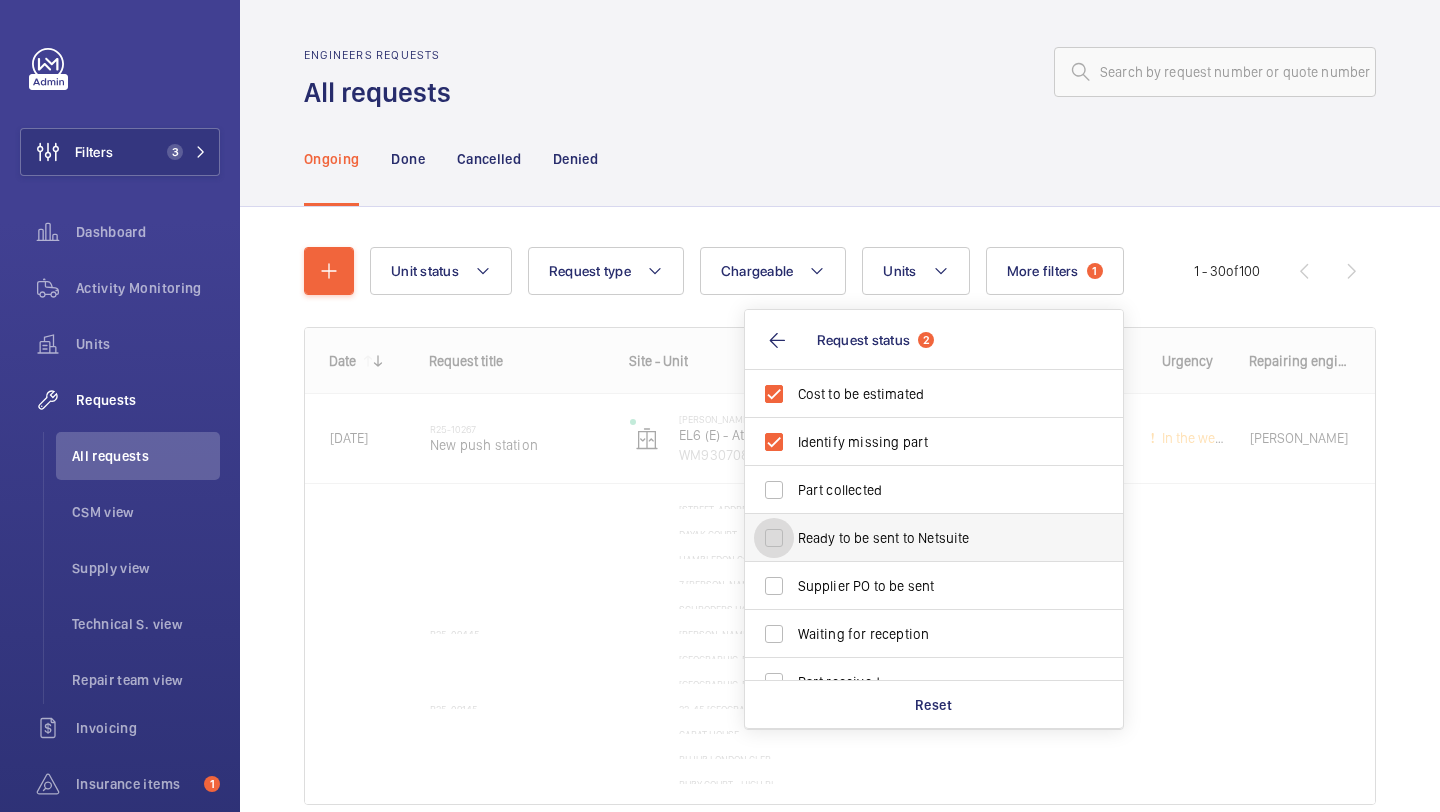 click on "Ready to be sent to Netsuite" at bounding box center [774, 538] 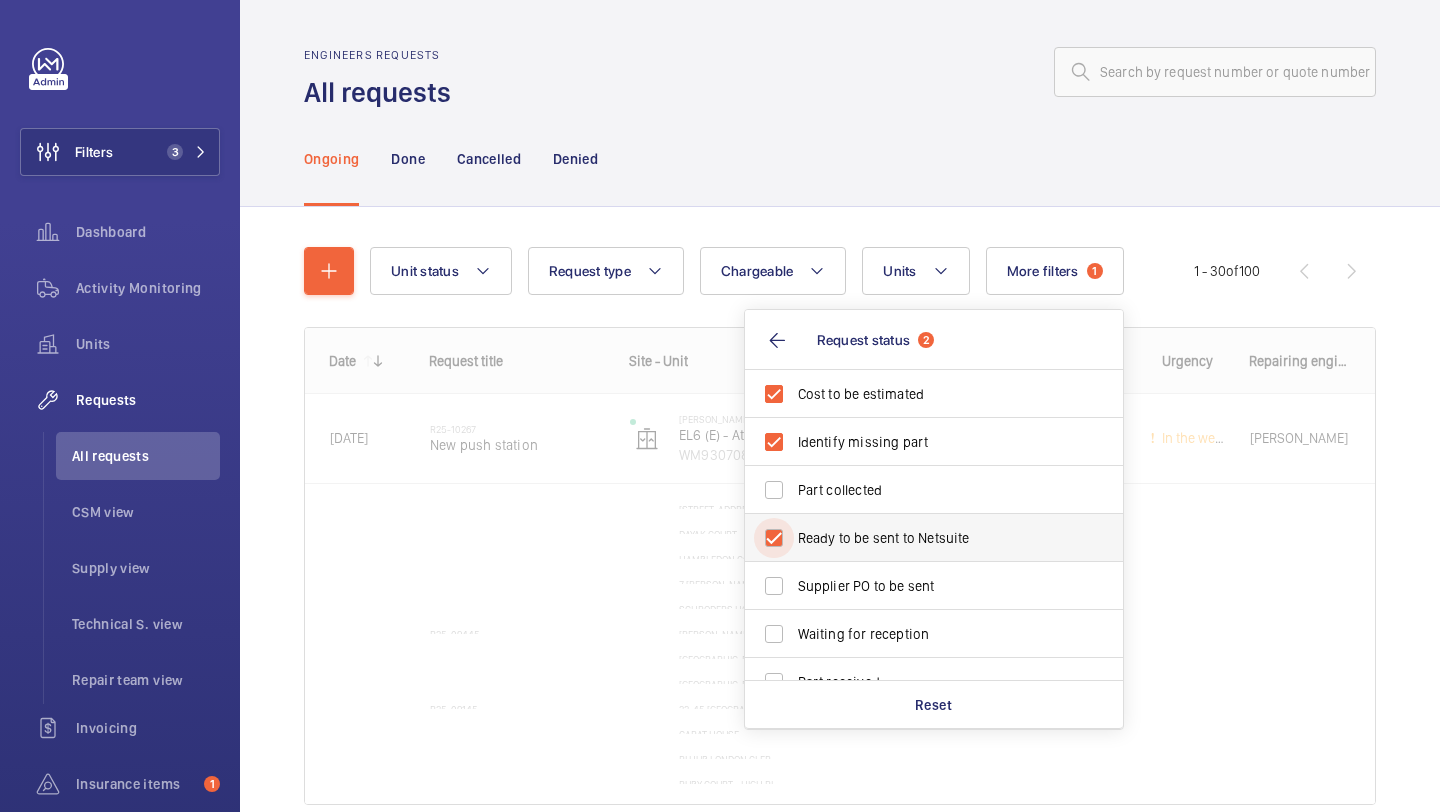 checkbox on "true" 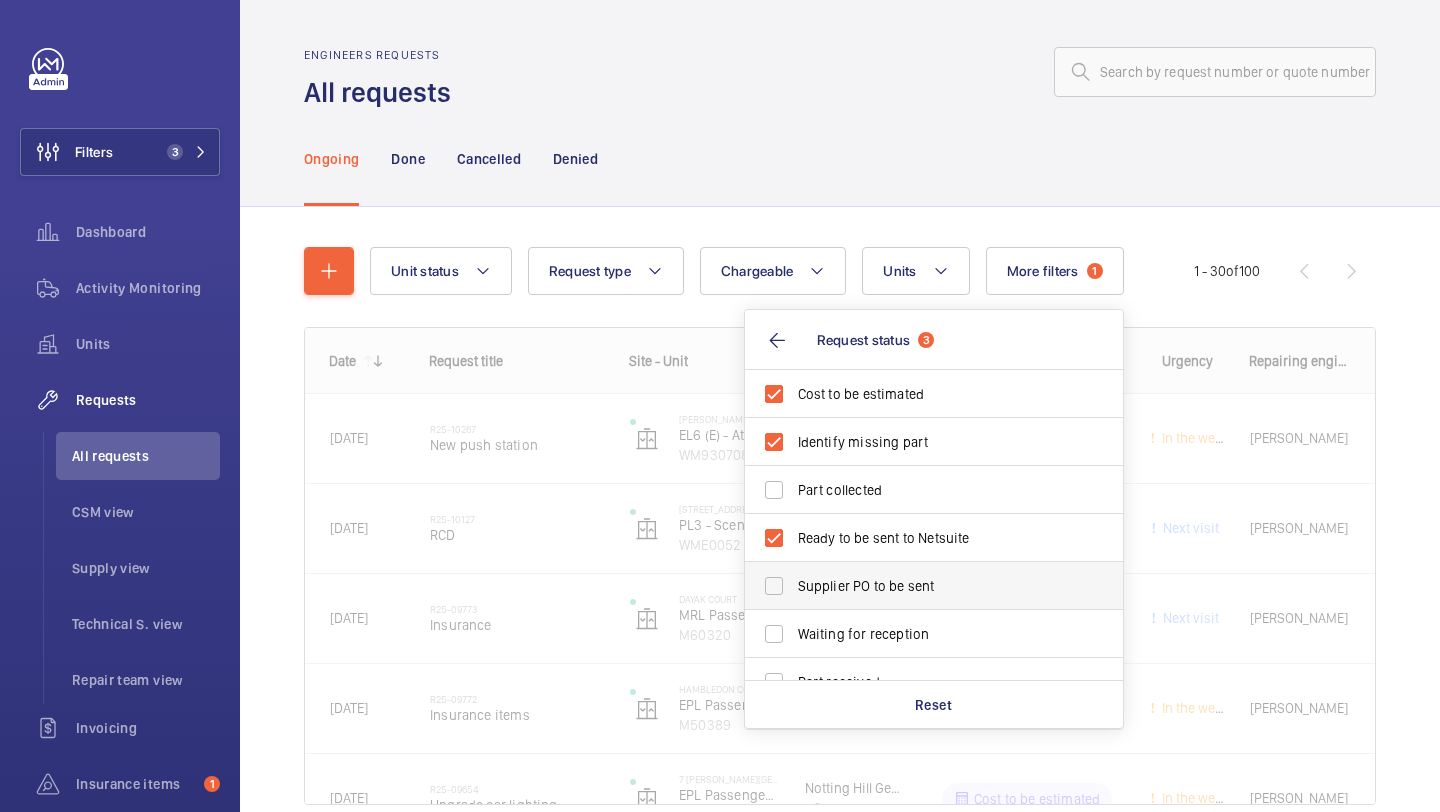 click on "Supplier PO to be sent" at bounding box center [919, 586] 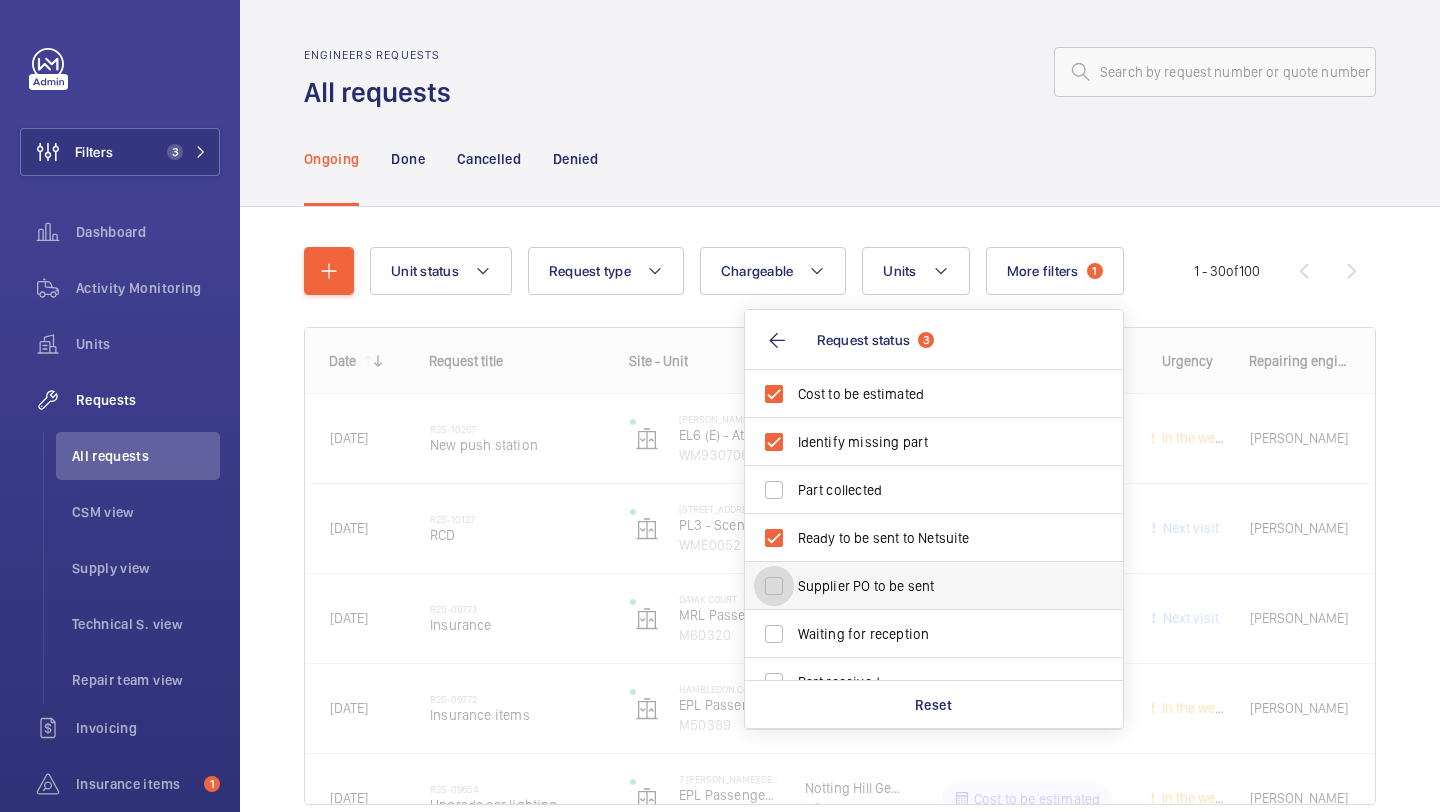 click on "Supplier PO to be sent" at bounding box center [774, 586] 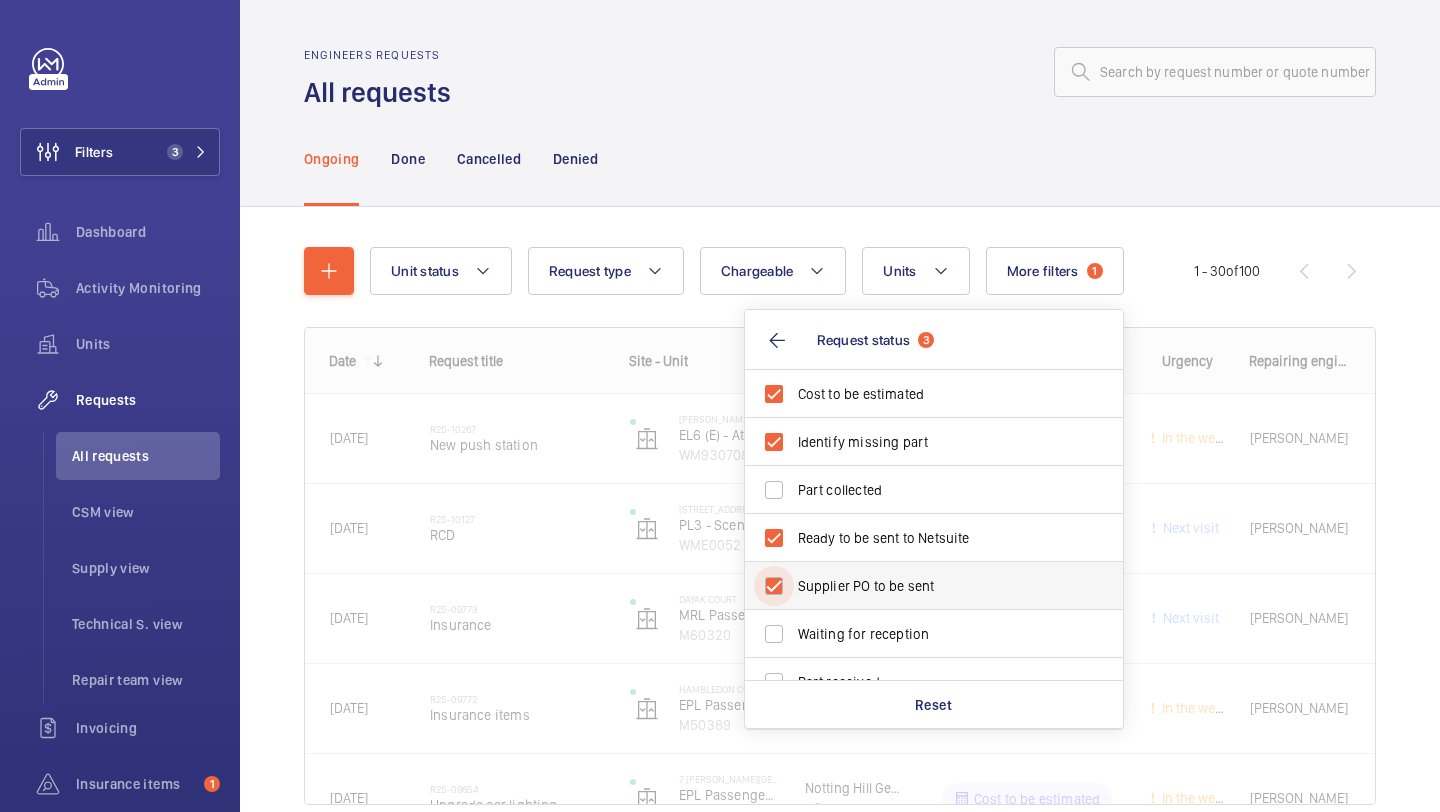 checkbox on "true" 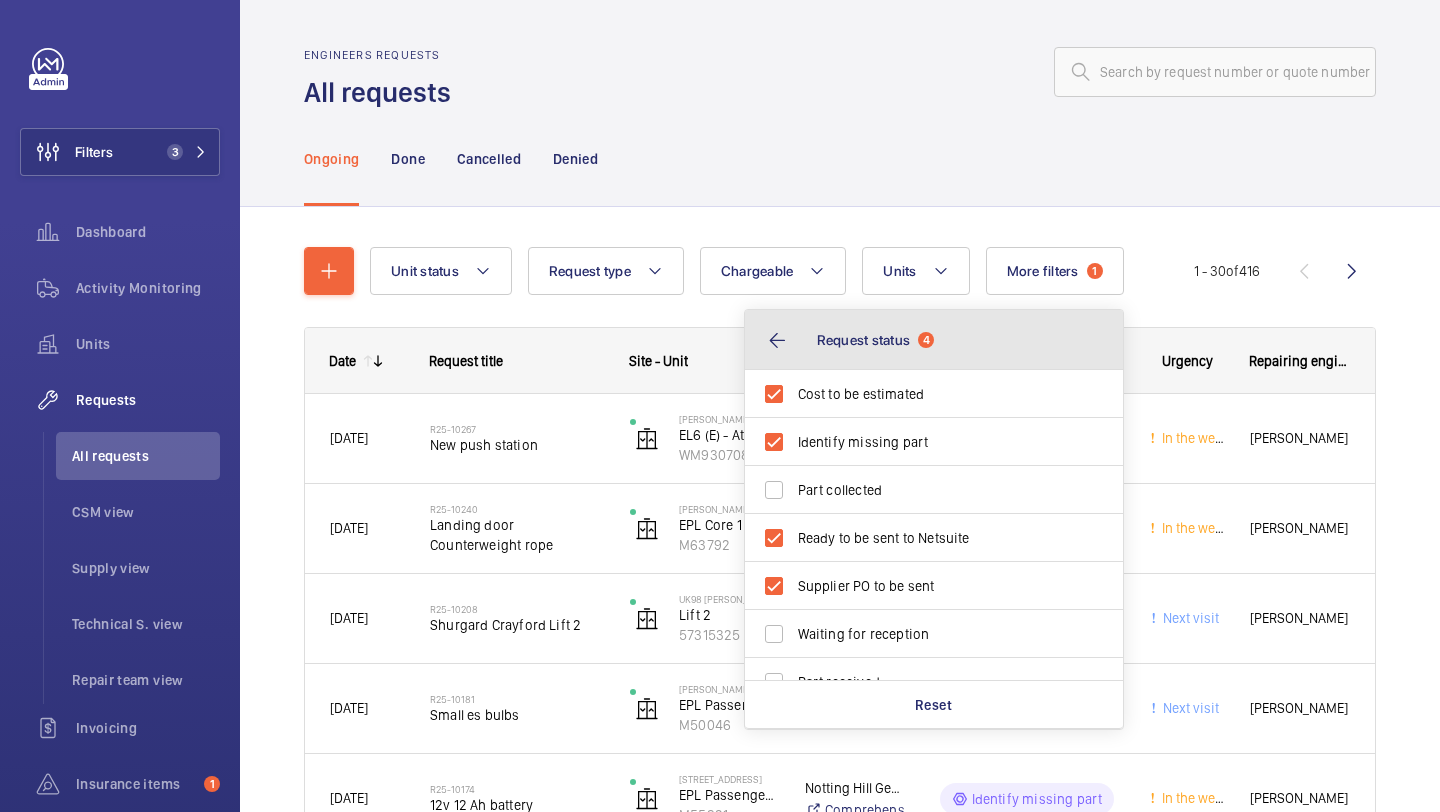 click on "Request status" 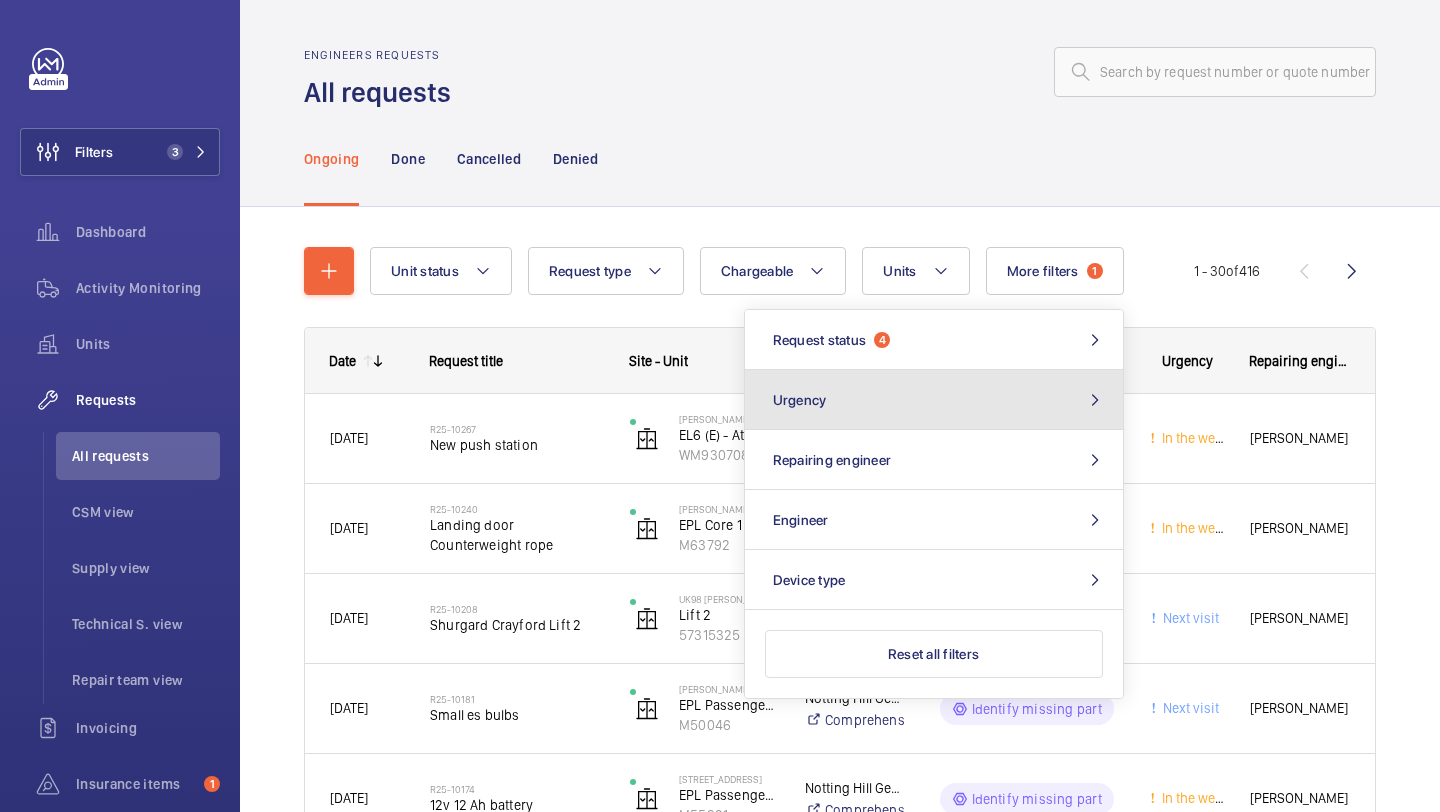 click on "Urgency" 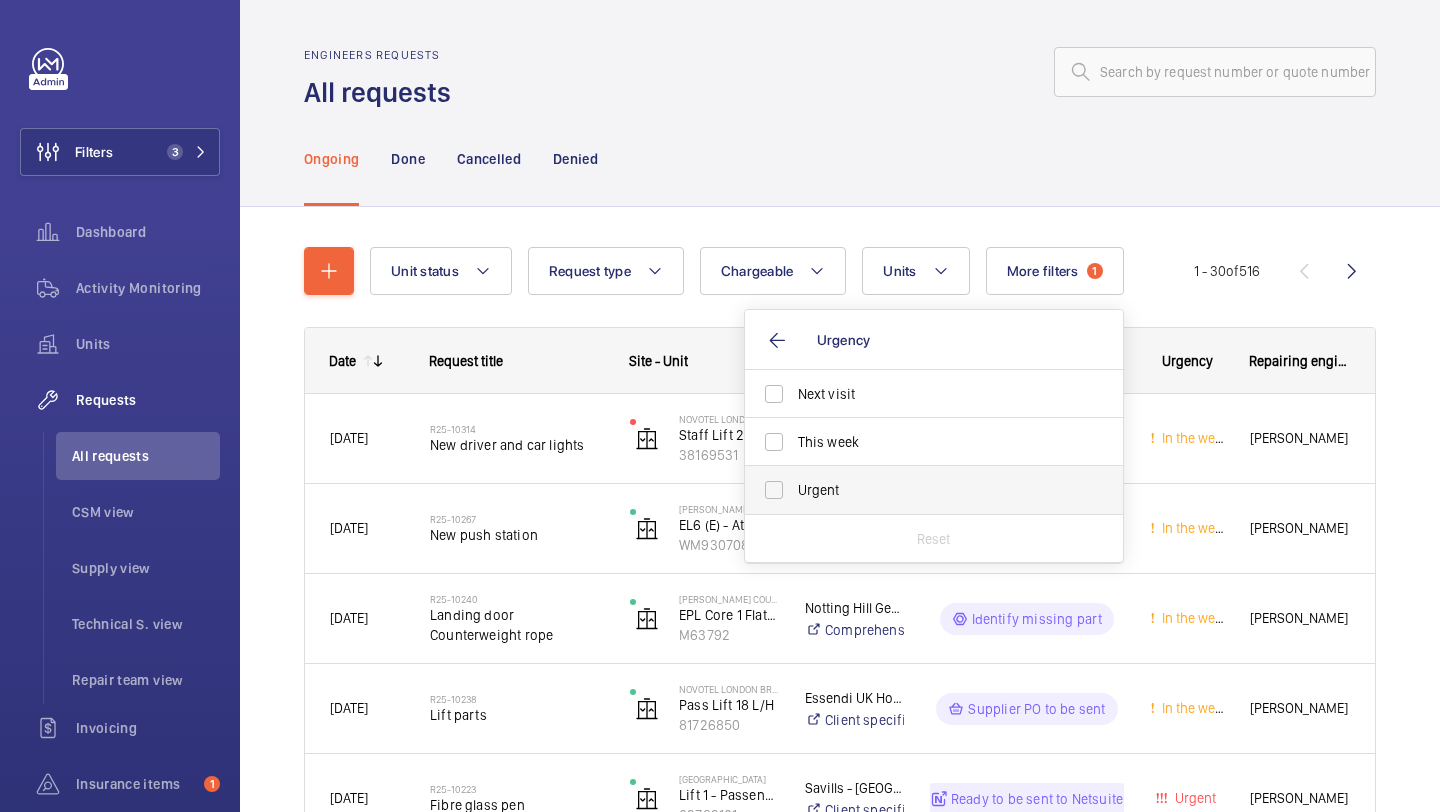 click on "Urgent" at bounding box center [935, 490] 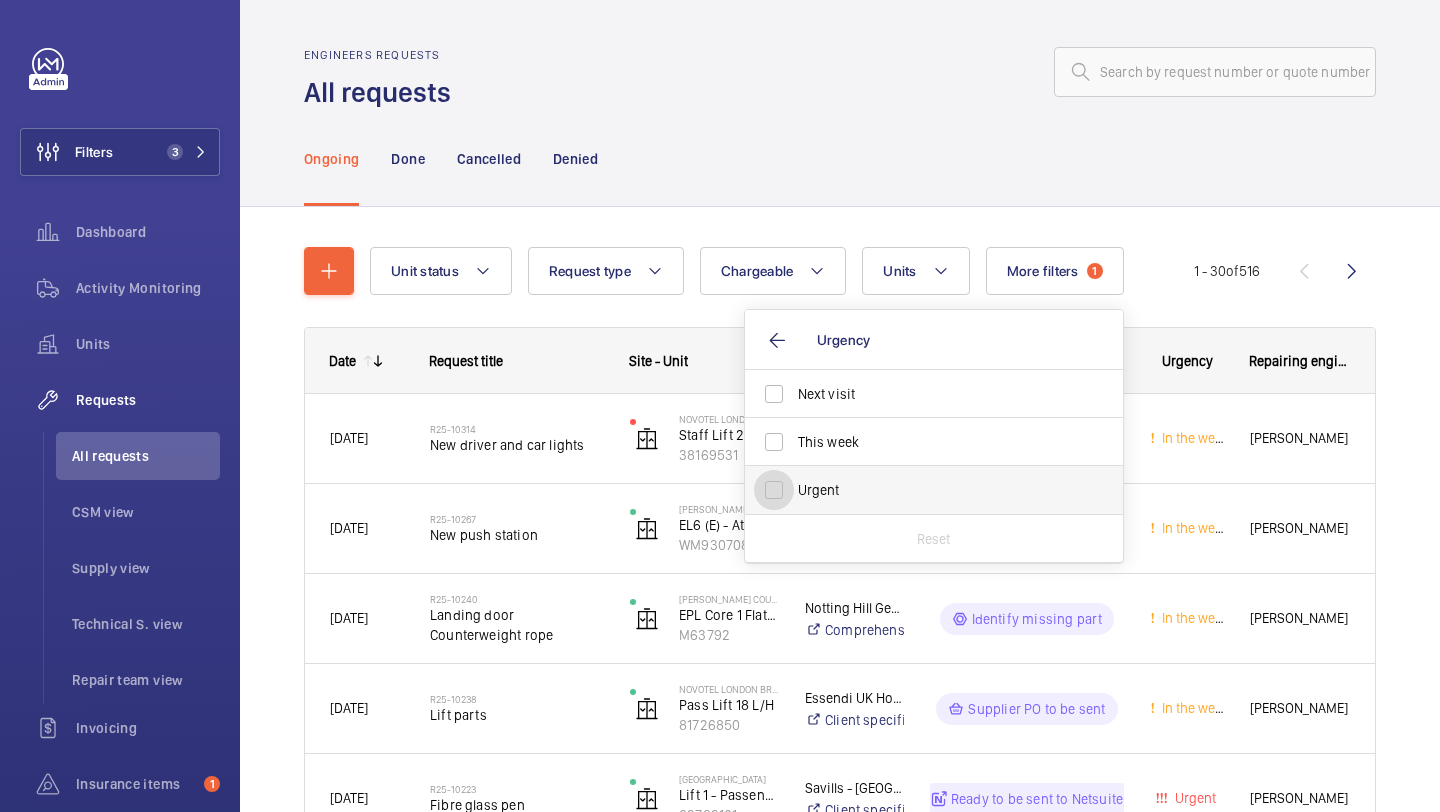 click on "Urgent" at bounding box center [774, 490] 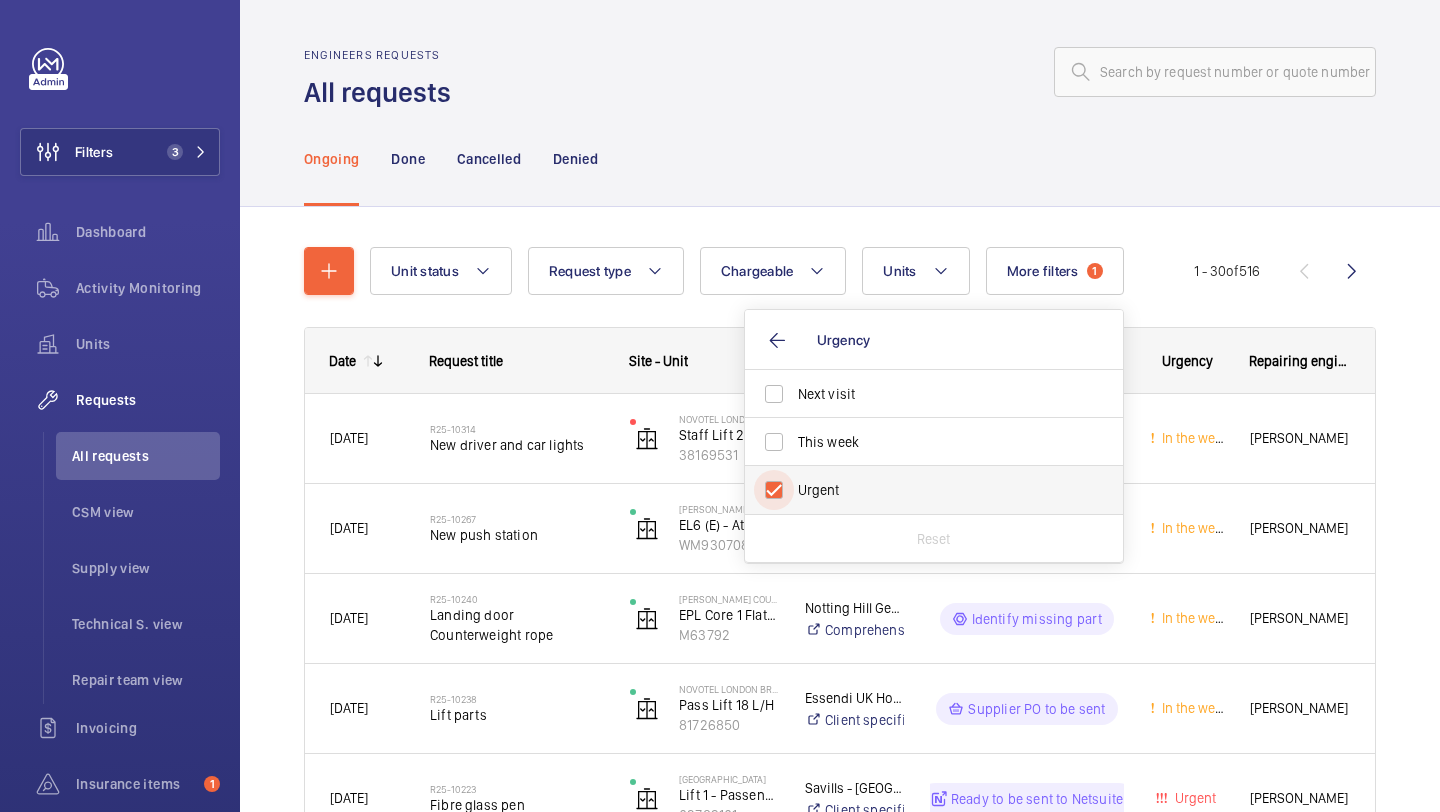 checkbox on "true" 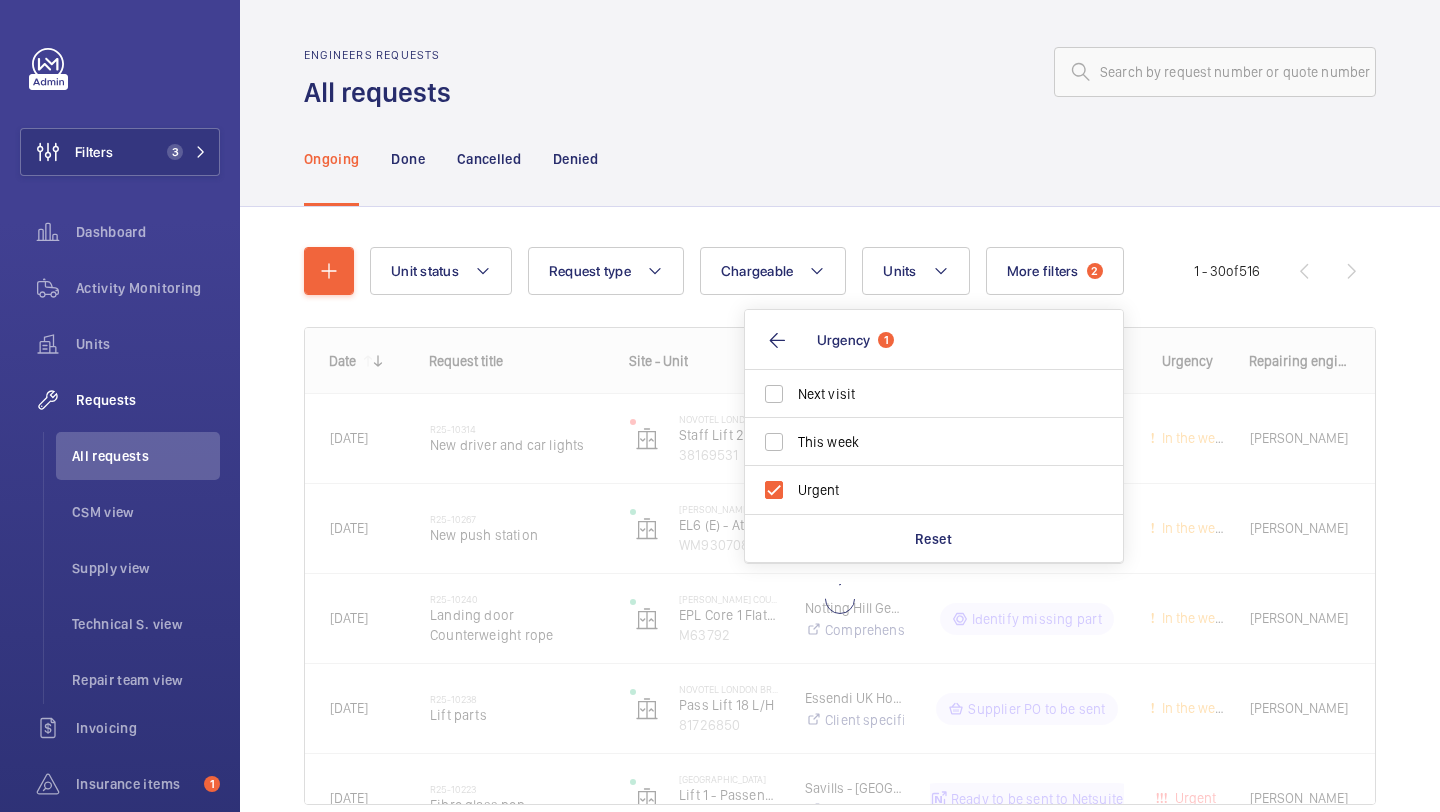 click on "Unit status Request type  Chargeable Units More filters  2  Request status  4 Urgency  1 Next visit This week Urgent Reset Repairing engineer Engineer Device type 1 - 30  of  516
Date
Request title
Site - Unit" 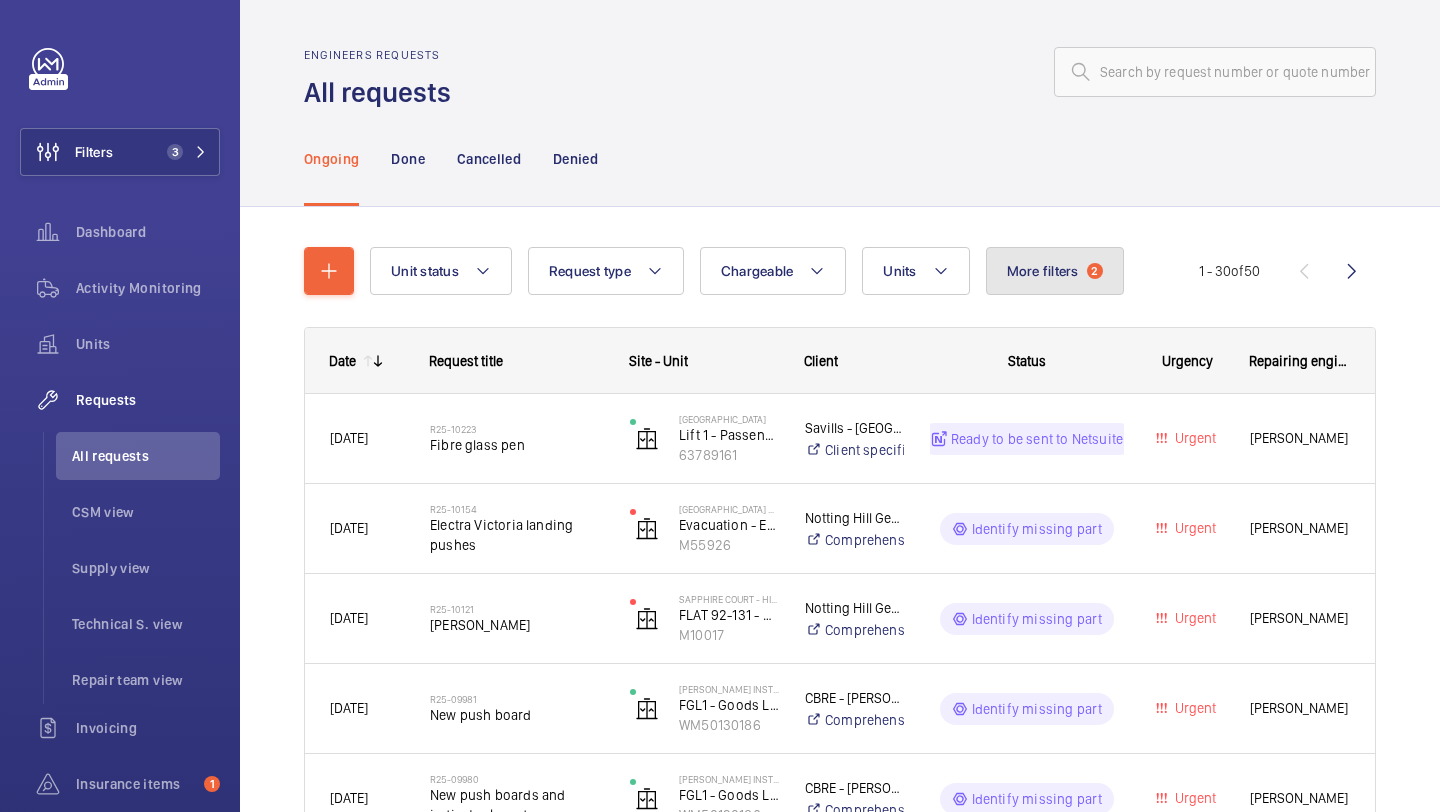 click on "More filters" 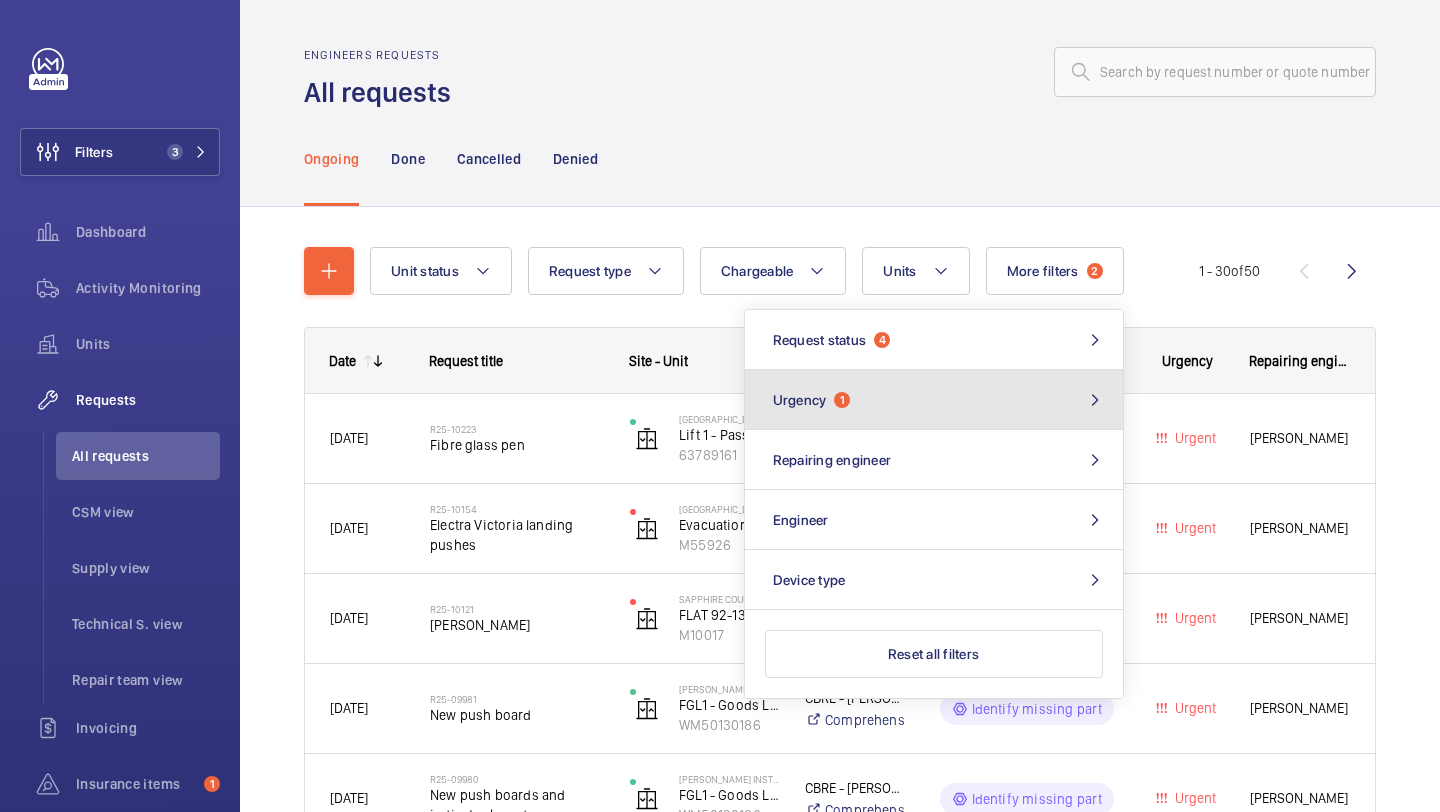 click on "Urgency  1" 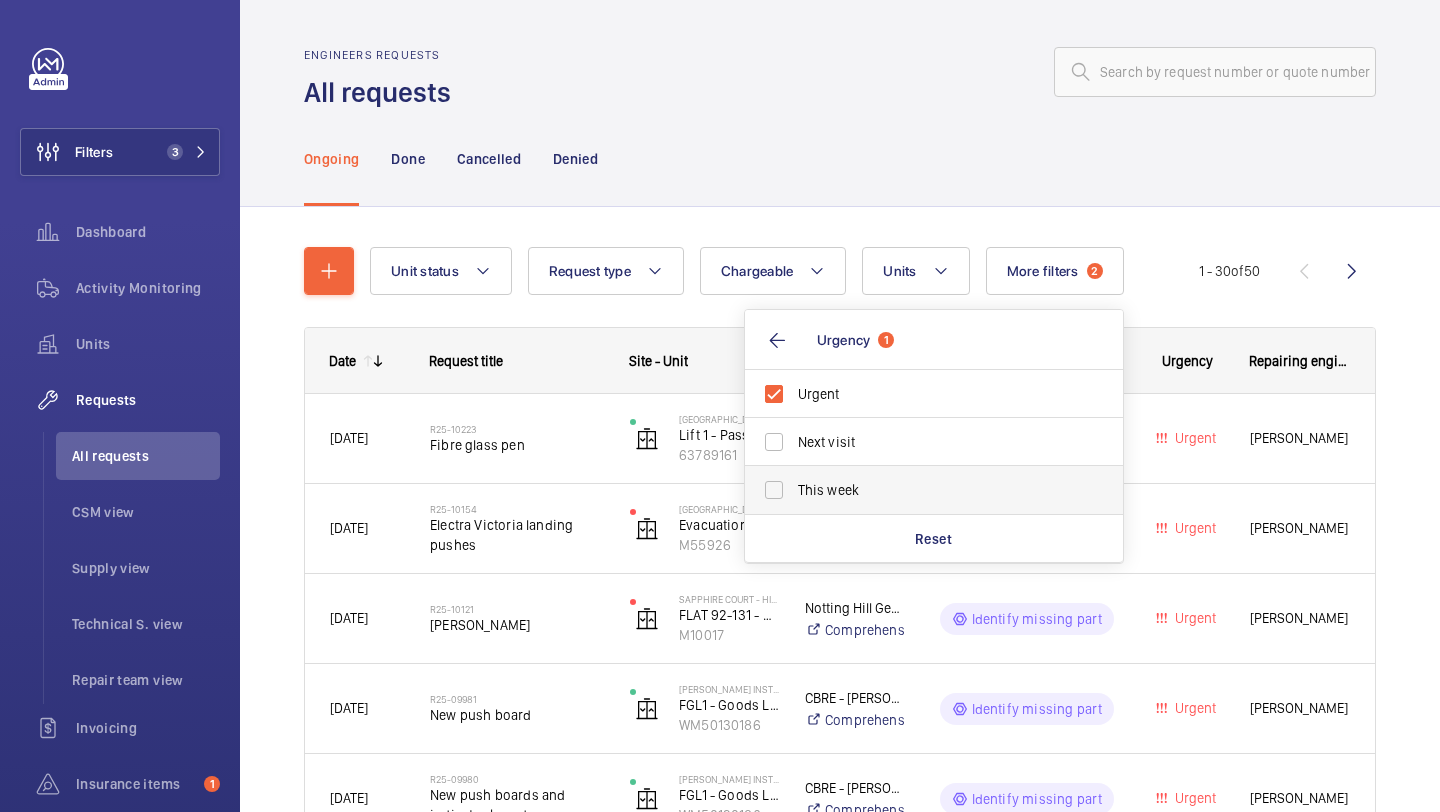 click on "This week" at bounding box center (935, 490) 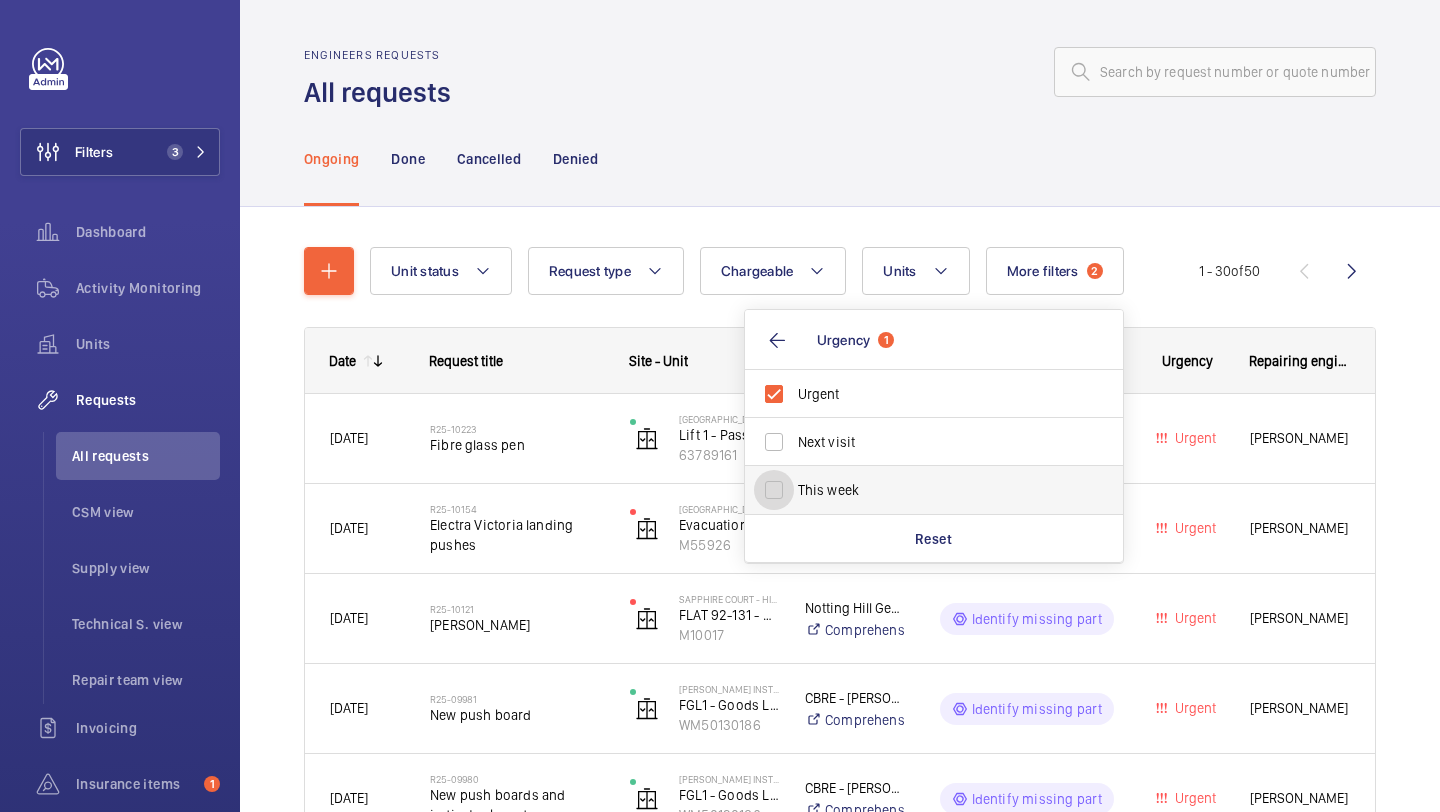 click on "This week" at bounding box center (774, 490) 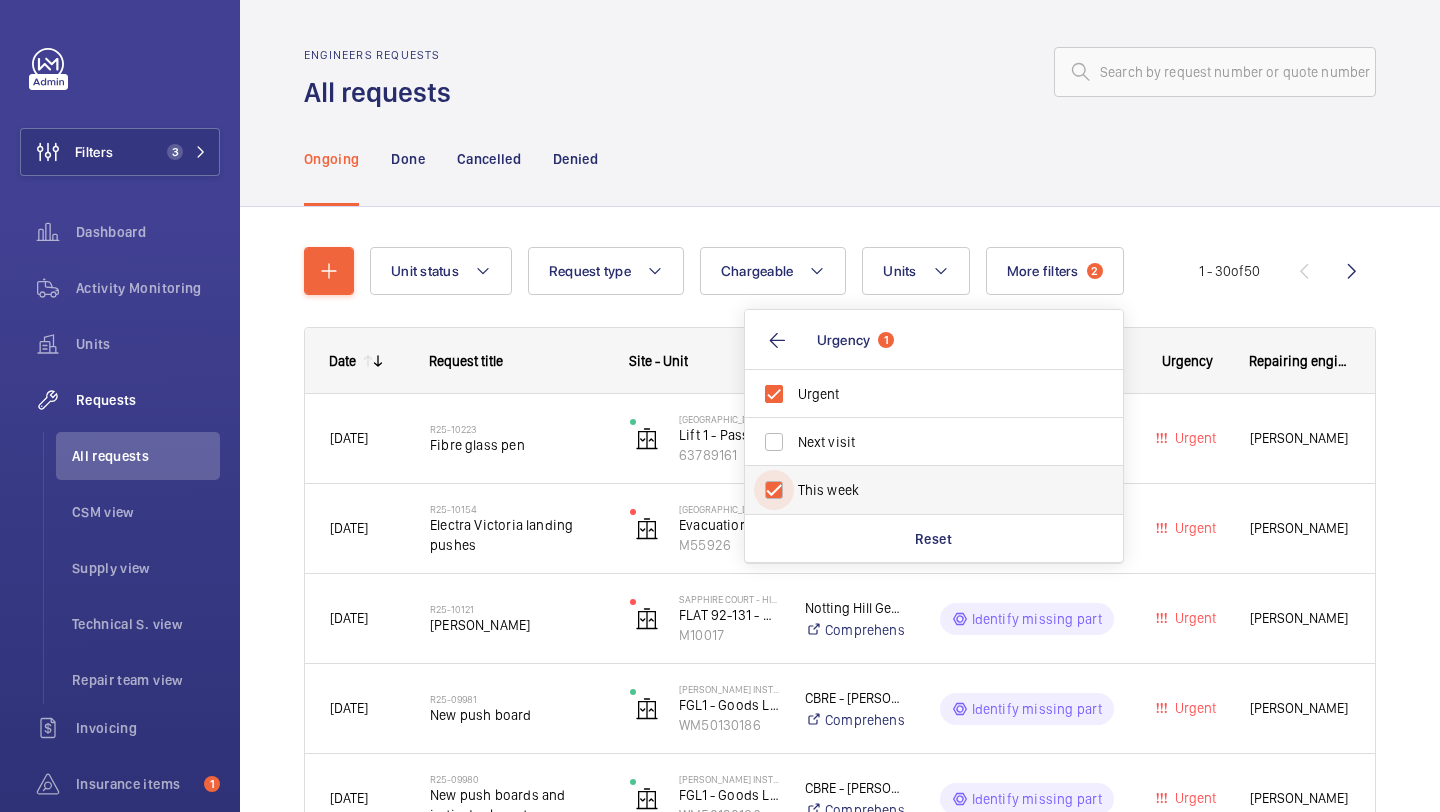 checkbox on "true" 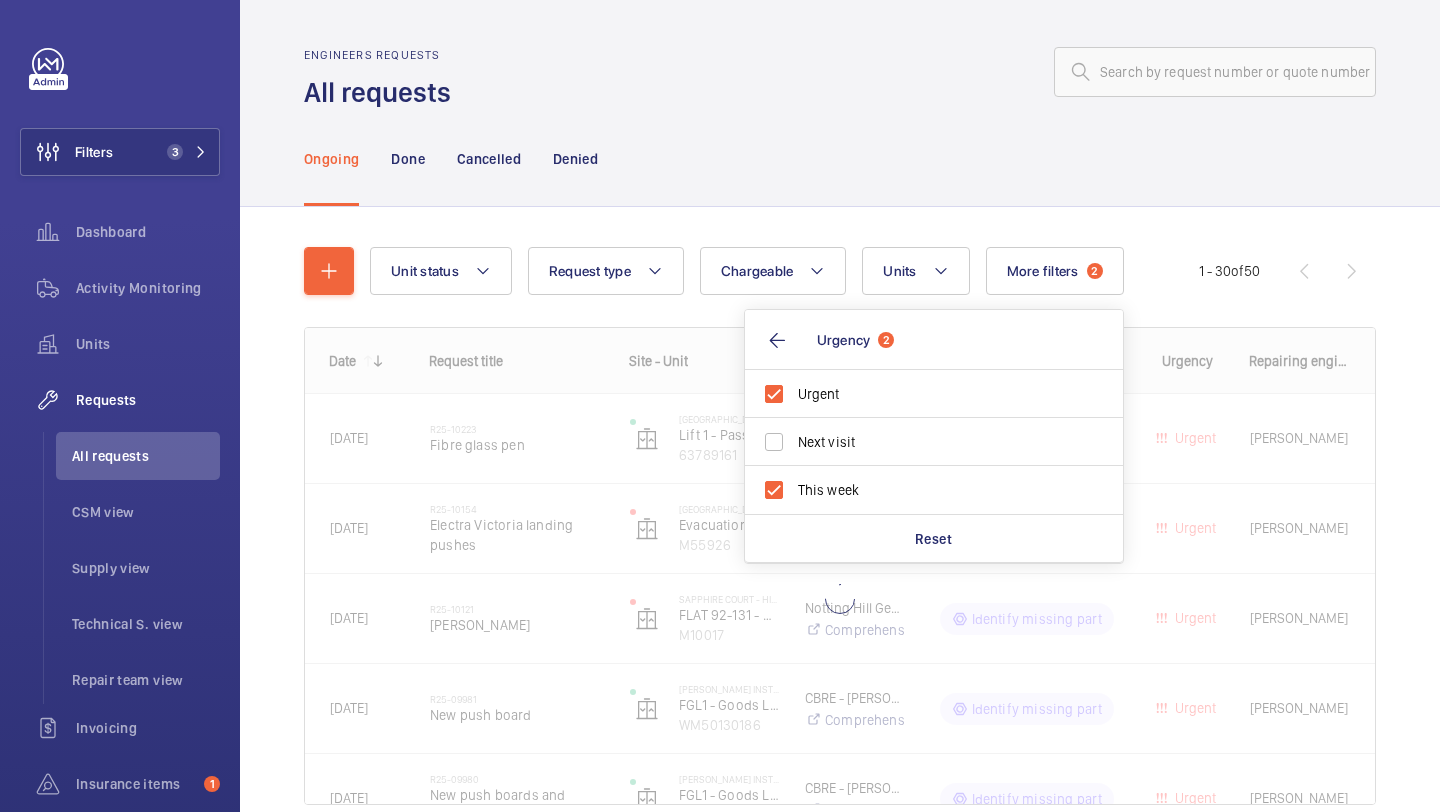 click on "Unit status Request type  Chargeable Units More filters  2  Request status  4 Urgency  2 Urgent Next visit This week Reset Repairing engineer Engineer Device type 1 - 30  of  50
Date
Request title
Site - Unit" 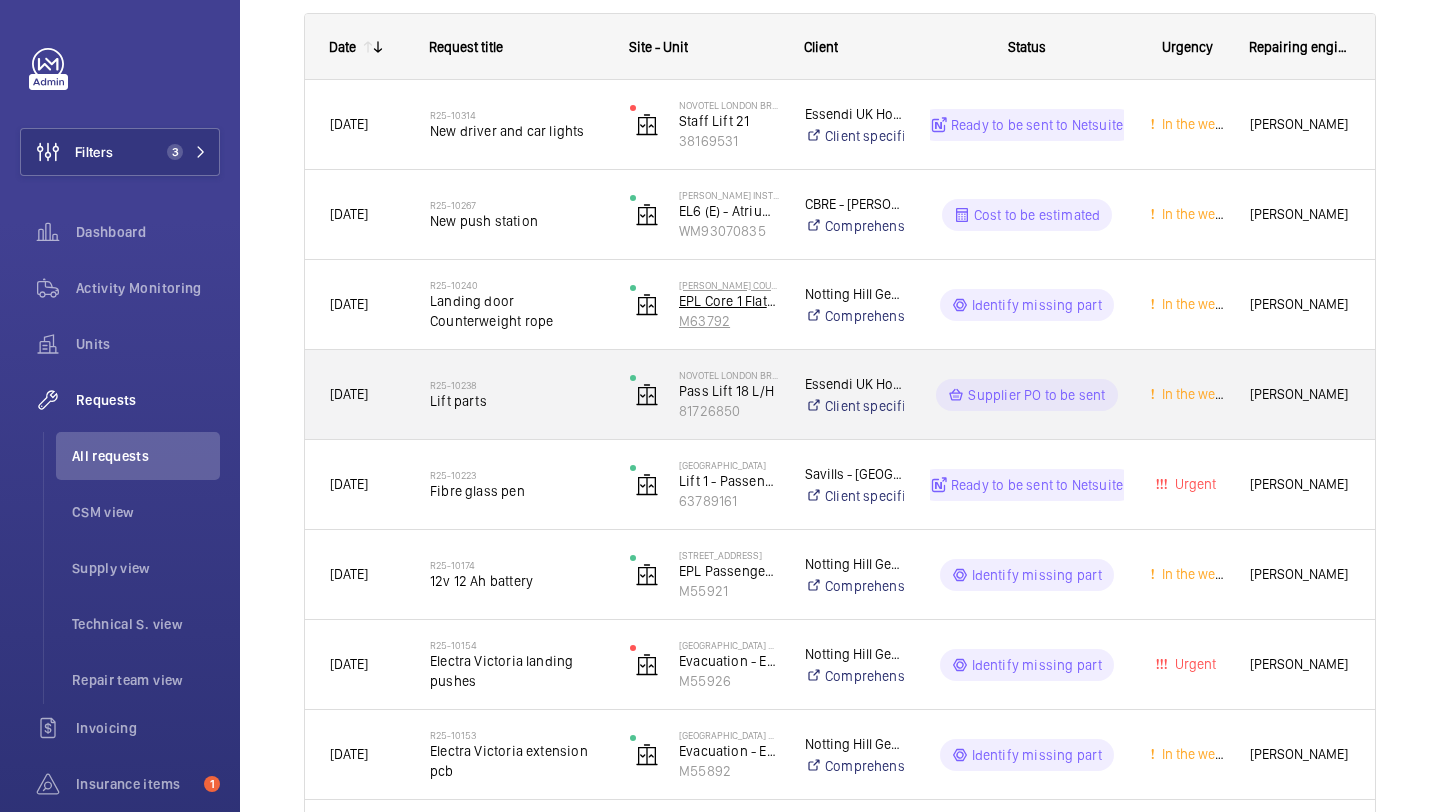 scroll, scrollTop: 0, scrollLeft: 0, axis: both 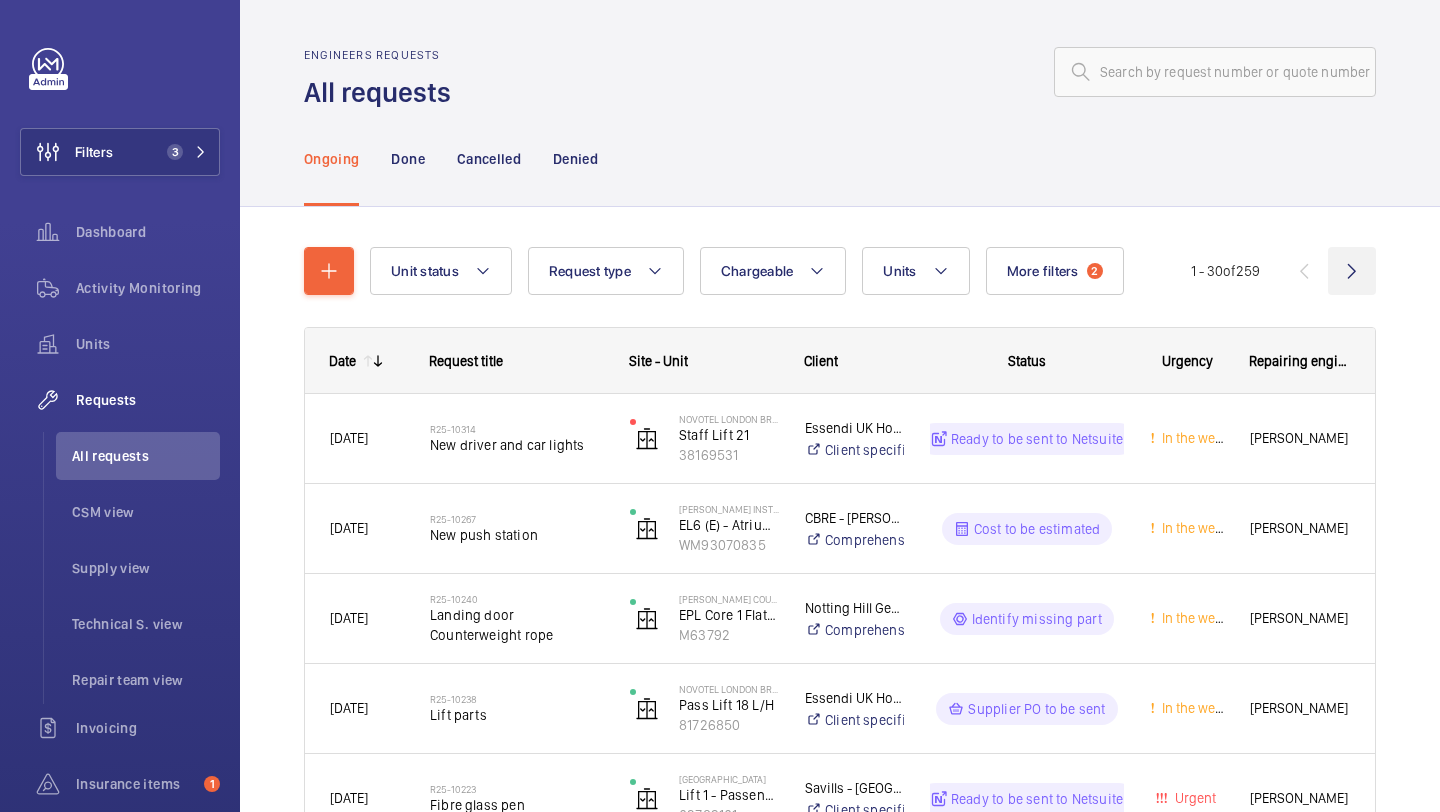 click 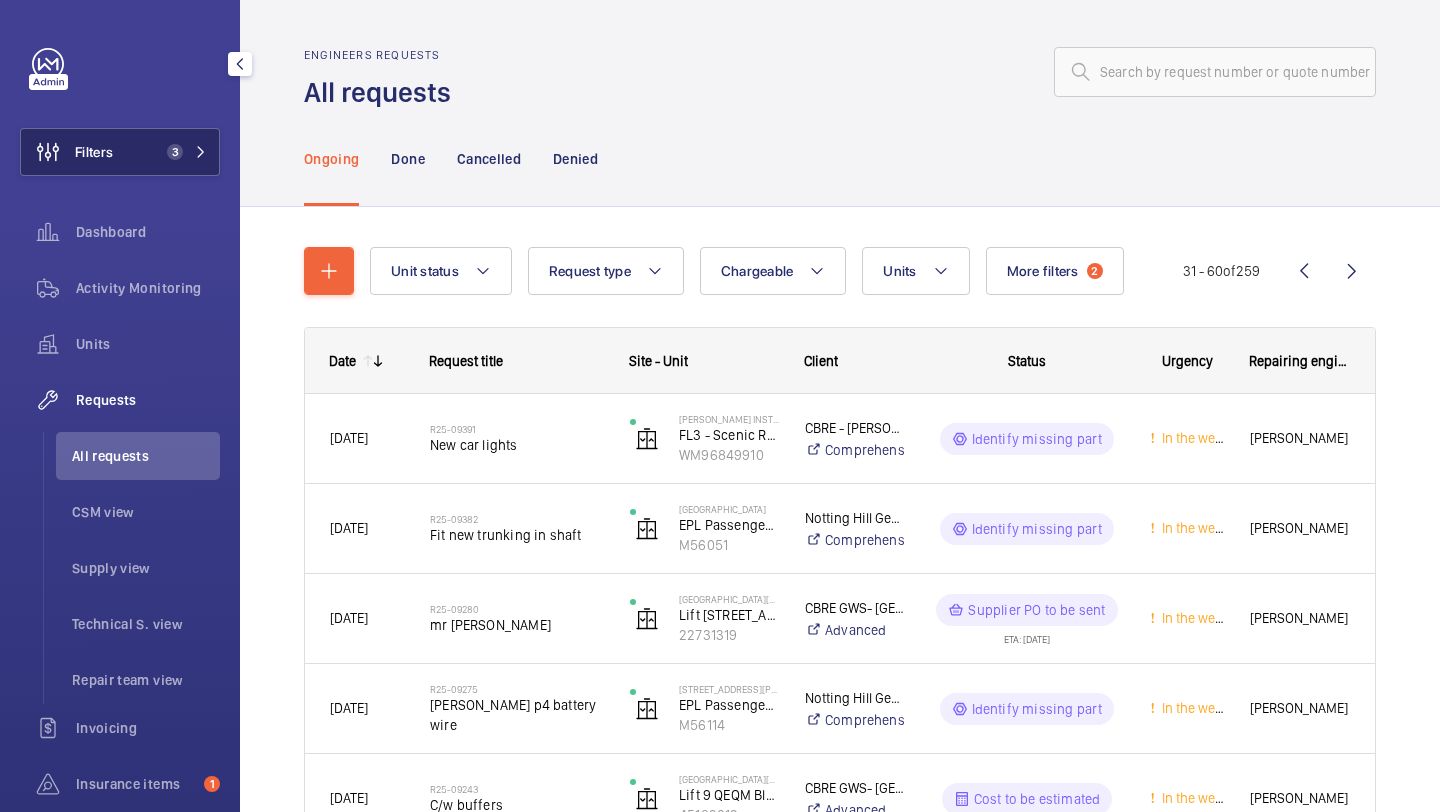 click on "Filters 3" 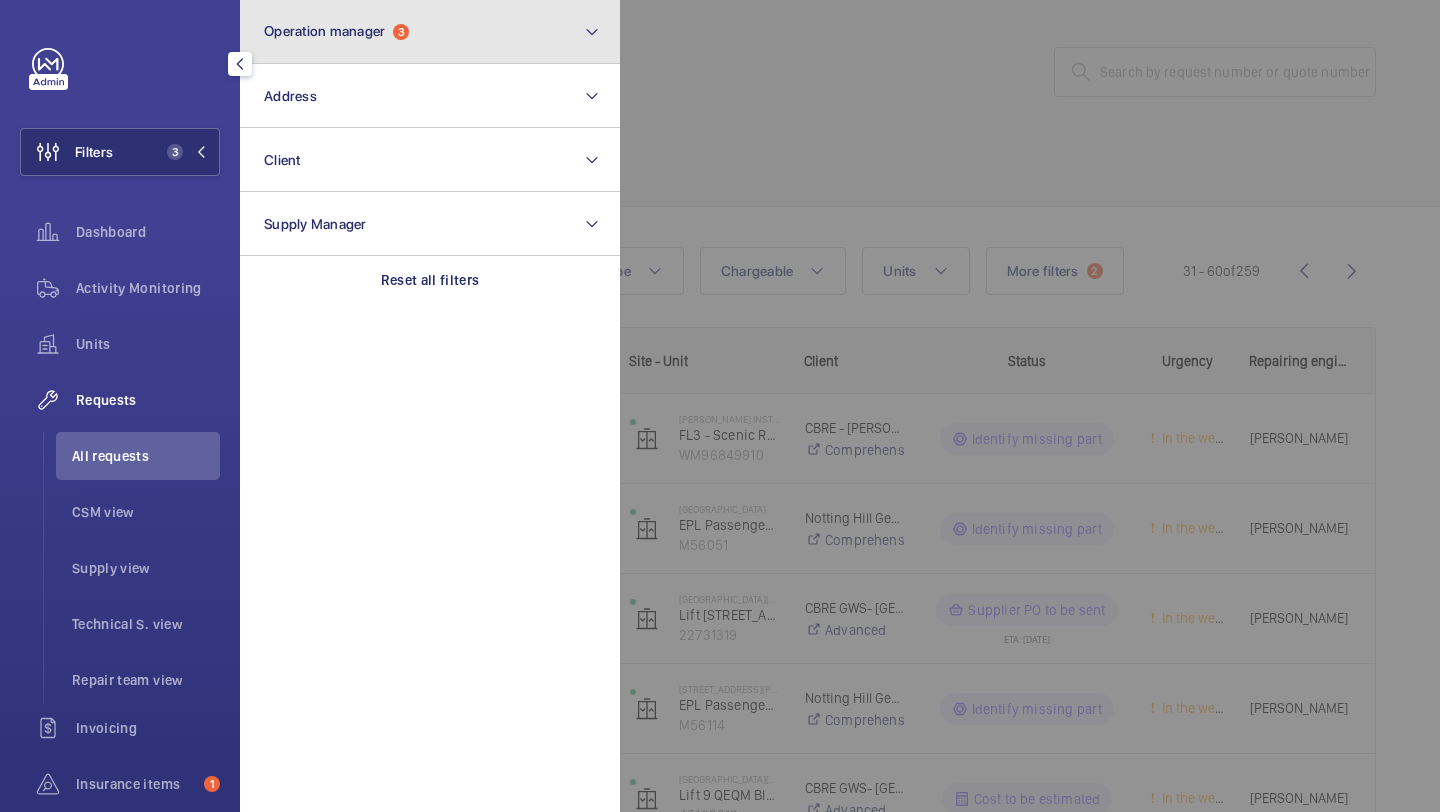 click on "Operation manager" 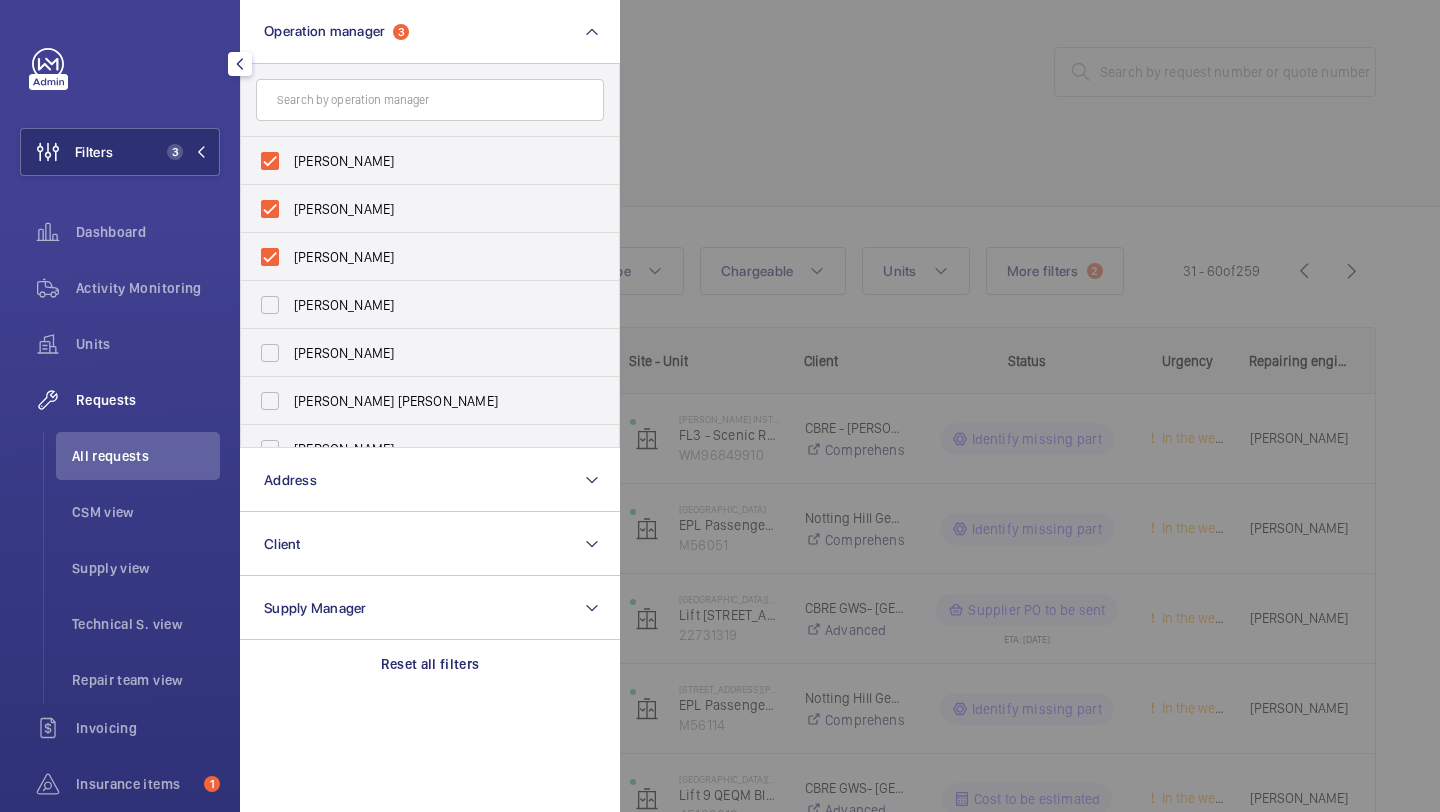 click 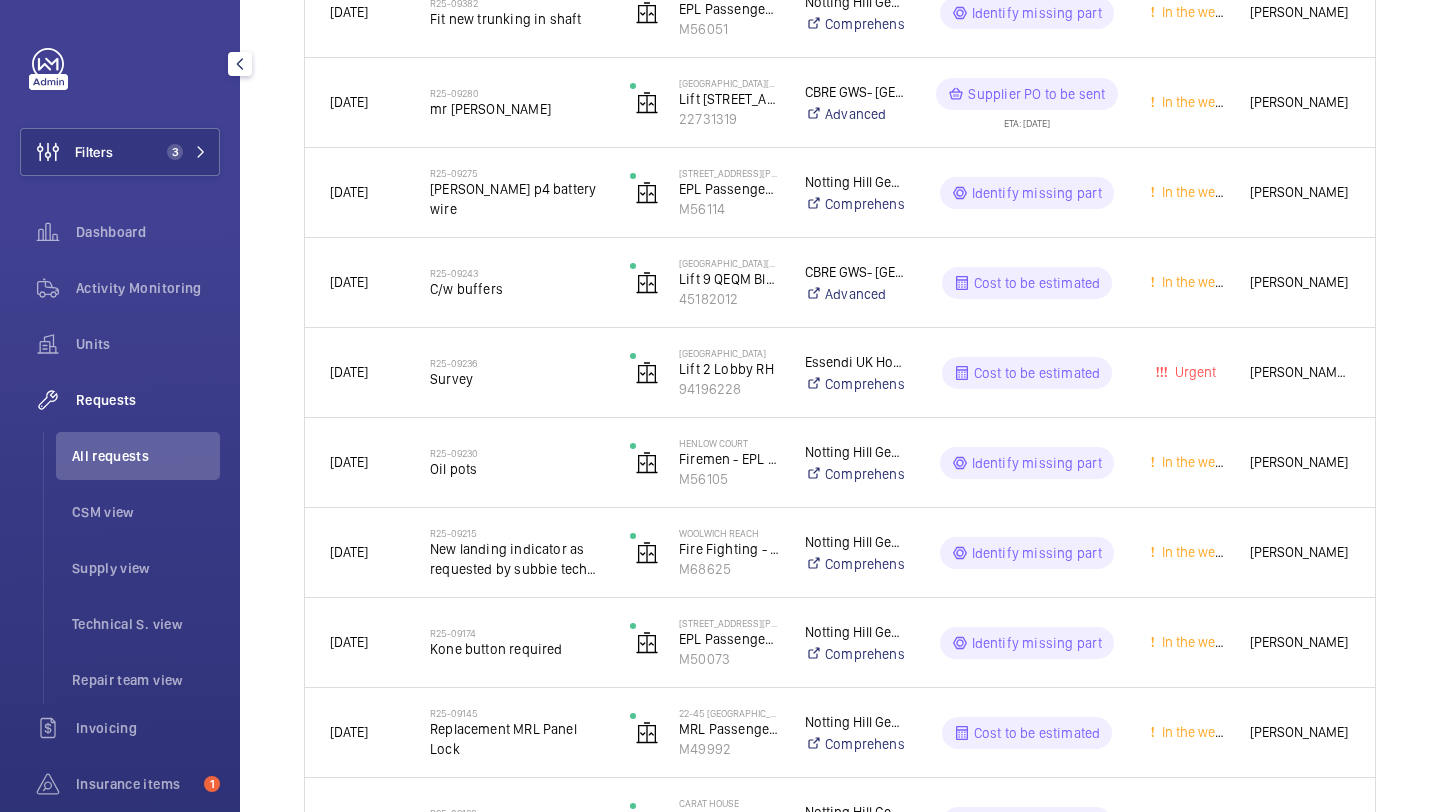 scroll, scrollTop: 0, scrollLeft: 0, axis: both 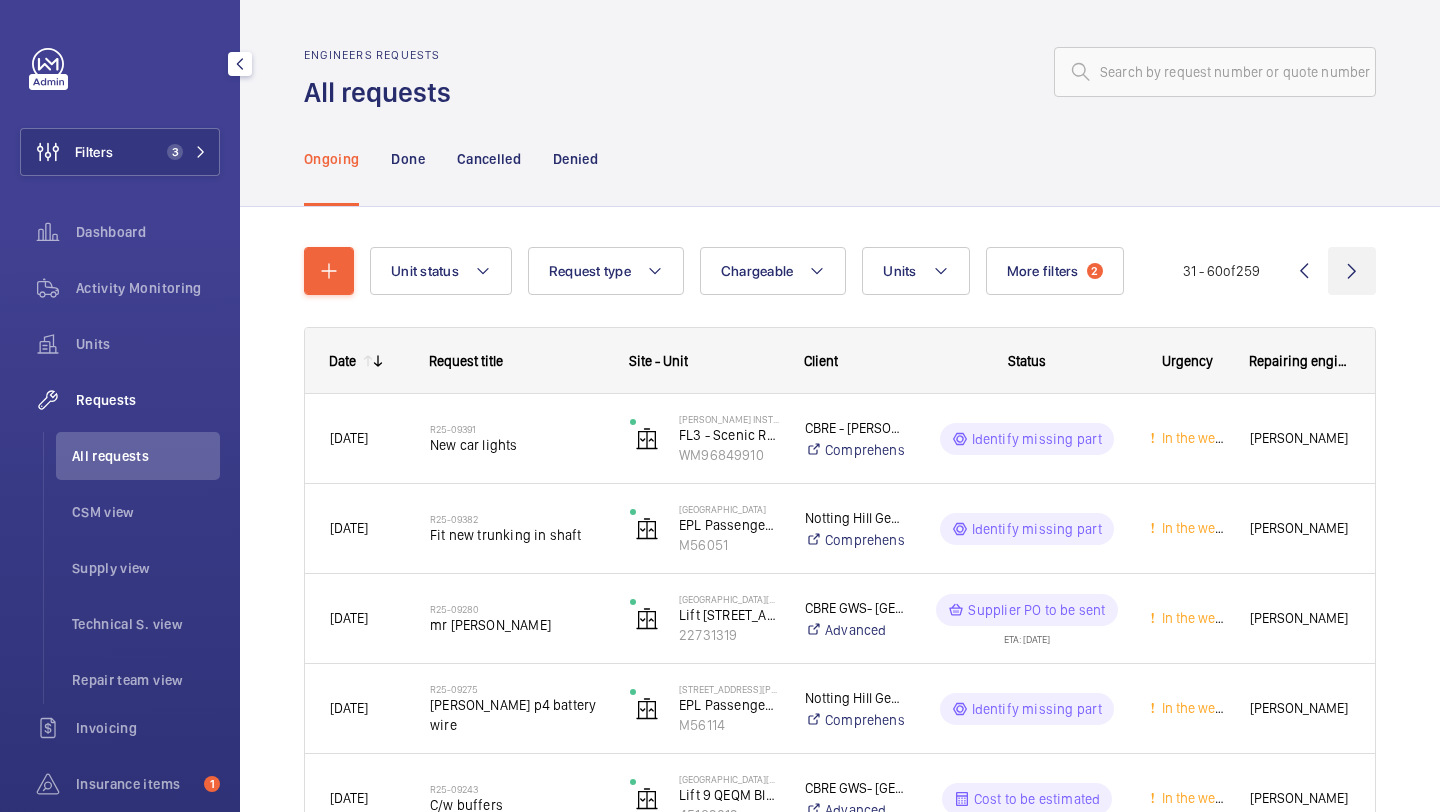 click 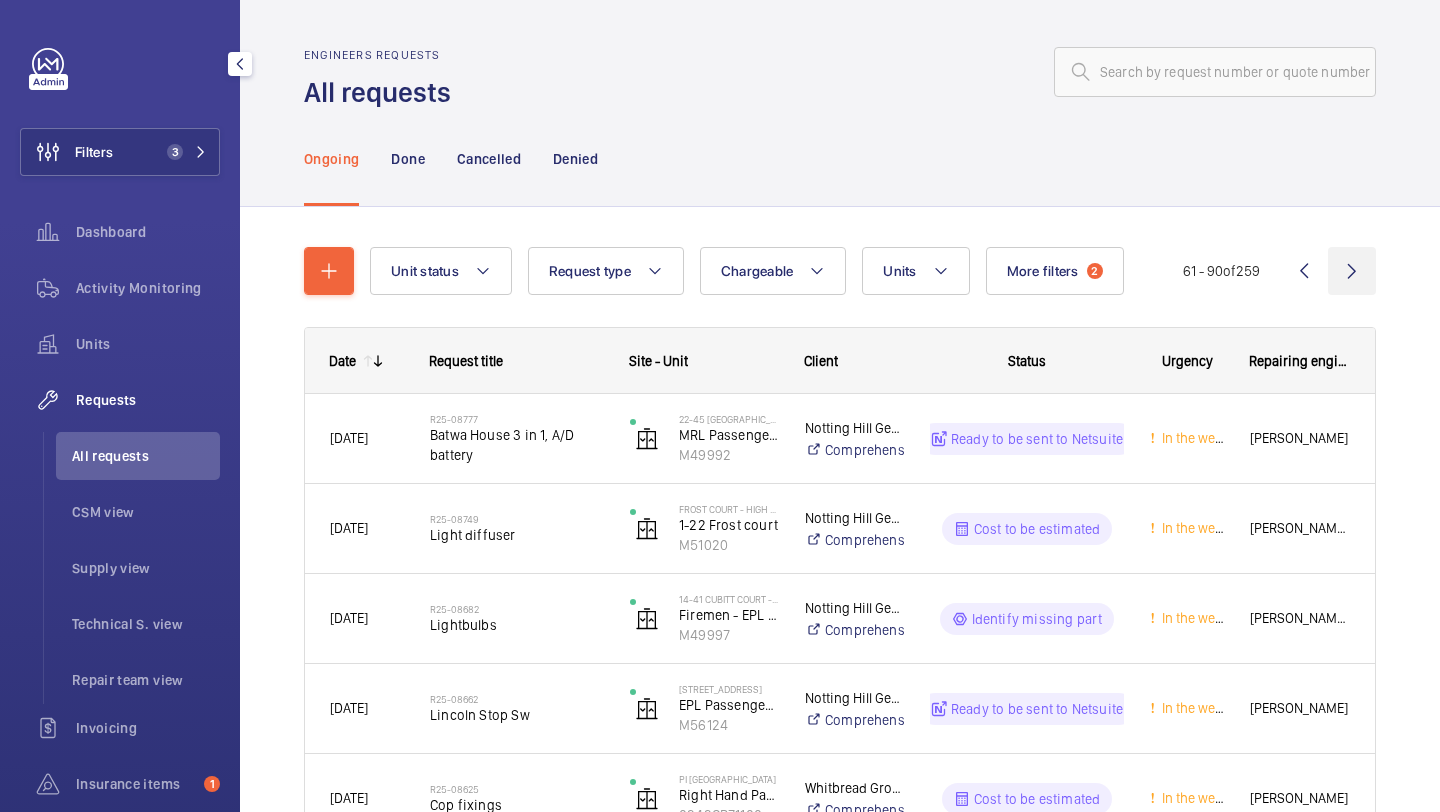 click 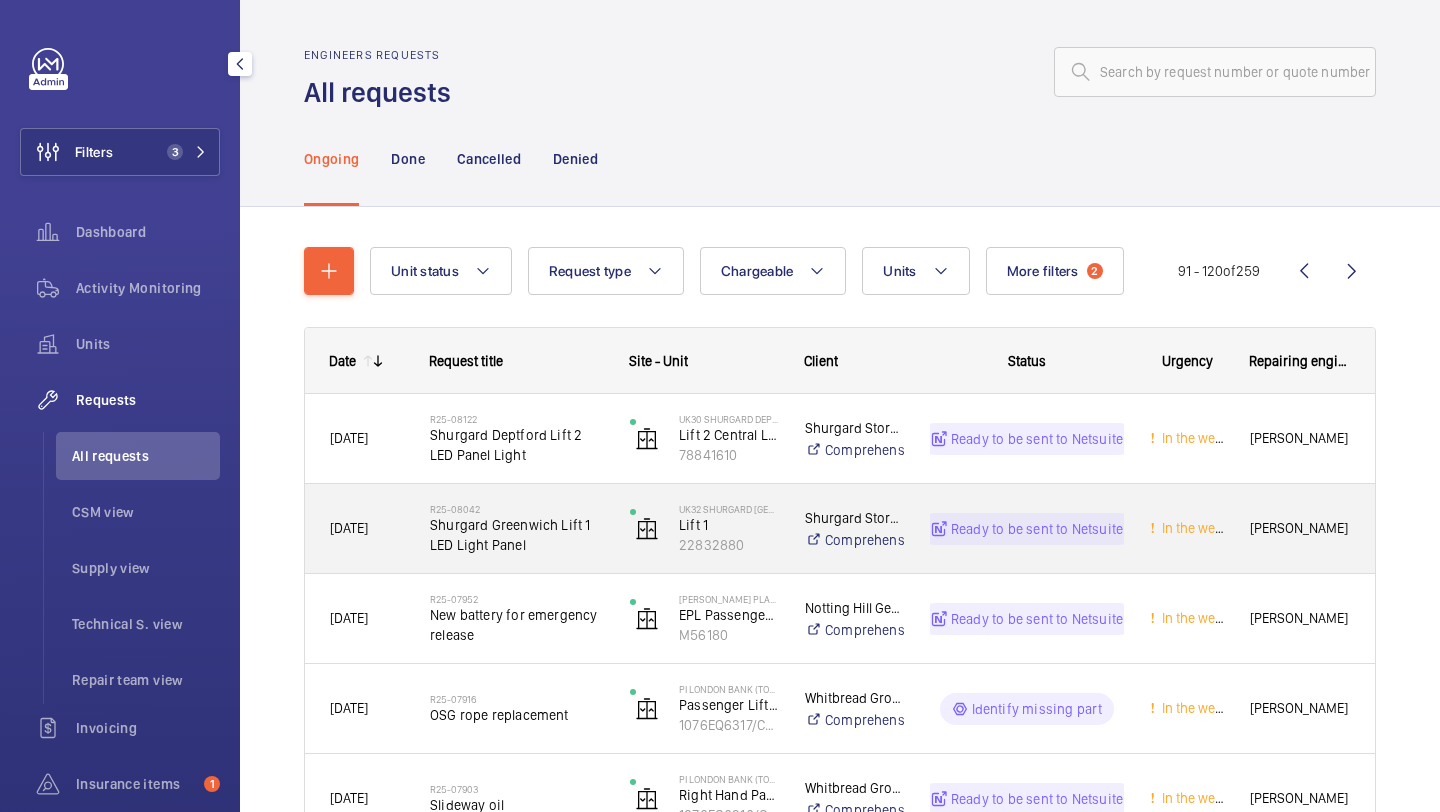 click on "Shurgard Greenwich Lift 1 LED Light Panel" 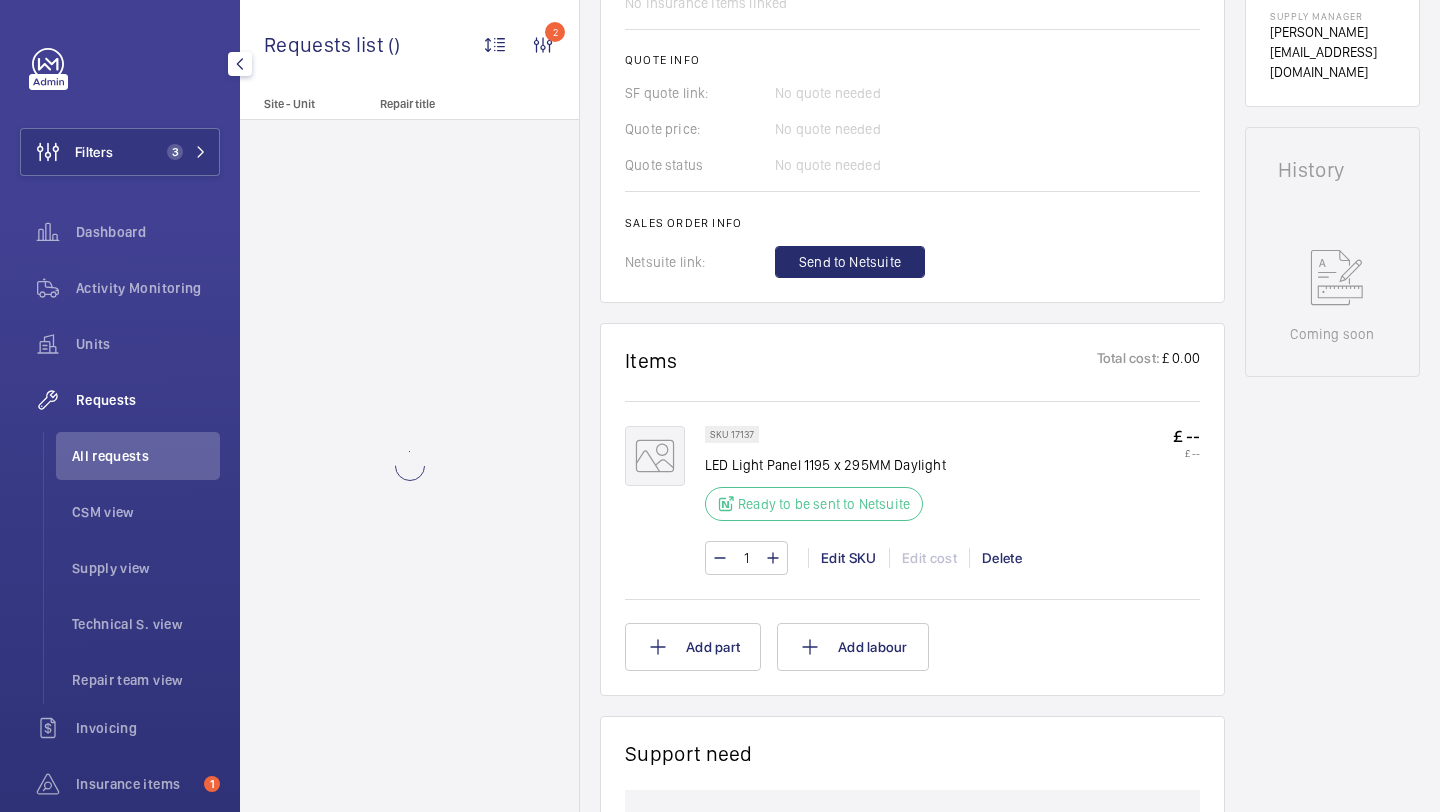 scroll, scrollTop: 927, scrollLeft: 0, axis: vertical 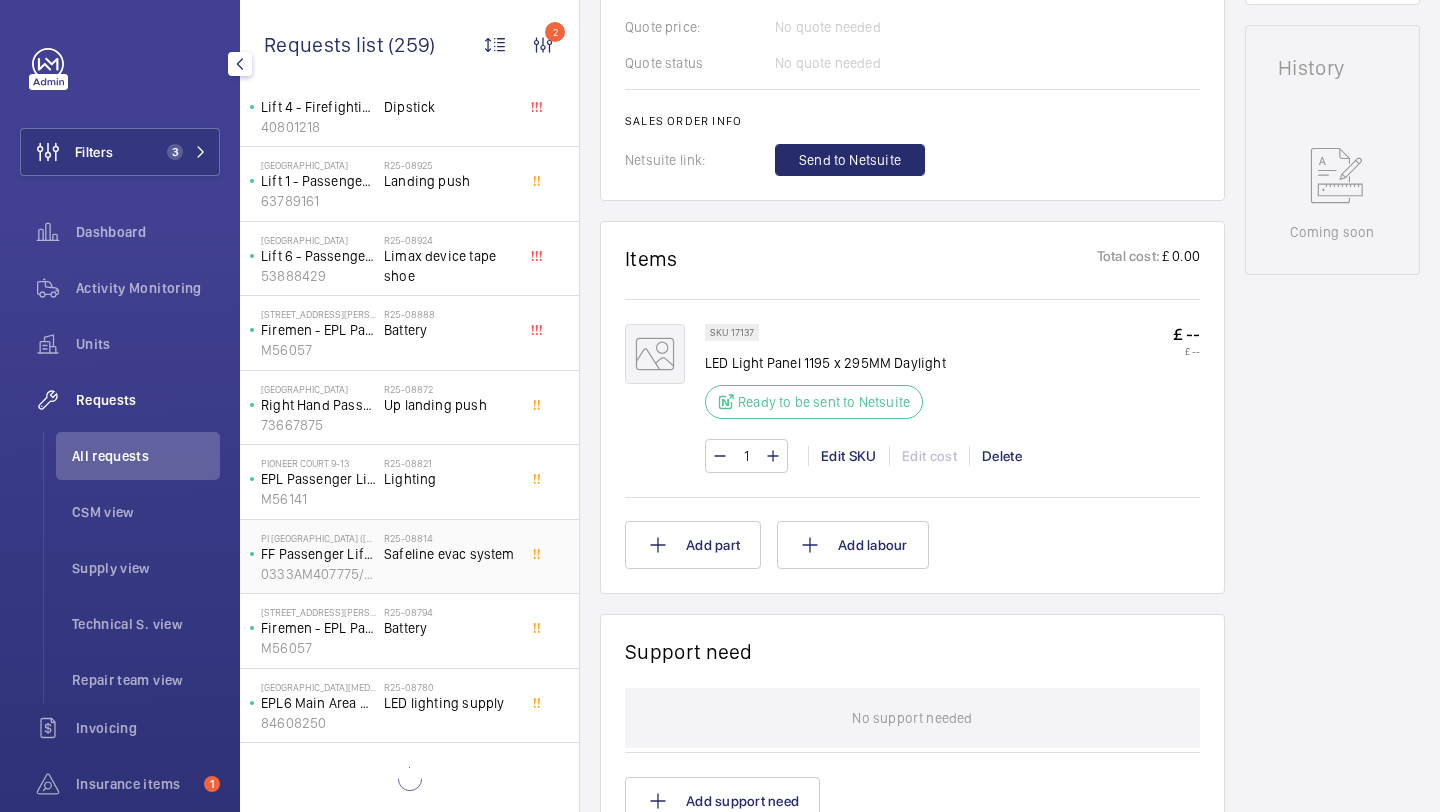 click on "Safeline evac system" 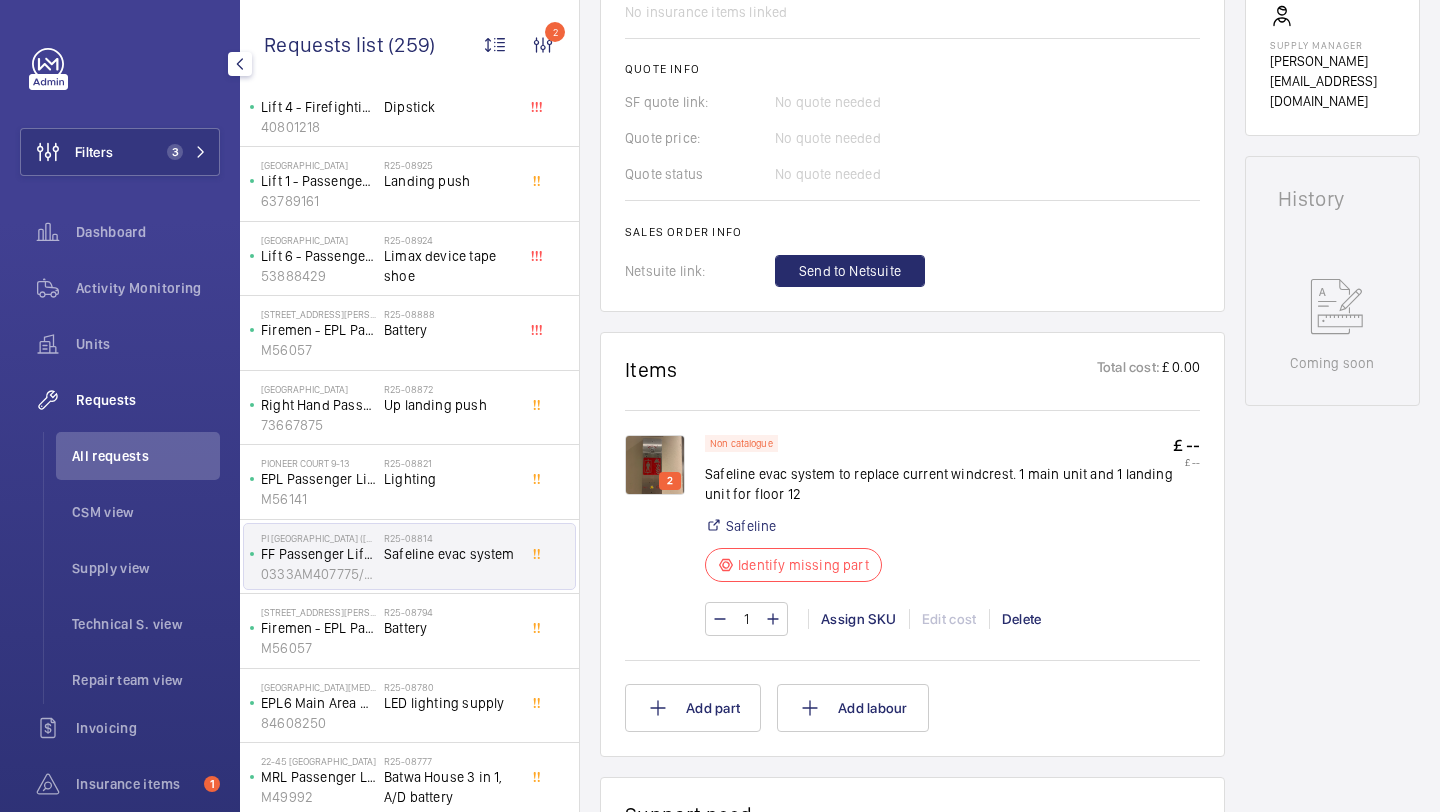 scroll, scrollTop: 954, scrollLeft: 0, axis: vertical 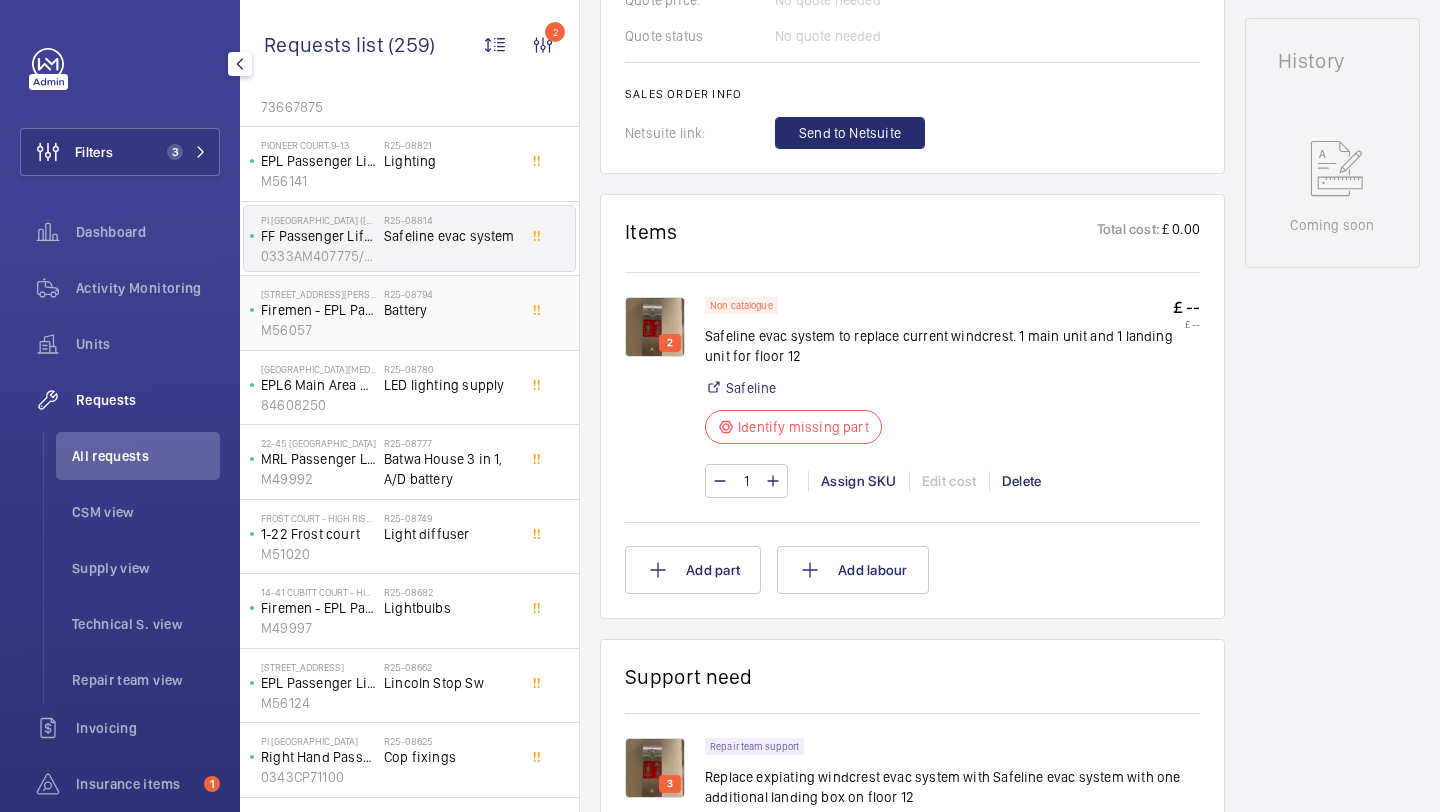 click on "R25-08682" 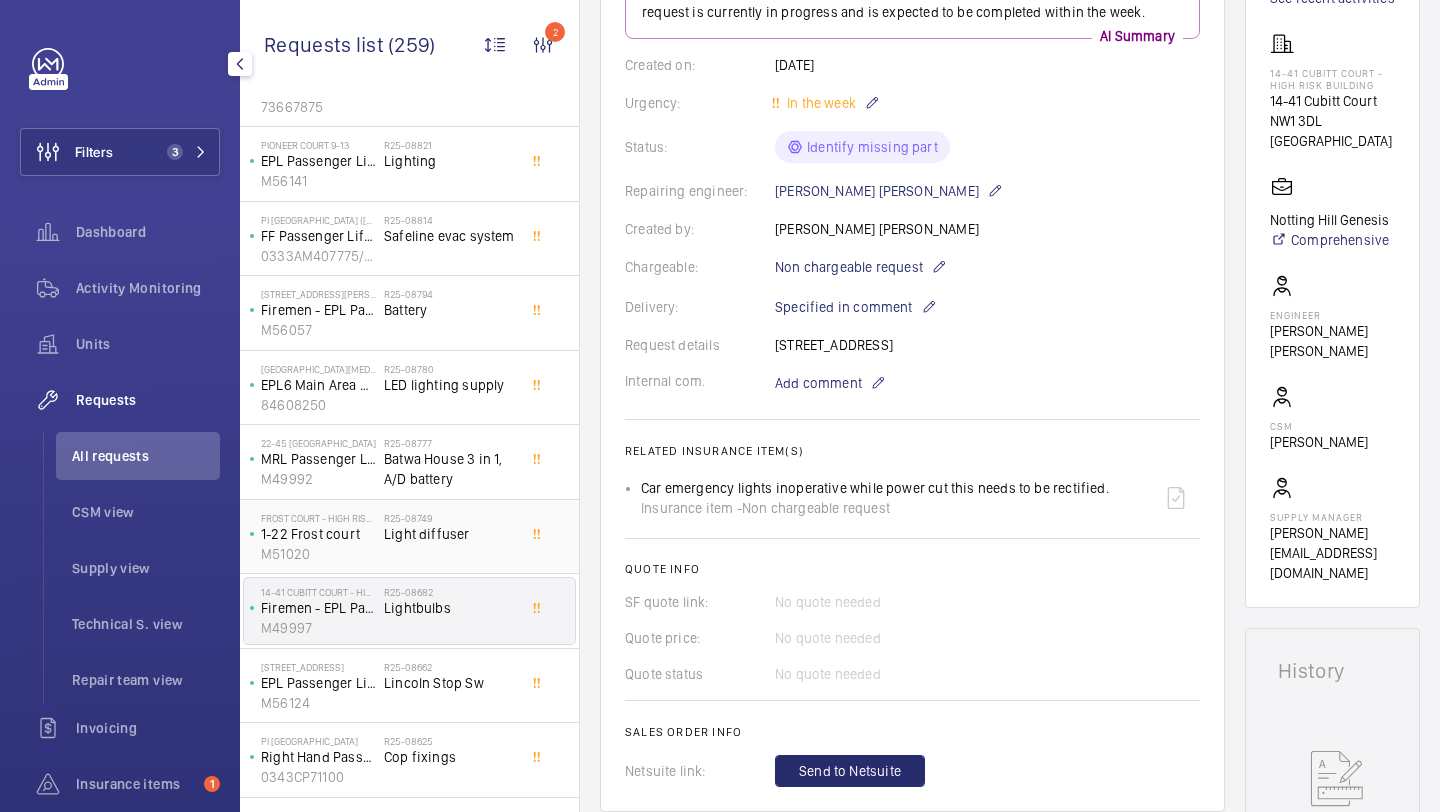 scroll, scrollTop: 1108, scrollLeft: 0, axis: vertical 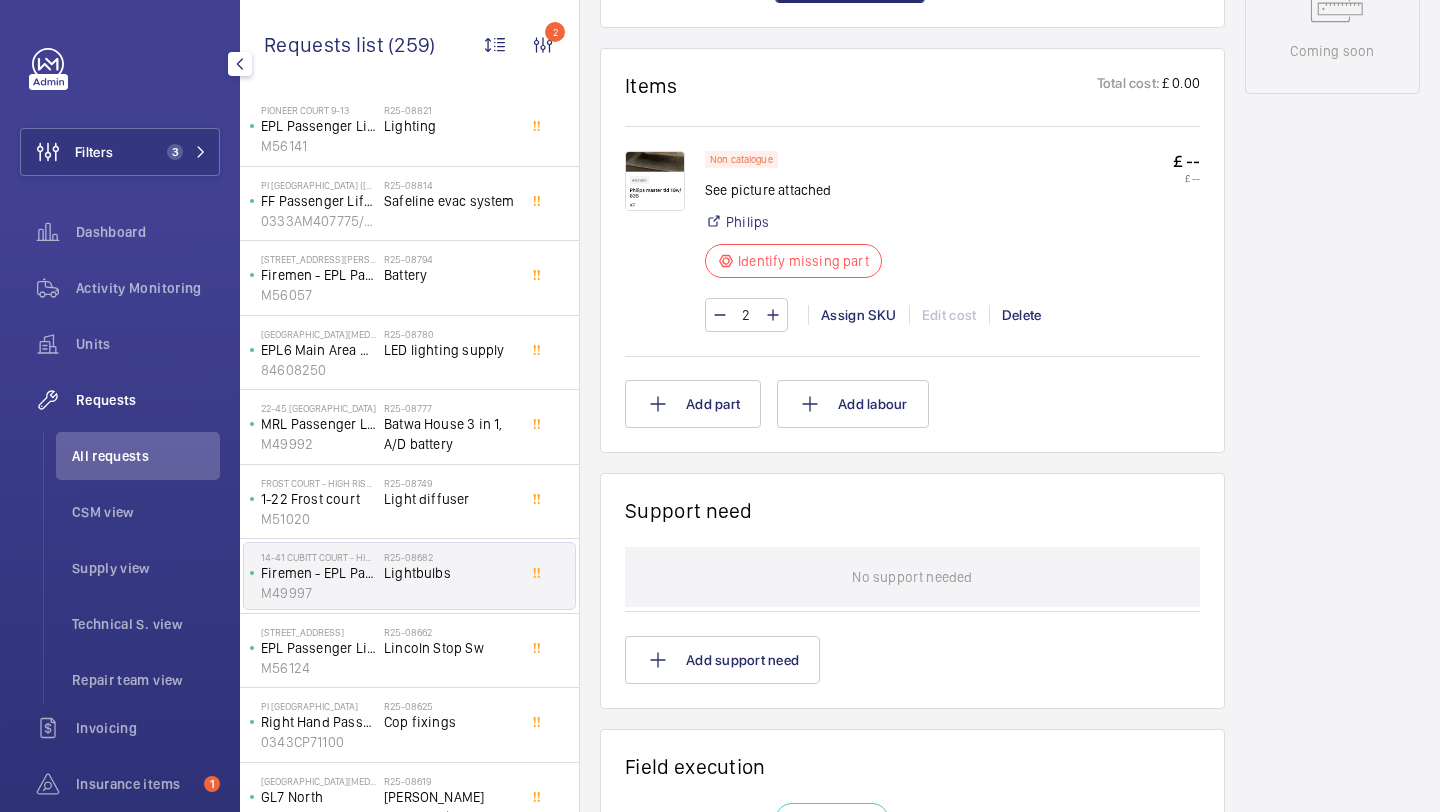 click 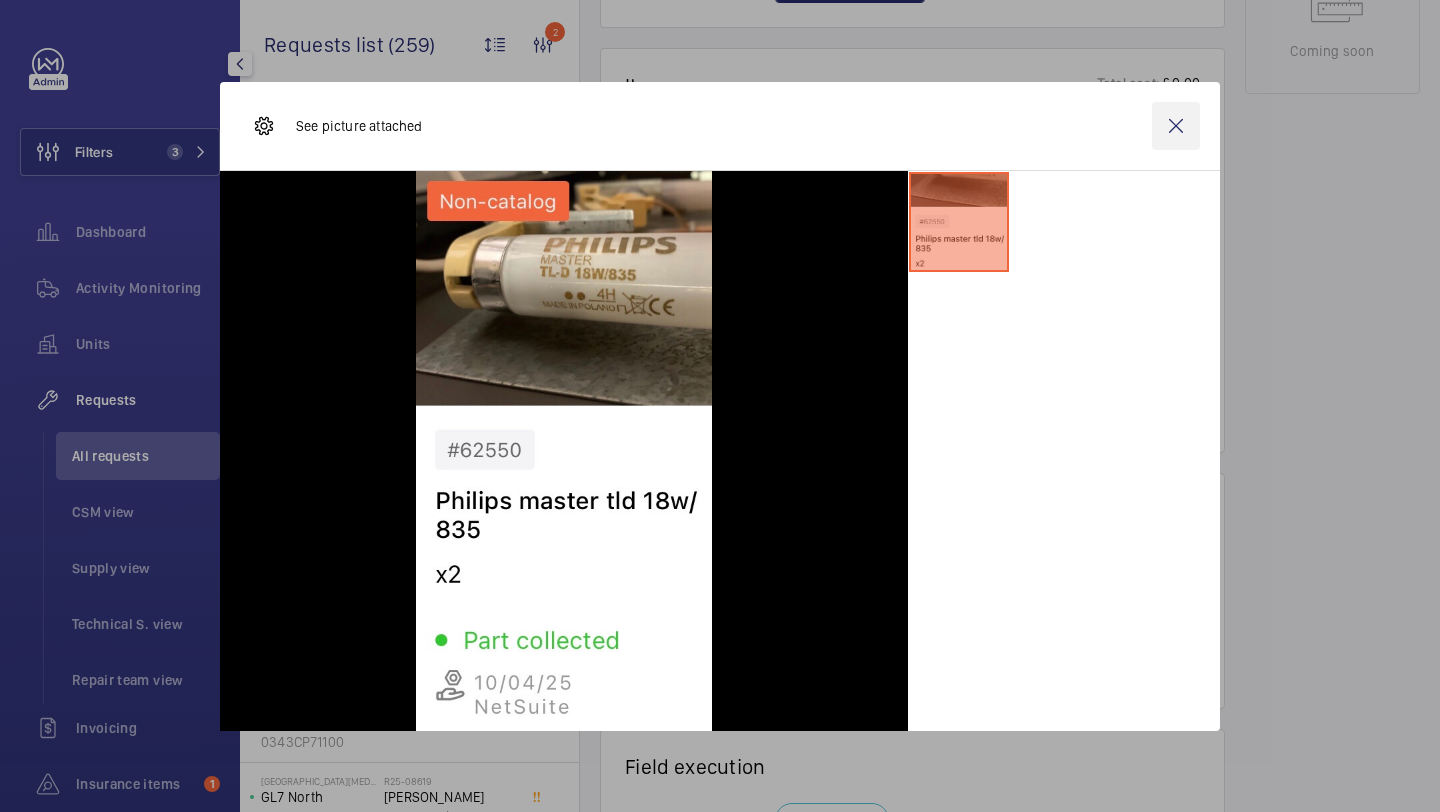 click at bounding box center [1176, 126] 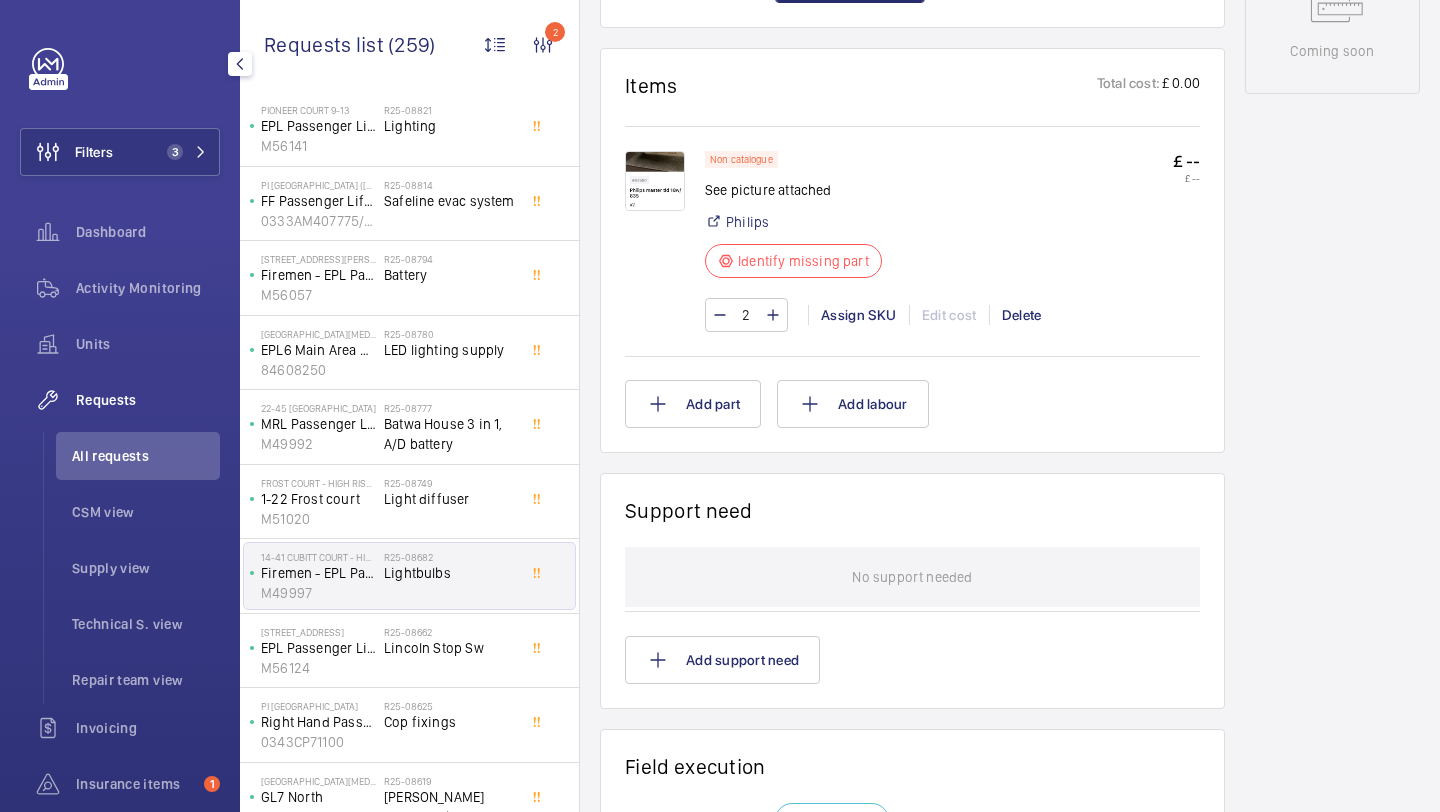 click 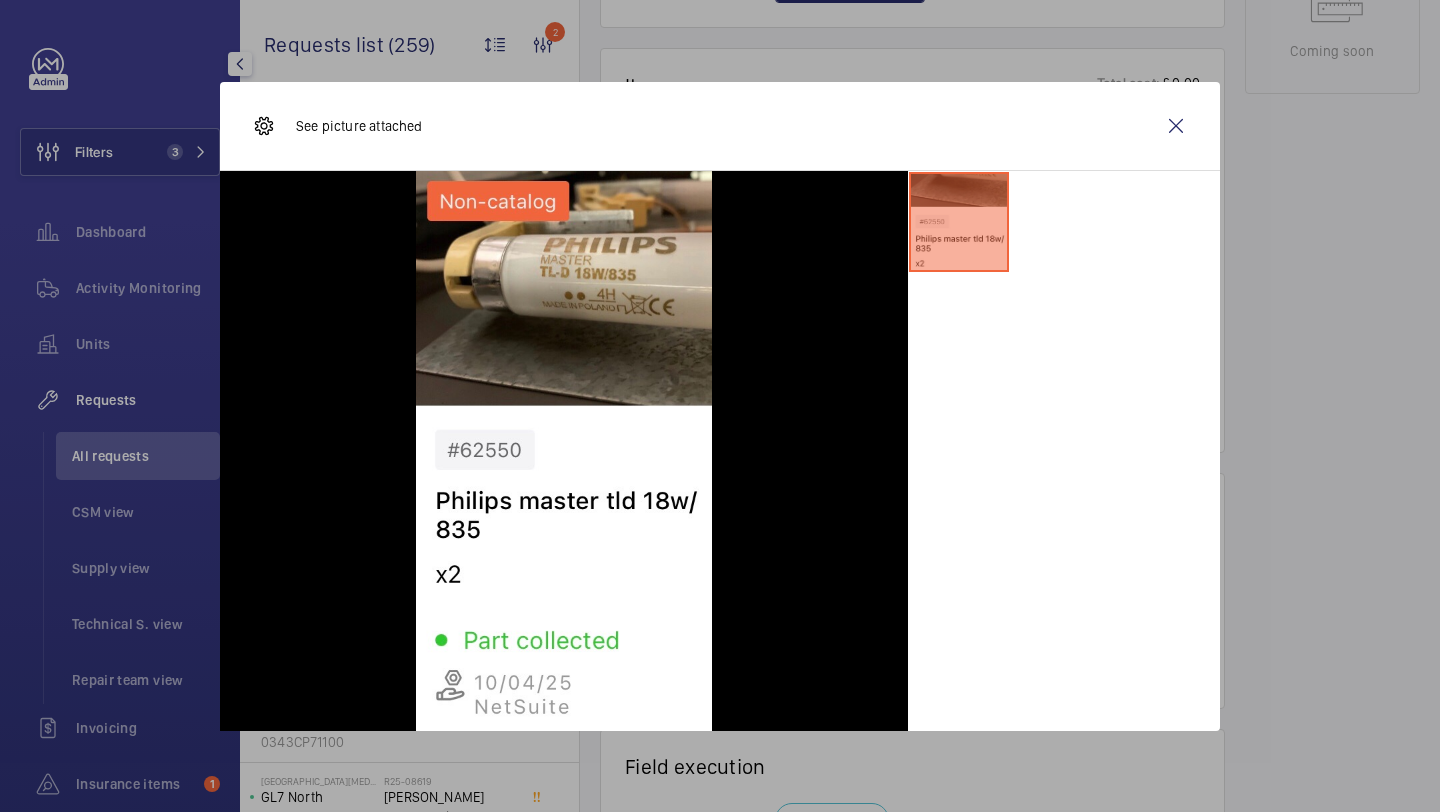 click at bounding box center (1176, 126) 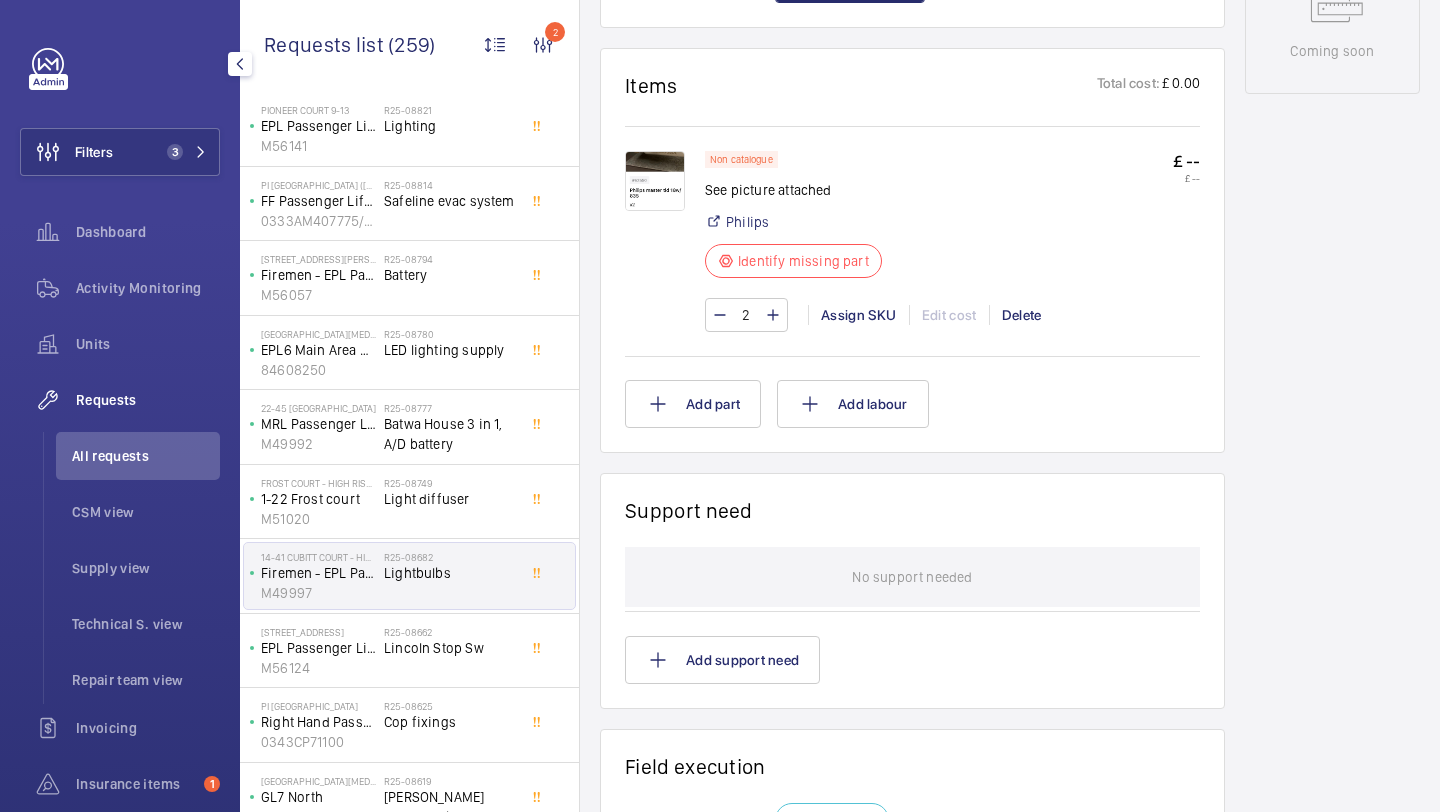 scroll, scrollTop: 639, scrollLeft: 0, axis: vertical 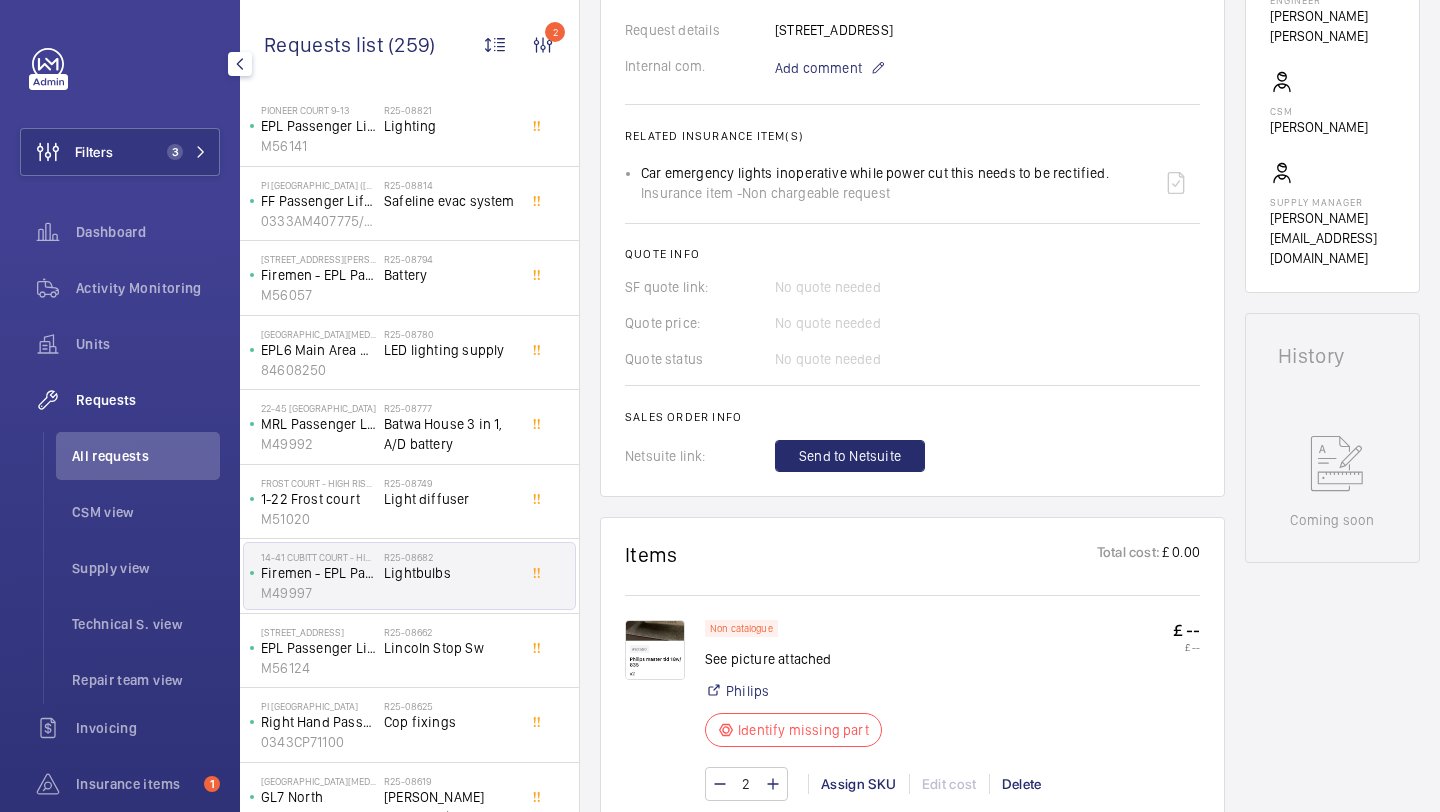 click on "Quote status No quote needed" 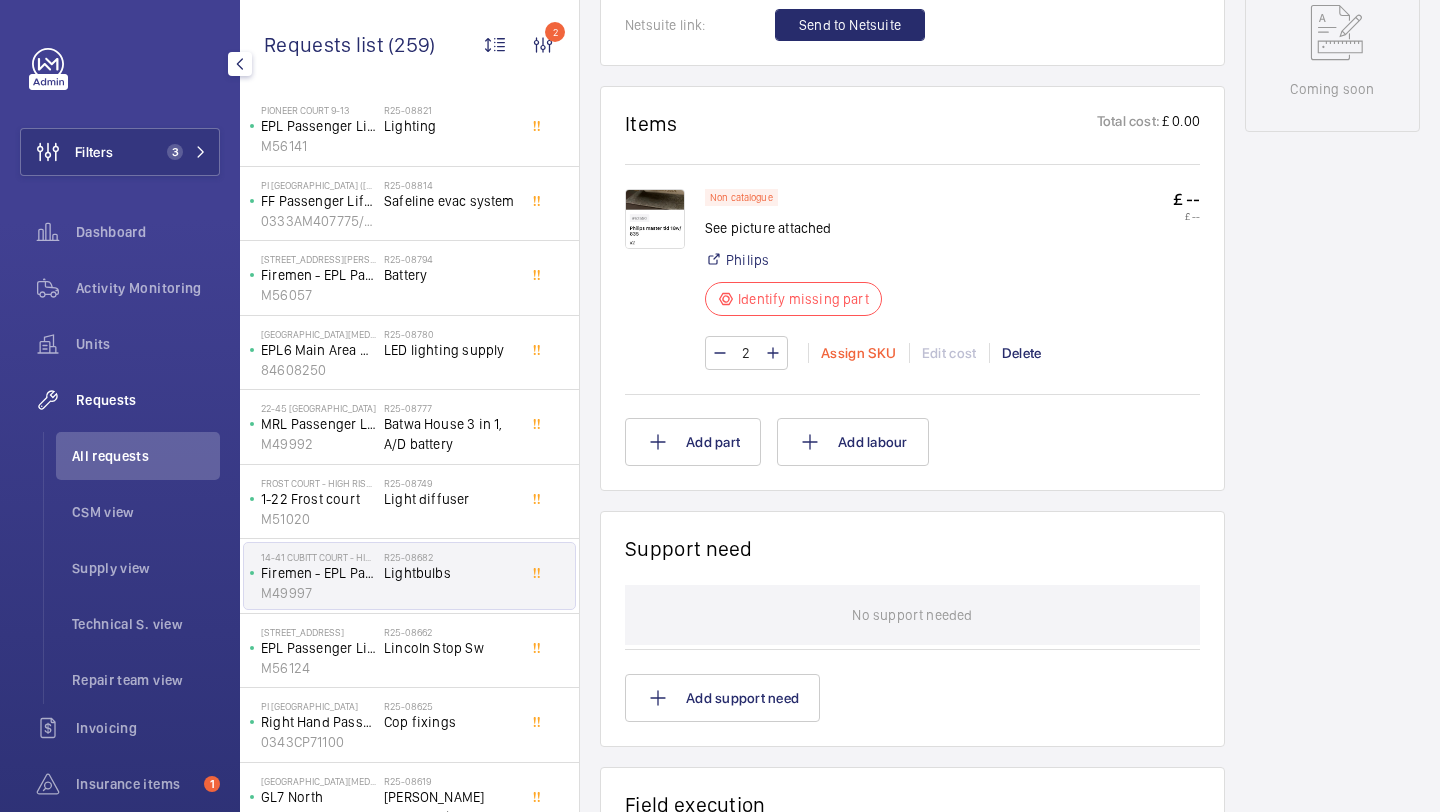 click on "Assign SKU" 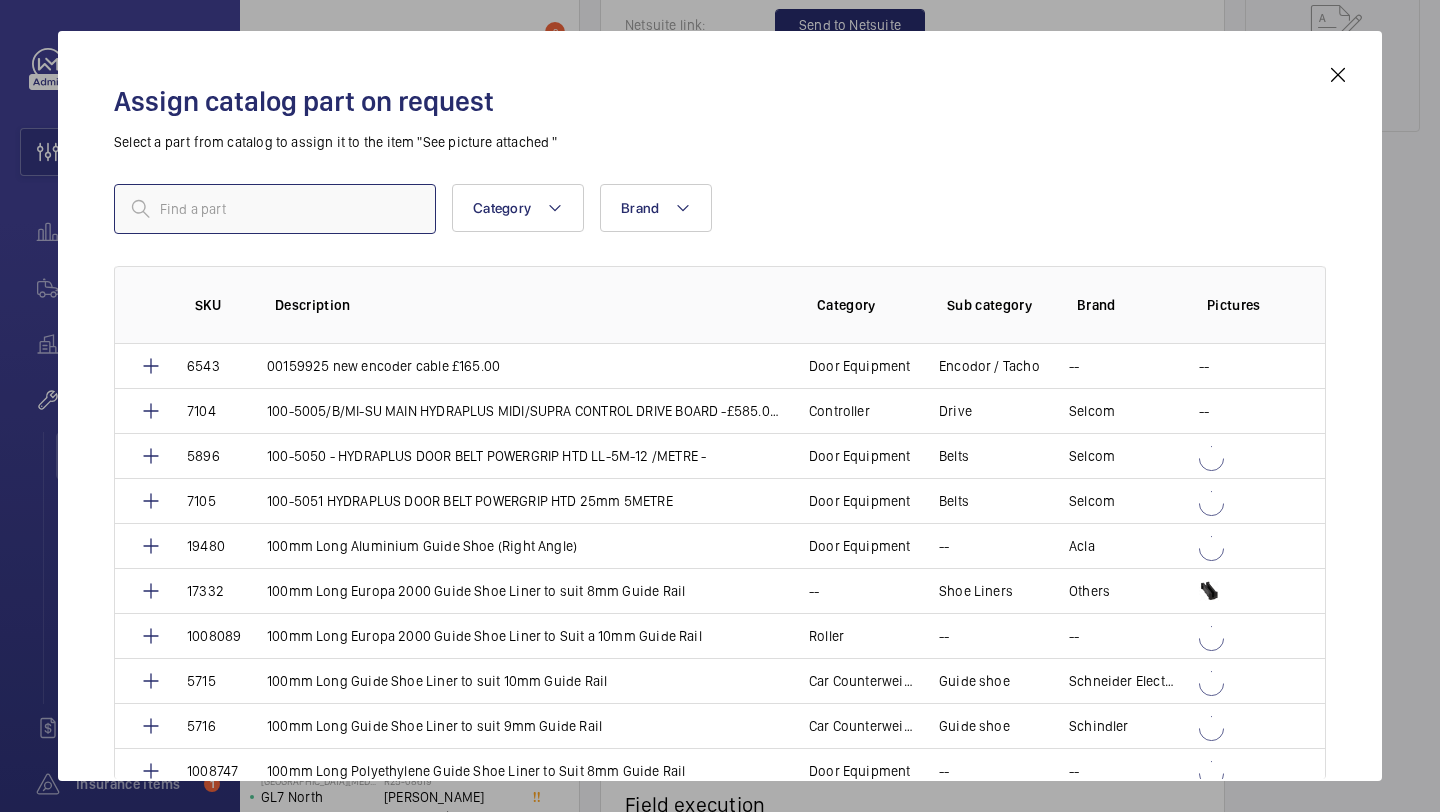 click at bounding box center (275, 209) 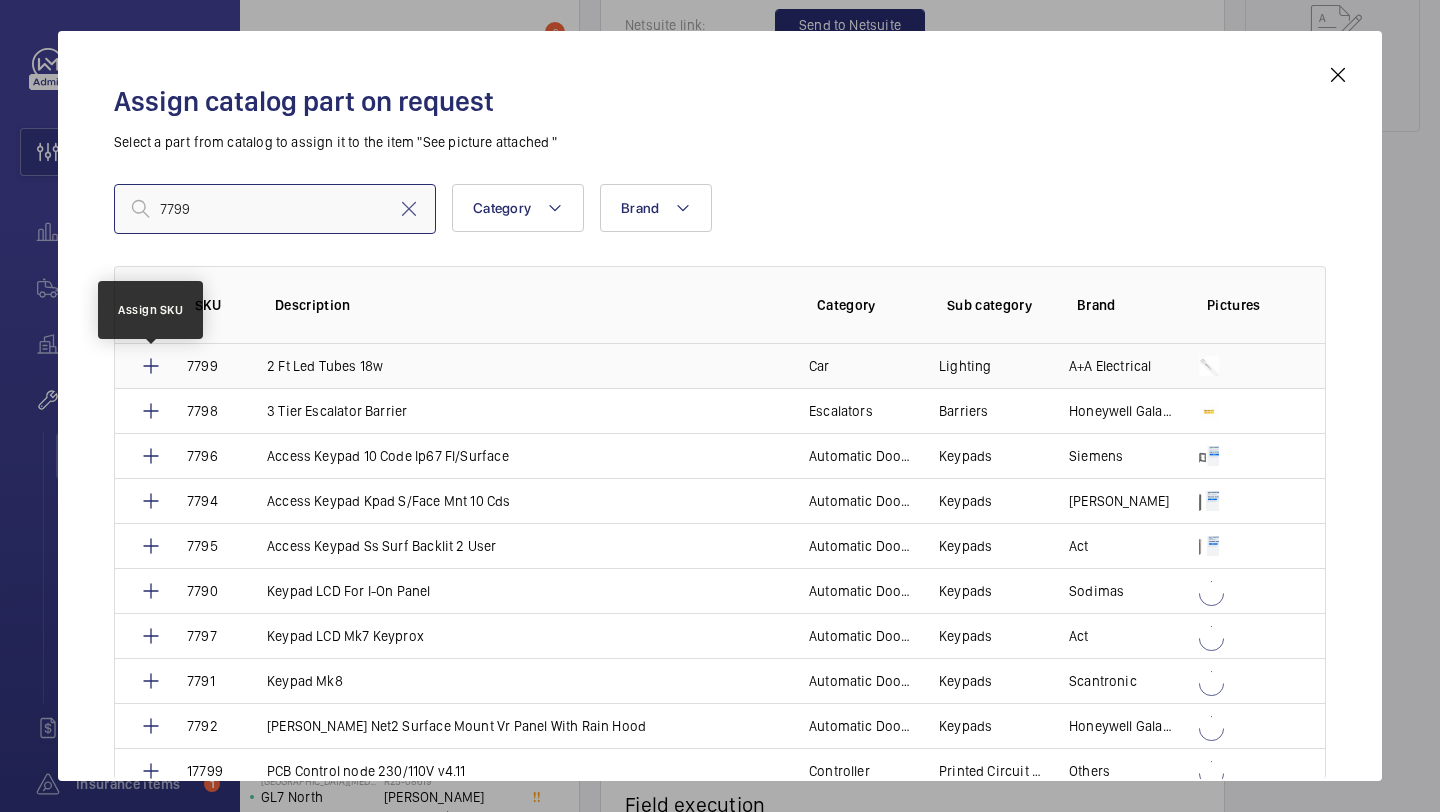 type on "7799" 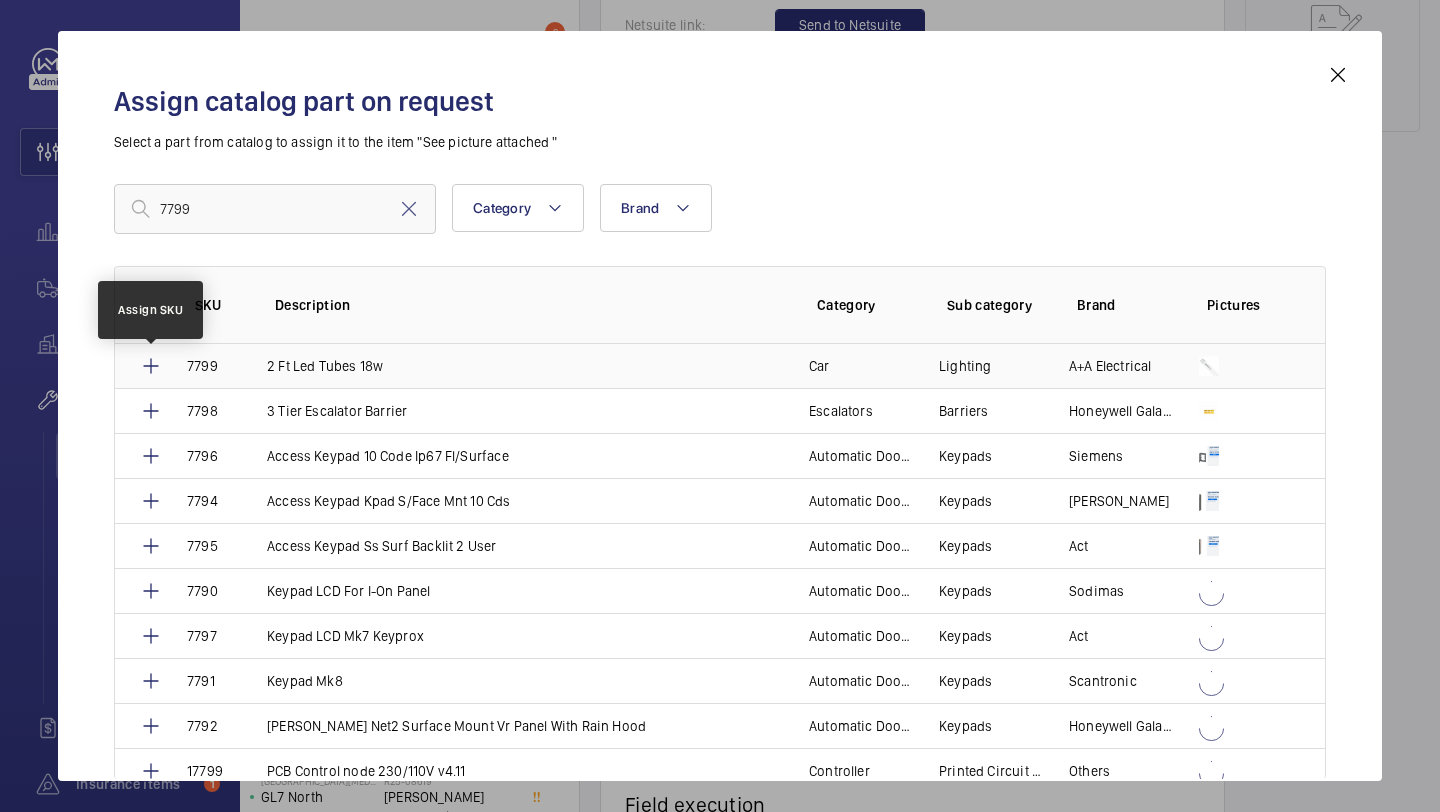 click at bounding box center (151, 366) 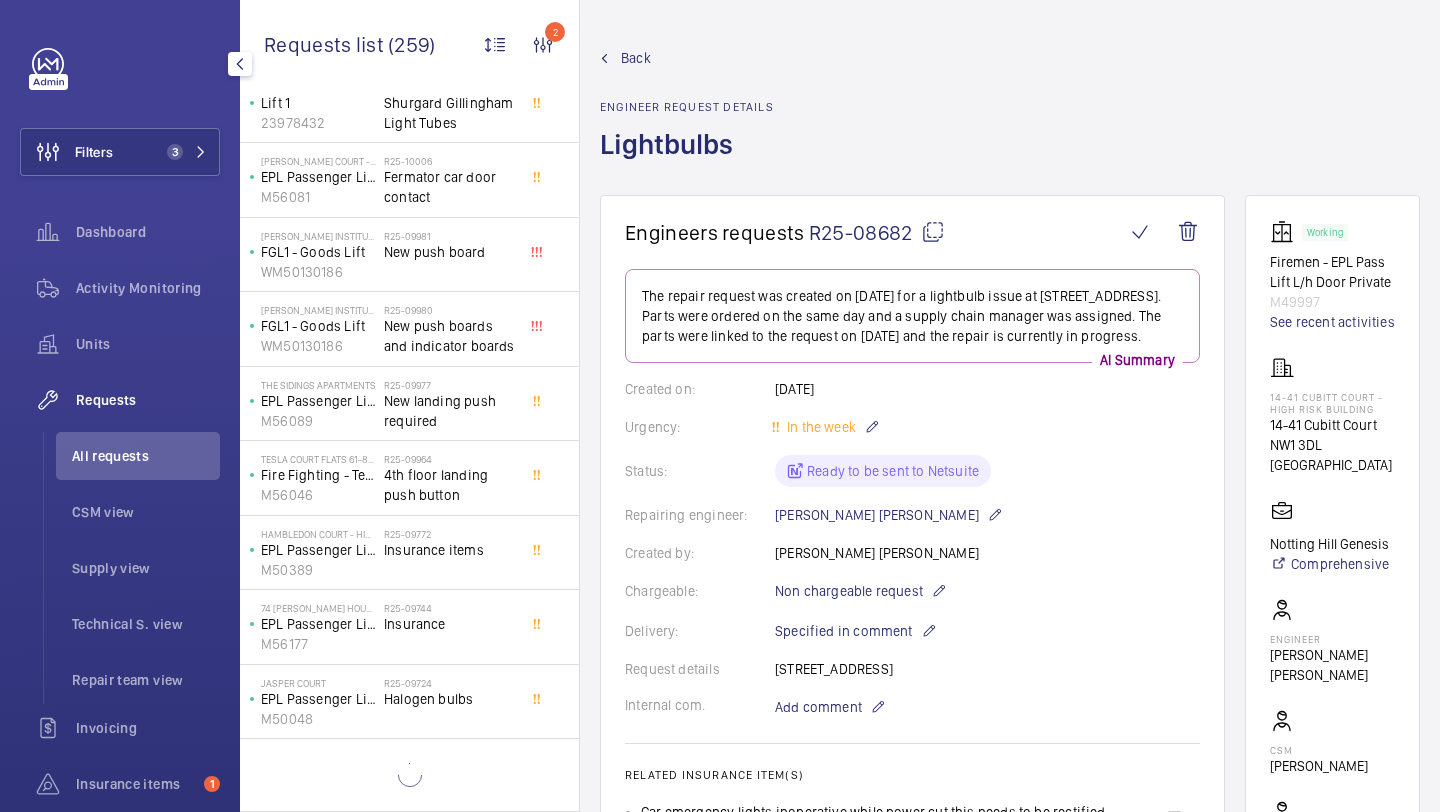 click on "Created on:  26/06/2025" 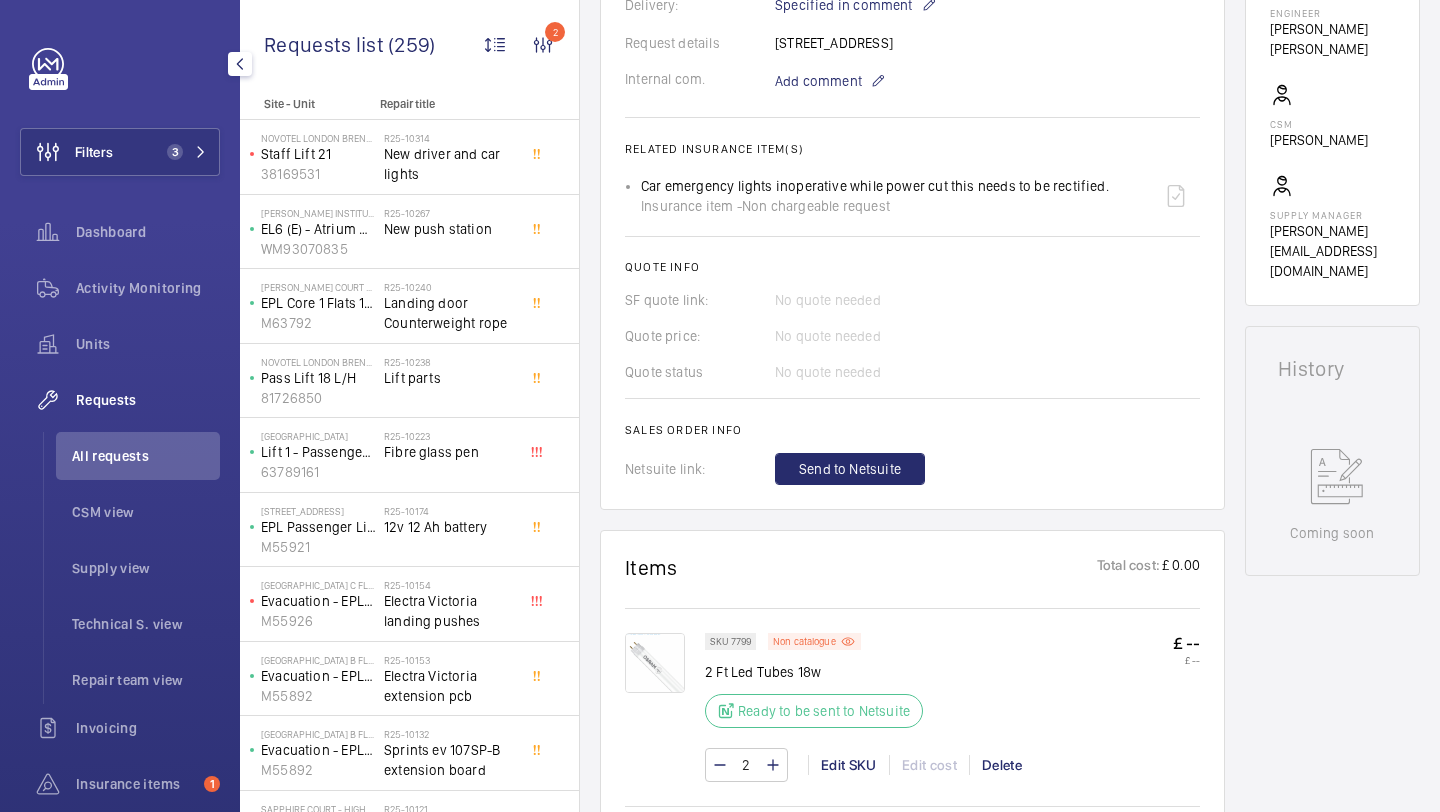 scroll, scrollTop: 665, scrollLeft: 0, axis: vertical 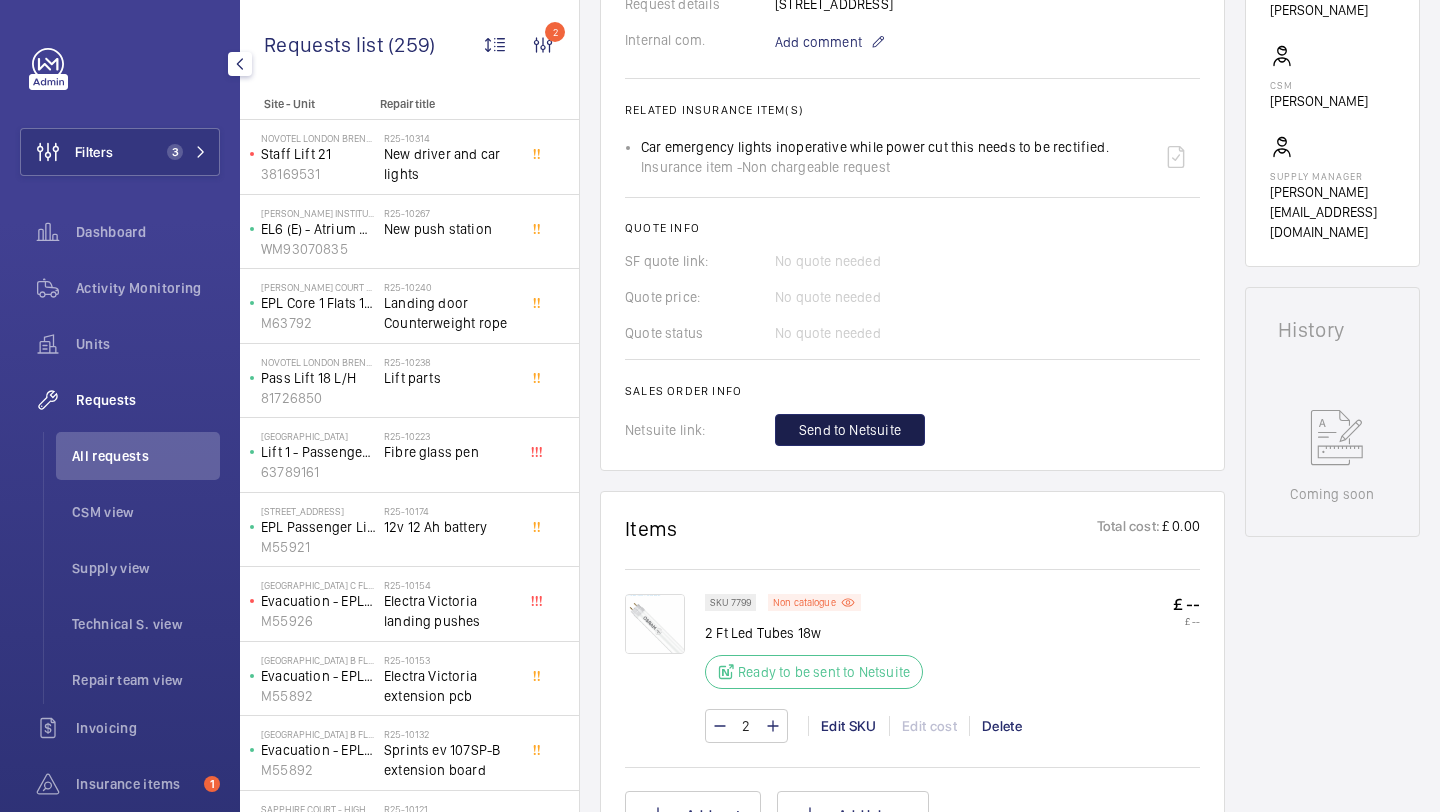 click on "Send to Netsuite" 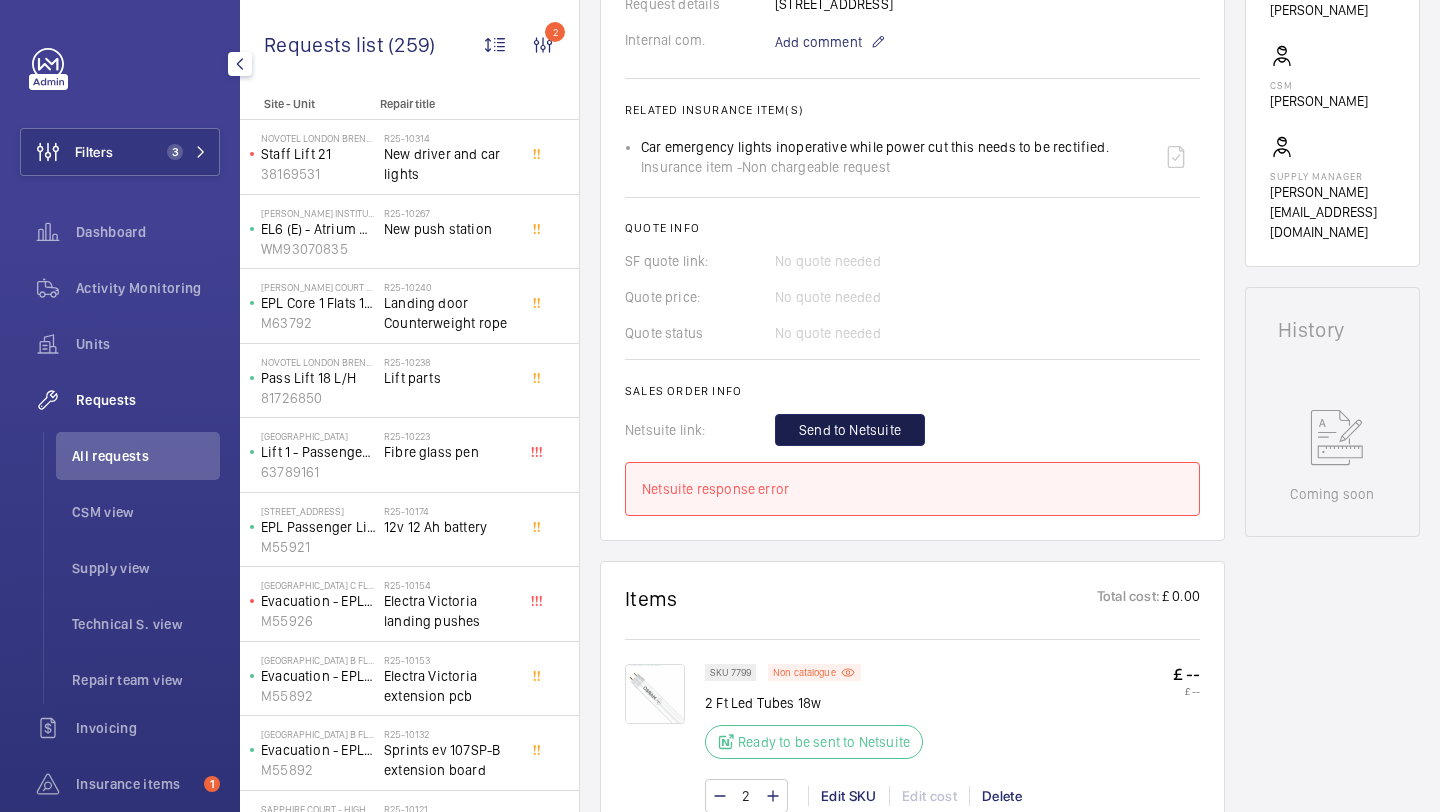 click on "Send to Netsuite" 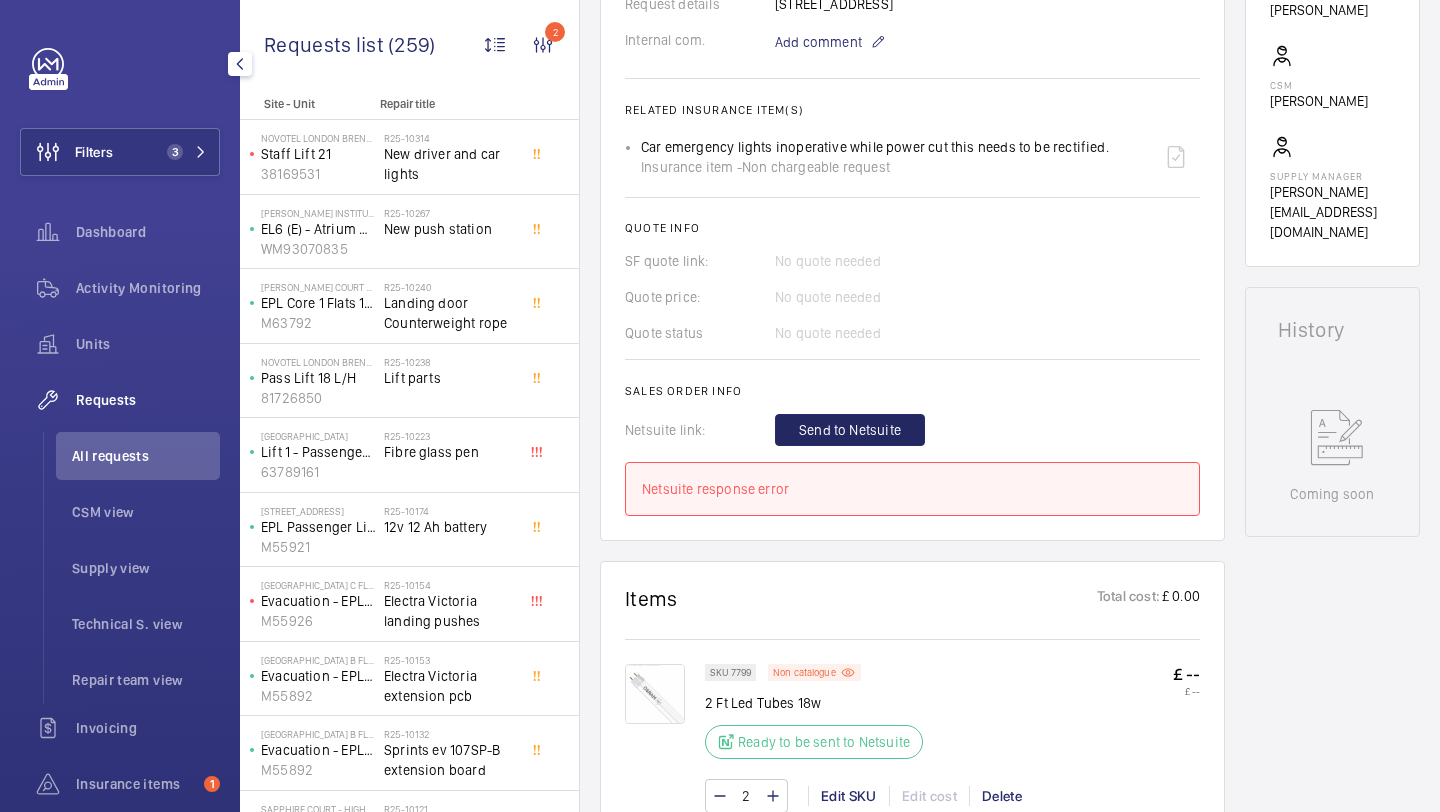 click on "Sales order info" 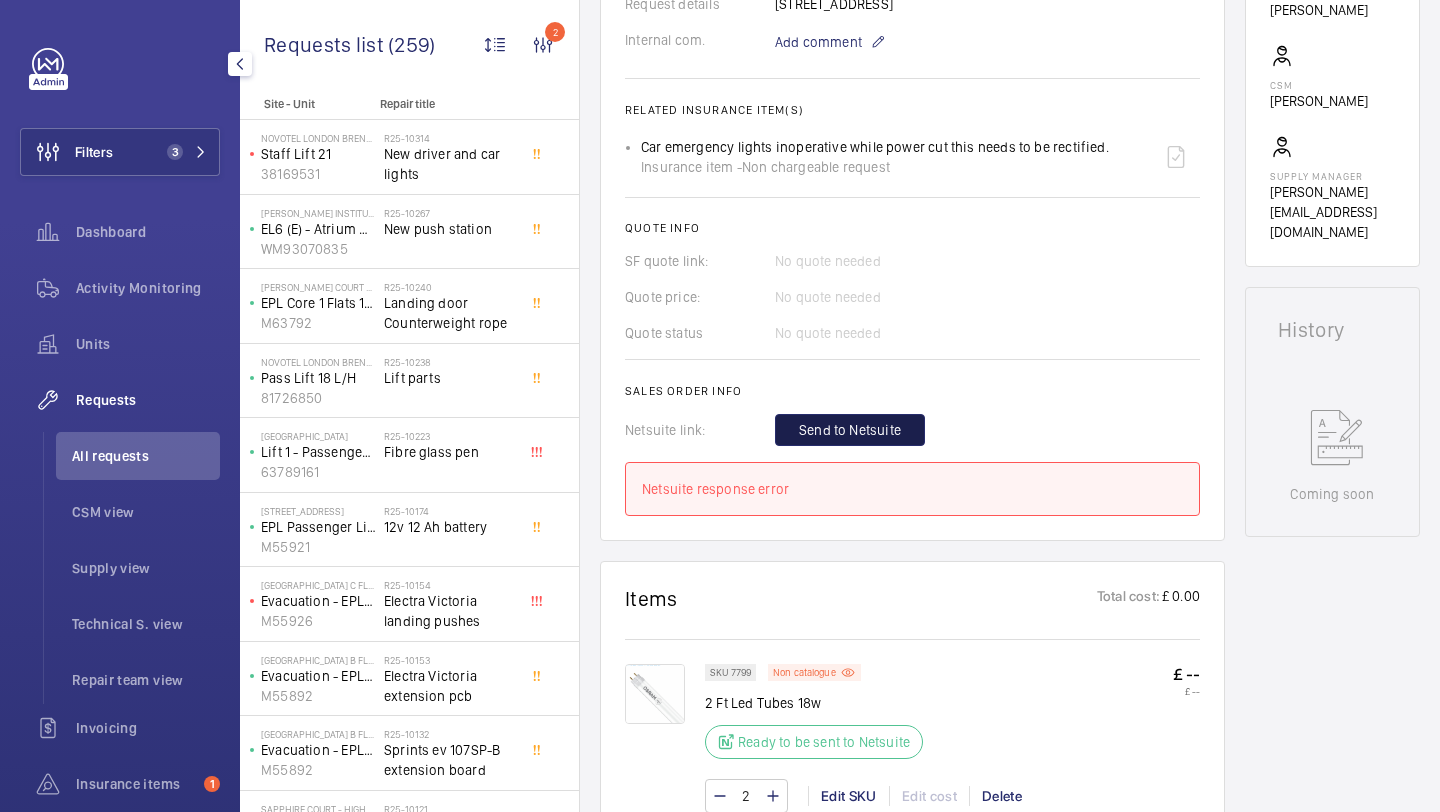 click on "Send to Netsuite" 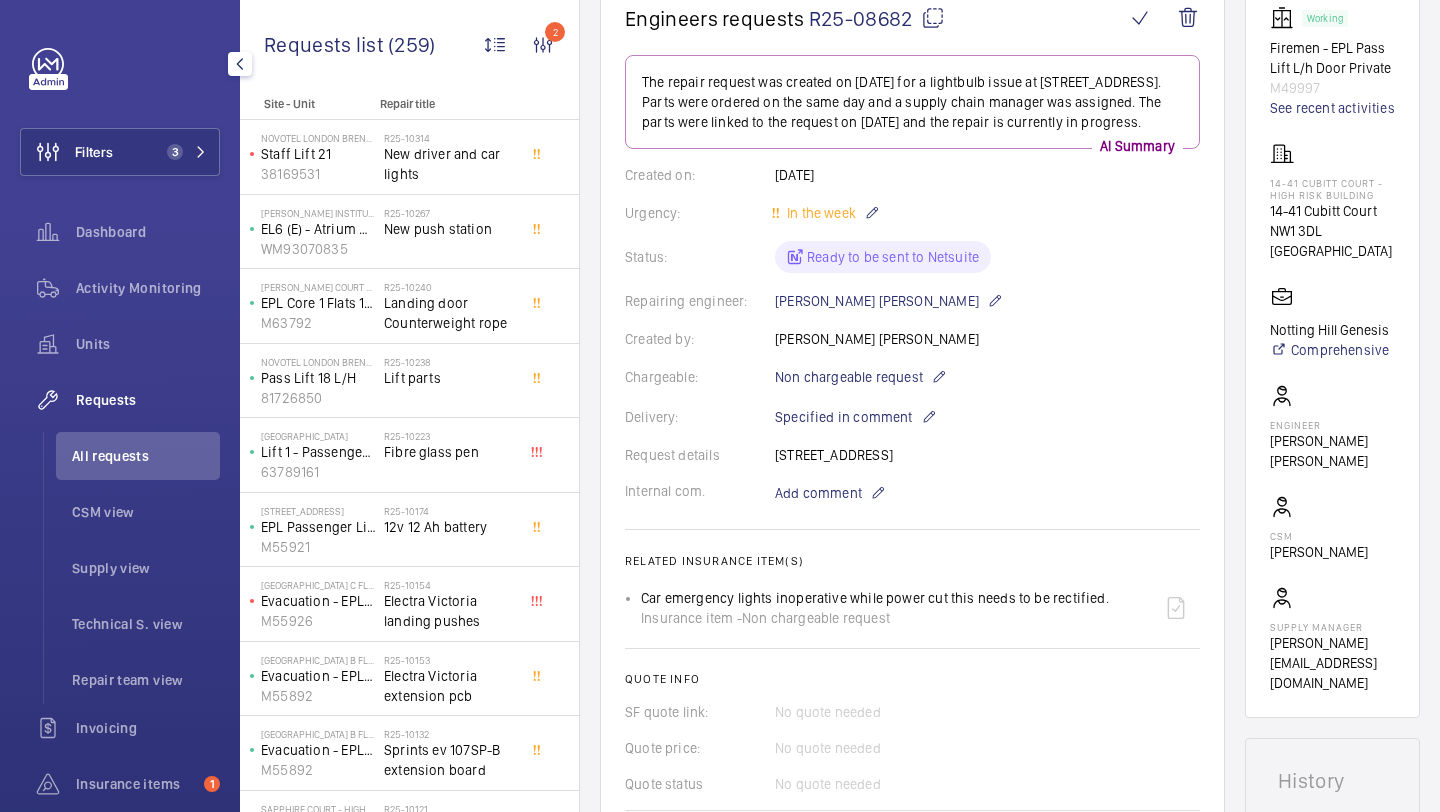 scroll, scrollTop: 0, scrollLeft: 0, axis: both 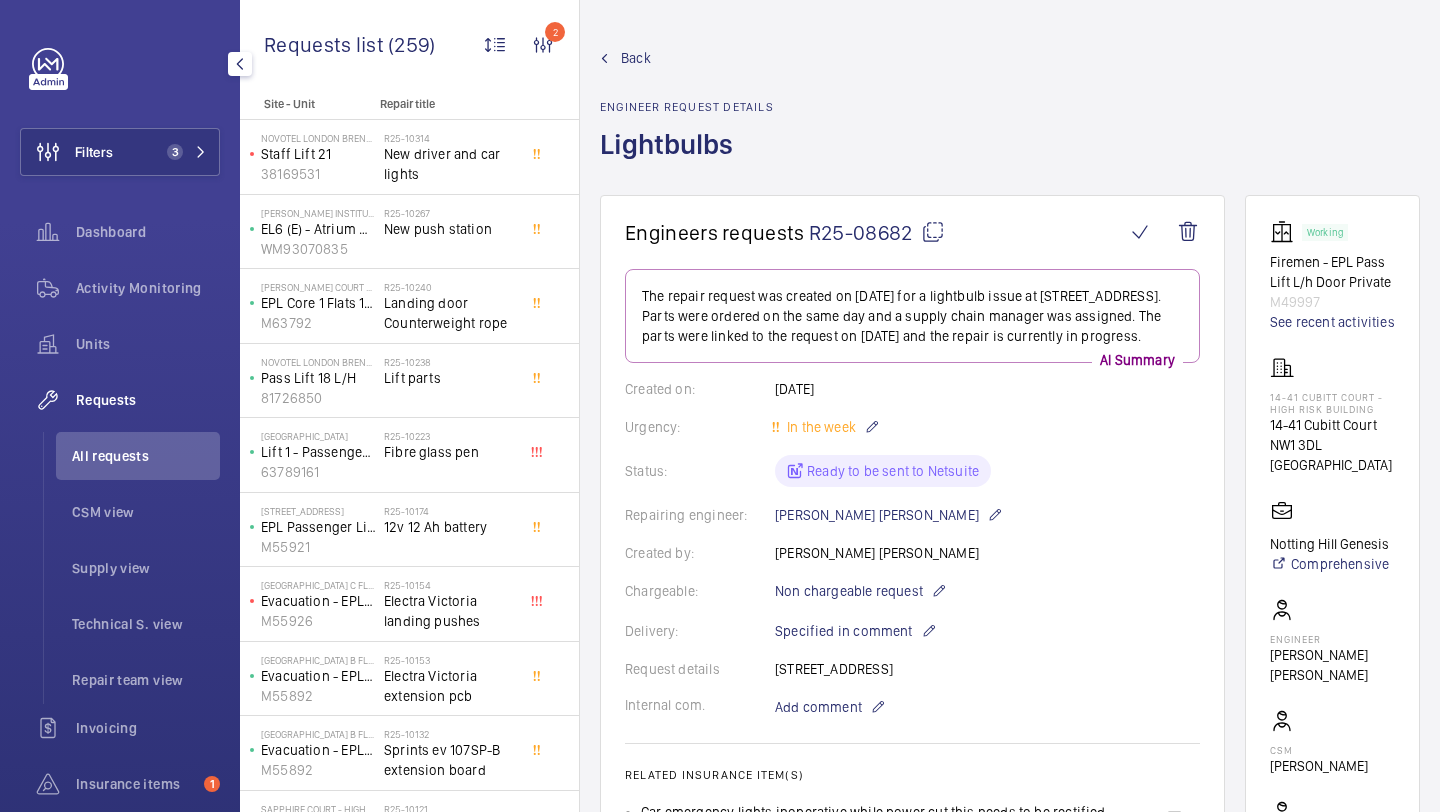drag, startPoint x: 913, startPoint y: 241, endPoint x: 812, endPoint y: 239, distance: 101.0198 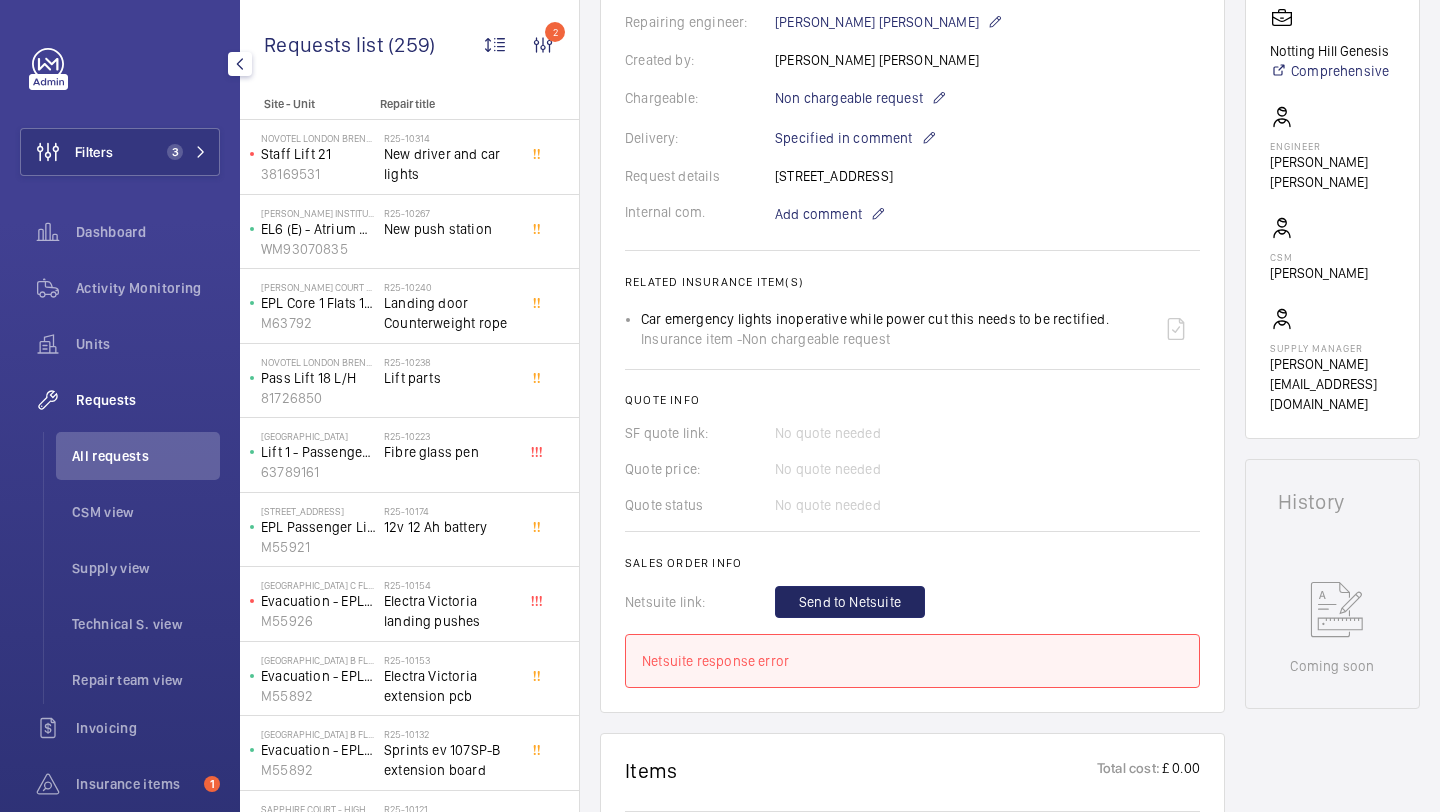 scroll, scrollTop: 210, scrollLeft: 0, axis: vertical 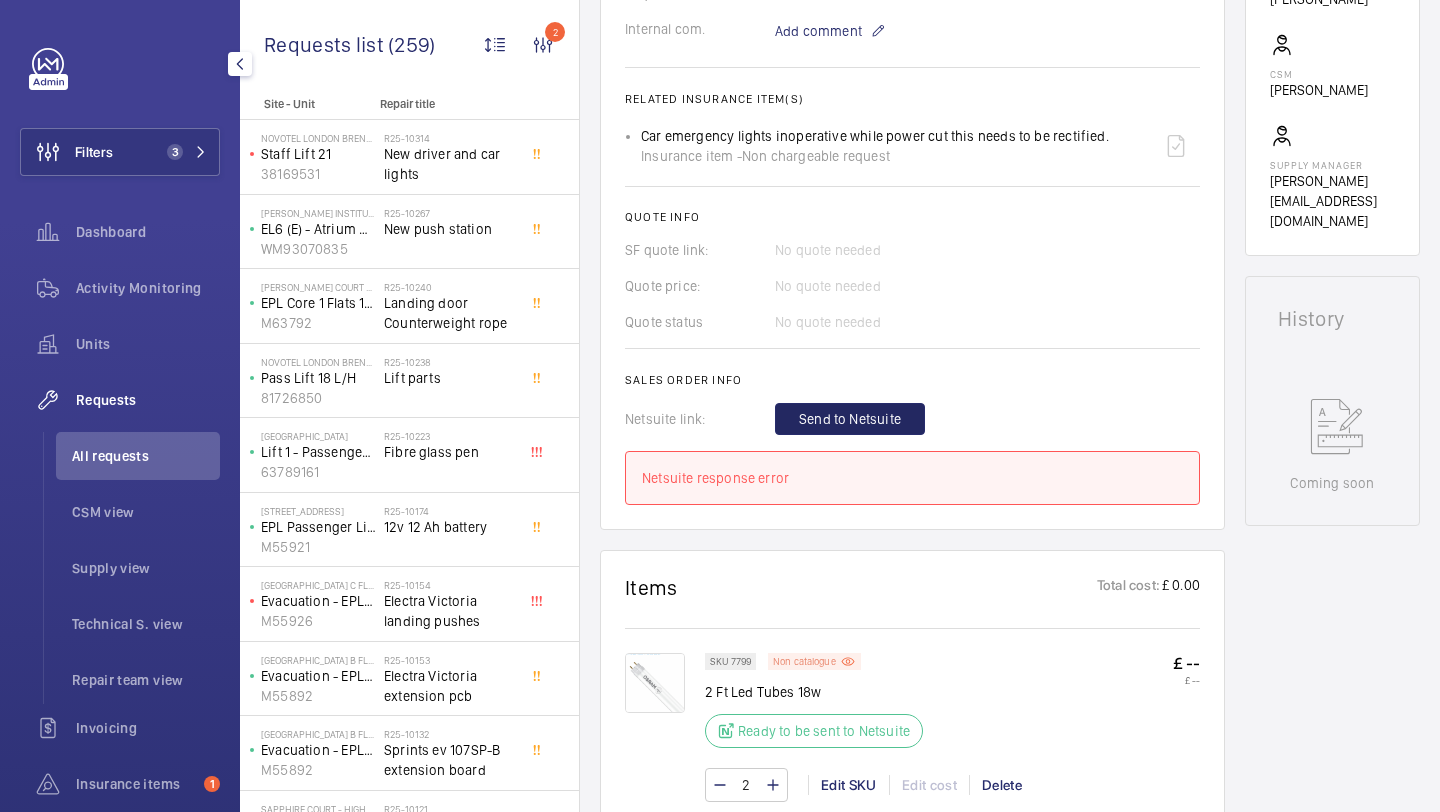 click on "Non catalogue" 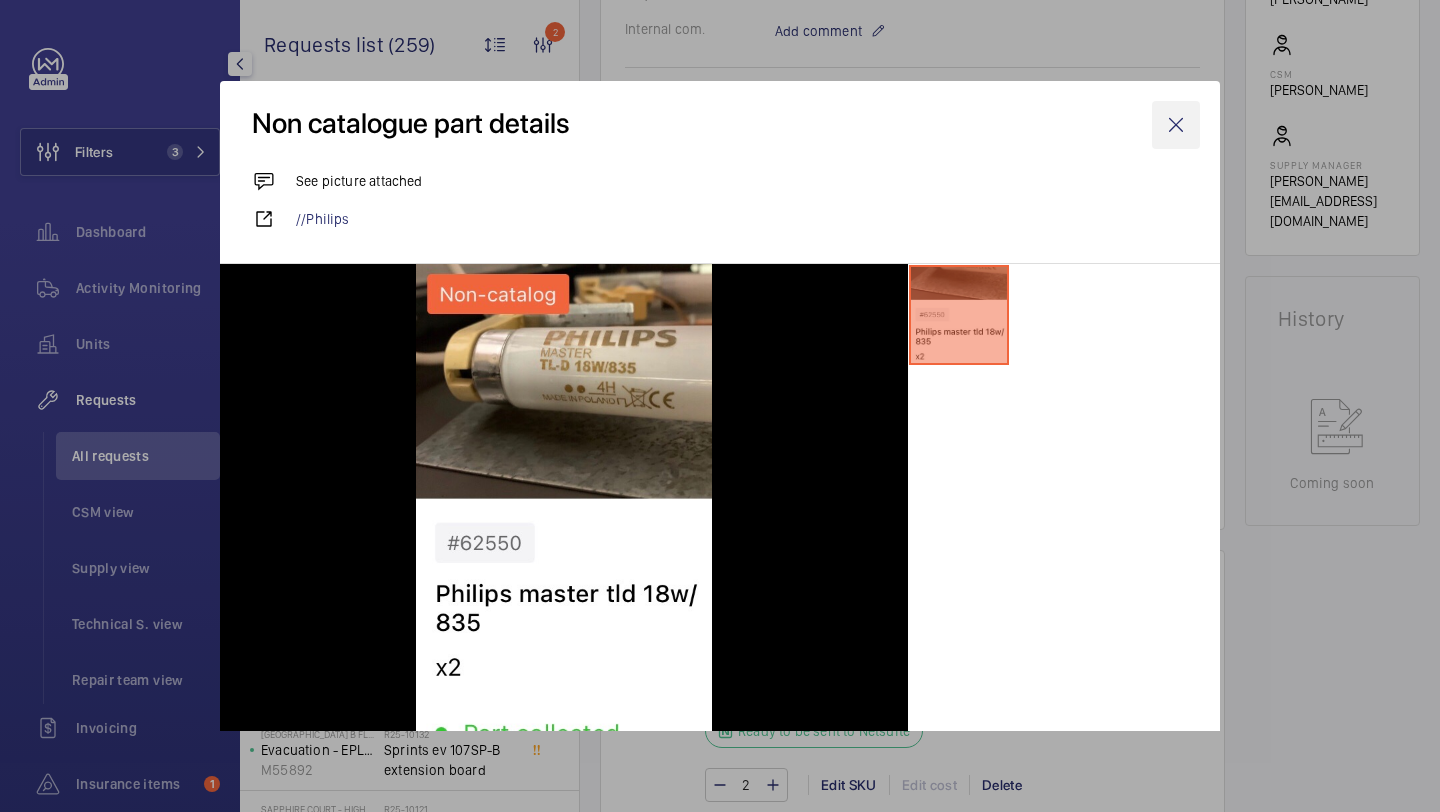 click at bounding box center (1176, 125) 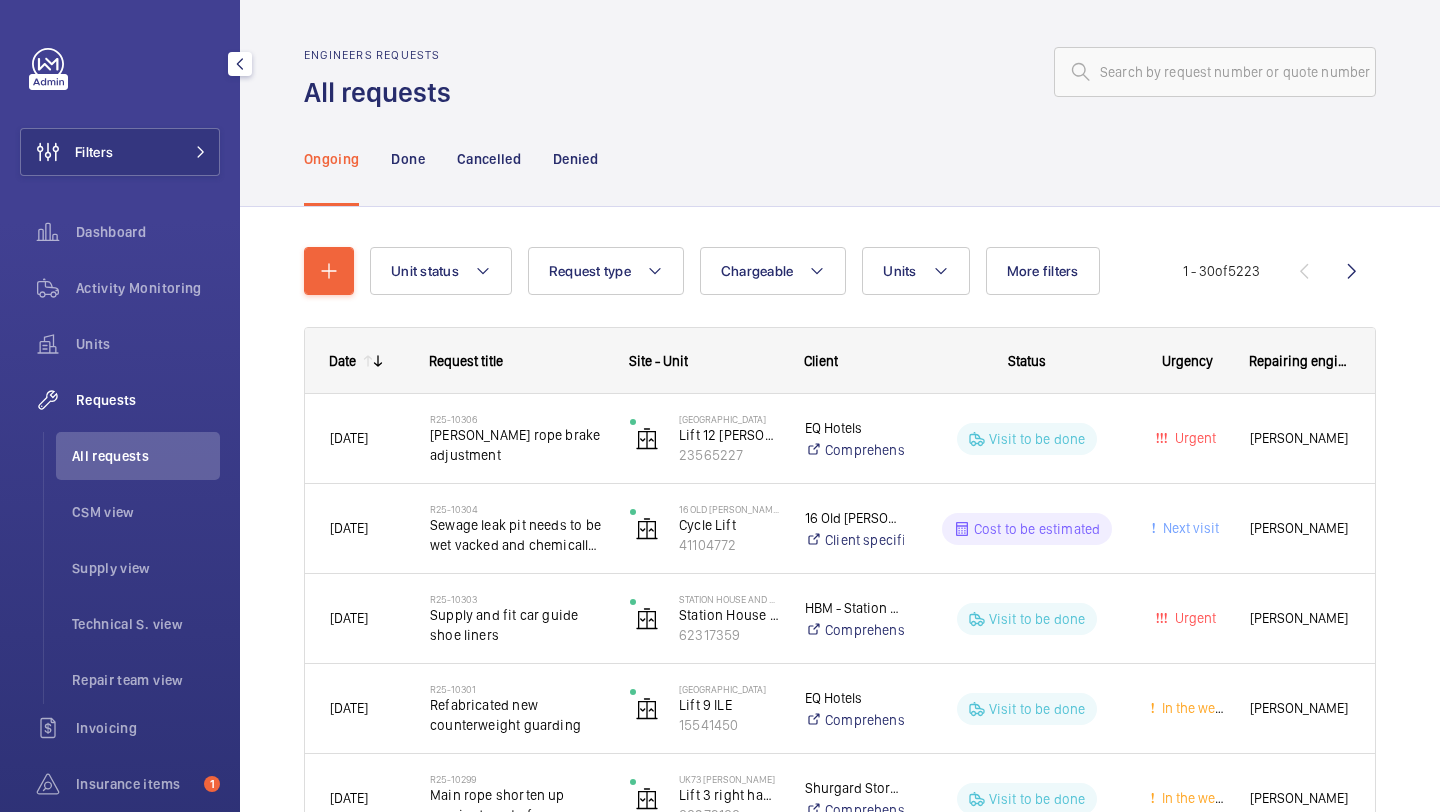 scroll, scrollTop: 0, scrollLeft: 0, axis: both 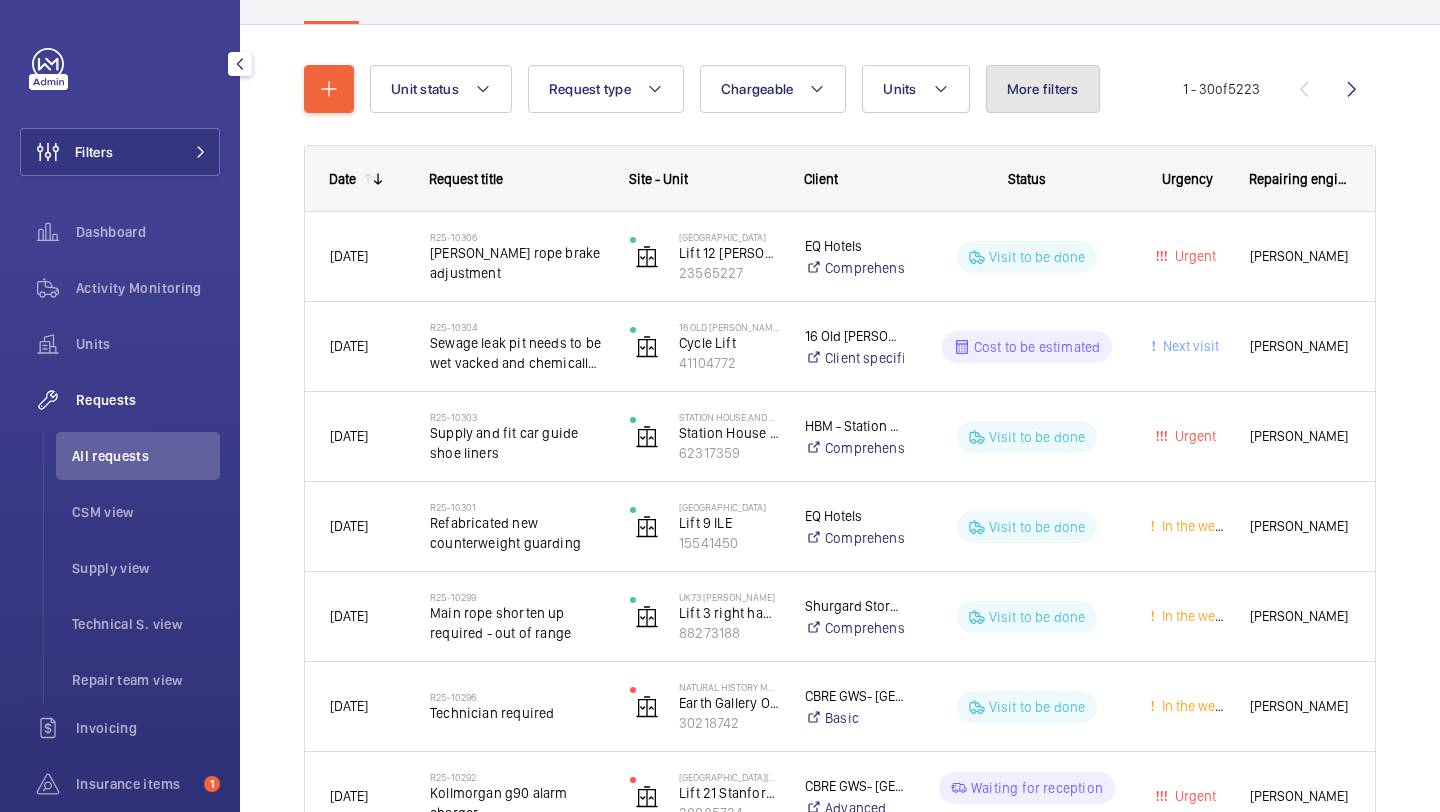 click on "More filters" 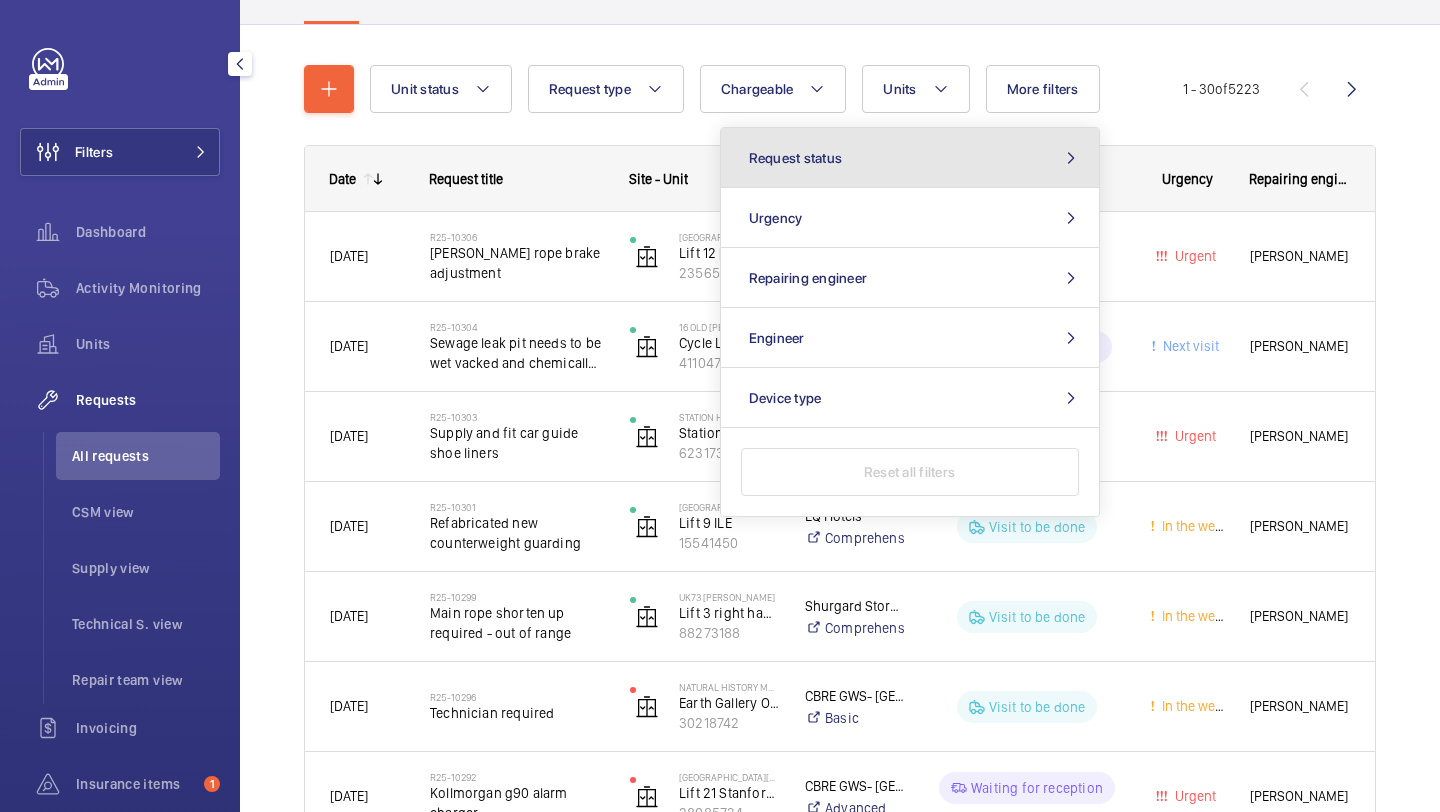 click on "Request status" 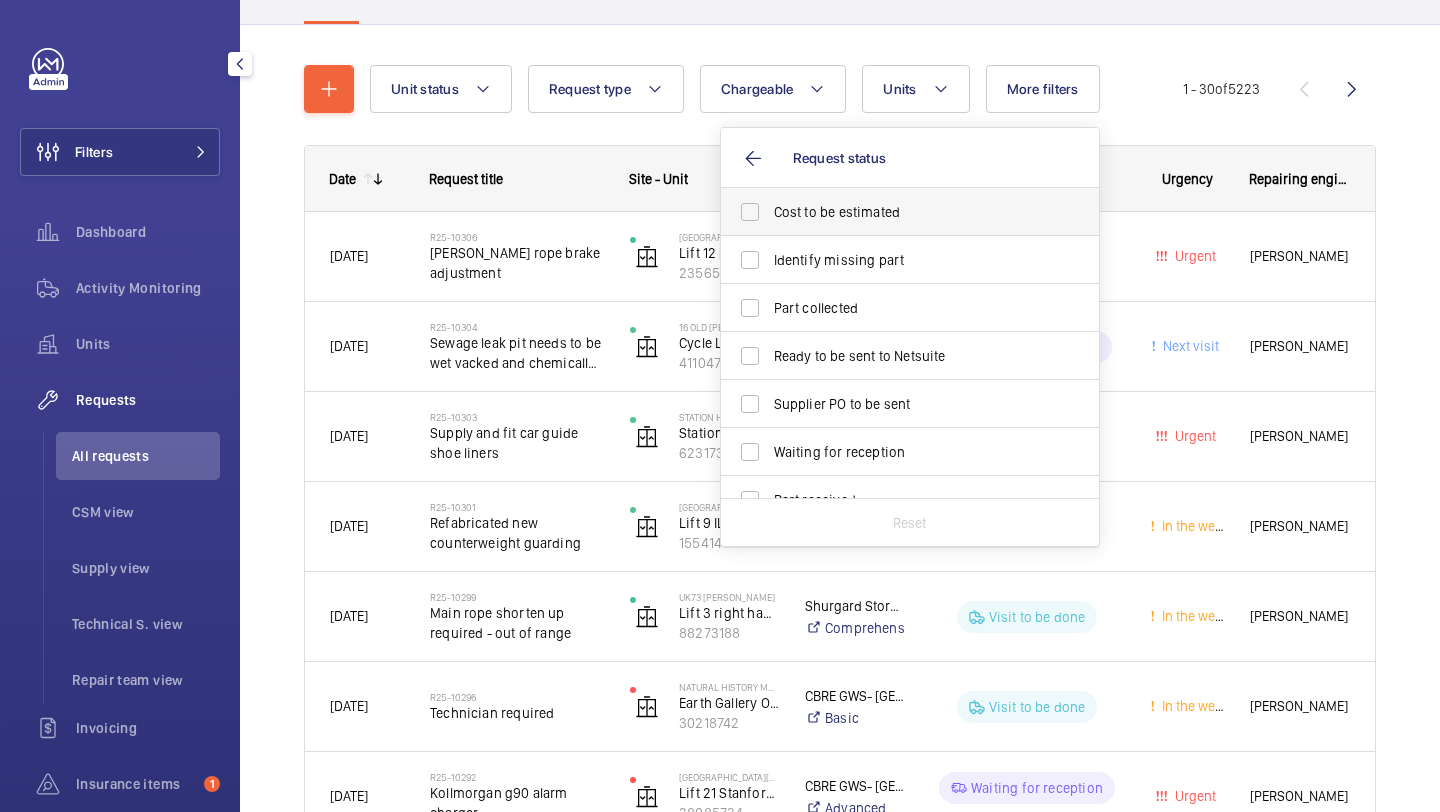 click on "Cost to be estimated" at bounding box center [911, 212] 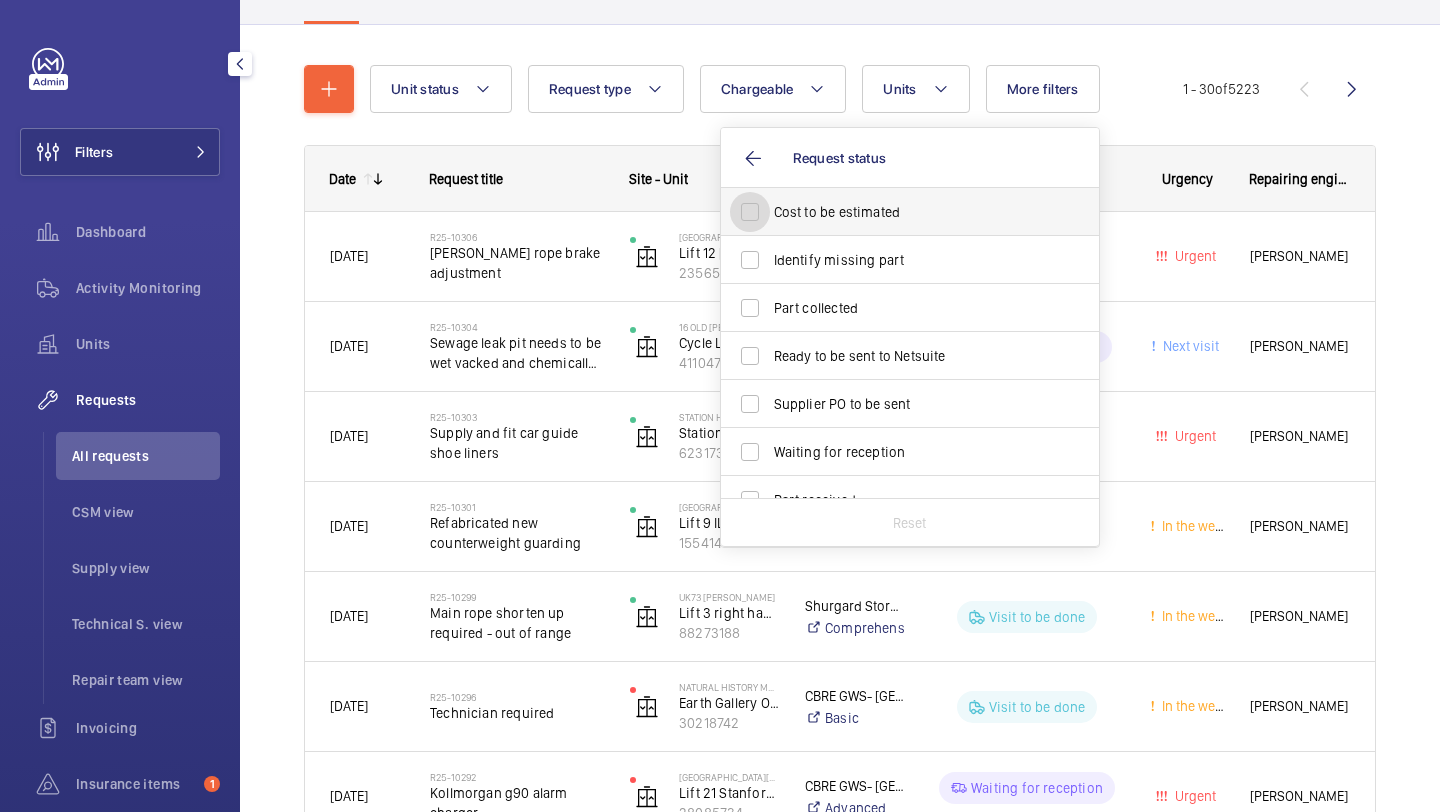 click on "Cost to be estimated" at bounding box center [750, 212] 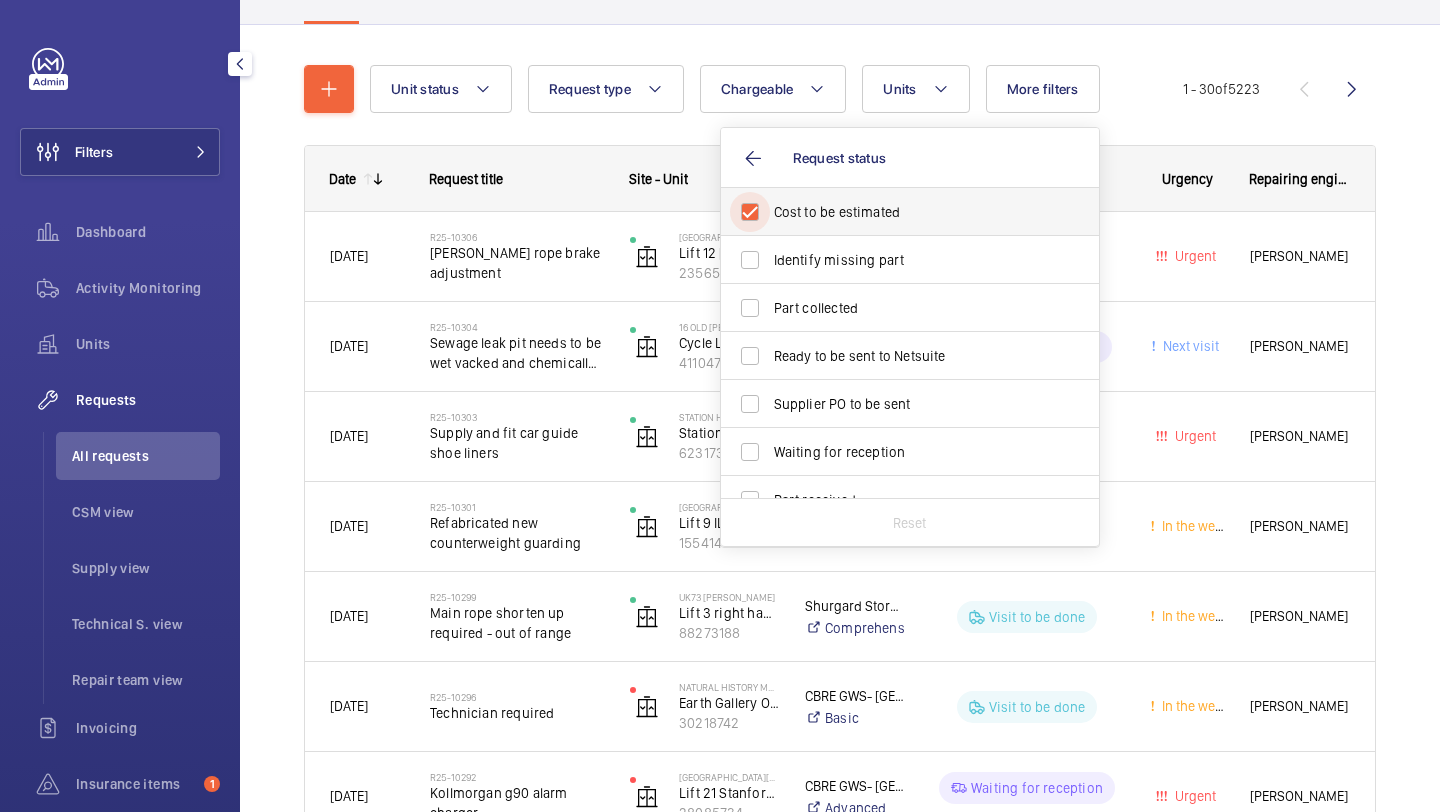 checkbox on "true" 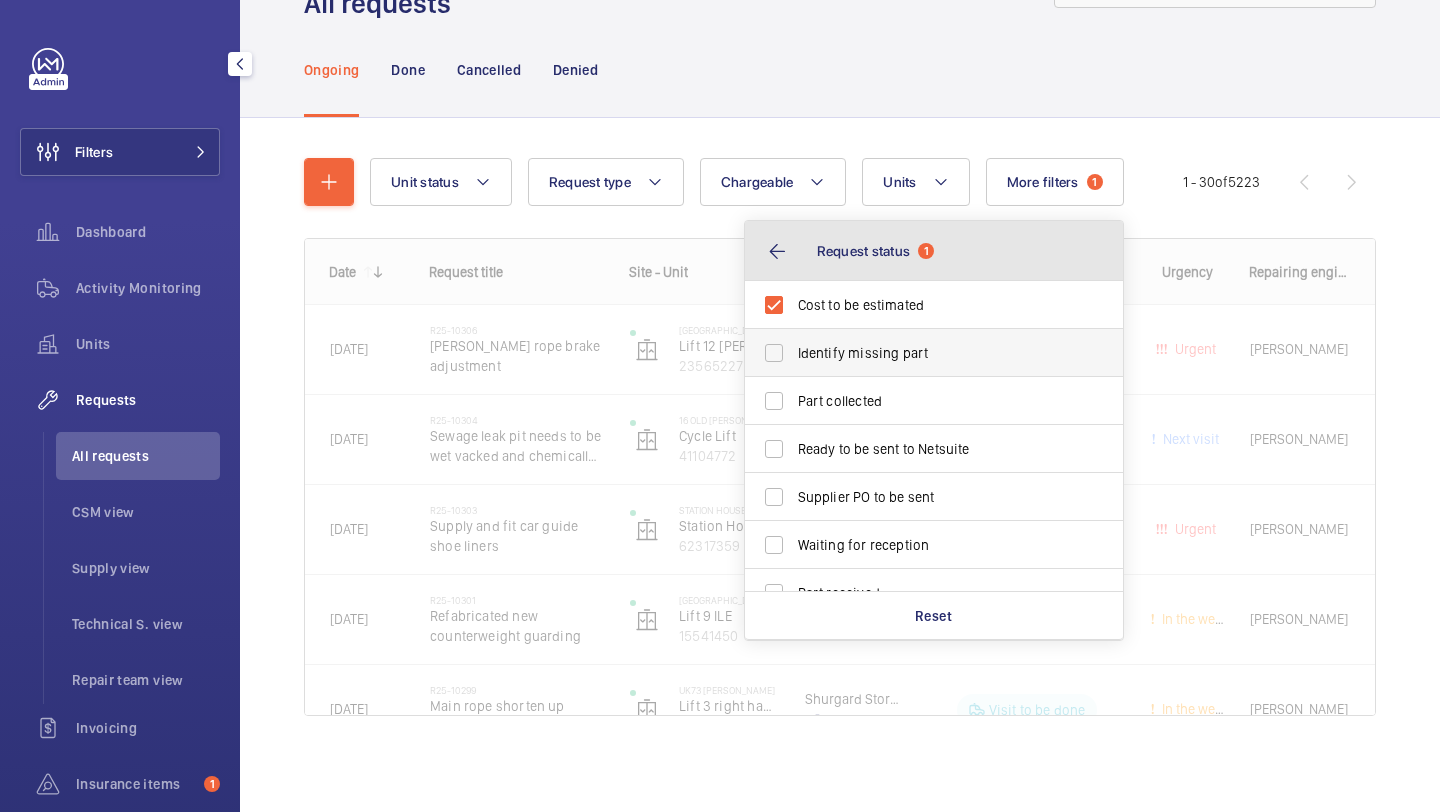 click on "Request status  1" 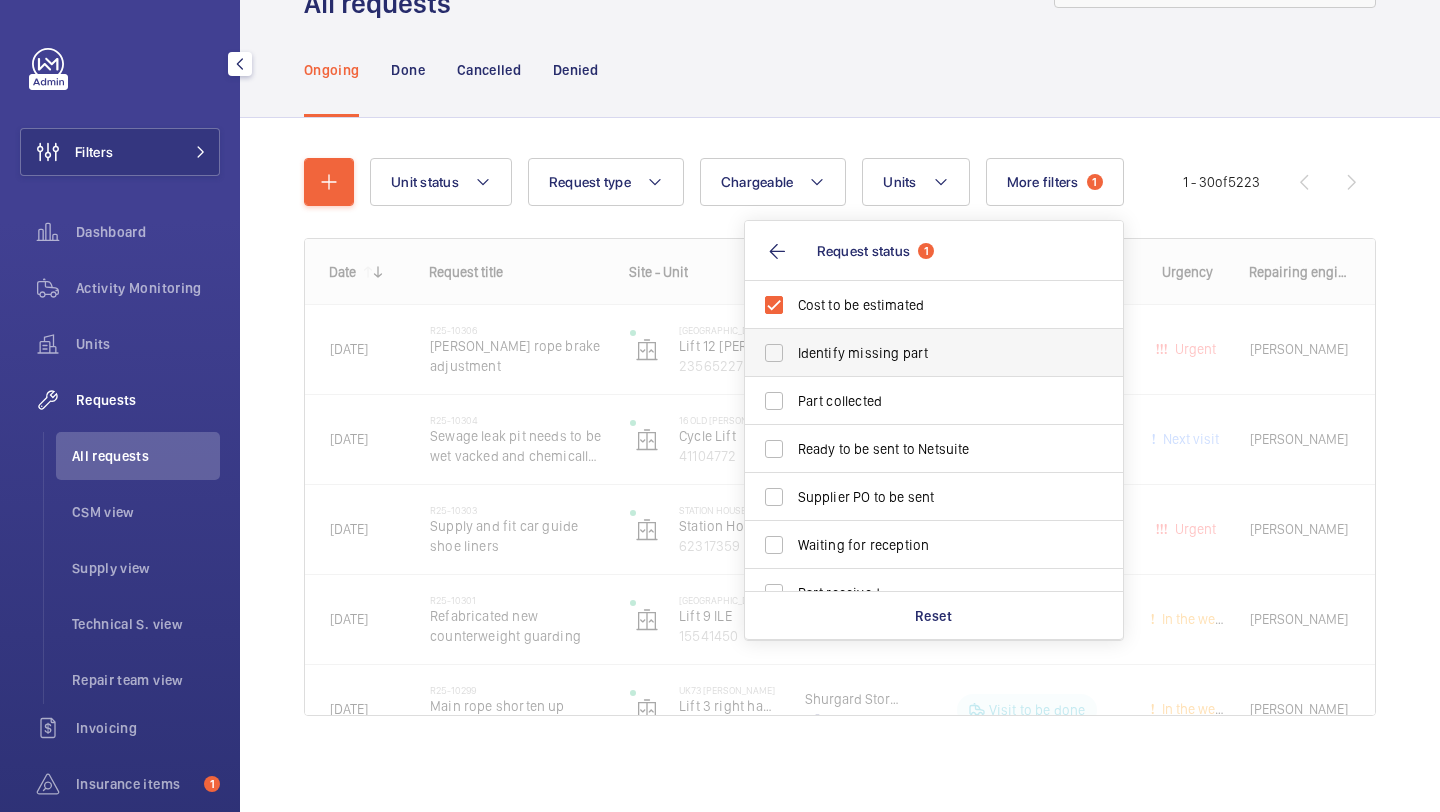 scroll, scrollTop: 89, scrollLeft: 0, axis: vertical 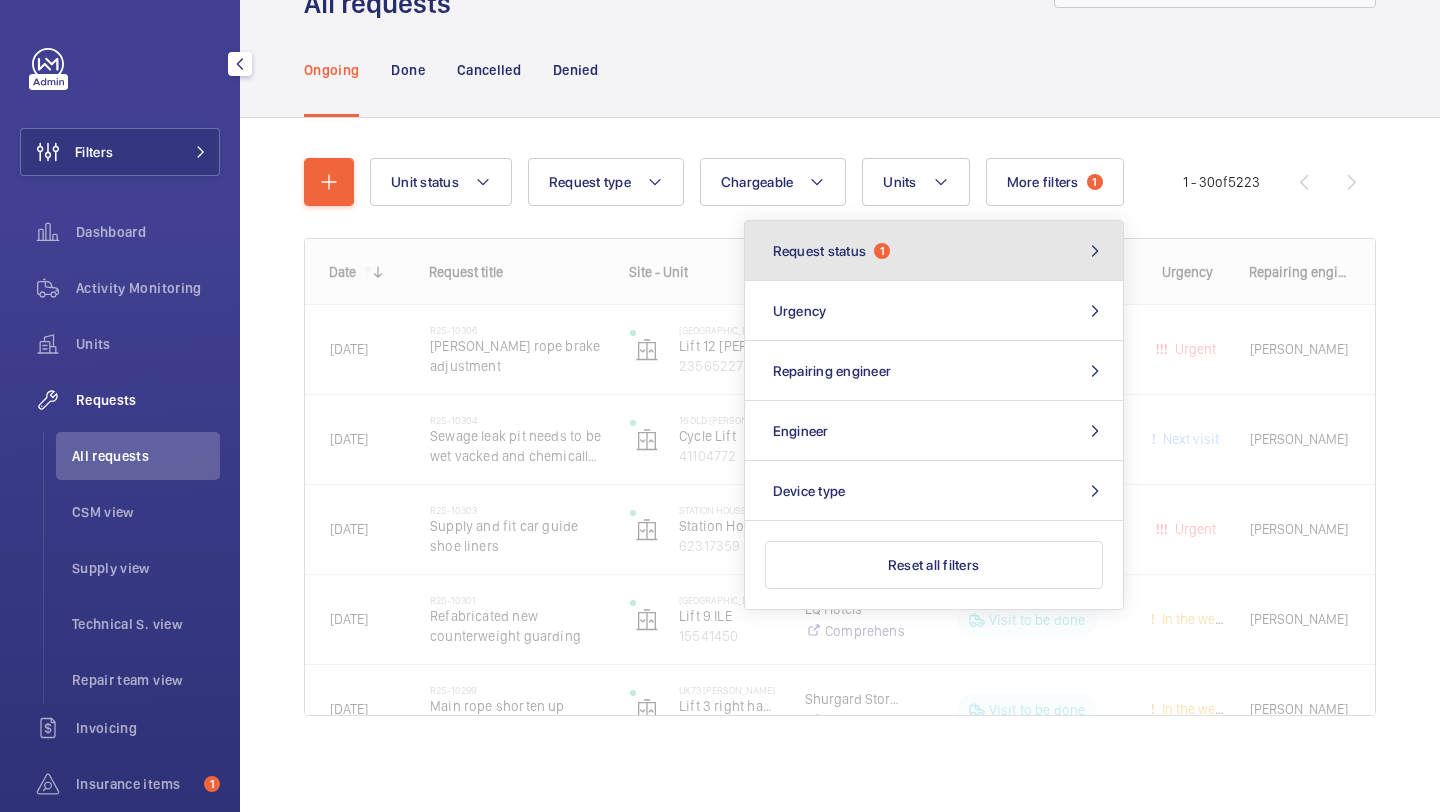 click on "Request status  1" 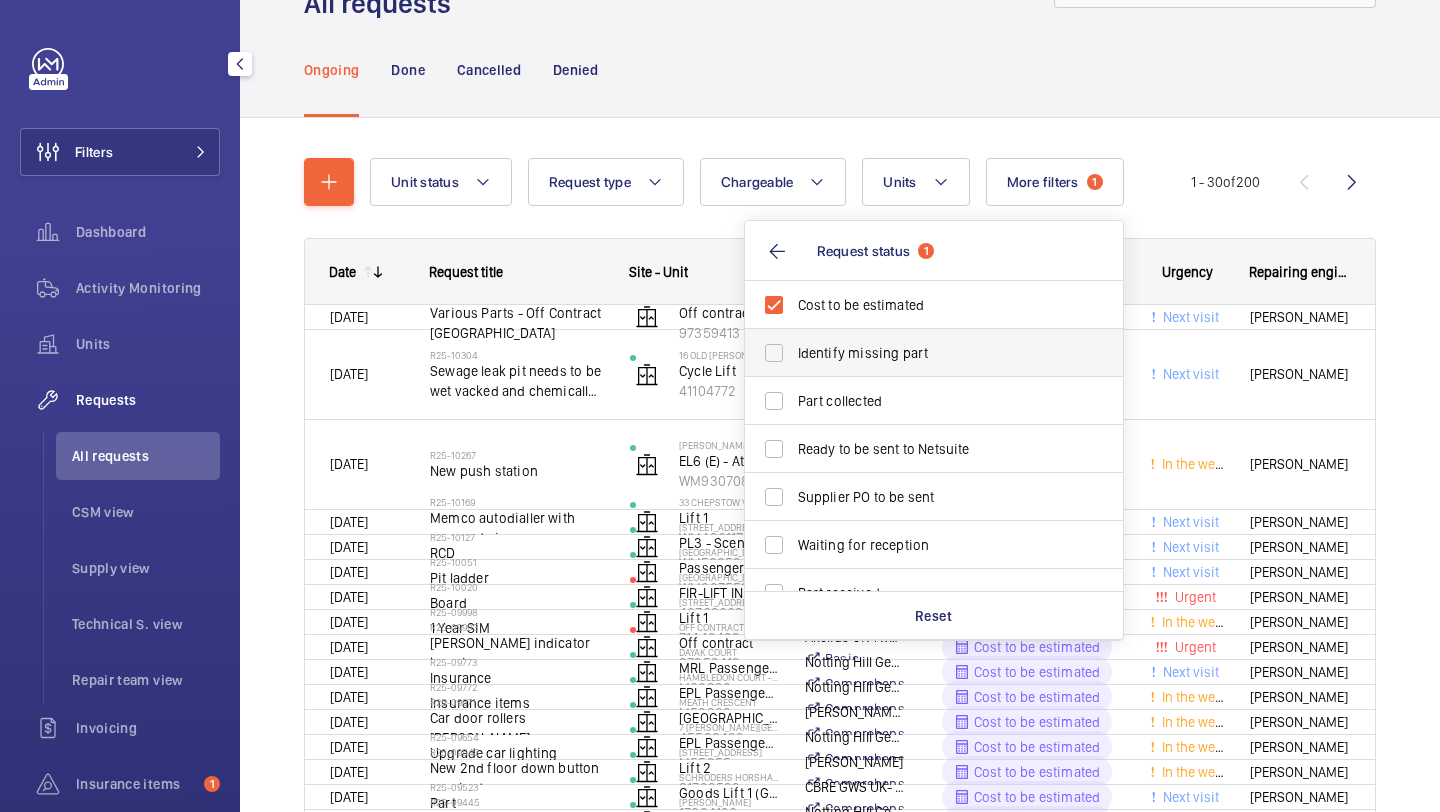 click on "Identify missing part" at bounding box center [935, 353] 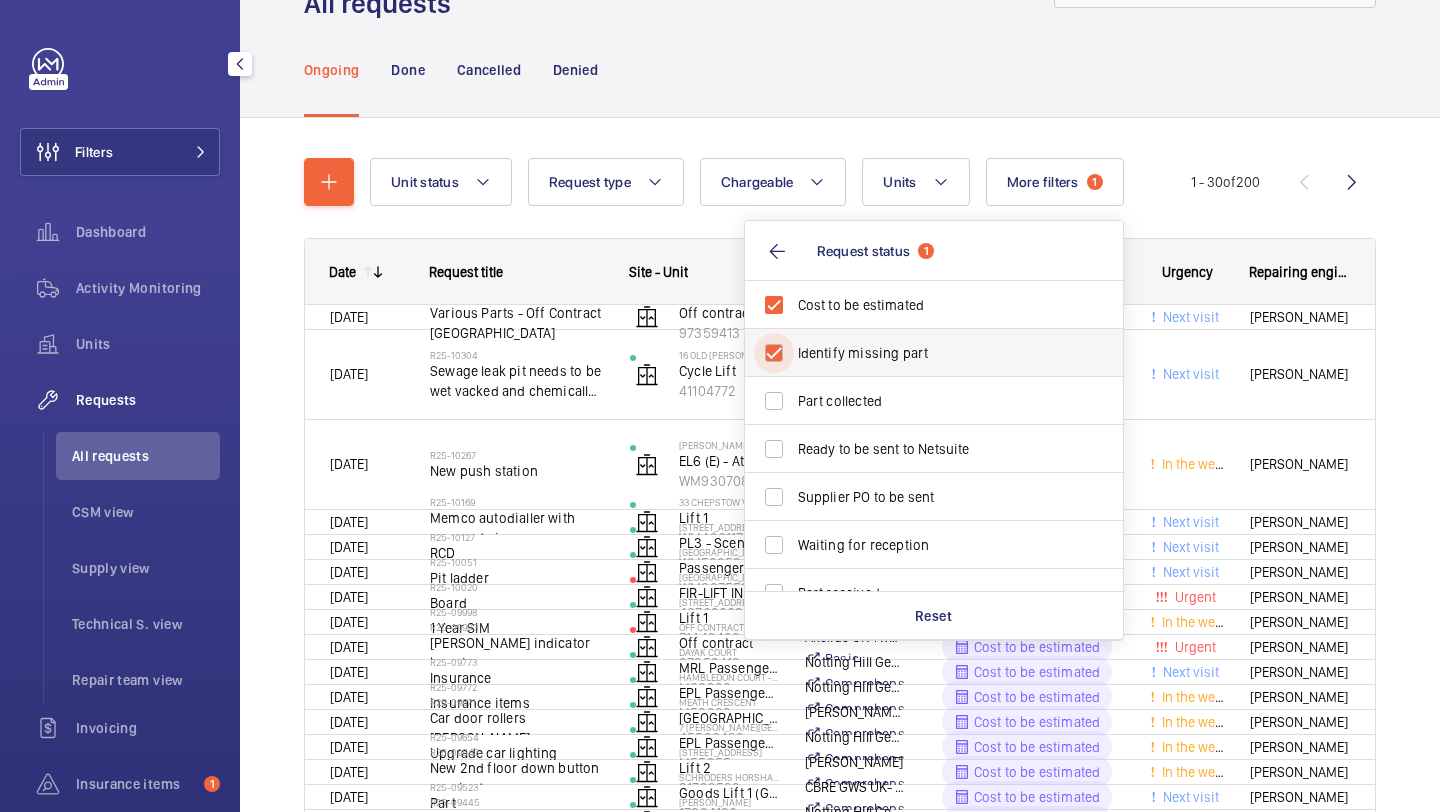 checkbox on "true" 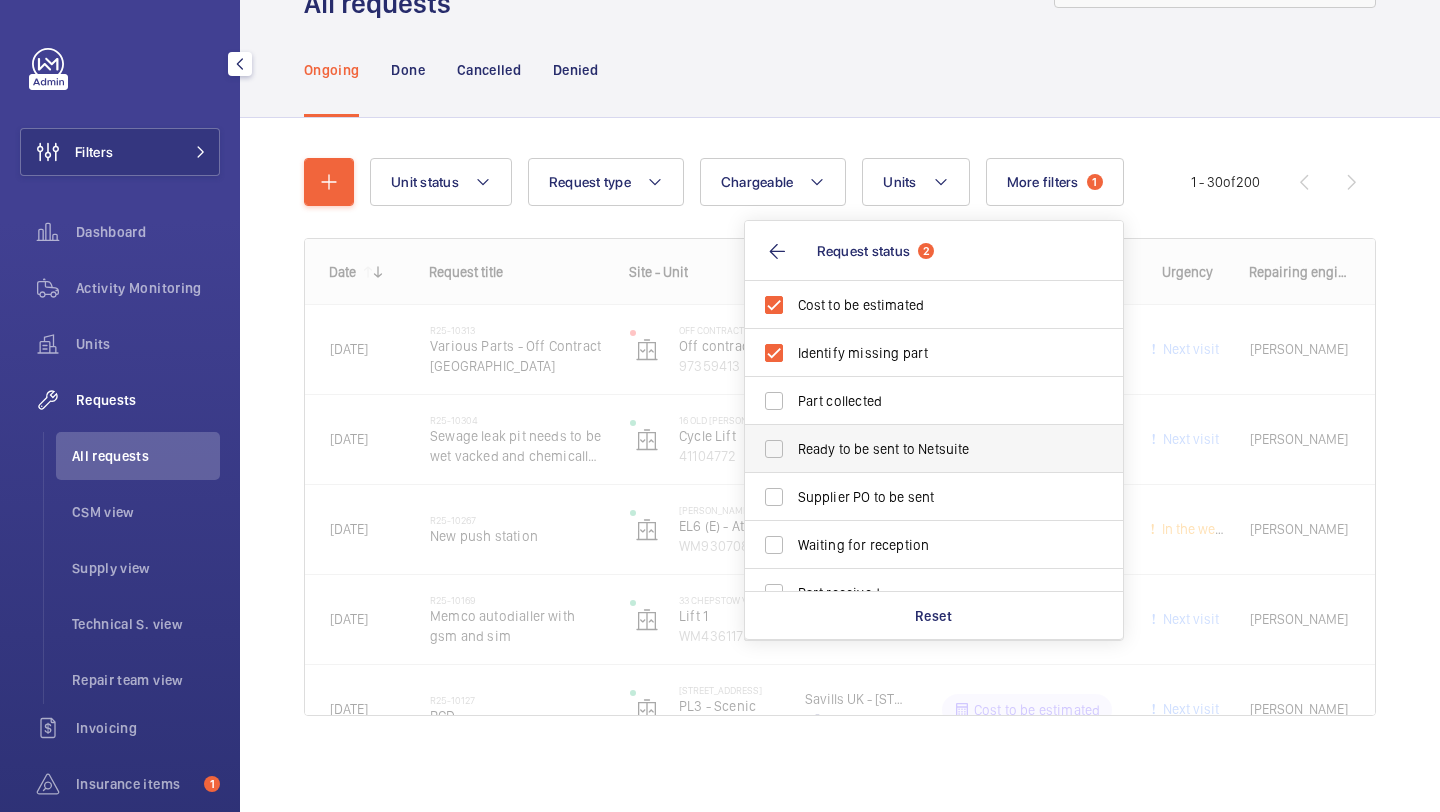 click on "Ready to be sent to Netsuite" at bounding box center (919, 449) 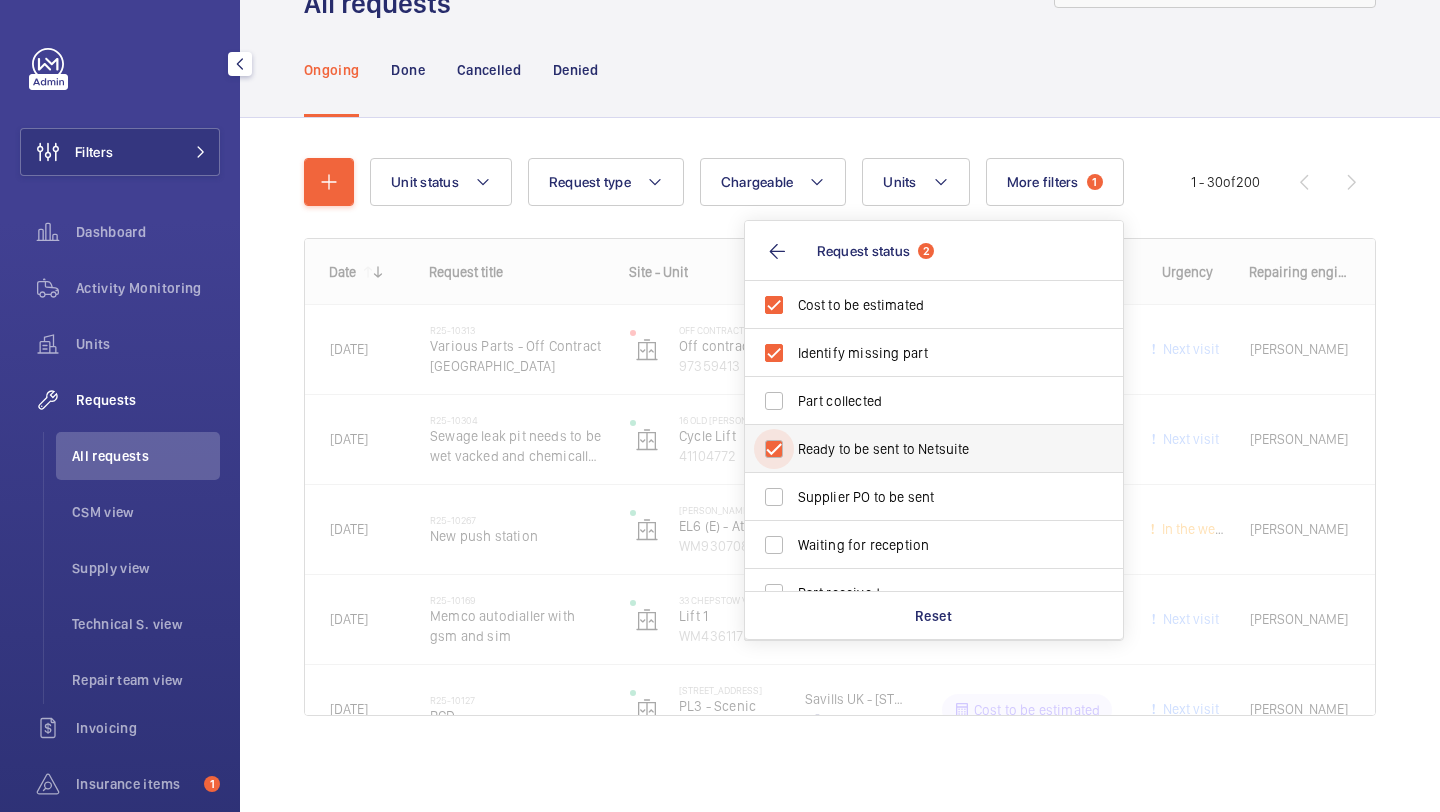checkbox on "true" 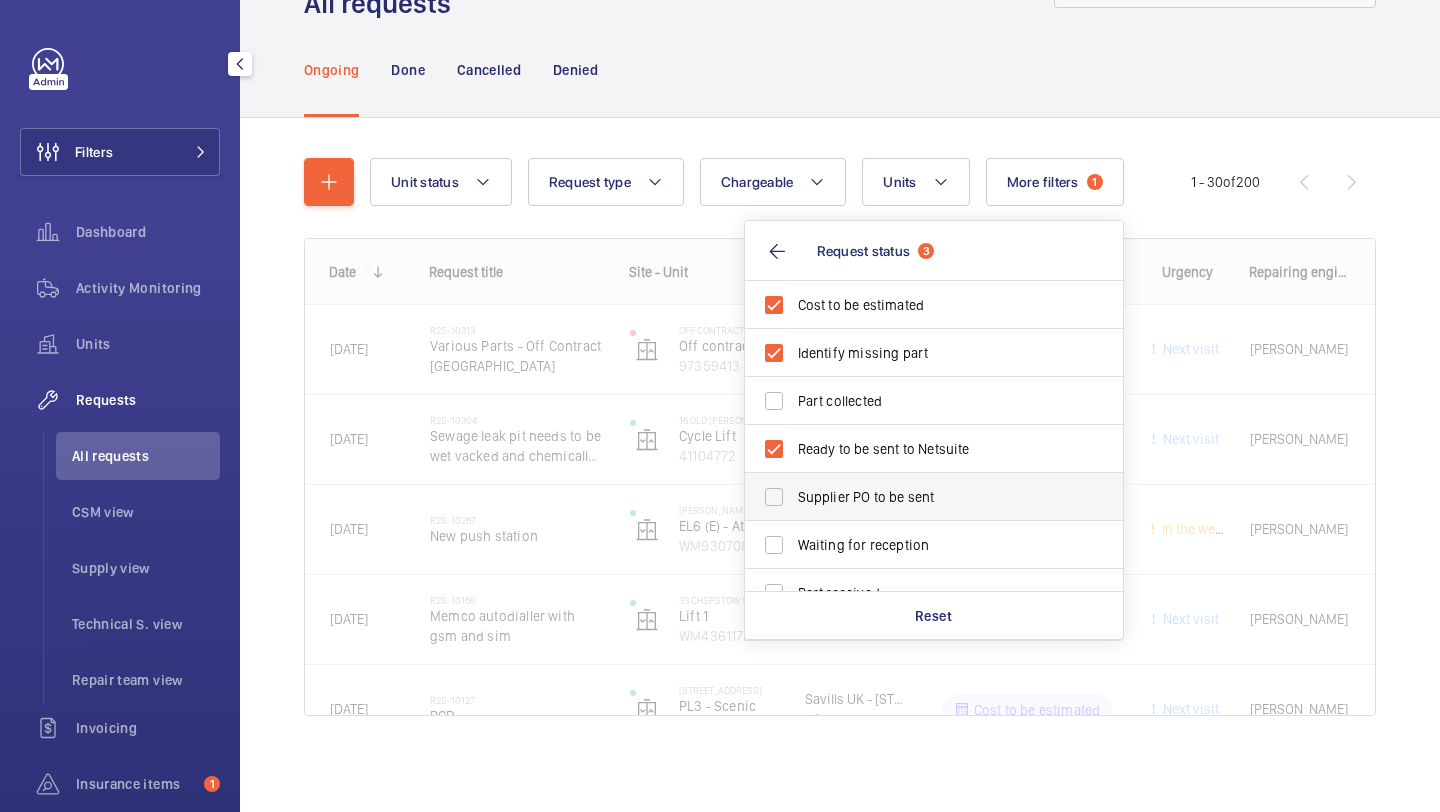 click on "Supplier PO to be sent" at bounding box center (935, 497) 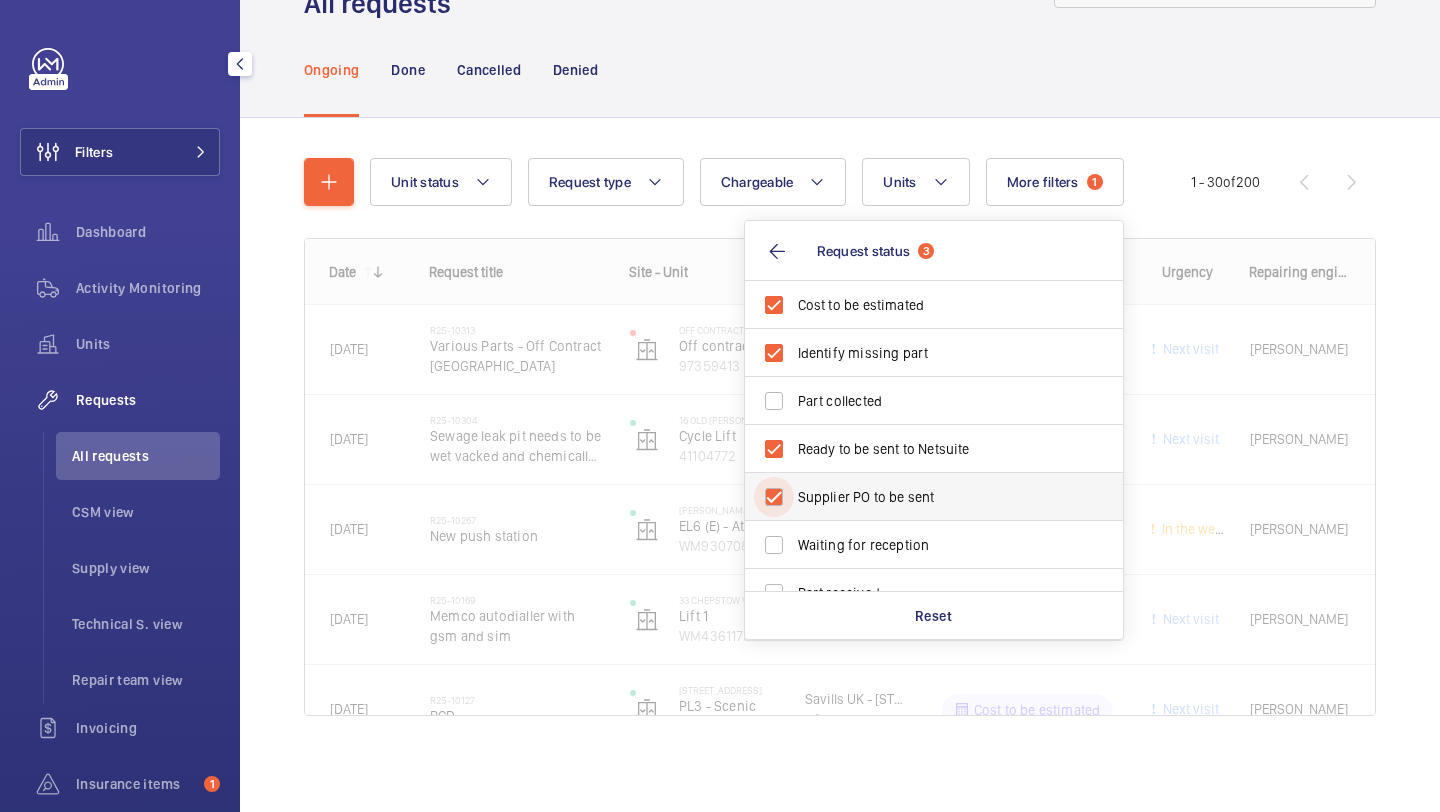 checkbox on "true" 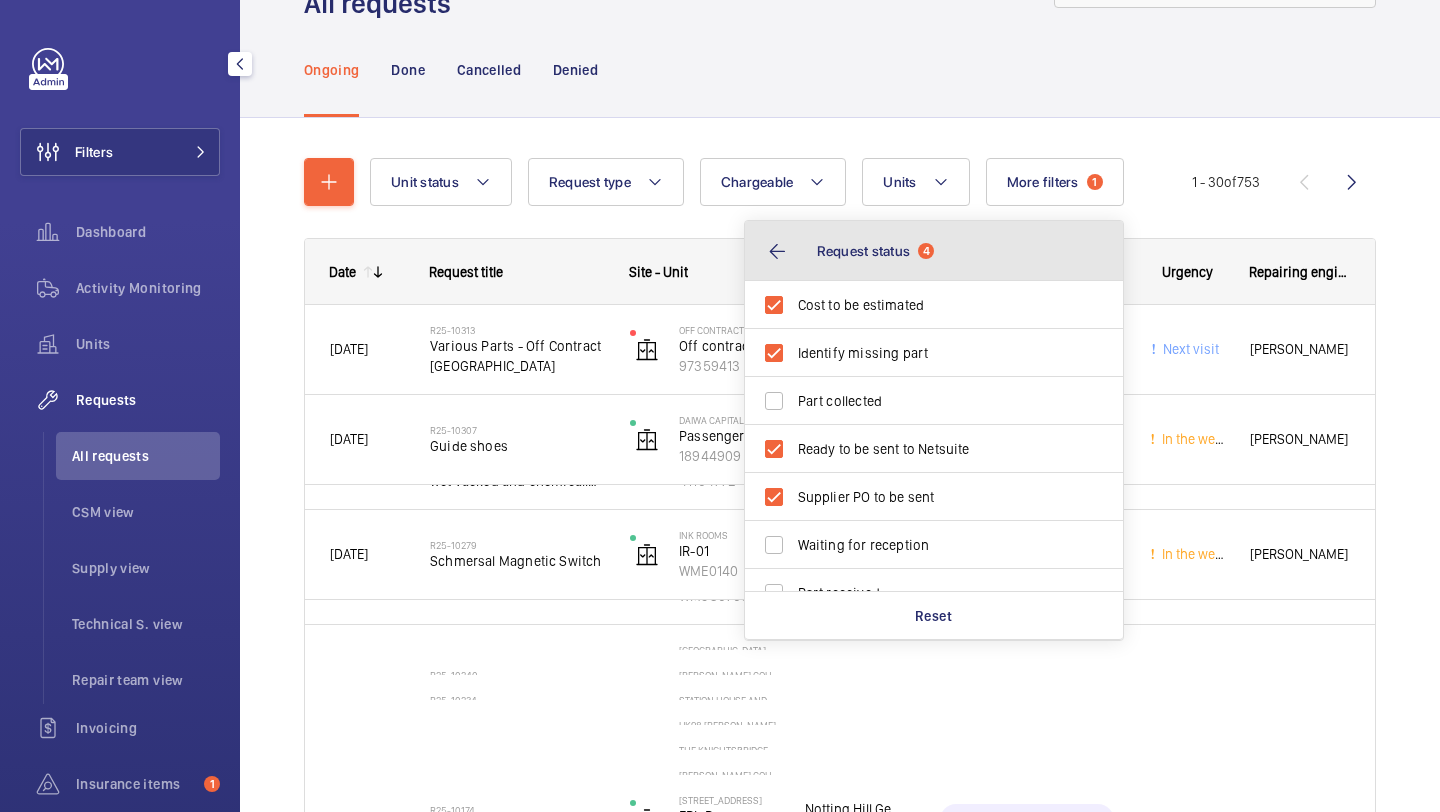 click on "Request status  4" 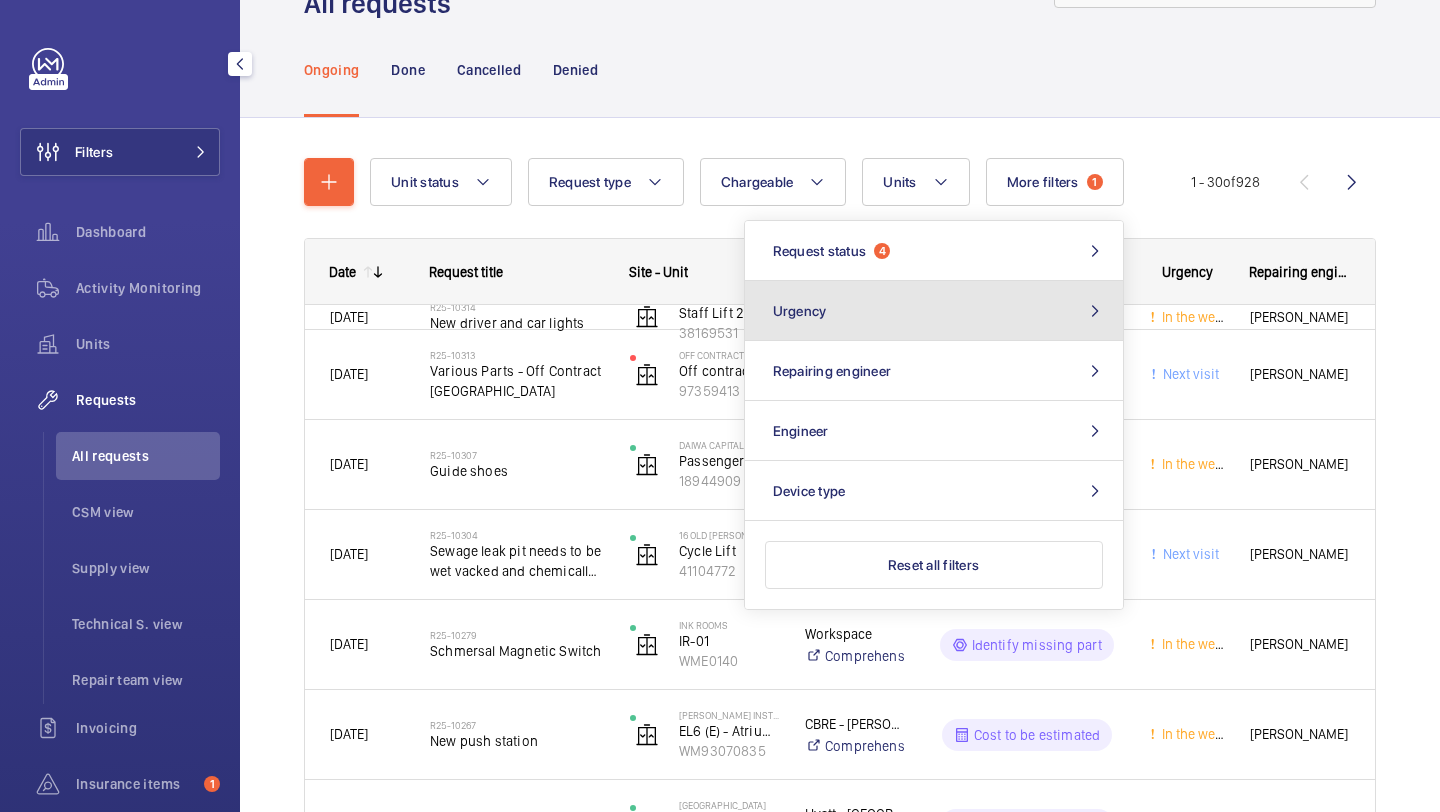 click on "Urgency" 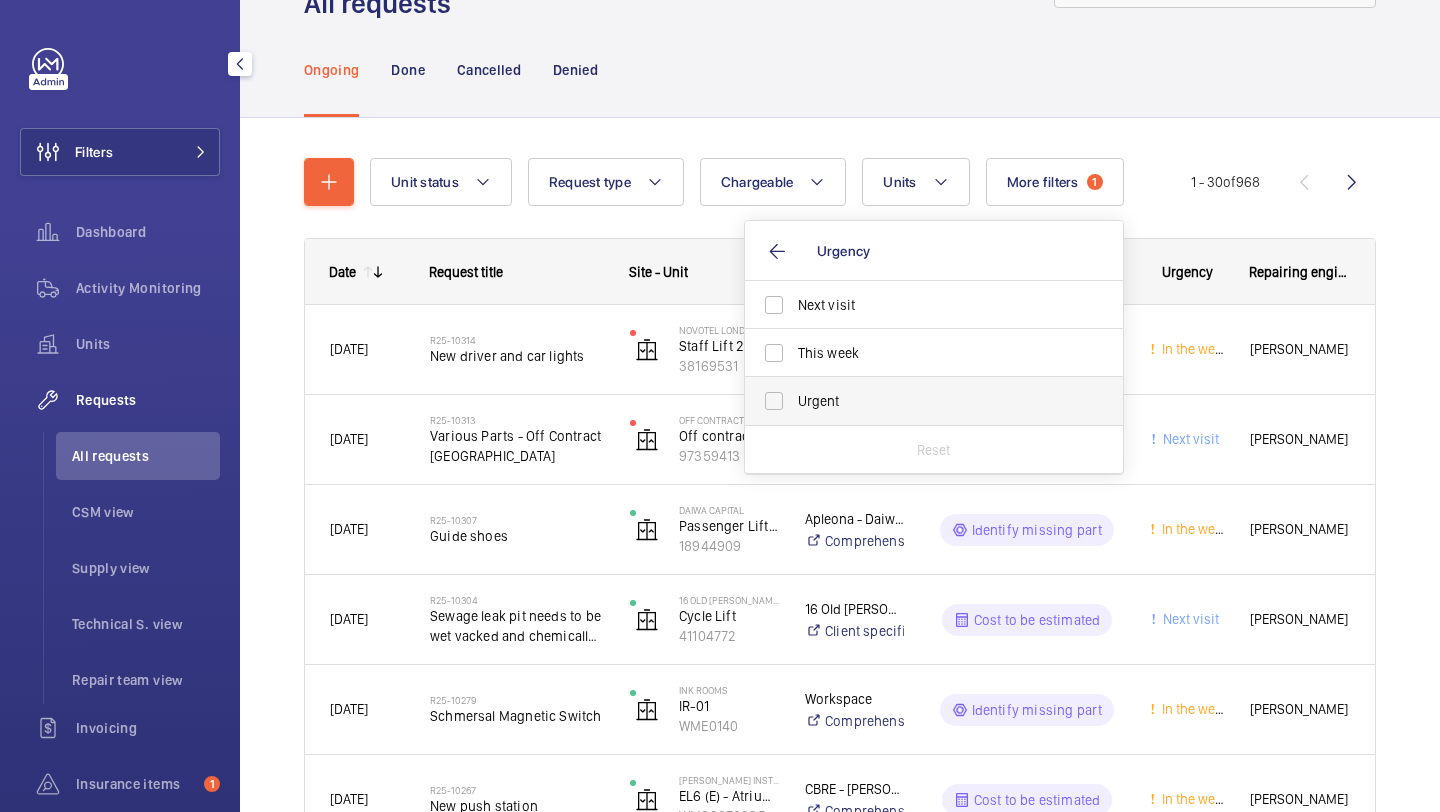 click on "Urgent" at bounding box center (919, 401) 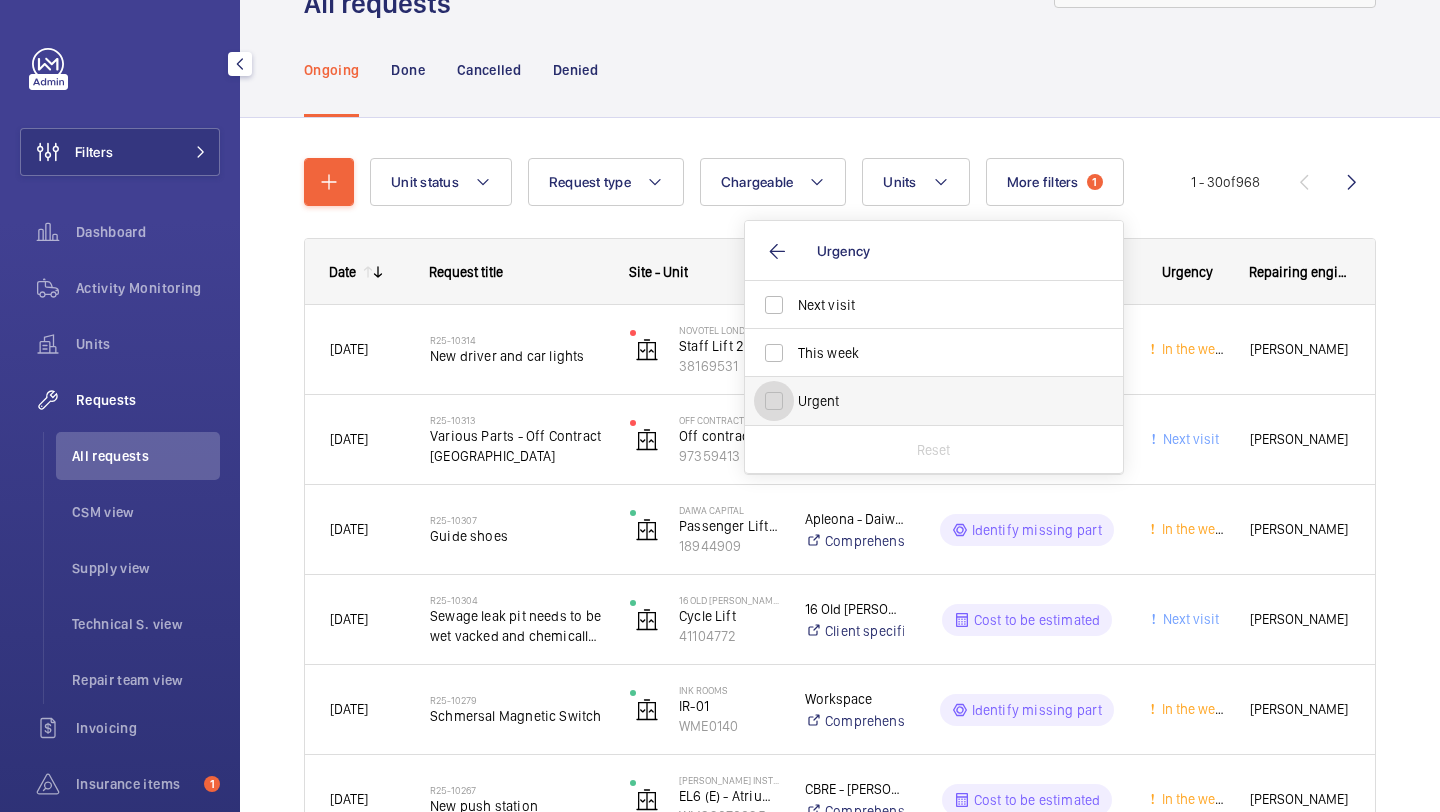 click on "Urgent" at bounding box center (774, 401) 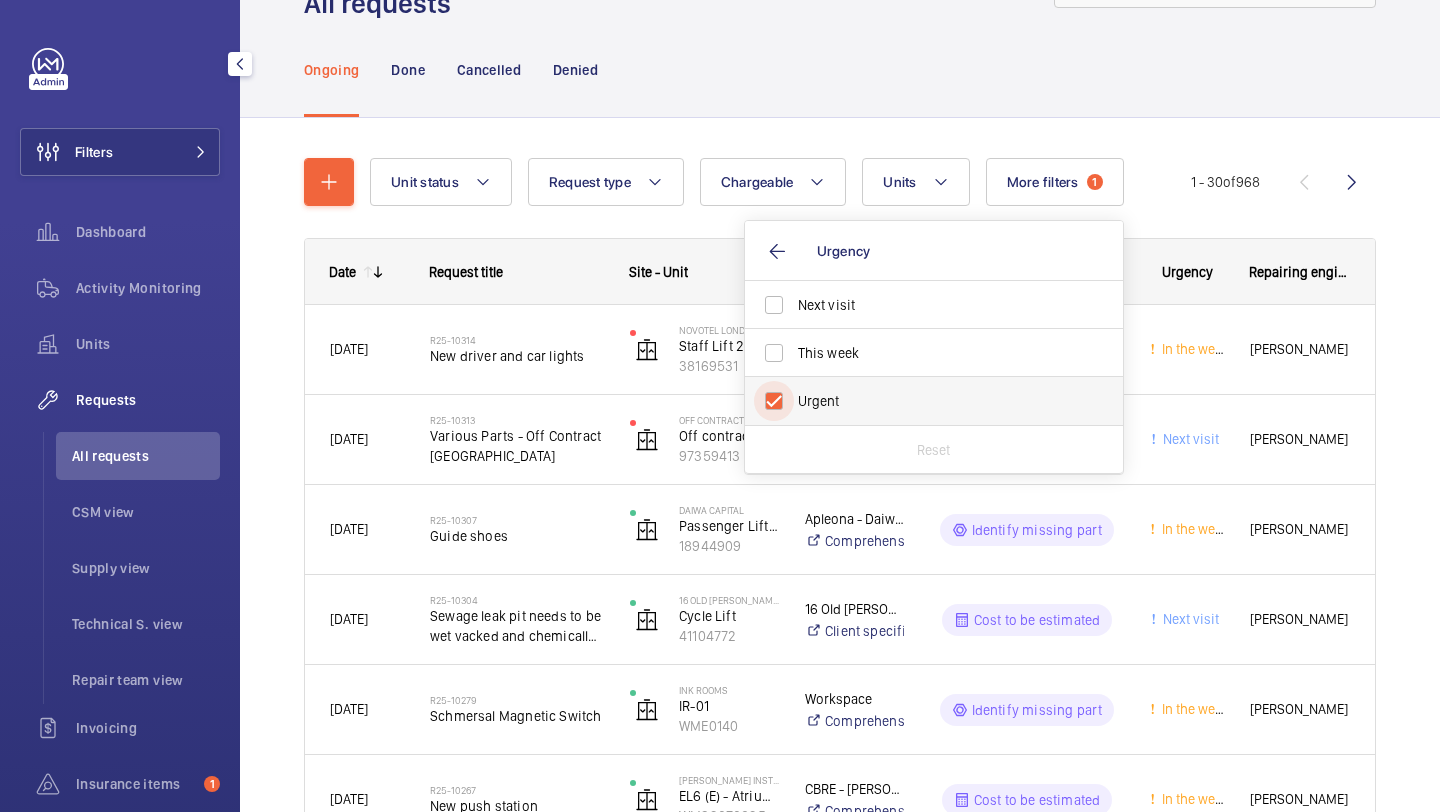 checkbox on "true" 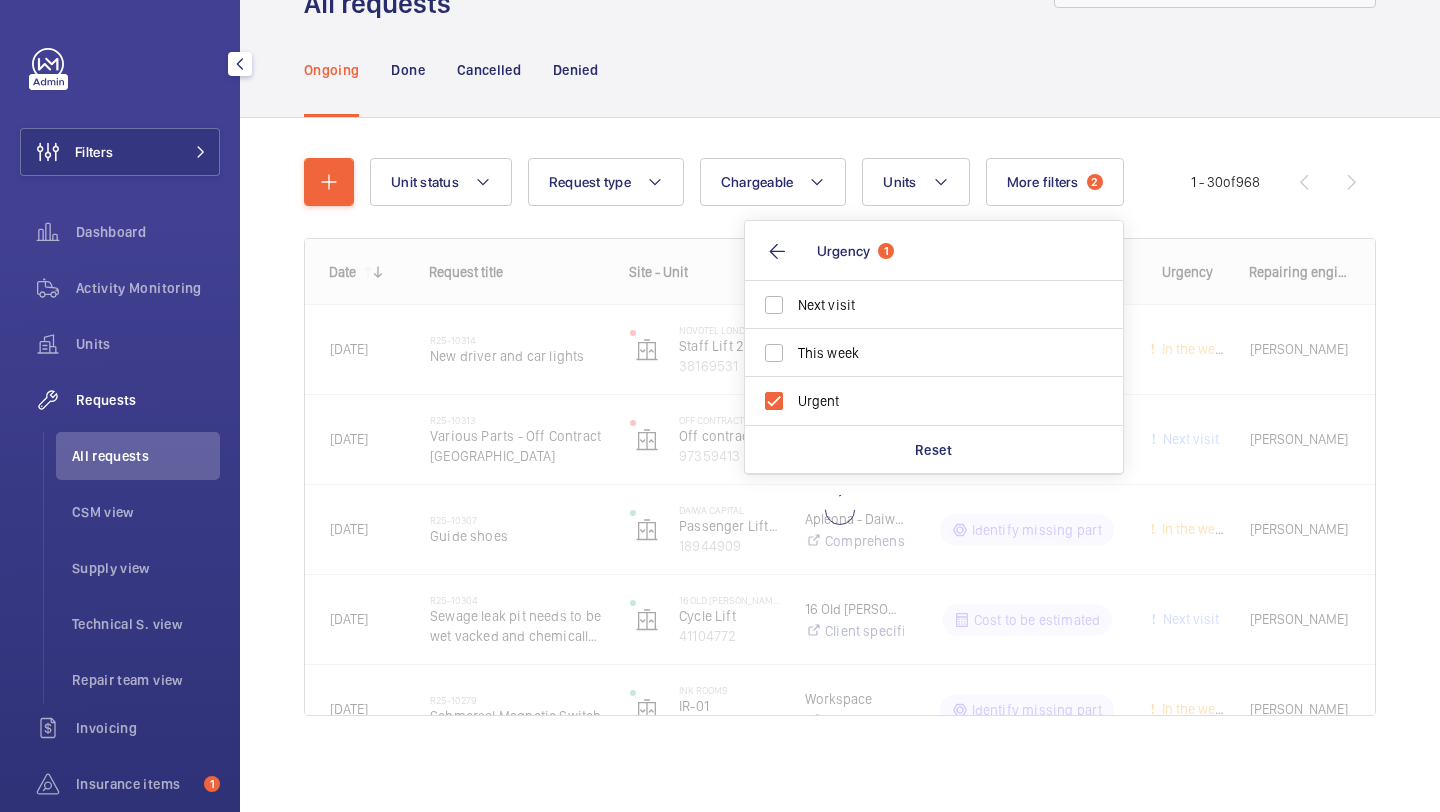 click on "Ongoing Done Cancelled Denied" 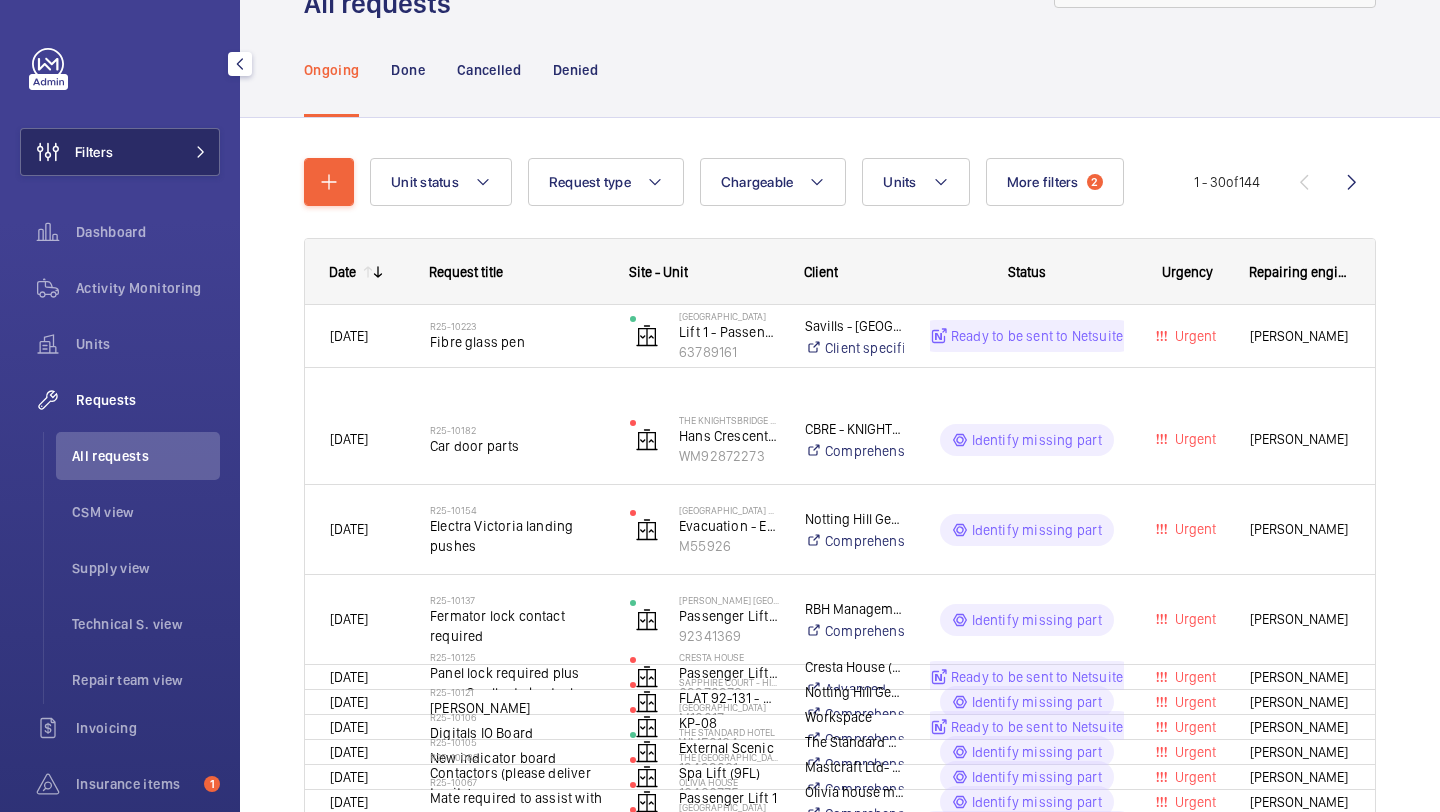 click on "Filters" 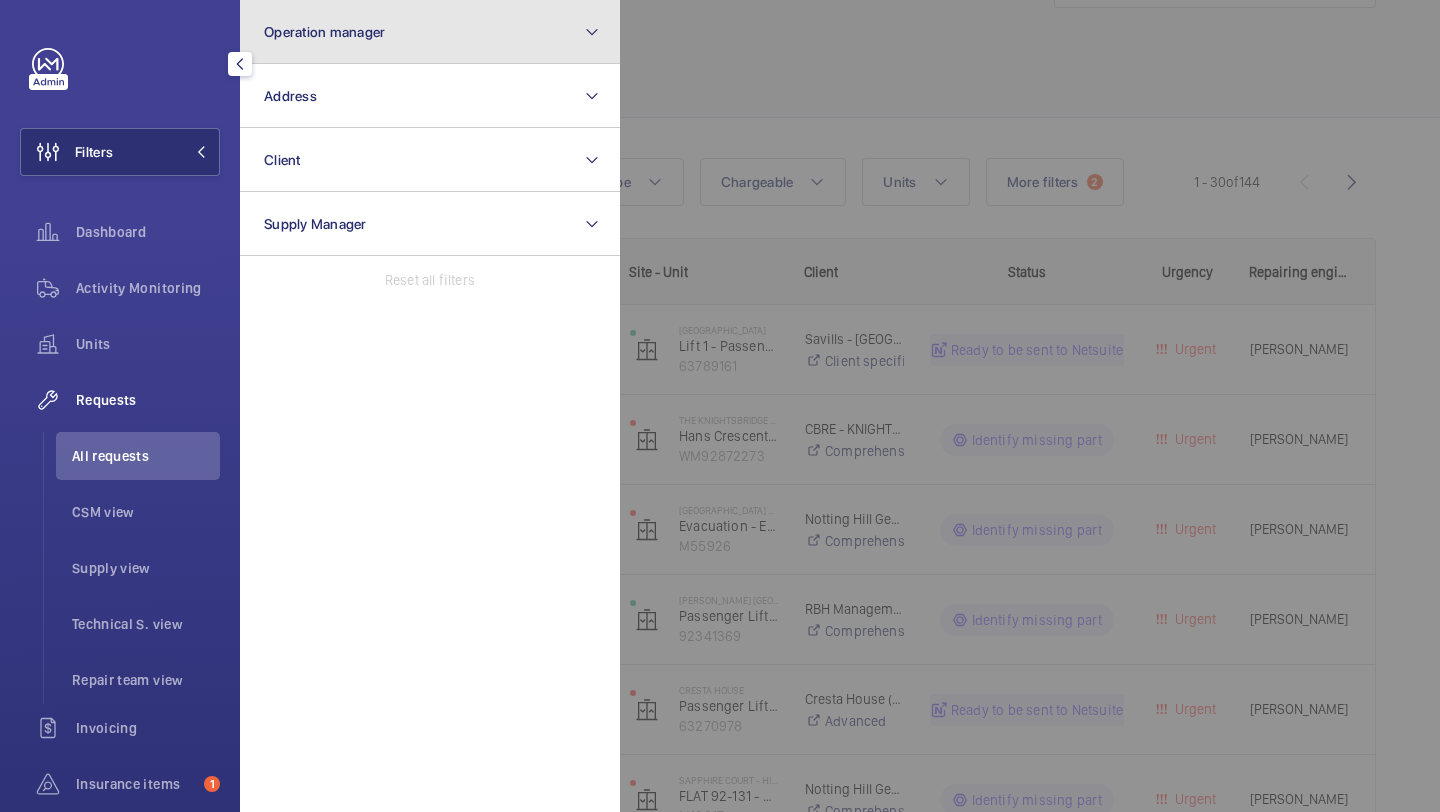 click on "Operation manager" 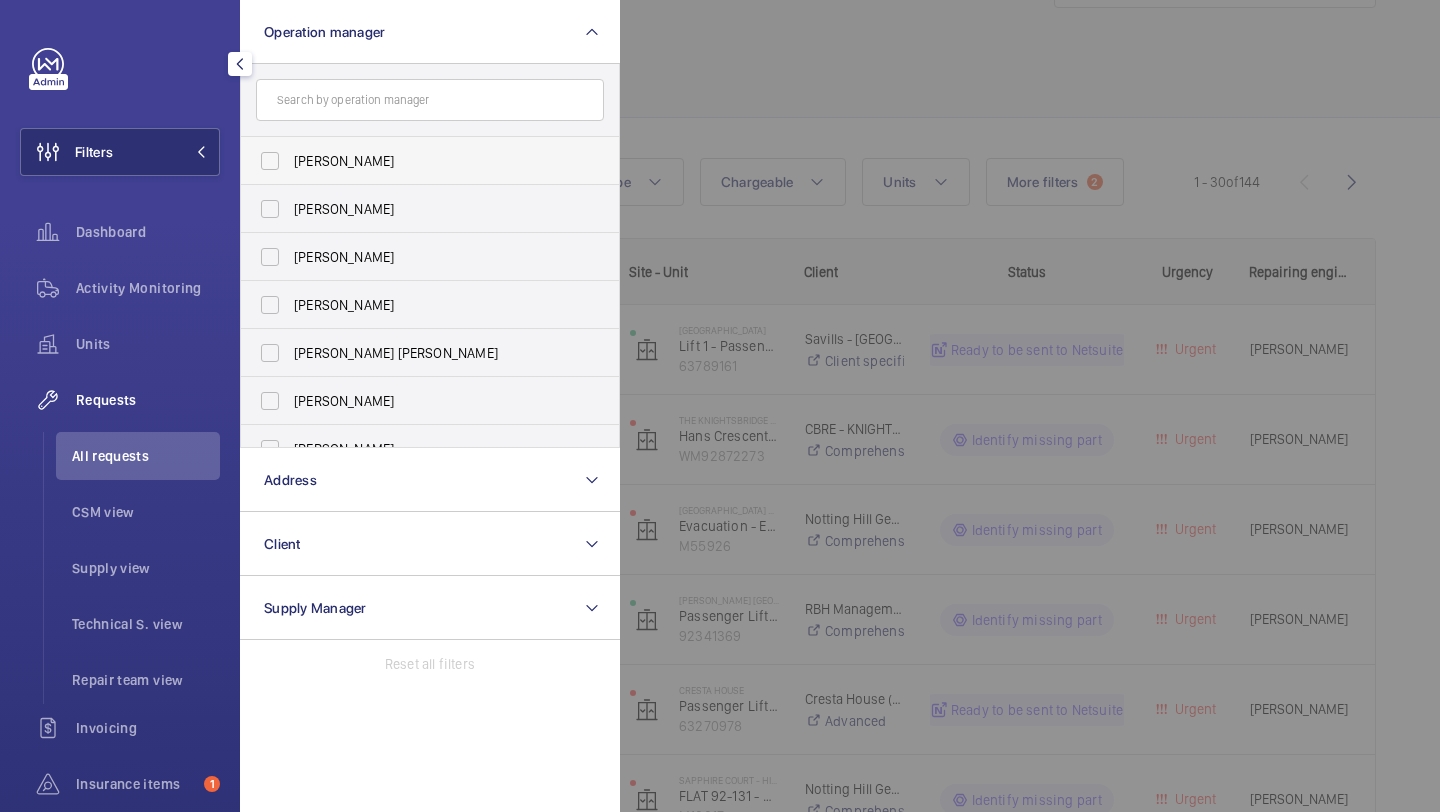 click on "Abby Archer" at bounding box center [415, 161] 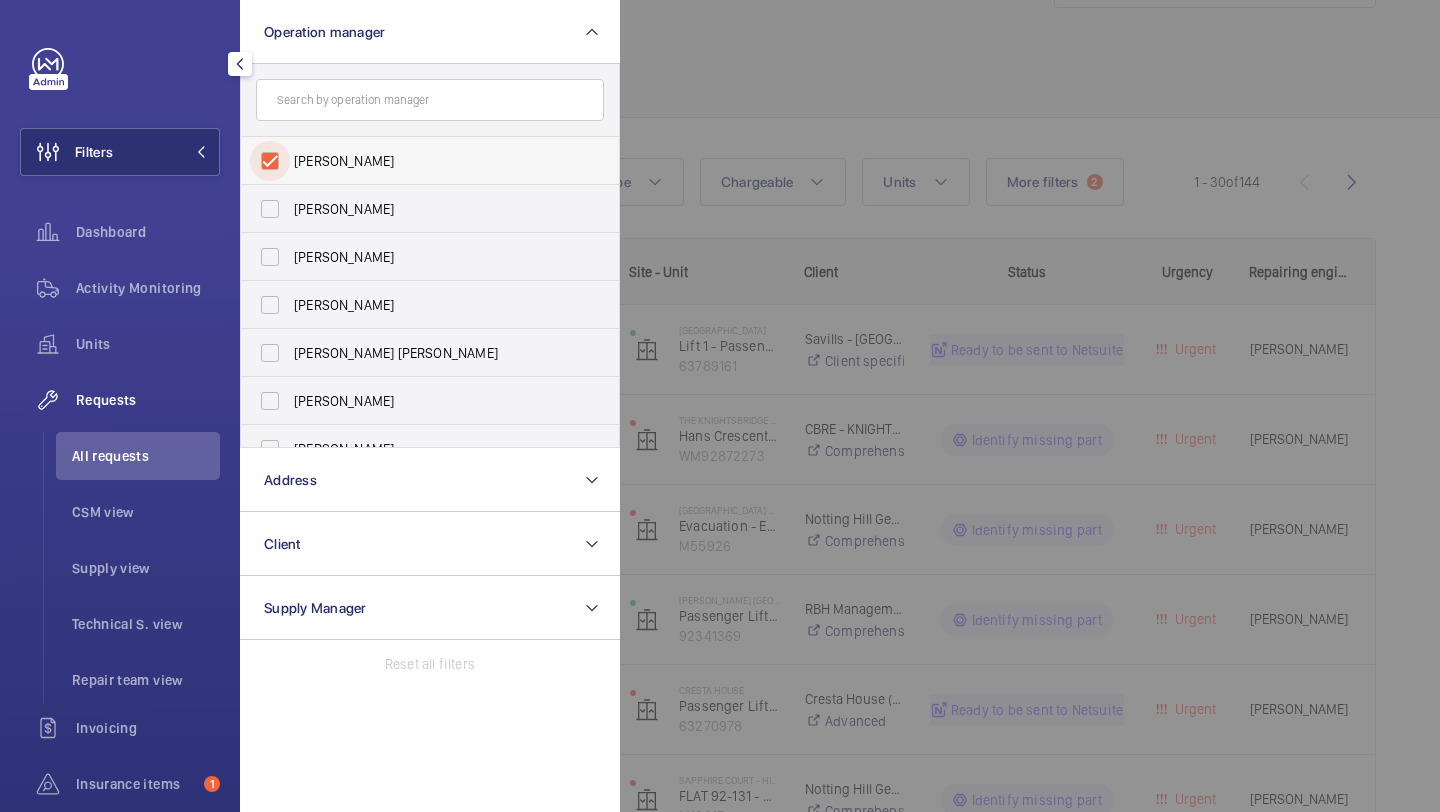 checkbox on "true" 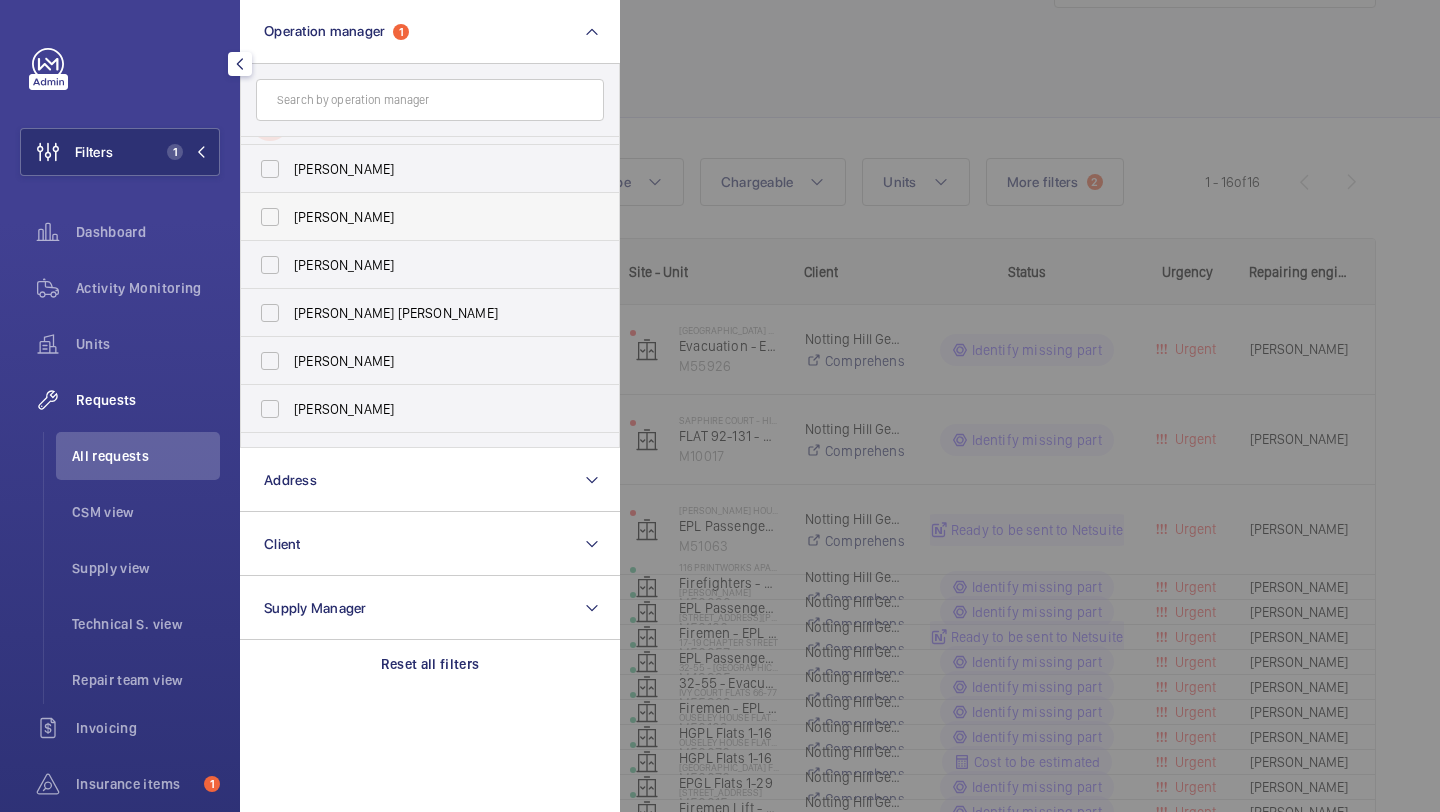 scroll, scrollTop: 49, scrollLeft: 0, axis: vertical 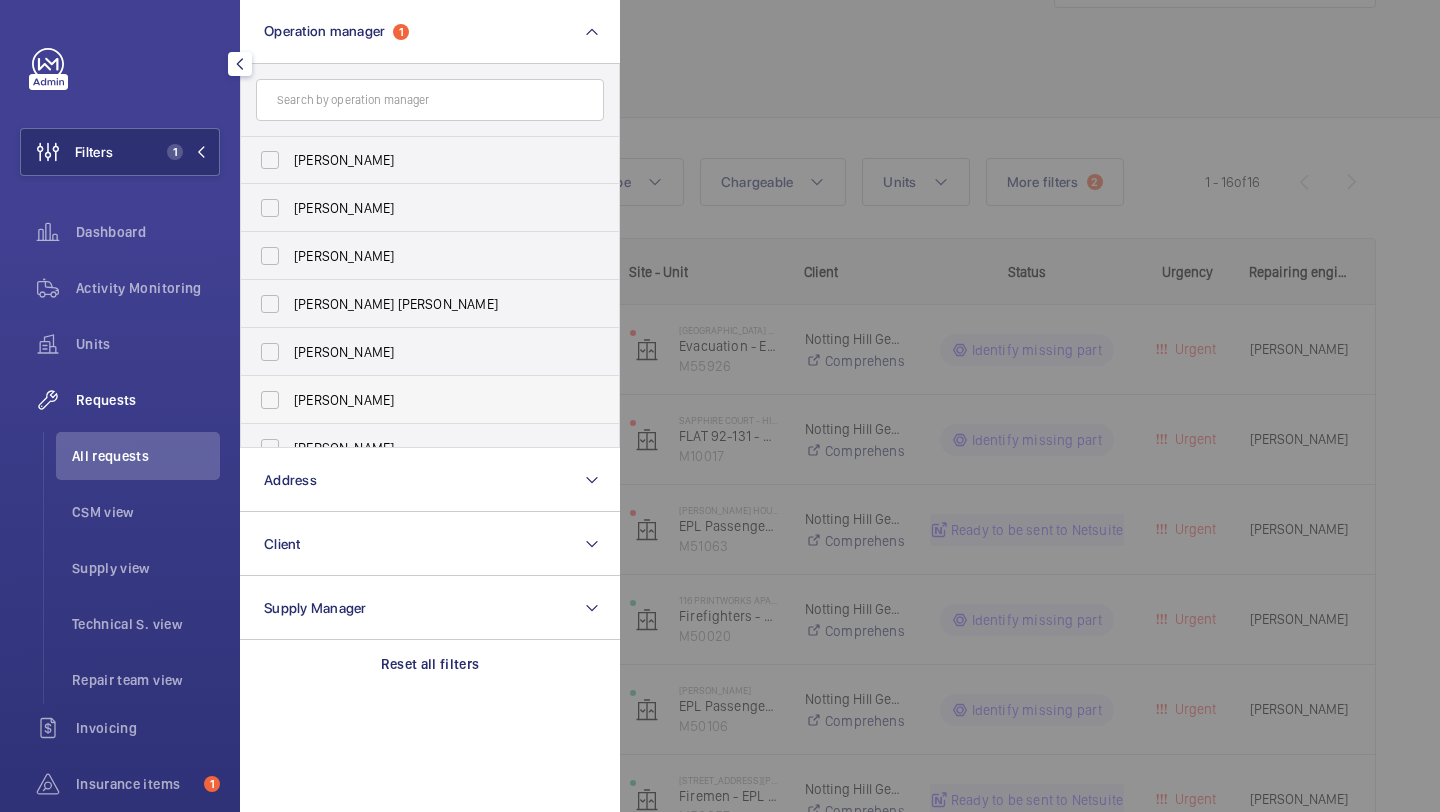 click on "[PERSON_NAME]" at bounding box center [431, 400] 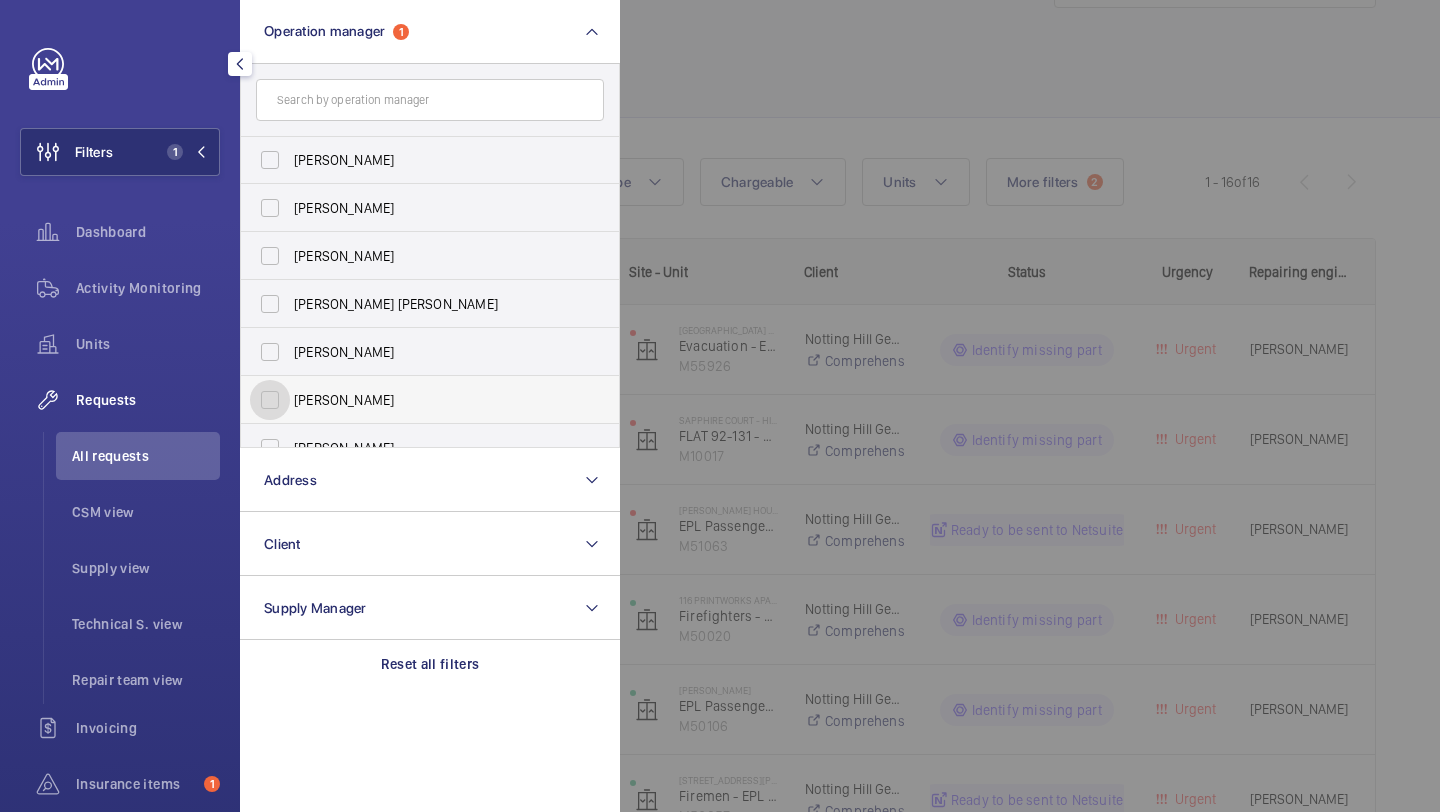 click on "[PERSON_NAME]" at bounding box center (270, 400) 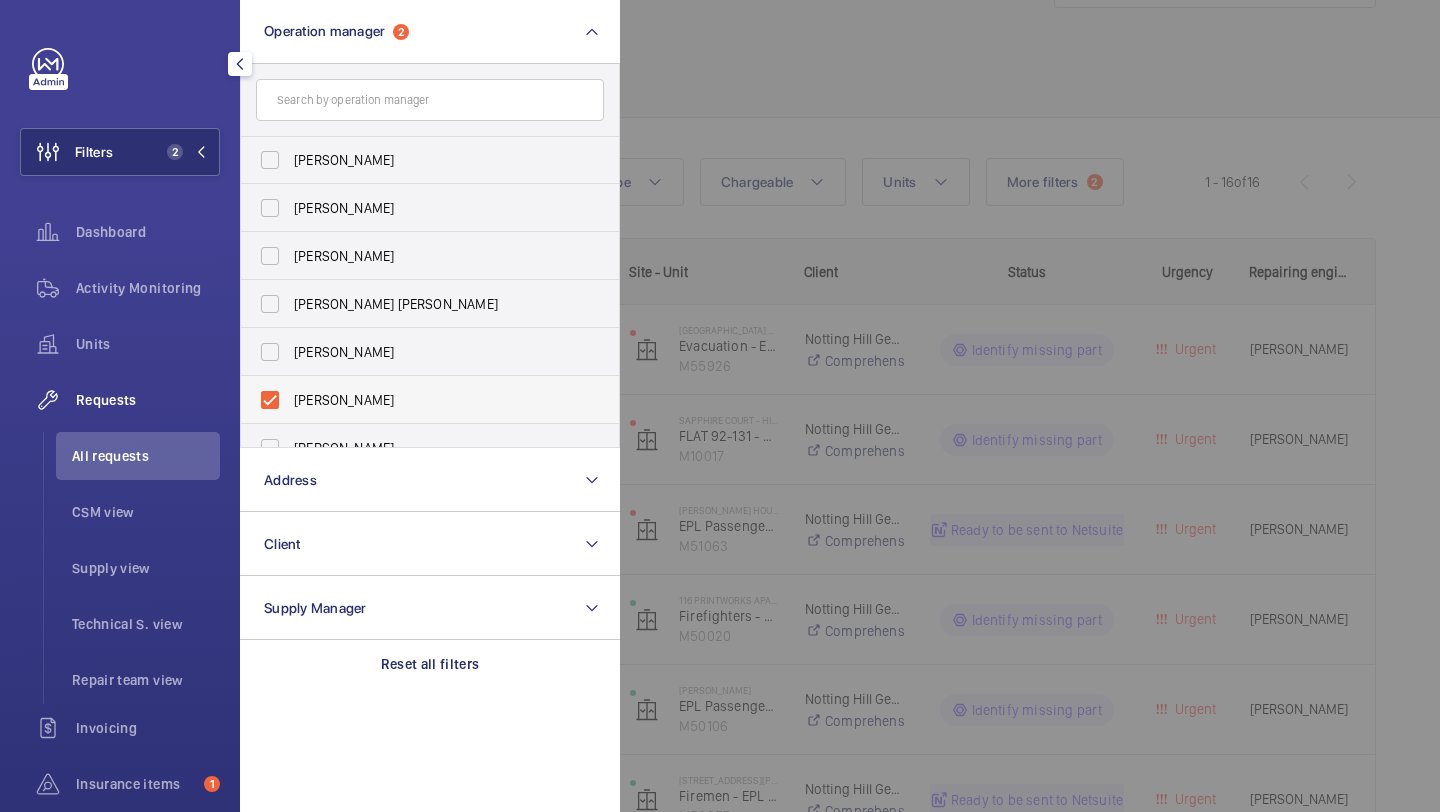 click on "[PERSON_NAME]" at bounding box center [431, 400] 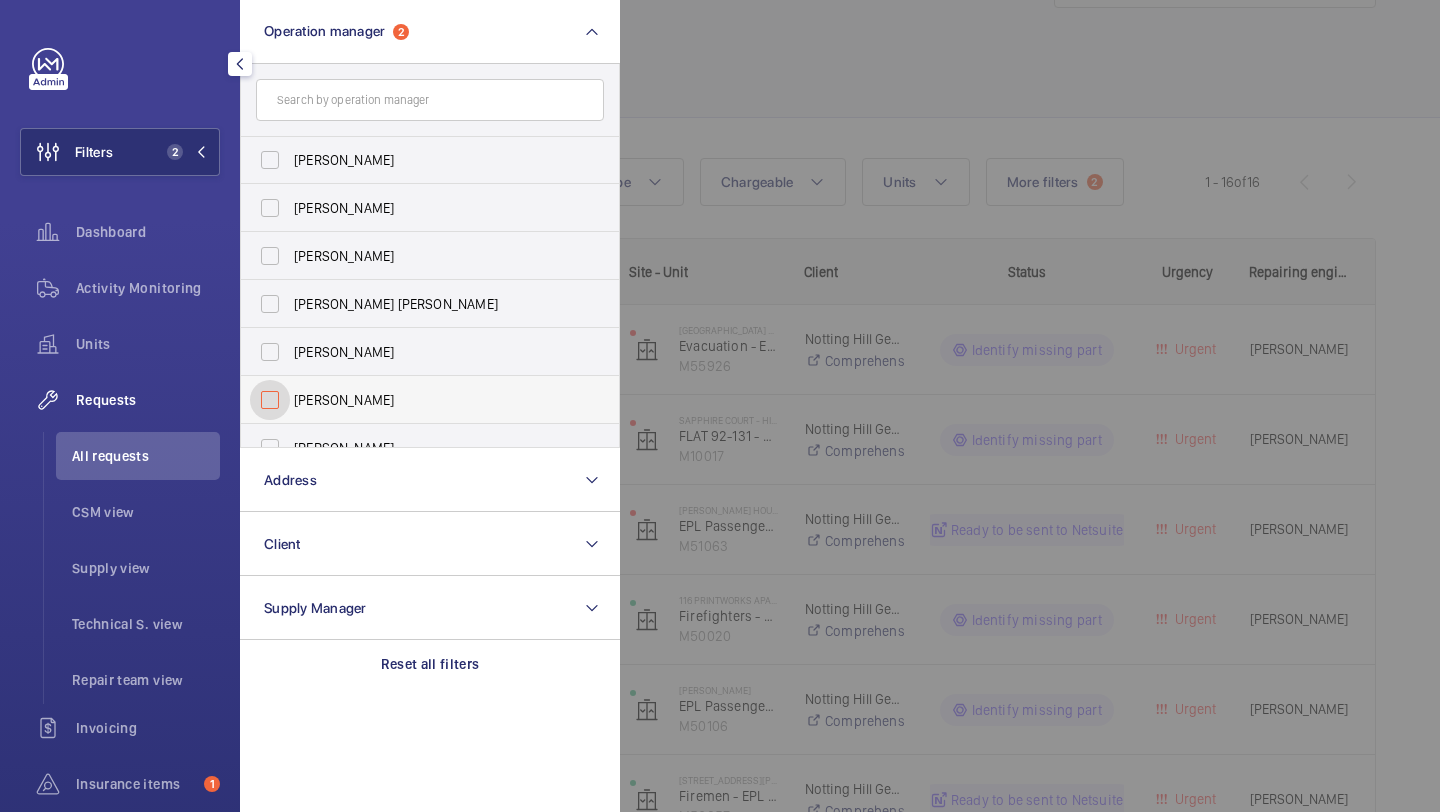 checkbox on "false" 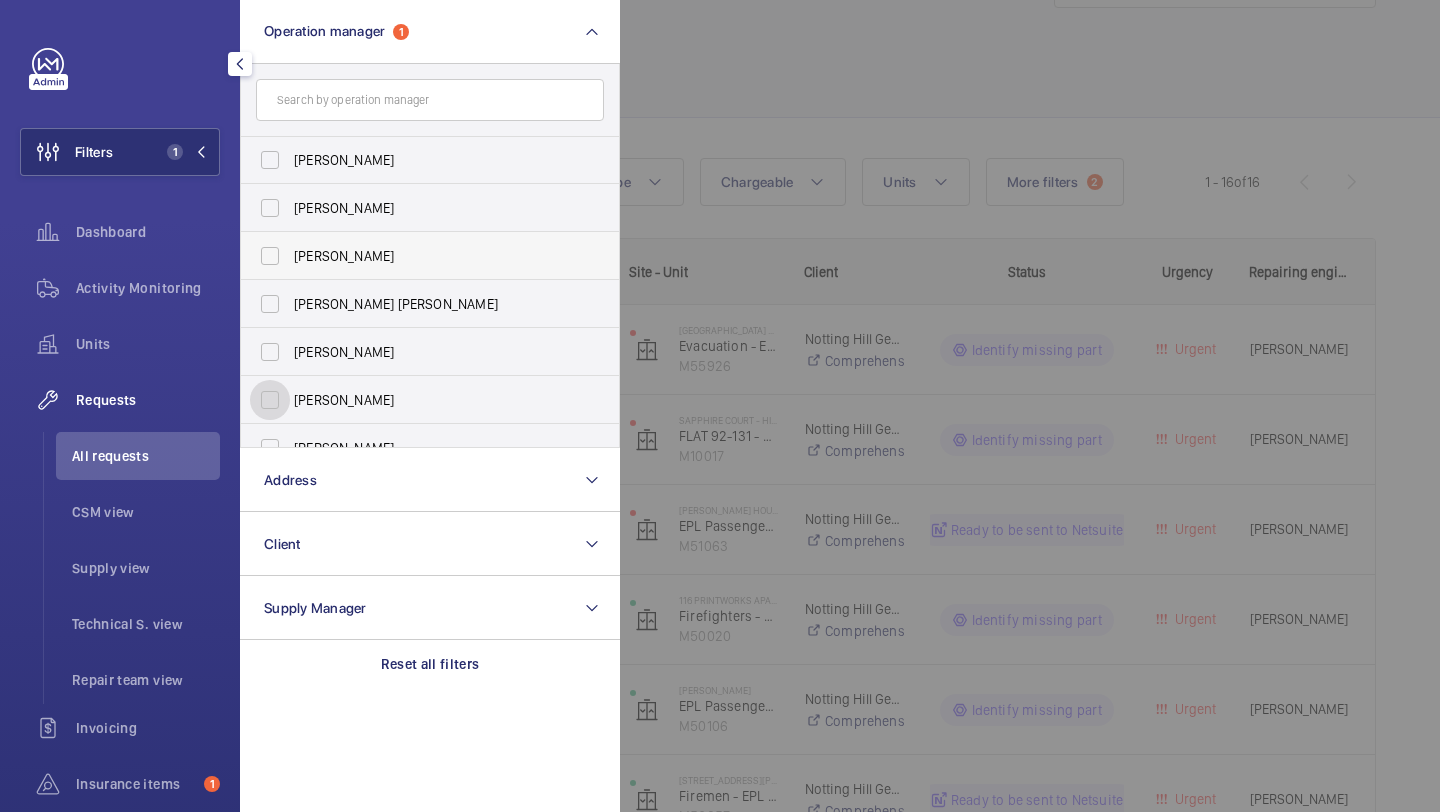 scroll, scrollTop: 122, scrollLeft: 0, axis: vertical 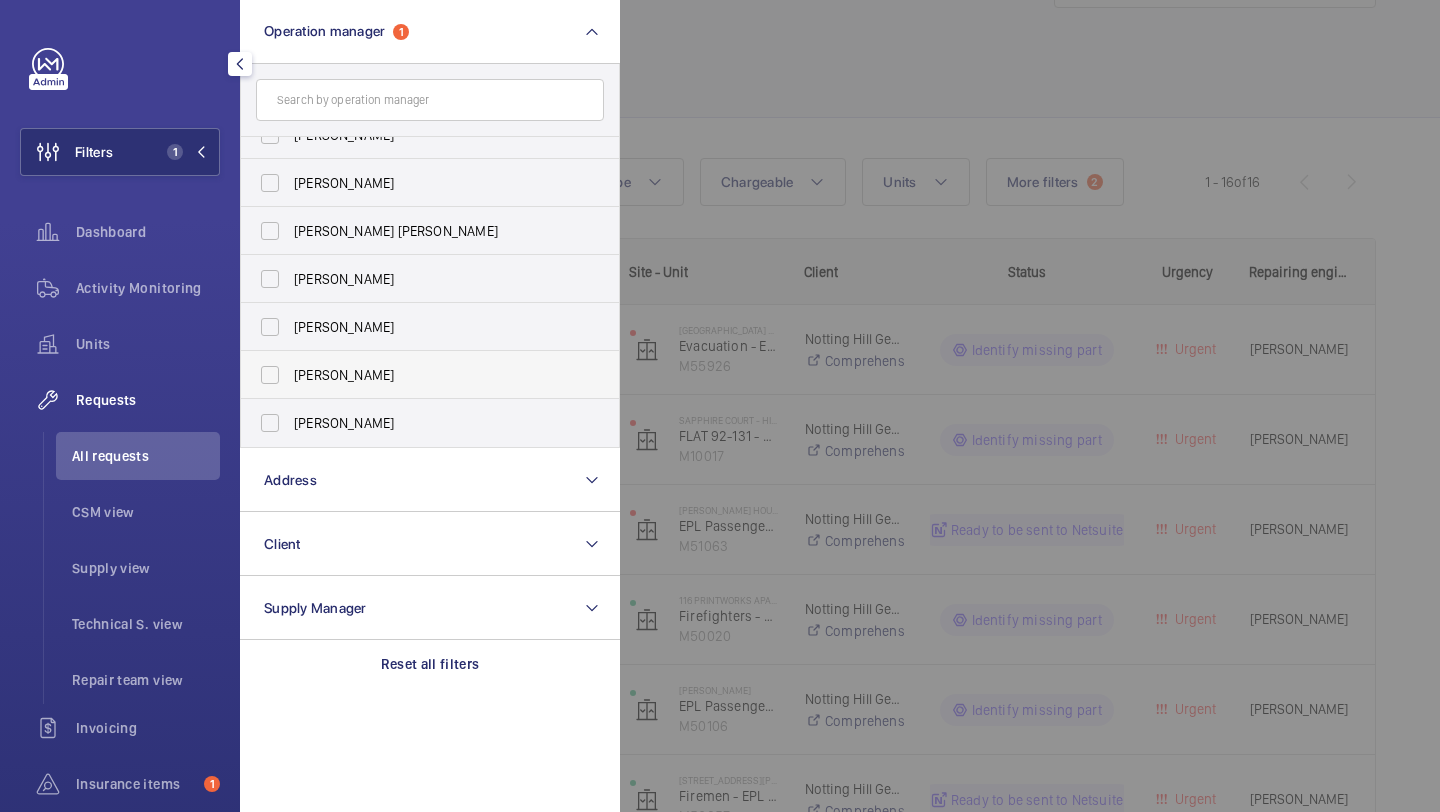 click on "Kirsten Kalaher" at bounding box center [415, 375] 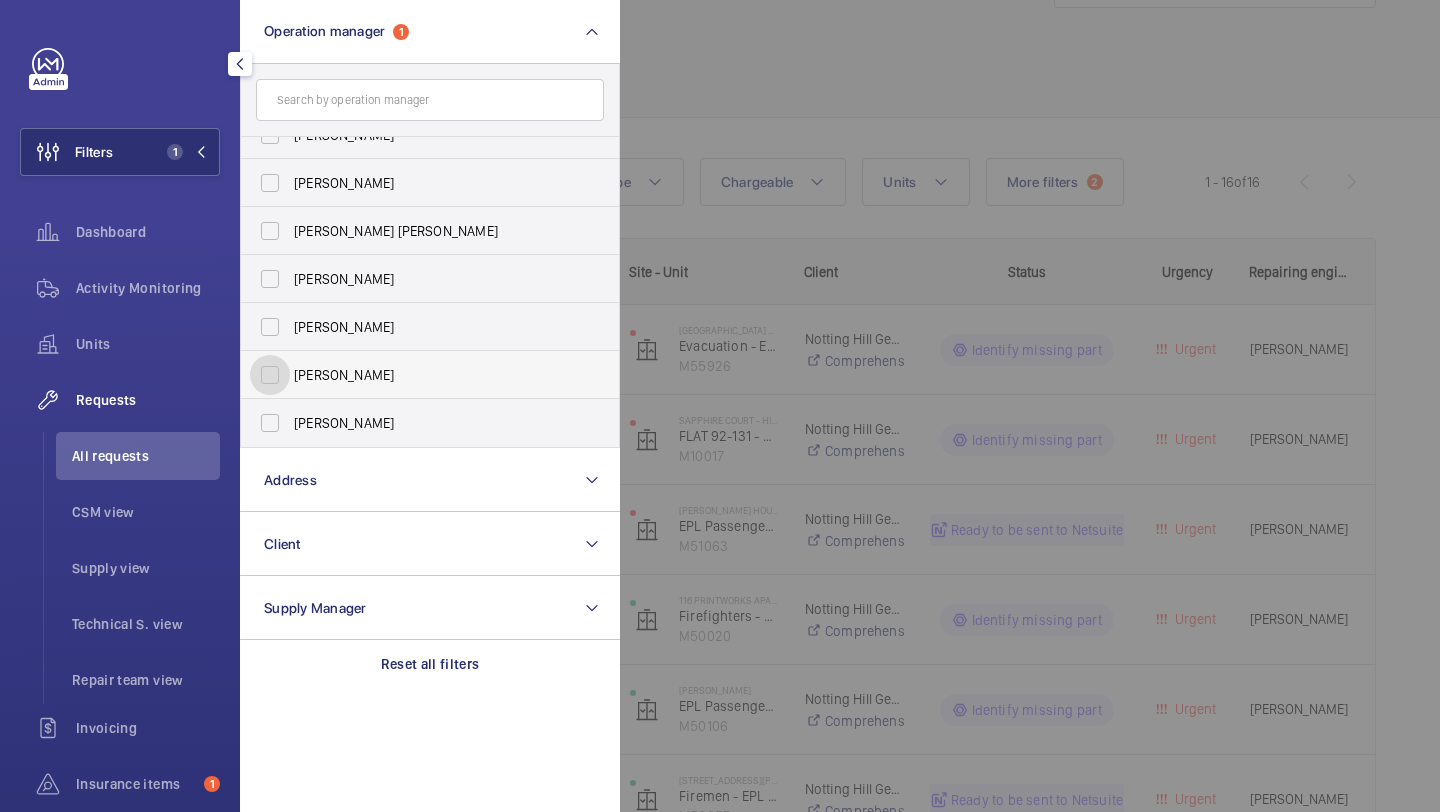 click on "Kirsten Kalaher" at bounding box center [270, 375] 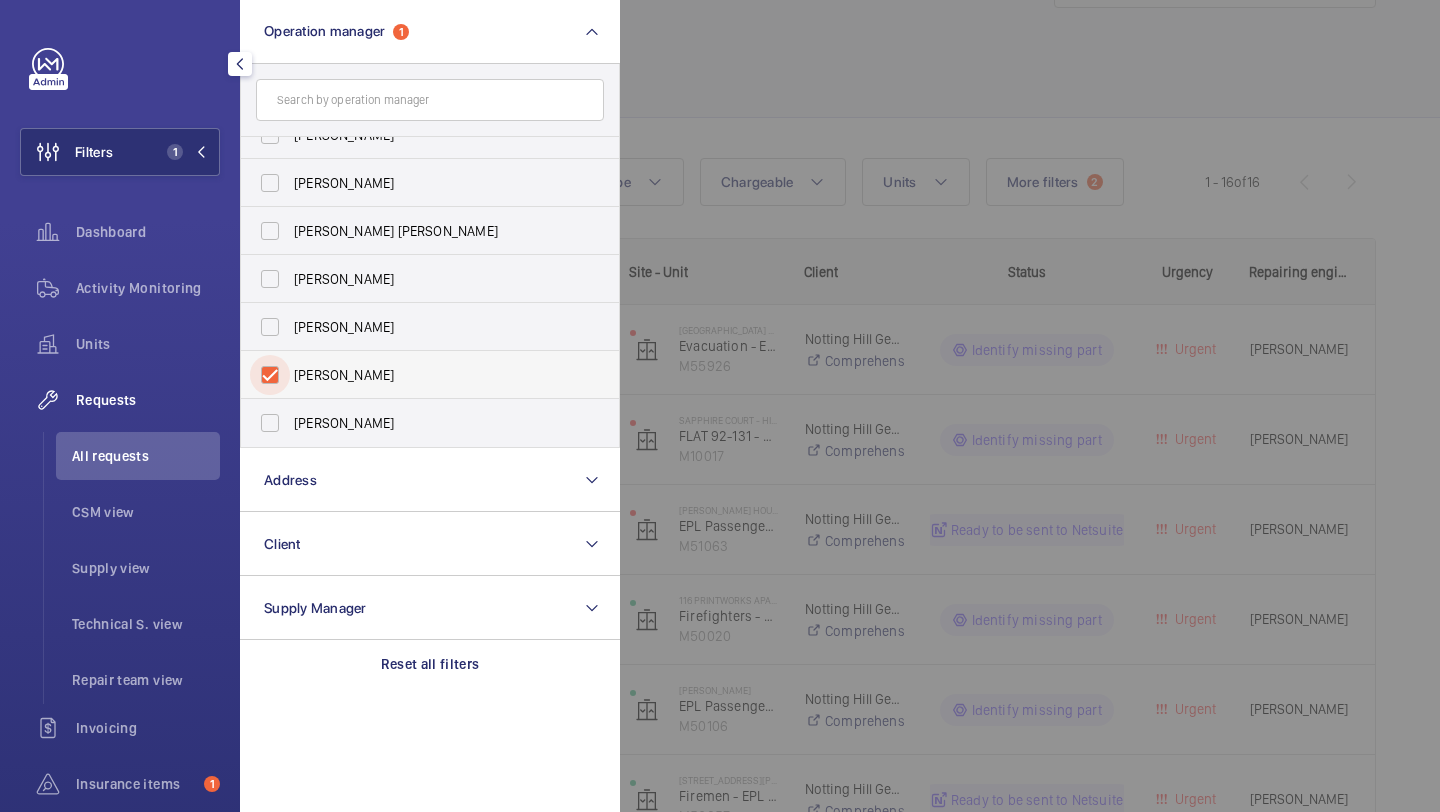 checkbox on "true" 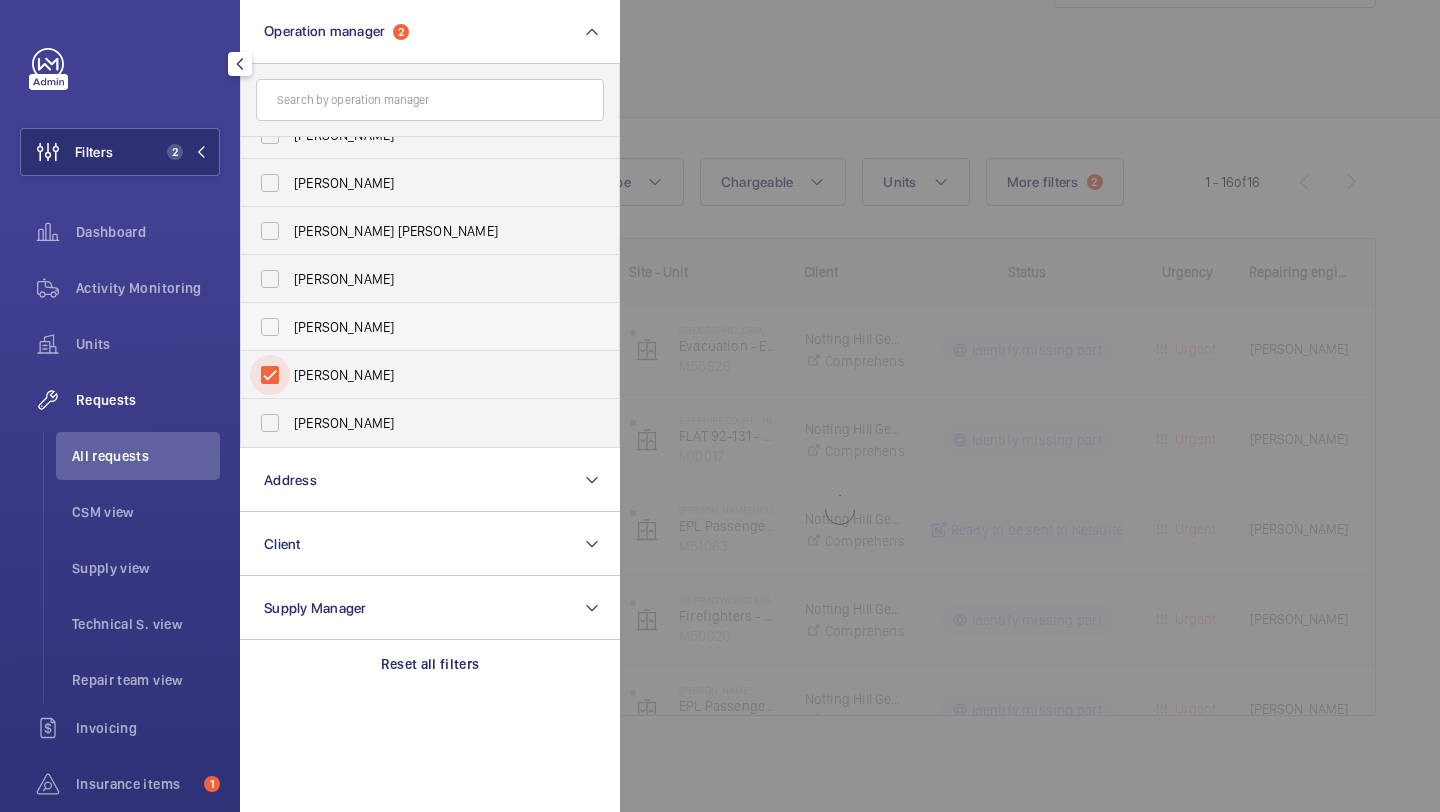 scroll, scrollTop: 43, scrollLeft: 0, axis: vertical 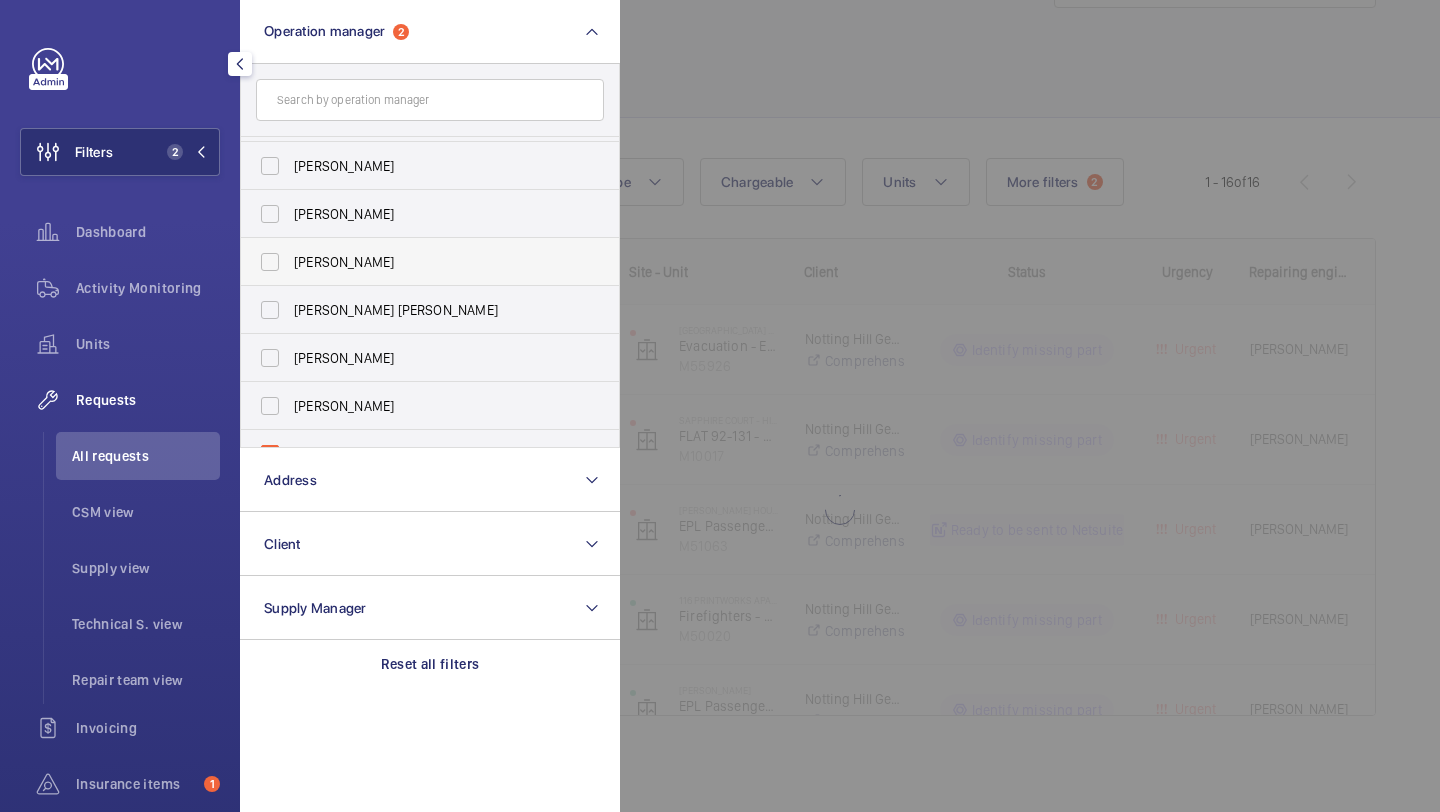 click on "[PERSON_NAME]" at bounding box center [415, 262] 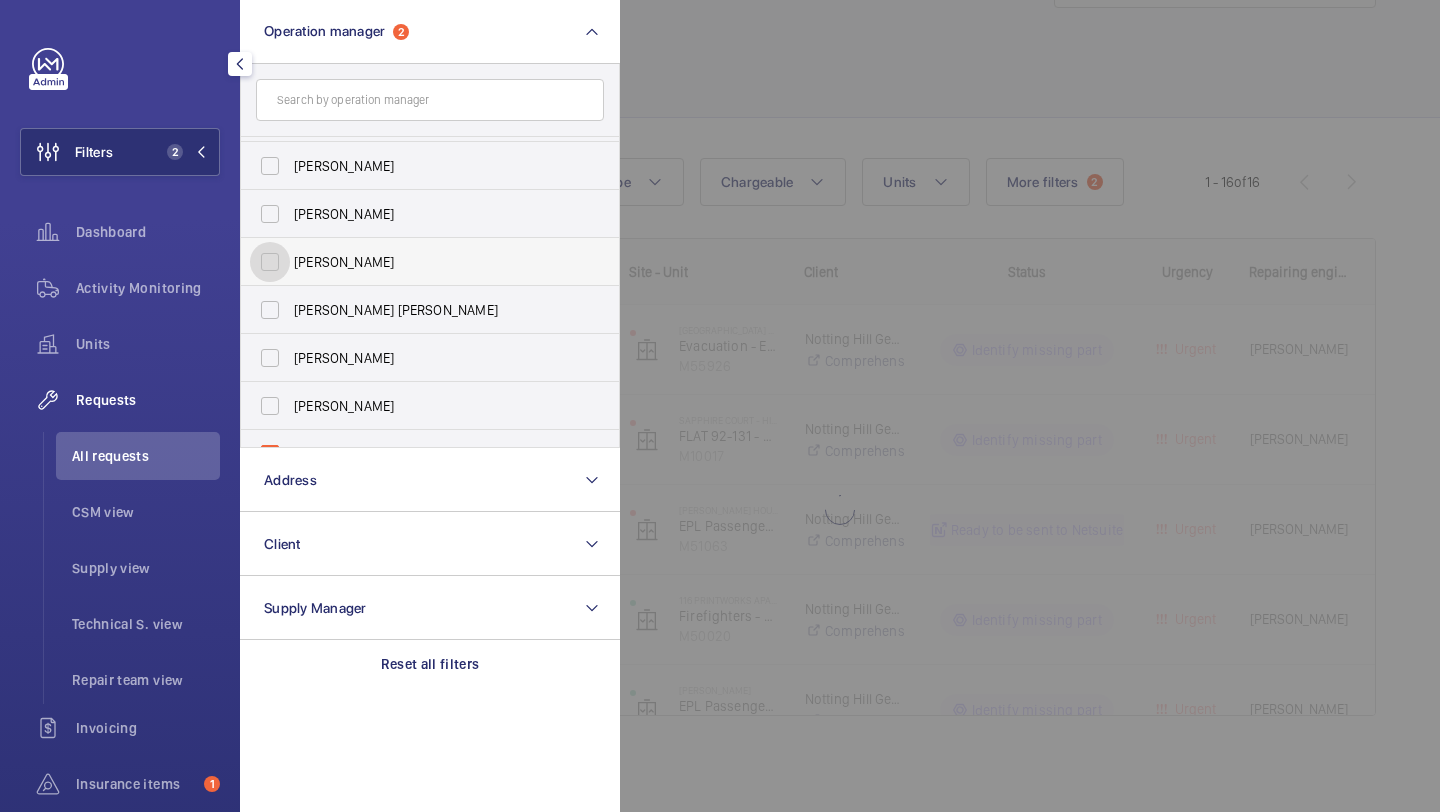 click on "[PERSON_NAME]" at bounding box center (270, 262) 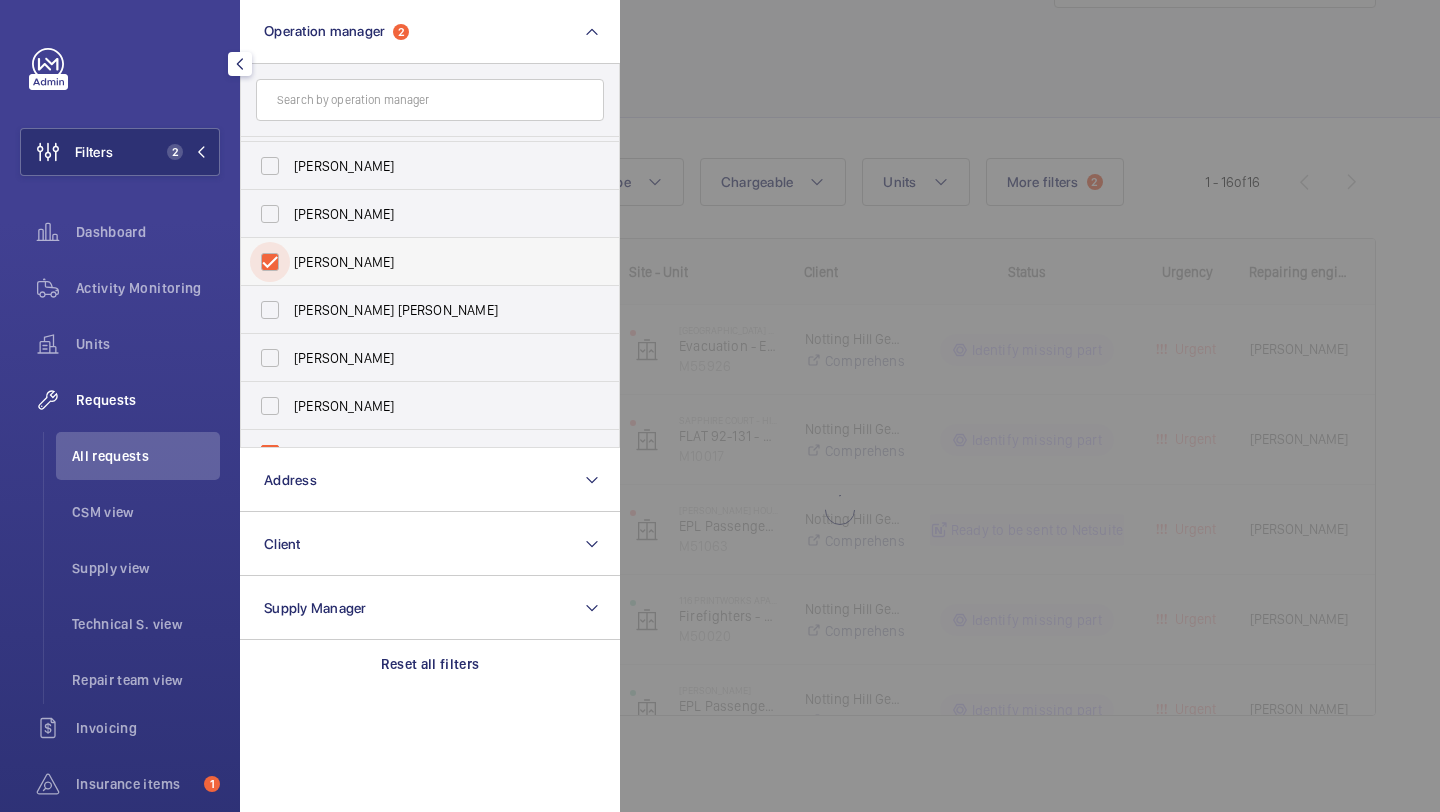 checkbox on "true" 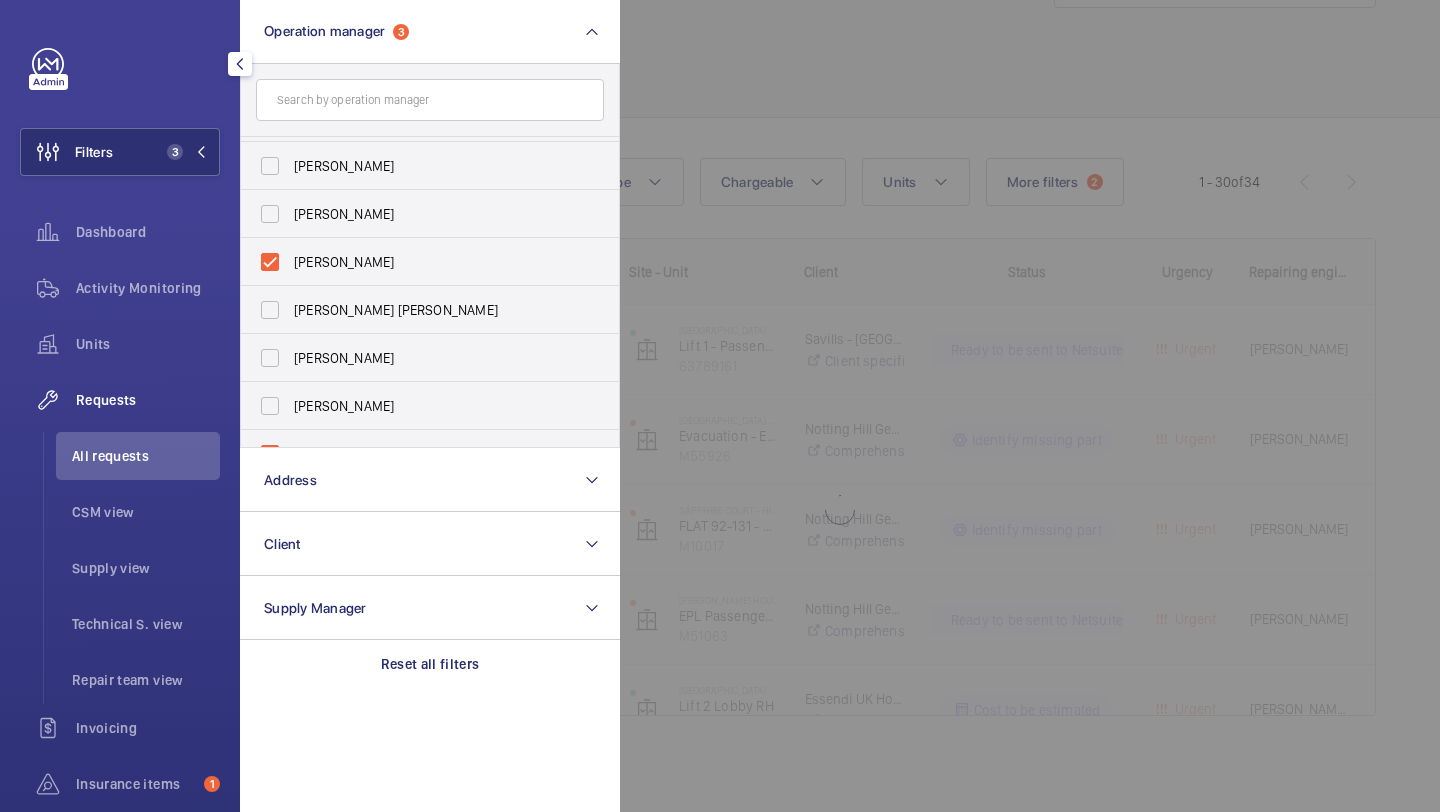 click 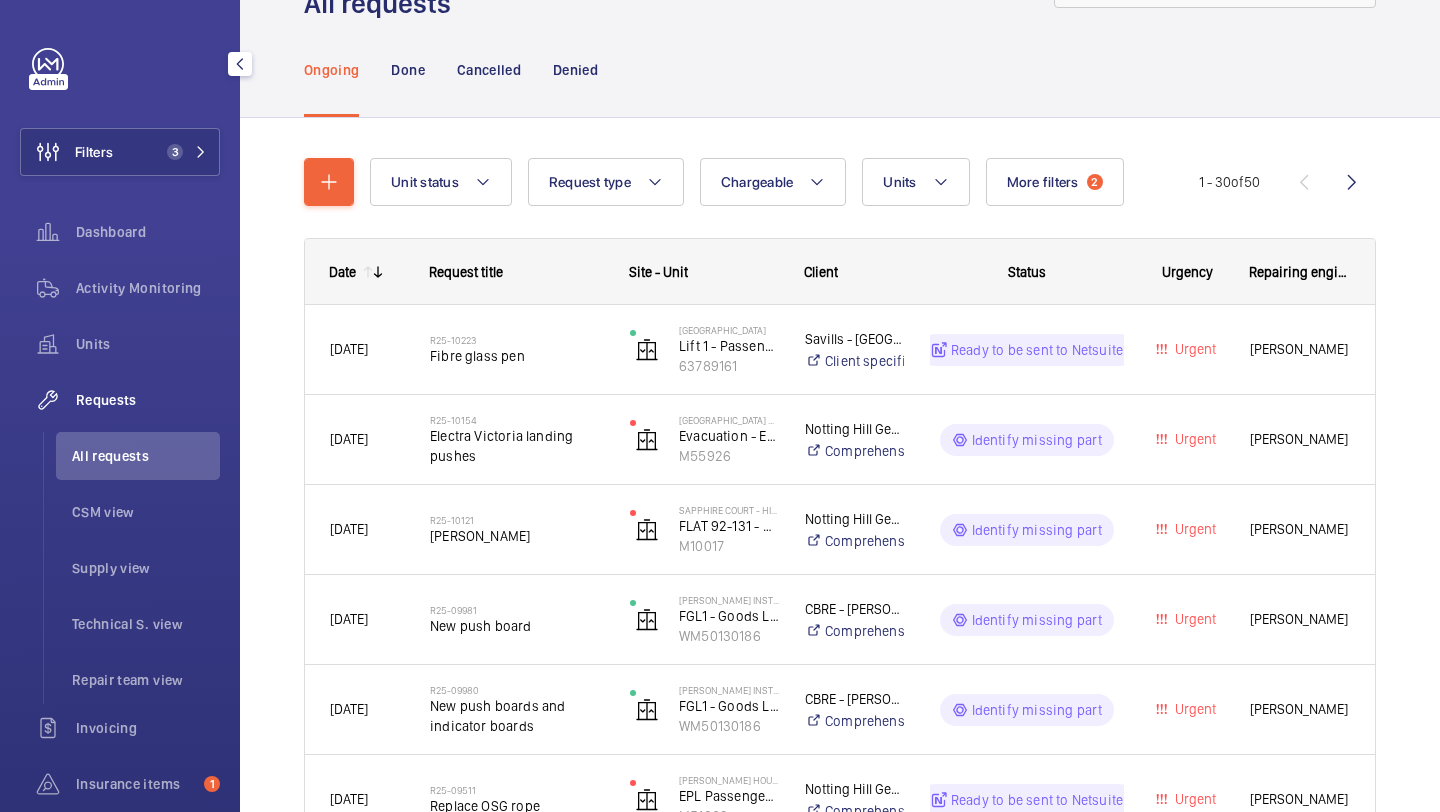 click on "Unit status Request type  Chargeable Units More filters  2  Request status  4 Urgency  1 Repairing engineer Engineer Device type Reset all filters 1 - 30  of  50
Date
Request title
Site - Unit
to" 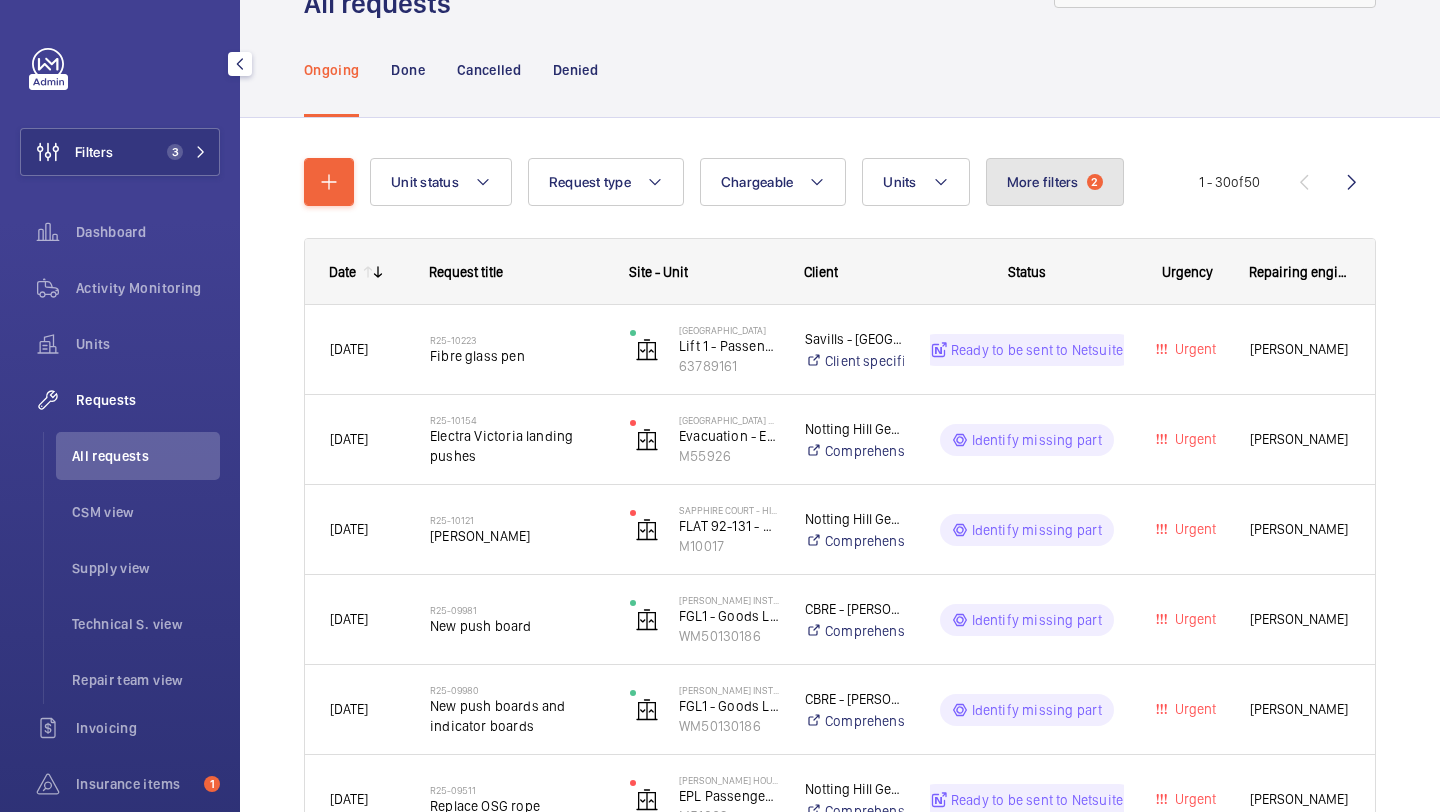 click on "More filters  2" 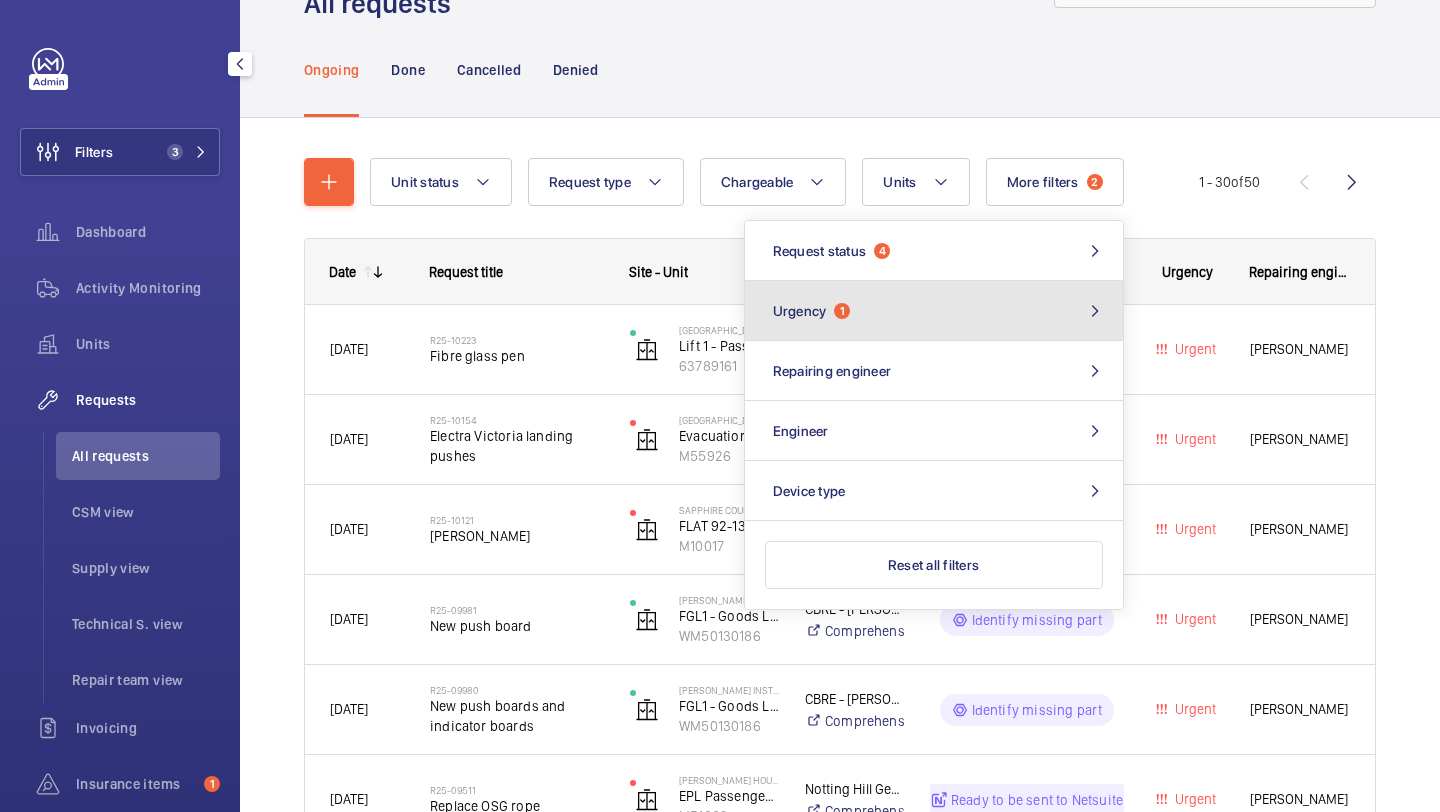 click on "Urgency  1" 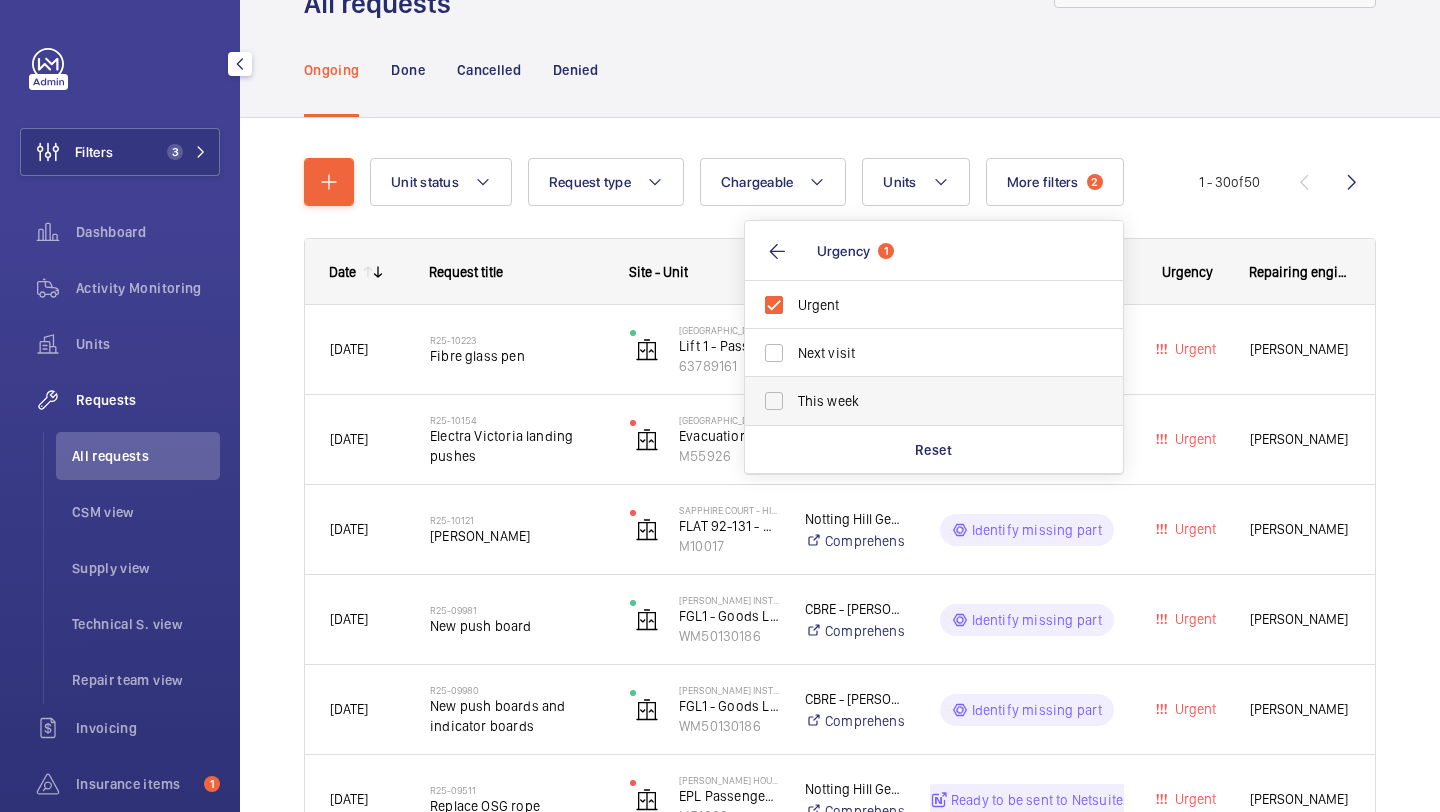 click on "This week" at bounding box center [935, 401] 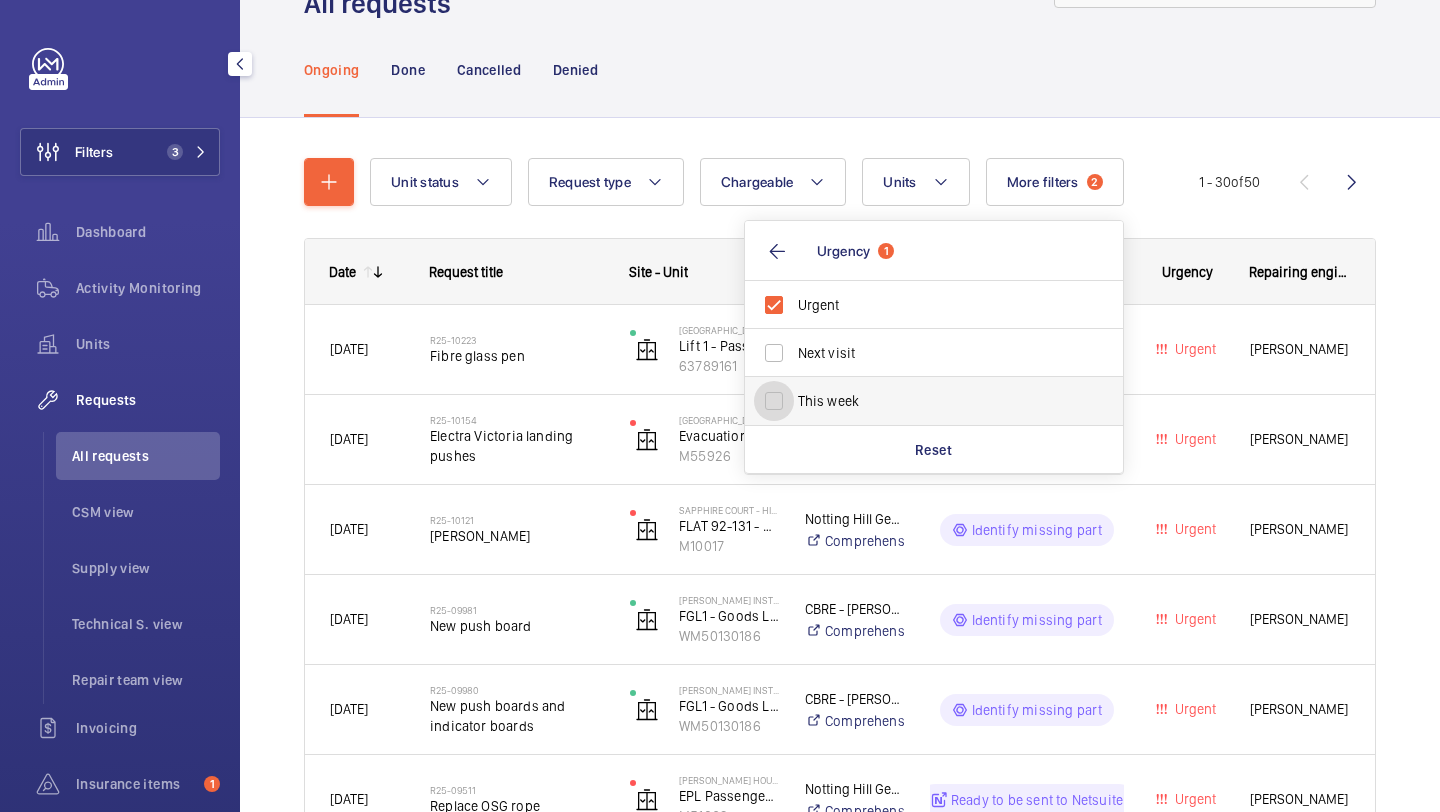 click on "This week" at bounding box center [774, 401] 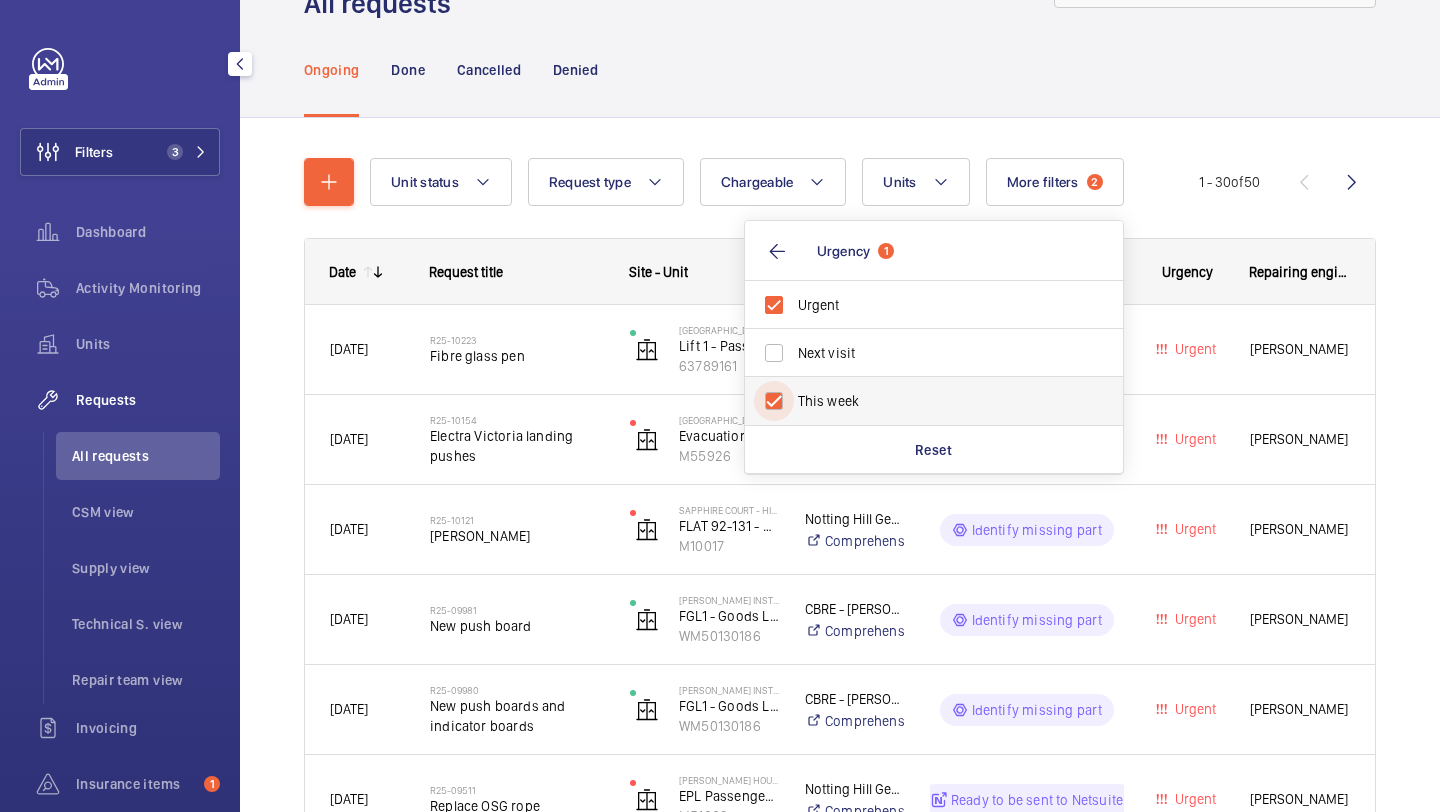 checkbox on "true" 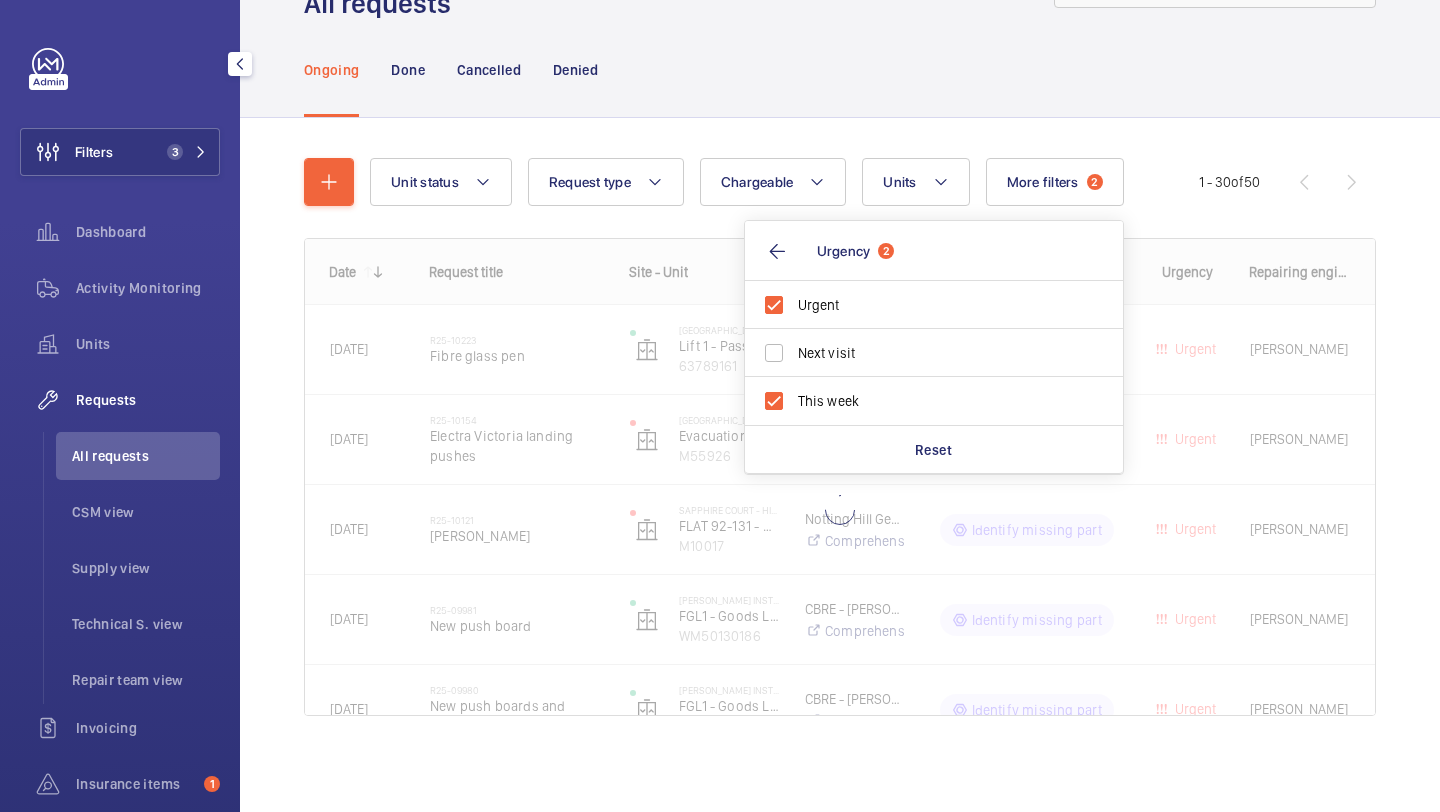 click on "Ongoing Done Cancelled Denied" 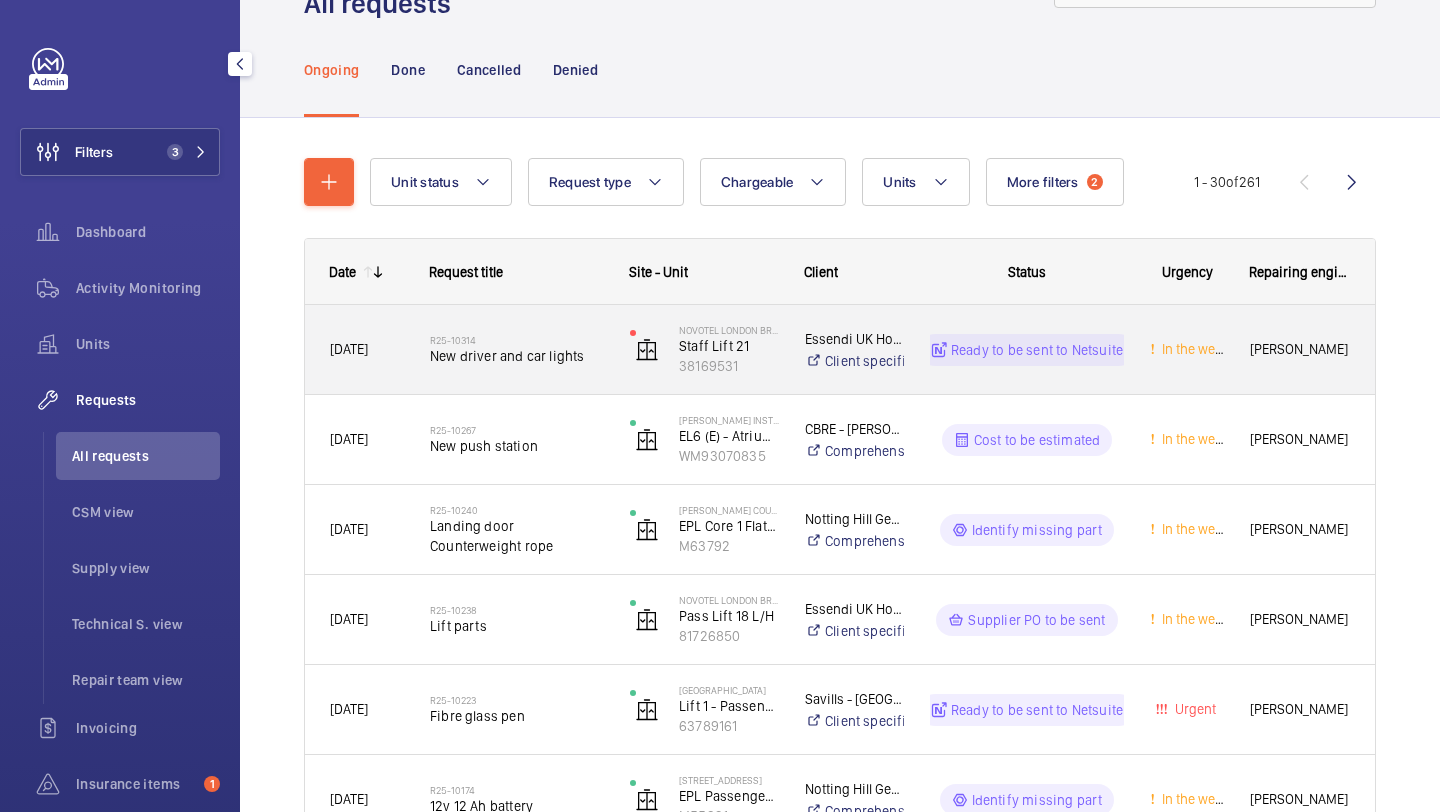 click on "R25-10314   New driver and car lights" 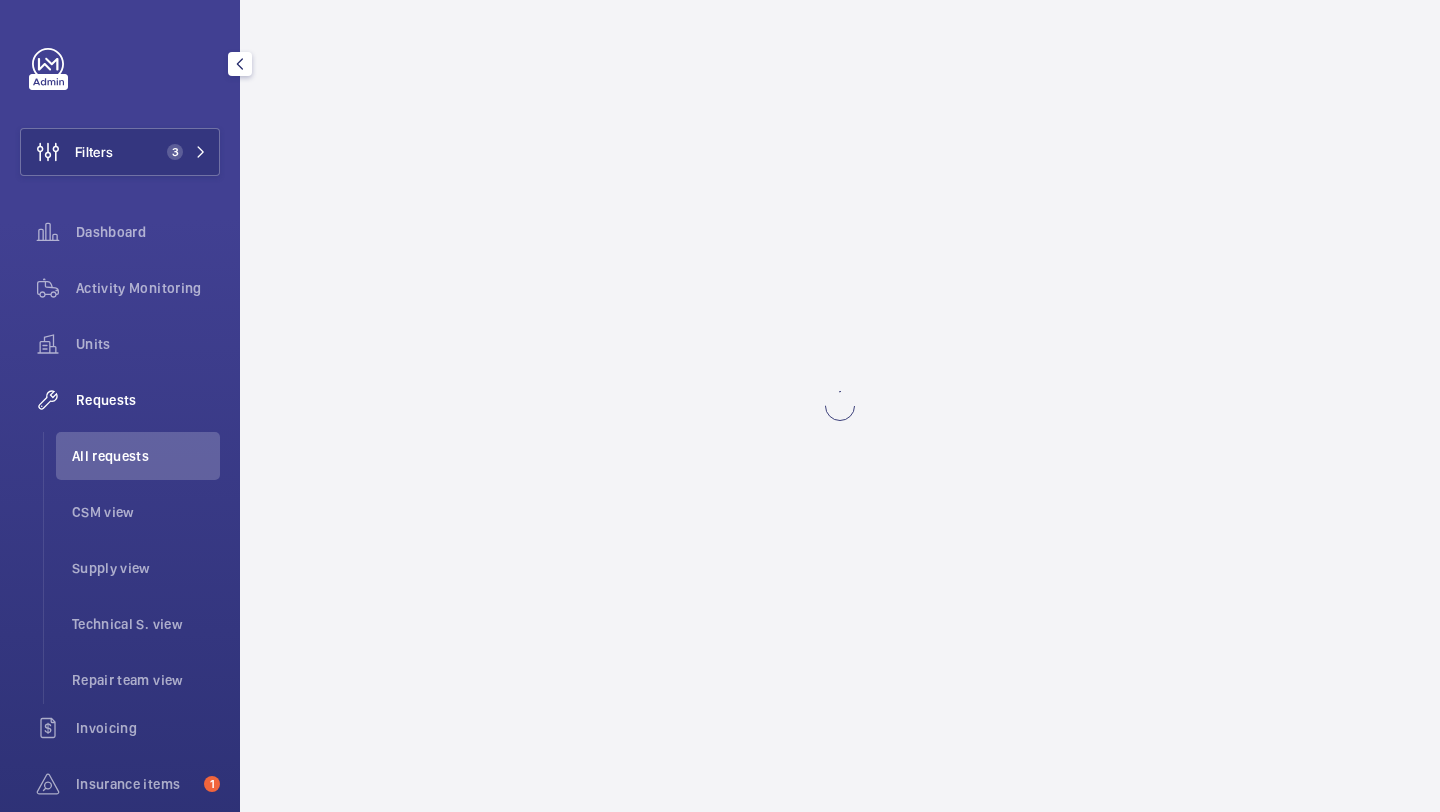 scroll, scrollTop: 0, scrollLeft: 0, axis: both 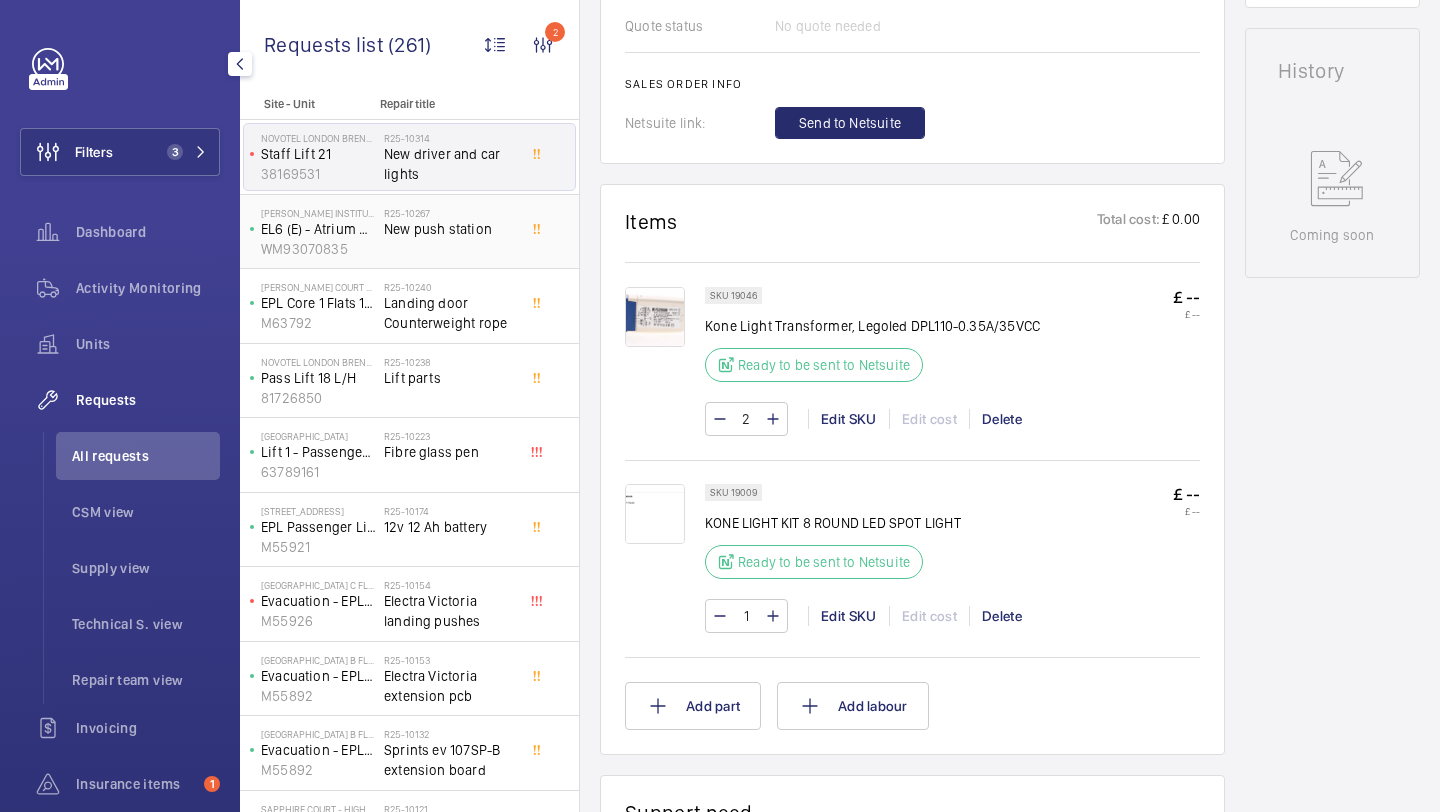click on "R25-10267" 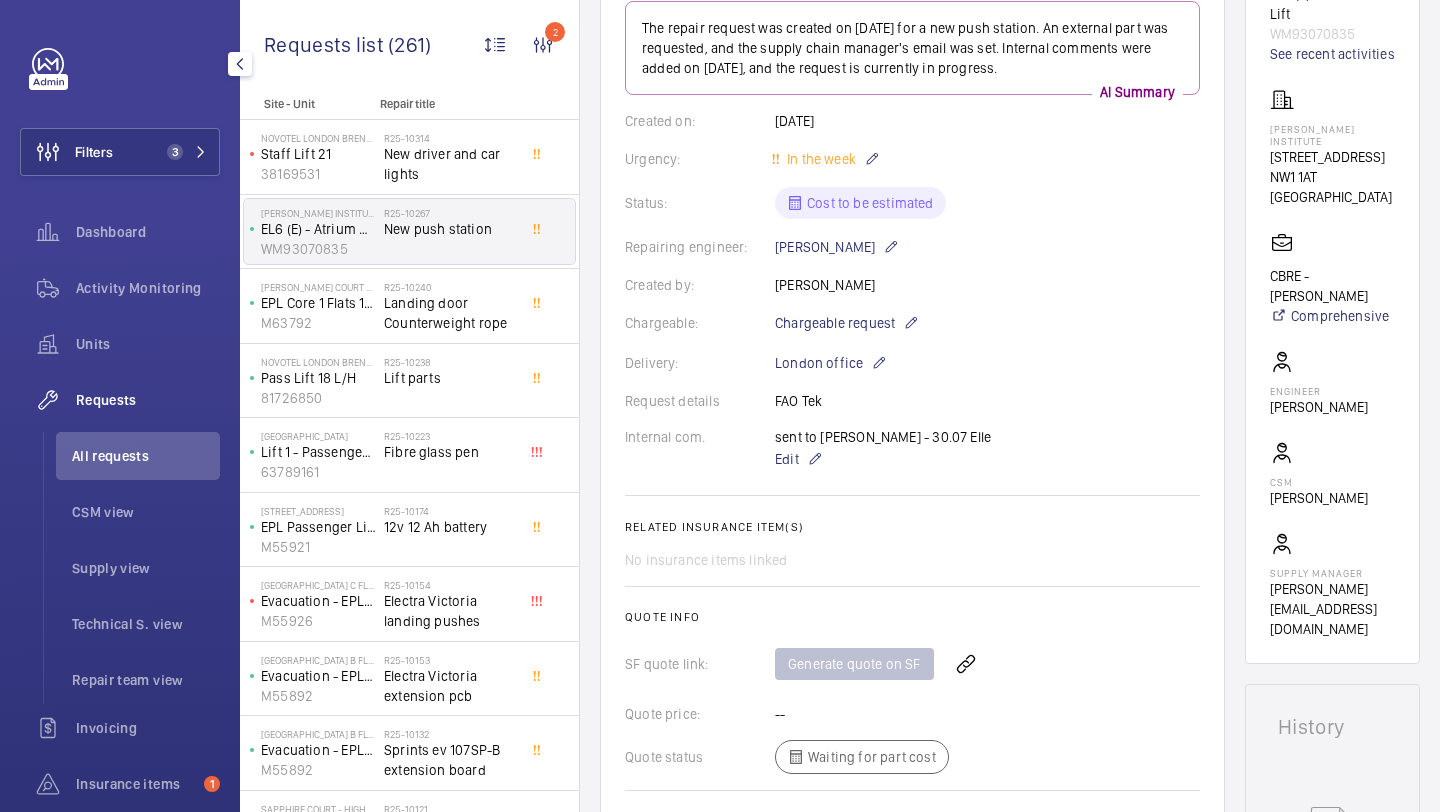 scroll, scrollTop: 990, scrollLeft: 0, axis: vertical 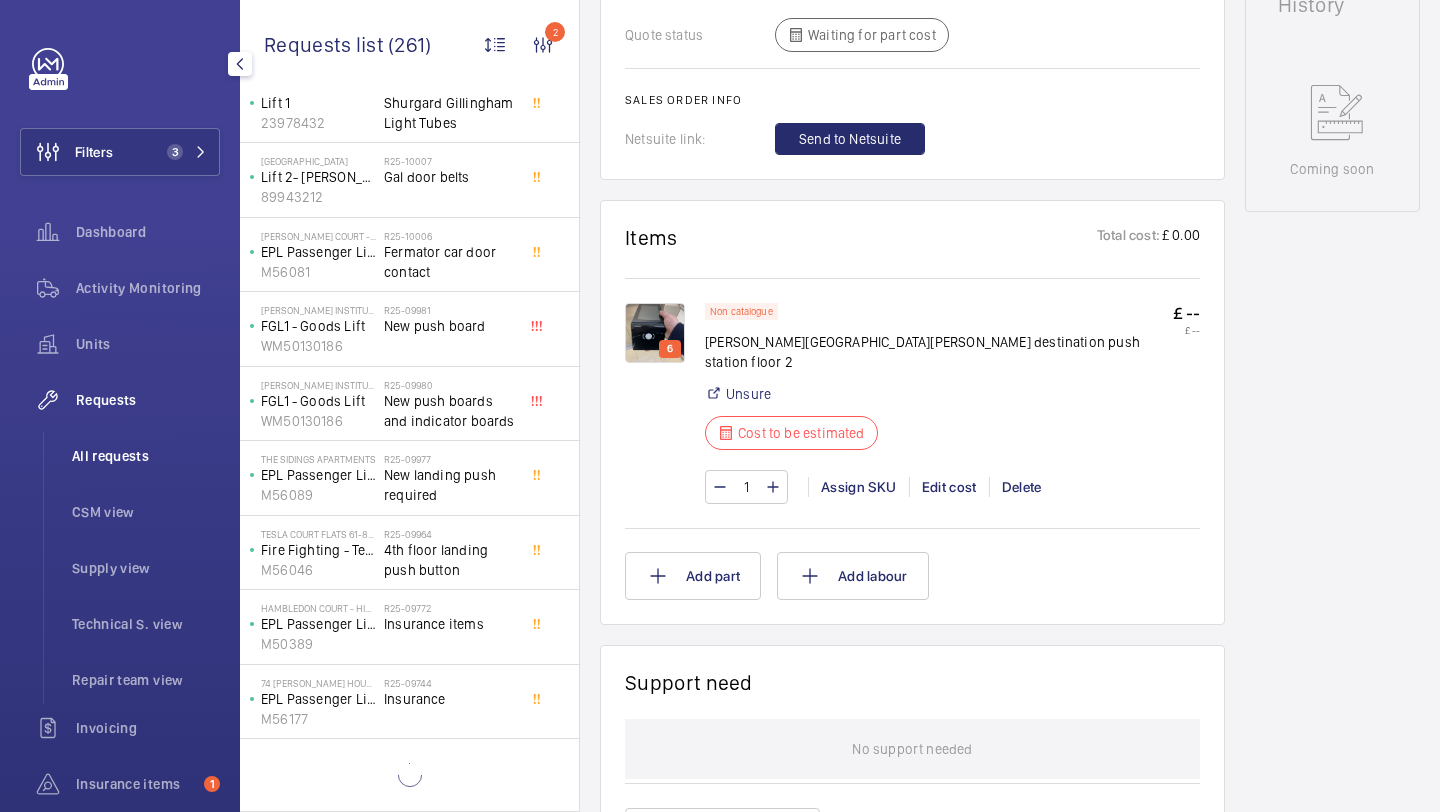 click on "All requests" 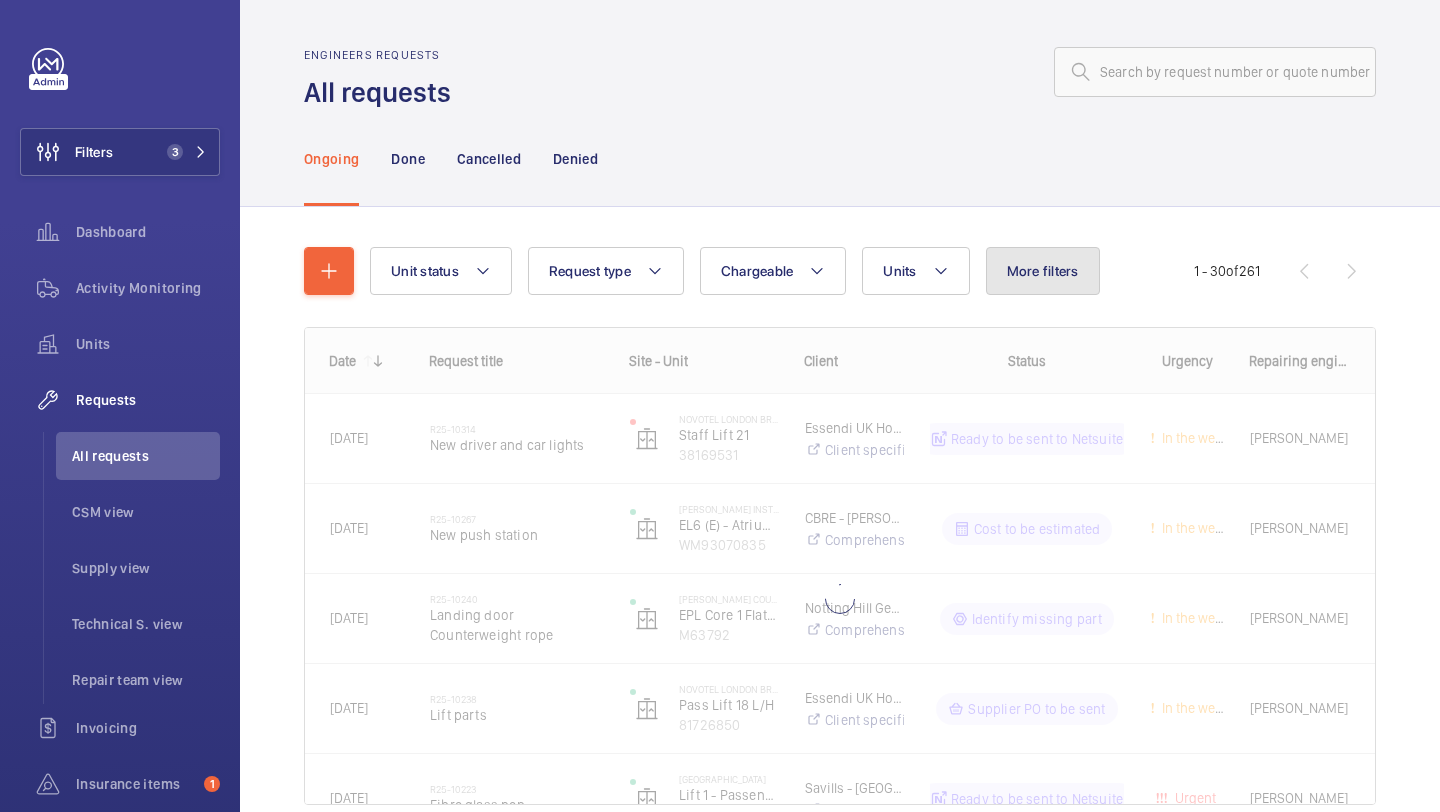 click on "More filters" 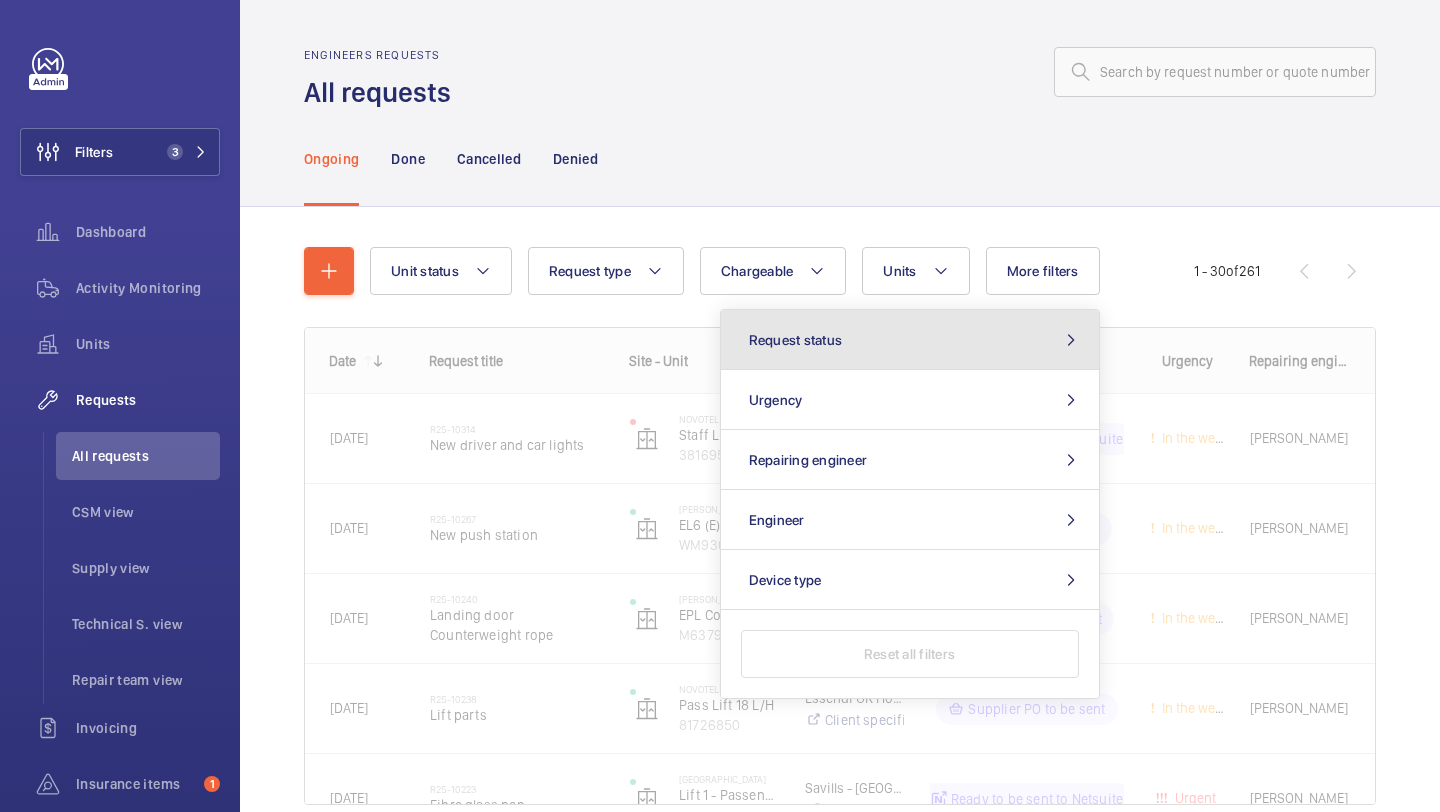 click on "Request status" 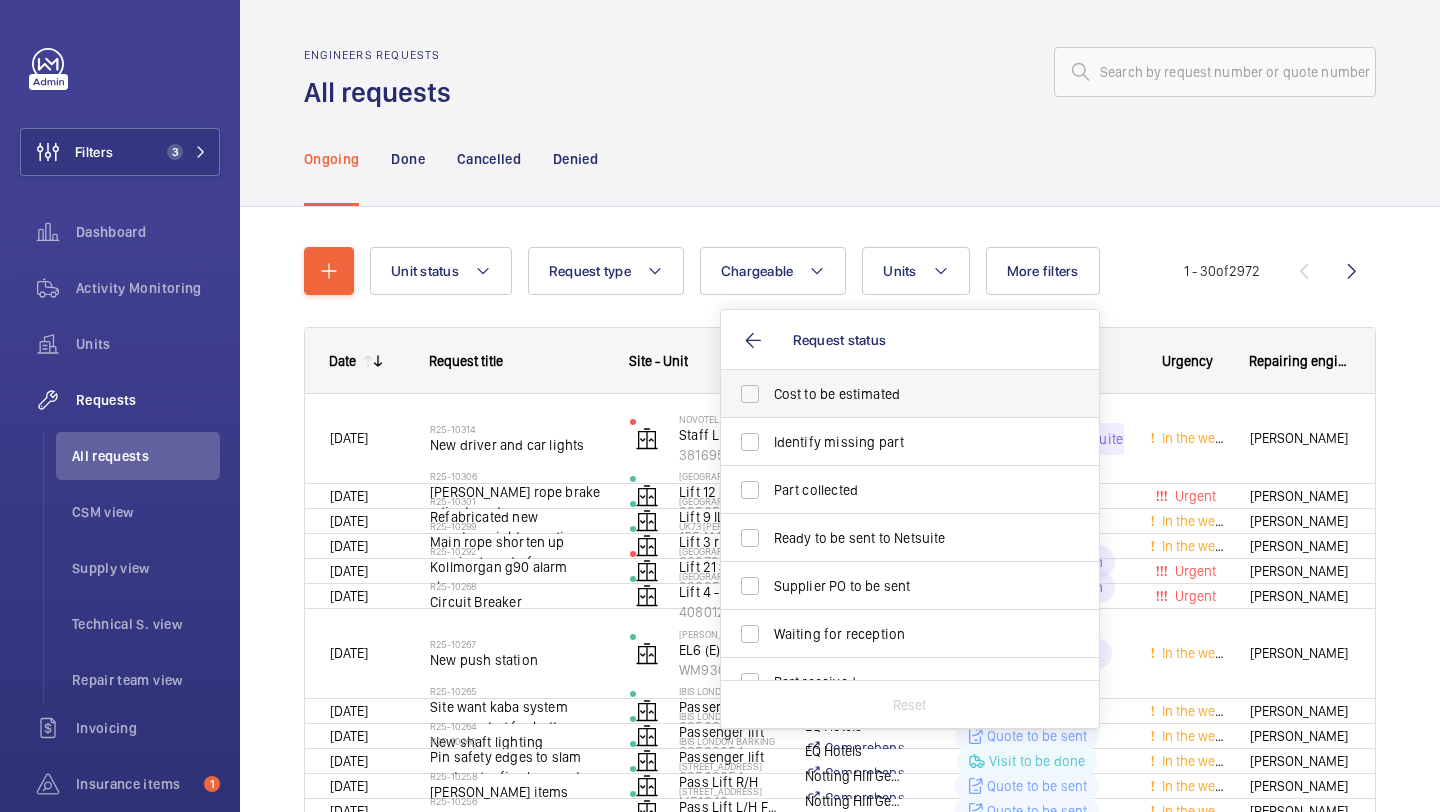 click on "Cost to be estimated" at bounding box center (895, 394) 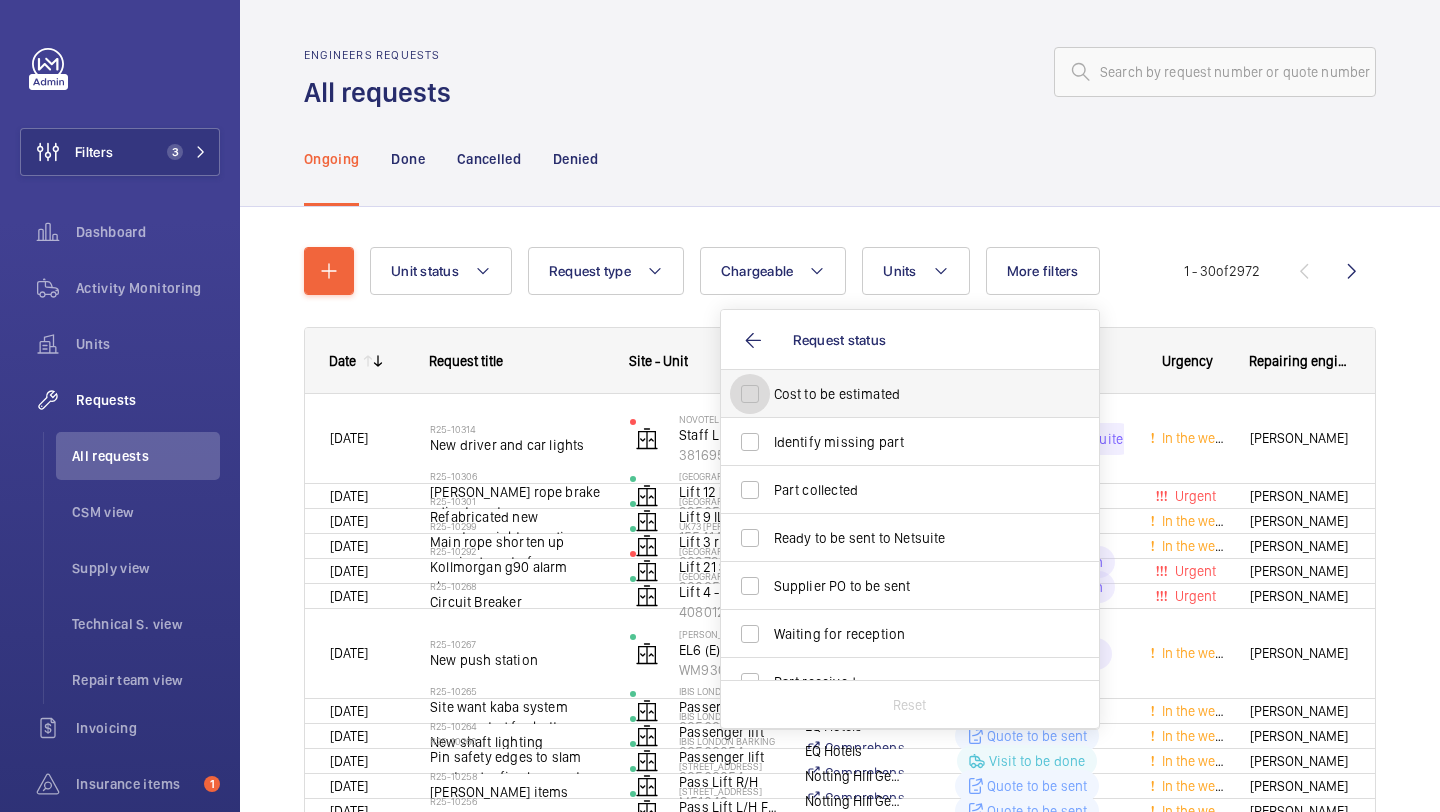 click on "Cost to be estimated" at bounding box center (750, 394) 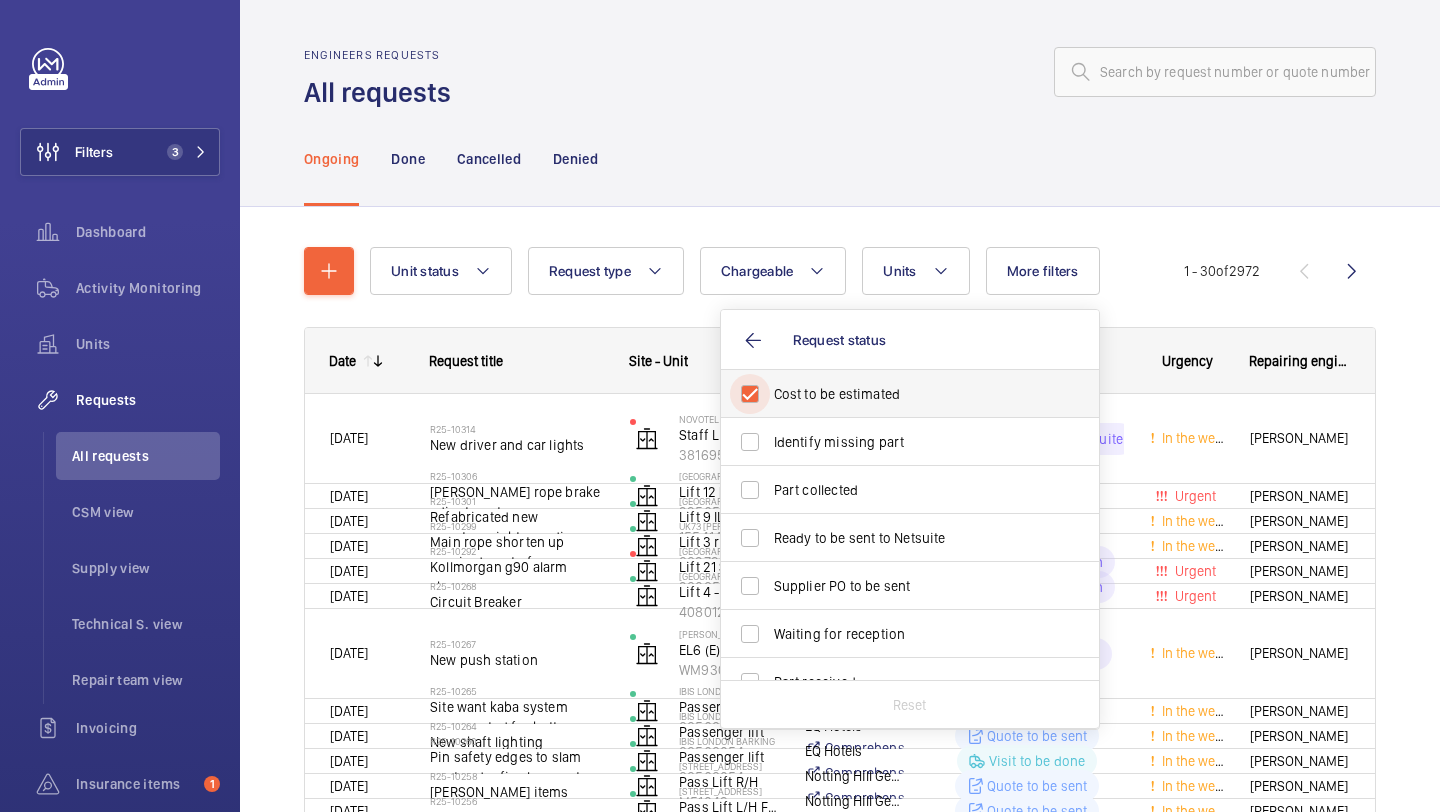 checkbox on "true" 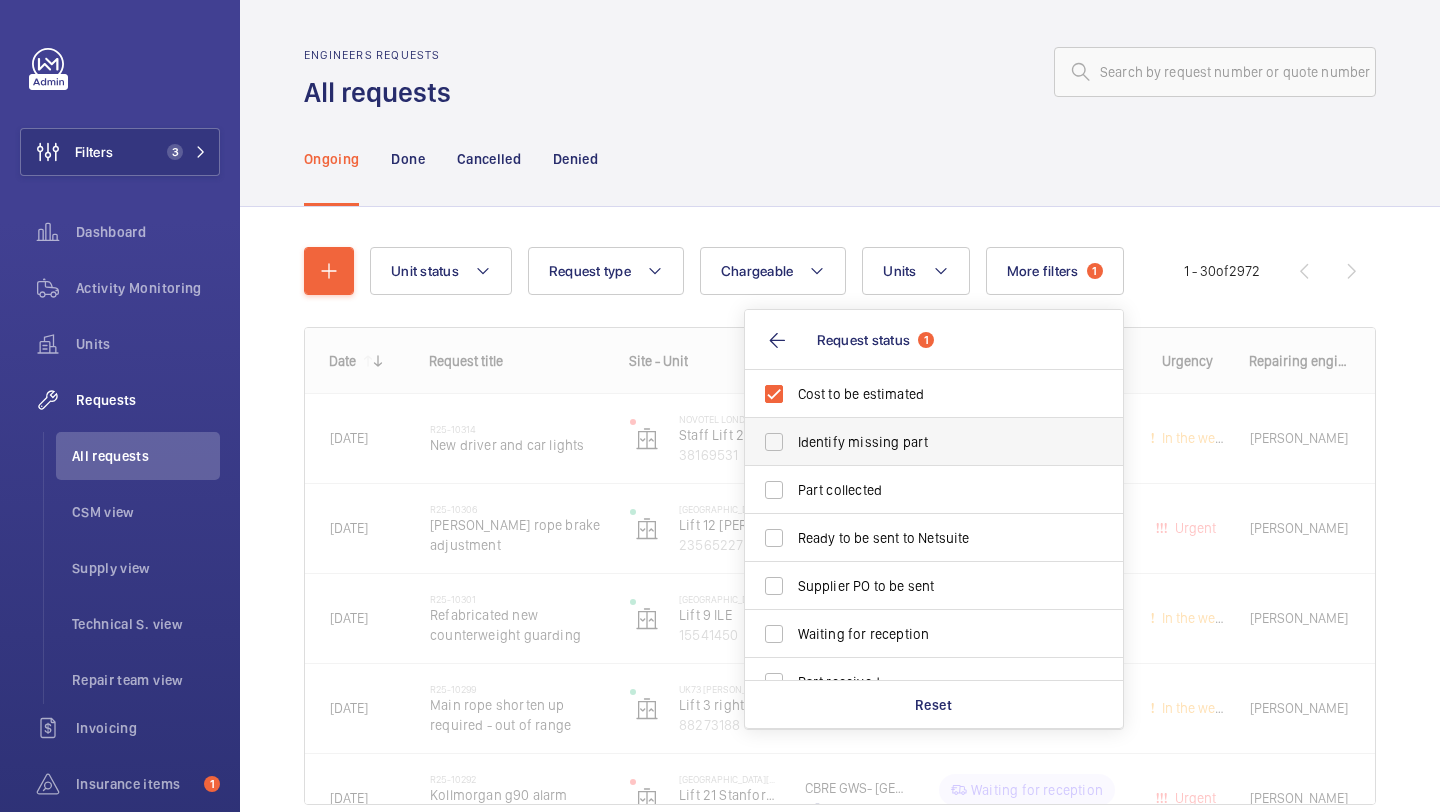 click on "Identify missing part" at bounding box center (935, 442) 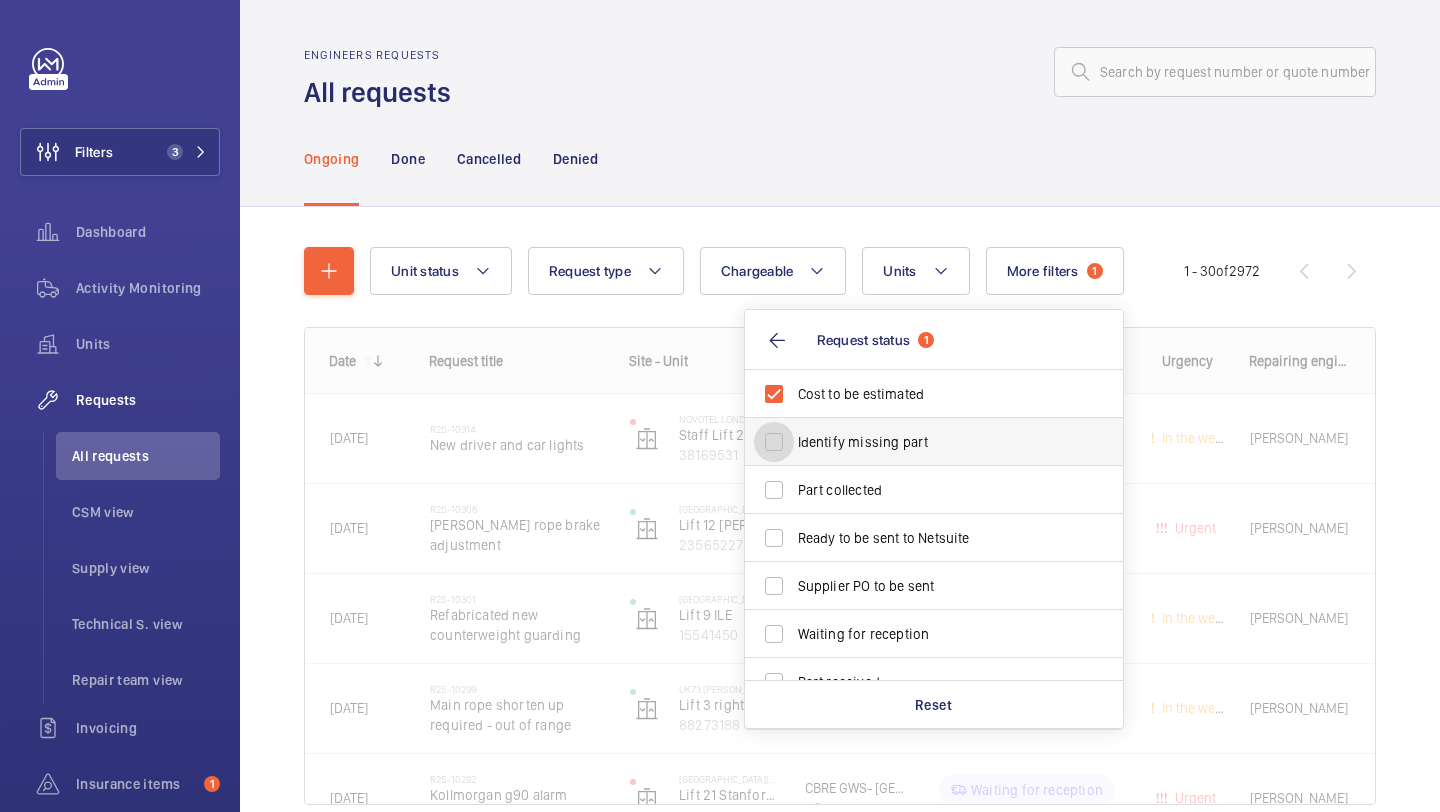 click on "Identify missing part" at bounding box center (774, 442) 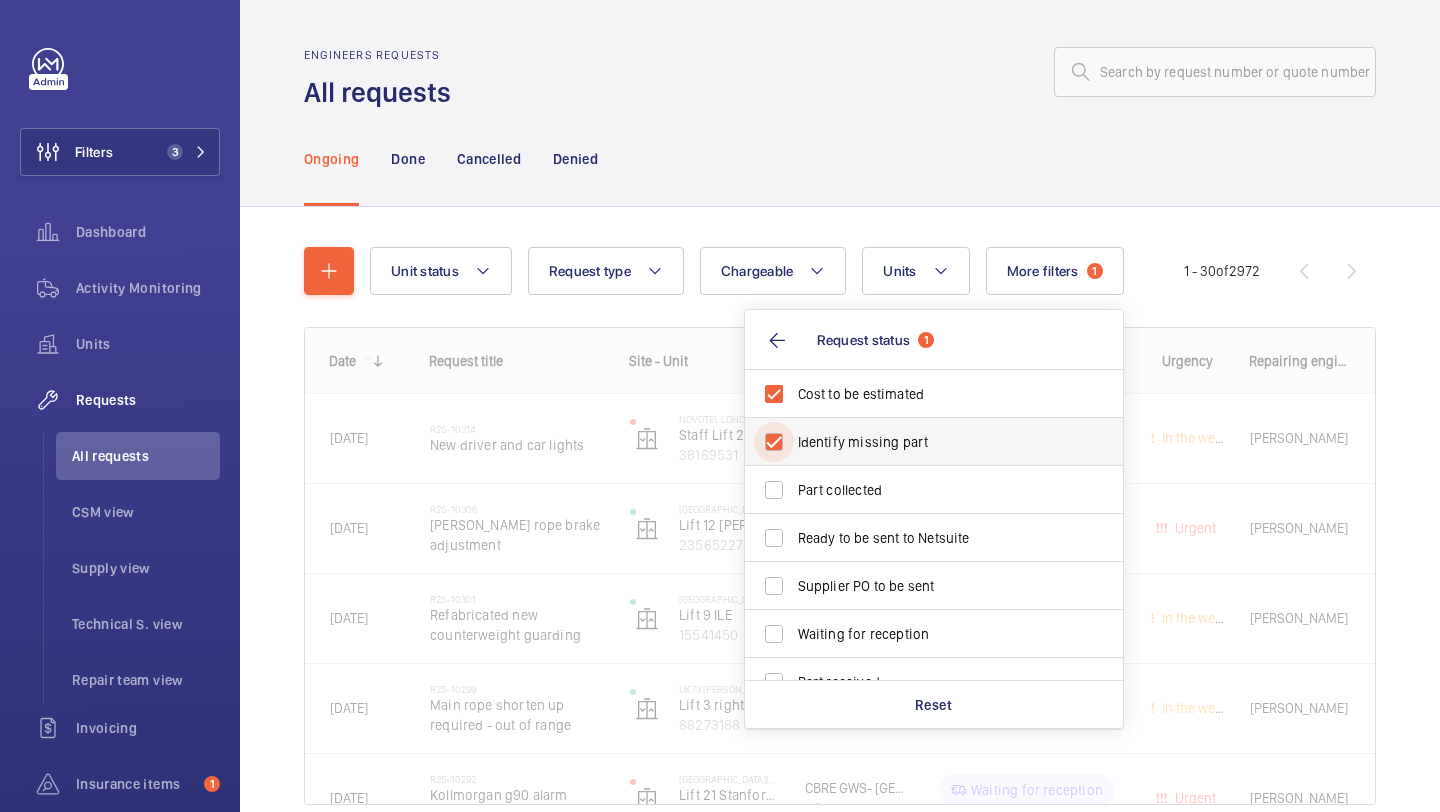 checkbox on "true" 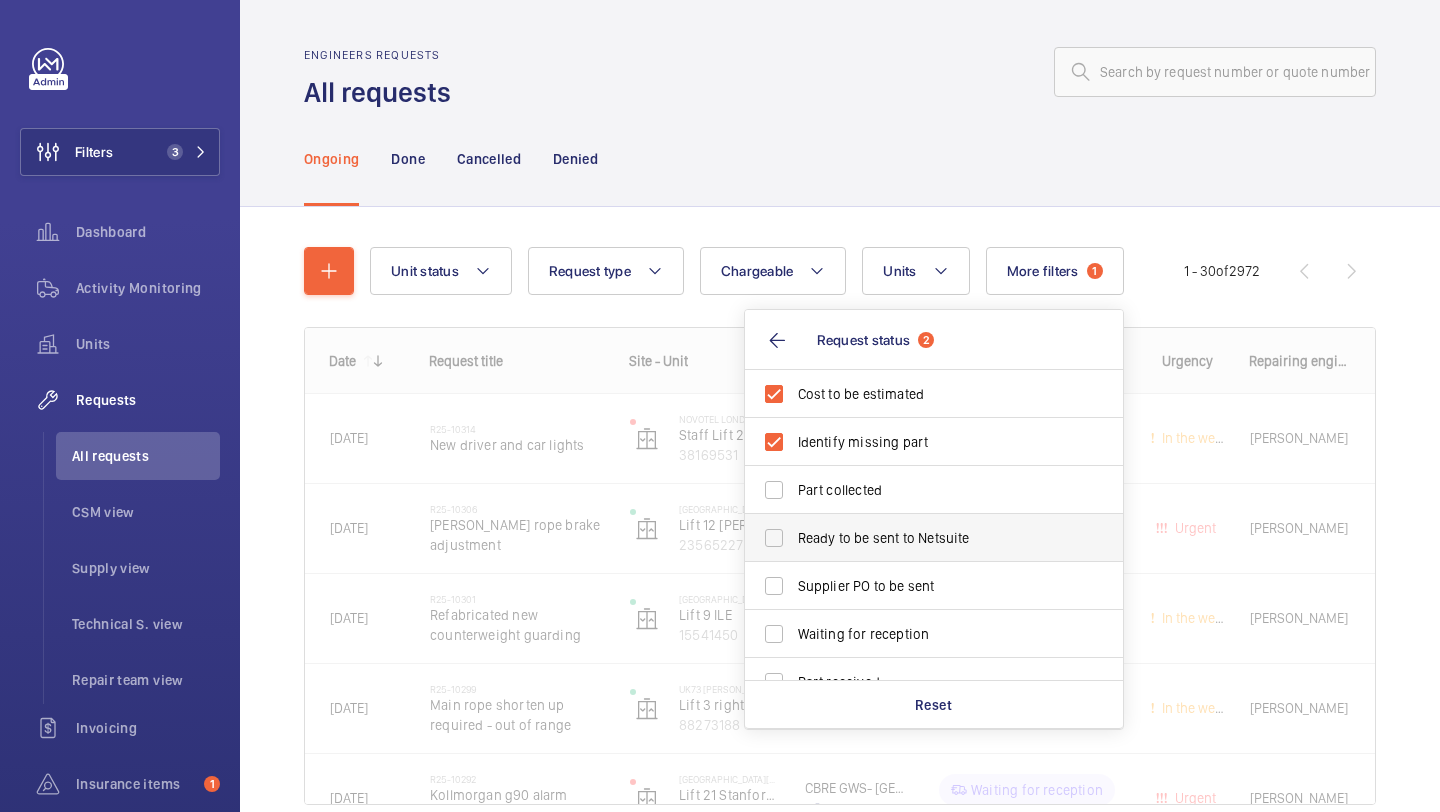 click on "Ready to be sent to Netsuite" at bounding box center (935, 538) 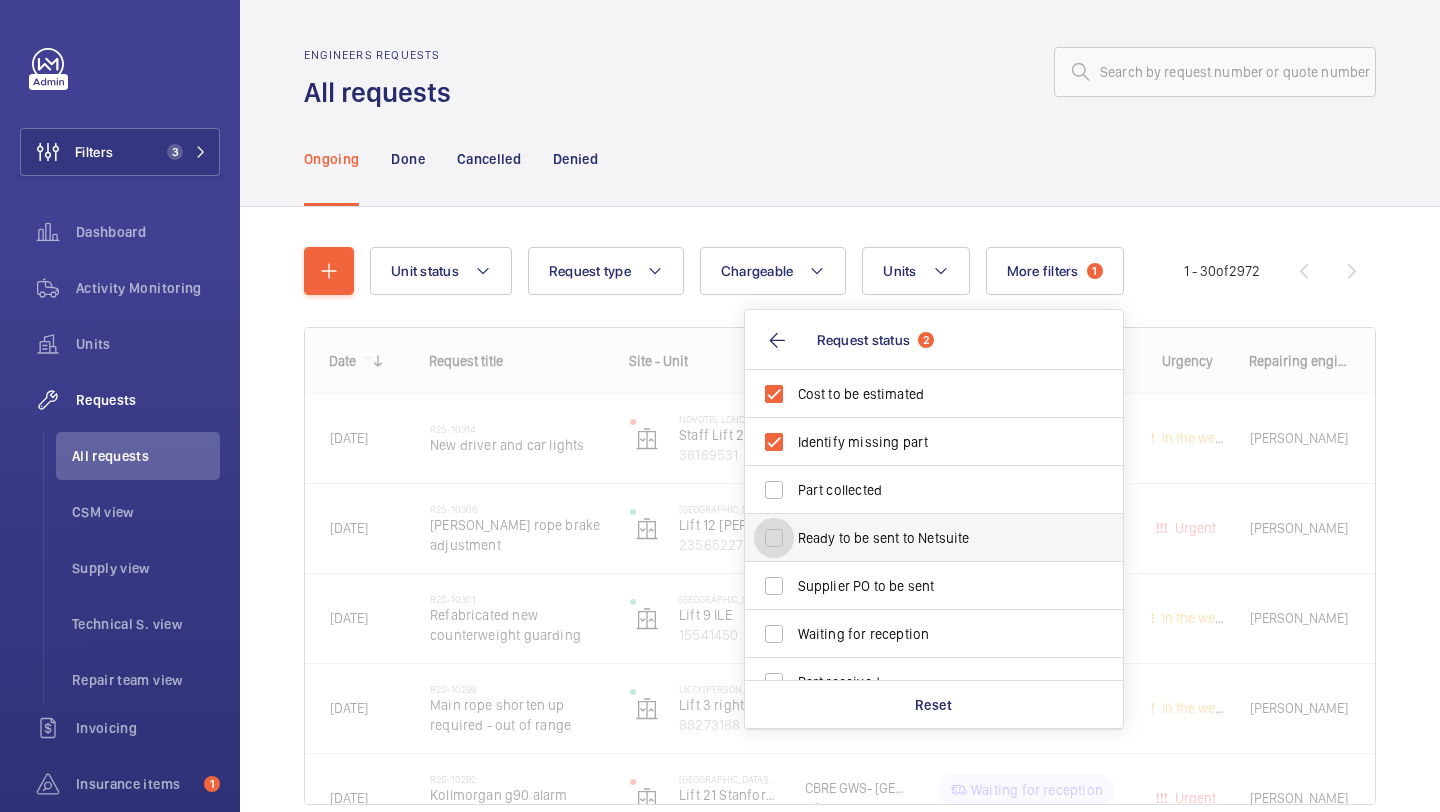 click on "Ready to be sent to Netsuite" at bounding box center [774, 538] 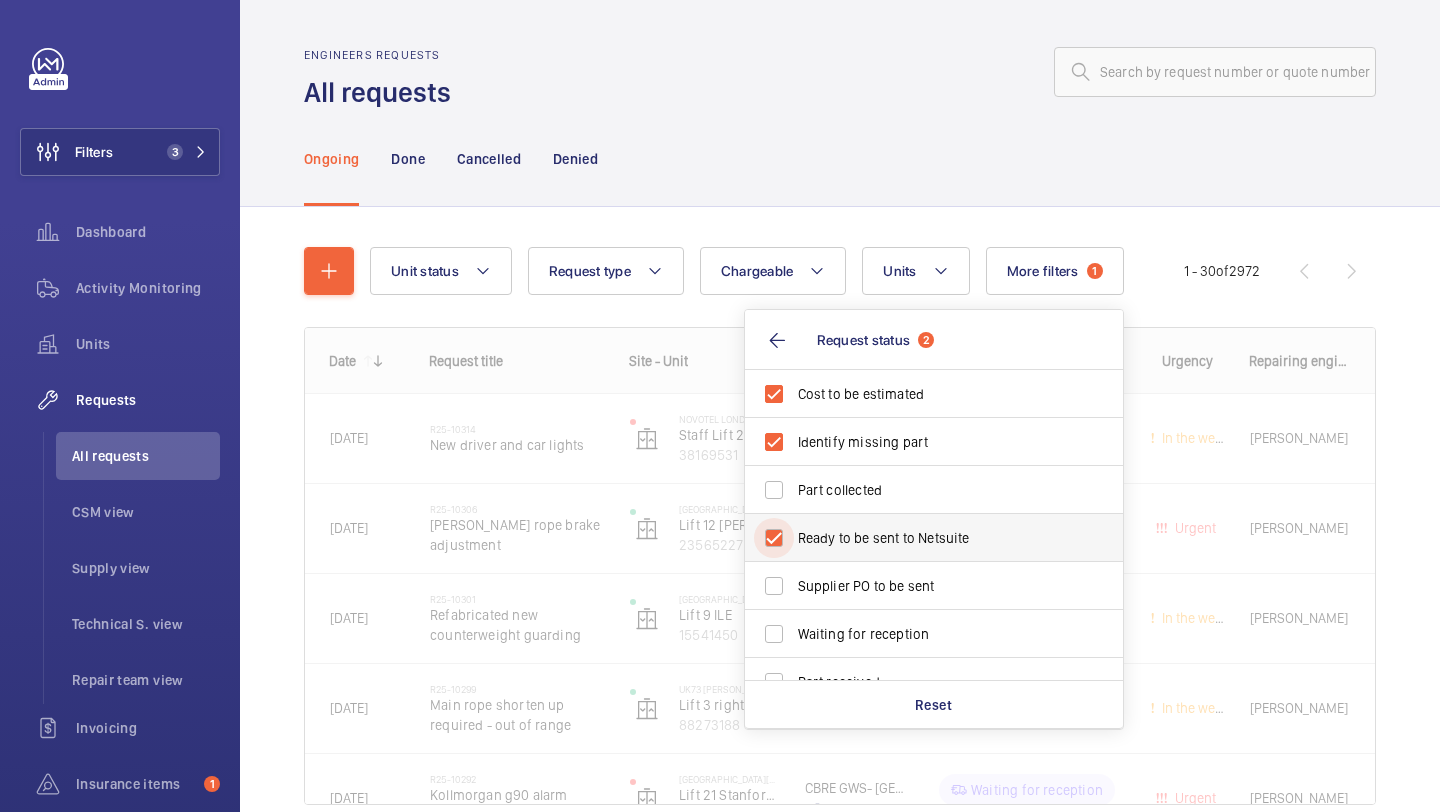 checkbox on "true" 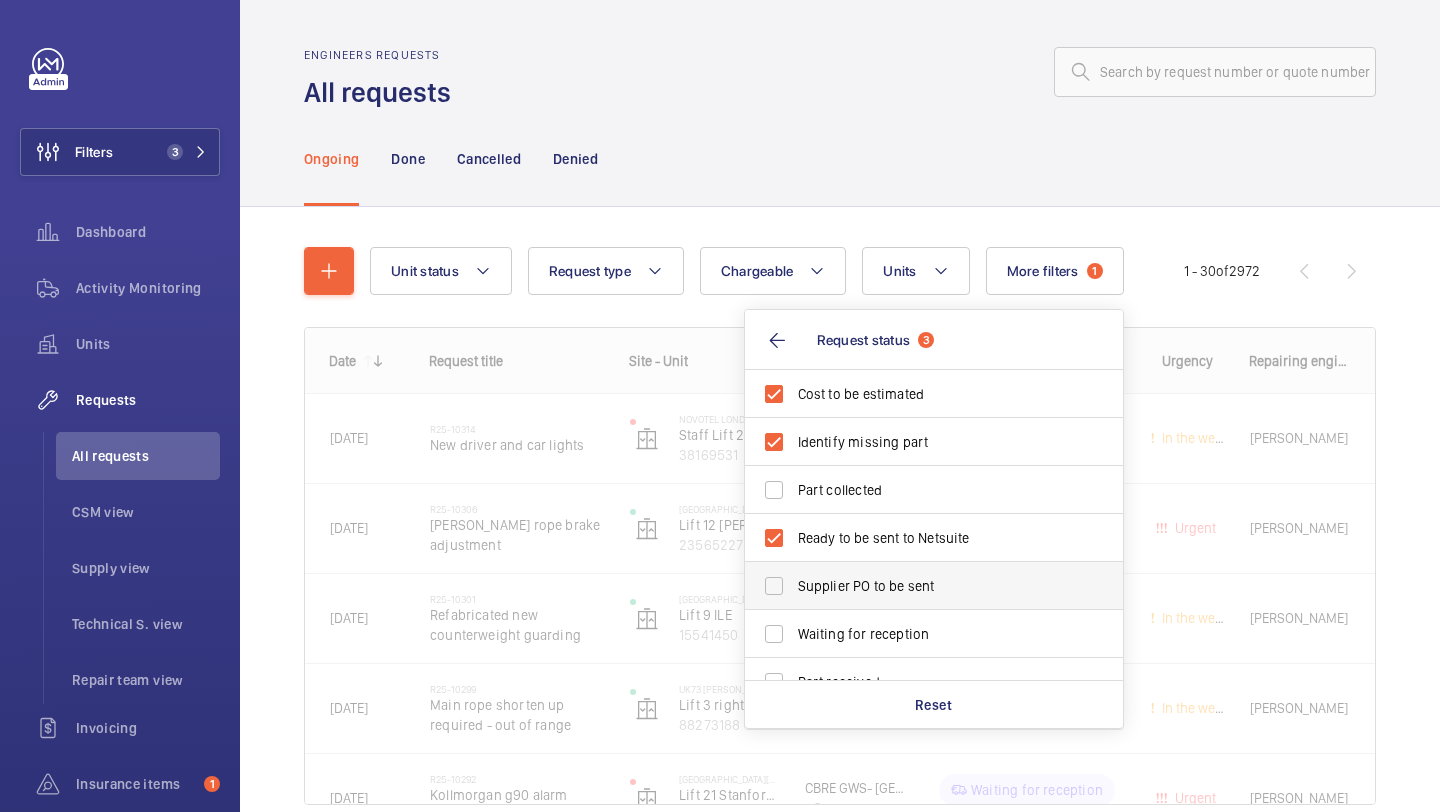 click on "Supplier PO to be sent" at bounding box center [935, 586] 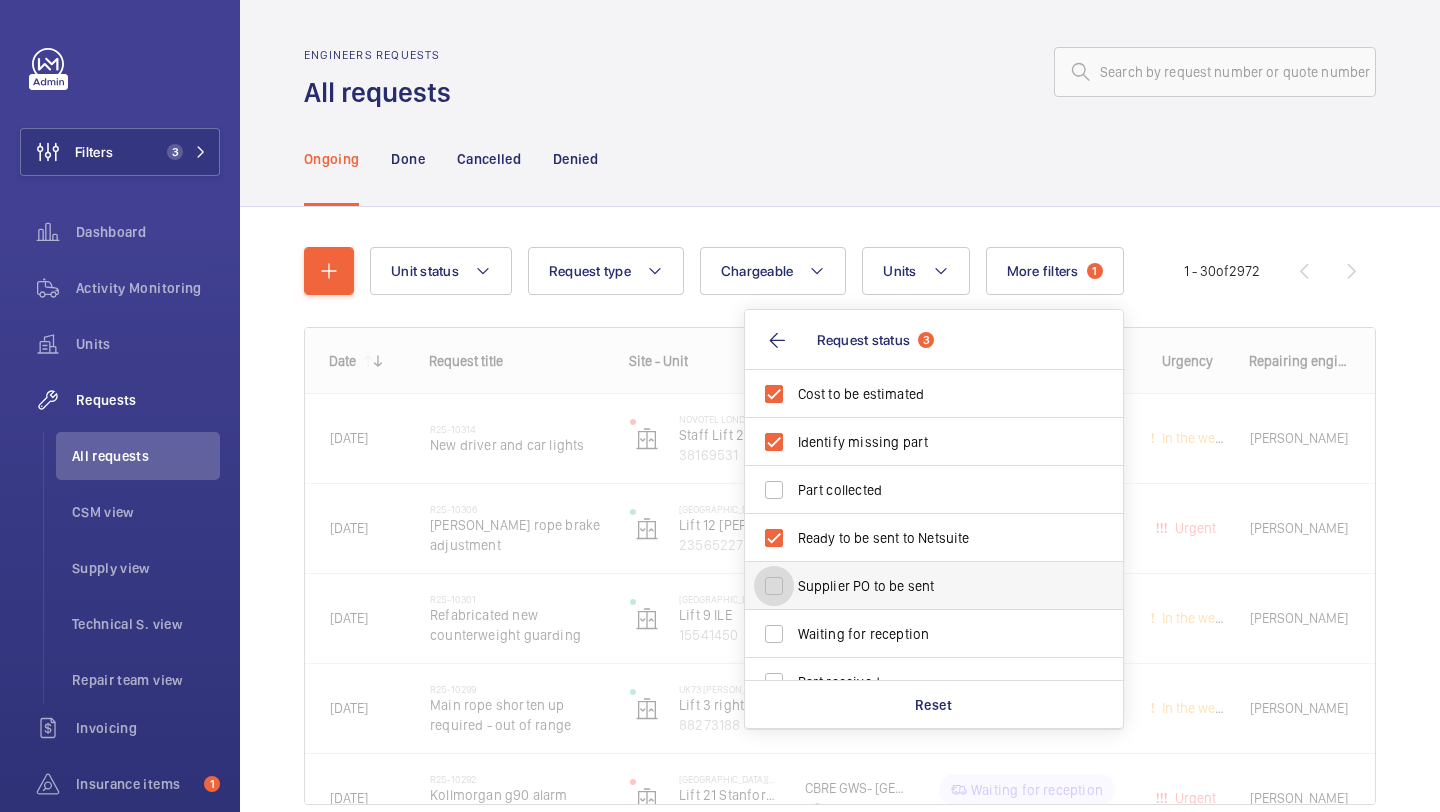 click on "Supplier PO to be sent" at bounding box center (774, 586) 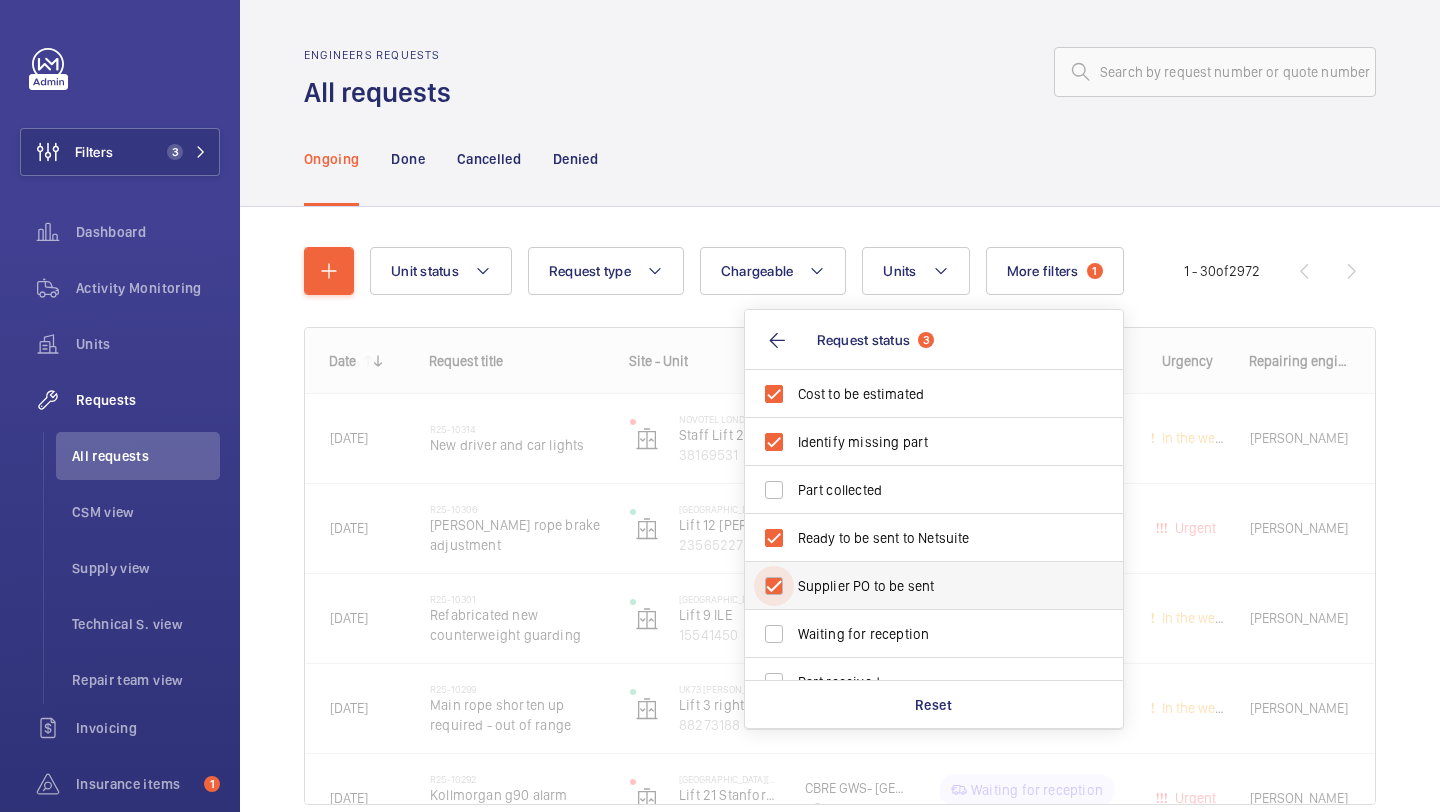 checkbox on "true" 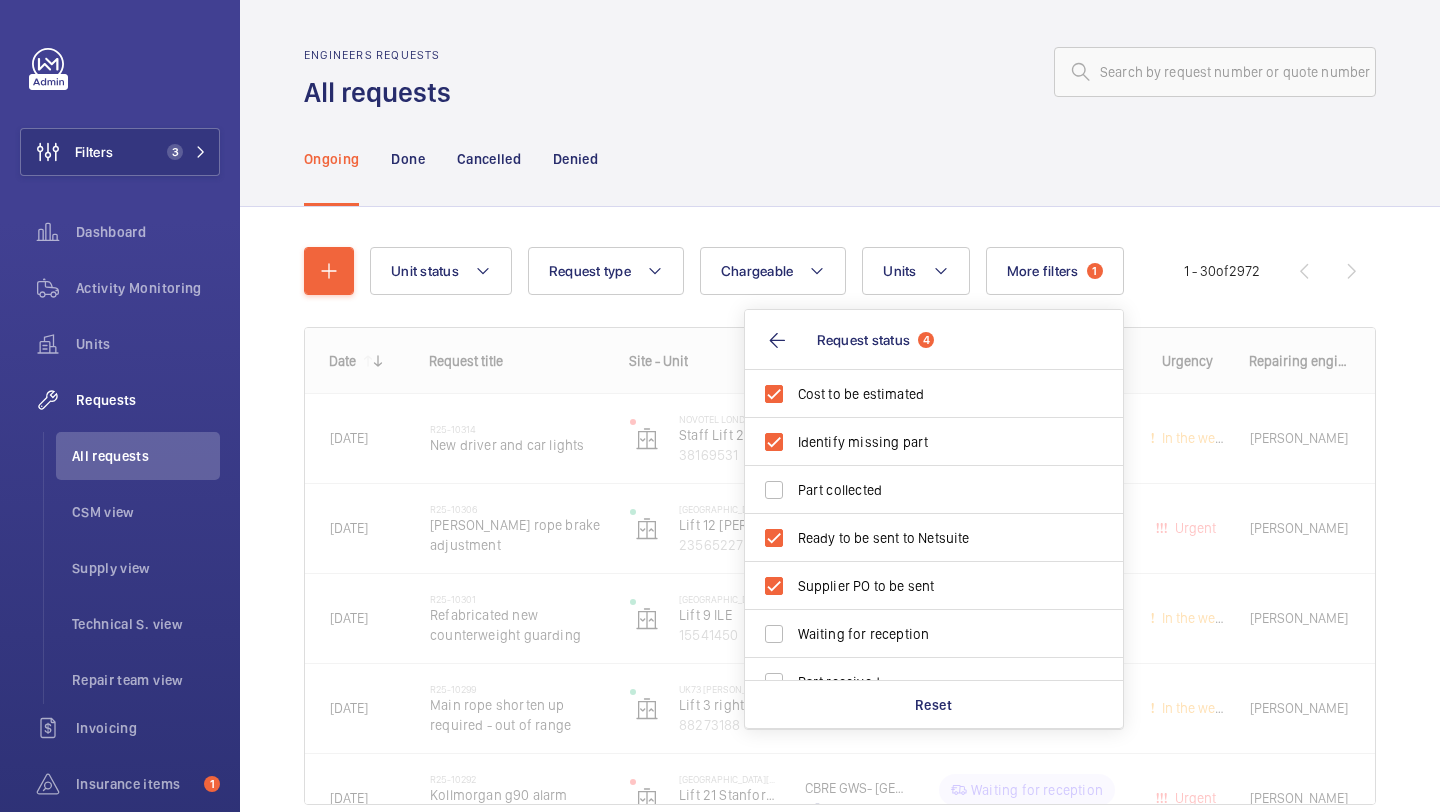 click 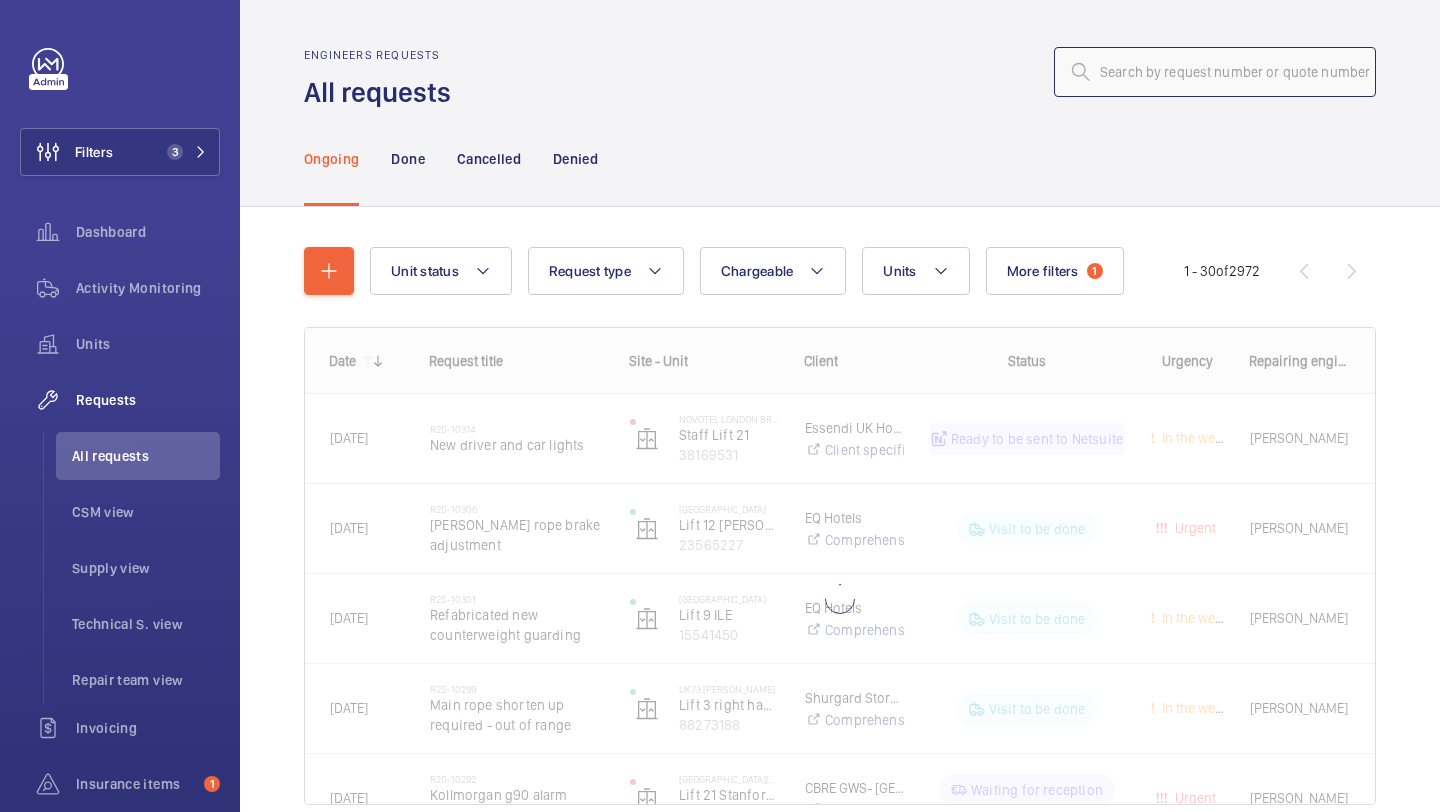 click 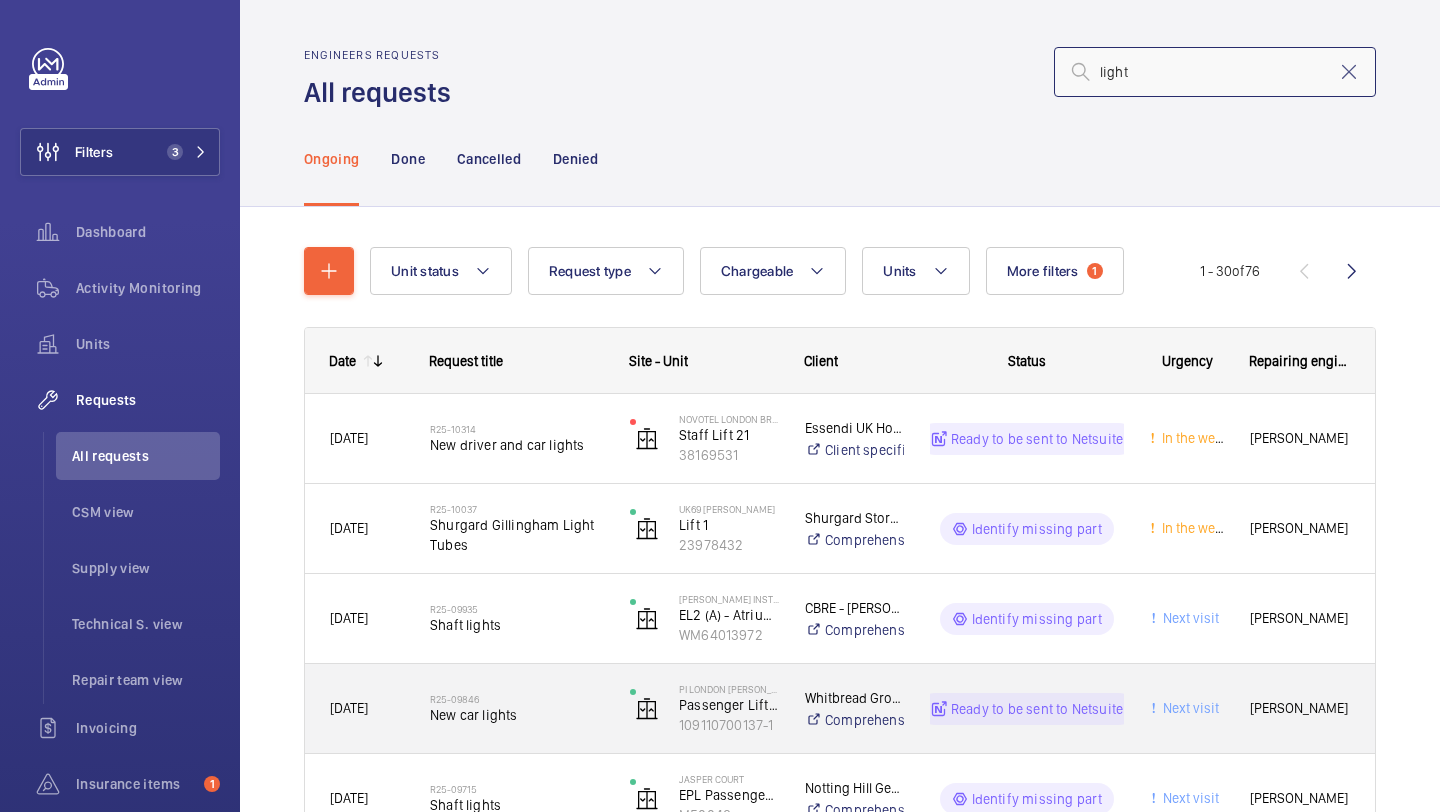 type on "light" 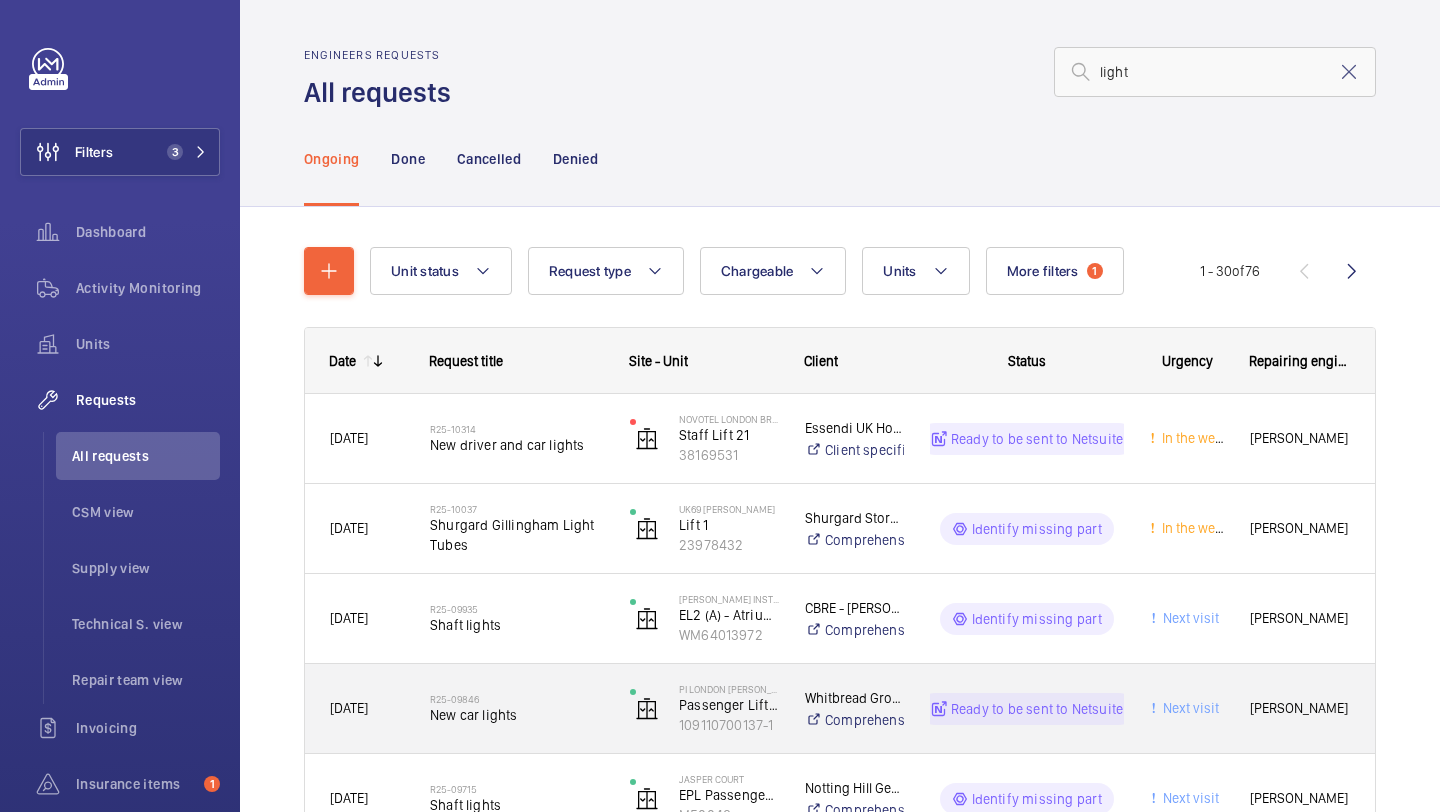 click on "R25-09846   New car lights" 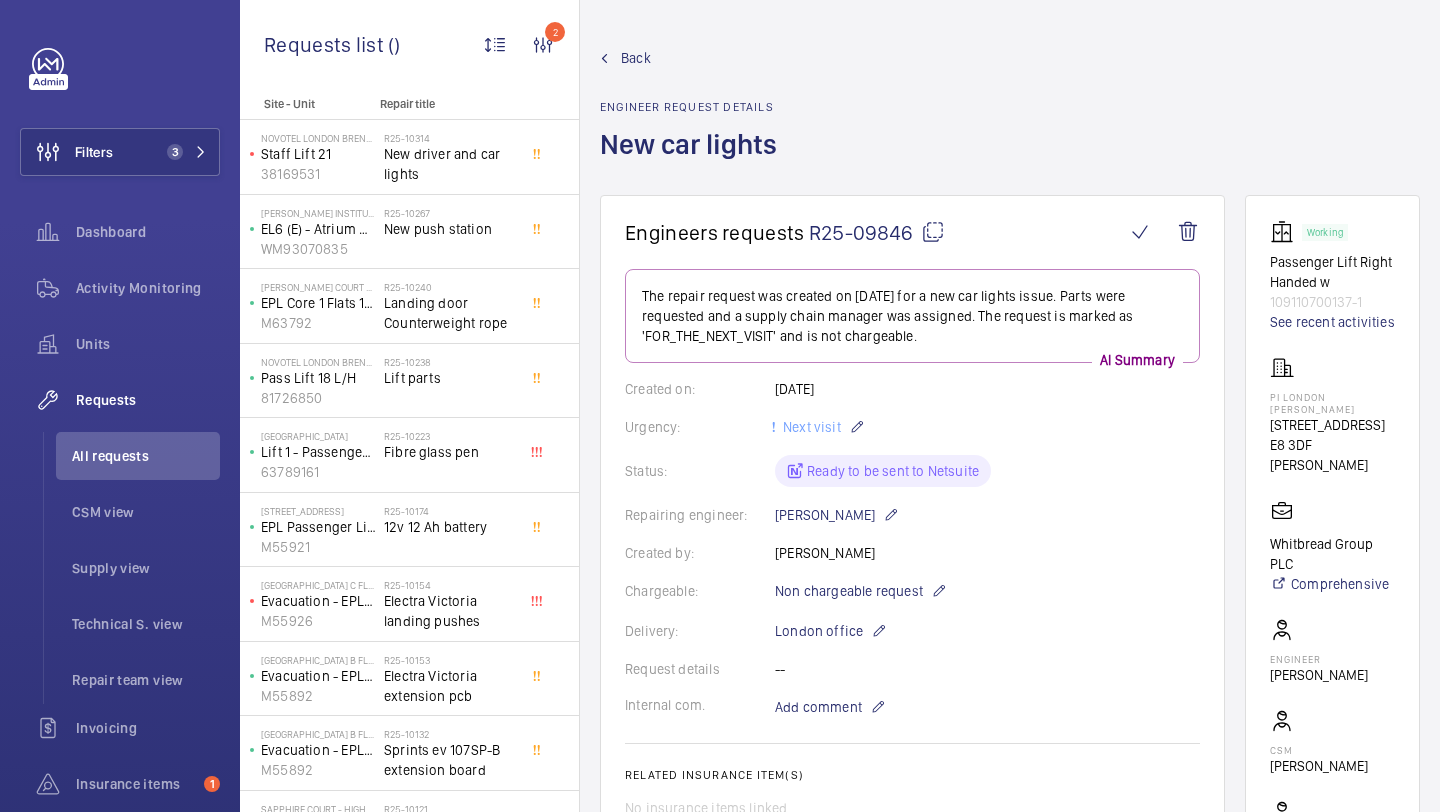 scroll, scrollTop: 824, scrollLeft: 0, axis: vertical 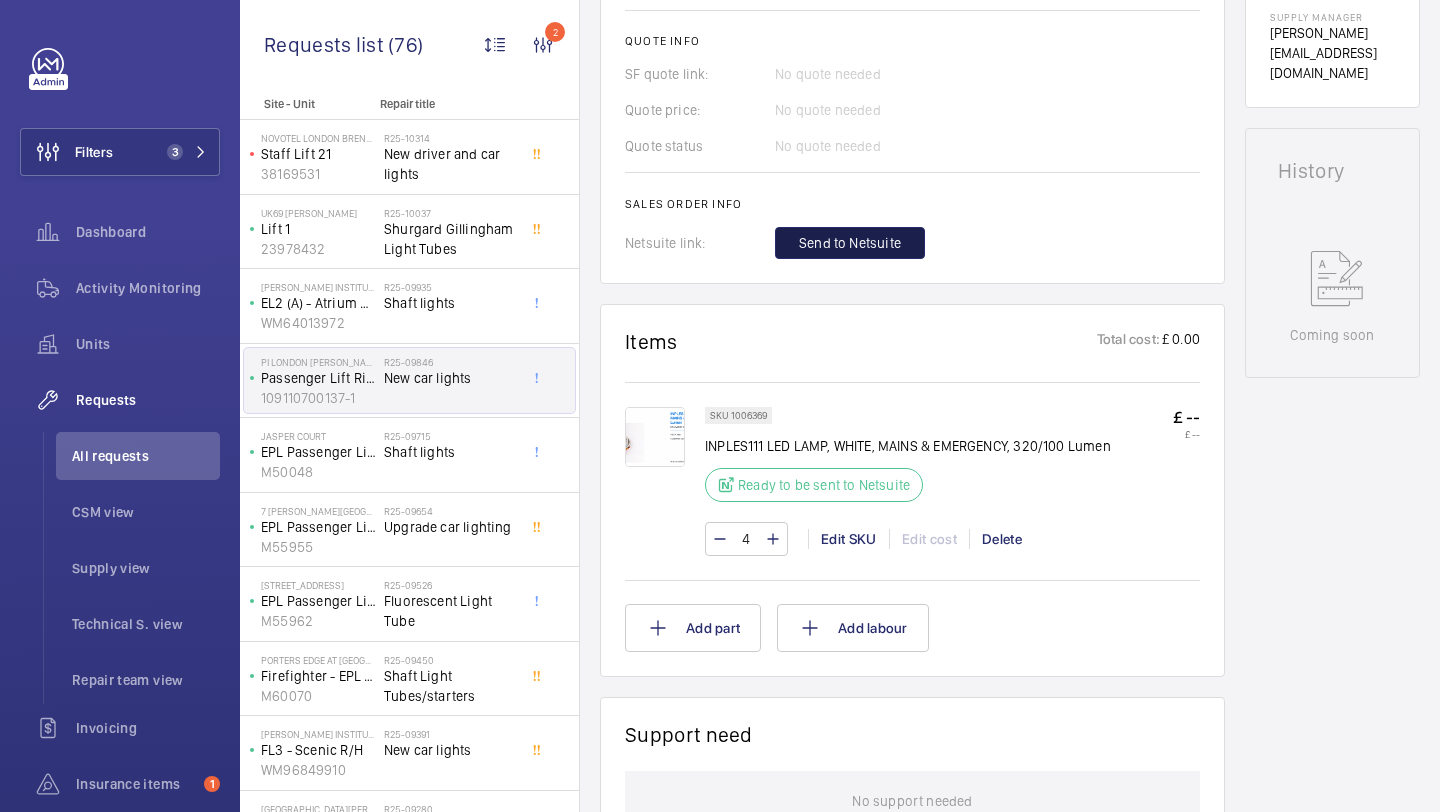 click on "Send to Netsuite" 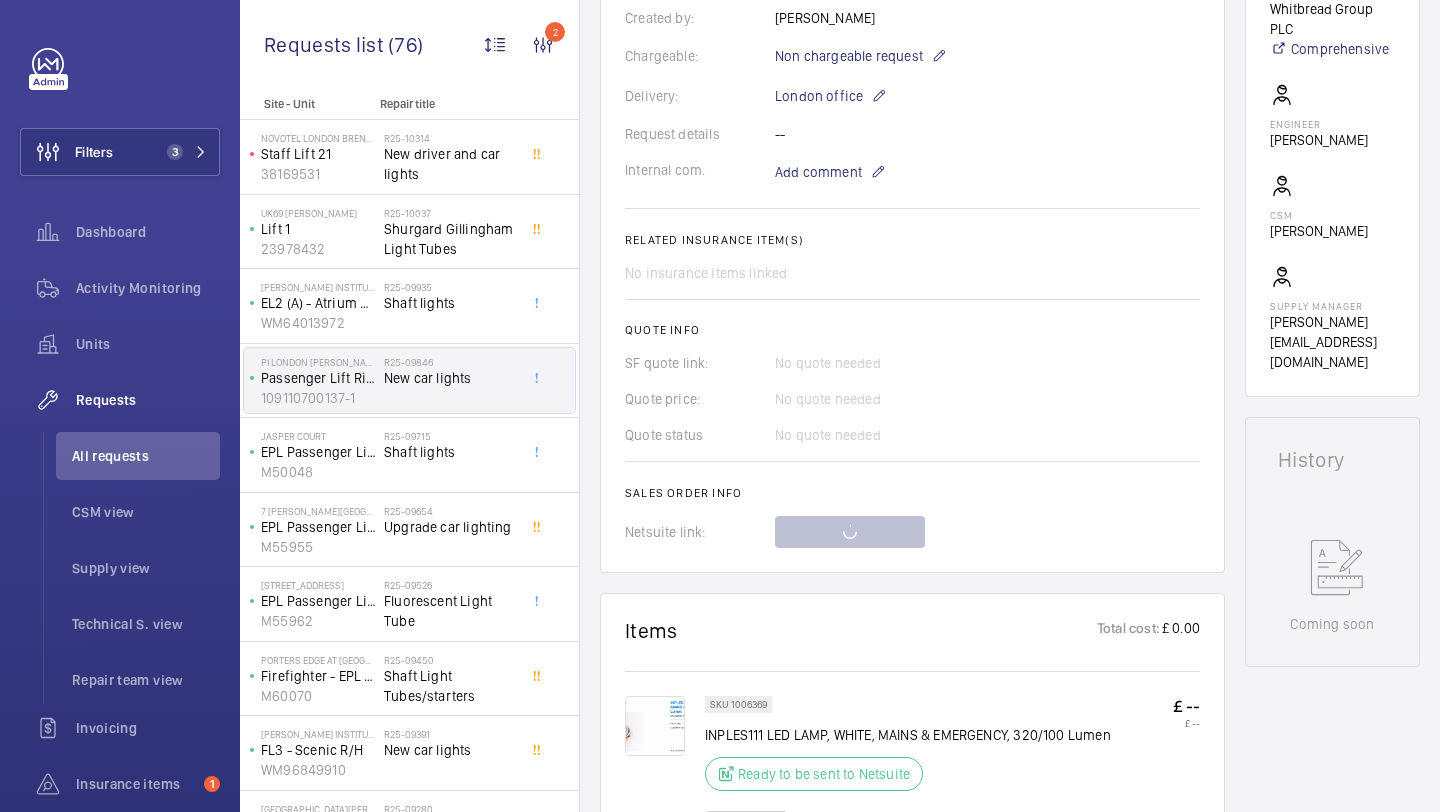 scroll, scrollTop: 488, scrollLeft: 0, axis: vertical 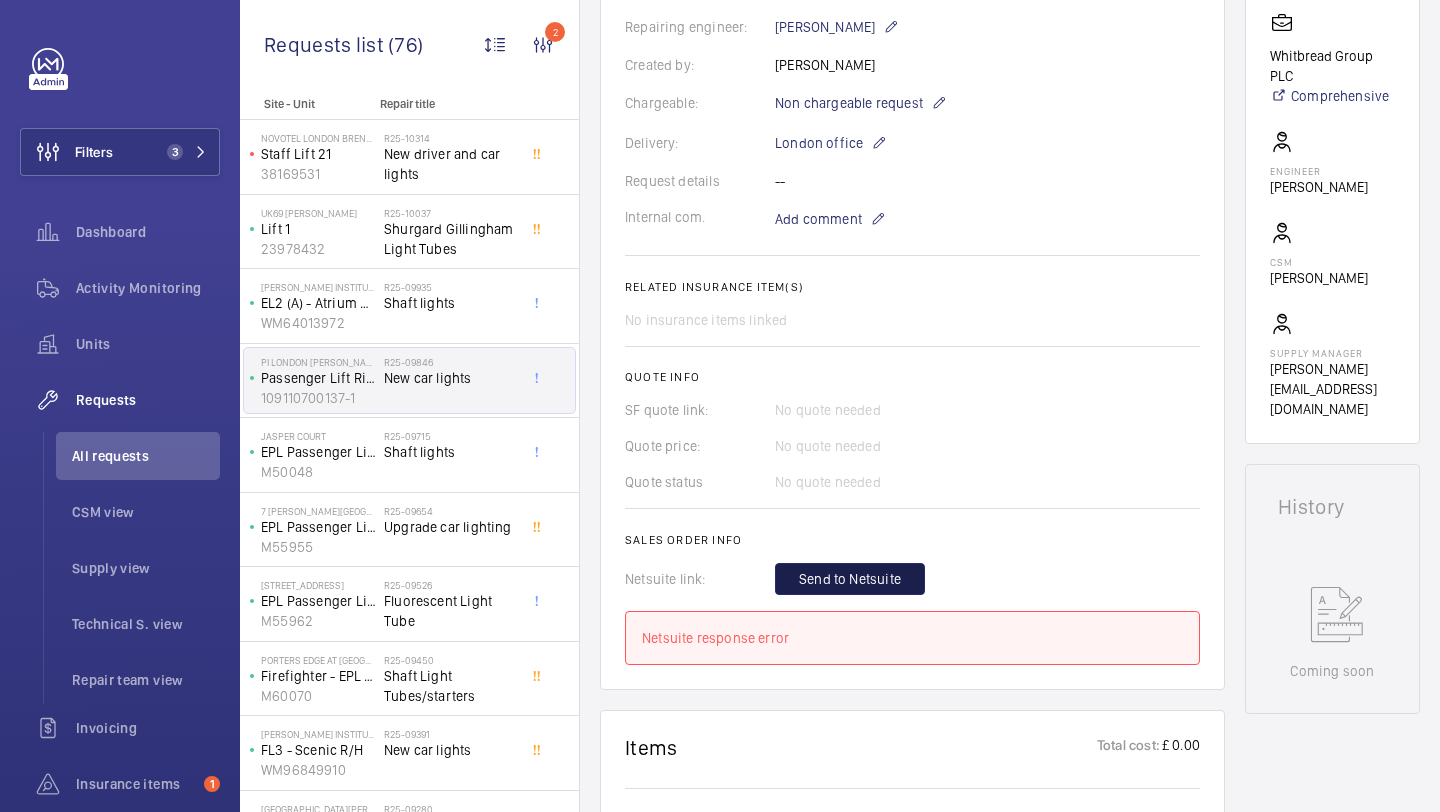 click on "Send to Netsuite" 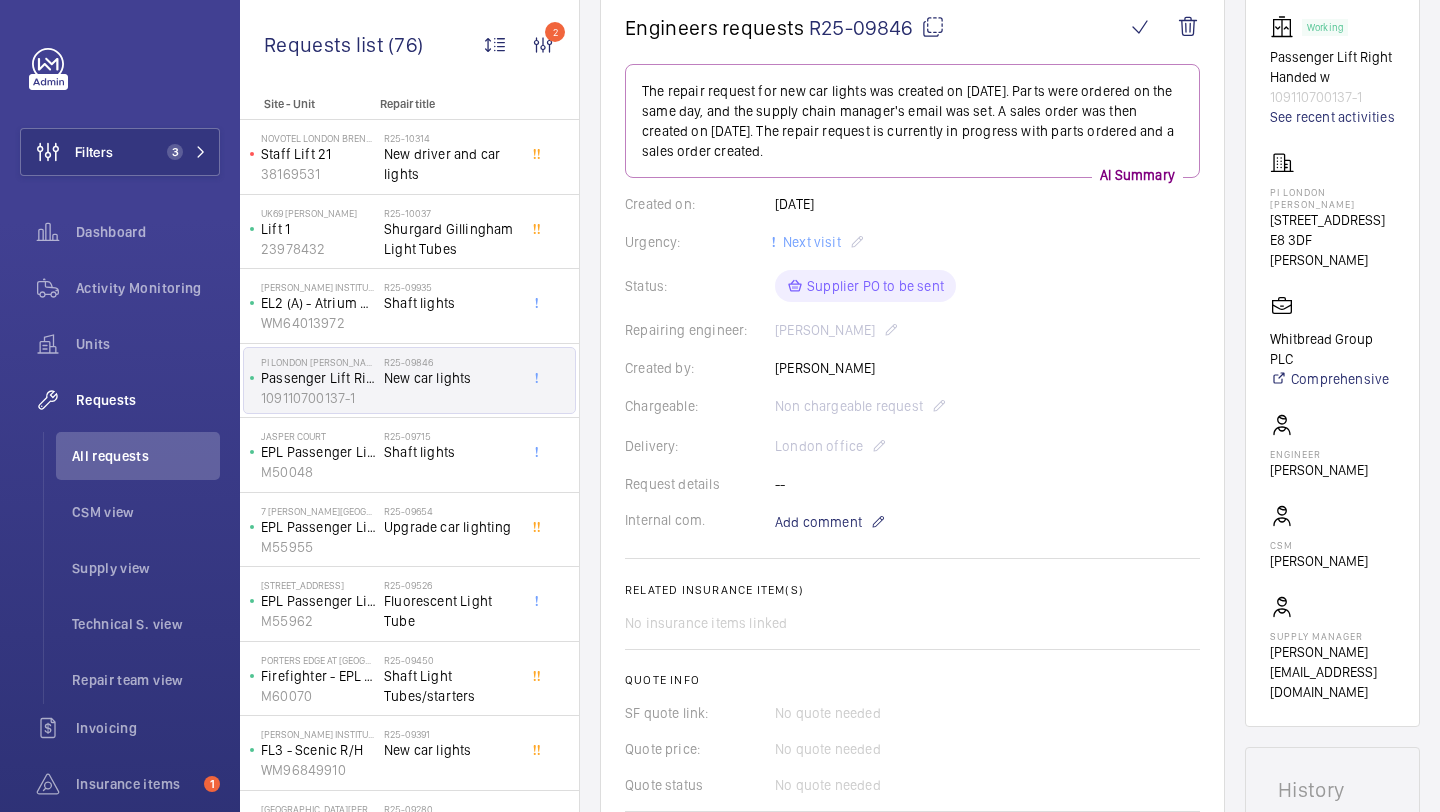 scroll, scrollTop: 758, scrollLeft: 0, axis: vertical 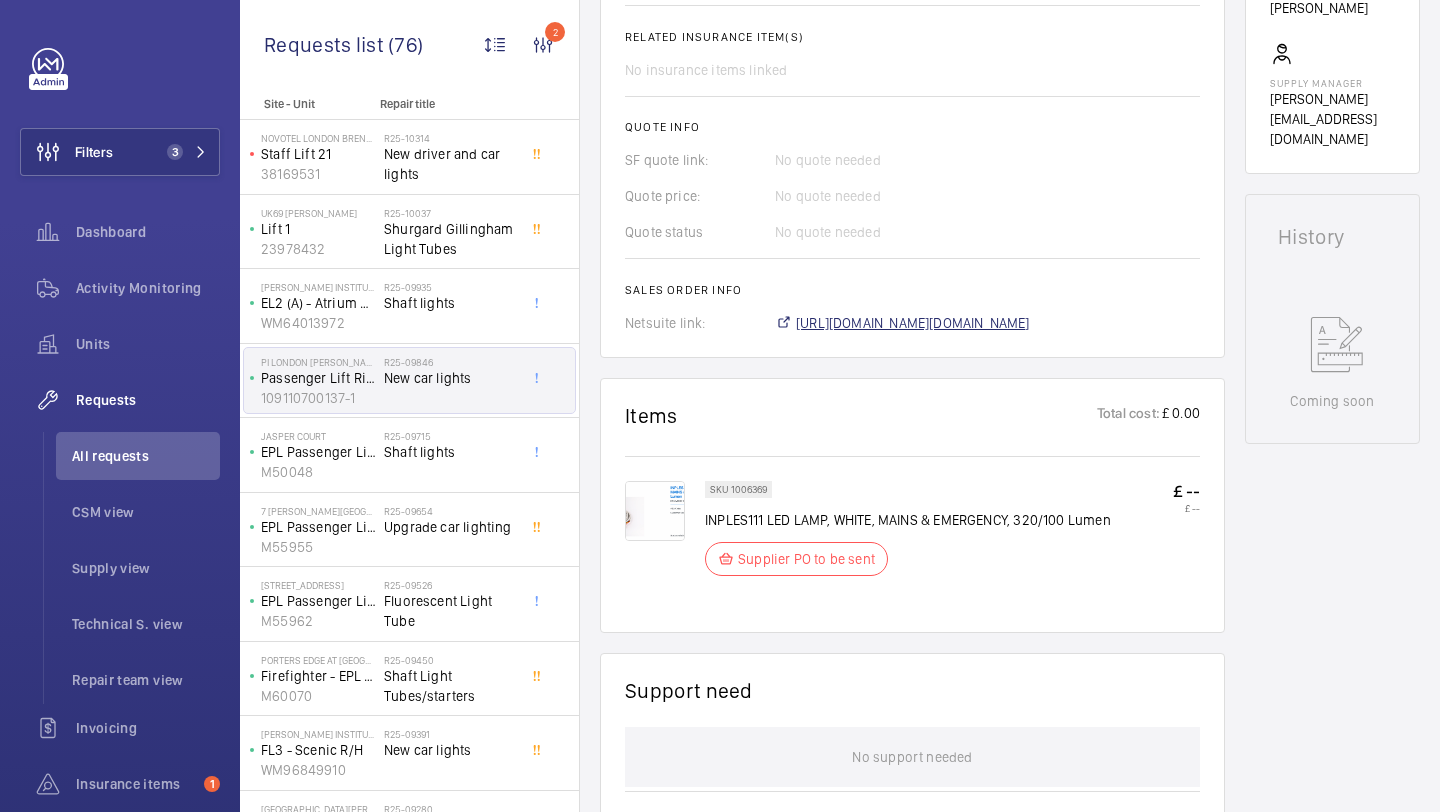 click on "https://6461500.app.netsuite.com/app/accounting/transactions/salesord.nl?id=2860988" 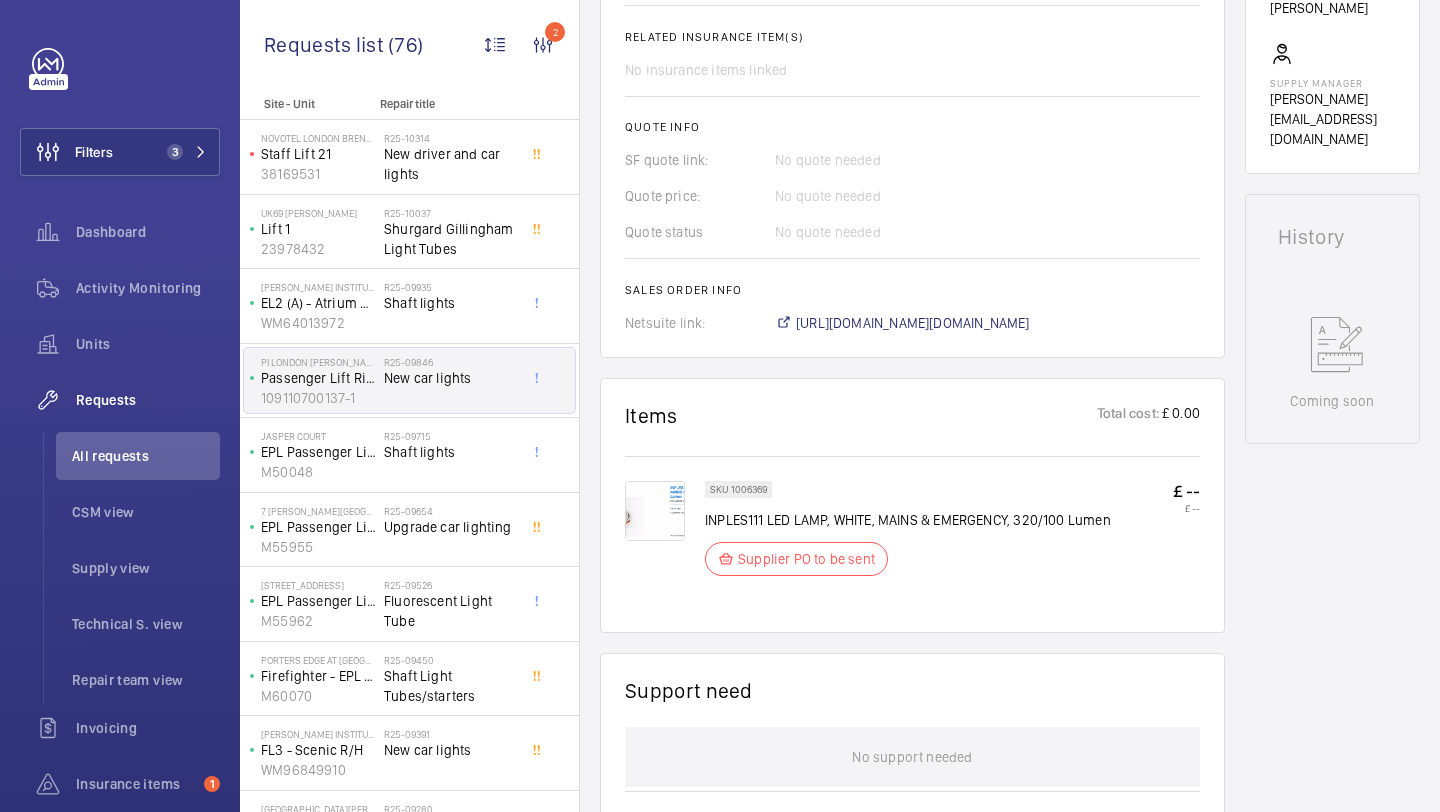 click 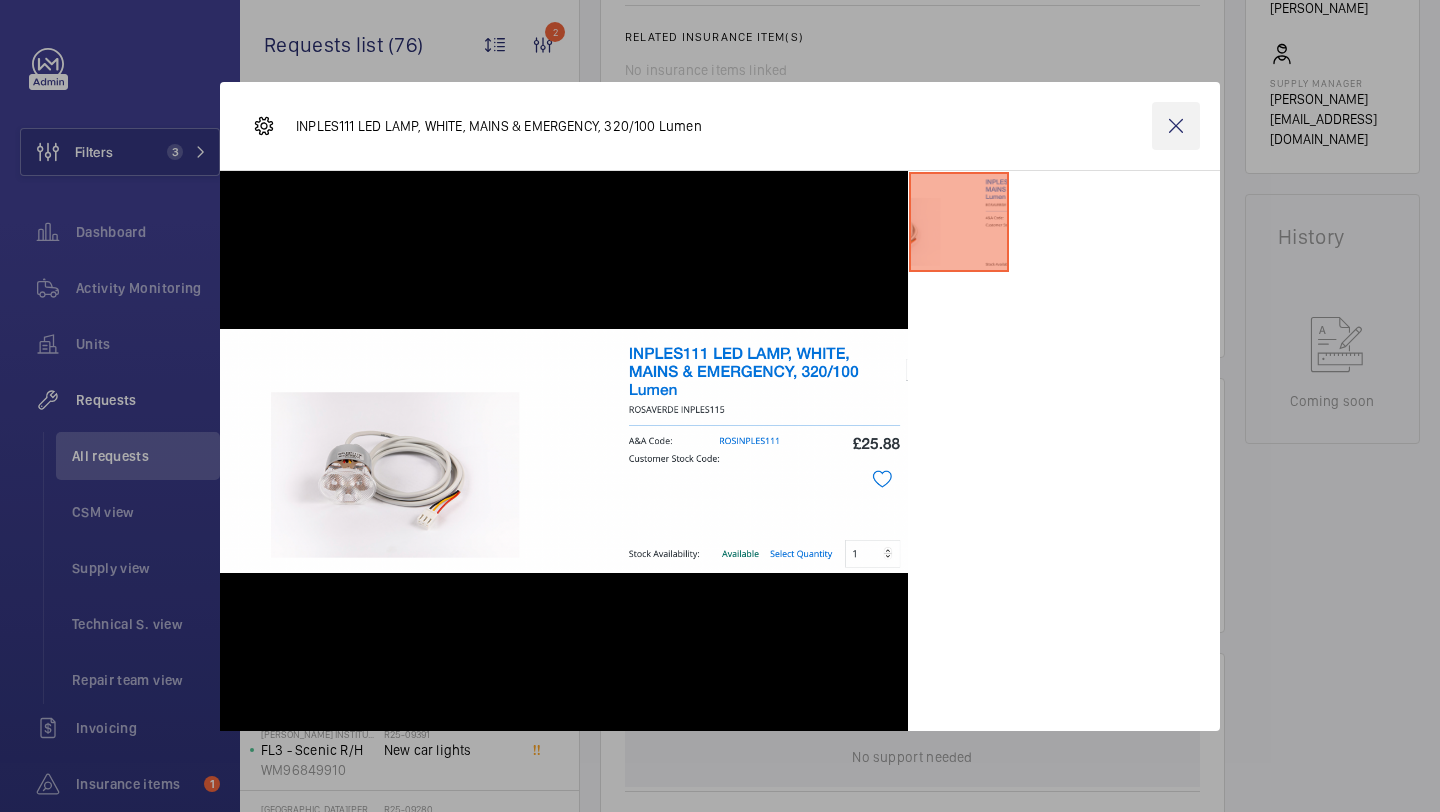 click at bounding box center (1176, 126) 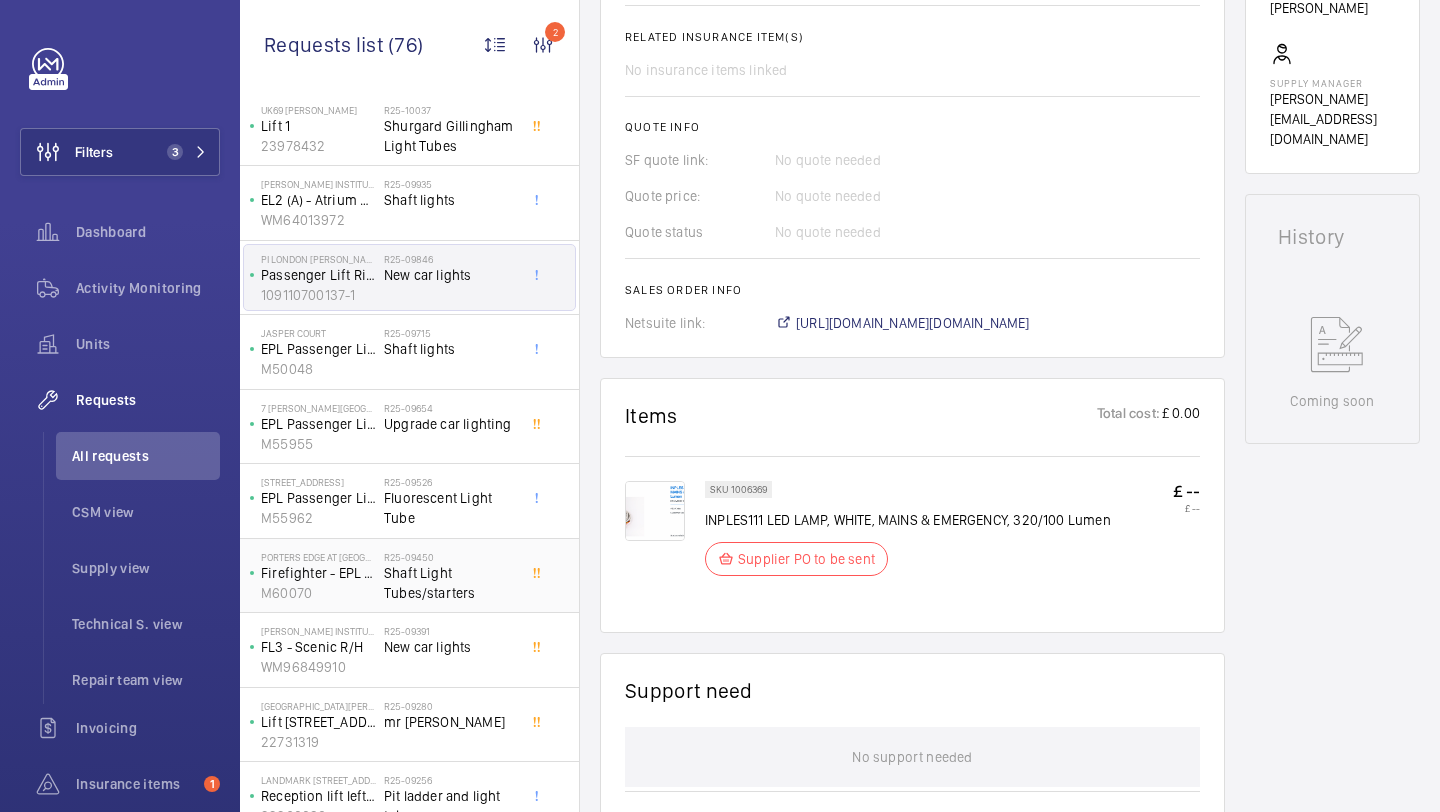 scroll, scrollTop: 275, scrollLeft: 0, axis: vertical 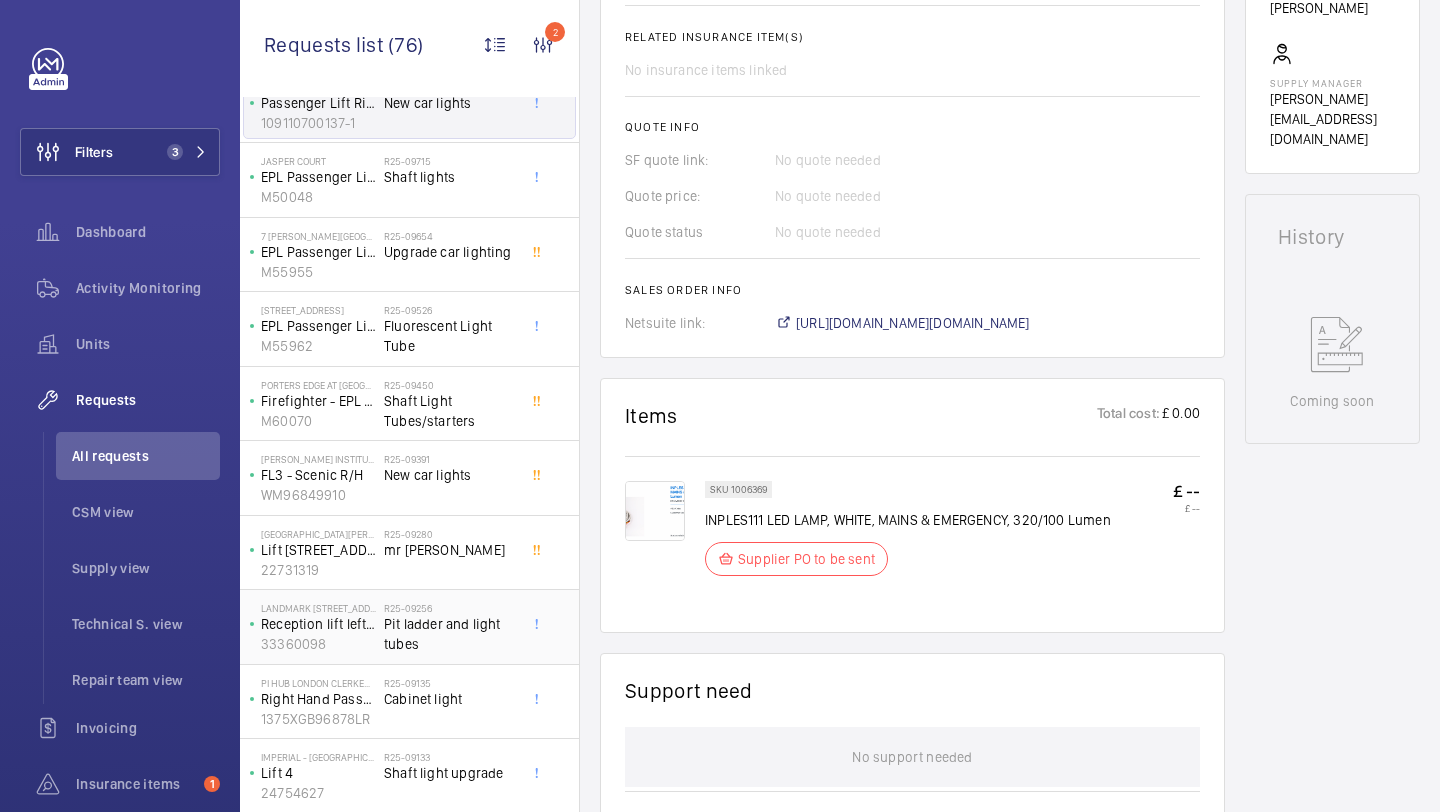 click on "Pit ladder and light tubes" 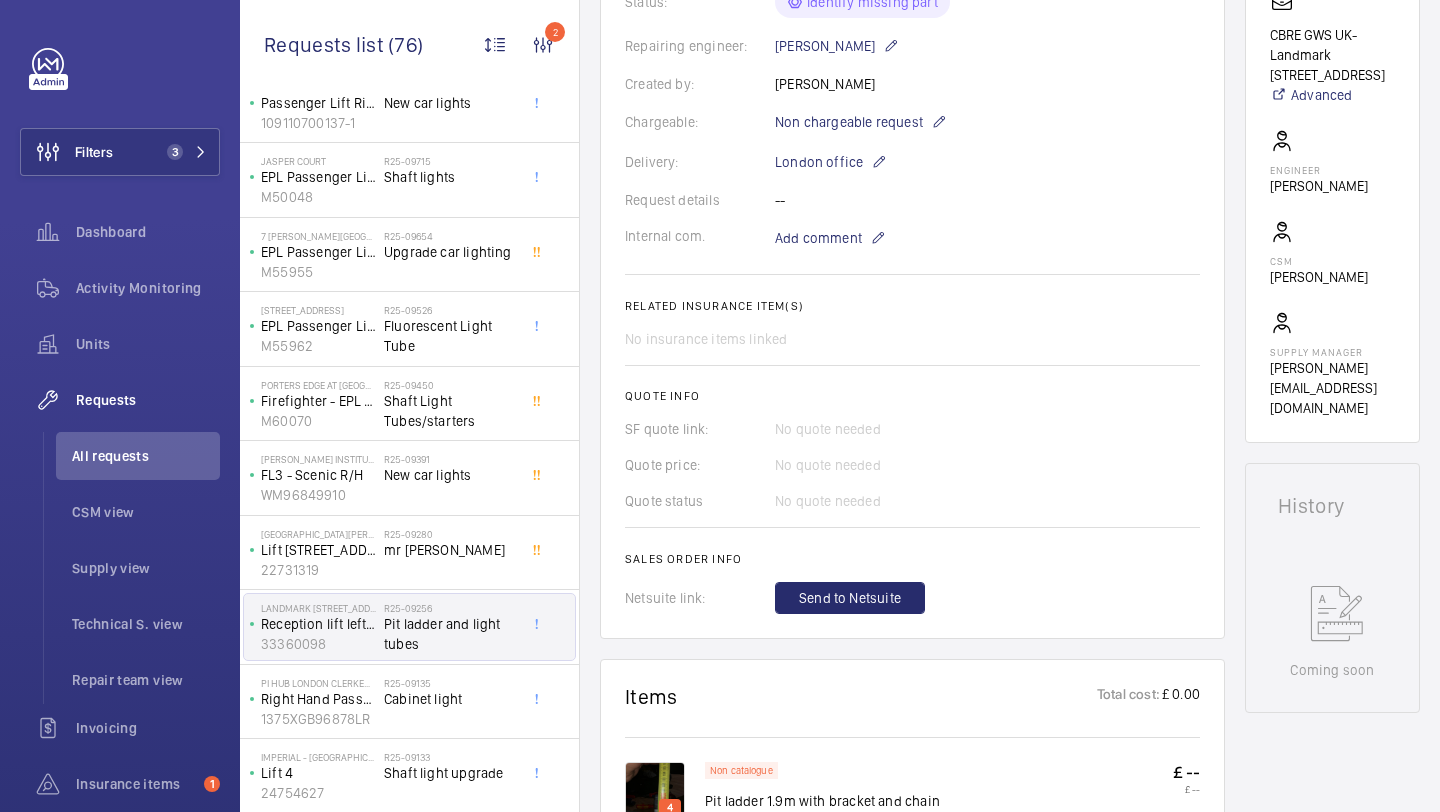 scroll, scrollTop: 655, scrollLeft: 0, axis: vertical 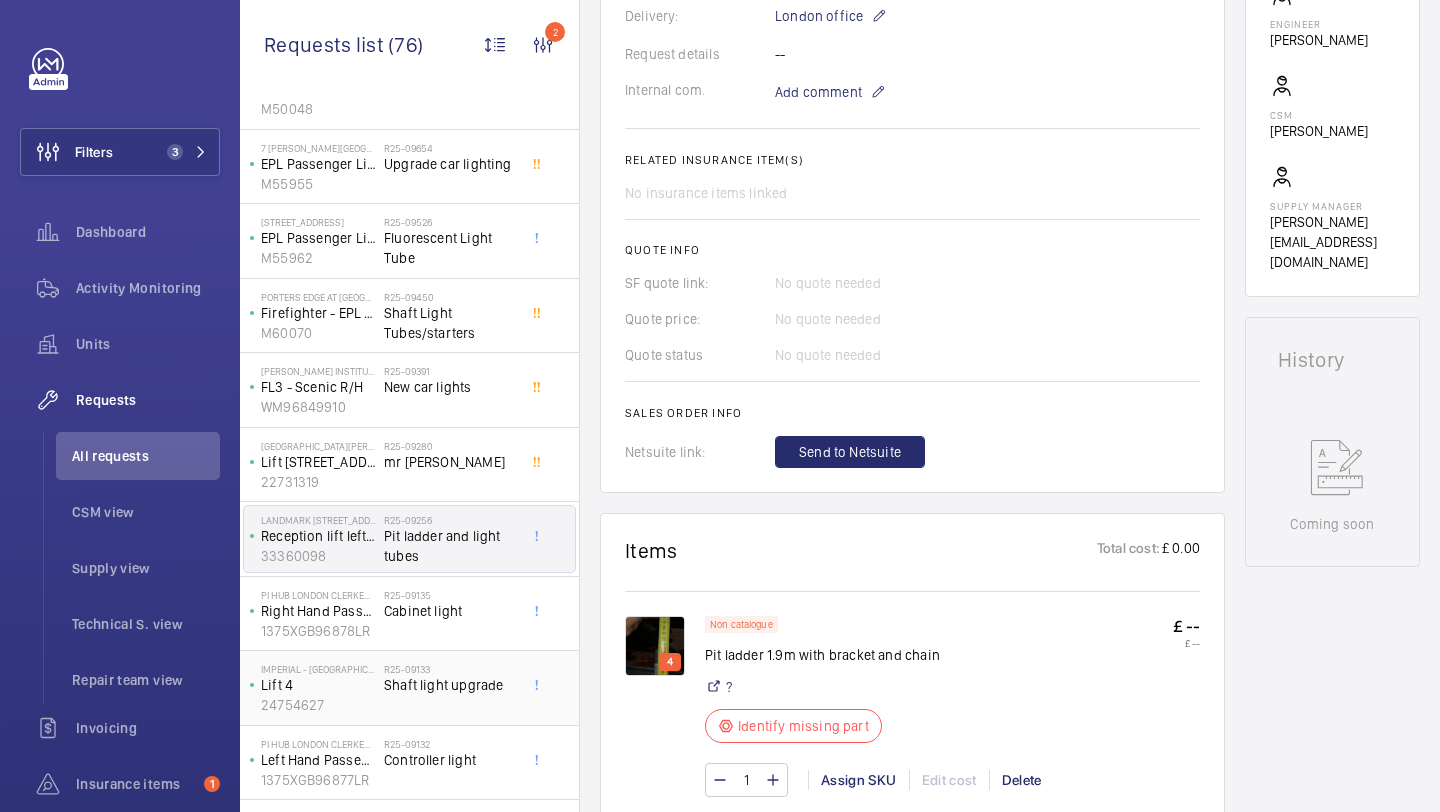 click on "Shaft light upgrade" 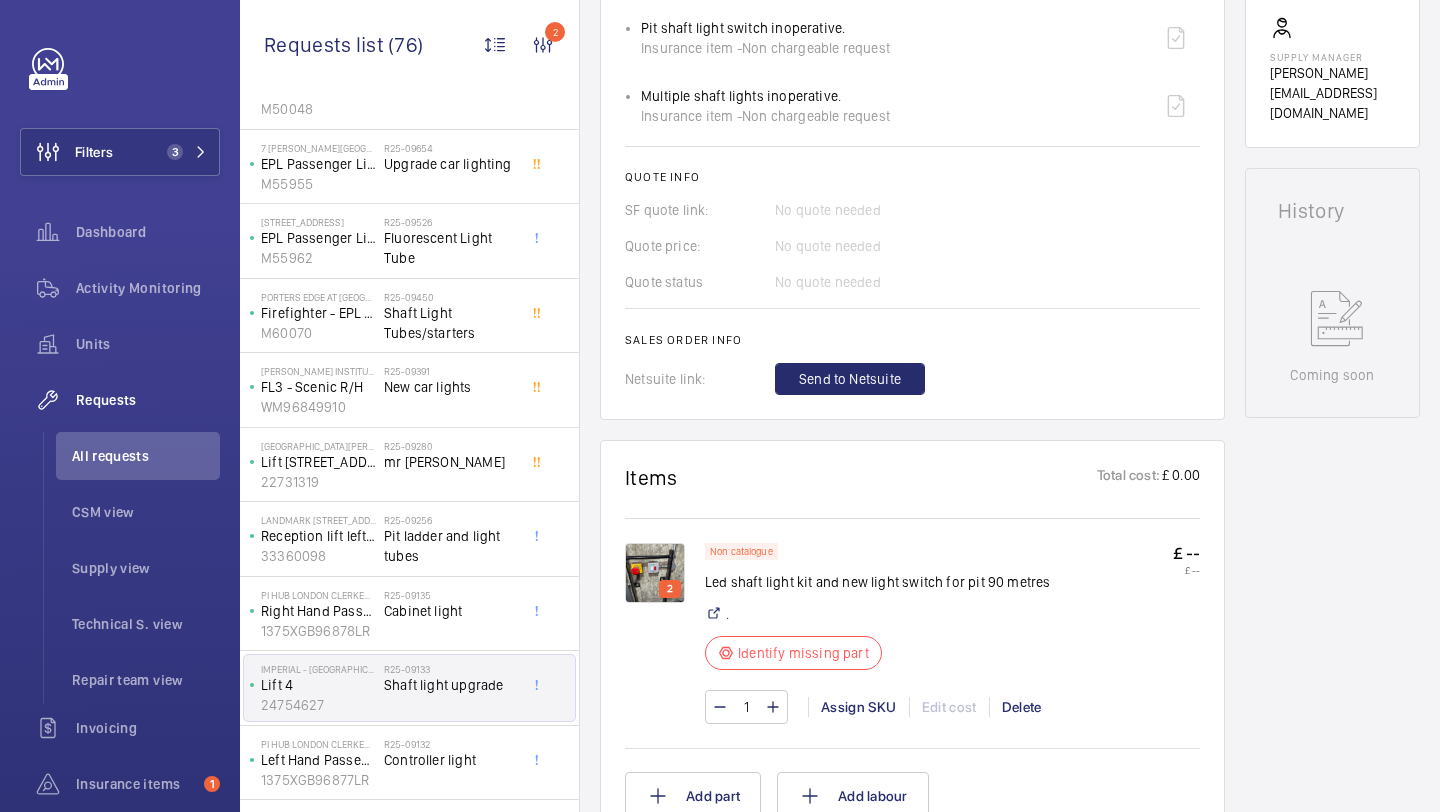 scroll, scrollTop: 957, scrollLeft: 0, axis: vertical 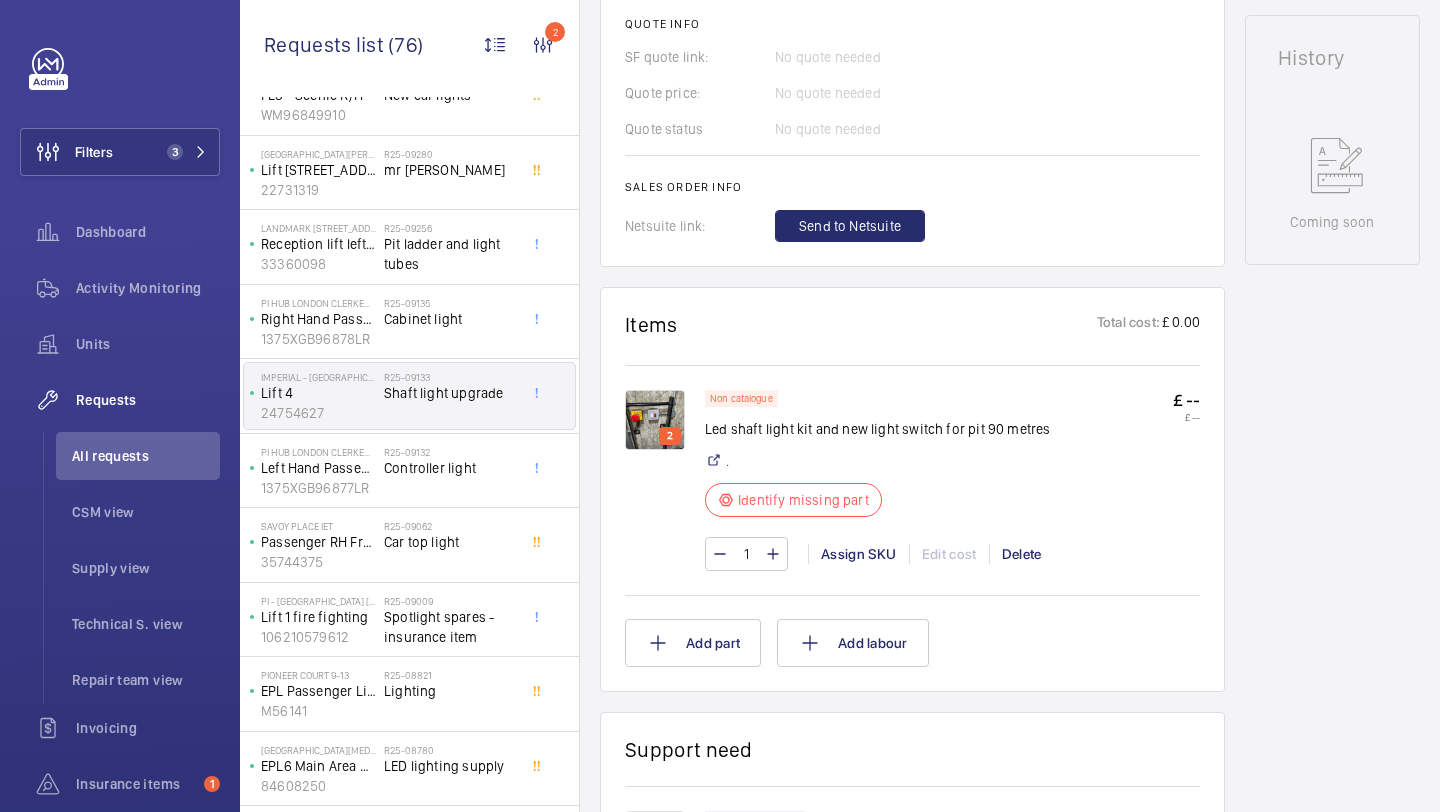 click on "R25-08821" 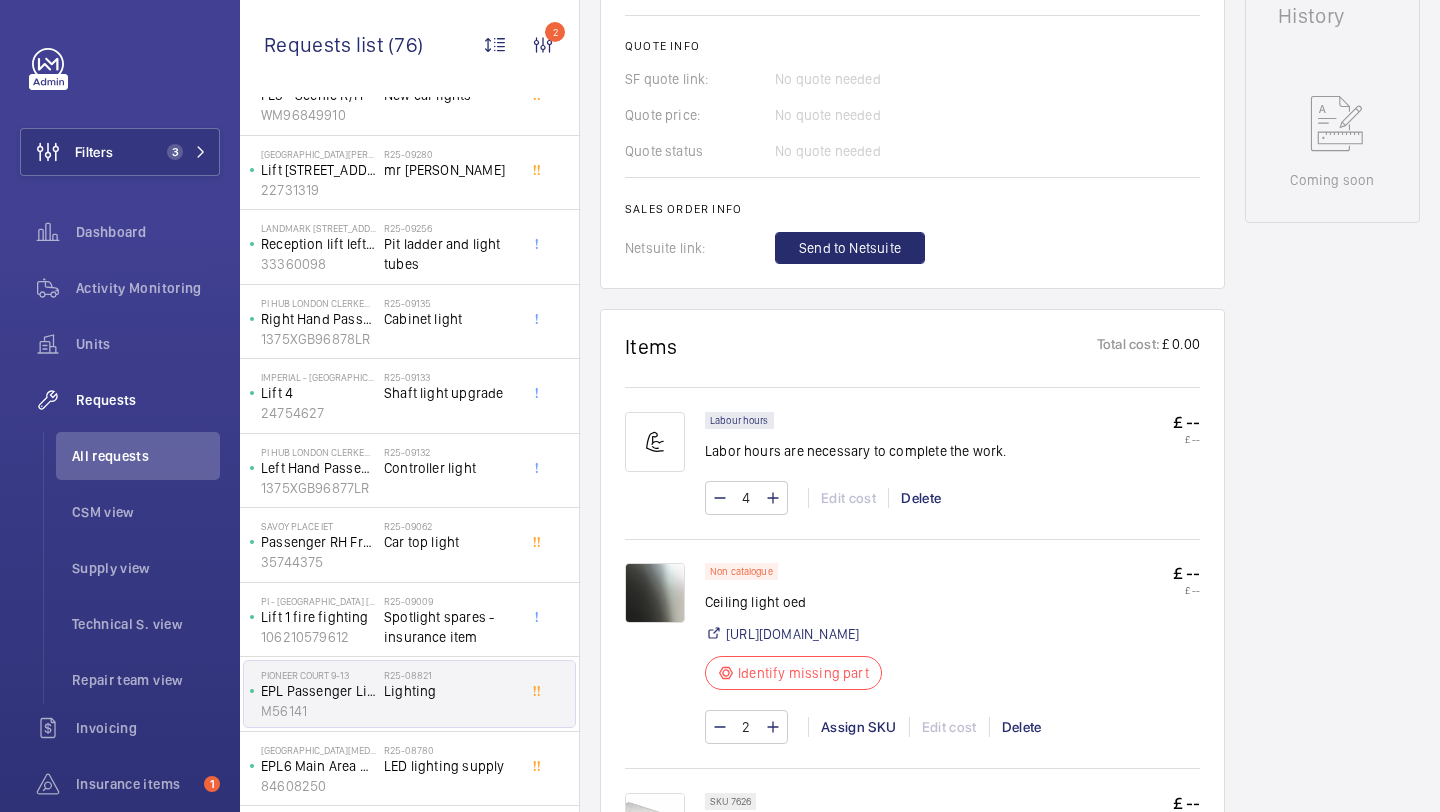scroll, scrollTop: 950, scrollLeft: 0, axis: vertical 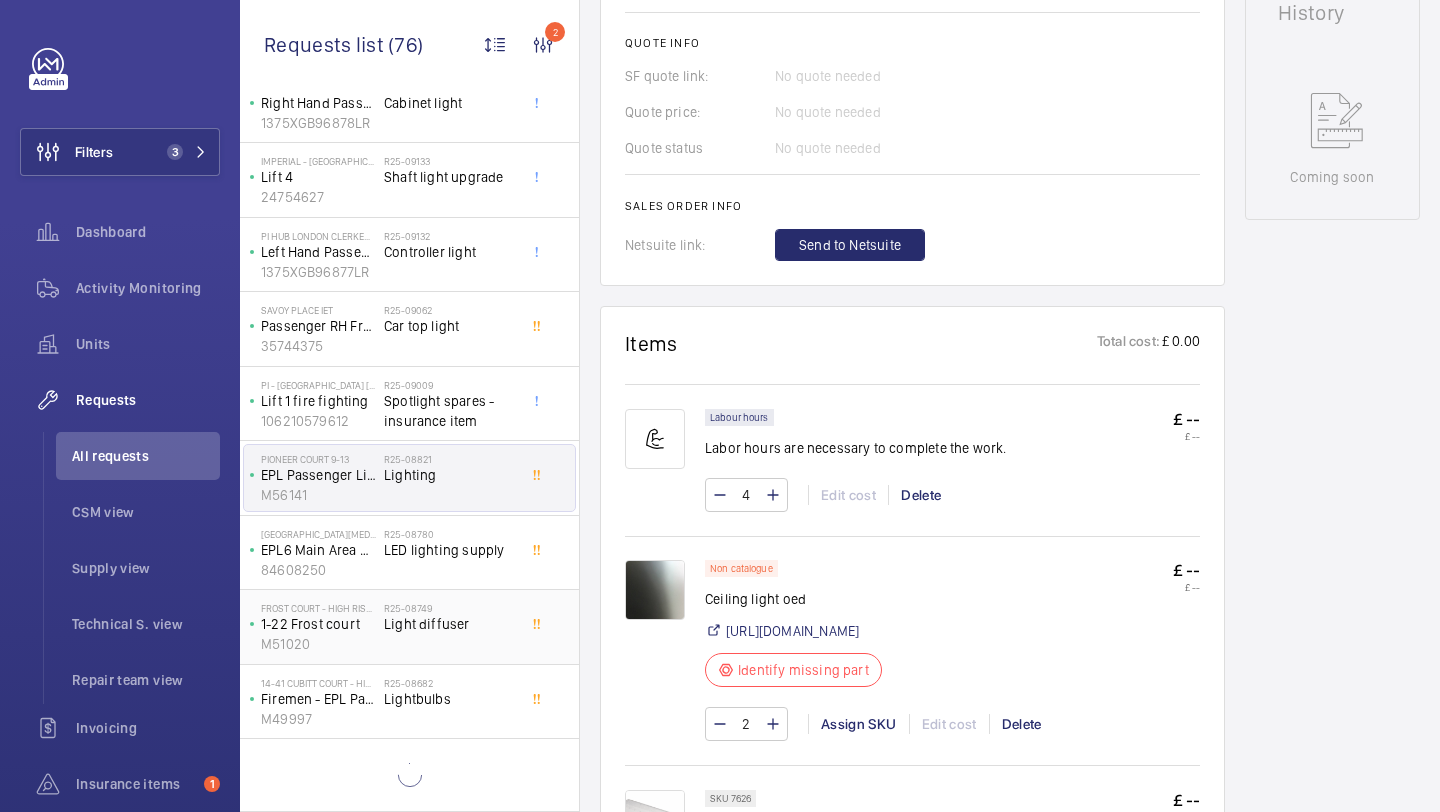 click on "R25-08749   Light diffuser" 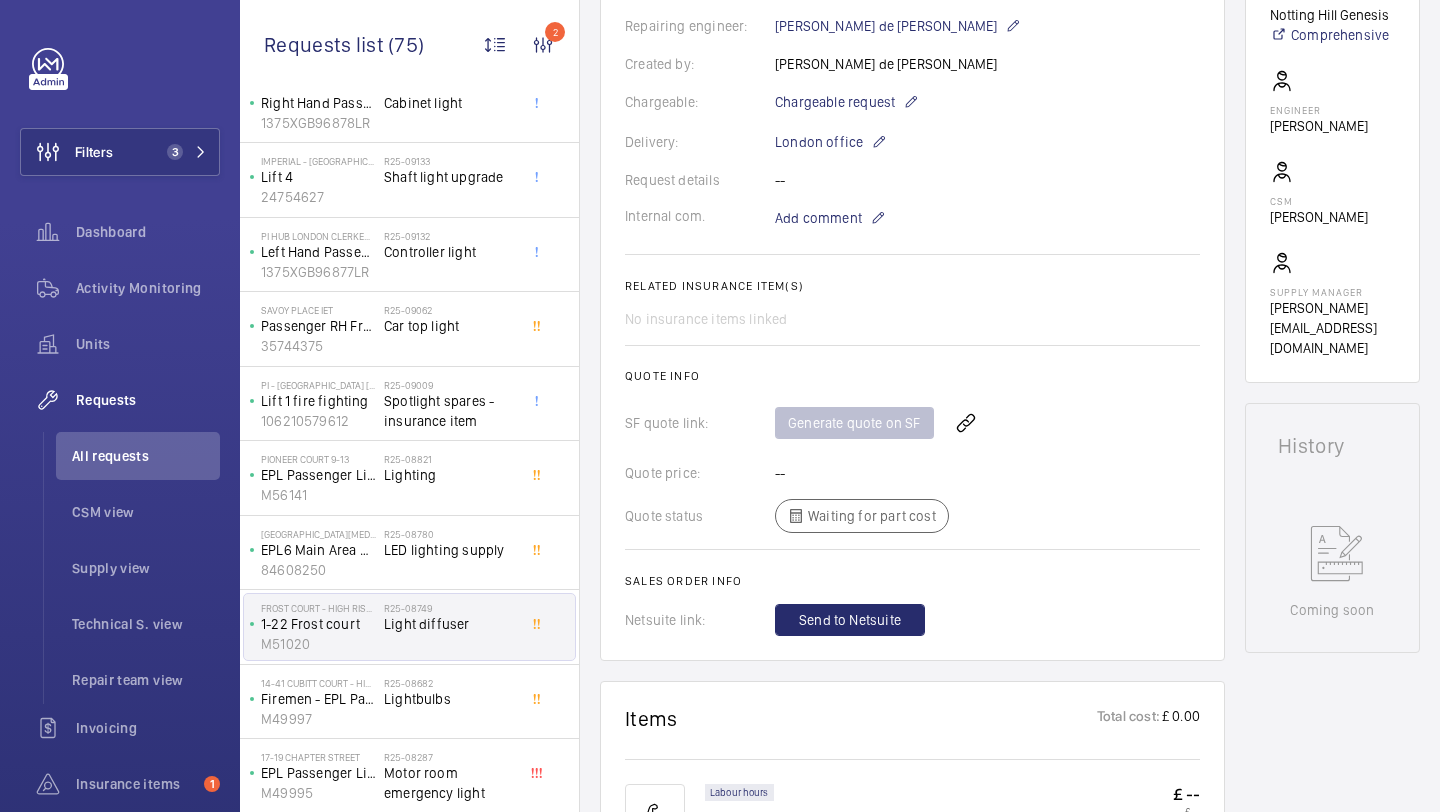 scroll, scrollTop: 1112, scrollLeft: 0, axis: vertical 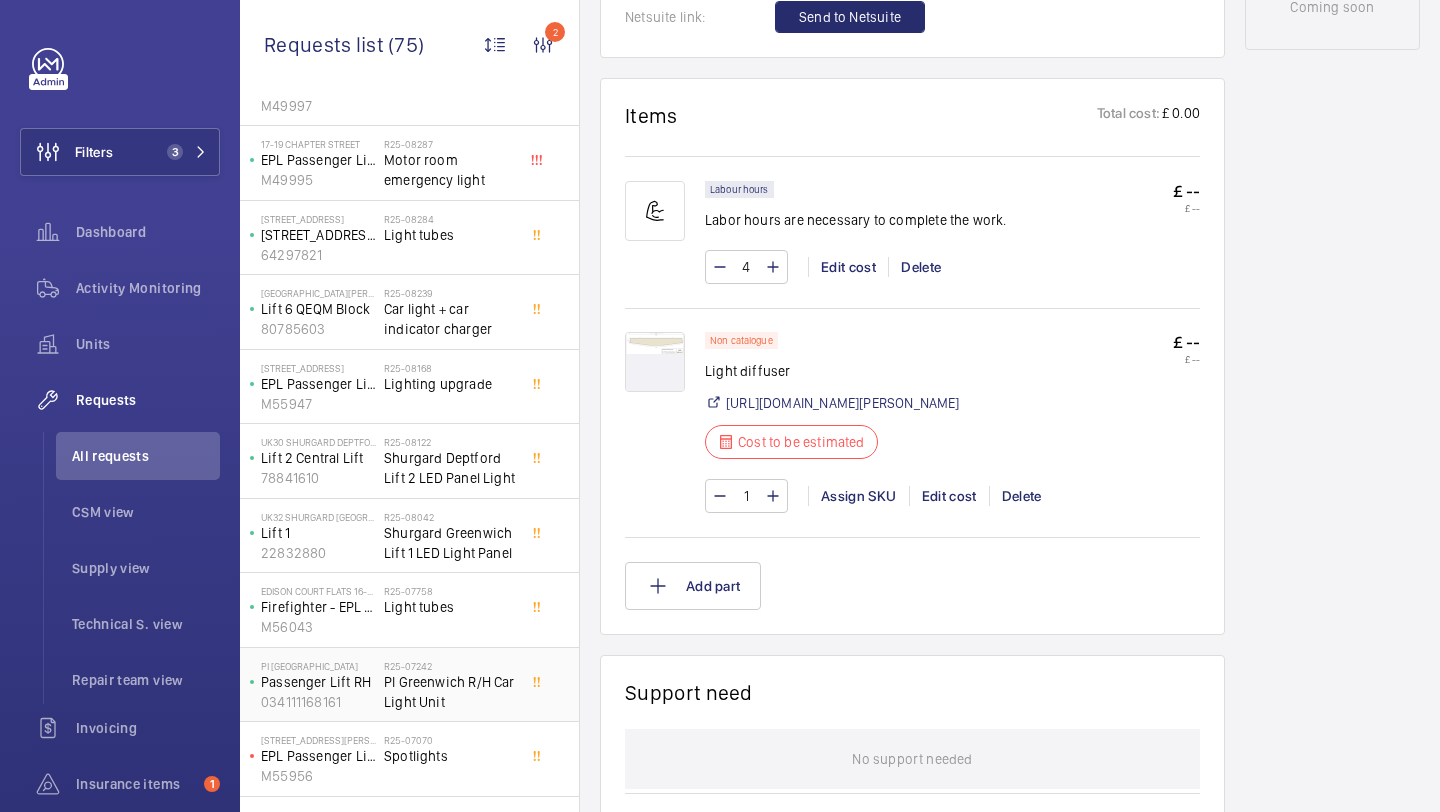 click on "PI Greenwich R/H Car Light Unit" 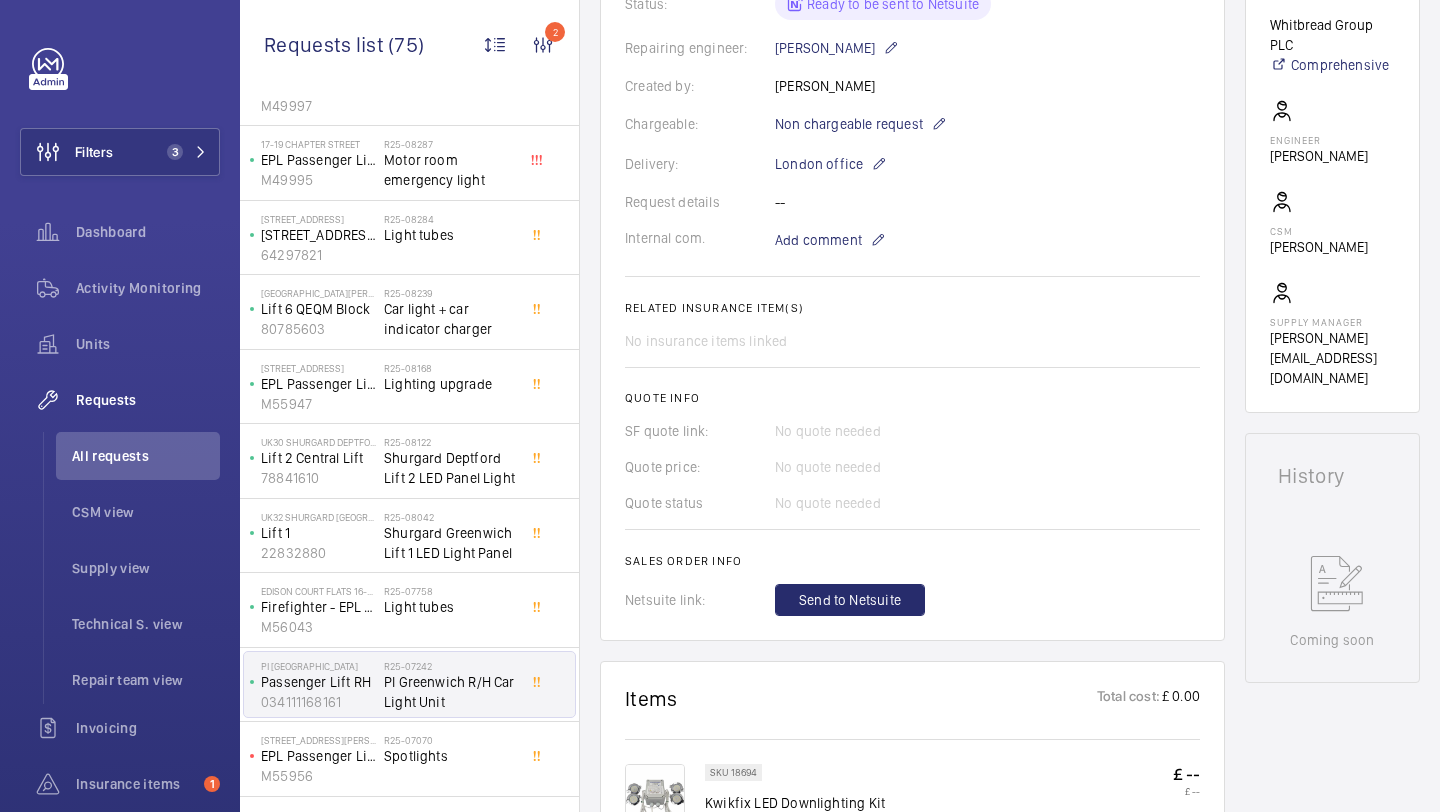 scroll, scrollTop: 971, scrollLeft: 0, axis: vertical 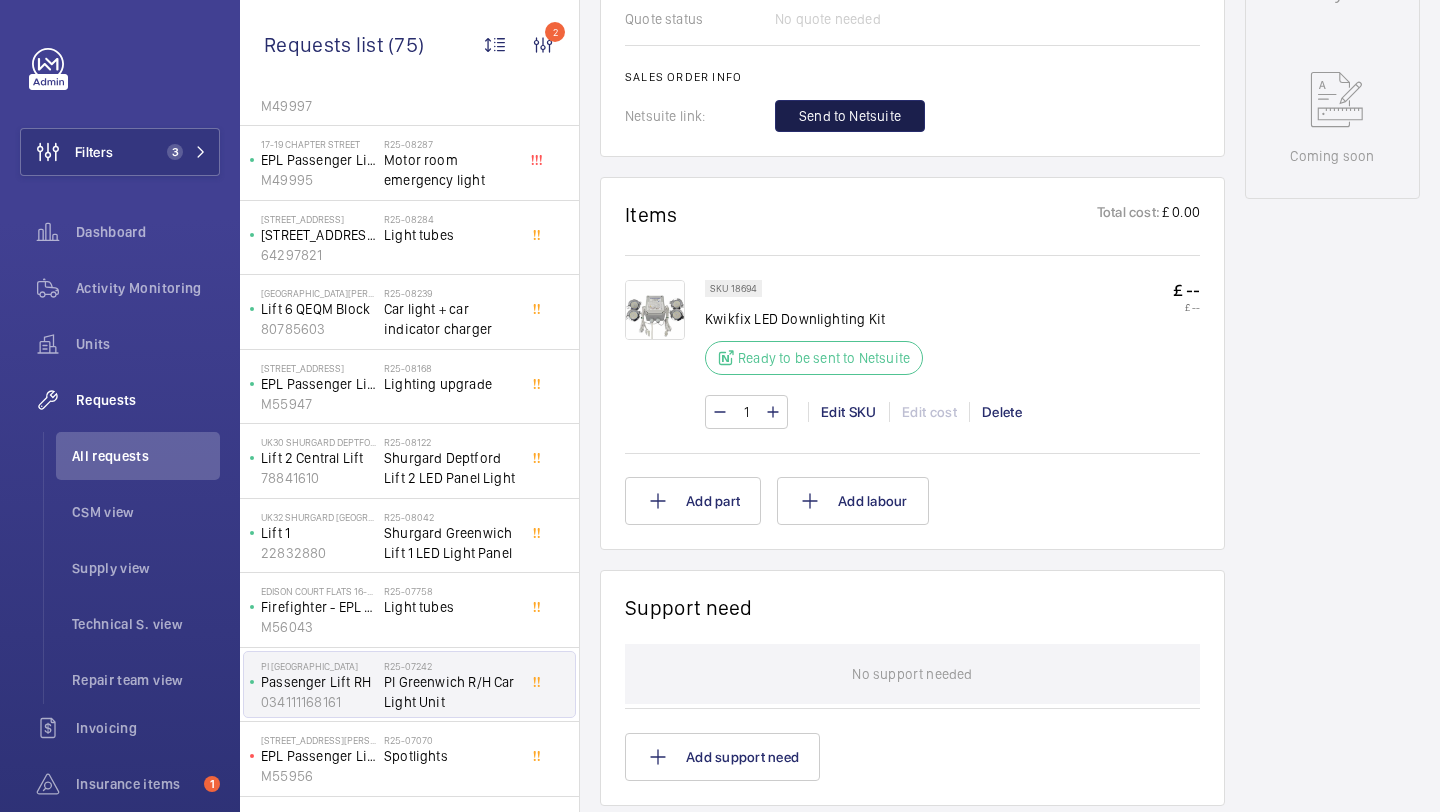 click on "Send to Netsuite" 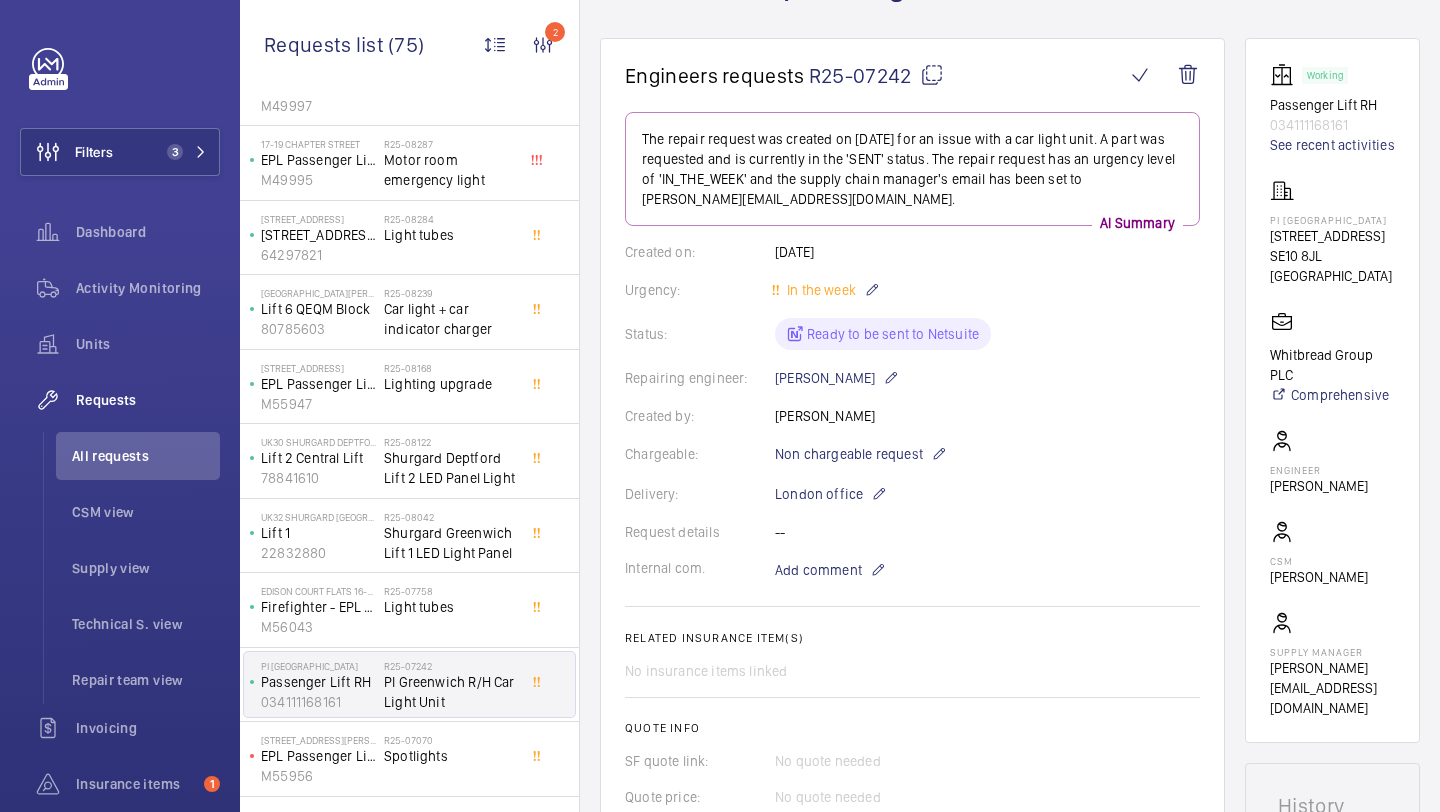 scroll, scrollTop: 80, scrollLeft: 0, axis: vertical 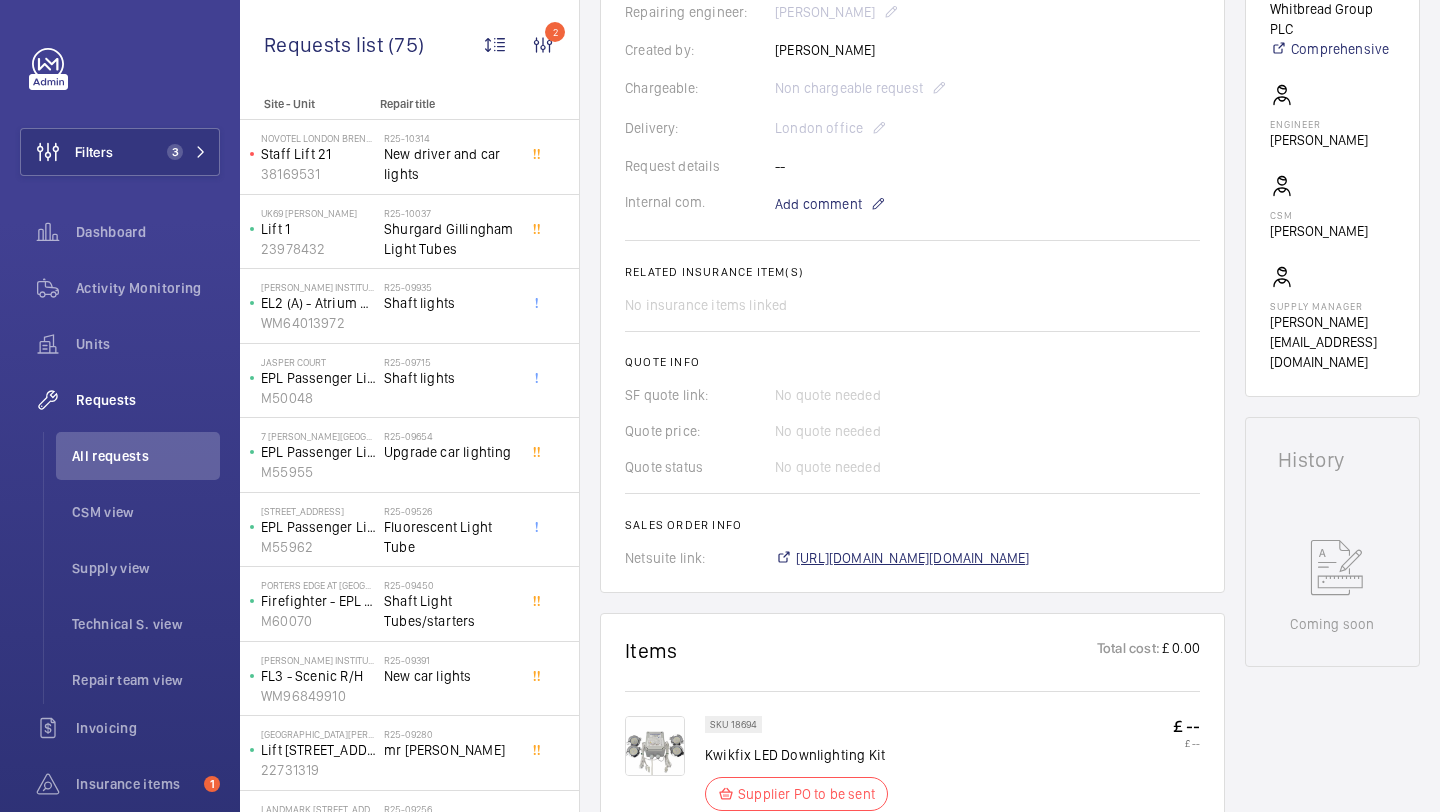 click on "https://6461500.app.netsuite.com/app/accounting/transactions/salesord.nl?id=2860871" 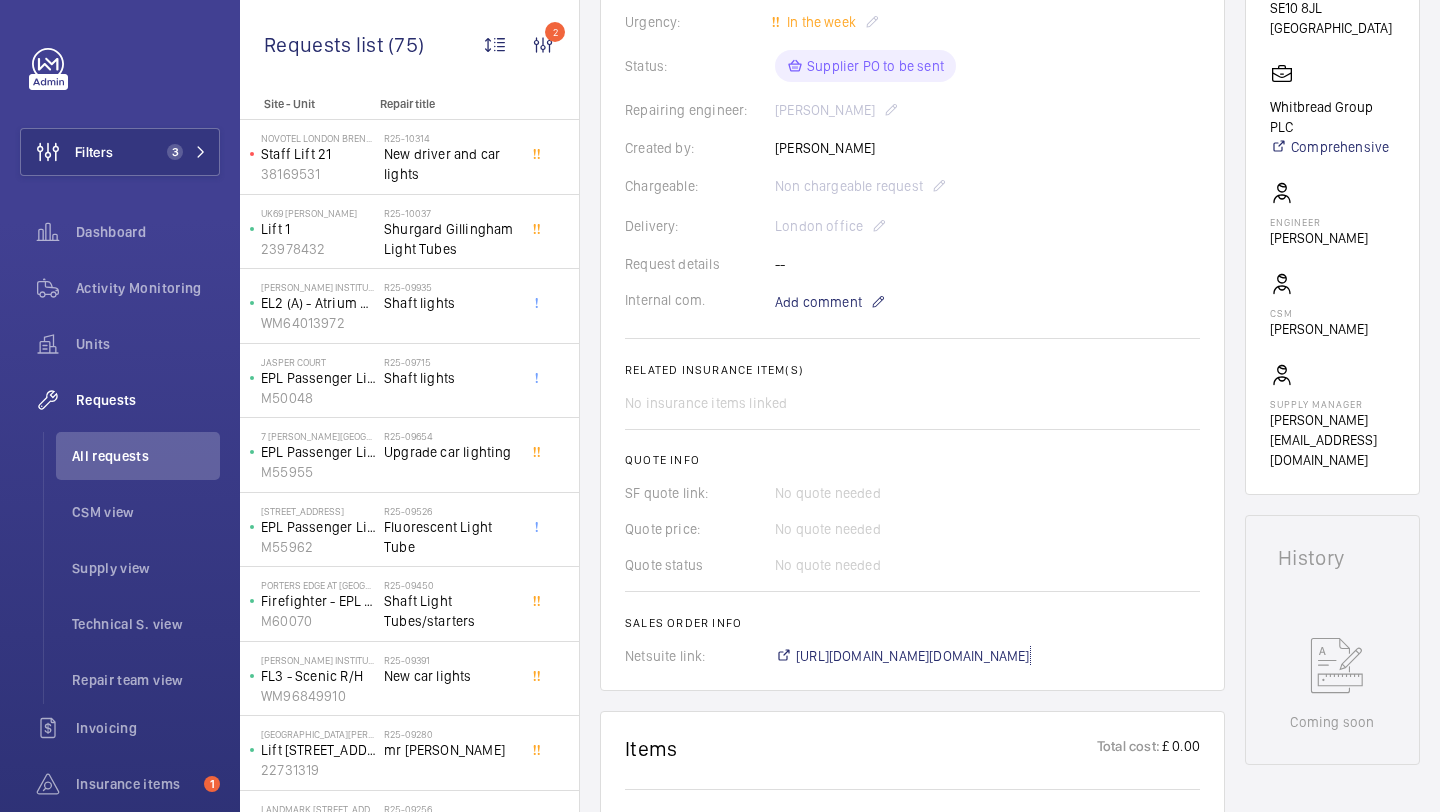scroll, scrollTop: 358, scrollLeft: 0, axis: vertical 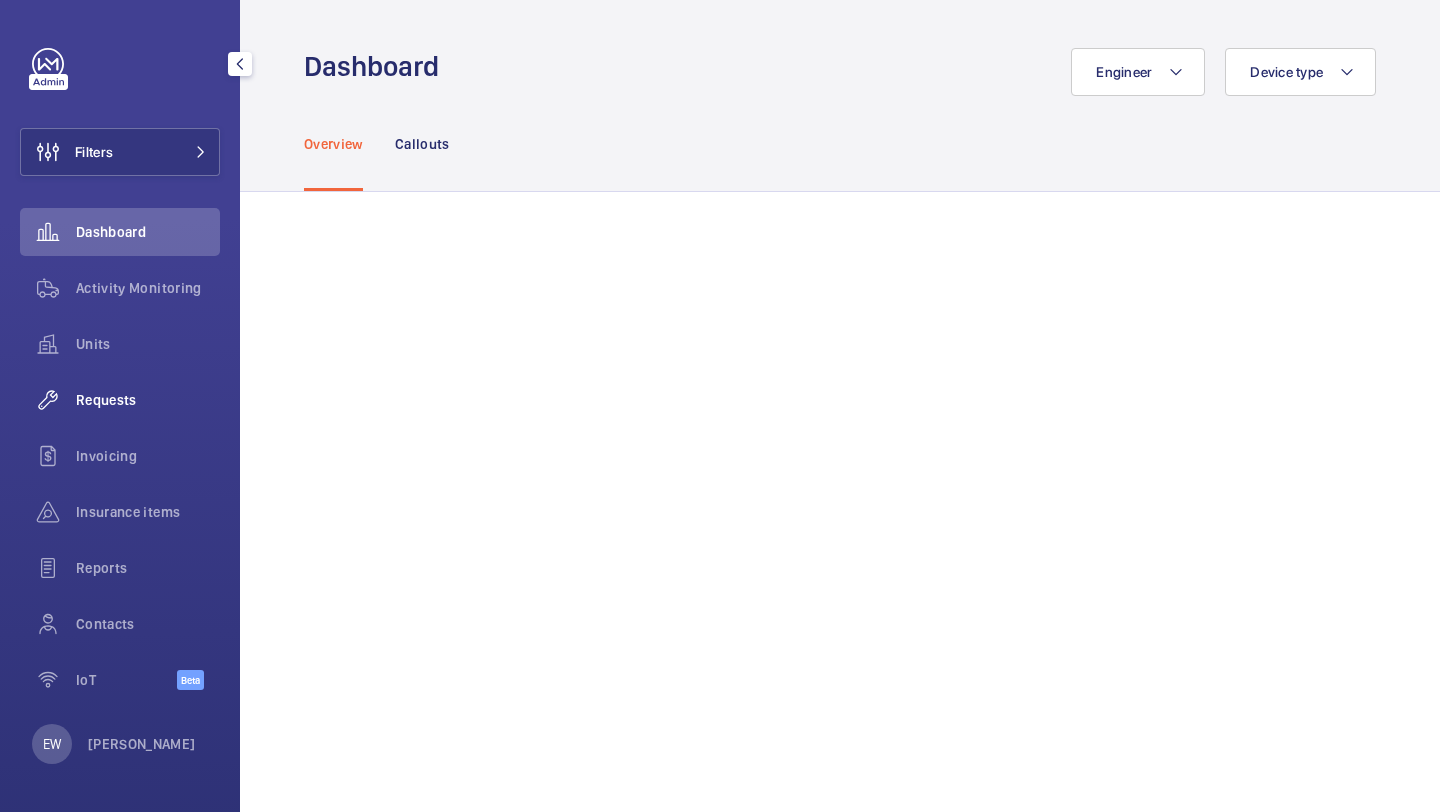 click on "Requests" 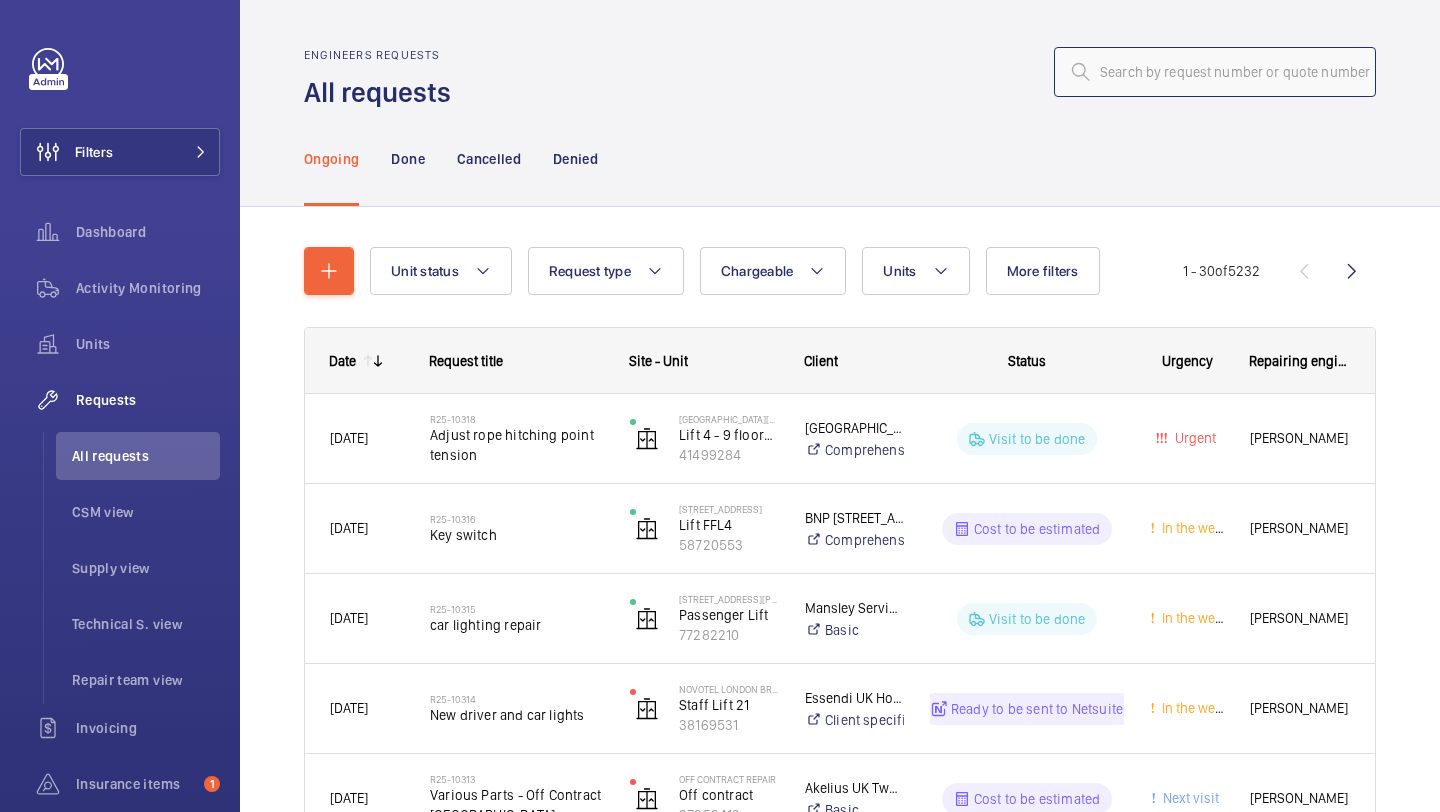 click 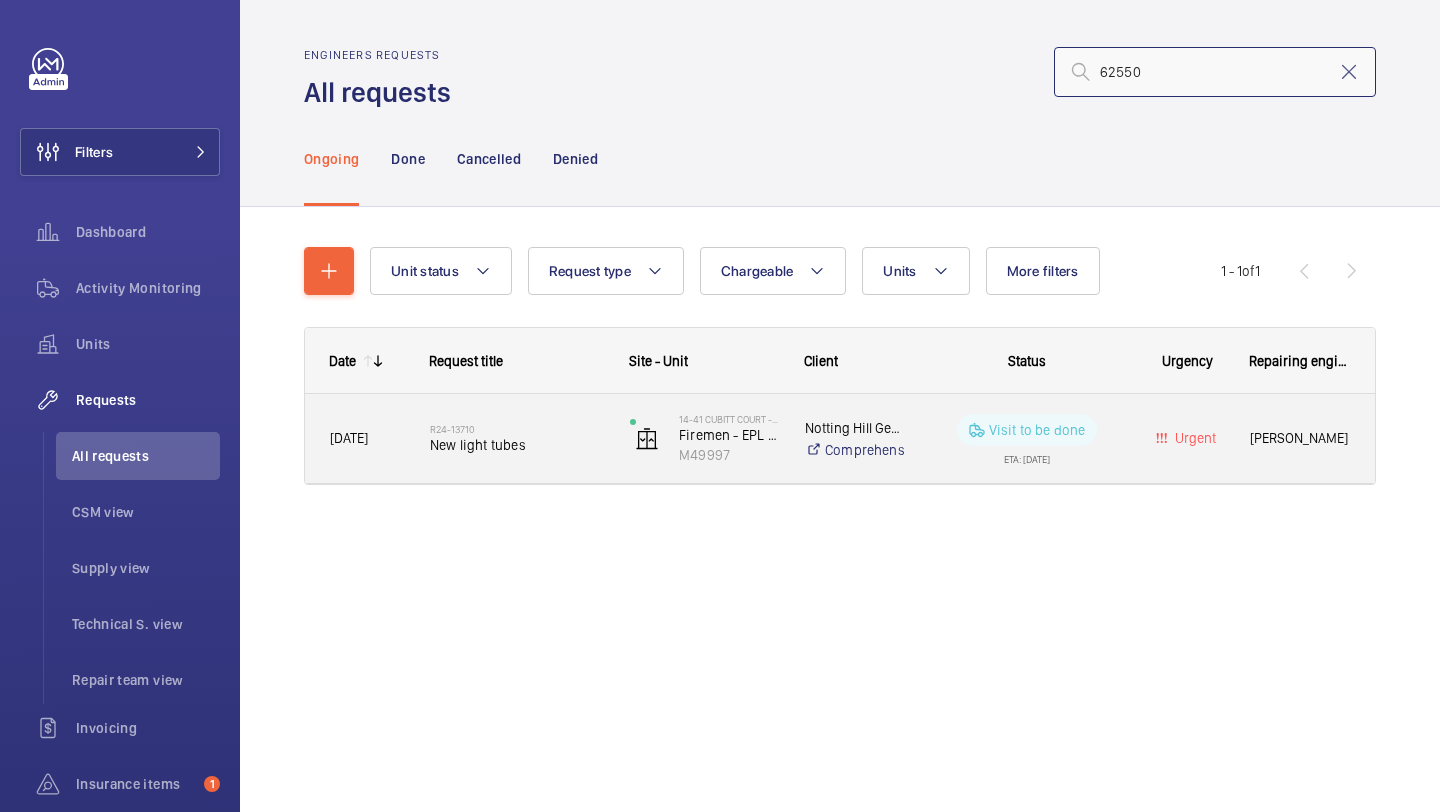 type on "62550" 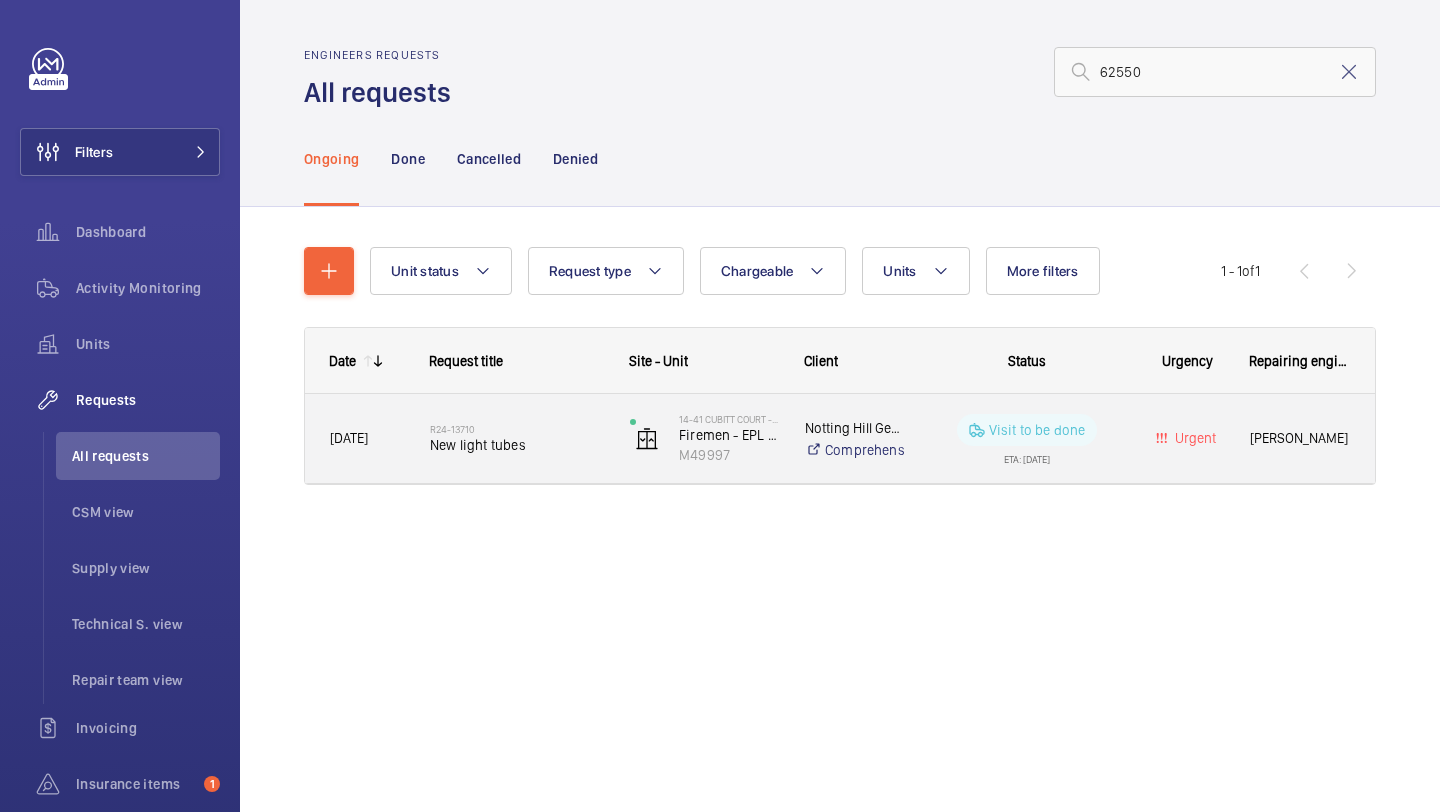 click on "R24-13710   New light tubes" 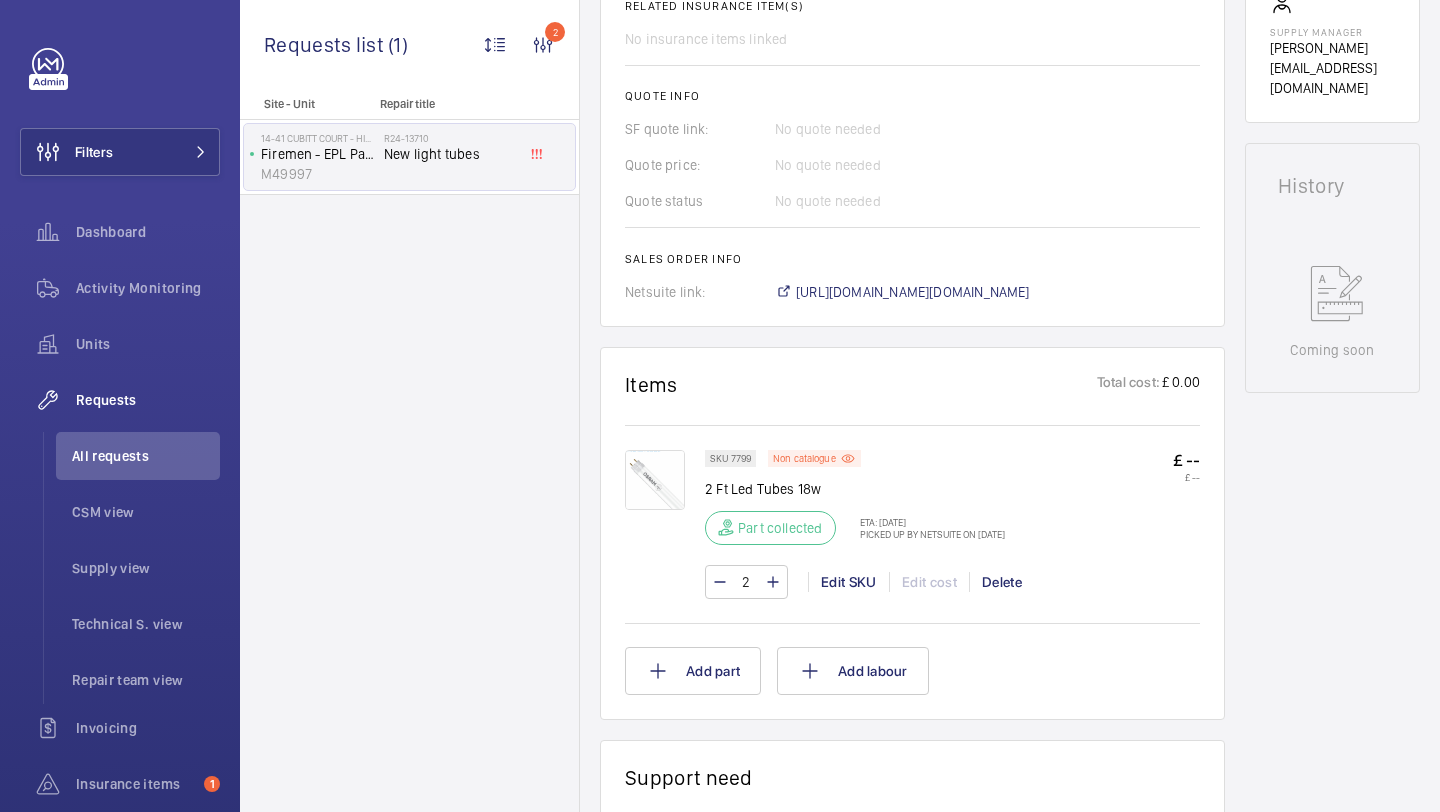 scroll, scrollTop: 808, scrollLeft: 0, axis: vertical 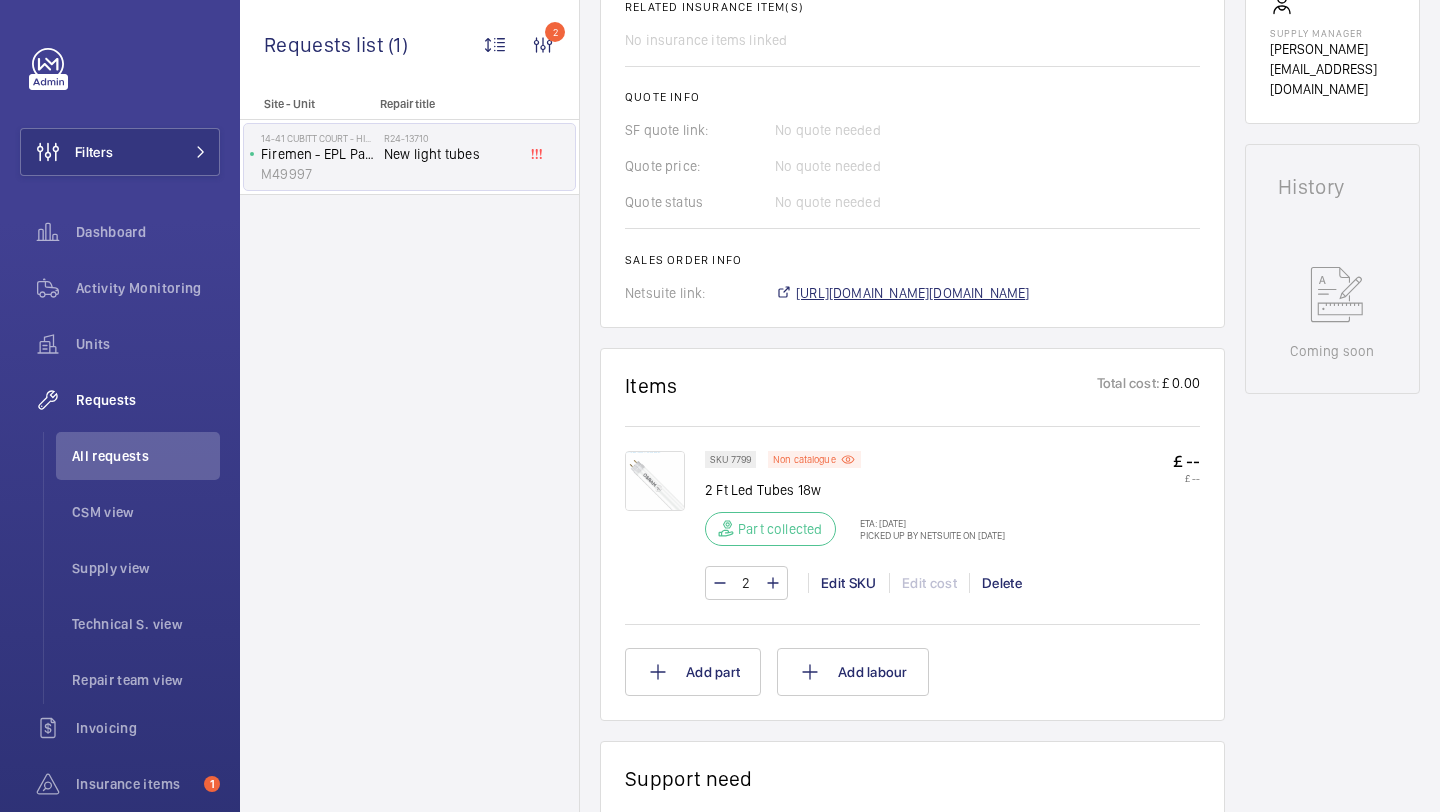 click on "https://6461500.app.netsuite.com/app/accounting/transactions/salesord.nl?id=2083227" 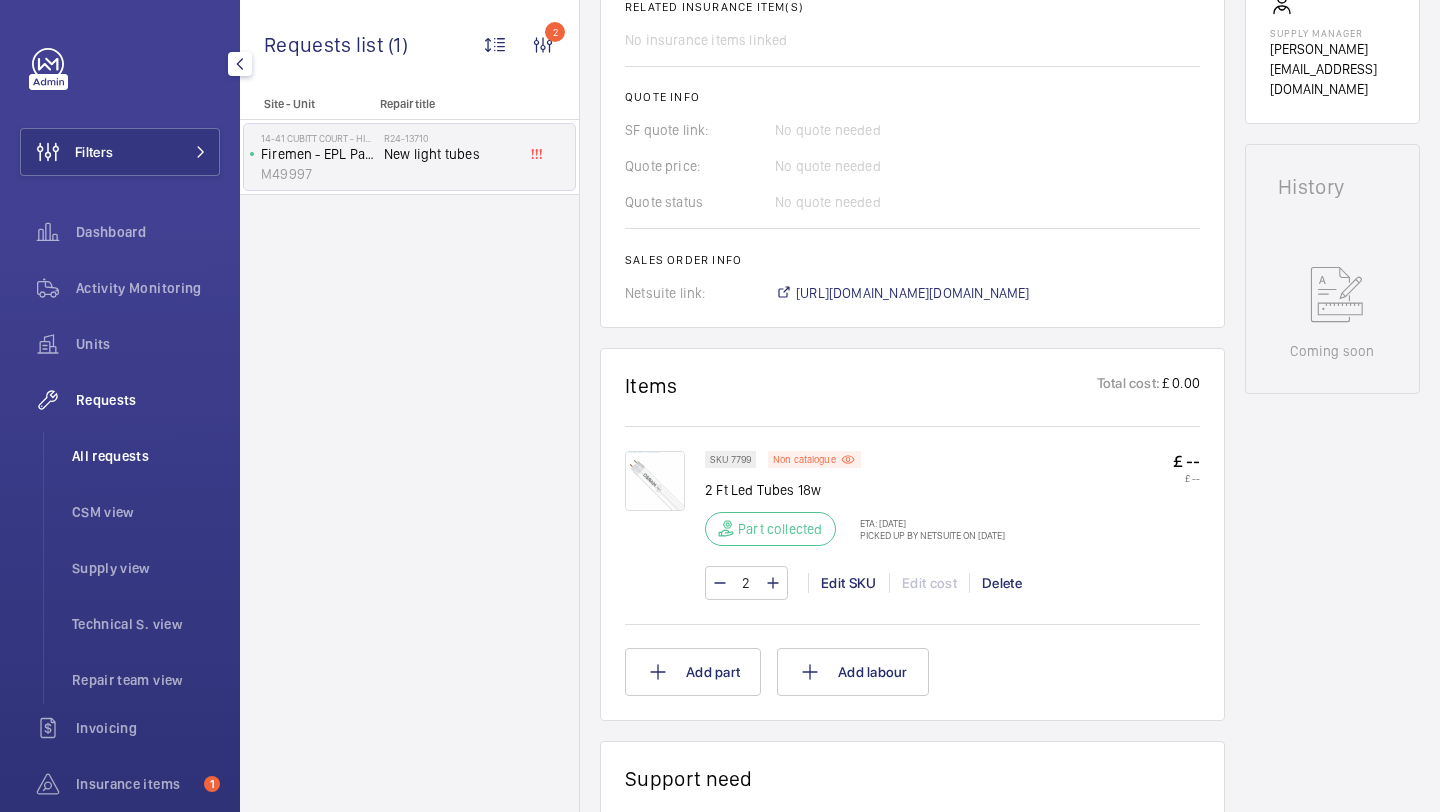 click on "All requests" 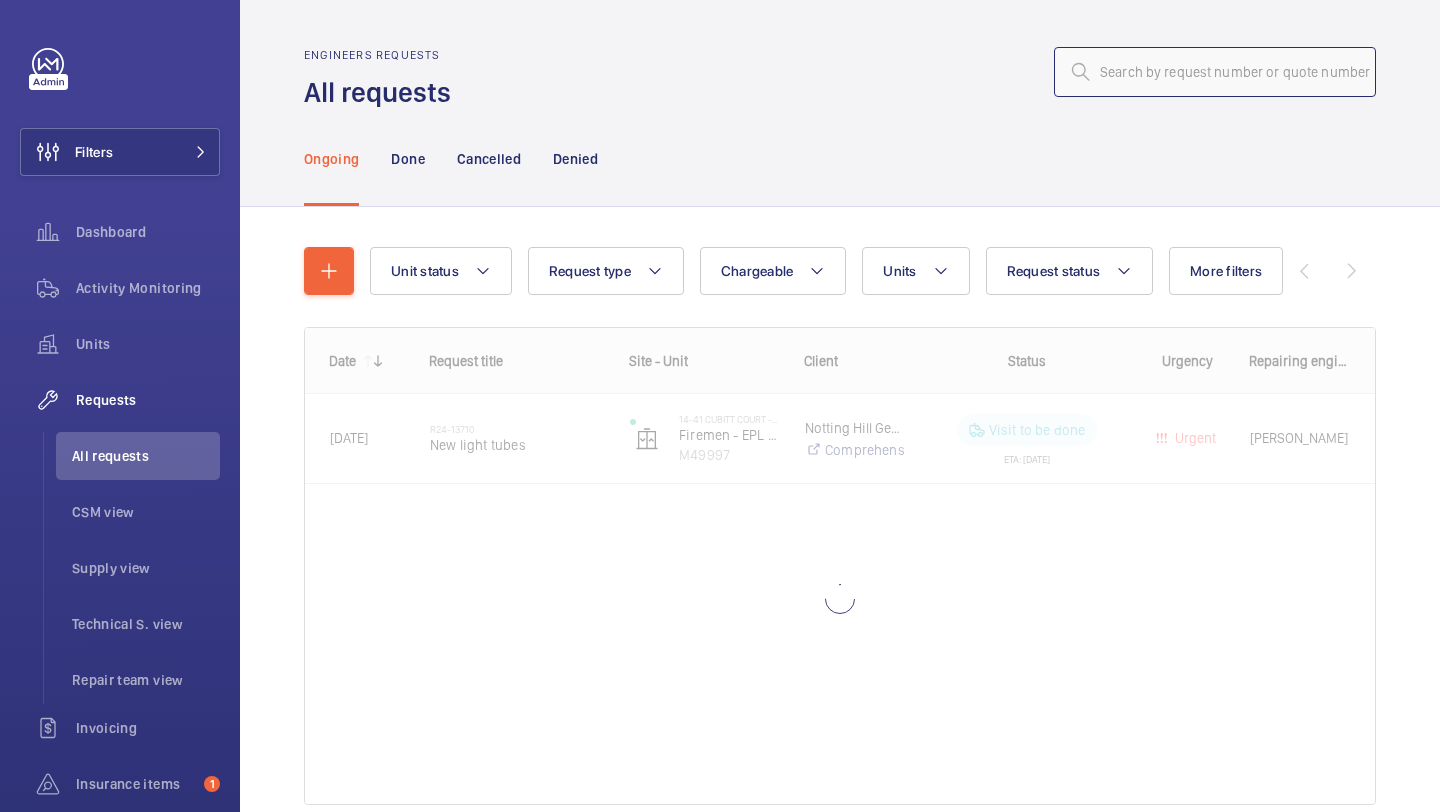 click 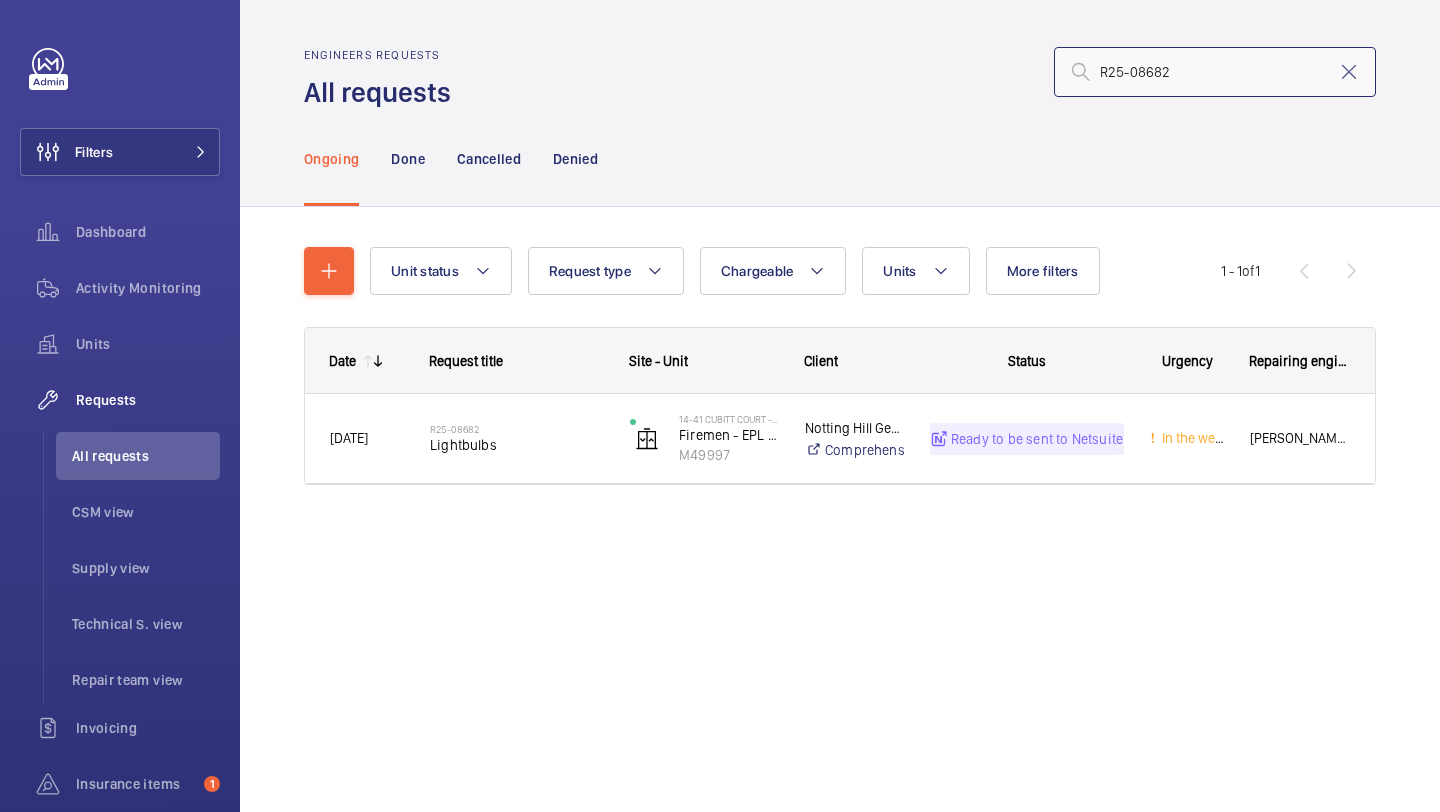 type on "R25-08682" 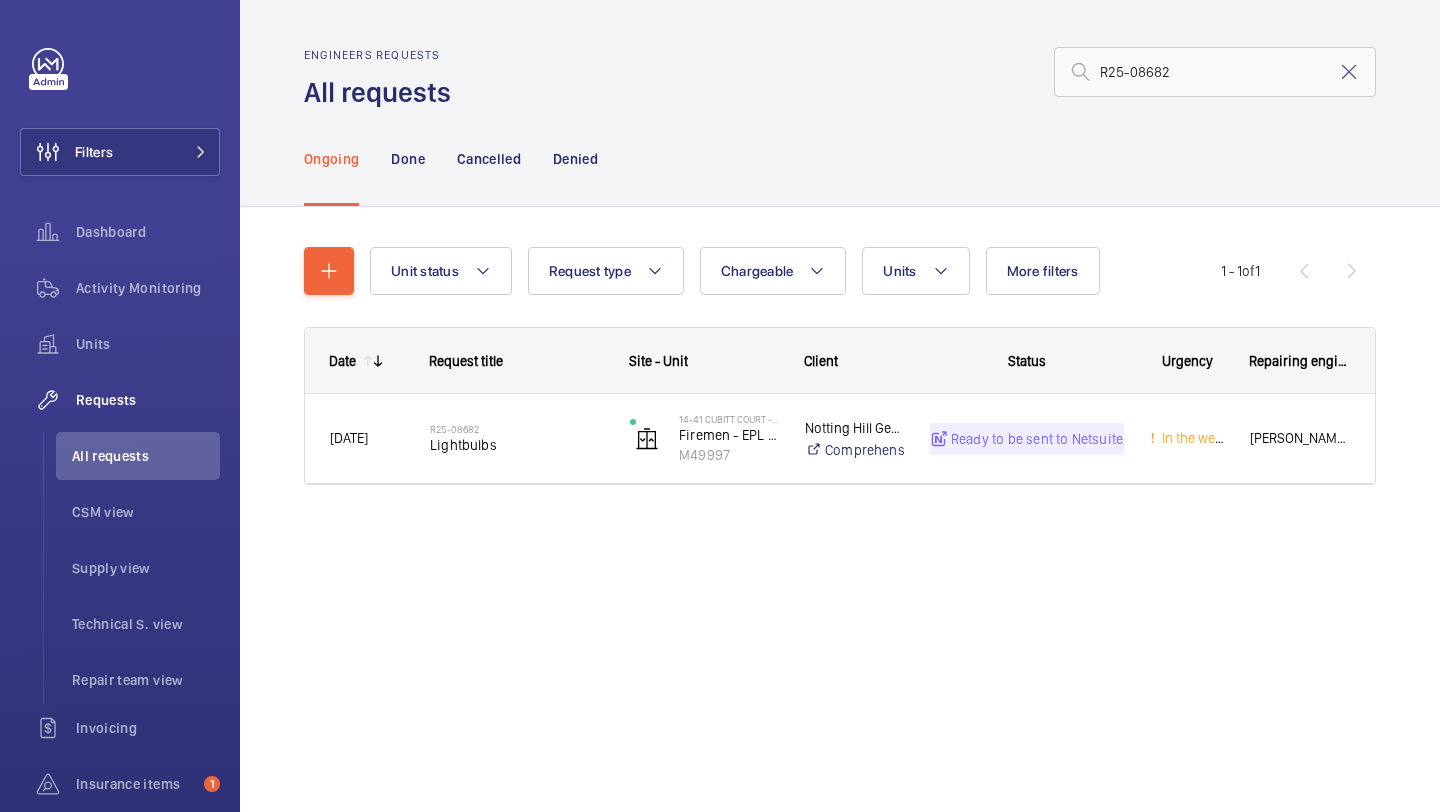 click on "R25-08682   Lightbulbs" 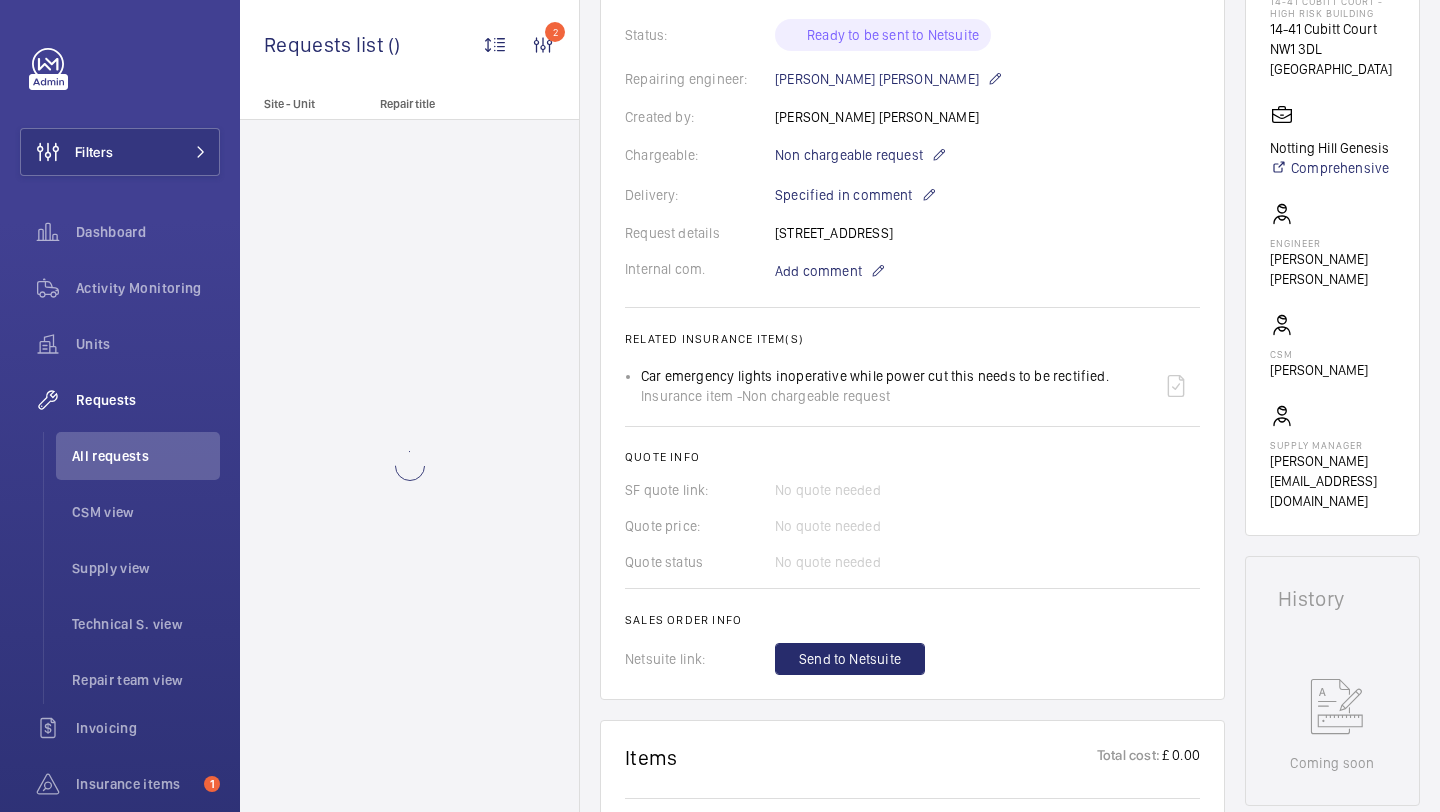 scroll, scrollTop: 701, scrollLeft: 0, axis: vertical 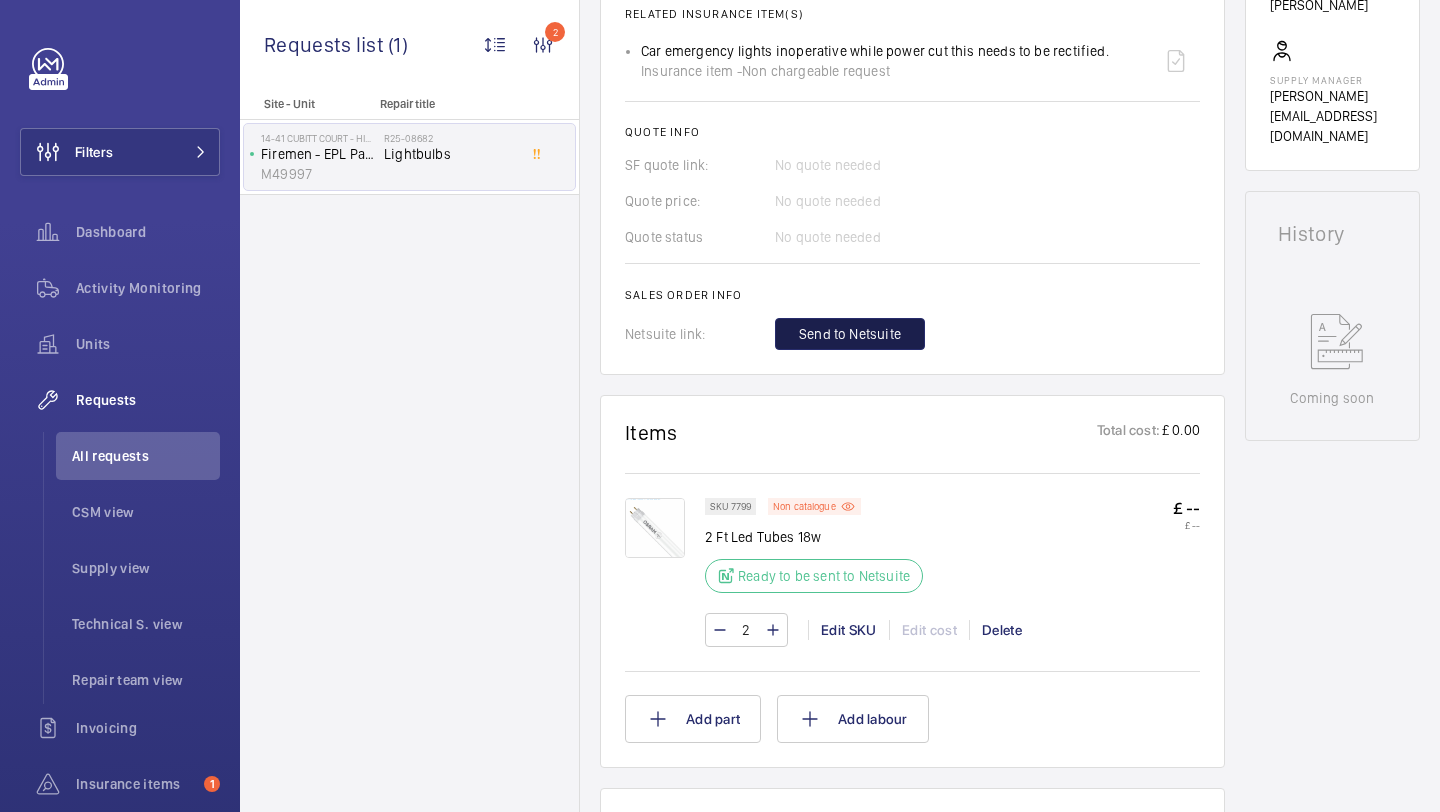 click on "Send to Netsuite" 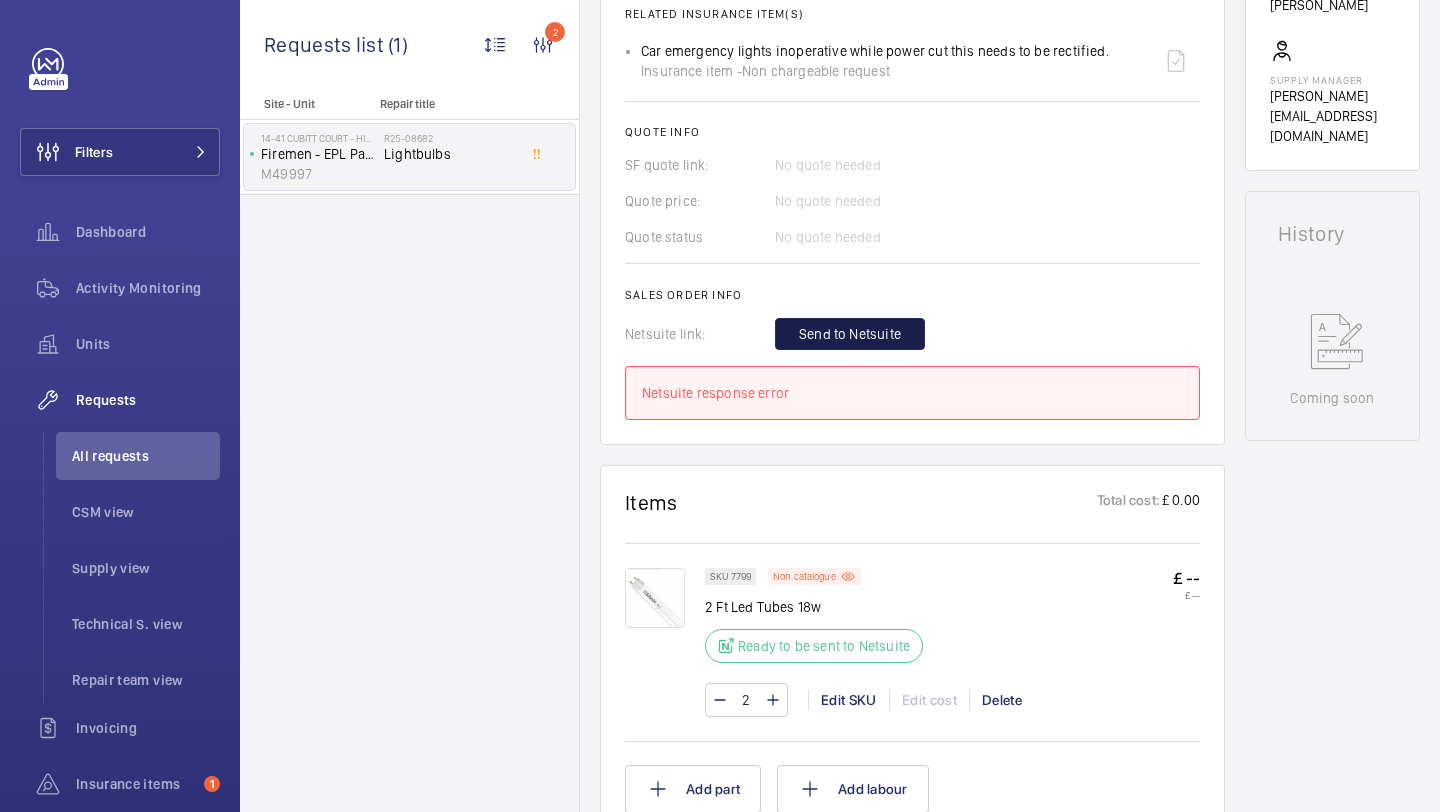 click on "Send to Netsuite" 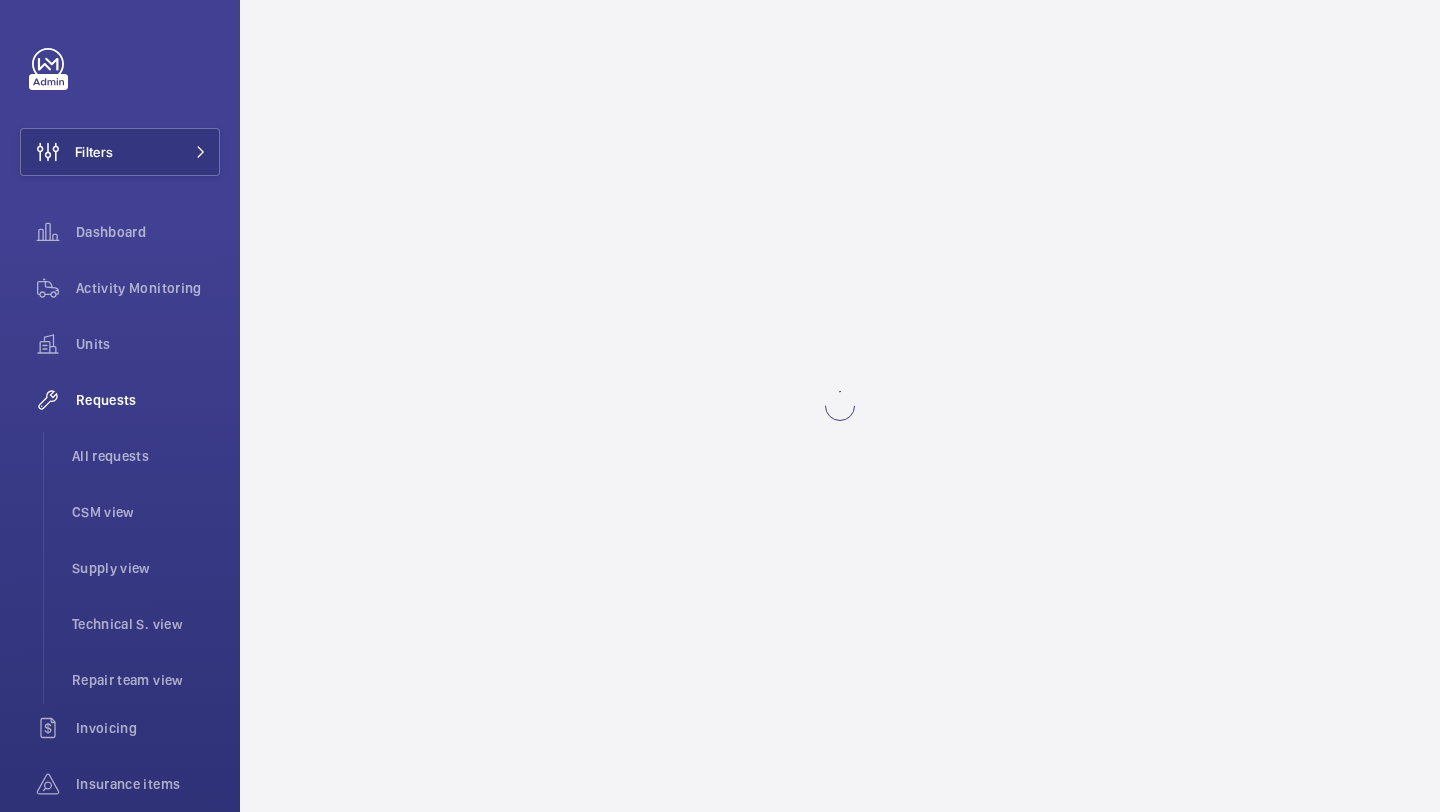 scroll, scrollTop: 0, scrollLeft: 0, axis: both 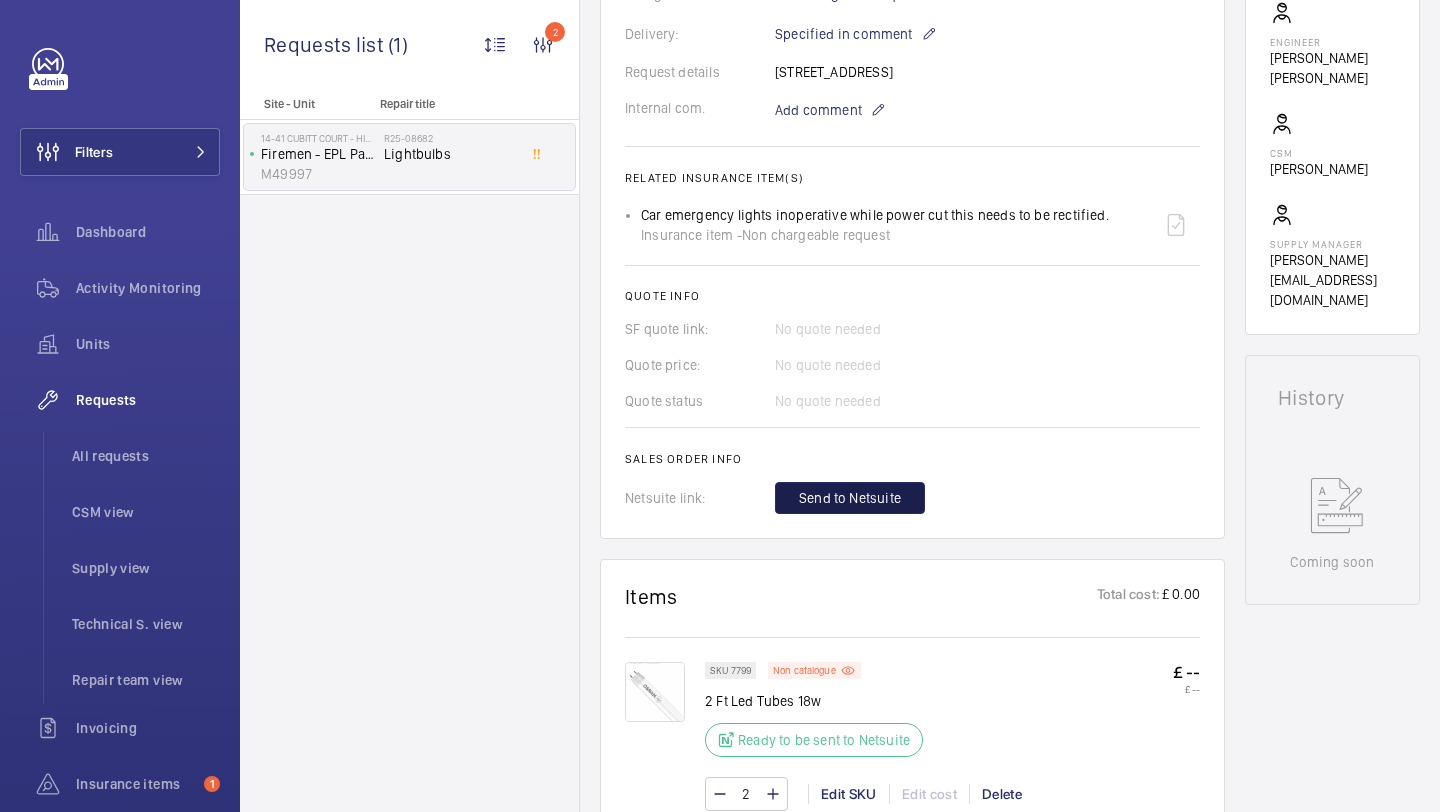 click on "Send to Netsuite" 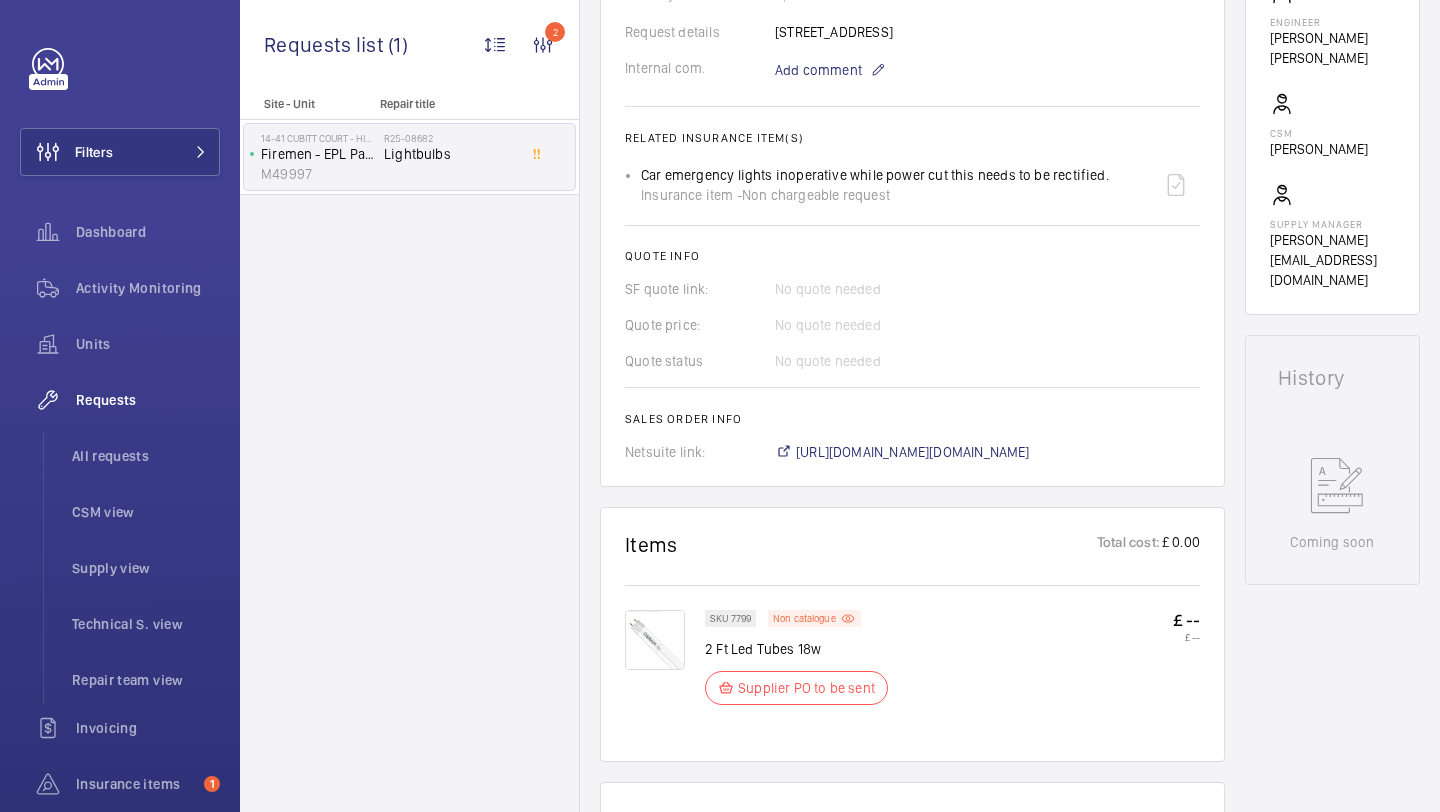 scroll, scrollTop: 637, scrollLeft: 0, axis: vertical 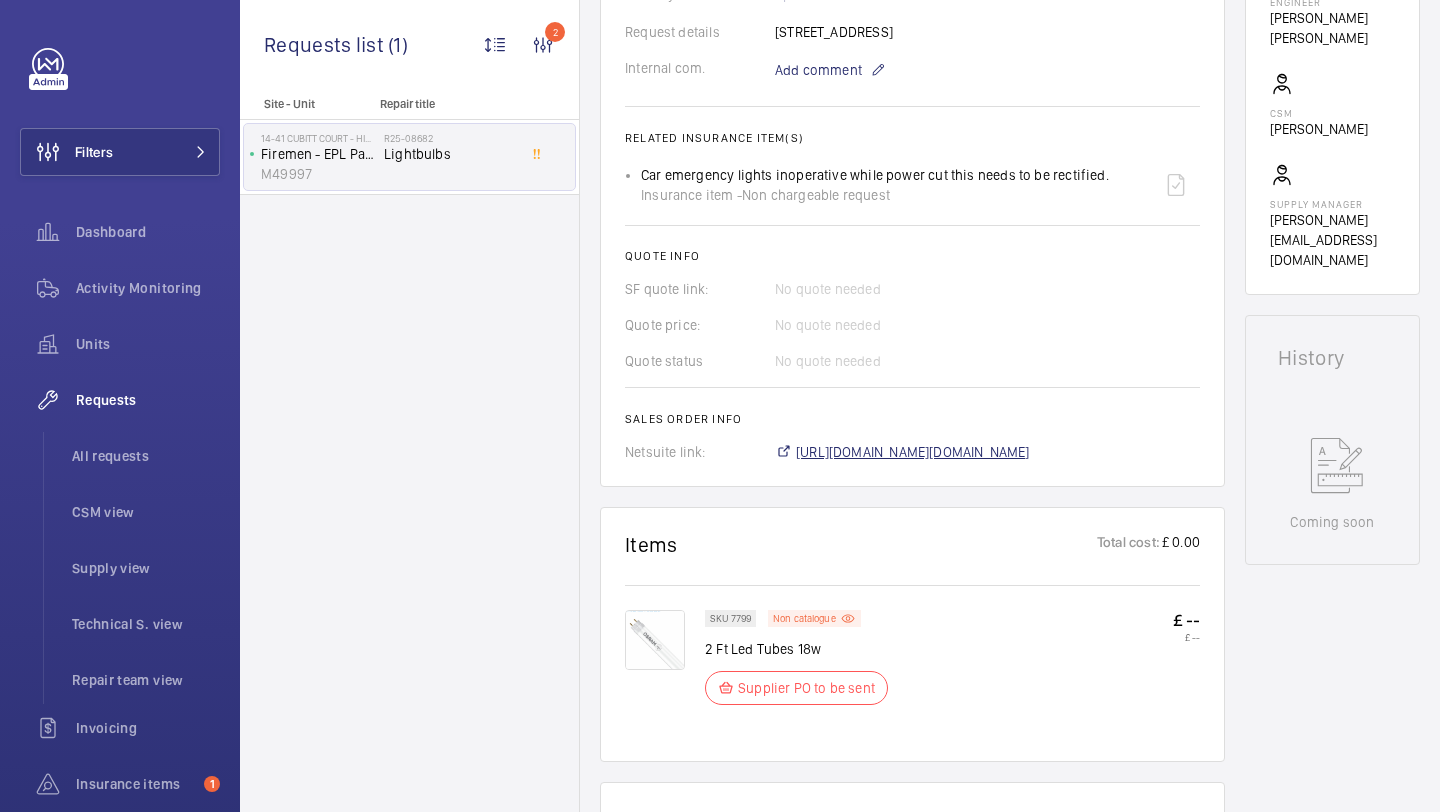 click on "https://6461500.app.netsuite.com/app/accounting/transactions/salesord.nl?id=2860992" 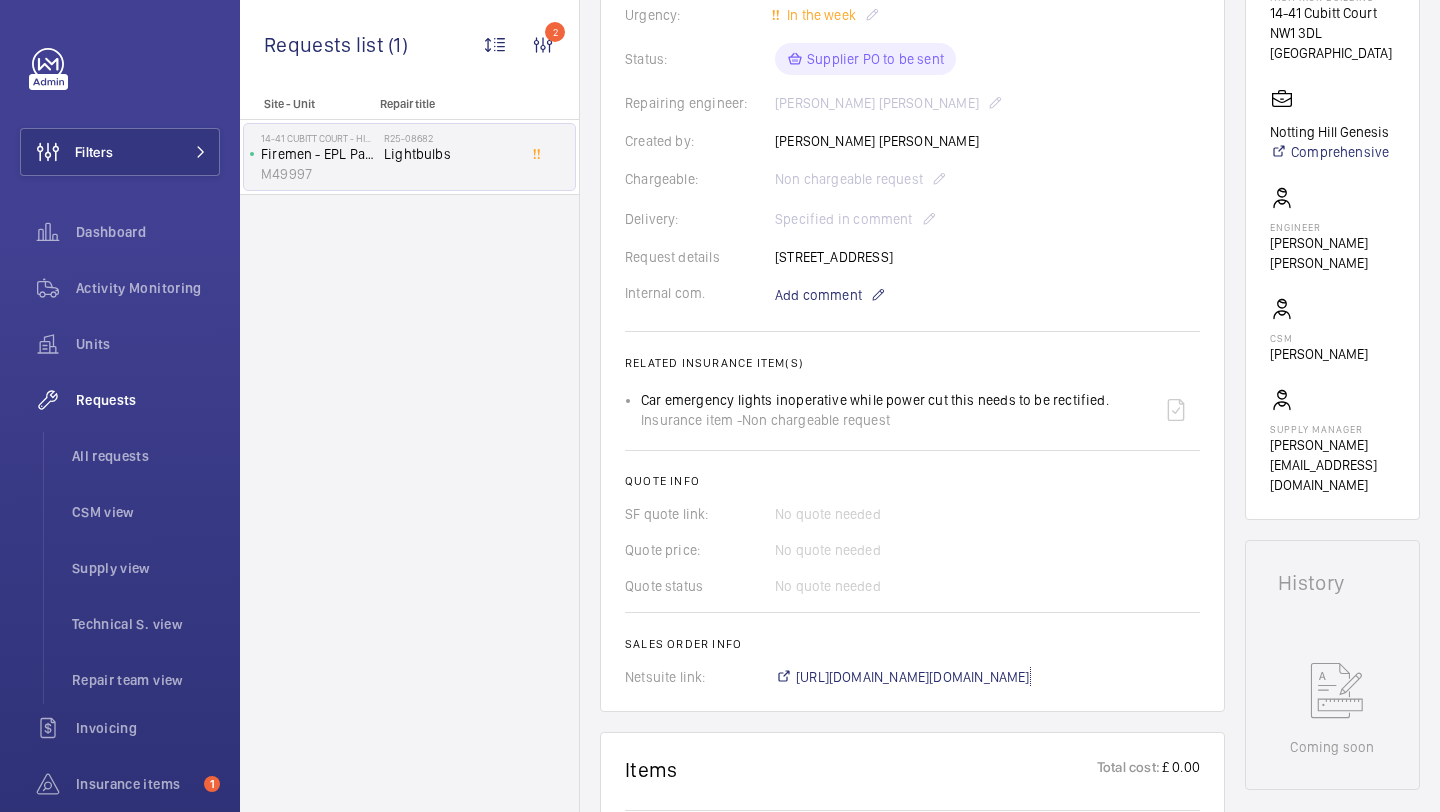 scroll, scrollTop: 0, scrollLeft: 0, axis: both 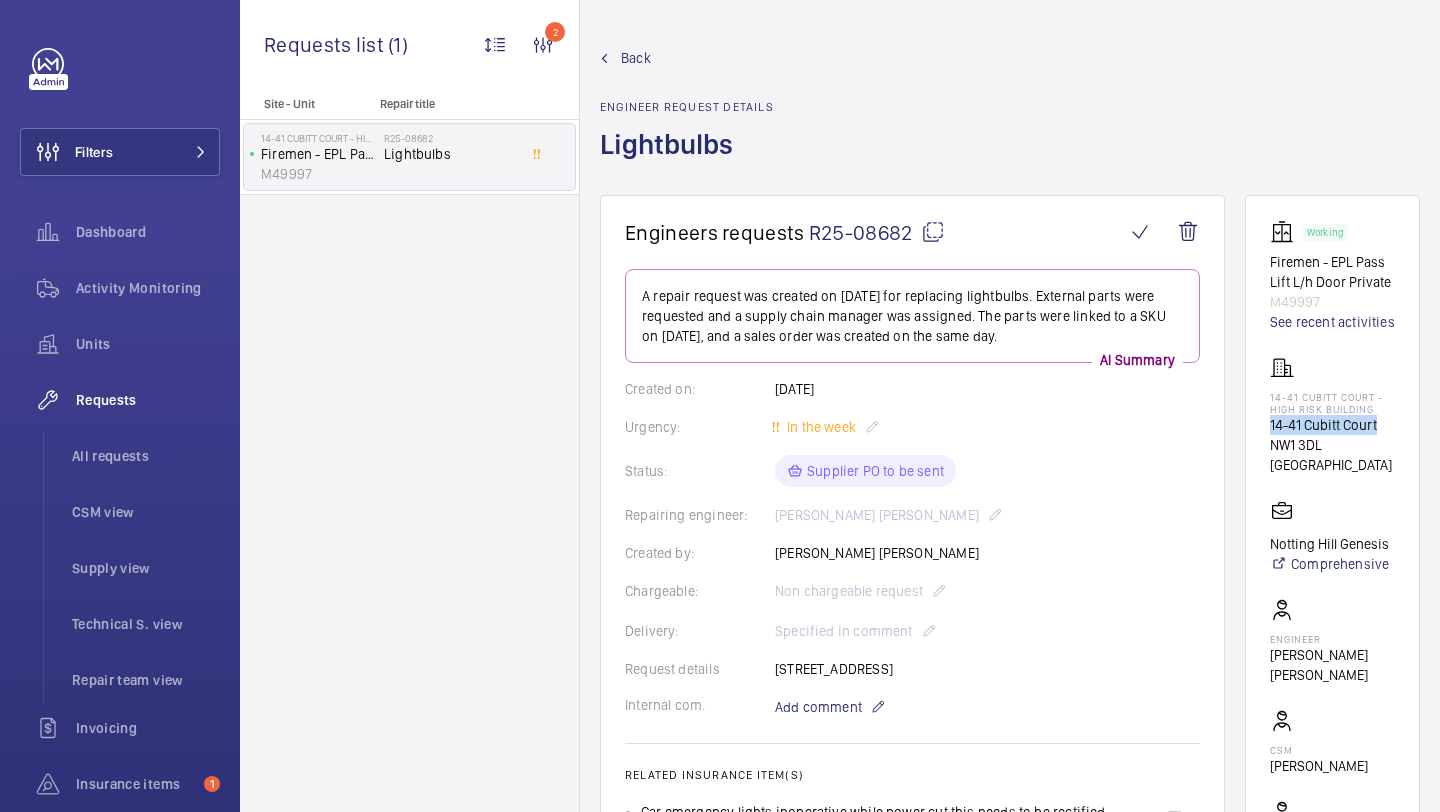 drag, startPoint x: 1383, startPoint y: 446, endPoint x: 1272, endPoint y: 448, distance: 111.01801 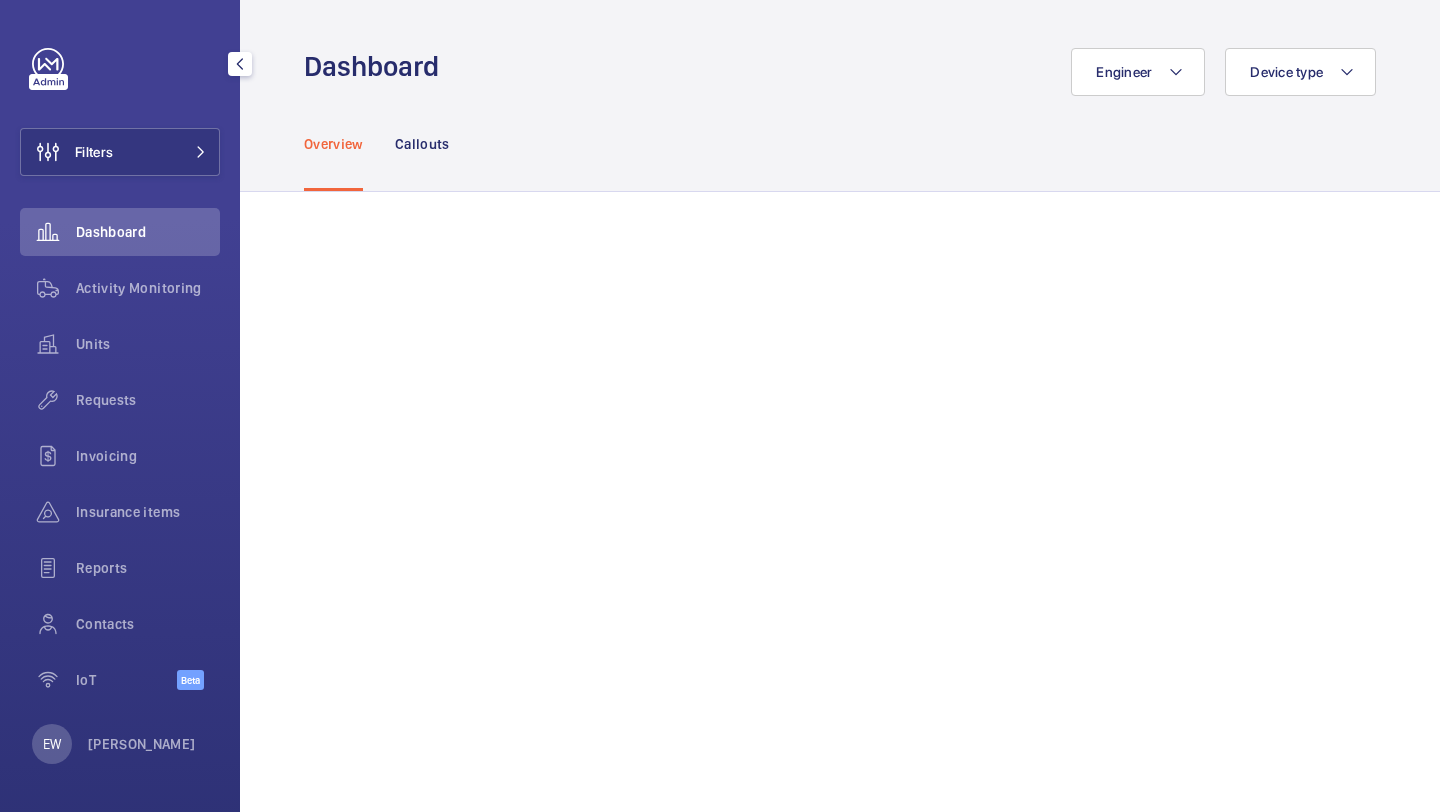 click on "Requests" 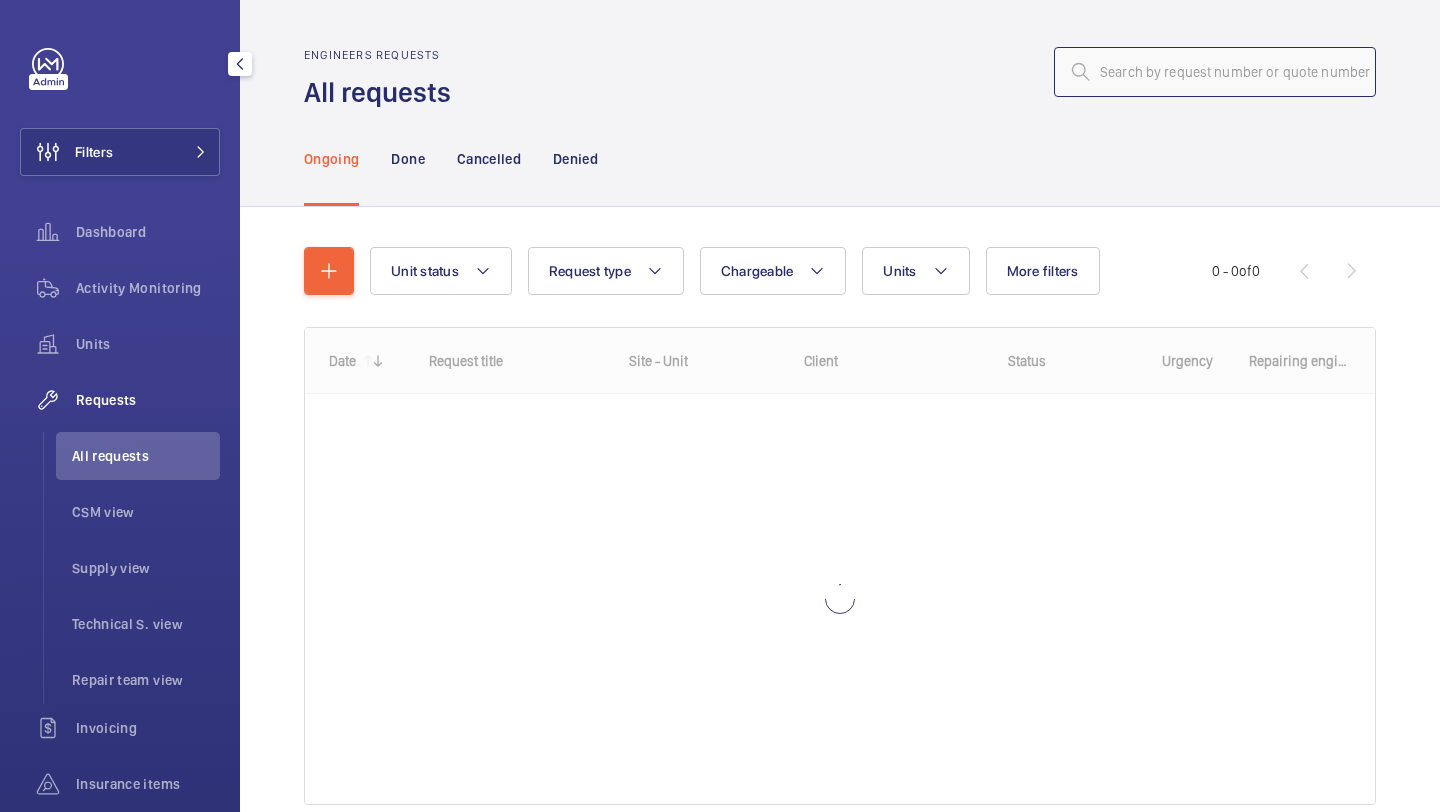 click 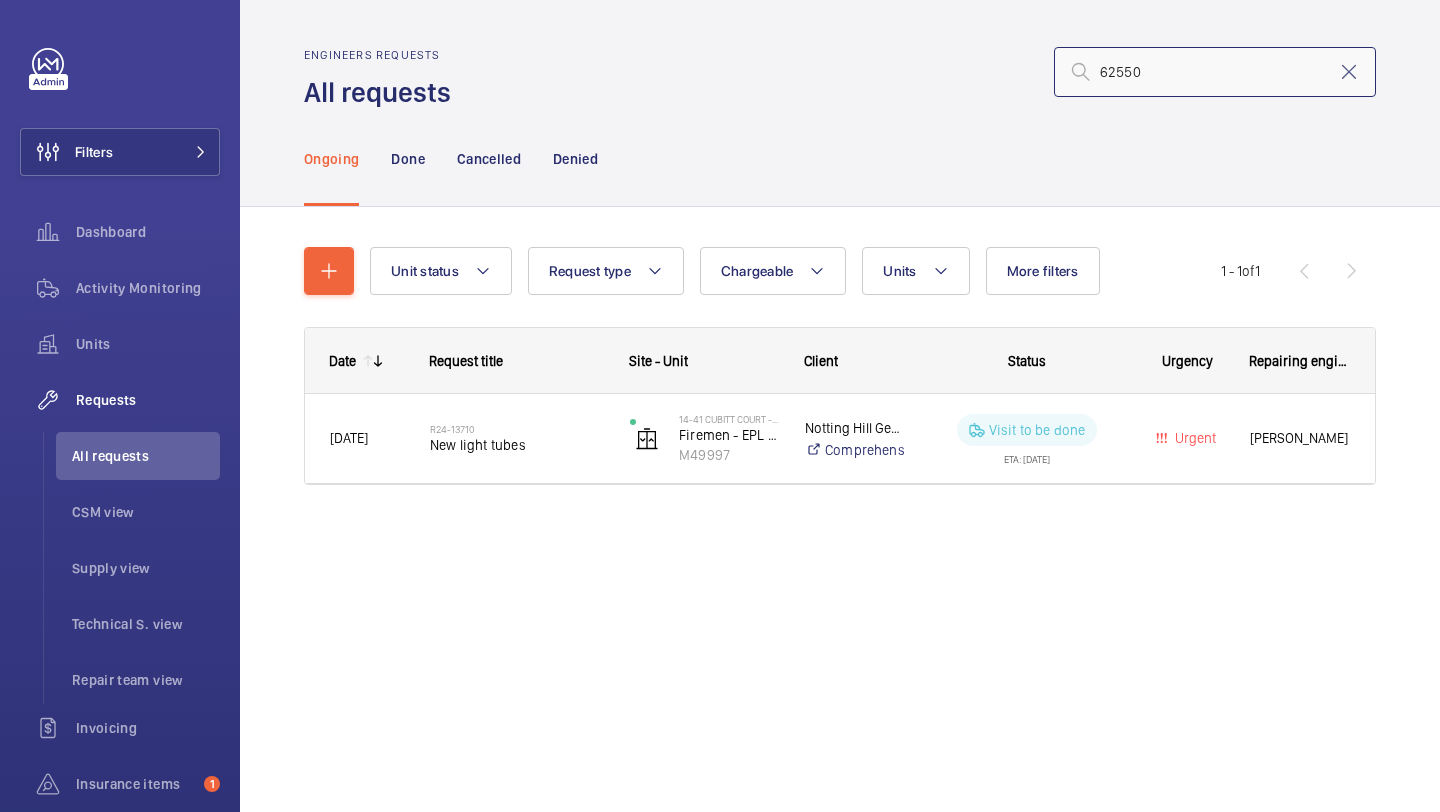 type on "62550" 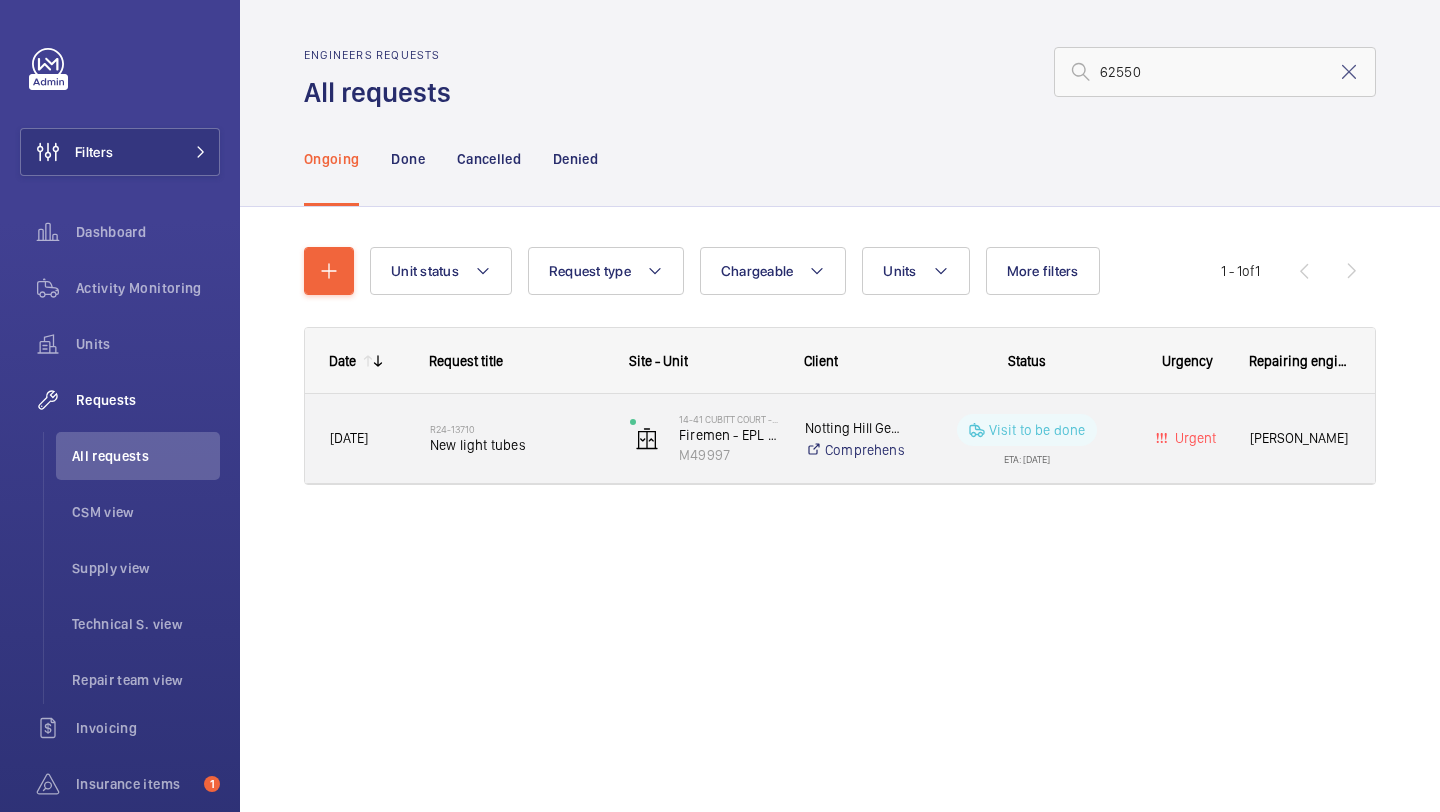 click on "R24-13710" 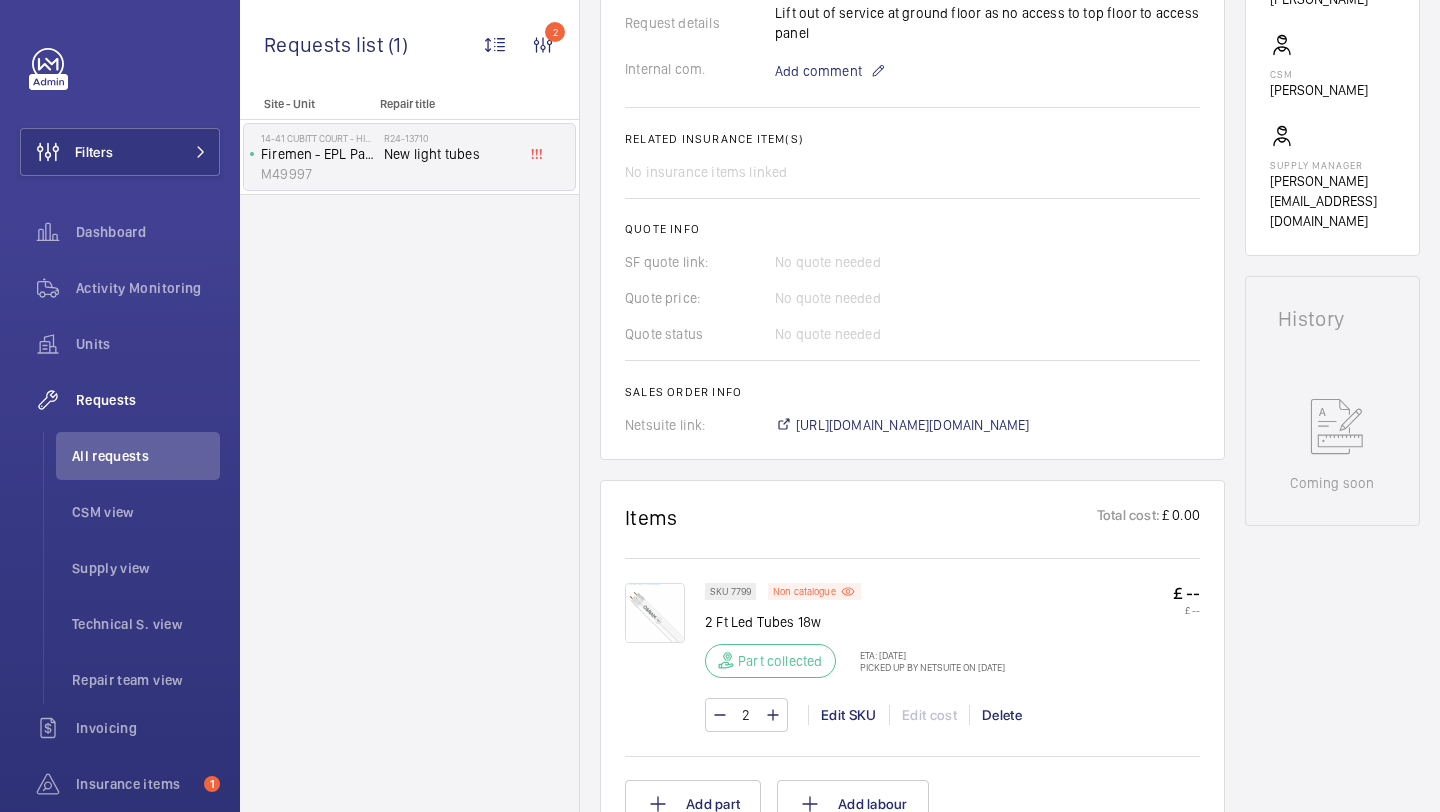 scroll, scrollTop: 685, scrollLeft: 0, axis: vertical 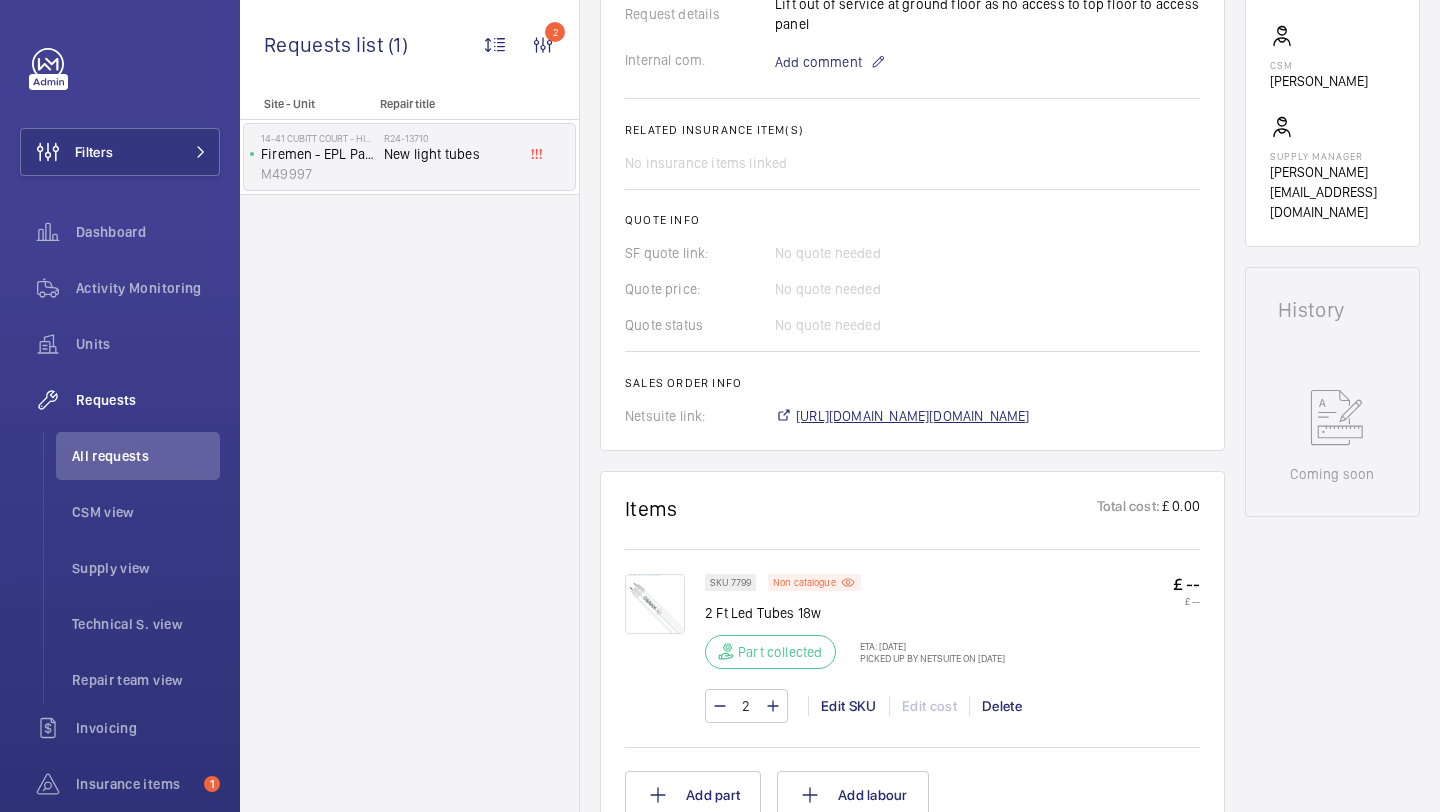 click on "https://6461500.app.netsuite.com/app/accounting/transactions/salesord.nl?id=2083227" 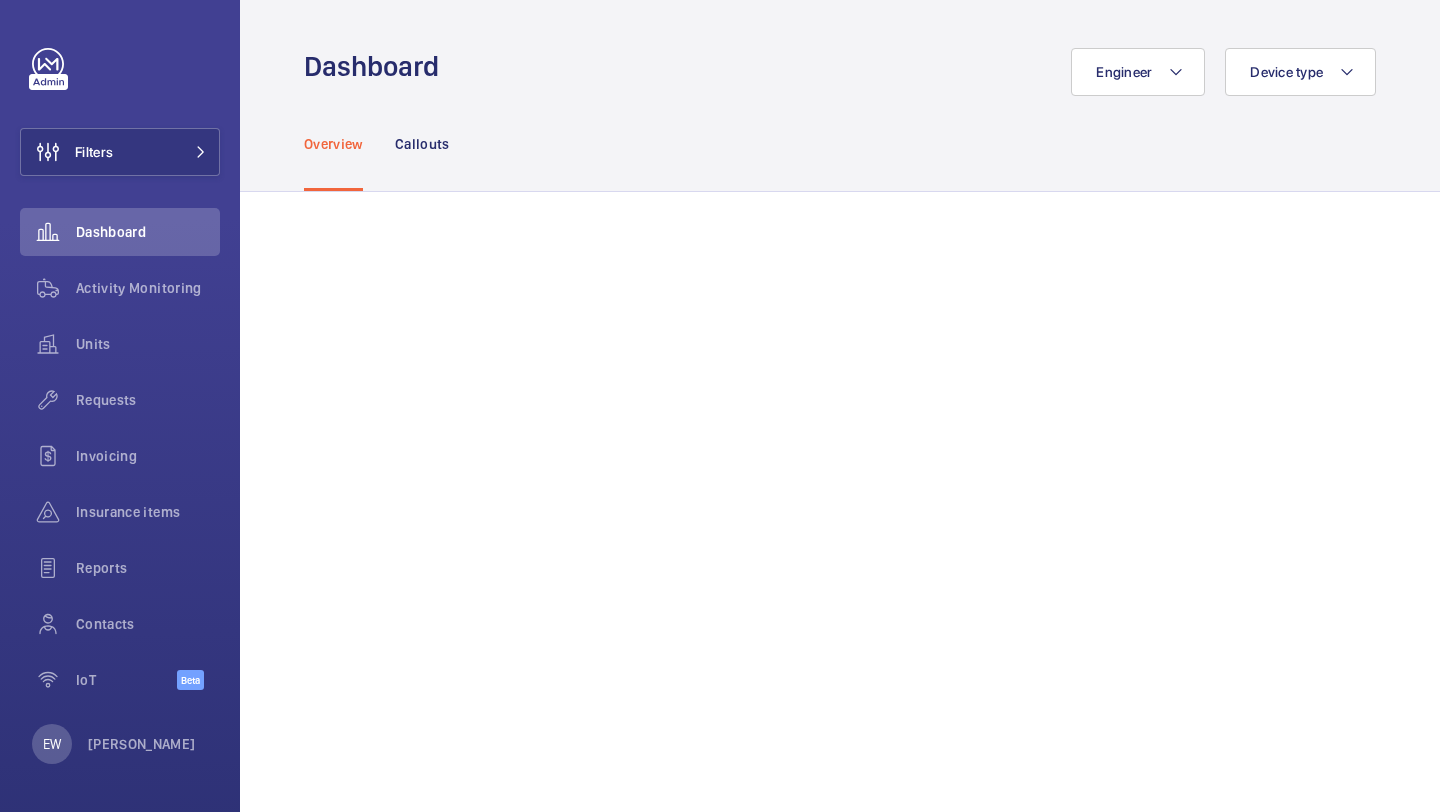 scroll, scrollTop: 0, scrollLeft: 0, axis: both 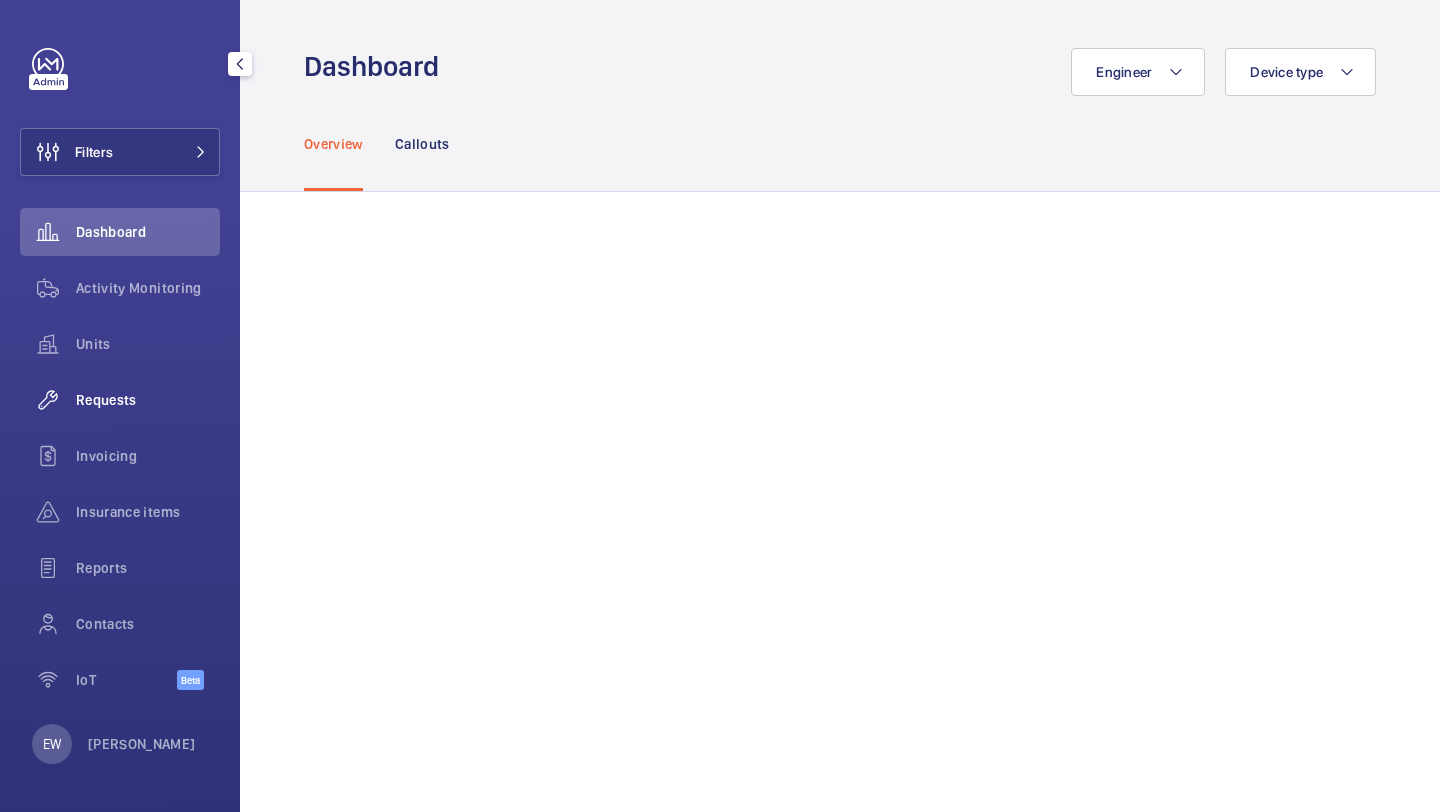 click on "Requests" 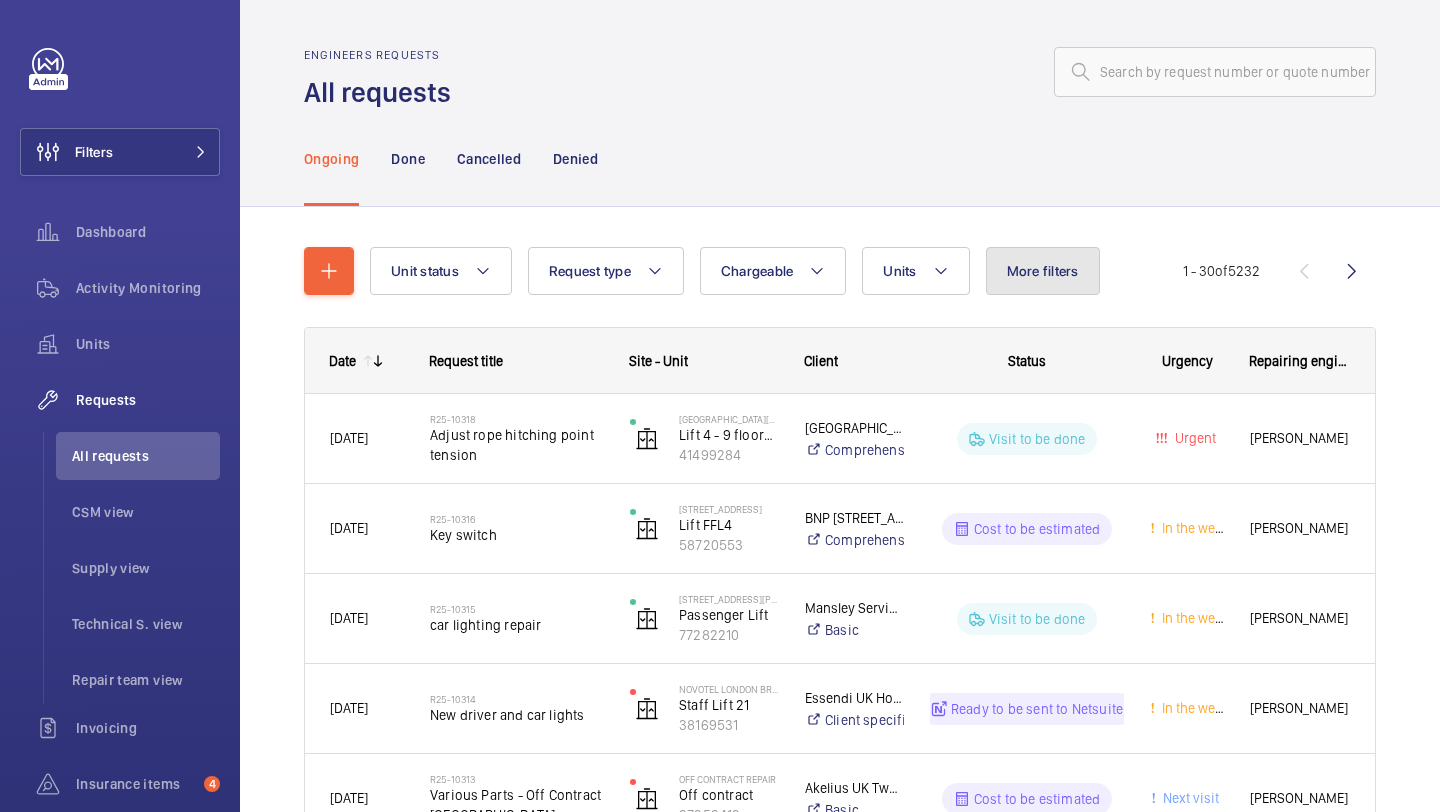 click on "More filters" 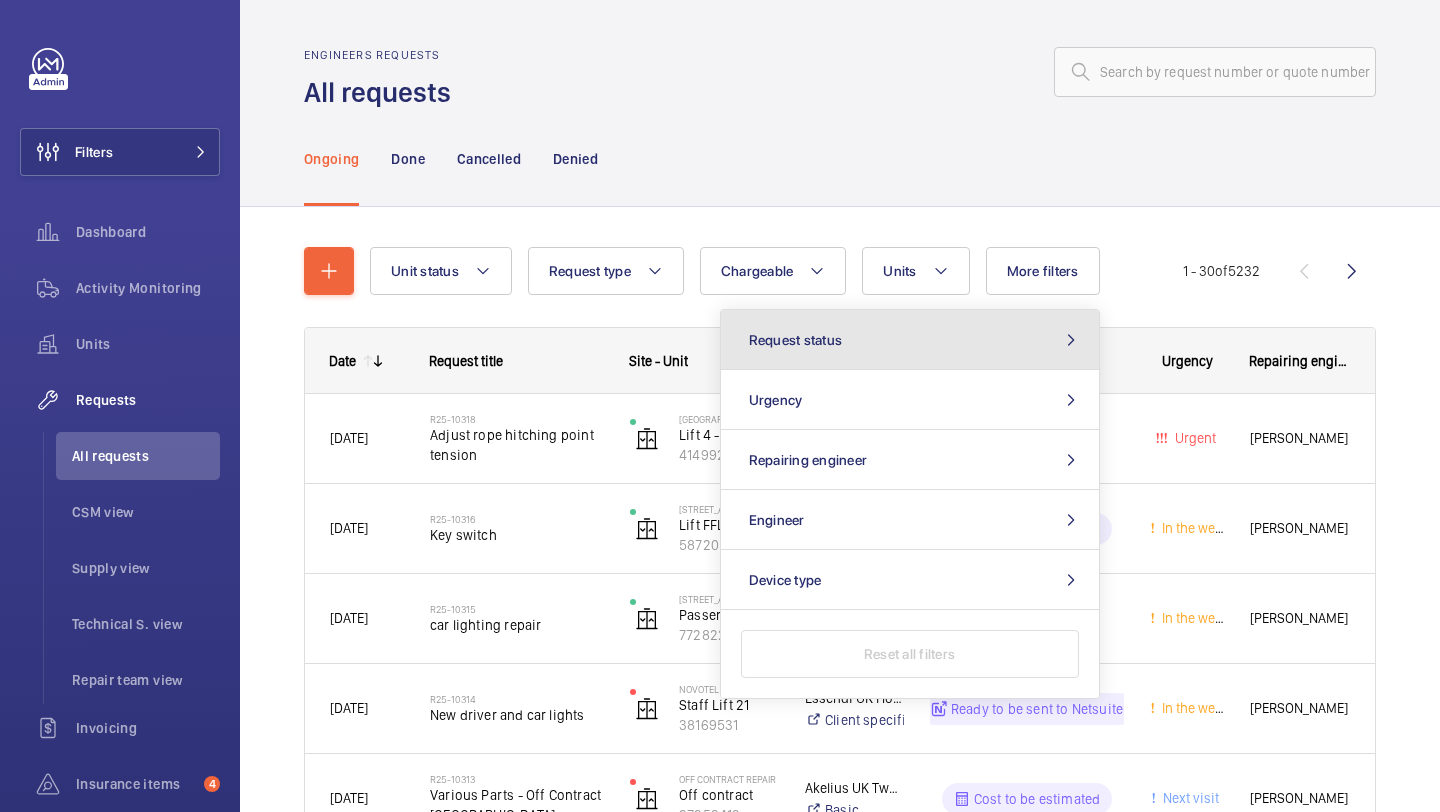 click on "Request status" 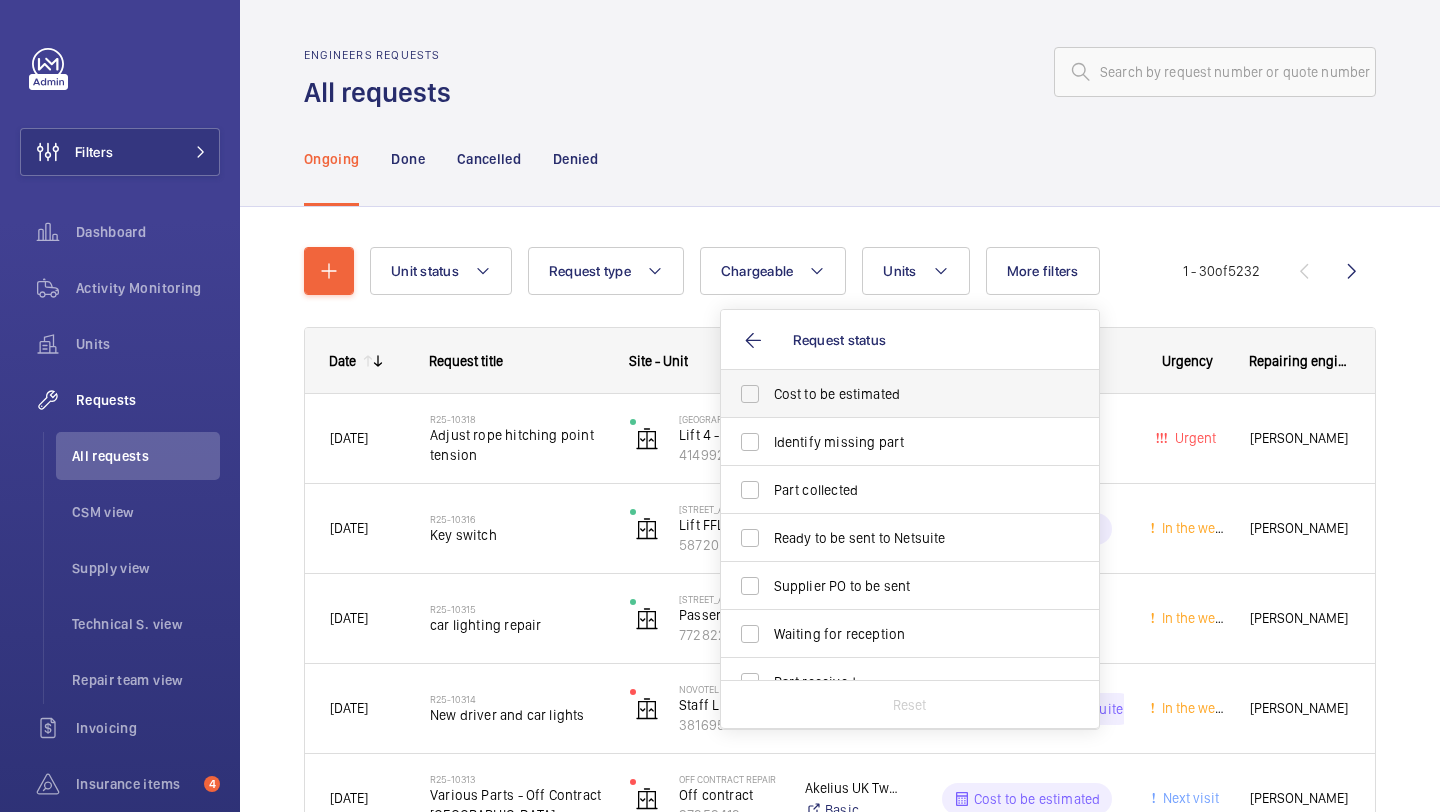 click on "Cost to be estimated" at bounding box center [895, 394] 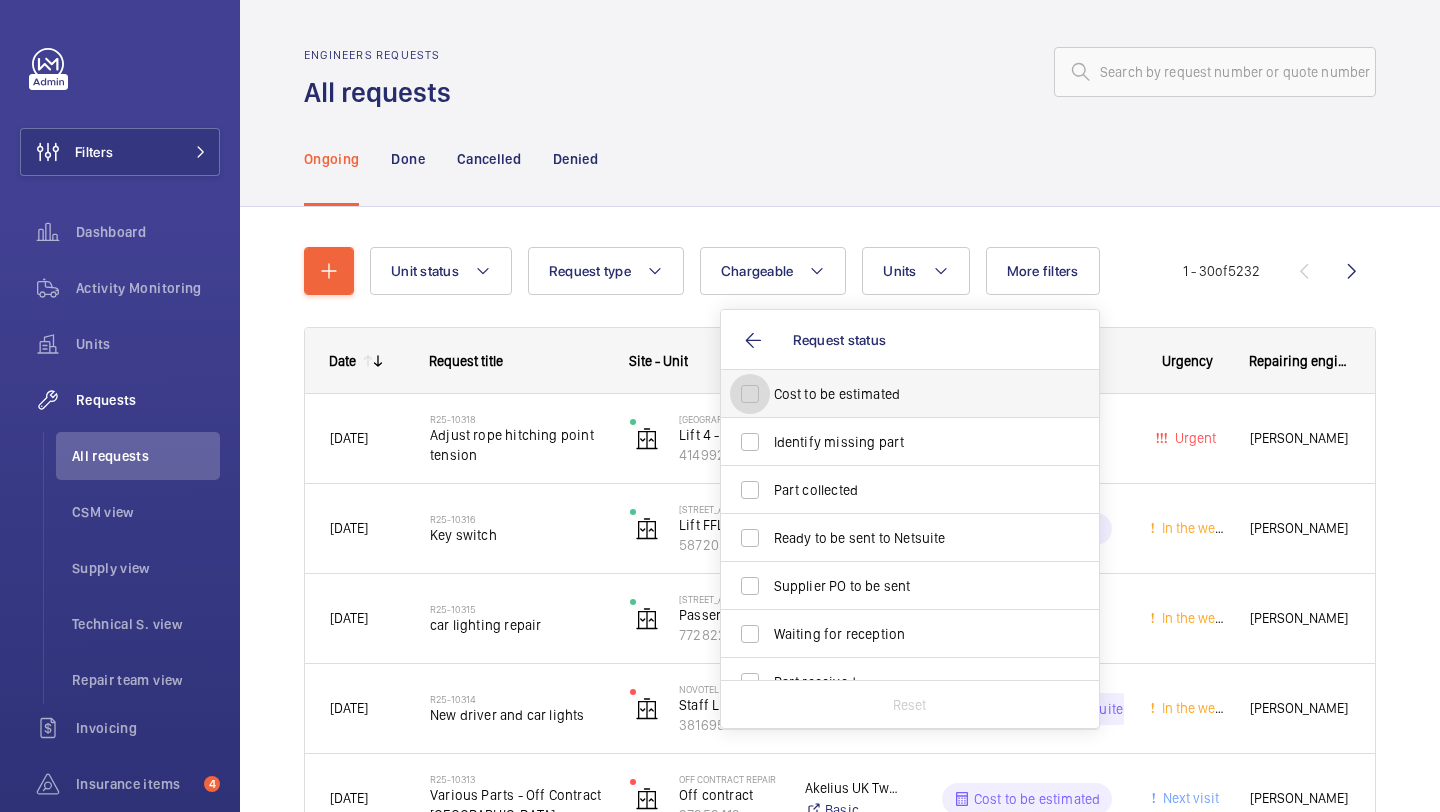 click on "Cost to be estimated" at bounding box center [750, 394] 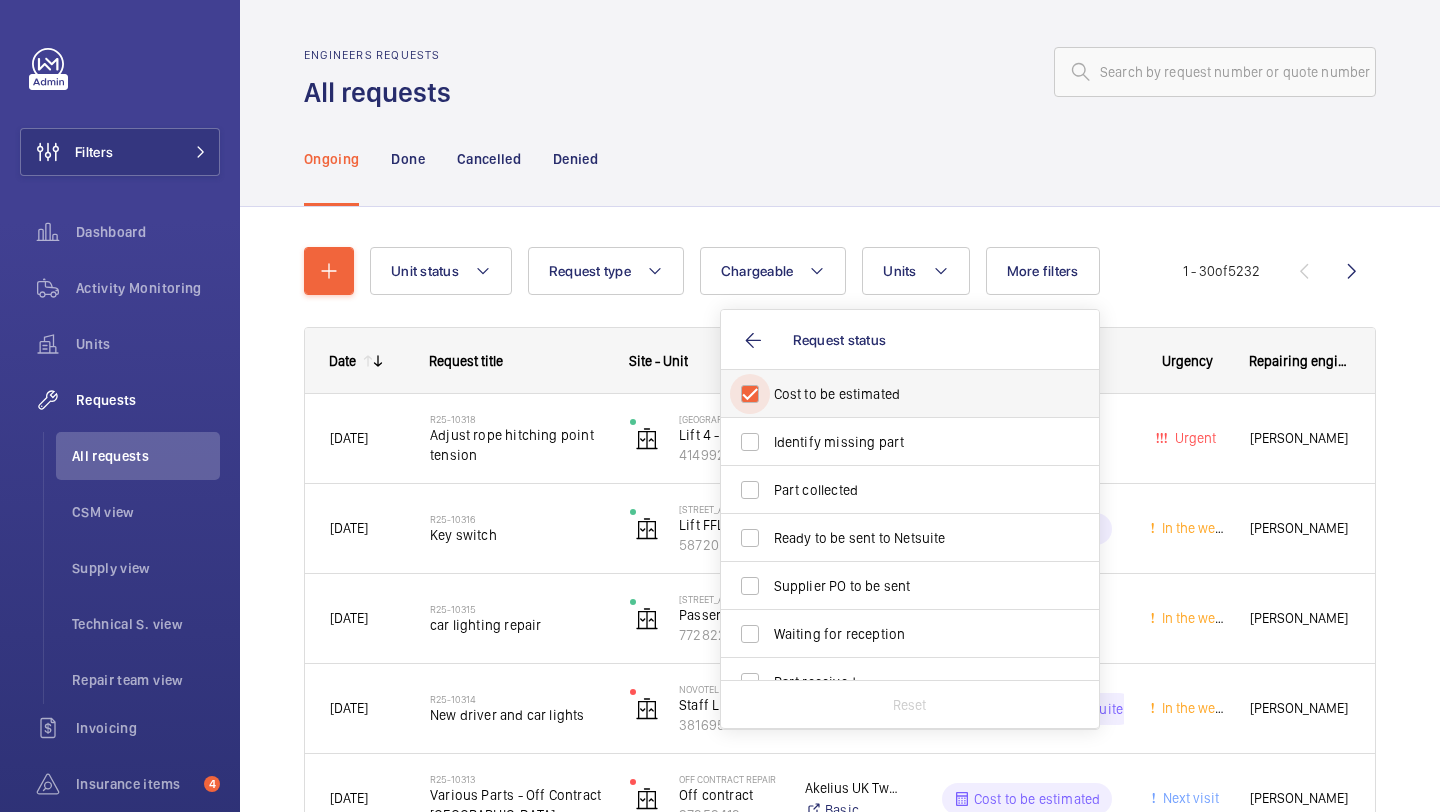 checkbox on "true" 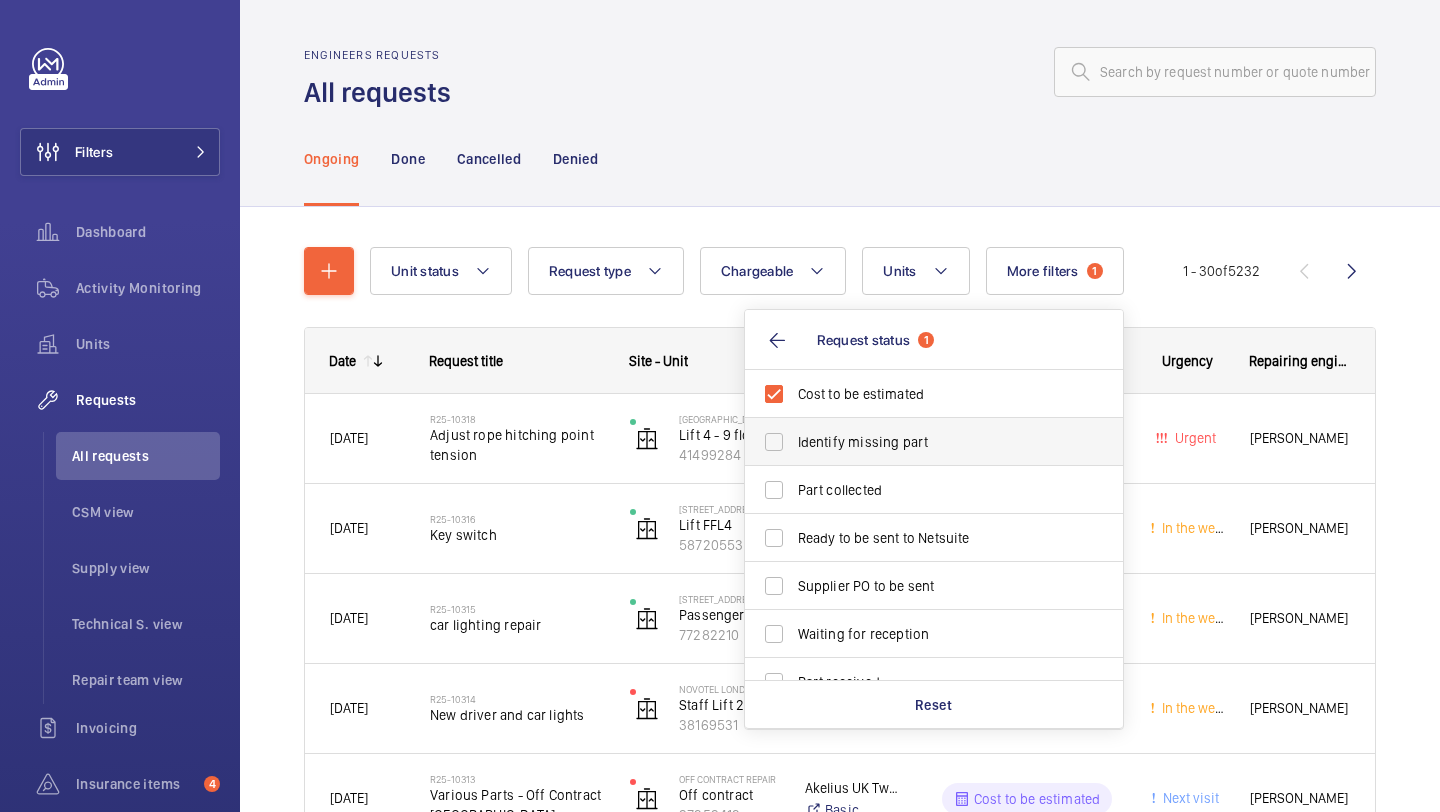 click on "Identify missing part" at bounding box center [935, 442] 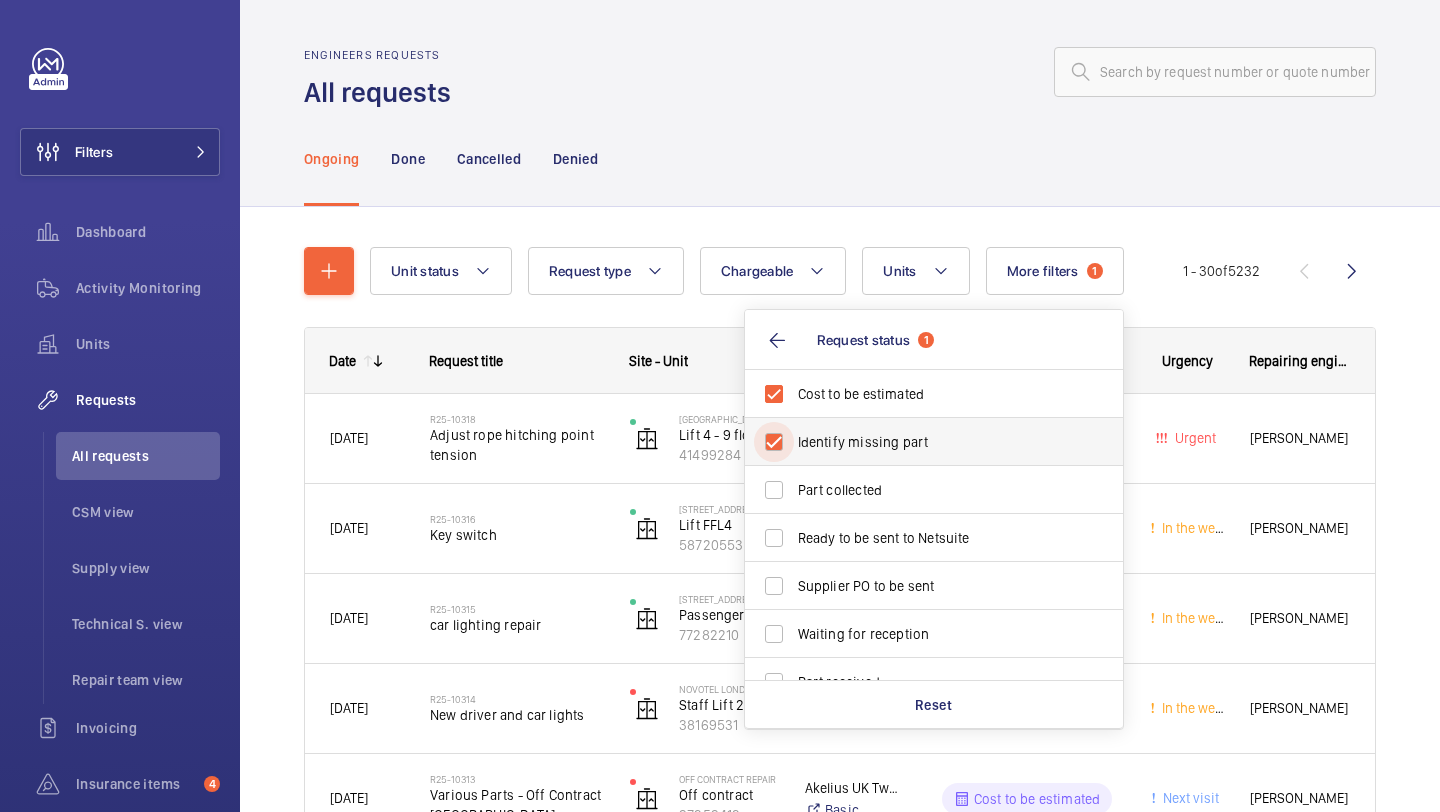 checkbox on "true" 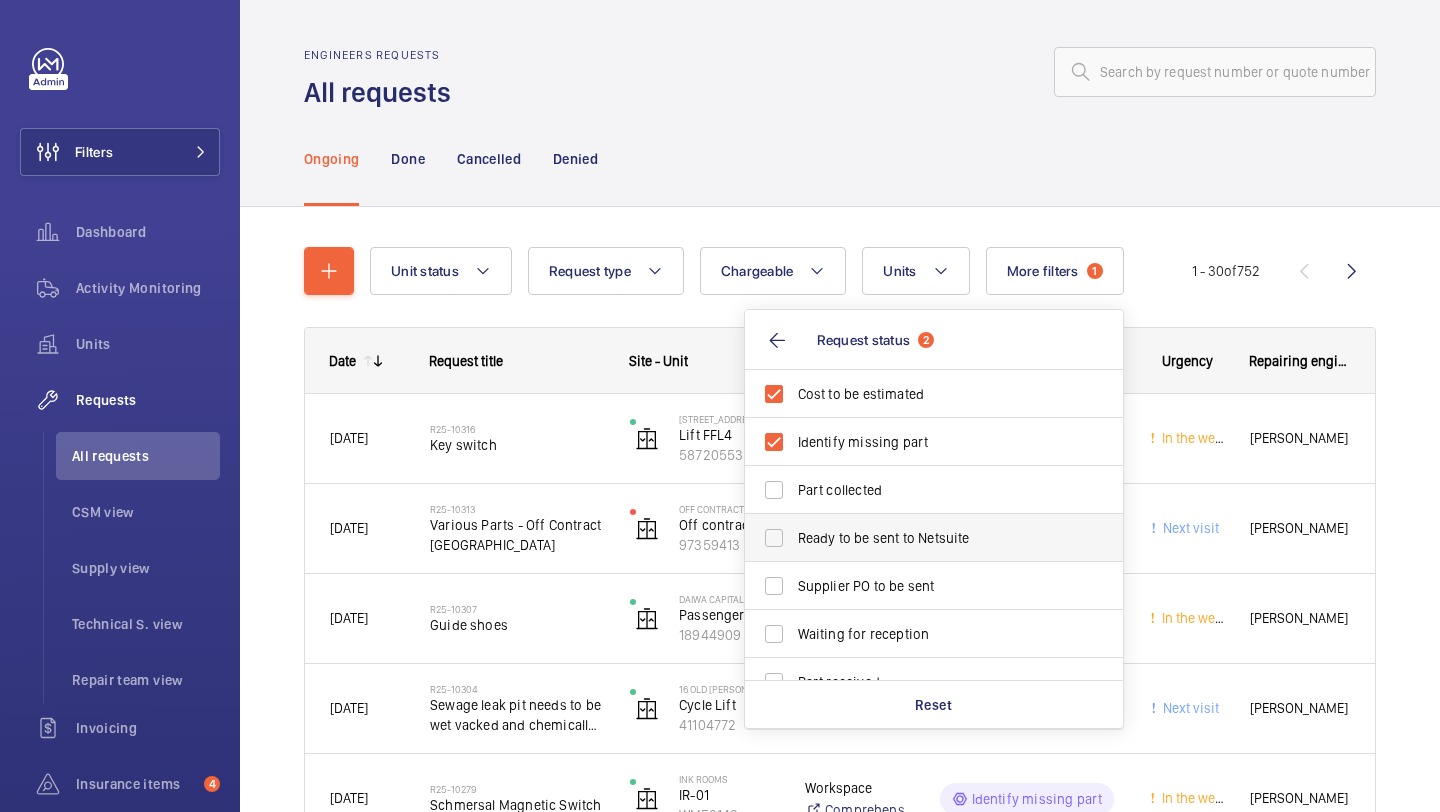 click on "Ready to be sent to Netsuite" at bounding box center [935, 538] 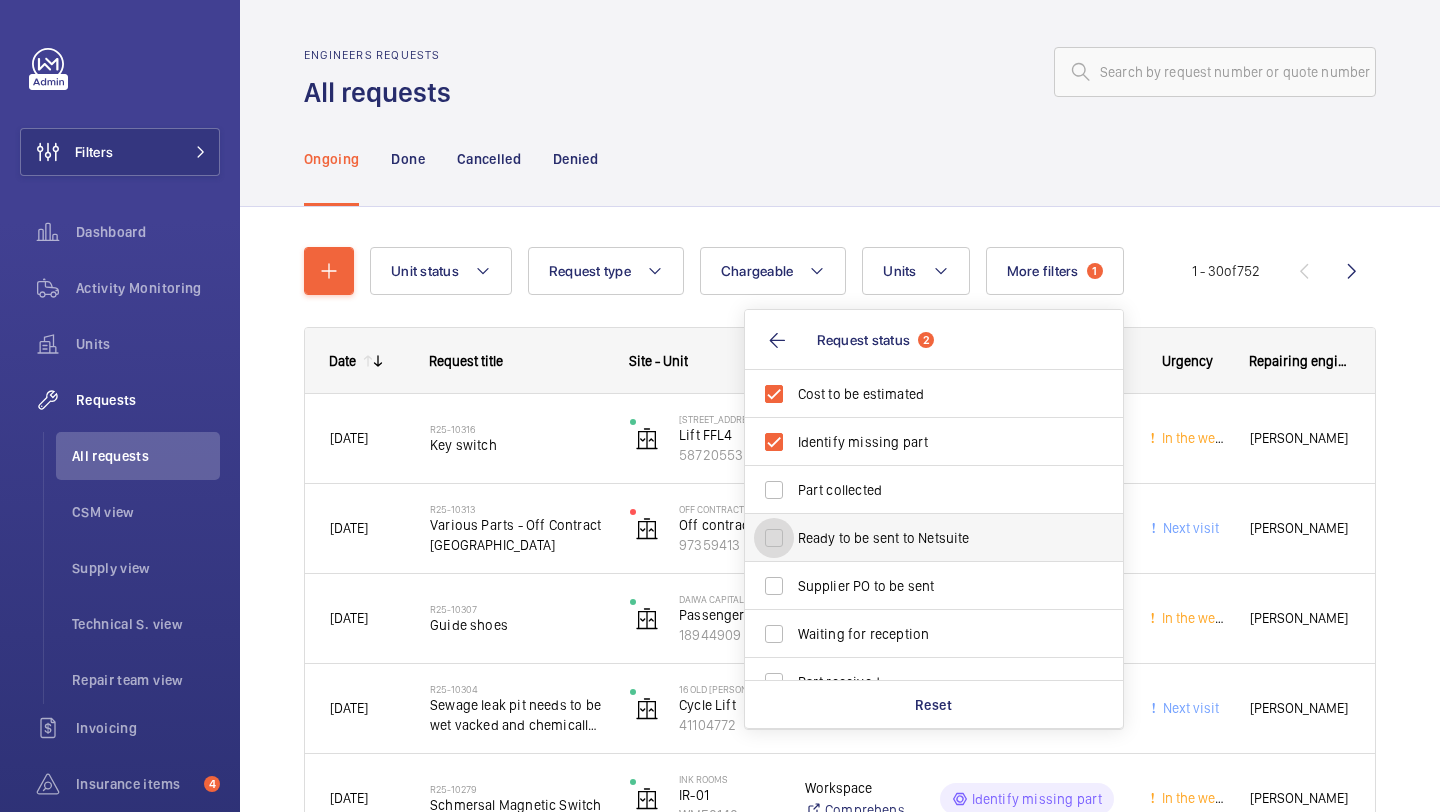 click on "Ready to be sent to Netsuite" at bounding box center (774, 538) 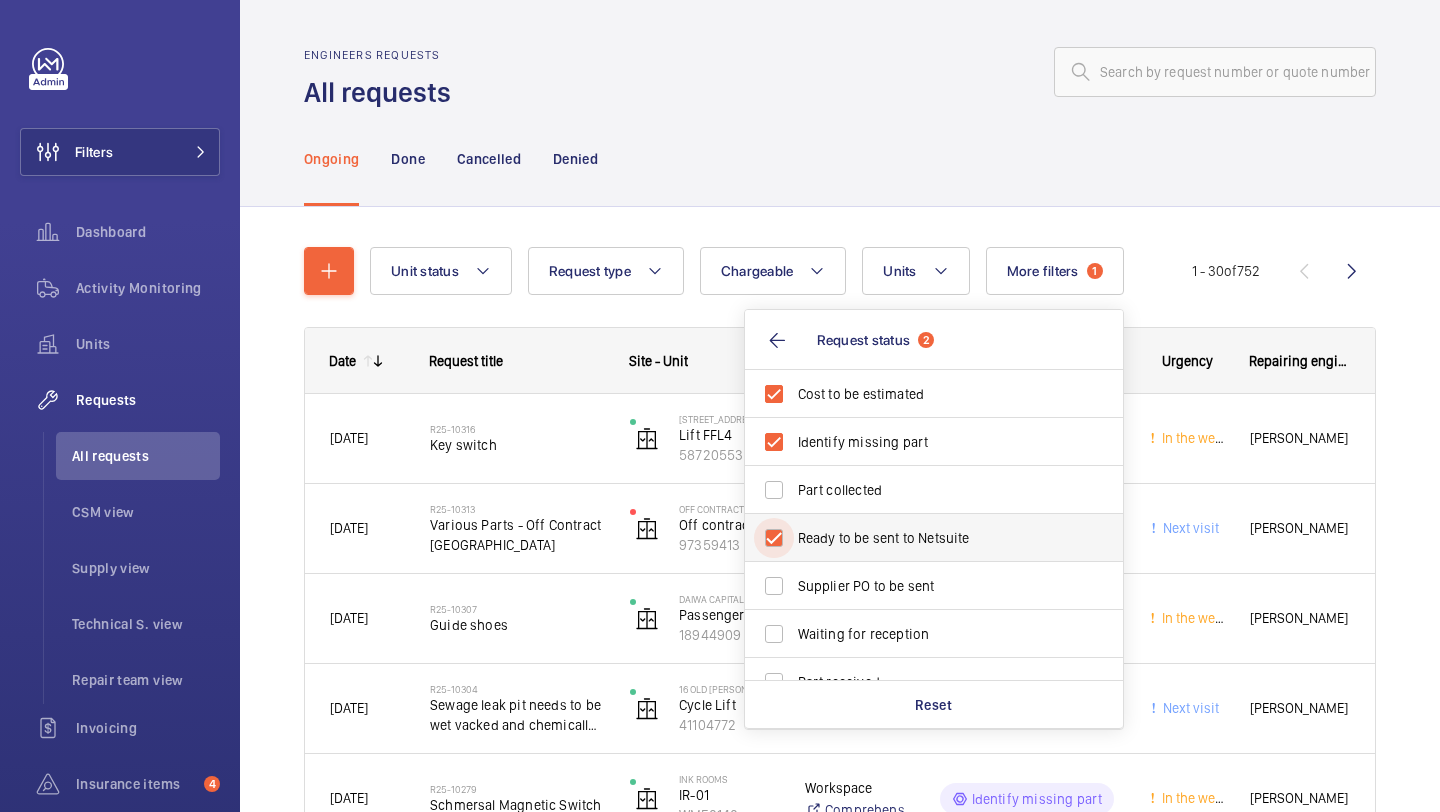 checkbox on "true" 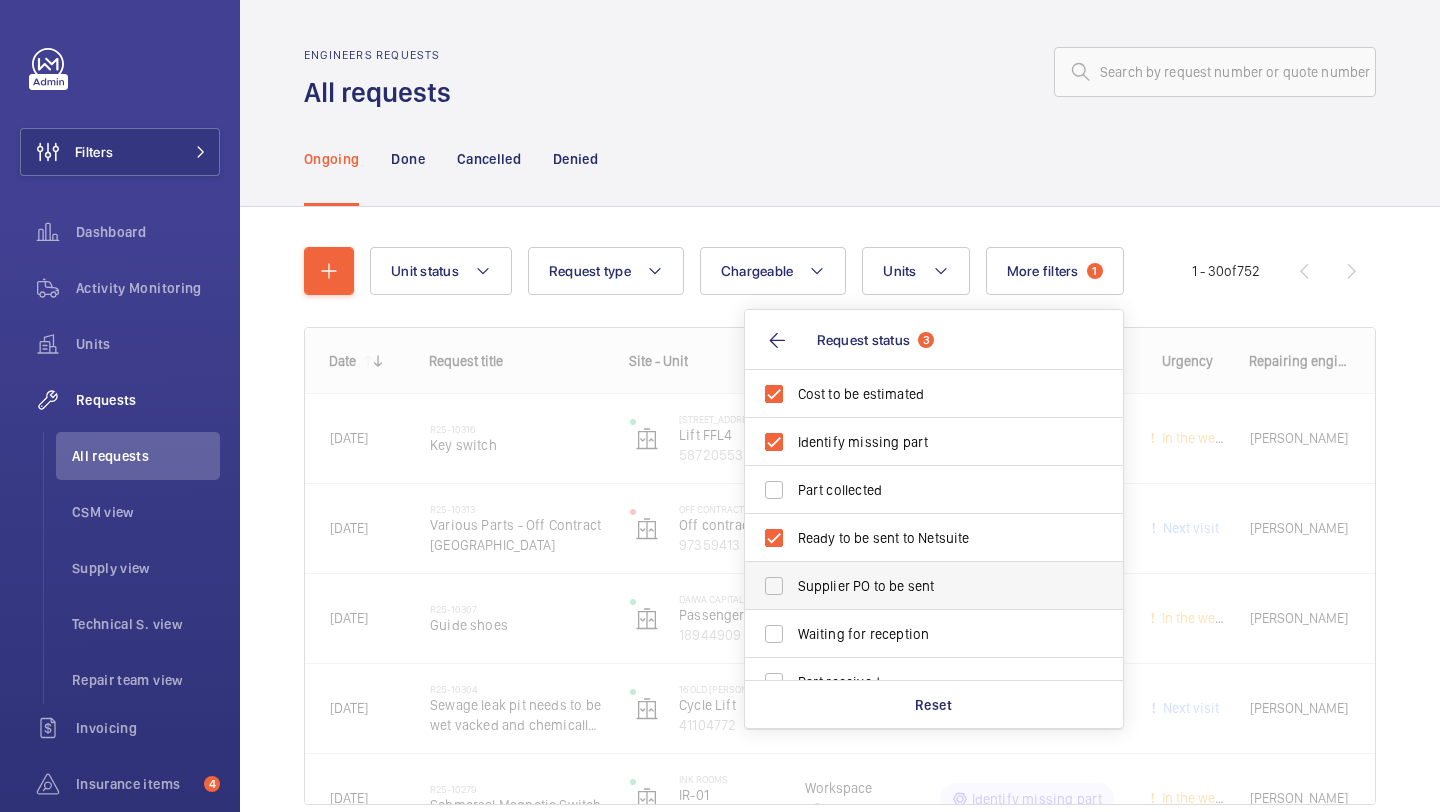 click on "Supplier PO to be sent" at bounding box center (919, 586) 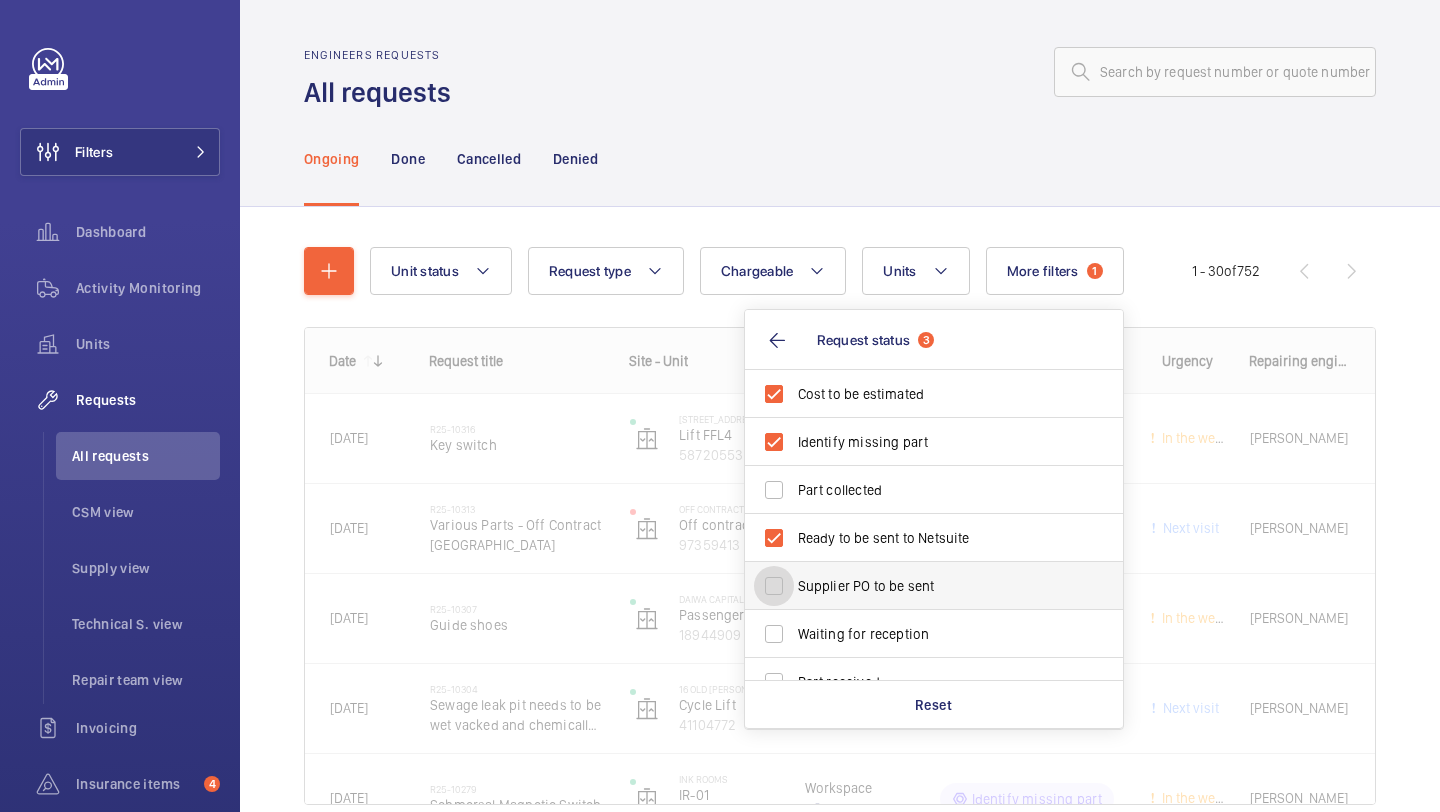click on "Supplier PO to be sent" at bounding box center [774, 586] 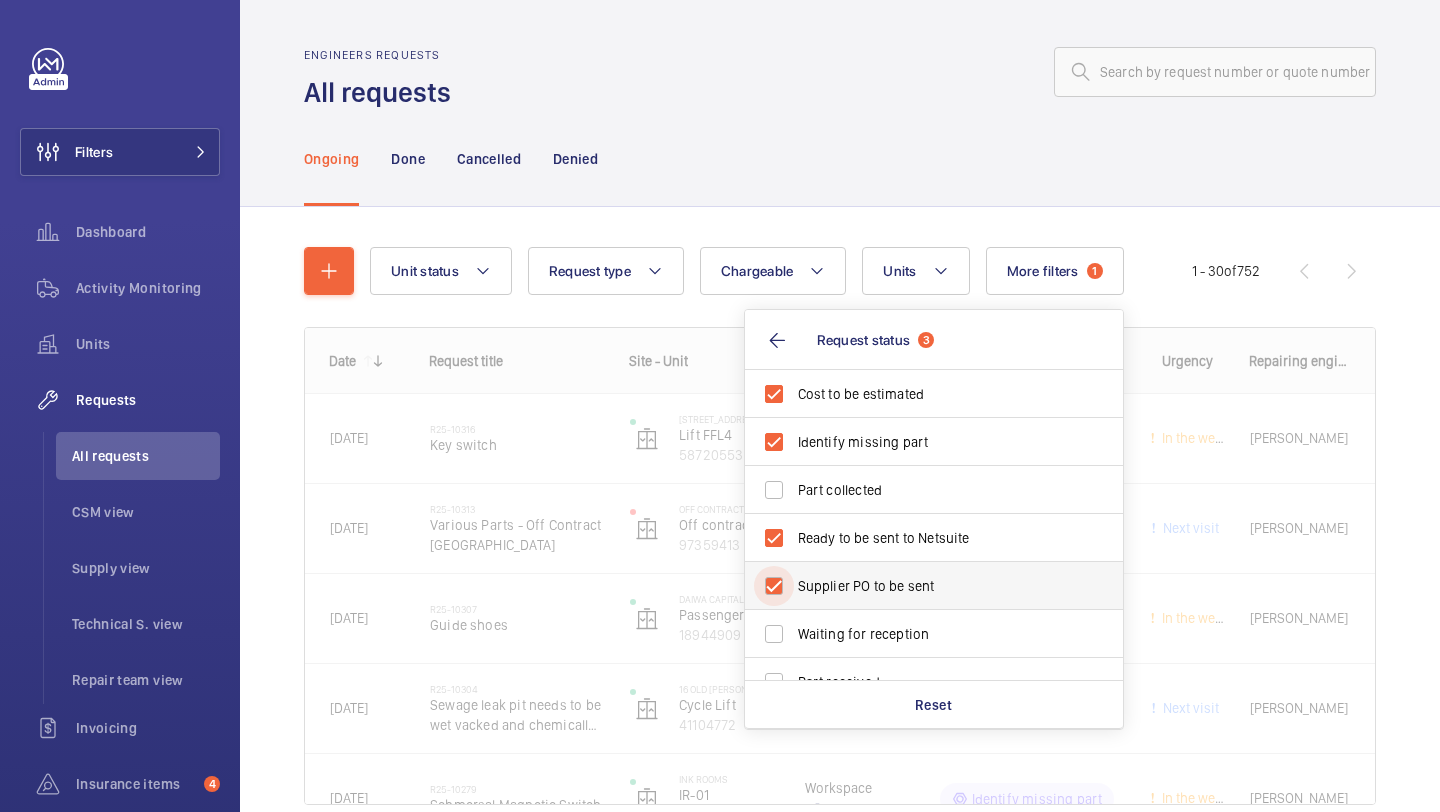 checkbox on "true" 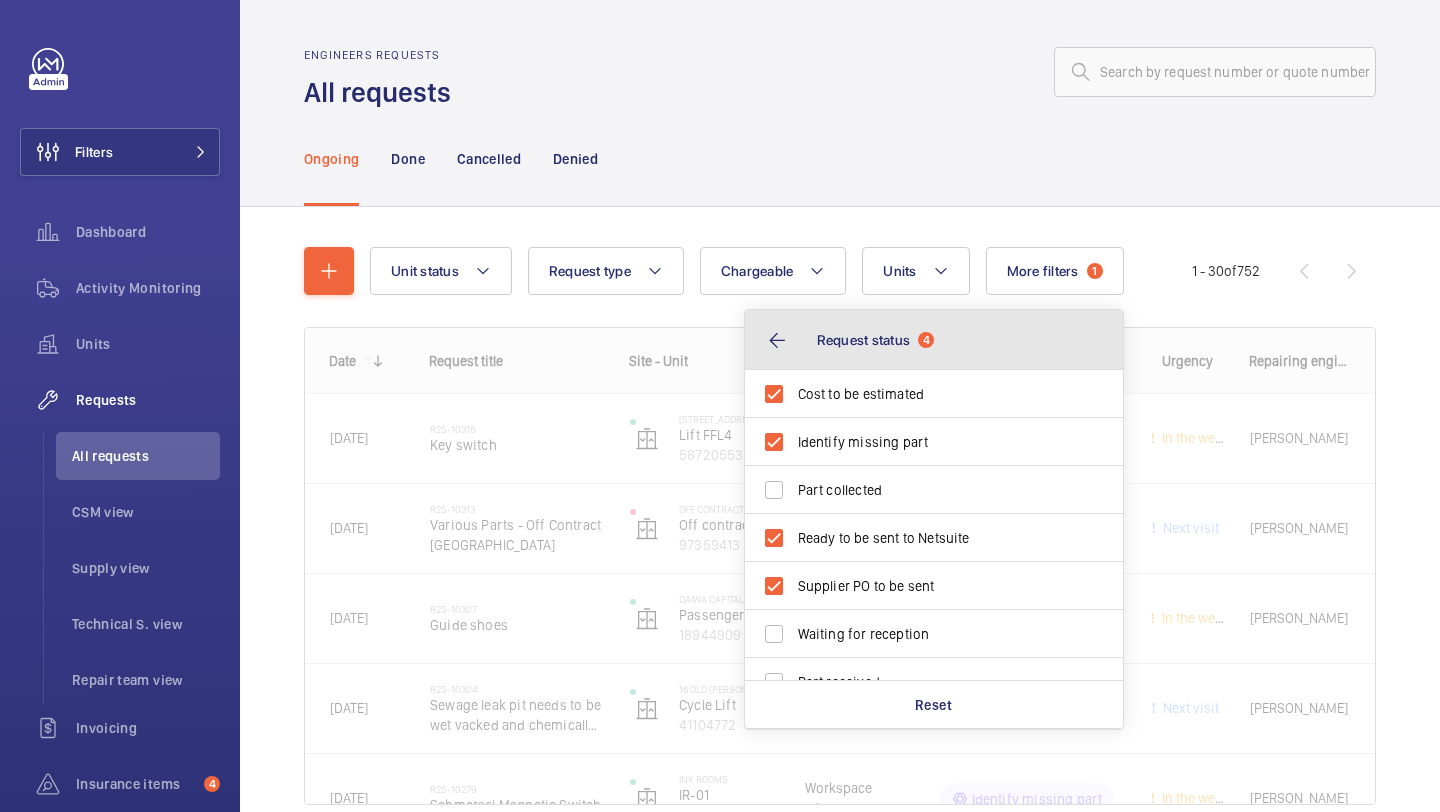 click on "Request status  4" 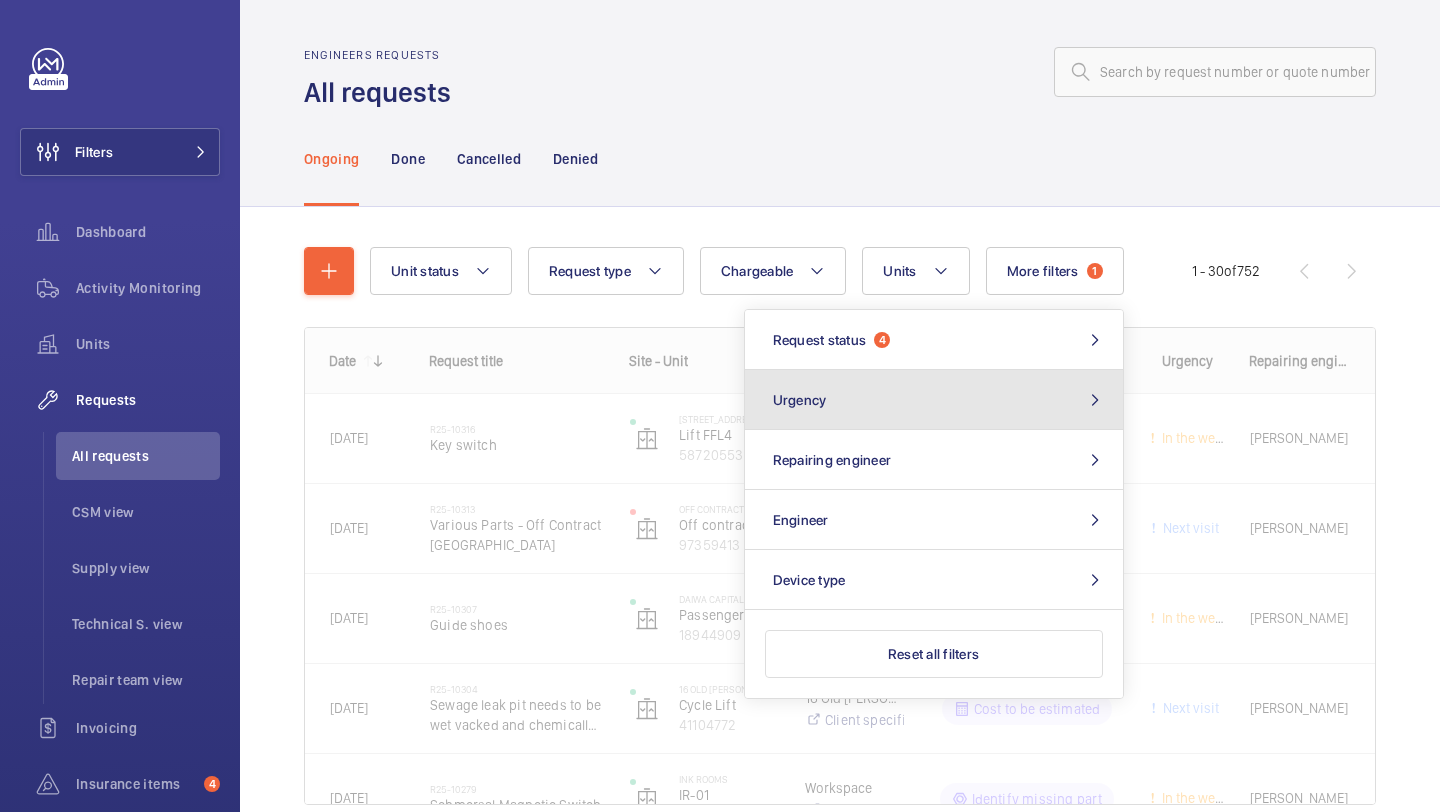 click on "Urgency" 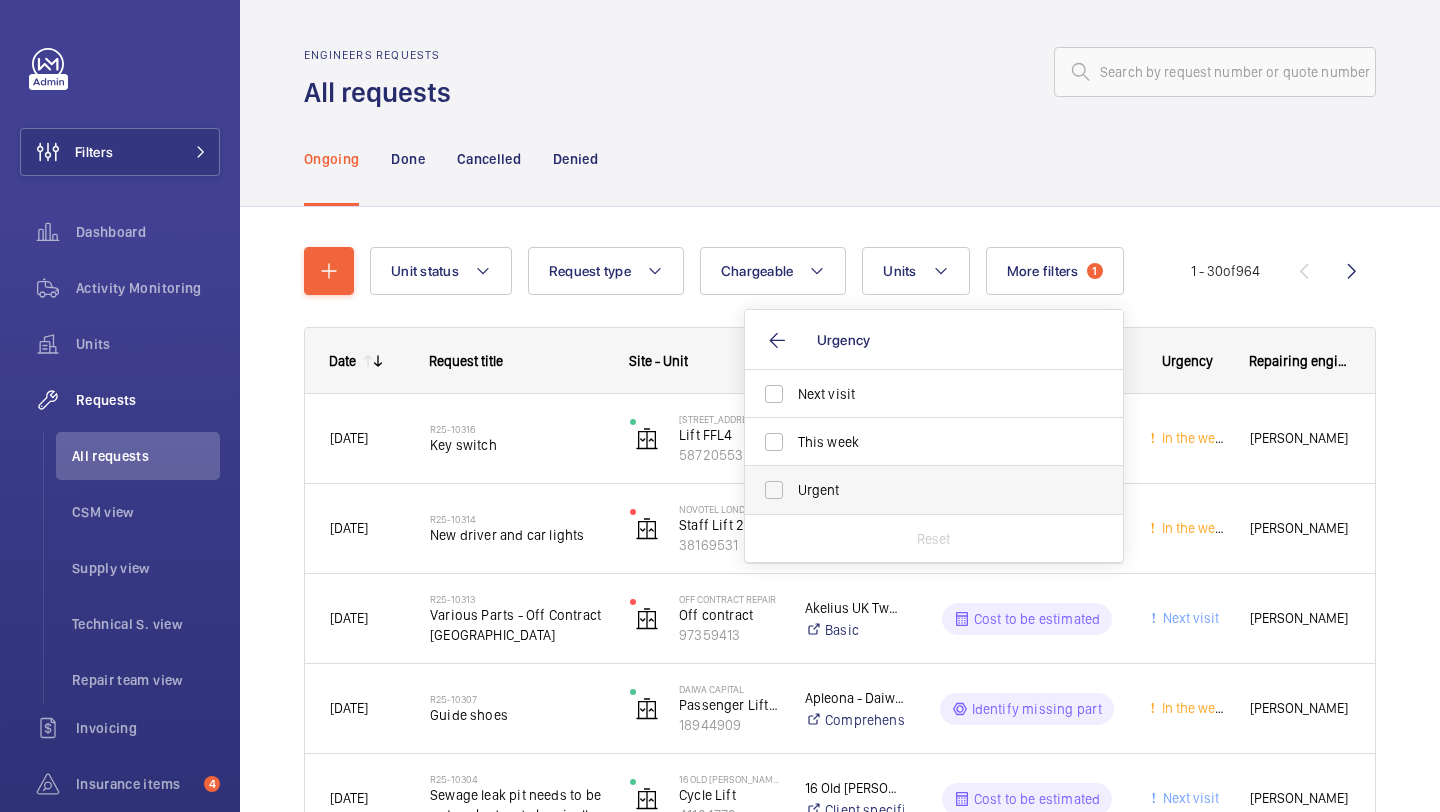 click on "Urgent" at bounding box center [935, 490] 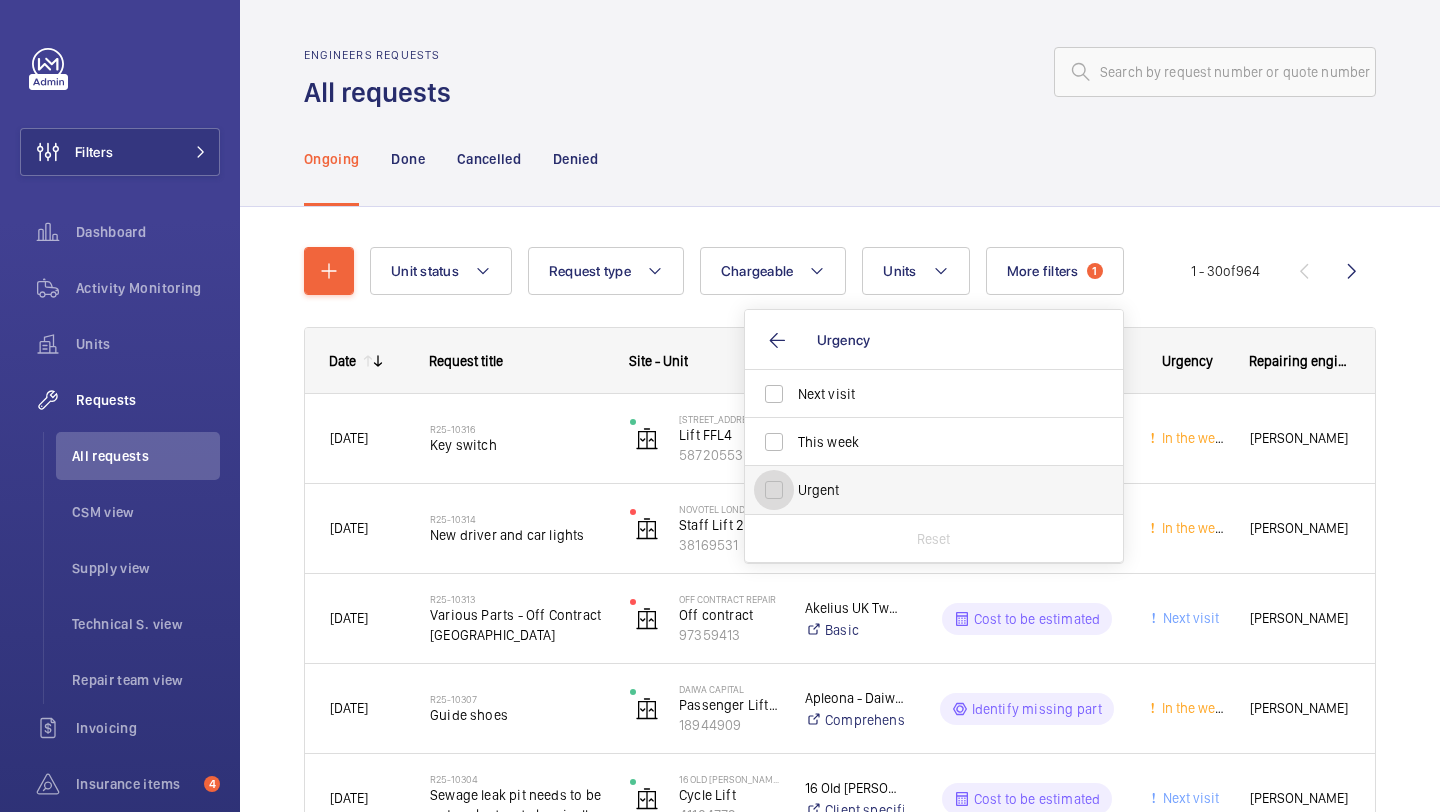 click on "Urgent" at bounding box center (774, 490) 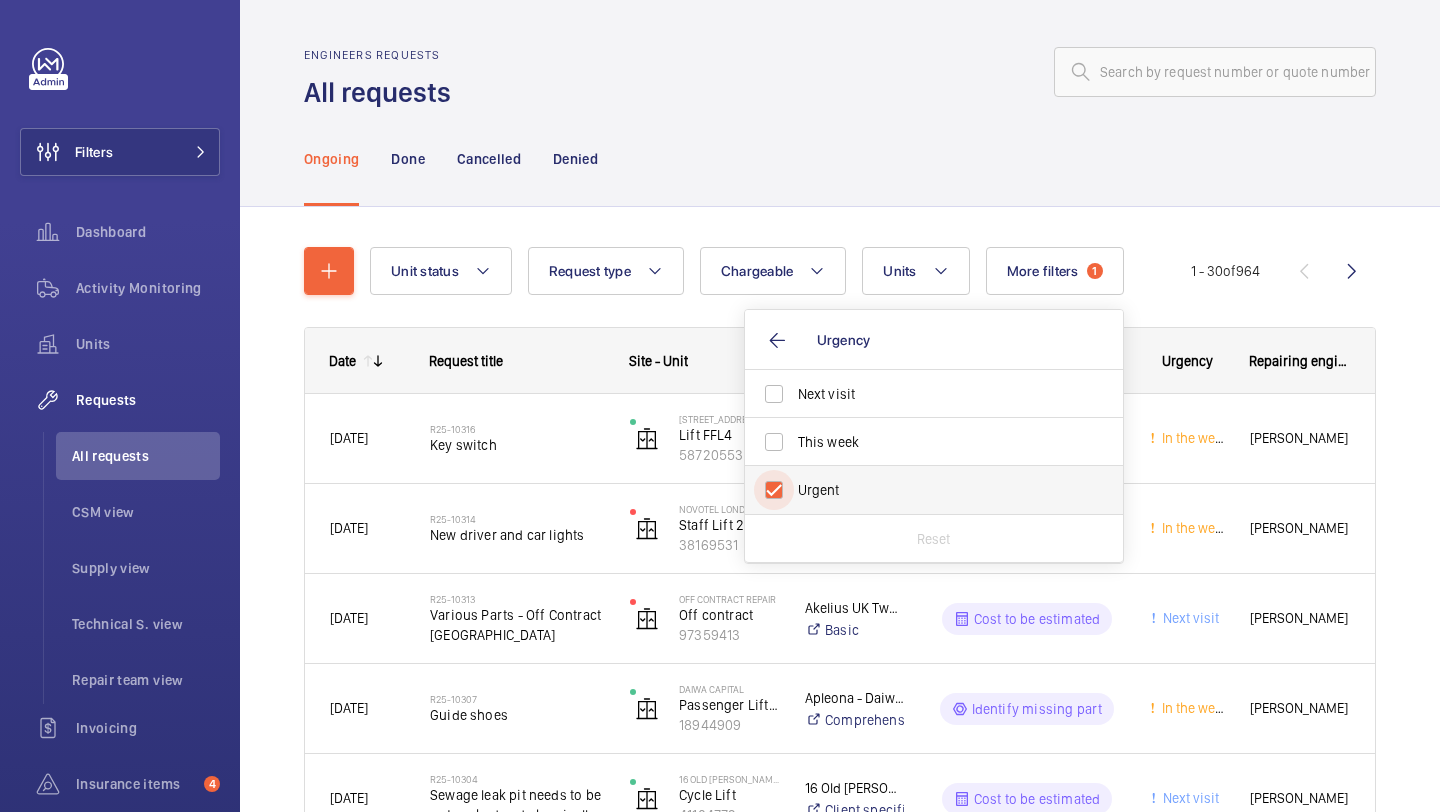 checkbox on "true" 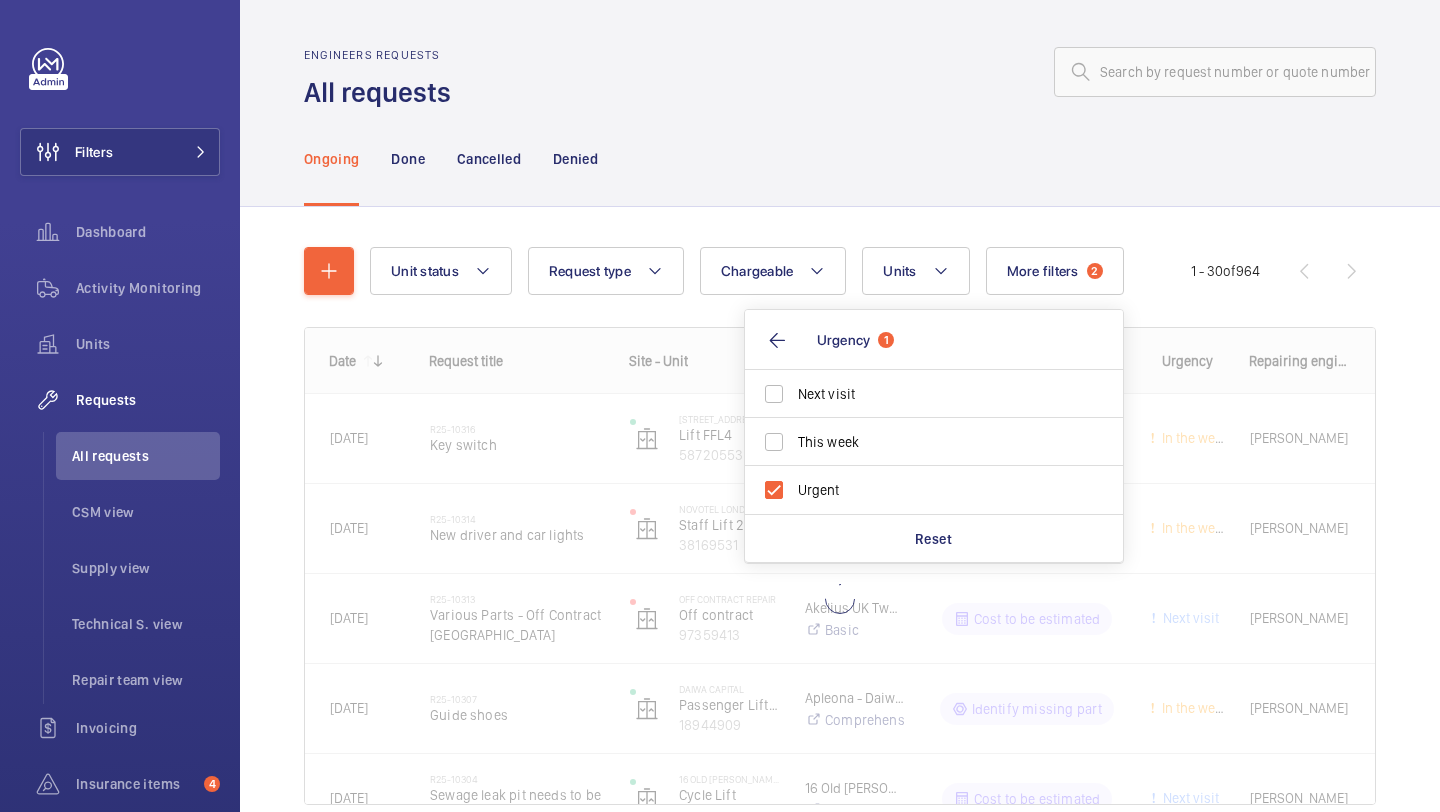 click on "Ongoing Done Cancelled Denied" 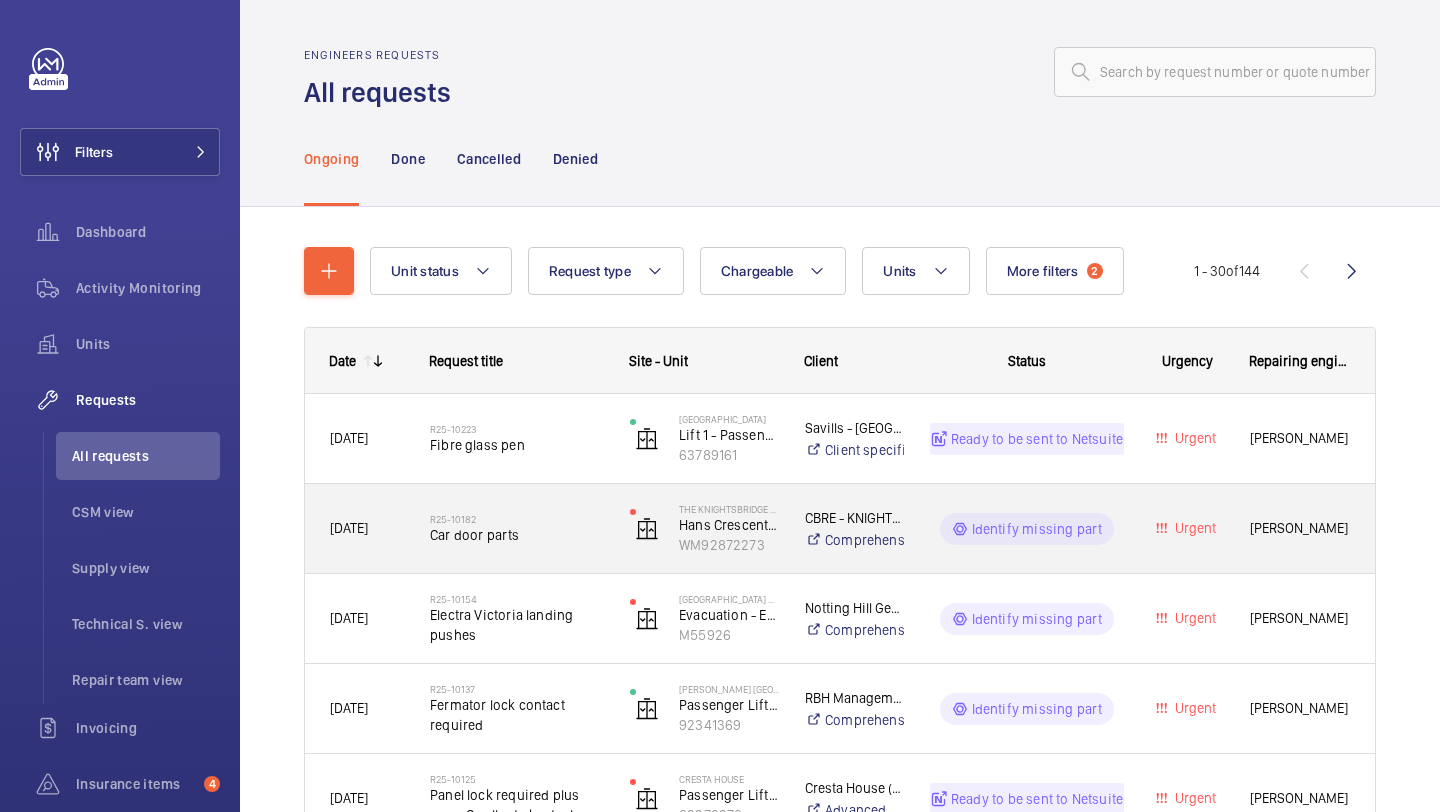 click on "R25-10182" 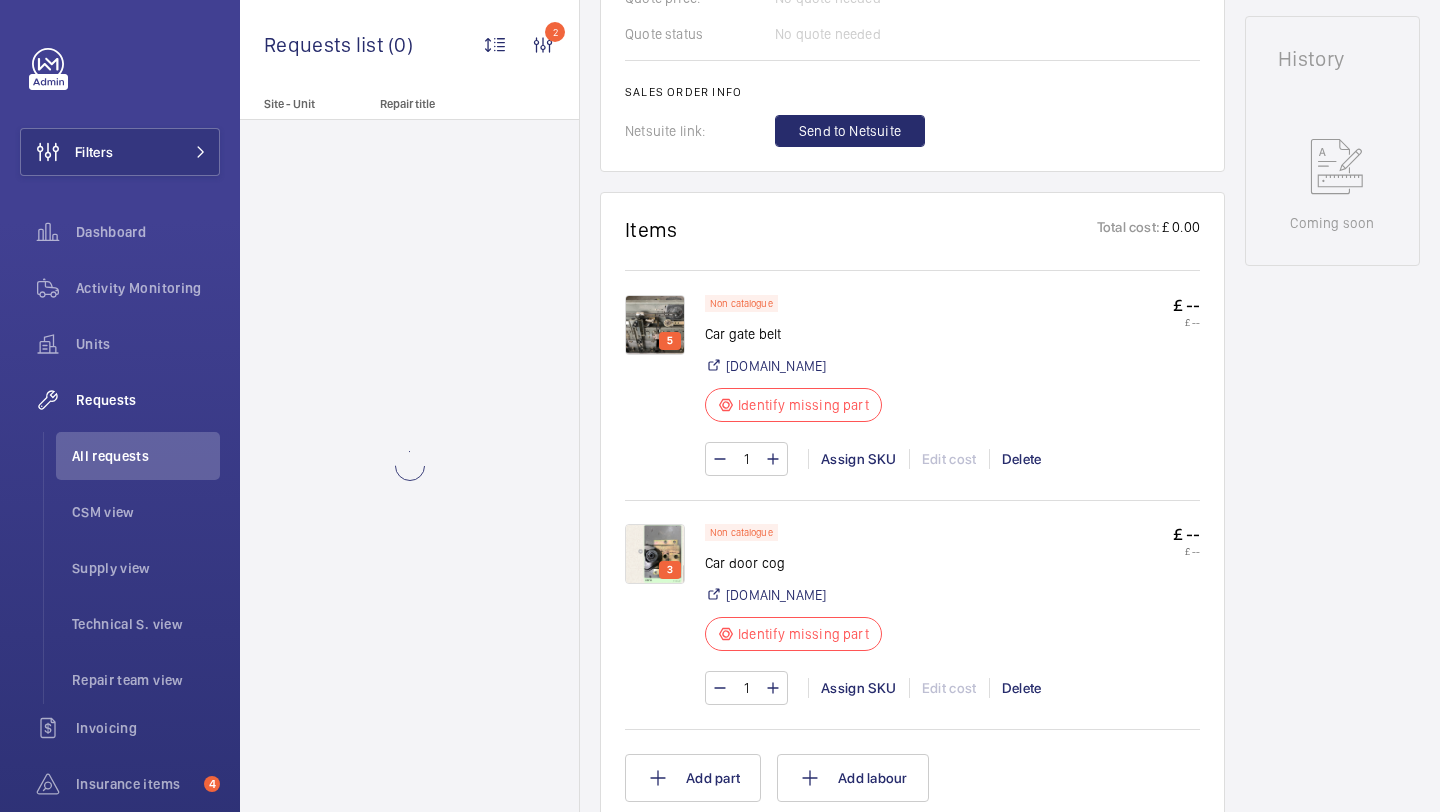 scroll, scrollTop: 975, scrollLeft: 0, axis: vertical 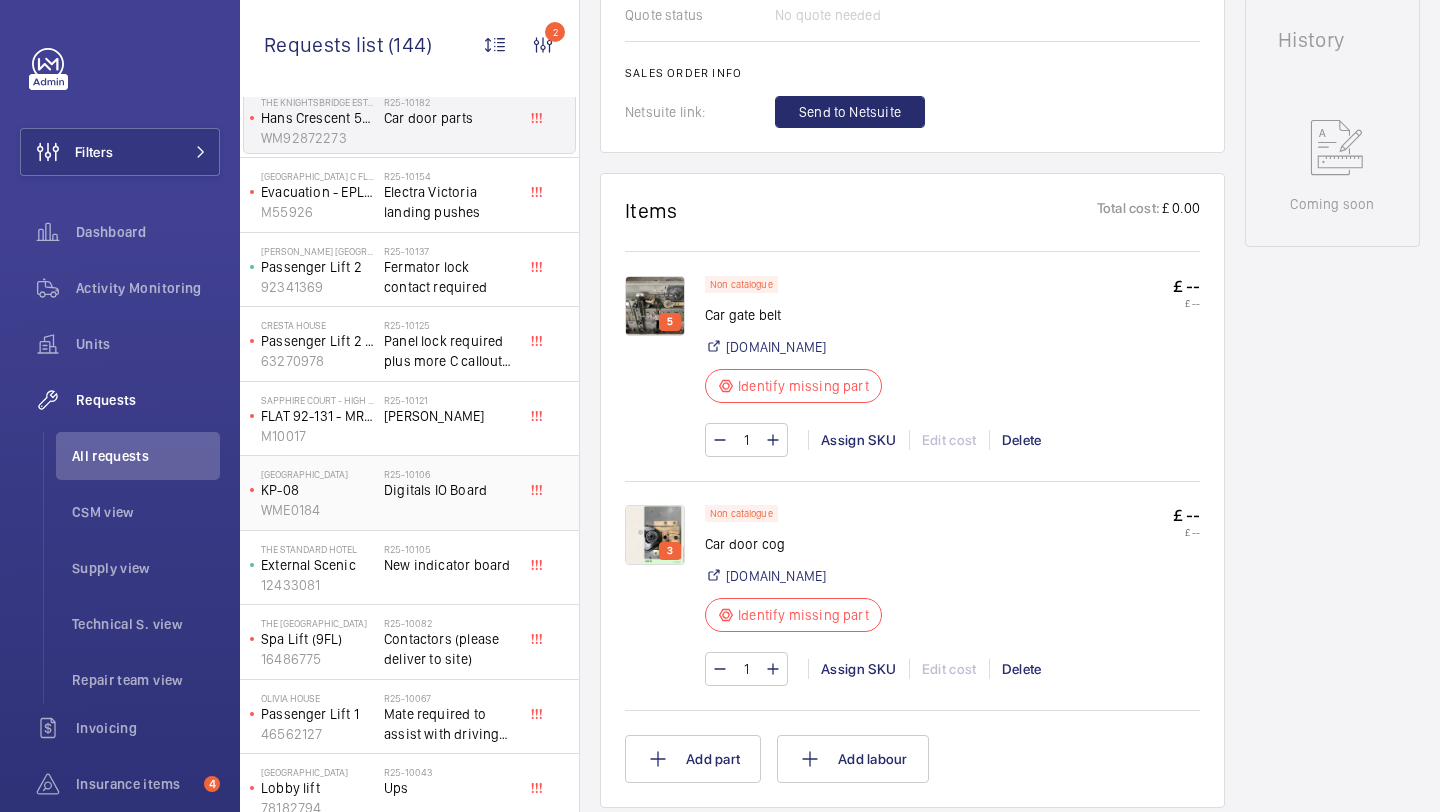 click on "R25-10106   Digitals IO Board" 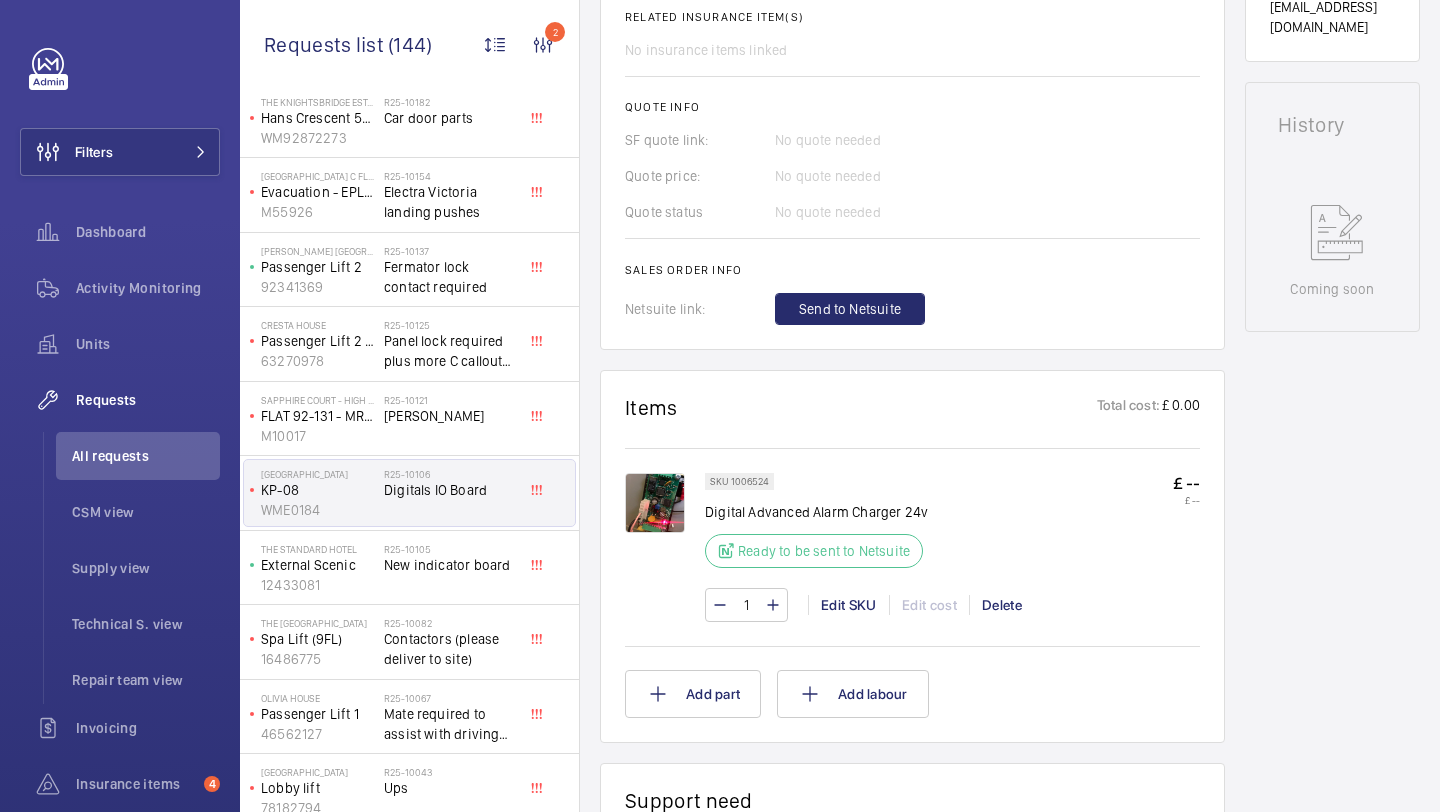 scroll, scrollTop: 385, scrollLeft: 0, axis: vertical 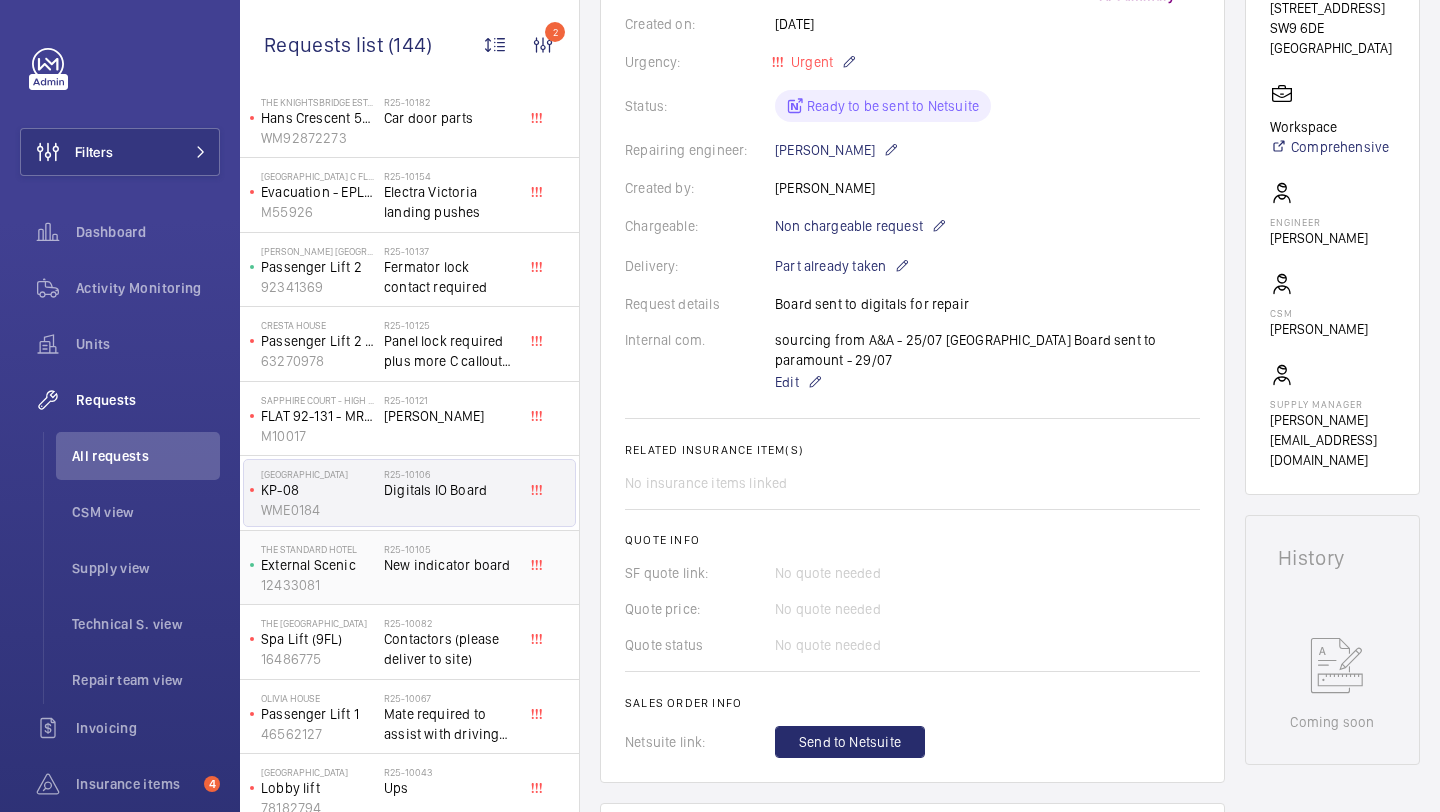 click on "R25-10105" 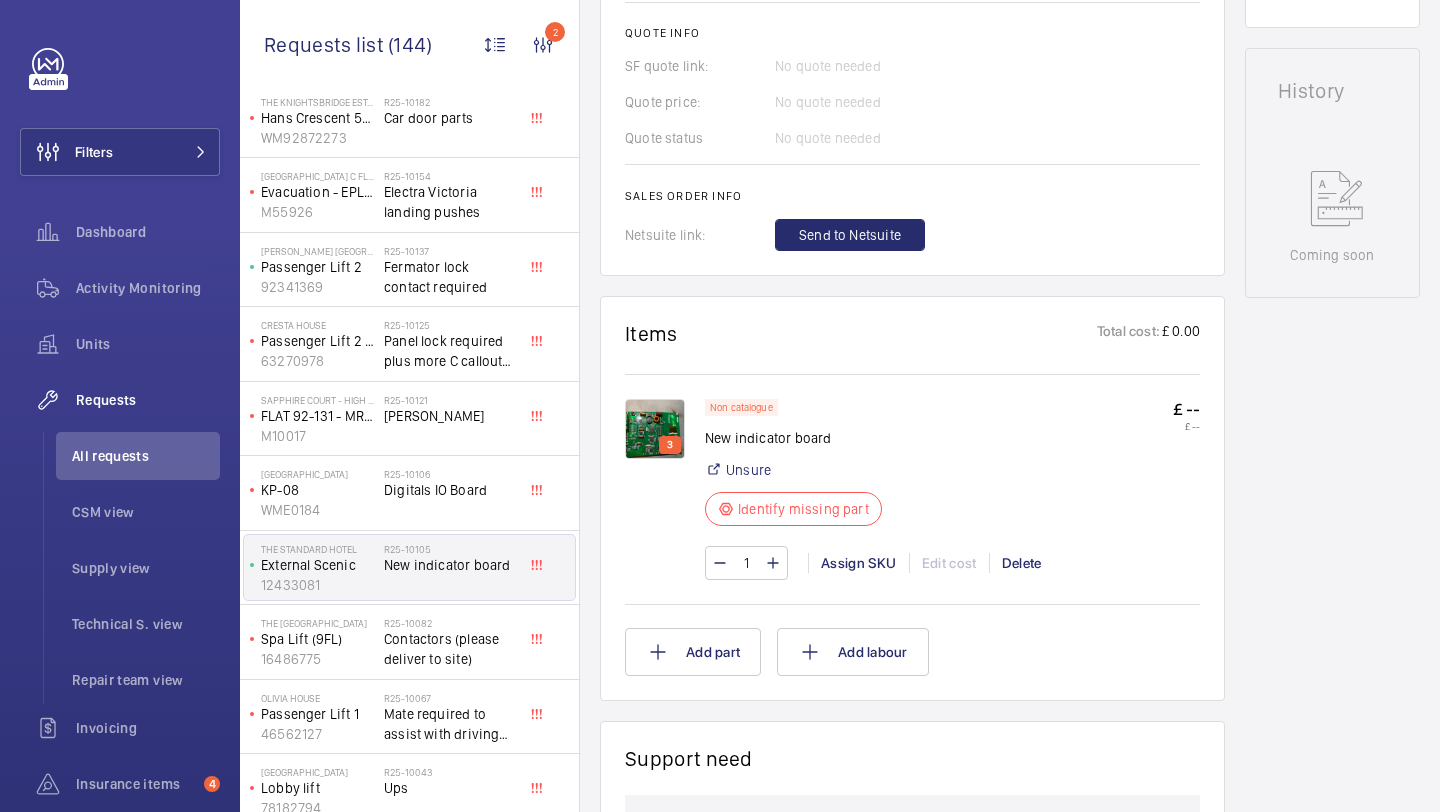 scroll, scrollTop: 967, scrollLeft: 0, axis: vertical 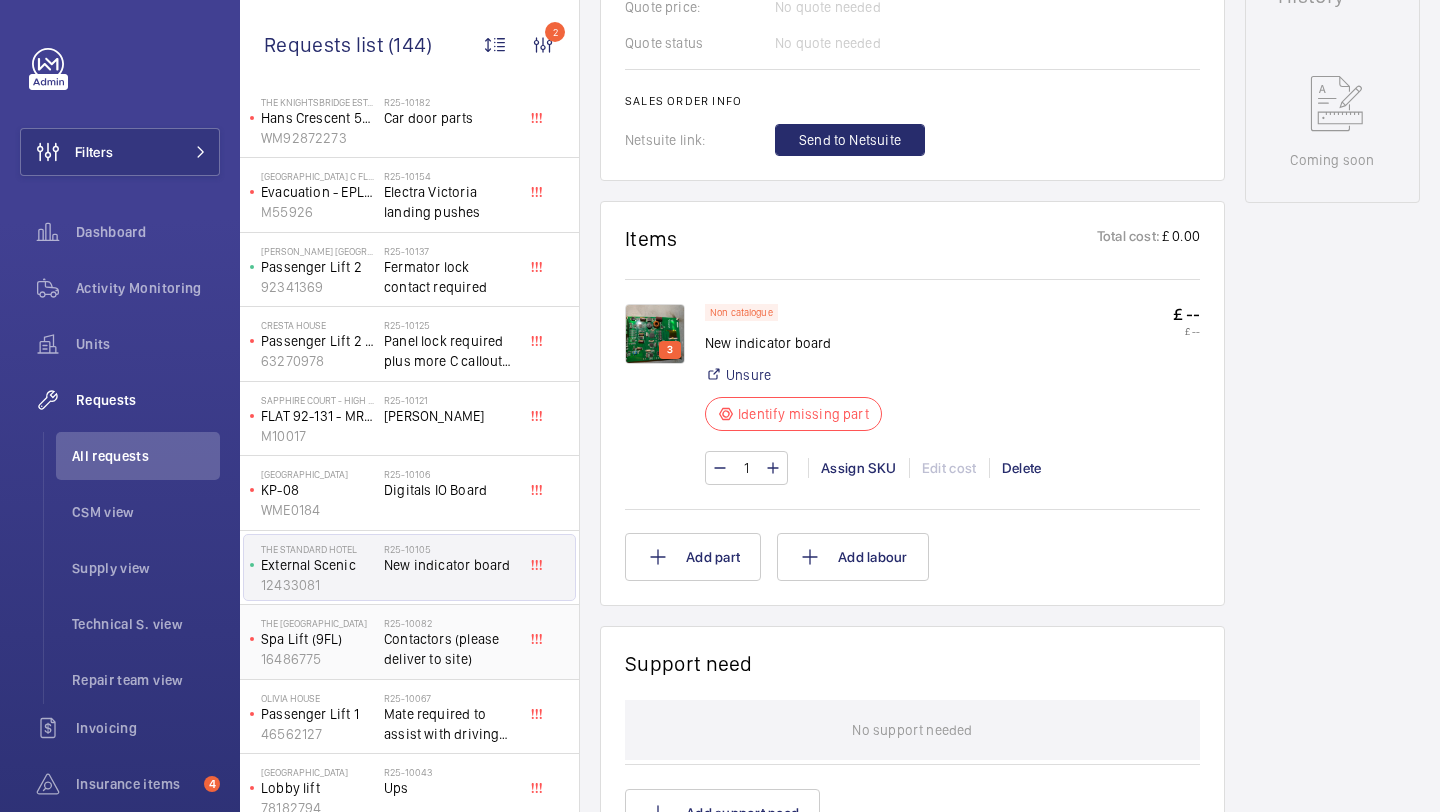 click on "Contactors (please deliver to site)" 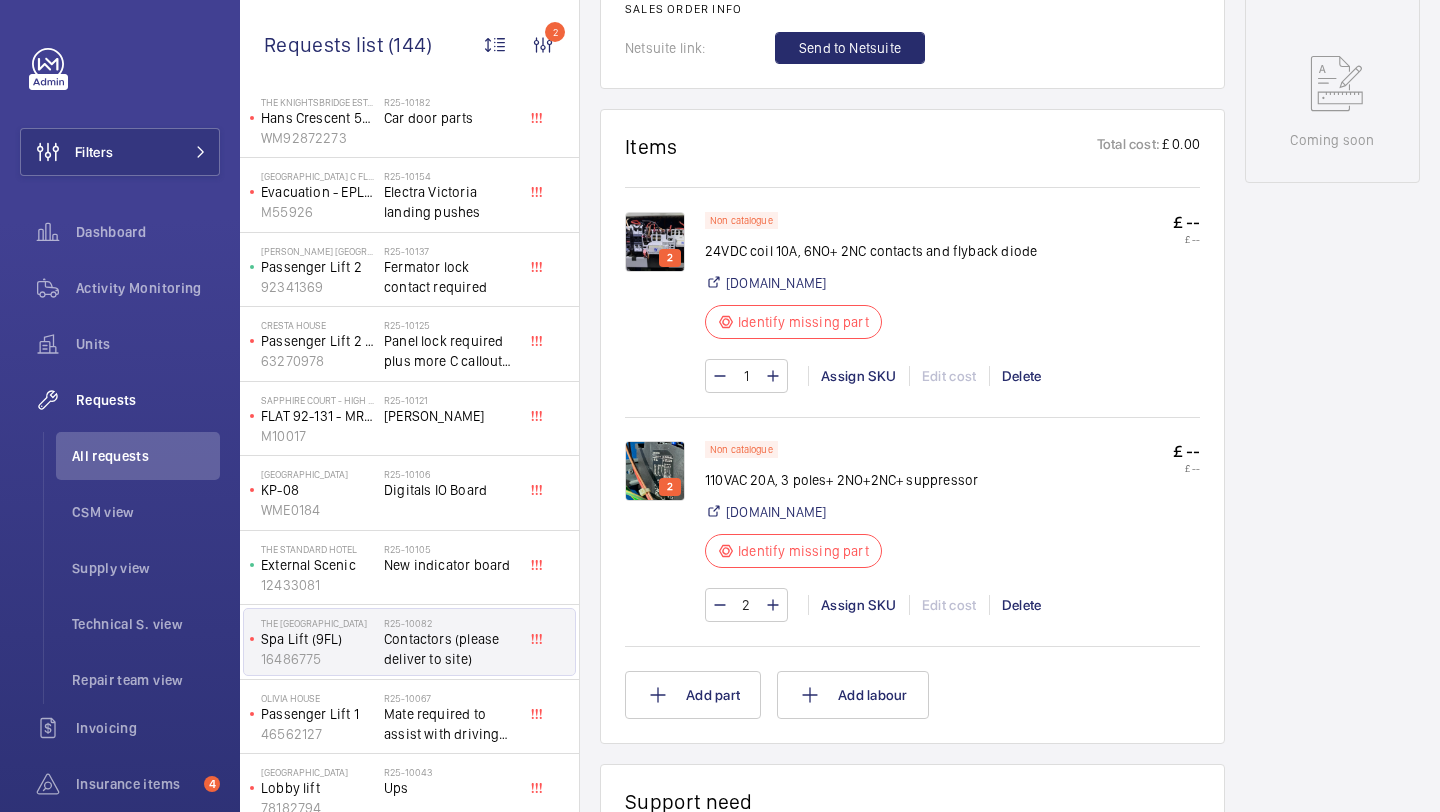 scroll, scrollTop: 1039, scrollLeft: 0, axis: vertical 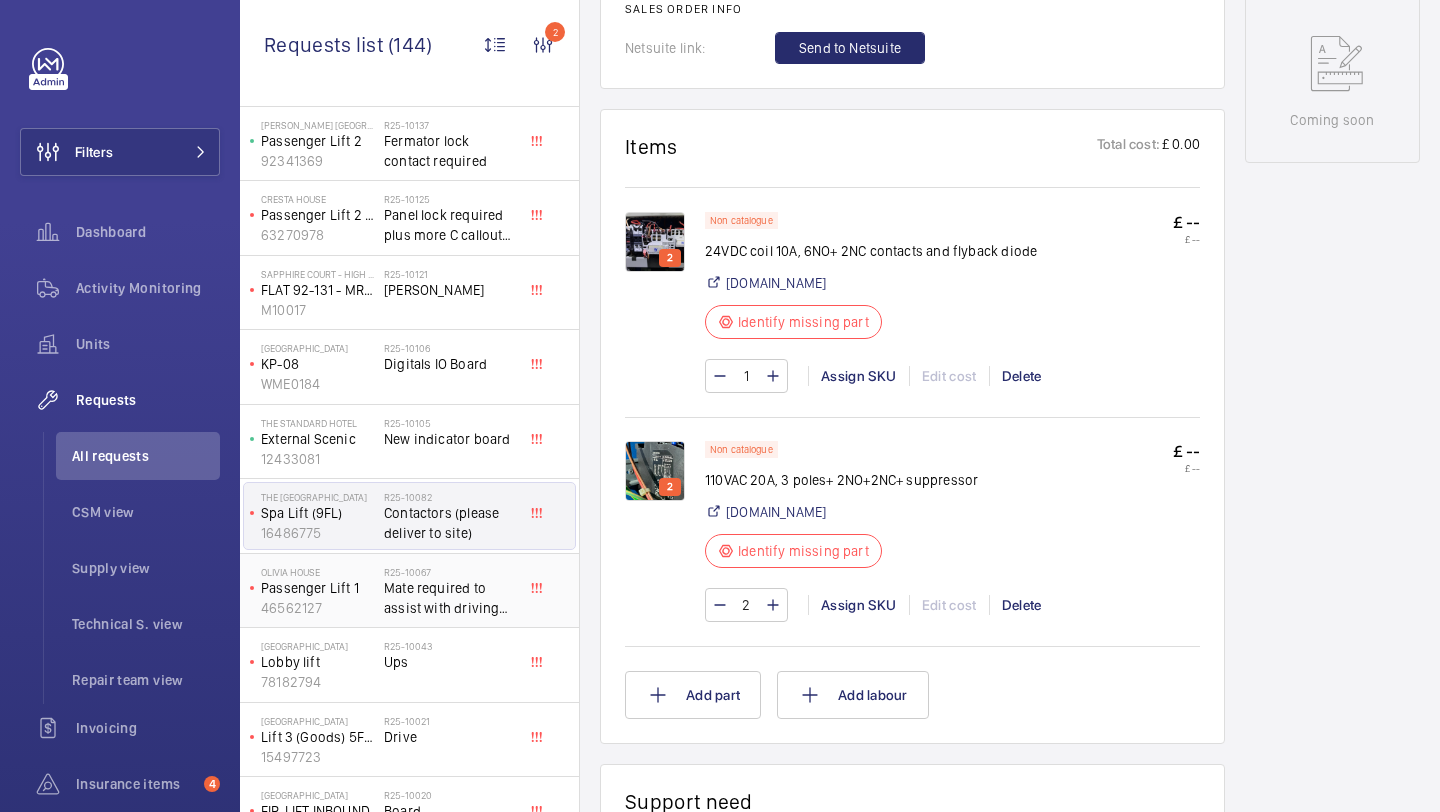 click on "Mate required to assist with driving the car down to the ground floor with me inside the lift car" 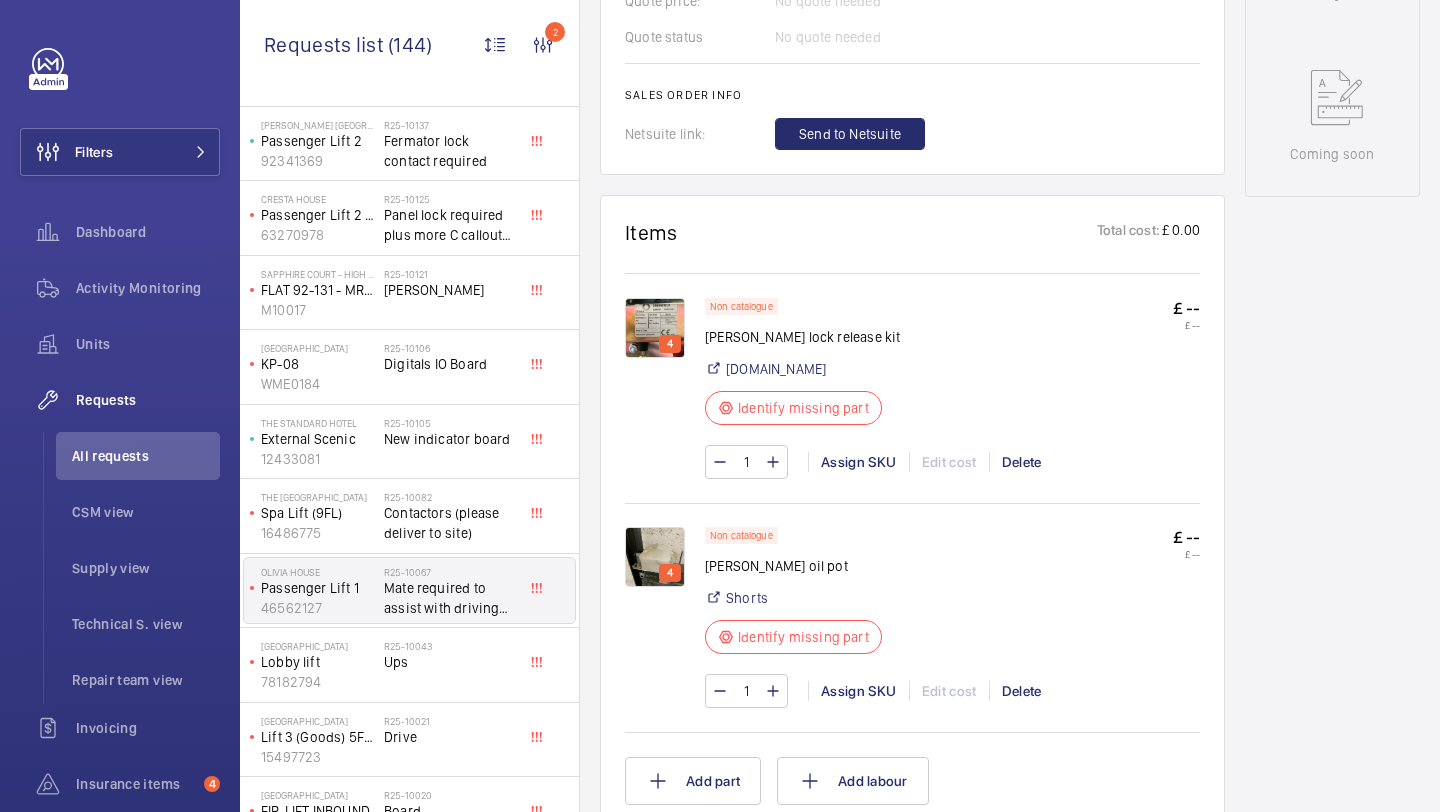 scroll, scrollTop: 1120, scrollLeft: 0, axis: vertical 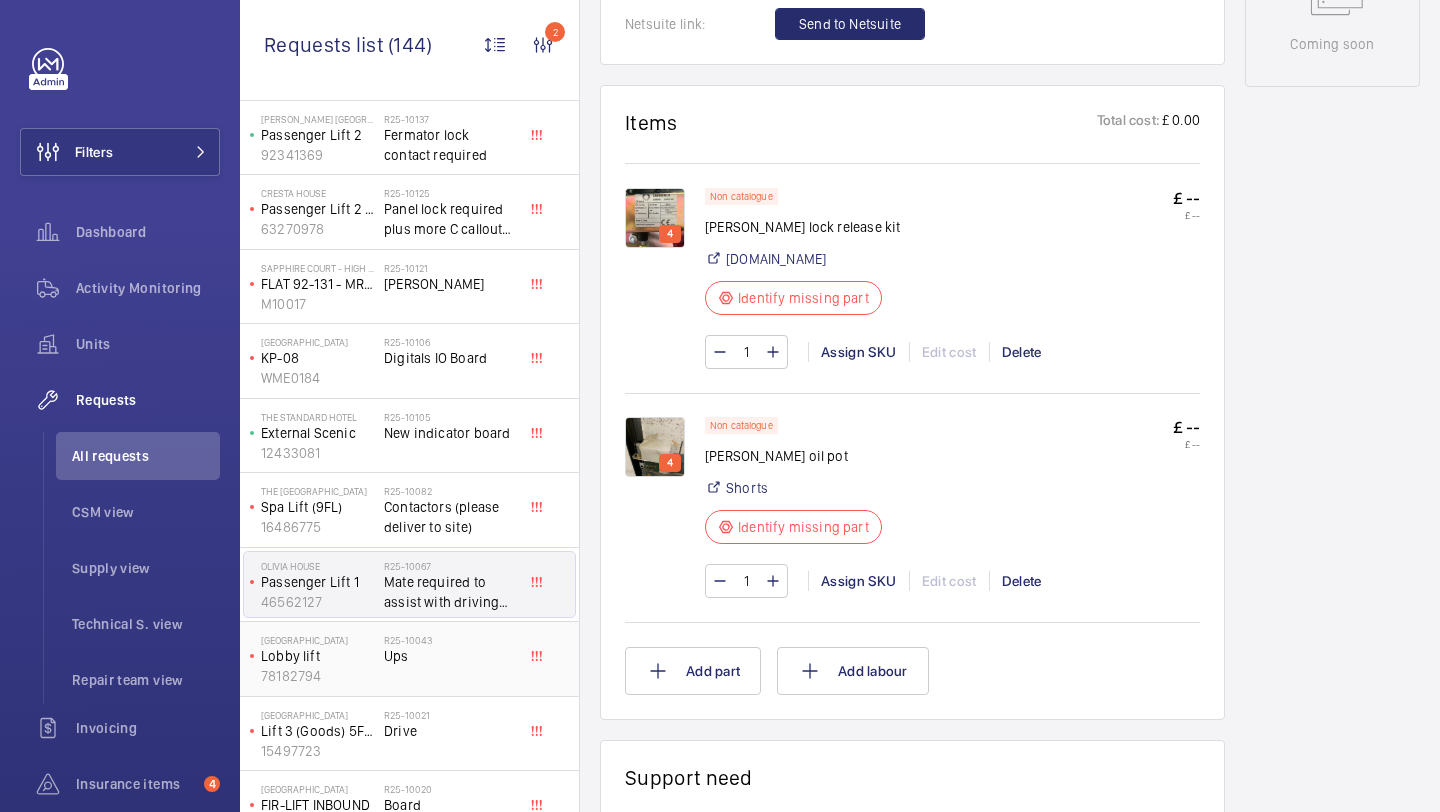 click on "Ups" 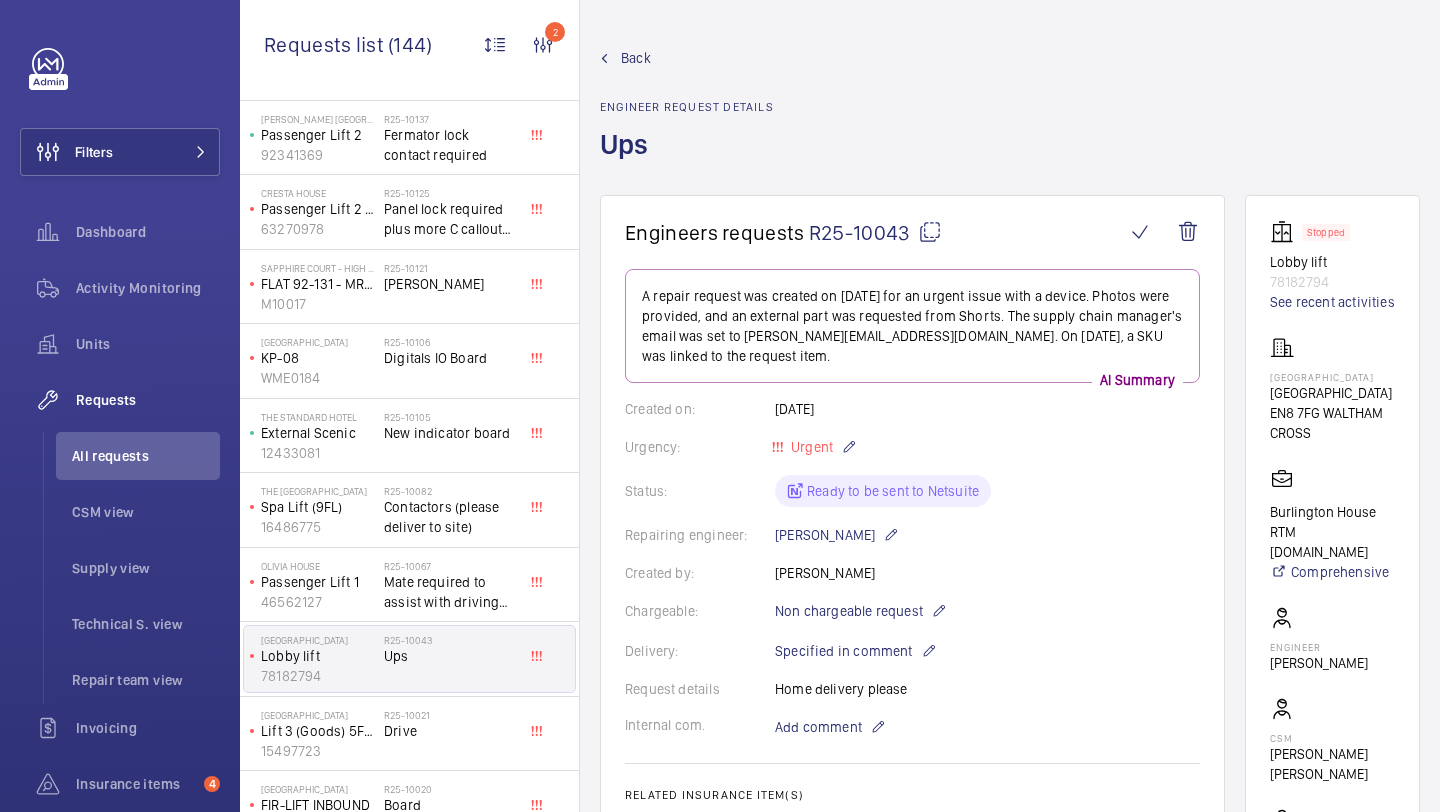 scroll, scrollTop: 659, scrollLeft: 0, axis: vertical 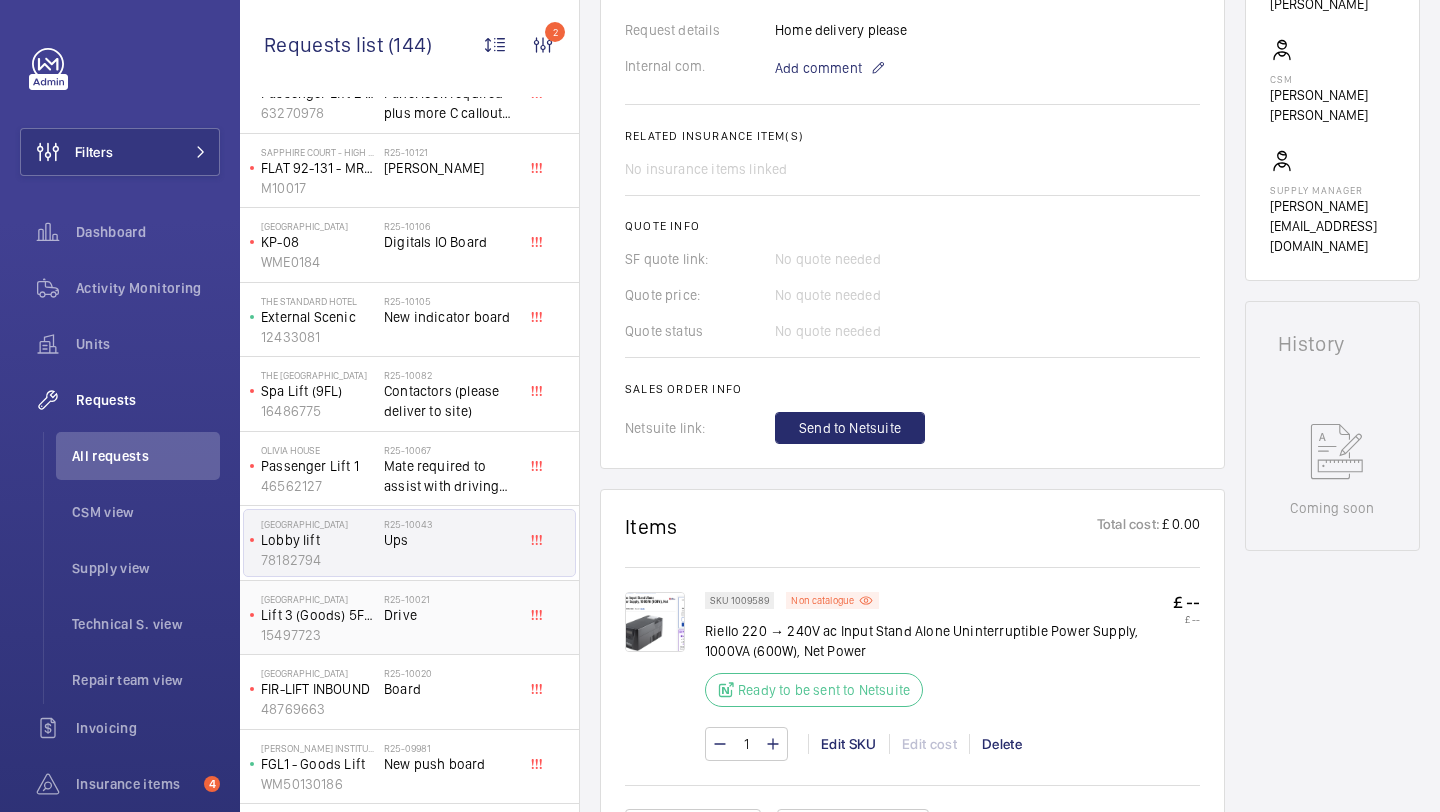 click on "R25-10021   Drive" 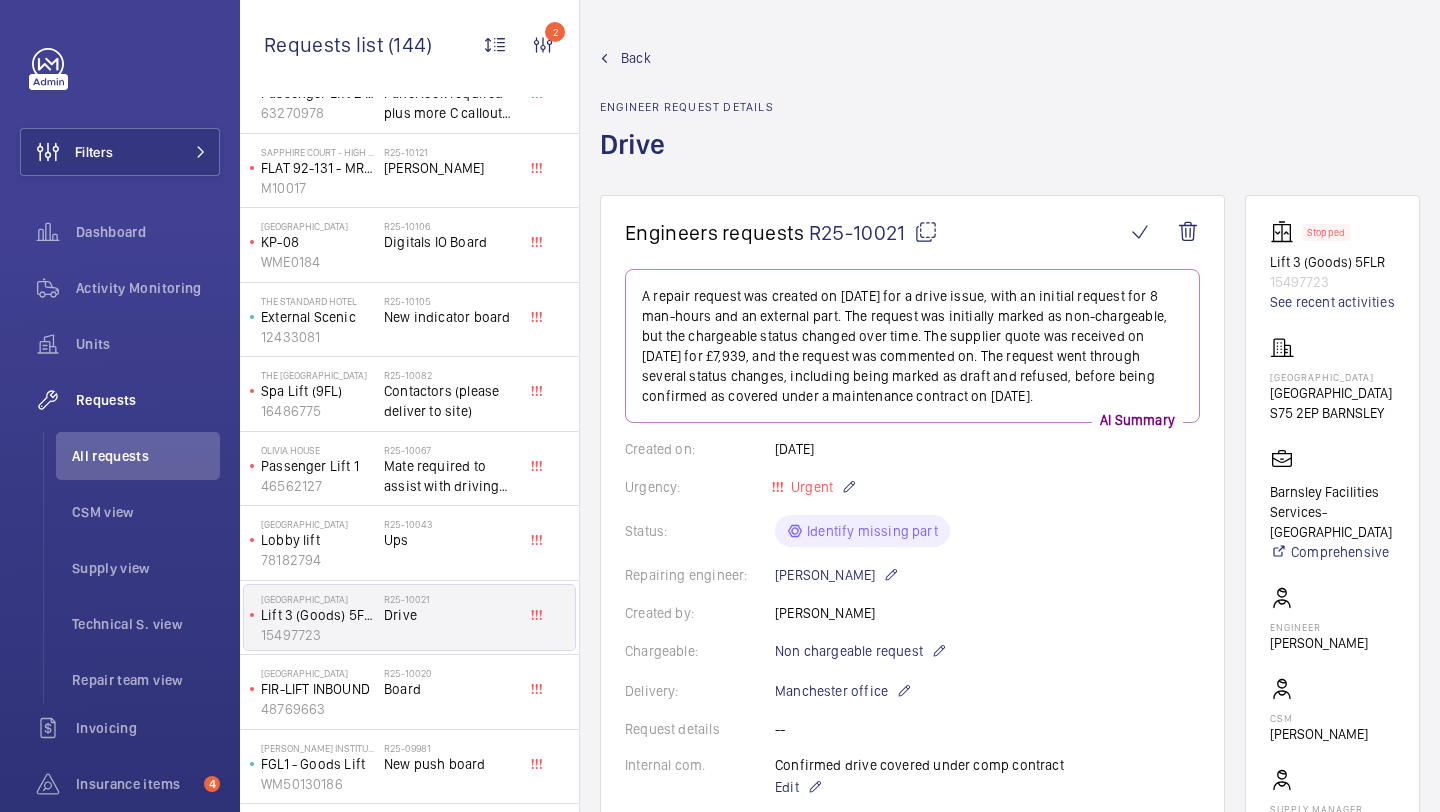scroll, scrollTop: 706, scrollLeft: 0, axis: vertical 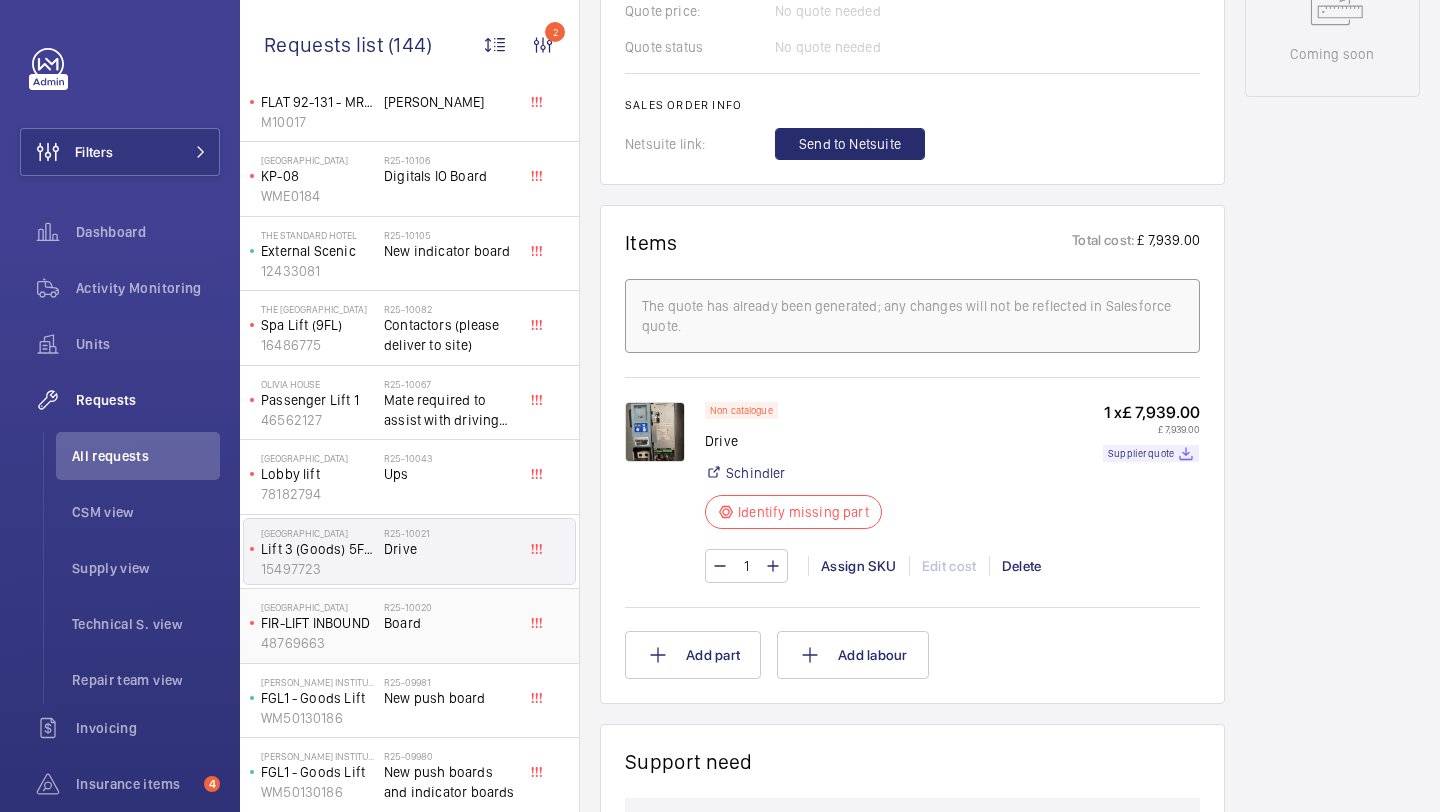 click on "R25-10020   Board" 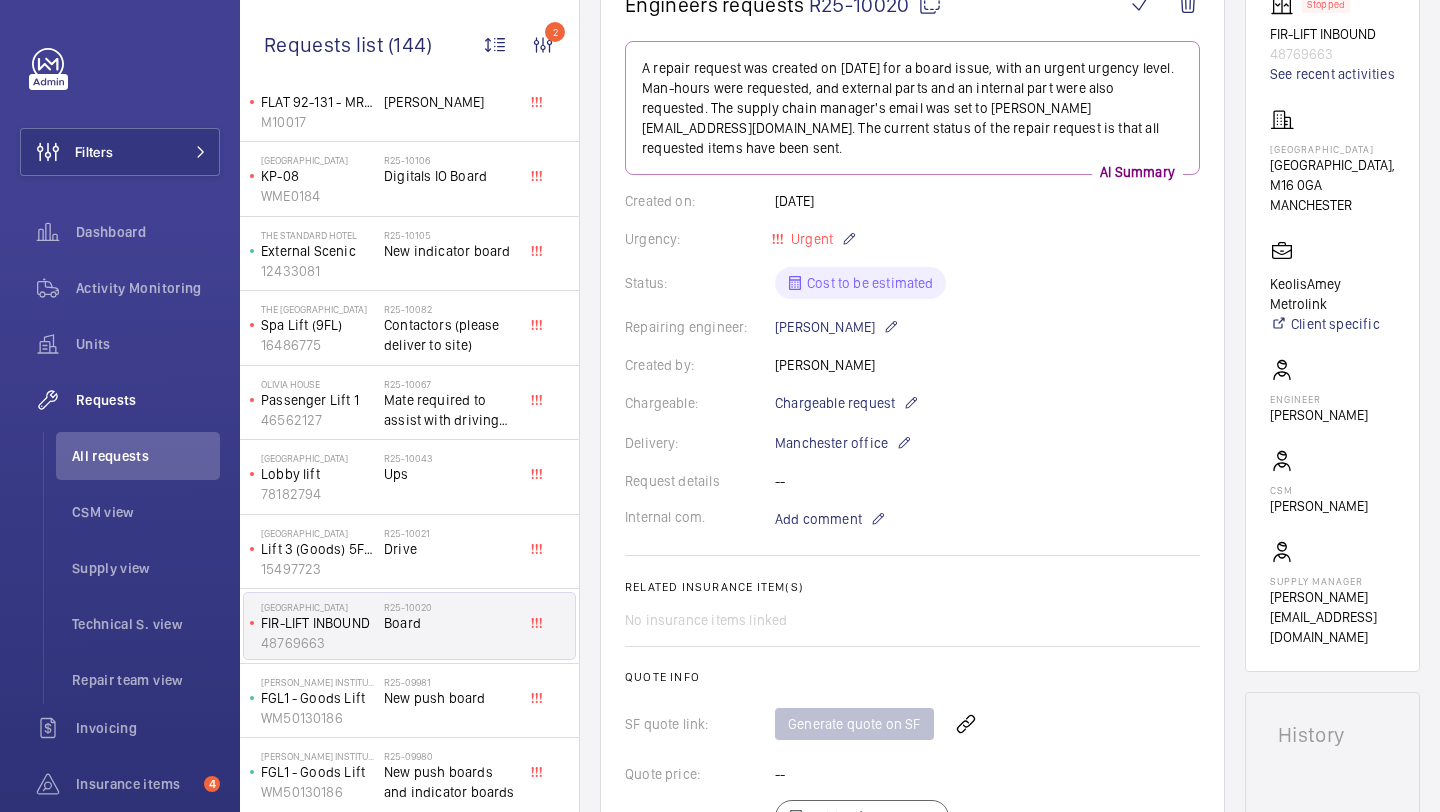 scroll, scrollTop: 502, scrollLeft: 0, axis: vertical 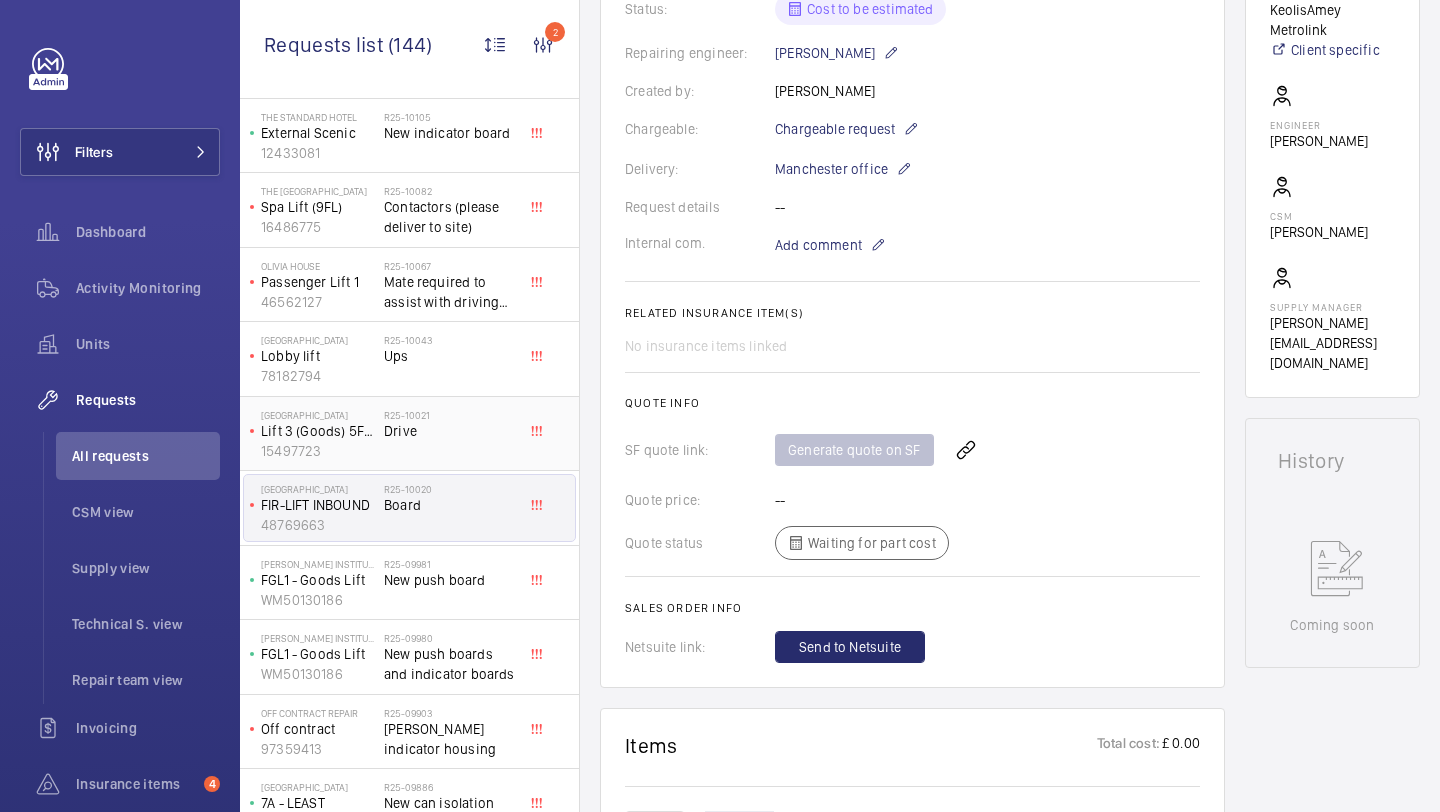 click on "New push board" 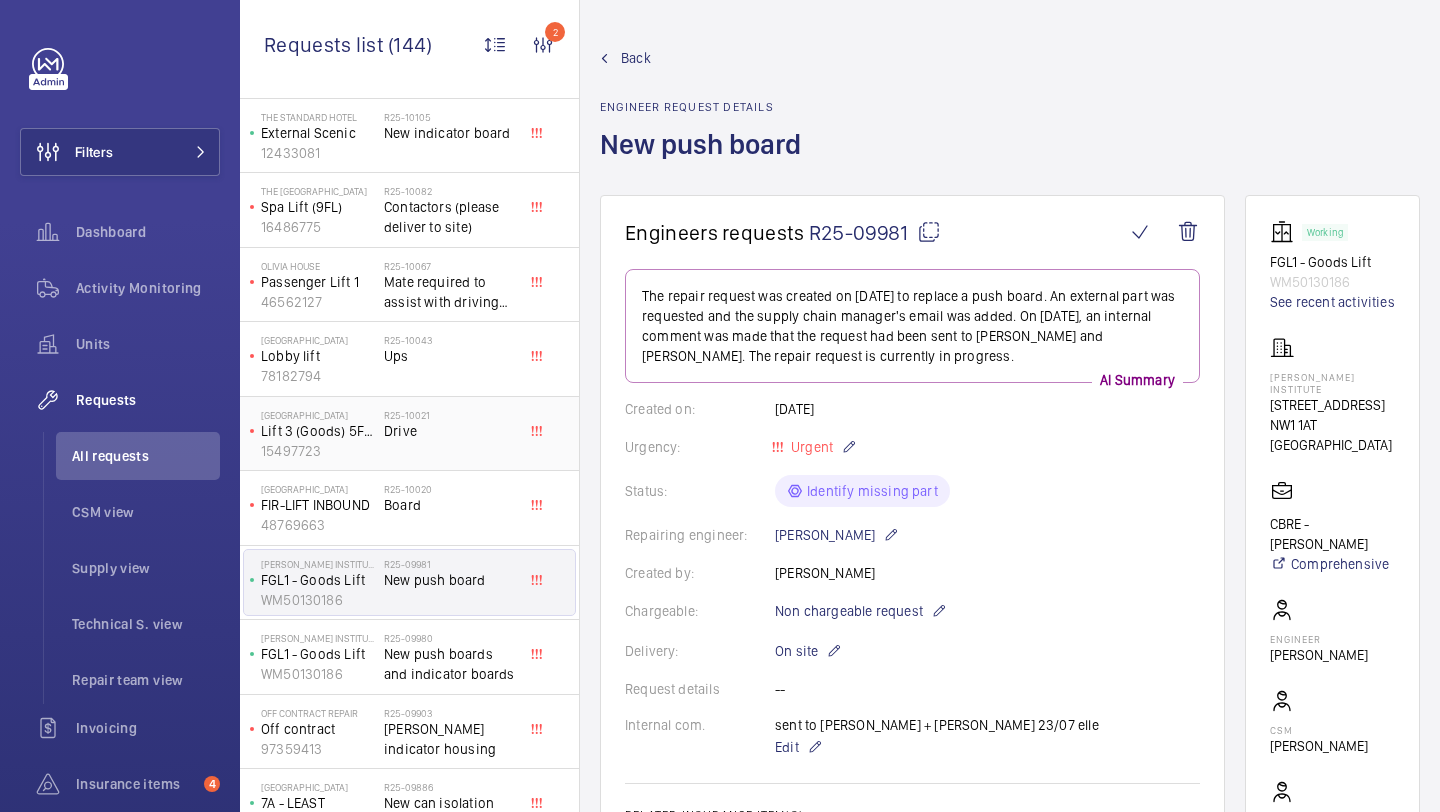 scroll, scrollTop: 871, scrollLeft: 0, axis: vertical 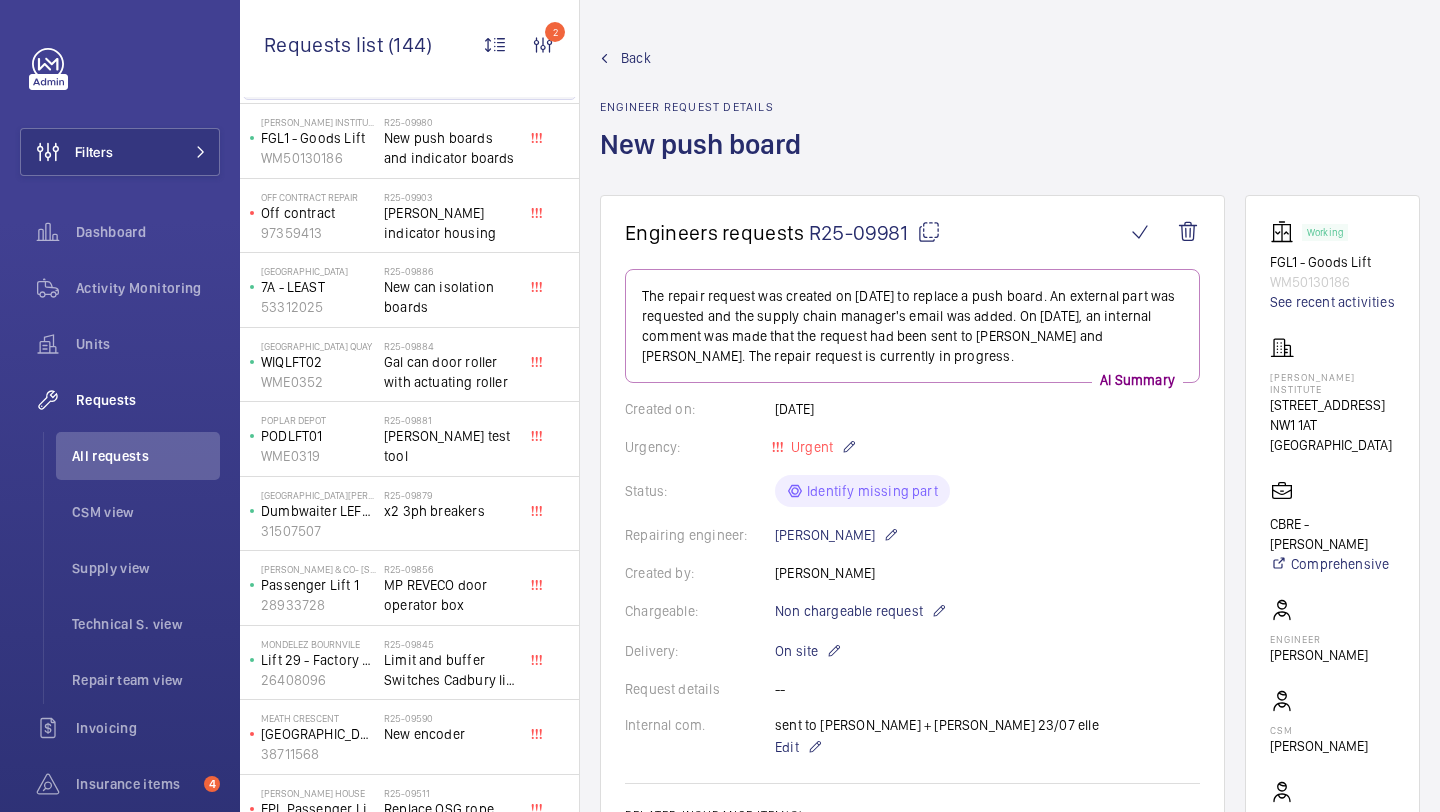 click on "MP REVECO door operator box" 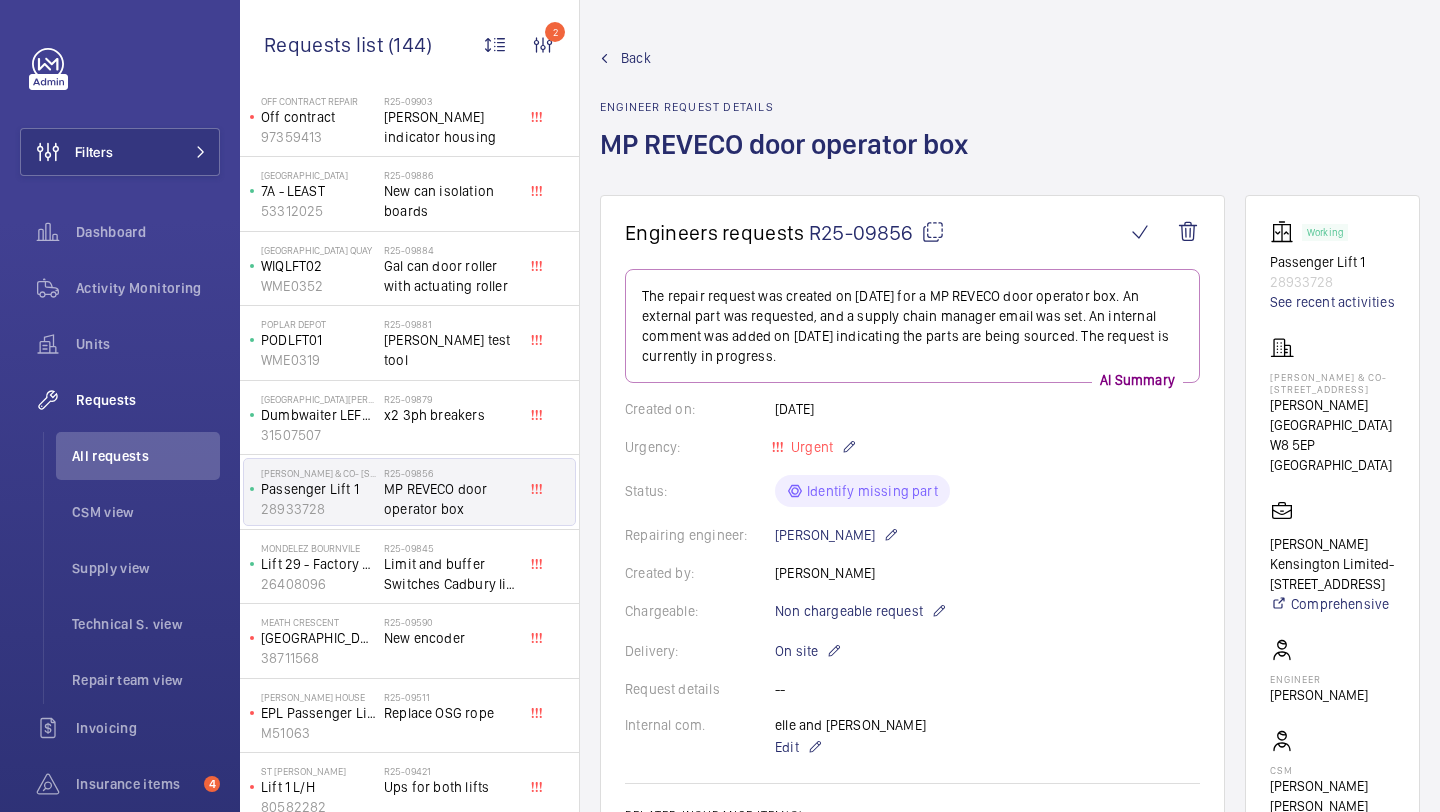 scroll, scrollTop: 1258, scrollLeft: 0, axis: vertical 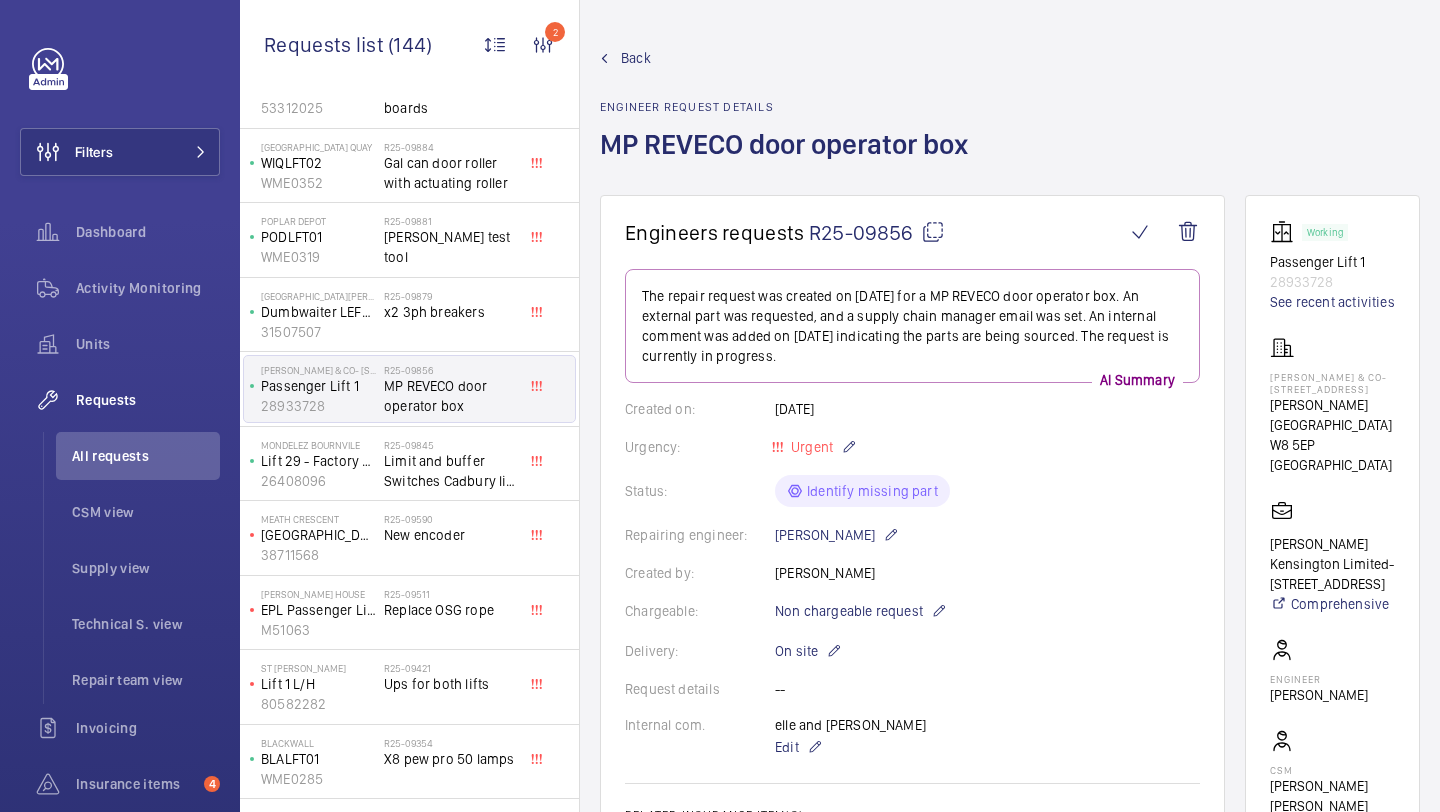 click on "R25-09511   Replace OSG rope" 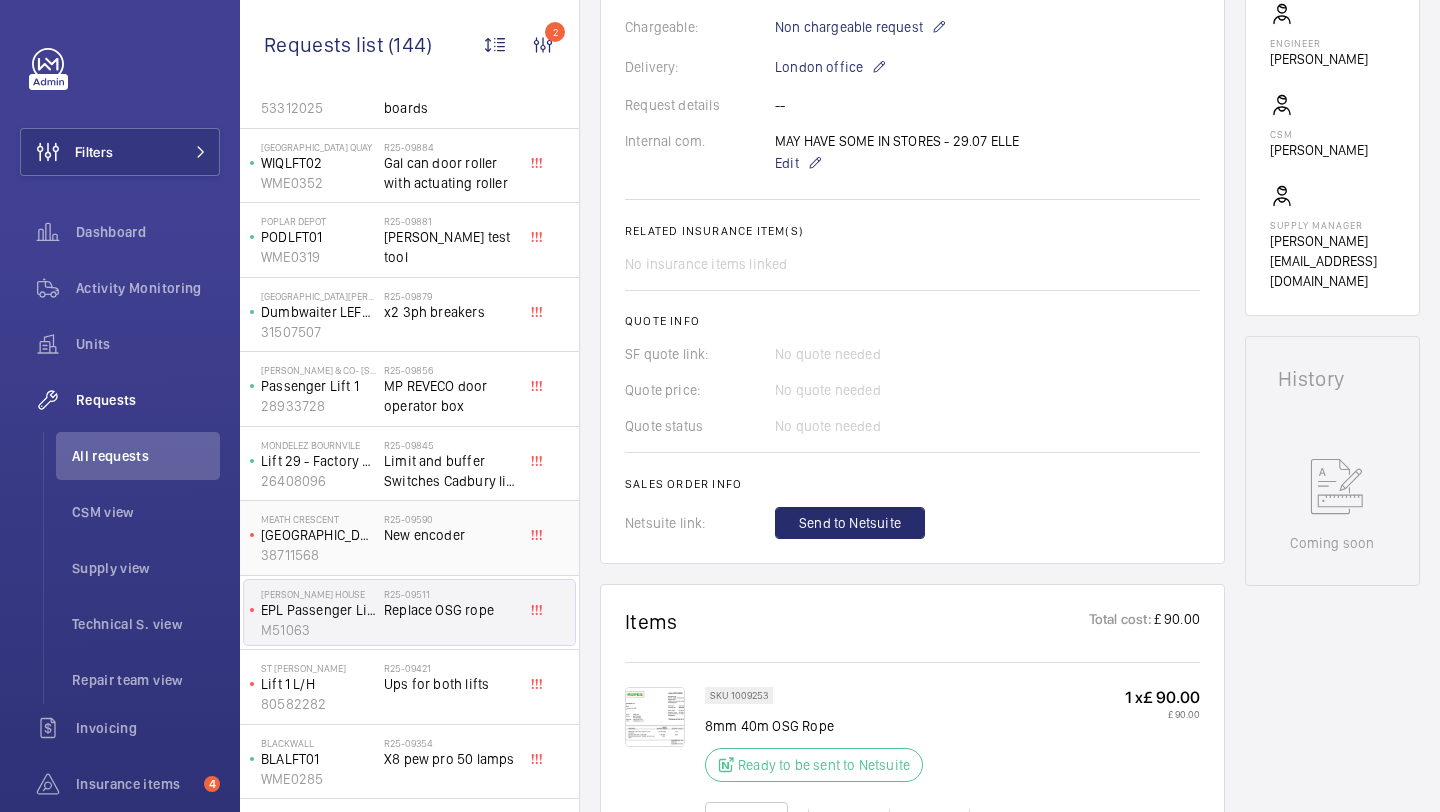 scroll, scrollTop: 794, scrollLeft: 0, axis: vertical 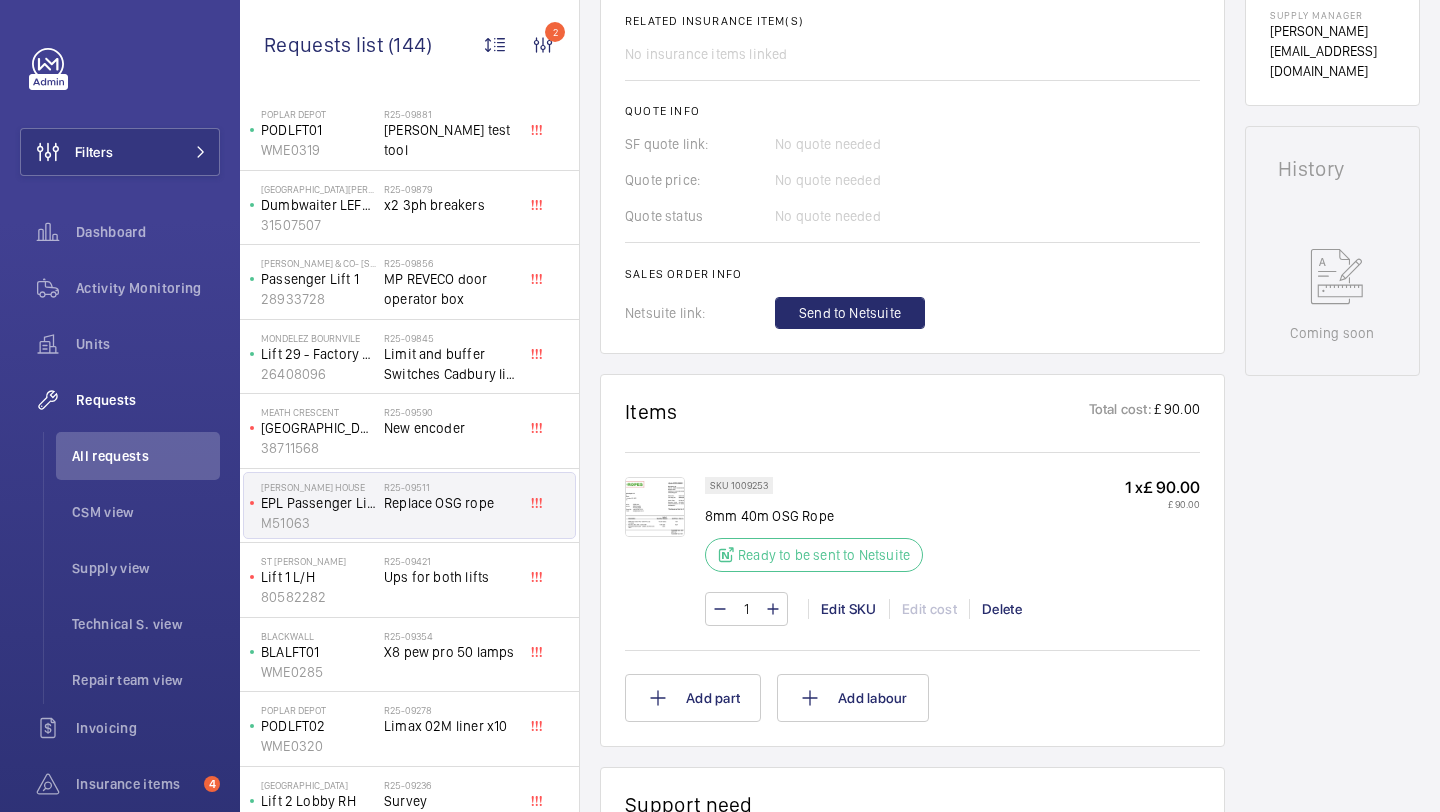 click on "Ups for both lifts" 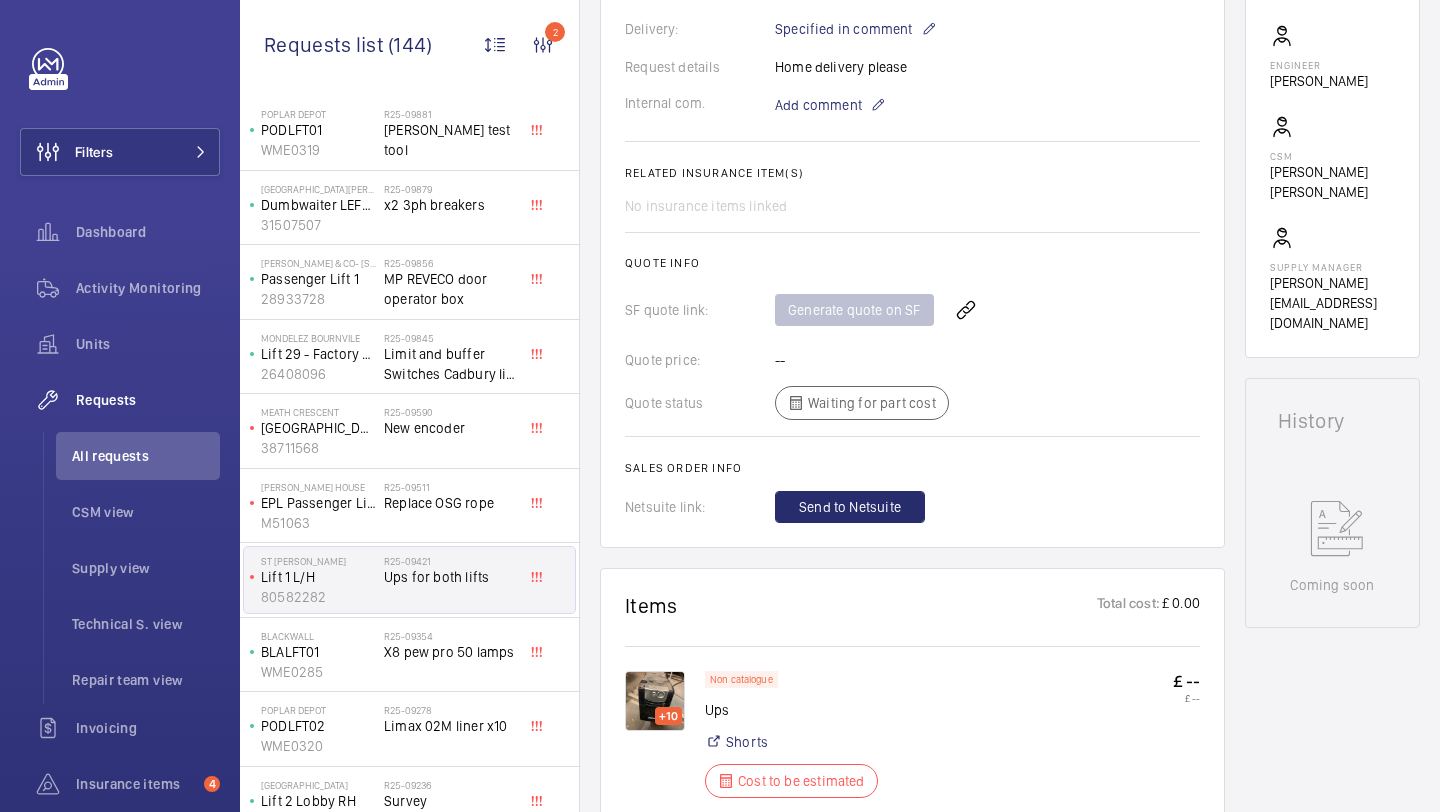 scroll, scrollTop: 1027, scrollLeft: 0, axis: vertical 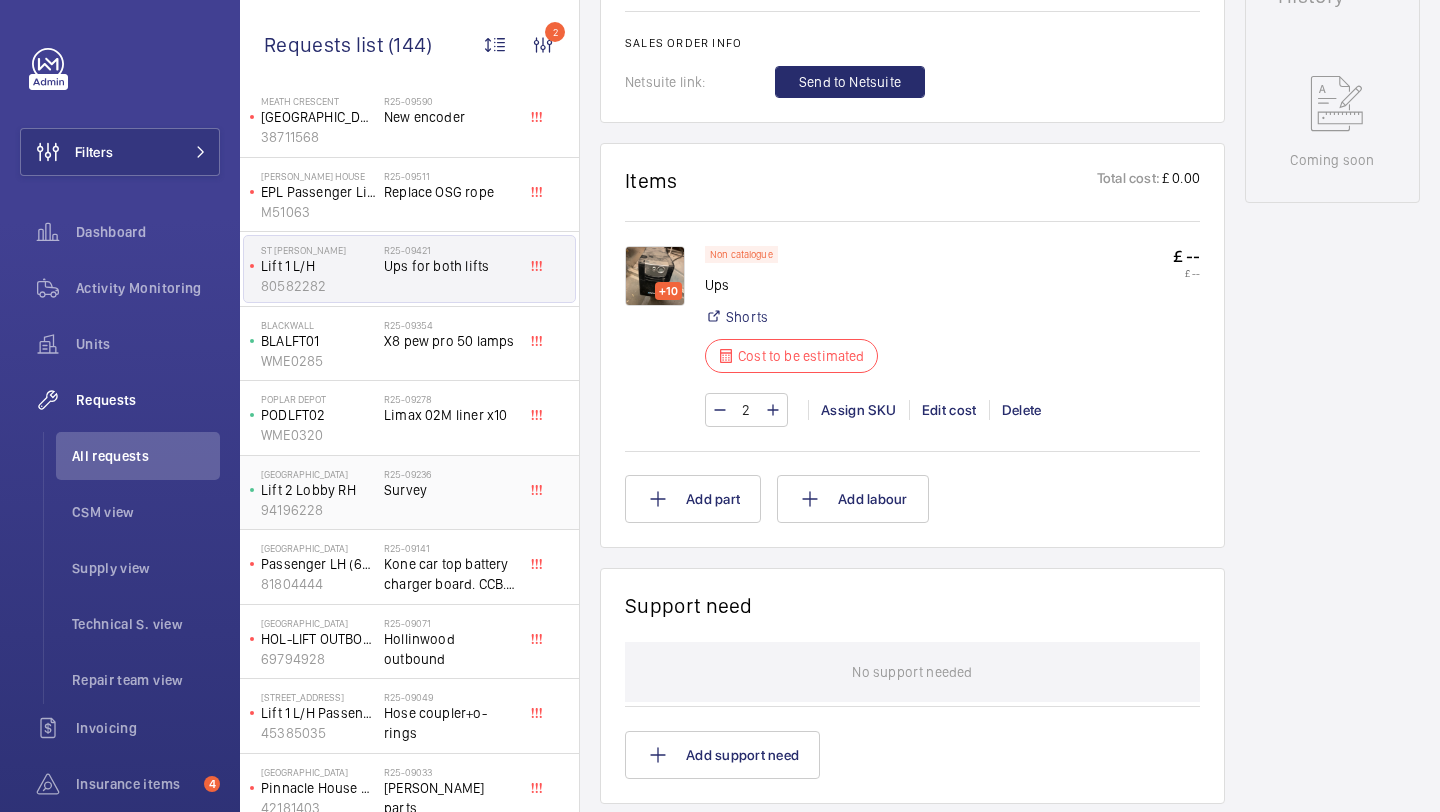 click on "R25-09071" 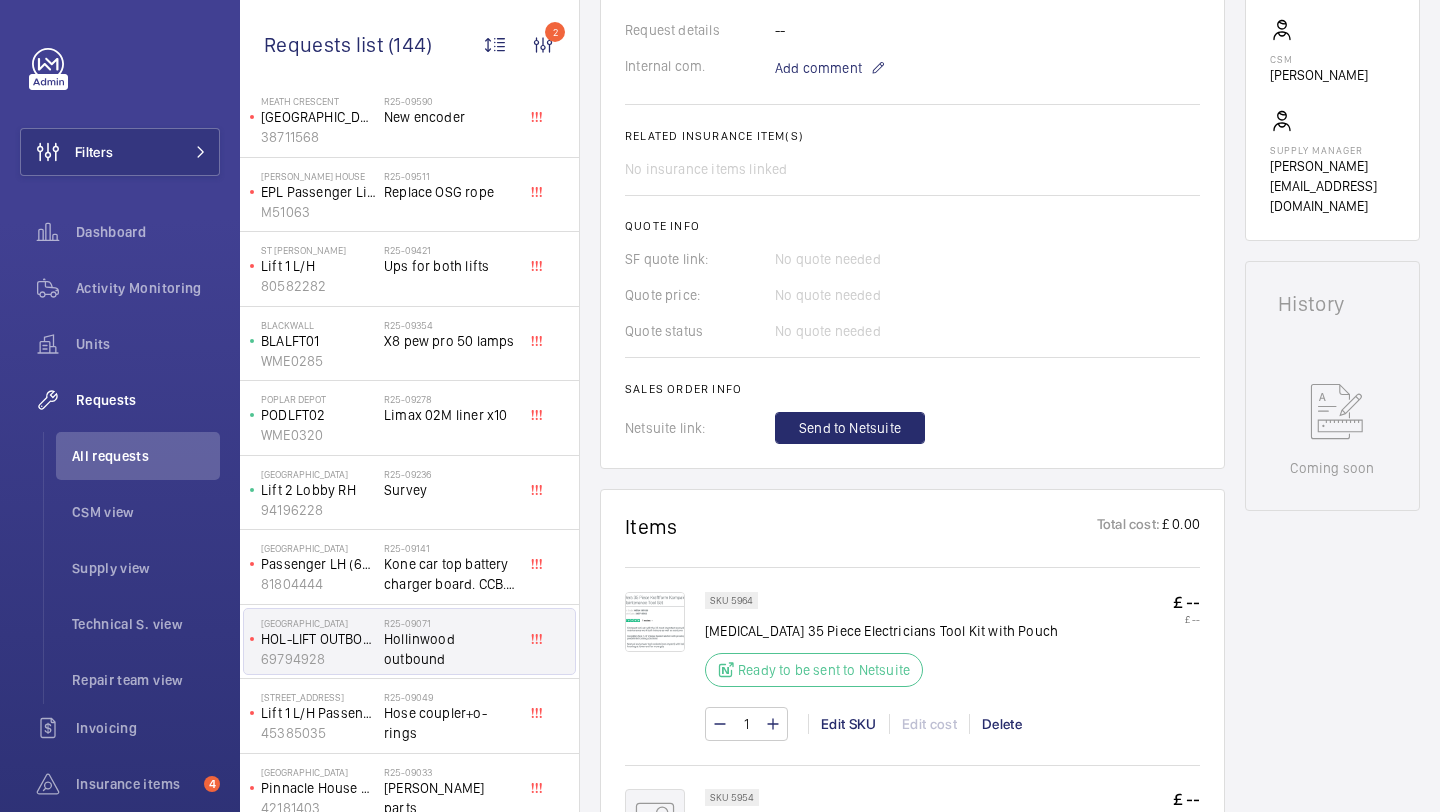 scroll, scrollTop: 871, scrollLeft: 0, axis: vertical 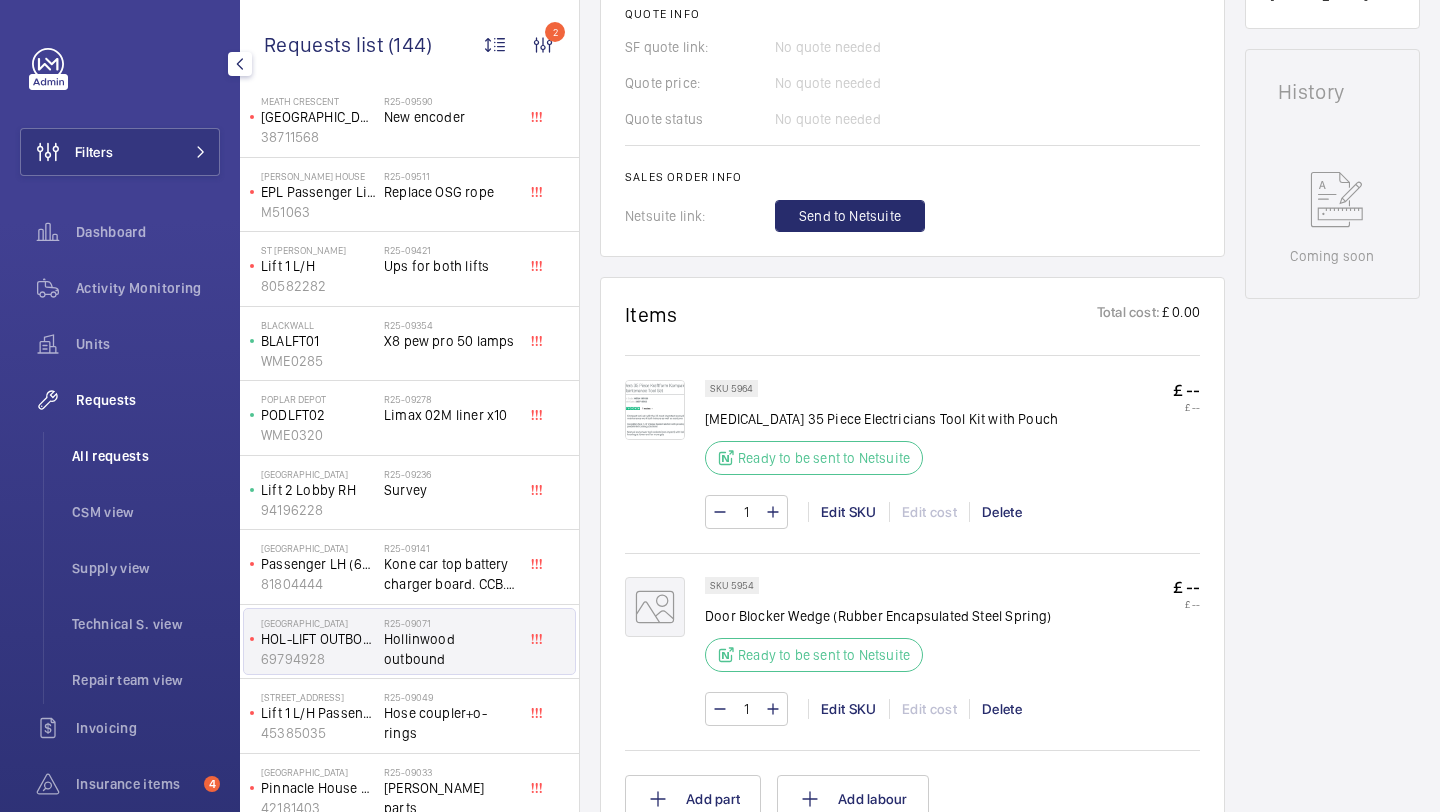 click on "All requests" 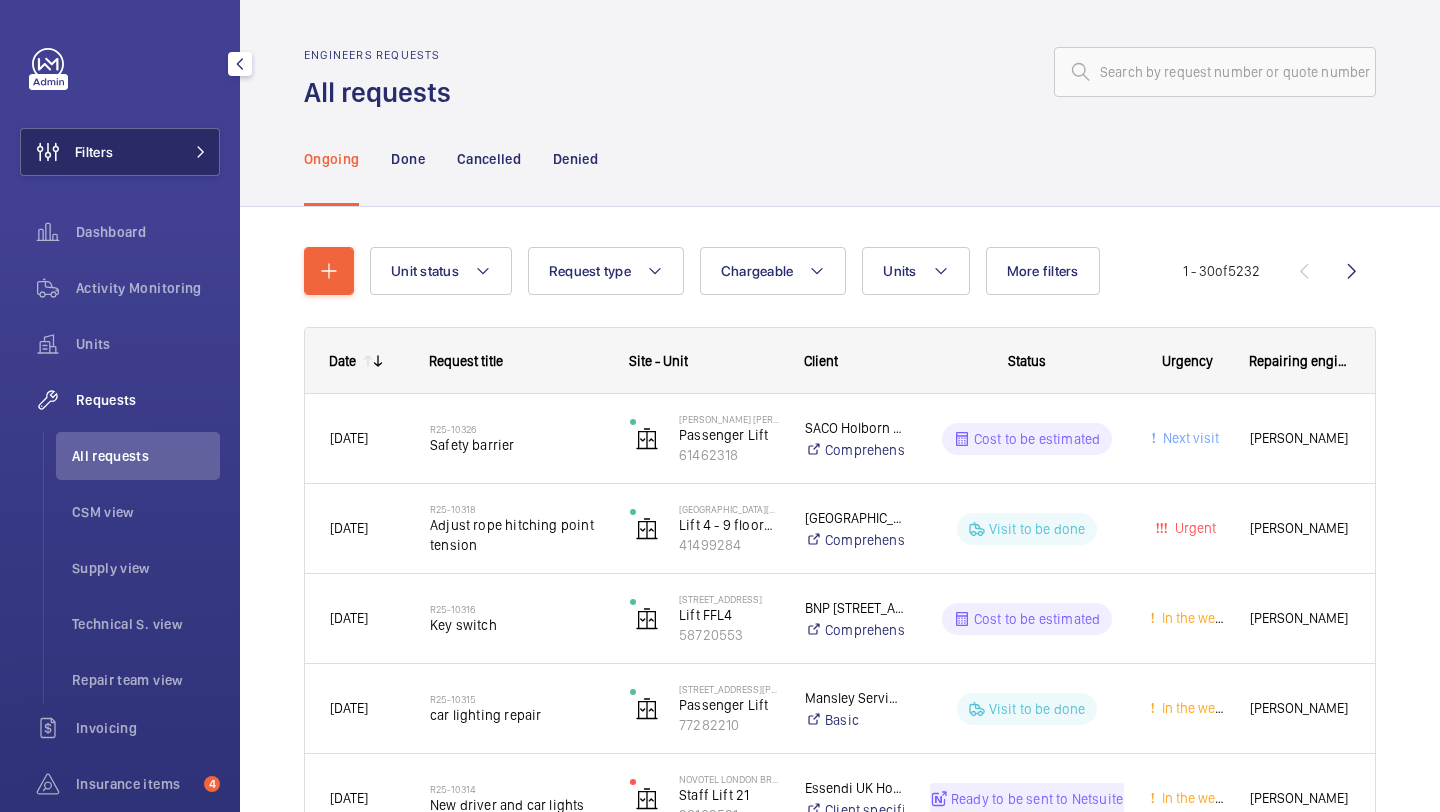 click on "Filters" 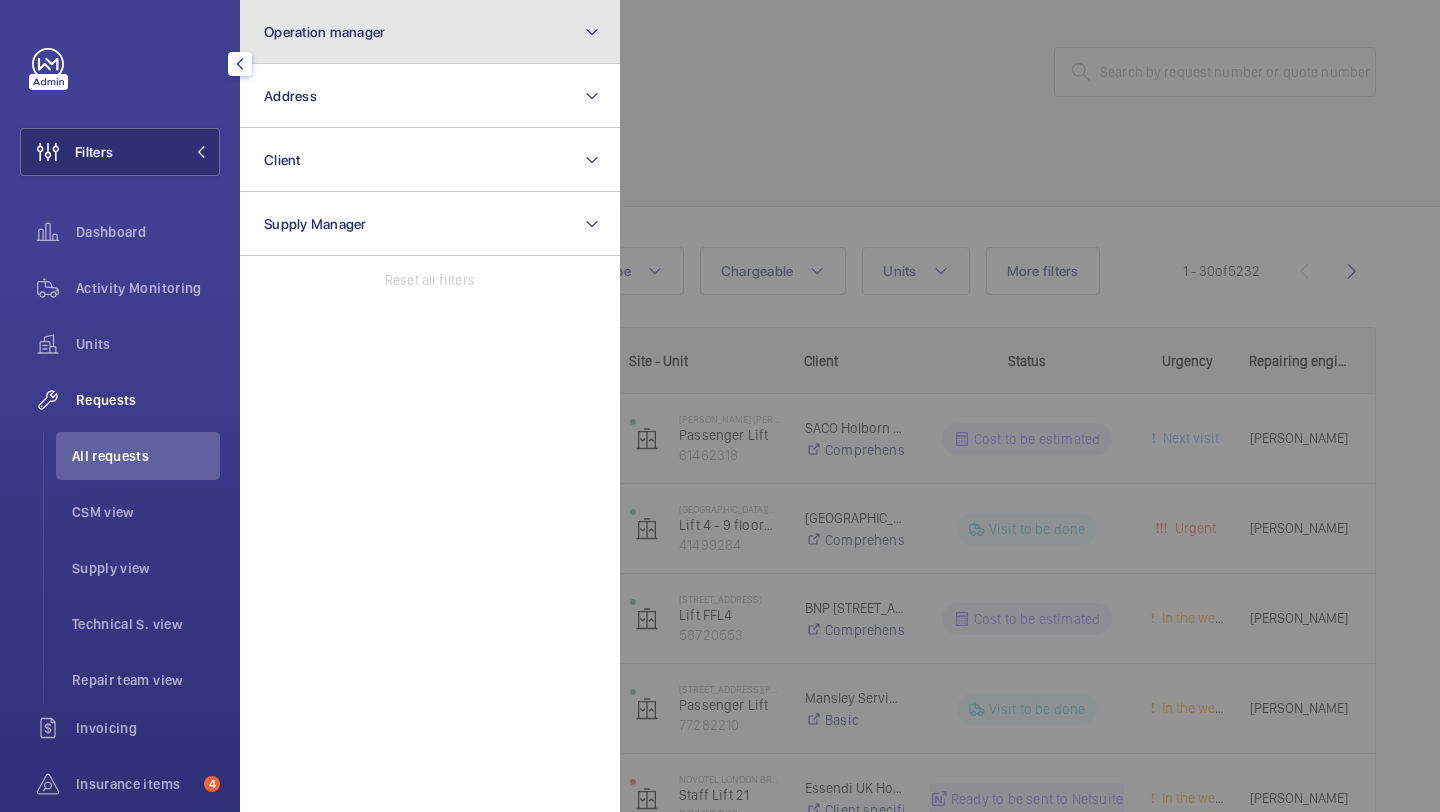 click on "Operation manager" 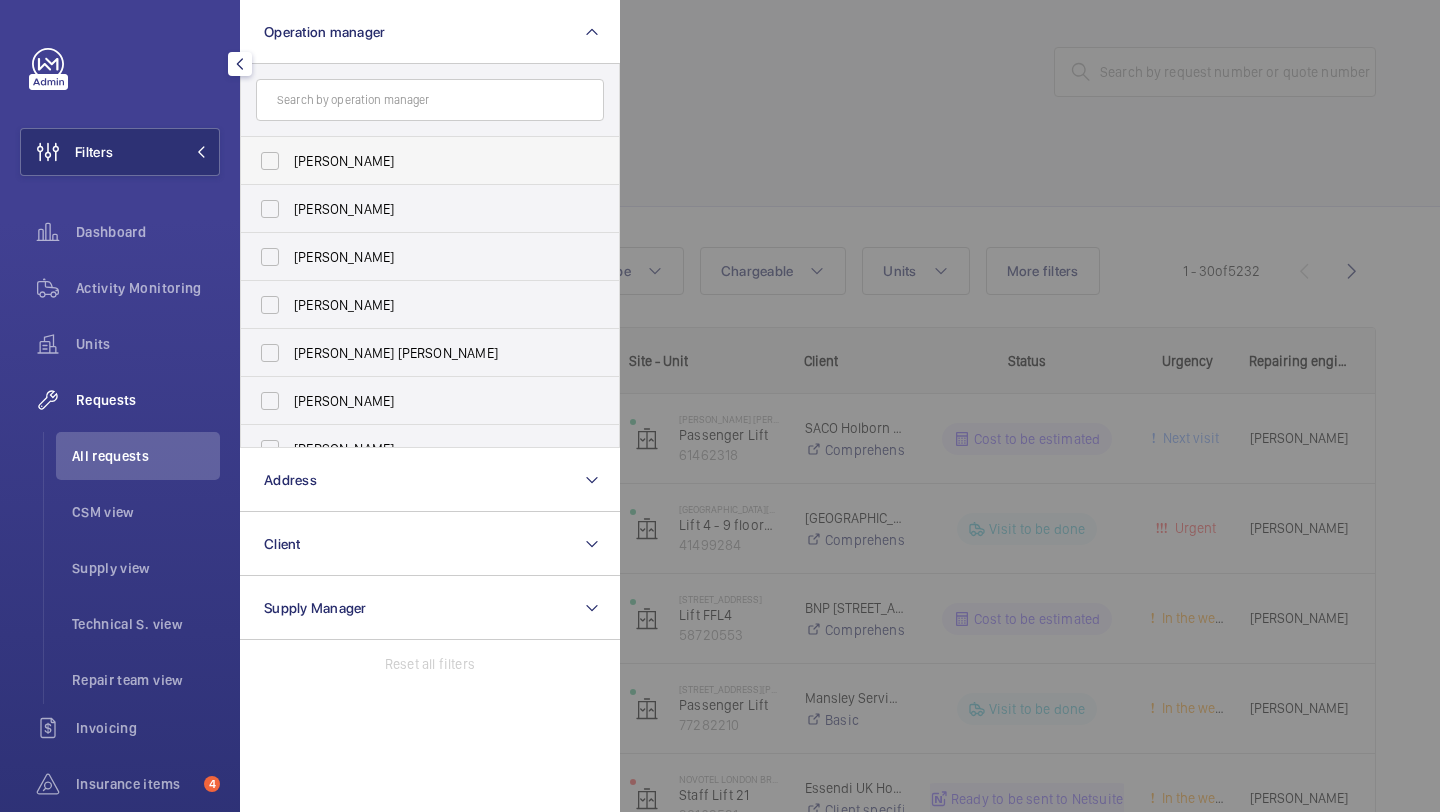 click on "Abby Archer" at bounding box center [431, 161] 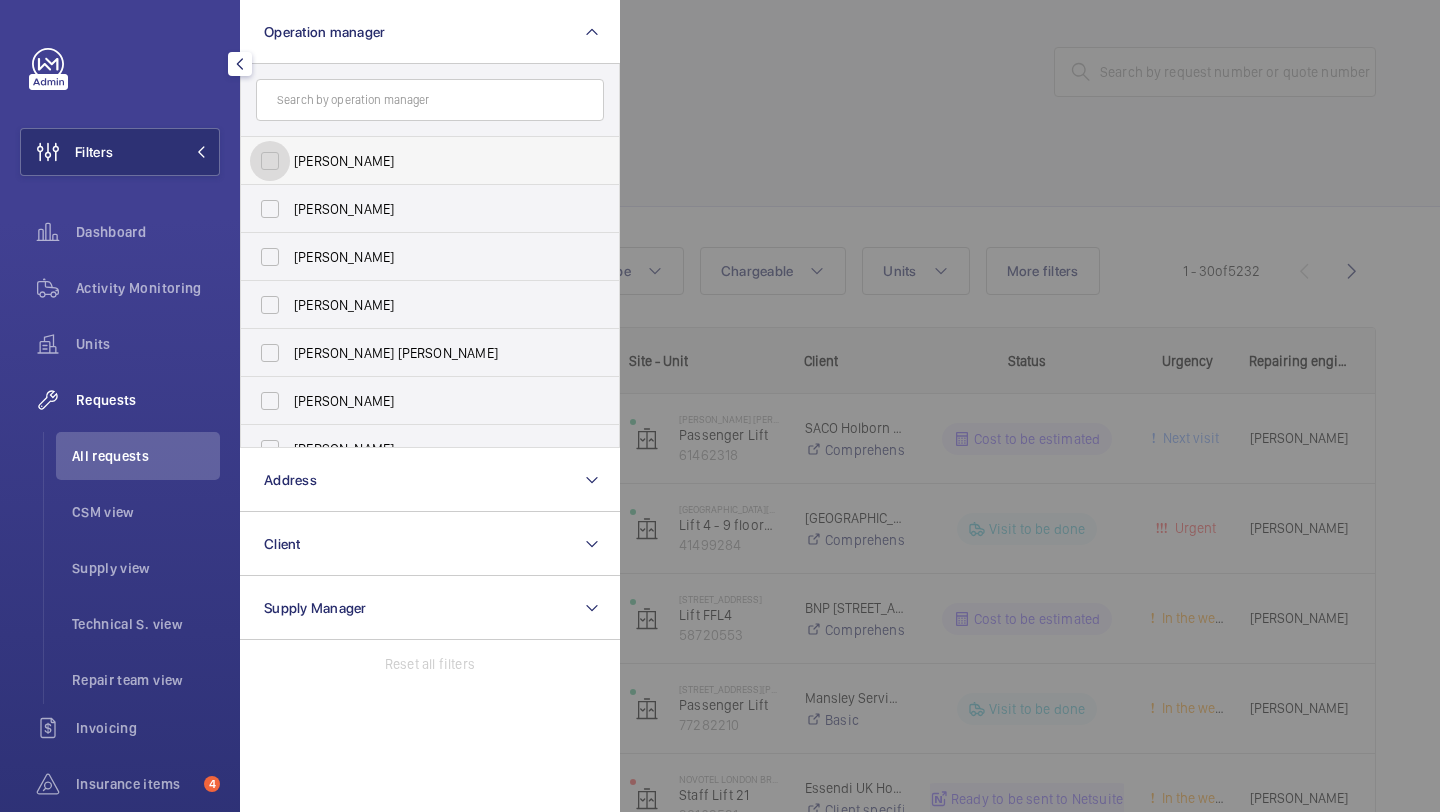 click on "Abby Archer" at bounding box center [270, 161] 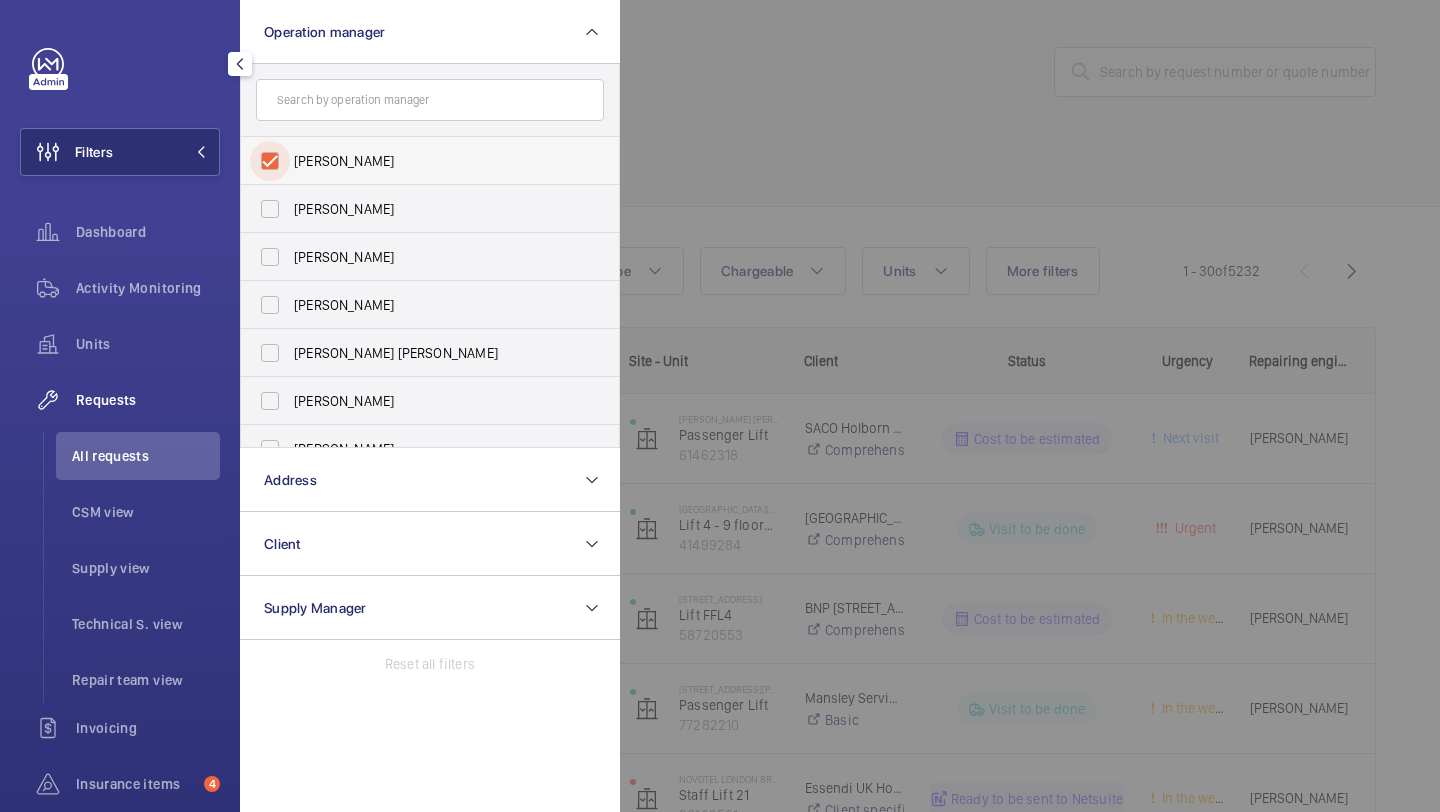 checkbox on "true" 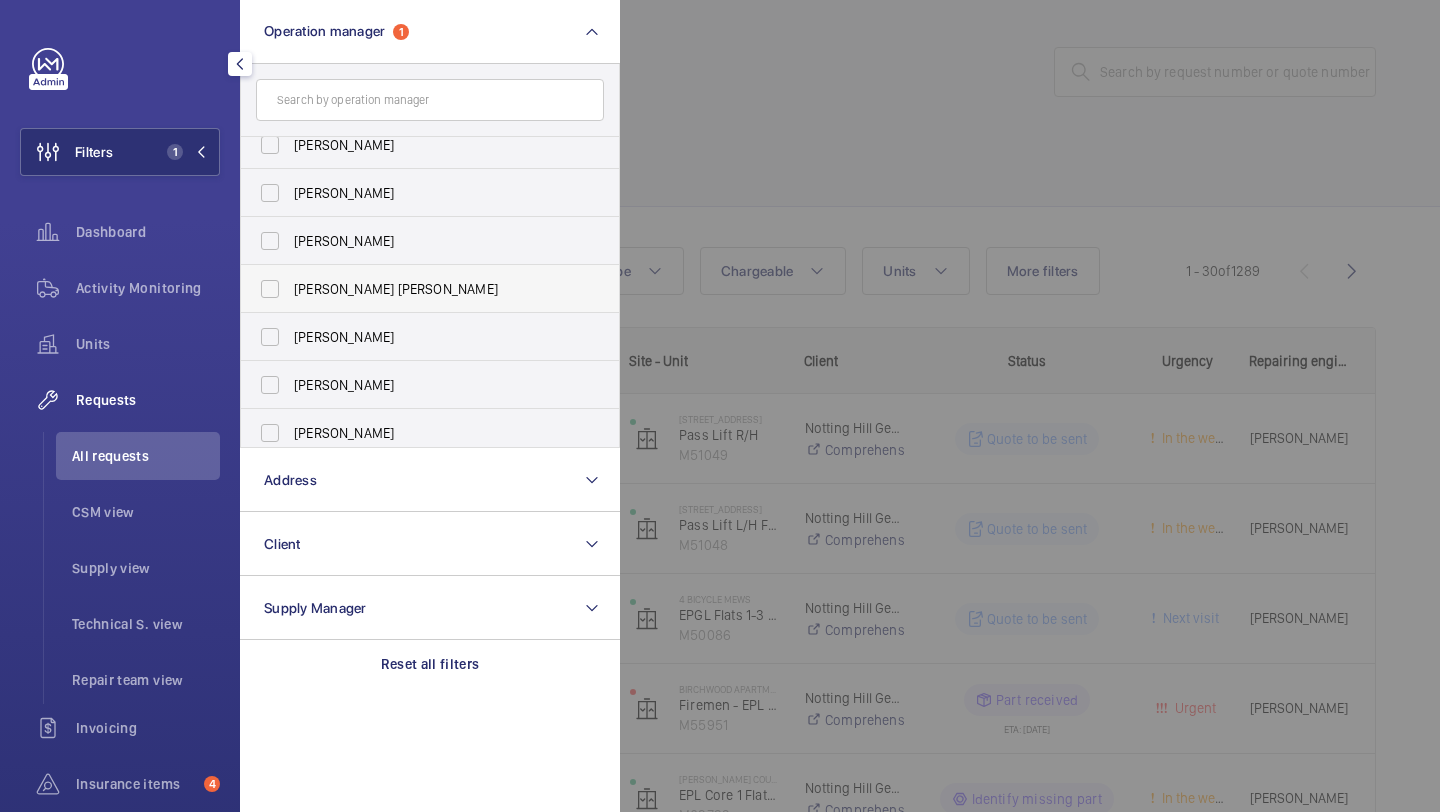 scroll, scrollTop: 74, scrollLeft: 0, axis: vertical 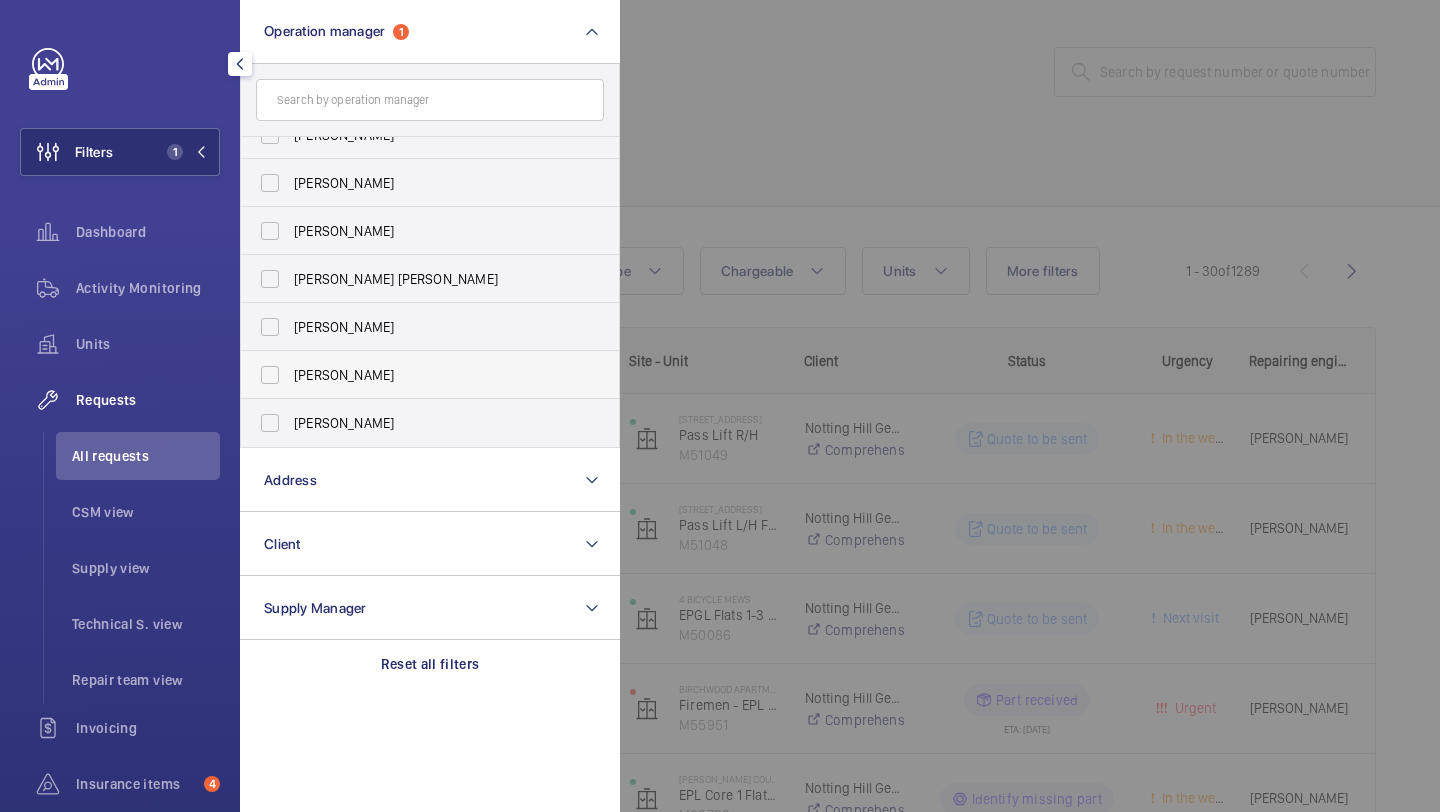 click on "Kirsten Kalaher" at bounding box center (431, 375) 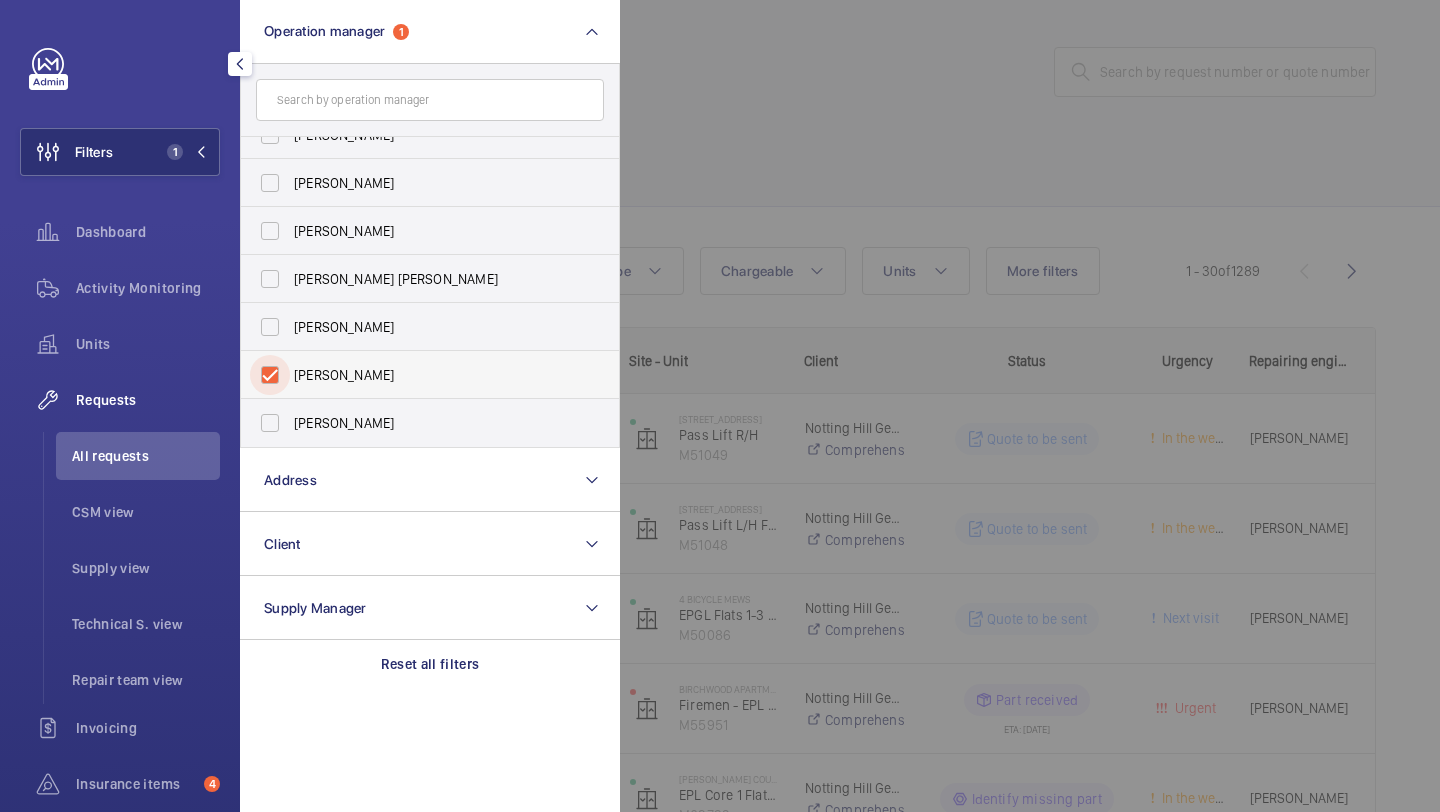 checkbox on "true" 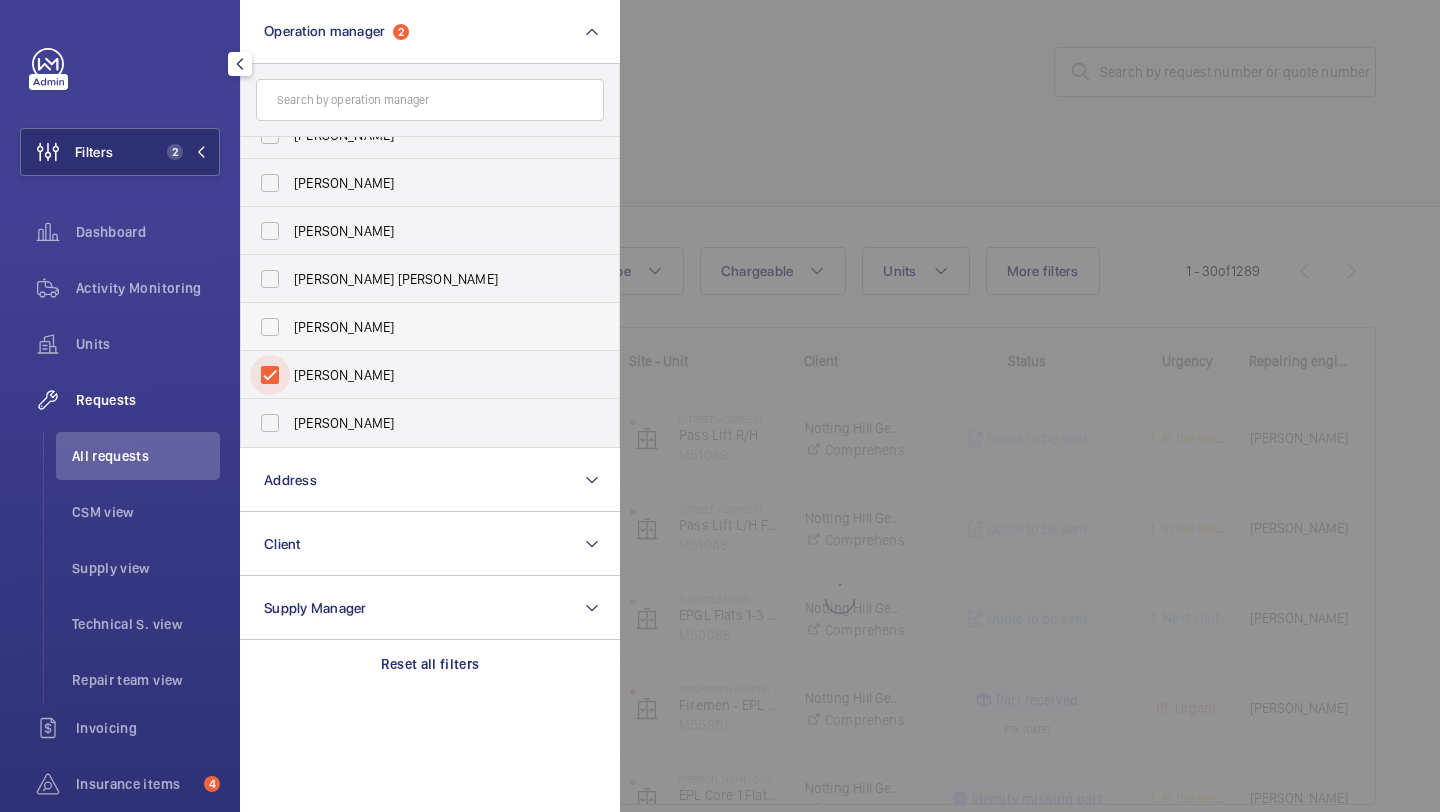scroll, scrollTop: 10, scrollLeft: 0, axis: vertical 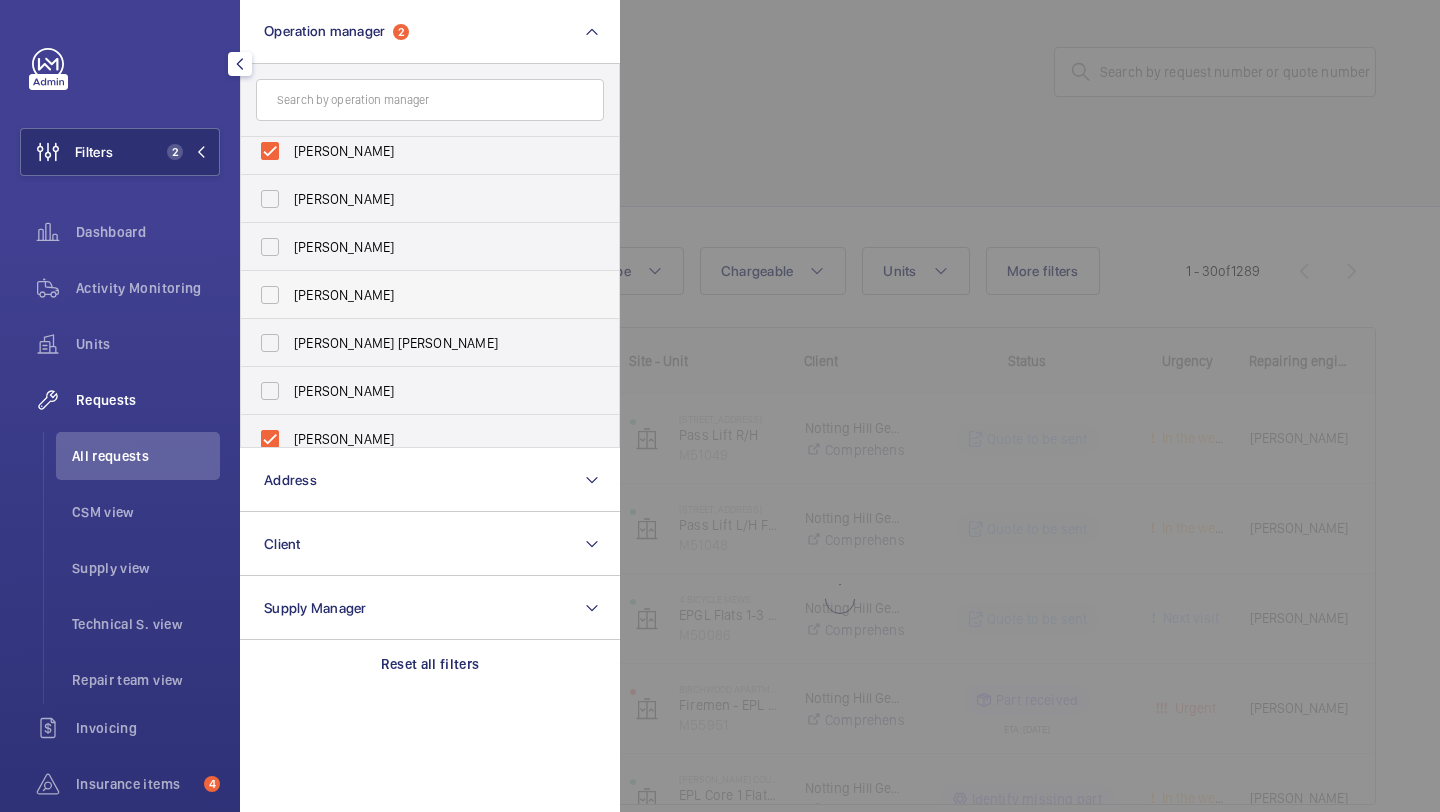 click on "[PERSON_NAME]" at bounding box center (431, 295) 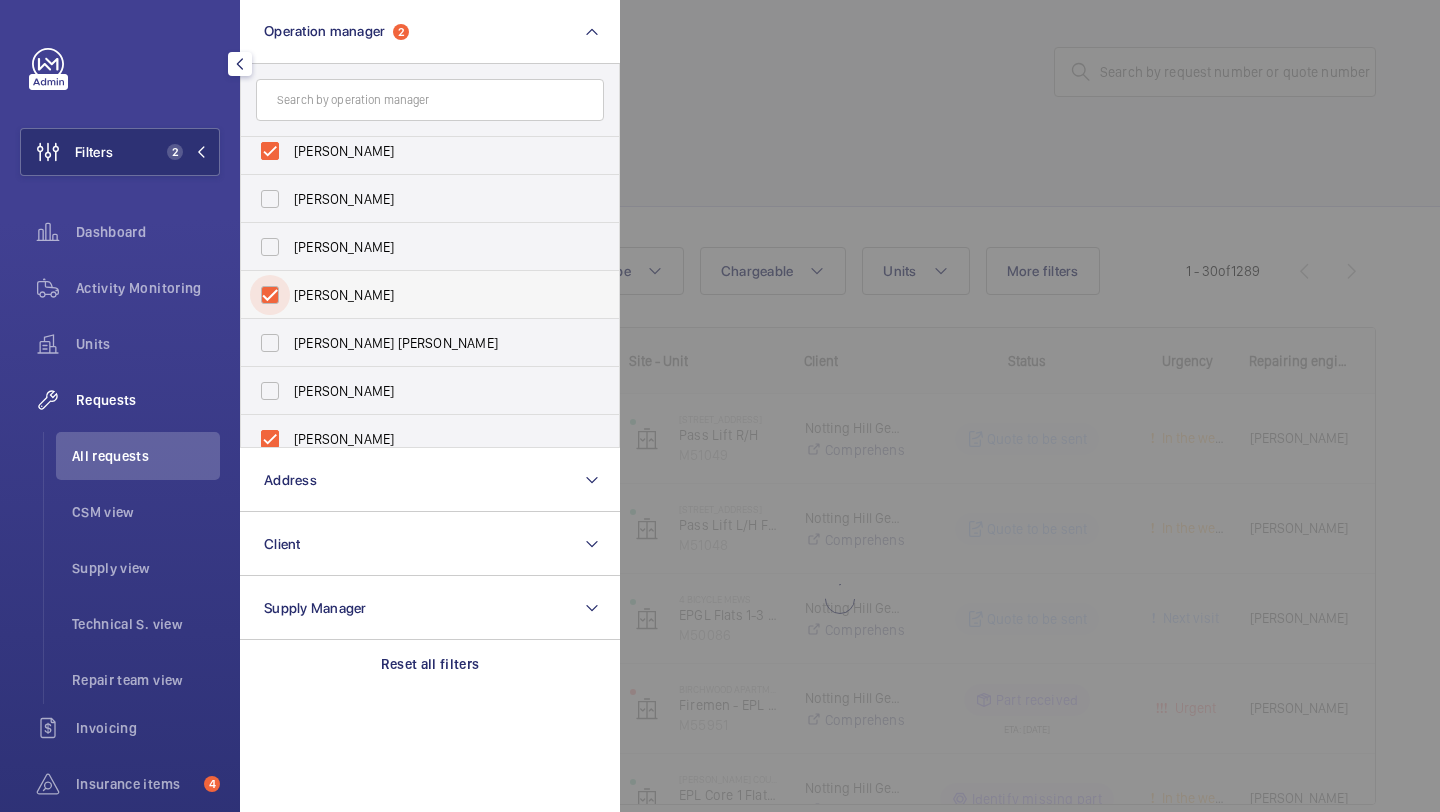 checkbox on "true" 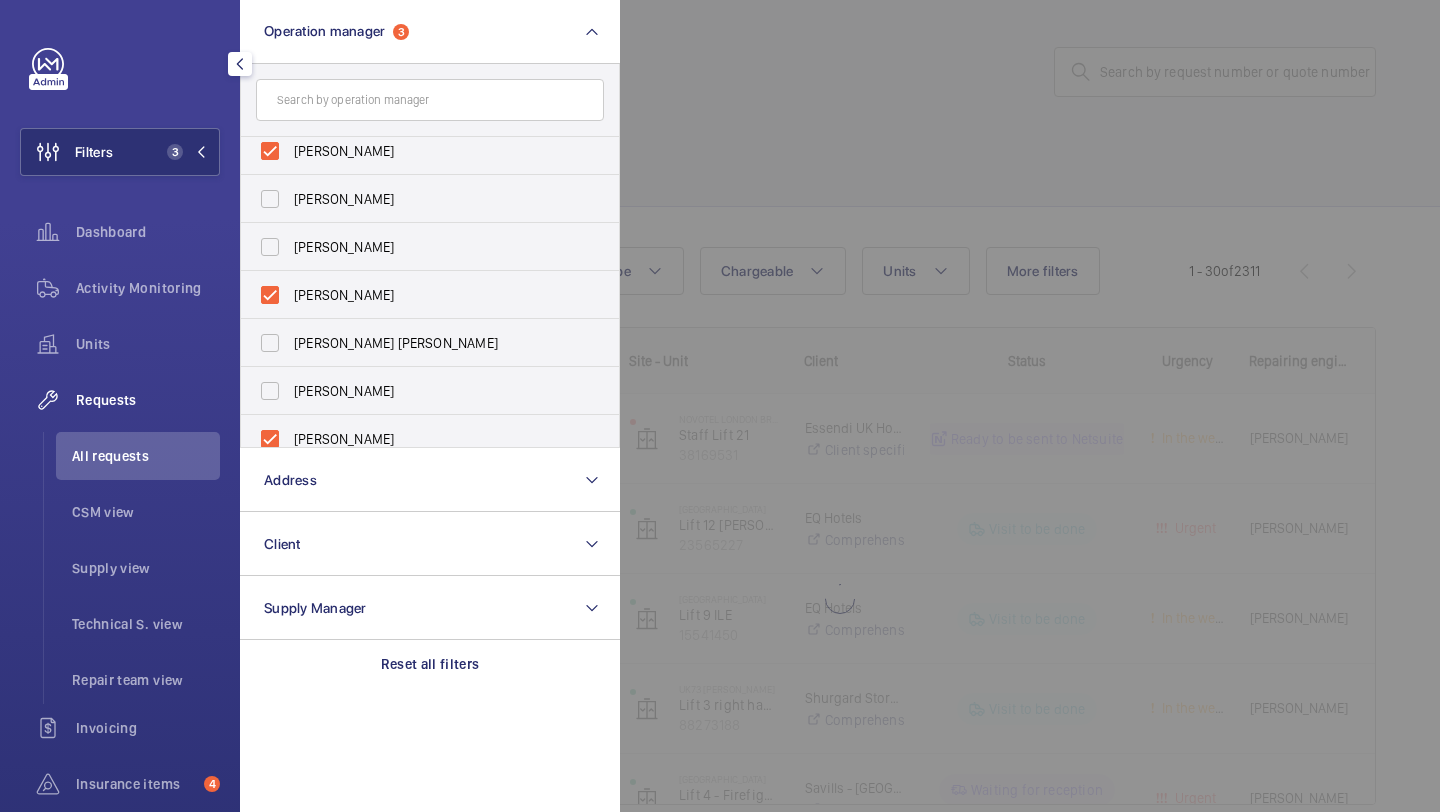 click 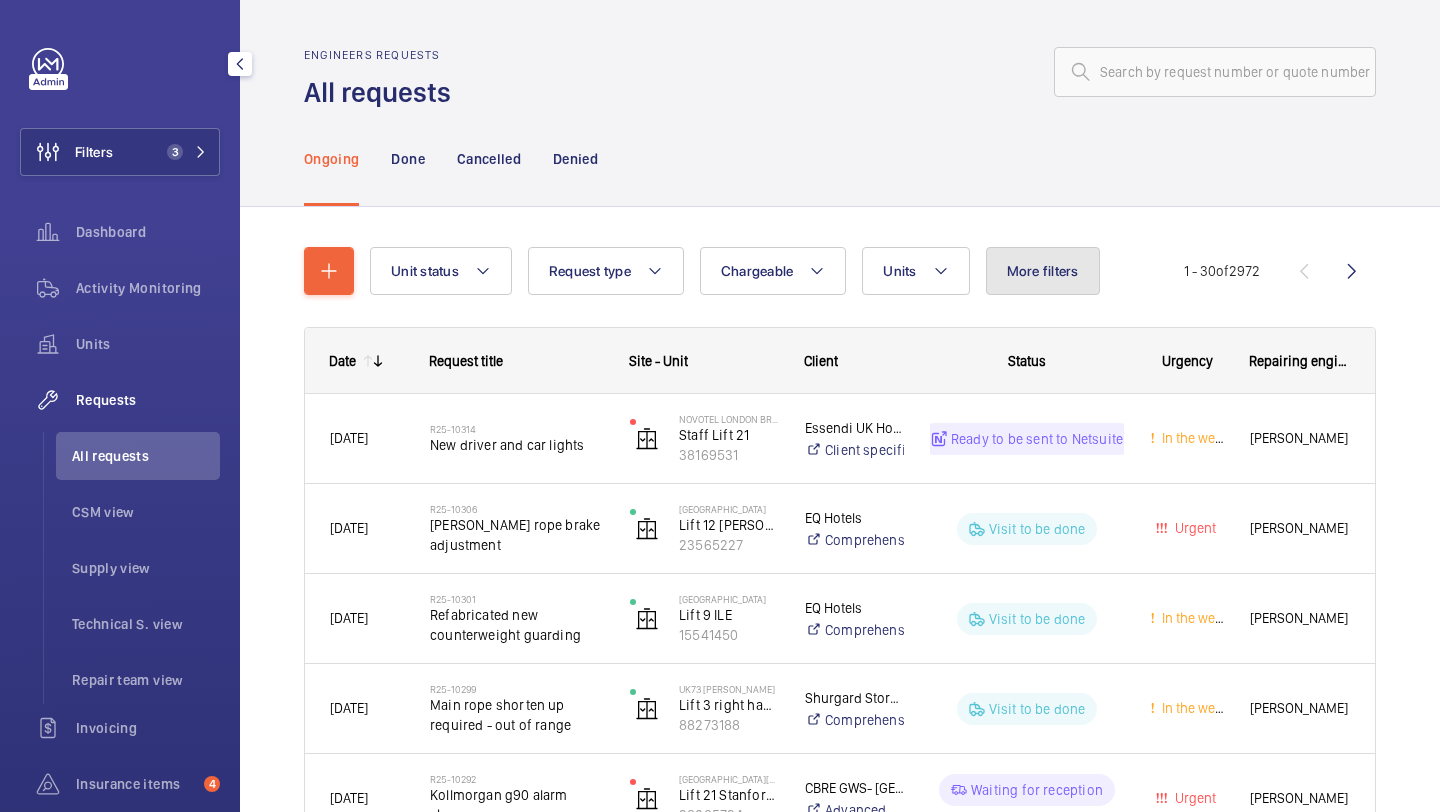 click on "More filters" 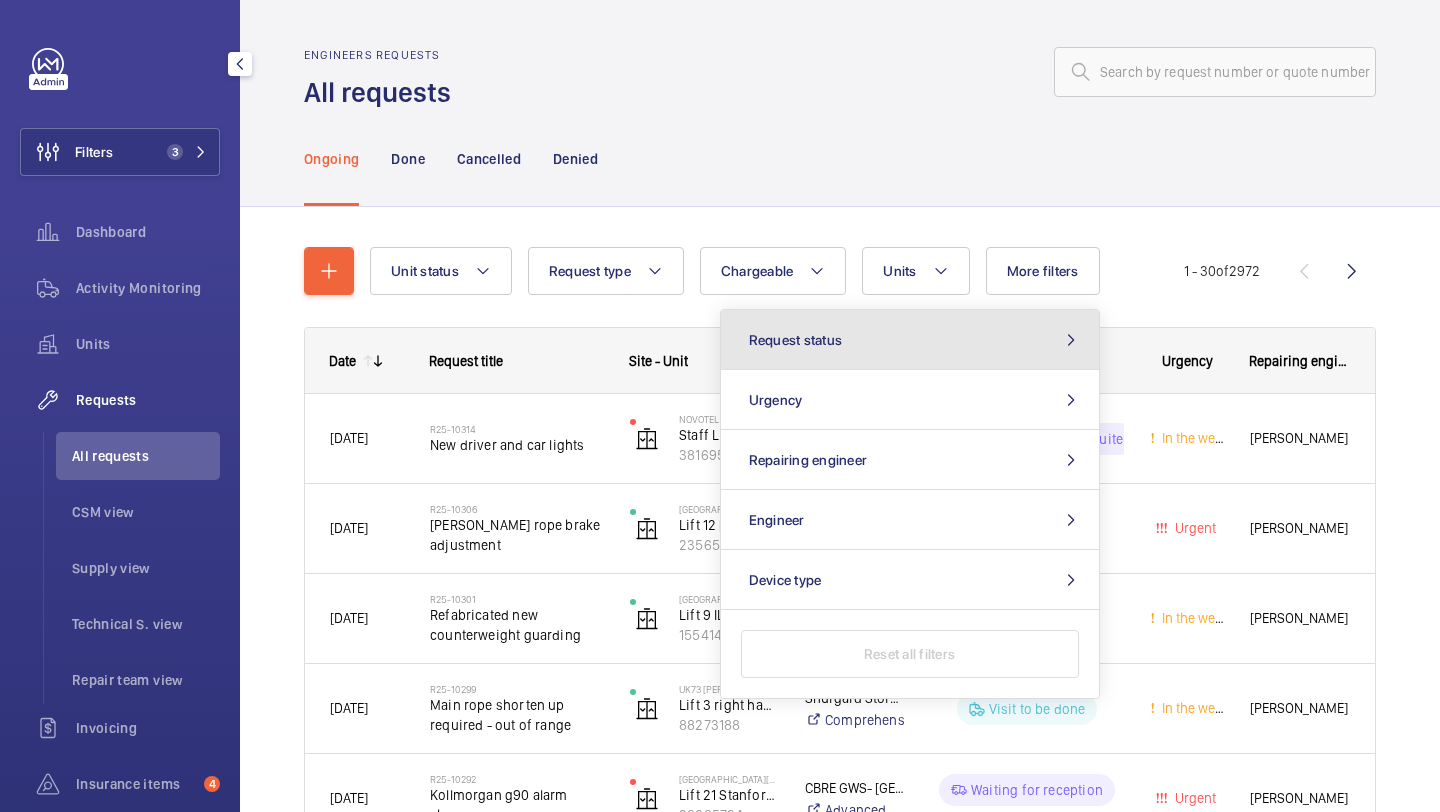 click on "Request status" 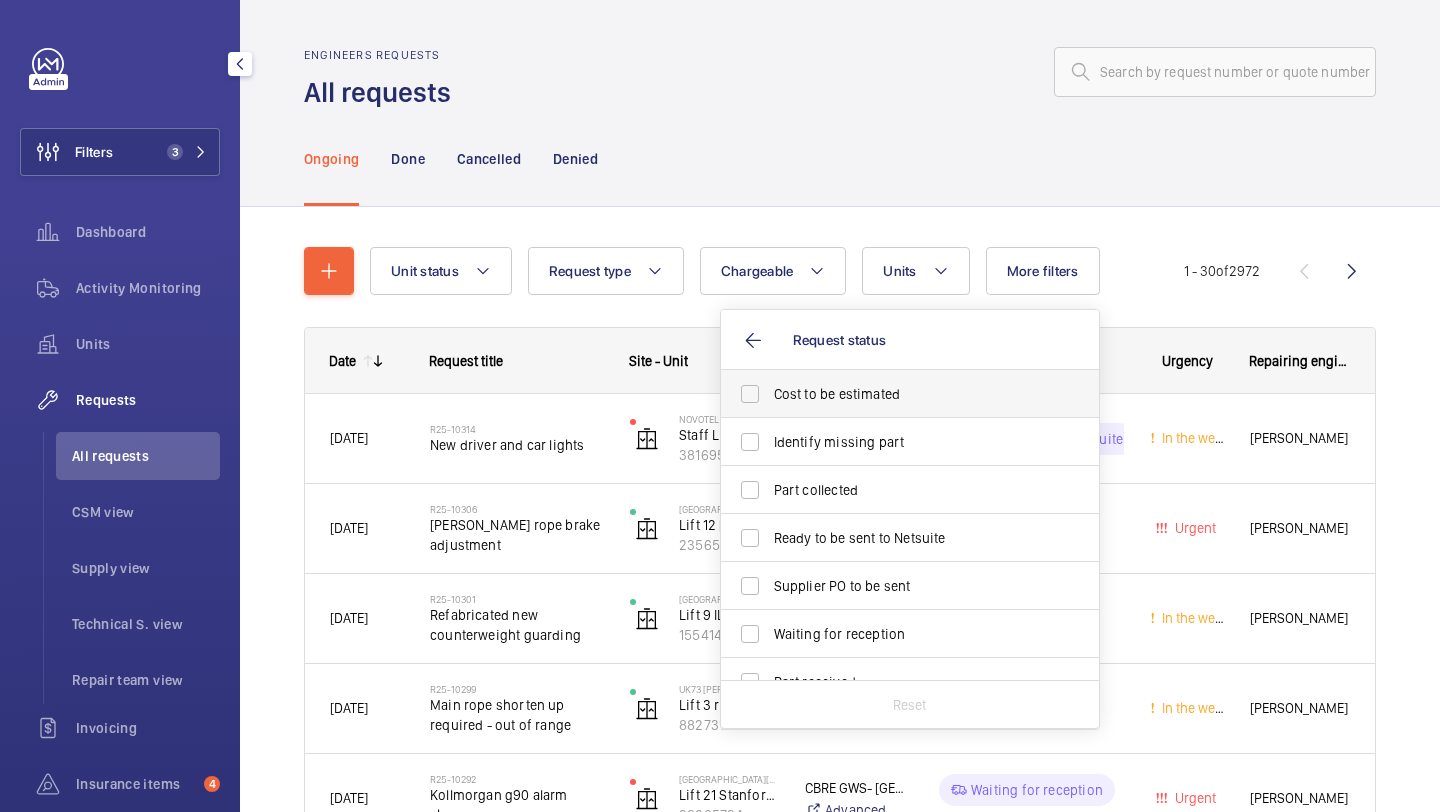 click on "Cost to be estimated" at bounding box center (911, 394) 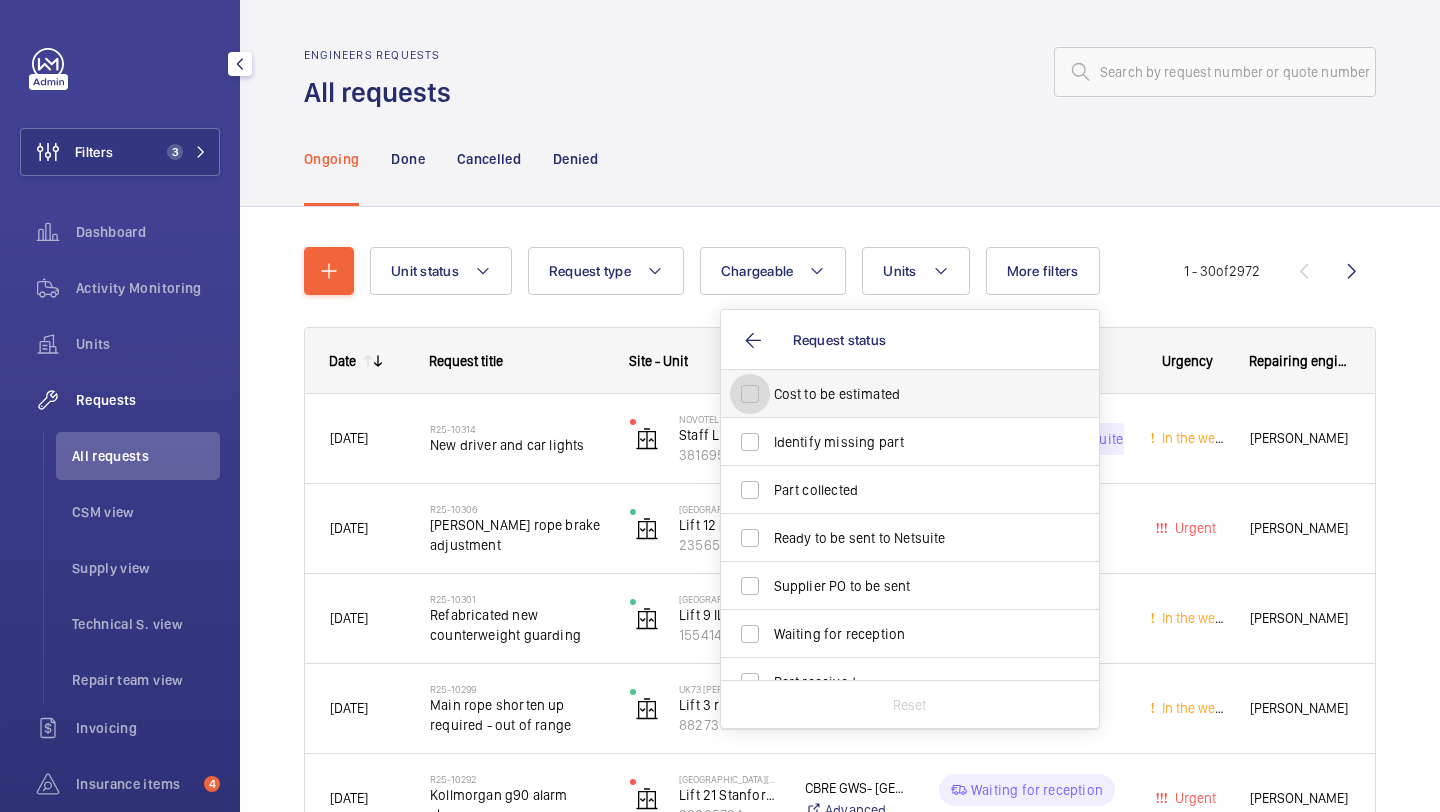 click on "Cost to be estimated" at bounding box center (750, 394) 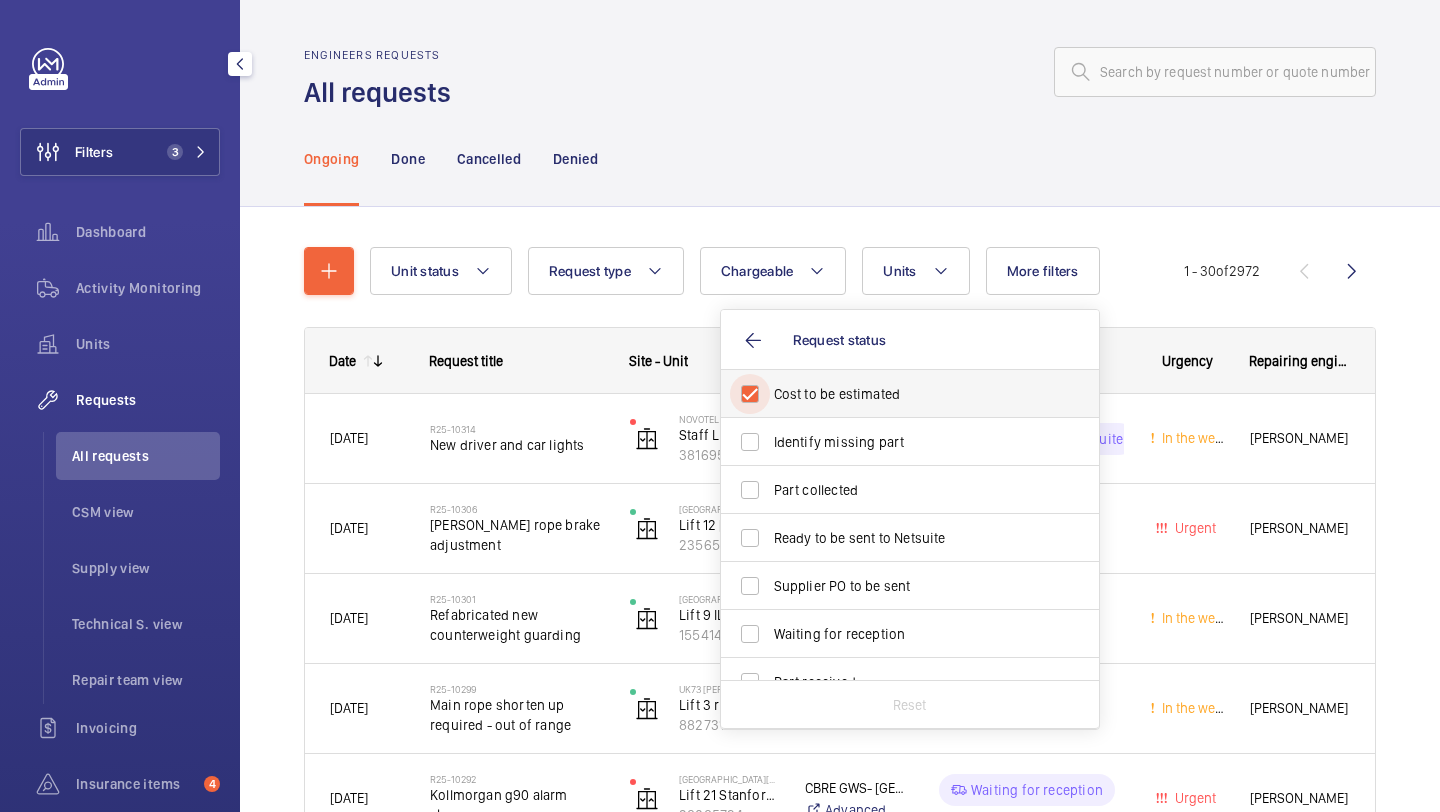 checkbox on "true" 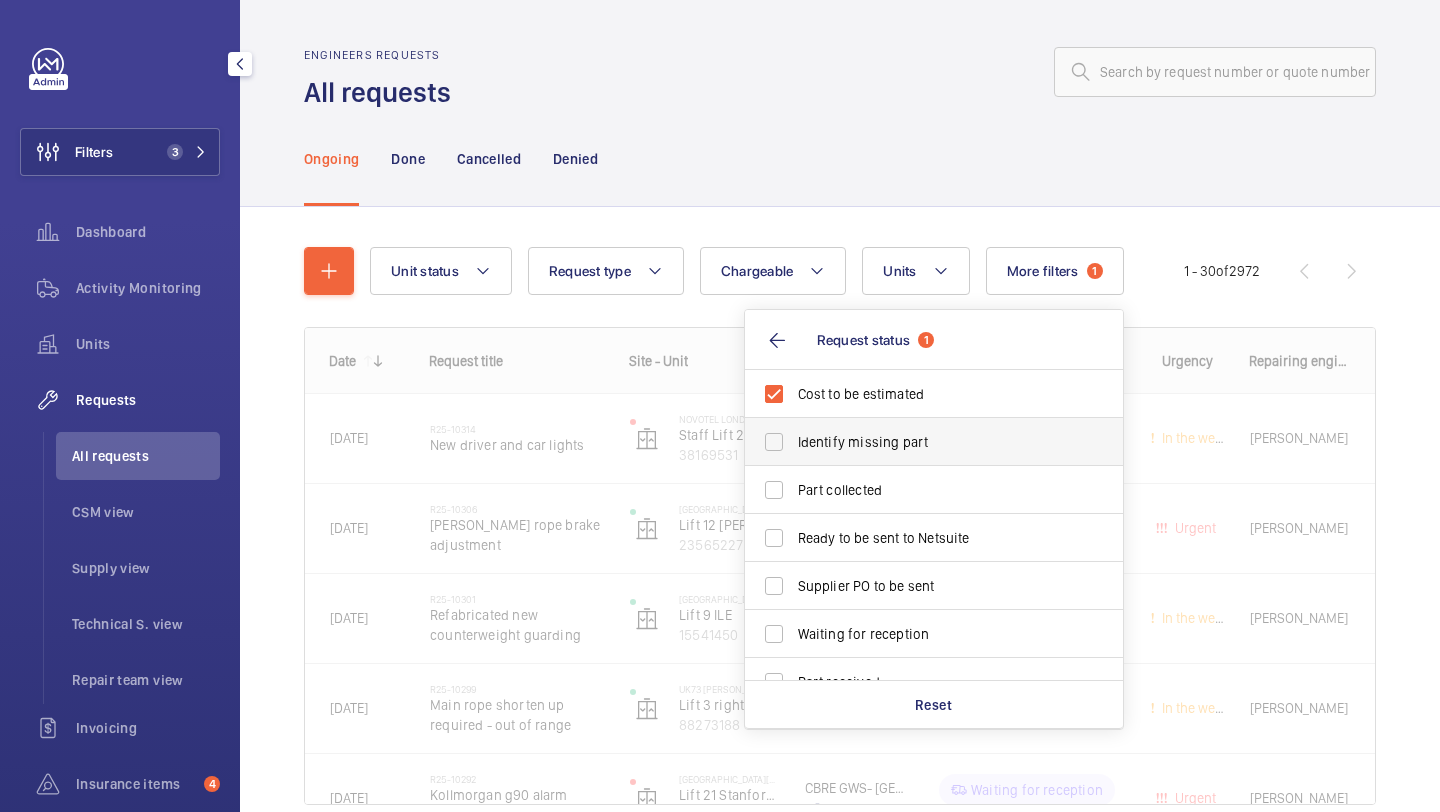 click on "Identify missing part" at bounding box center [935, 442] 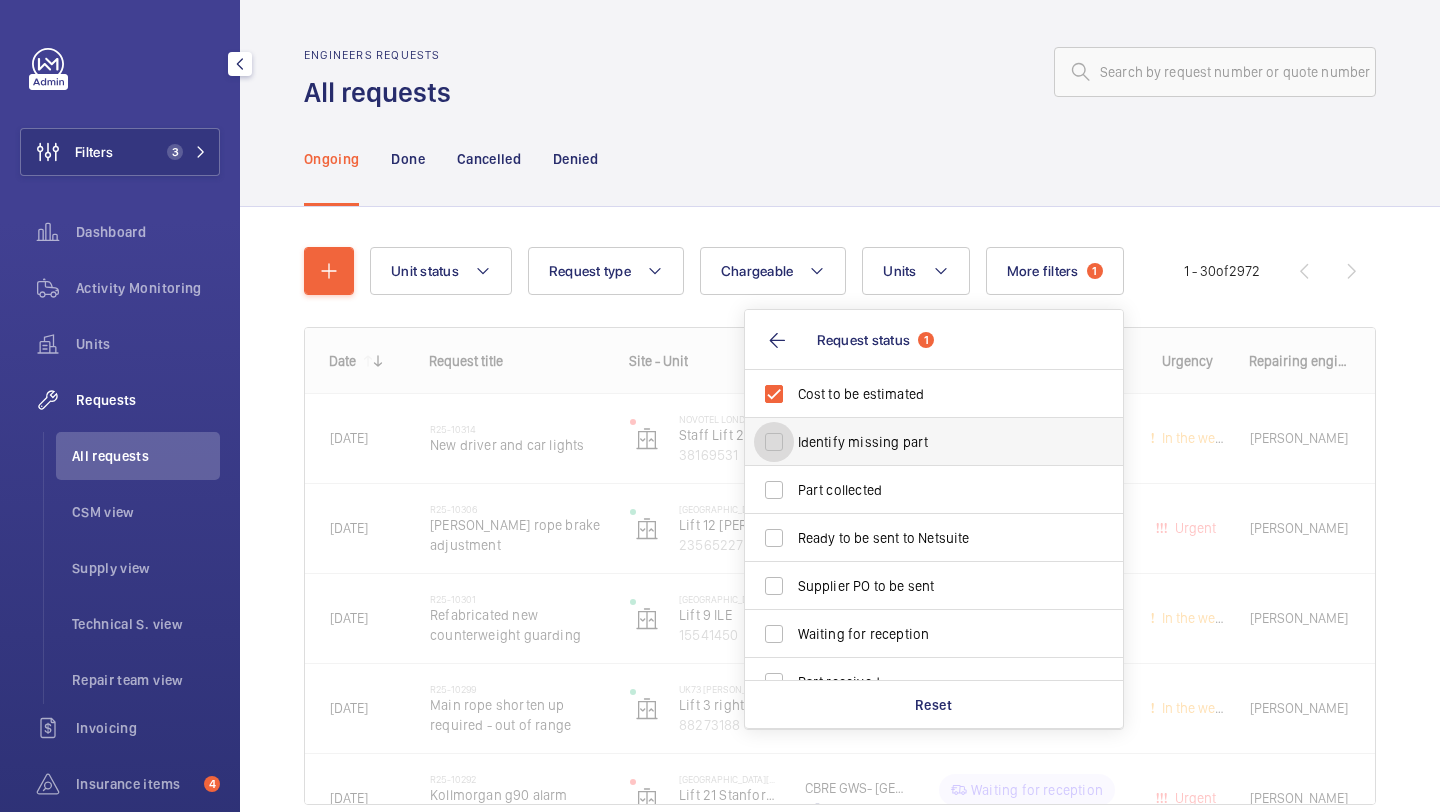 click on "Identify missing part" at bounding box center [774, 442] 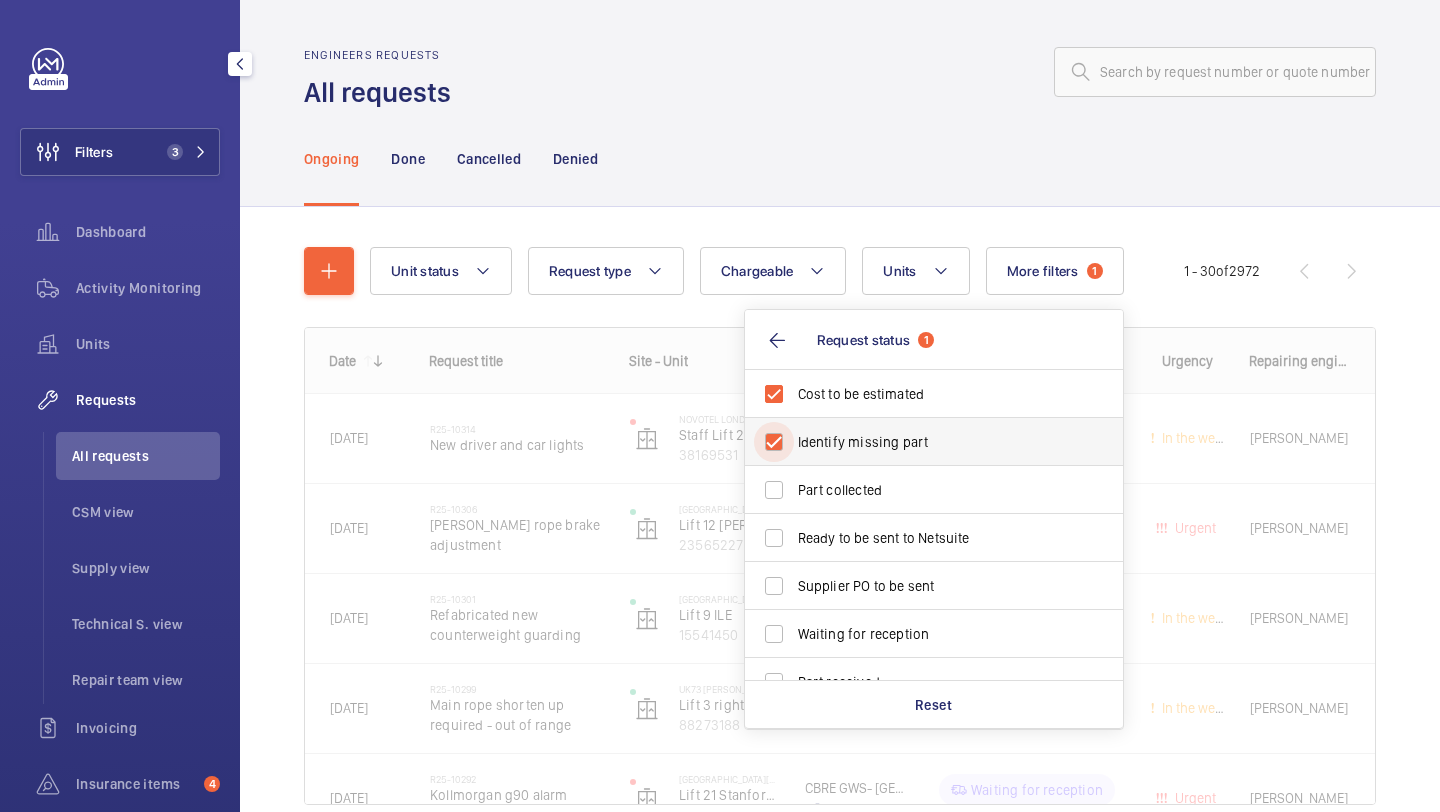 checkbox on "true" 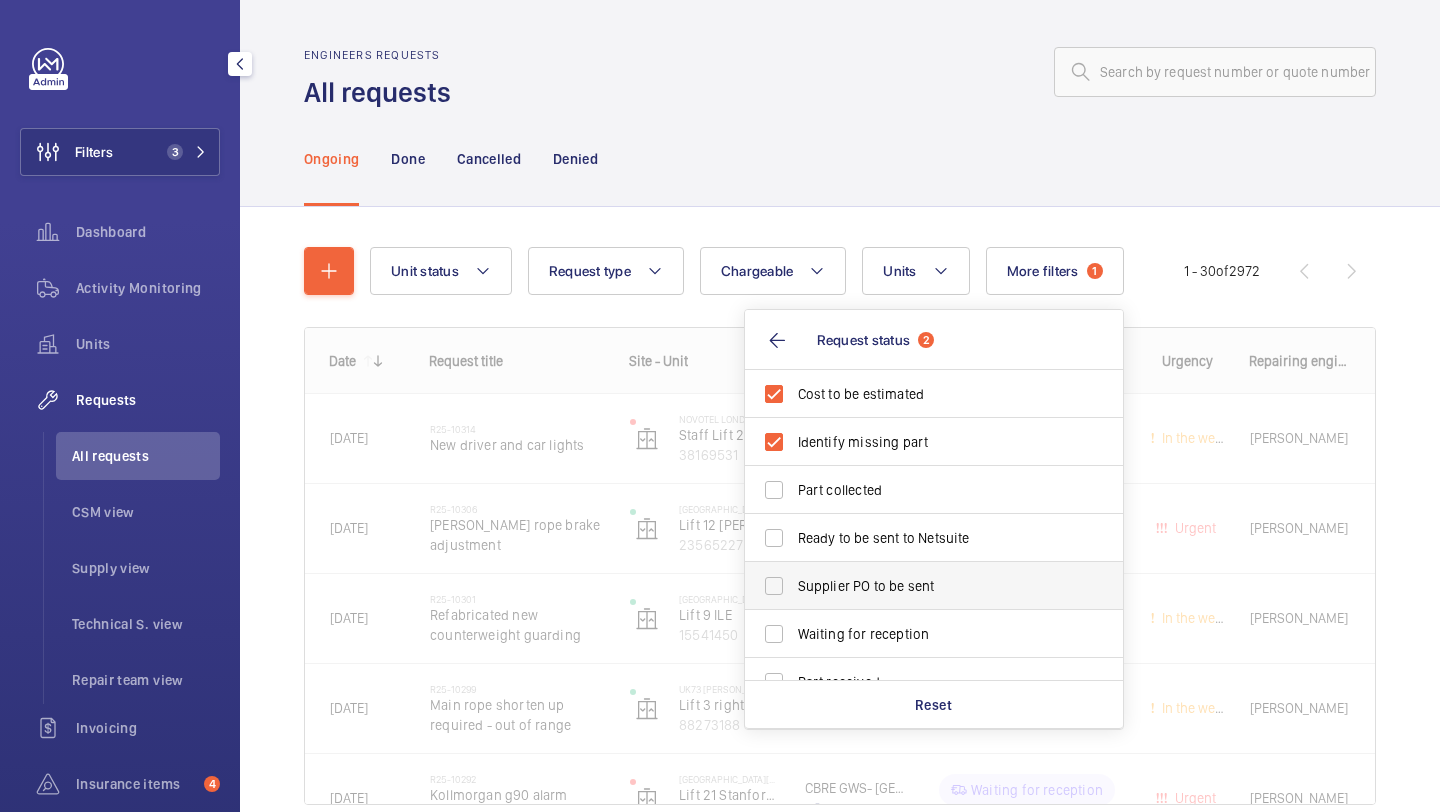 click on "Supplier PO to be sent" at bounding box center (919, 586) 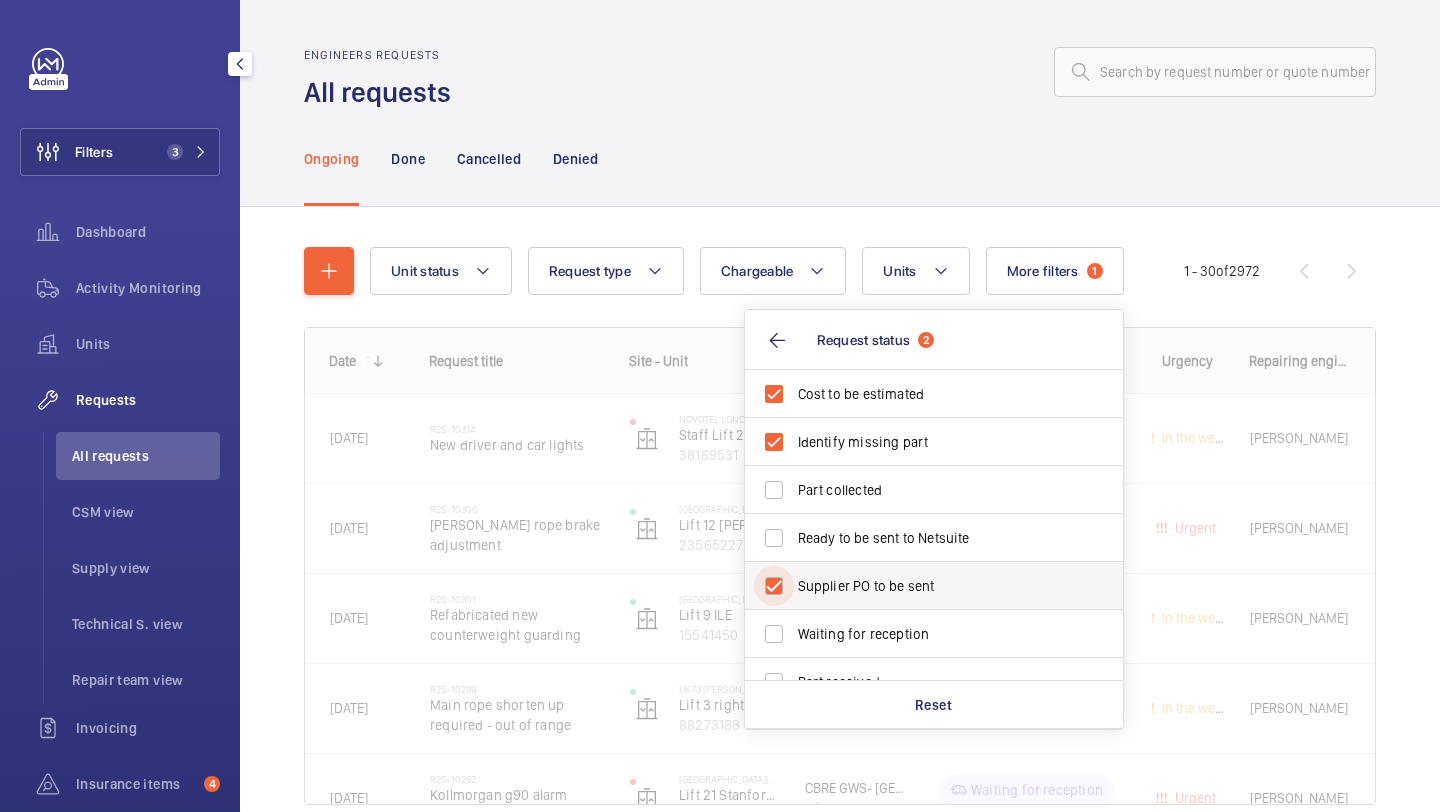 checkbox on "true" 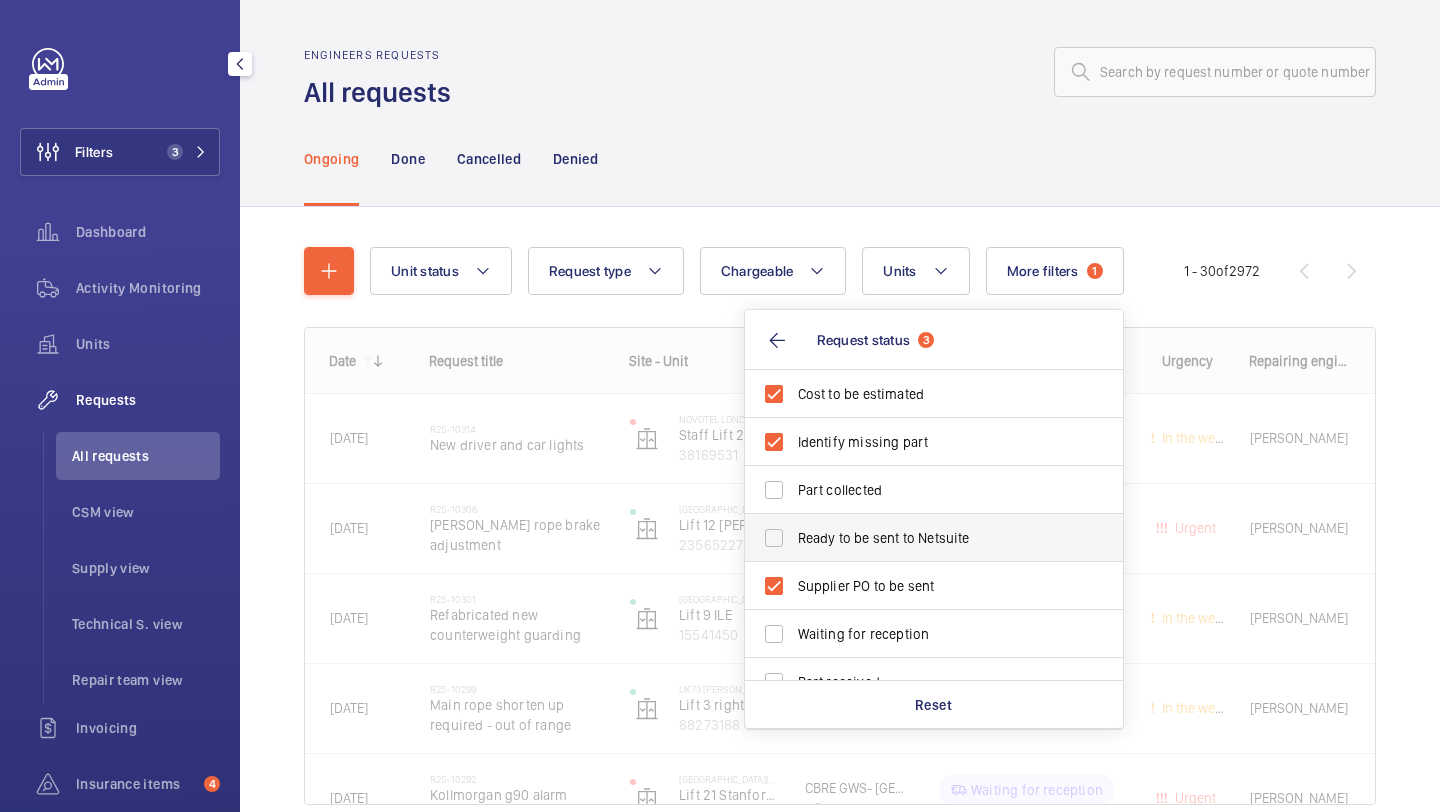 click on "Ready to be sent to Netsuite" at bounding box center [935, 538] 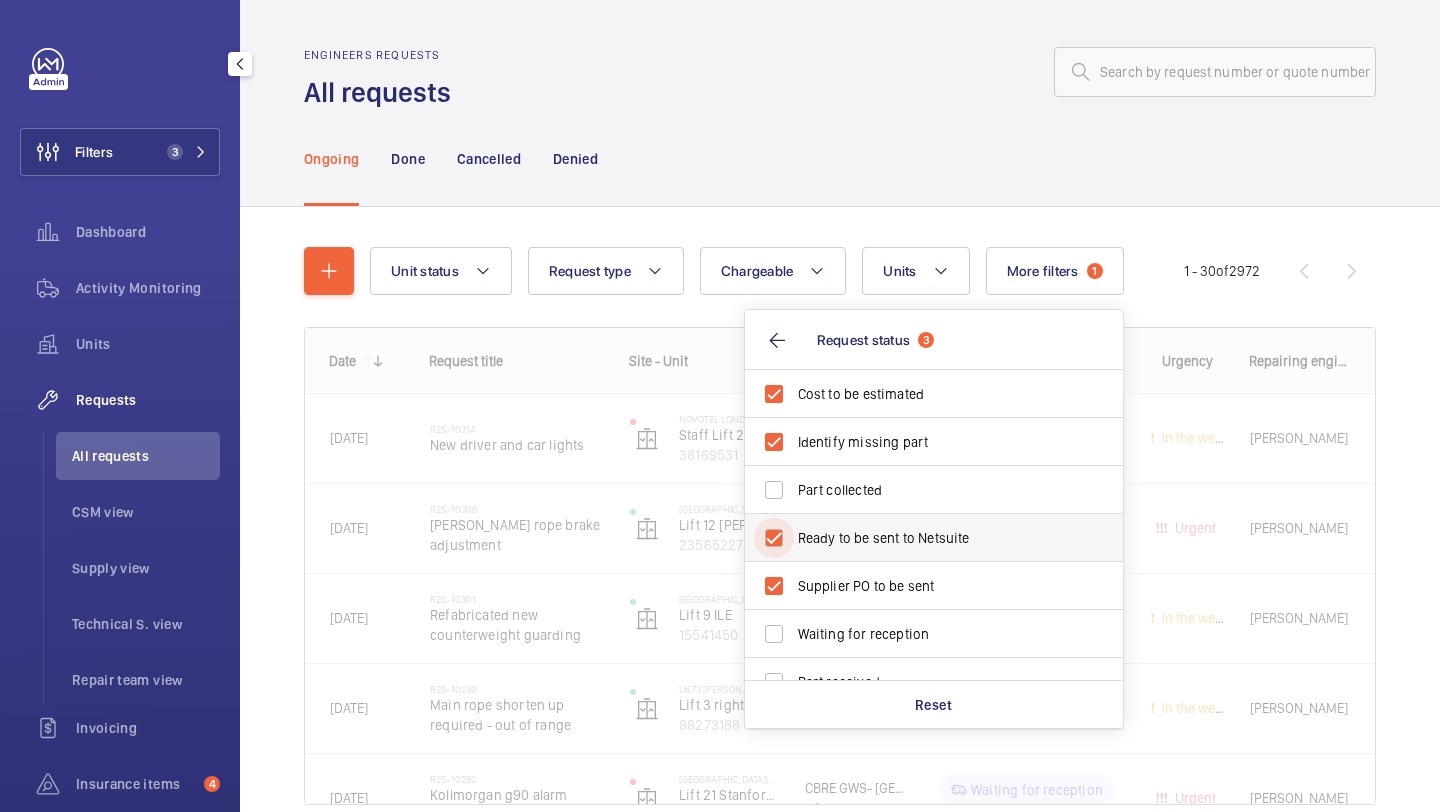 checkbox on "true" 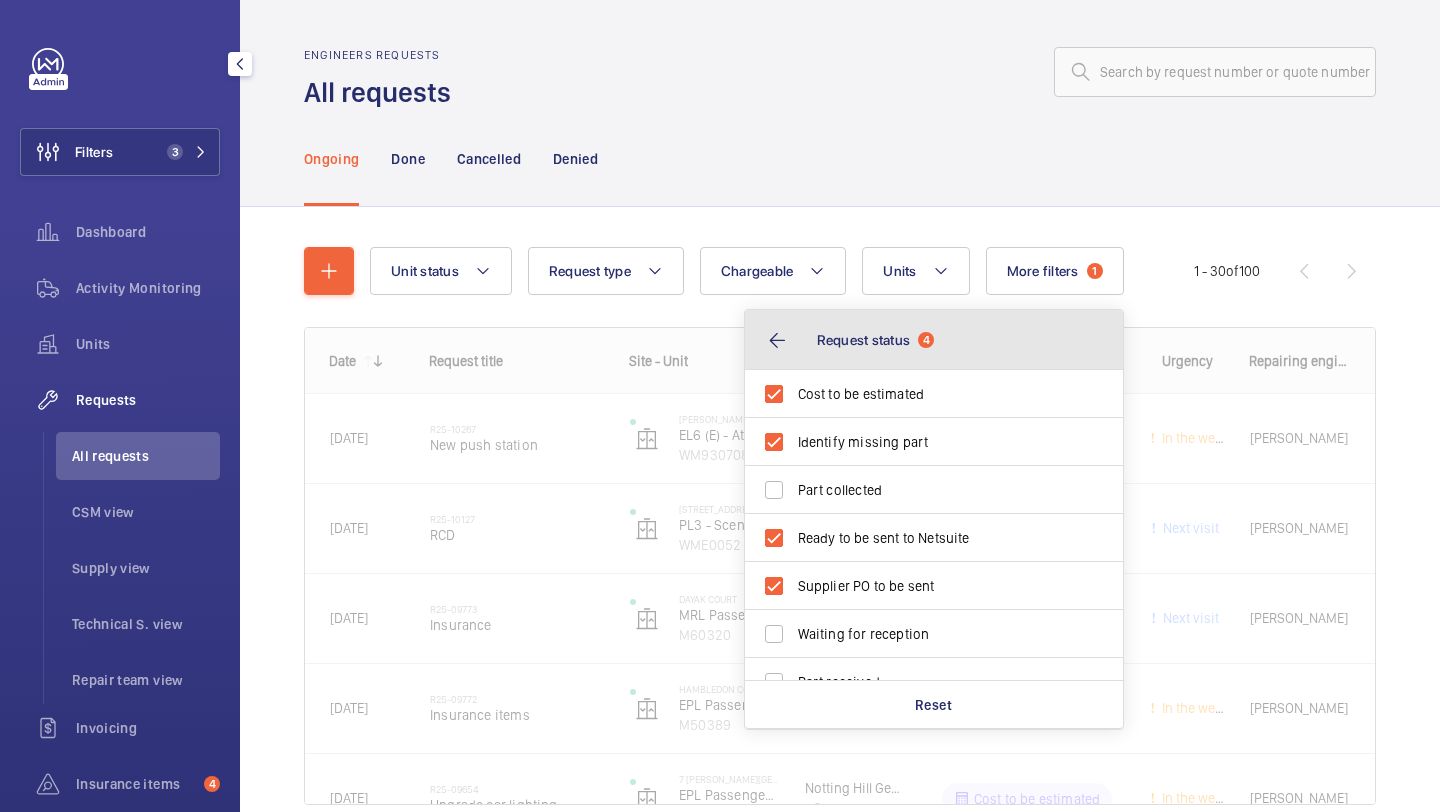 click on "Request status  4" 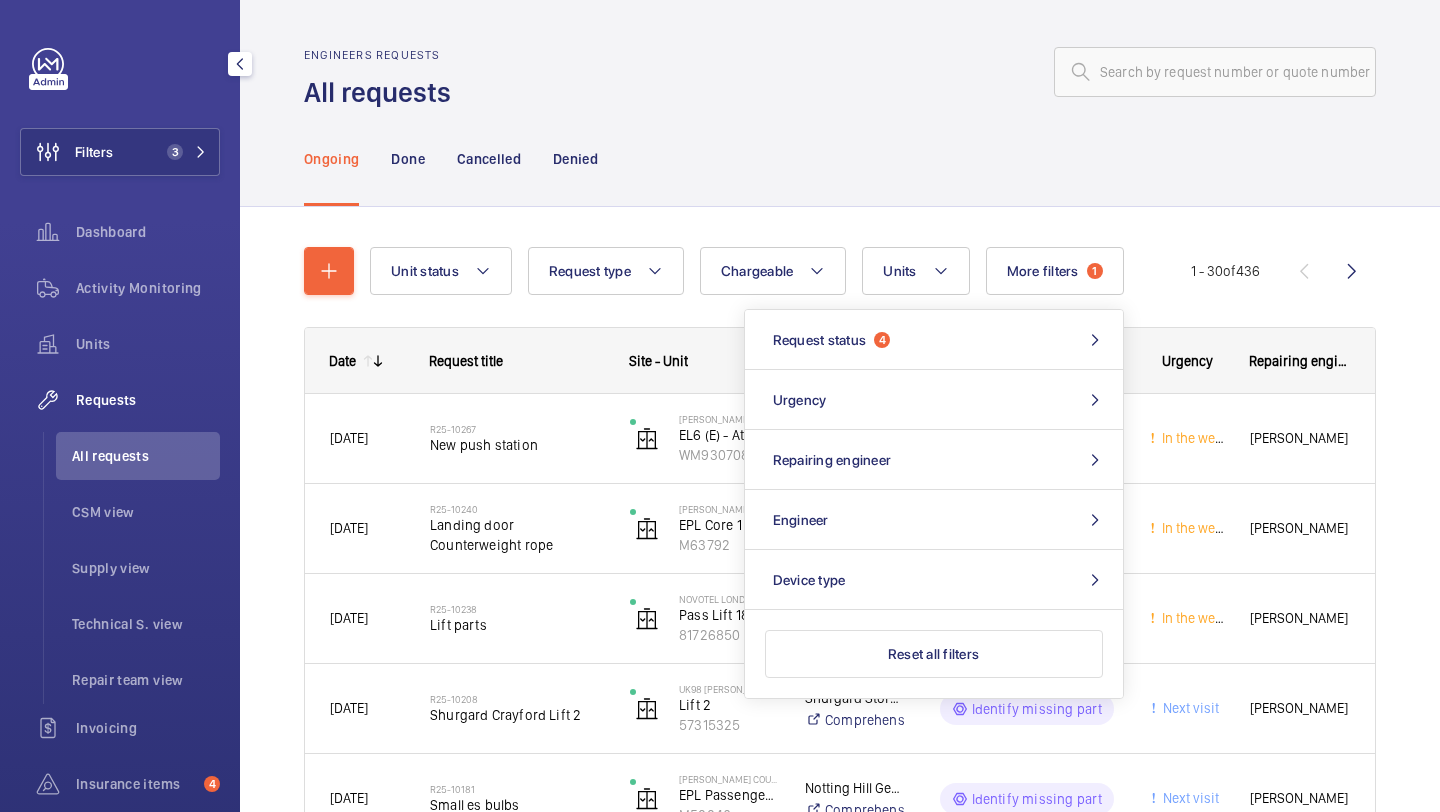 click on "Ongoing Done Cancelled Denied" 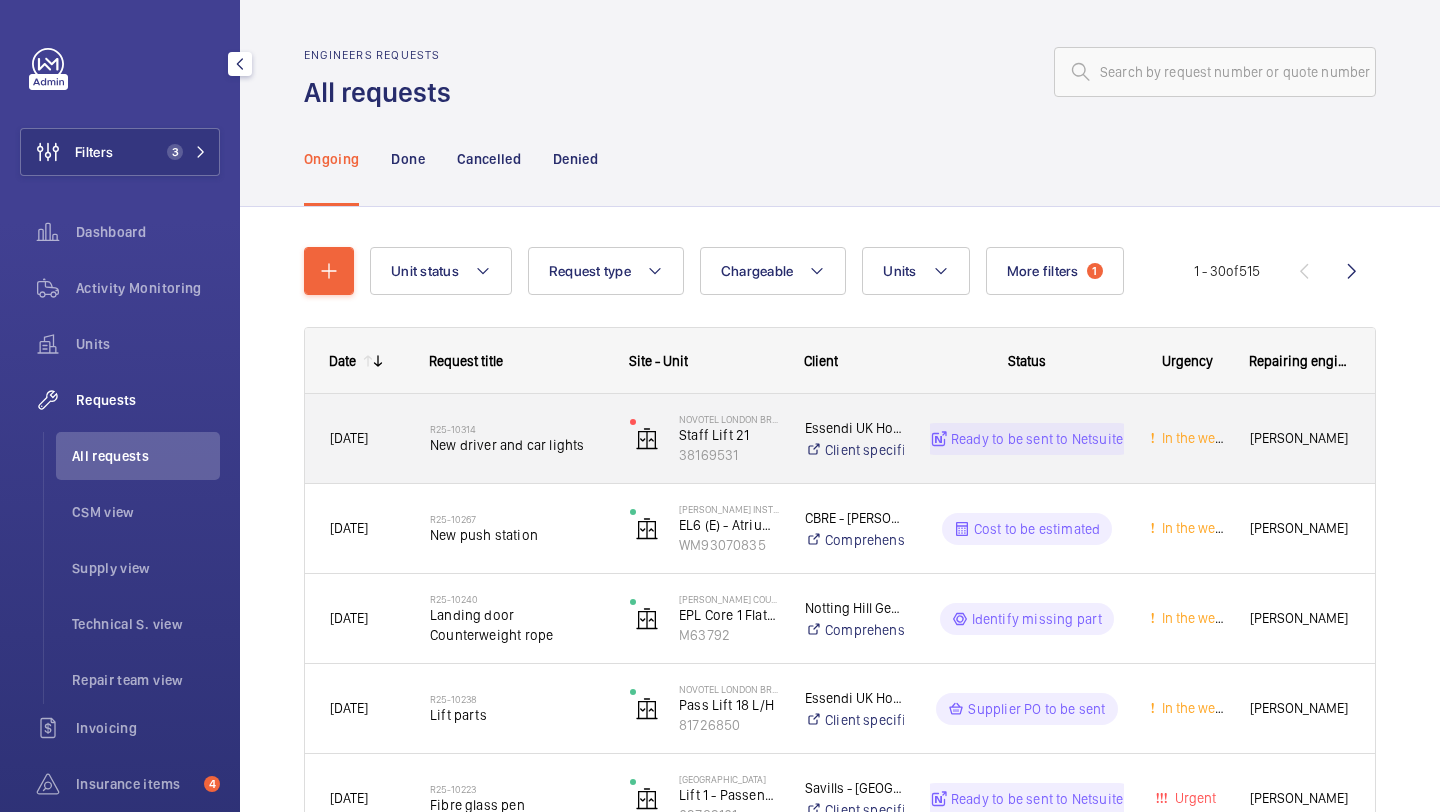 click on "R25-10314   New driver and car lights" 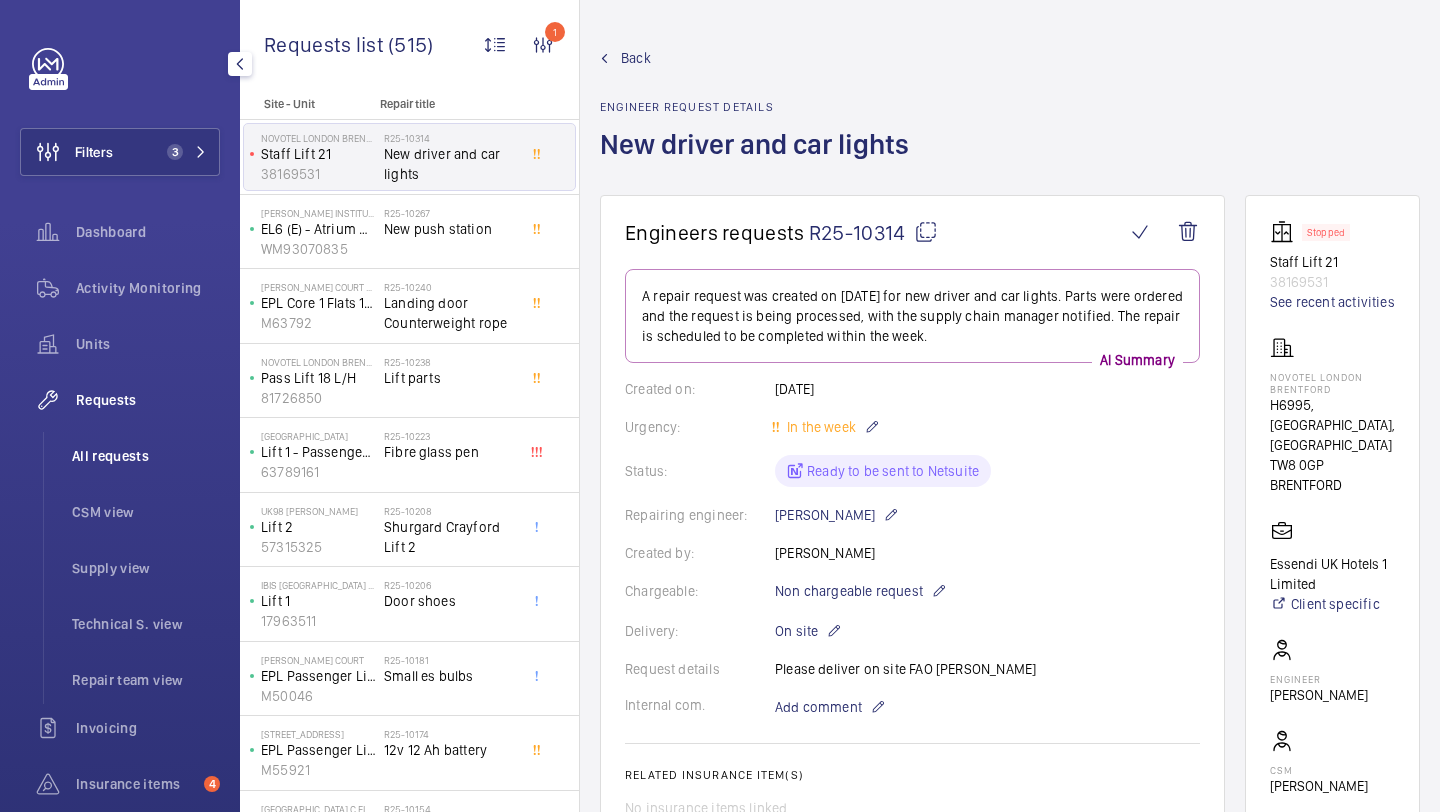 click on "All requests" 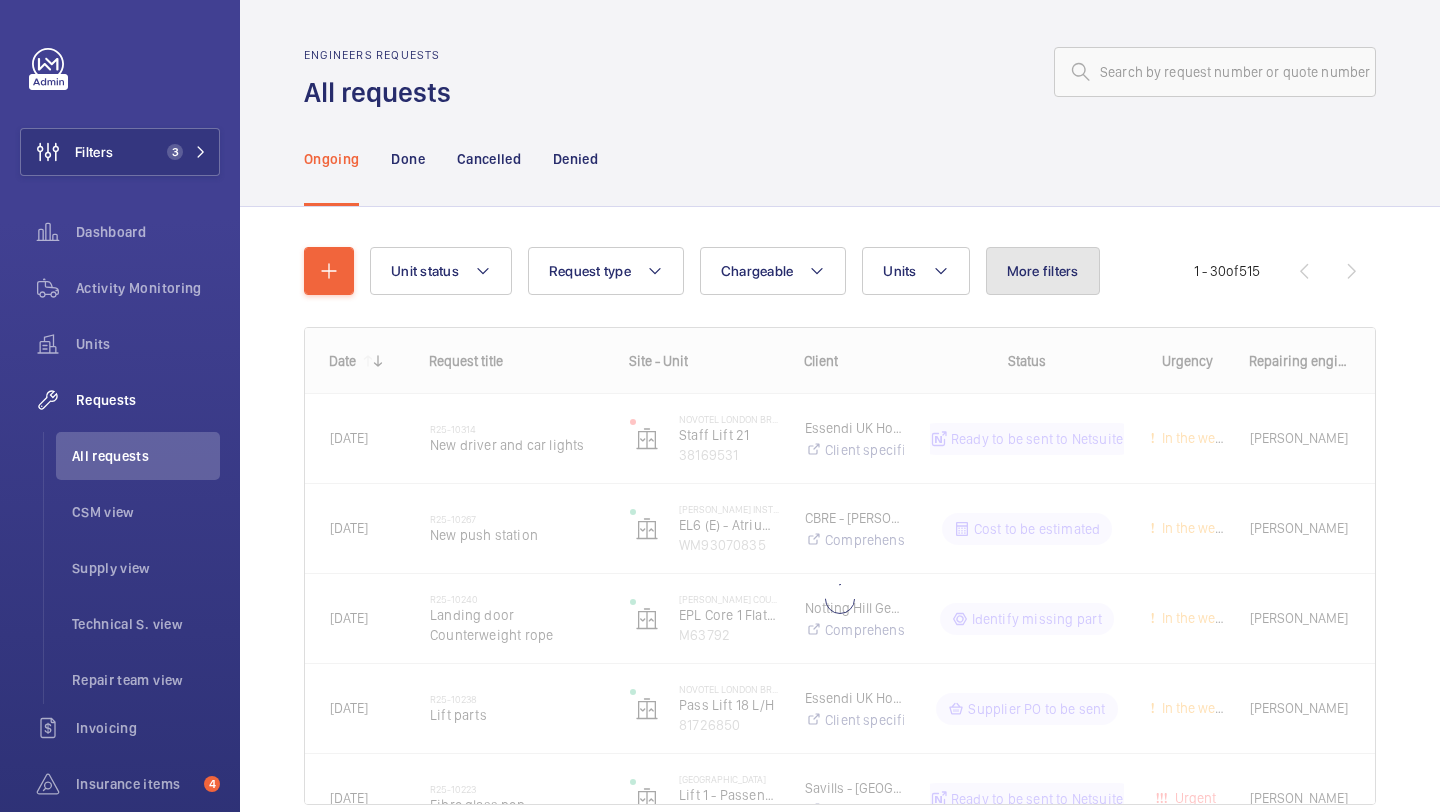 click on "More filters" 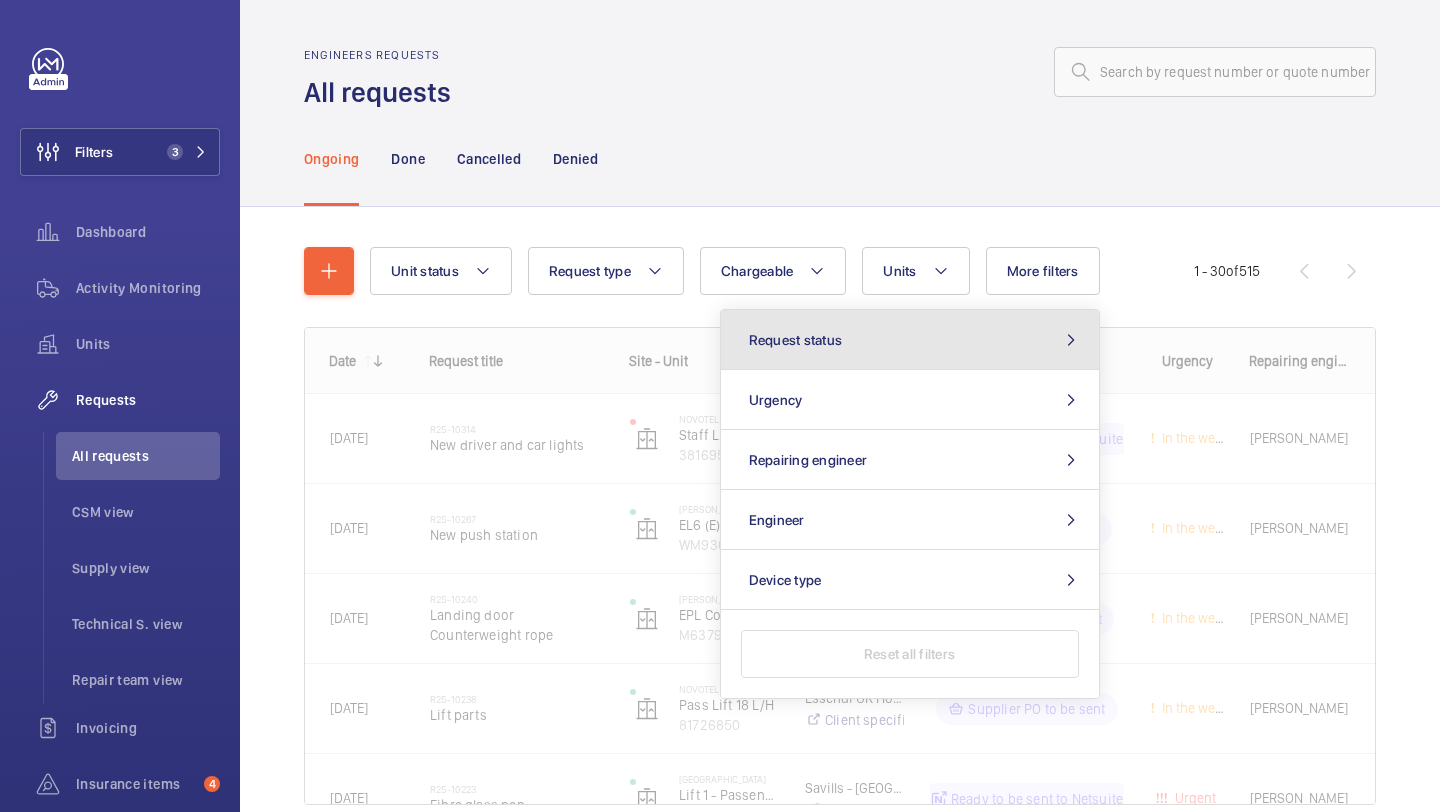 click on "Request status" 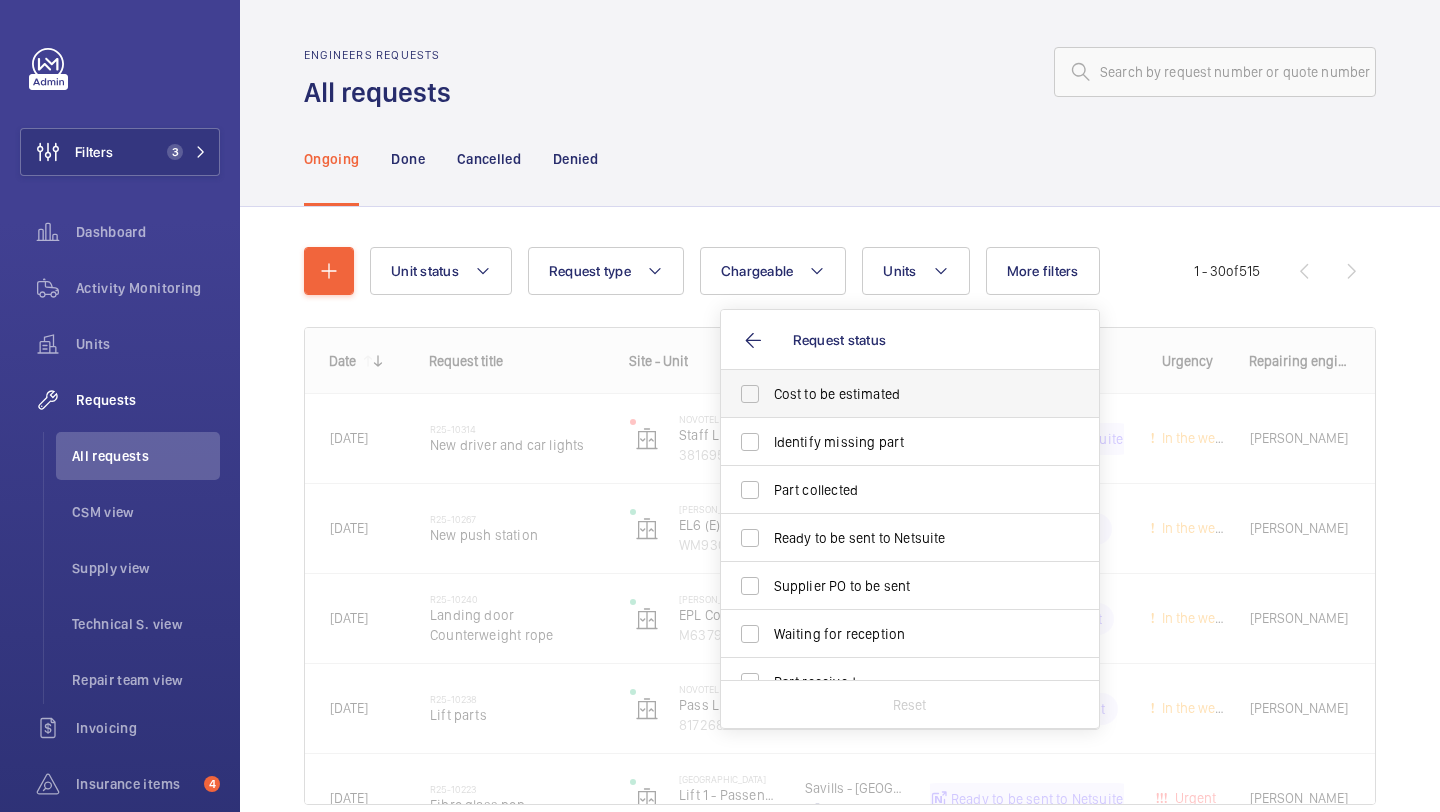 click on "Cost to be estimated" at bounding box center [911, 394] 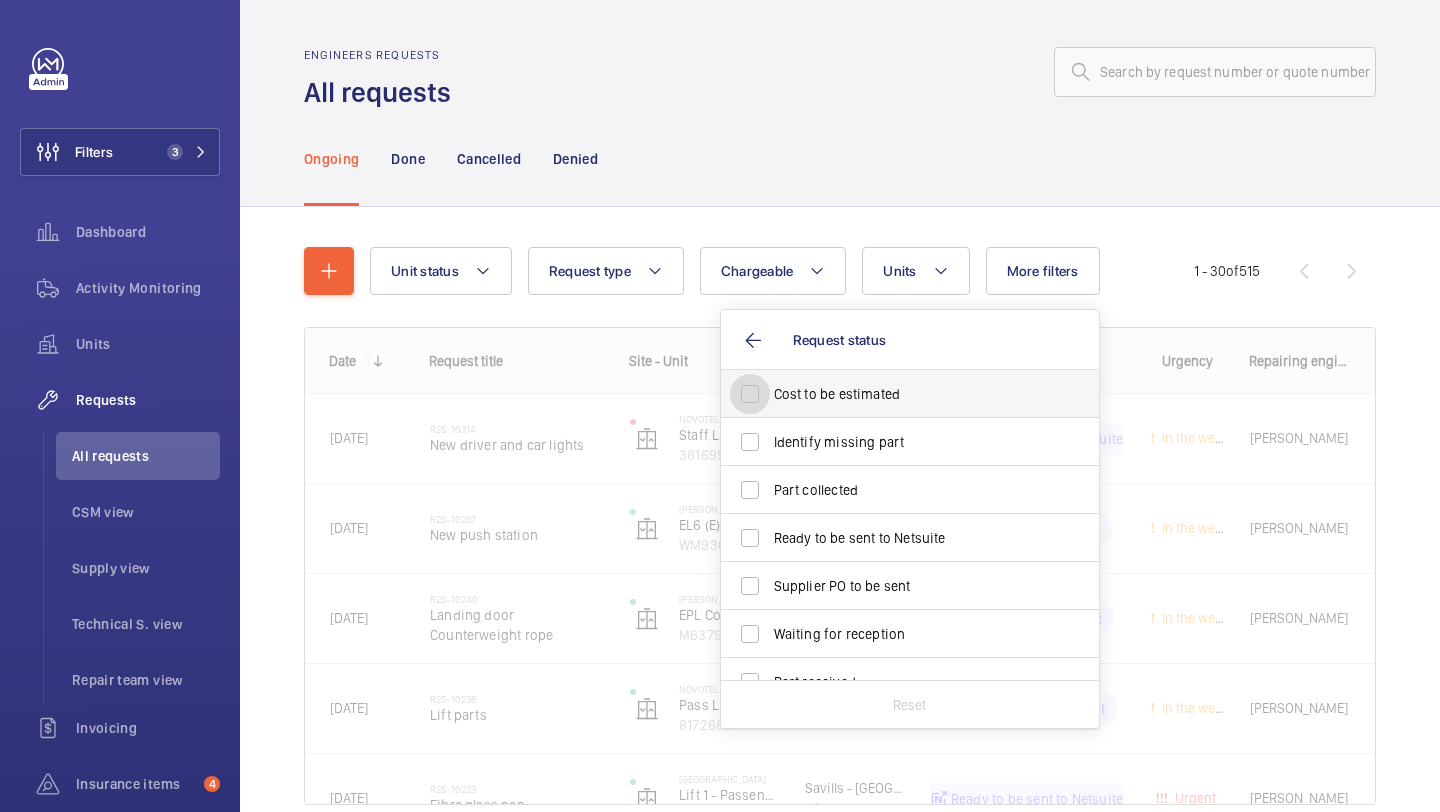 click on "Cost to be estimated" at bounding box center [750, 394] 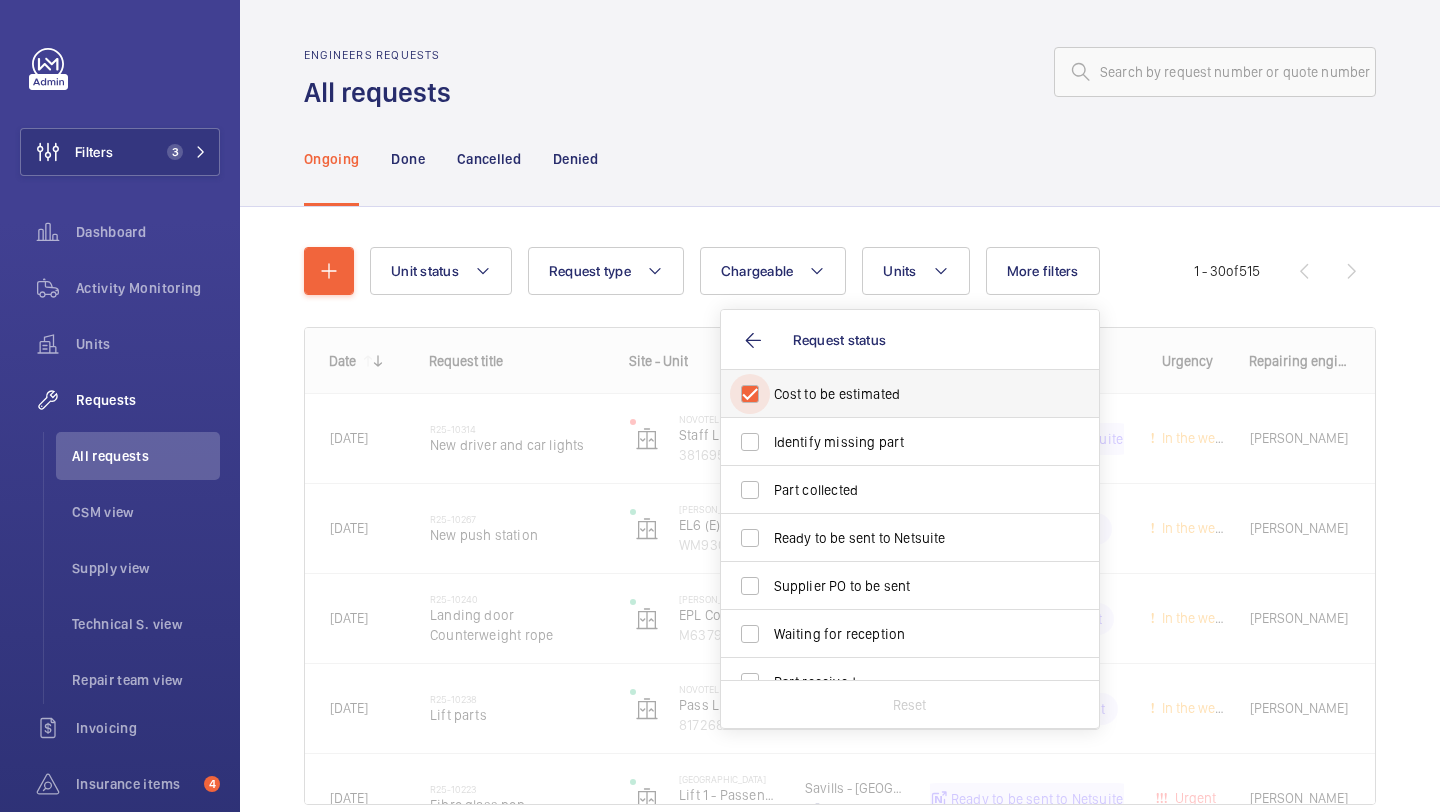 checkbox on "true" 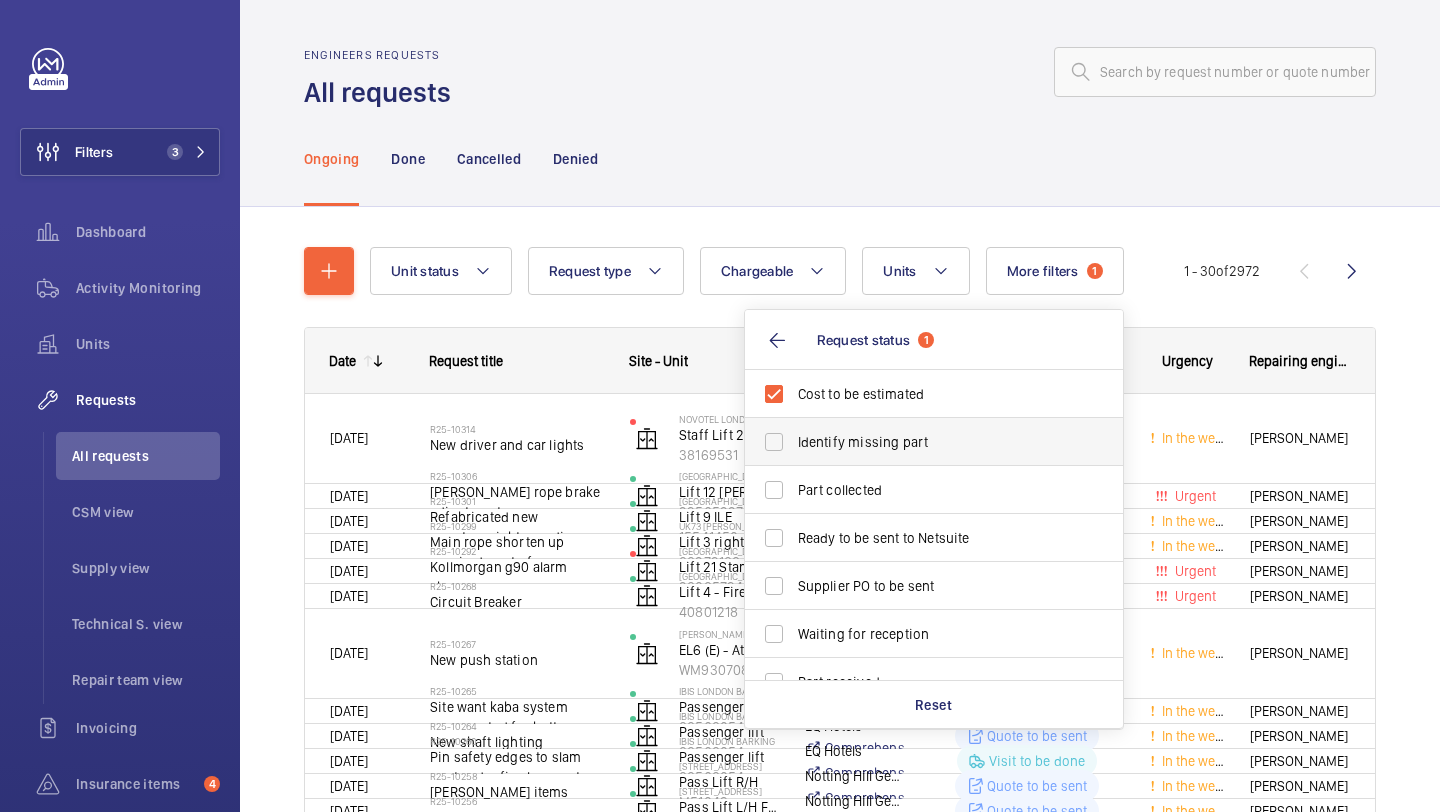 click on "Identify missing part" at bounding box center [919, 442] 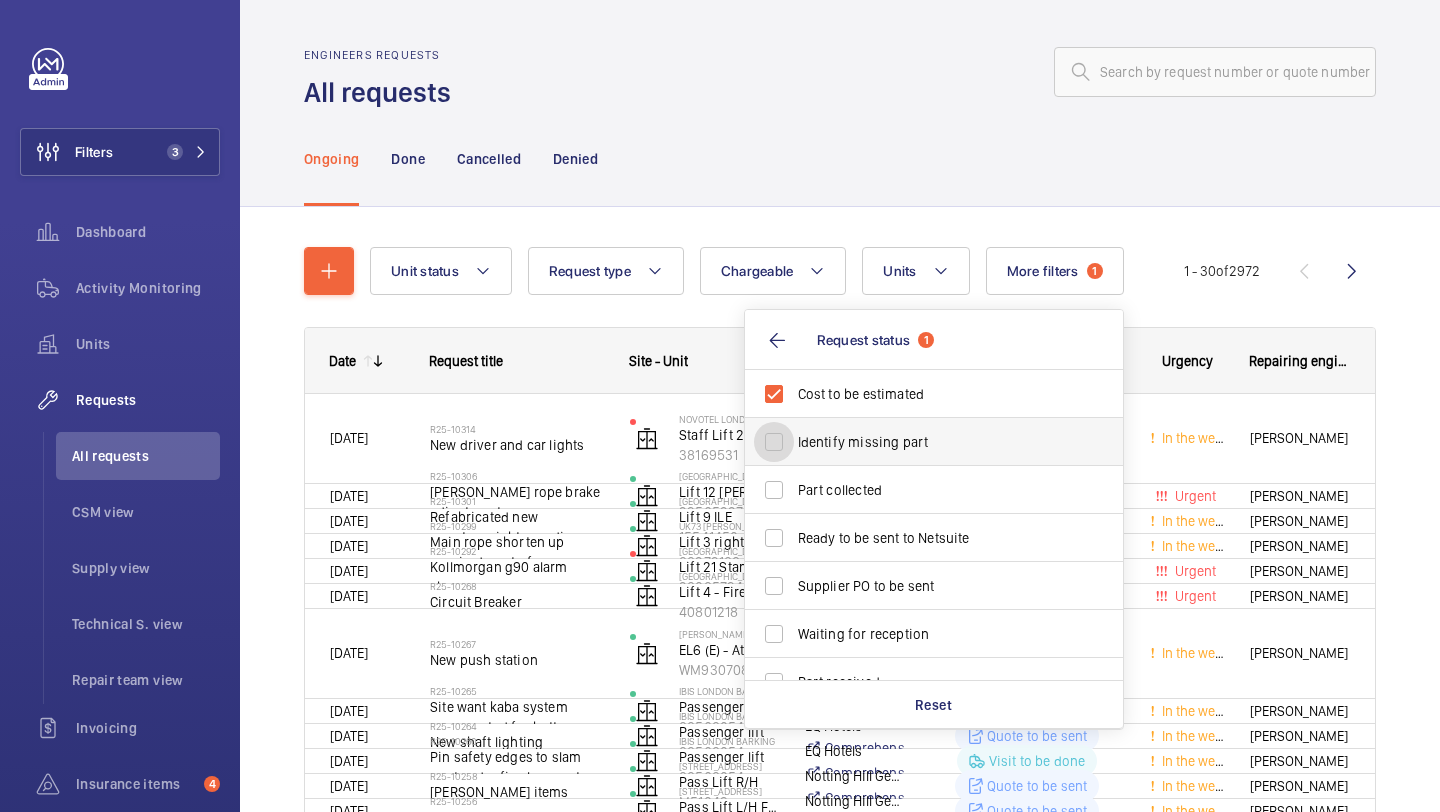 click on "Identify missing part" at bounding box center [774, 442] 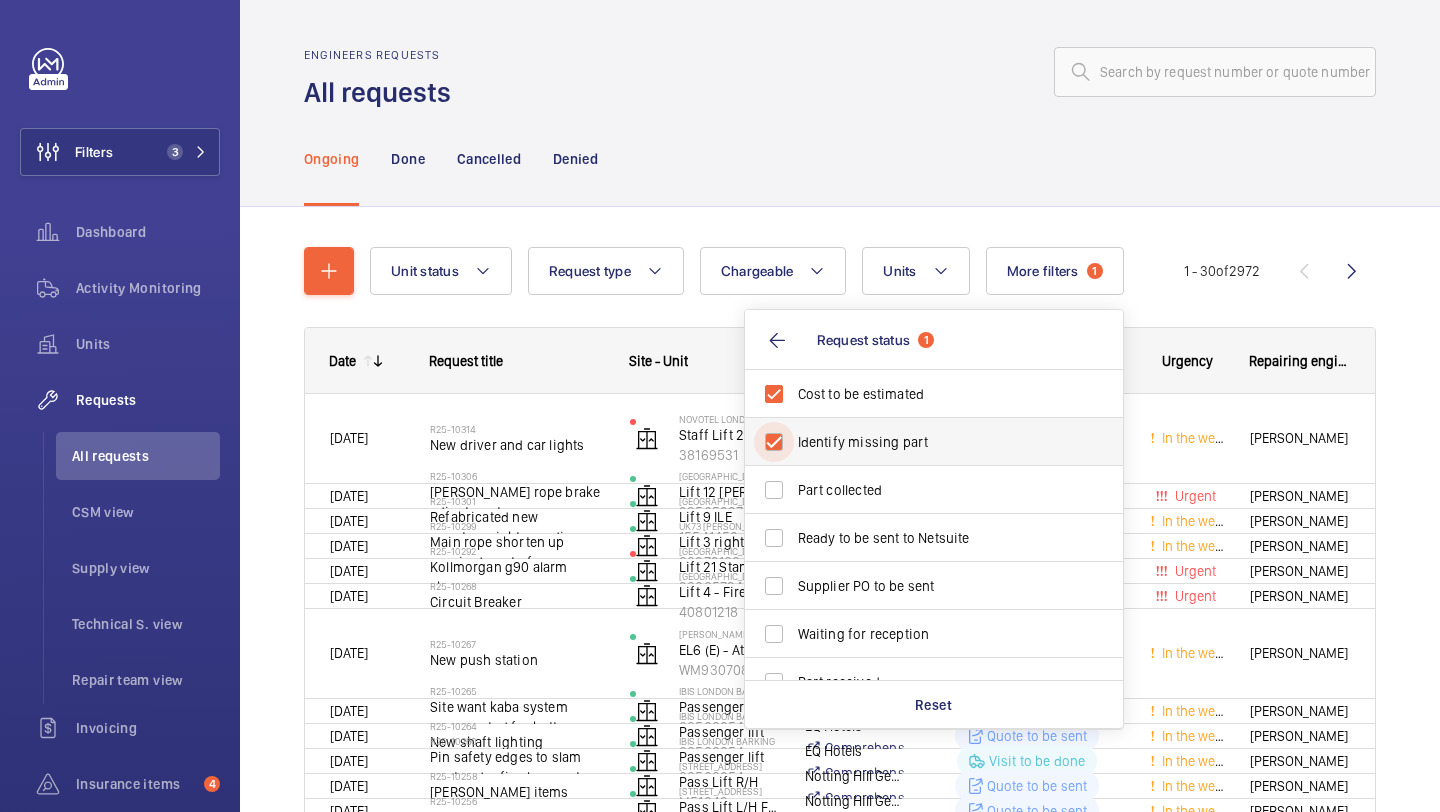 checkbox on "true" 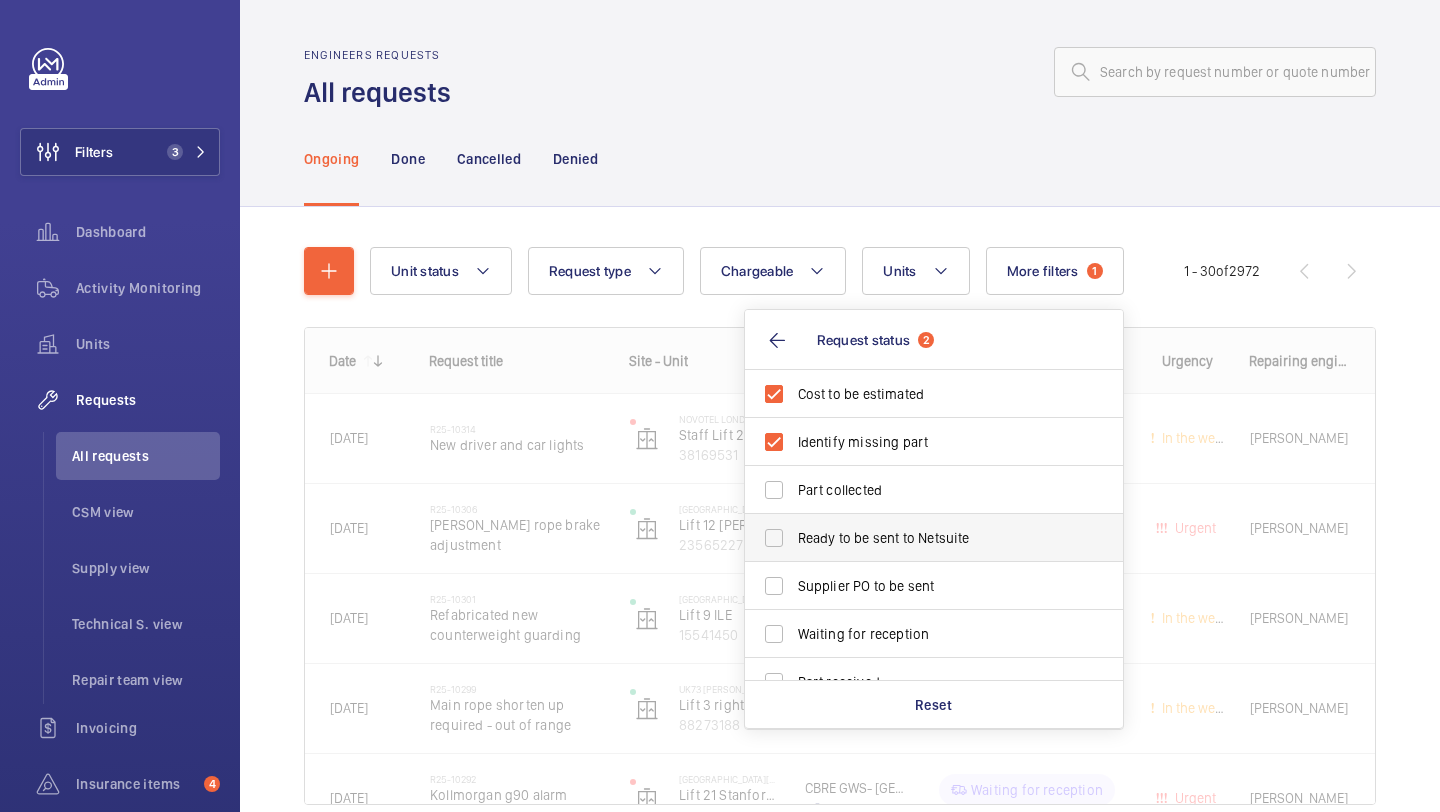 click on "Ready to be sent to Netsuite" at bounding box center [935, 538] 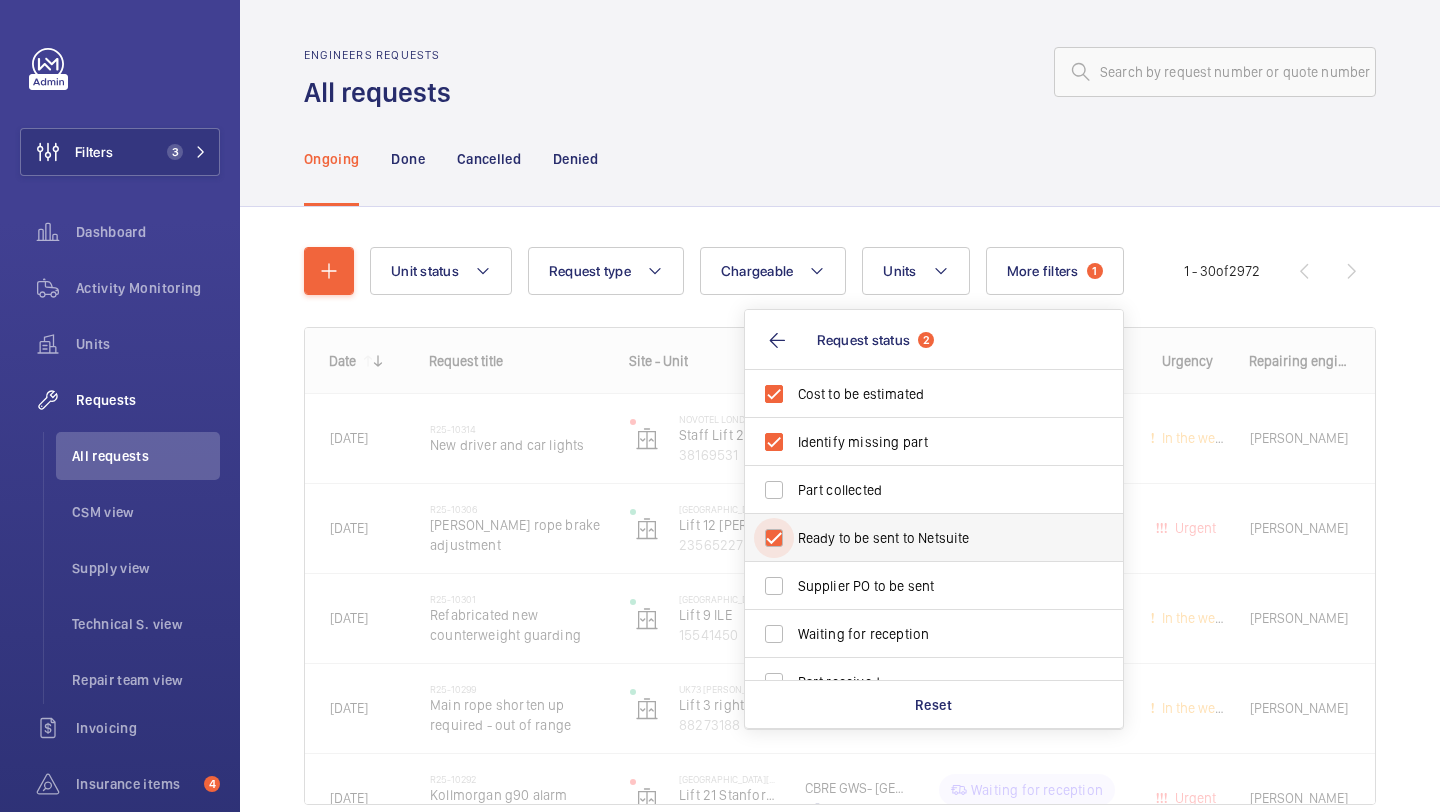 checkbox on "true" 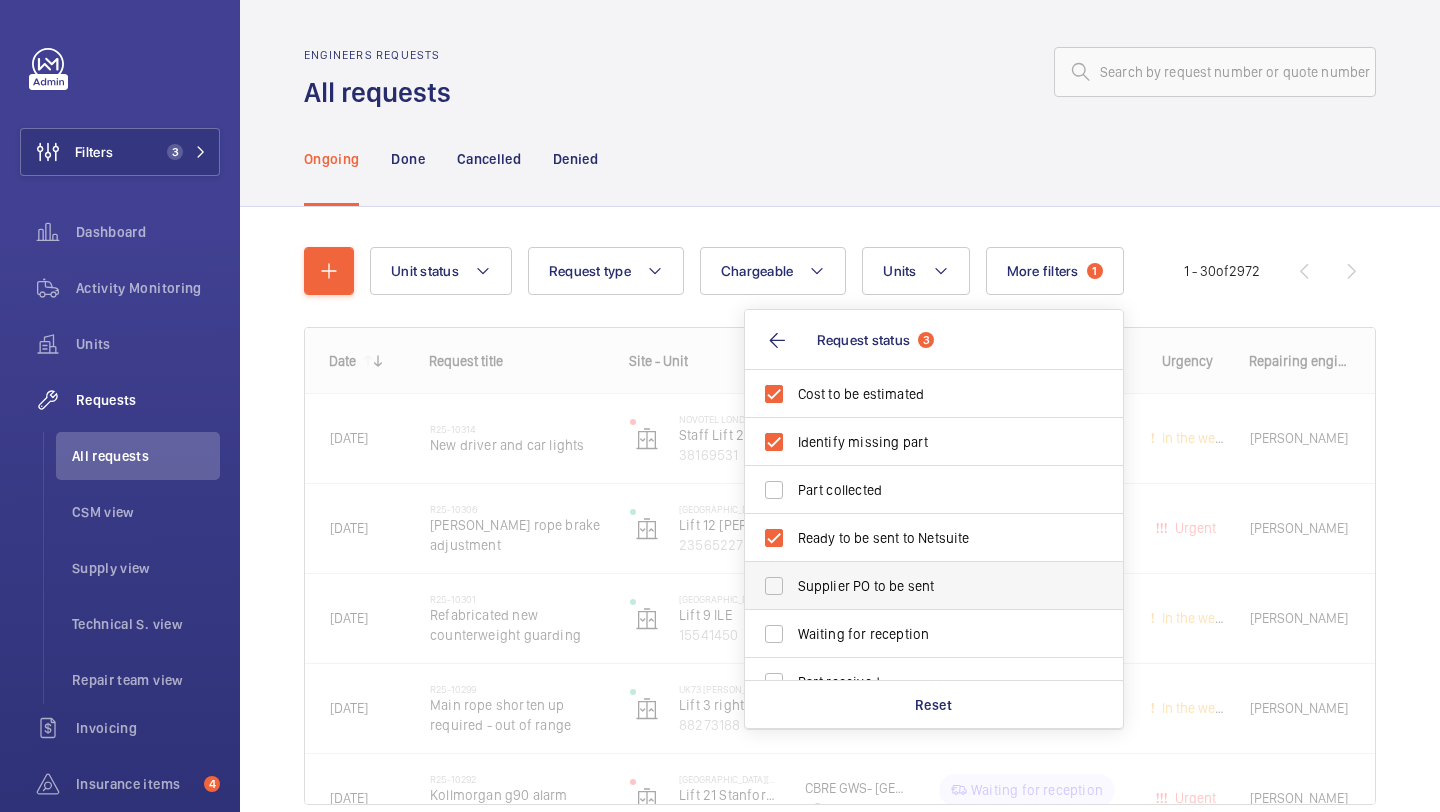 click on "Supplier PO to be sent" at bounding box center (919, 586) 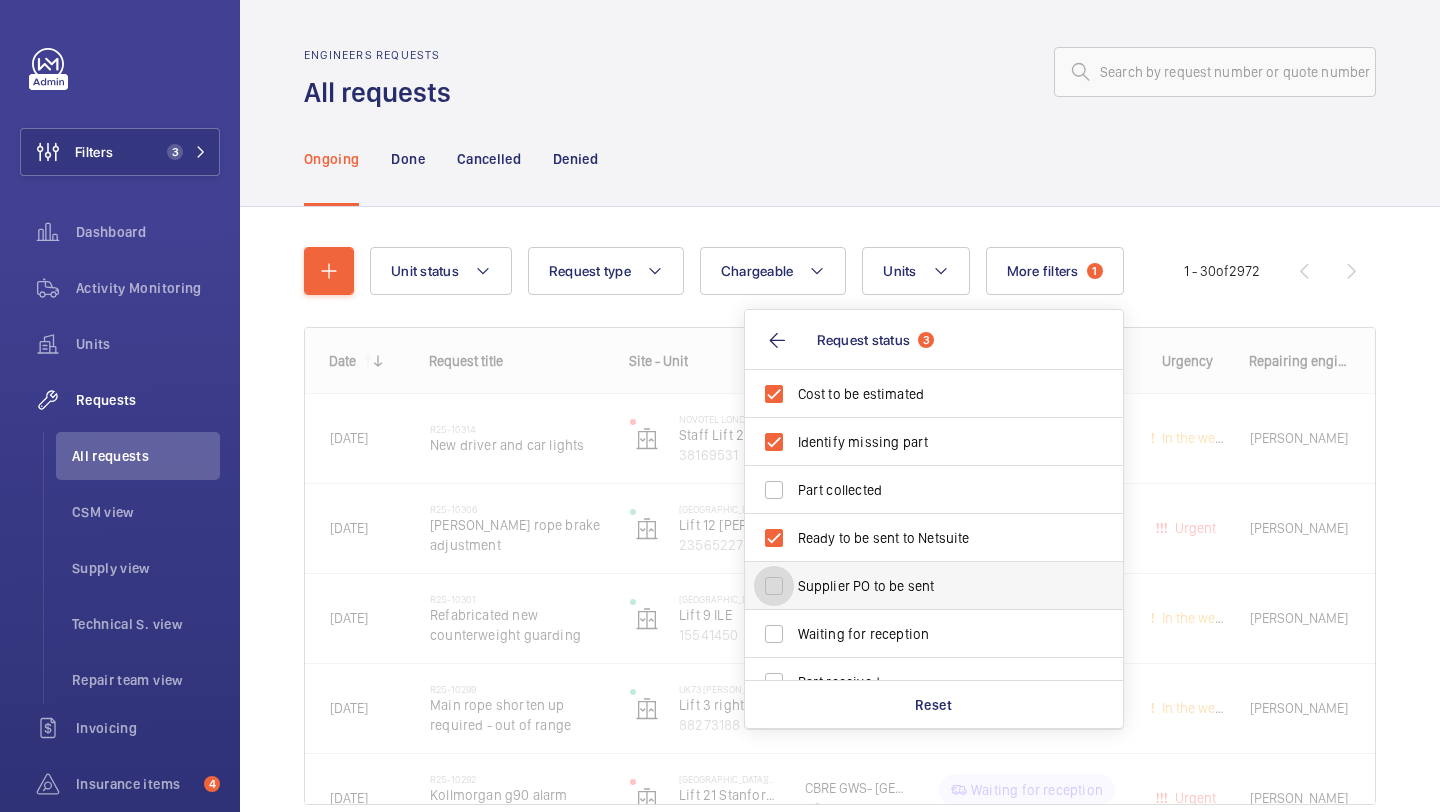 click on "Supplier PO to be sent" at bounding box center (774, 586) 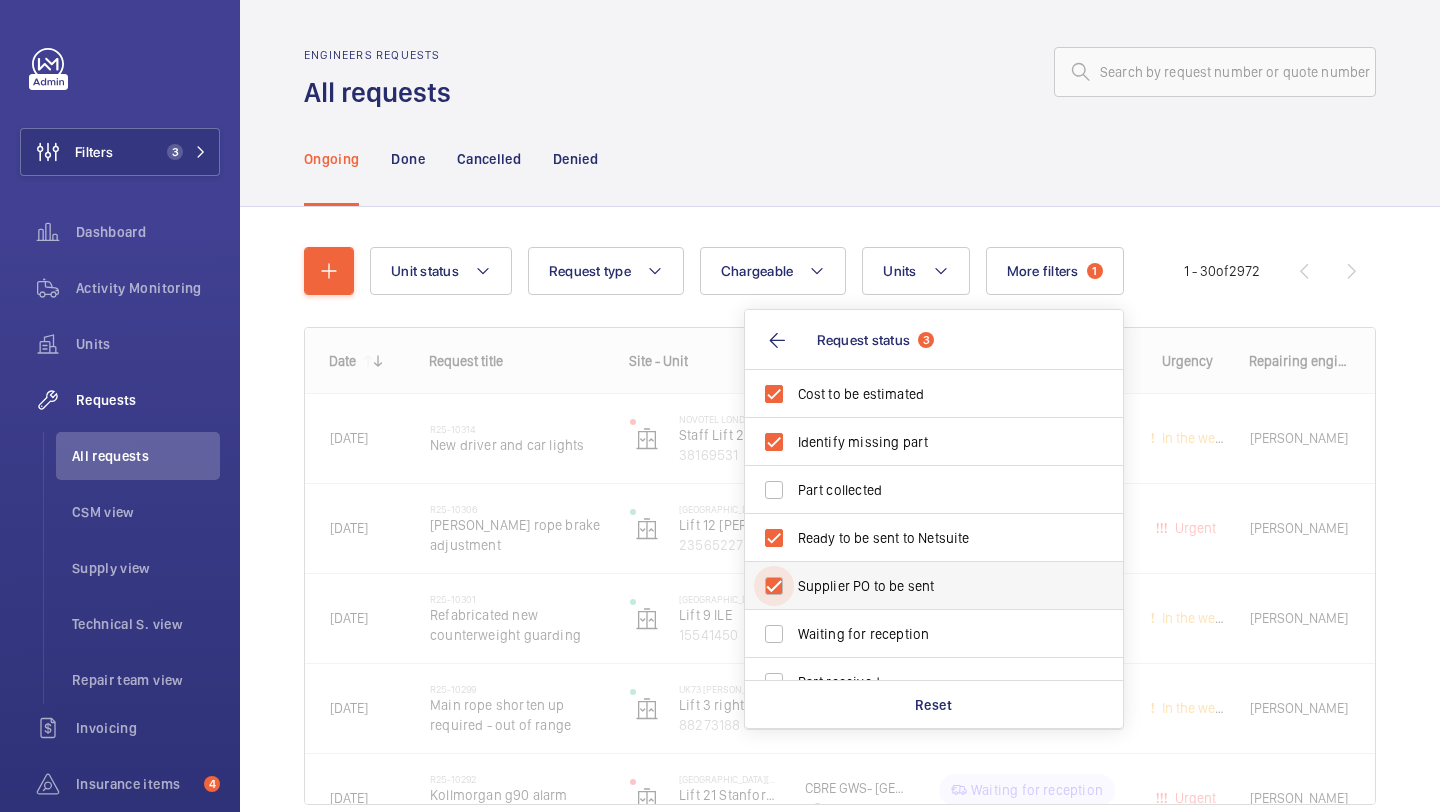 checkbox on "true" 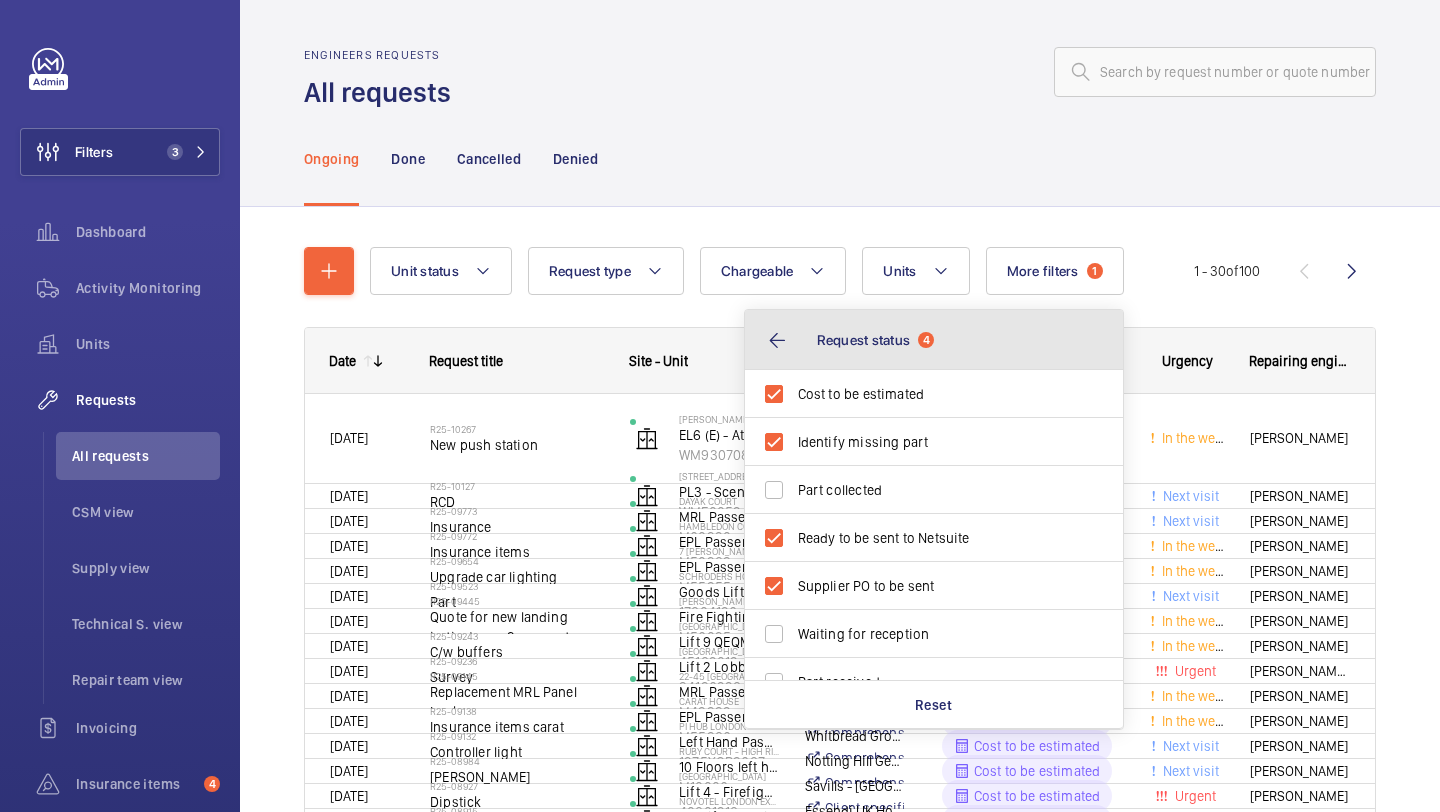 click on "Request status  4" 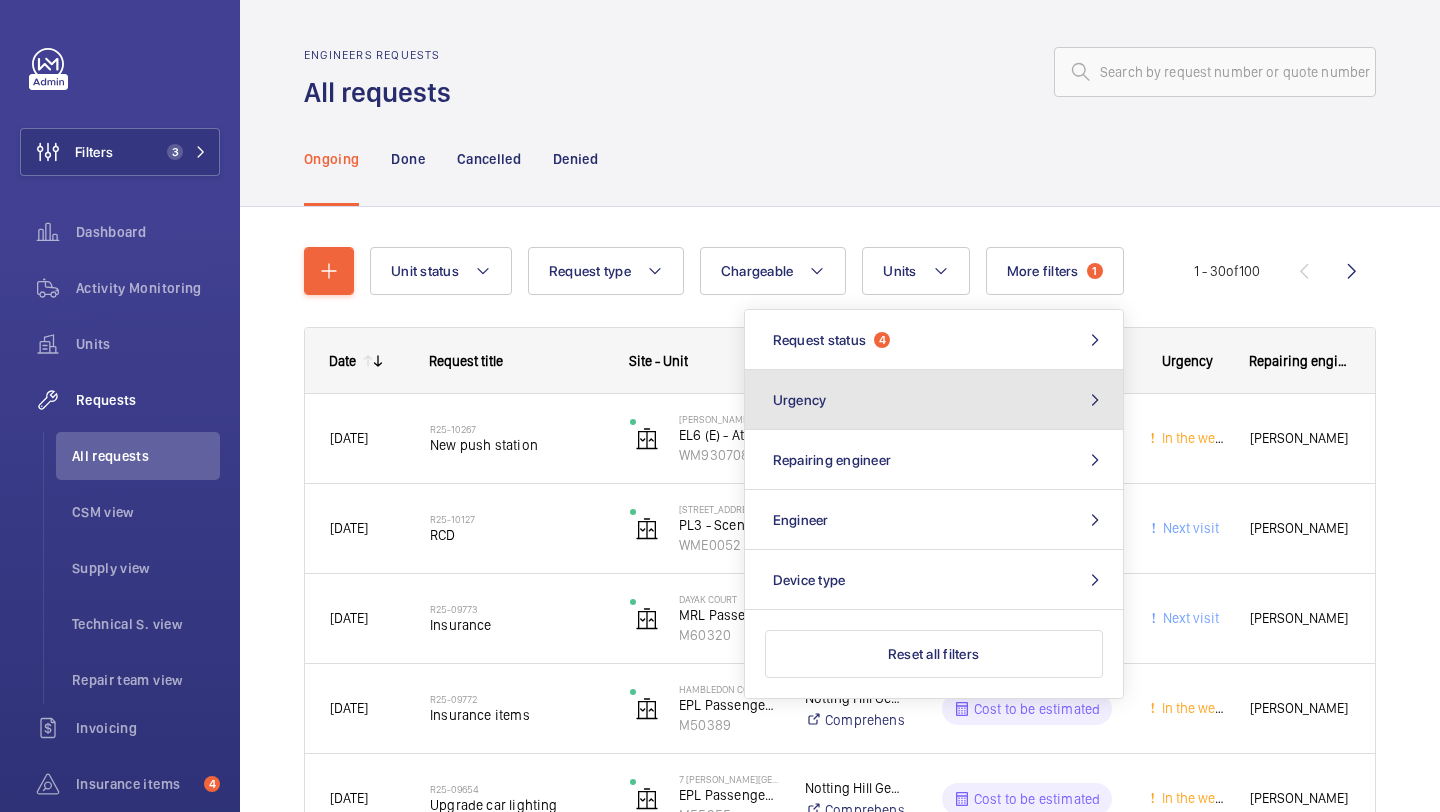 click on "Urgency" 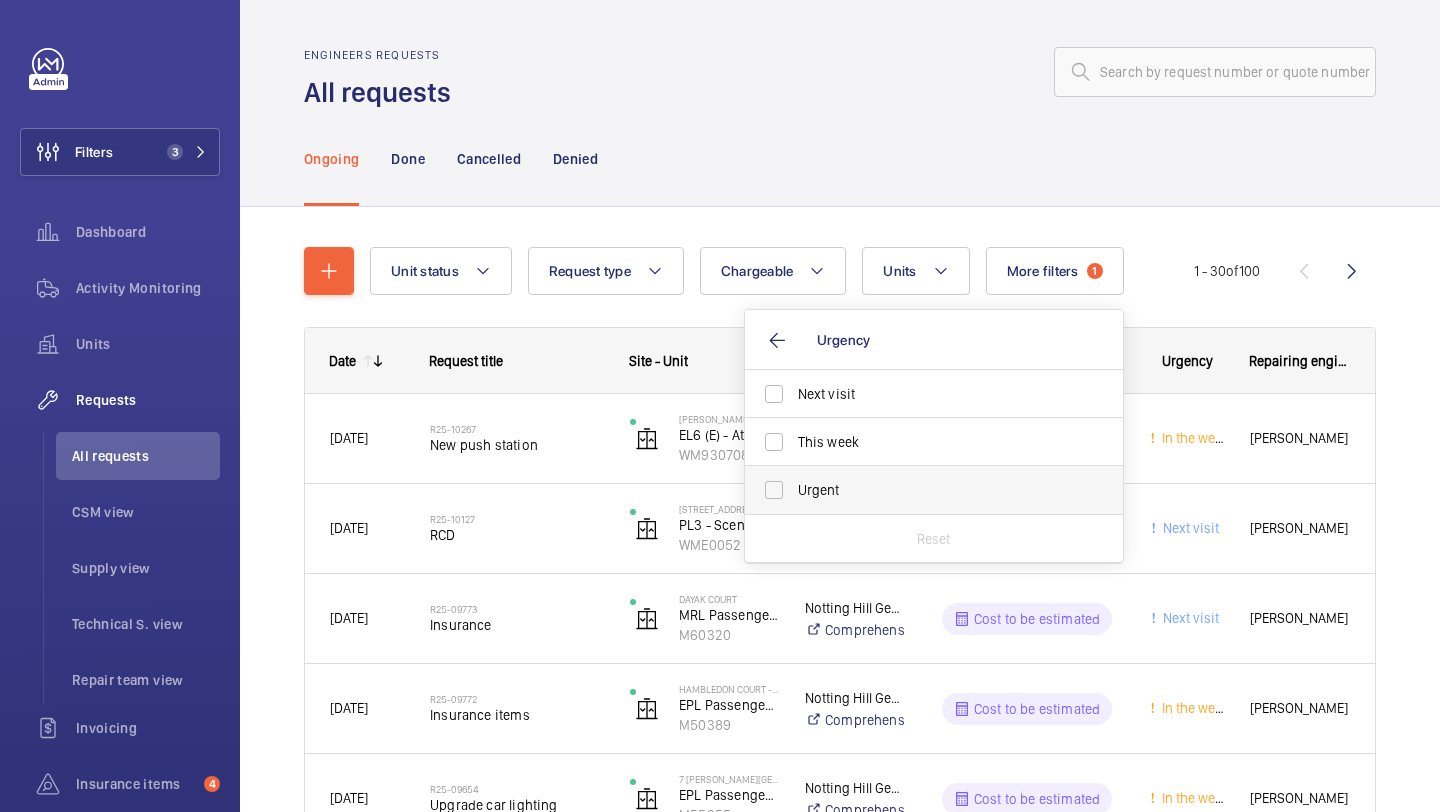 click on "Urgent" at bounding box center (935, 490) 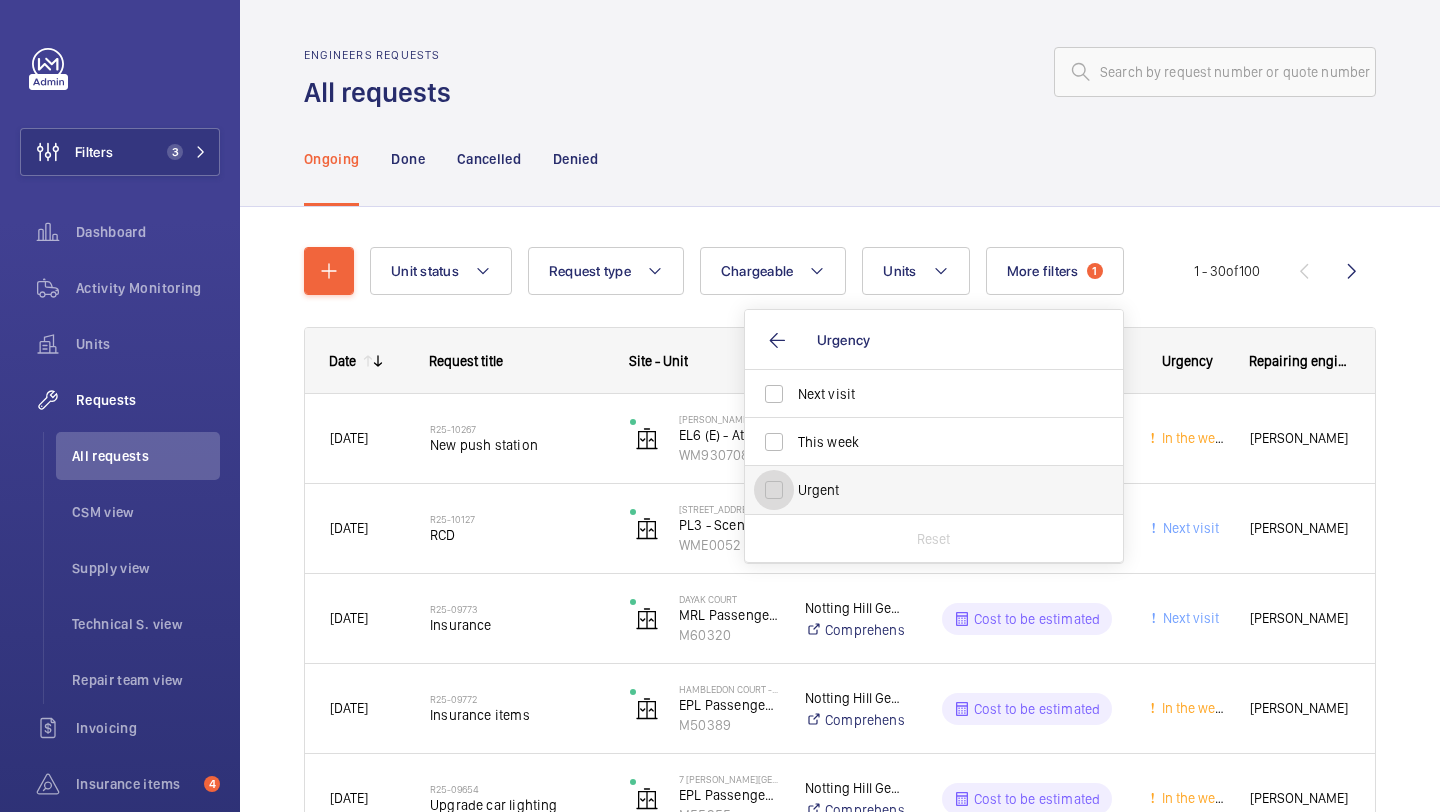 click on "Urgent" at bounding box center [774, 490] 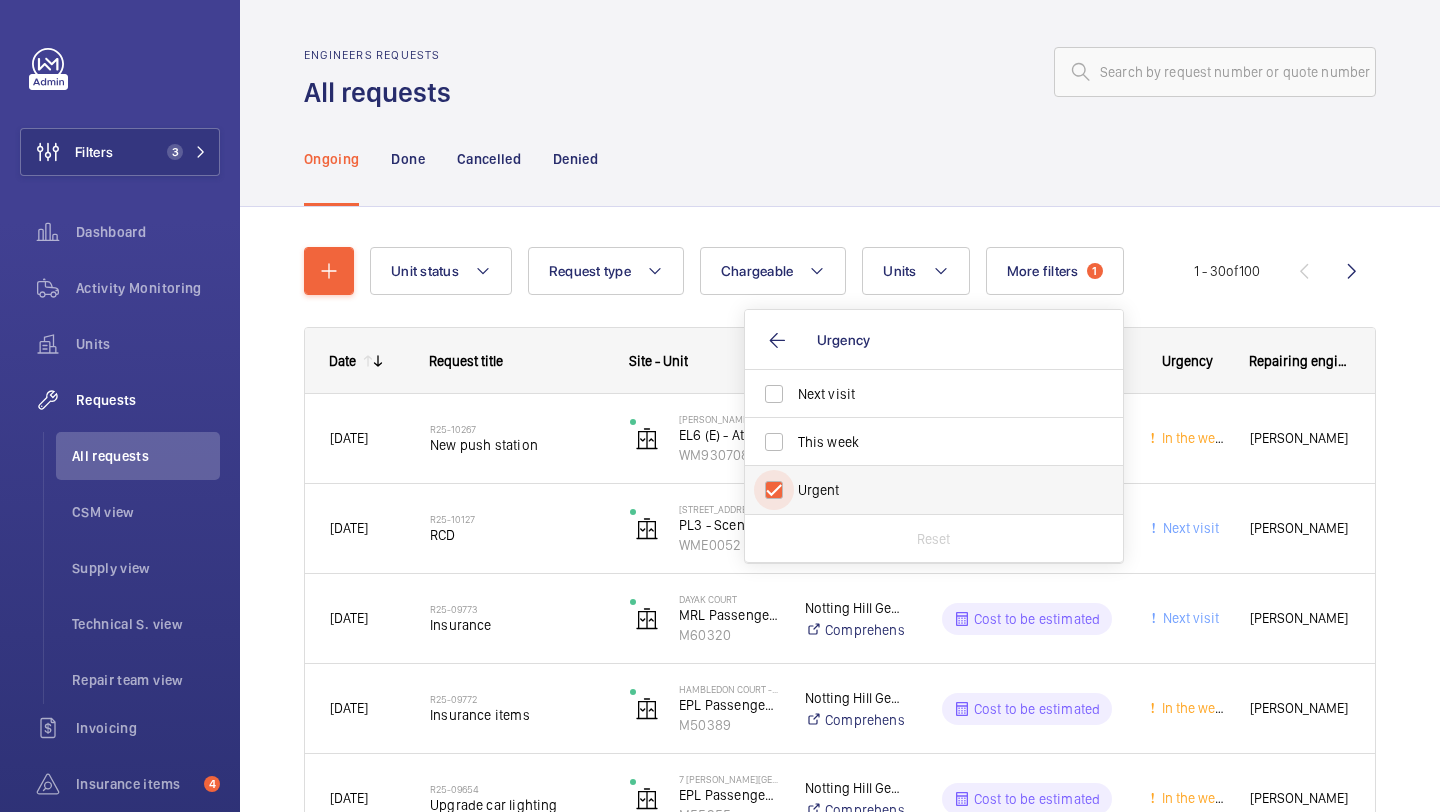 checkbox on "true" 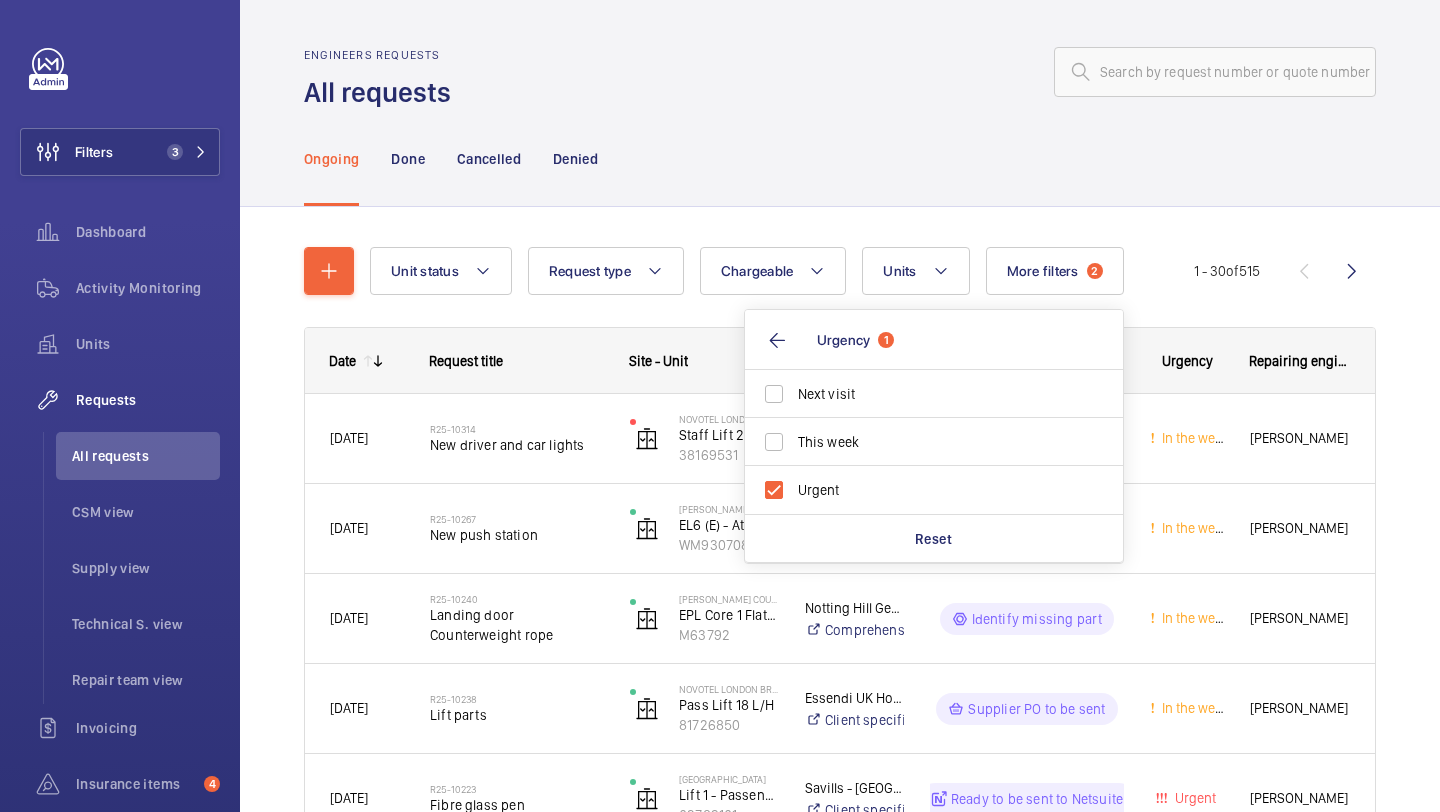 click on "Ongoing Done Cancelled Denied" 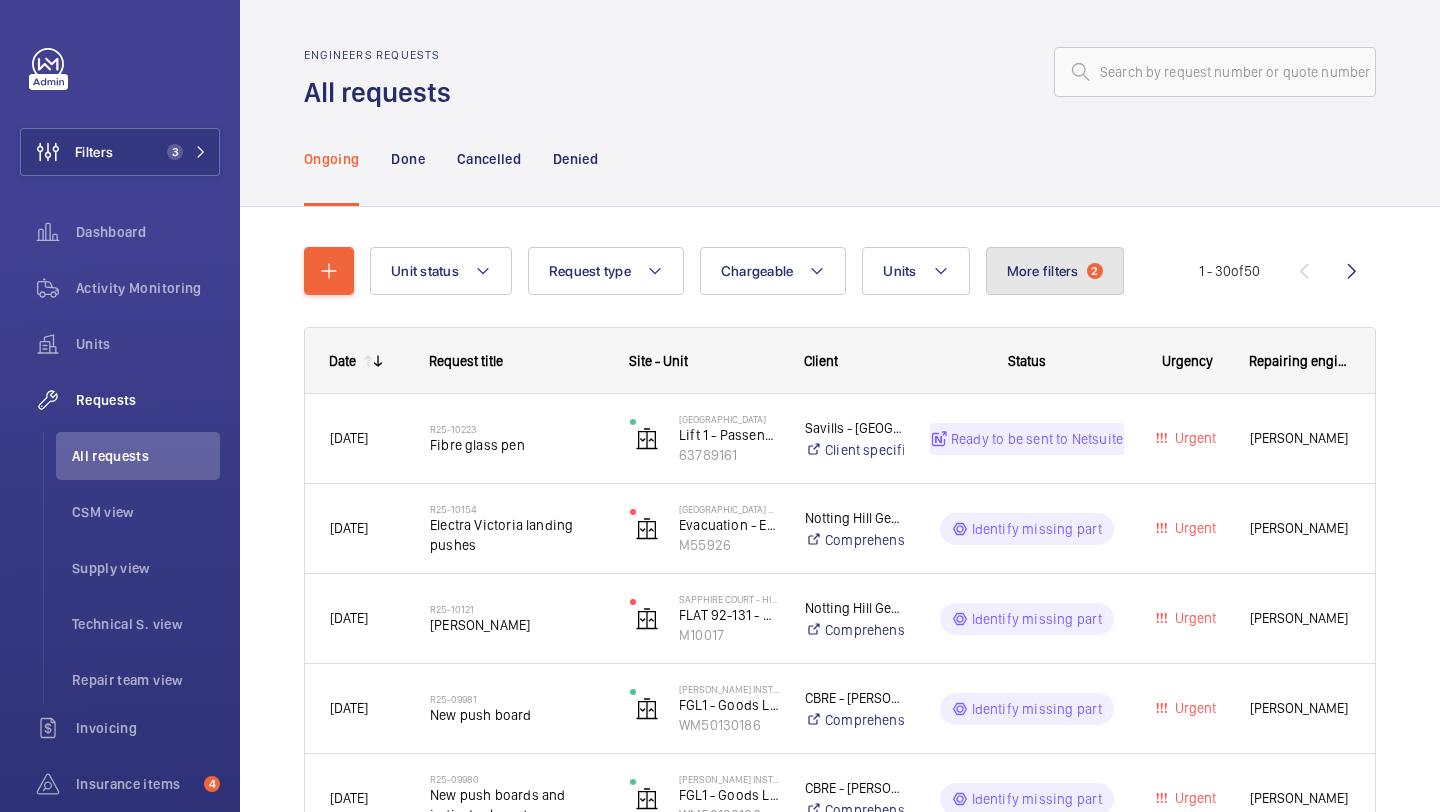 click on "More filters" 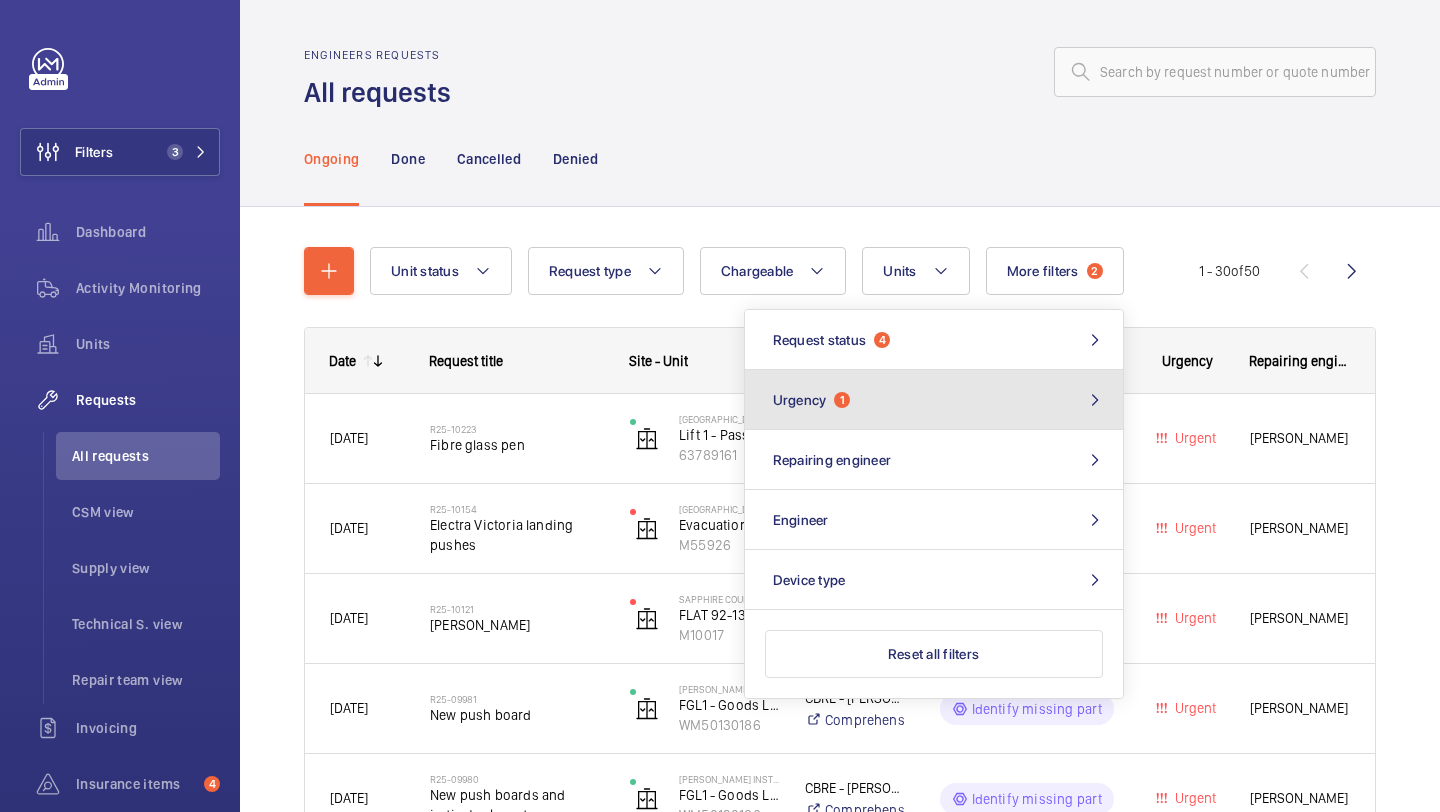 click on "Urgency  1" 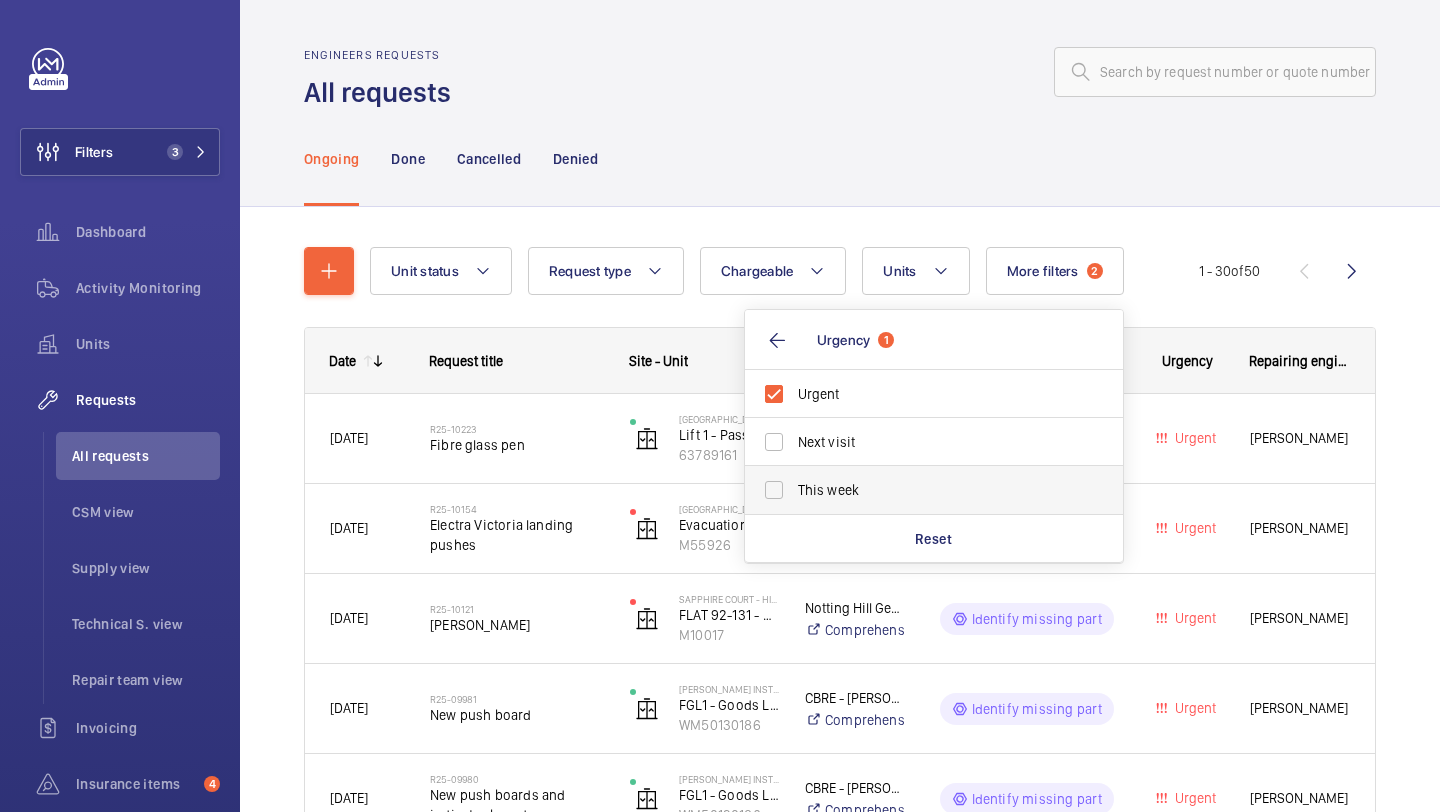 click on "This week" at bounding box center (935, 490) 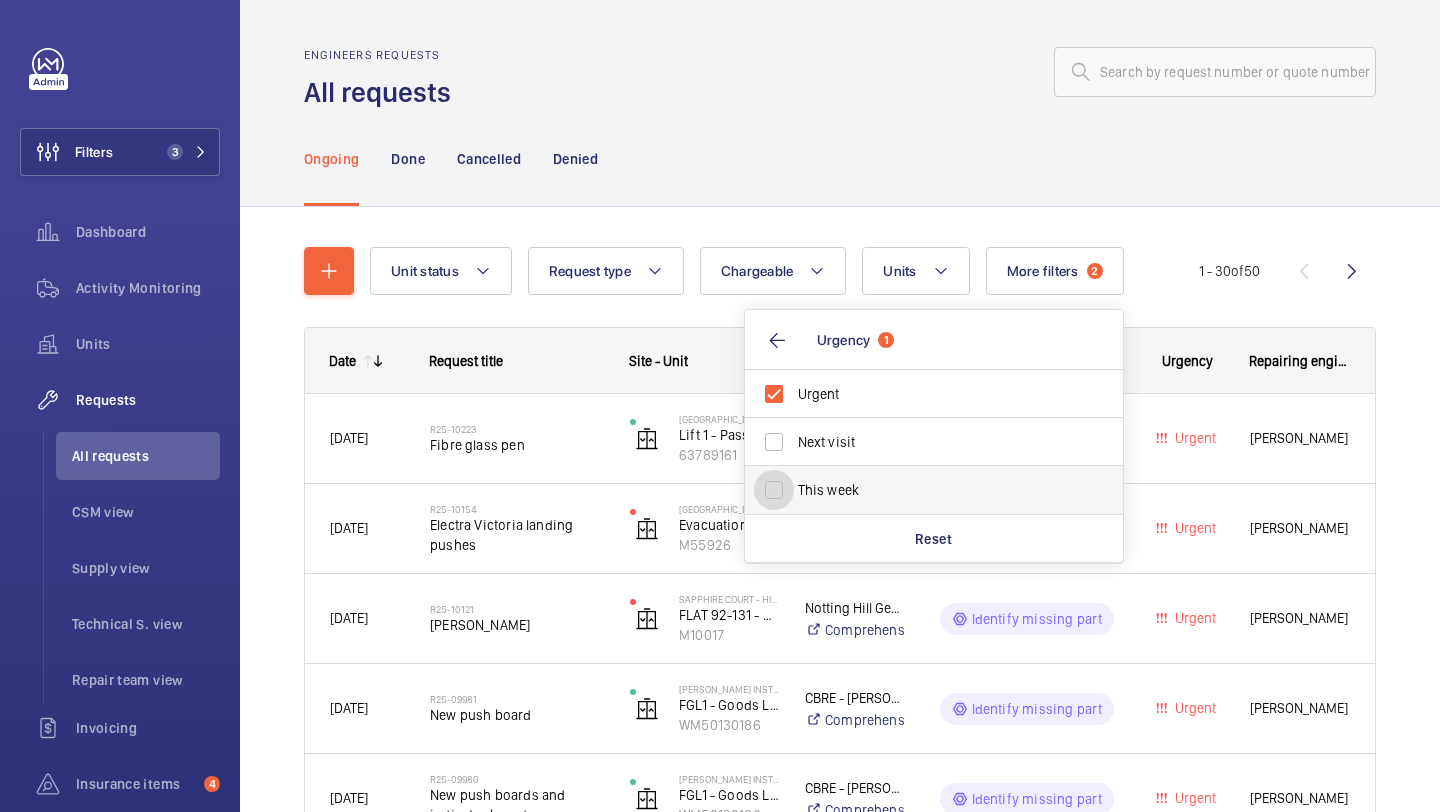 click on "This week" at bounding box center [774, 490] 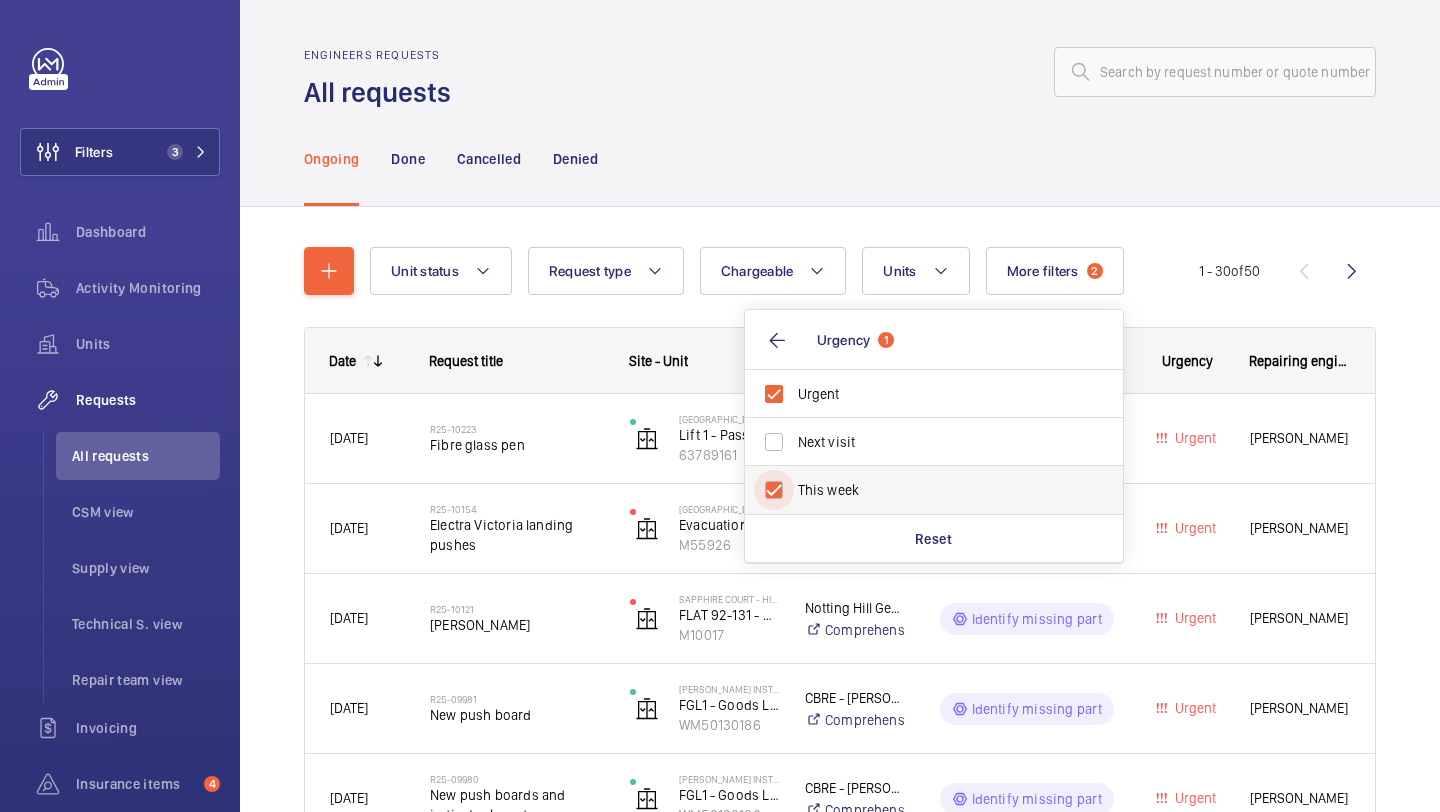 checkbox on "true" 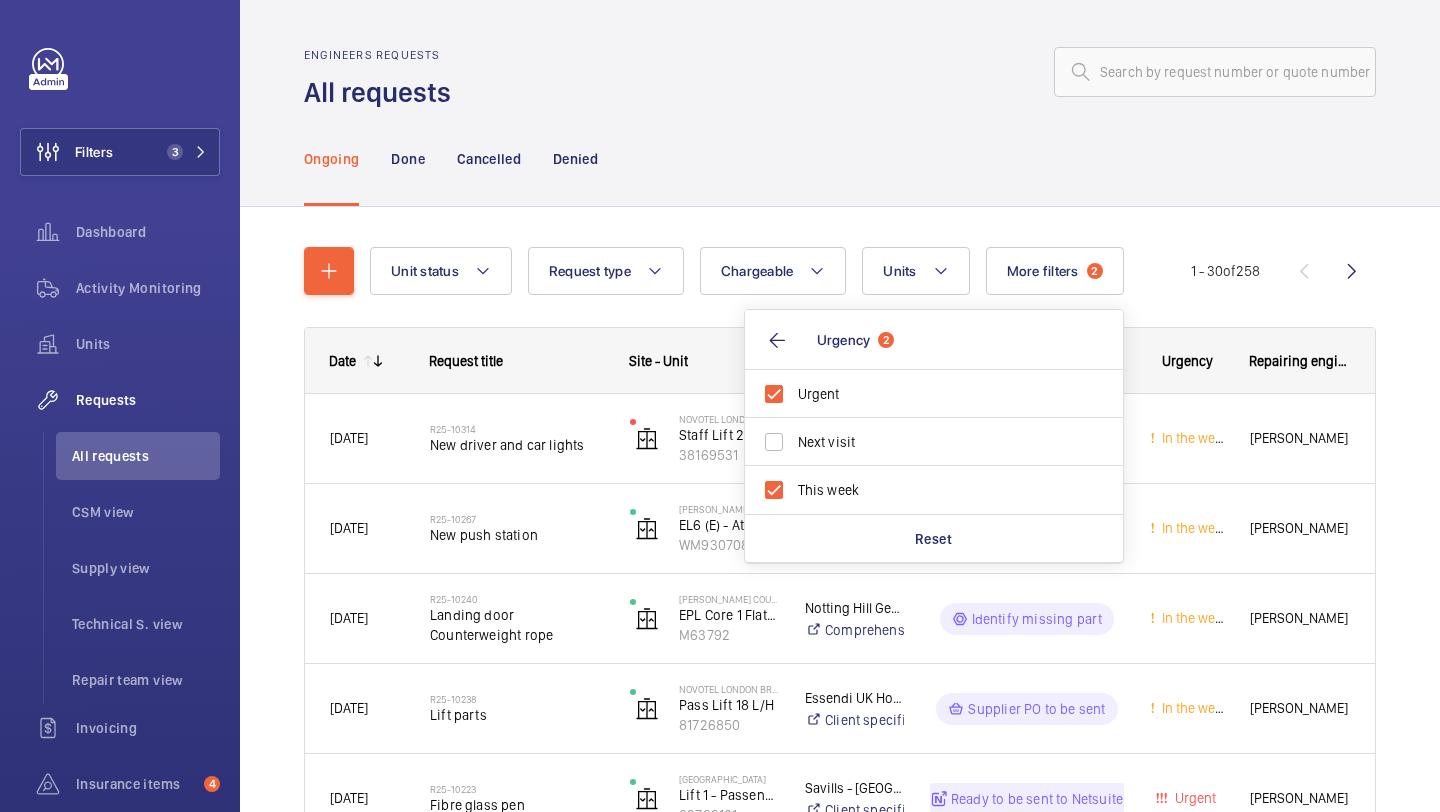 click 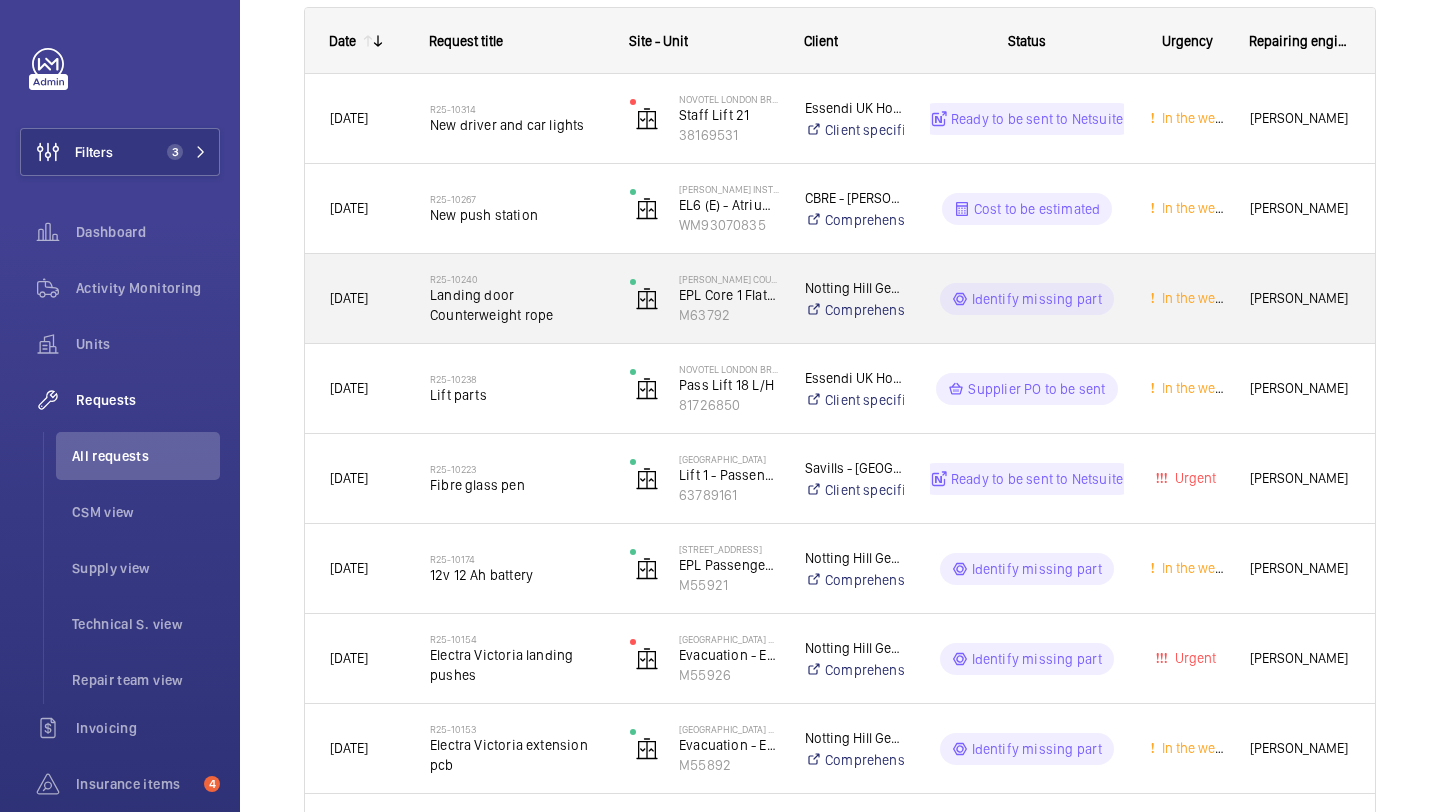 scroll, scrollTop: 0, scrollLeft: 0, axis: both 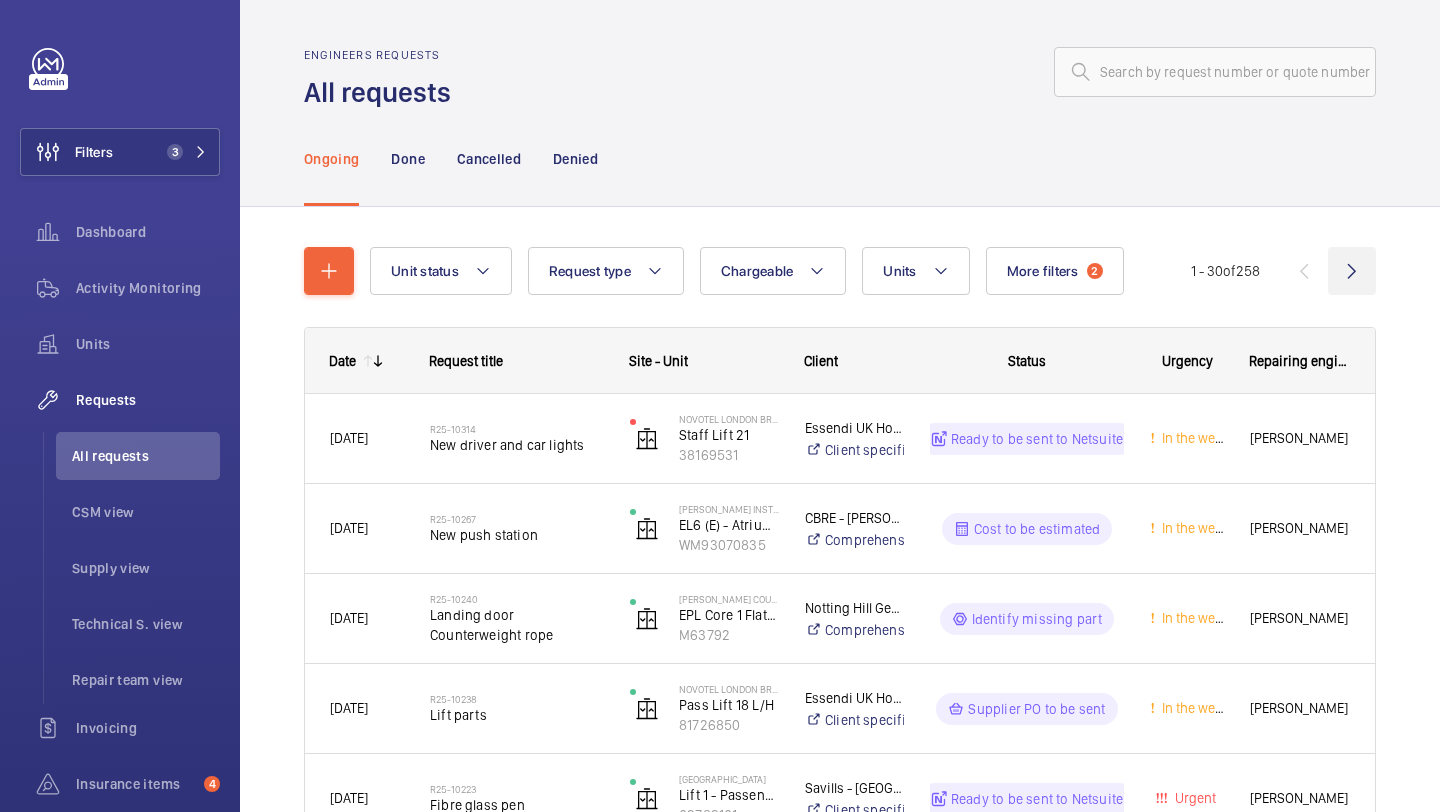 click 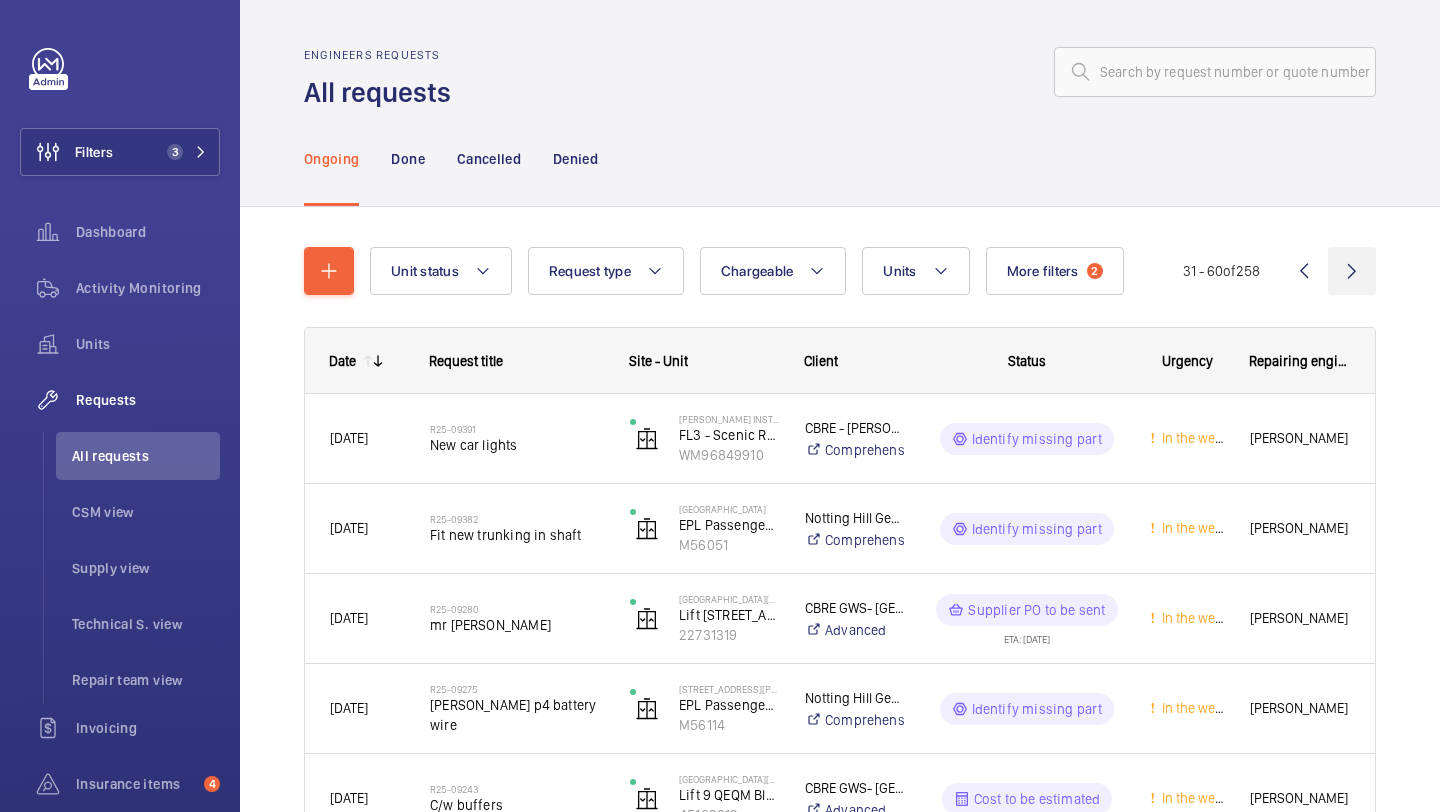 click 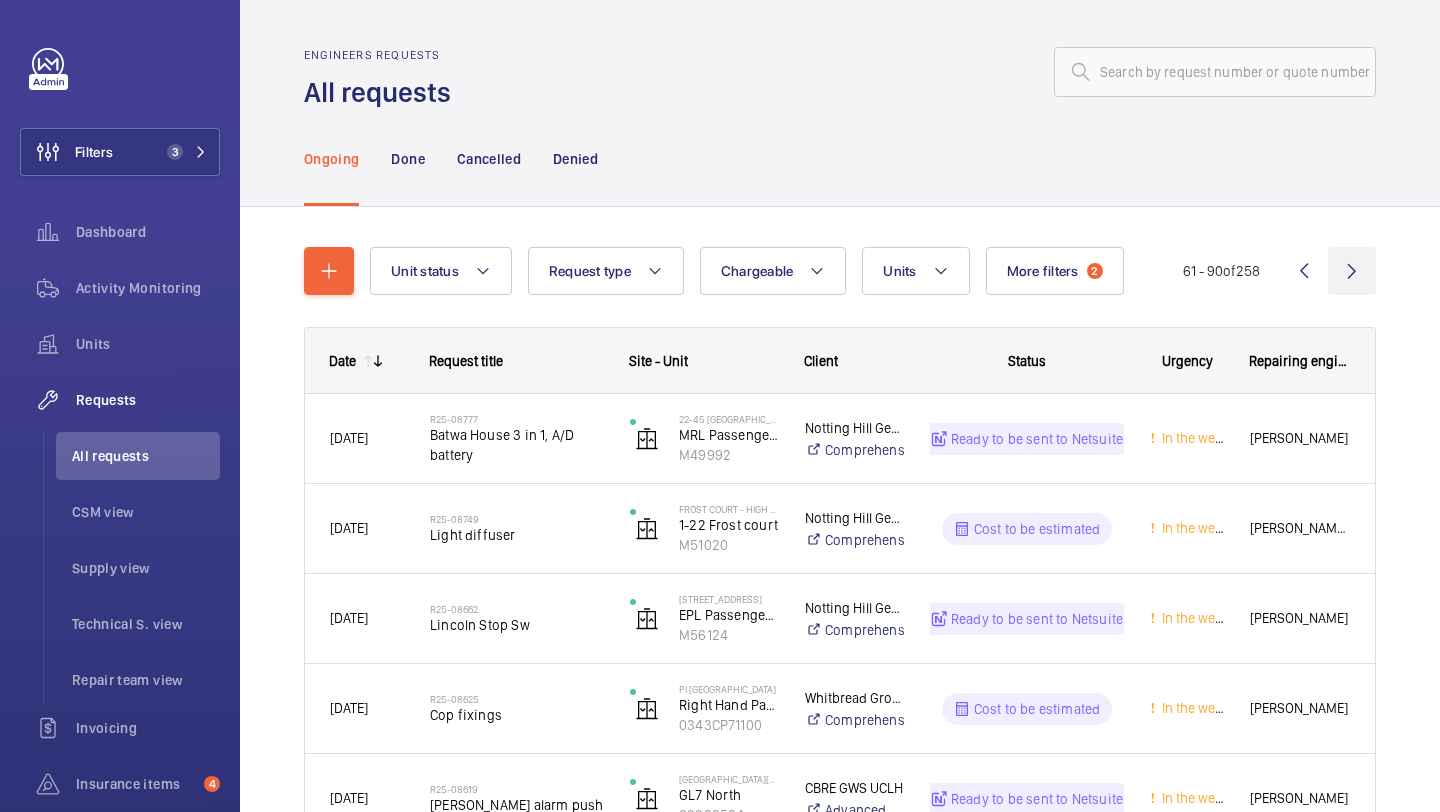 click 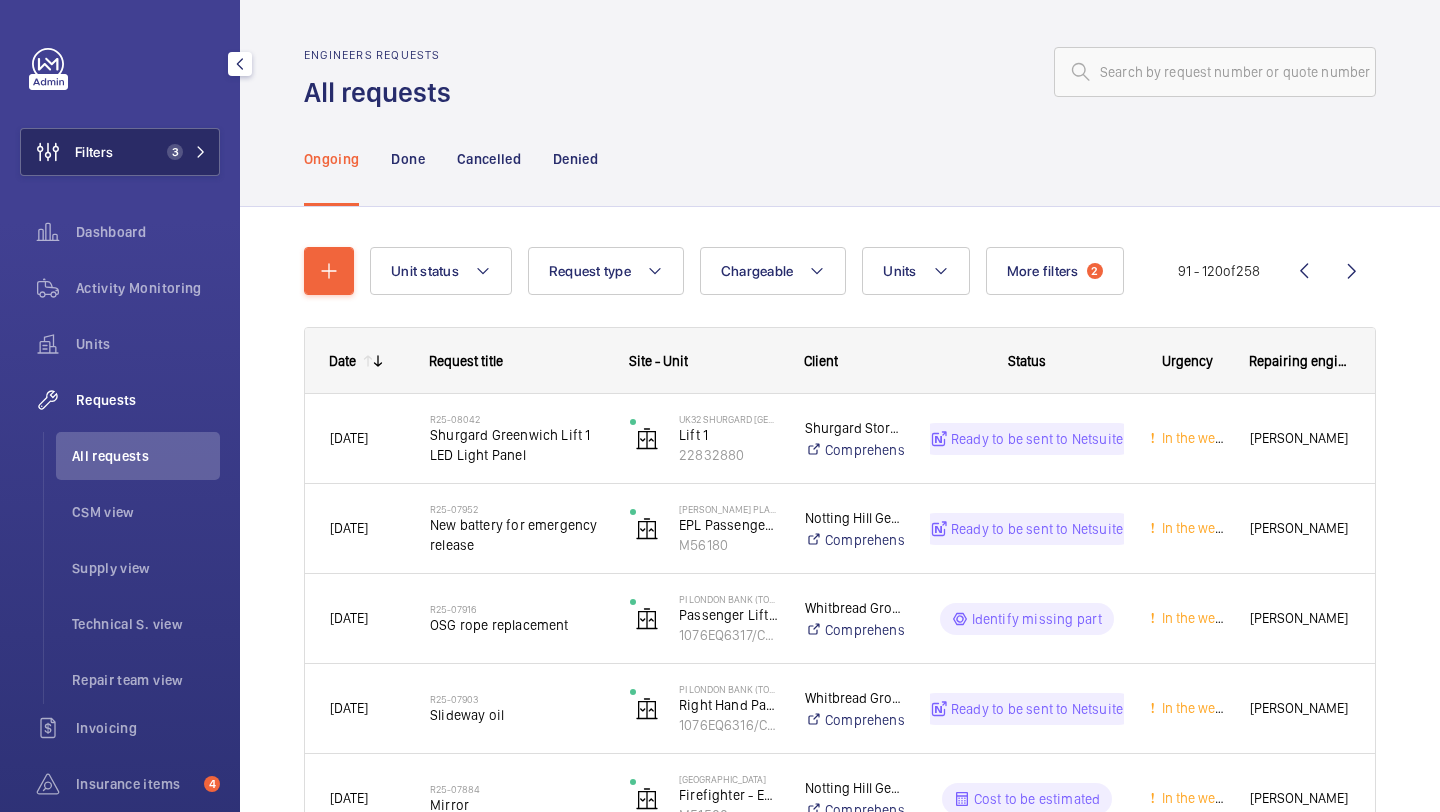 click on "Filters 3" 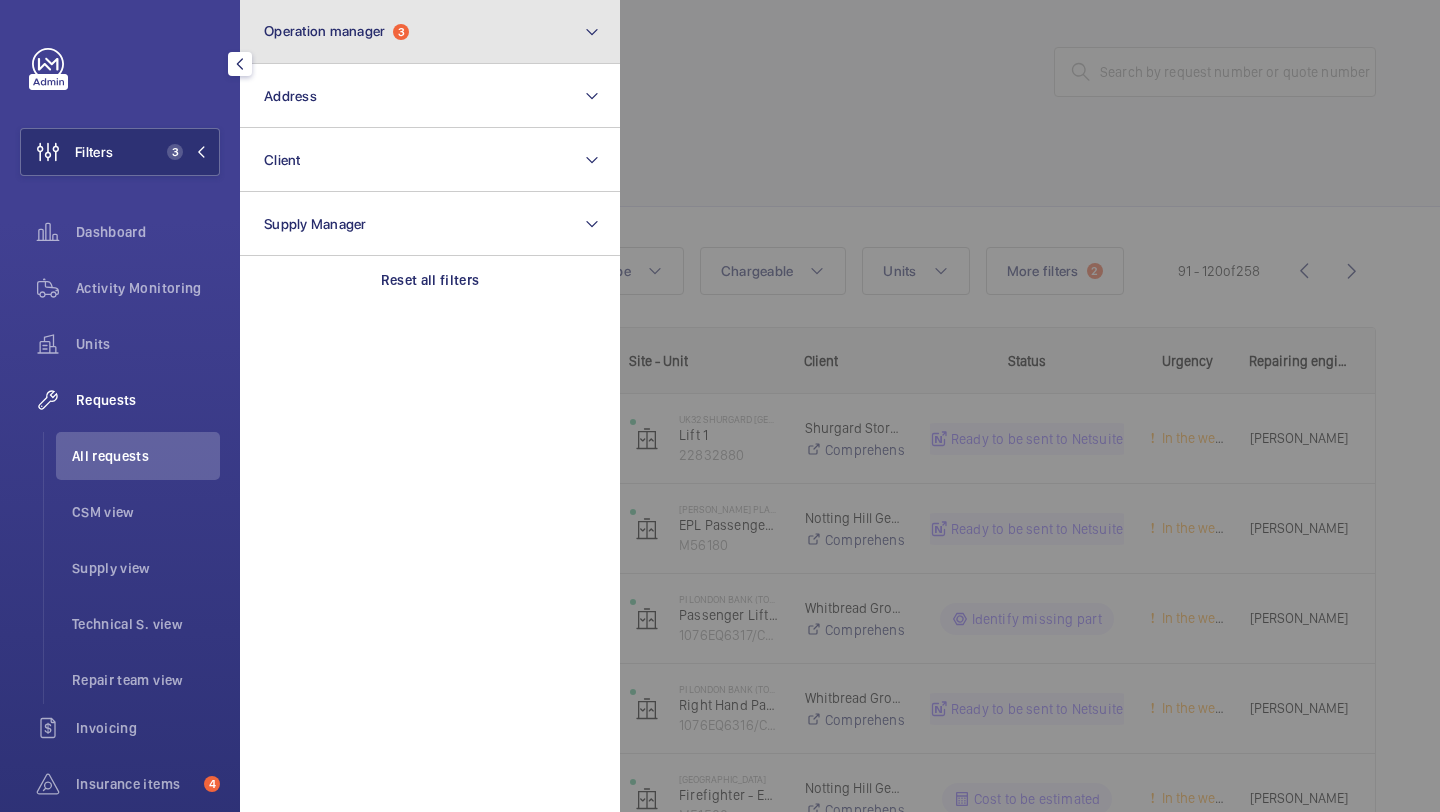 click on "Operation manager  3" 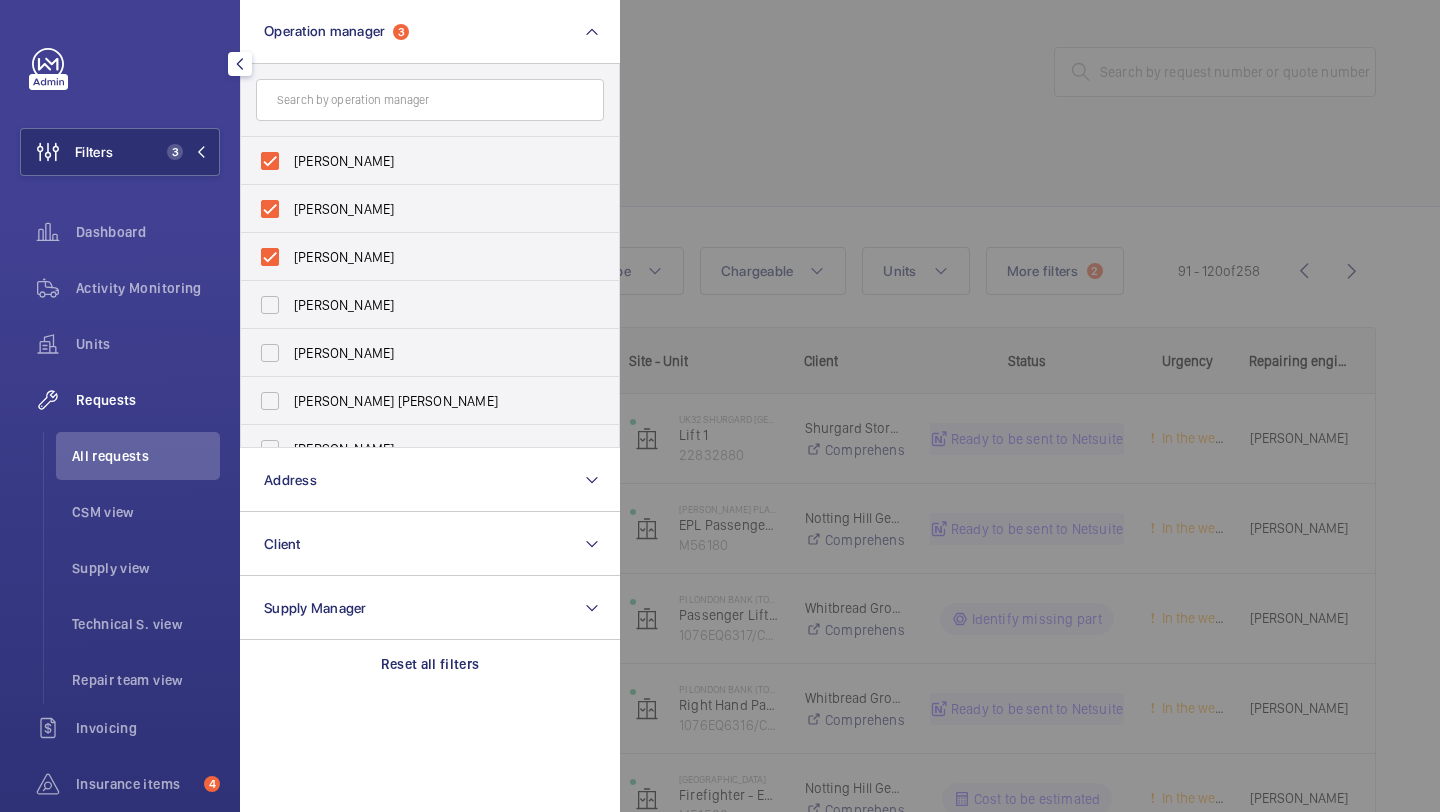 click 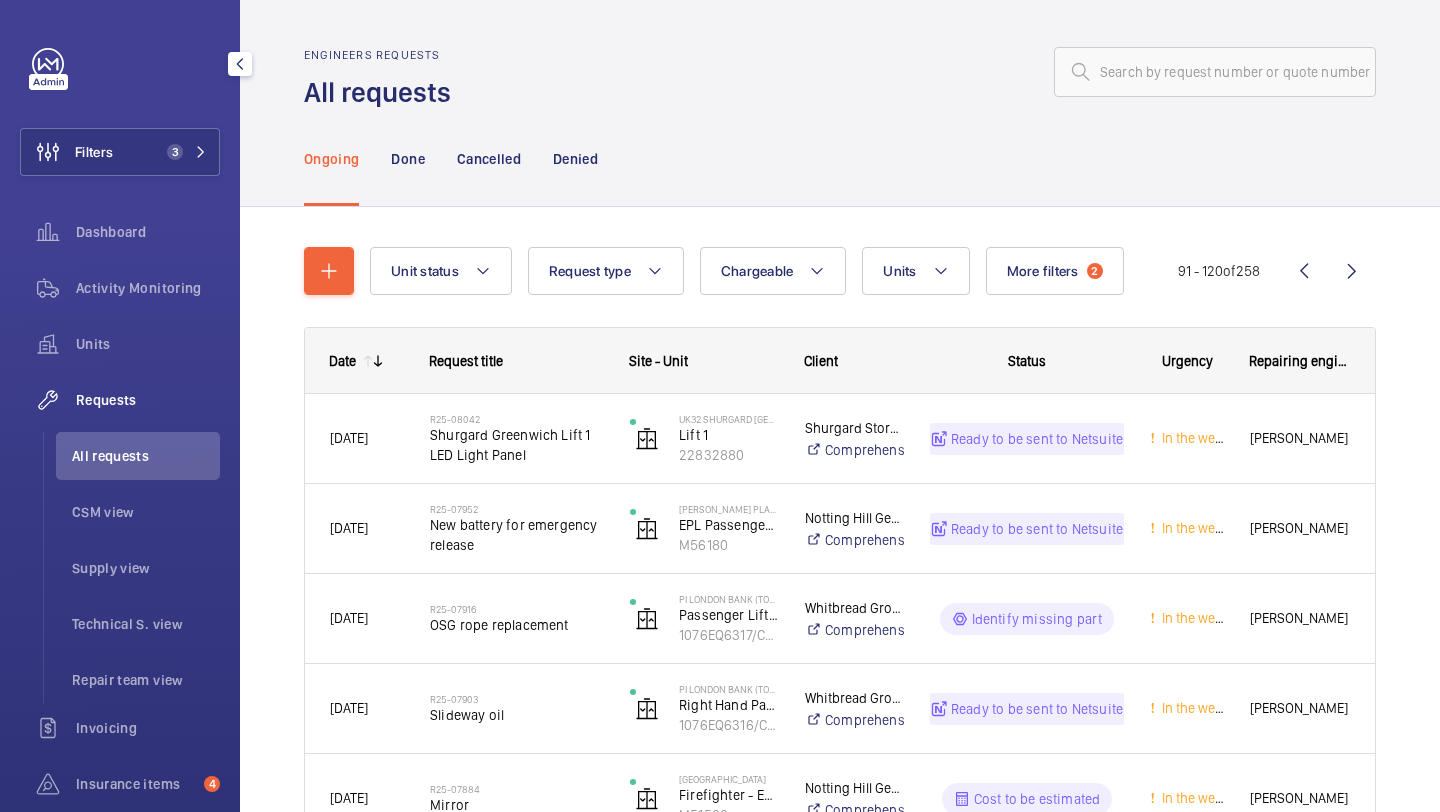 click 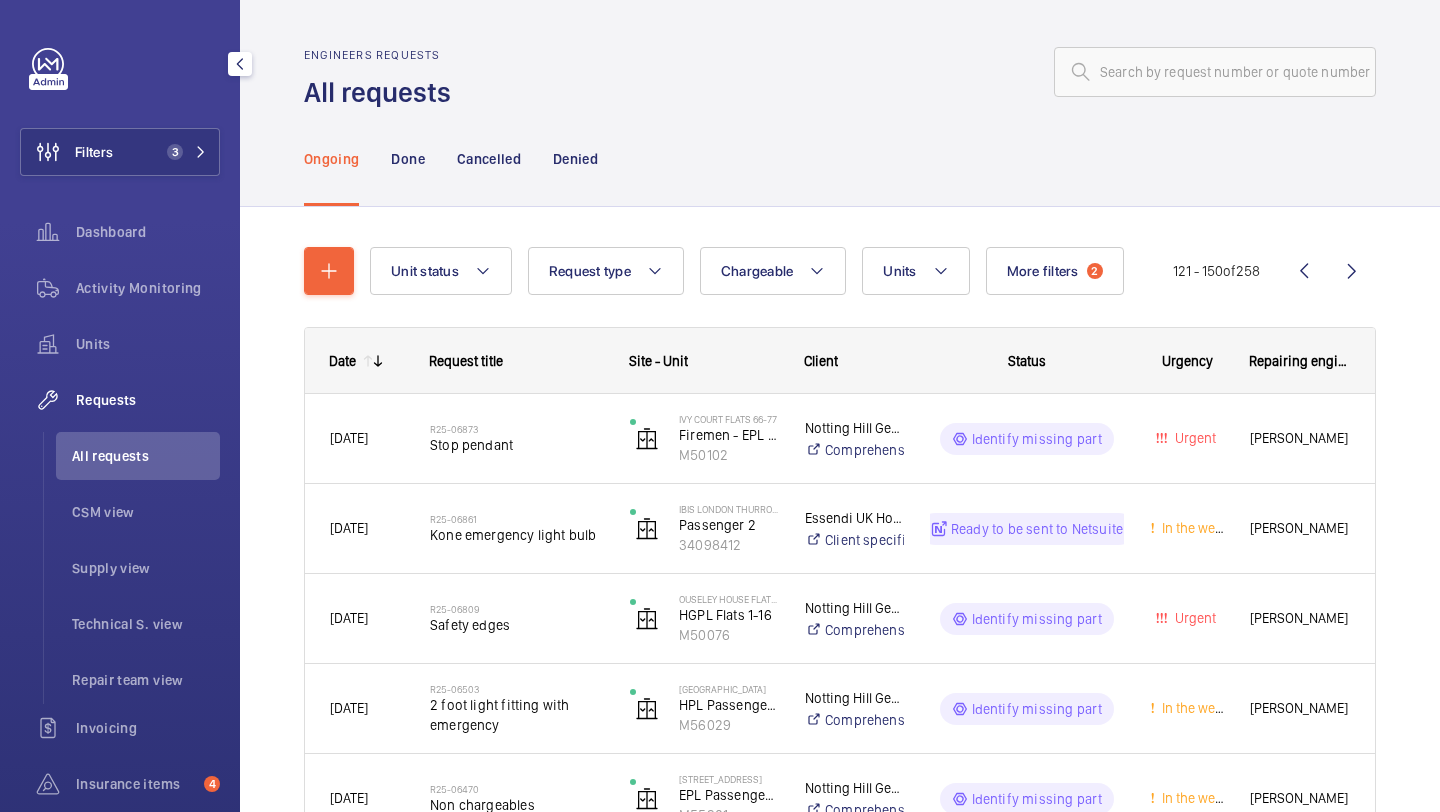 click 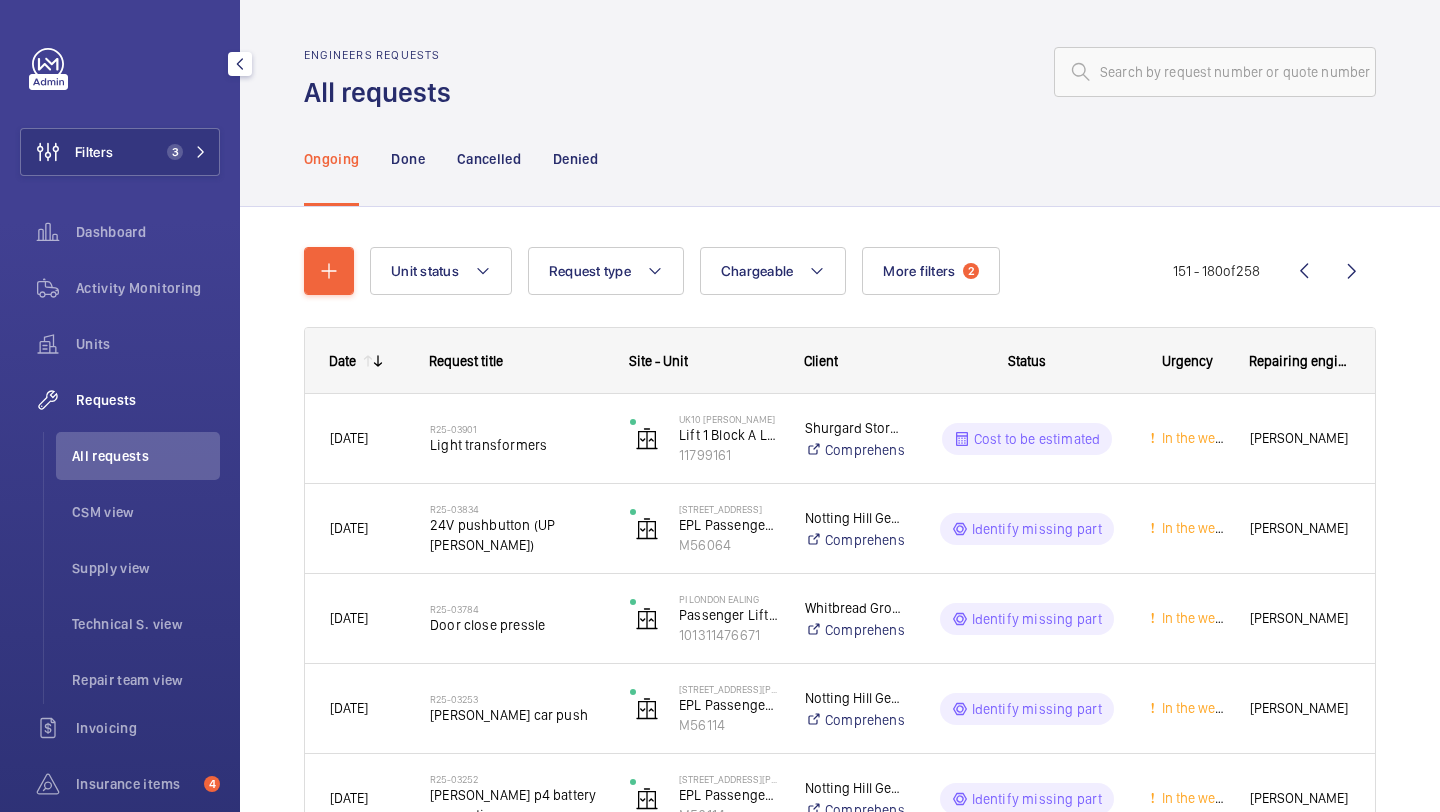 click 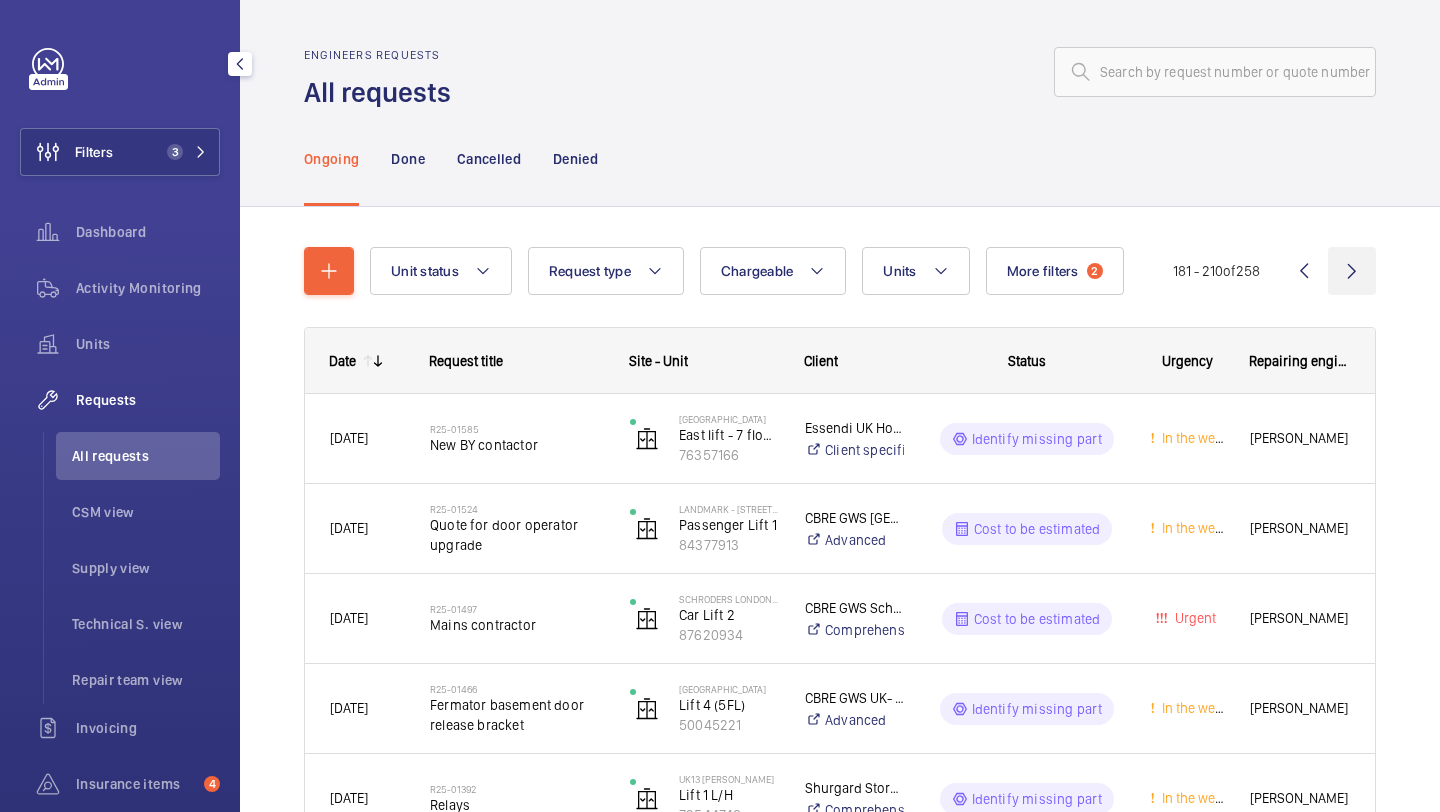 click 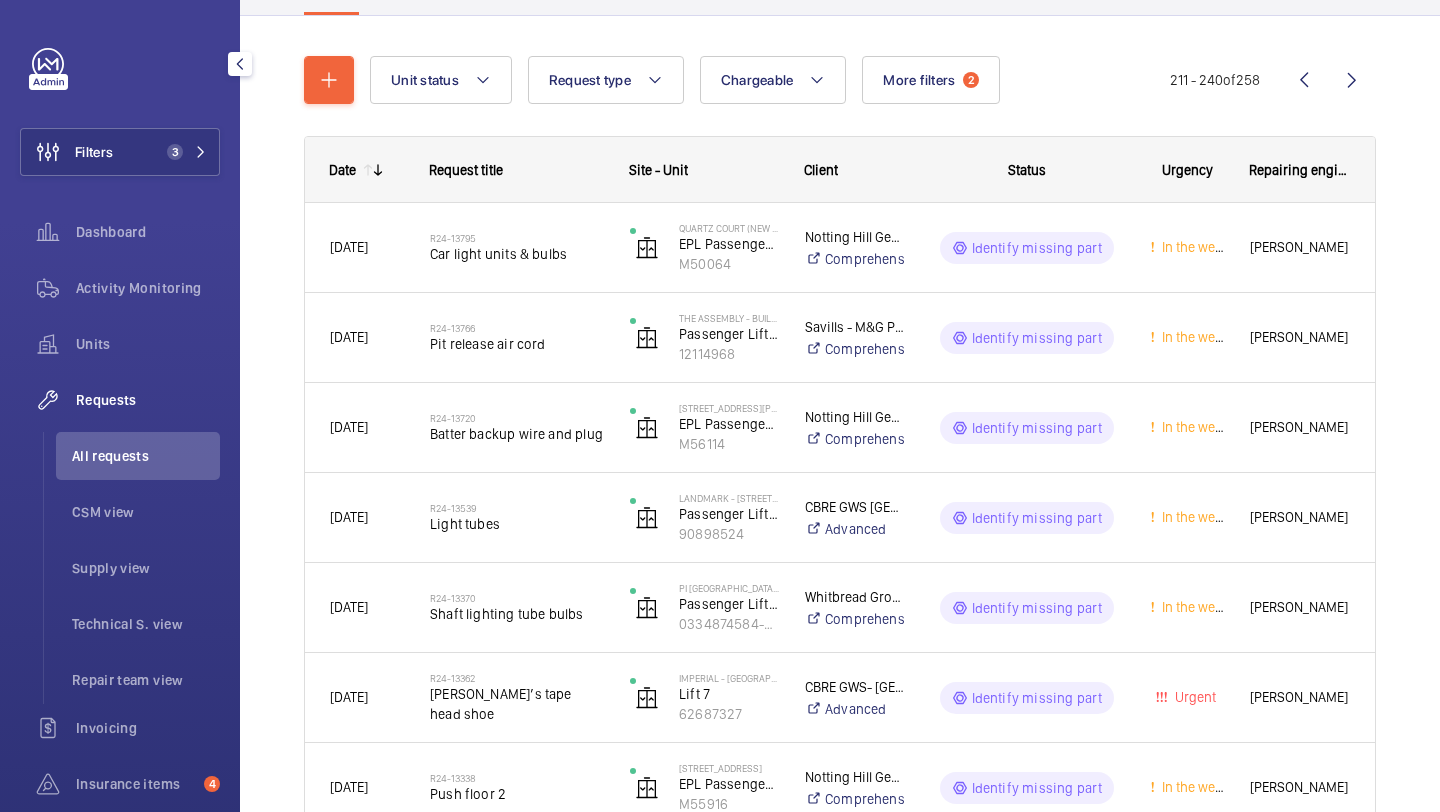 scroll, scrollTop: 0, scrollLeft: 0, axis: both 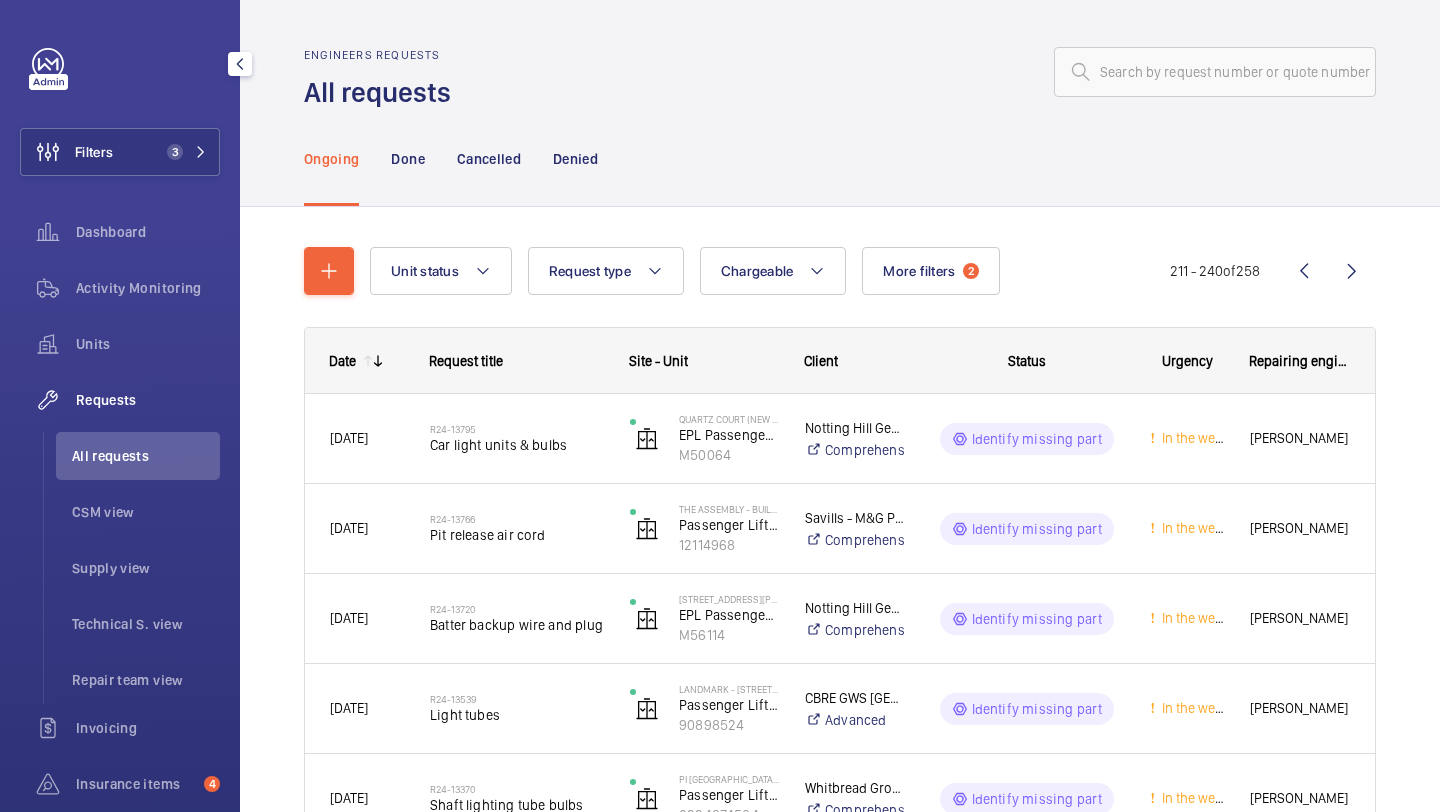 click 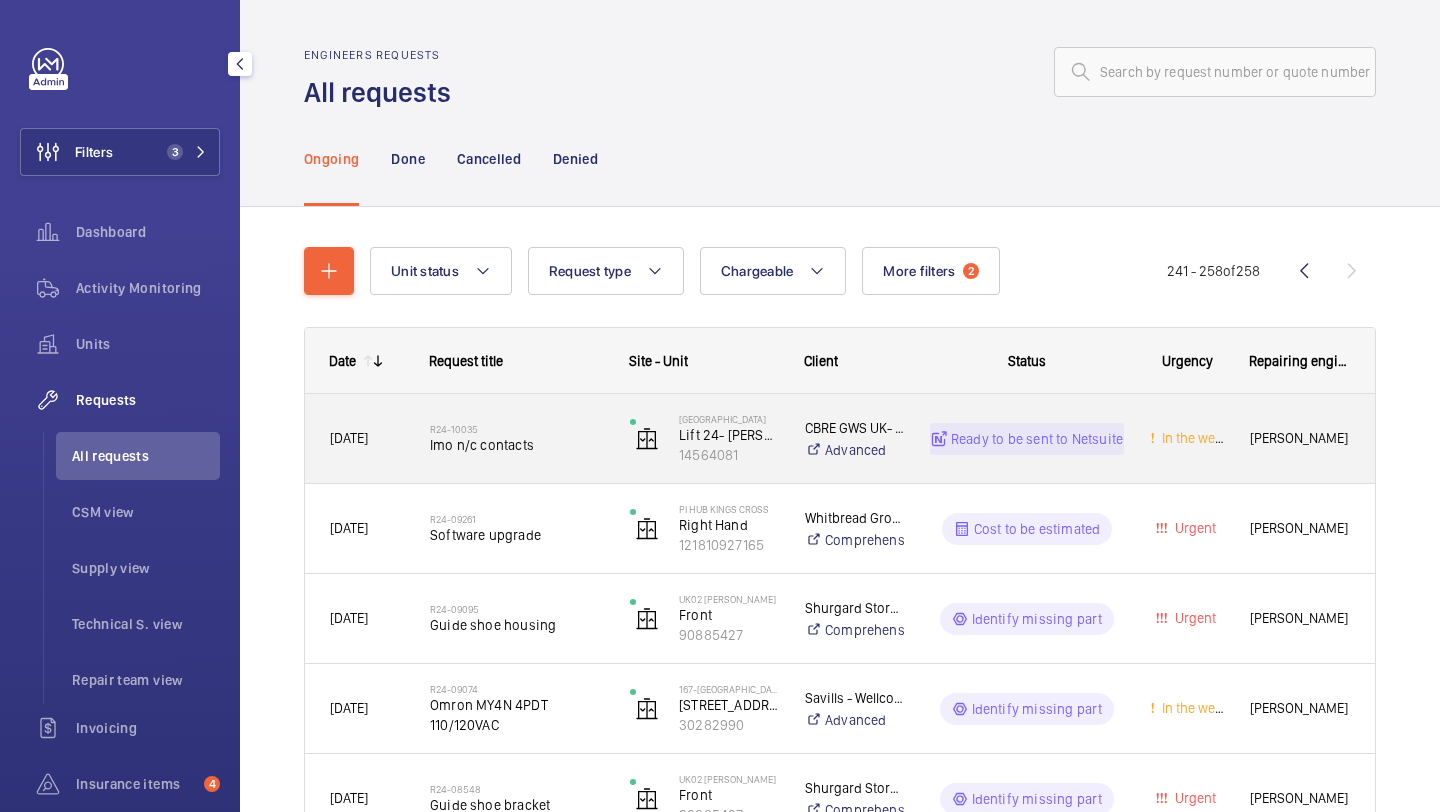 click on "Imo n/c contacts" 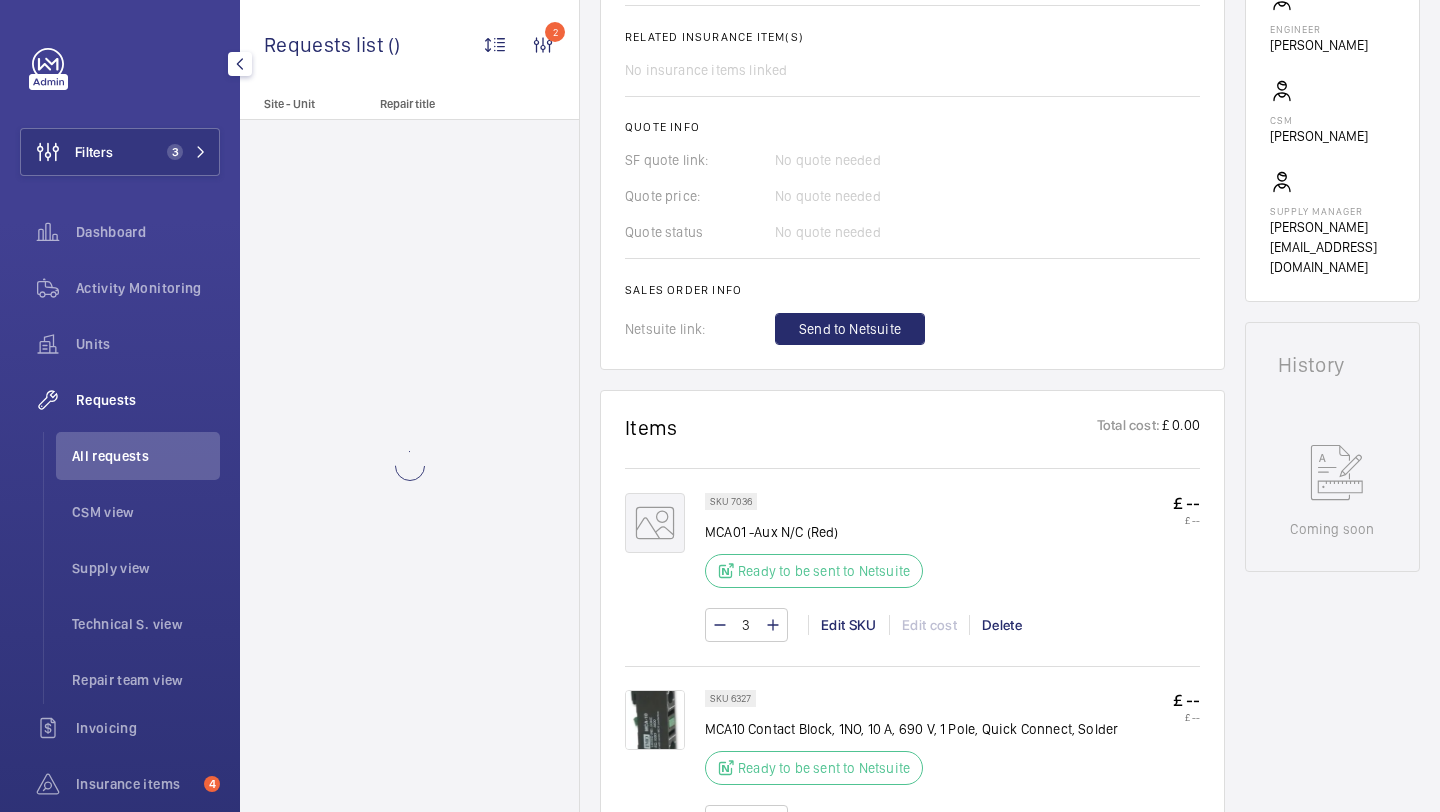 scroll, scrollTop: 852, scrollLeft: 0, axis: vertical 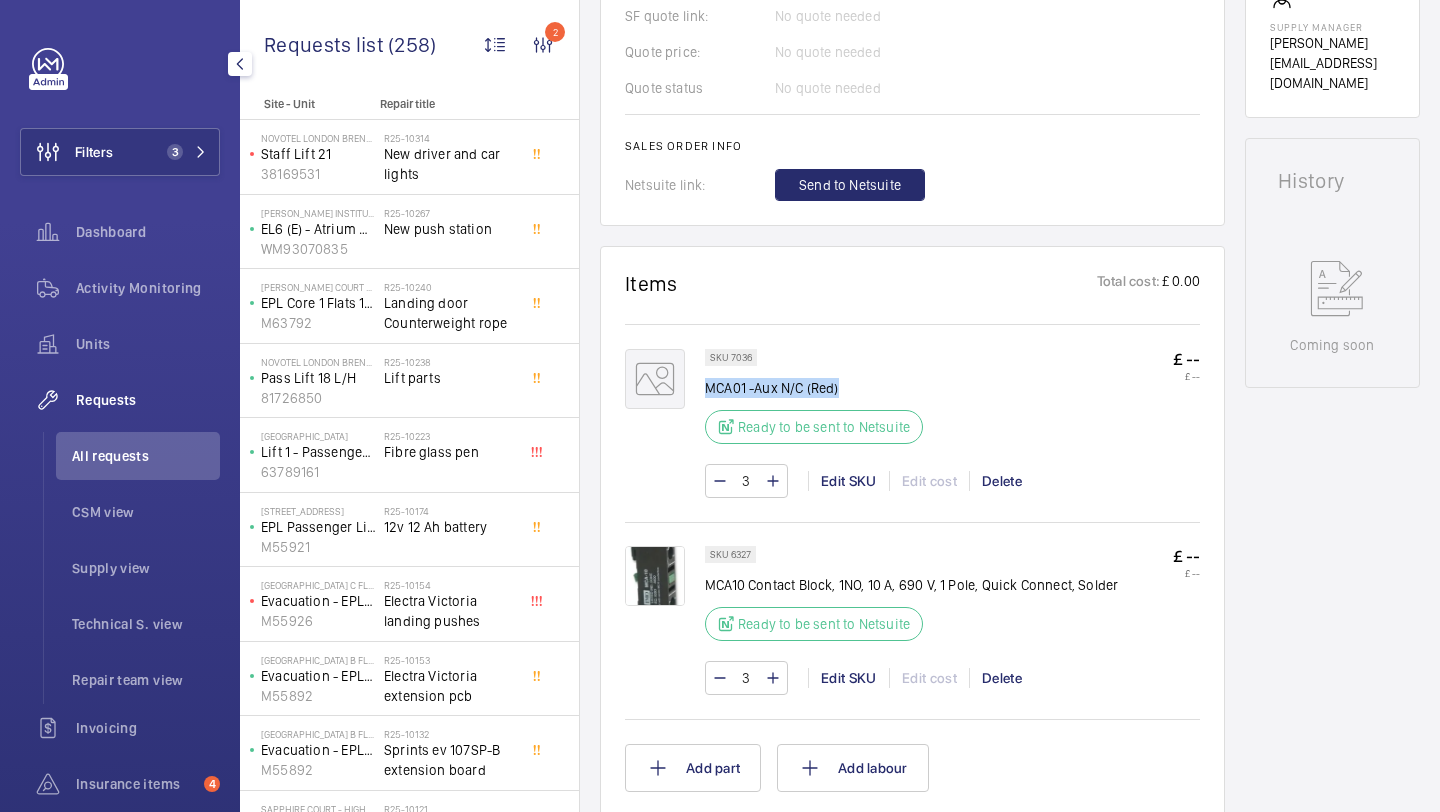 drag, startPoint x: 840, startPoint y: 392, endPoint x: 707, endPoint y: 390, distance: 133.01503 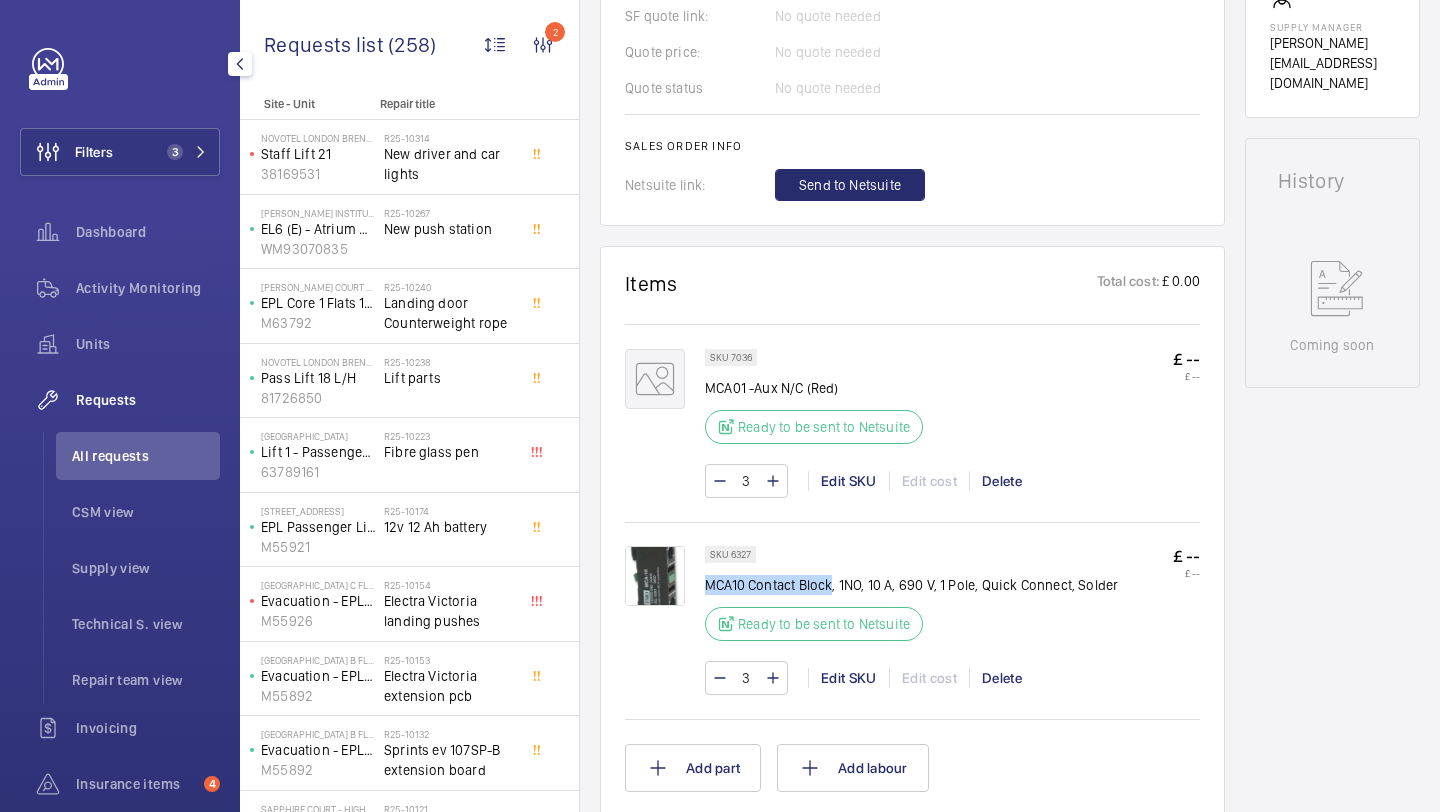 drag, startPoint x: 830, startPoint y: 589, endPoint x: 707, endPoint y: 589, distance: 123 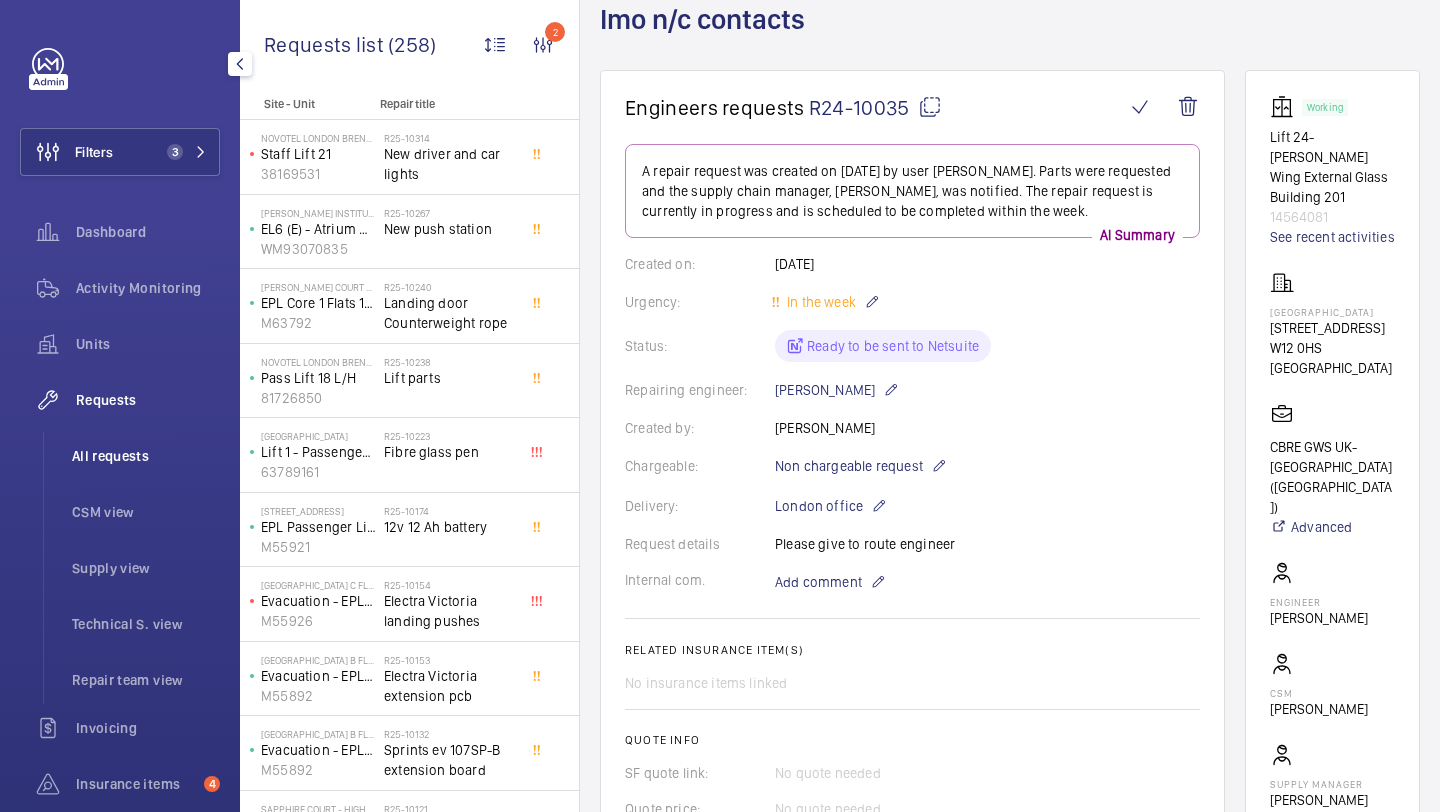 click on "All requests" 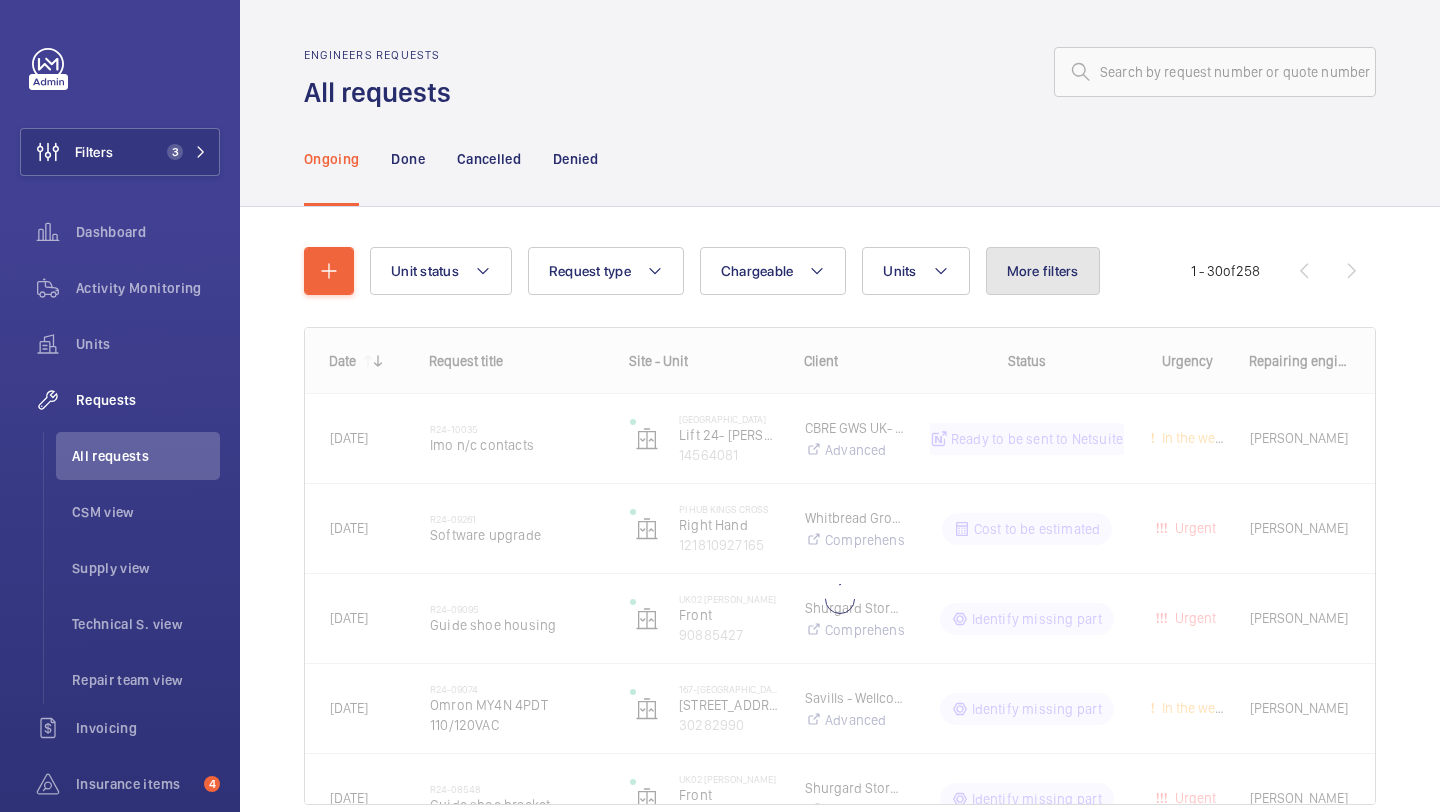 click on "More filters" 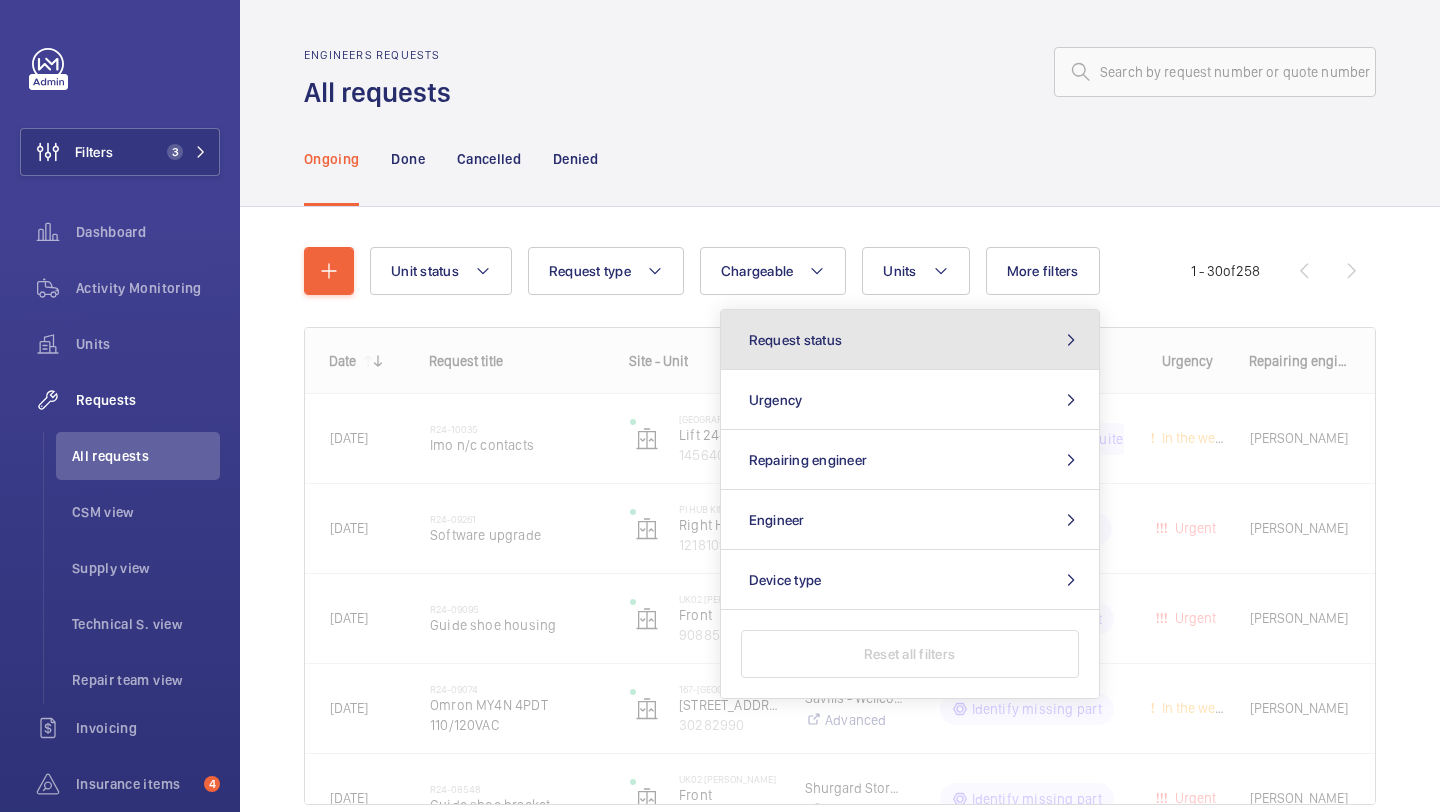 click on "Request status" 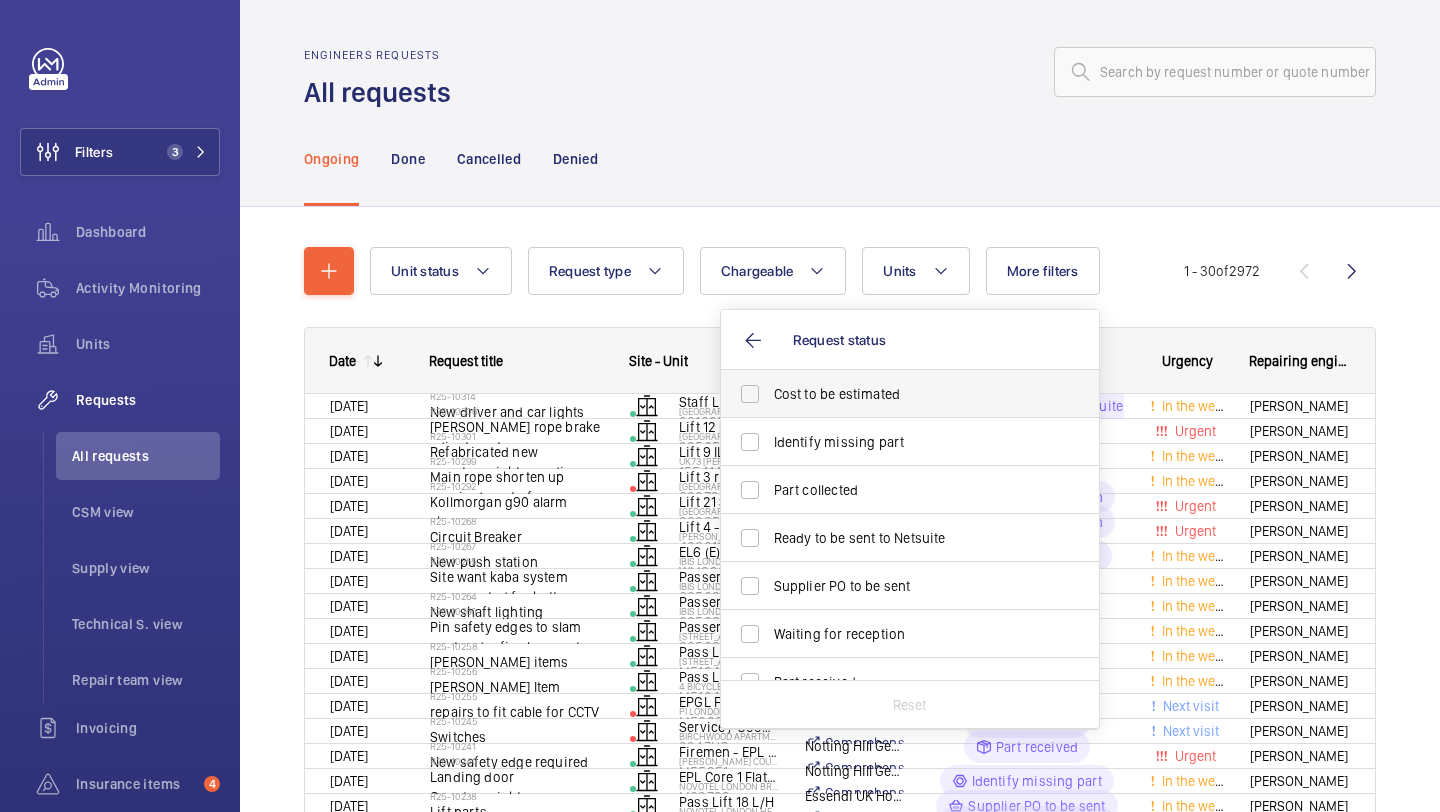 click on "Cost to be estimated" at bounding box center (911, 394) 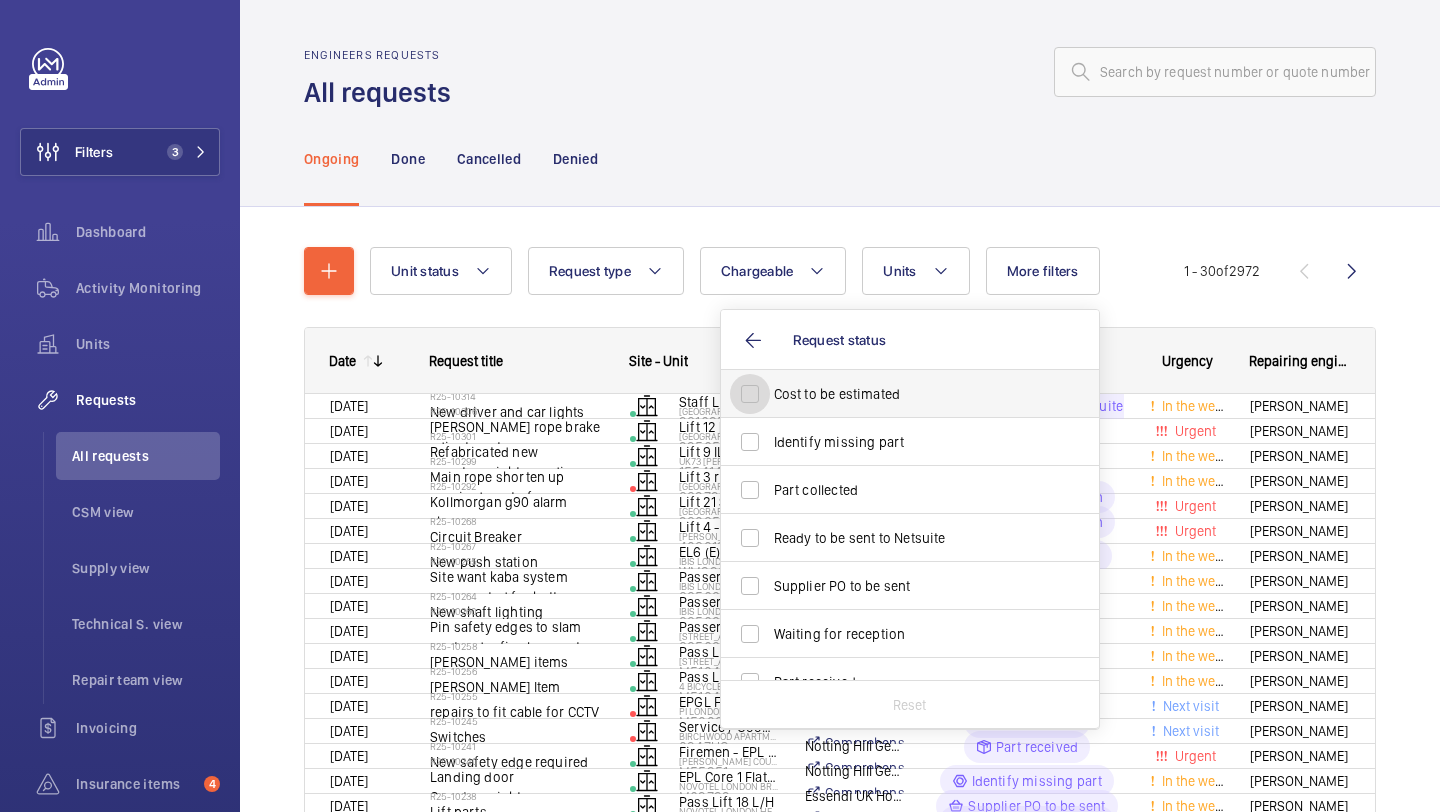 click on "Cost to be estimated" at bounding box center [750, 394] 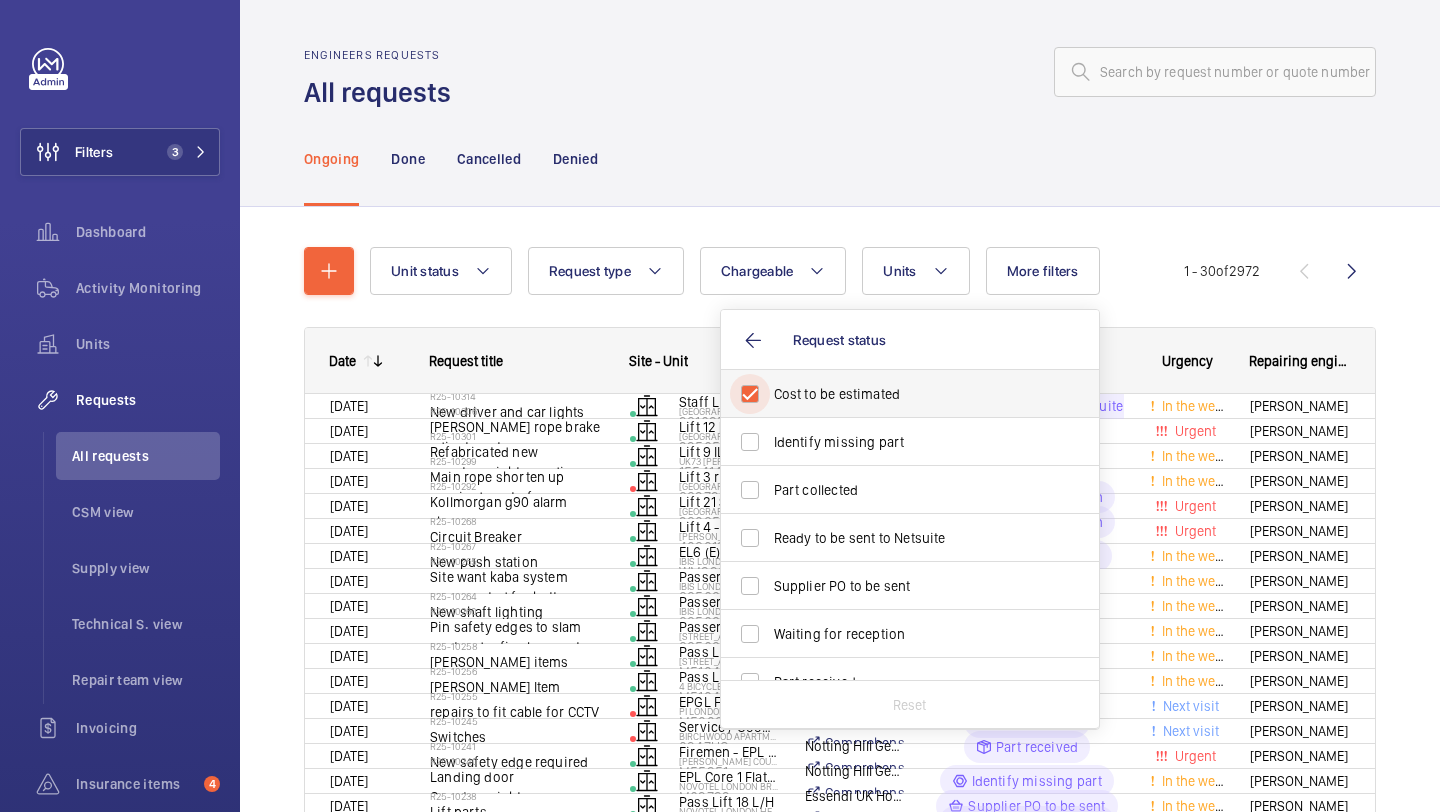 checkbox on "true" 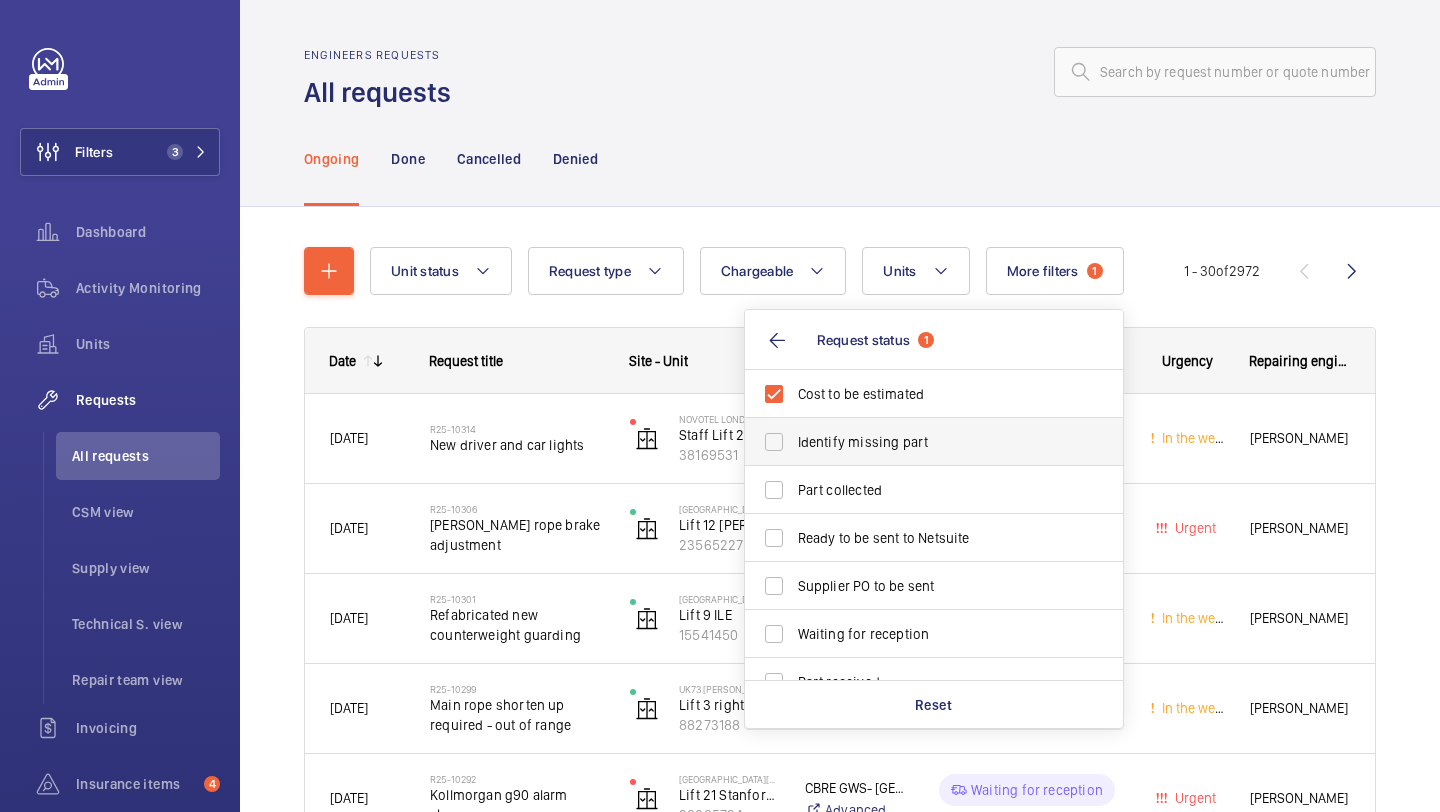 click on "Identify missing part" at bounding box center [935, 442] 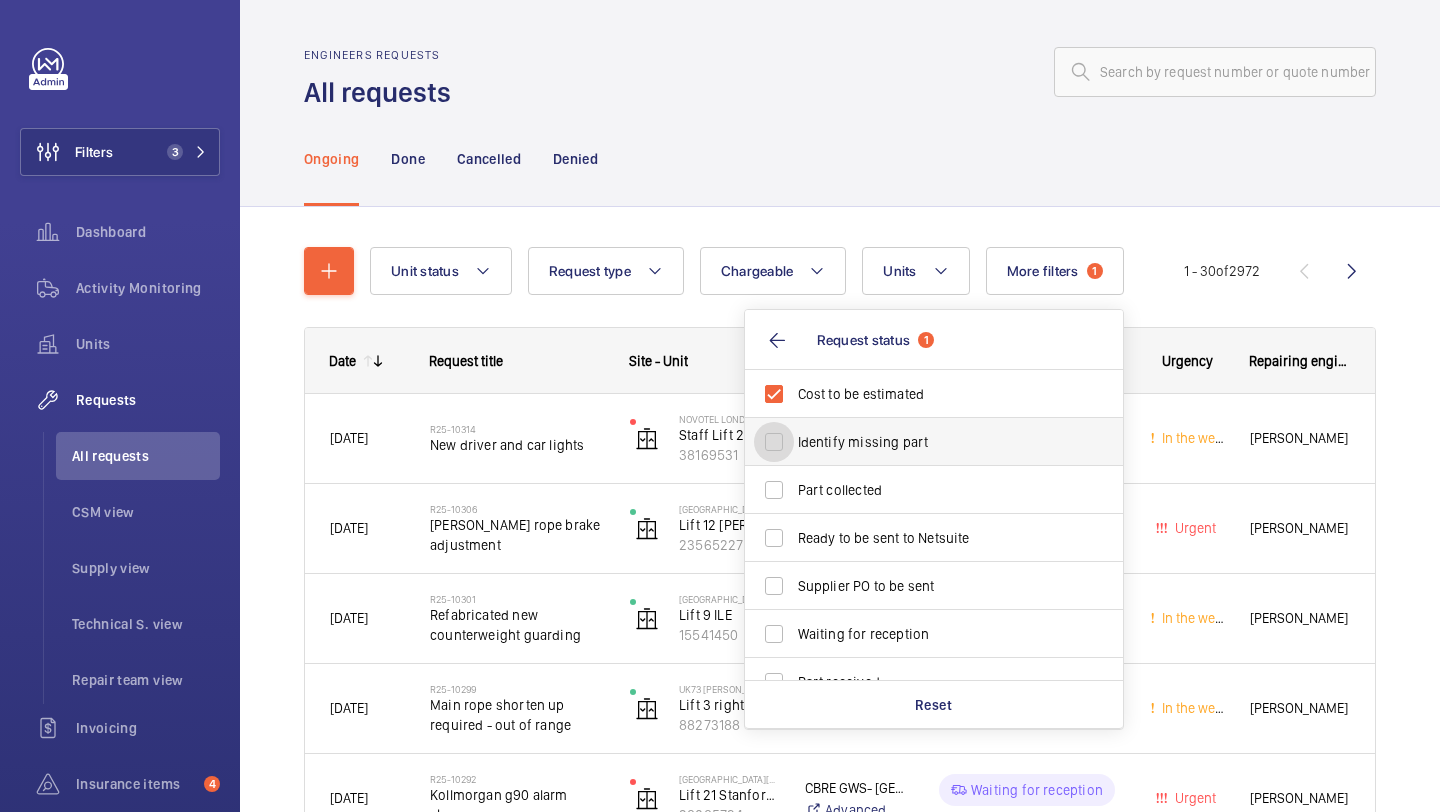click on "Identify missing part" at bounding box center (774, 442) 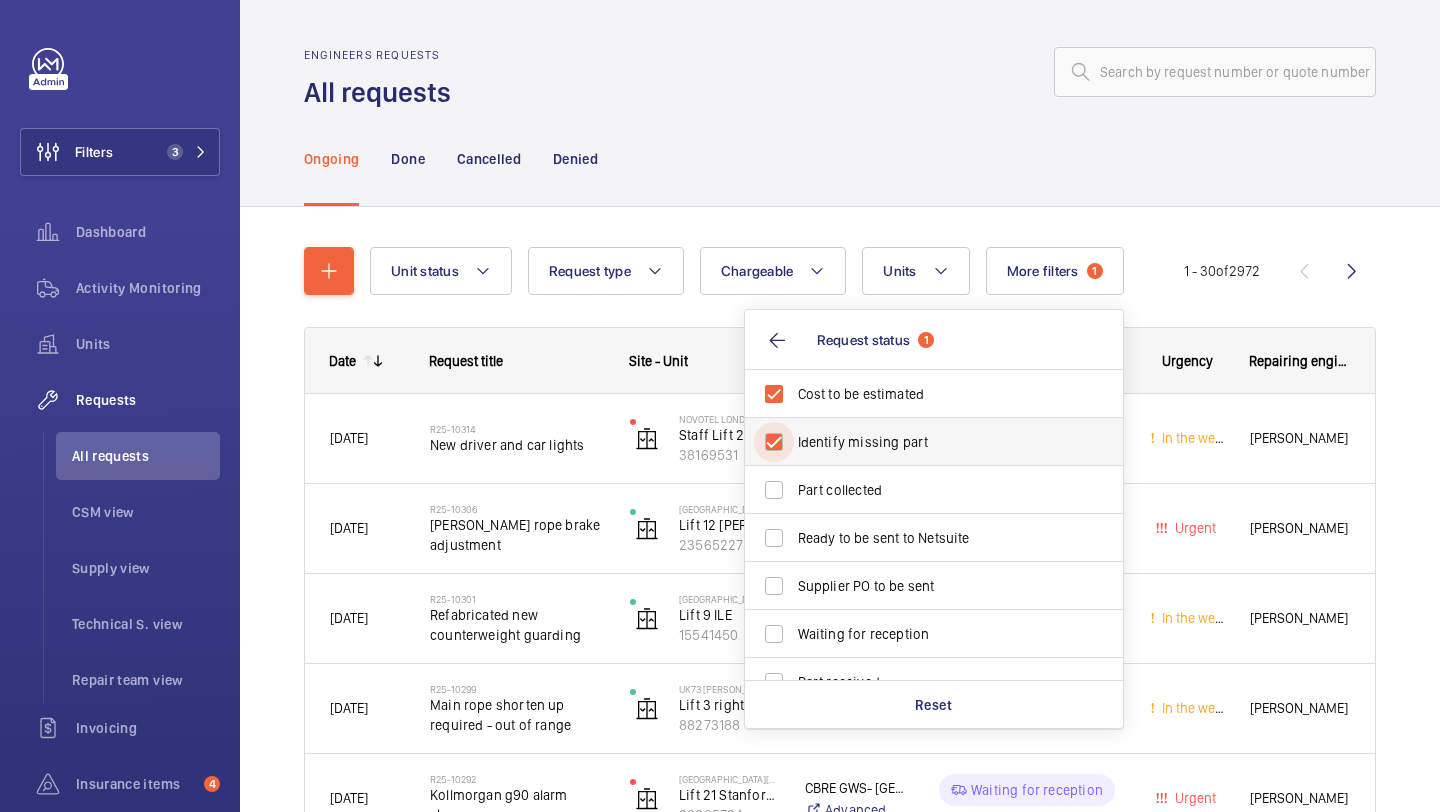 checkbox on "true" 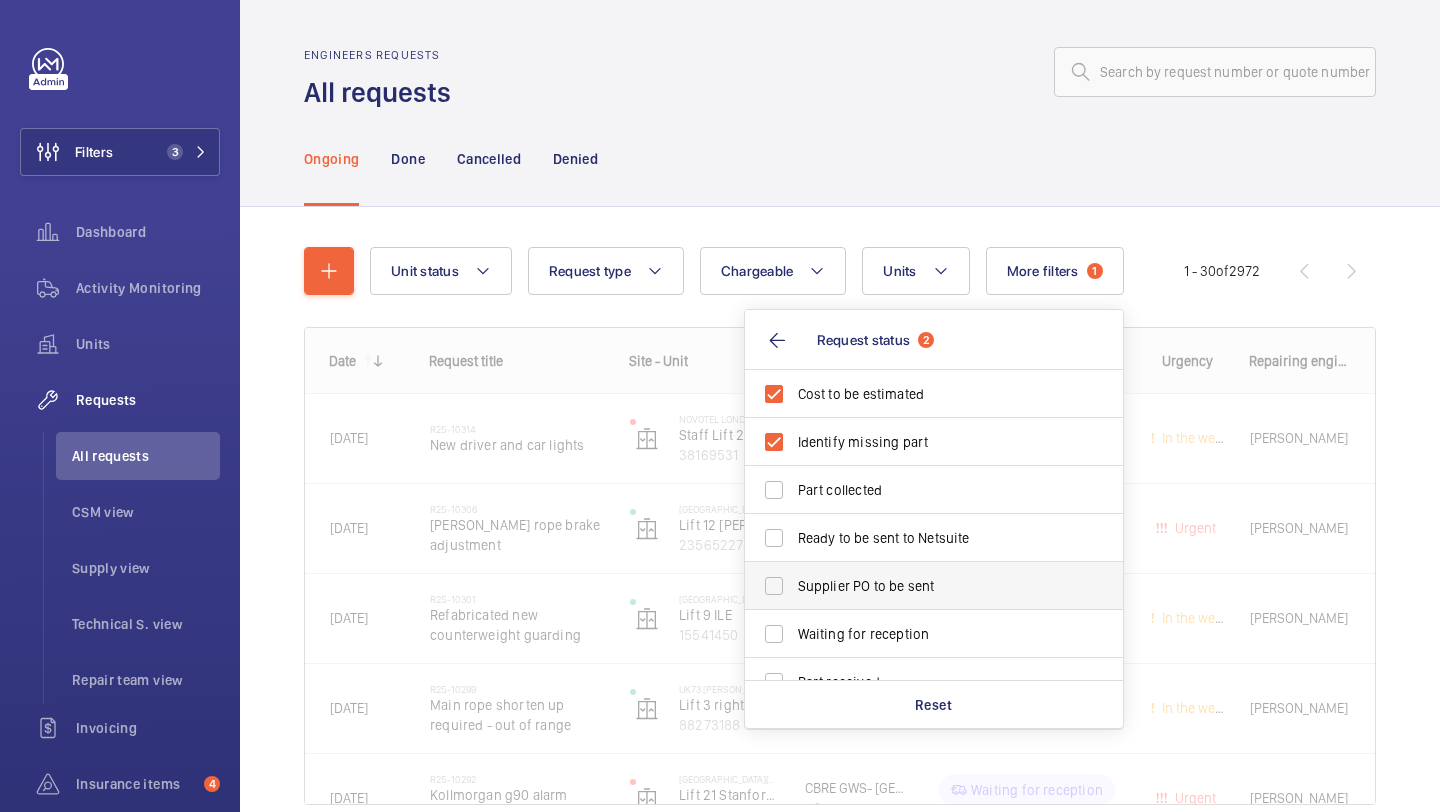 click on "Supplier PO to be sent" at bounding box center (919, 586) 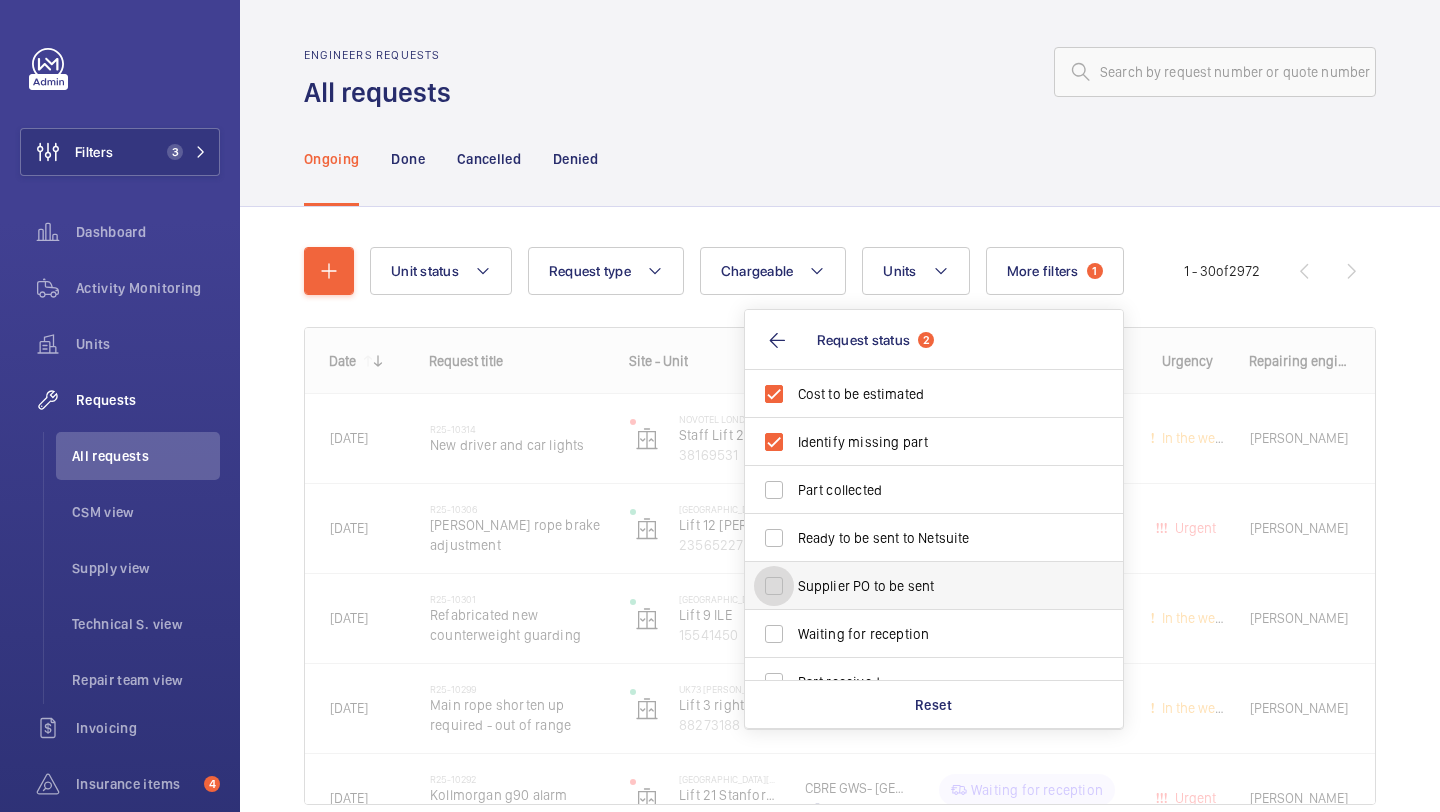 click on "Supplier PO to be sent" at bounding box center [774, 586] 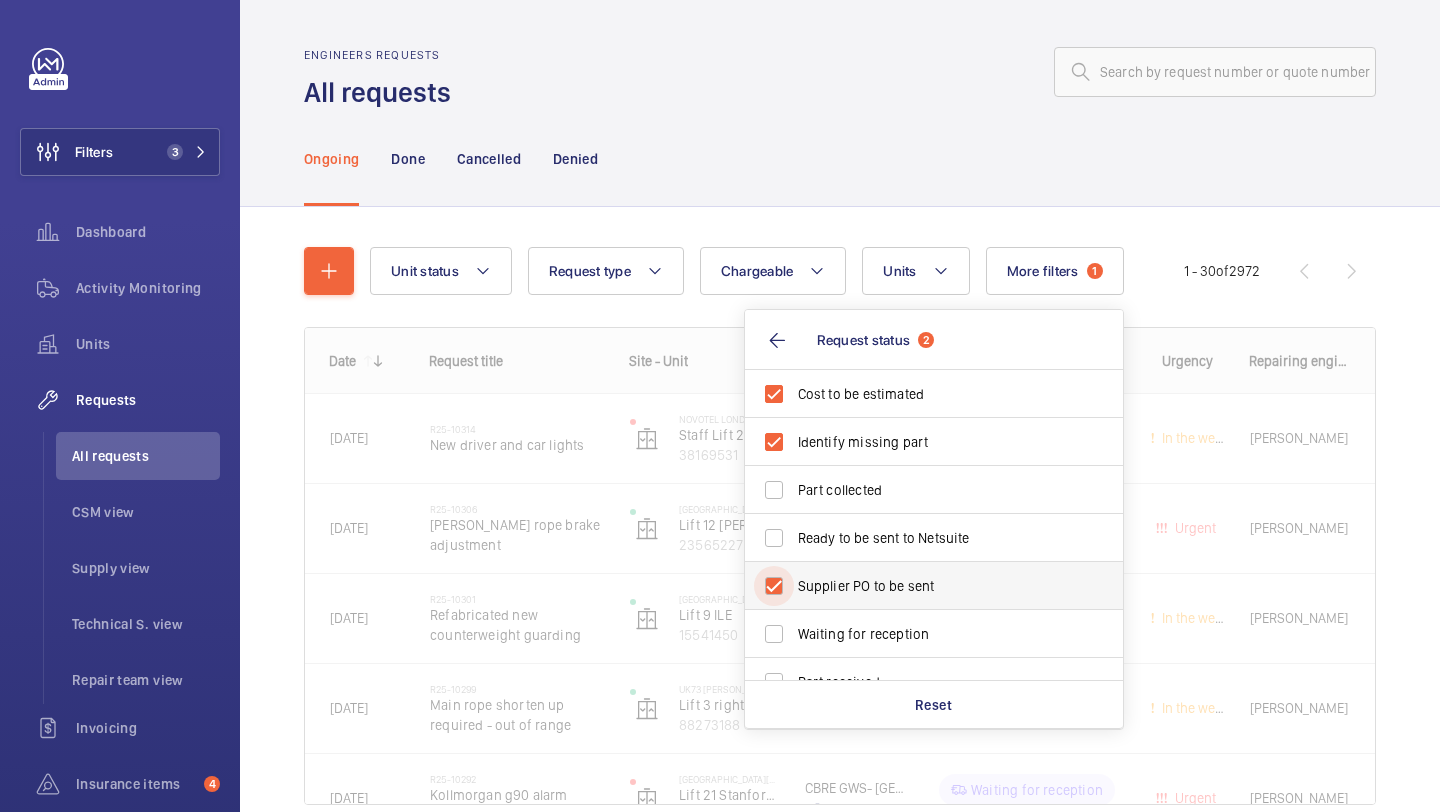 checkbox on "true" 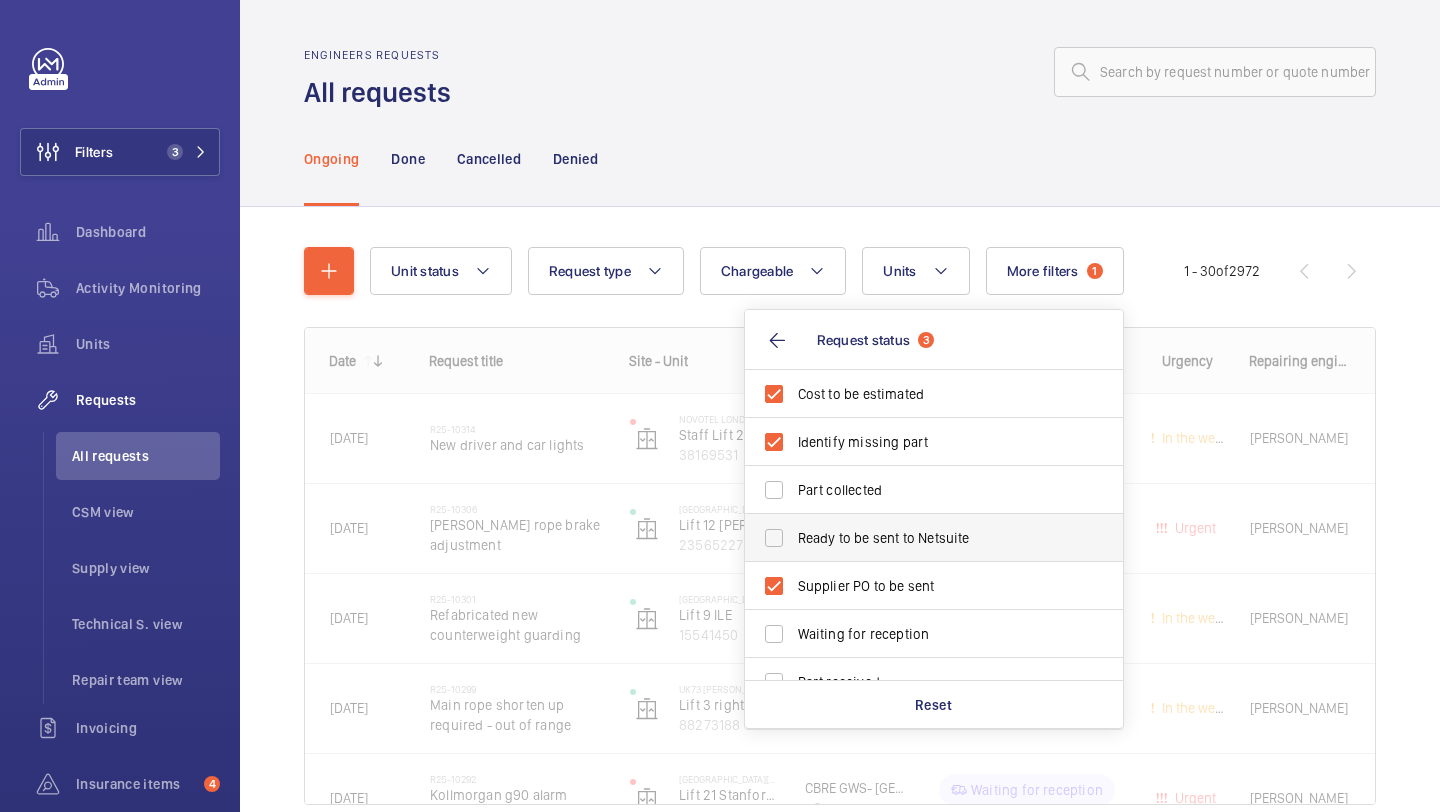 click on "Ready to be sent to Netsuite" at bounding box center (935, 538) 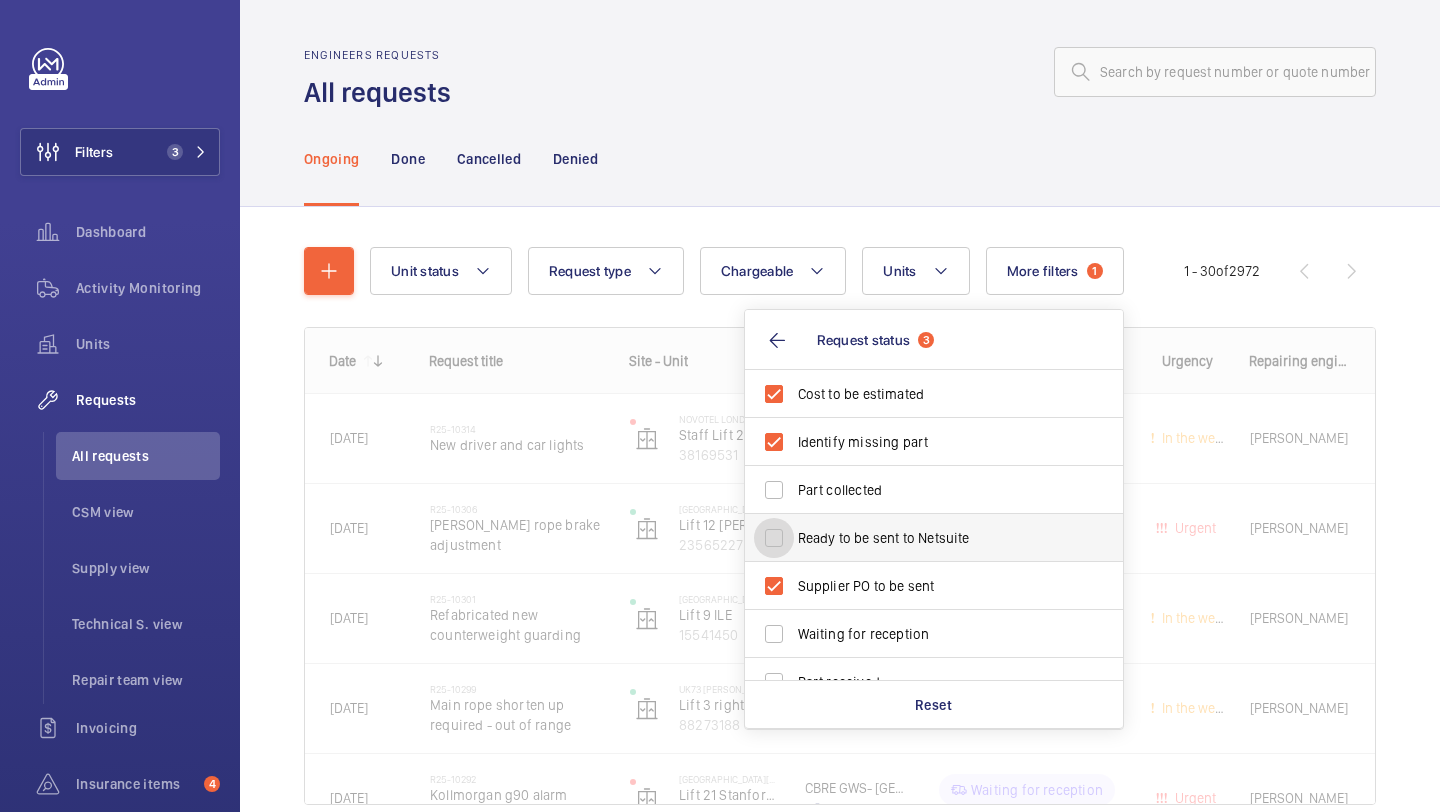 click on "Ready to be sent to Netsuite" at bounding box center [774, 538] 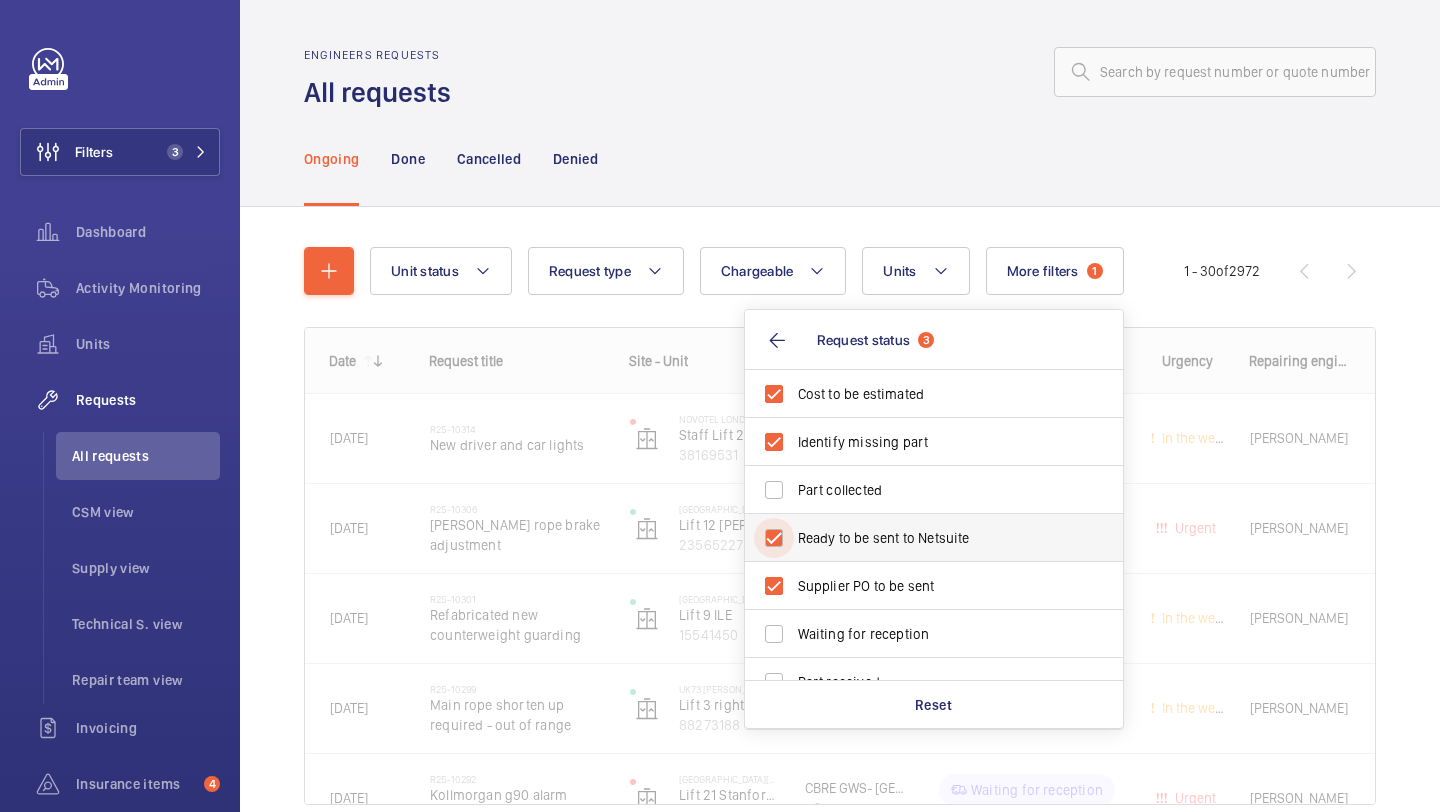 checkbox on "true" 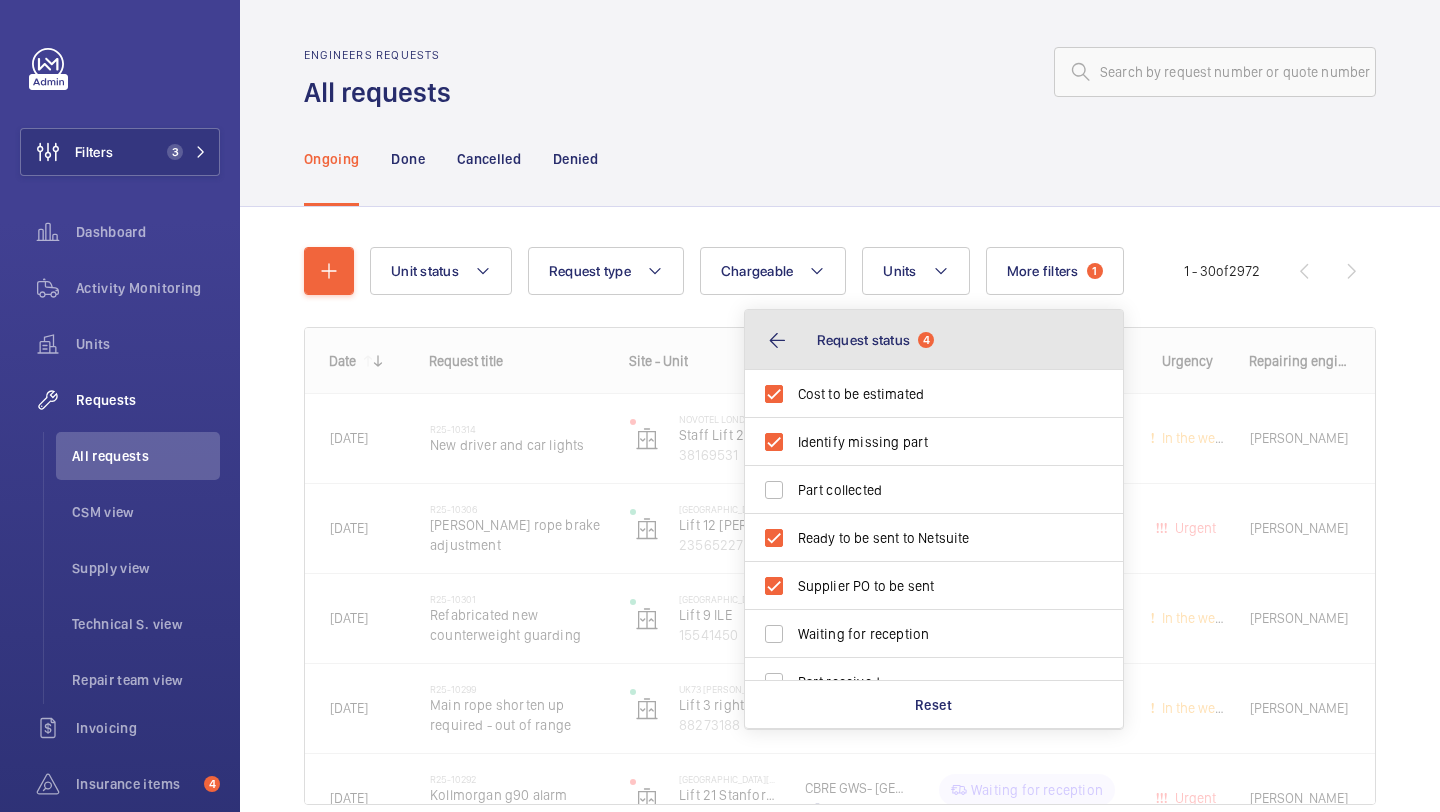 click on "Request status  4" 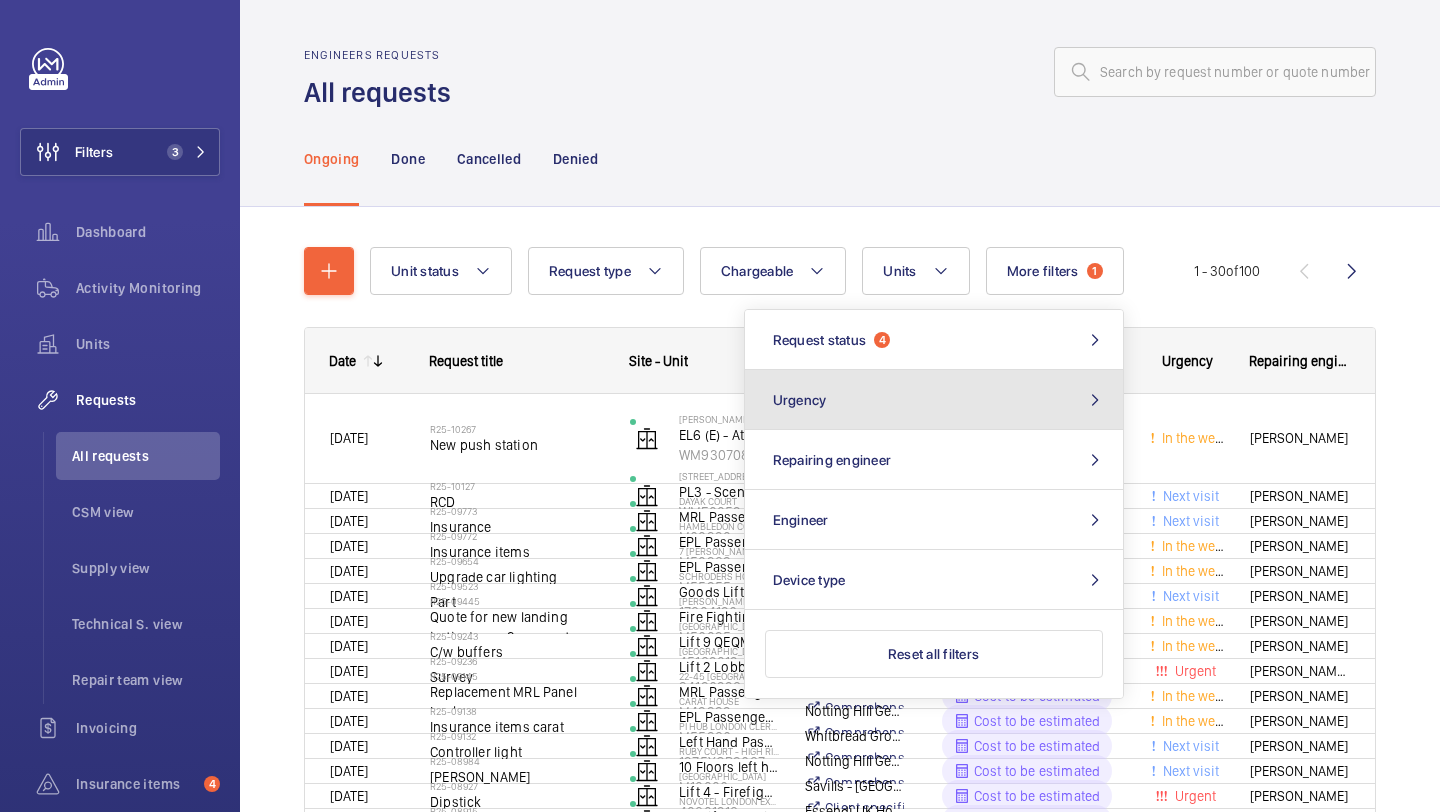 click on "Urgency" 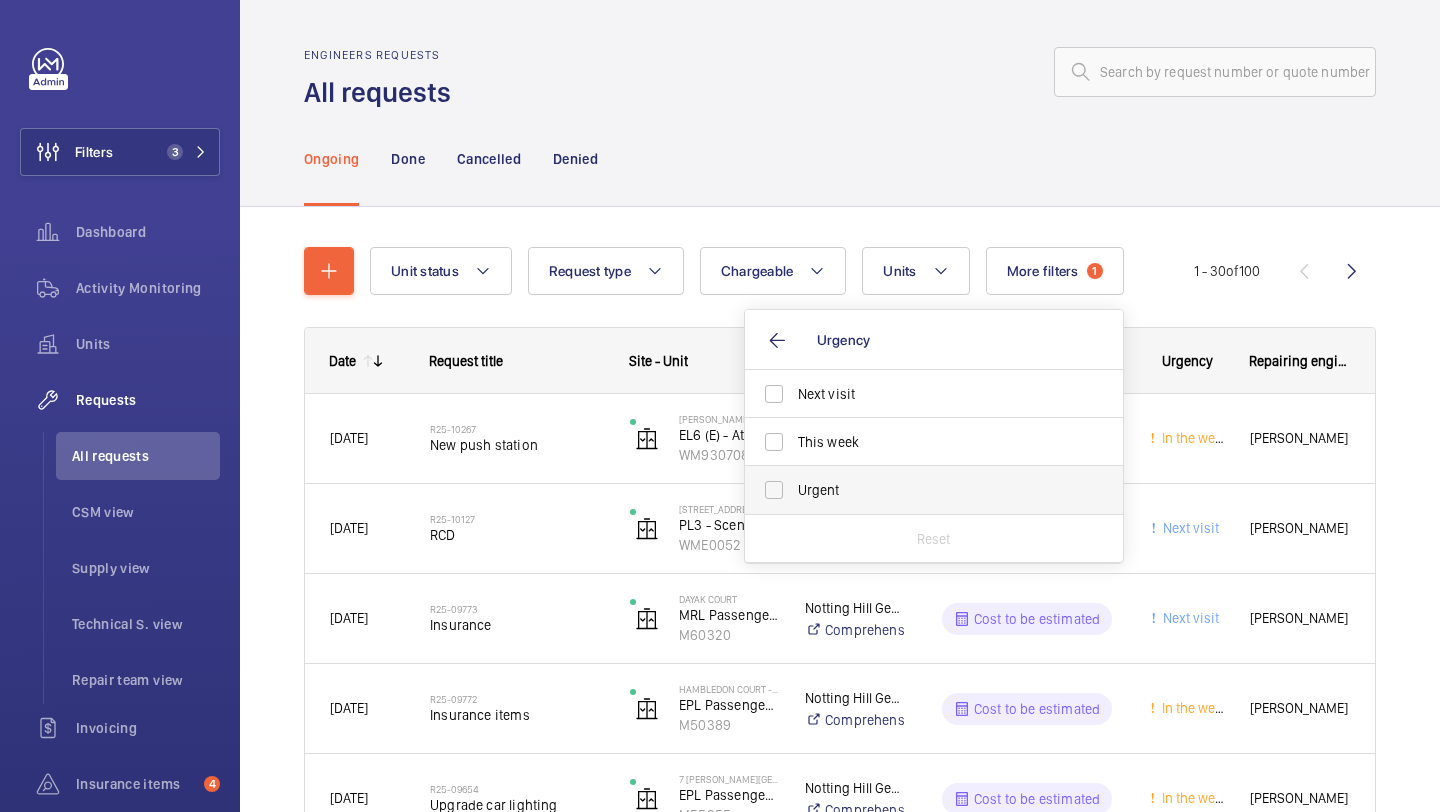 click on "Urgent" at bounding box center (919, 490) 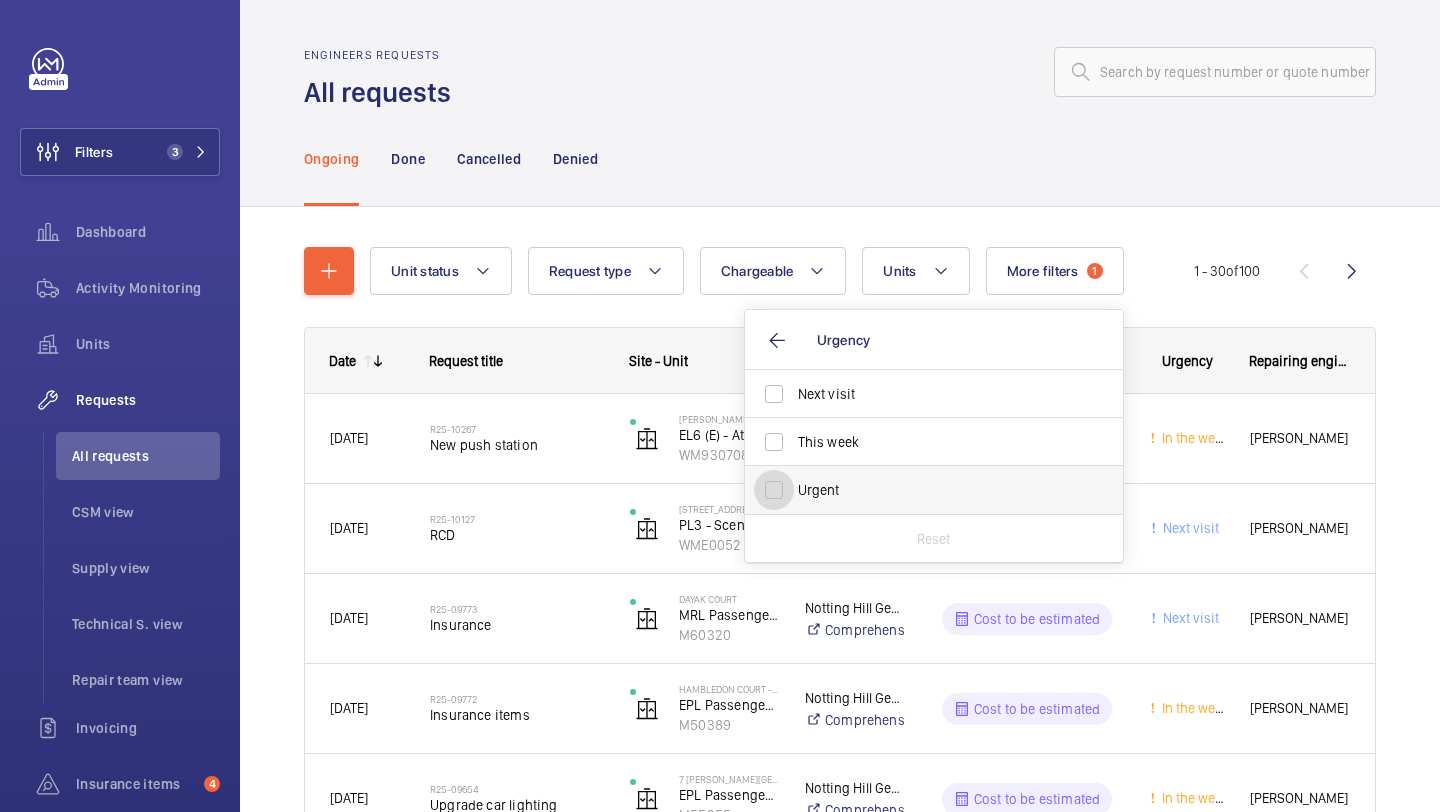 click on "Urgent" at bounding box center (774, 490) 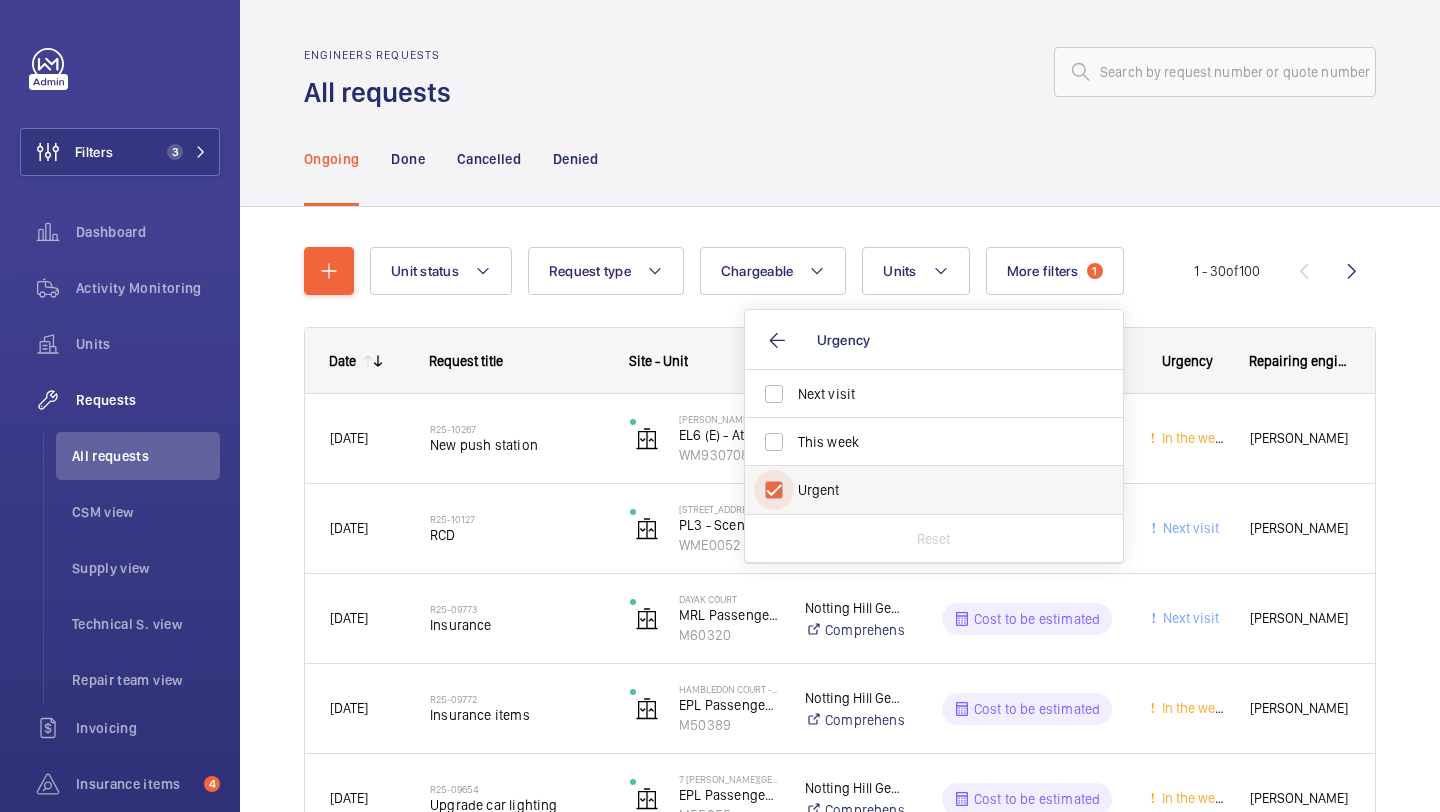 checkbox on "true" 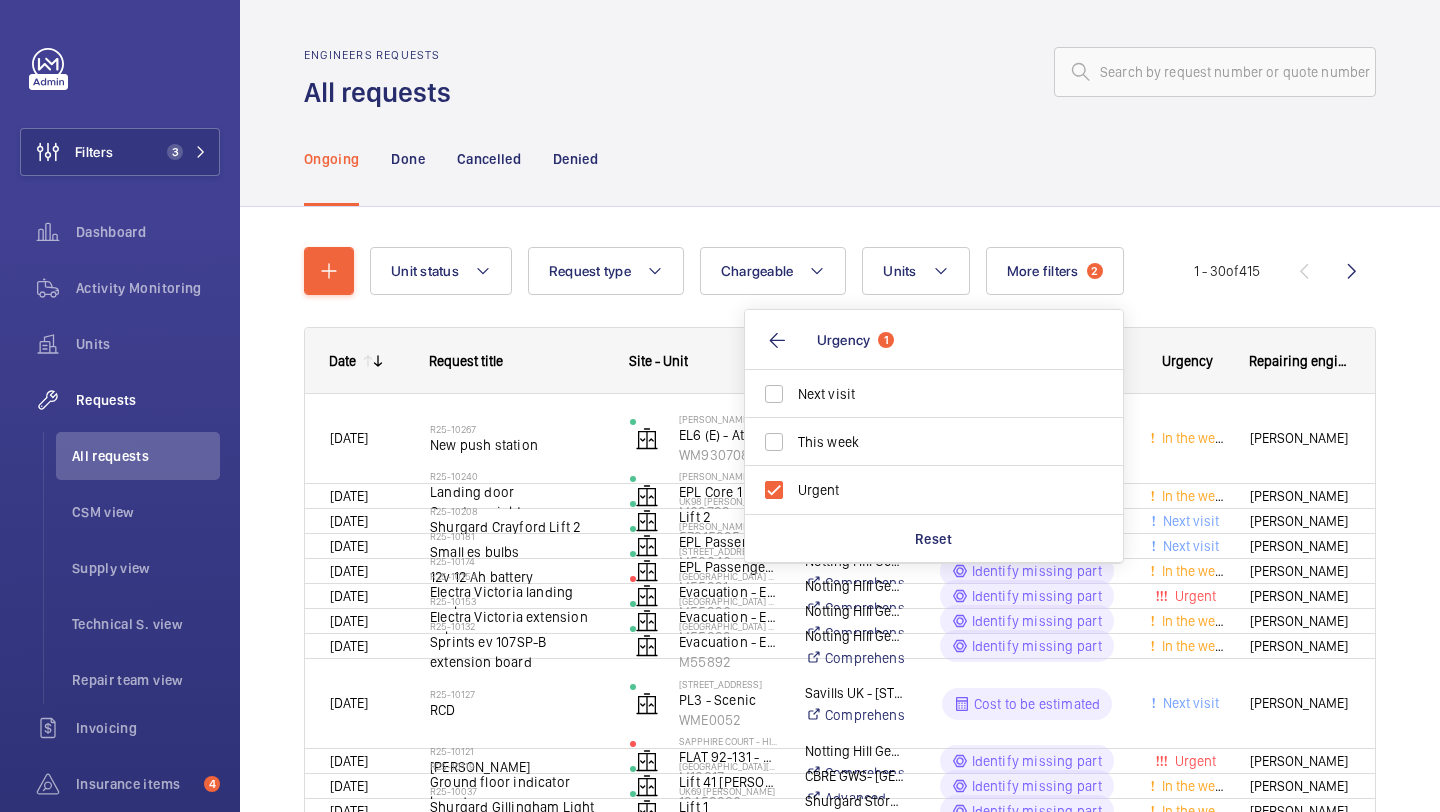 click on "Engineers requests All requests" 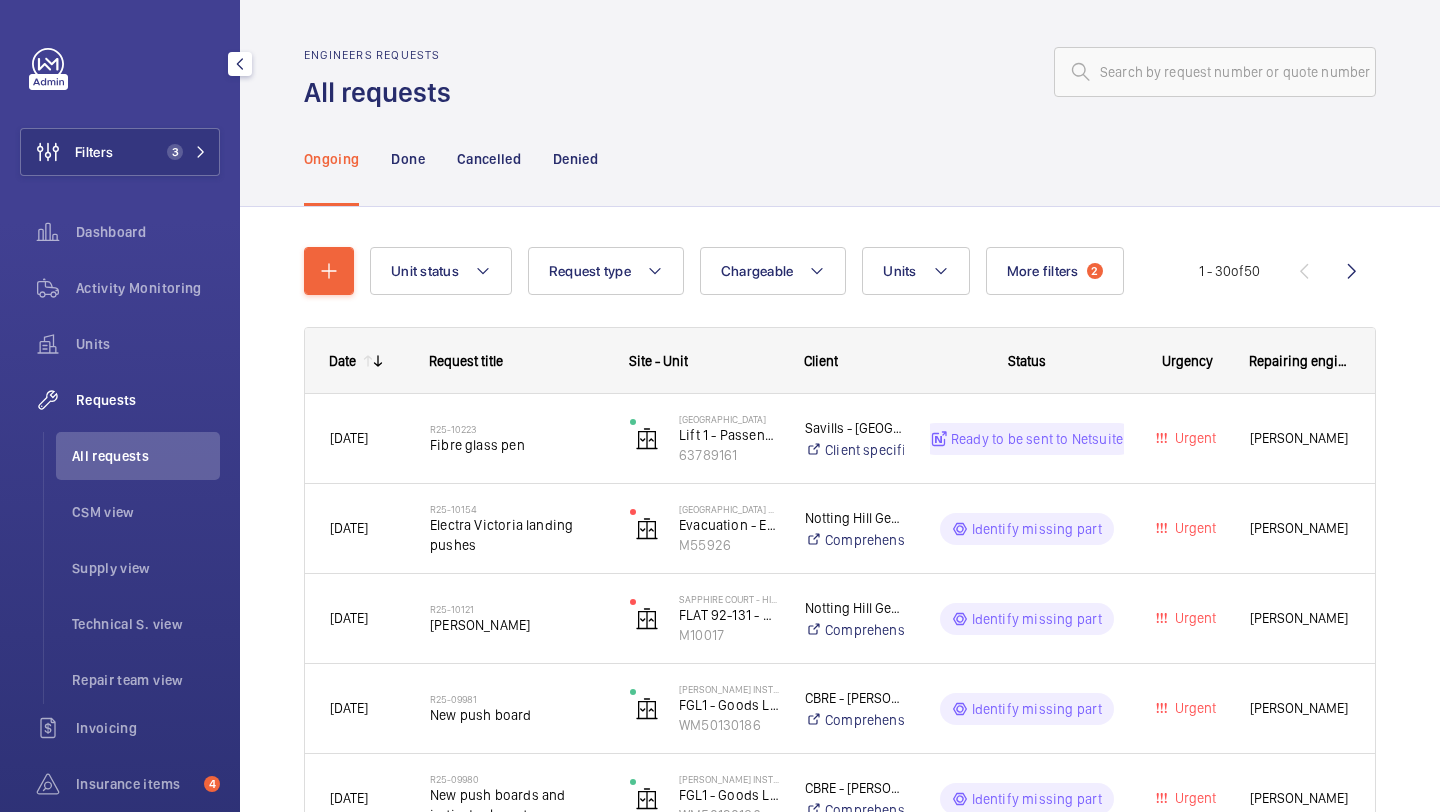 click on "Filters 3  Dashboard   Activity Monitoring   Units   Requests   All requests   CSM view   Supply view   Technical S. view   Repair team view   Invoicing   Insurance items  4  Reports   Contacts   IoT  Beta" 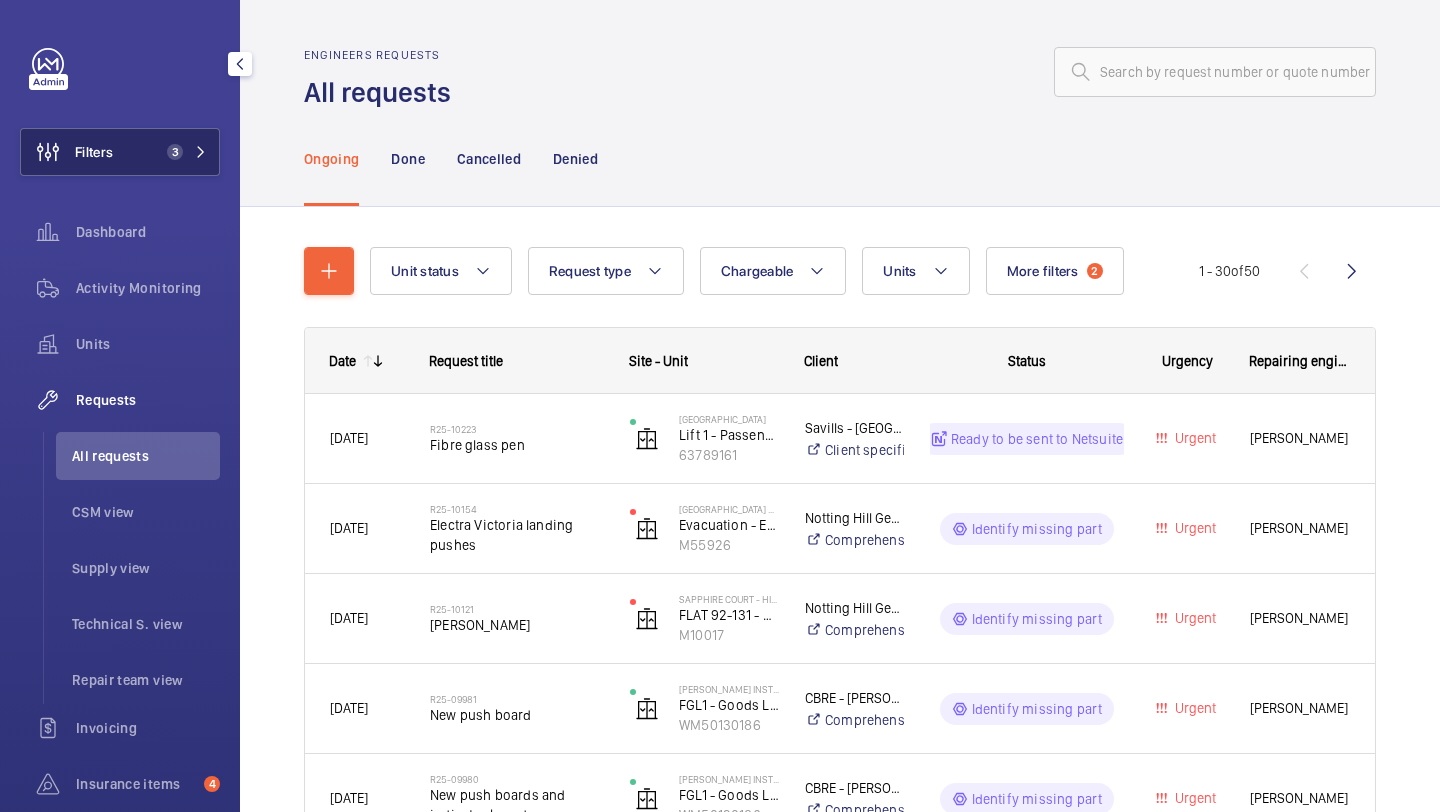click on "Filters 3" 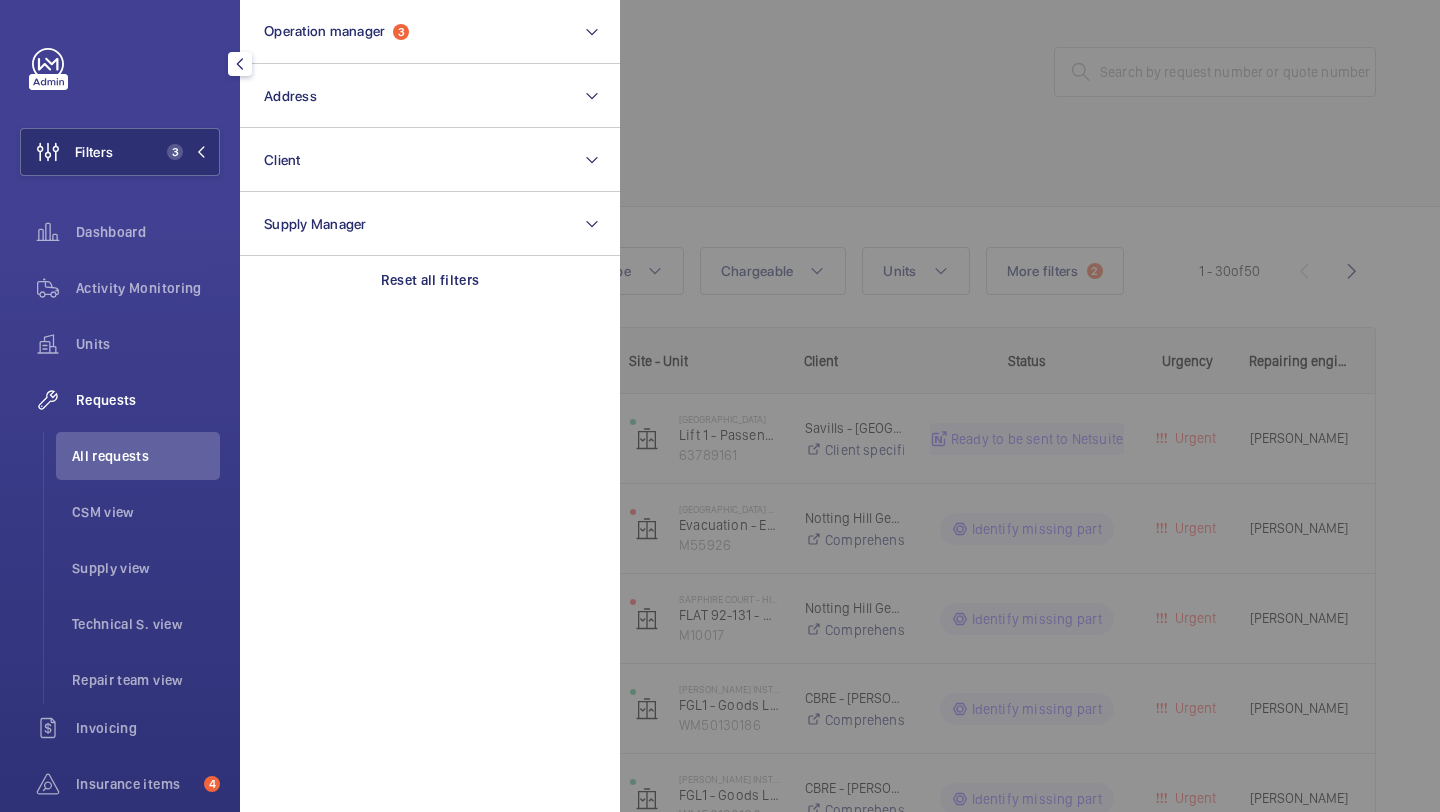 click 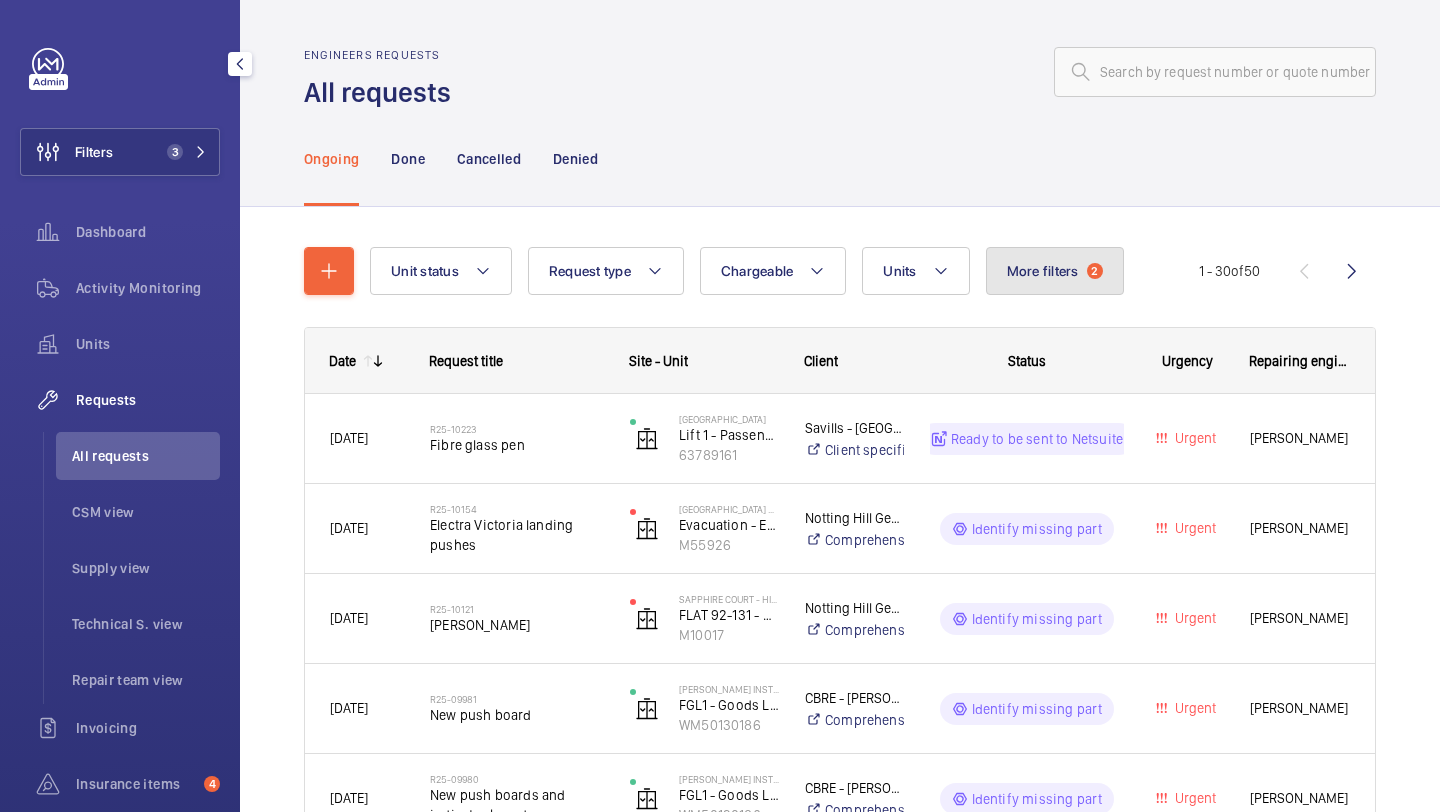click on "More filters  2" 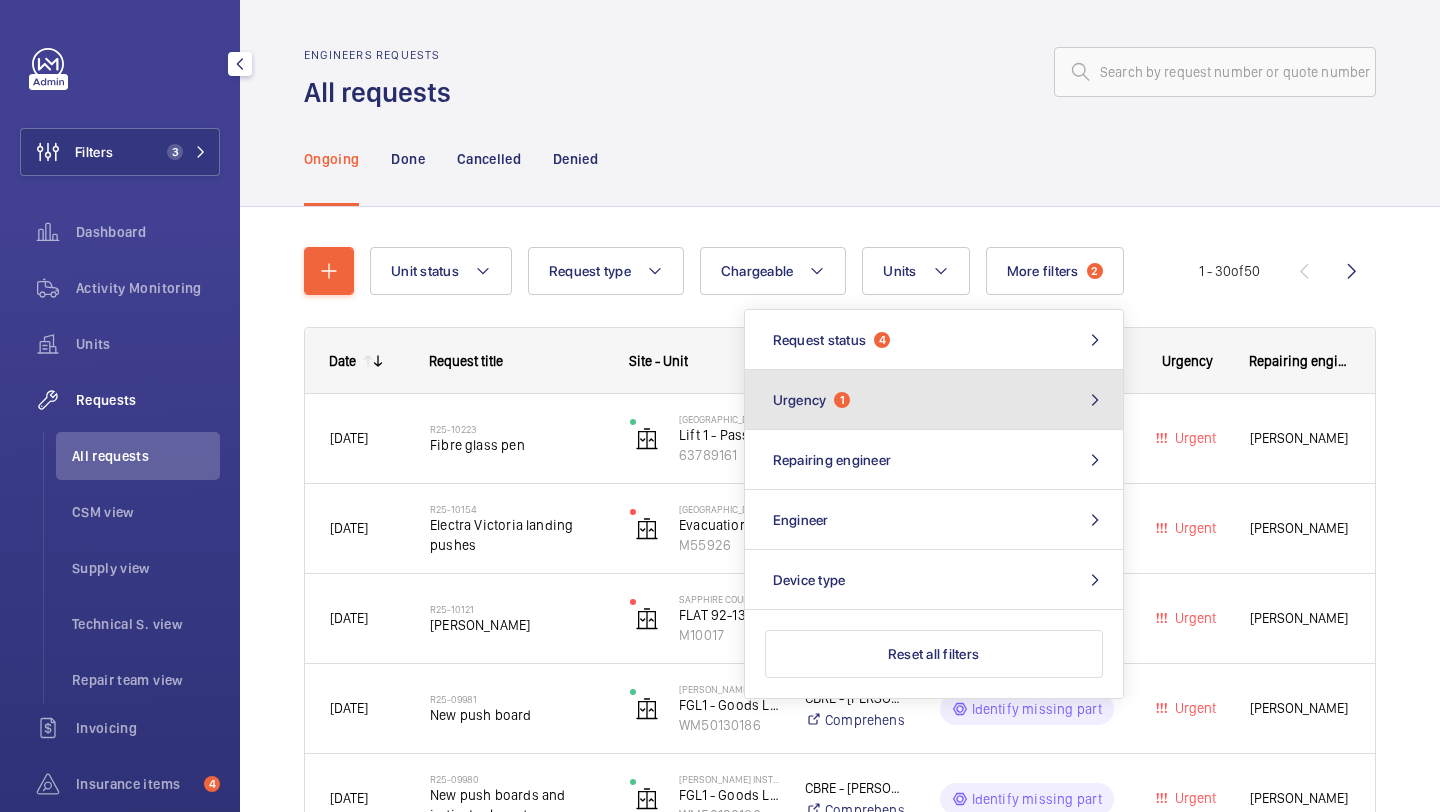 click on "Urgency  1" 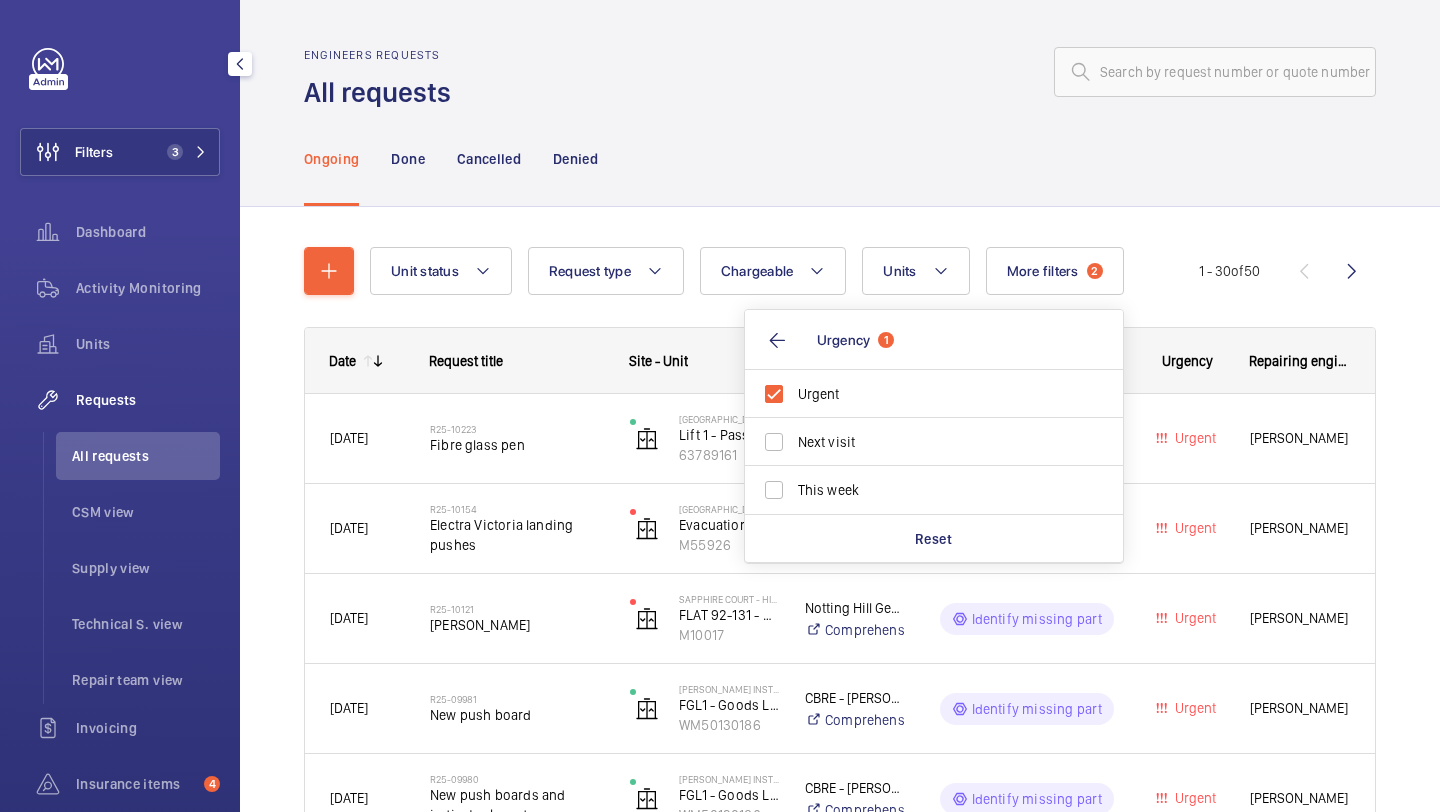 click on "Ongoing Done Cancelled Denied" 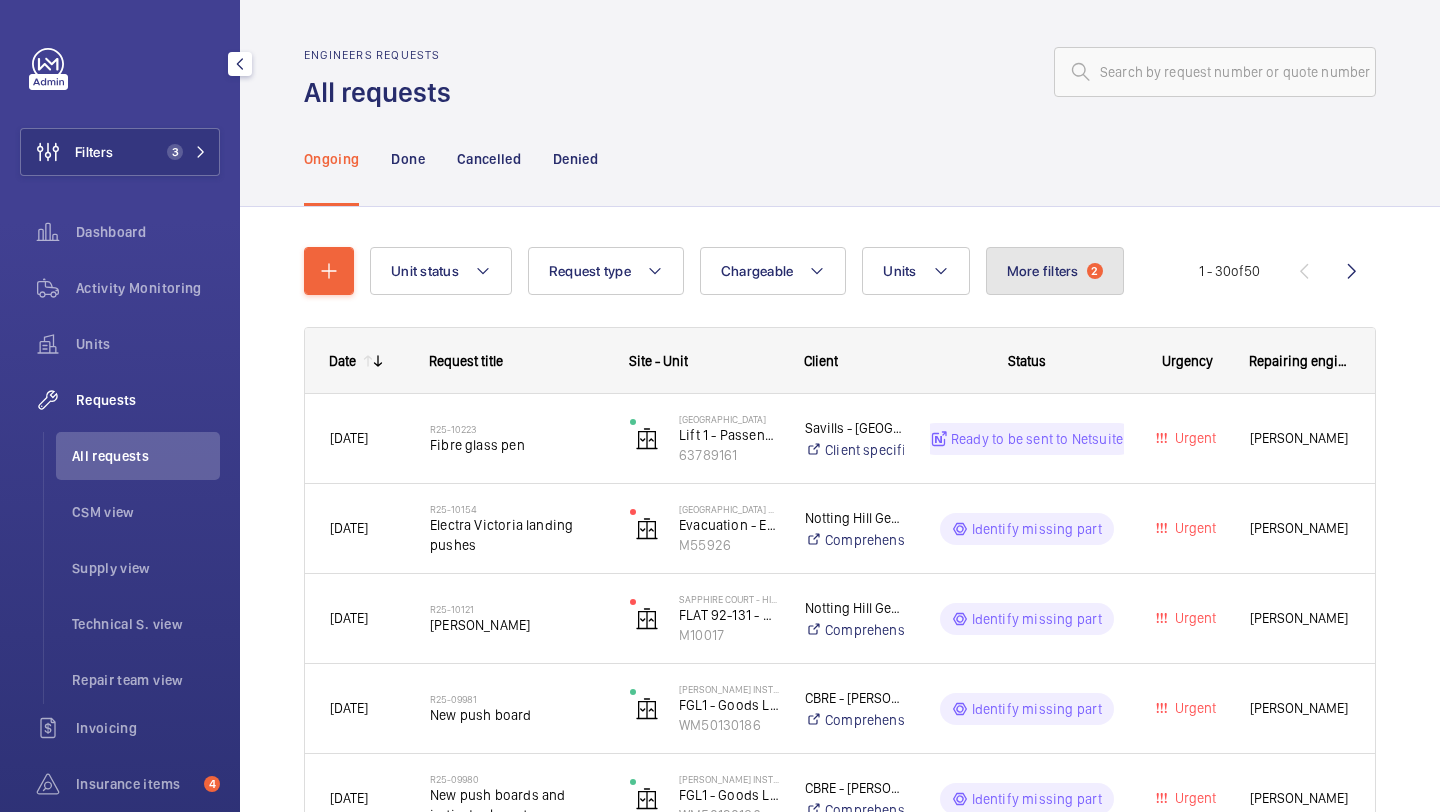 click on "More filters  2" 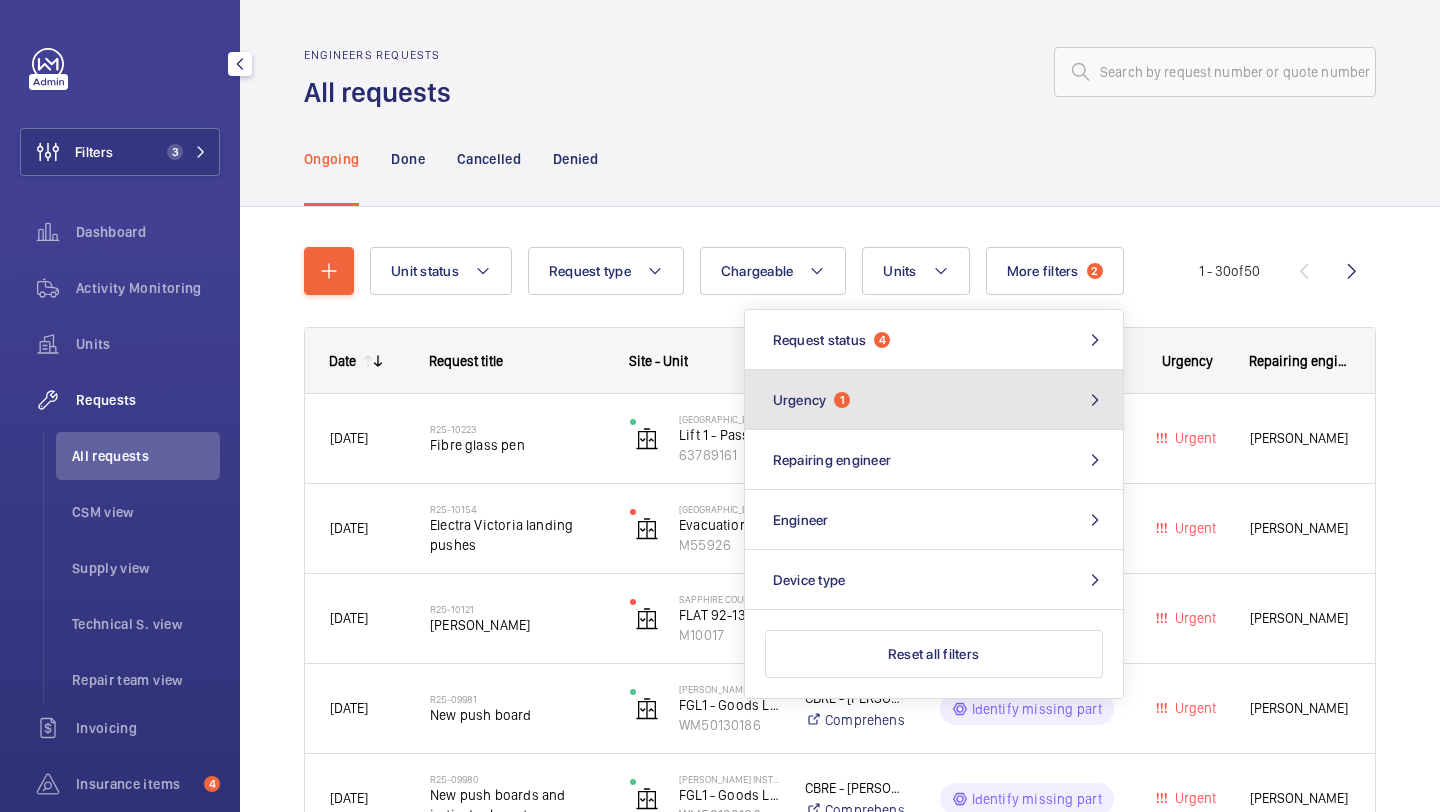 click on "Urgency  1" 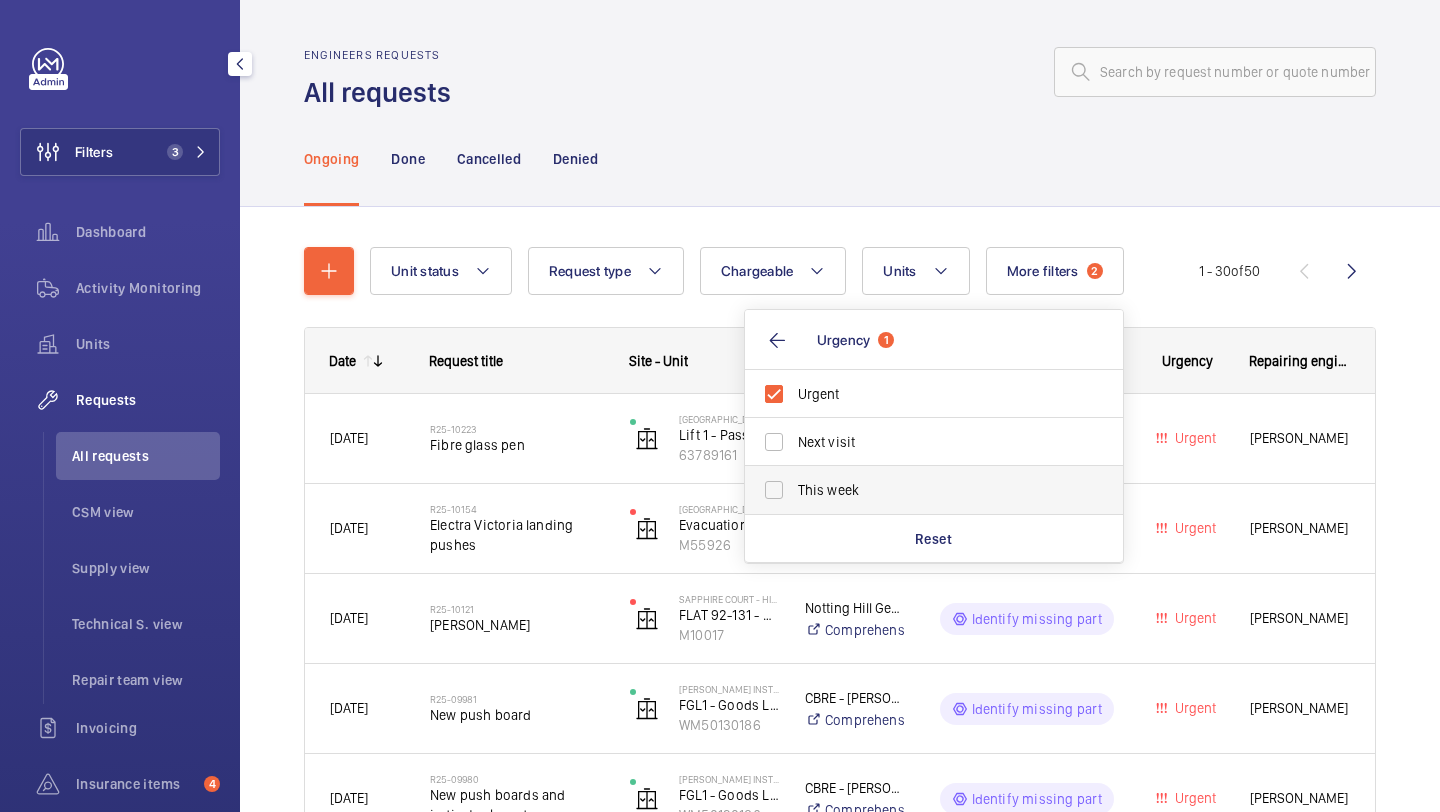 click on "This week" at bounding box center [935, 490] 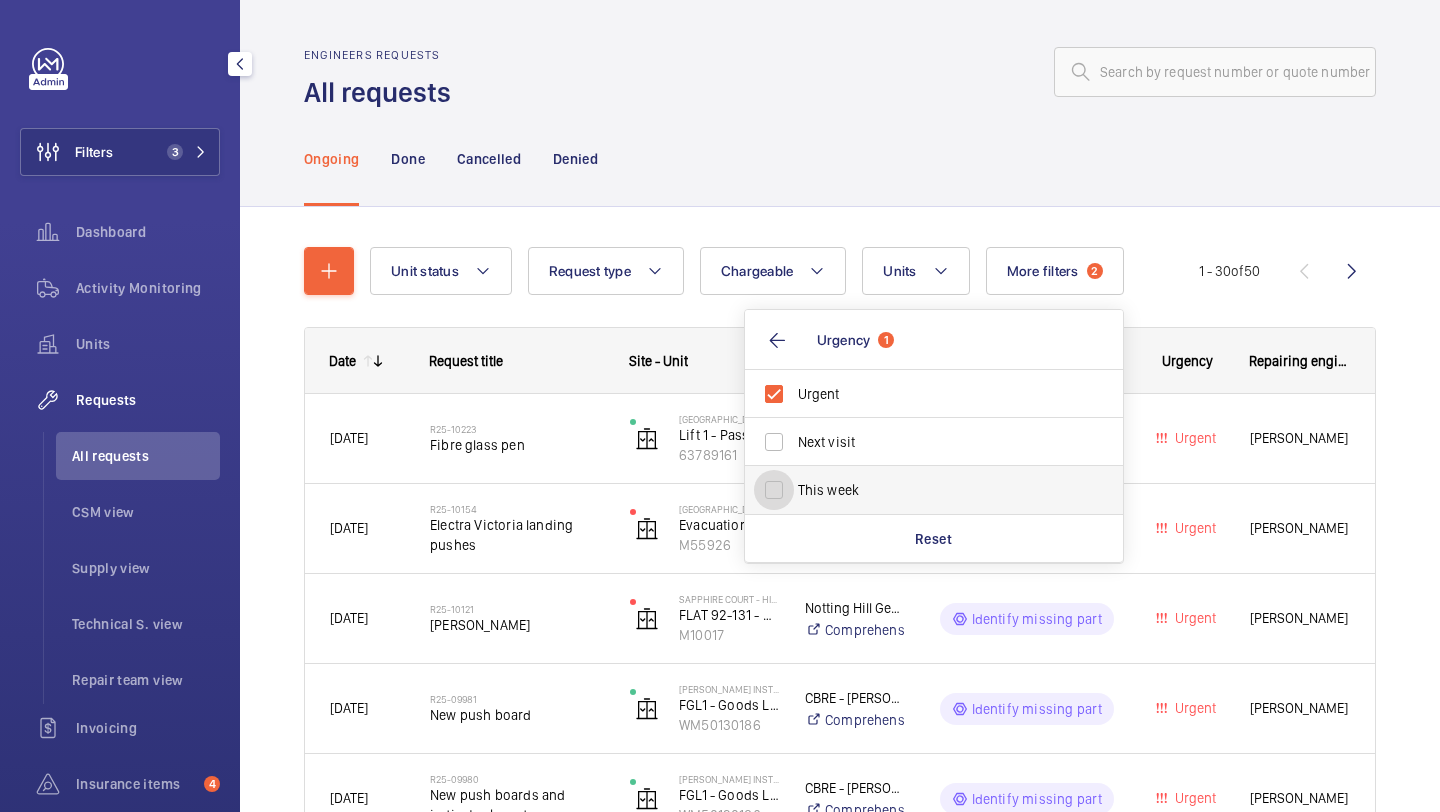 click on "This week" at bounding box center [774, 490] 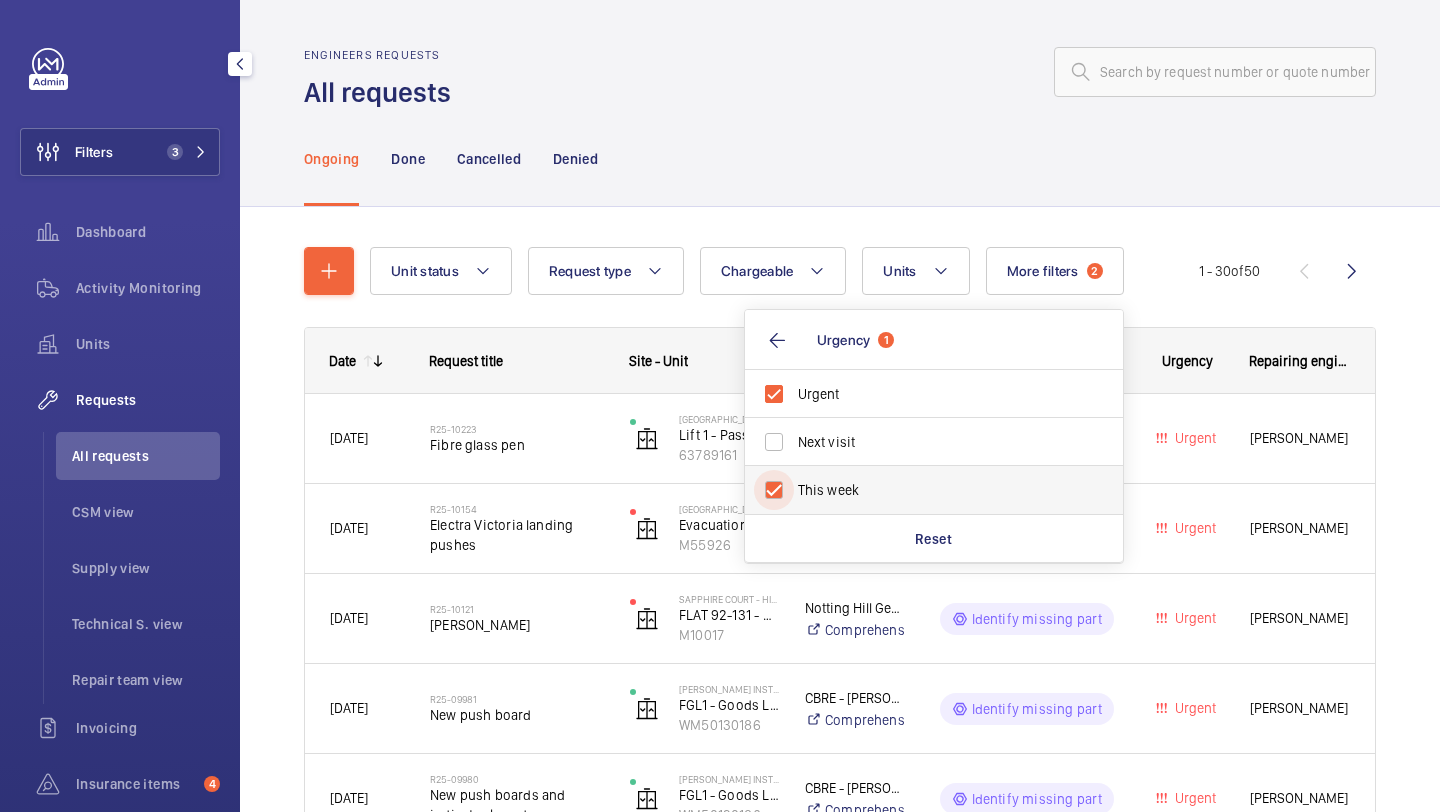 checkbox on "true" 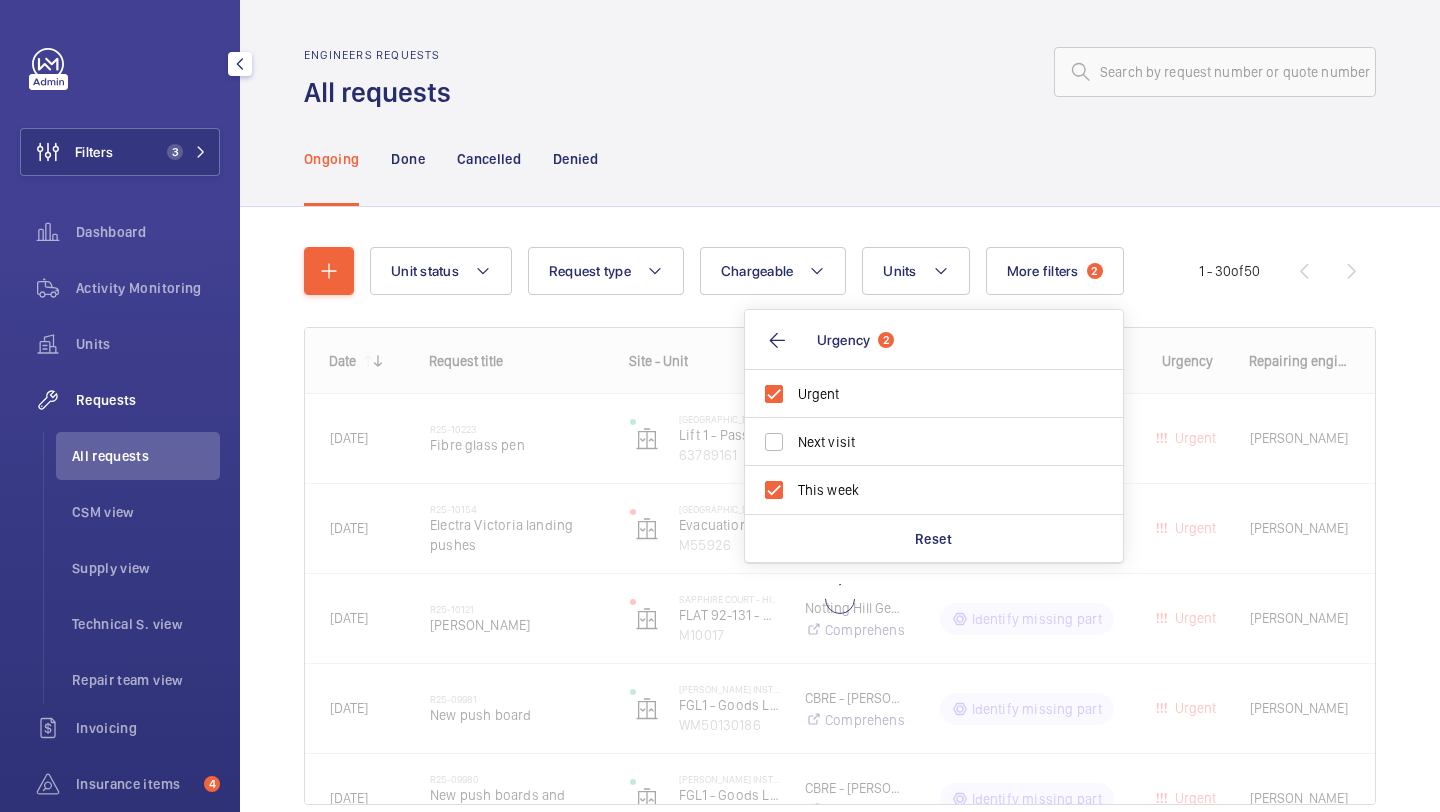click on "Ongoing Done Cancelled Denied" 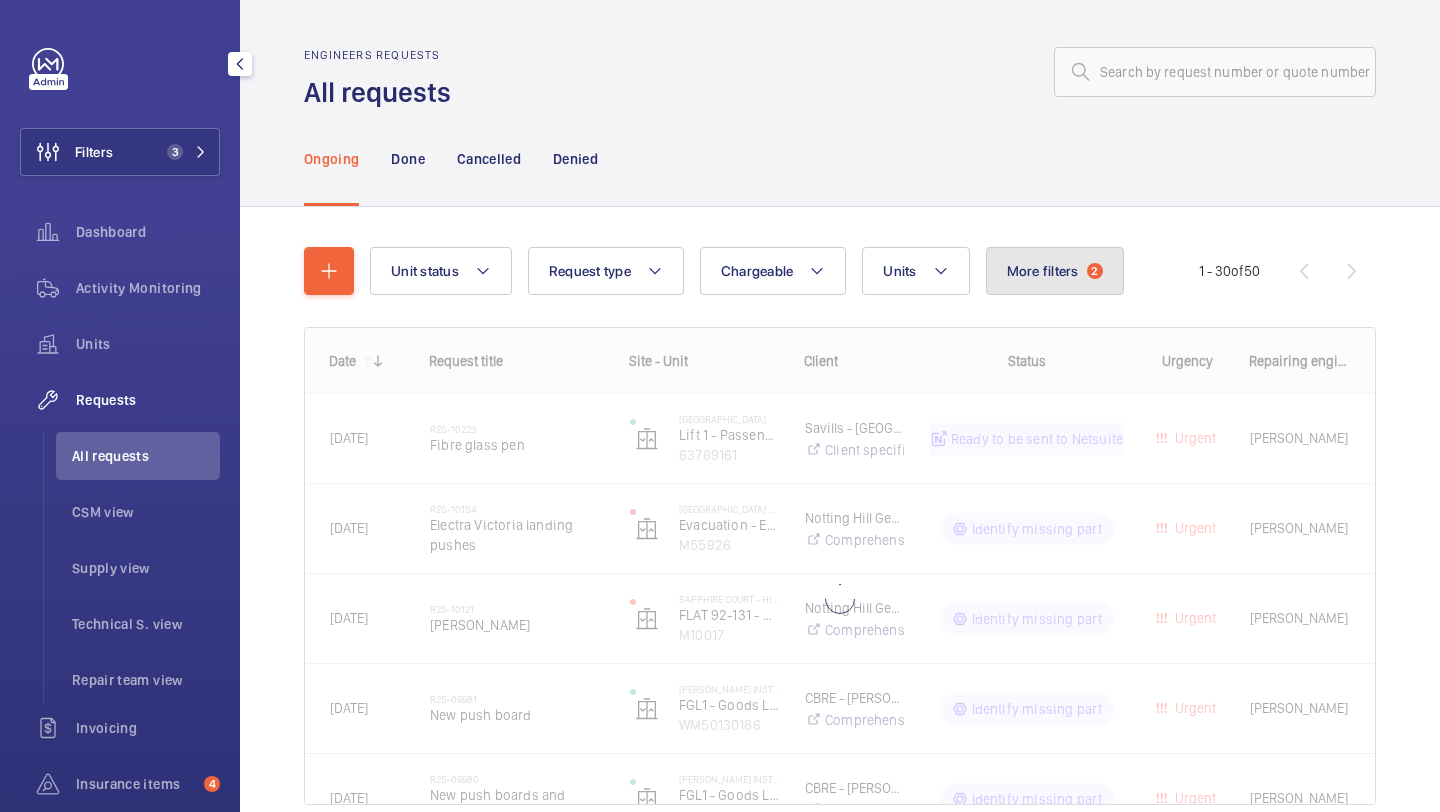 click on "2" 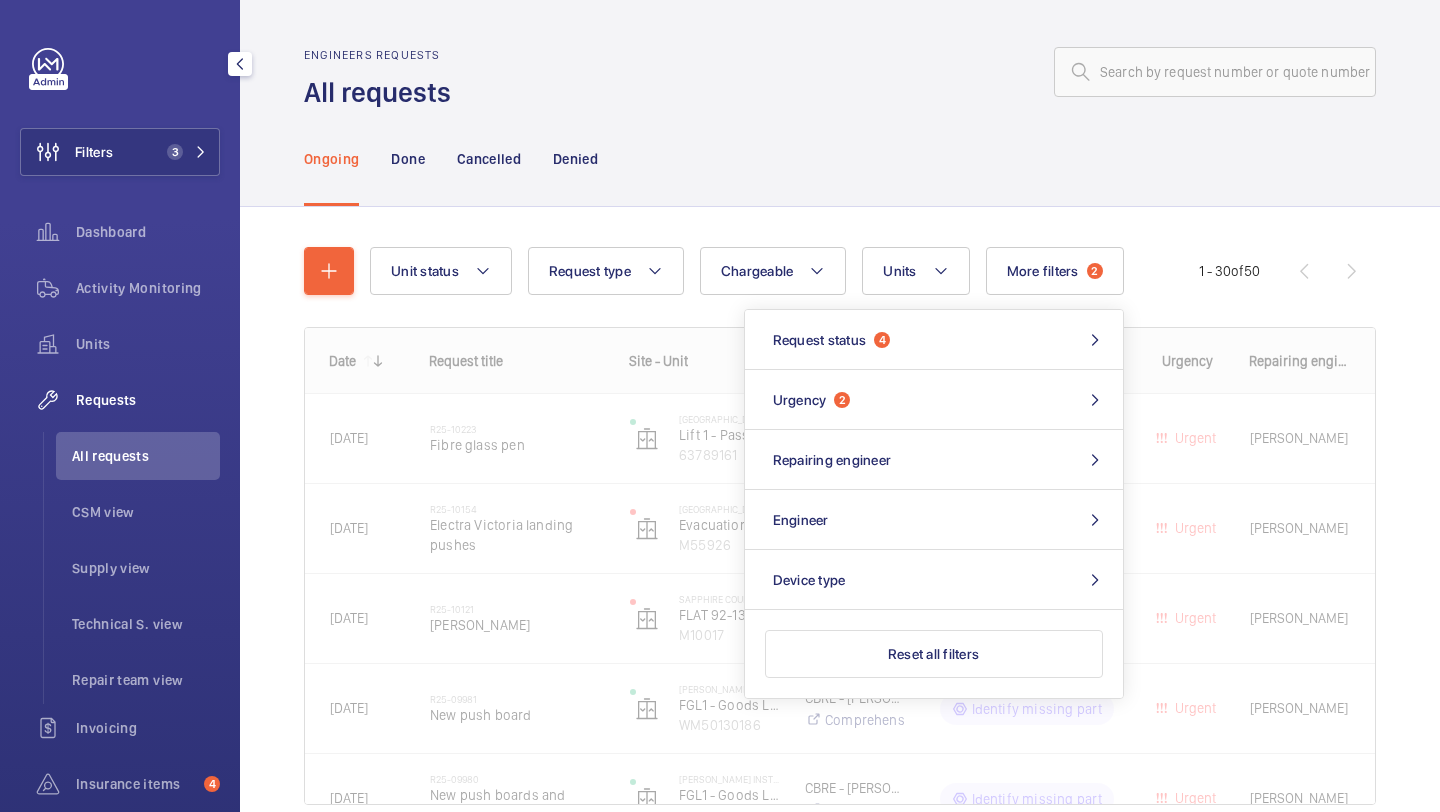 click on "Engineers requests All requests" 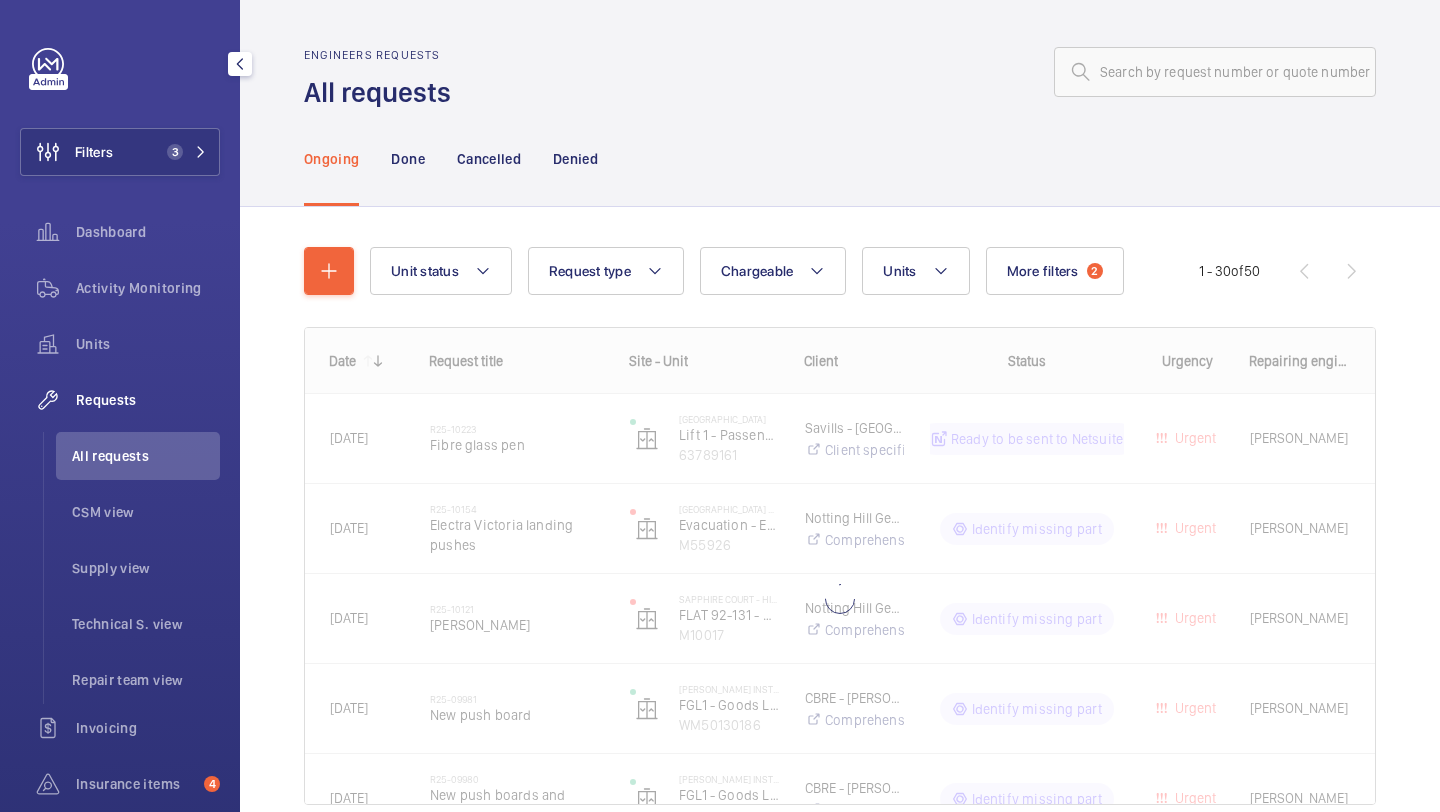 scroll, scrollTop: 72, scrollLeft: 0, axis: vertical 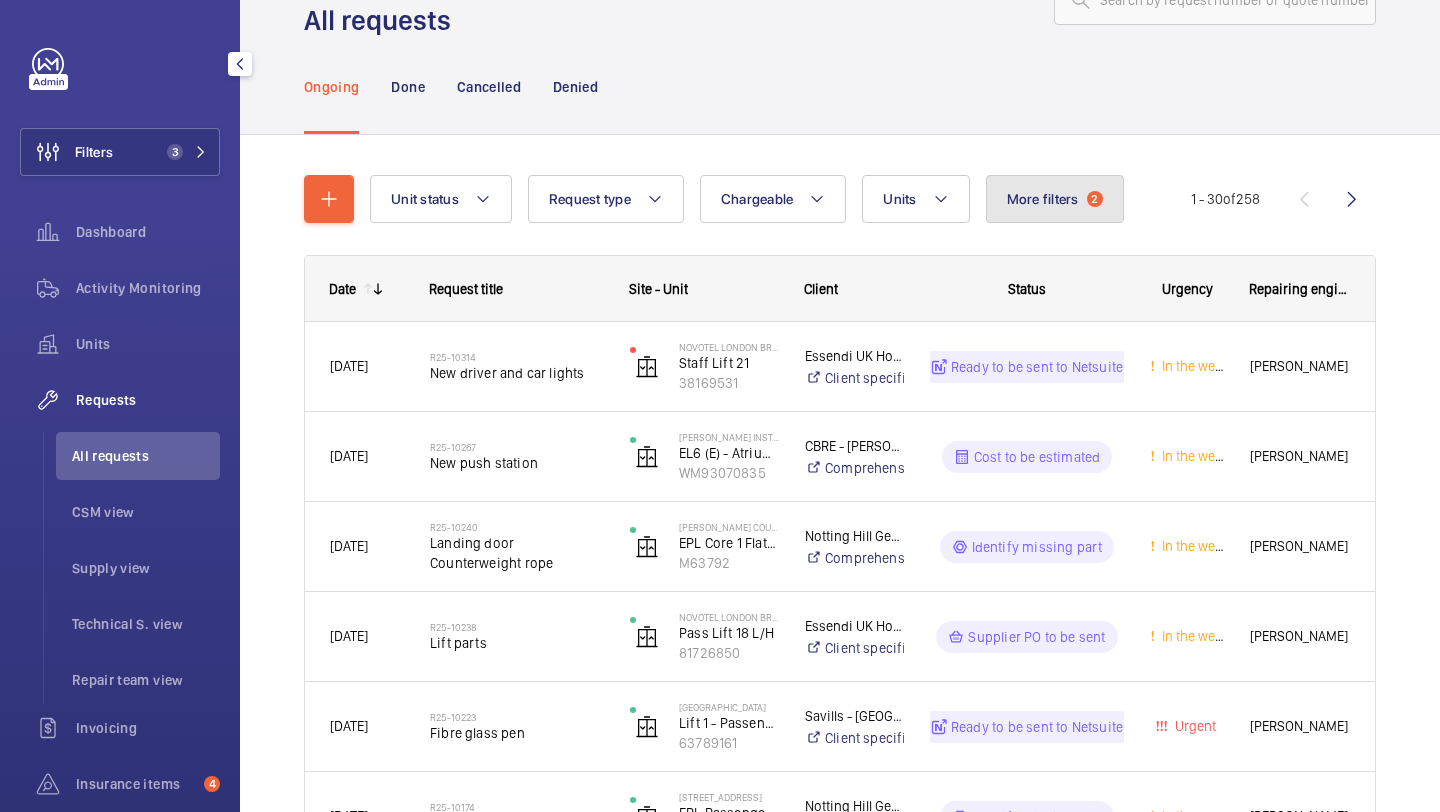 click on "More filters" 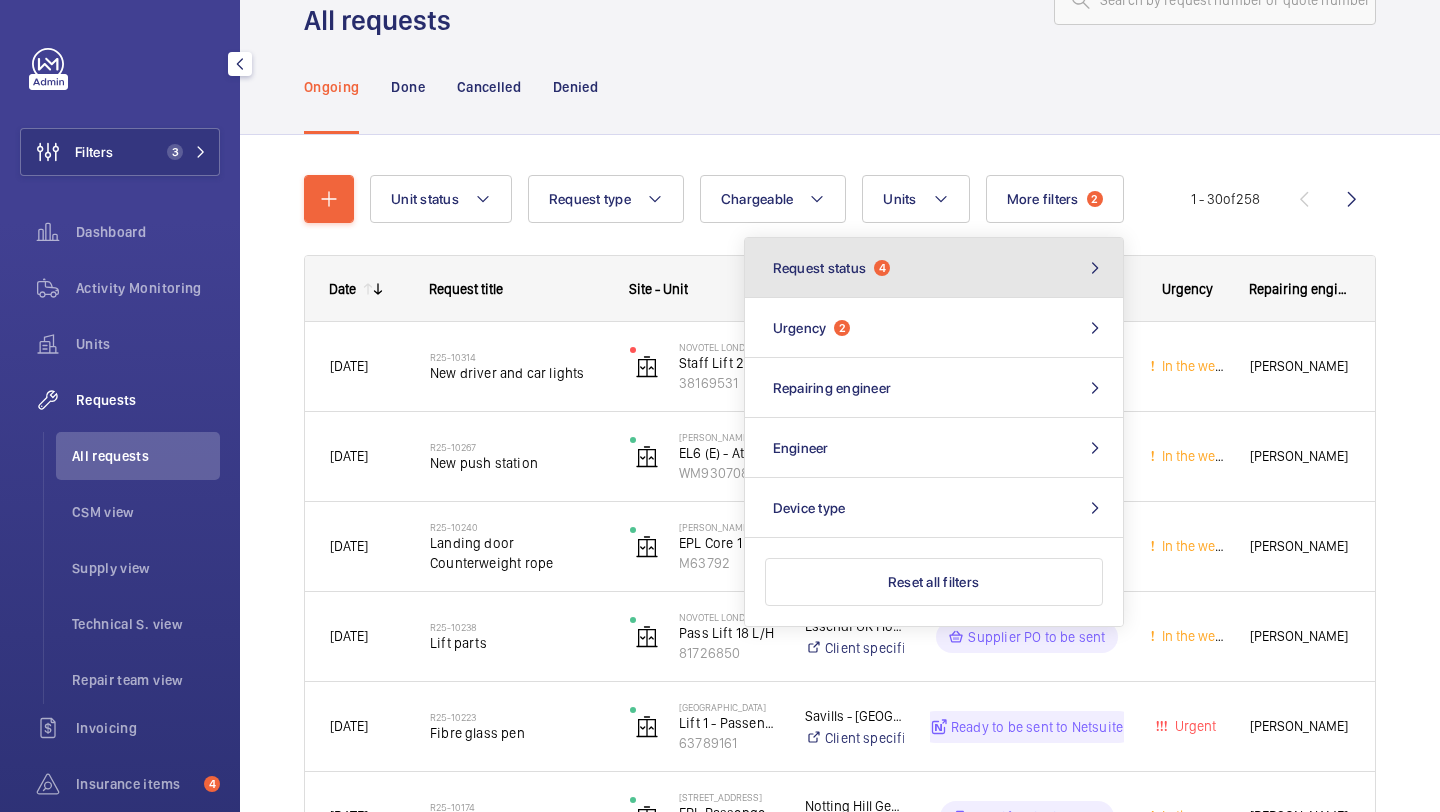 click on "Request status  4" 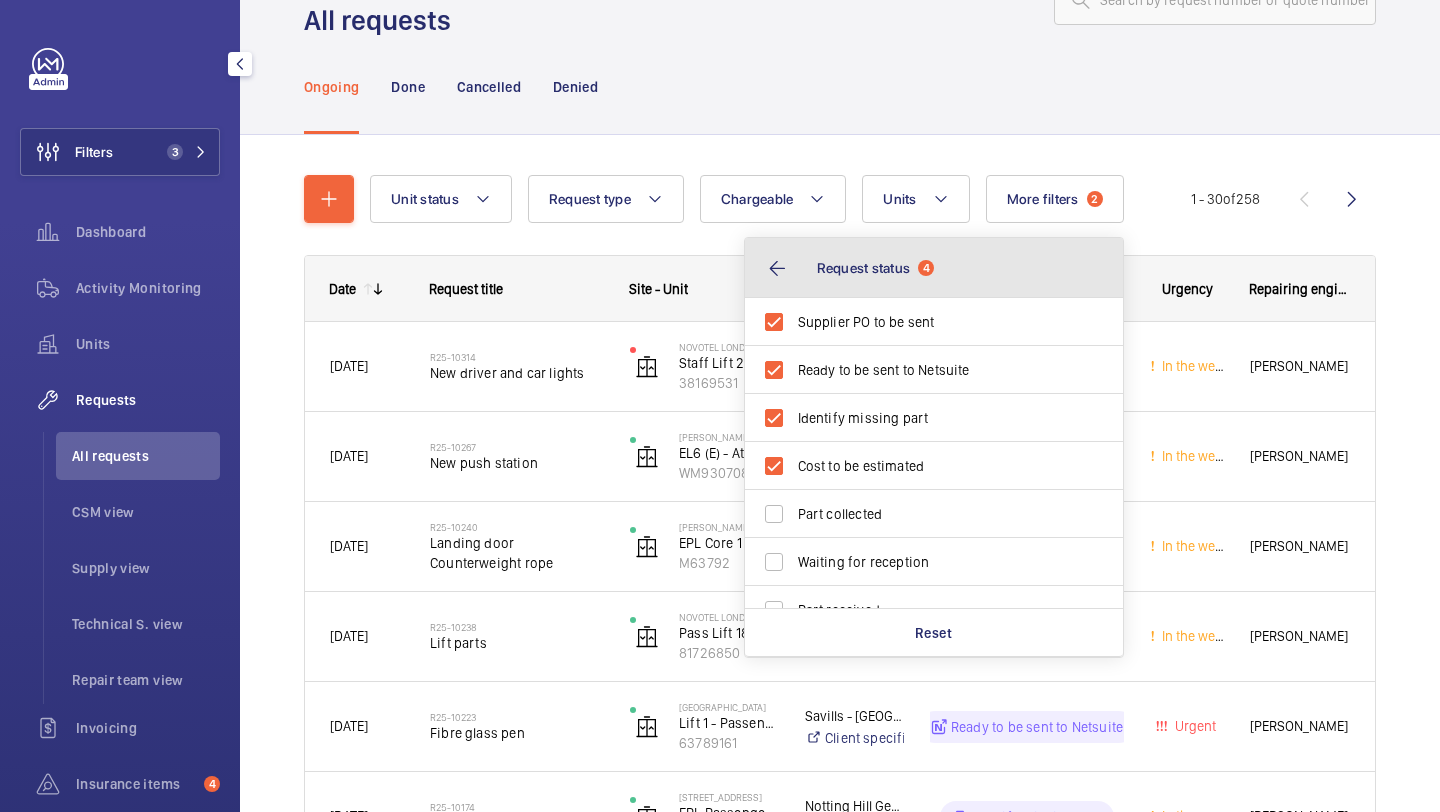 click on "Request status  4" 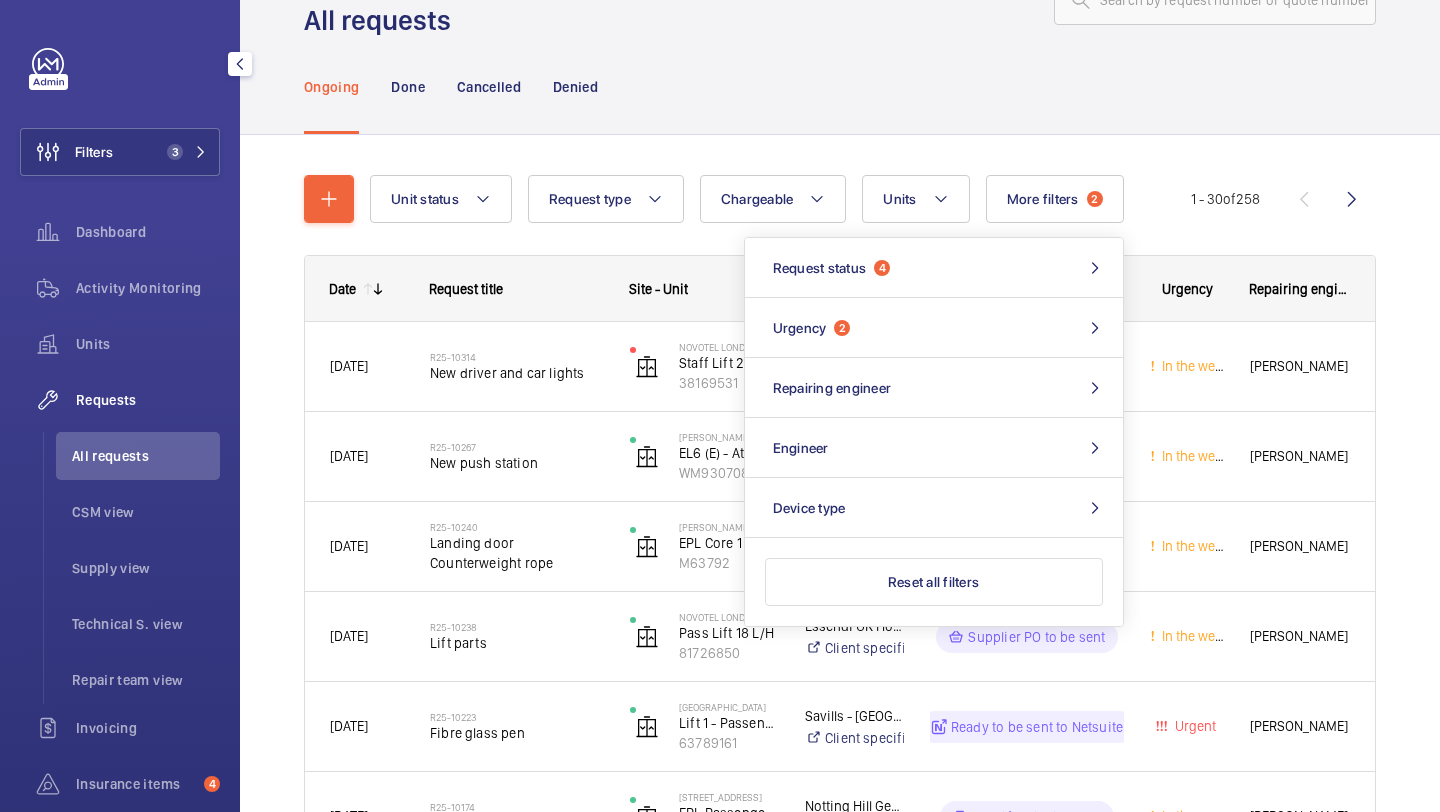 click on "Ongoing Done Cancelled Denied" 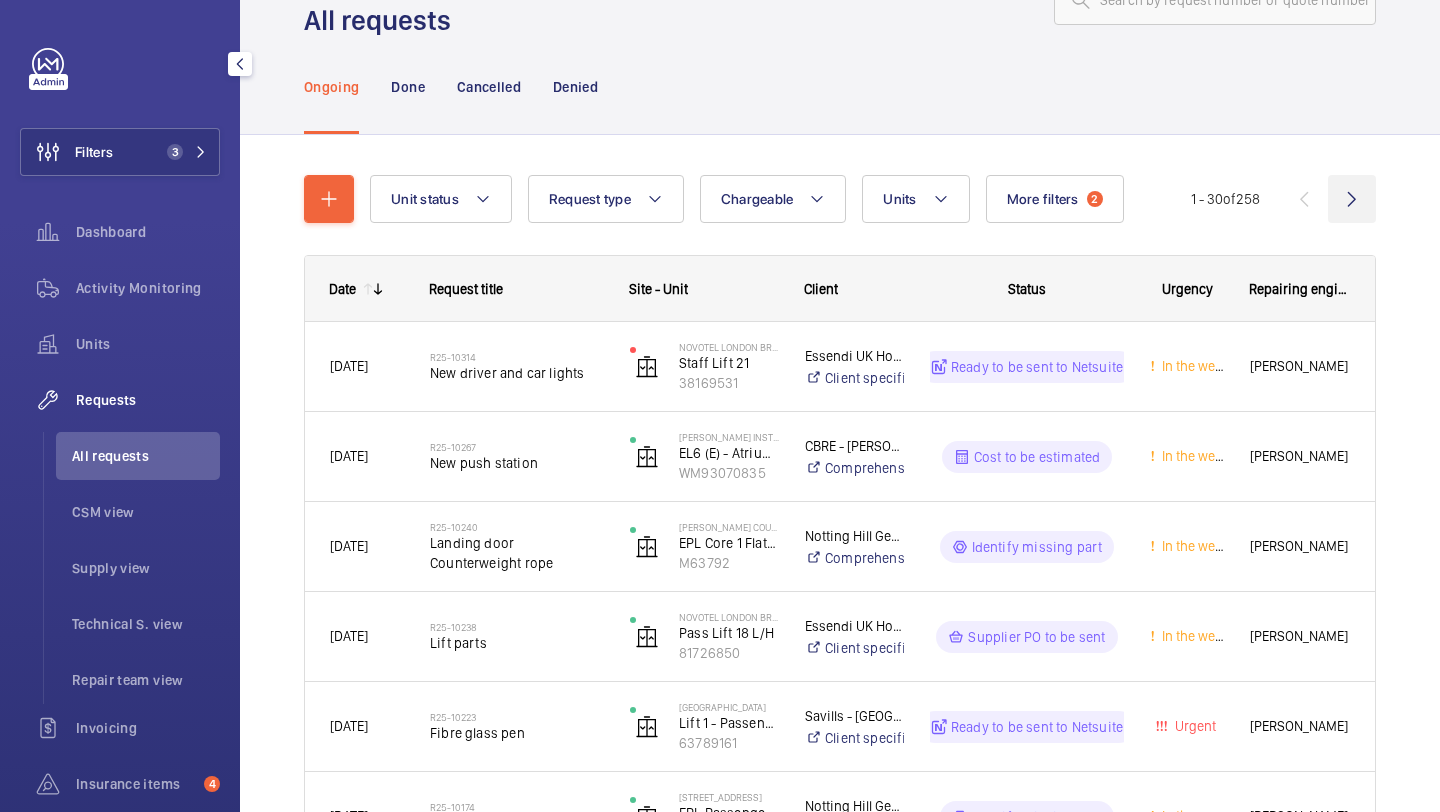 click 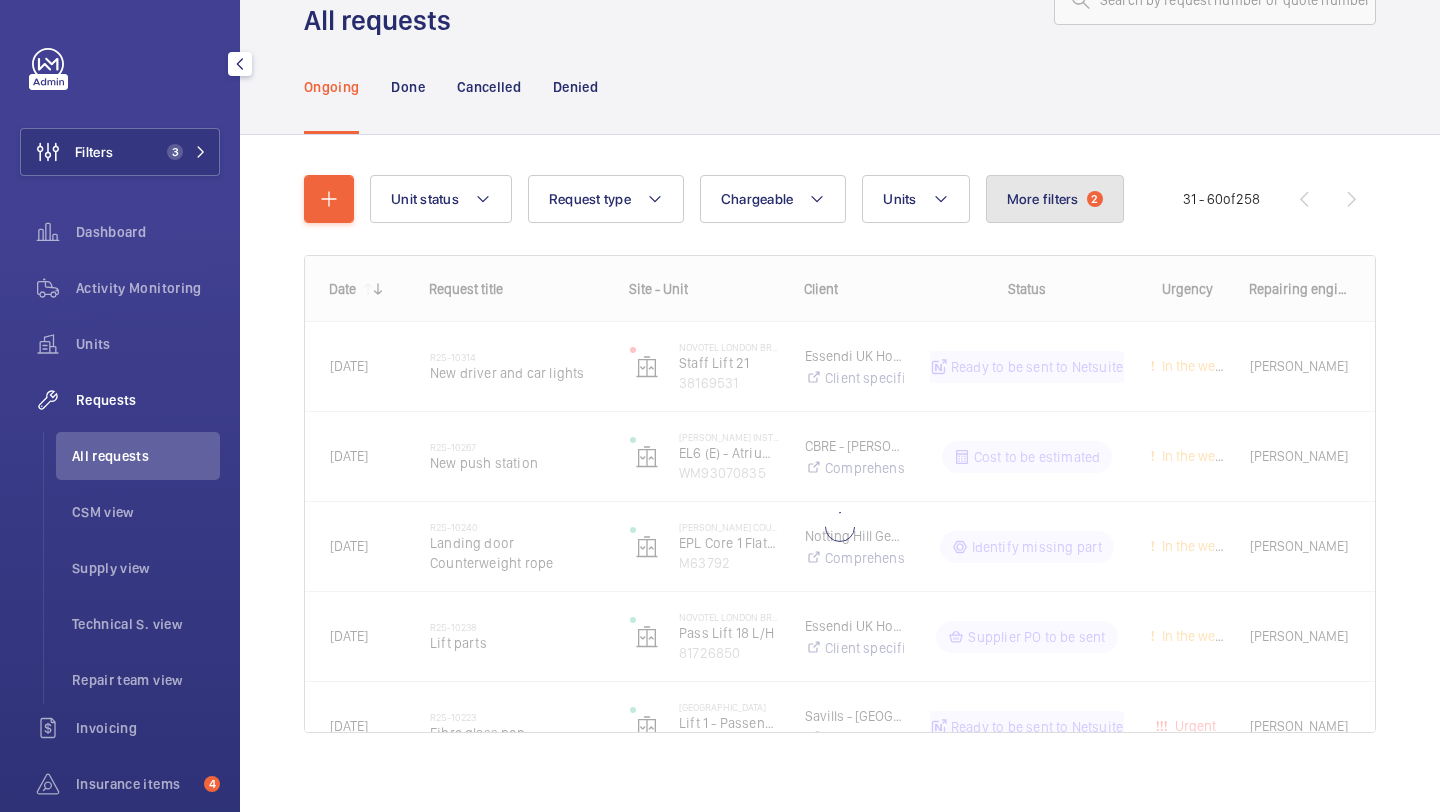 click on "More filters  2" 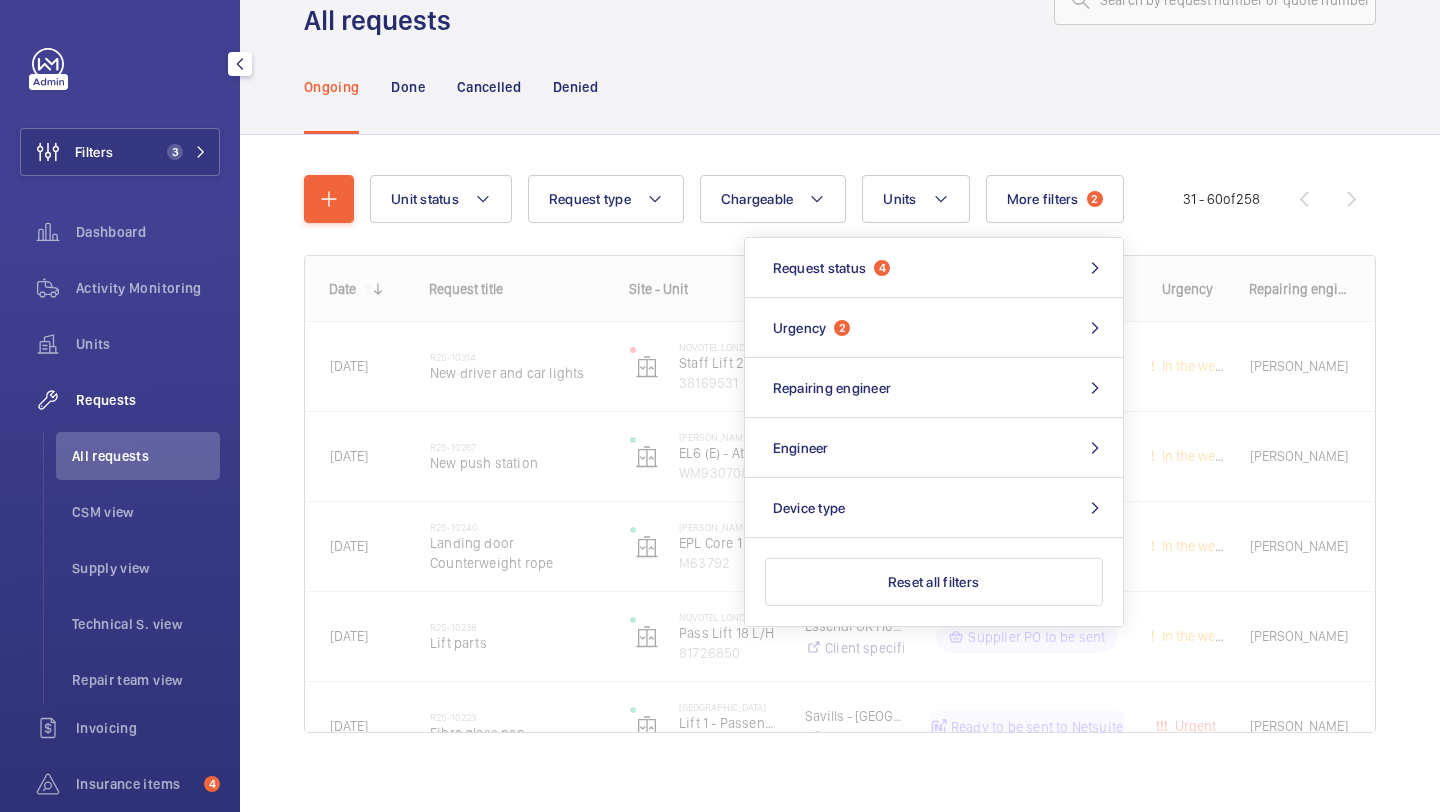 click on "Ongoing Done Cancelled Denied" 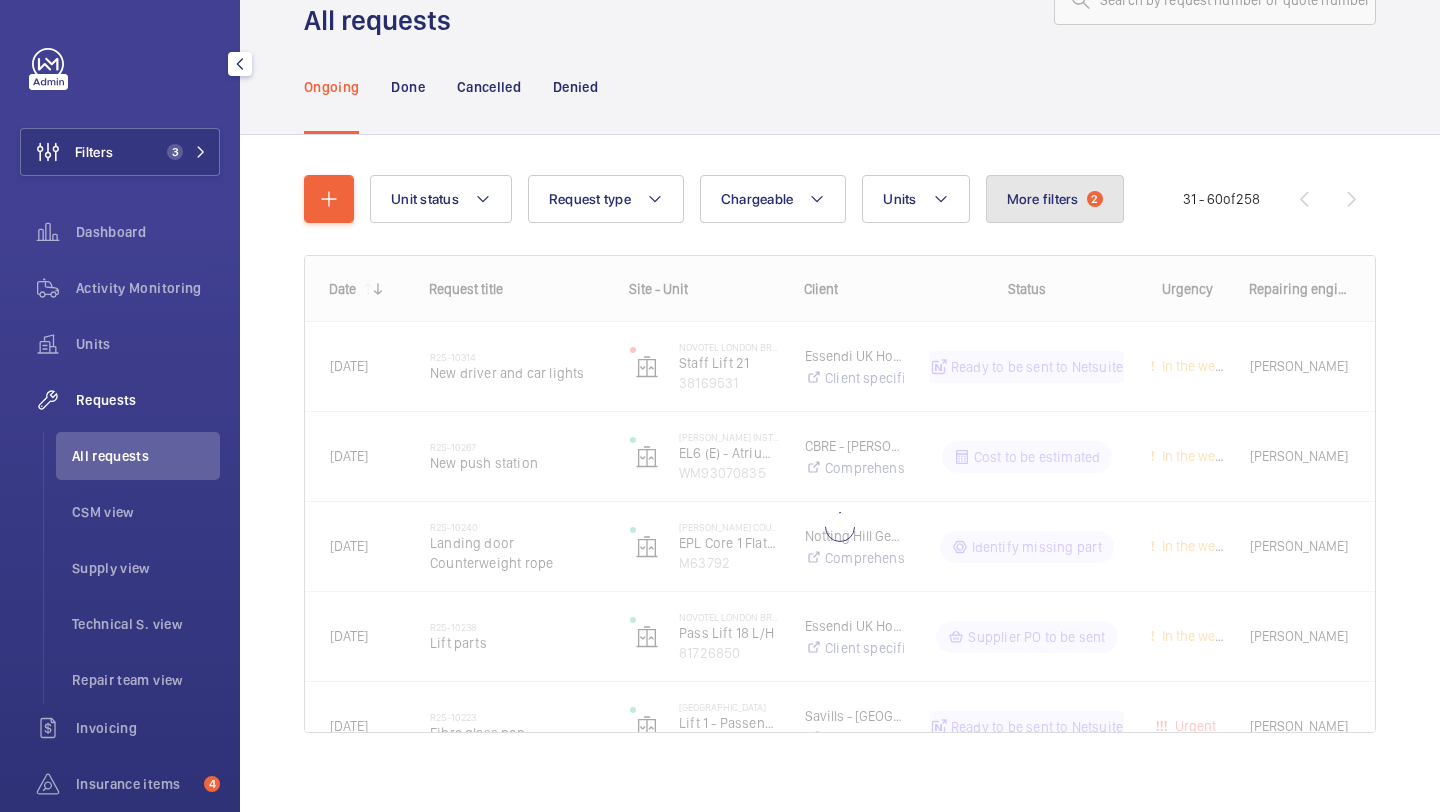 click on "More filters" 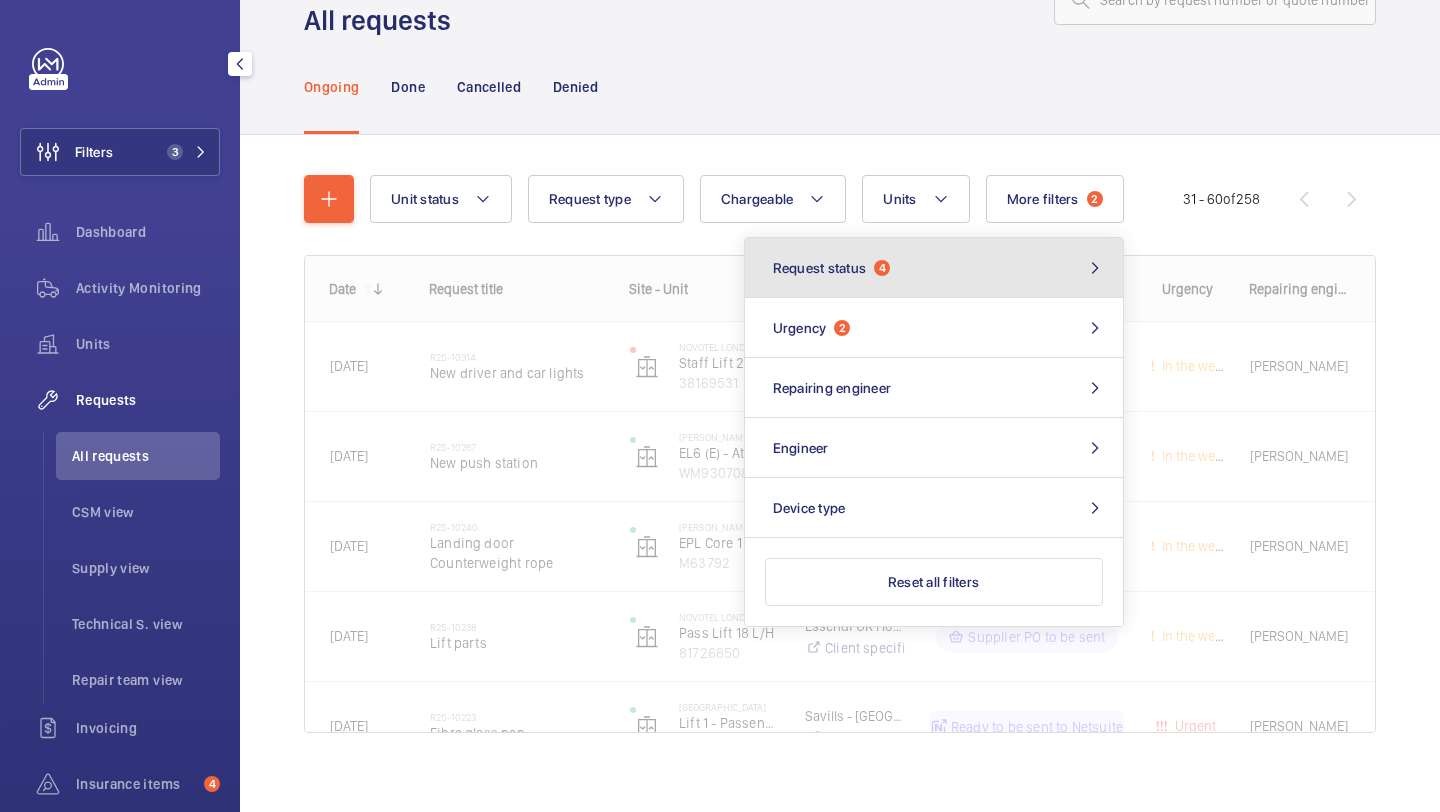 click on "Request status  4" 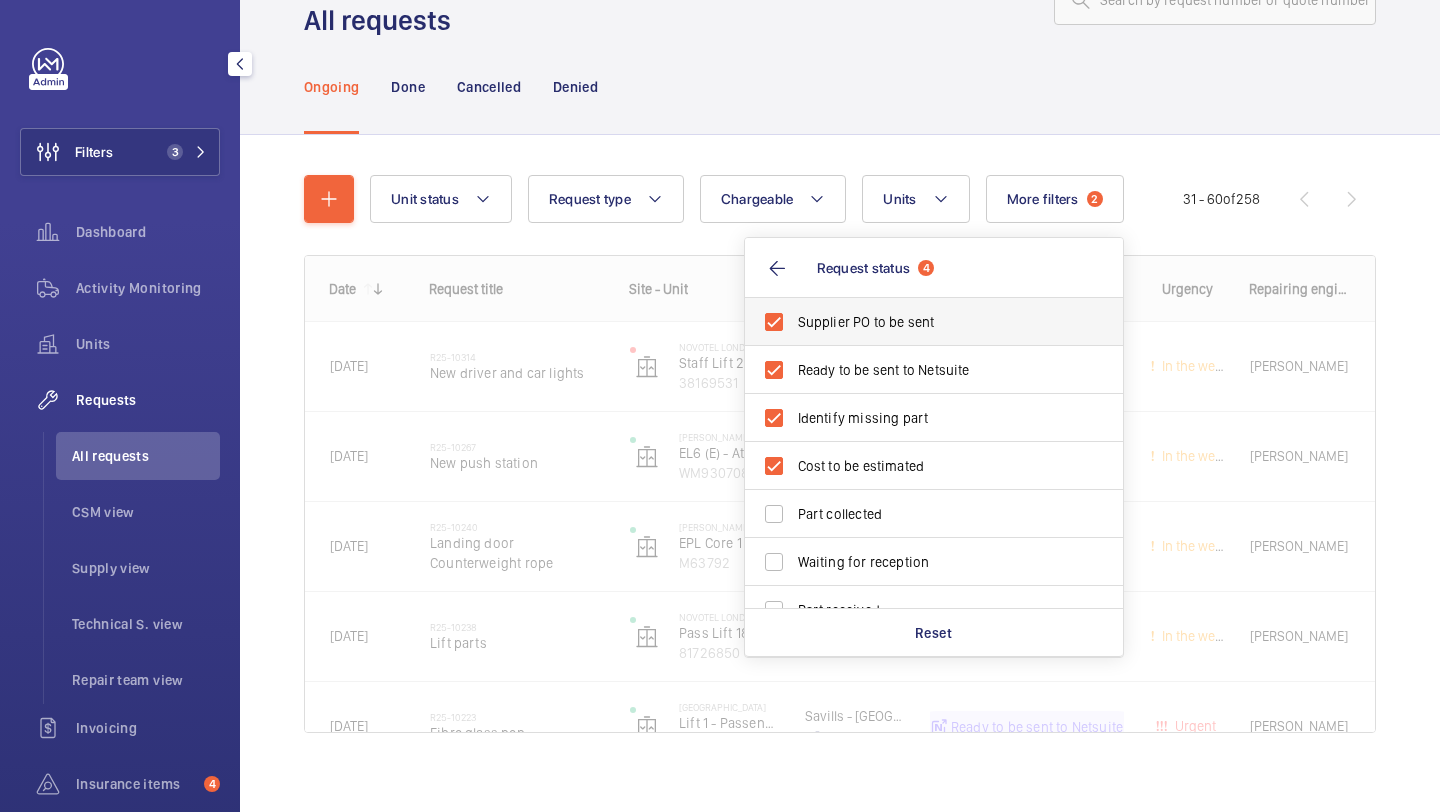 click on "Supplier PO to be sent" at bounding box center (935, 322) 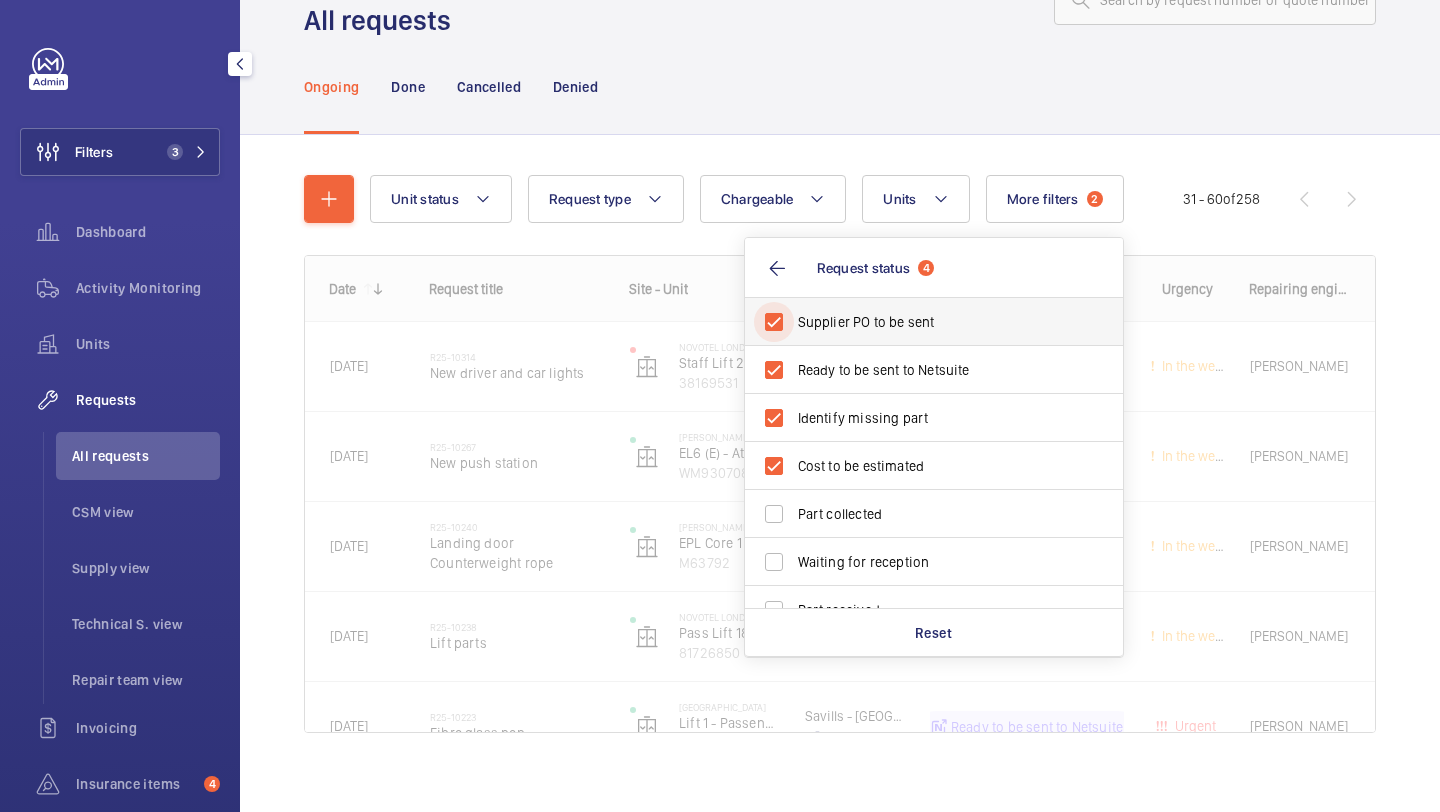 click on "Supplier PO to be sent" at bounding box center [774, 322] 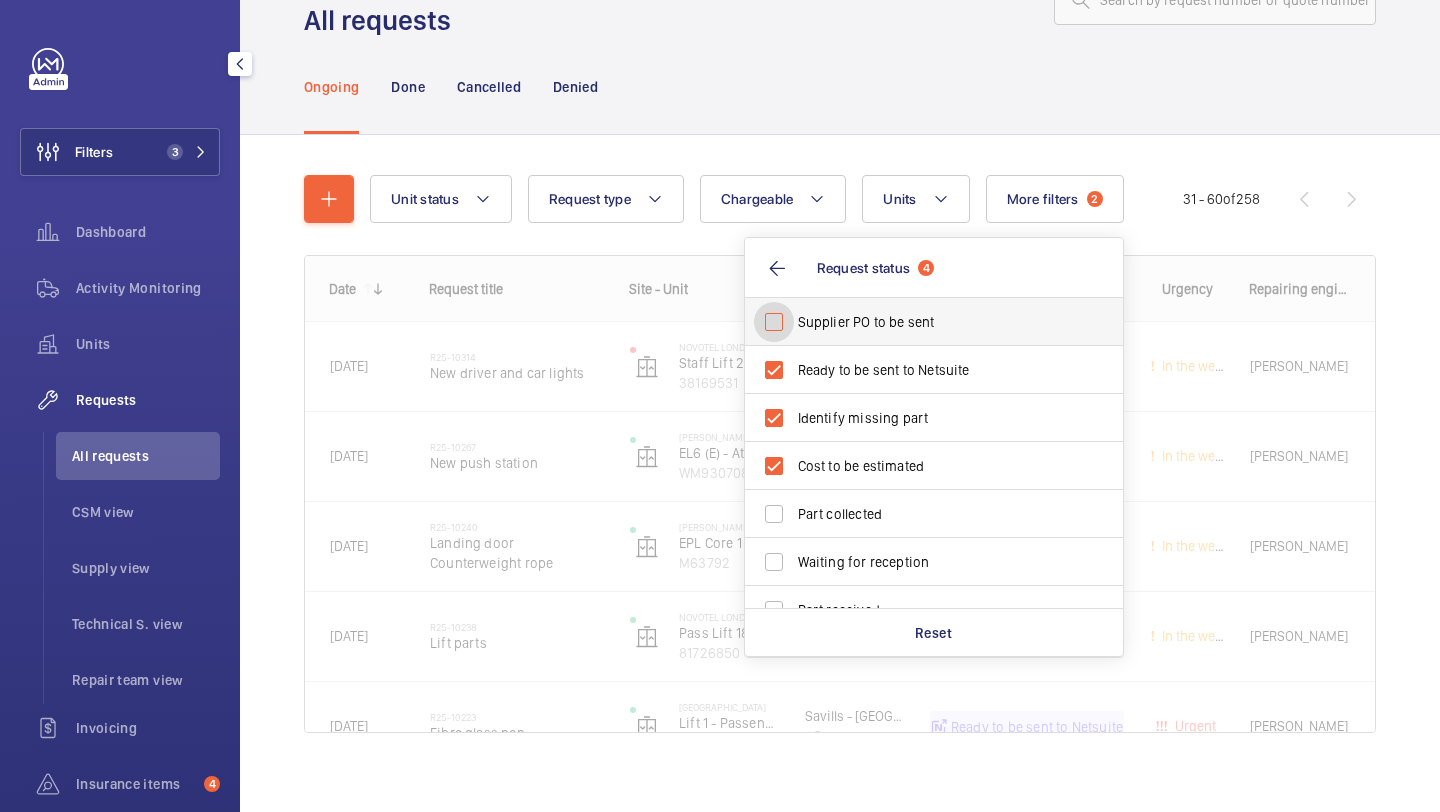 checkbox on "false" 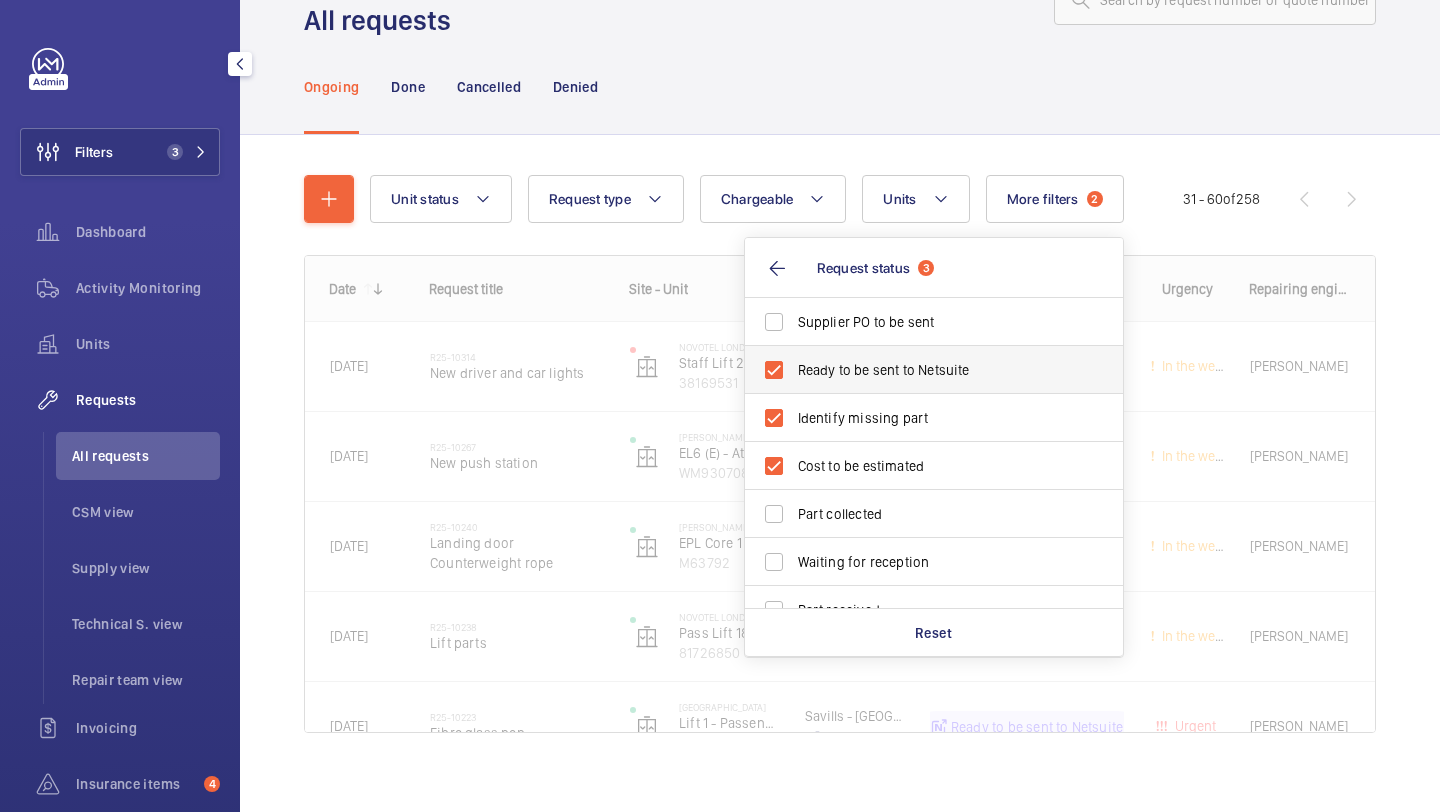 click on "Ready to be sent to Netsuite" at bounding box center (919, 370) 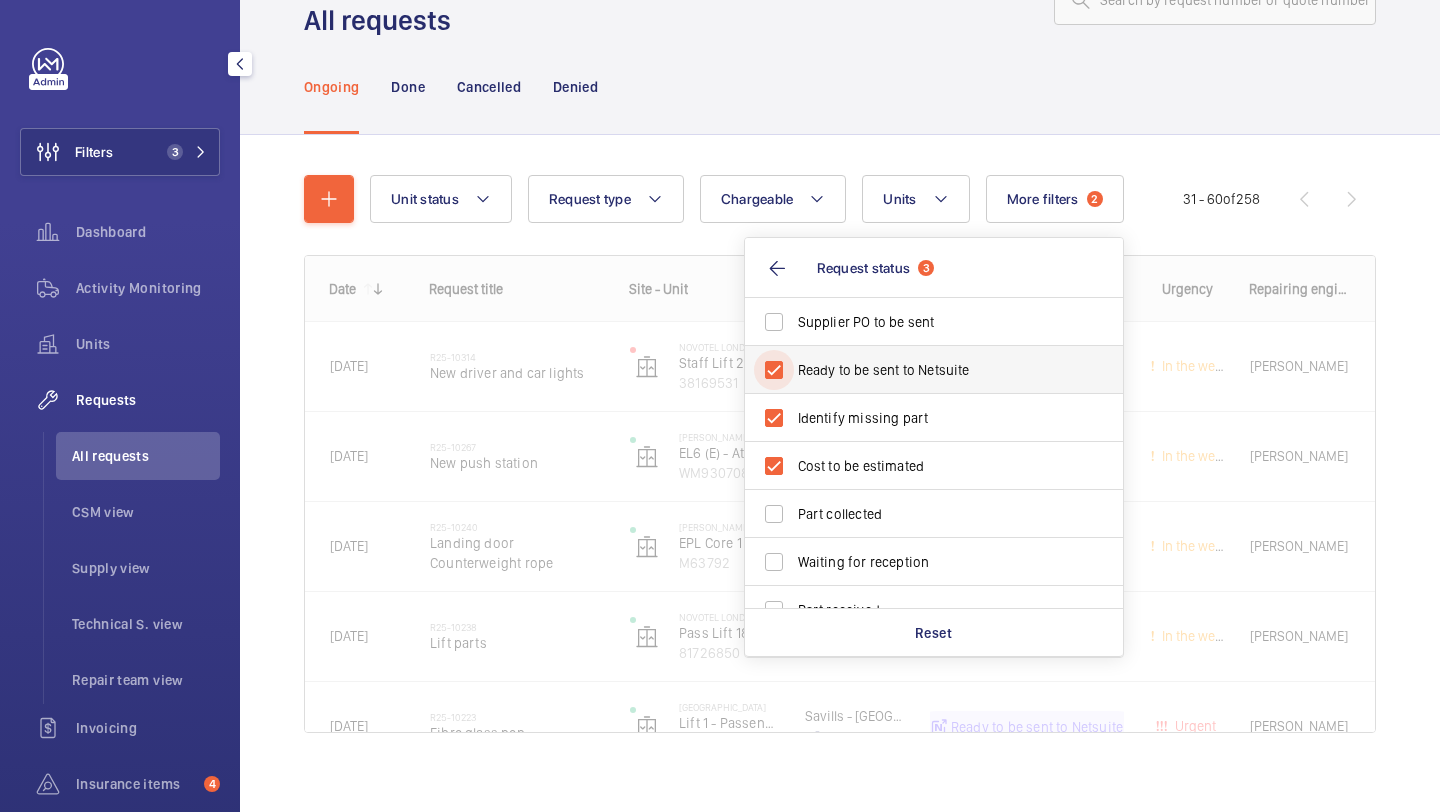click on "Ready to be sent to Netsuite" at bounding box center (774, 370) 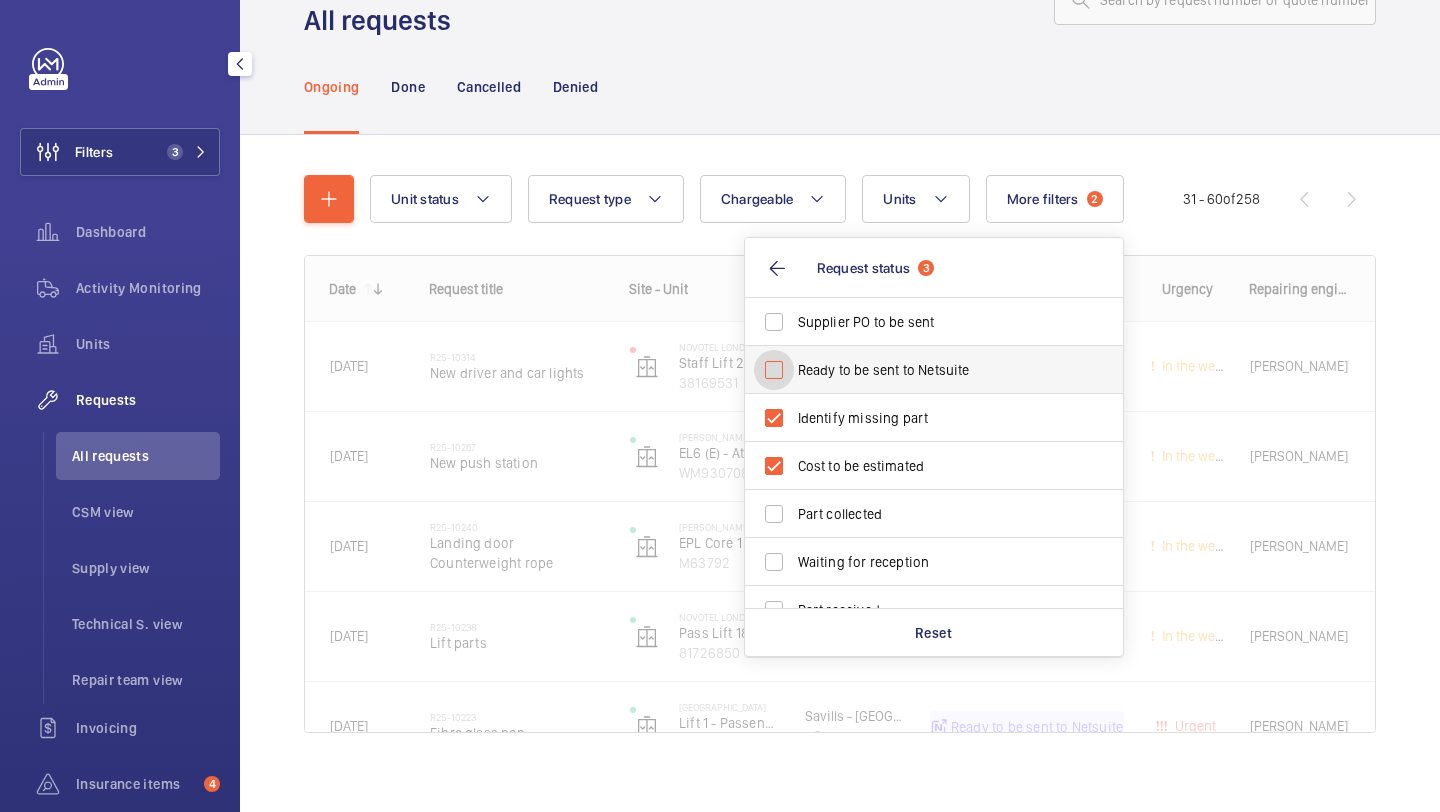 checkbox on "false" 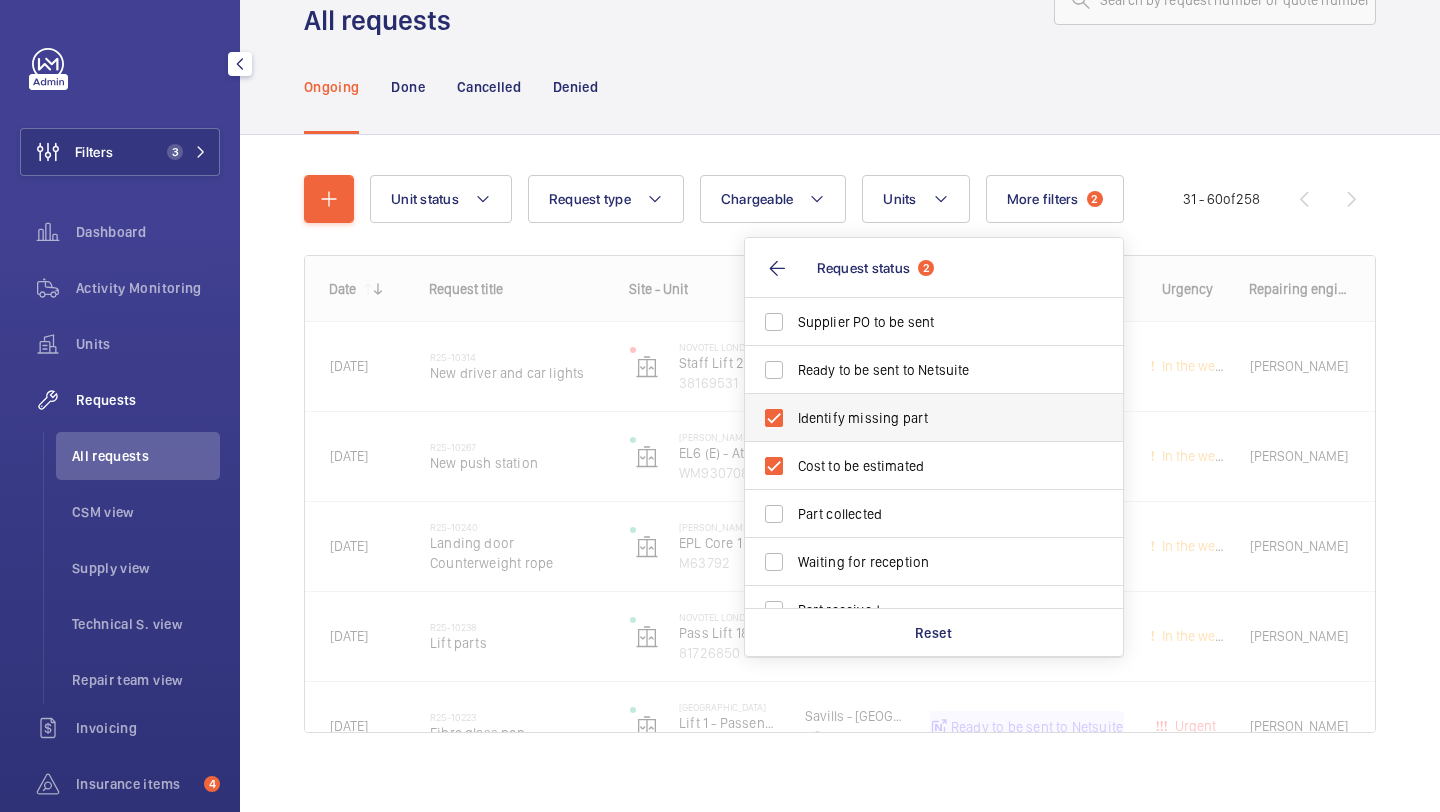 click on "Identify missing part" at bounding box center [935, 418] 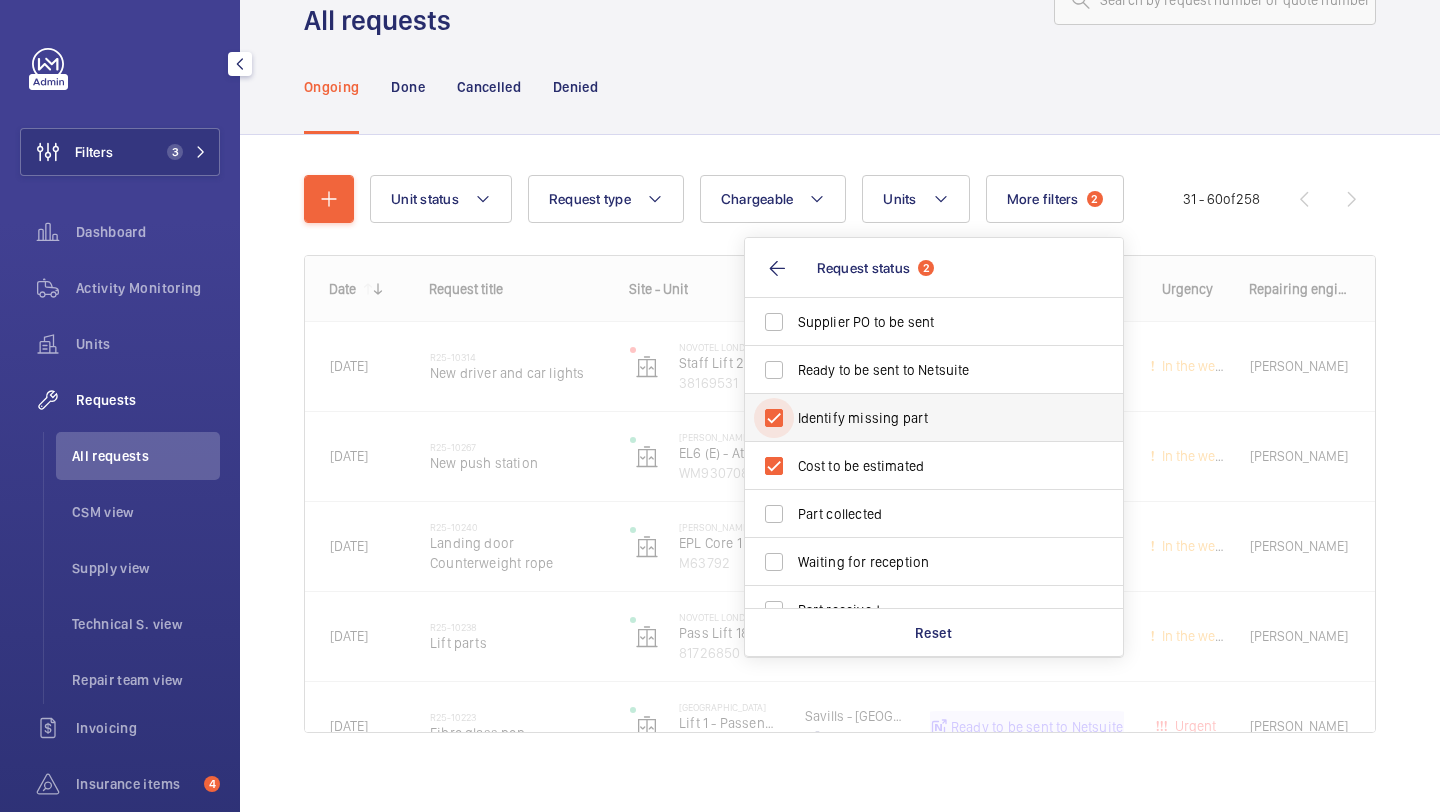 click on "Identify missing part" at bounding box center (774, 418) 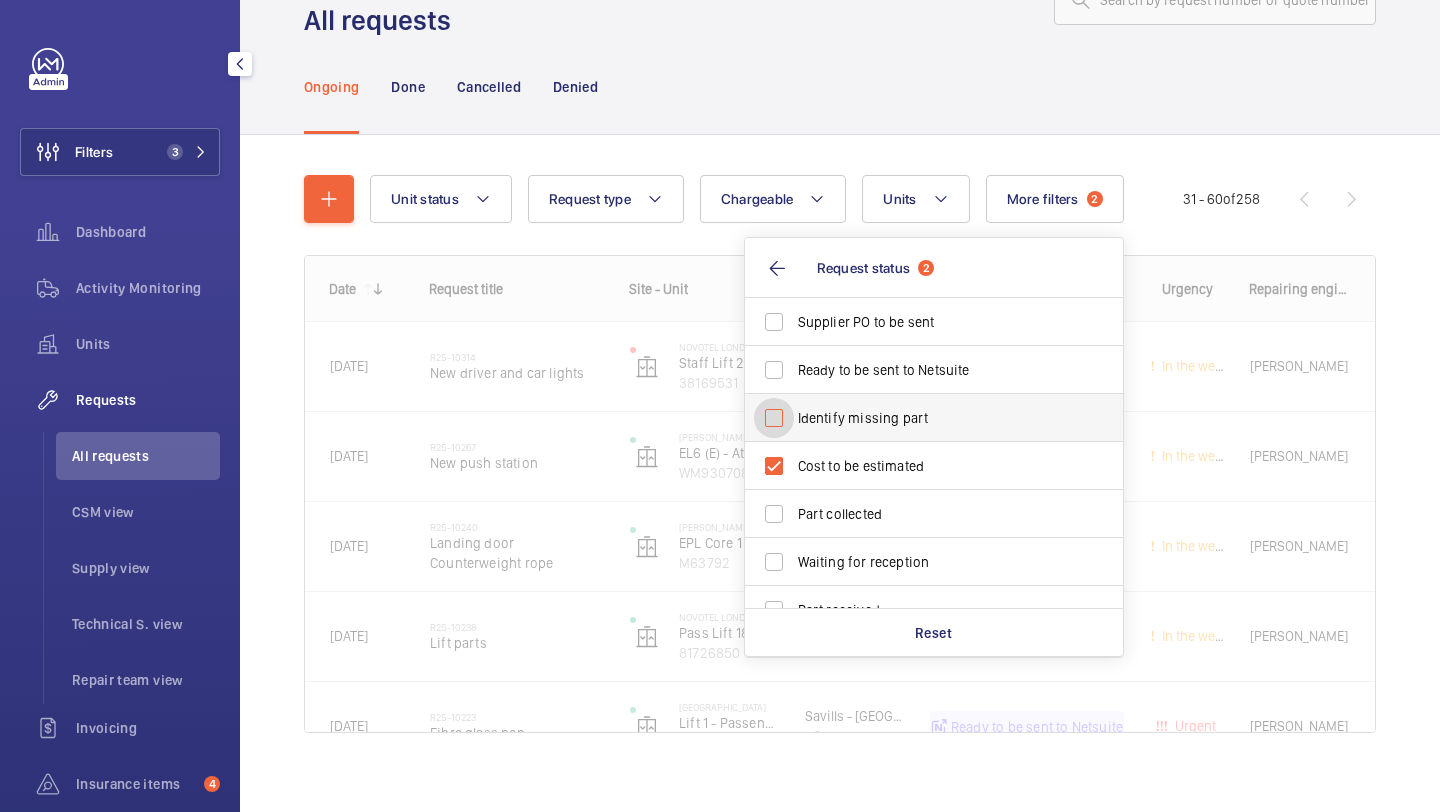 checkbox on "false" 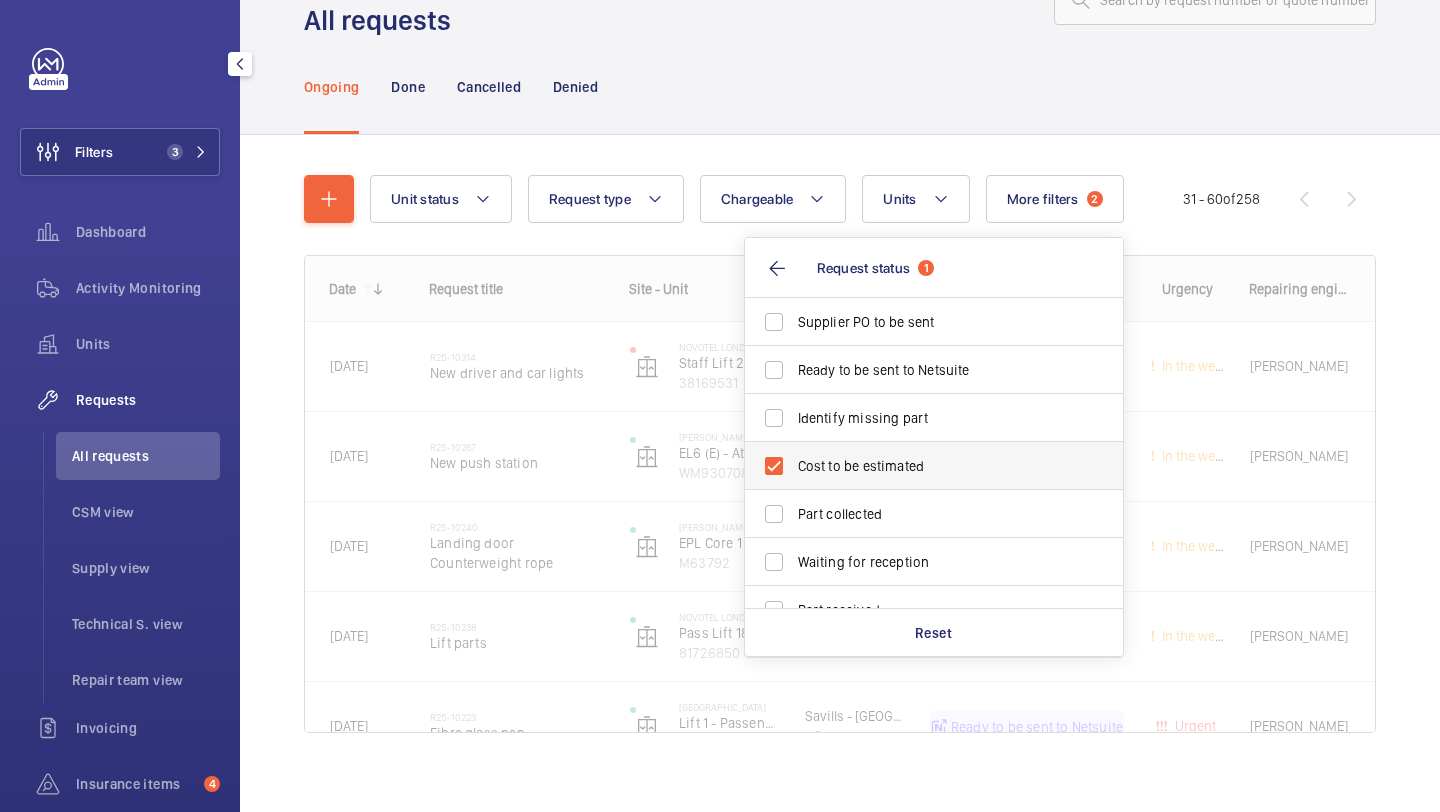 click on "Cost to be estimated" at bounding box center (935, 466) 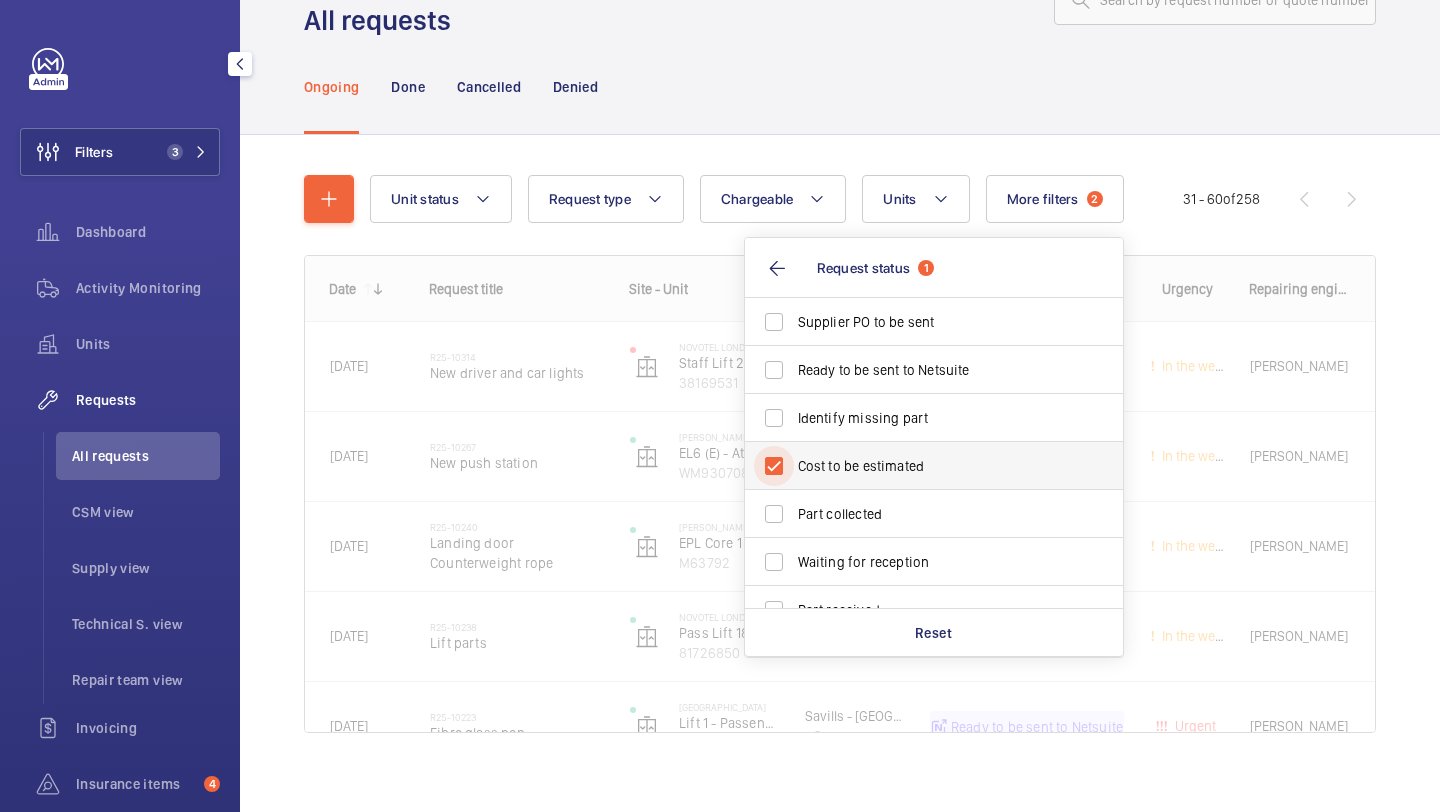 click on "Cost to be estimated" at bounding box center (774, 466) 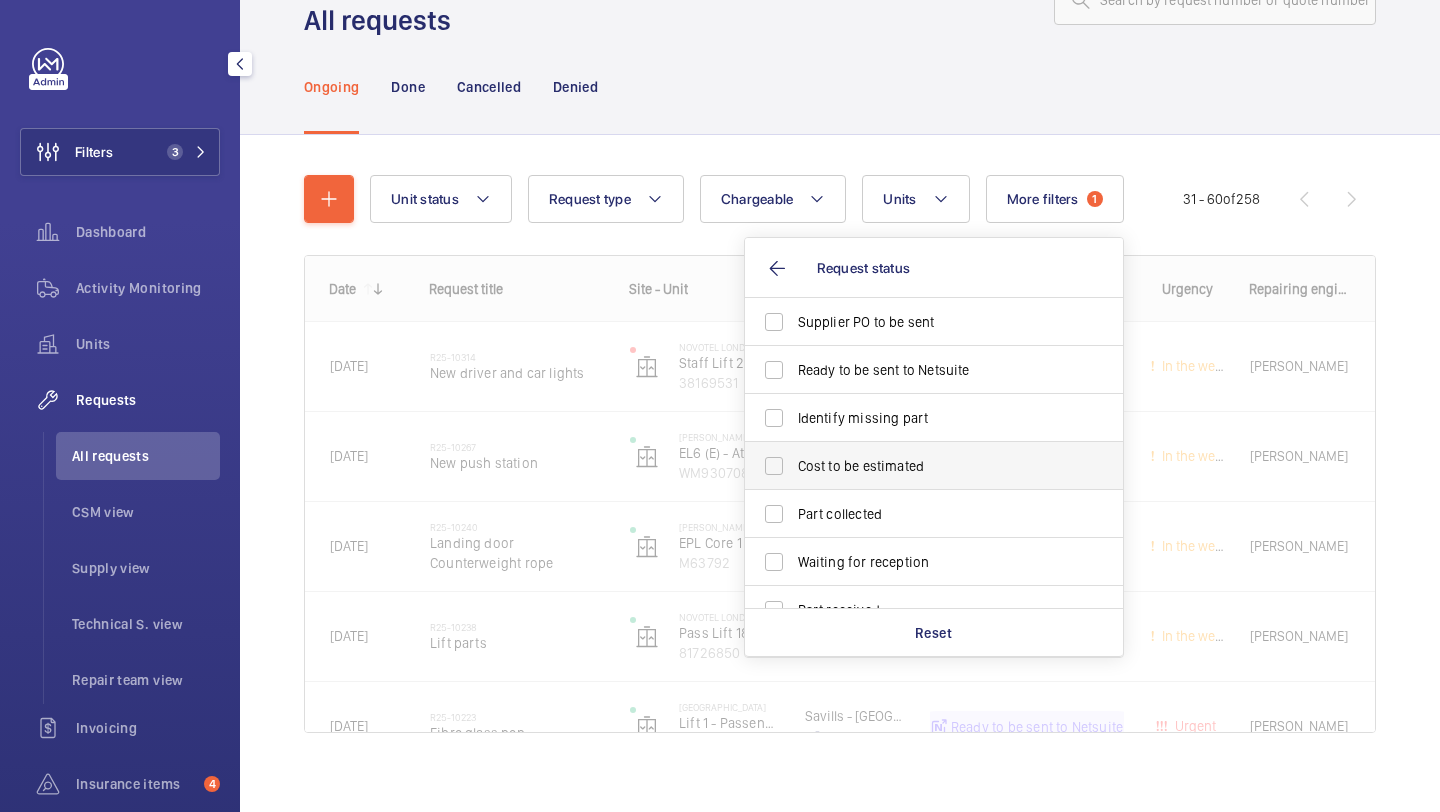 click on "Cost to be estimated" at bounding box center [935, 466] 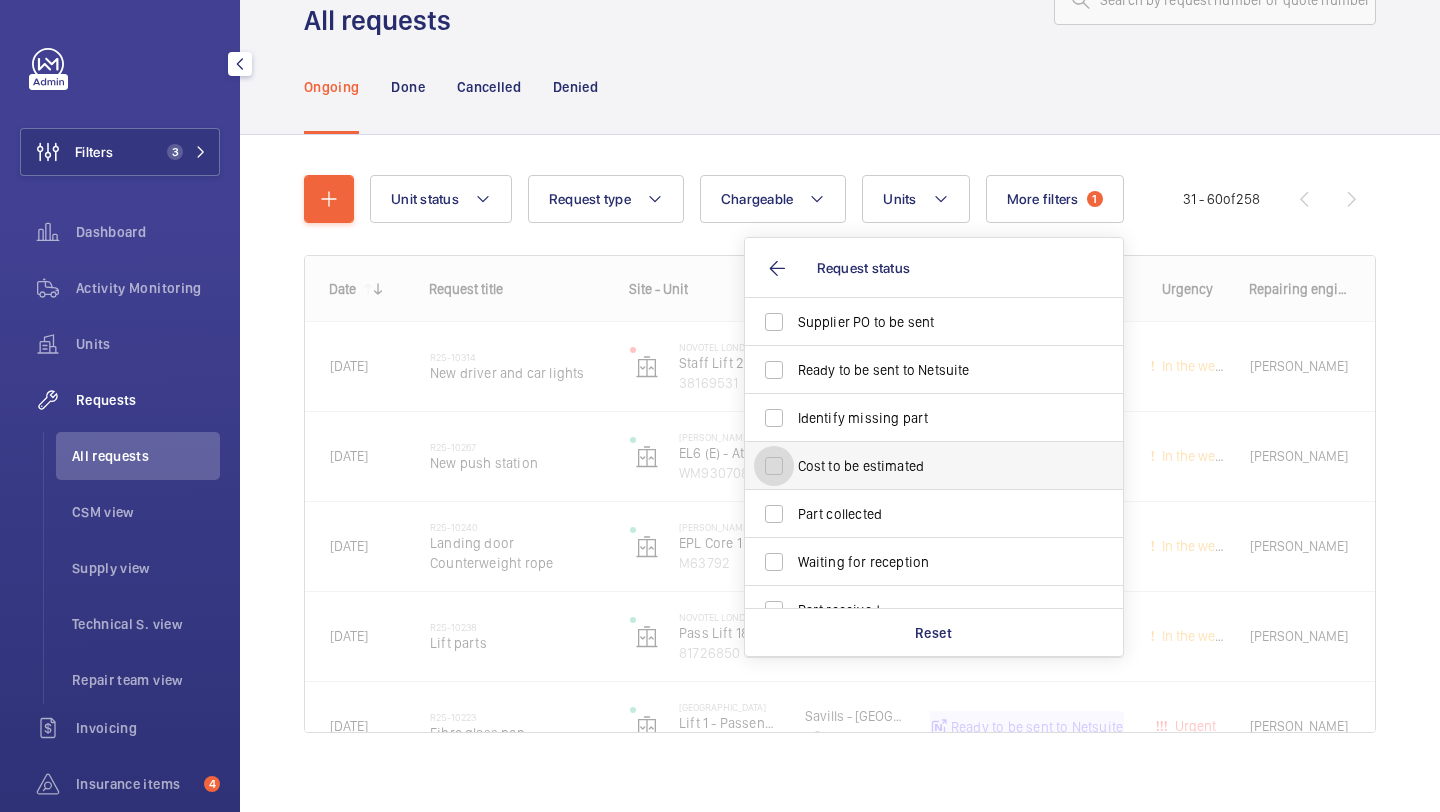 click on "Cost to be estimated" at bounding box center [774, 466] 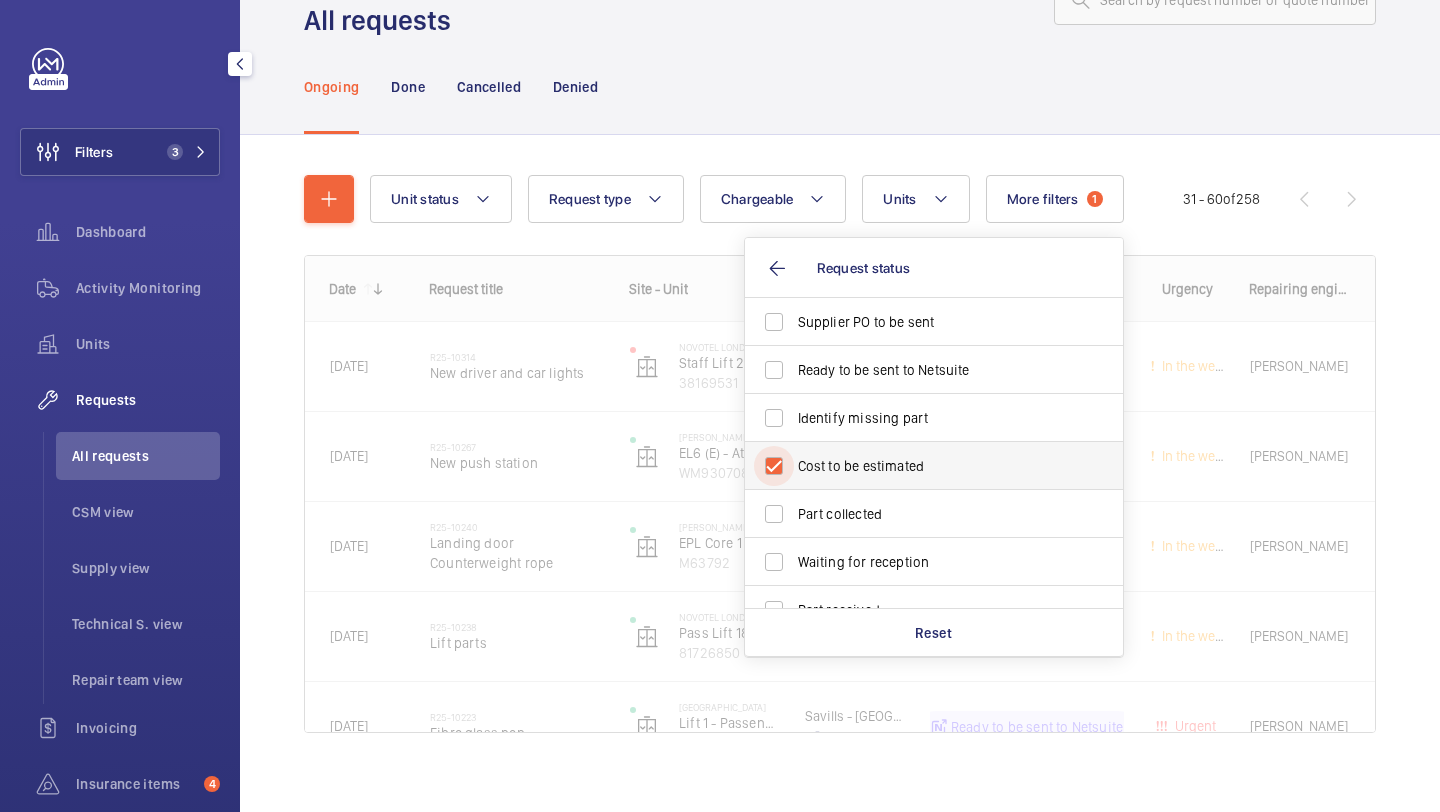 checkbox on "true" 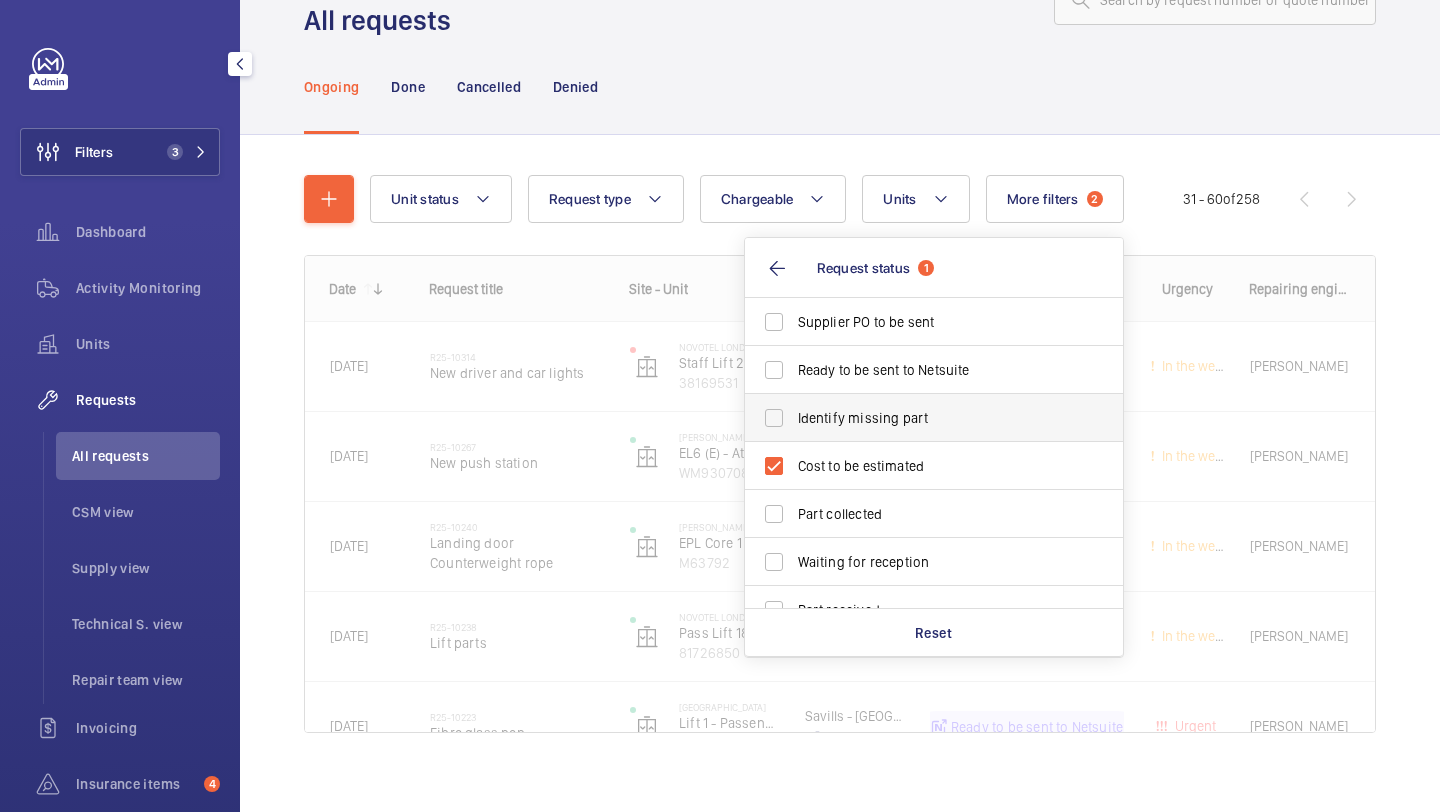 click on "Identify missing part" at bounding box center [919, 418] 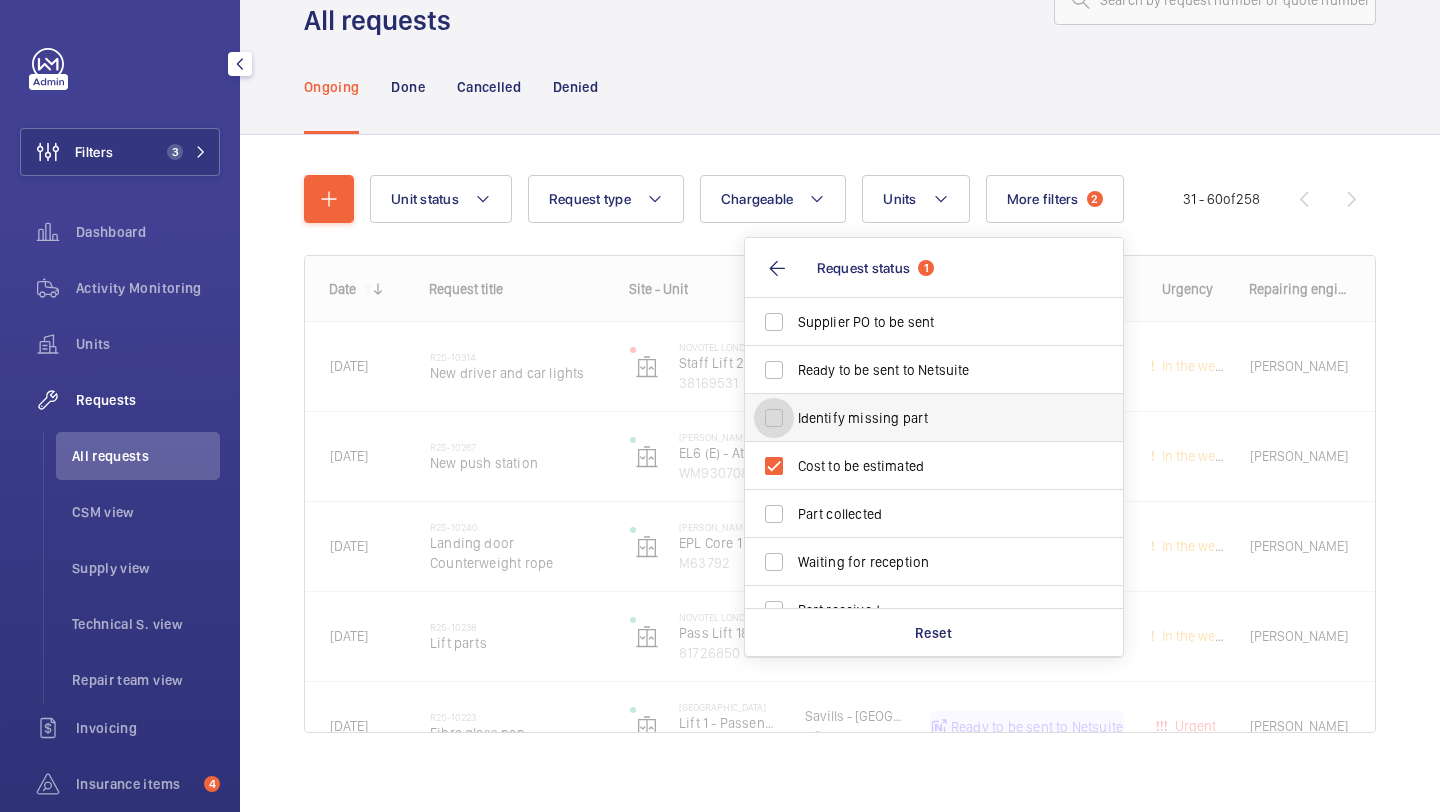 click on "Identify missing part" at bounding box center [774, 418] 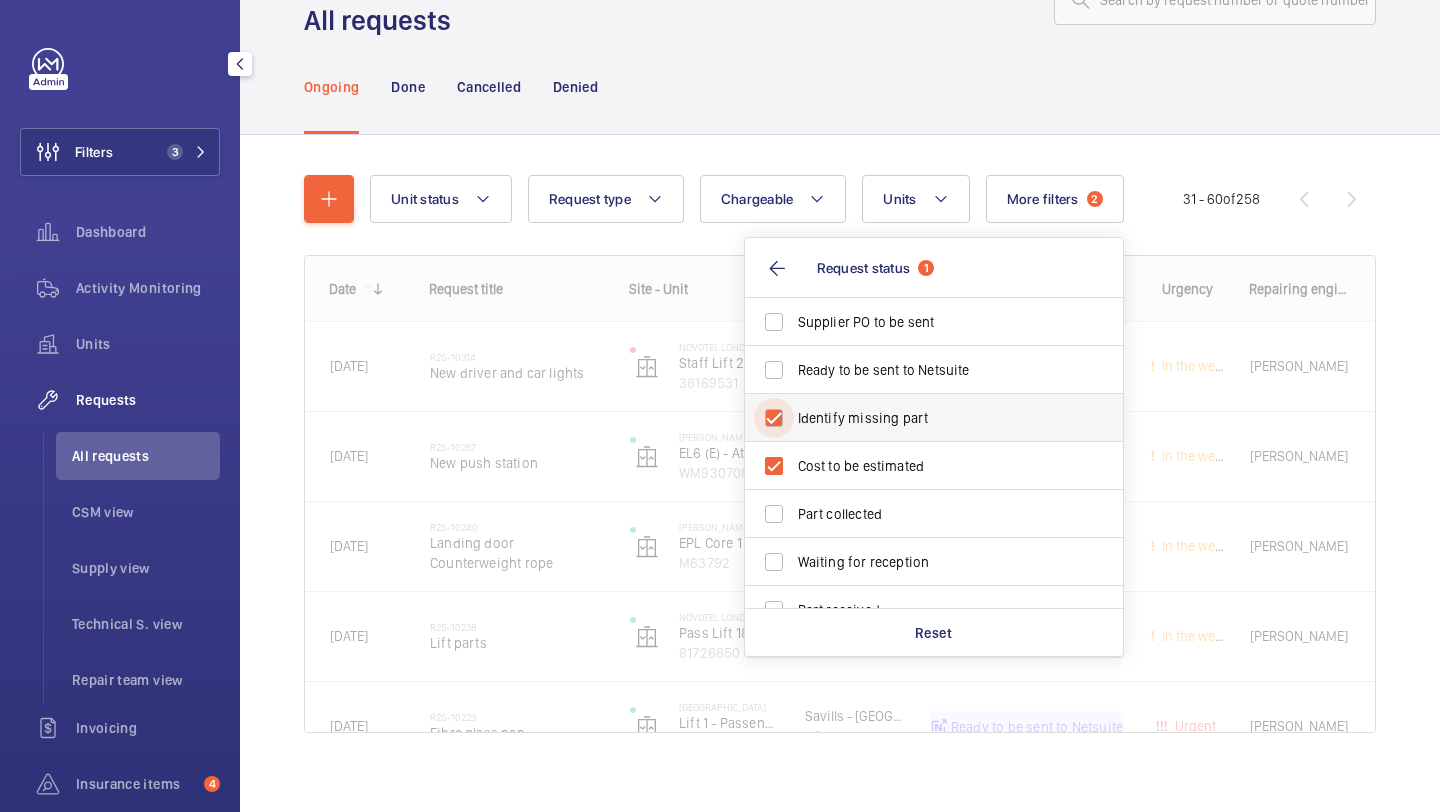 checkbox on "true" 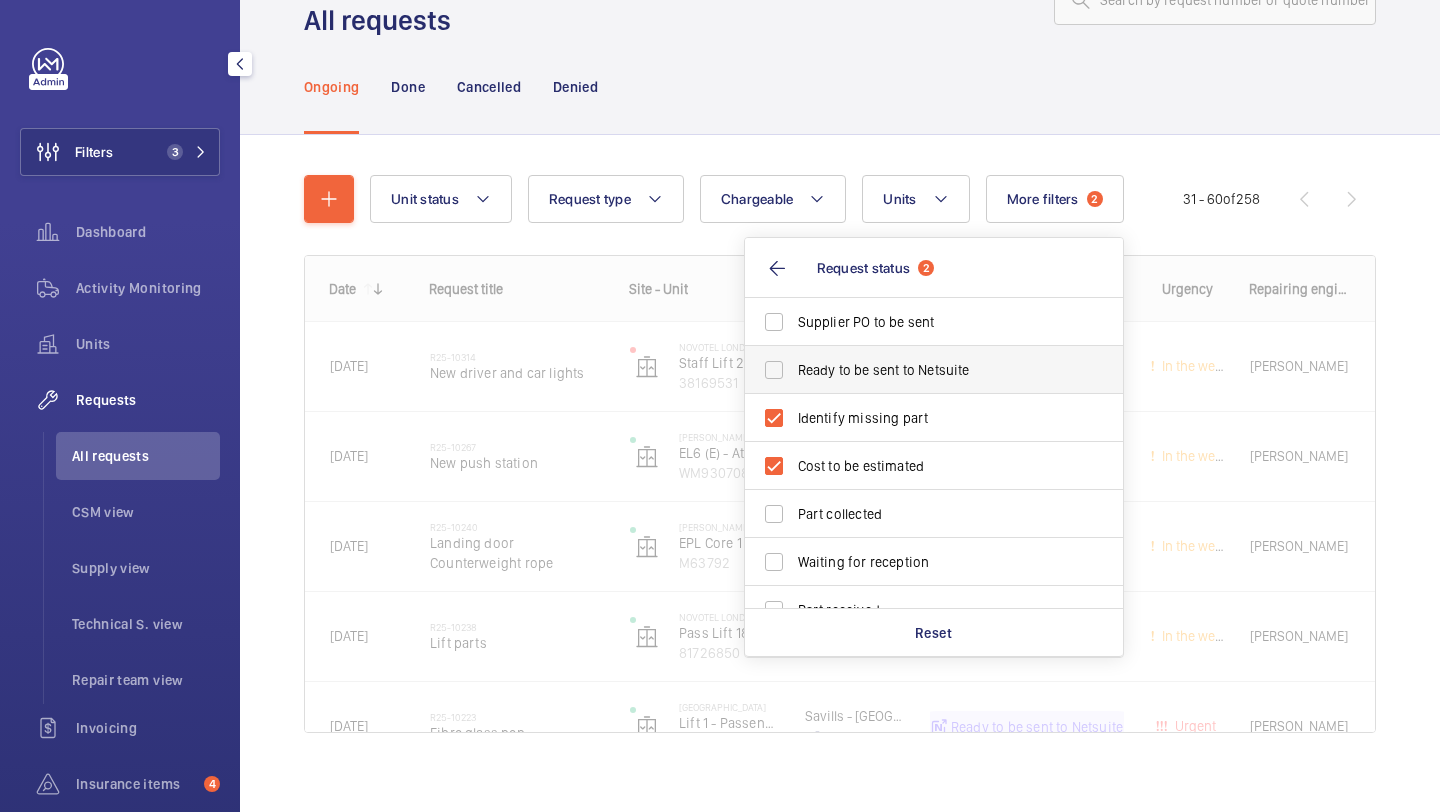 click on "Ready to be sent to Netsuite" at bounding box center (935, 370) 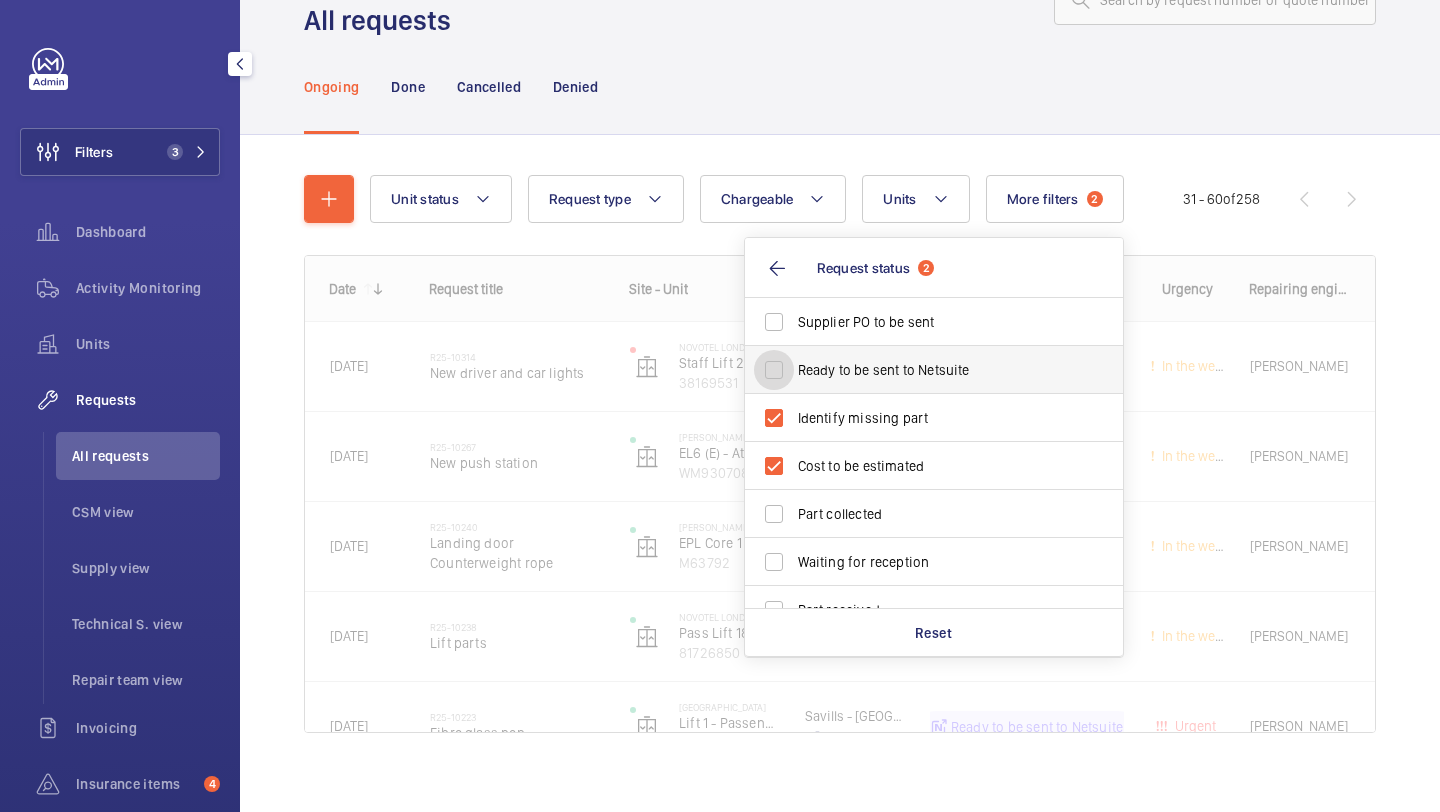 click on "Ready to be sent to Netsuite" at bounding box center (774, 370) 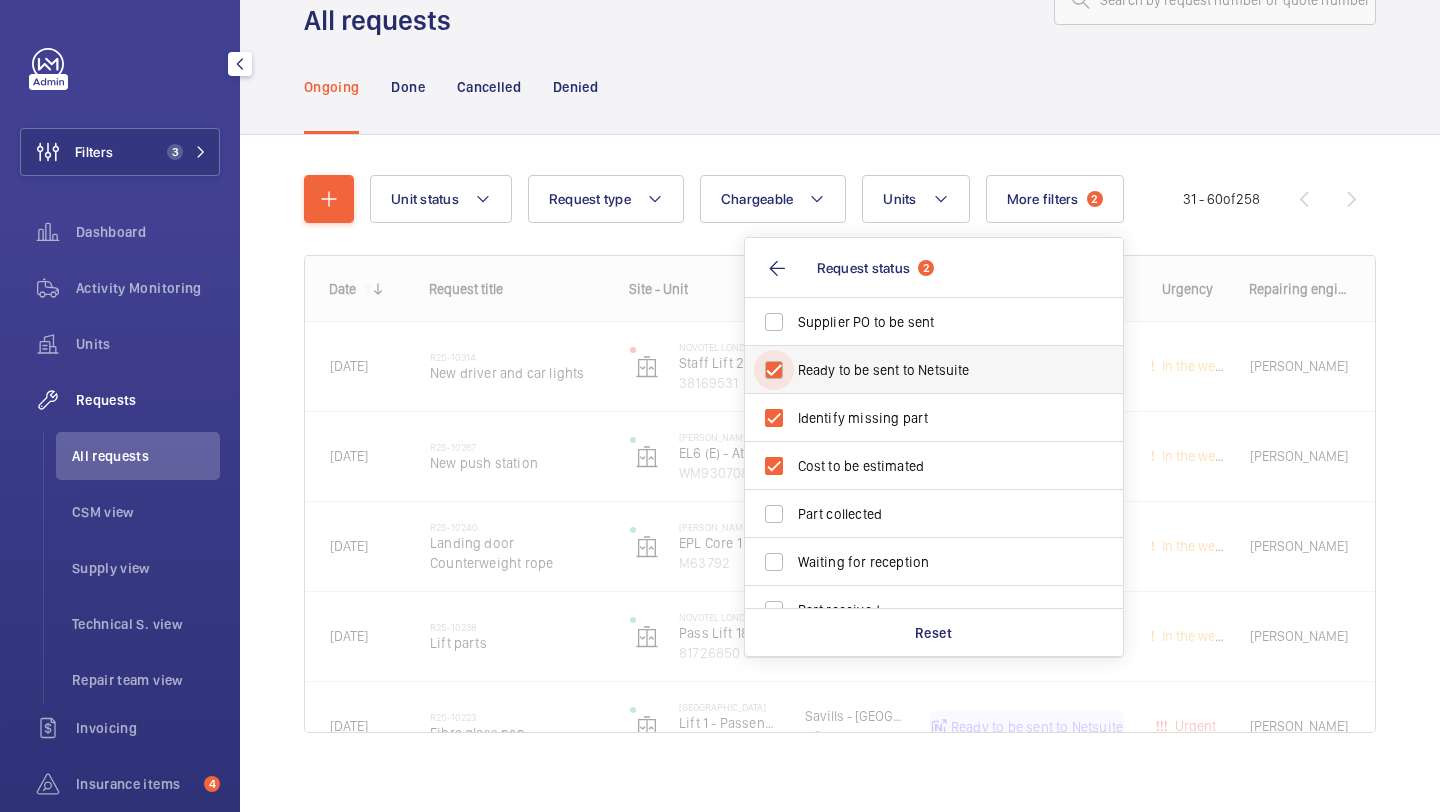 checkbox on "true" 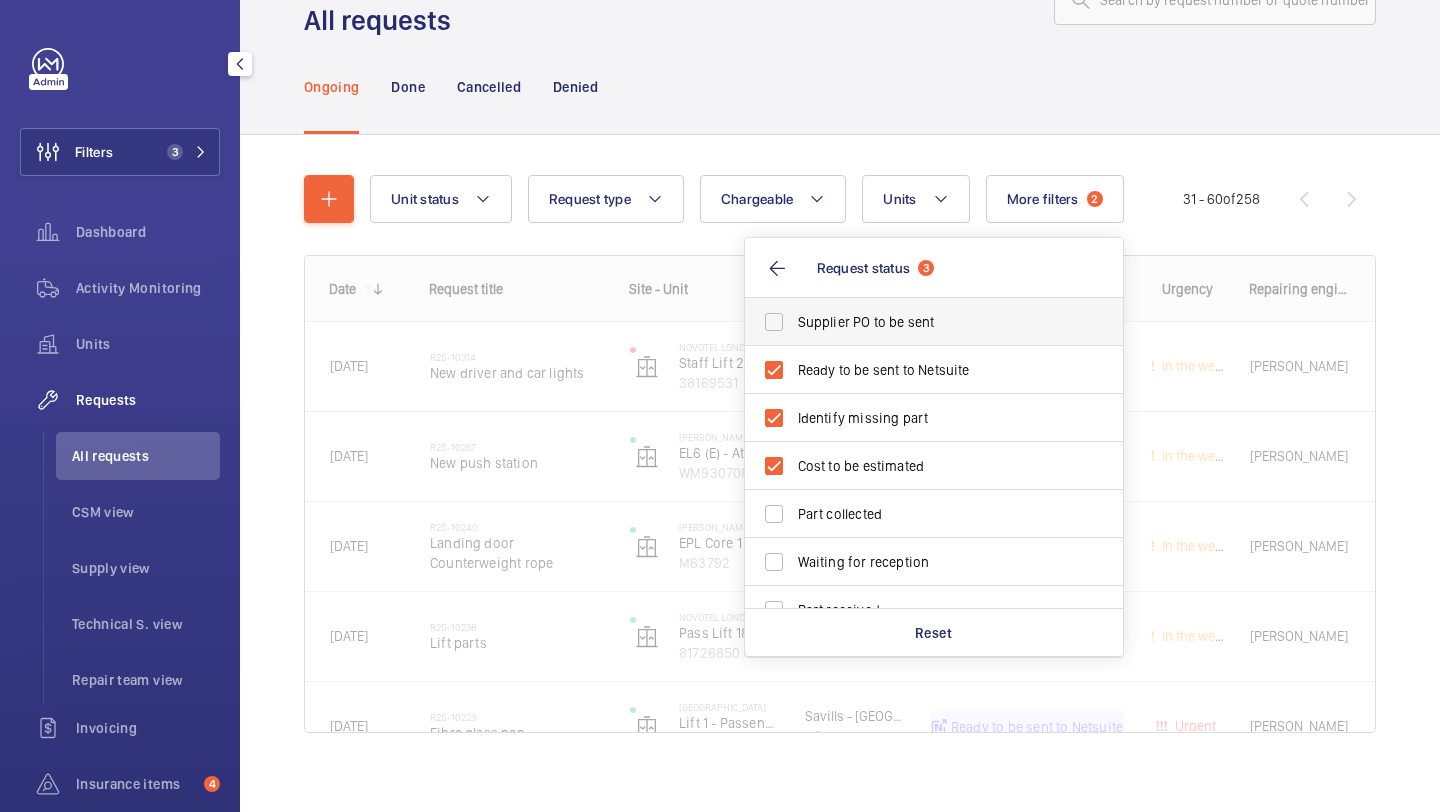 click on "Supplier PO to be sent" at bounding box center (935, 322) 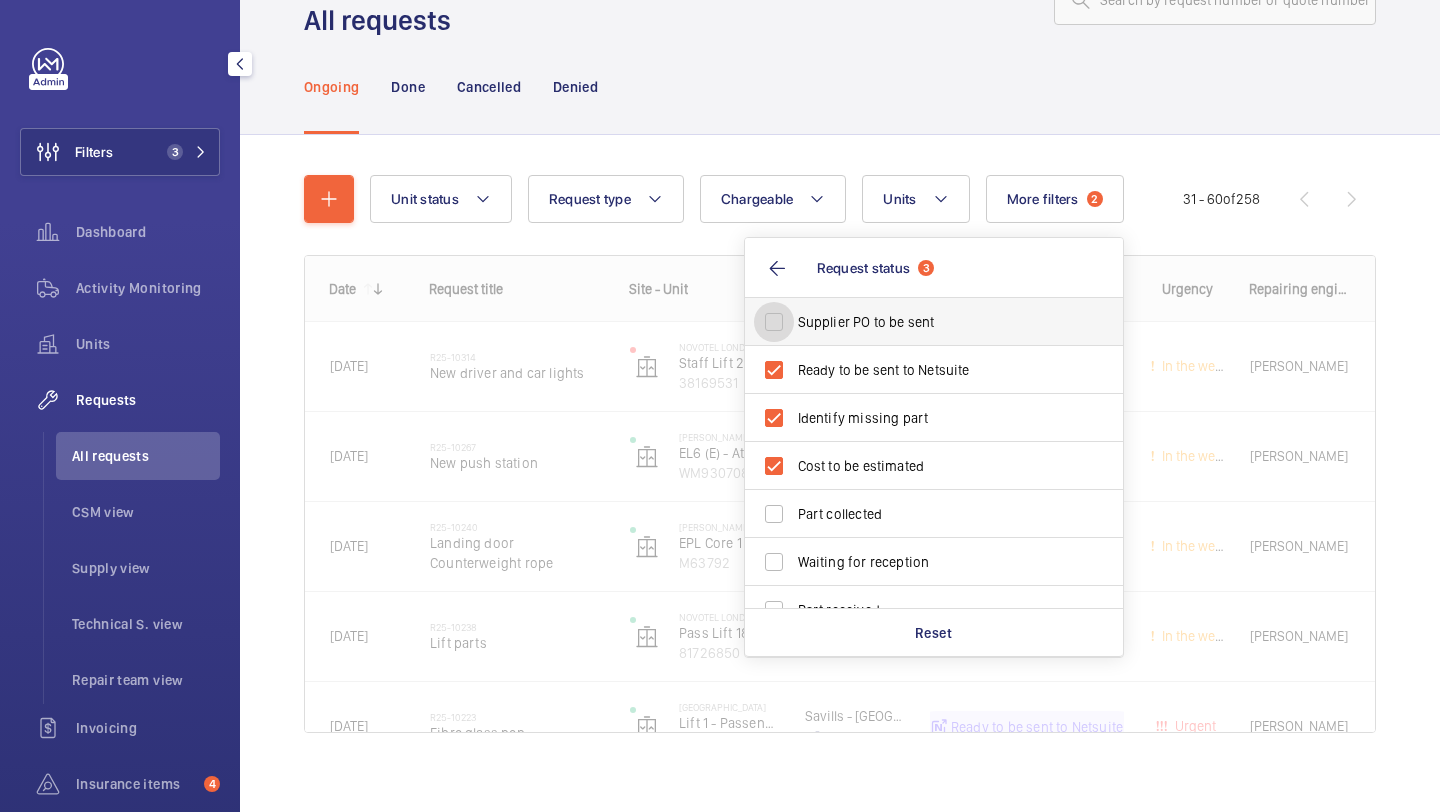 click on "Supplier PO to be sent" at bounding box center [774, 322] 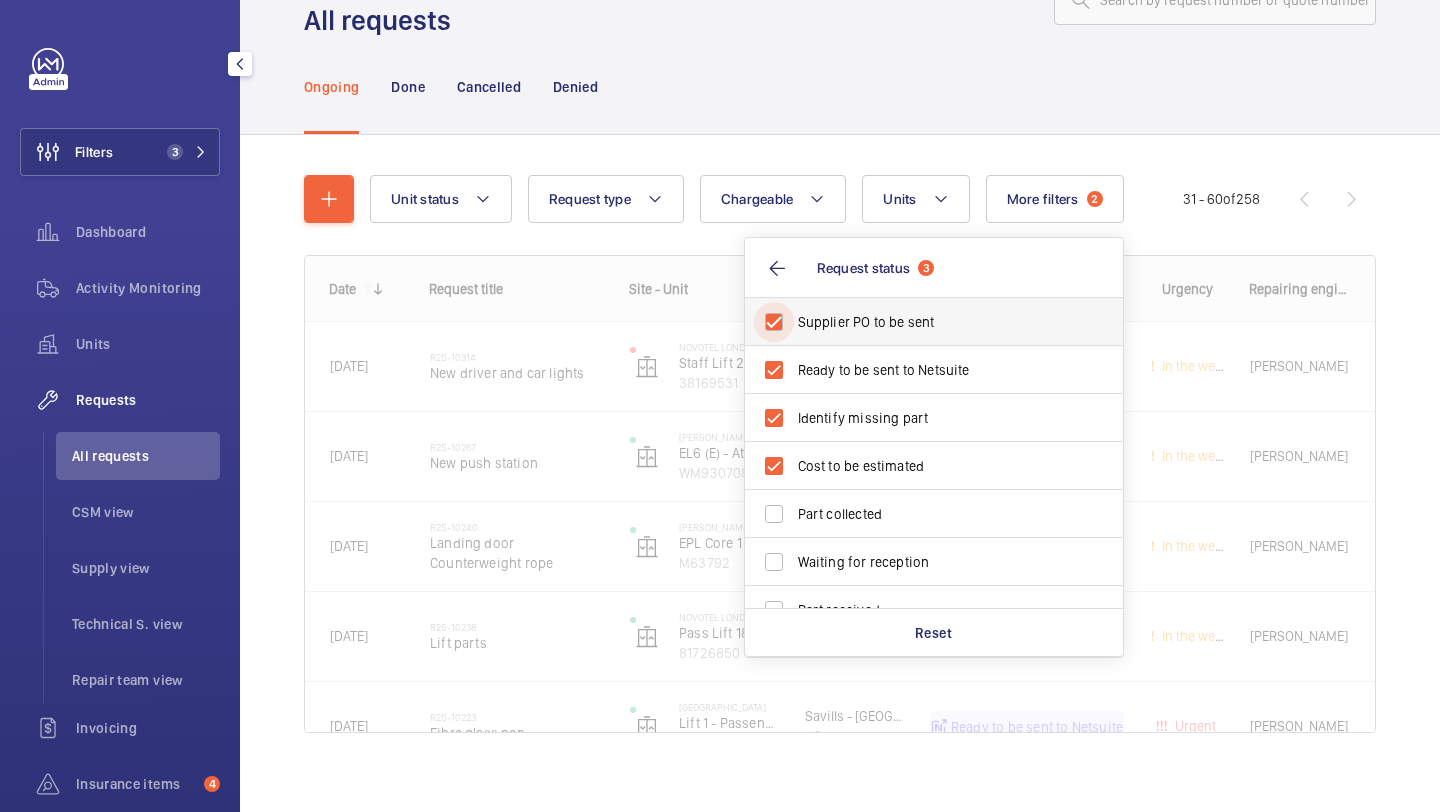 checkbox on "true" 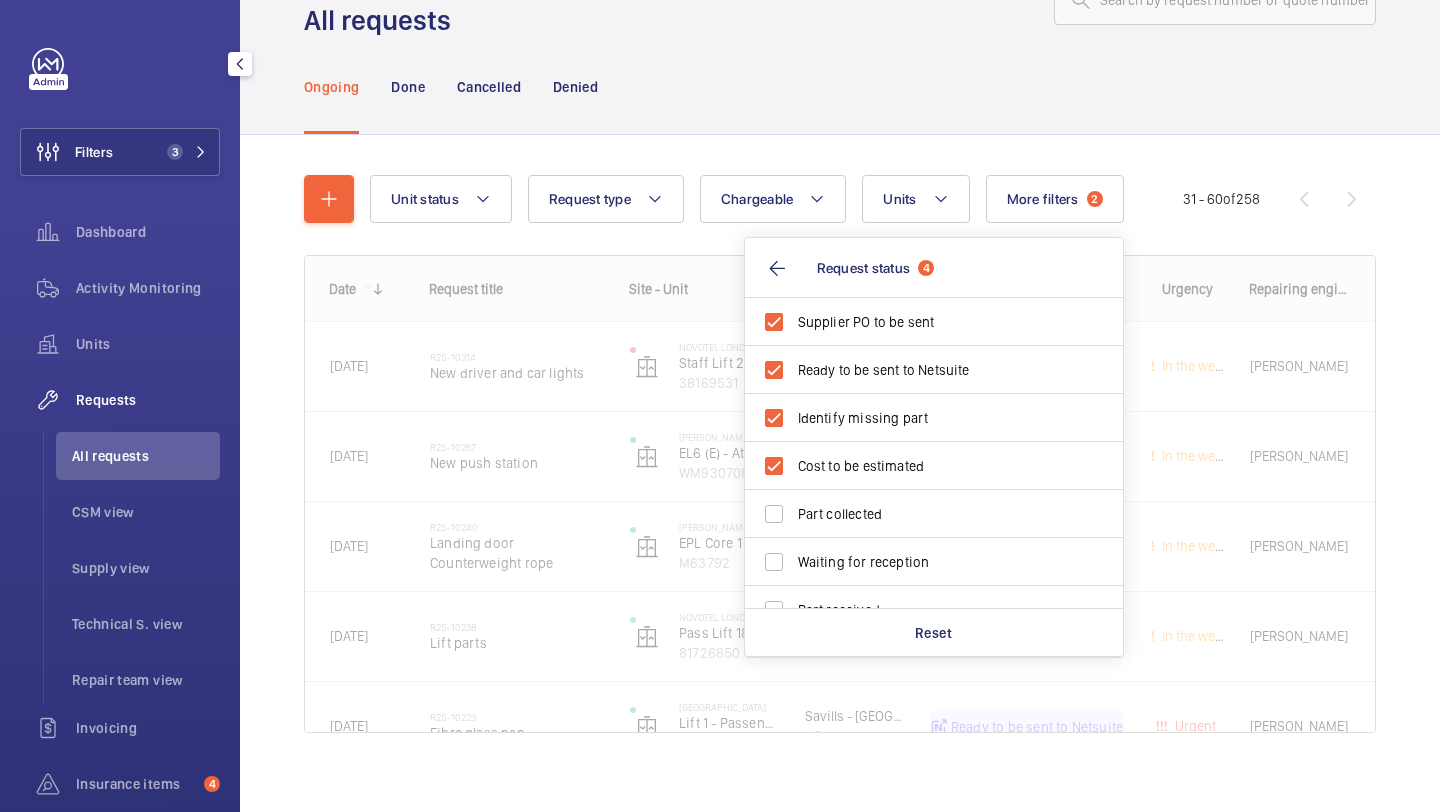 click on "Unit status Request type  Chargeable Units More filters  2  Request status  4 Supplier PO to be sent Ready to be sent to Netsuite Identify missing part Cost to be estimated Part collected Waiting for reception Part received Quote to be sent Quote sent Verify client PO Visit to be done Visit to be verified Reset Urgency  2 Repairing engineer Engineer Device type 31 - 60  of  258
Date
Request title" 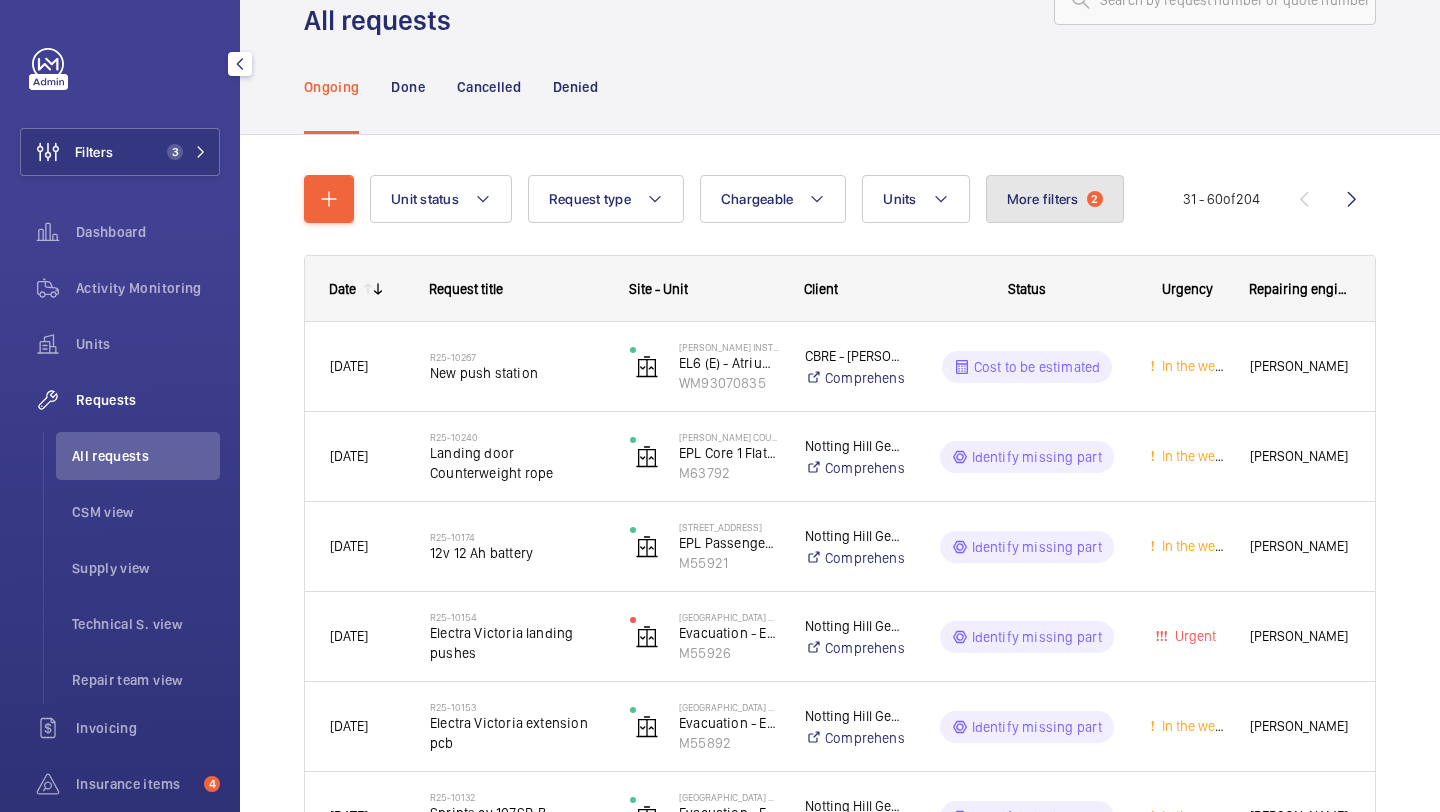 click on "More filters  2" 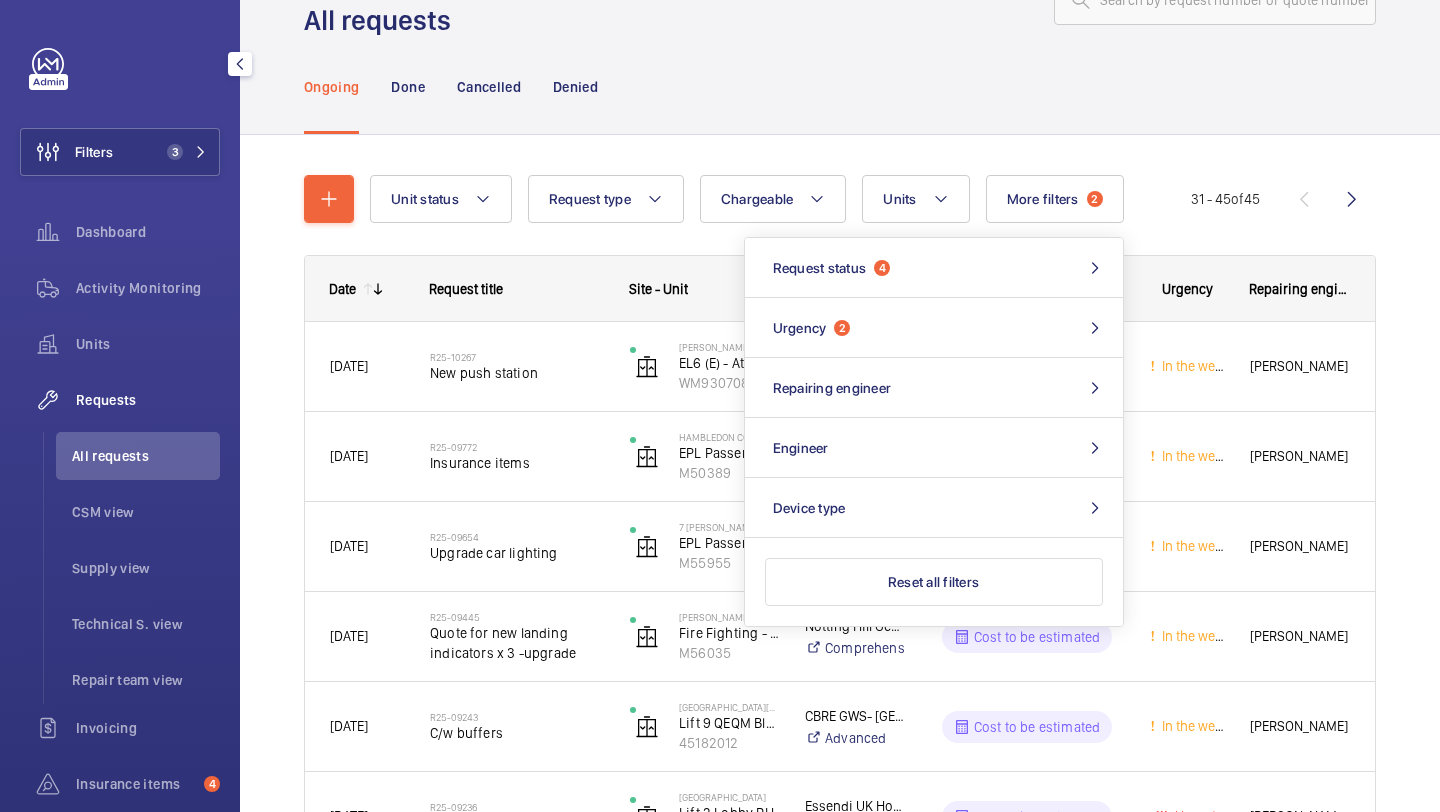 click on "Unit status Request type  Chargeable Units More filters  2  Request status  4 Urgency  2 Repairing engineer Engineer Device type Reset all filters 31 - 45  of  45
Date
Request title
Site - Unit" 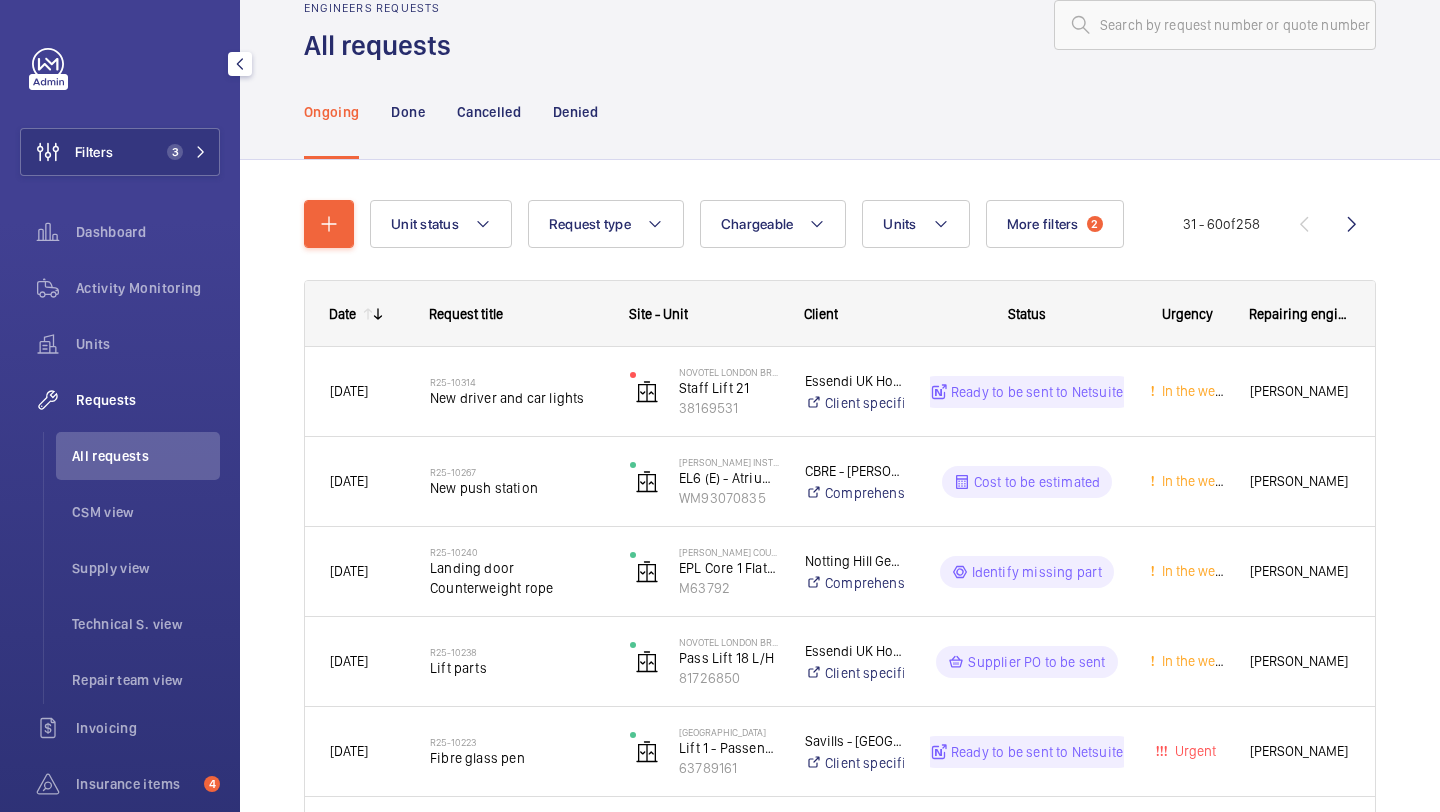 scroll, scrollTop: 1, scrollLeft: 0, axis: vertical 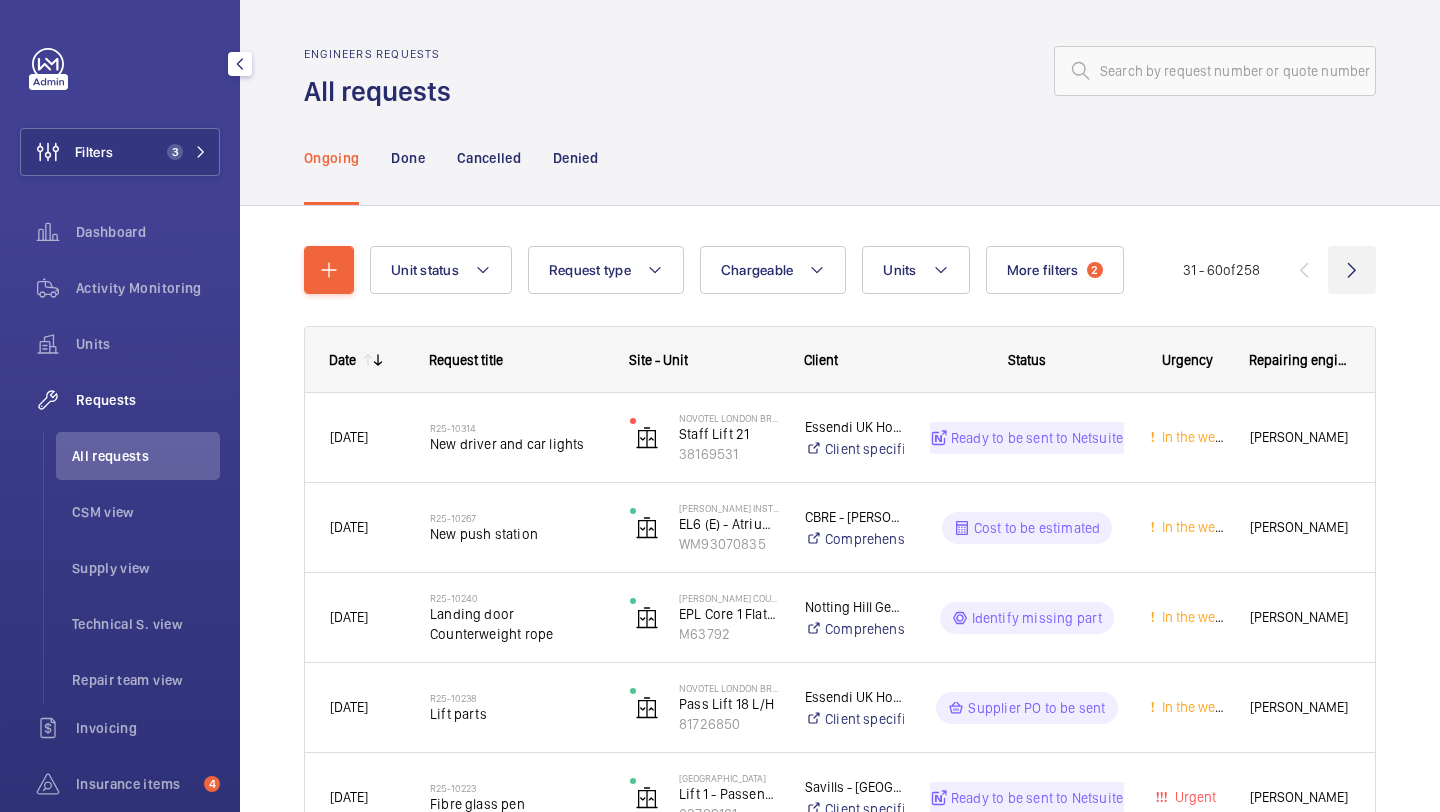 click 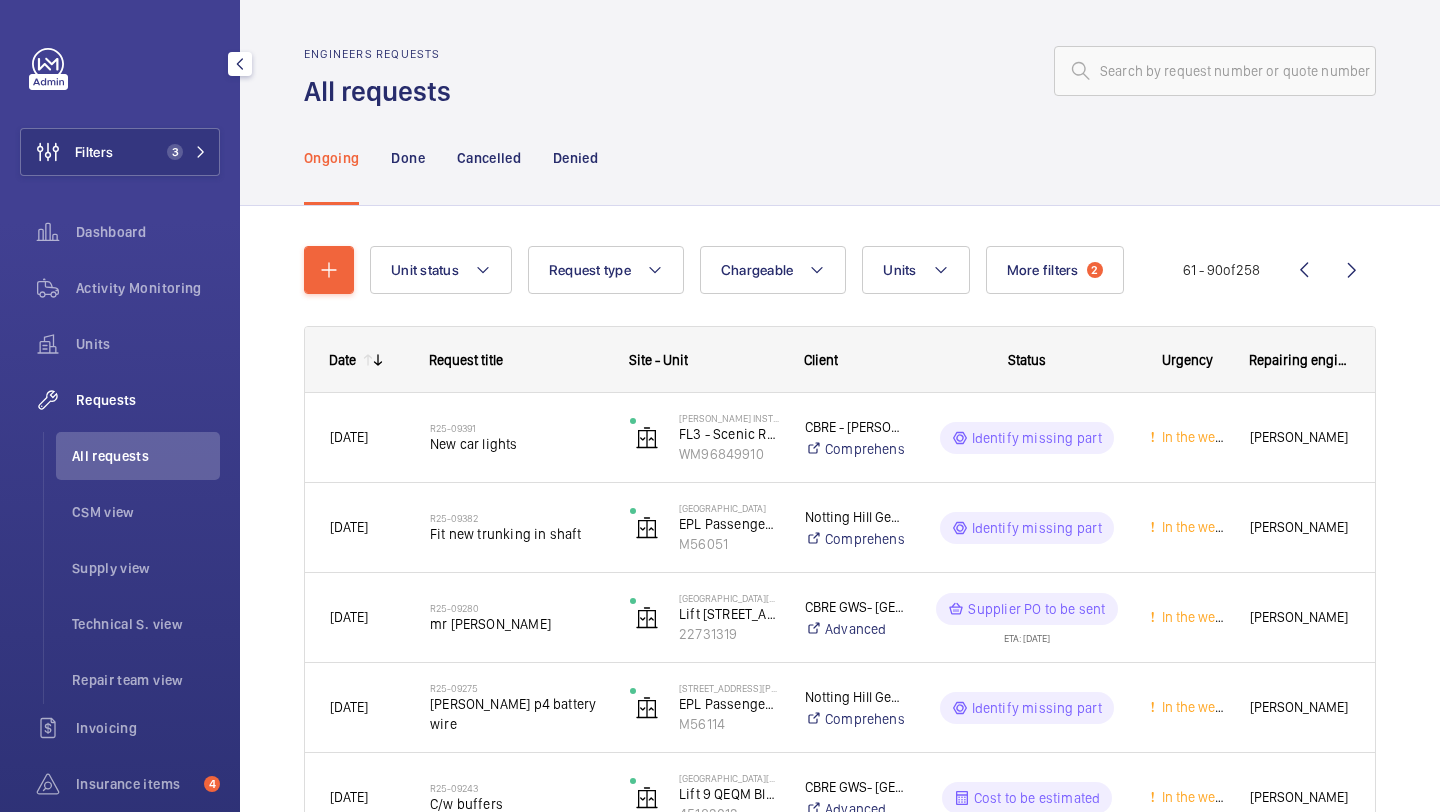 click 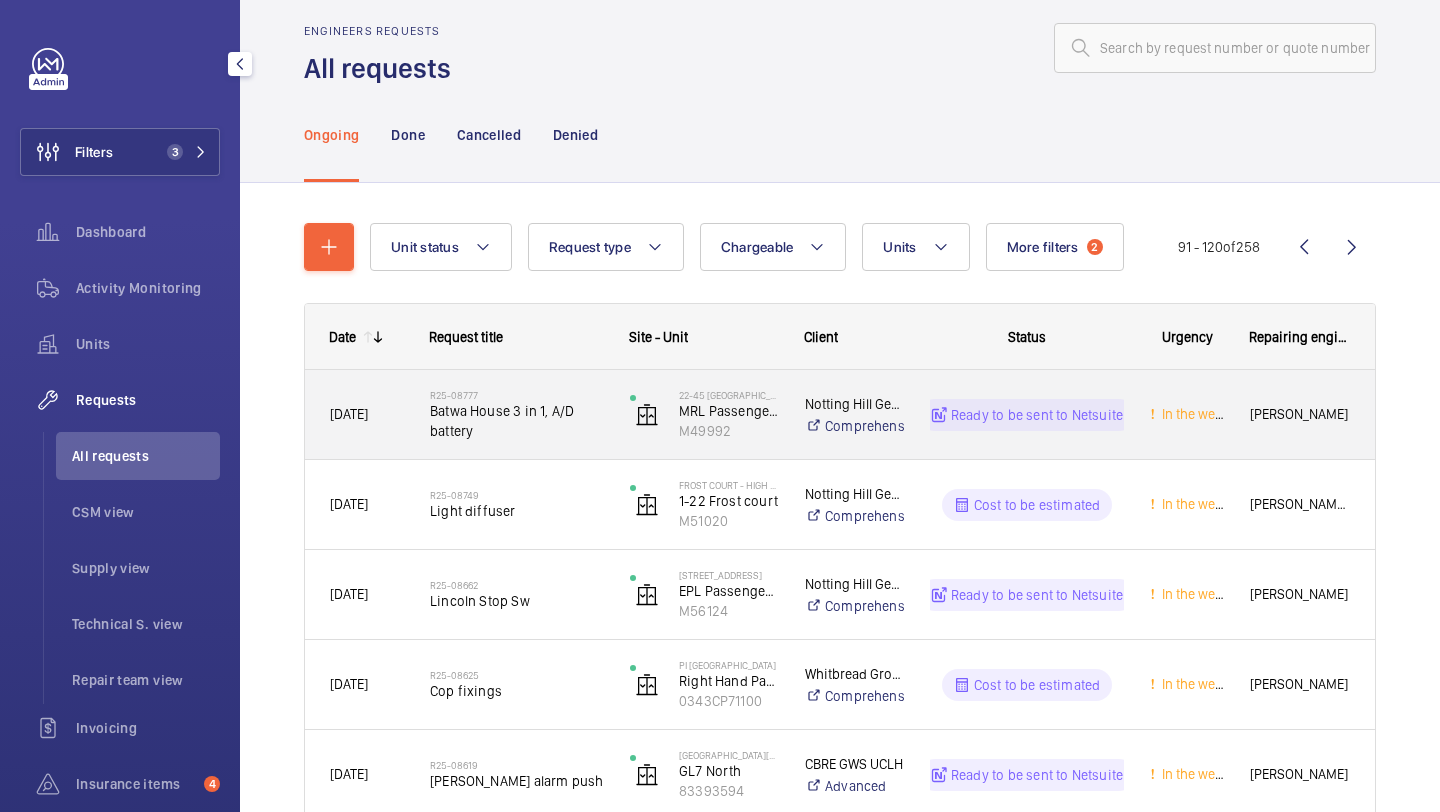 scroll, scrollTop: 26, scrollLeft: 0, axis: vertical 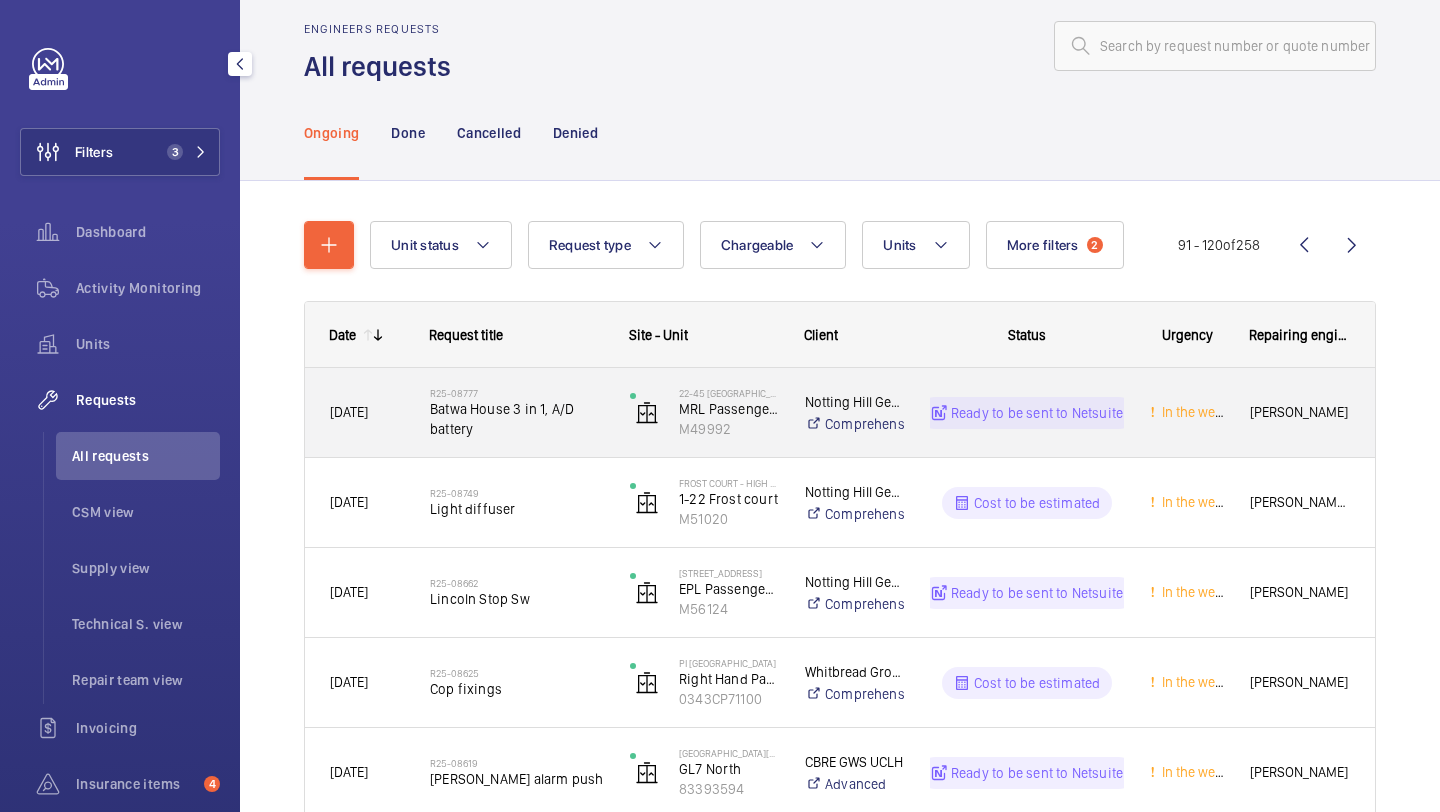 click on "Batwa House 3 in 1, A/D battery" 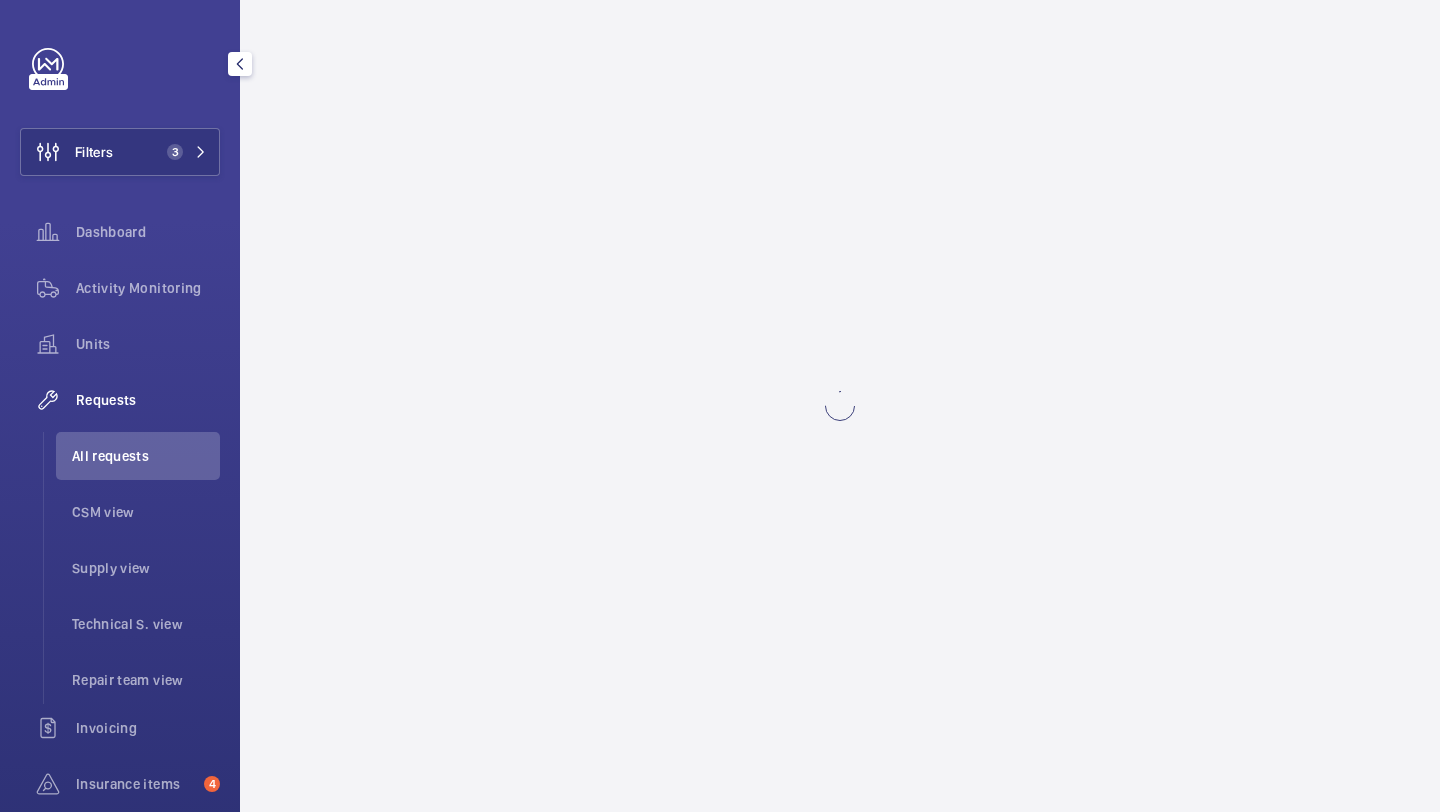 scroll, scrollTop: 0, scrollLeft: 0, axis: both 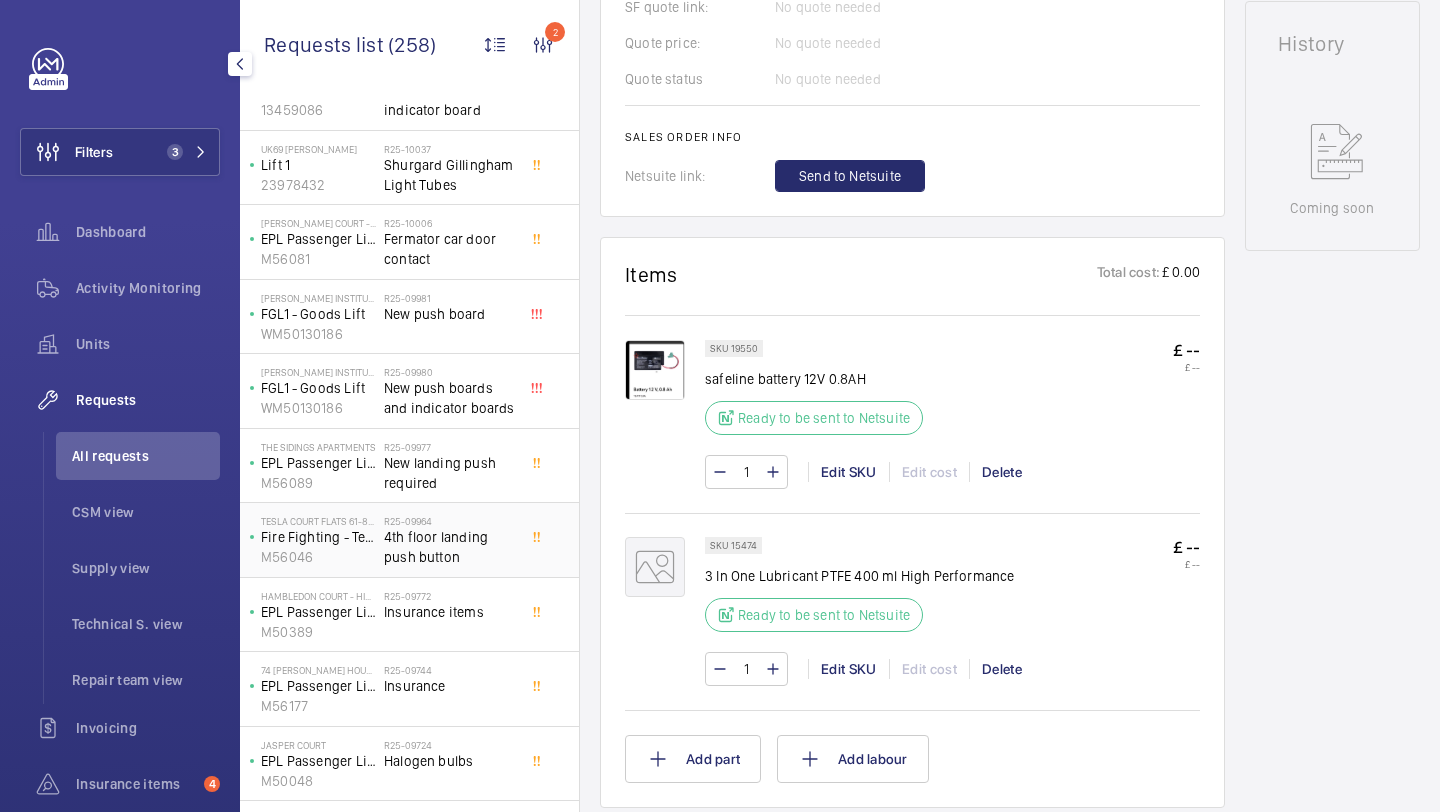 click on "R25-09964" 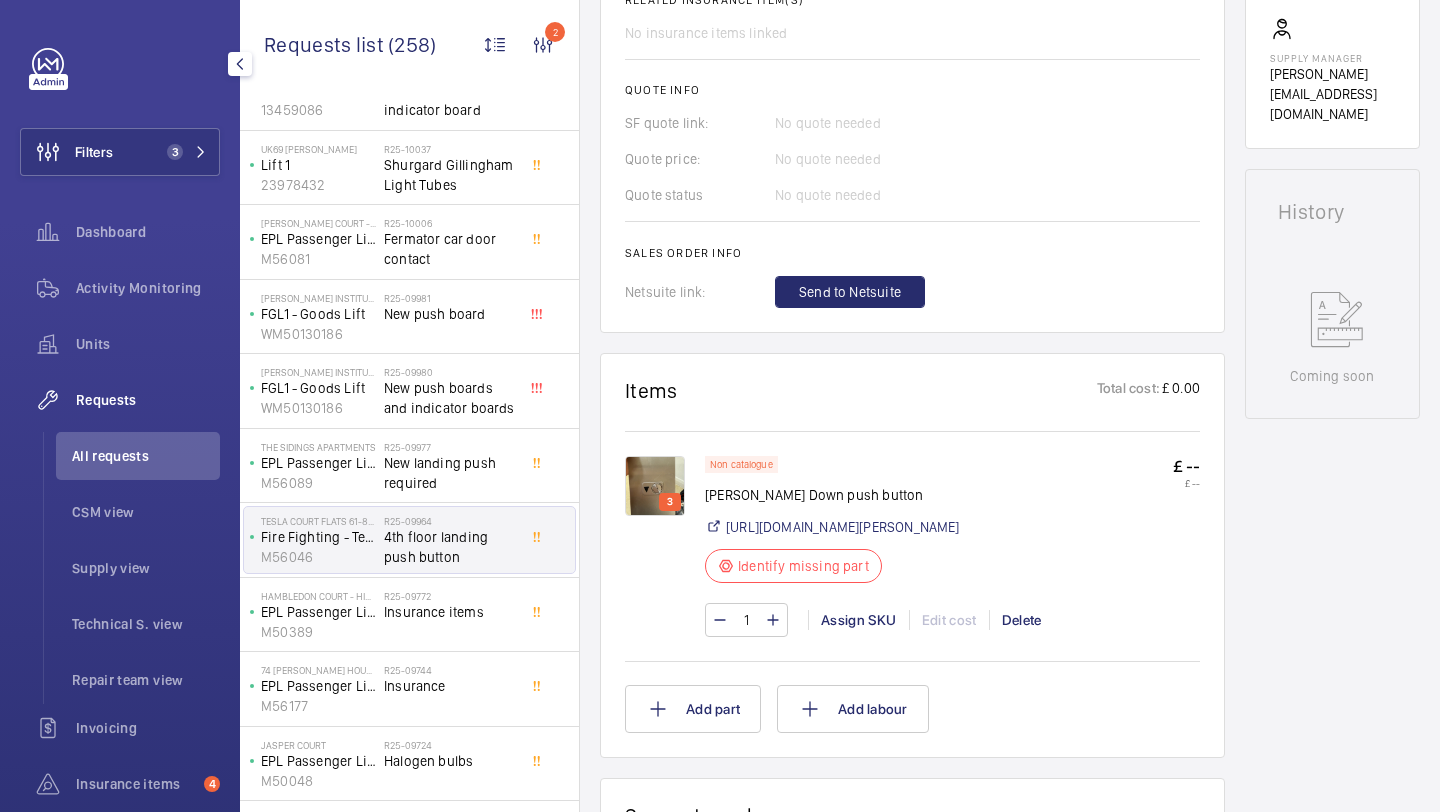scroll, scrollTop: 865, scrollLeft: 0, axis: vertical 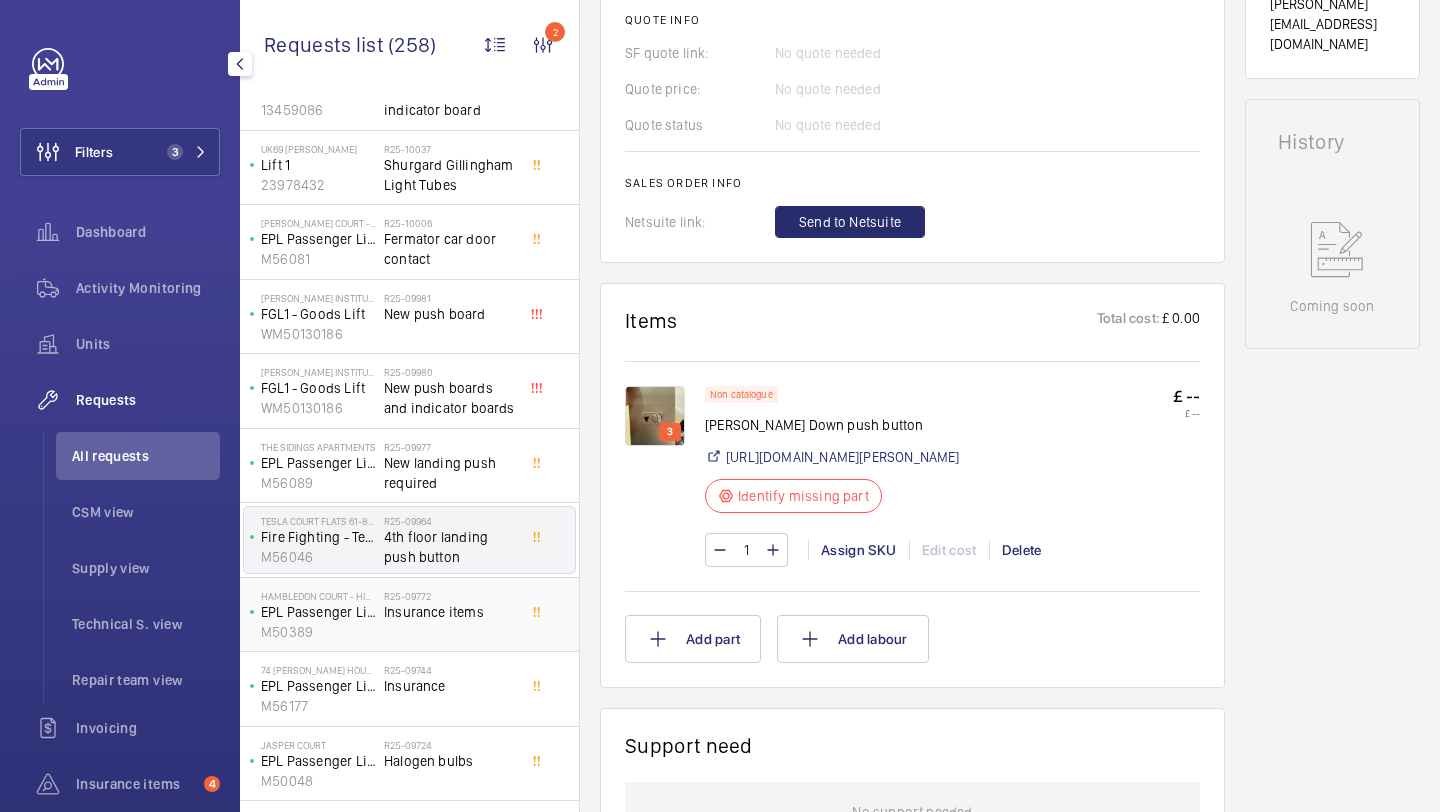 click on "R25-09772" 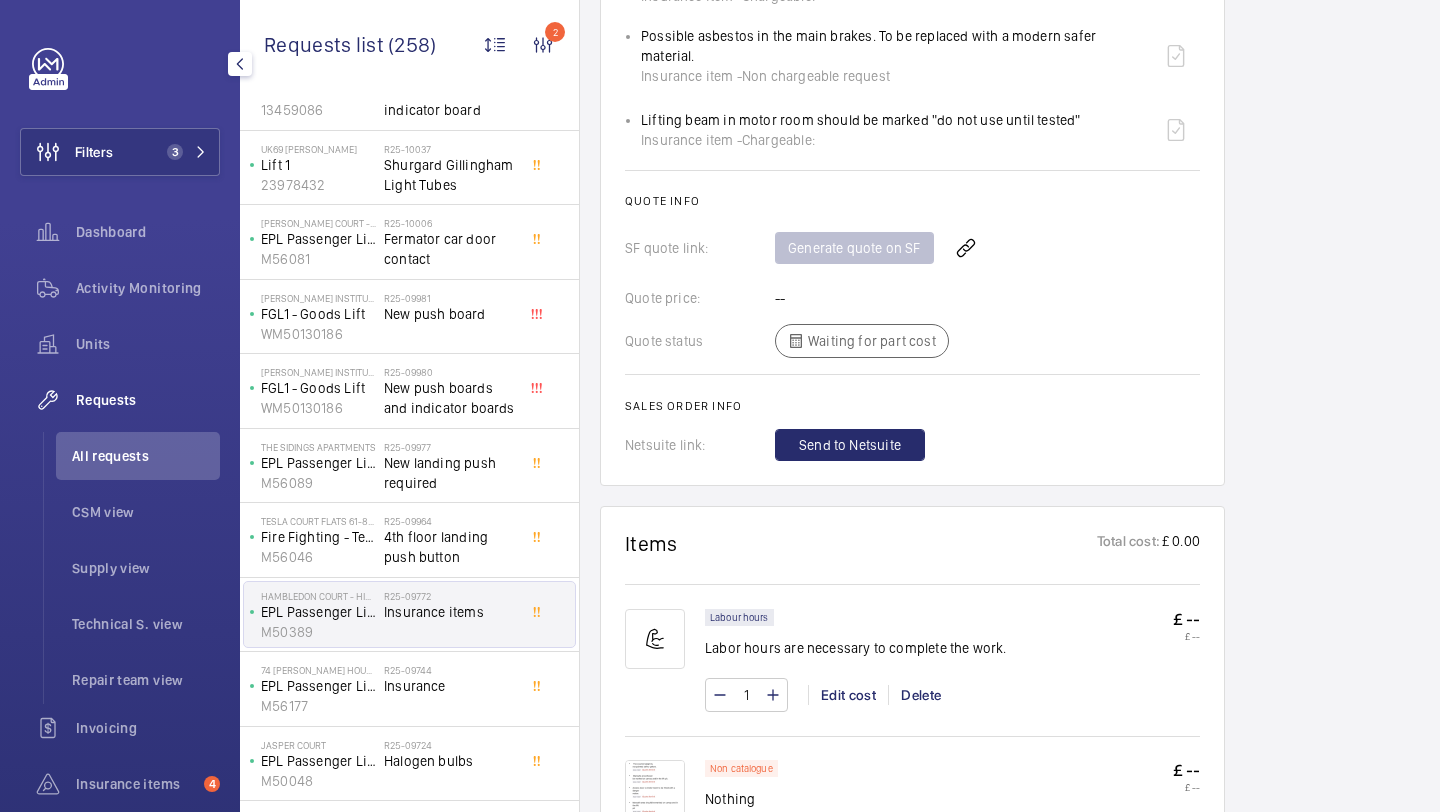 scroll, scrollTop: 1698, scrollLeft: 0, axis: vertical 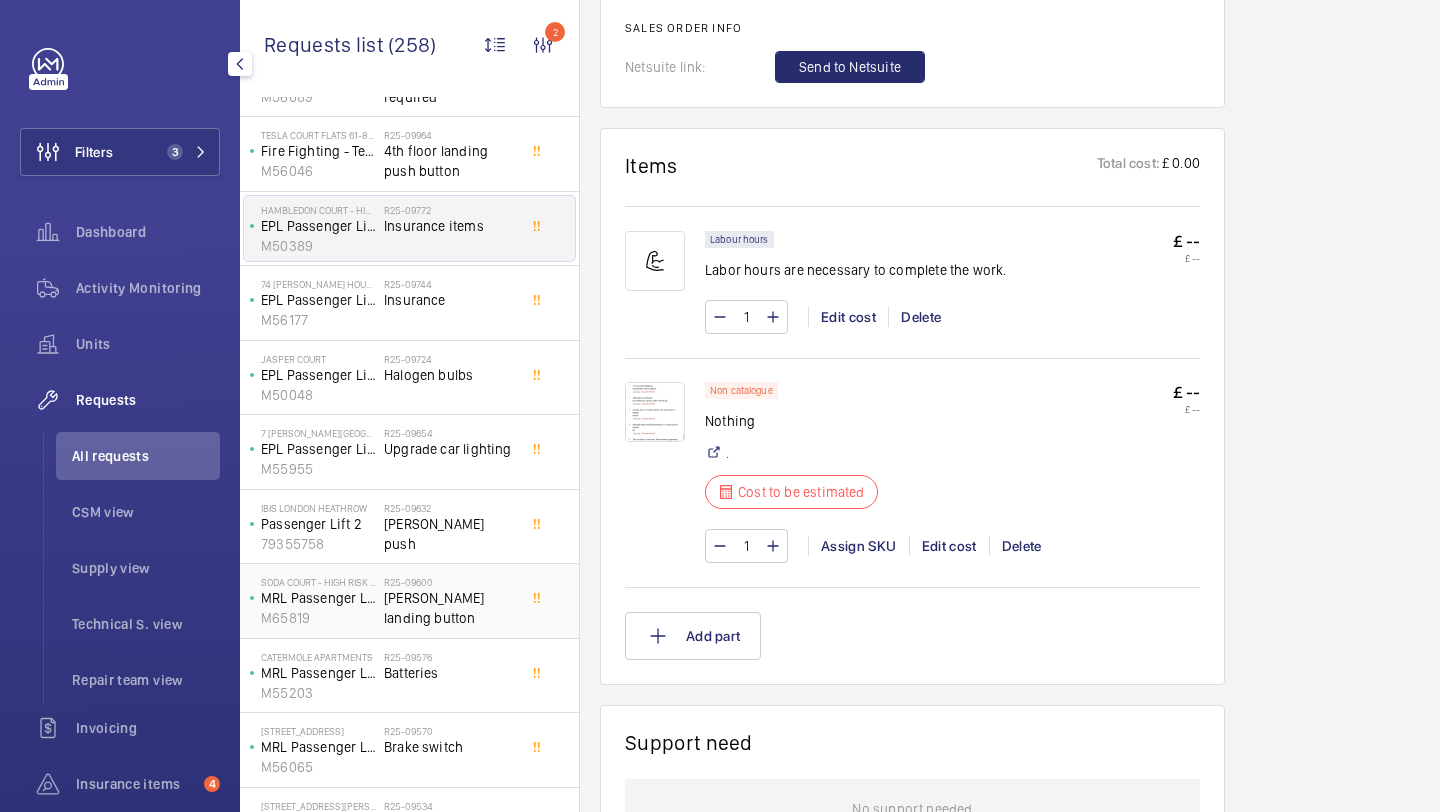 click on "[PERSON_NAME] landing button" 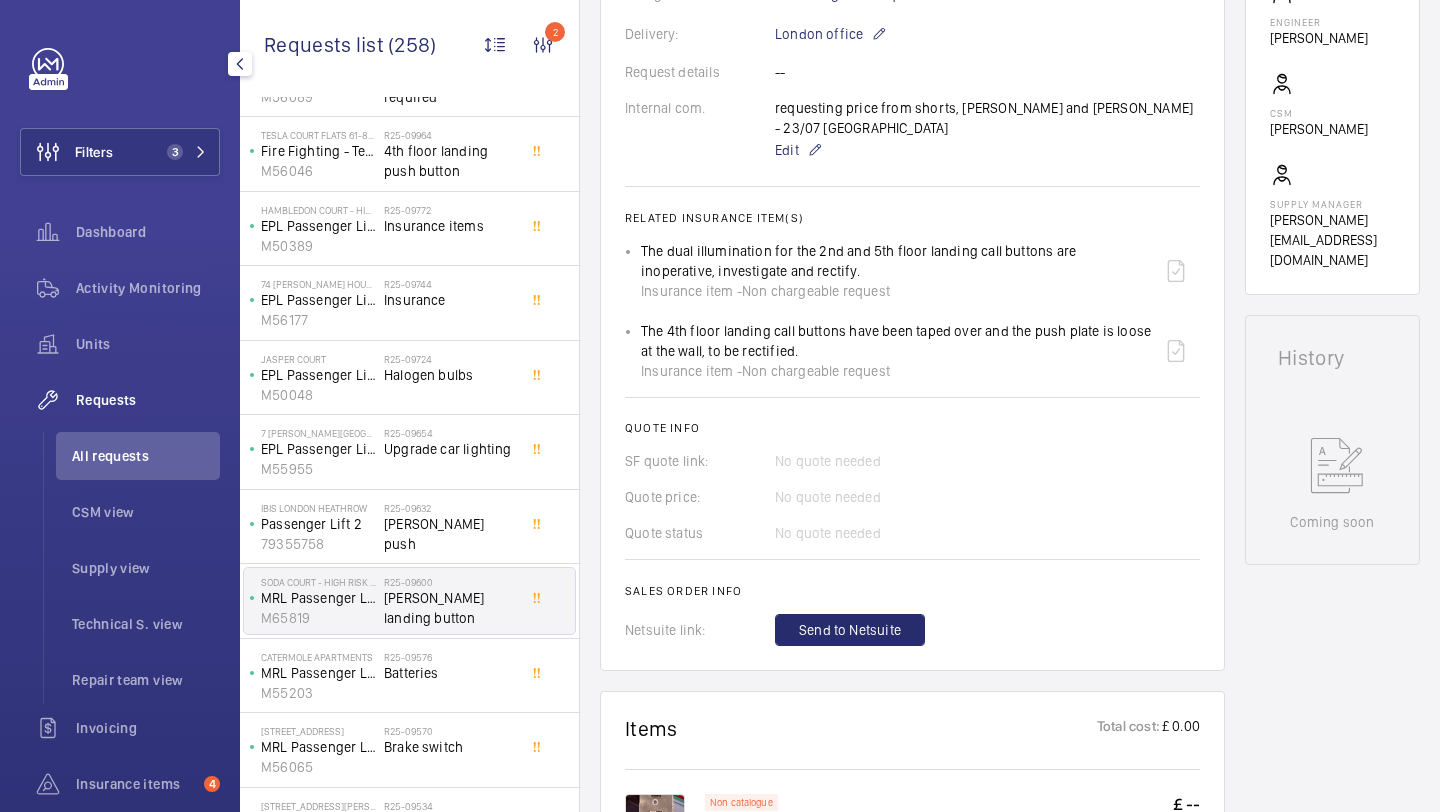 scroll, scrollTop: 798, scrollLeft: 0, axis: vertical 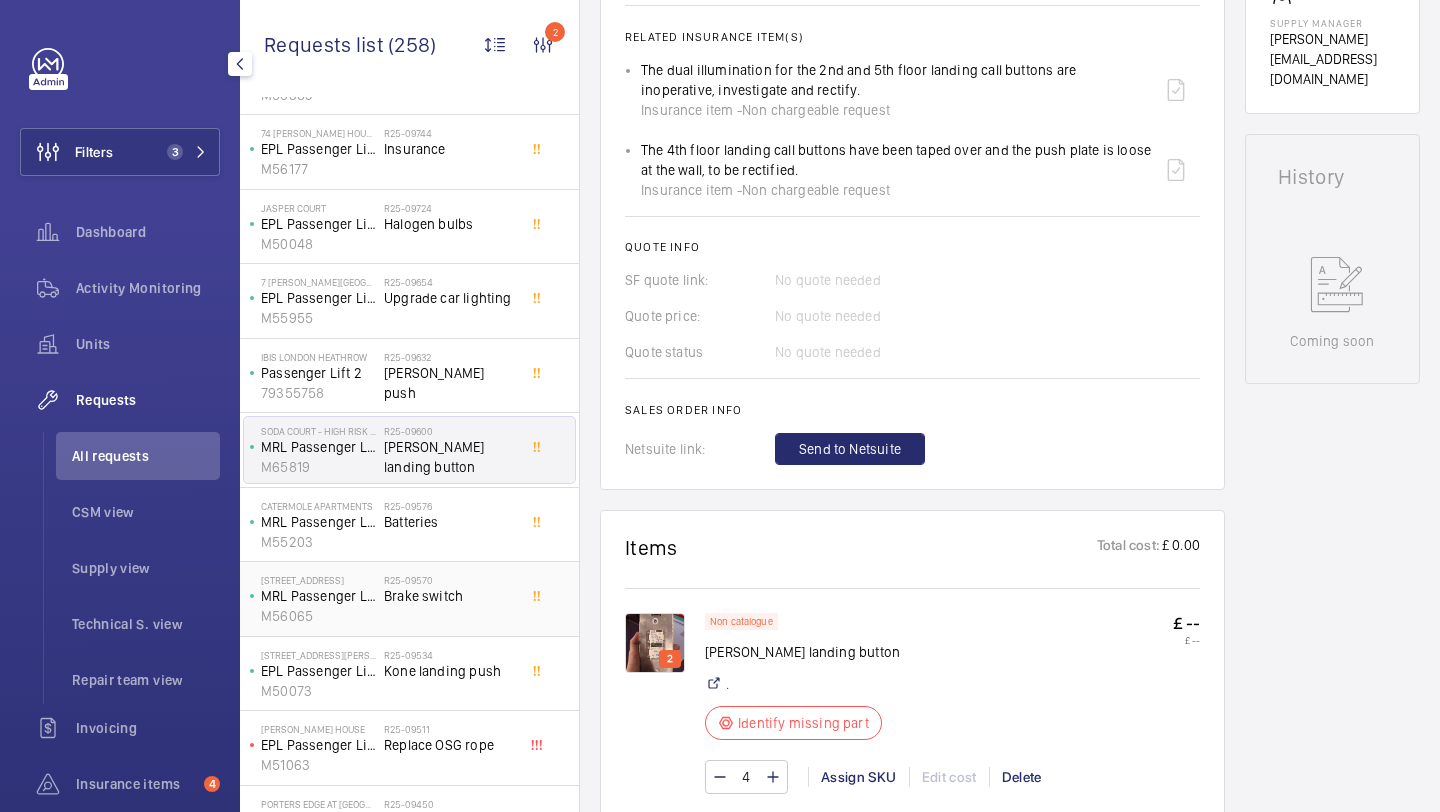 click on "R25-09511   Replace OSG rope" 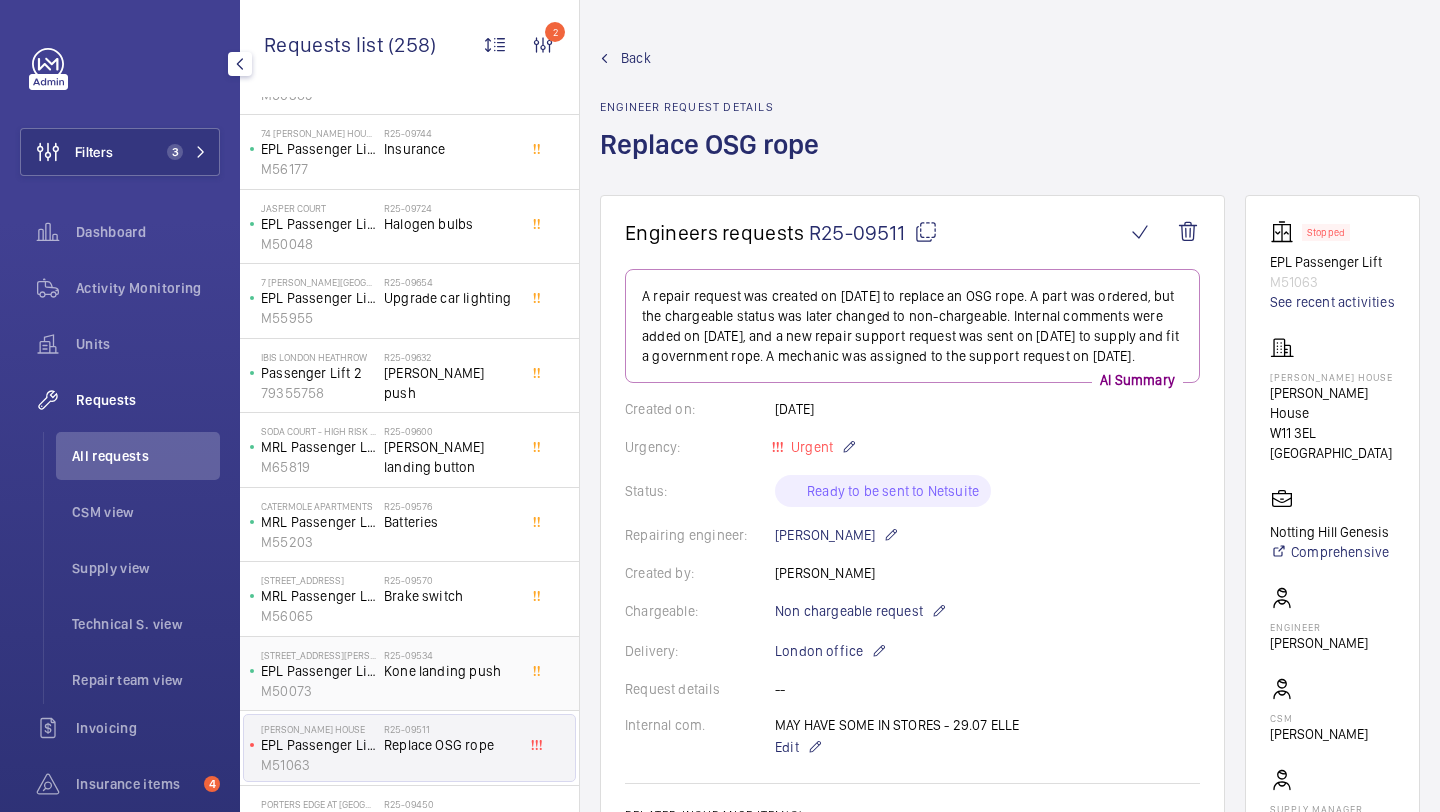 scroll, scrollTop: 1056, scrollLeft: 0, axis: vertical 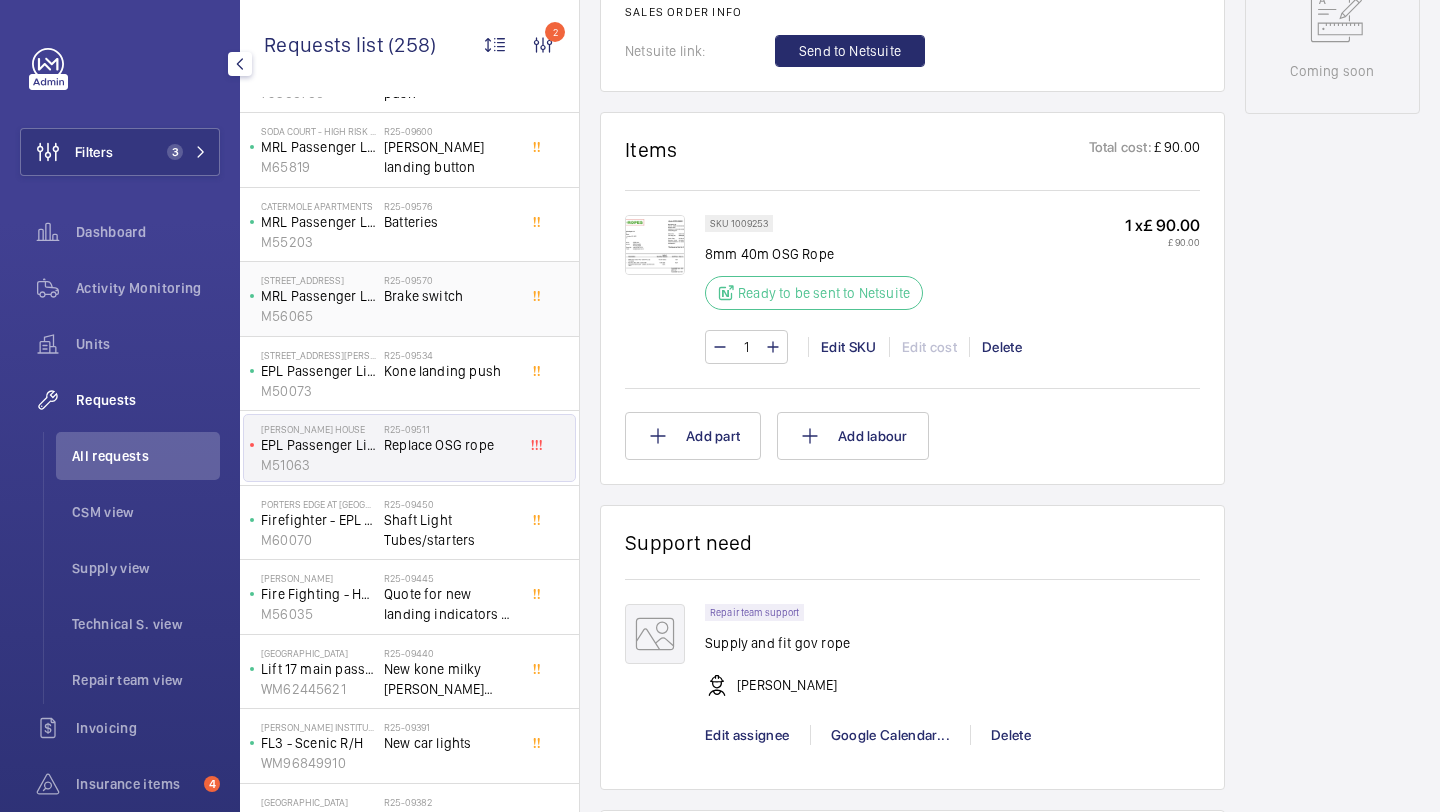 click on "Catherine Lodge   Fire Fighting - HPL Passenger Lift   M56035   R25-09445   Quote for new landing indicators x 3 -upgrade" 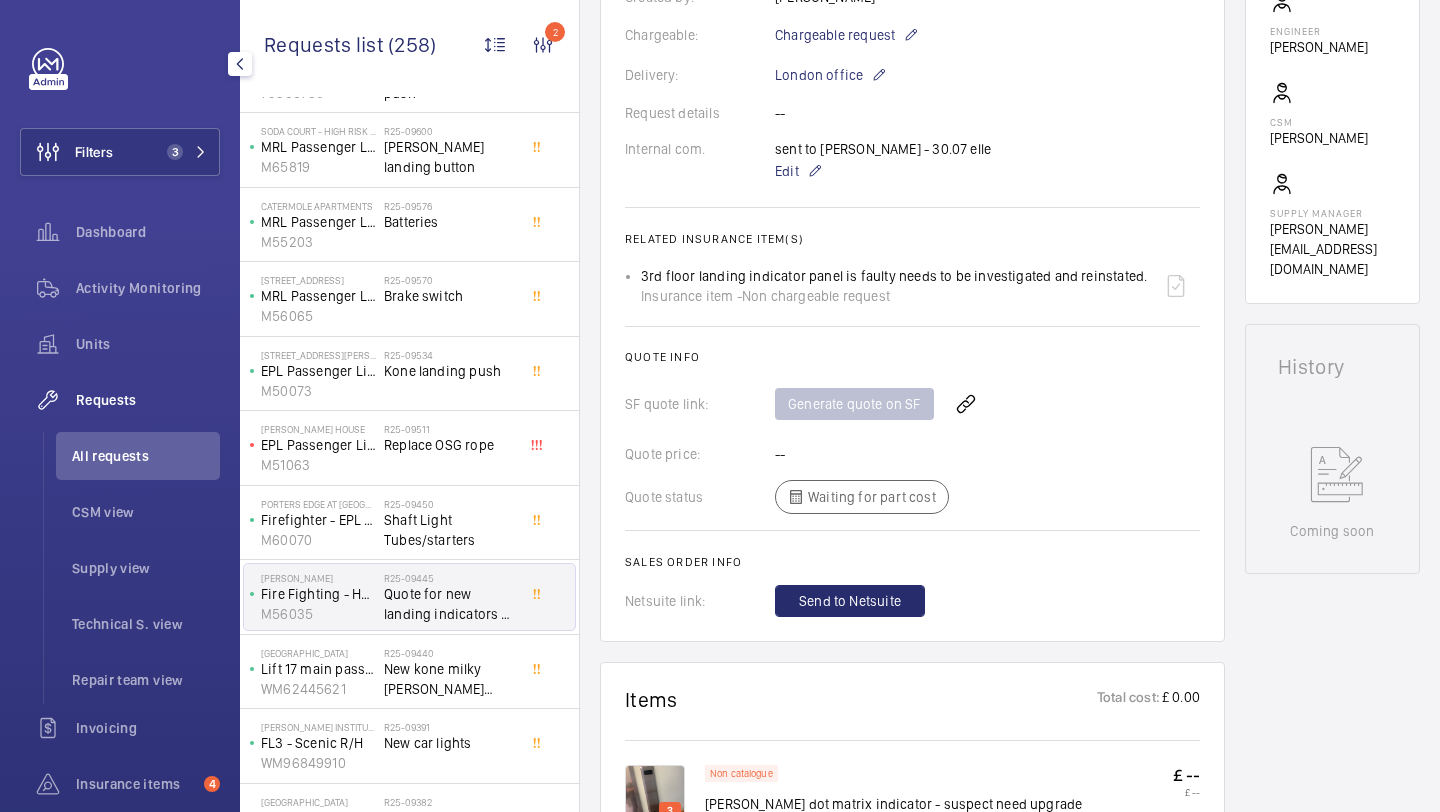 scroll, scrollTop: 767, scrollLeft: 0, axis: vertical 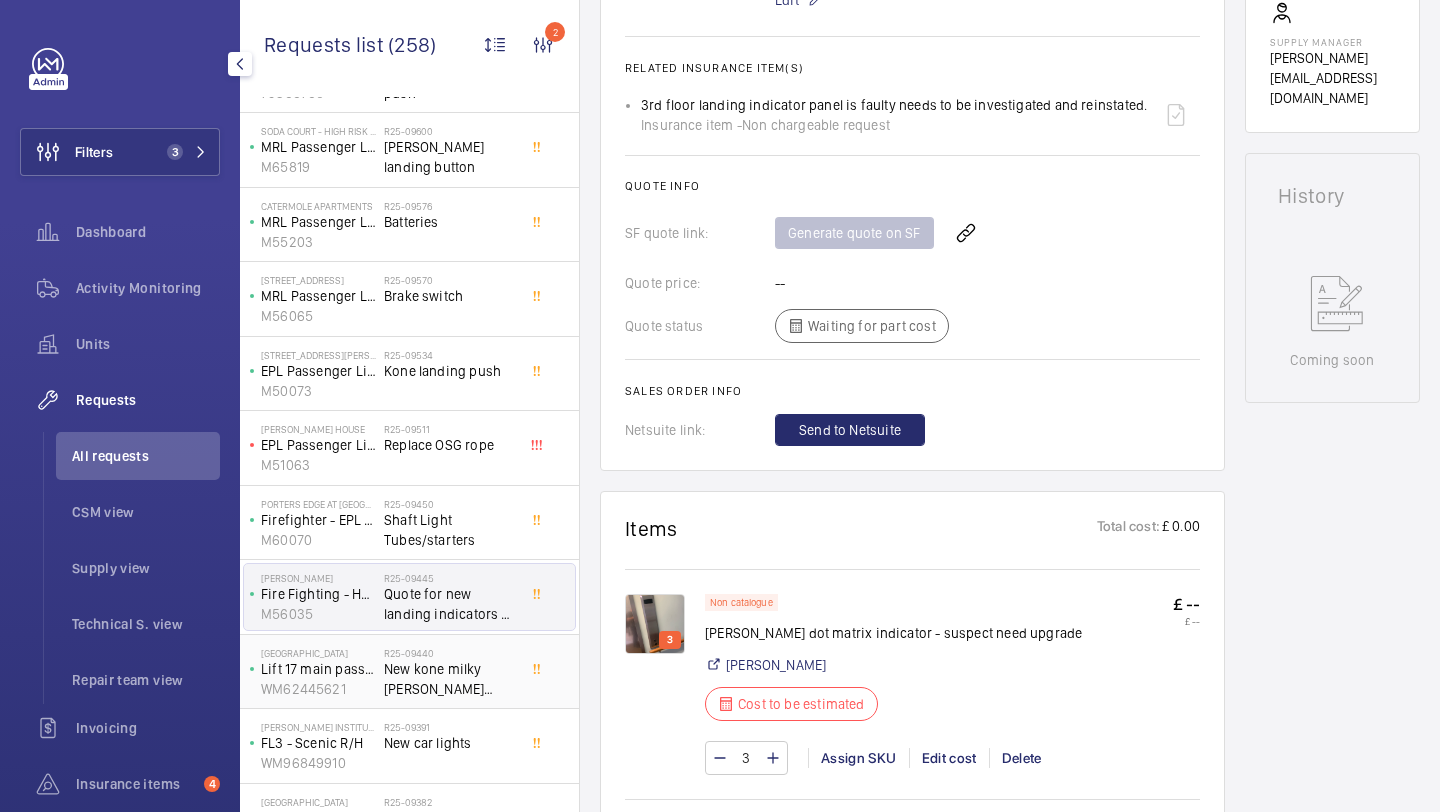 click on "New kone milky [PERSON_NAME] landing pushes" 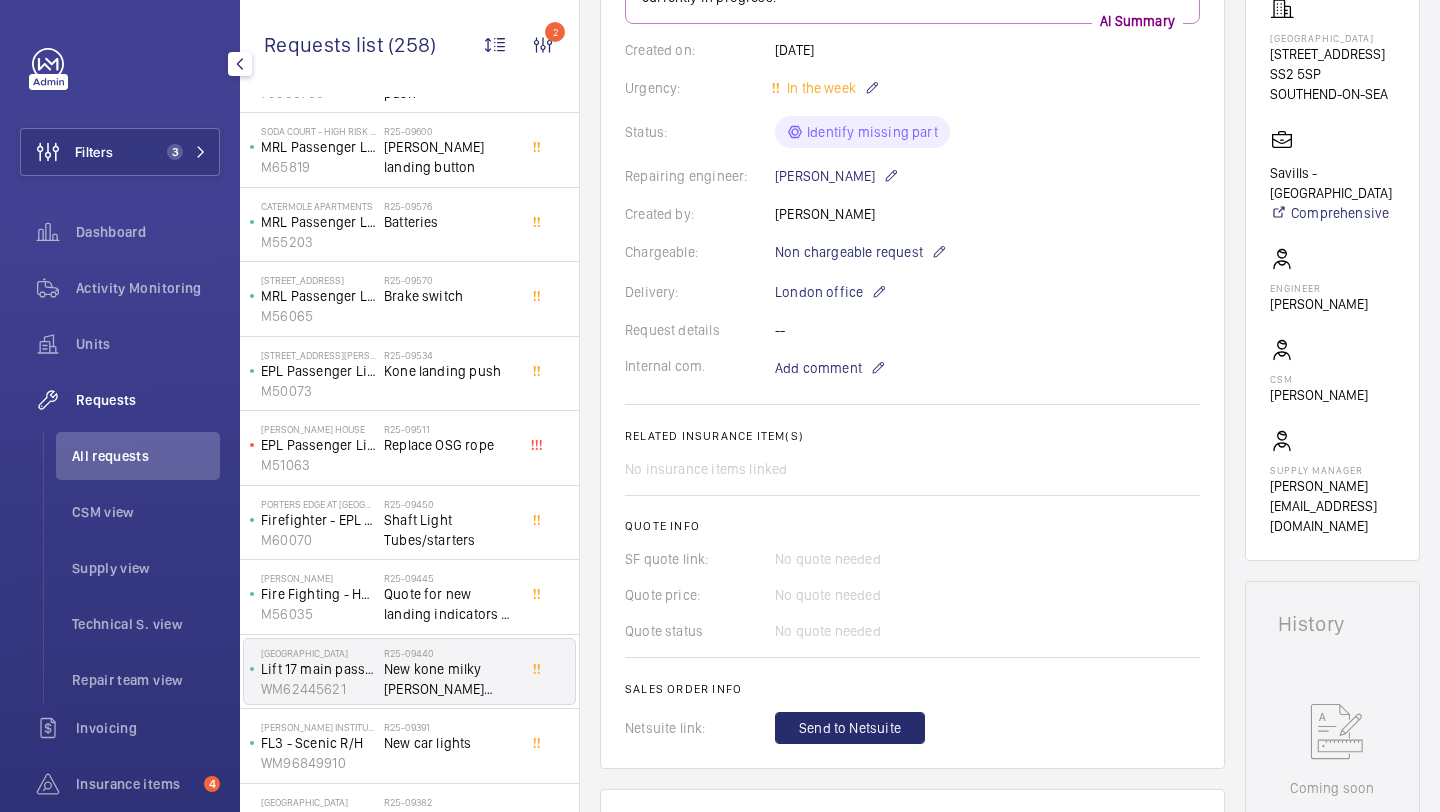 scroll, scrollTop: 1019, scrollLeft: 0, axis: vertical 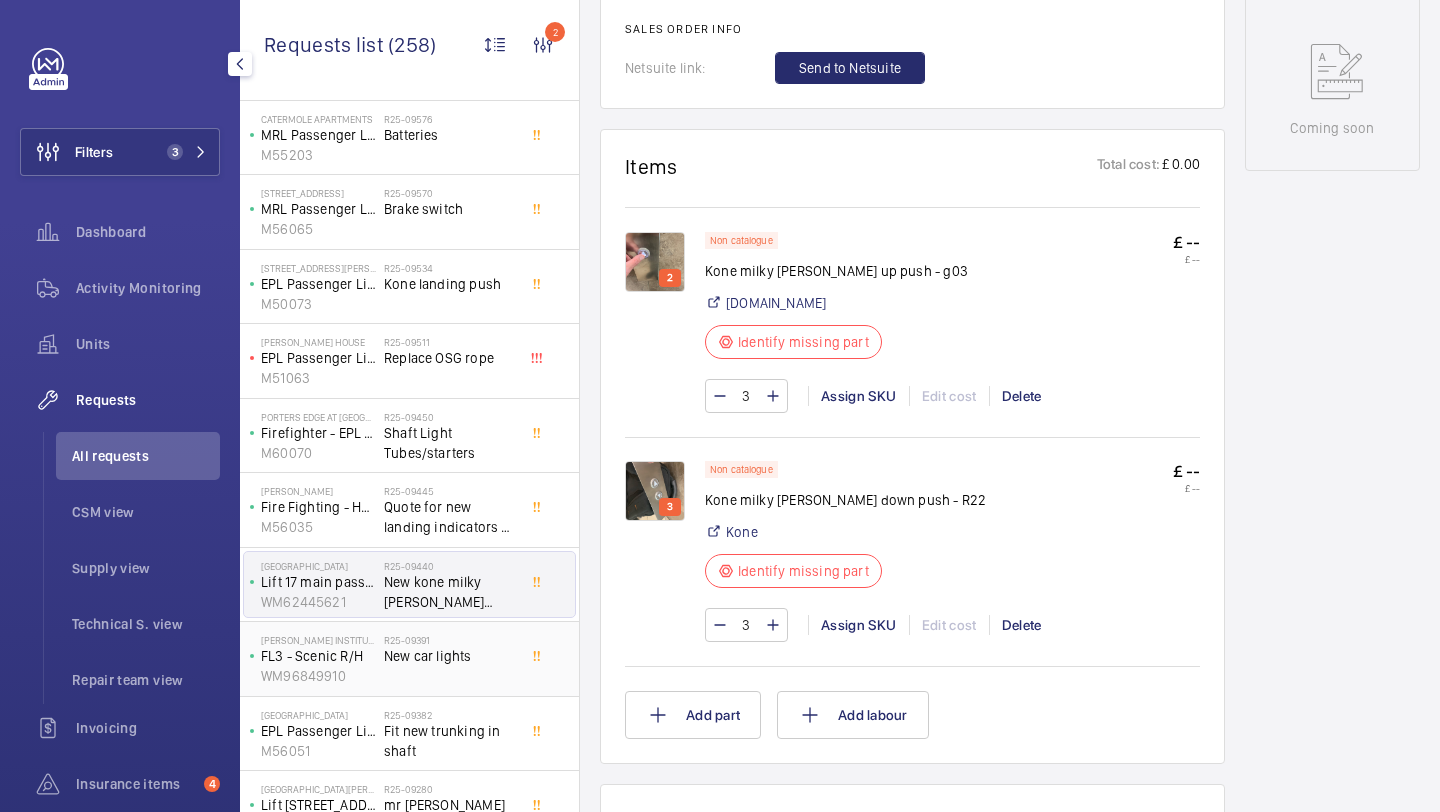 click on "R25-09391   New car lights" 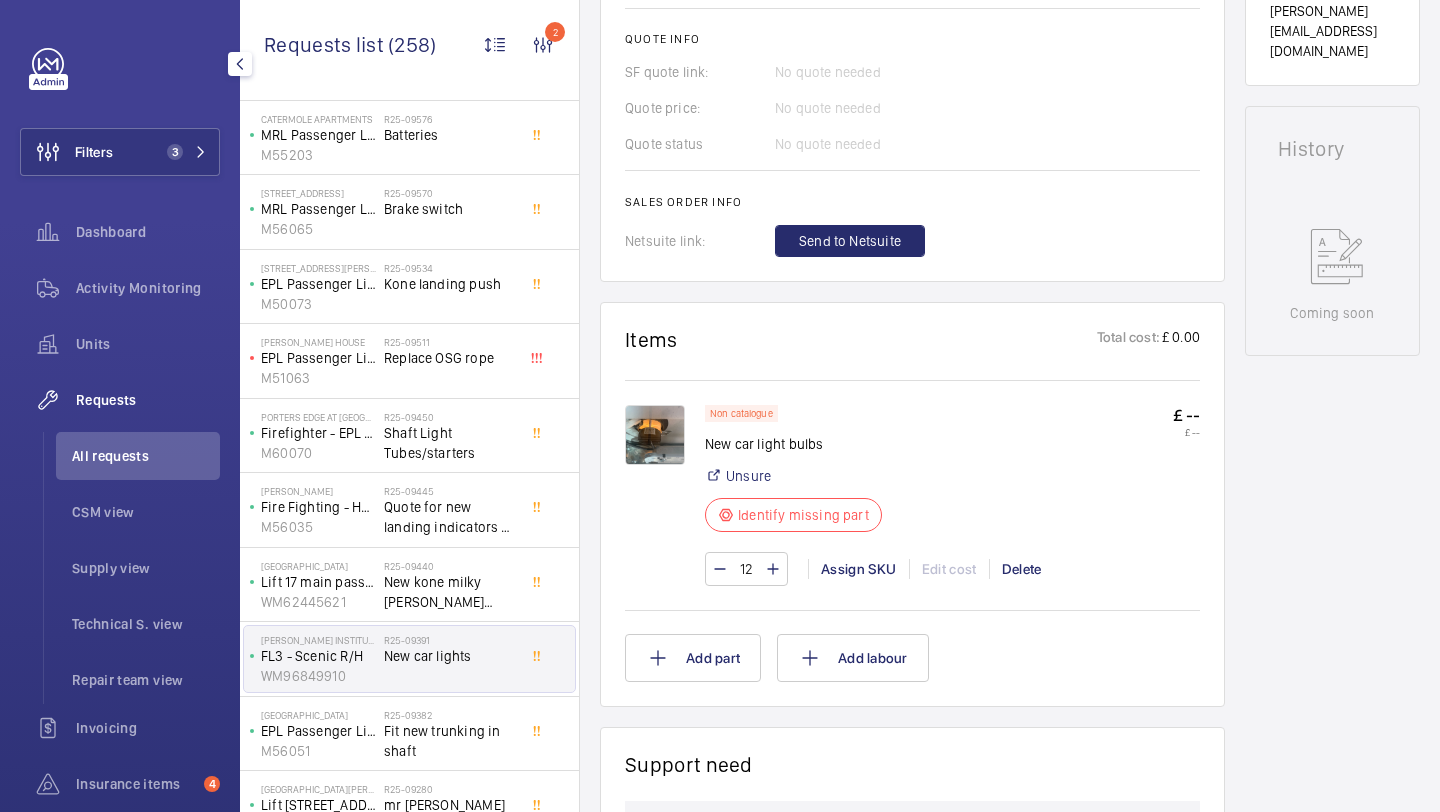 scroll, scrollTop: 846, scrollLeft: 0, axis: vertical 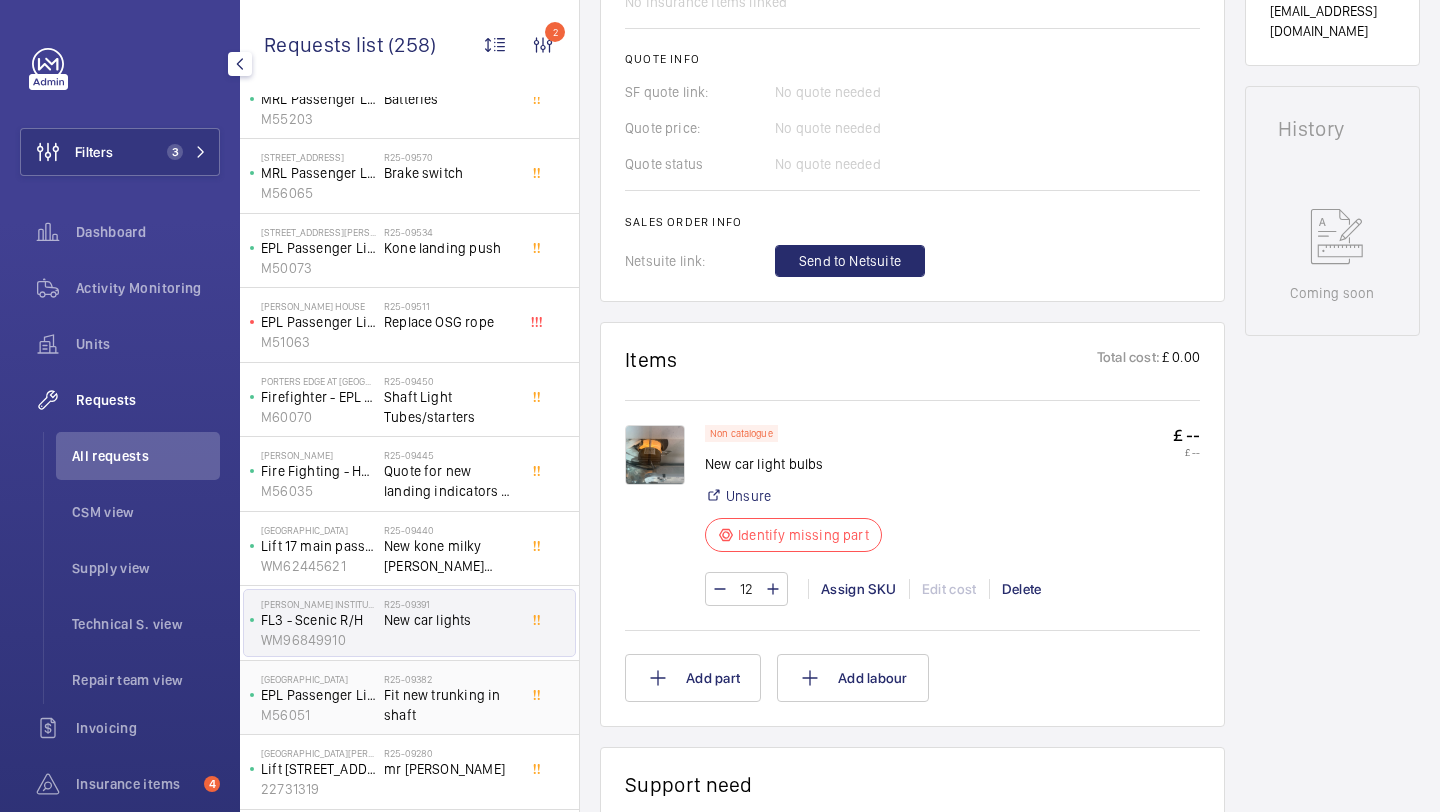 click on "Fit new trunking in shaft" 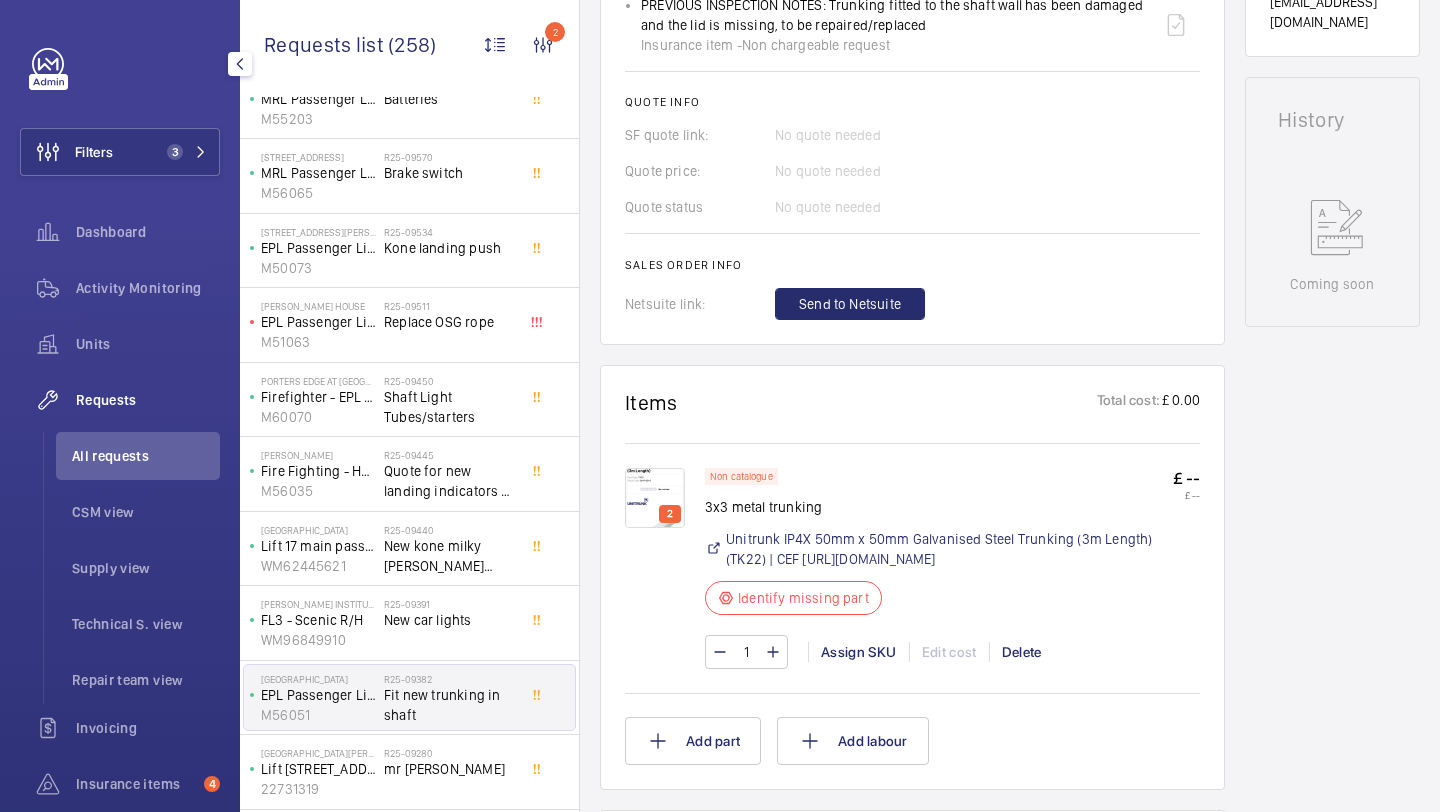 scroll, scrollTop: 986, scrollLeft: 0, axis: vertical 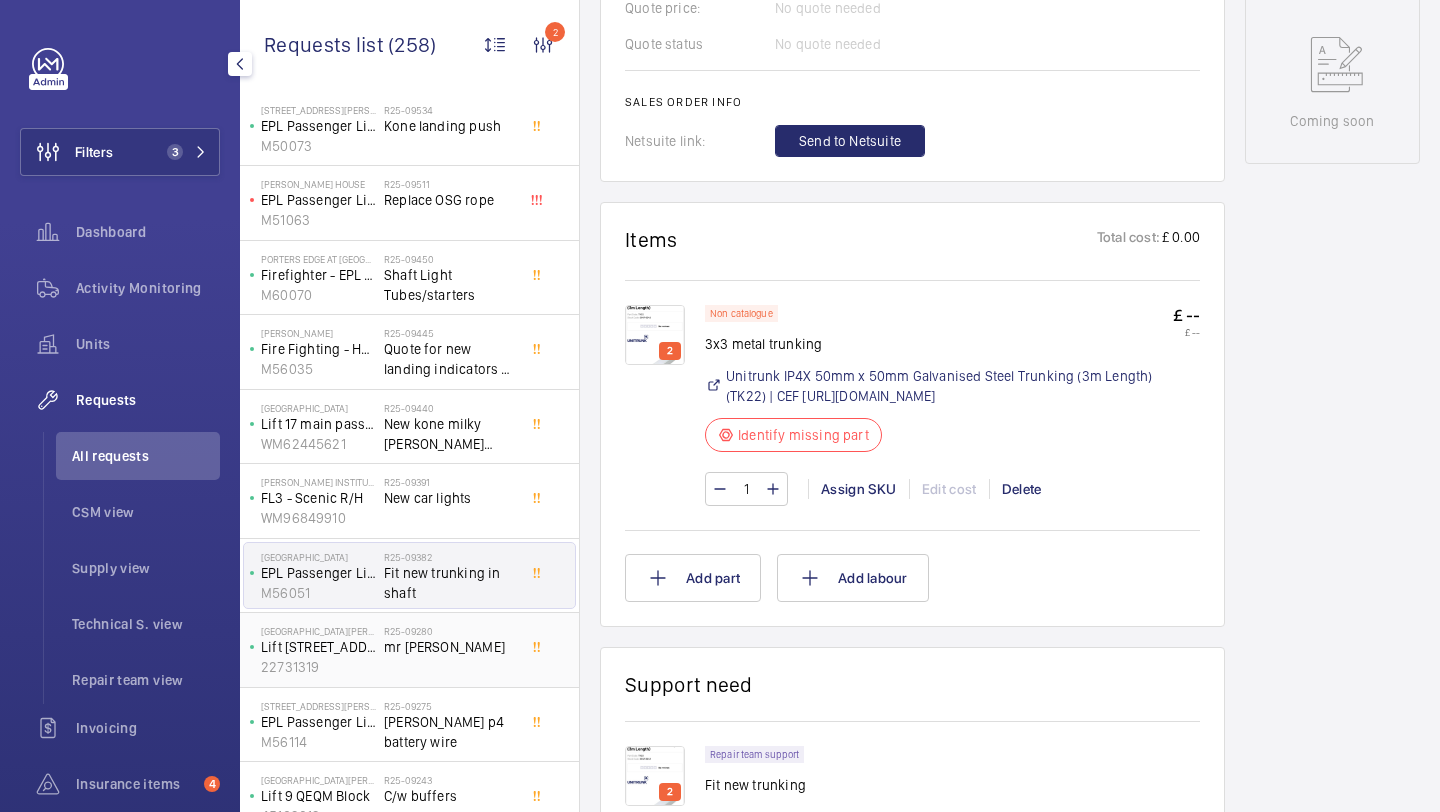 click on "St Mary Hospital   Lift 43 Paterson Centre   22731319   R25-09280   mr light" 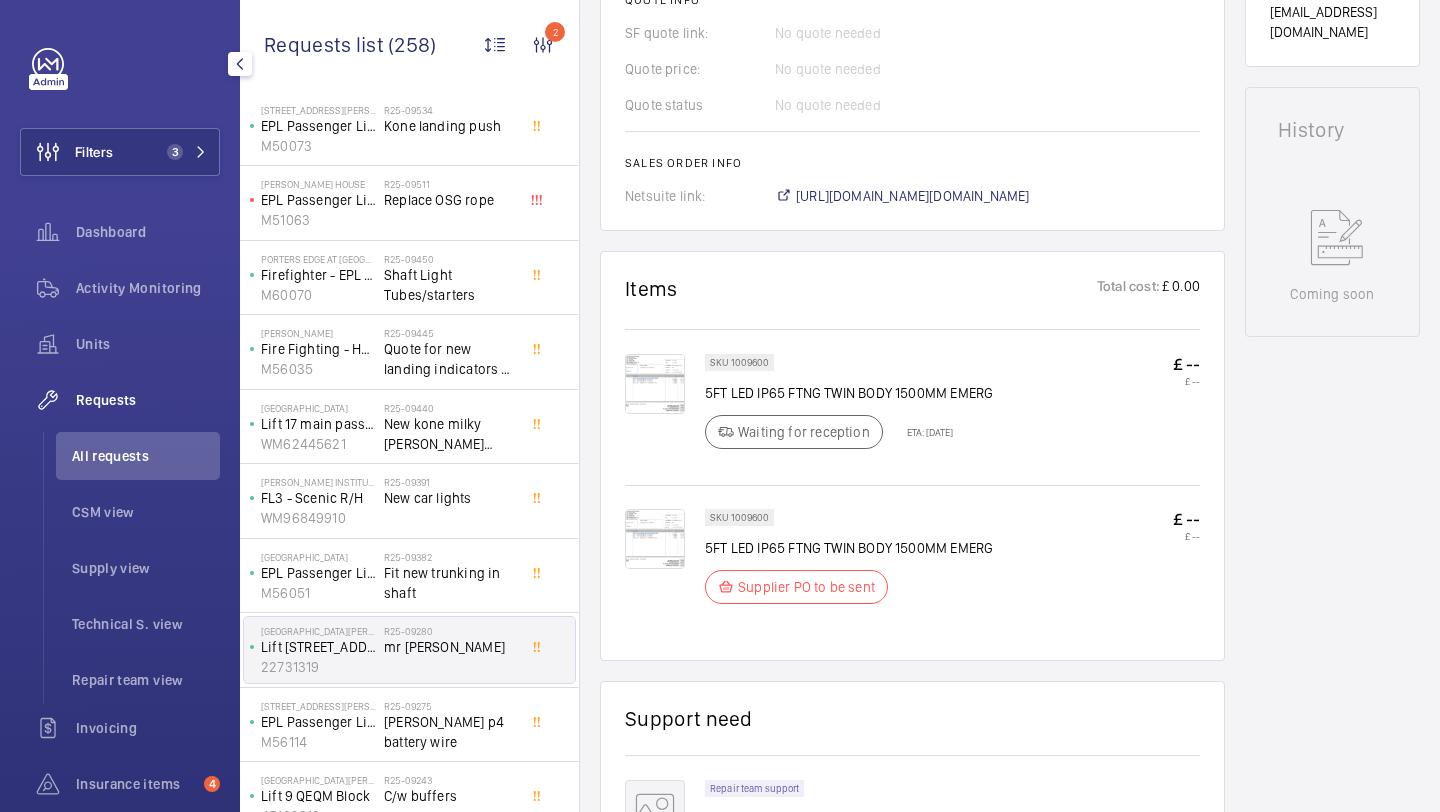 scroll, scrollTop: 1084, scrollLeft: 0, axis: vertical 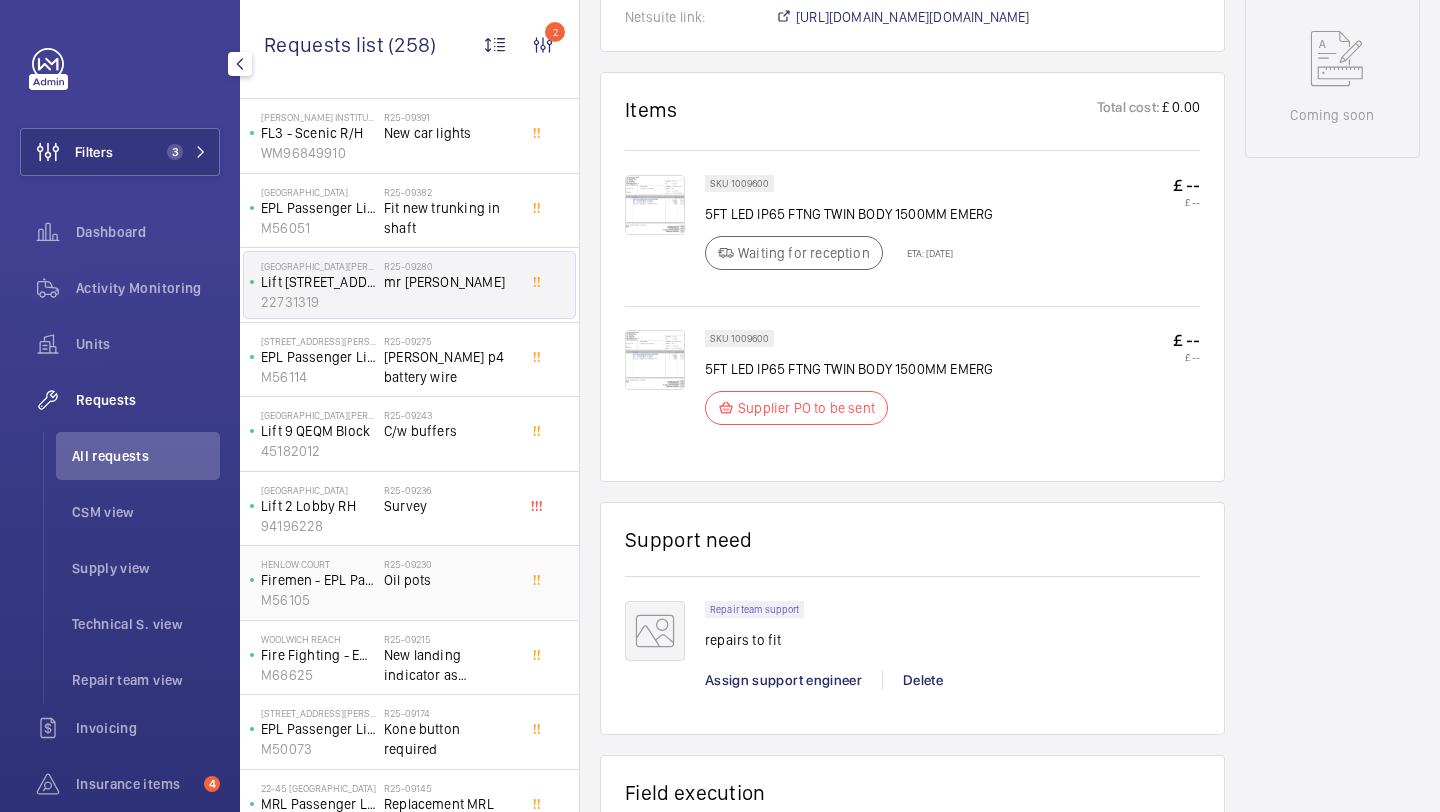 click on "R25-09230   Oil pots" 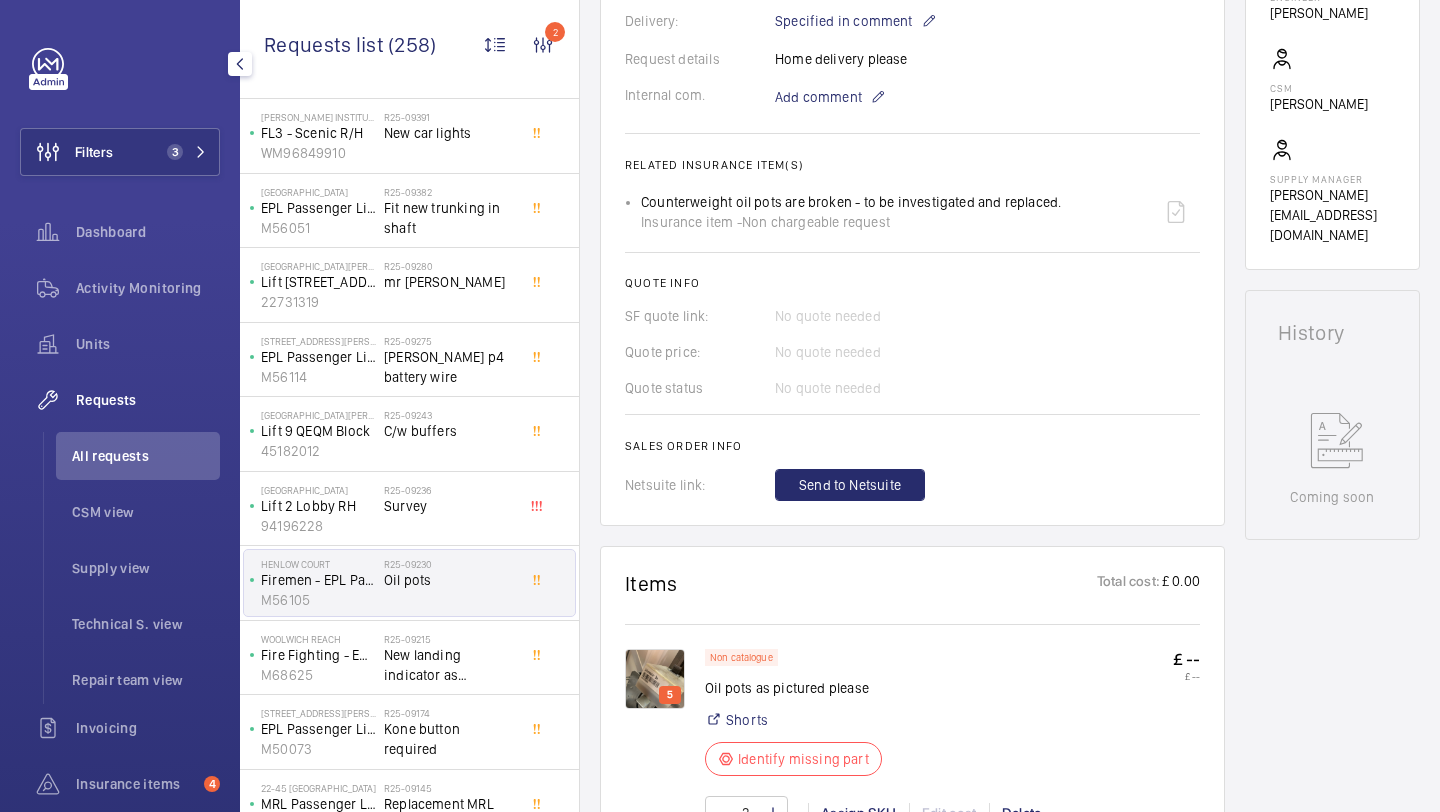 scroll, scrollTop: 1260, scrollLeft: 0, axis: vertical 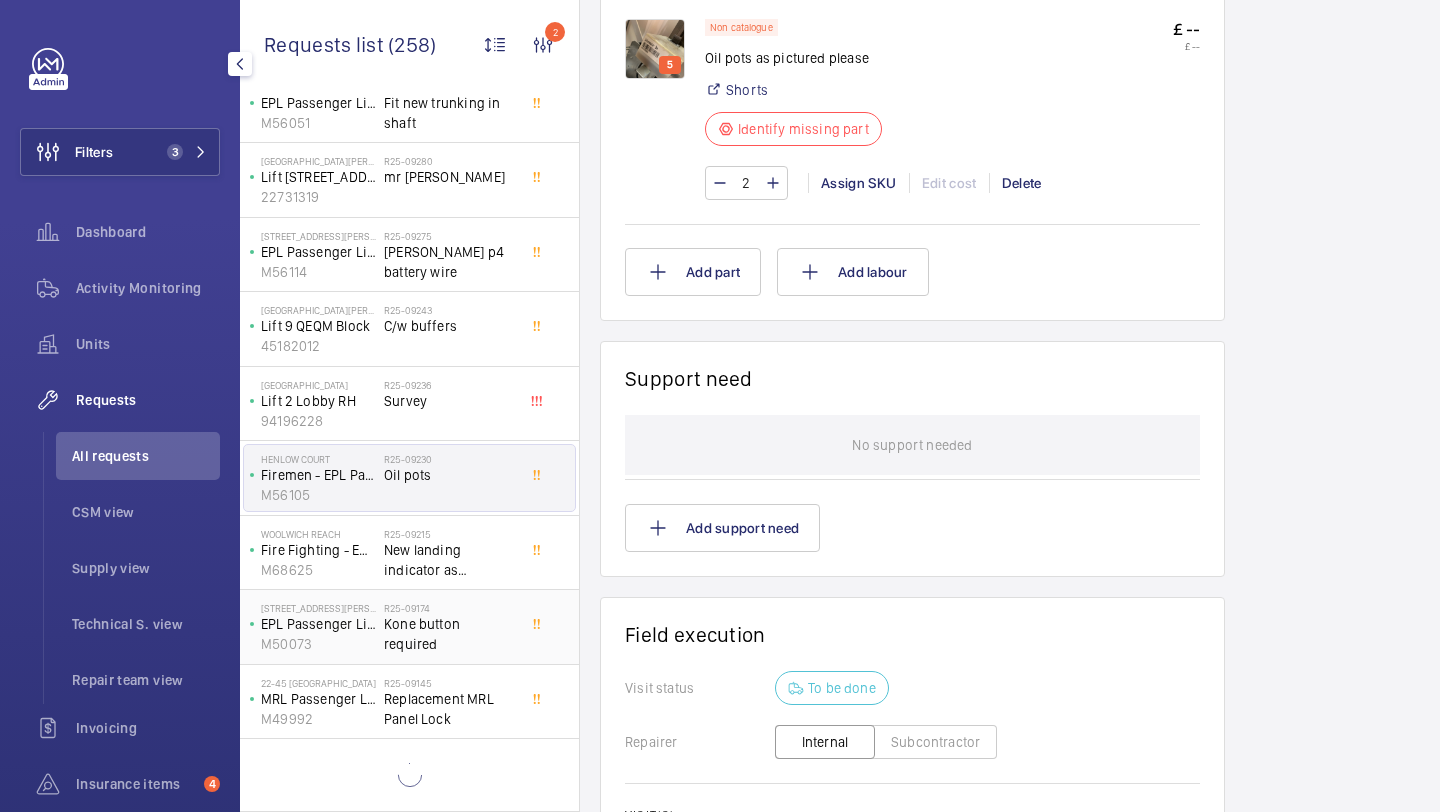 click on "Kone button required" 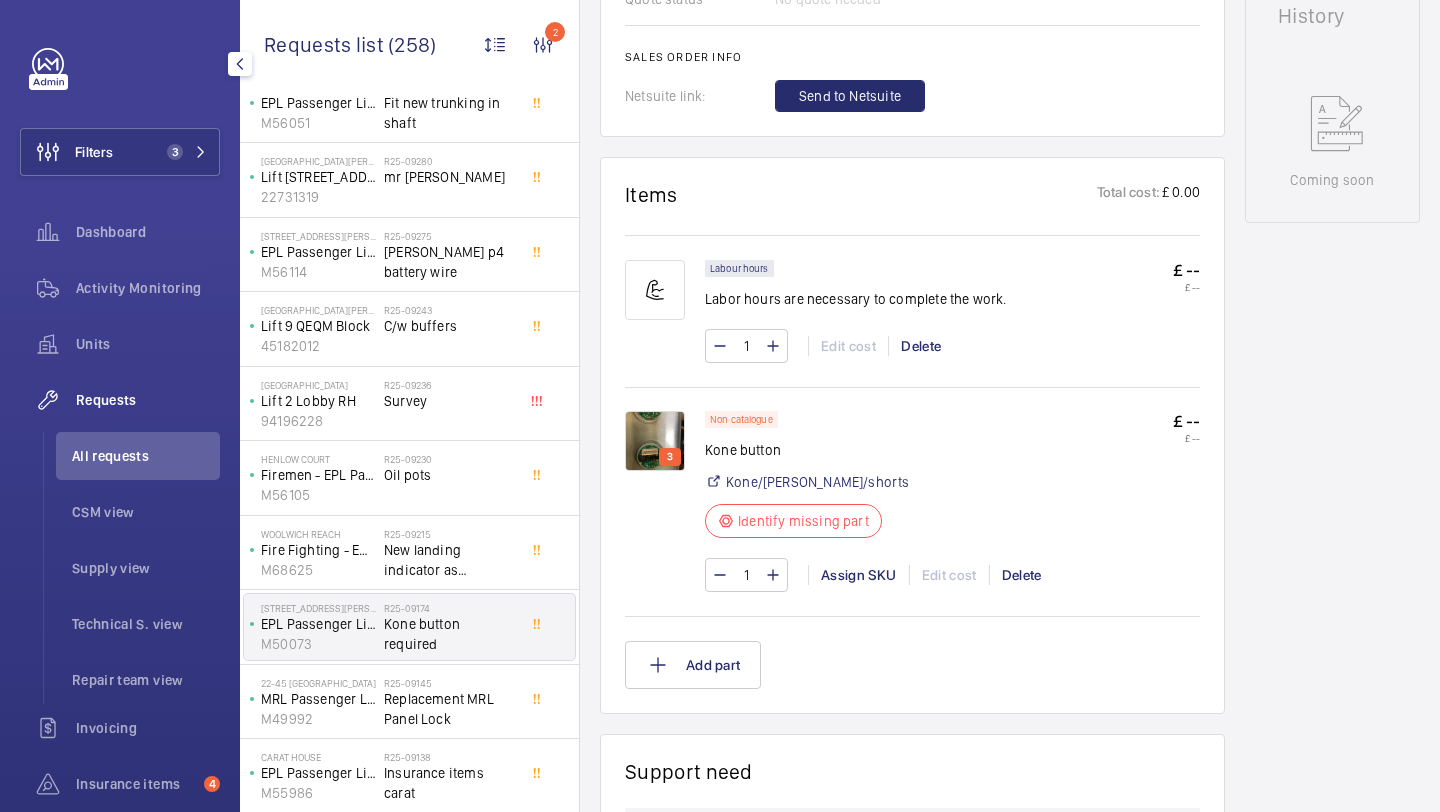 scroll, scrollTop: 1144, scrollLeft: 0, axis: vertical 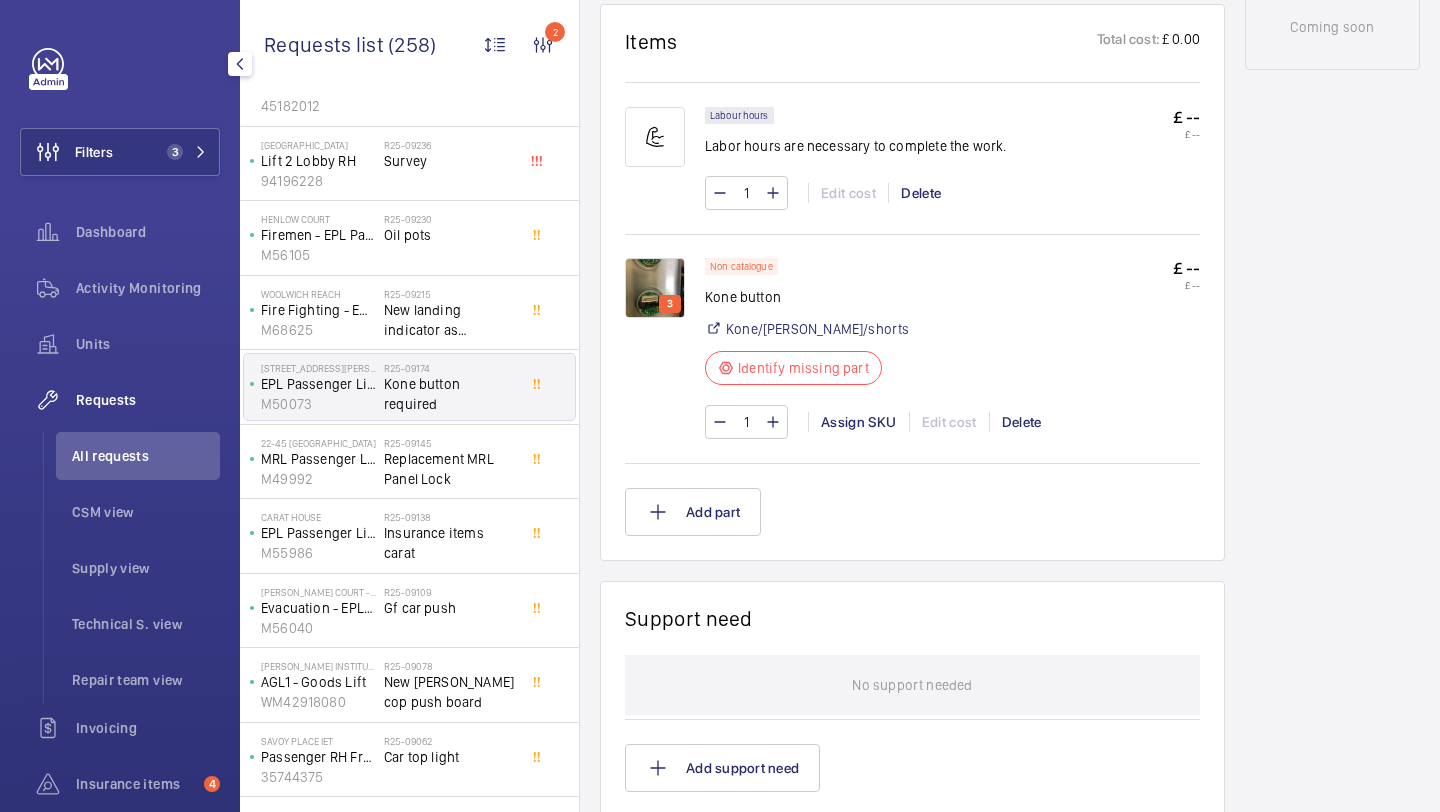 click on "Gf car push" 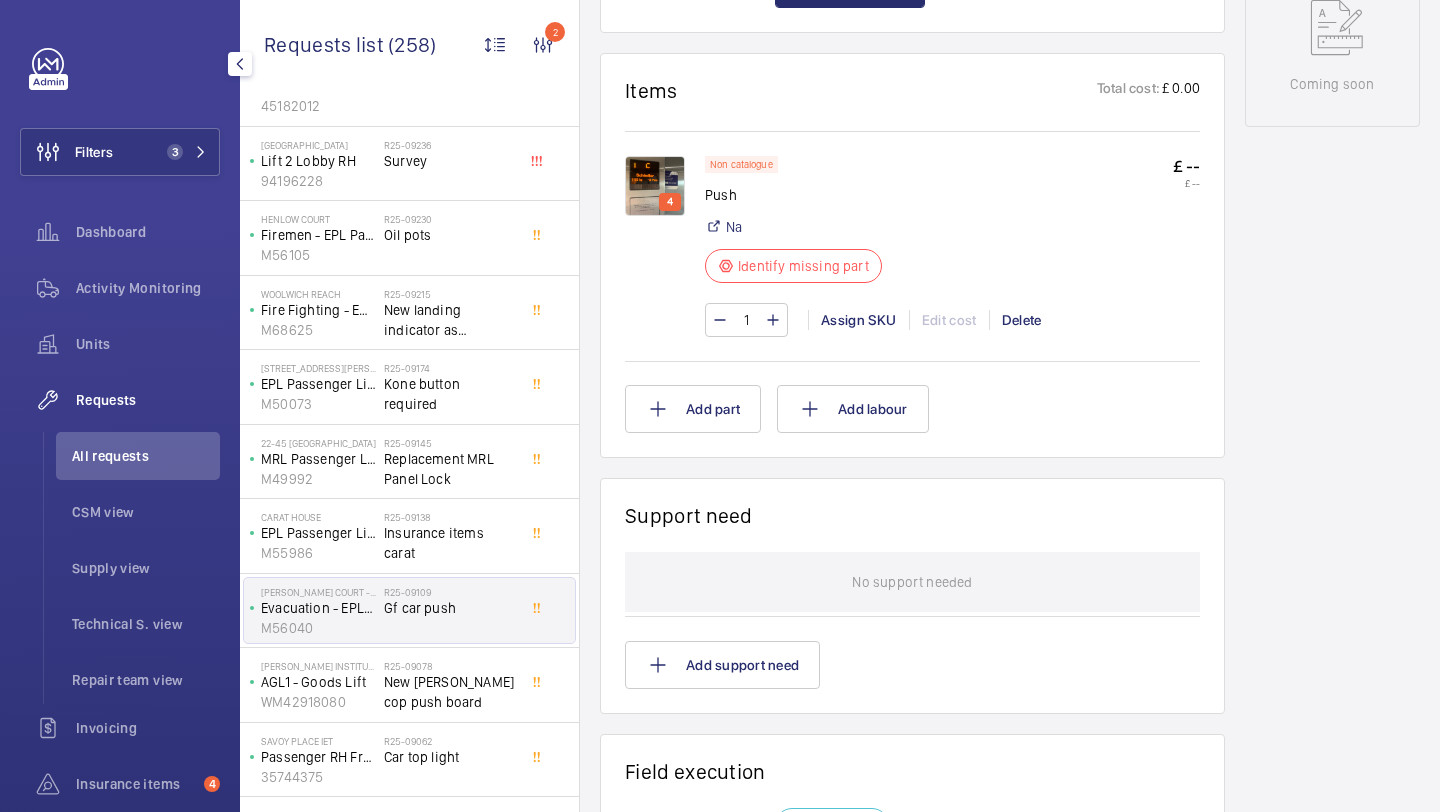 scroll, scrollTop: 1154, scrollLeft: 0, axis: vertical 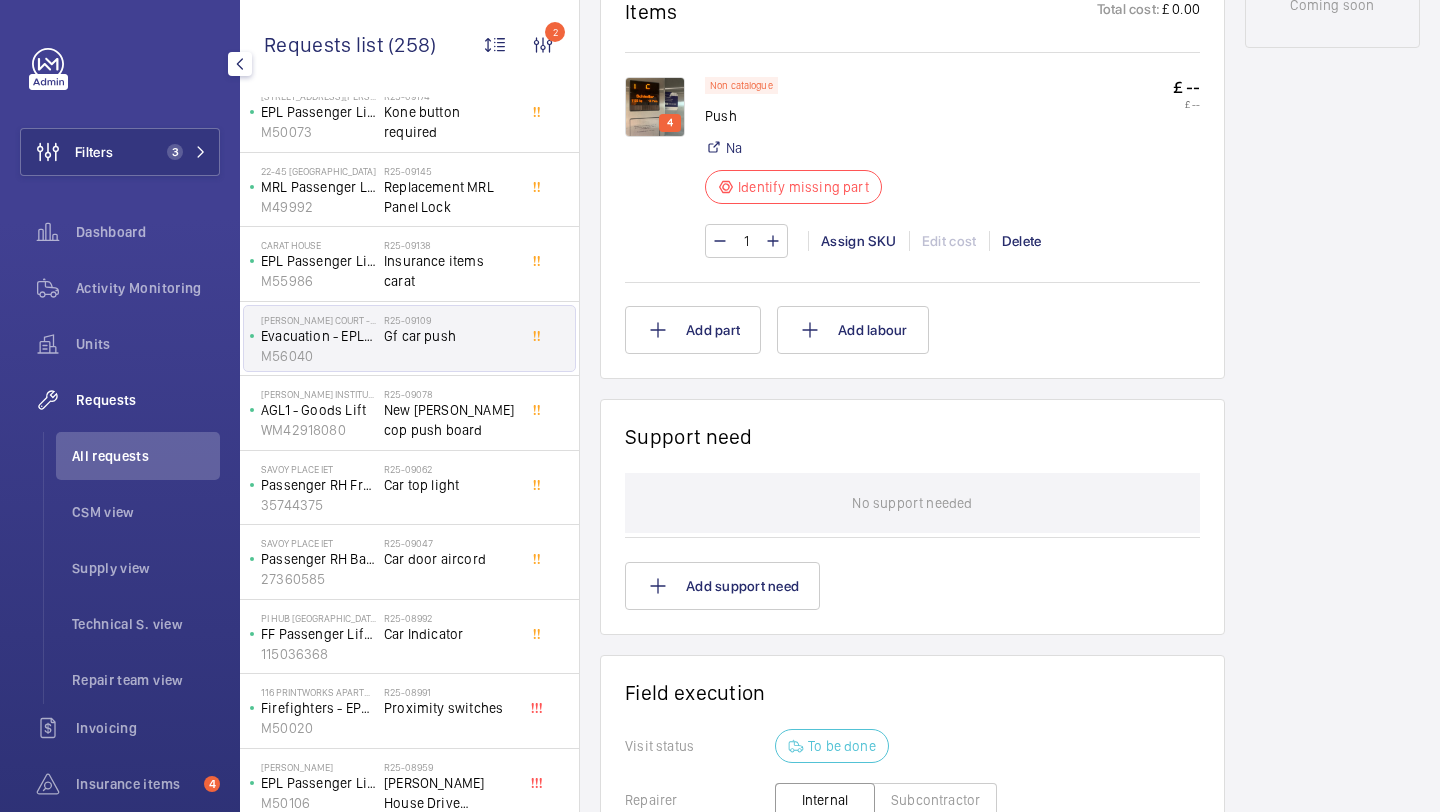 click on "R25-08992   Car Indicator" 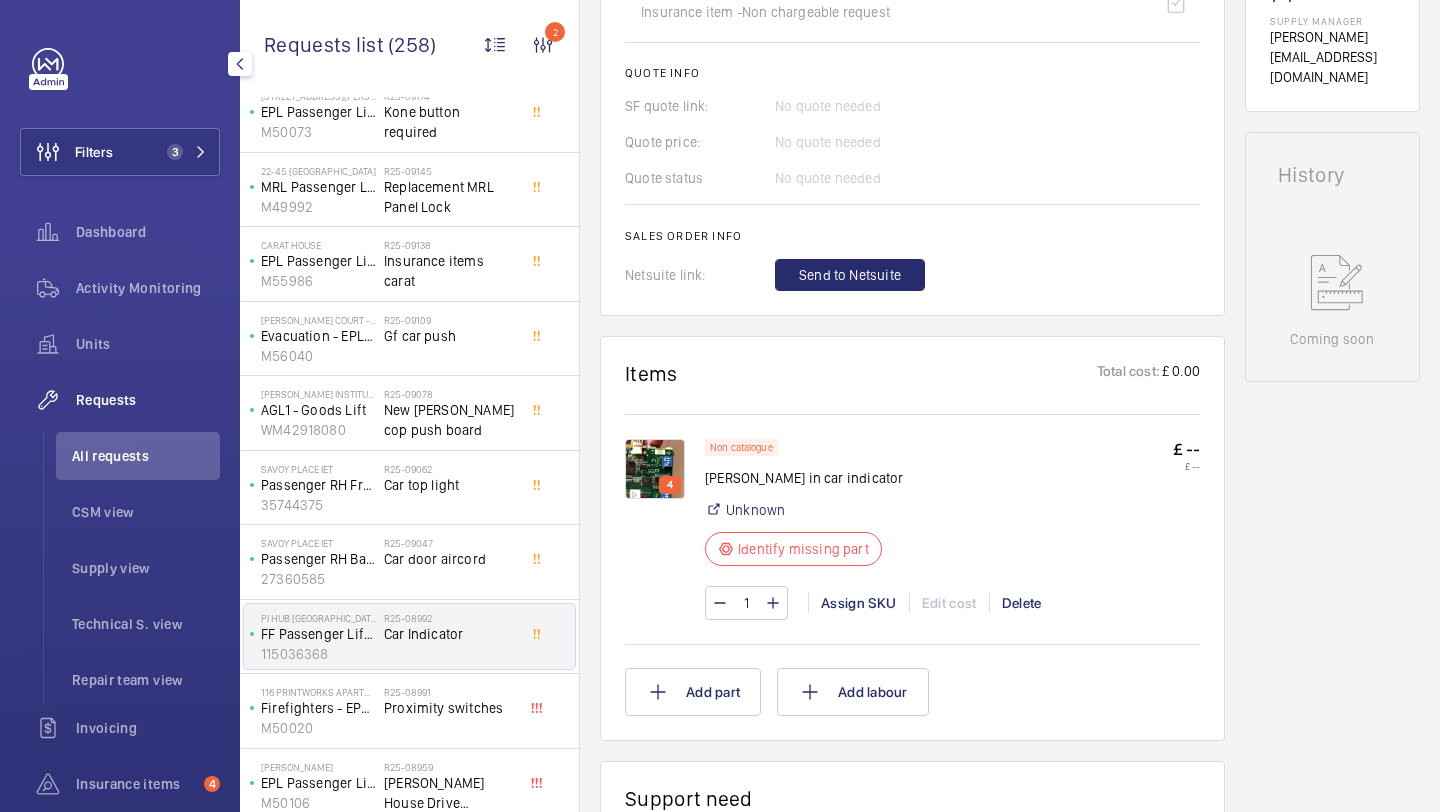 scroll, scrollTop: 944, scrollLeft: 0, axis: vertical 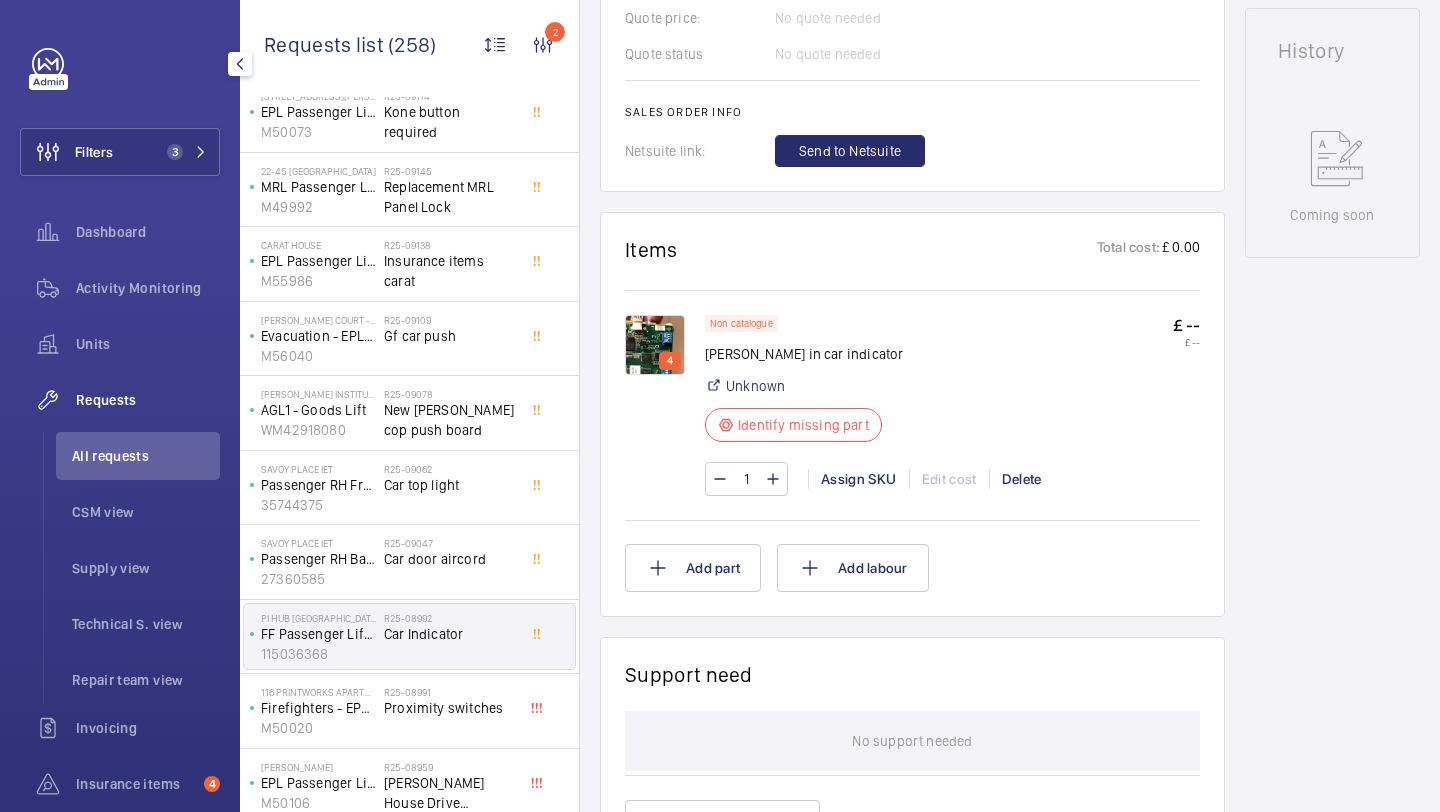 click 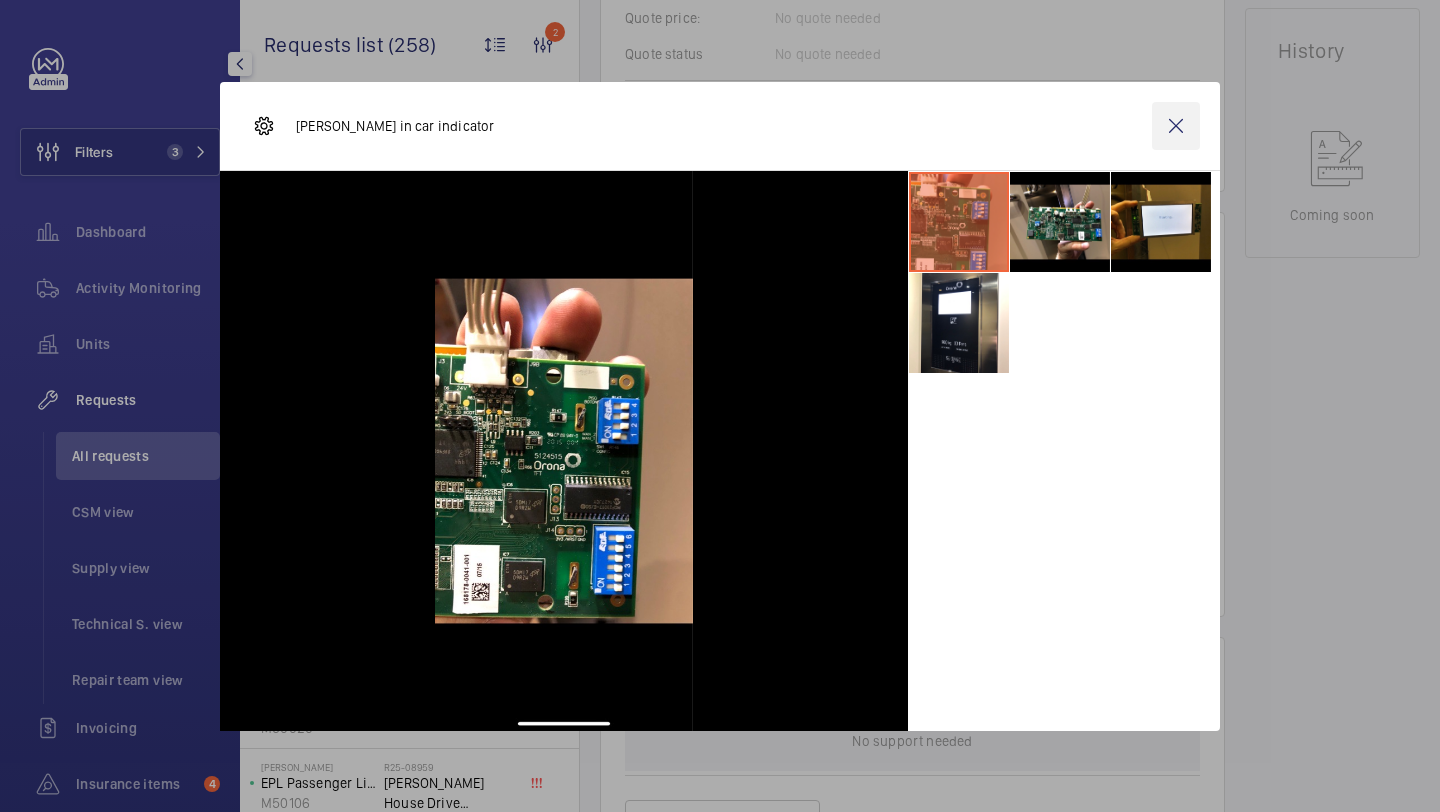 click at bounding box center [1176, 126] 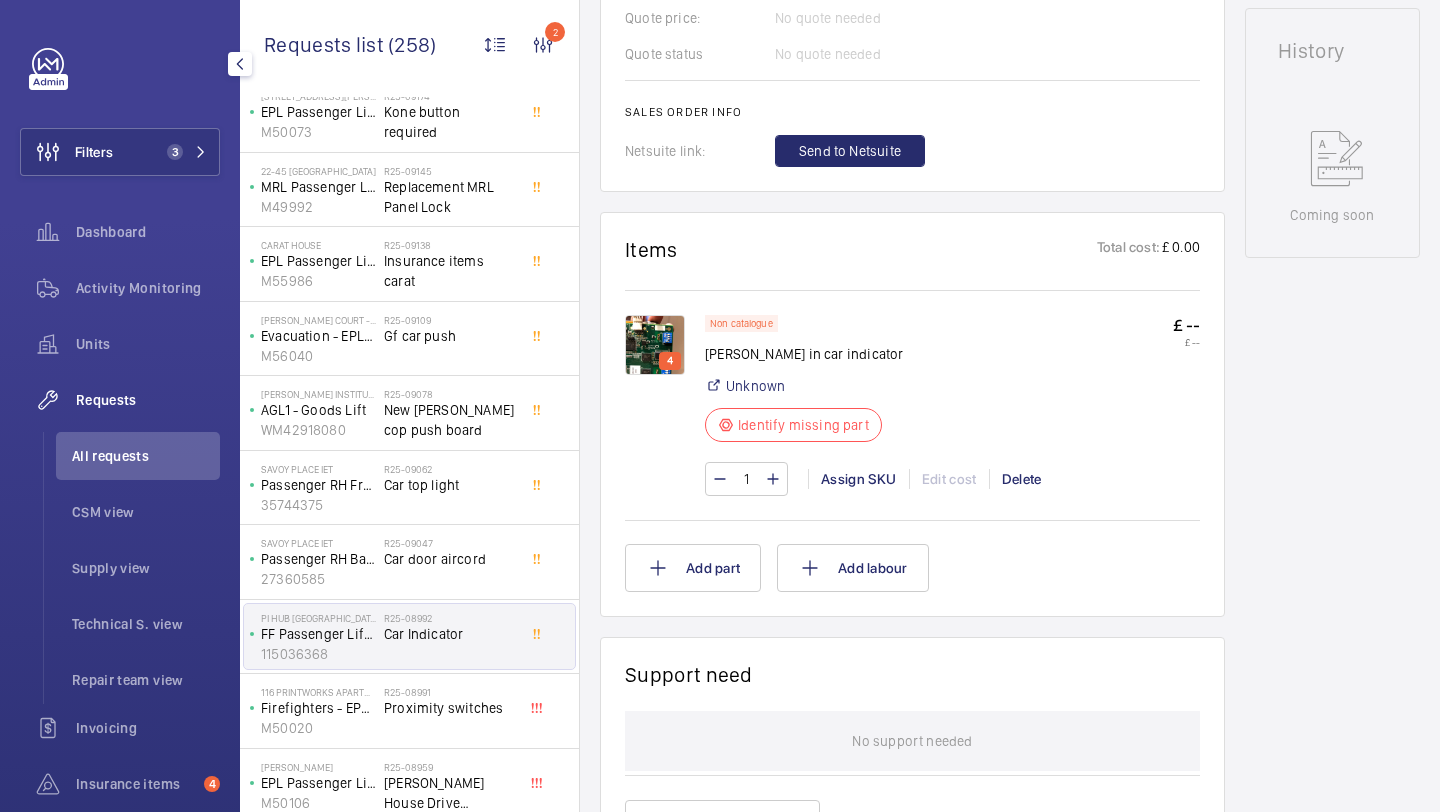 scroll, scrollTop: 0, scrollLeft: 0, axis: both 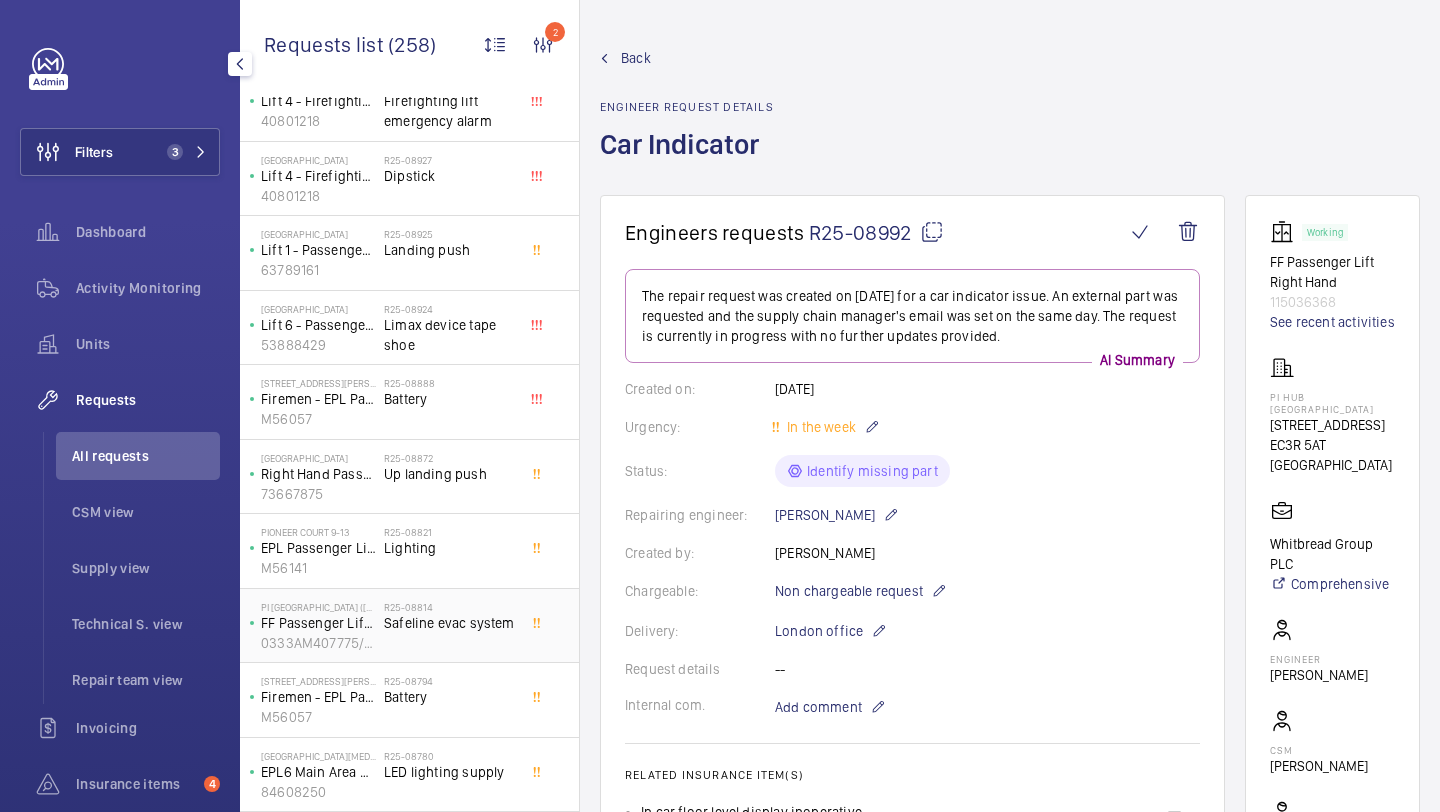 click on "Safeline evac system" 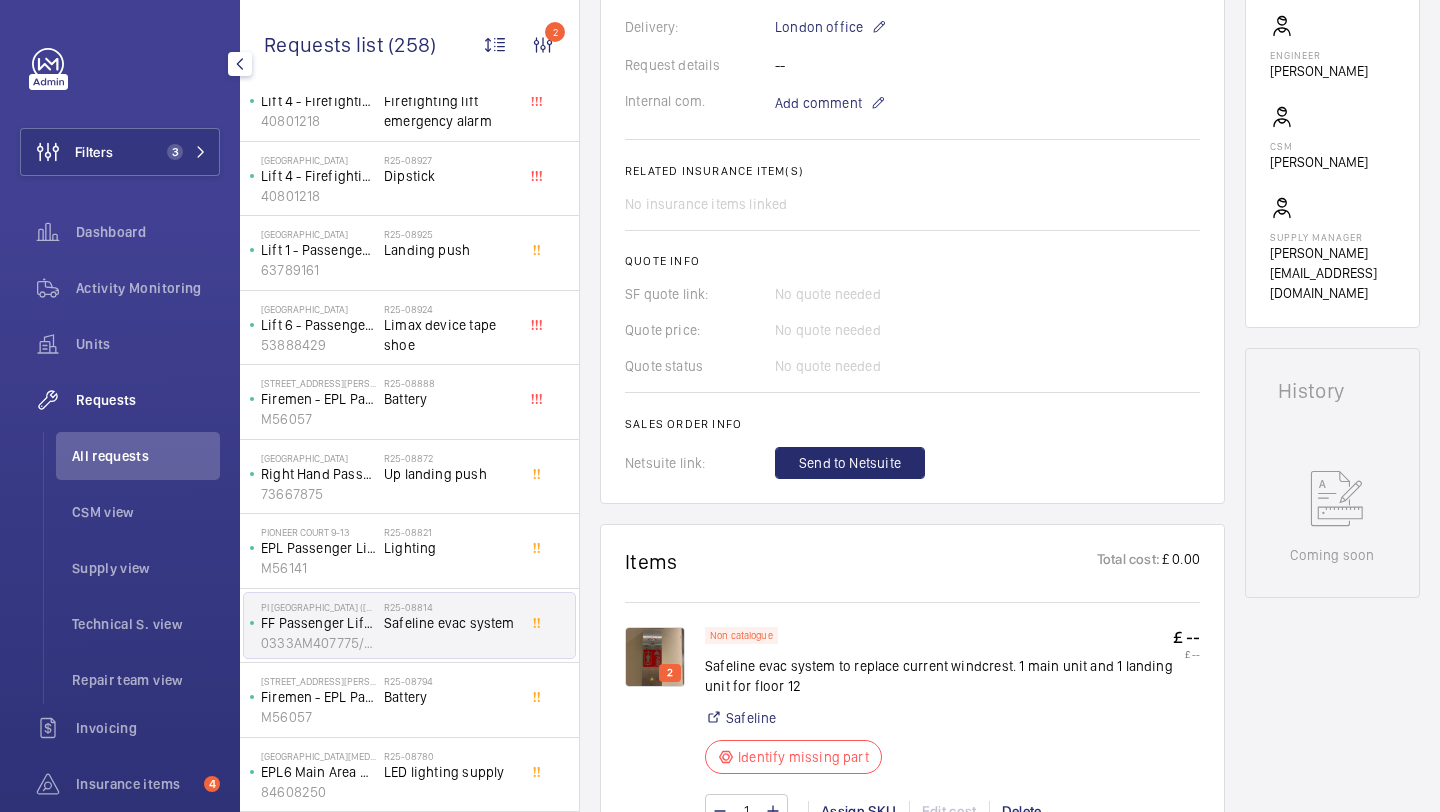 scroll 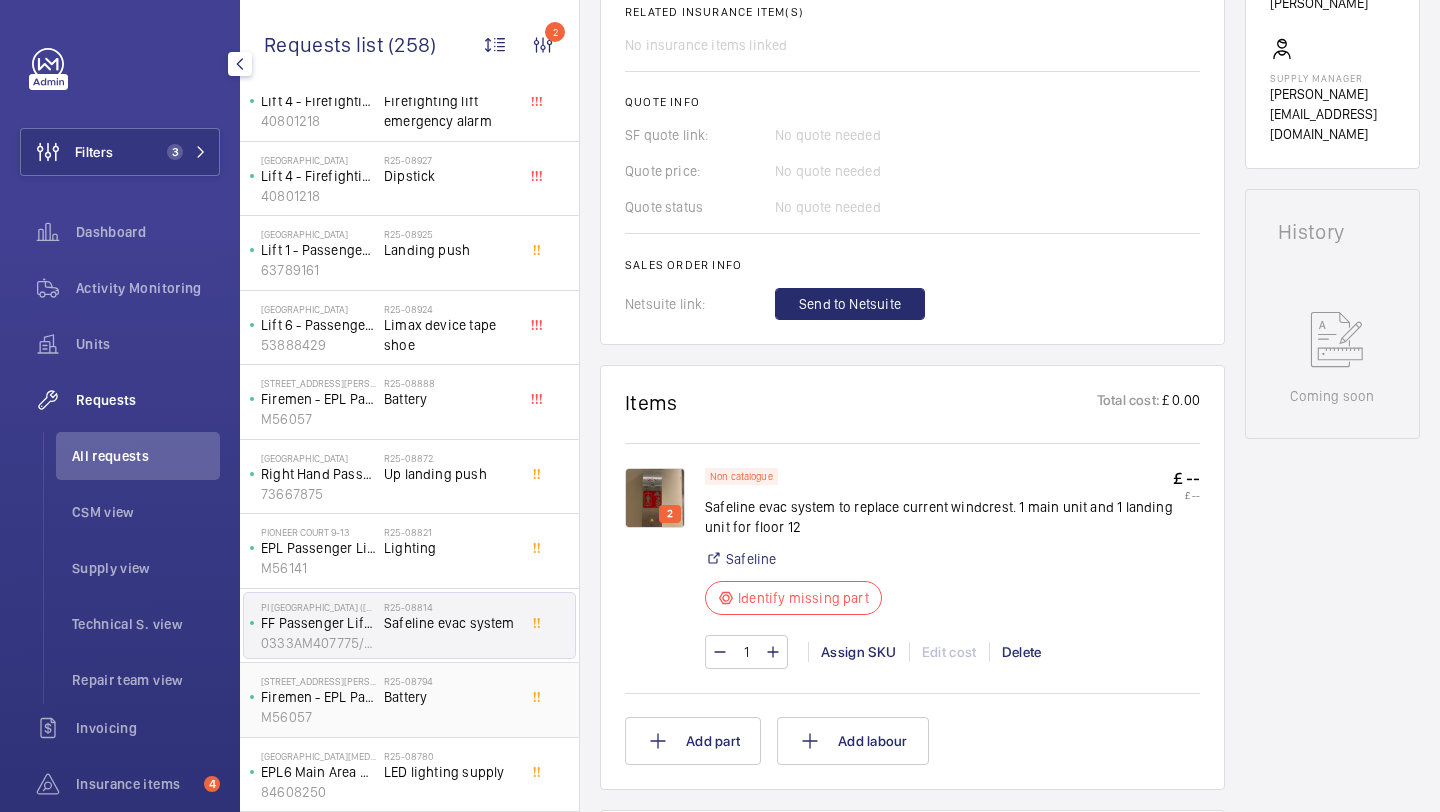 click on "R25-08794   Battery" 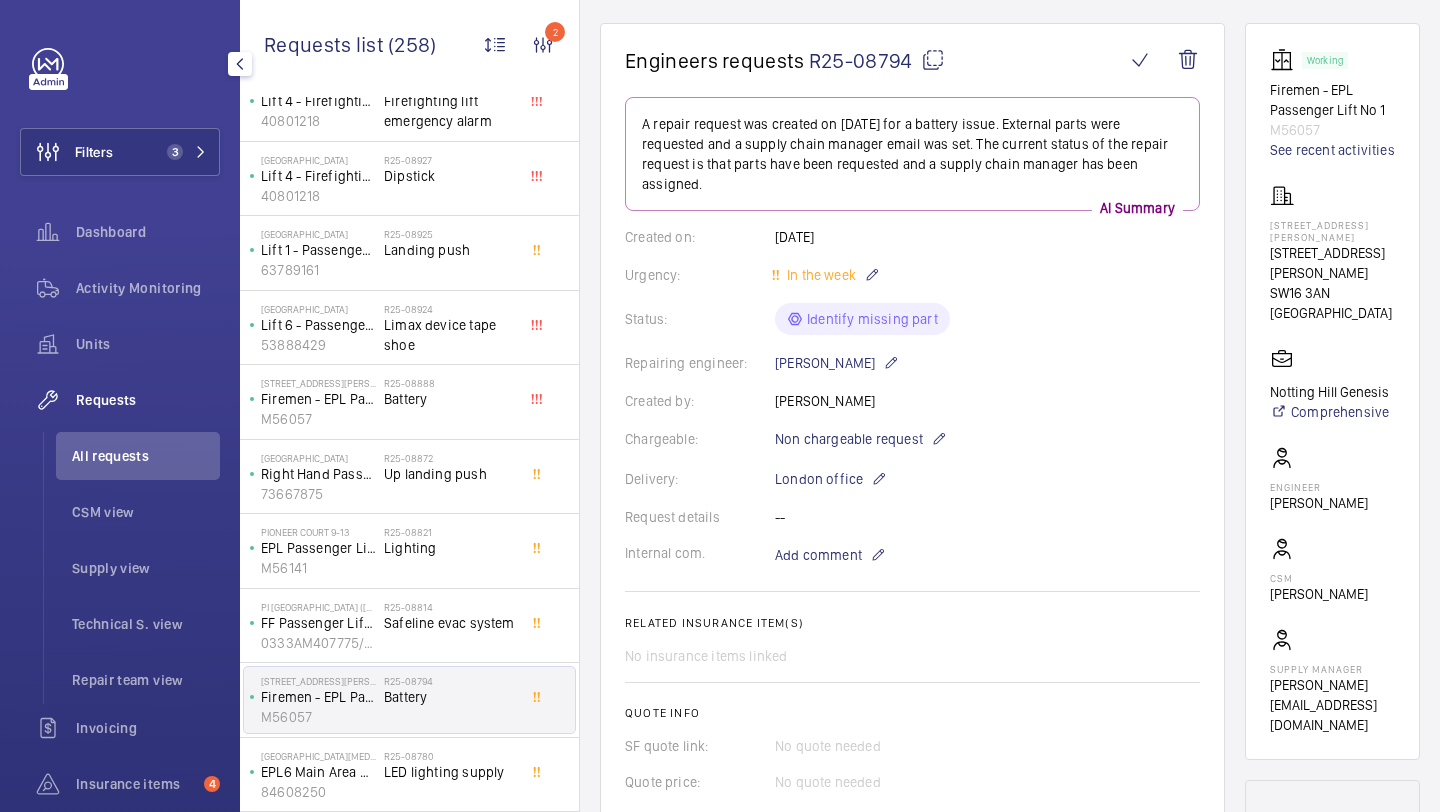 scroll, scrollTop: 785, scrollLeft: 0, axis: vertical 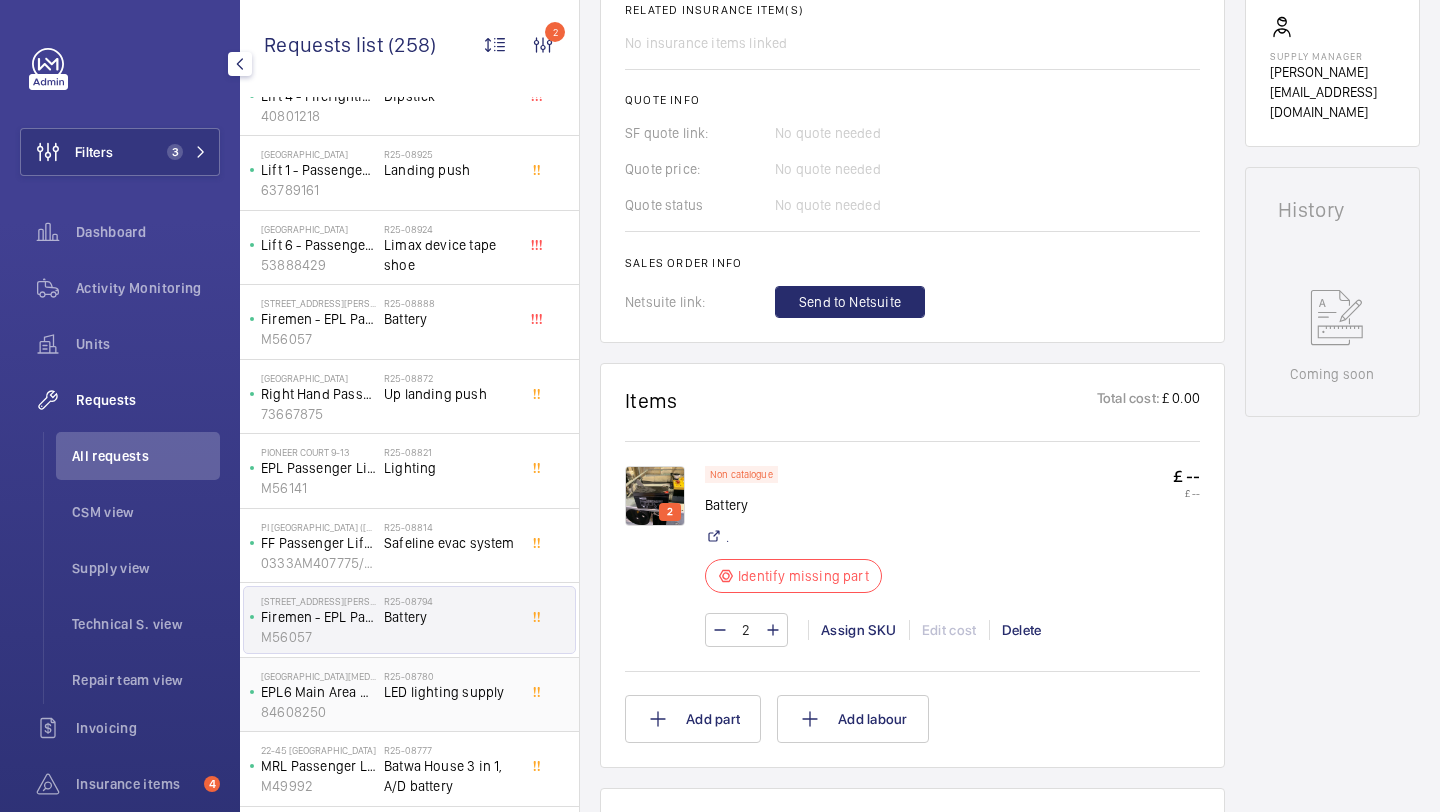 click on "R25-08780   LED lighting supply" 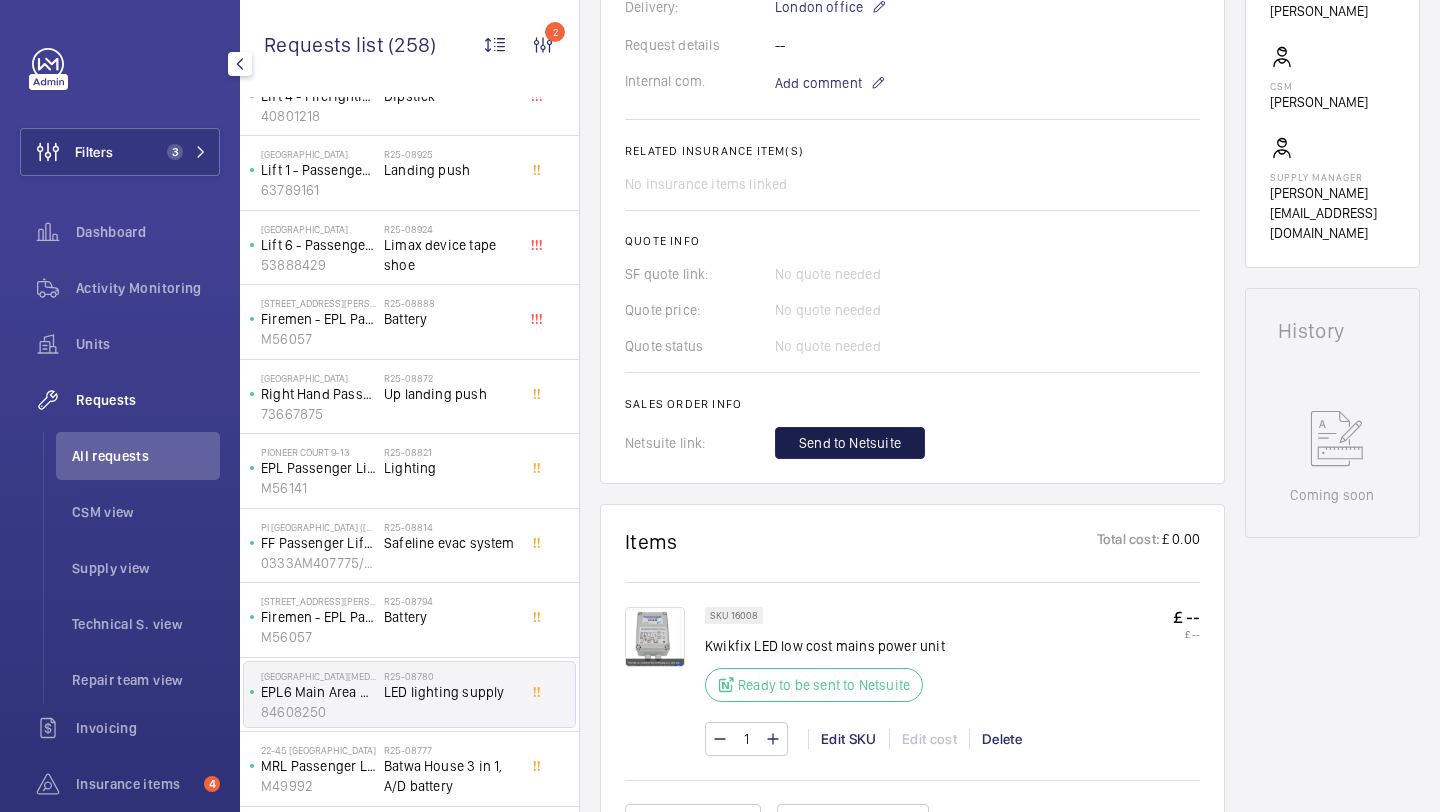click on "Send to Netsuite" 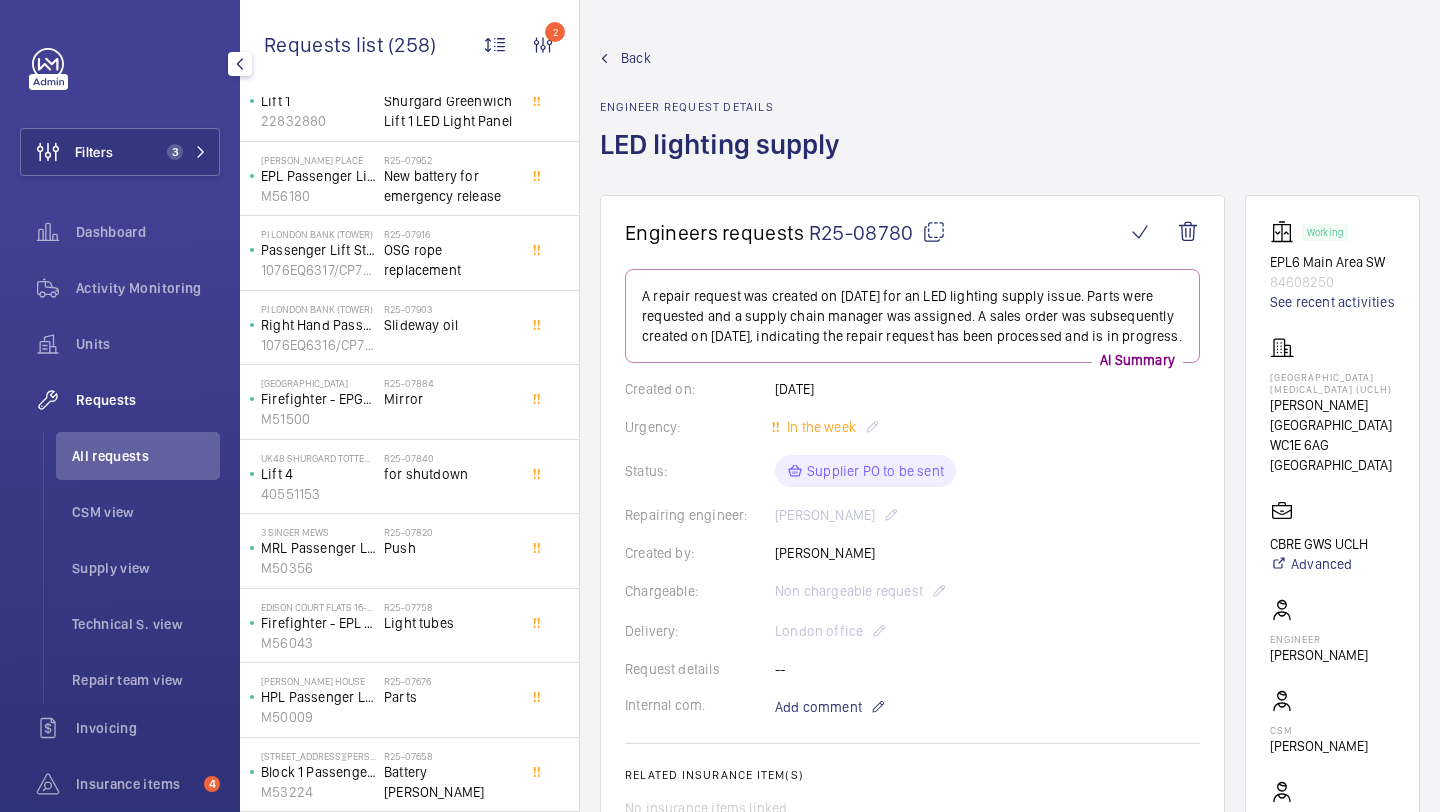 scroll, scrollTop: 0, scrollLeft: 0, axis: both 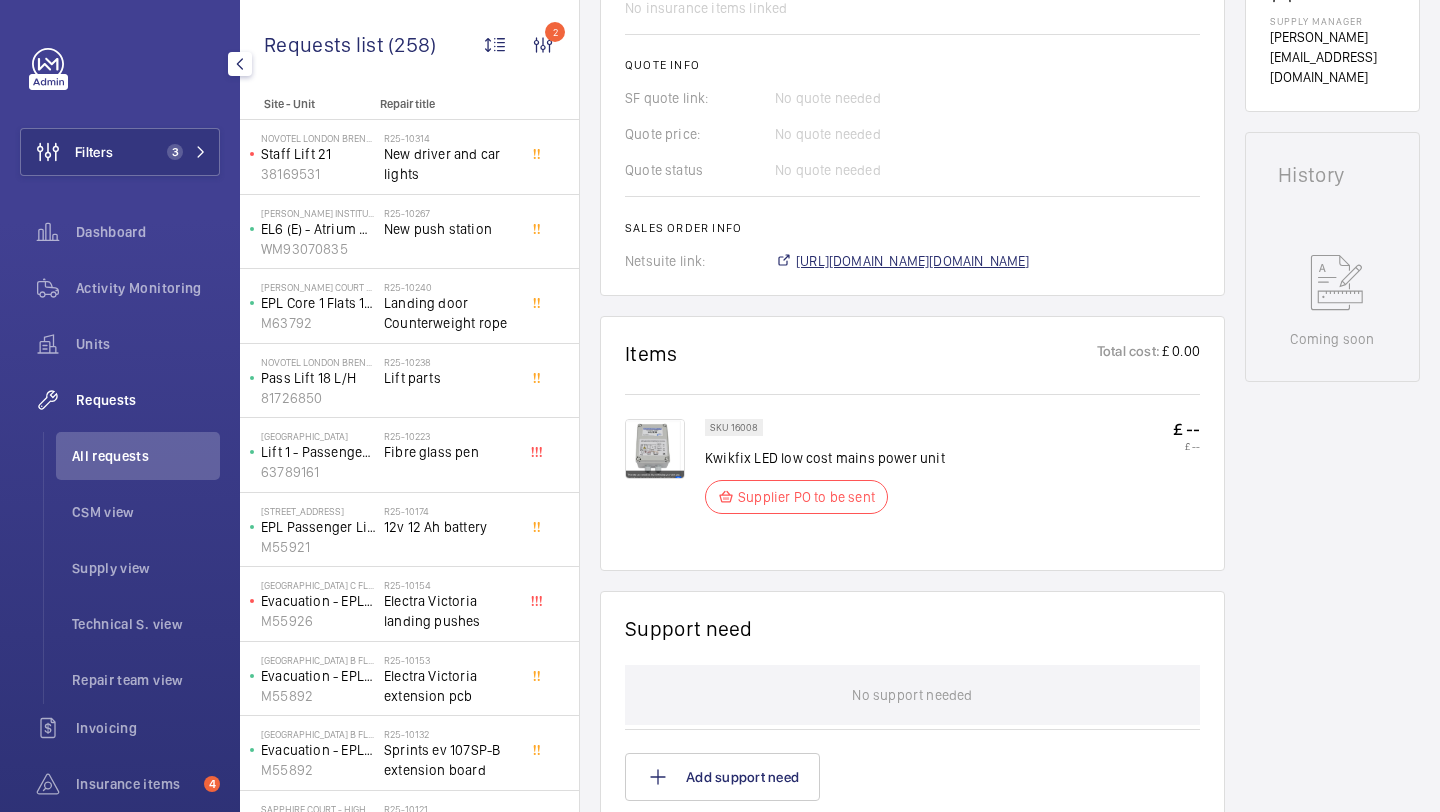 click on "[URL][DOMAIN_NAME][DOMAIN_NAME]" 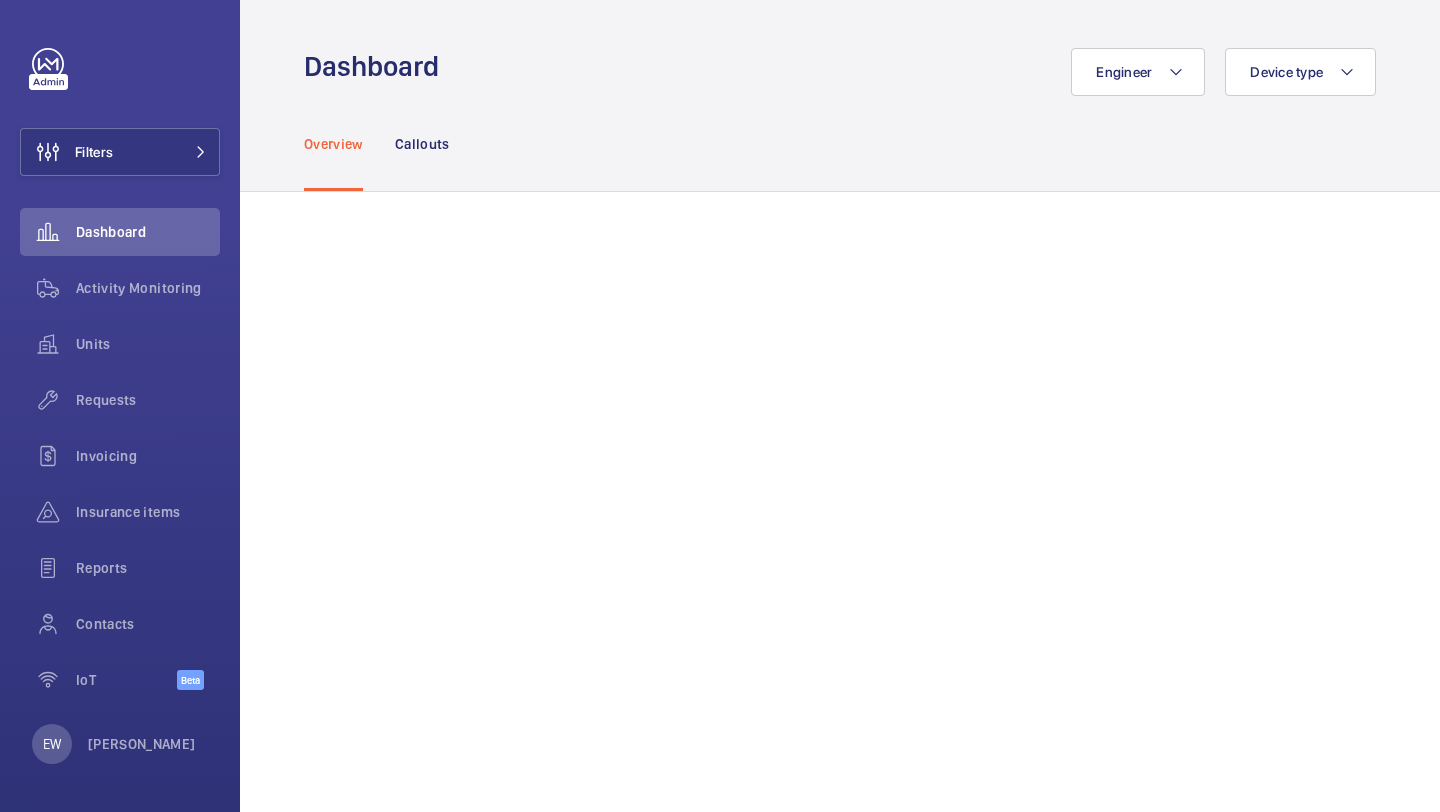 scroll, scrollTop: 0, scrollLeft: 0, axis: both 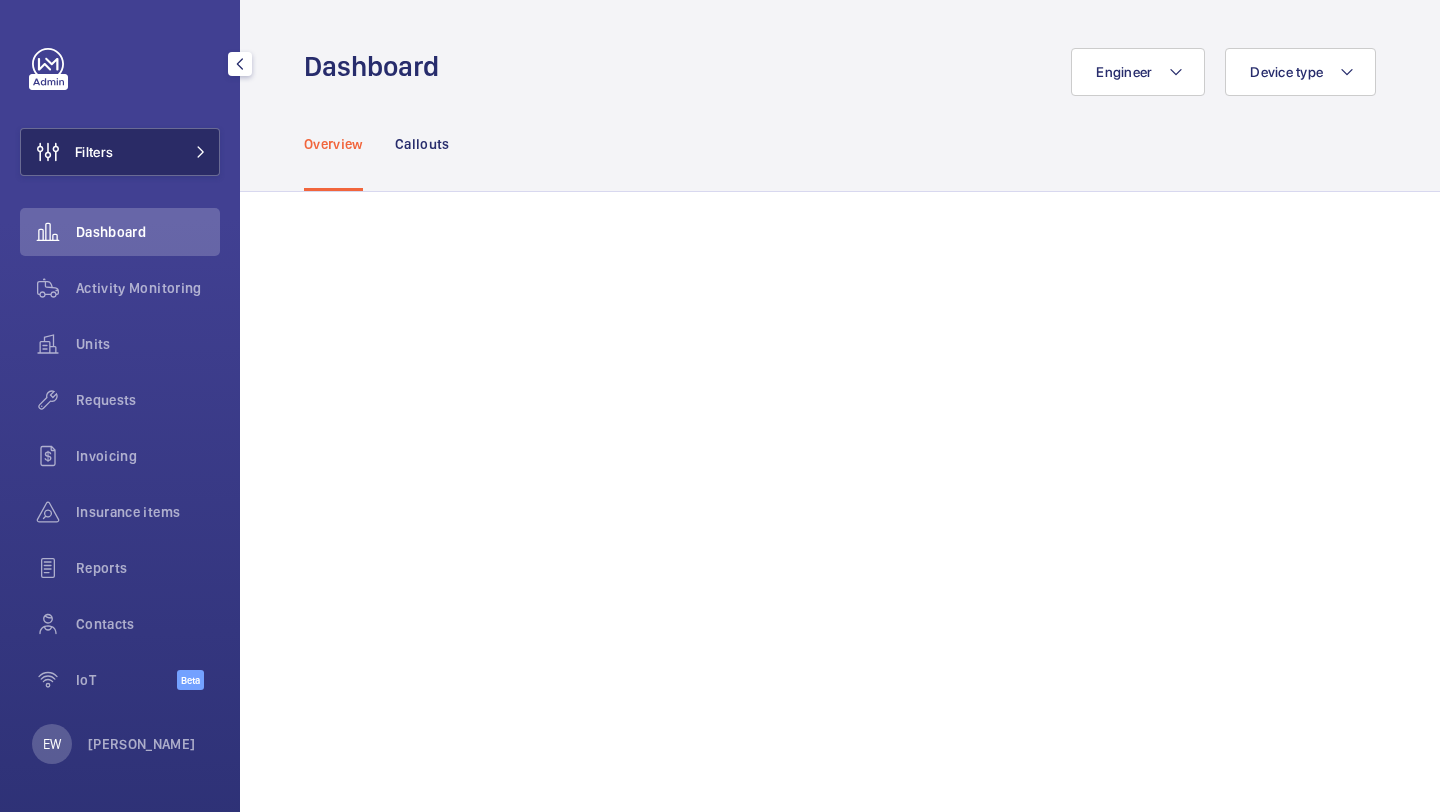 click on "Filters" 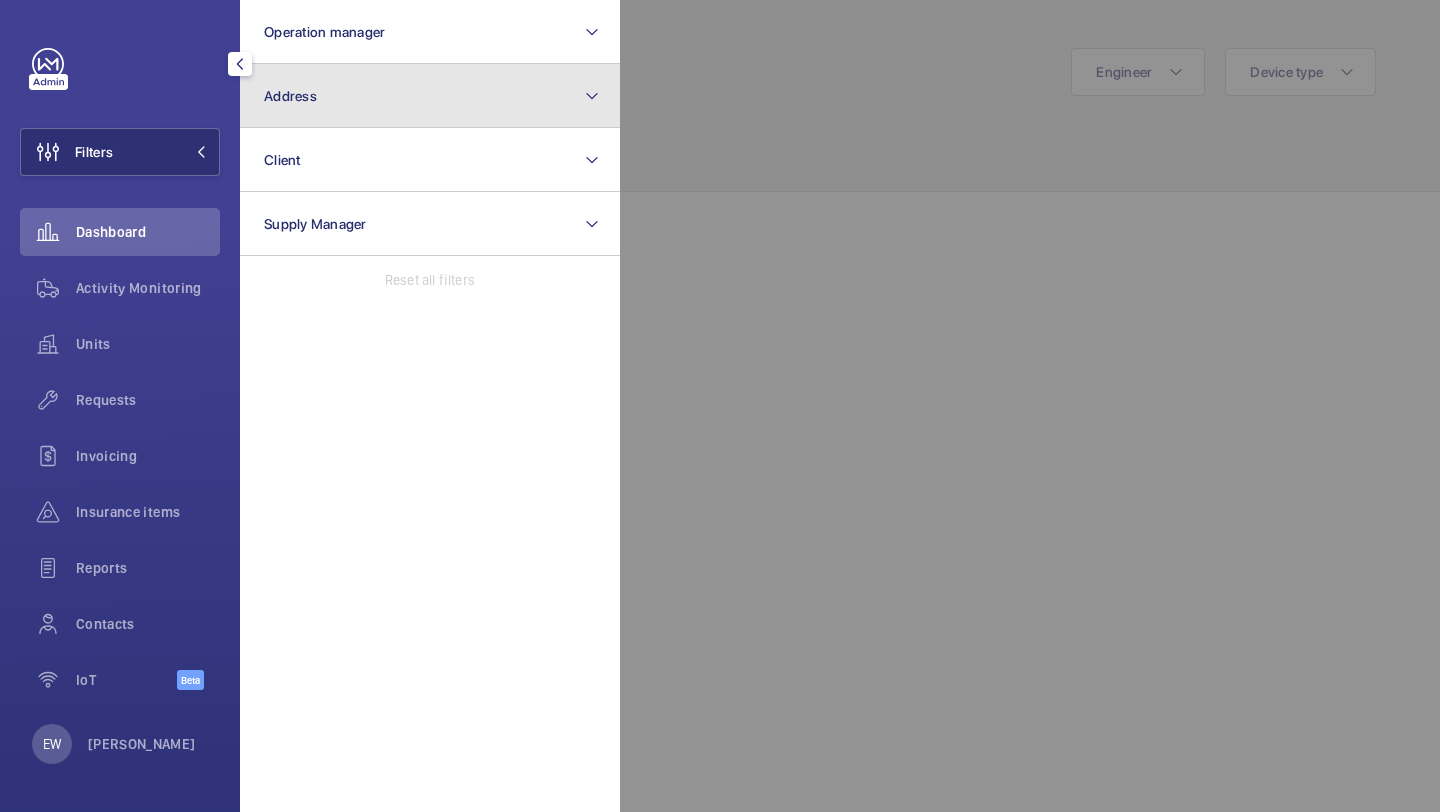 click on "Address" 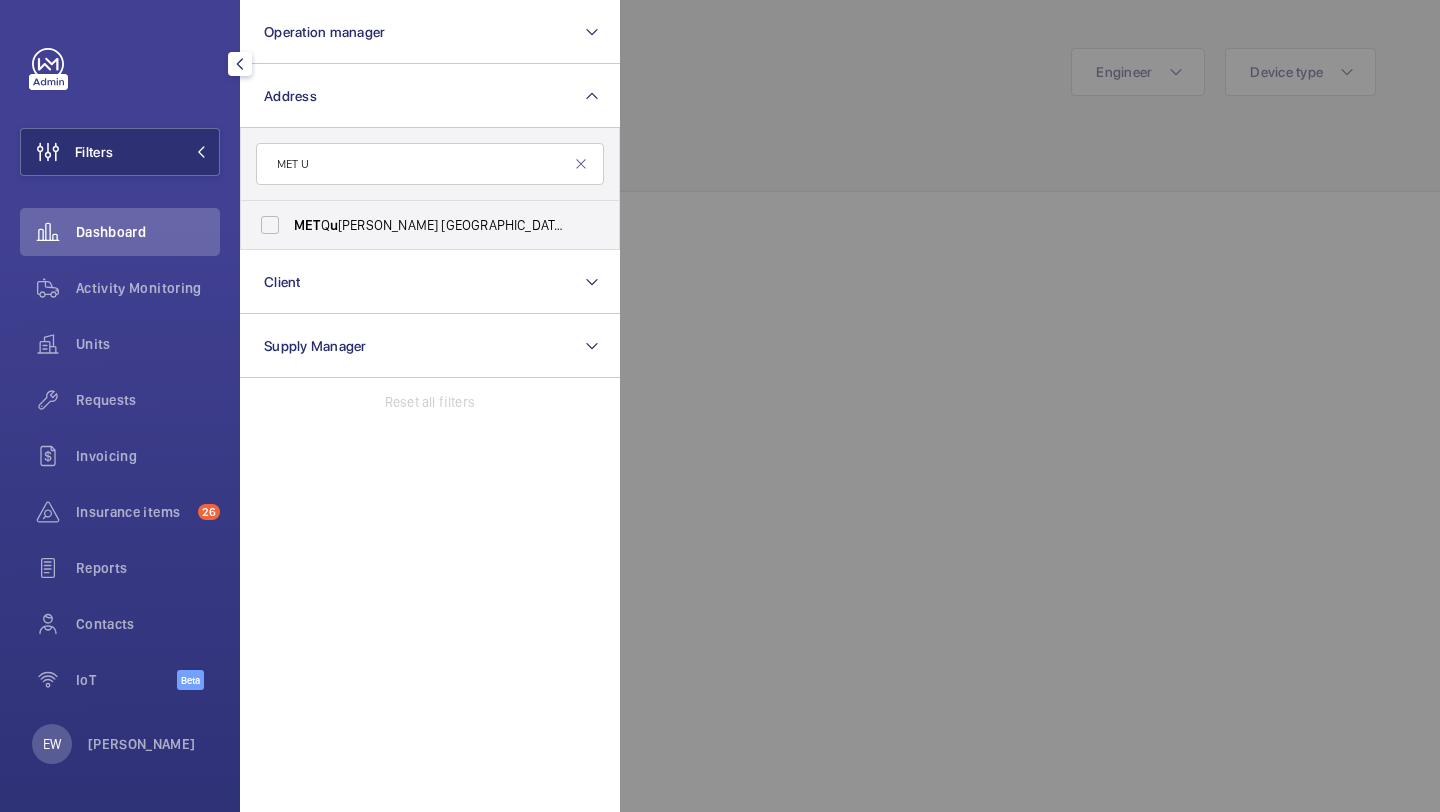 click on "MET U" 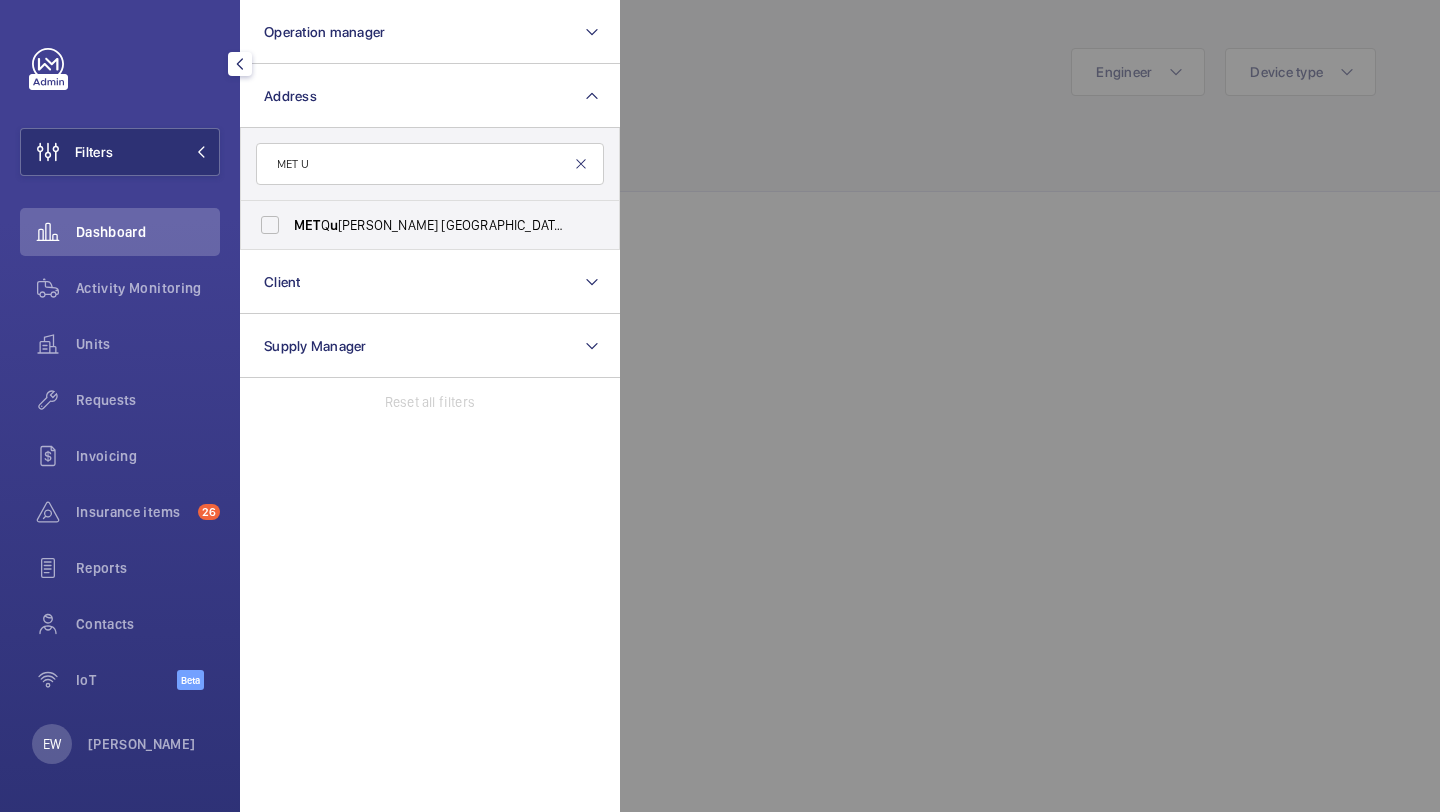 type on "MET U" 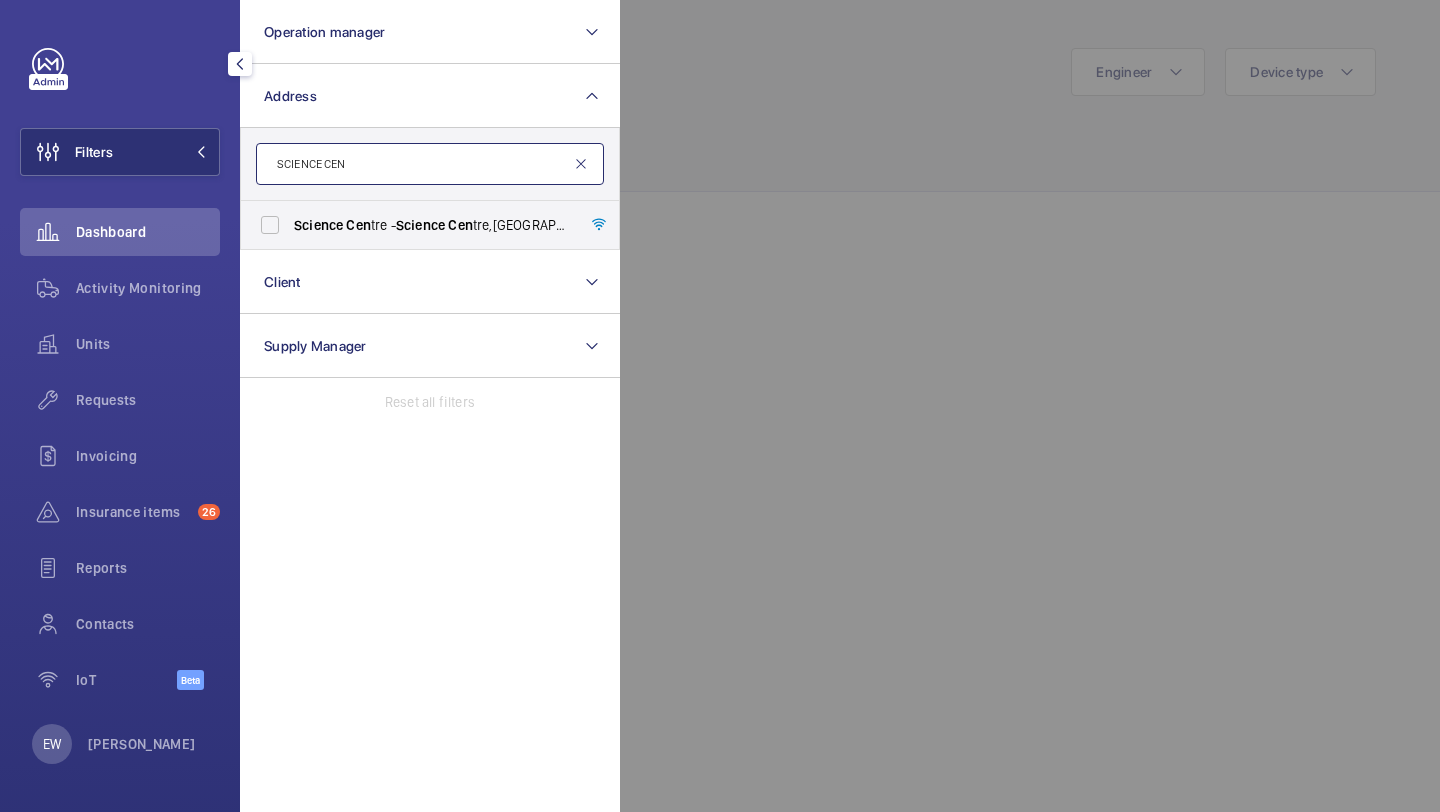 type on "SCIENCE CEN" 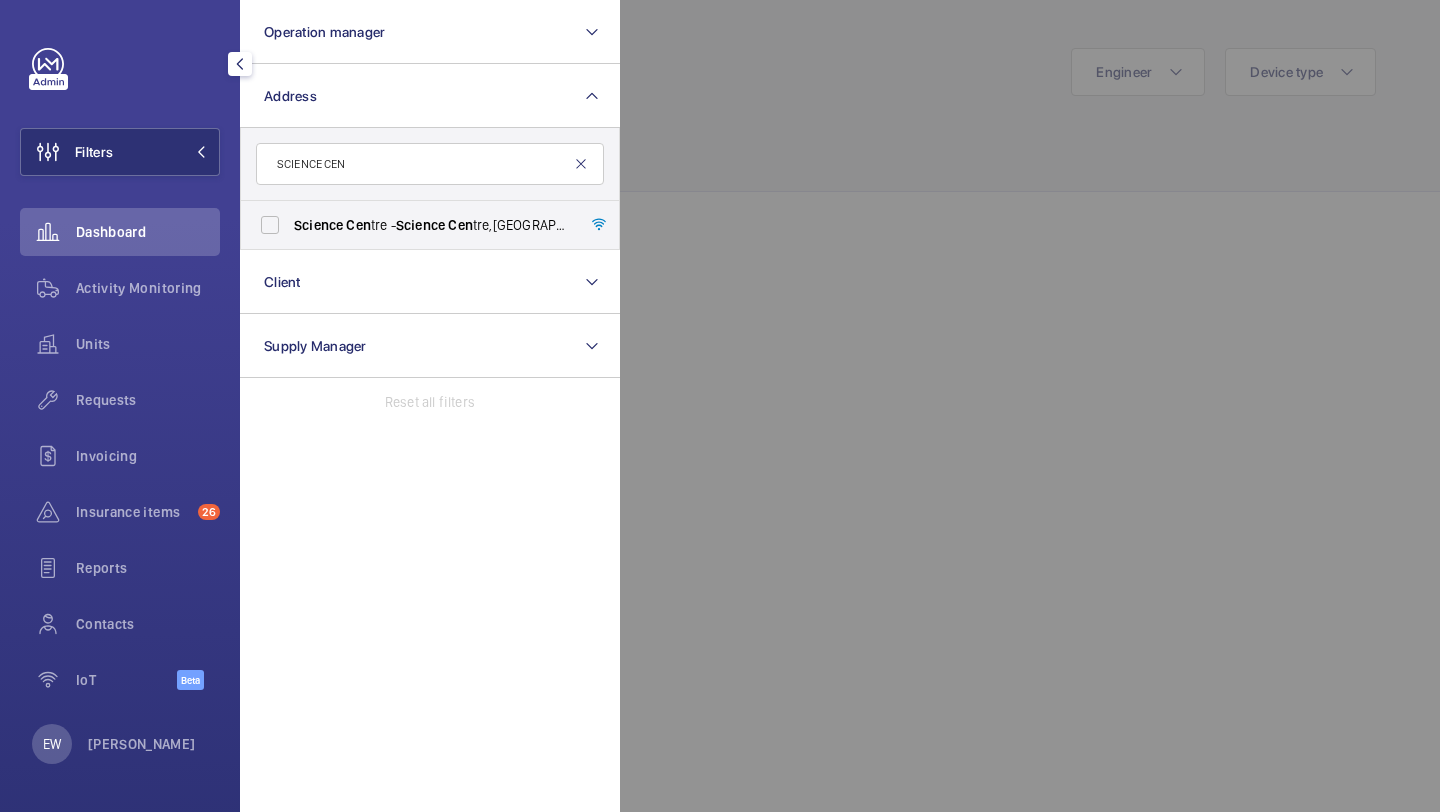 click 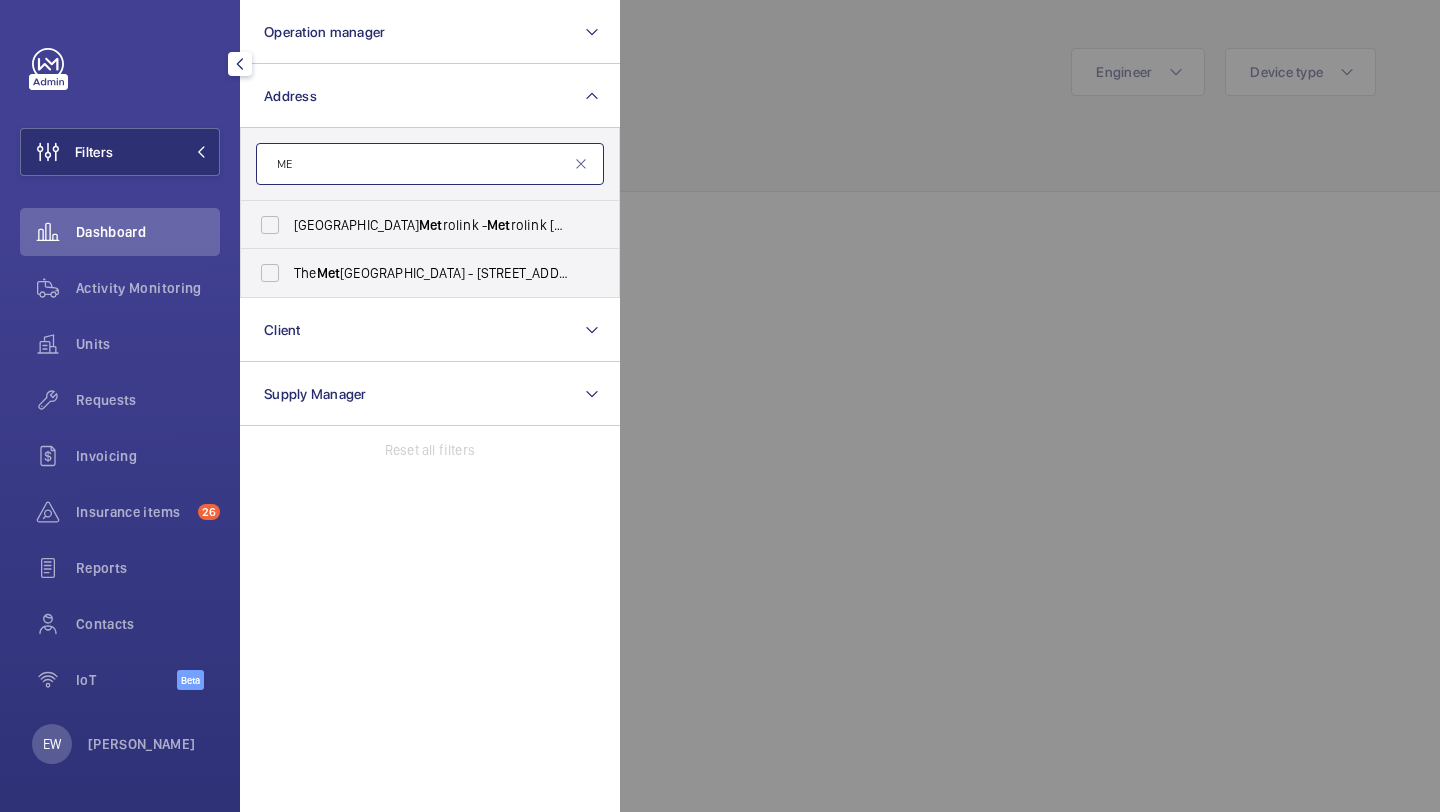 type on "M" 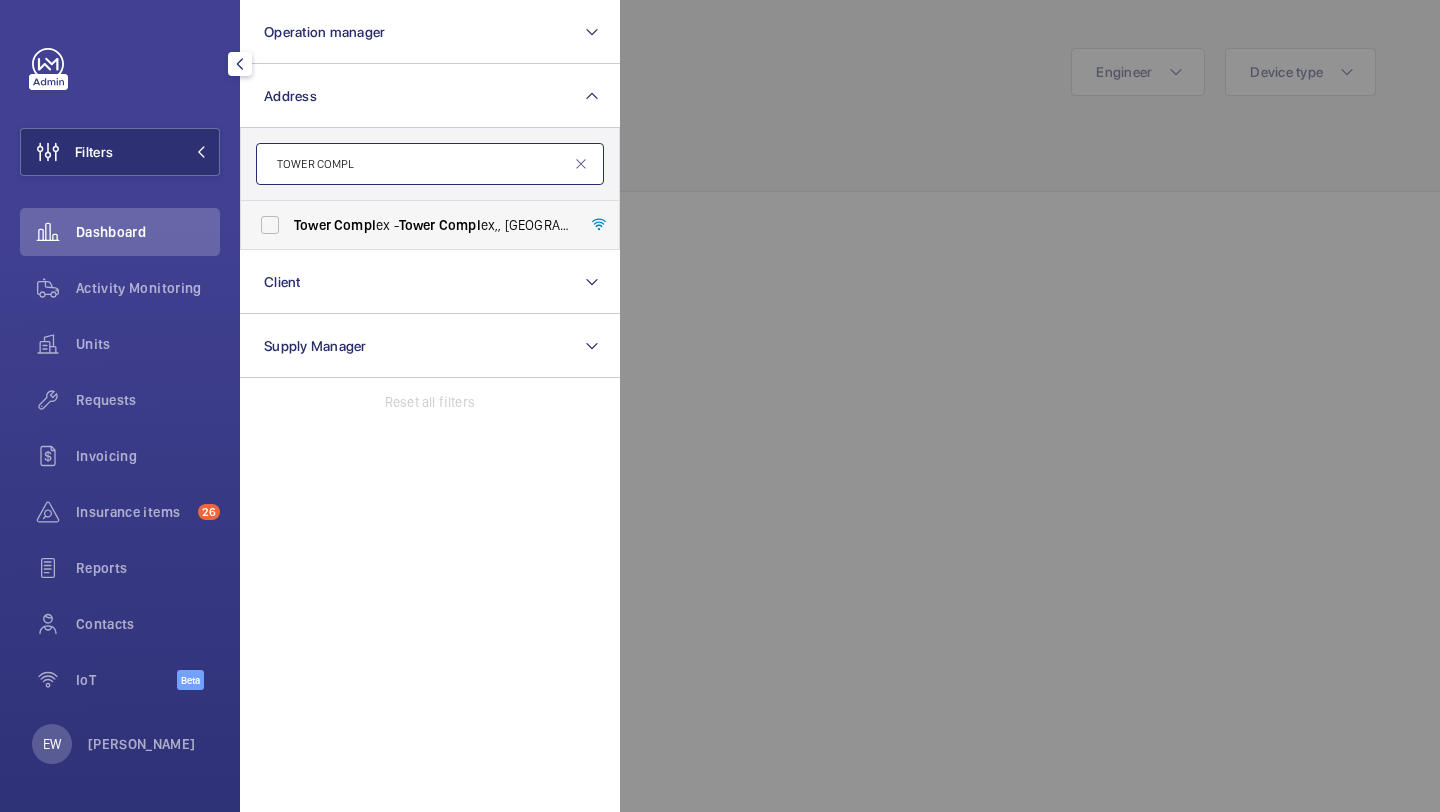 type on "TOWER COMPL" 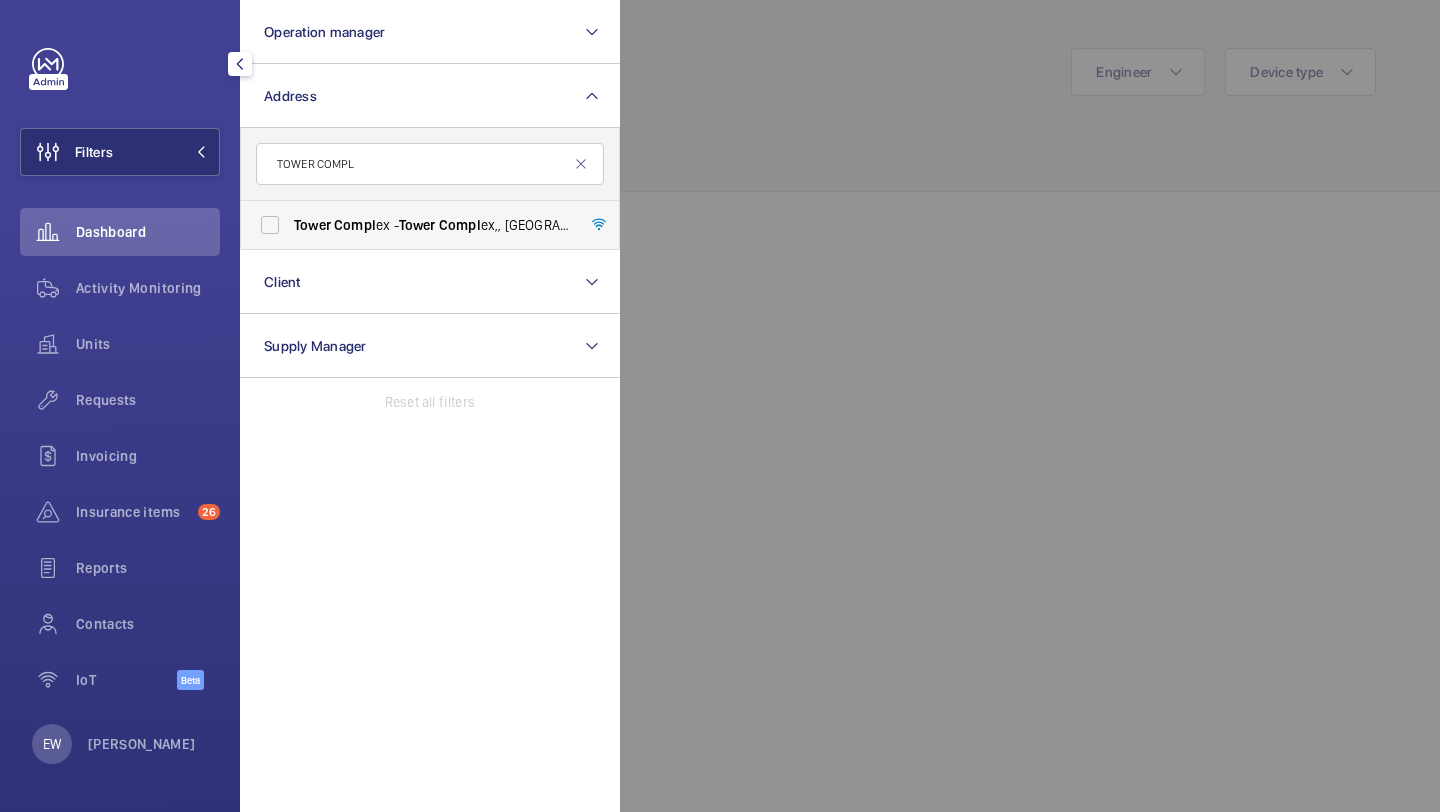 click on "Compl" at bounding box center [460, 225] 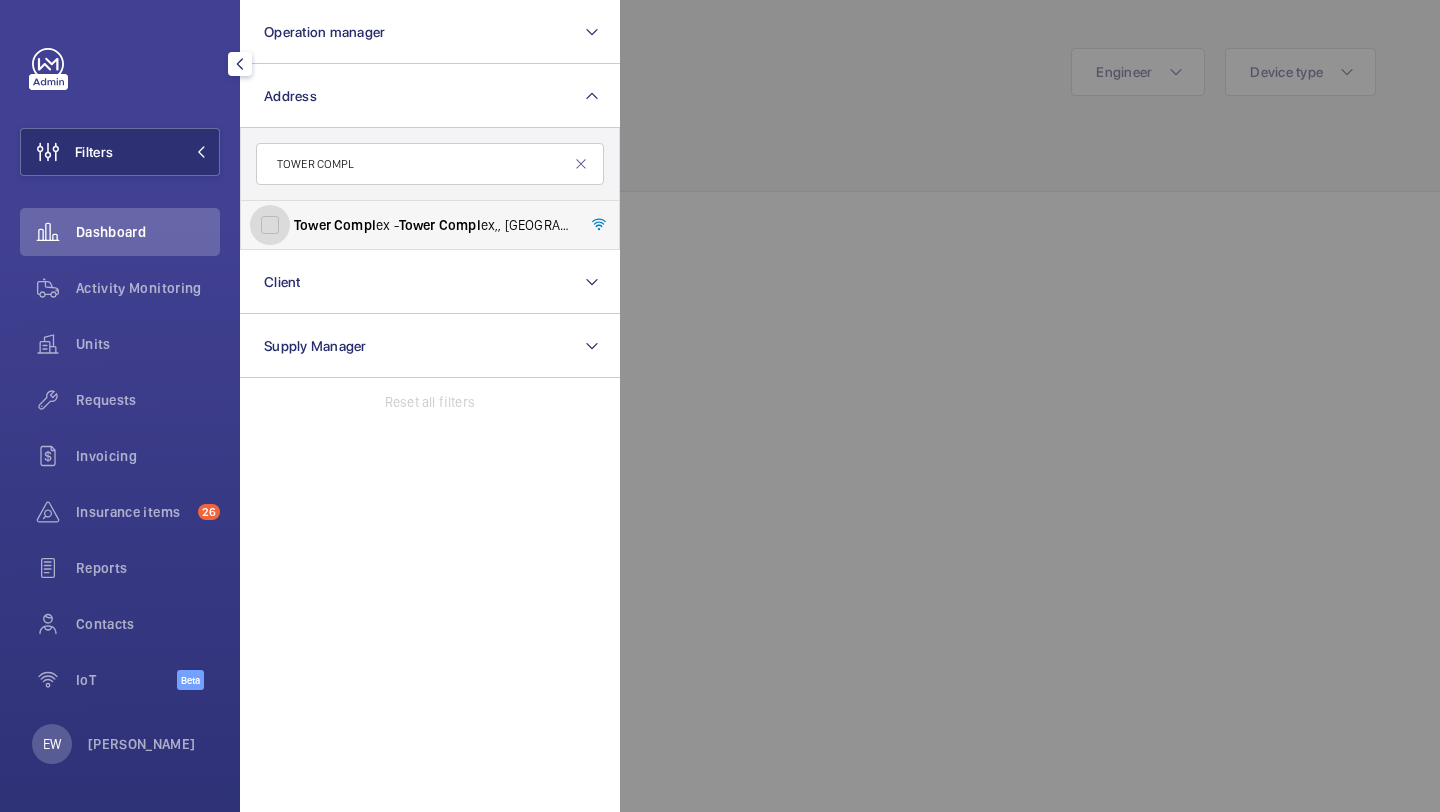 click on "Tower   Compl ex -  Tower   Compl ex[GEOGRAPHIC_DATA]" at bounding box center [270, 225] 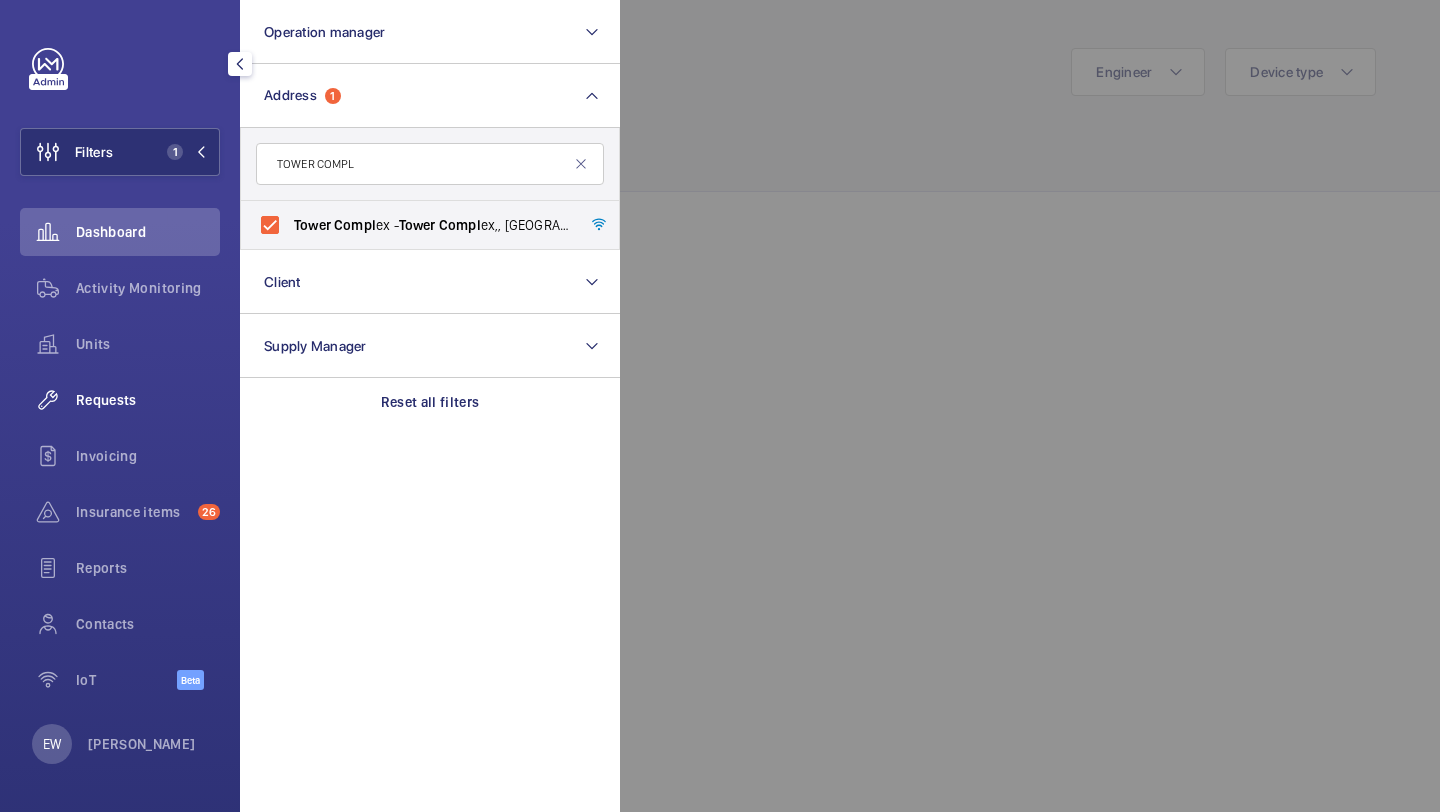 drag, startPoint x: 149, startPoint y: 408, endPoint x: 165, endPoint y: 401, distance: 17.464249 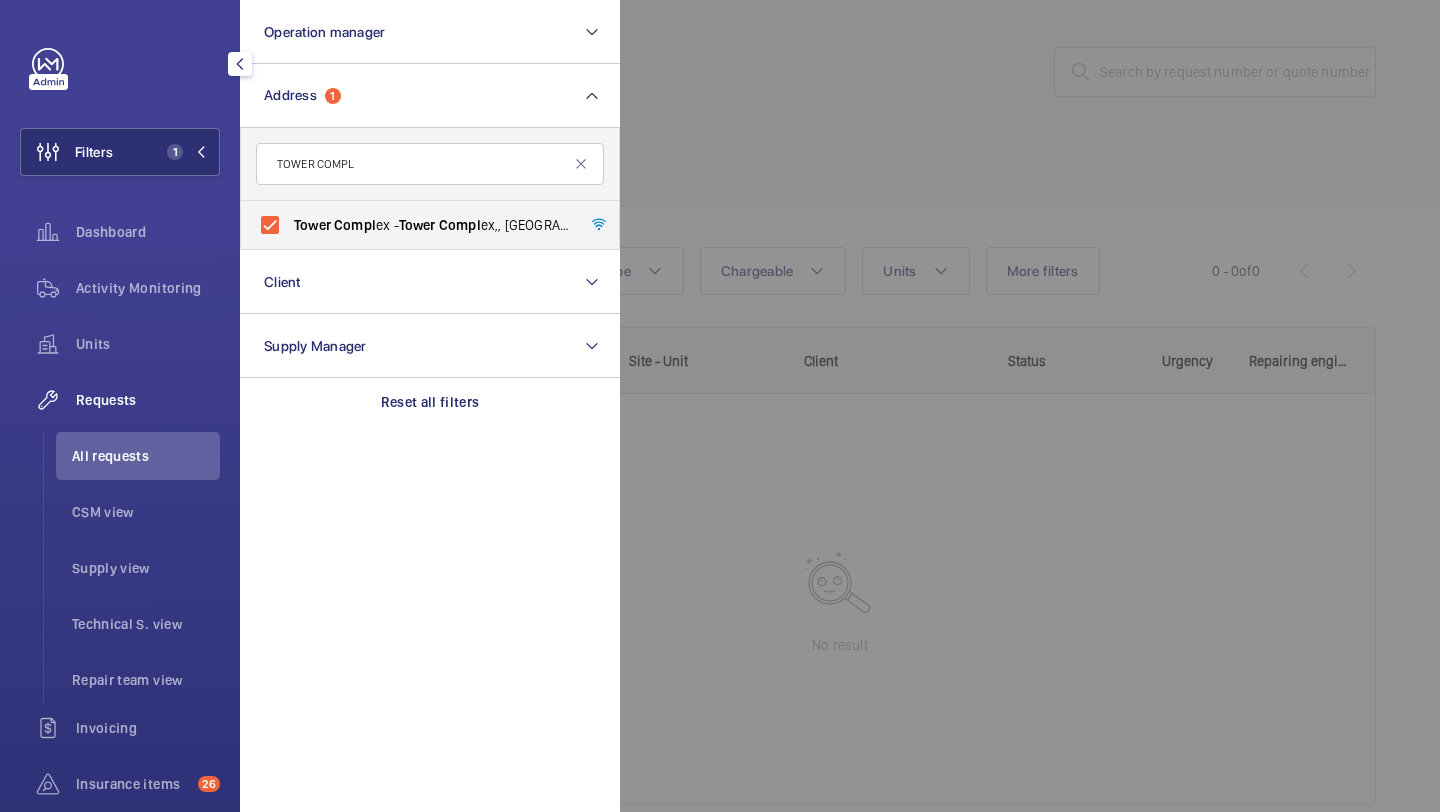 click 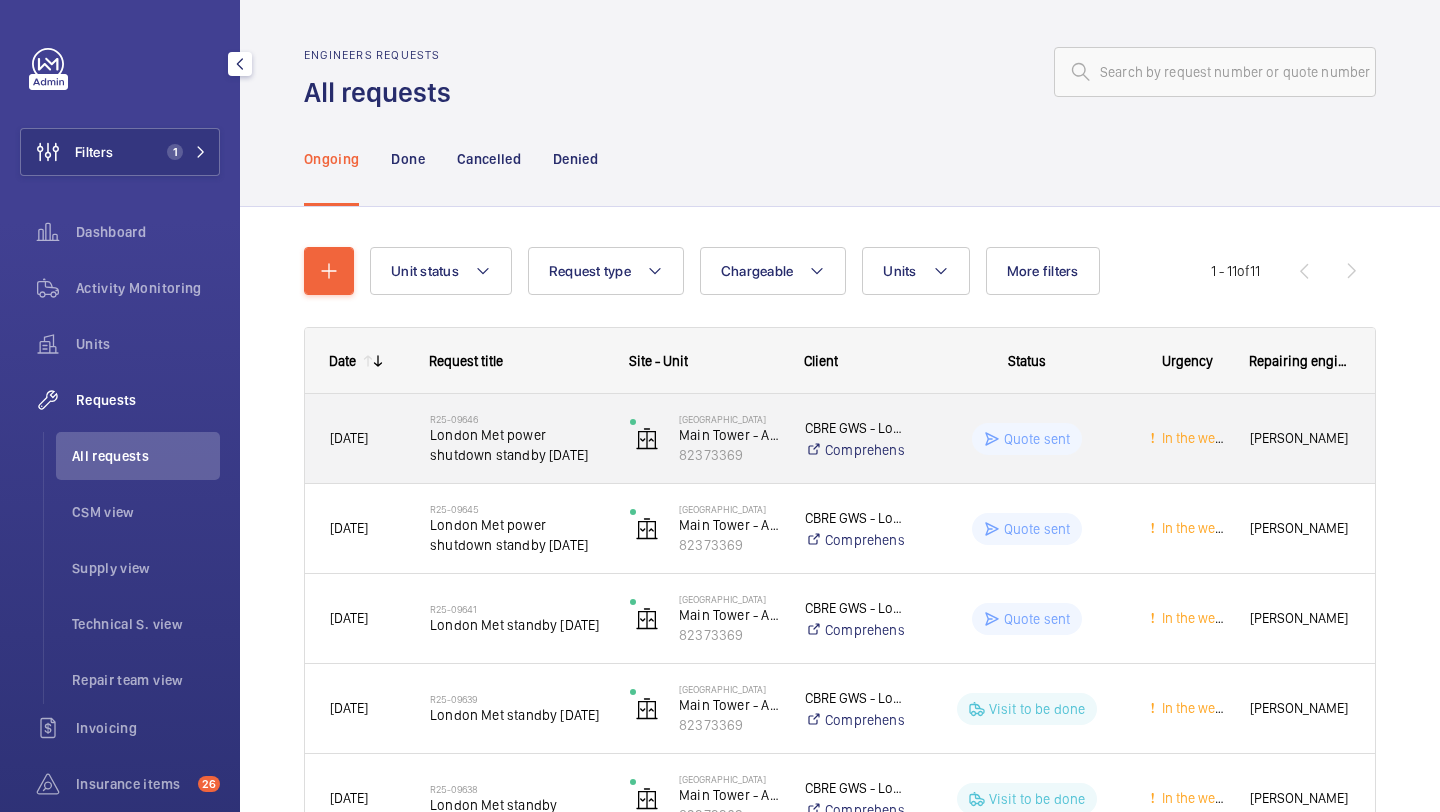 click on "London Met power shutdown standby [DATE]" 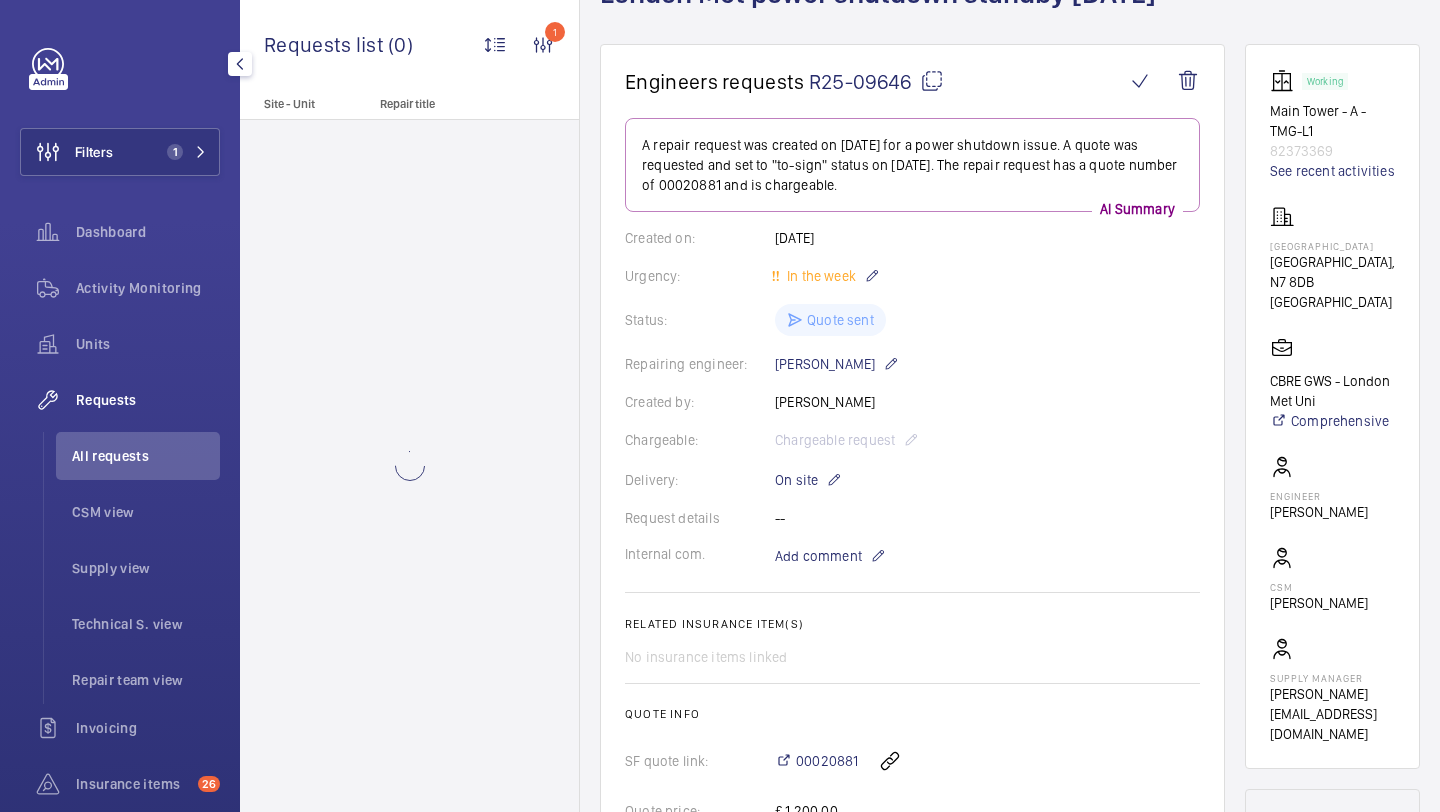 scroll, scrollTop: 155, scrollLeft: 0, axis: vertical 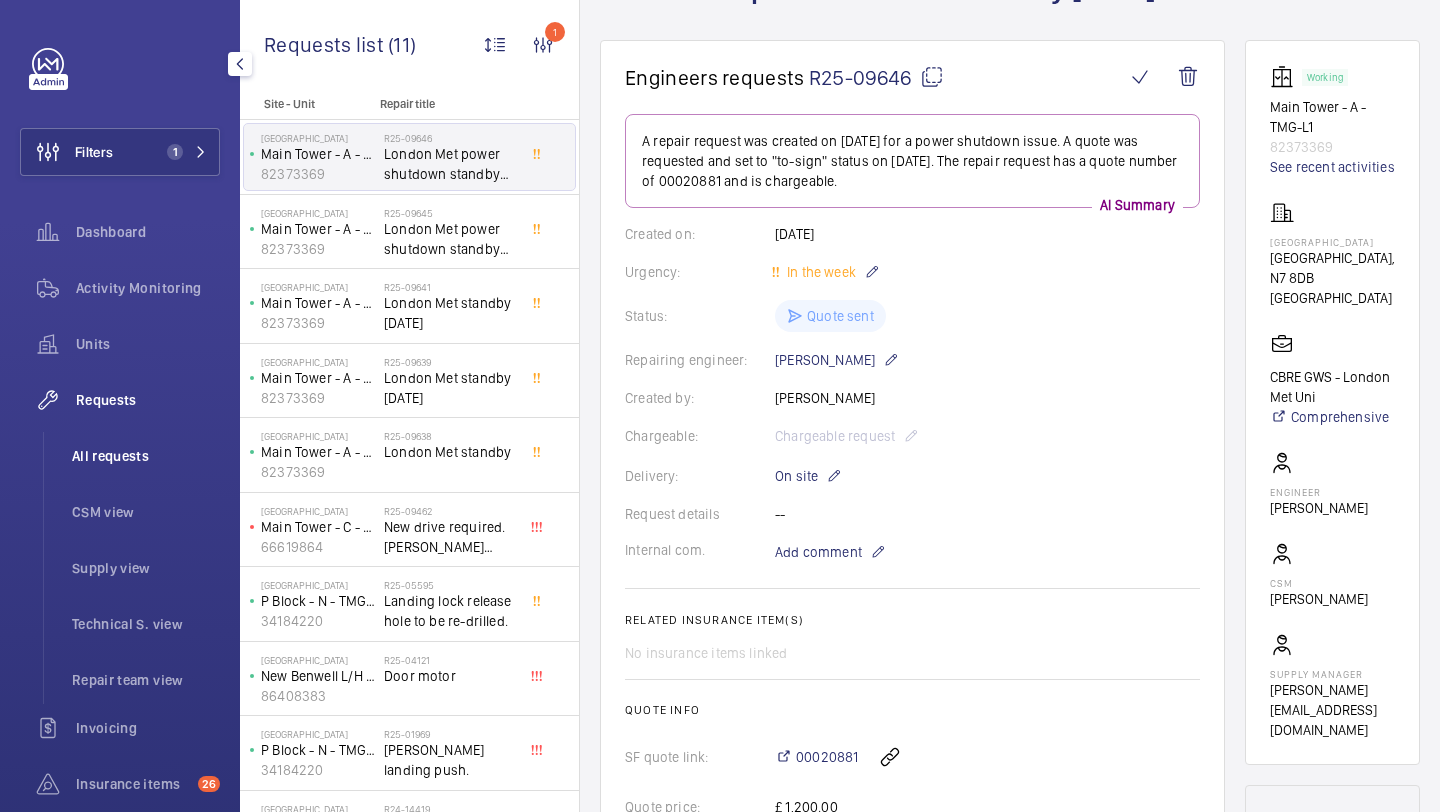 click on "All requests" 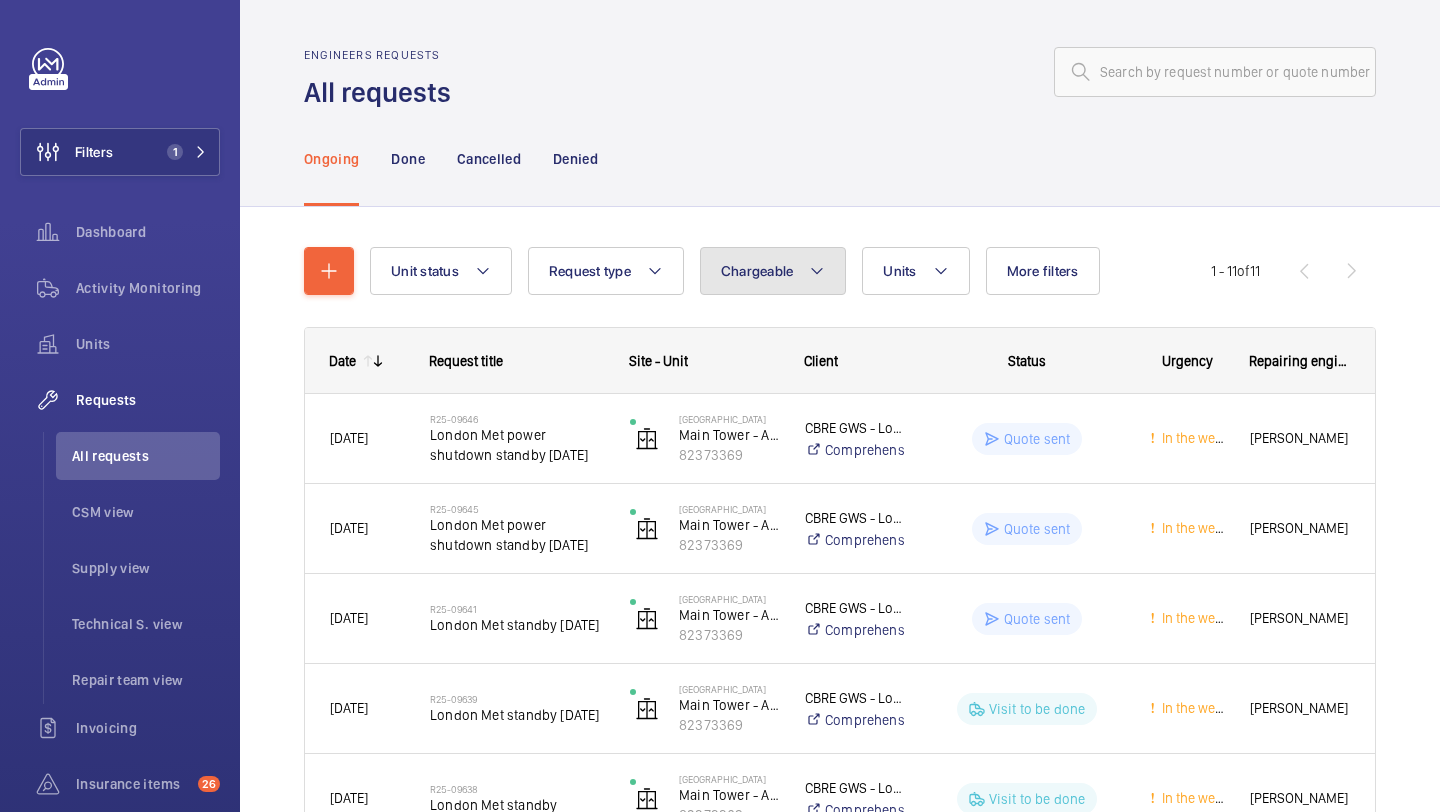 click on "Chargeable" 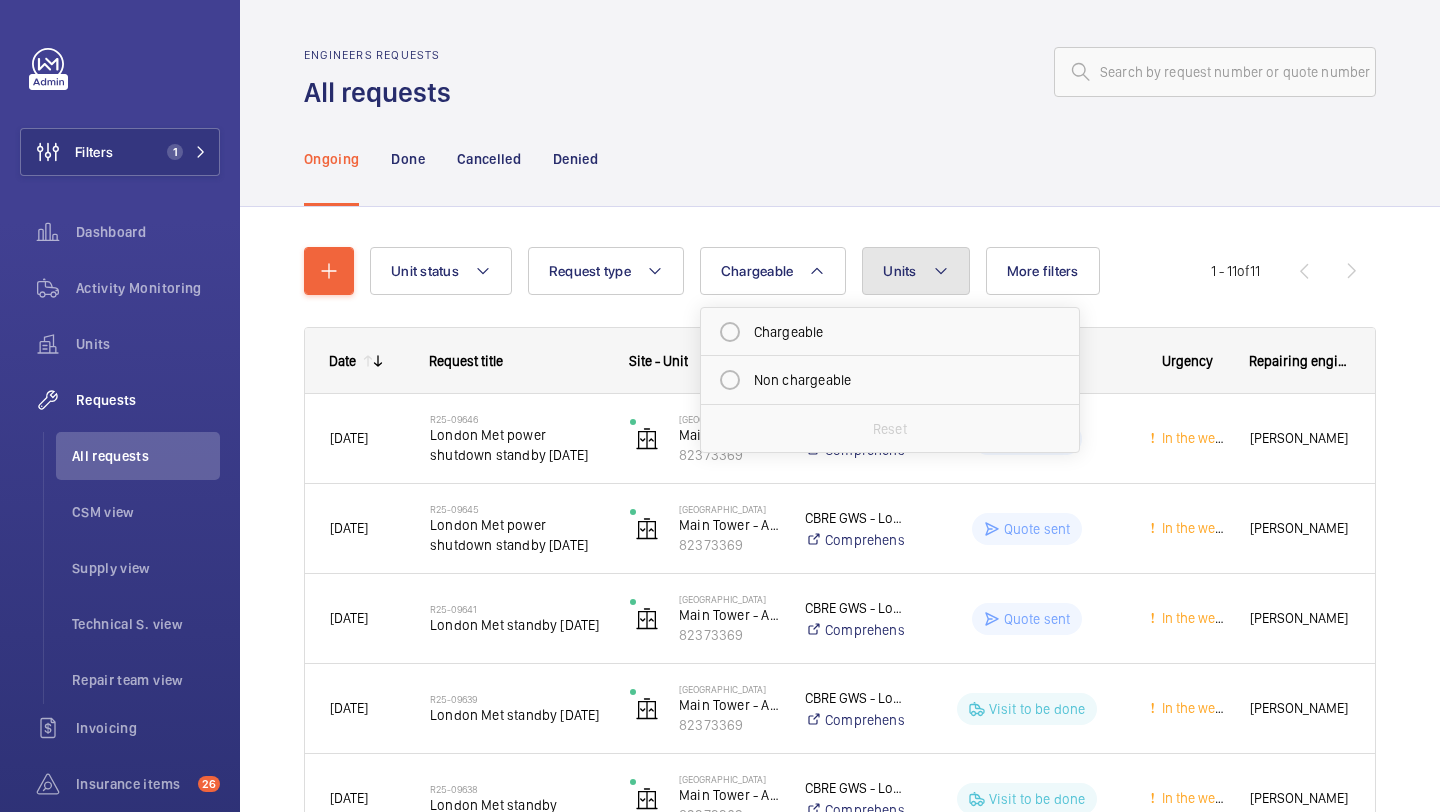 click on "Units" 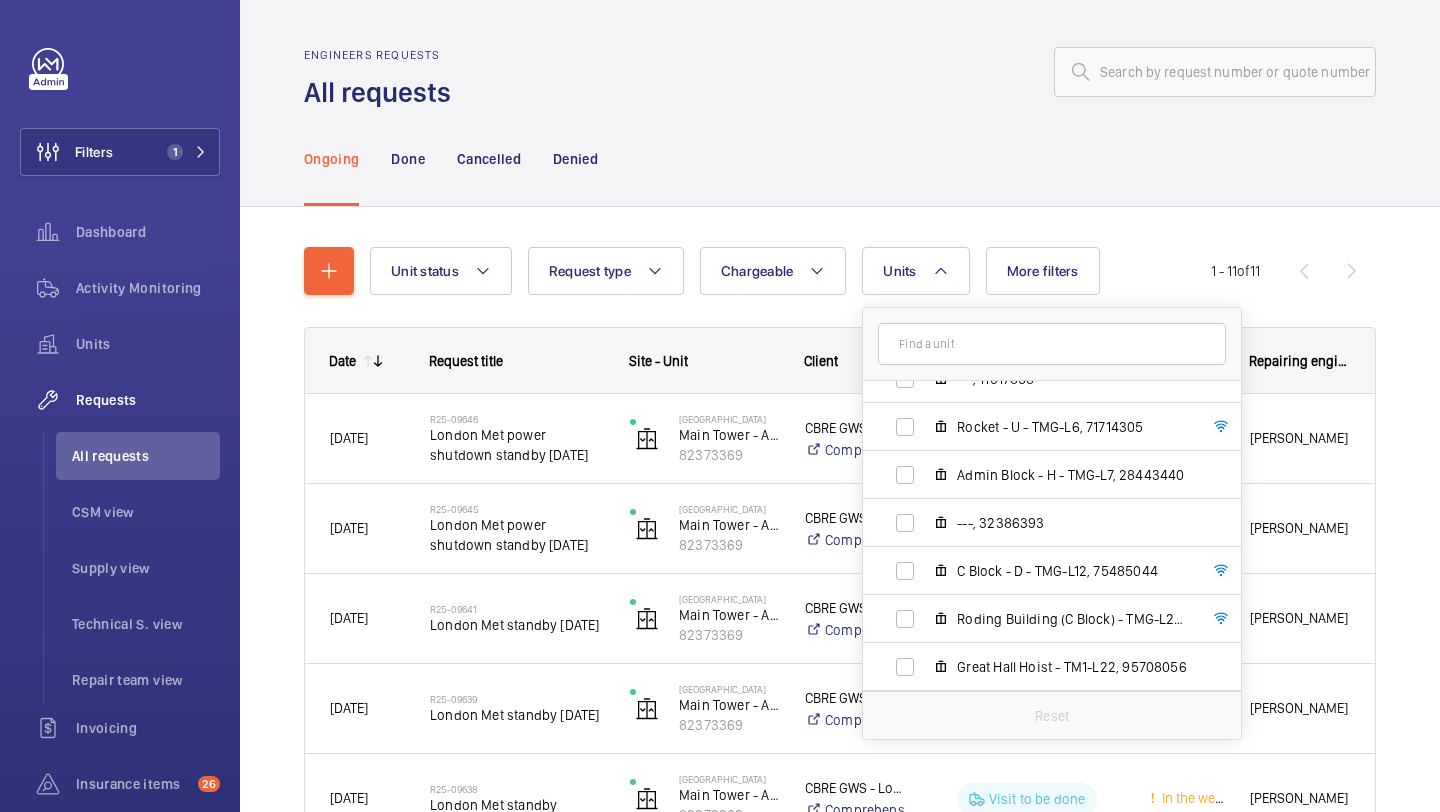 scroll, scrollTop: 221, scrollLeft: 0, axis: vertical 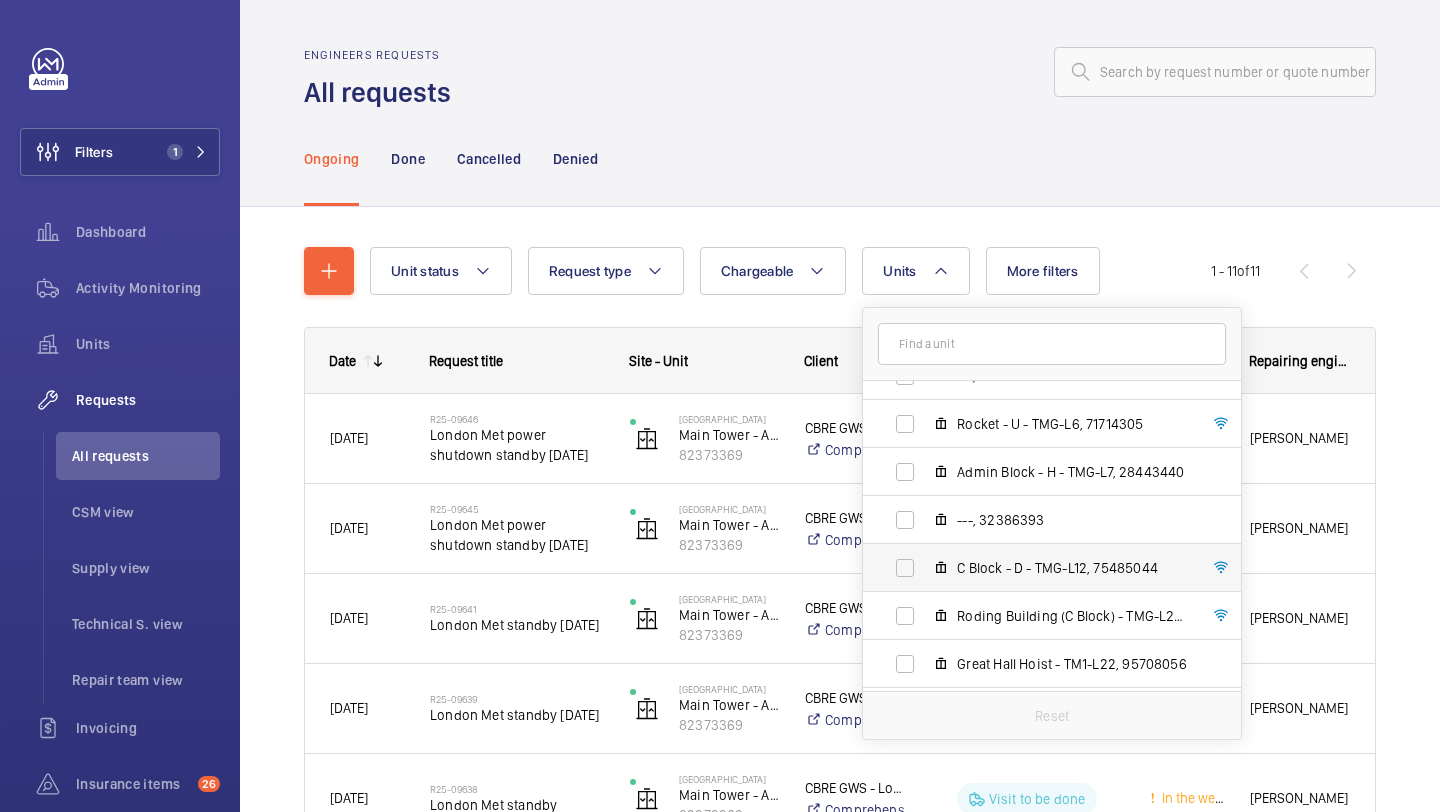 click on "C Block - D - TMG-L12, 75485044" at bounding box center (1073, 568) 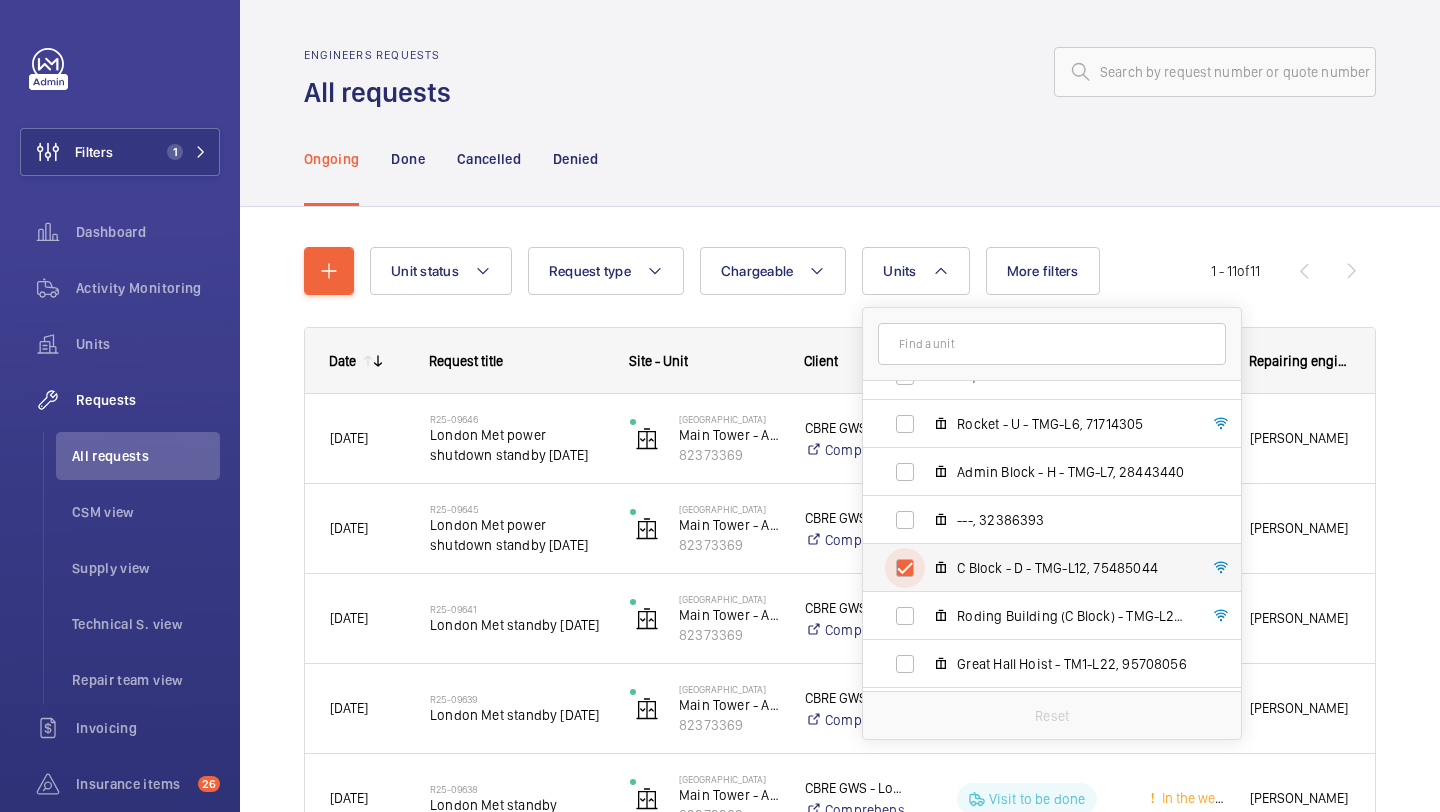 checkbox on "true" 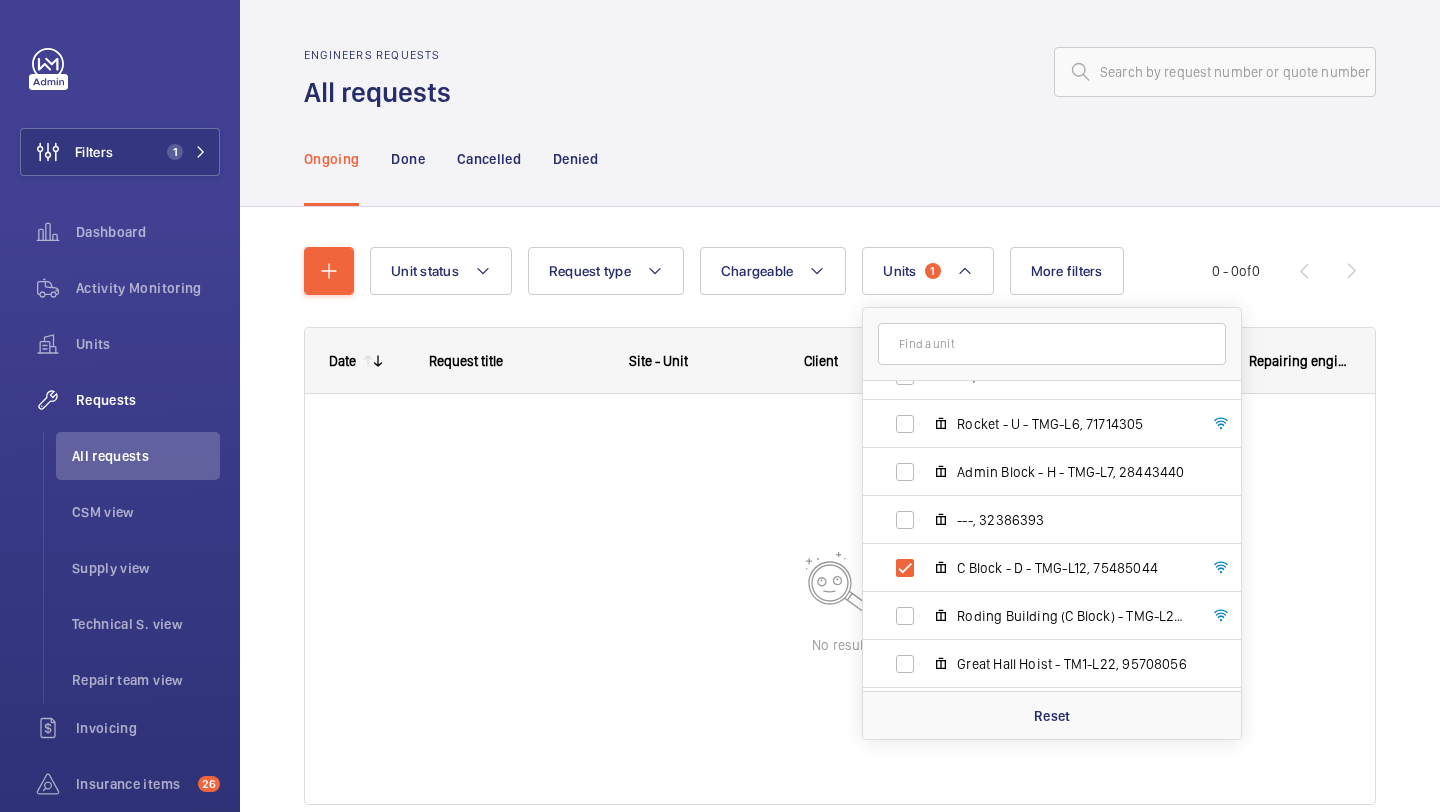 click on "Unit status Request type  Chargeable Units  [STREET_ADDRESS] Enricos - K - TMG-L9, 58025961 Main Tower - B - TMG-L2, 31719690 ---, 28201711 ---, 11017858 Rocket - U - TMG-L6, 71714305 Admin Block - H - TMG-L7, 28443440 ---, 32386393 C Block - D - TMG-L12, 75485044 Roding Building (C Block) - TMG-L23, 27251115 [GEOGRAPHIC_DATA] Hoist - TM1-L22, 95708056 Tech Tower - E - TMG-L17, 38678540 Grad Centre Hoist - G - TM1-L5, 88321232 Main Tower - A - TMG-L1, 82373369 [GEOGRAPHIC_DATA] - C - TMG-L3, 66619864 Grad Centre - F - TMG-L4, 67058648 New Benwell R/H- S - TMG-L15, 11653352 Print Room - T - TMG-L16, 23233851 New Benwell Disabled Hoist - Q - TM1-L13, 55006907 New Benwell L/H - R - TMG-L14, 86408383 S Block - J - TMG-L8, 18237982 TM1-83/ TM1-14 - P - TM1-L18, 20793868 Old Benwell - M - TMG-L10, 45018894 P Block - N - TMG-L11, 34184220 ---, 32332205 BPB-03 - L - TMG-L21, 20732396 Reset More filters Request status Urgency Repairing engineer Engineer Device type Reset all filters 0 - 0  of  0" 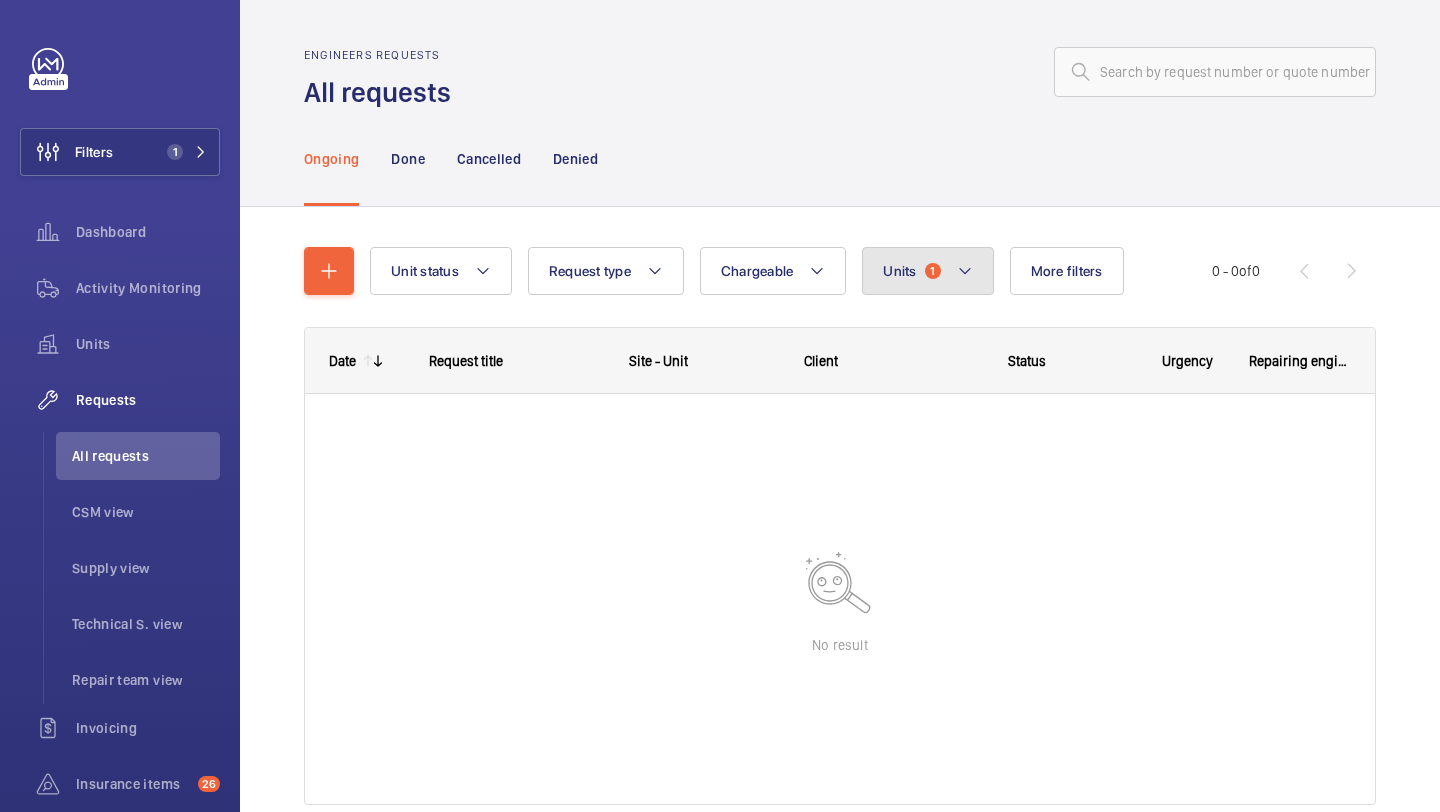 click on "Units  1" 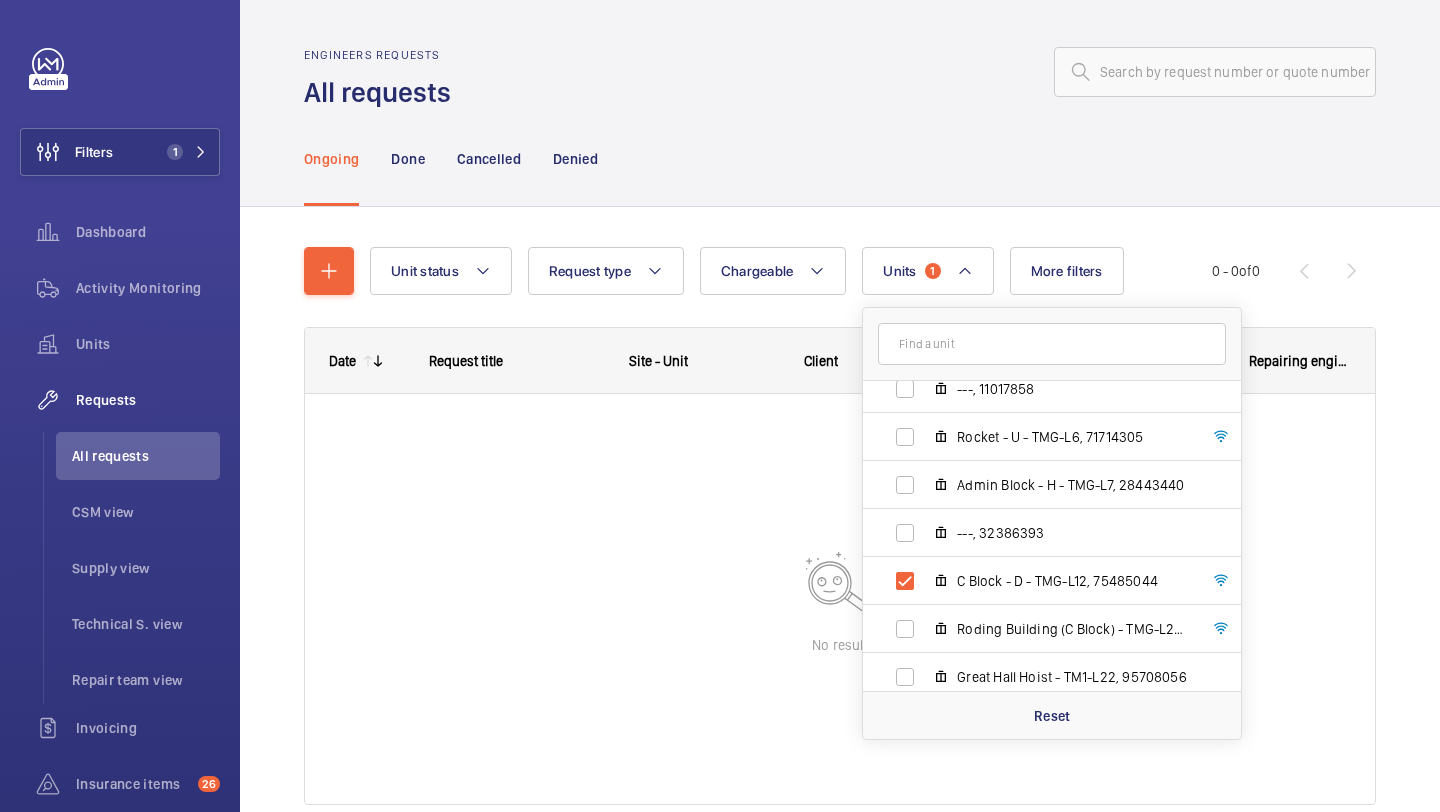 scroll, scrollTop: 218, scrollLeft: 0, axis: vertical 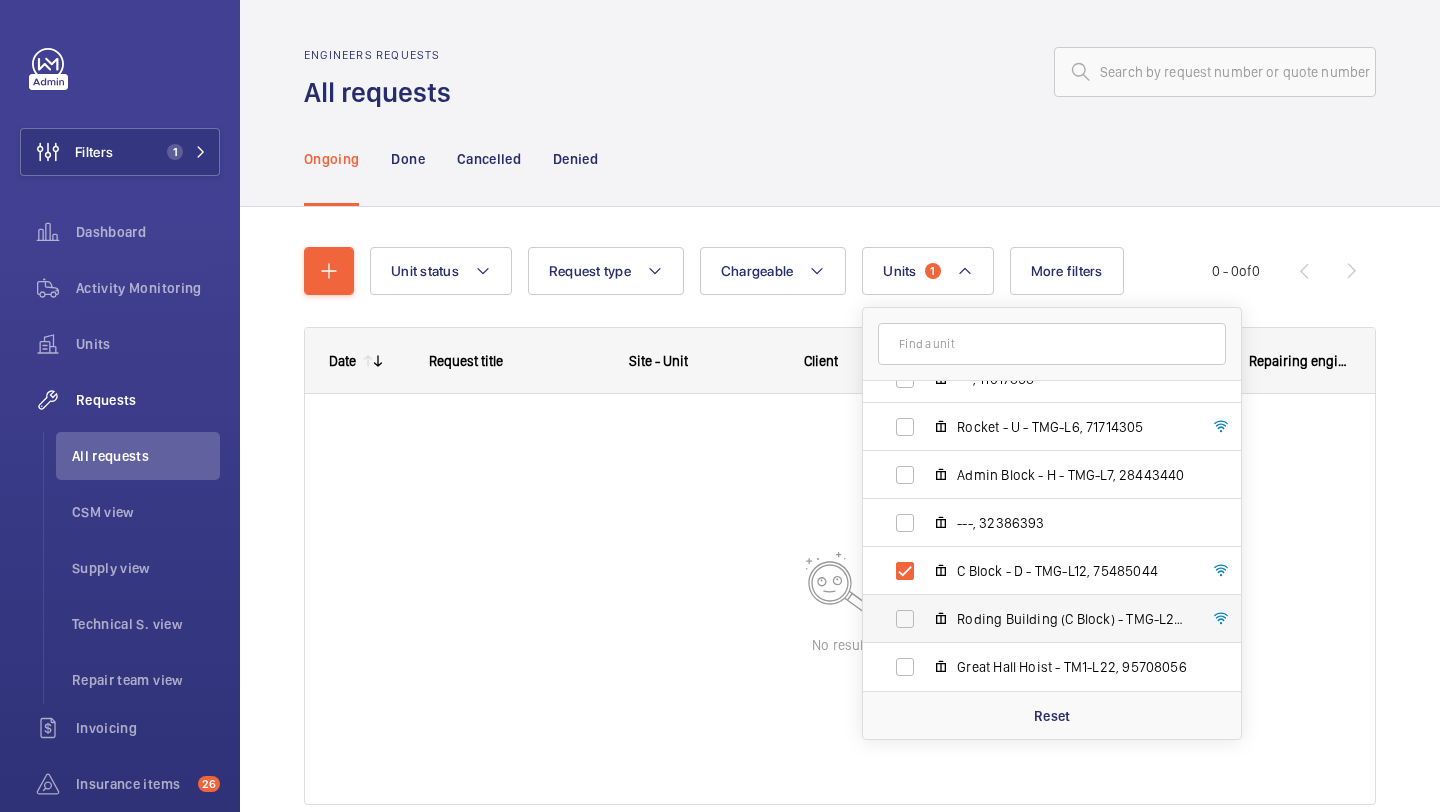 click on "Roding Building (C Block) - TMG-L23, 27251115" at bounding box center (1036, 619) 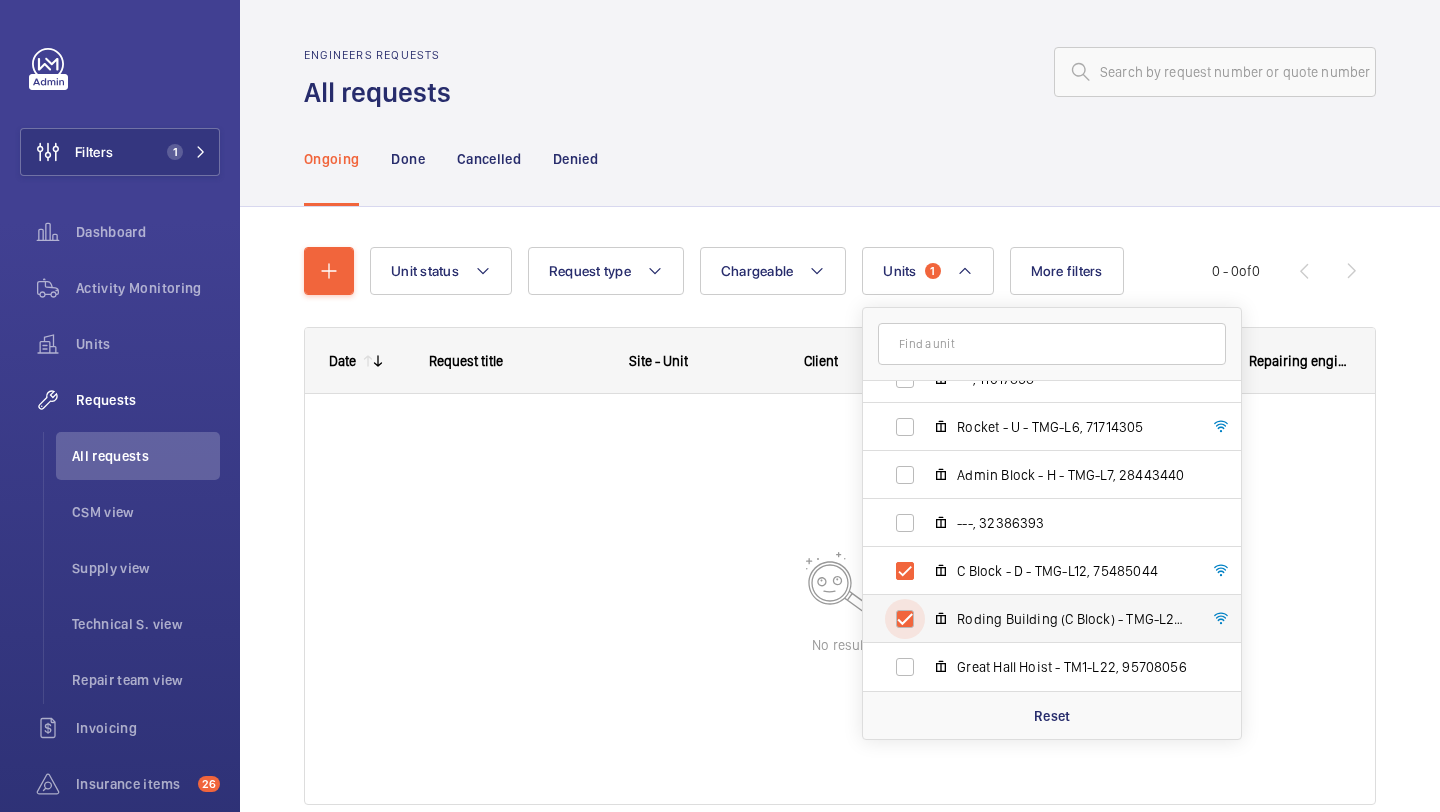 checkbox on "true" 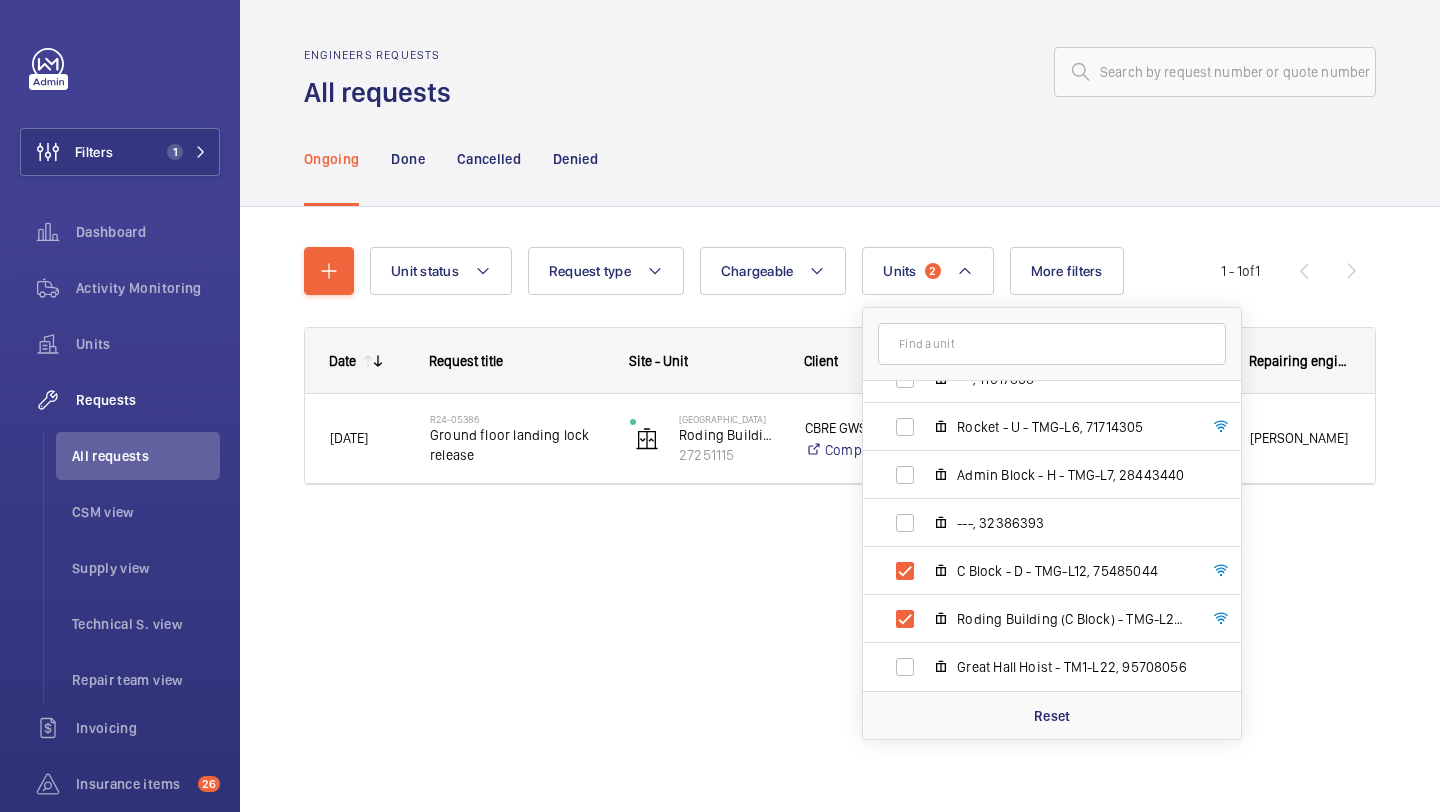 click on "Engineers requests All requests Ongoing Done Cancelled Denied Unit status Request type  Chargeable Units  [GEOGRAPHIC_DATA] [GEOGRAPHIC_DATA] - K - TMG-L9, 58025961 [GEOGRAPHIC_DATA] - B - TMG-L2, 31719690 ---, 28201711 ---, 11017858 Rocket - U - TMG-L6, 71714305 Admin Block - H - TMG-L7, 28443440 ---, 32386393 C Block - D - TMG-L12, 75485044 Roding Building (C Block) - TMG-L23, 27251115 [GEOGRAPHIC_DATA] Hoist - TM1-L22, 95708056 Reset More filters Request status Urgency Repairing engineer Engineer Device type Reset all filters 1 - 1  of  1
Date
Request title
to" 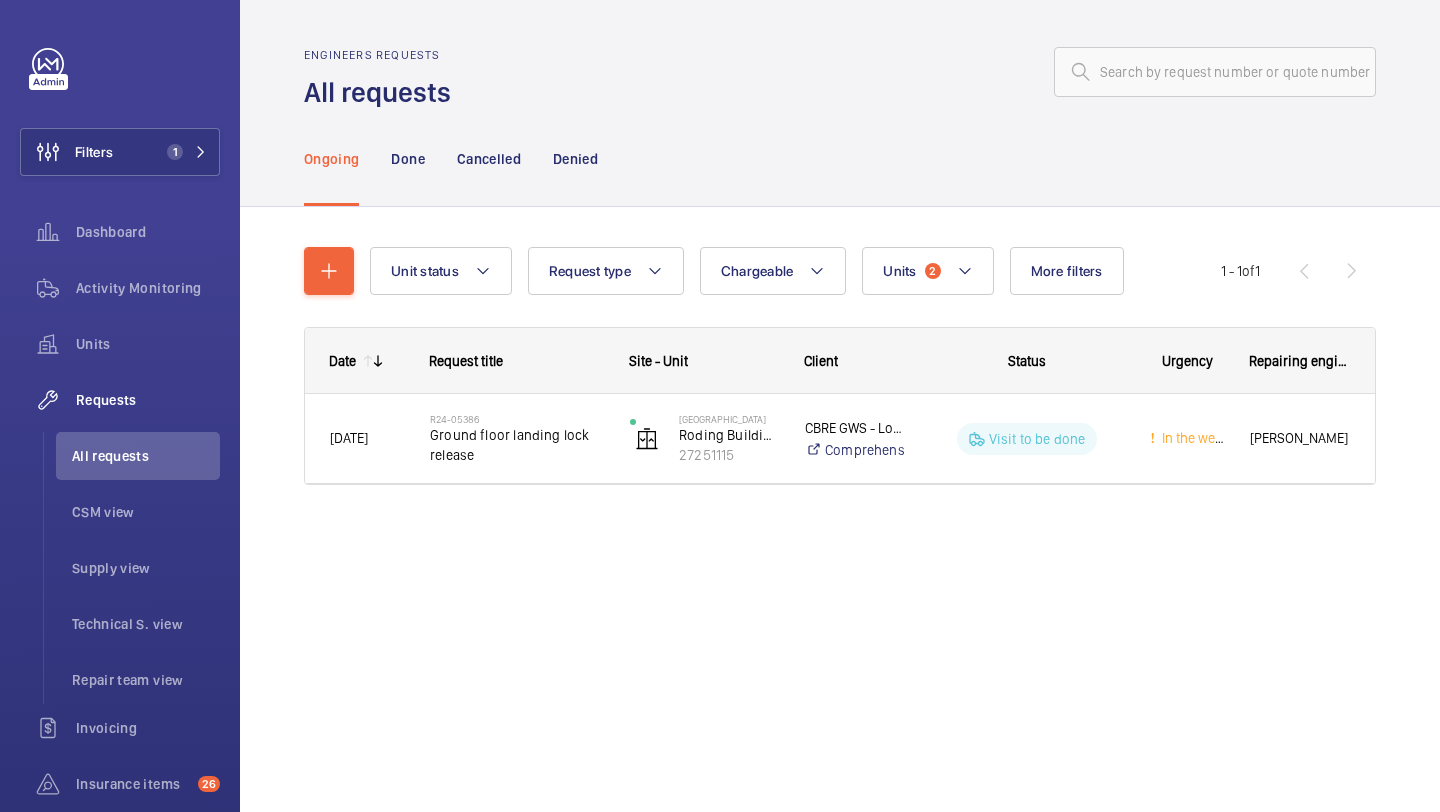 click on "Ground floor landing lock release" 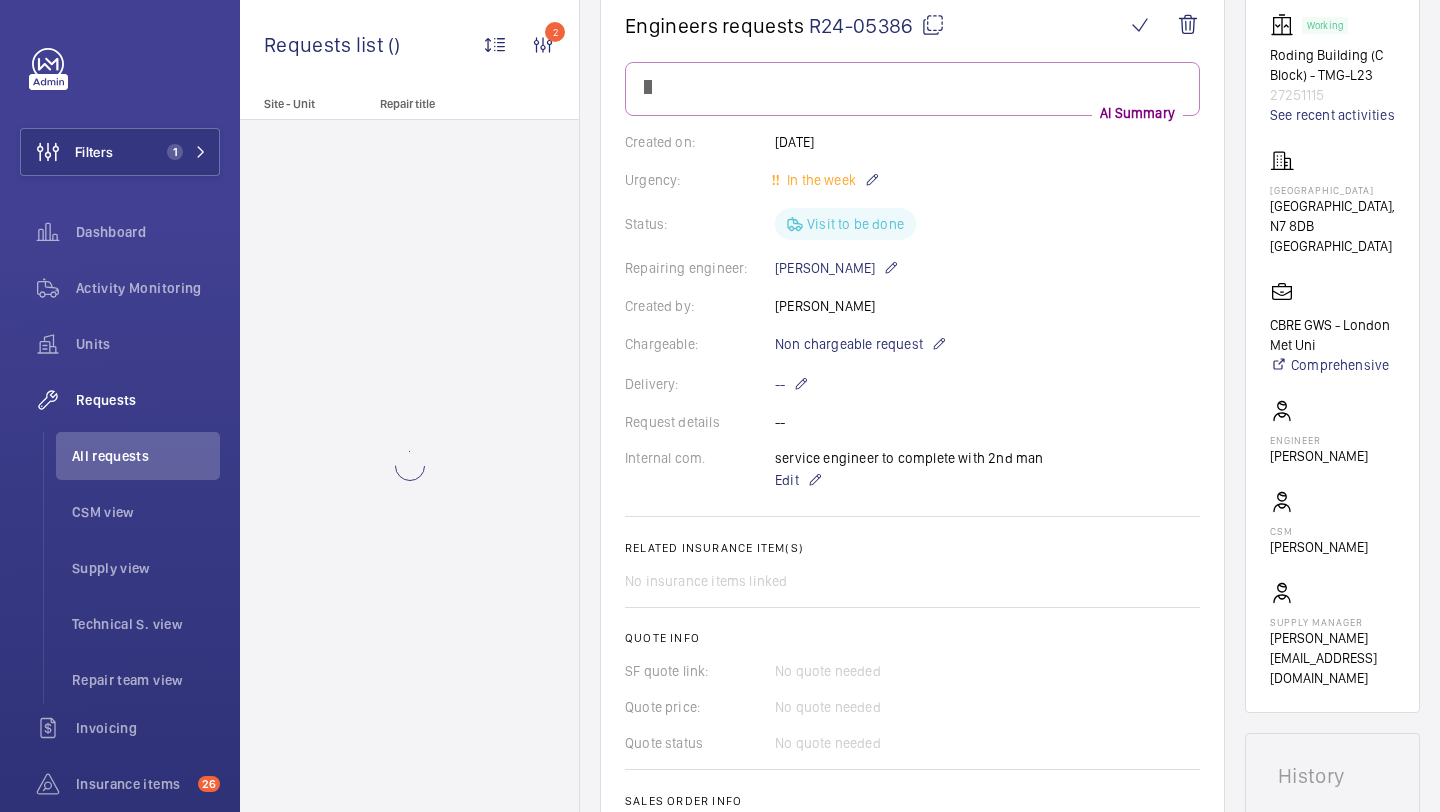 scroll, scrollTop: 1076, scrollLeft: 0, axis: vertical 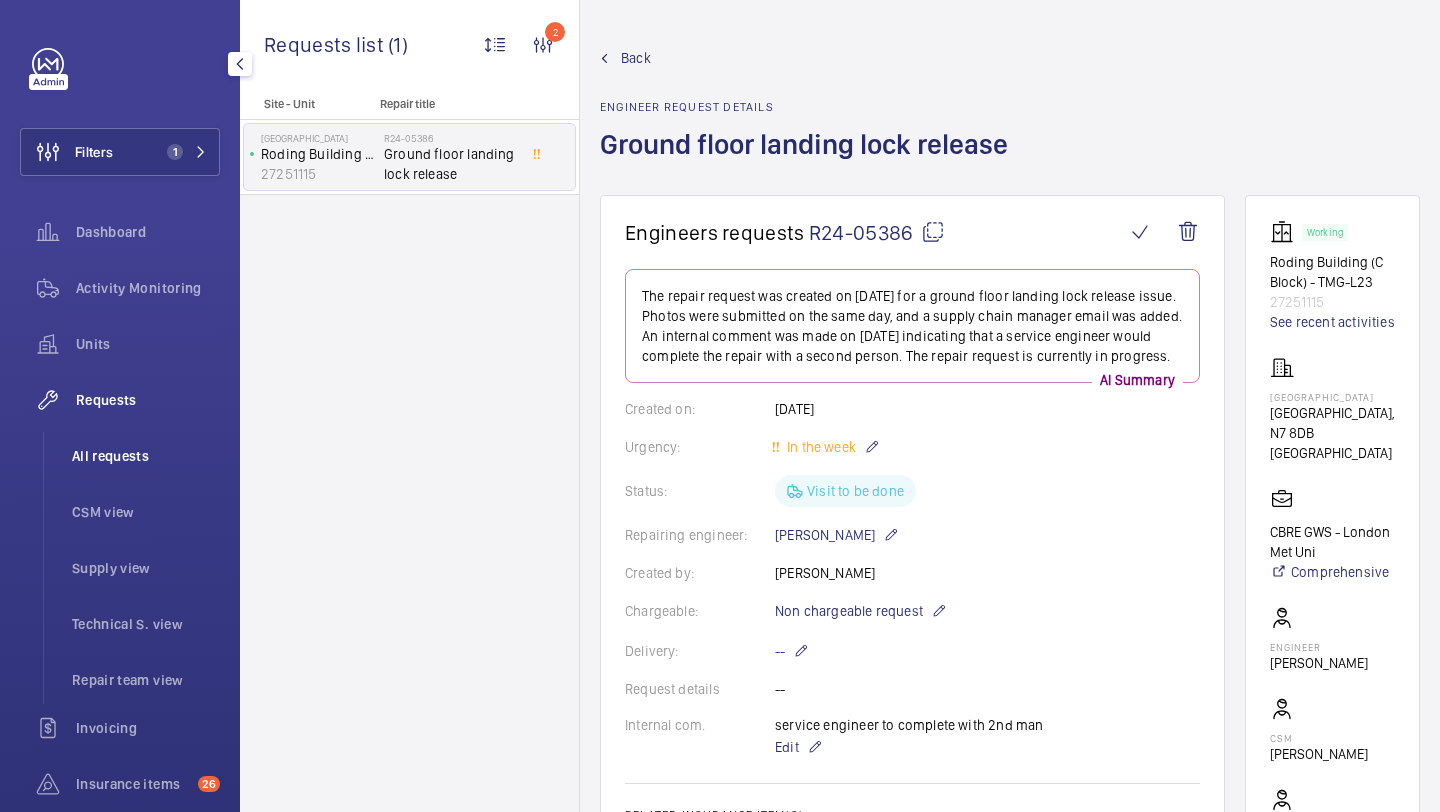 click on "All requests" 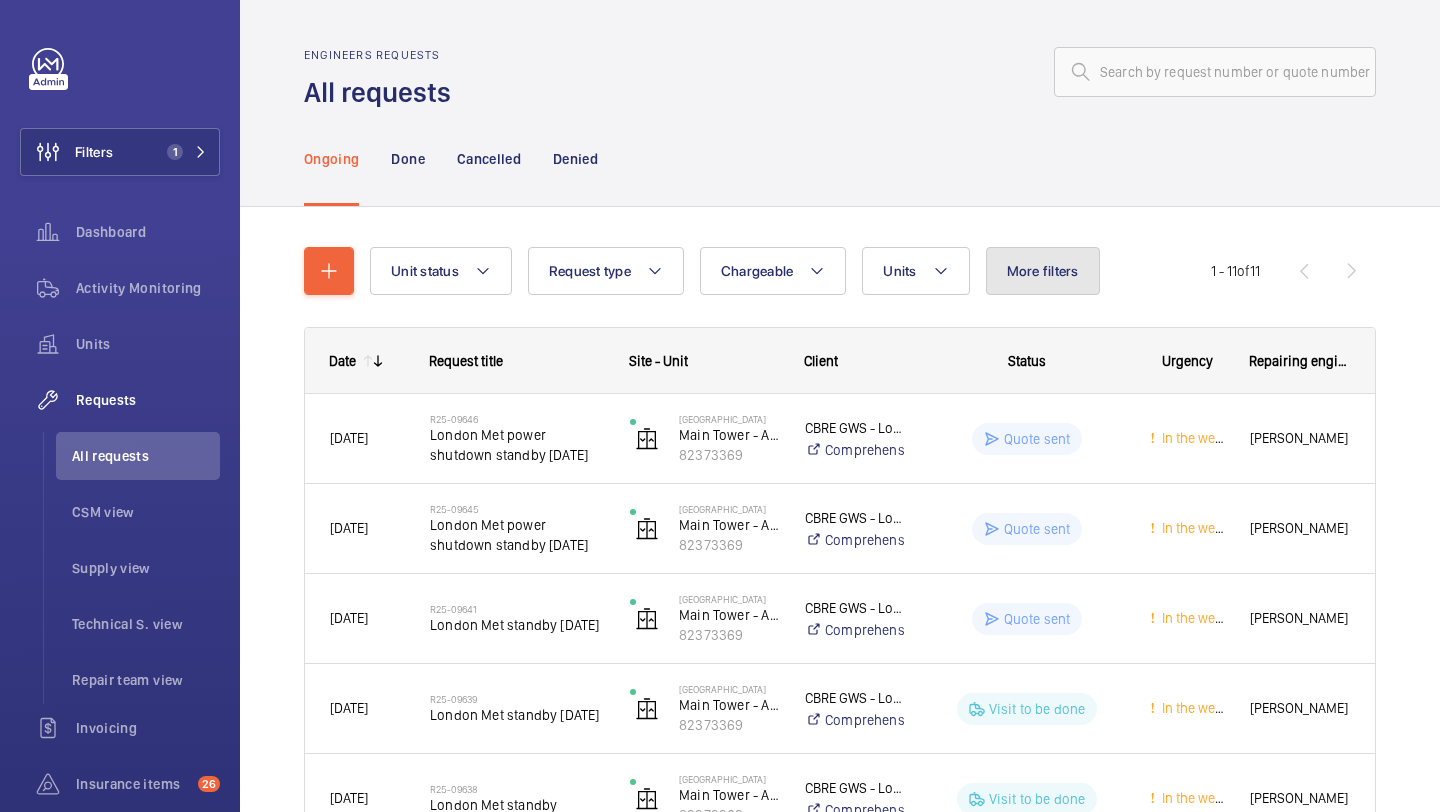 click on "More filters" 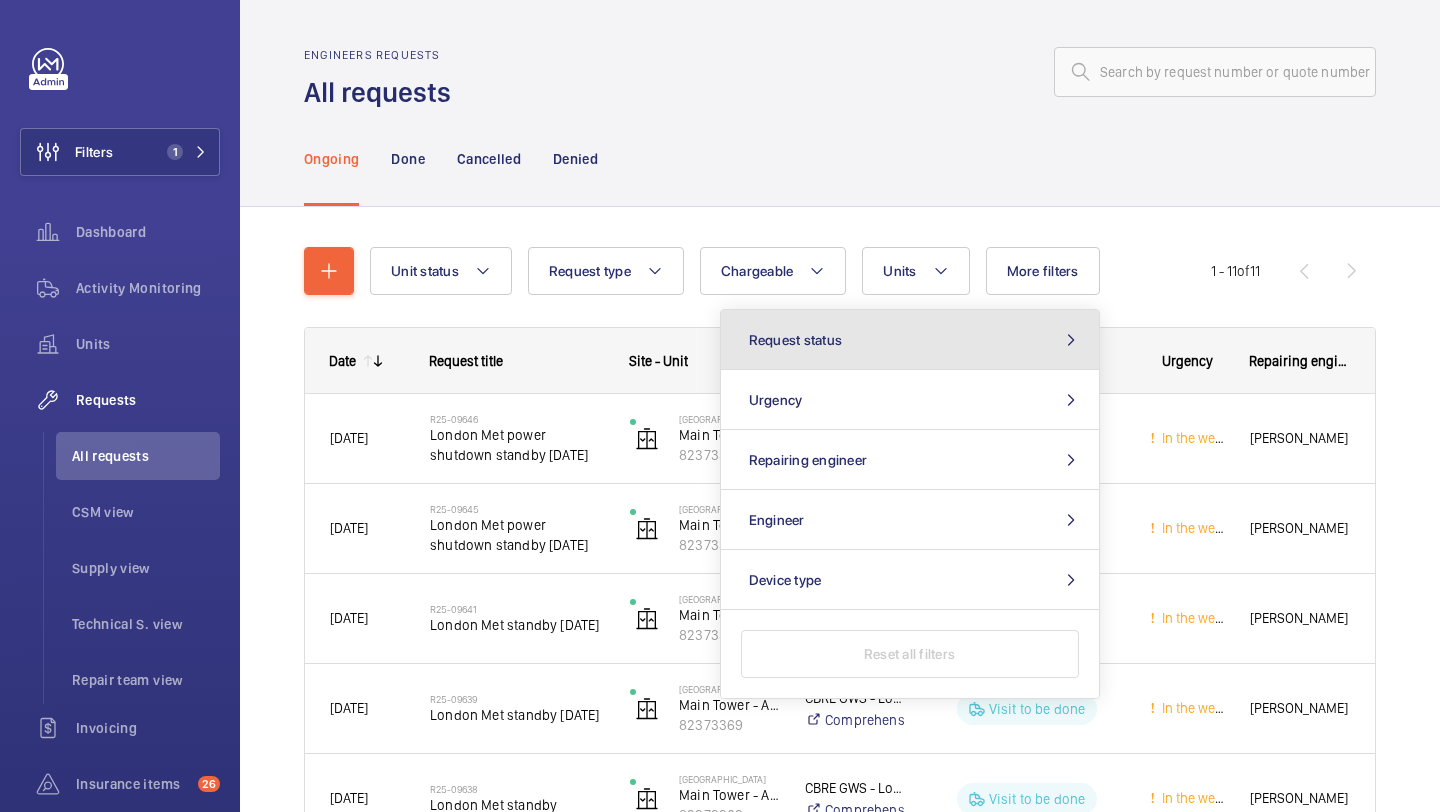 click on "Request status" 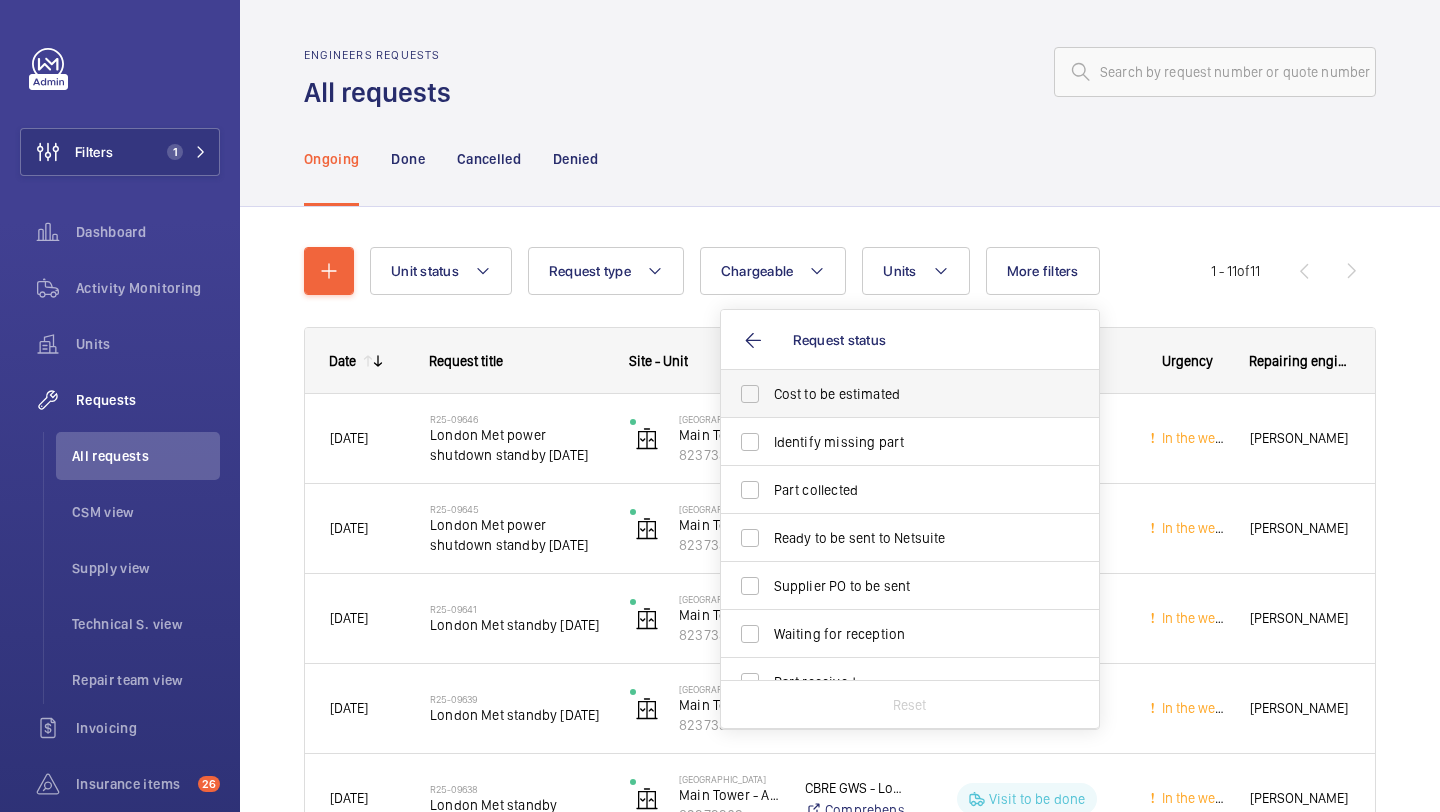 click on "Cost to be estimated" at bounding box center (911, 394) 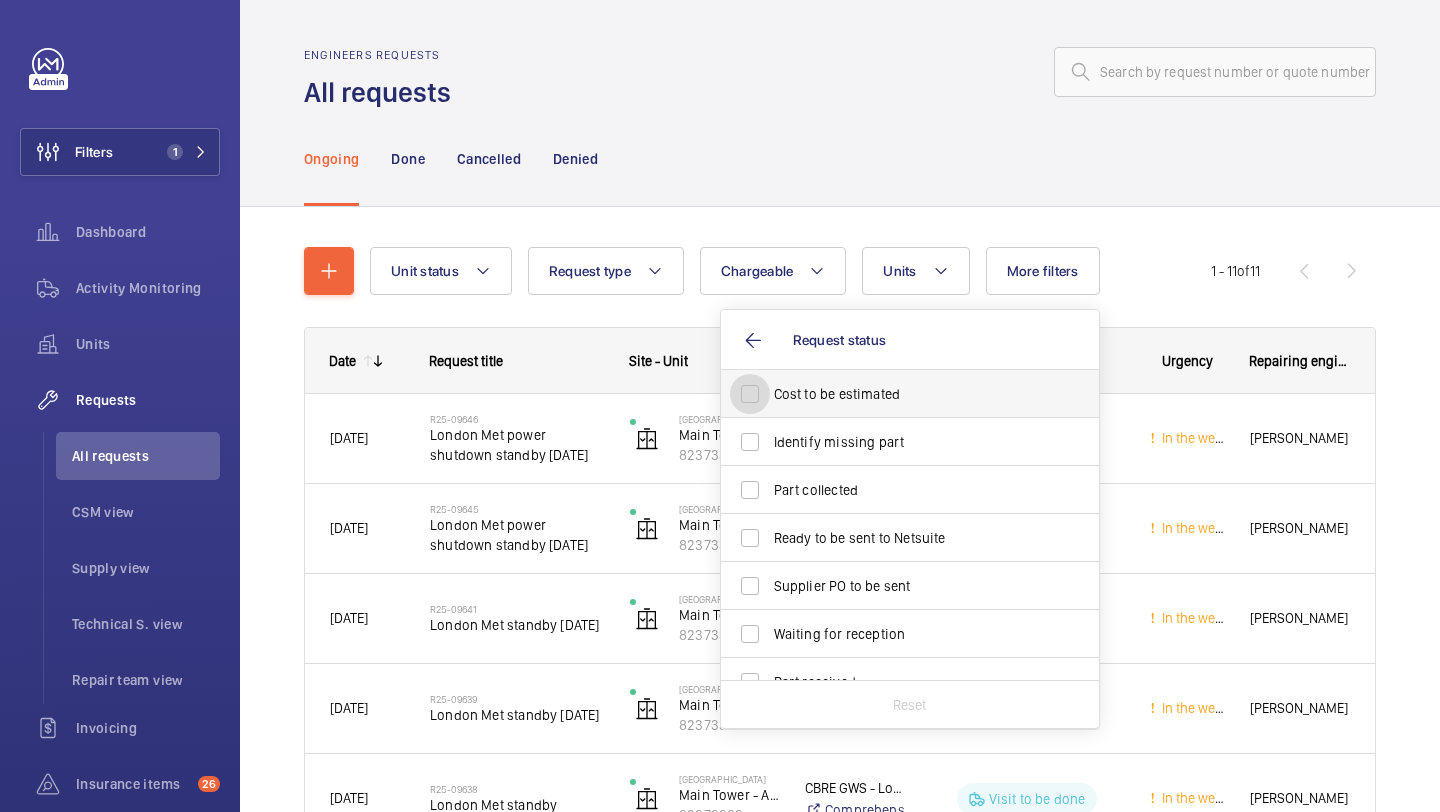 click on "Cost to be estimated" at bounding box center (750, 394) 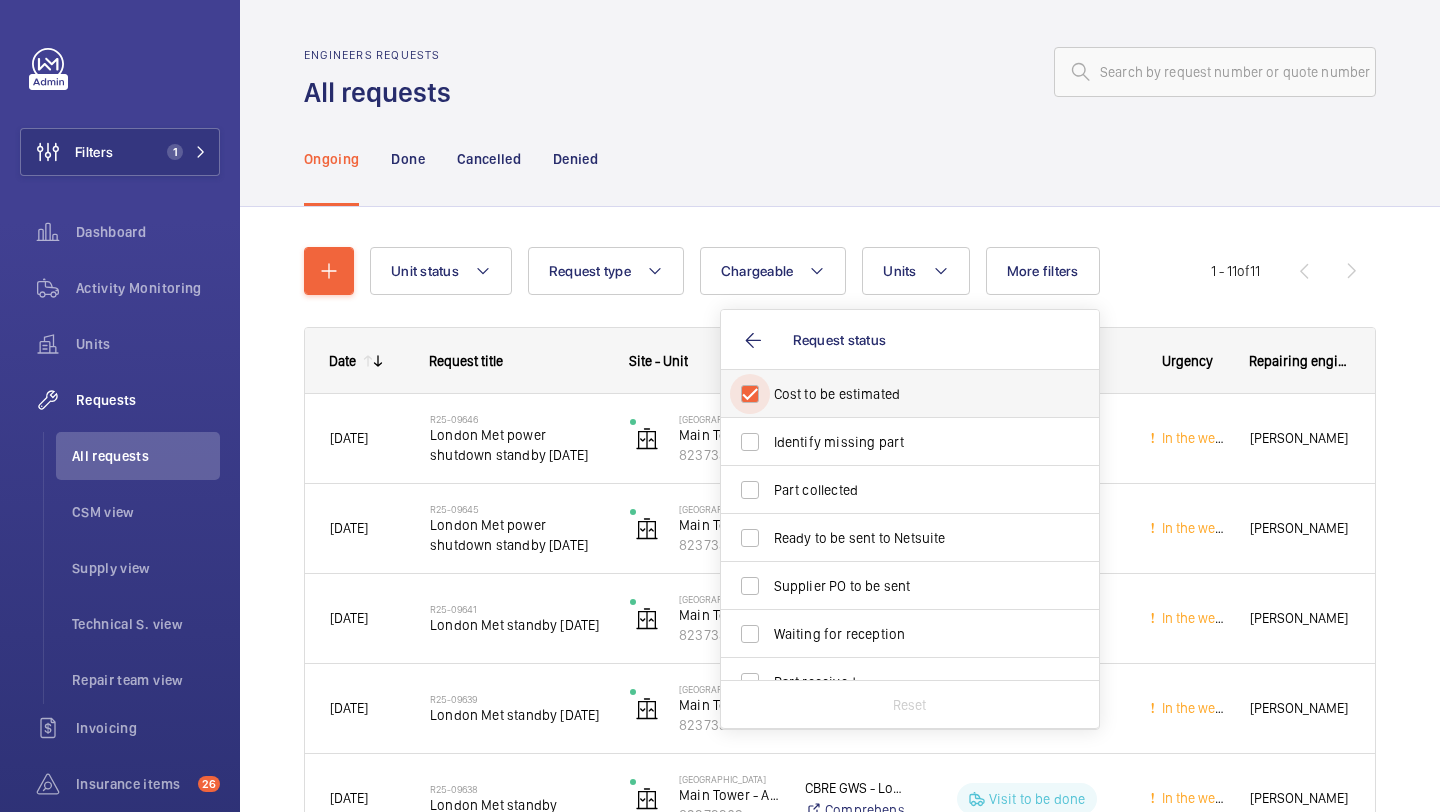 checkbox on "true" 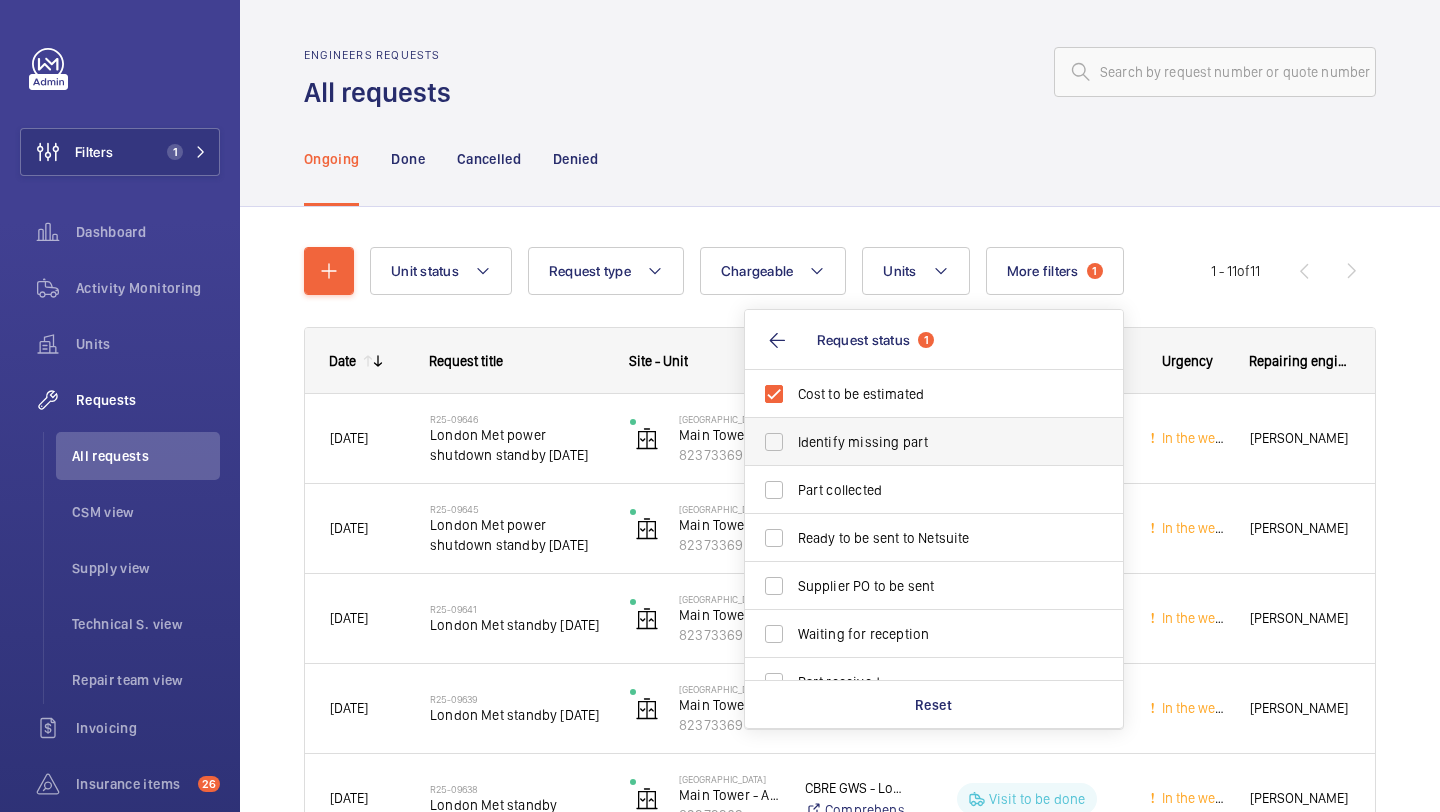click on "Identify missing part" at bounding box center [919, 442] 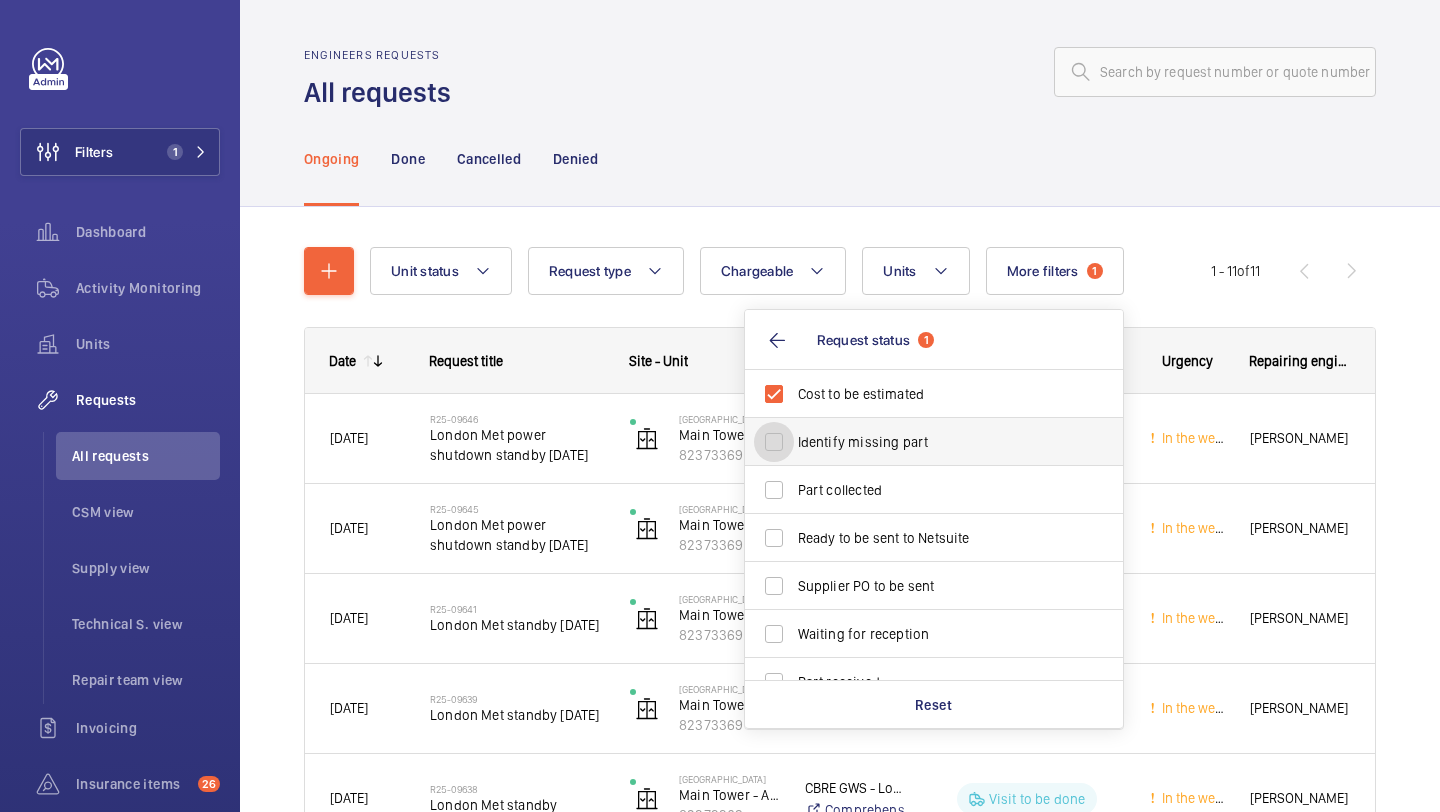 click on "Identify missing part" at bounding box center (774, 442) 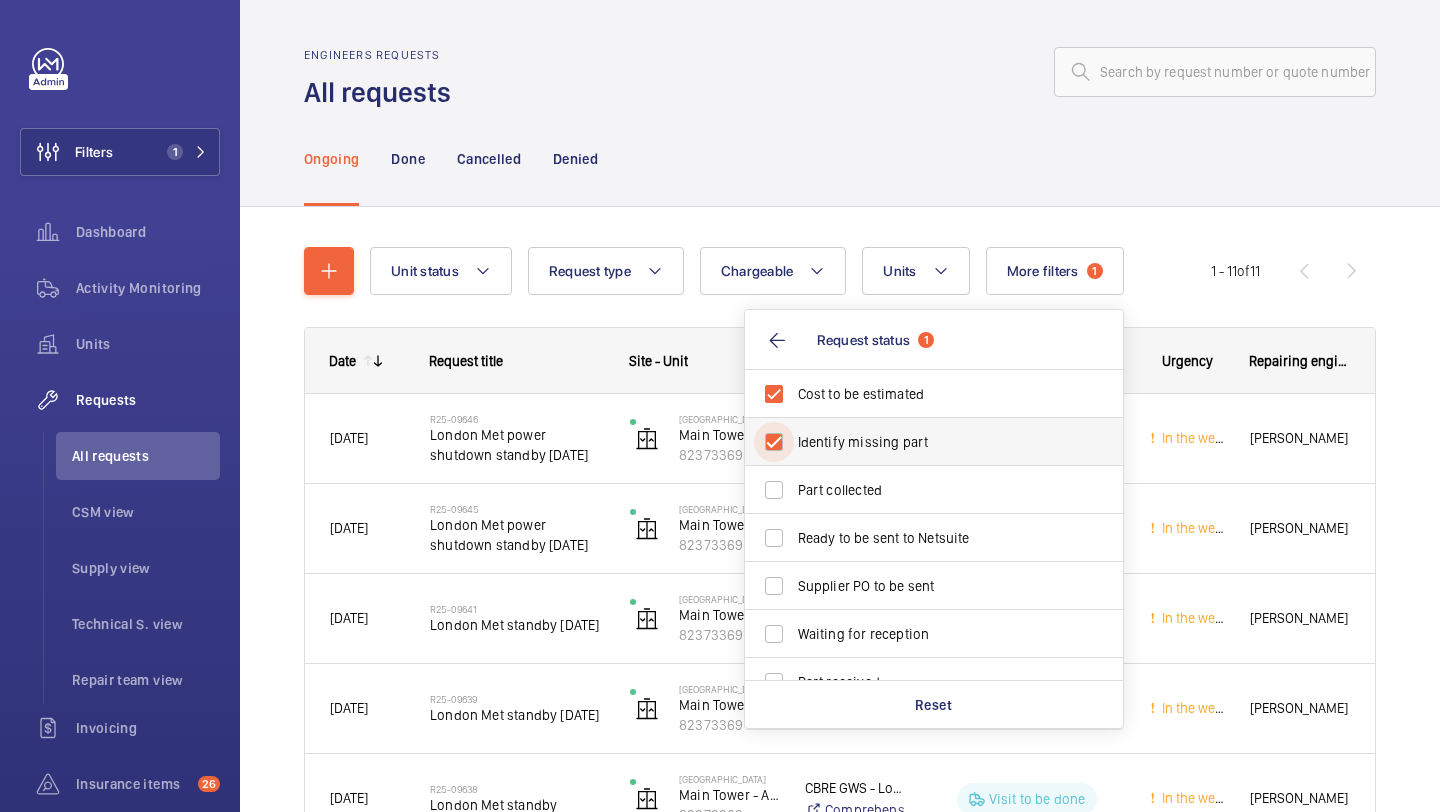 checkbox on "true" 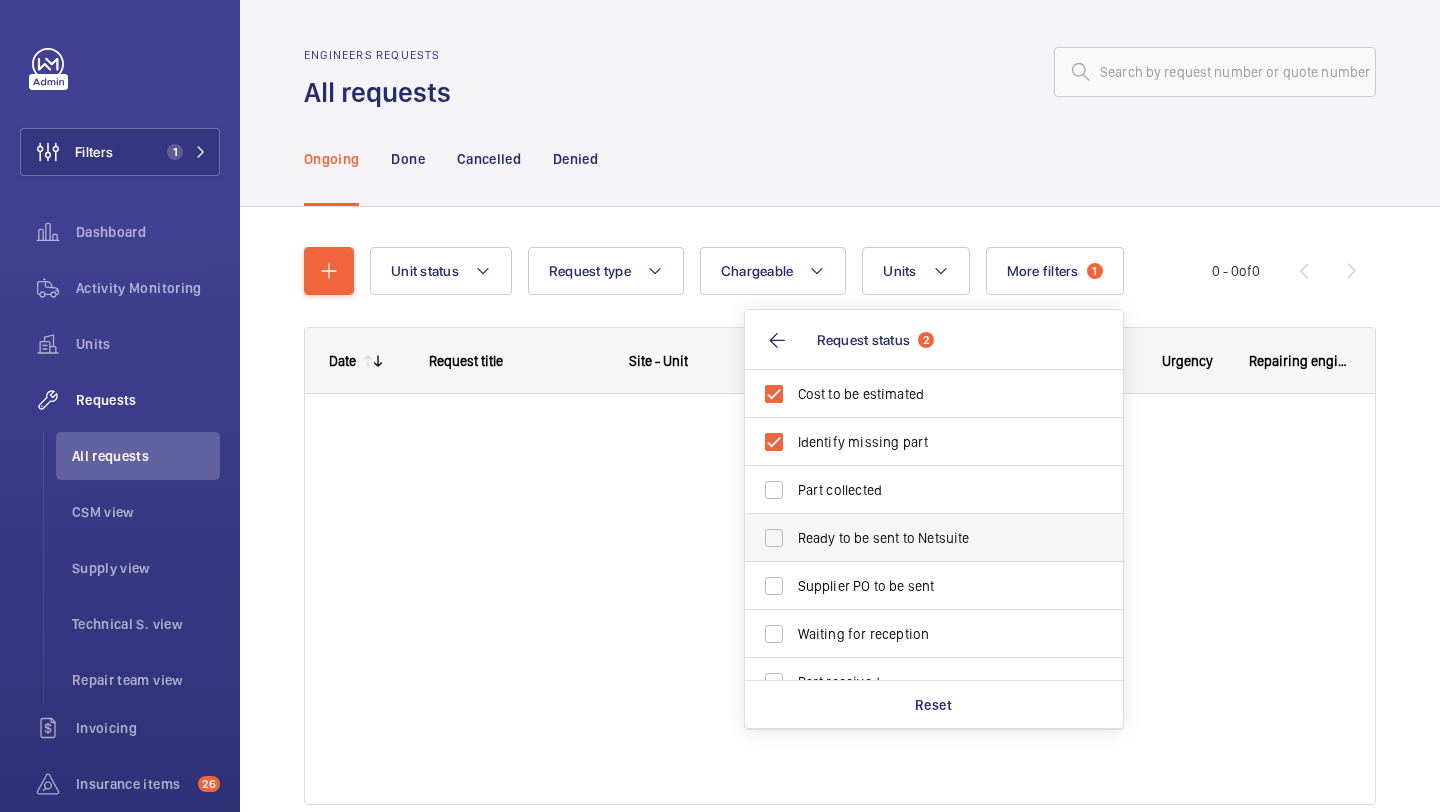 click on "Ready to be sent to Netsuite" at bounding box center [919, 538] 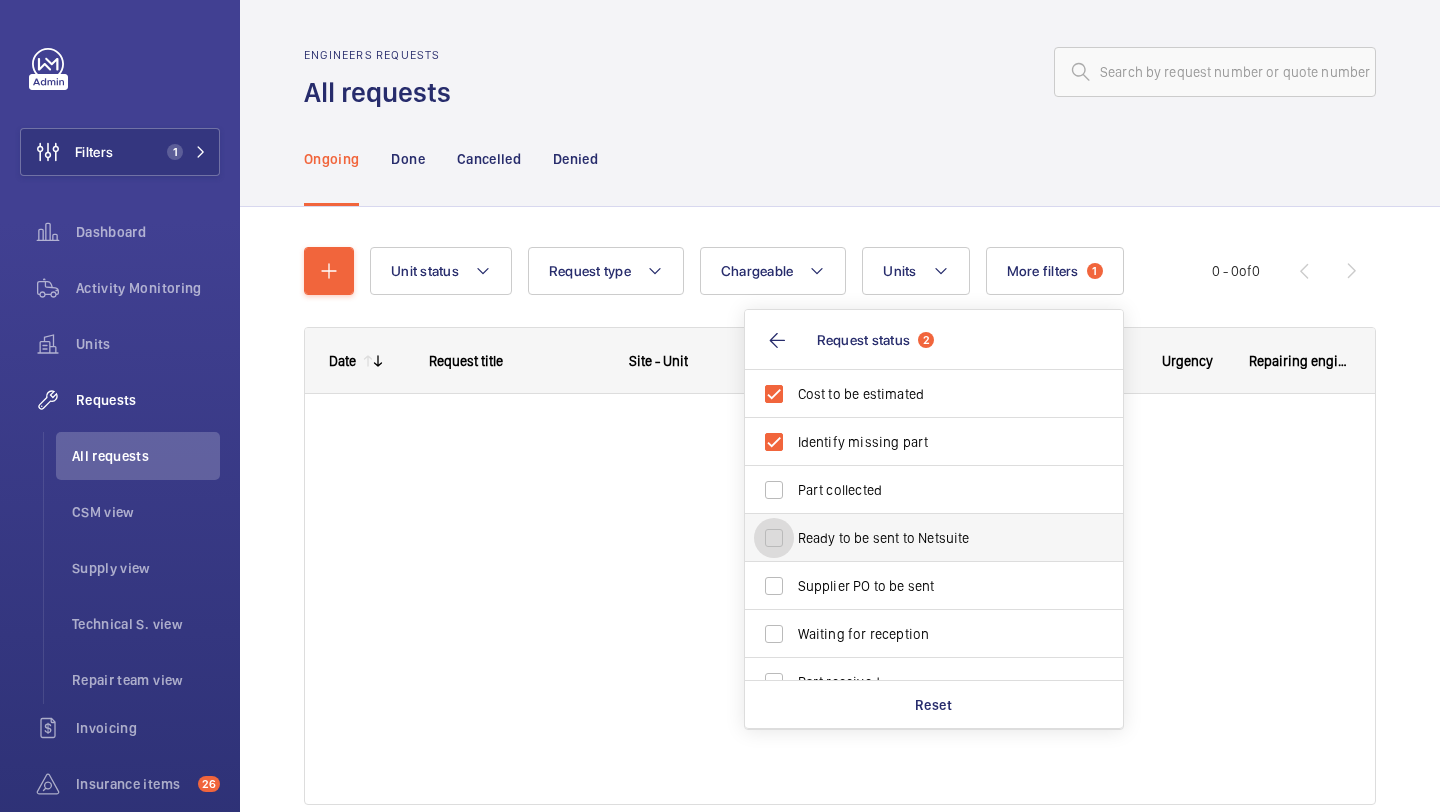 click on "Ready to be sent to Netsuite" at bounding box center (774, 538) 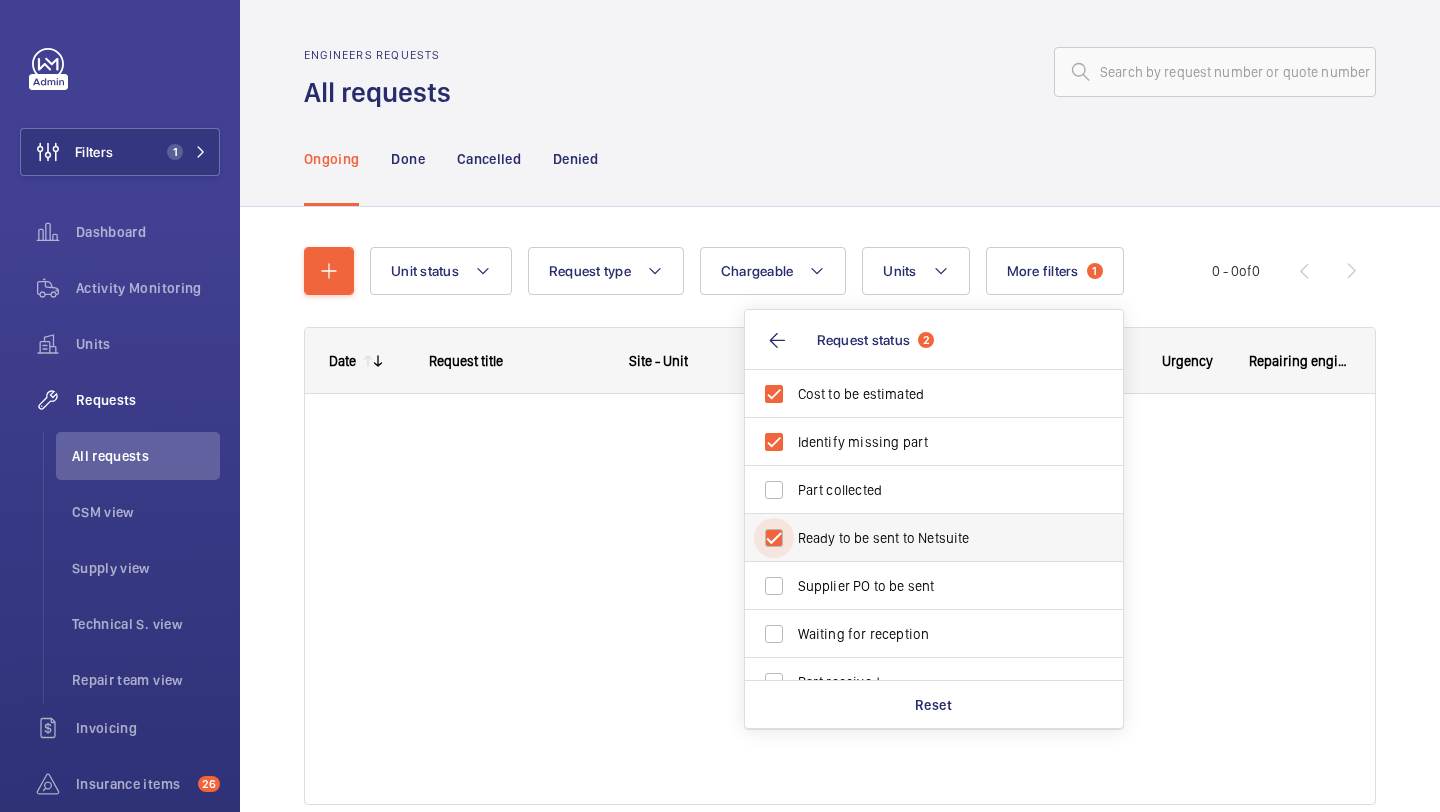 checkbox on "true" 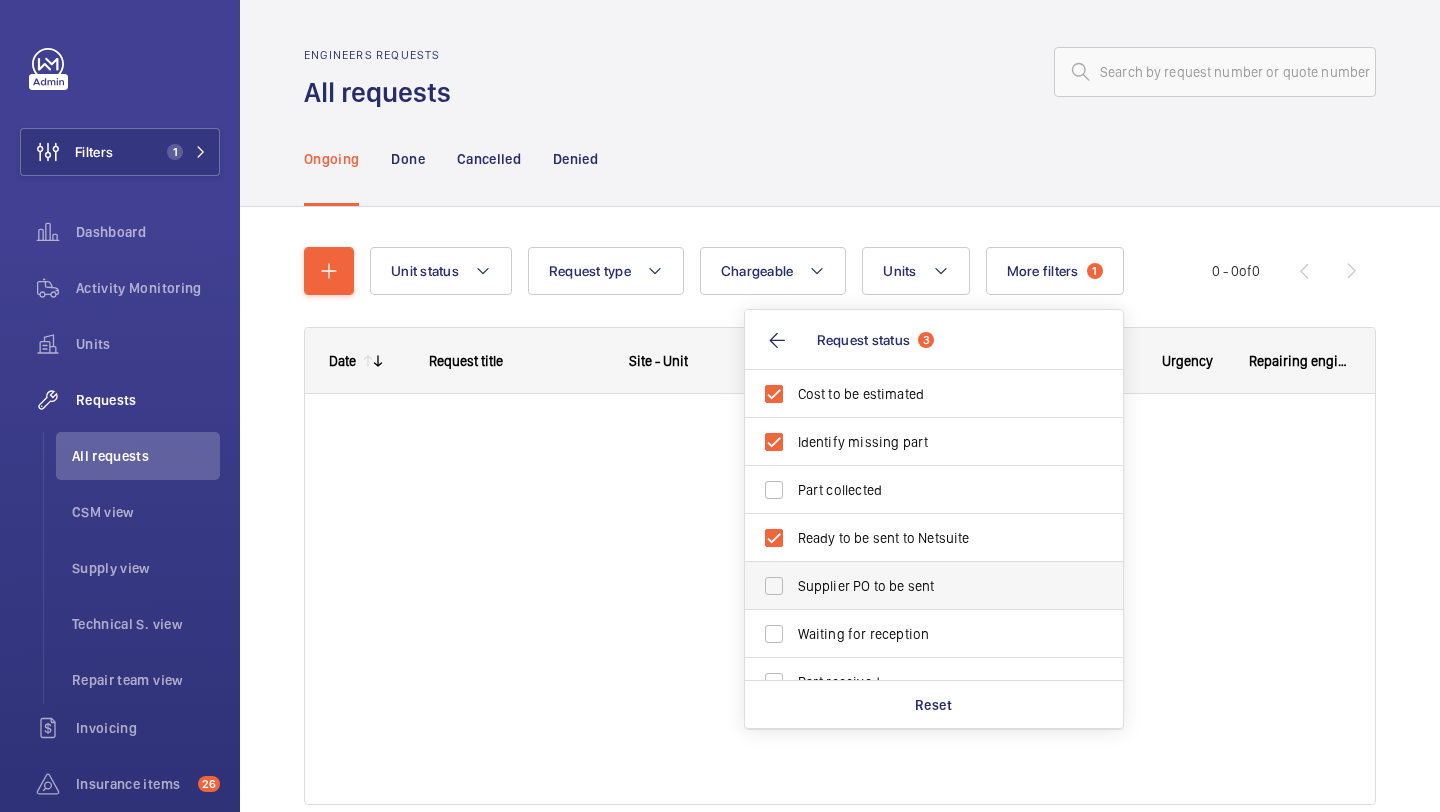 click on "Supplier PO to be sent" at bounding box center [935, 586] 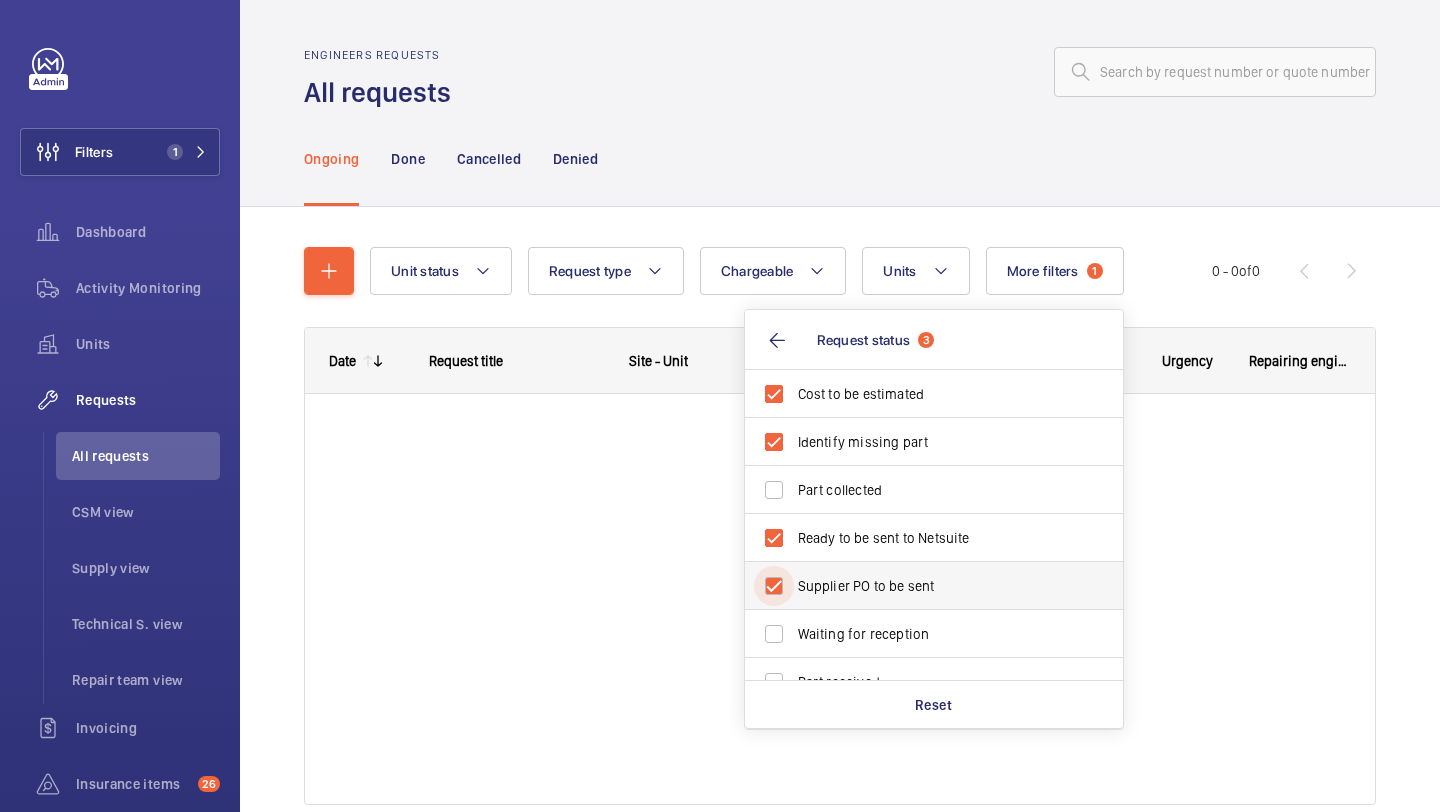 checkbox on "true" 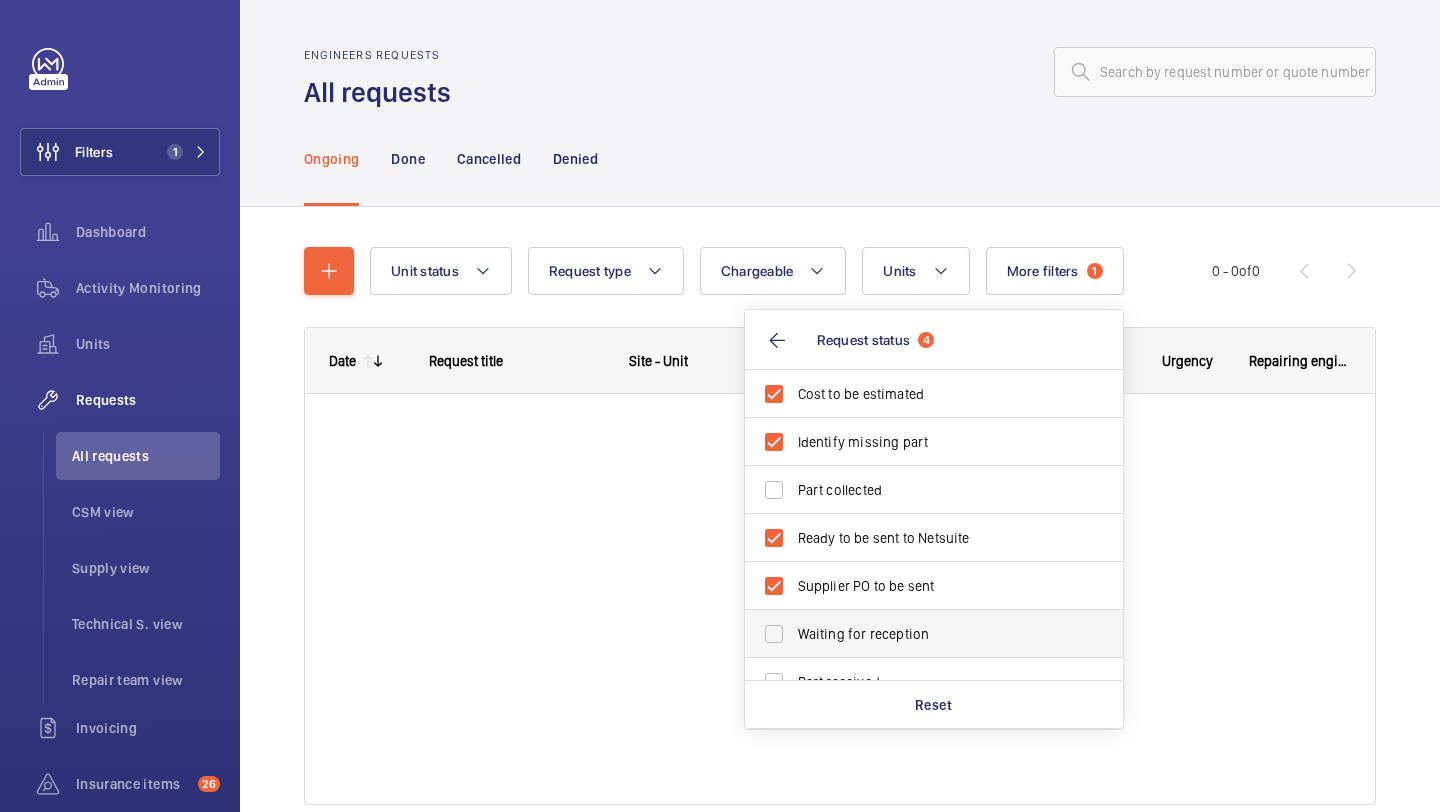 click on "Waiting for reception" at bounding box center (935, 634) 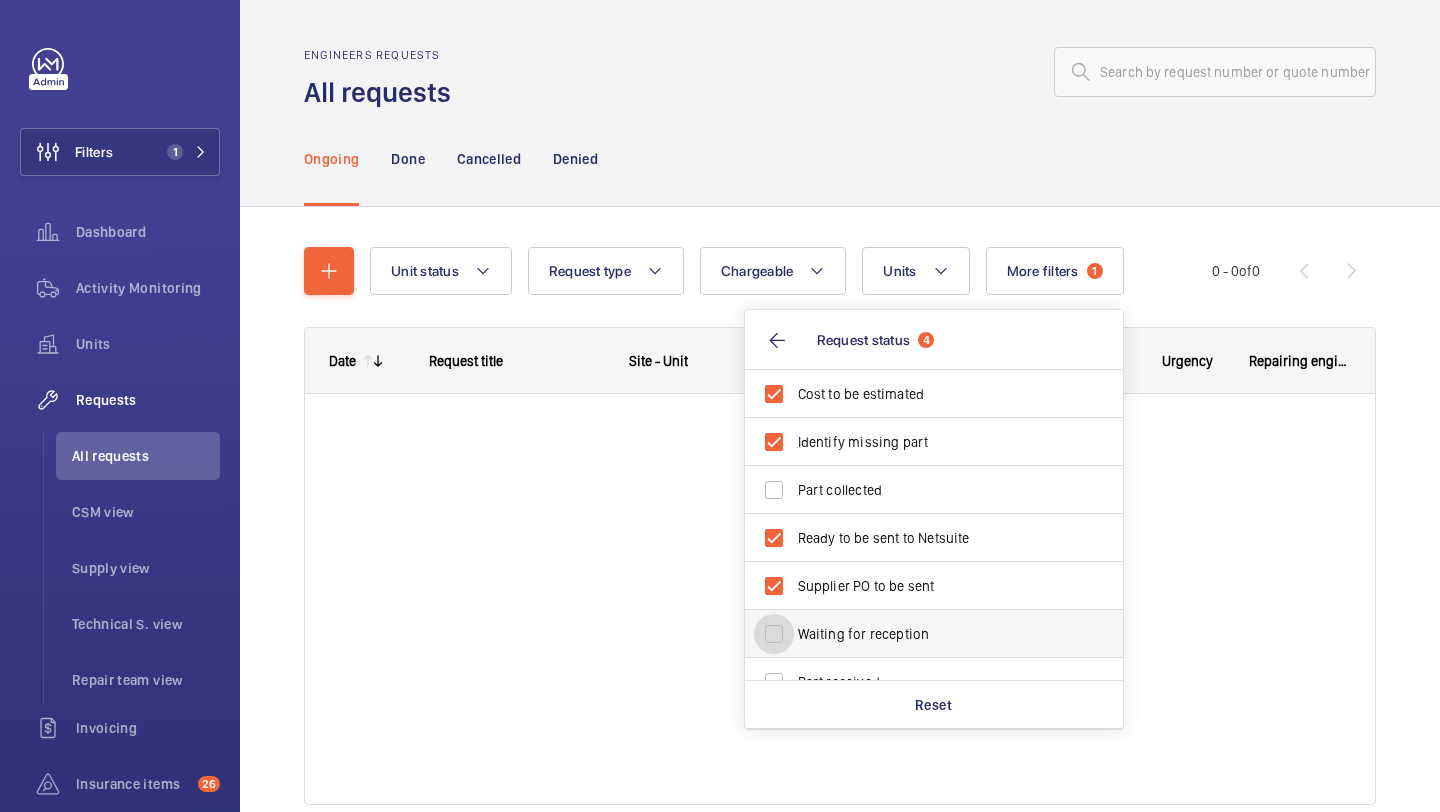 click on "Waiting for reception" at bounding box center [774, 634] 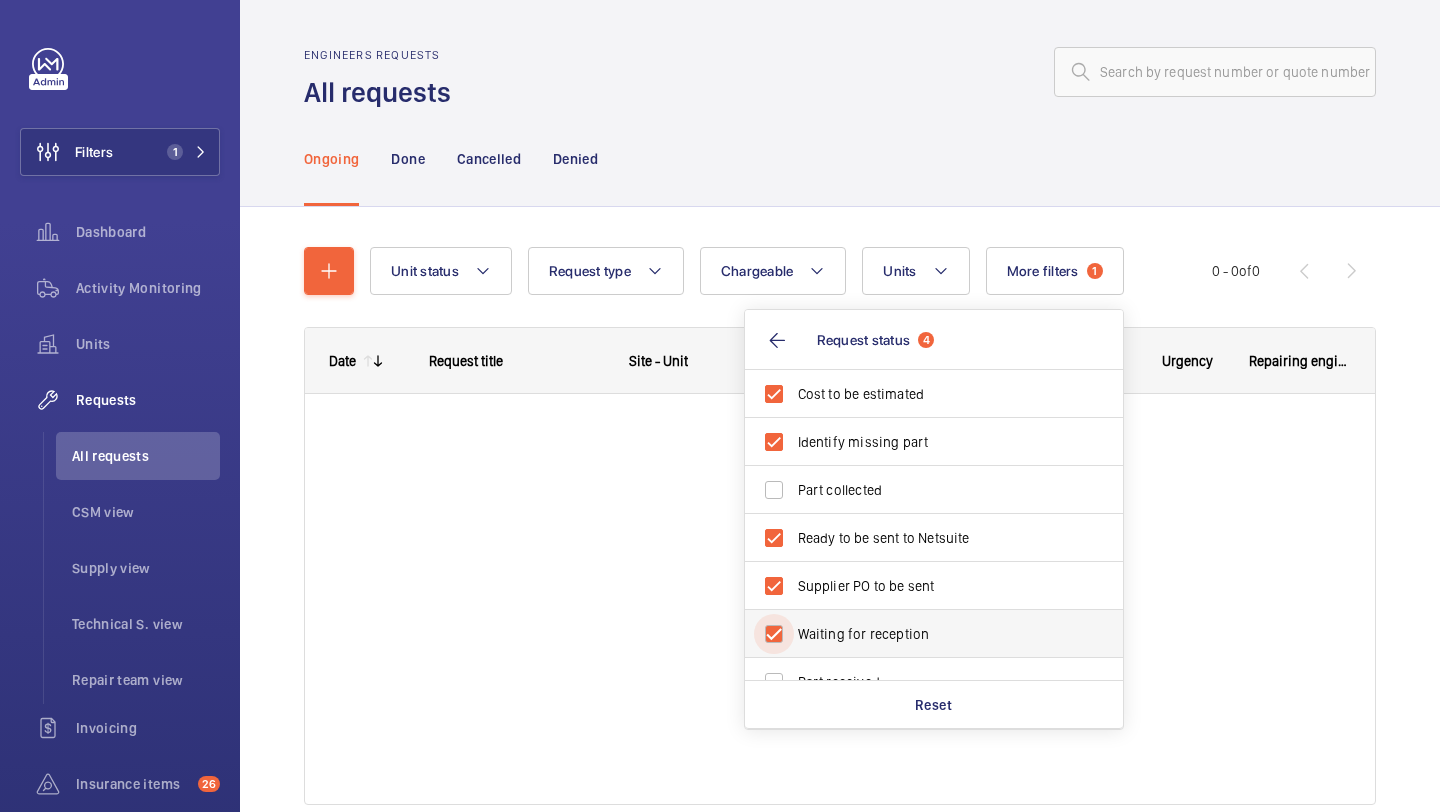 checkbox on "true" 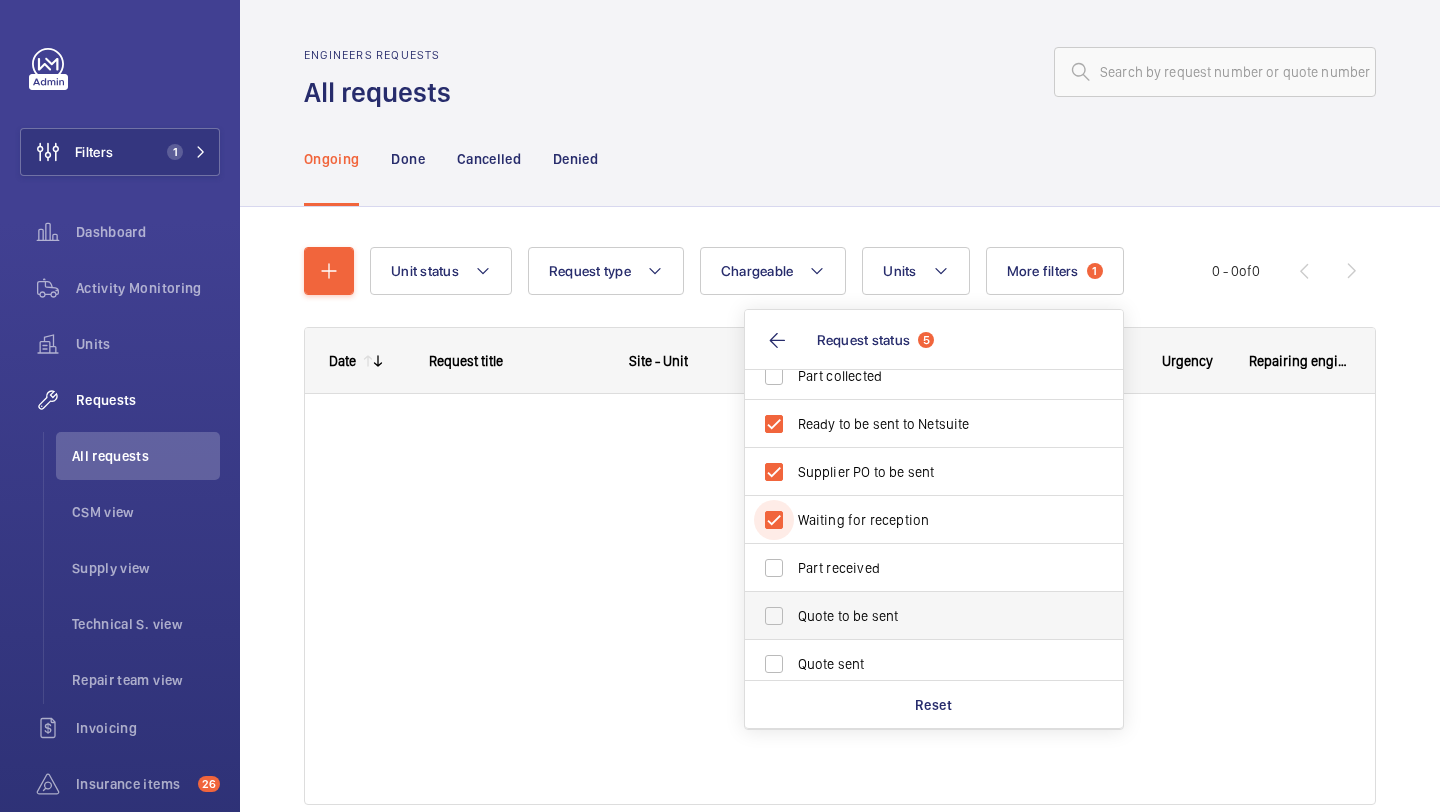 scroll, scrollTop: 128, scrollLeft: 0, axis: vertical 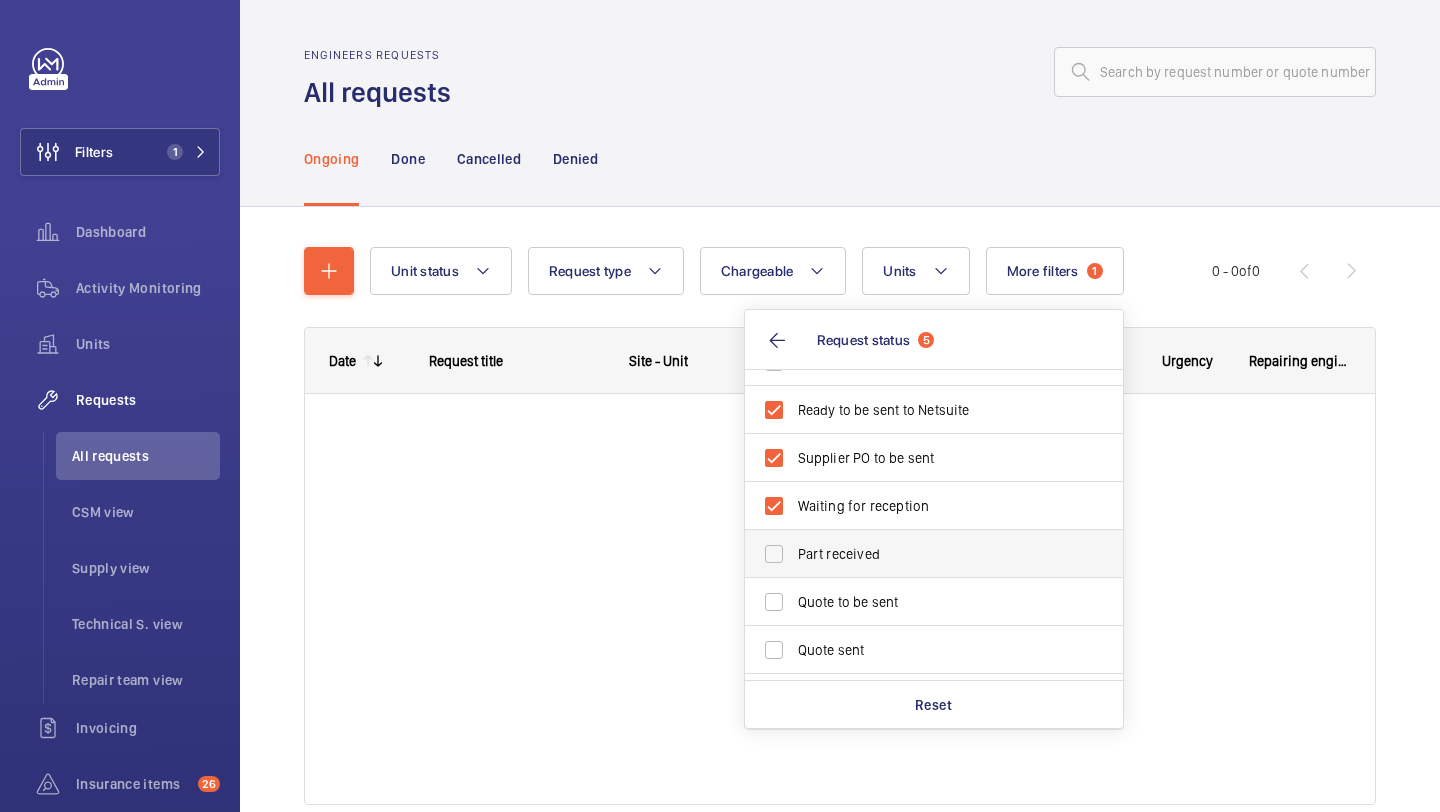 click on "Part received" at bounding box center (919, 554) 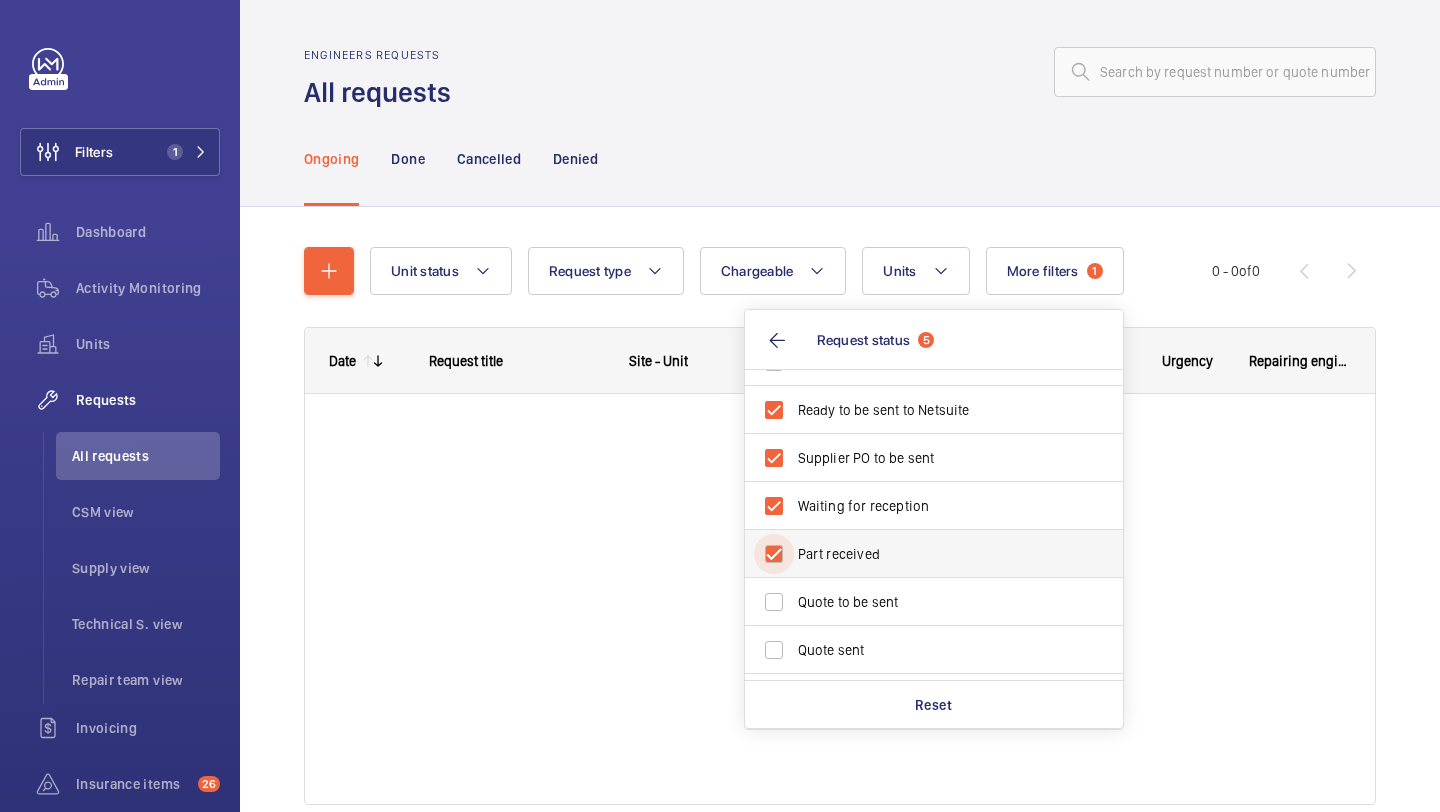 checkbox on "true" 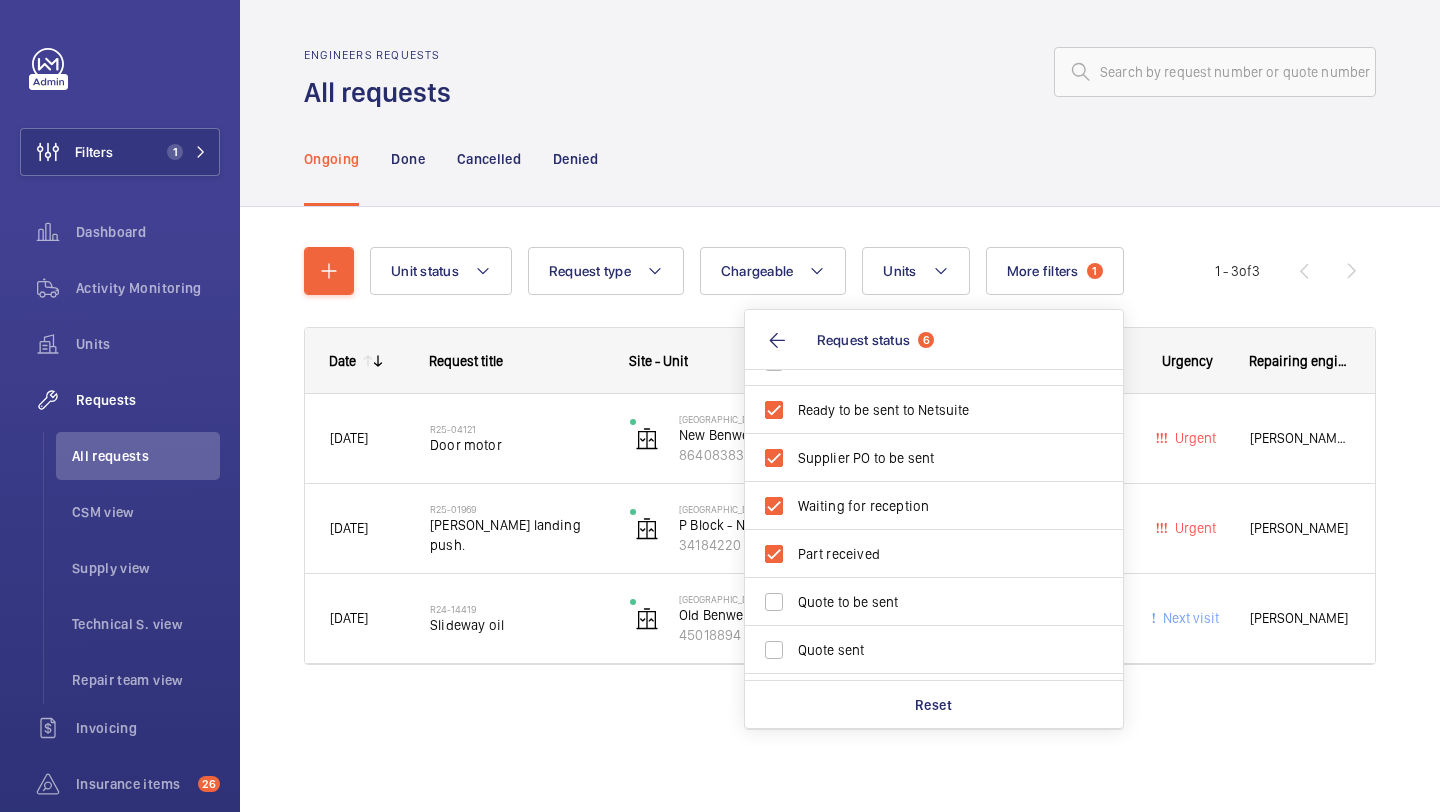 click on "Unit status Request type  Chargeable Units More filters  1  Request status  6 Cost to be estimated Identify missing part Part collected Ready to be sent to Netsuite Supplier PO to be sent Waiting for reception Part received Quote to be sent Quote sent Verify client PO Visit to be done Visit to be verified Reset Urgency Repairing engineer Engineer Device type 1 - 3  of  3
Date
Request title
to" 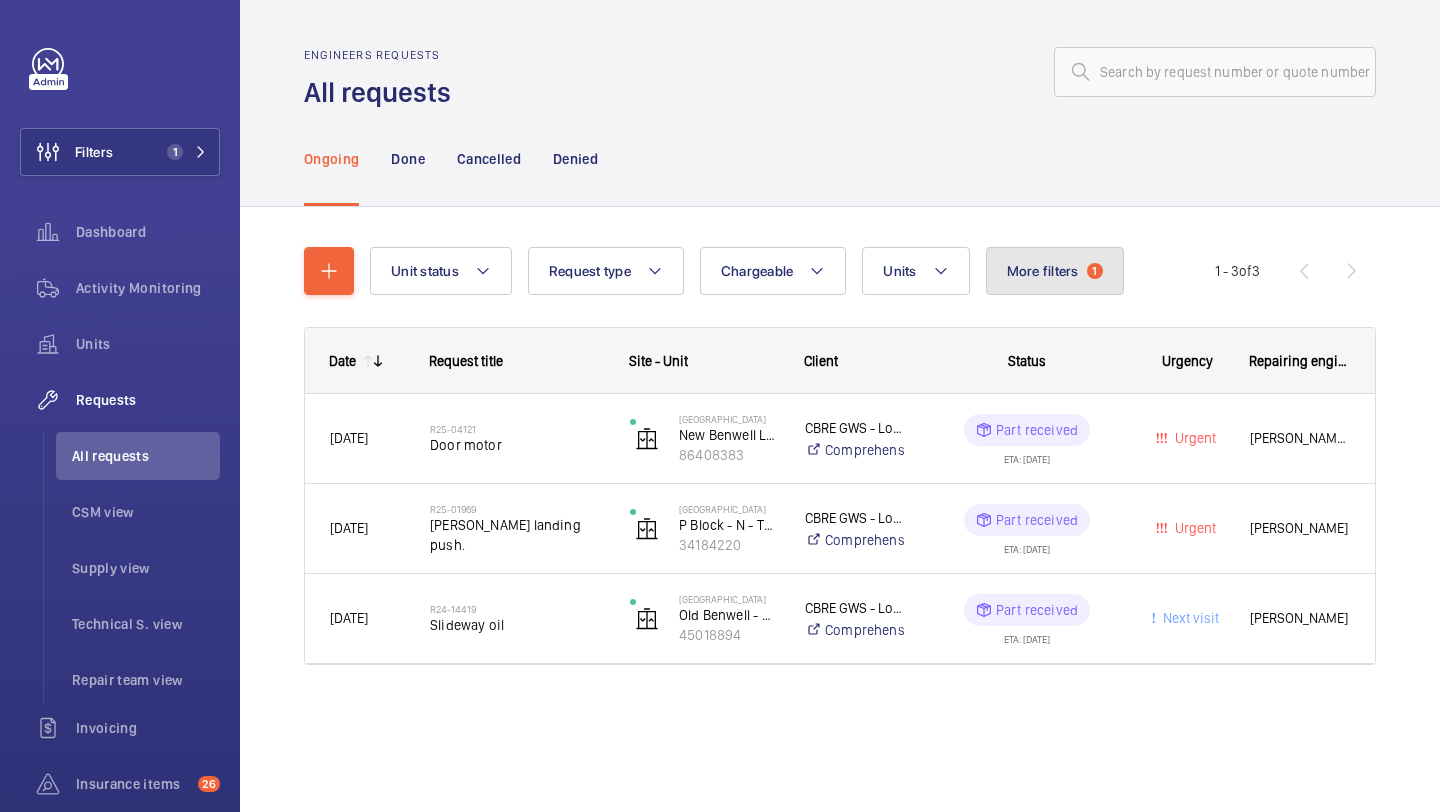click on "More filters  1" 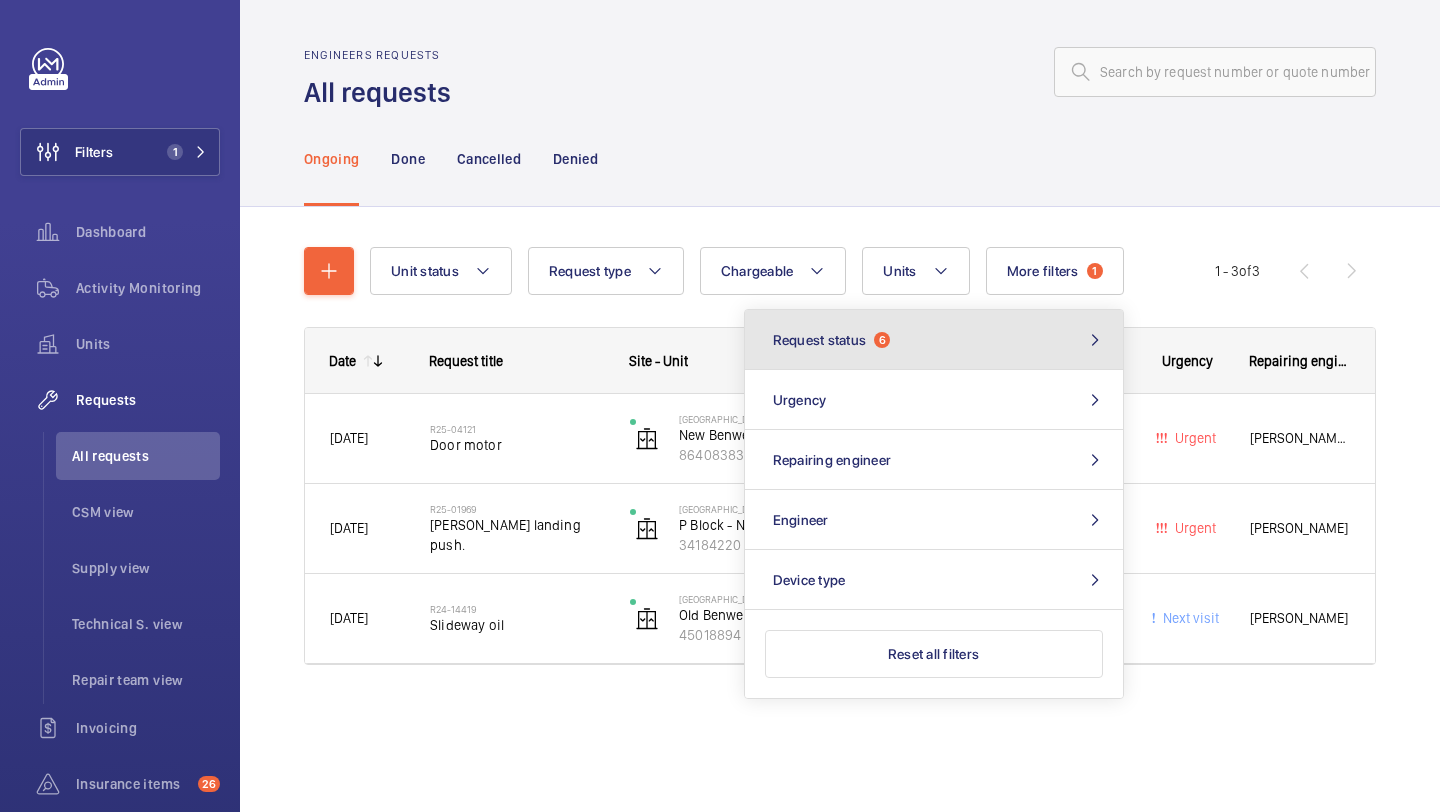 click on "Request status  6" 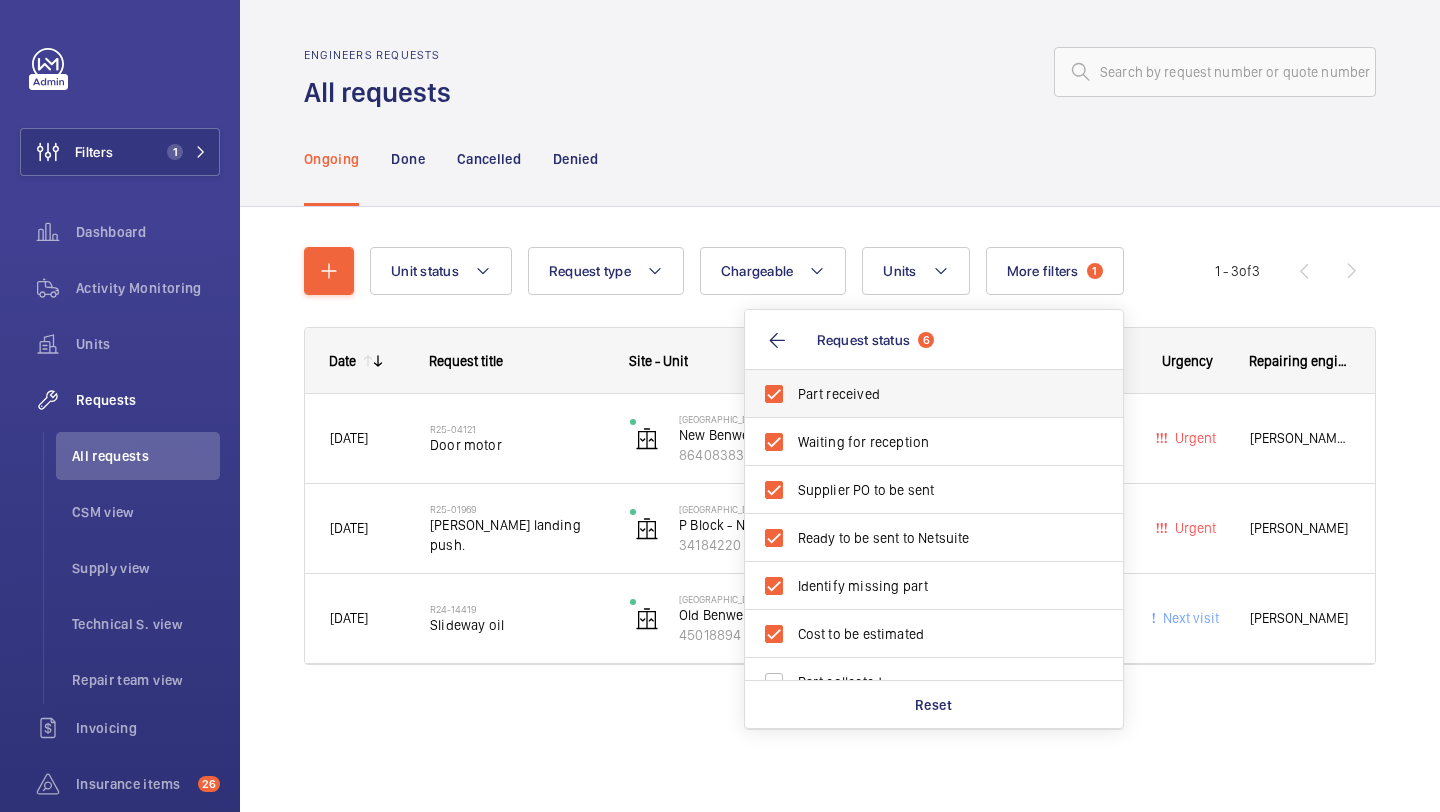 click on "Part received" at bounding box center [935, 394] 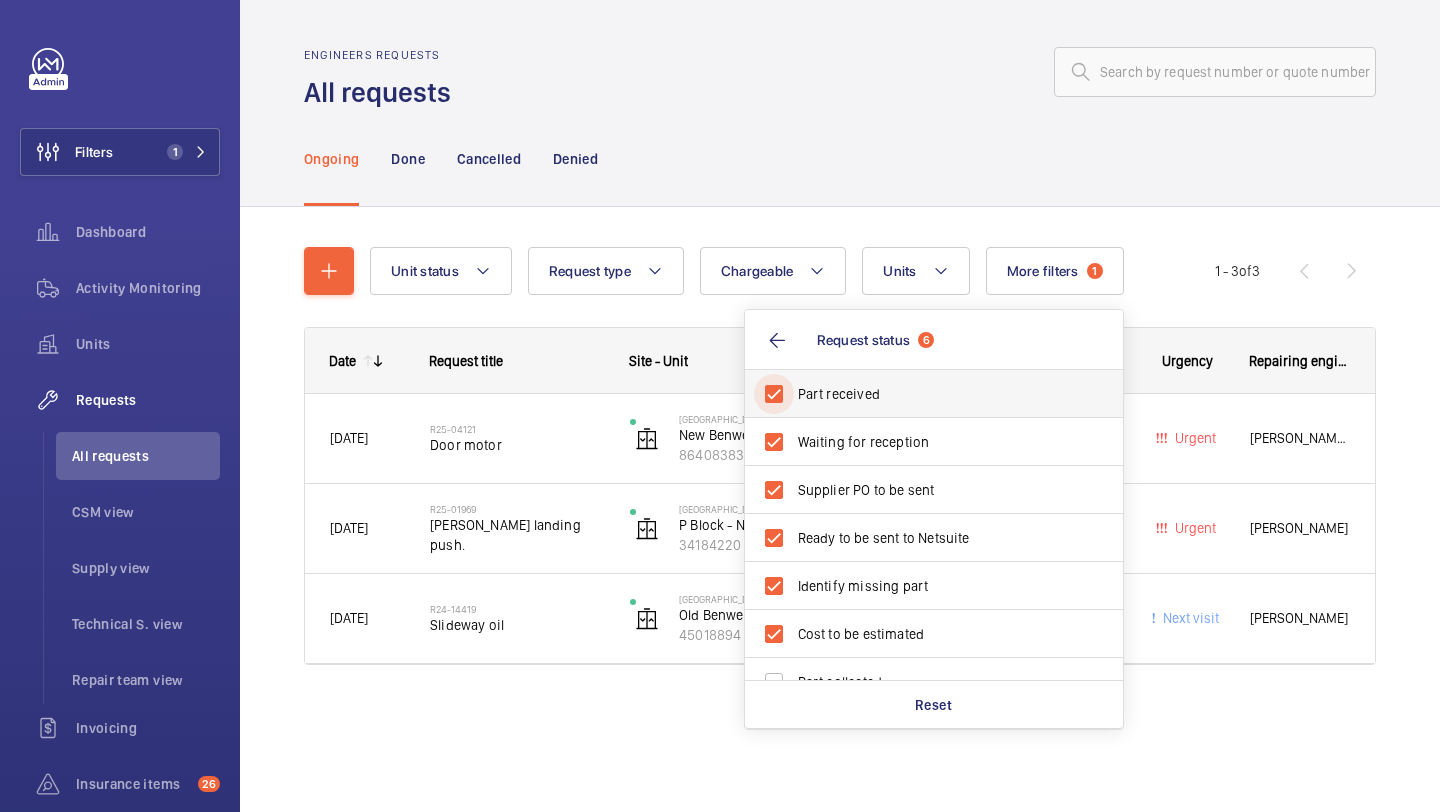 click on "Part received" at bounding box center [774, 394] 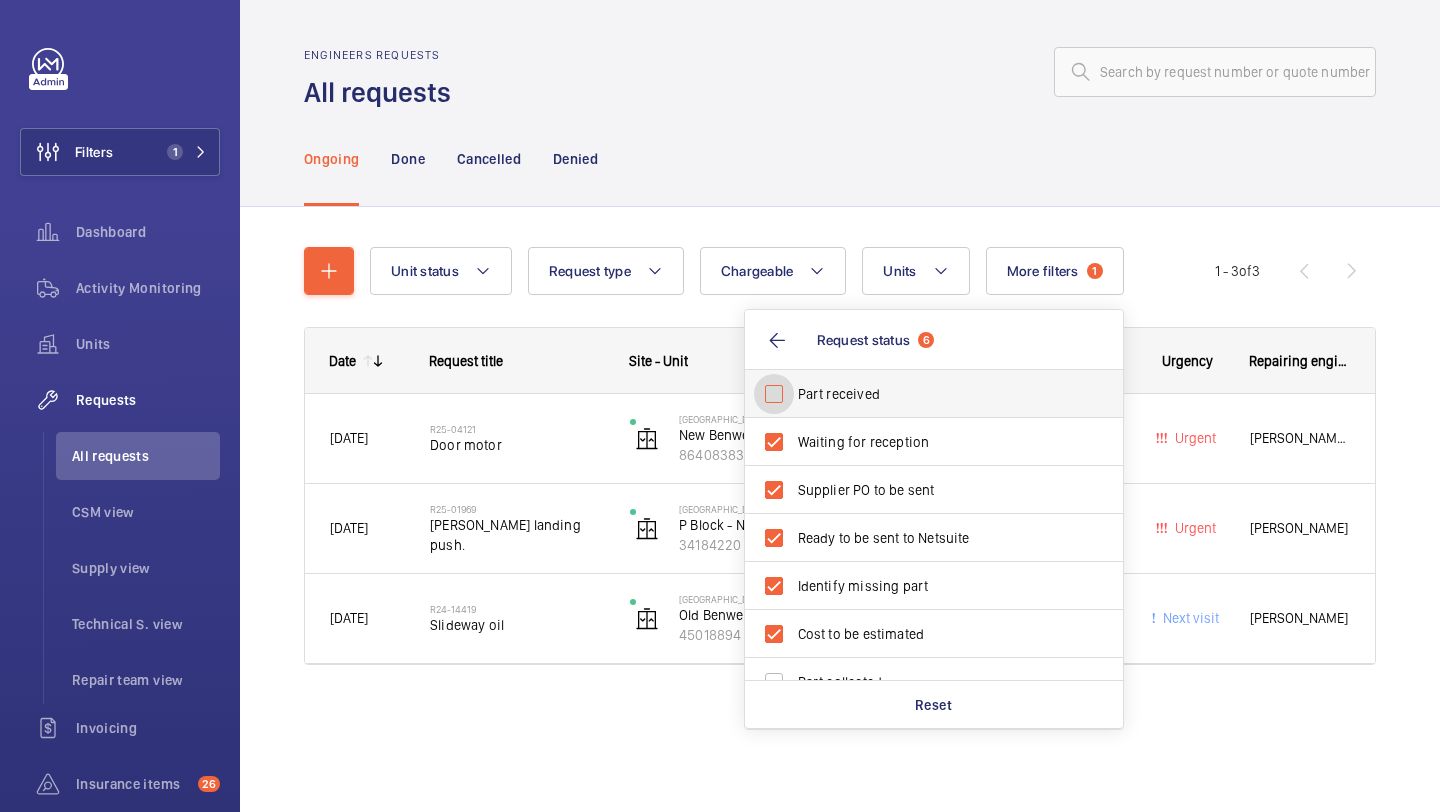 checkbox on "false" 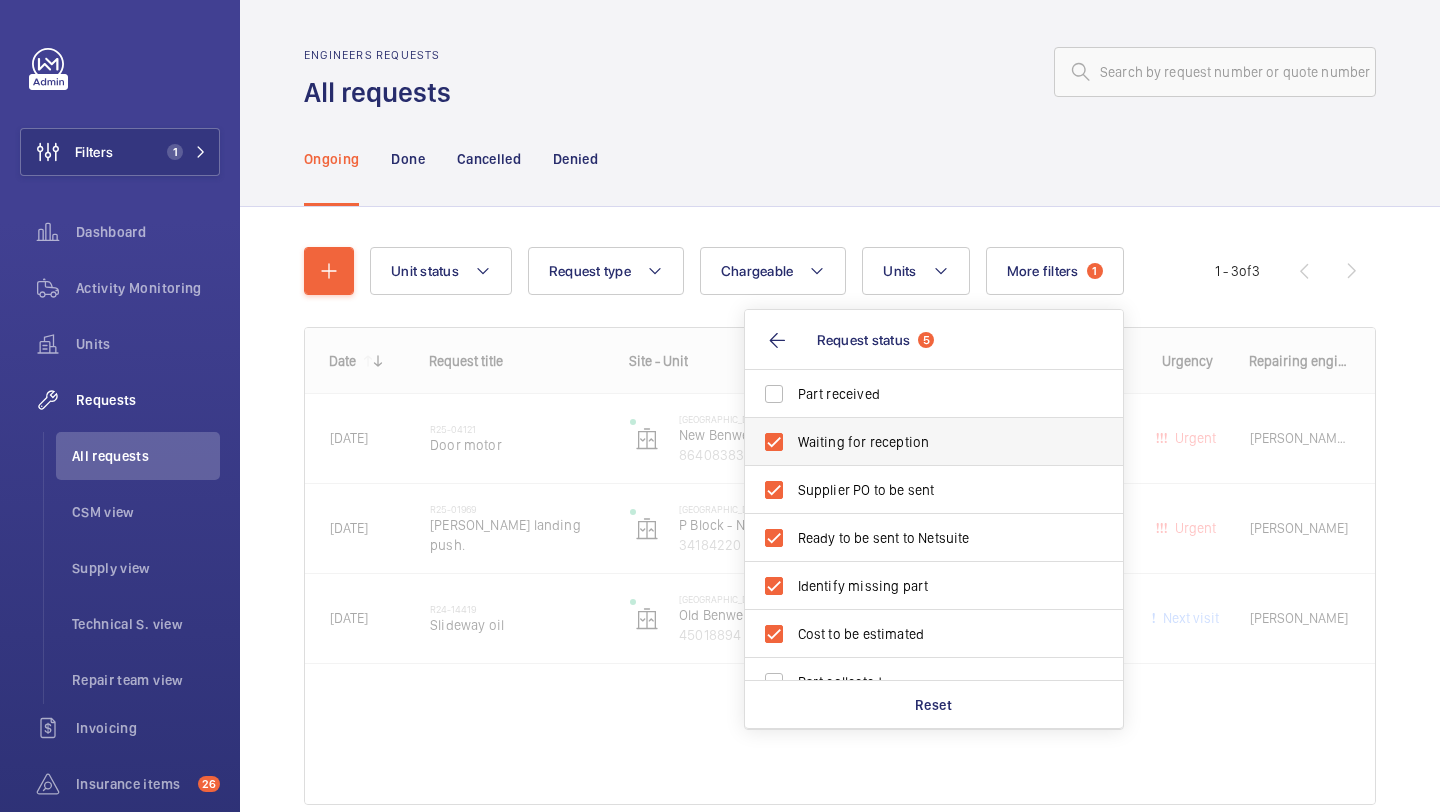 click on "Waiting for reception" at bounding box center [935, 442] 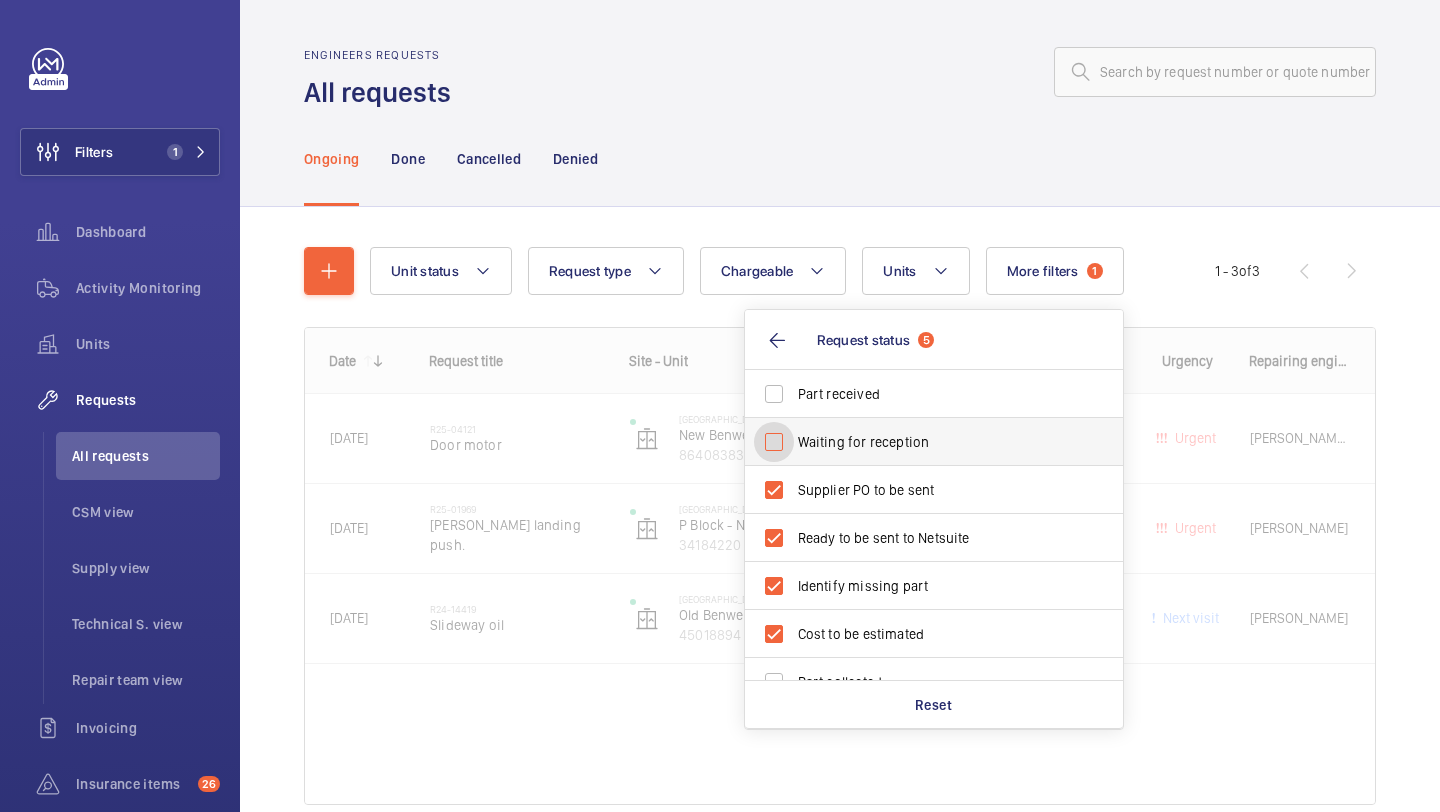 checkbox on "false" 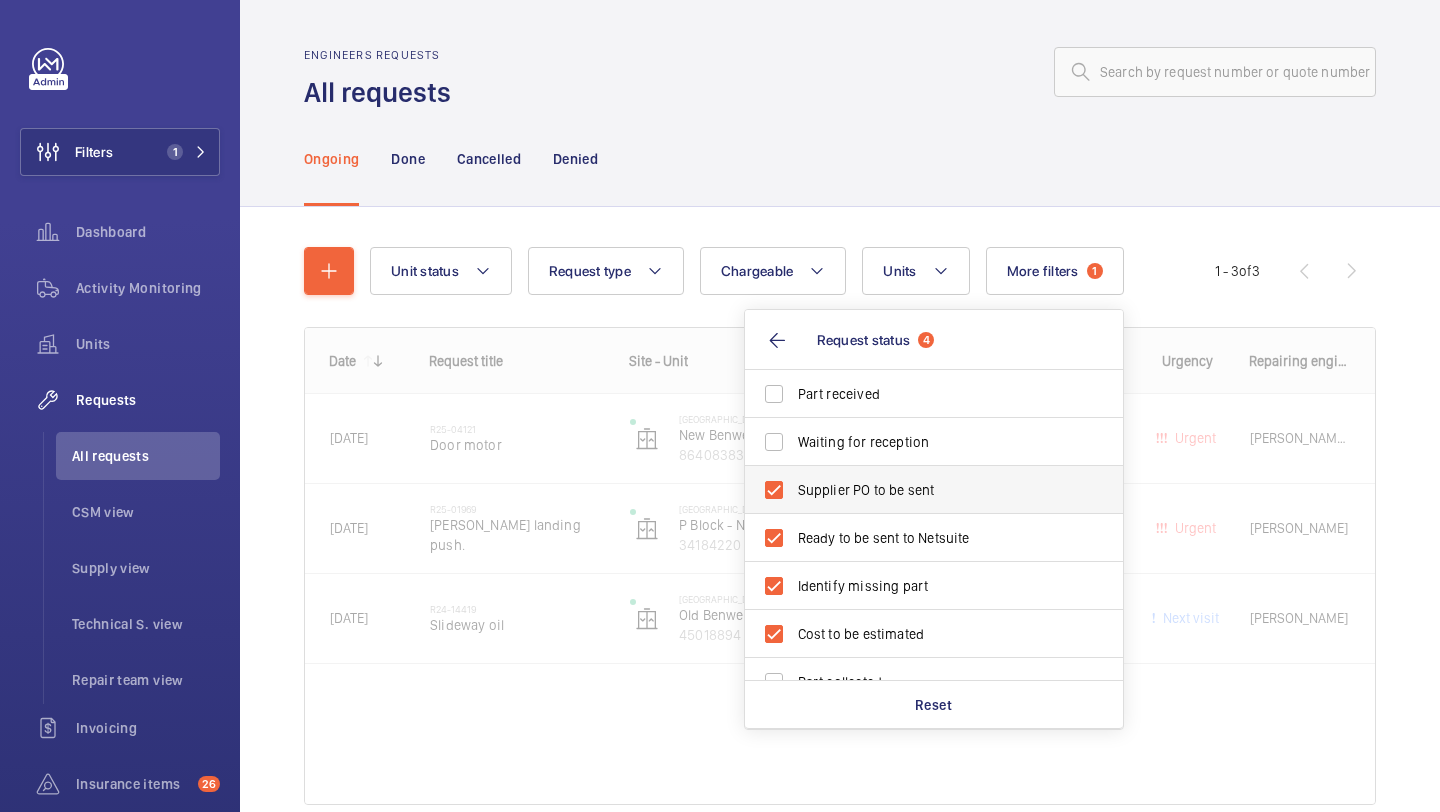 click on "Supplier PO to be sent" at bounding box center [935, 490] 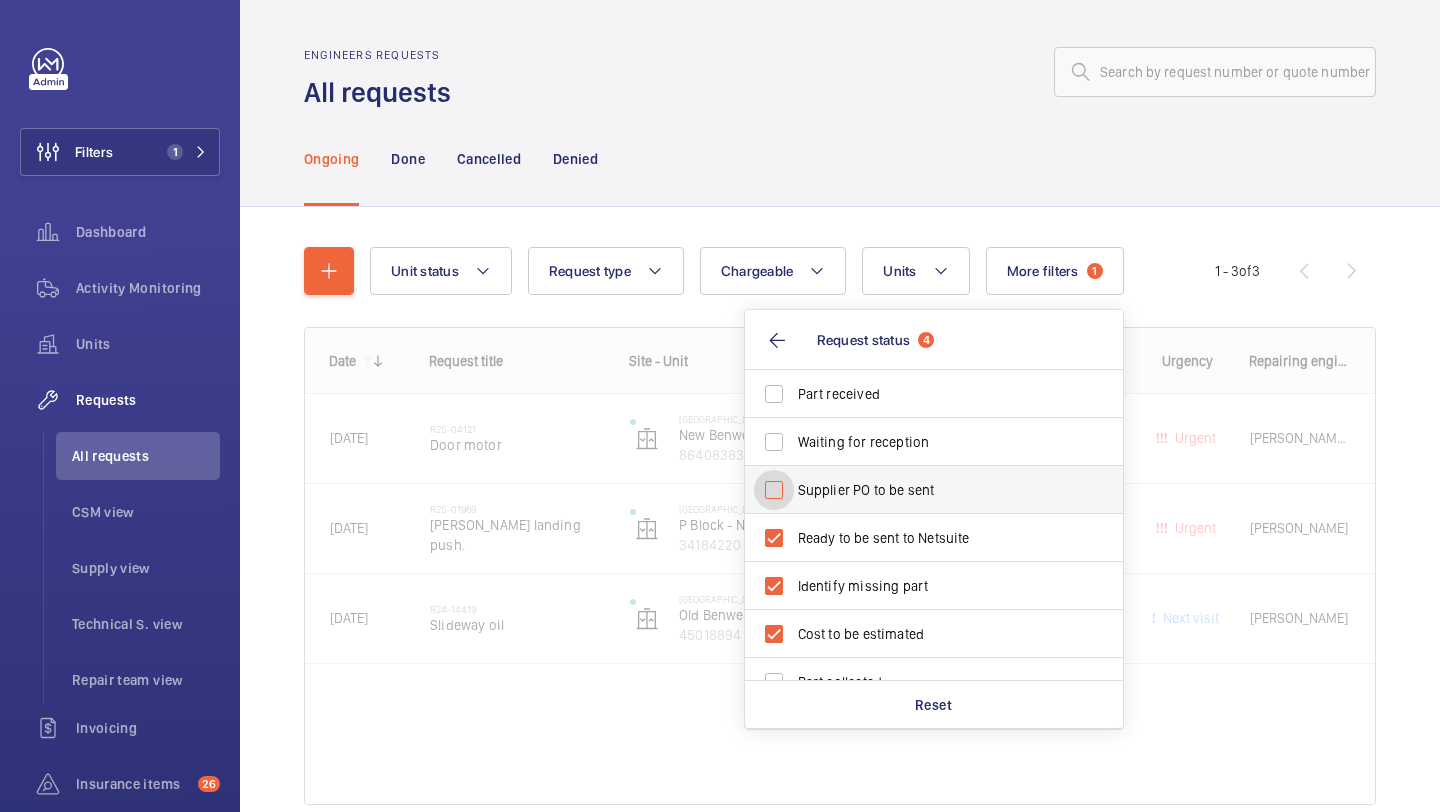 checkbox on "false" 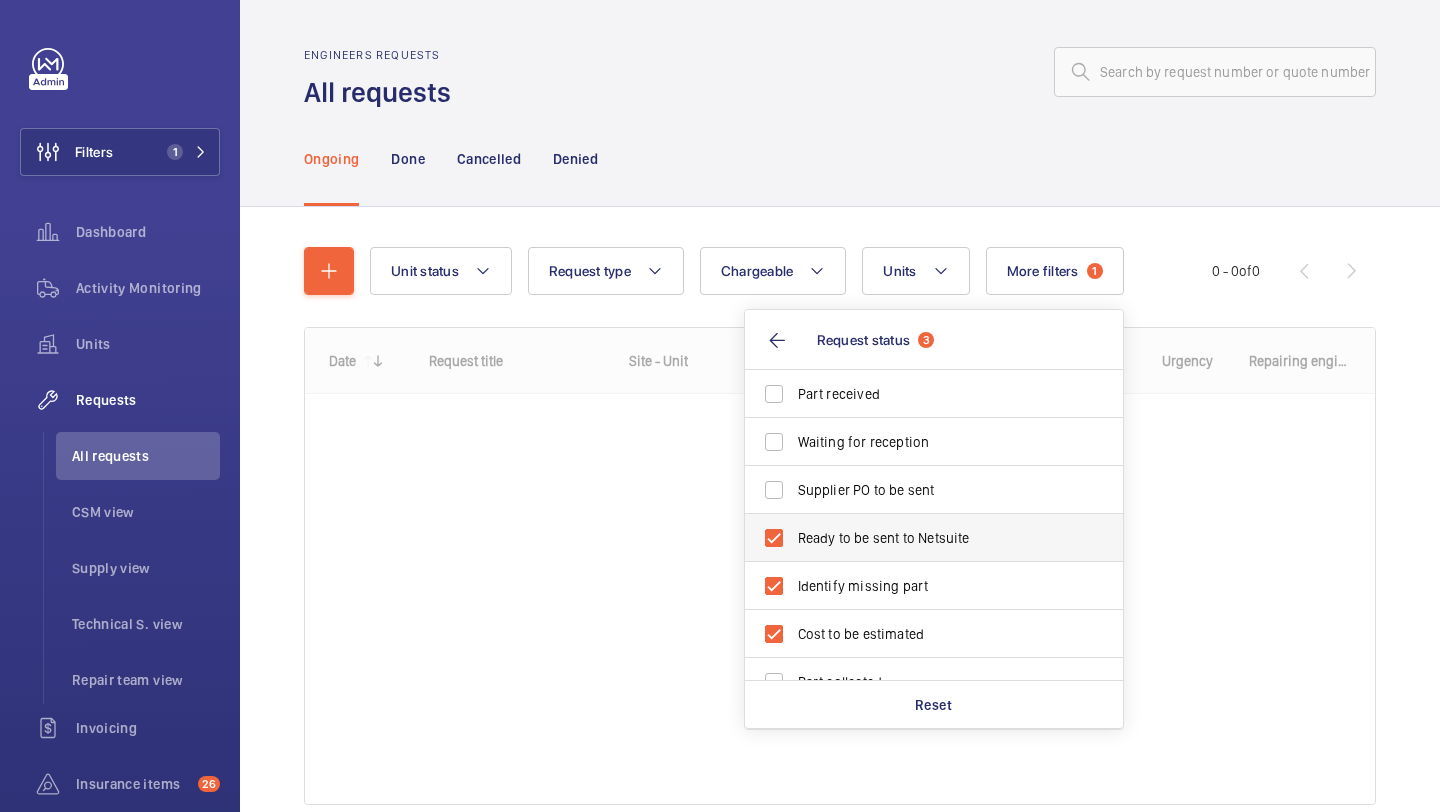 click on "Ready to be sent to Netsuite" at bounding box center (919, 538) 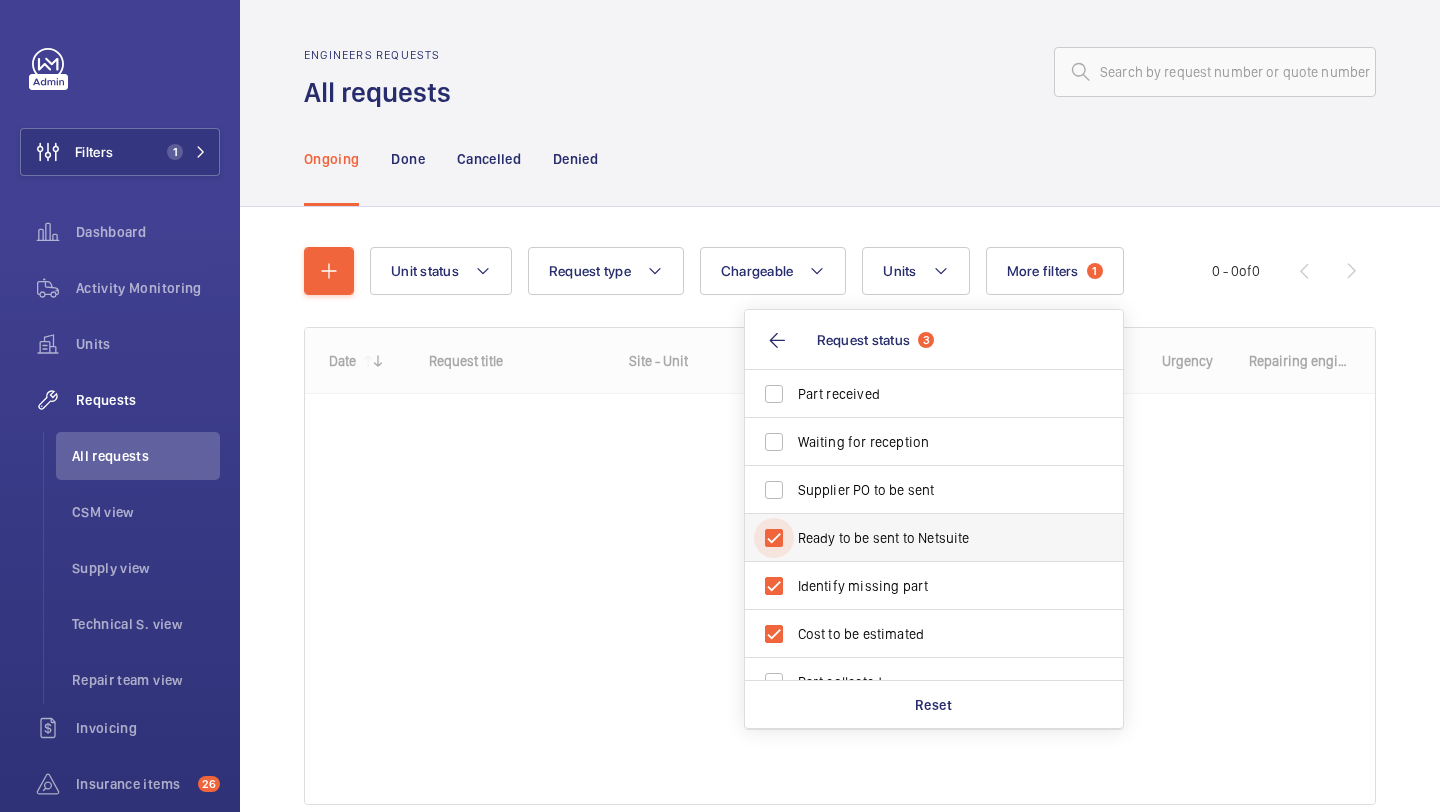 click on "Ready to be sent to Netsuite" at bounding box center [774, 538] 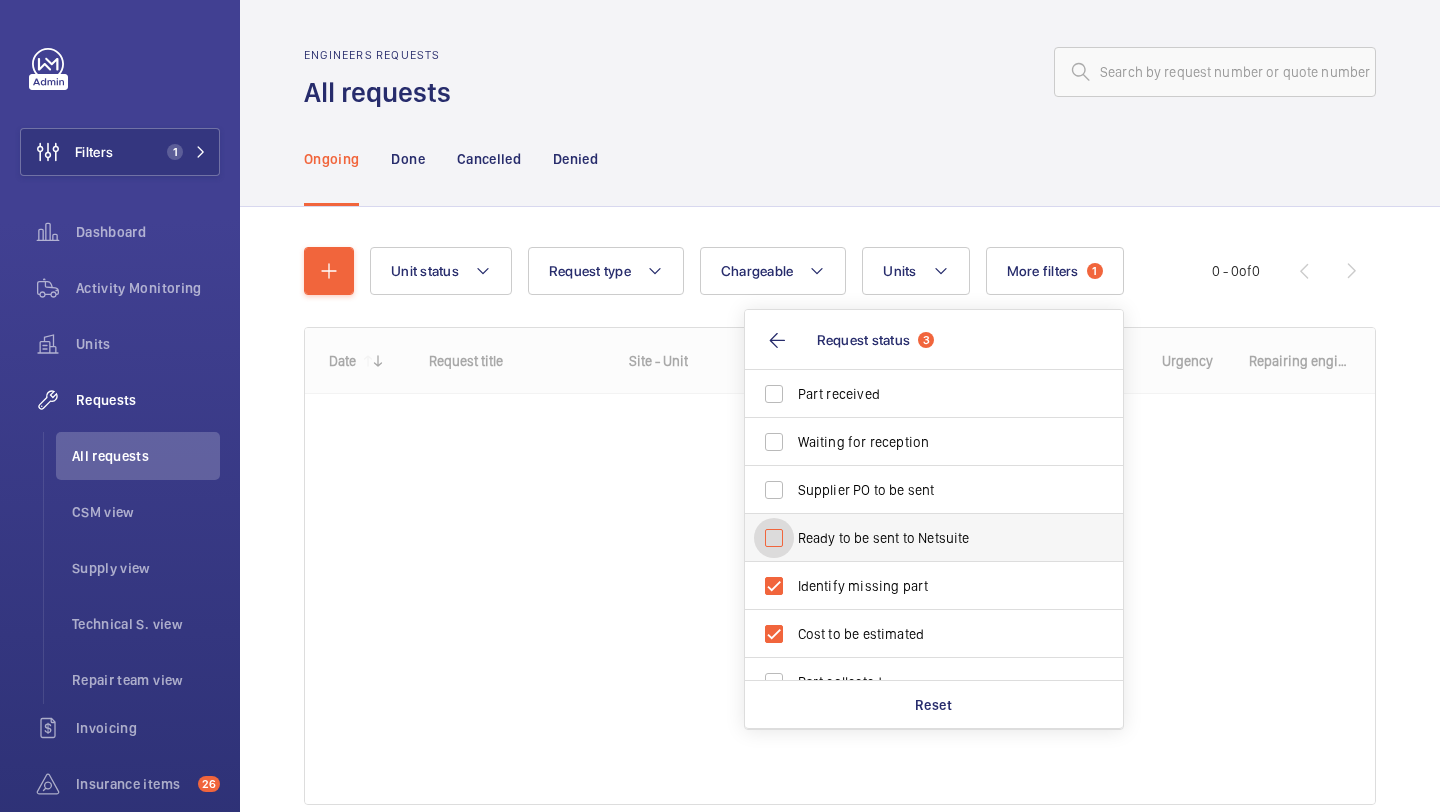 checkbox on "false" 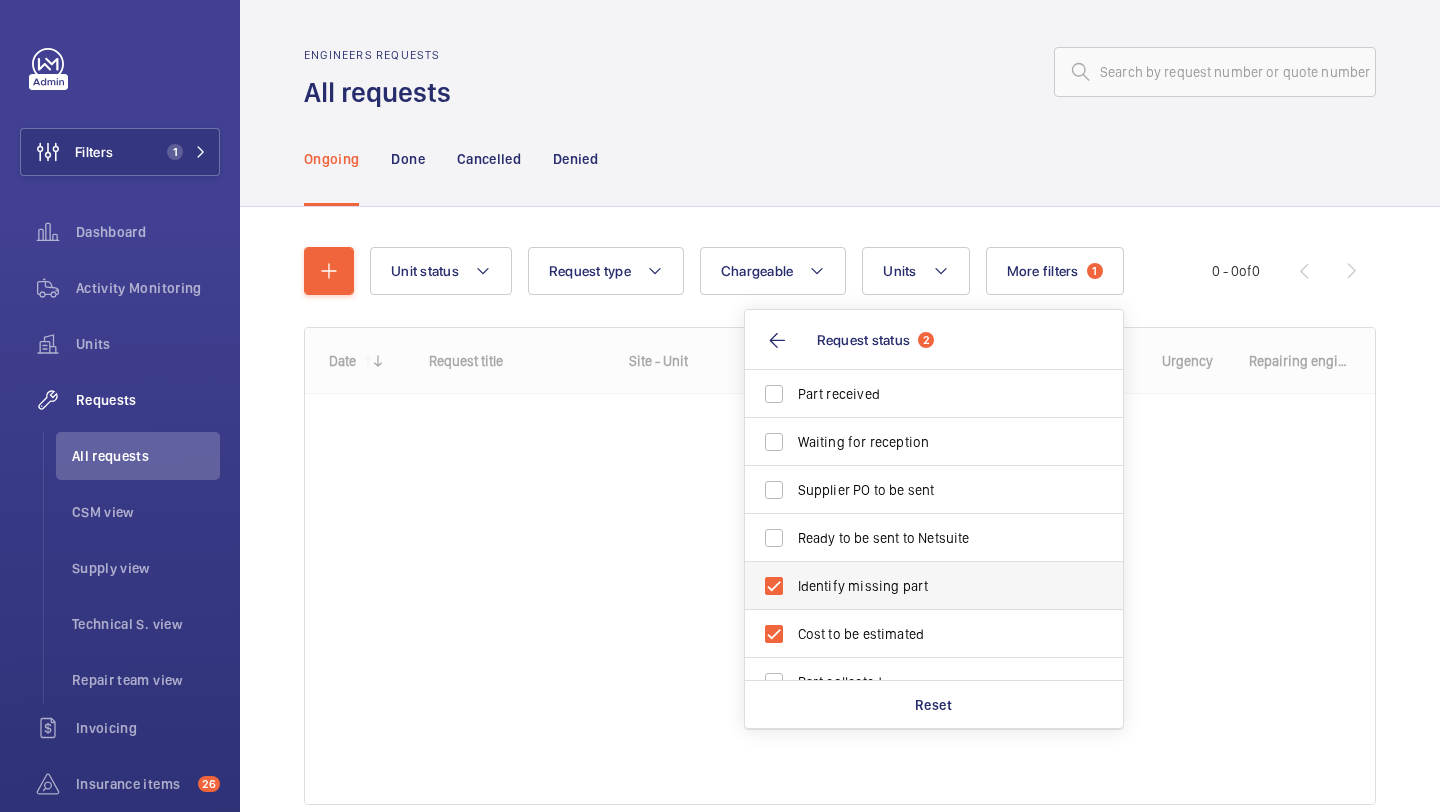 click on "Identify missing part" at bounding box center [919, 586] 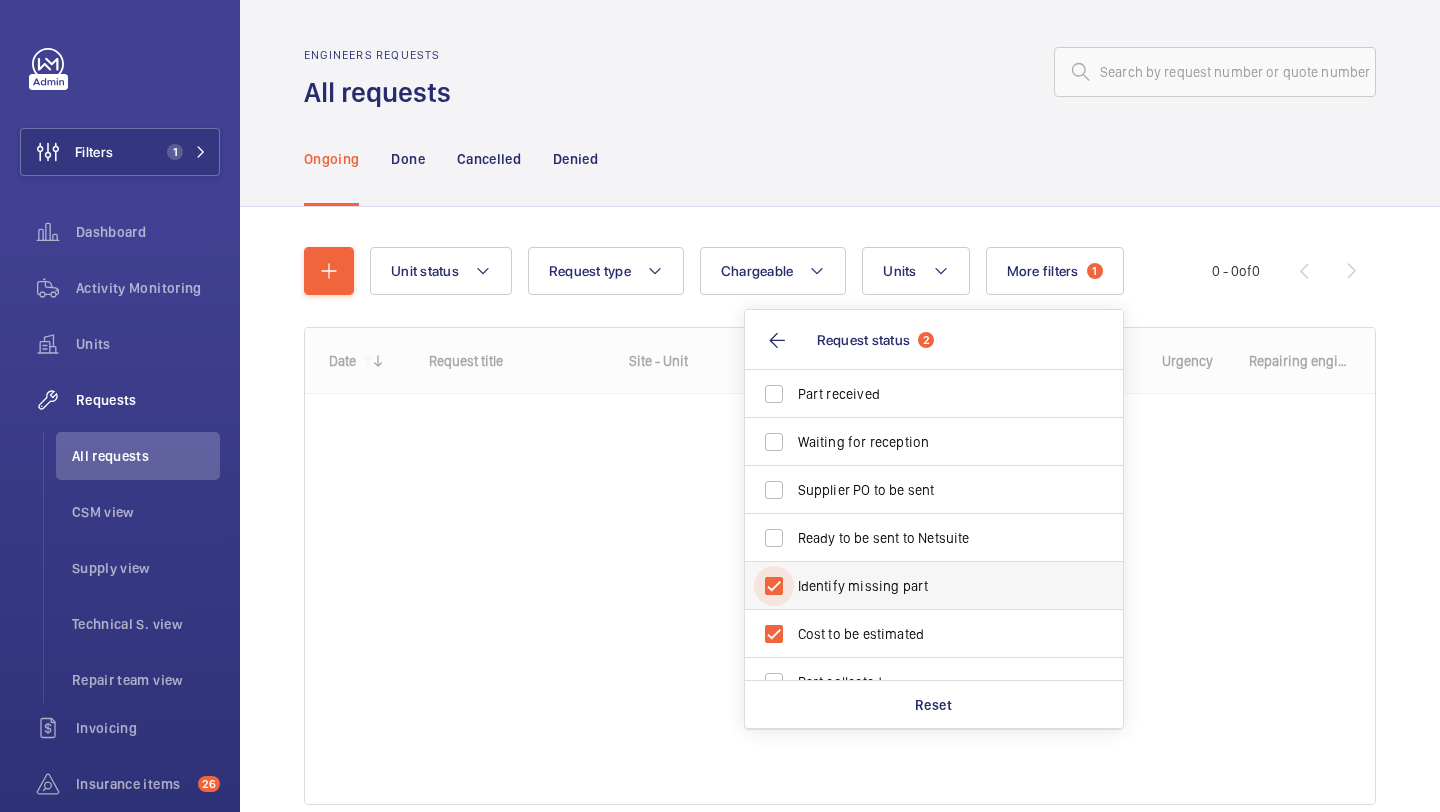 click on "Identify missing part" at bounding box center [774, 586] 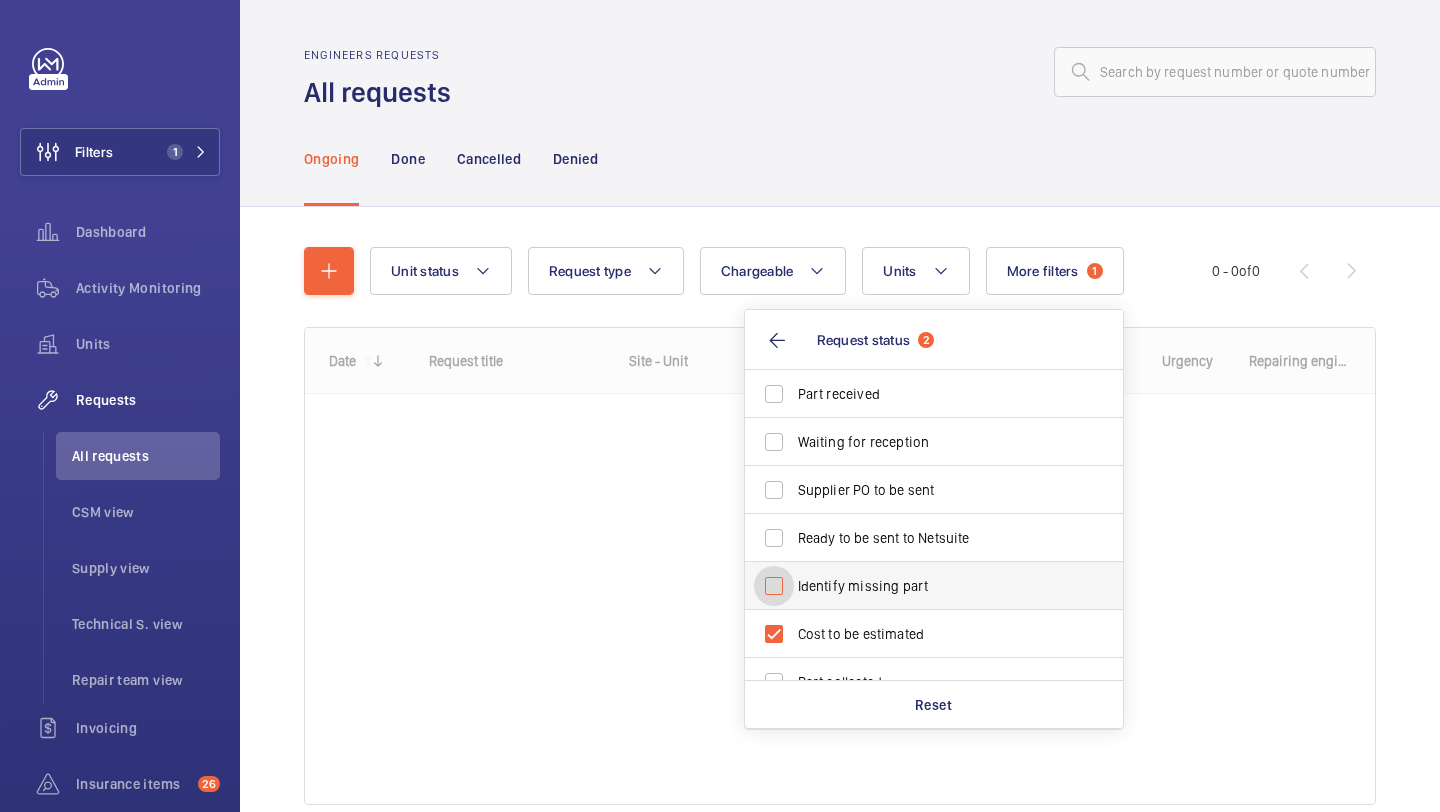 checkbox on "false" 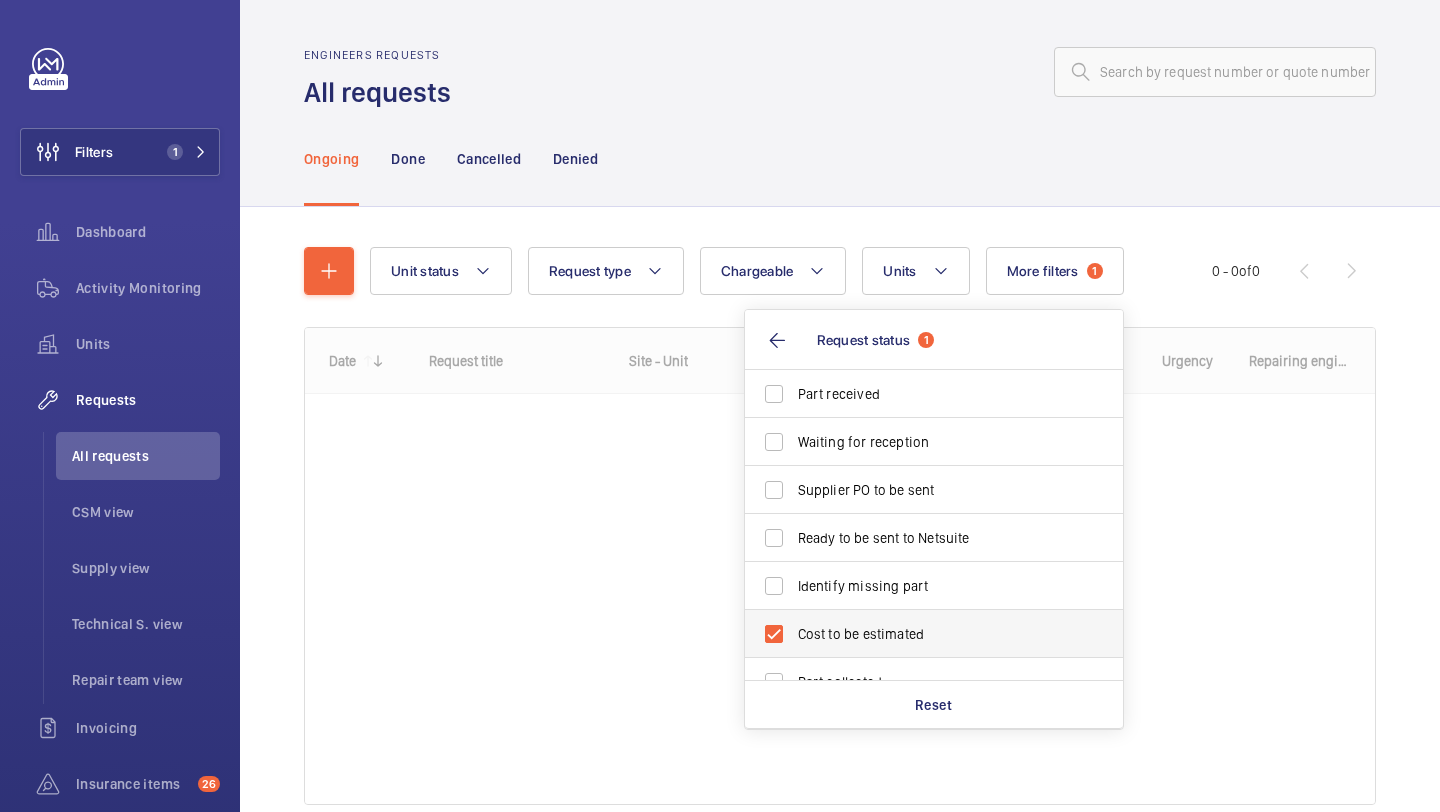 click on "Cost to be estimated" at bounding box center [919, 634] 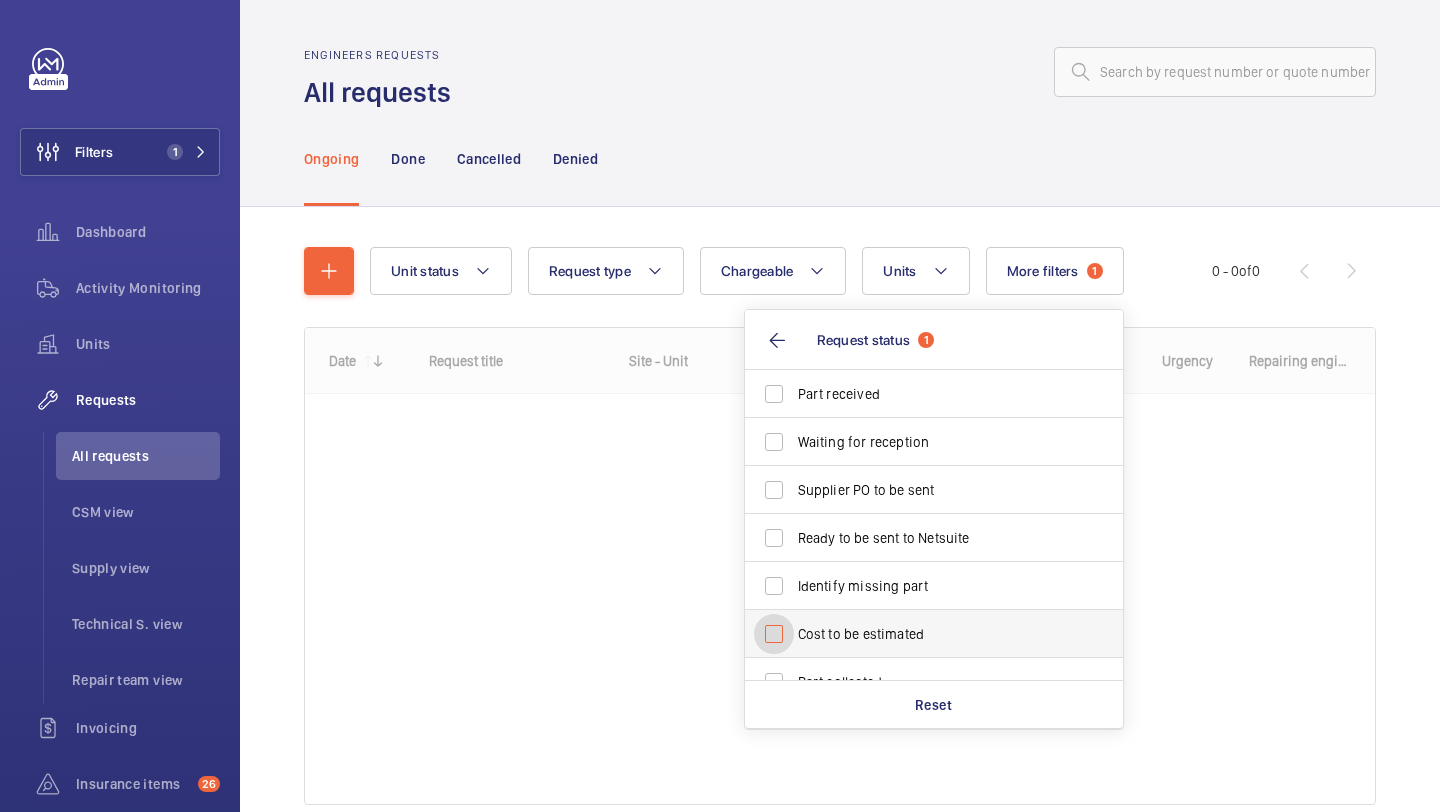 checkbox on "false" 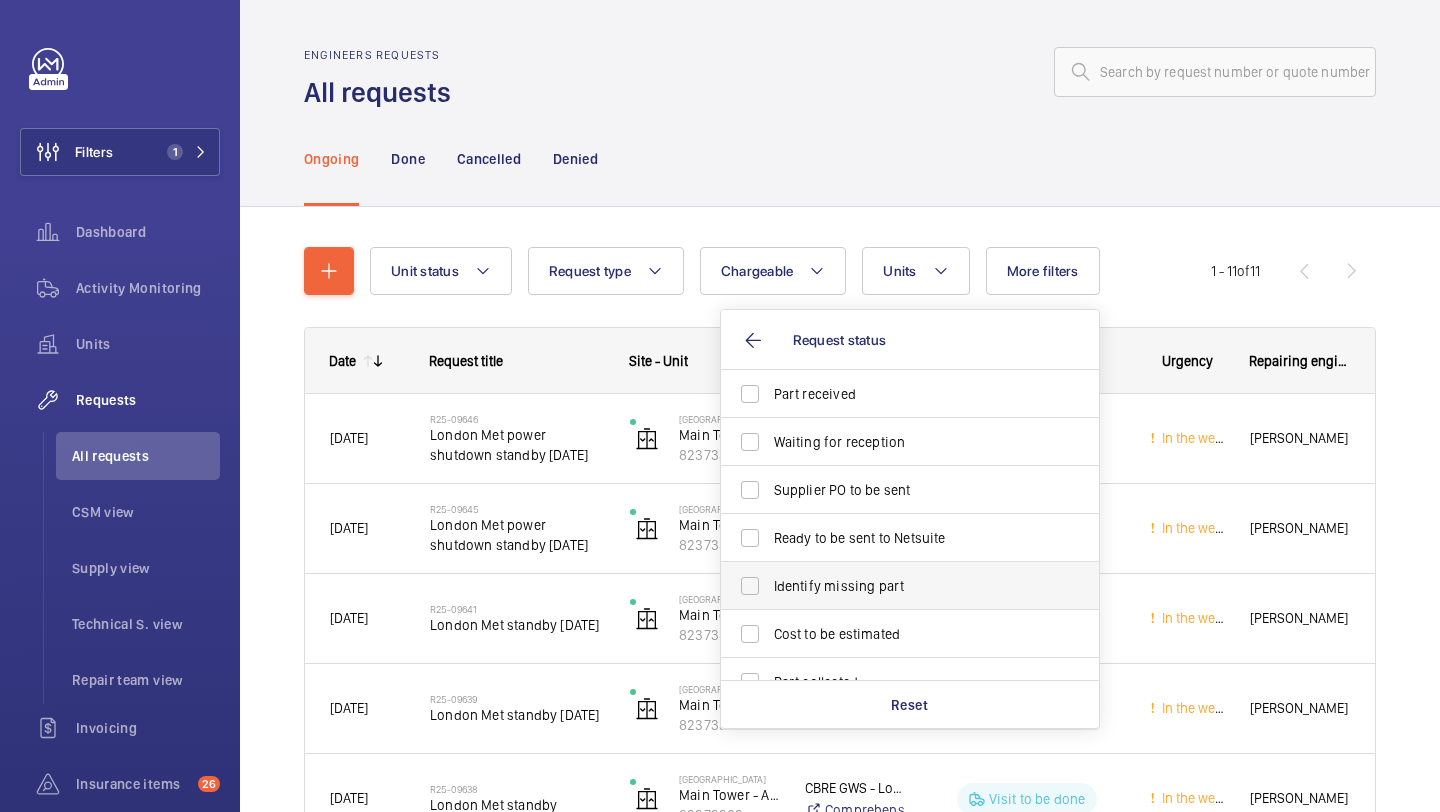 click on "Identify missing part" at bounding box center (895, 586) 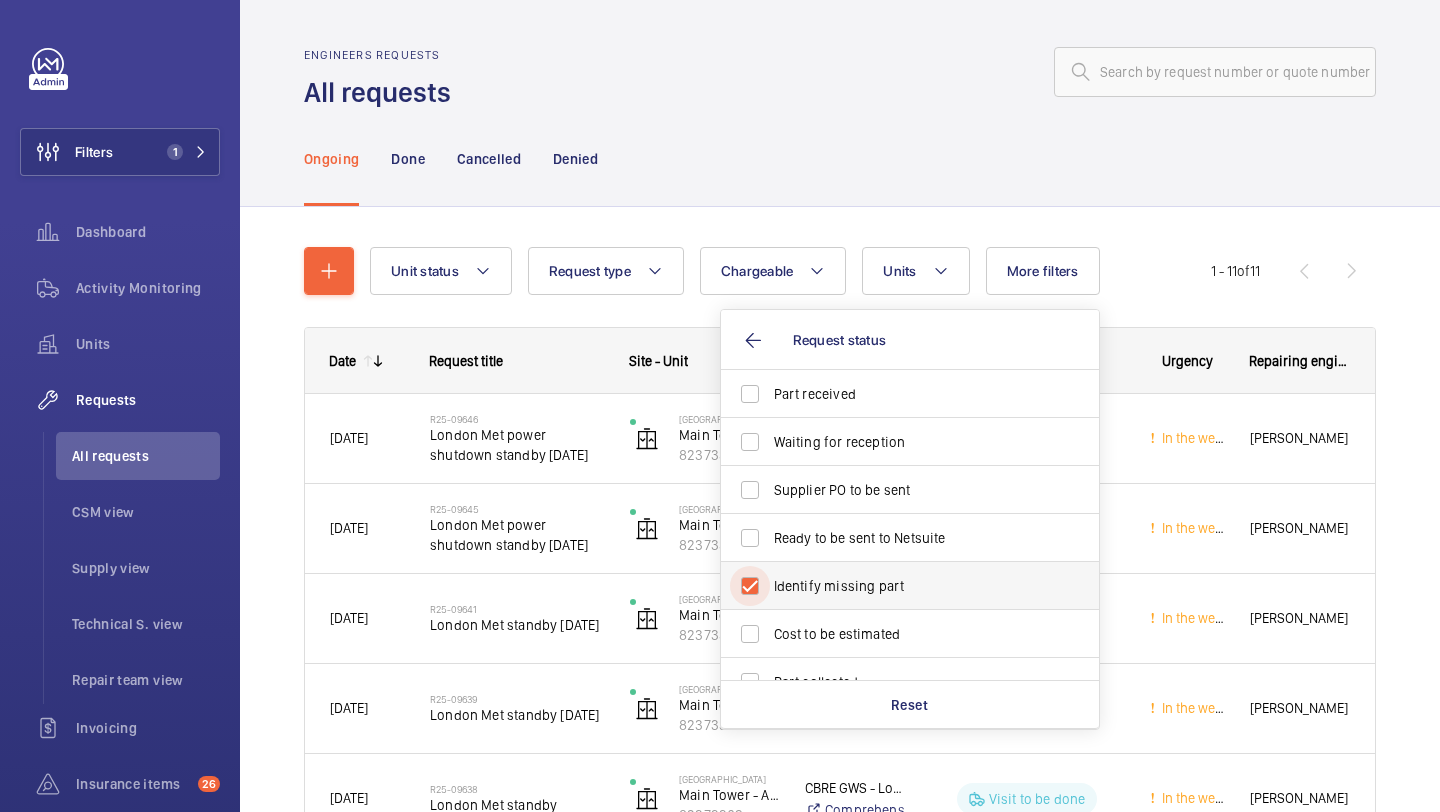 checkbox on "true" 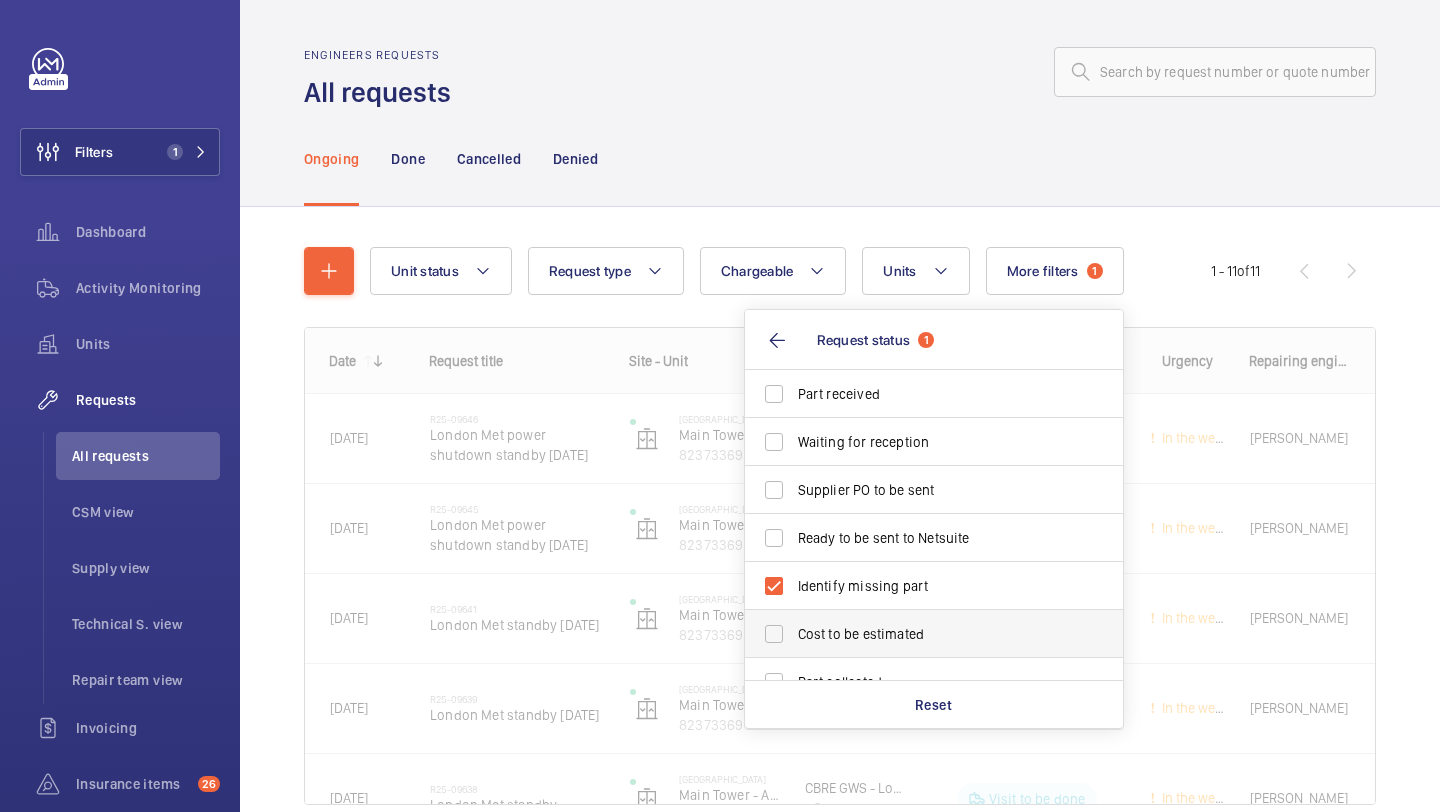 click on "Cost to be estimated" at bounding box center (935, 634) 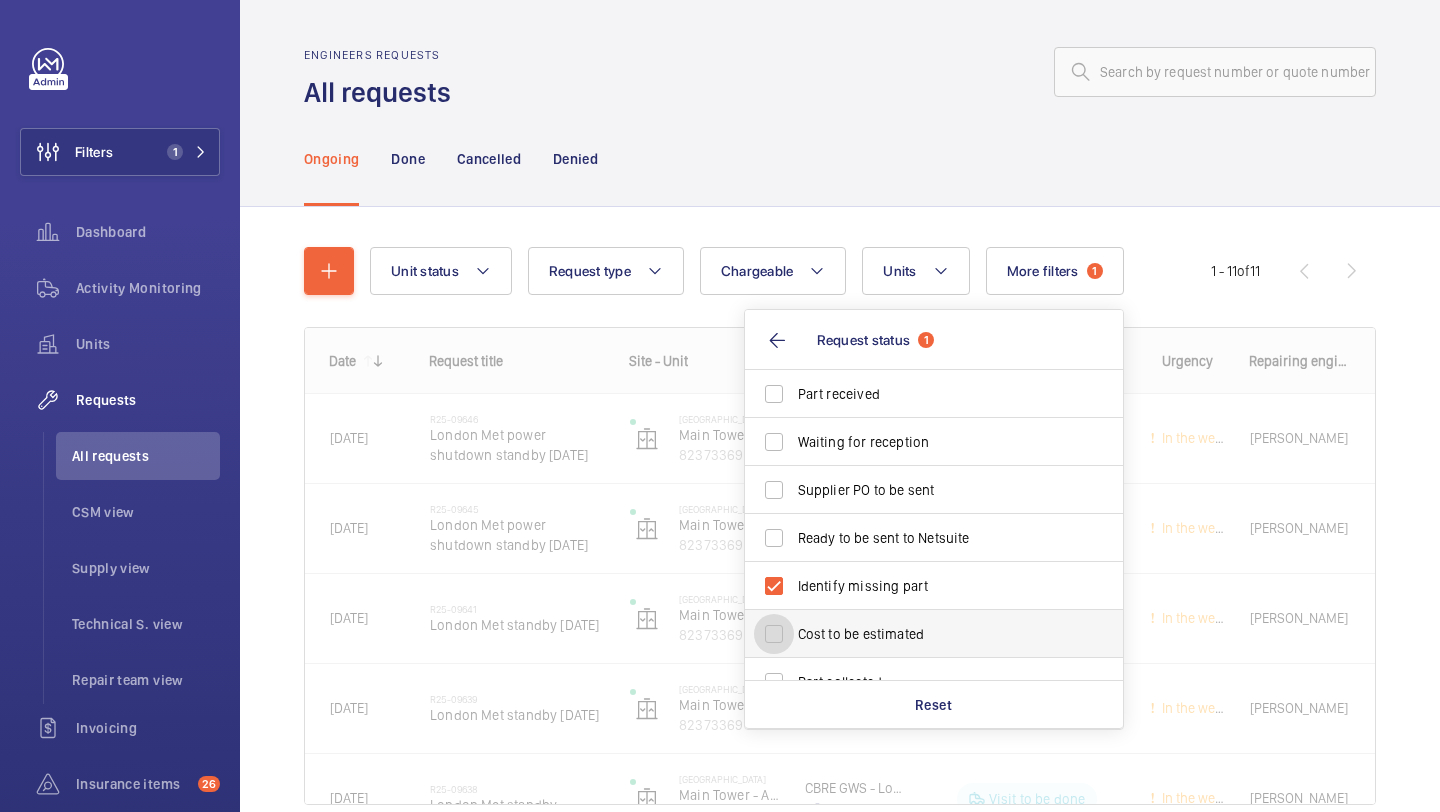 click on "Cost to be estimated" at bounding box center [774, 634] 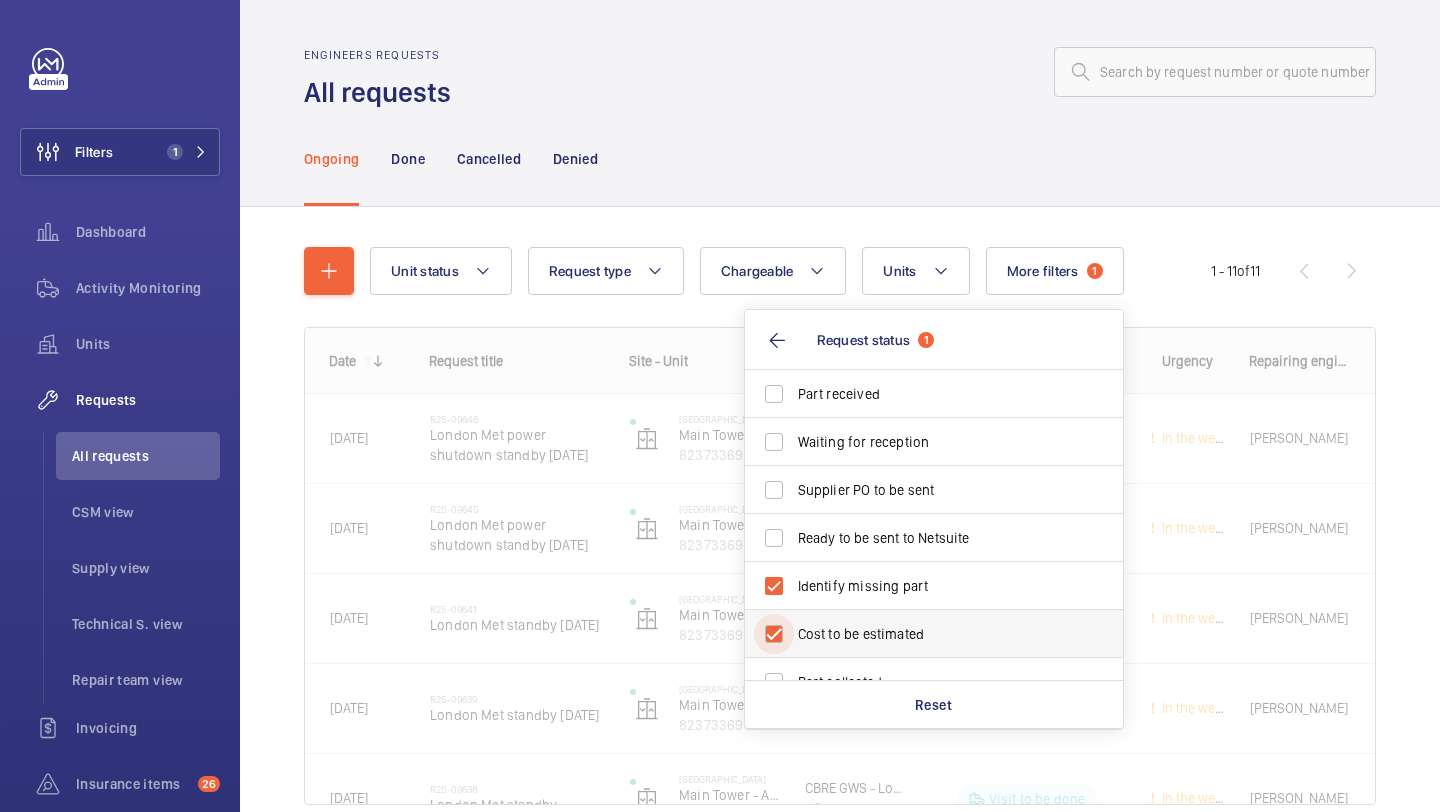 checkbox on "true" 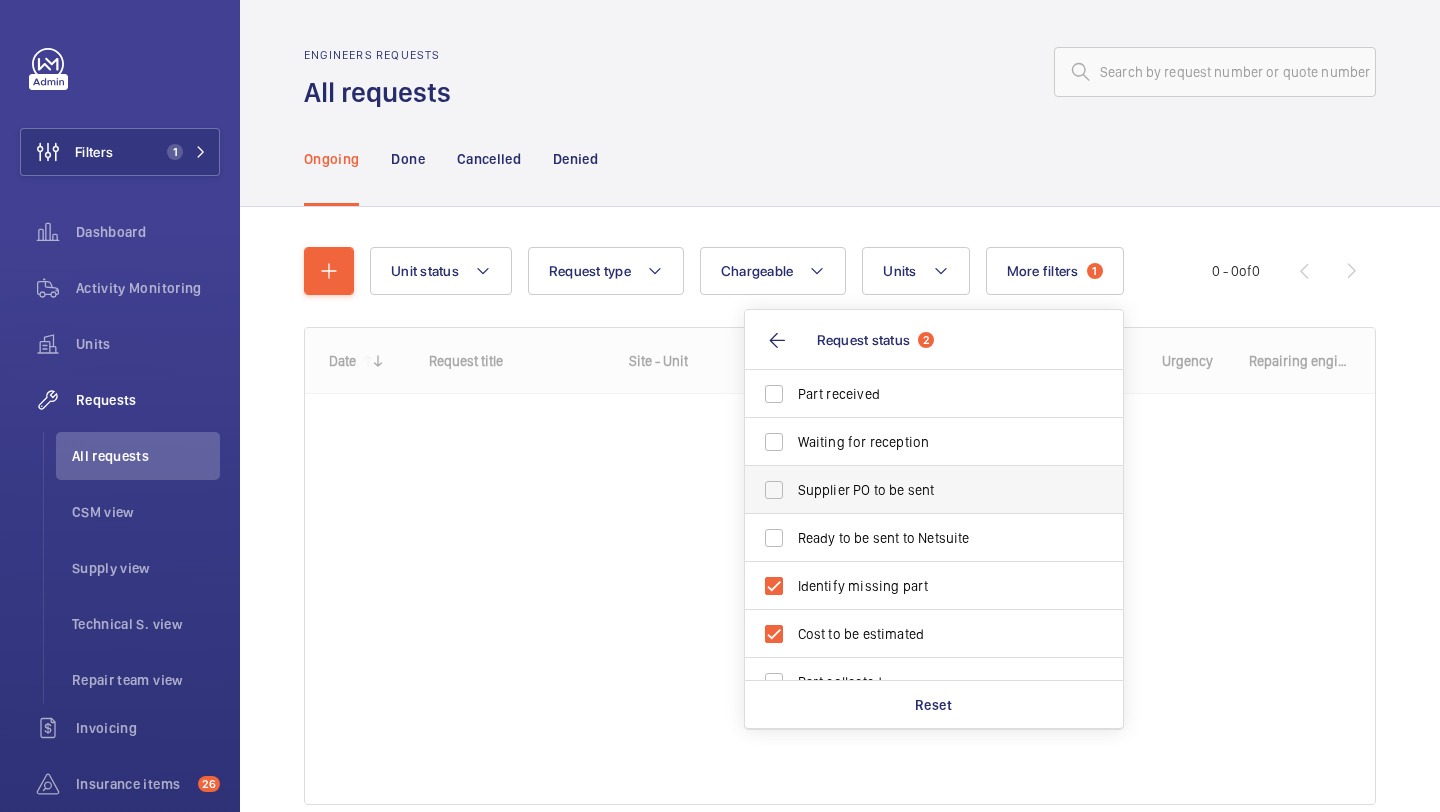 click on "Supplier PO to be sent" at bounding box center [935, 490] 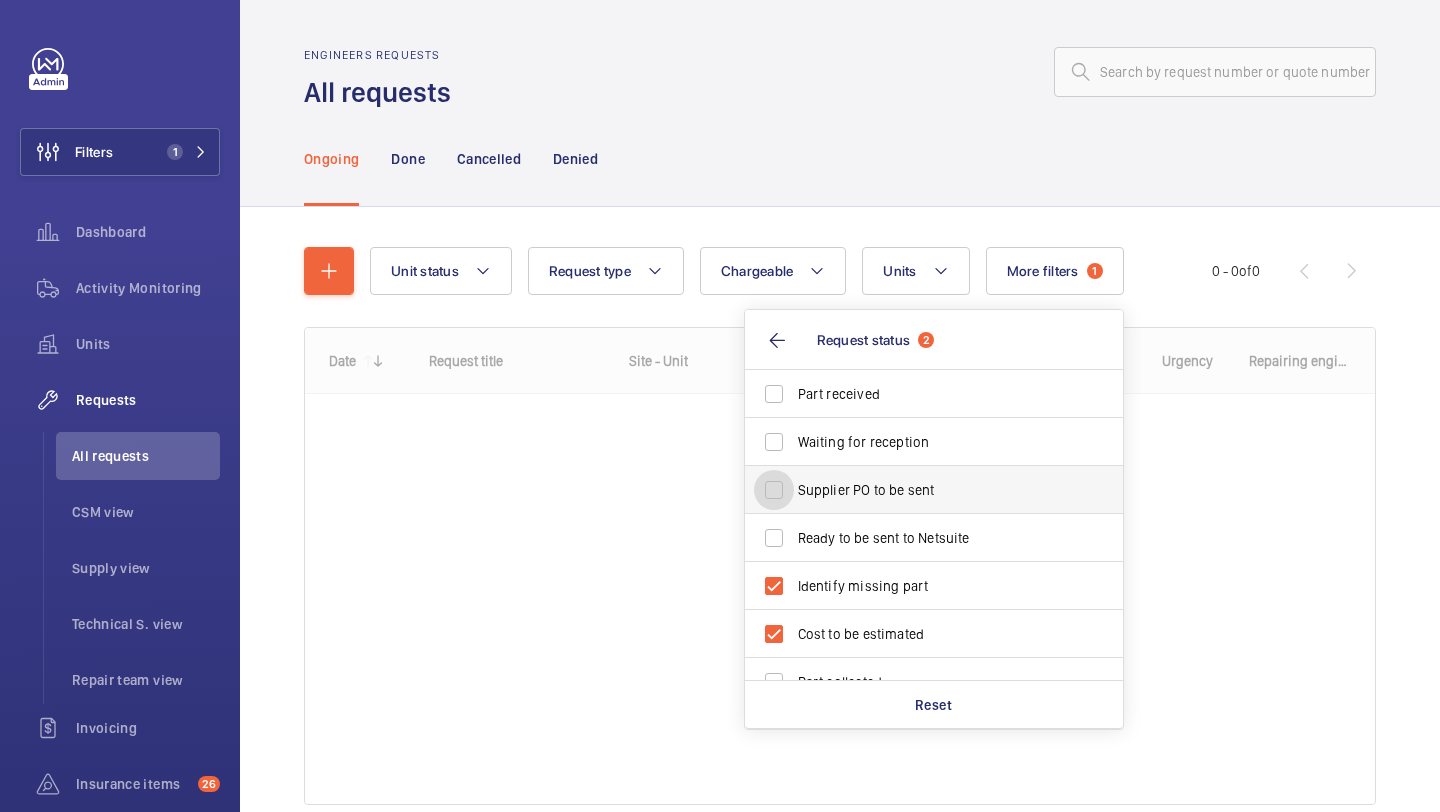 click on "Supplier PO to be sent" at bounding box center (774, 490) 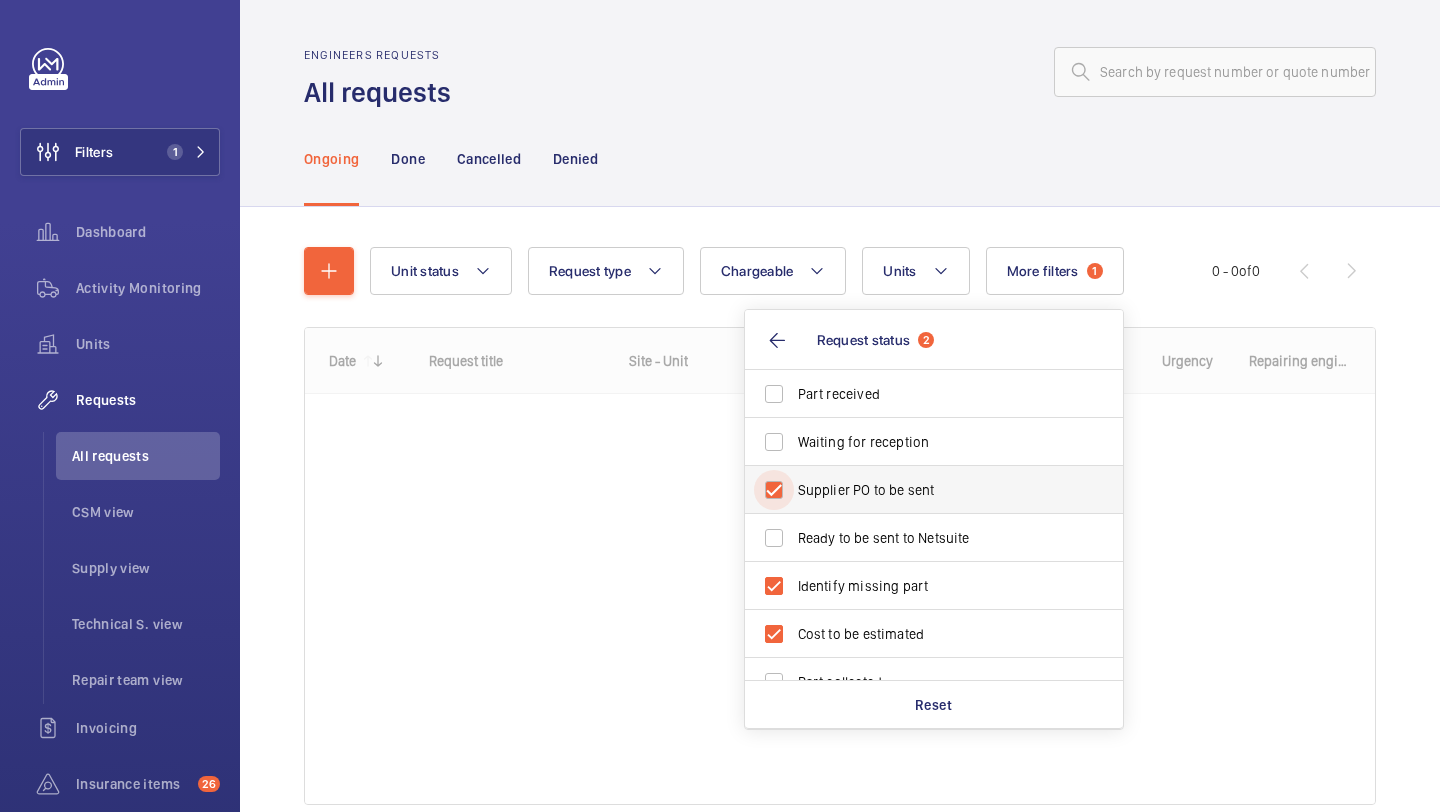 checkbox on "true" 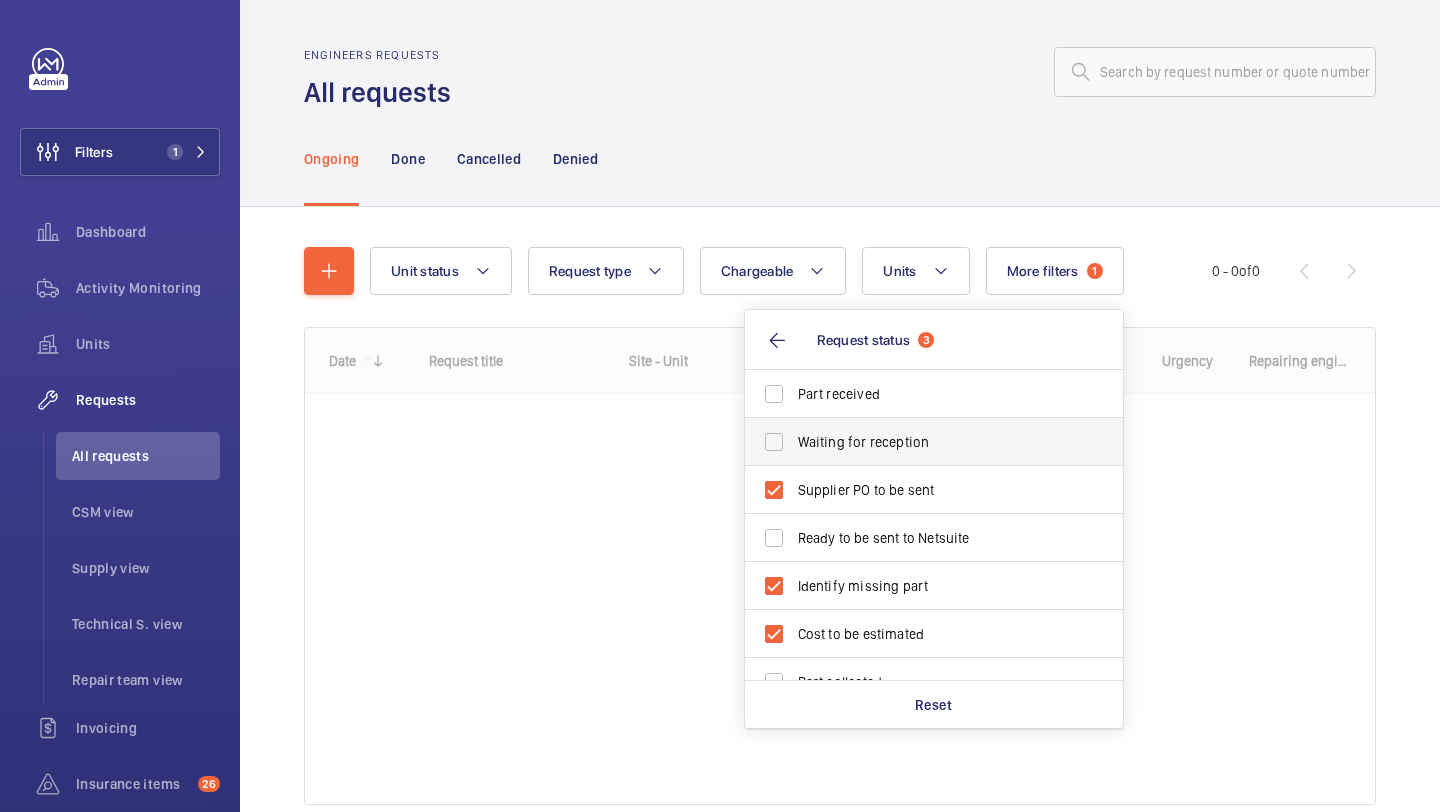 click on "Waiting for reception" at bounding box center (919, 442) 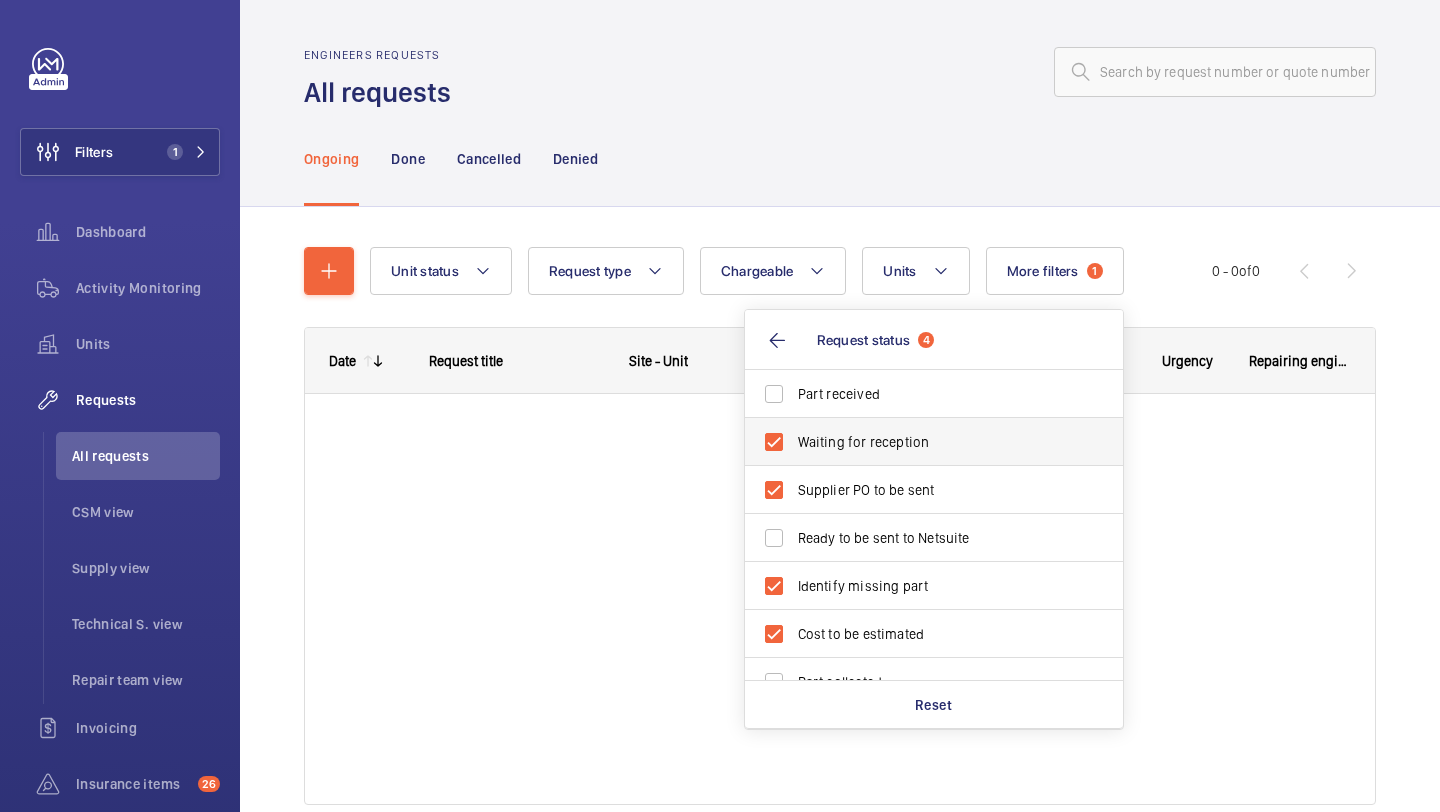 click on "Waiting for reception" at bounding box center (919, 442) 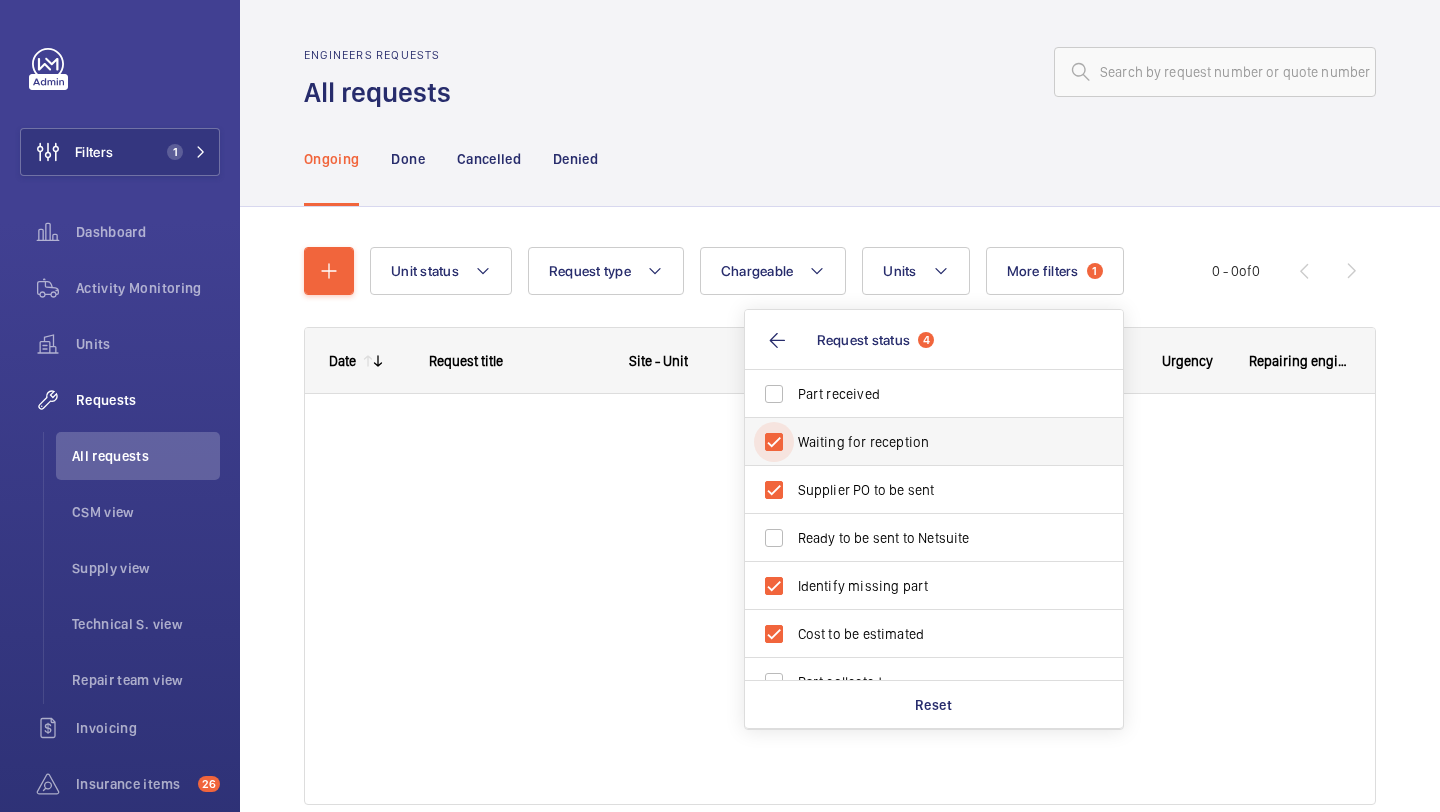 click on "Waiting for reception" at bounding box center [774, 442] 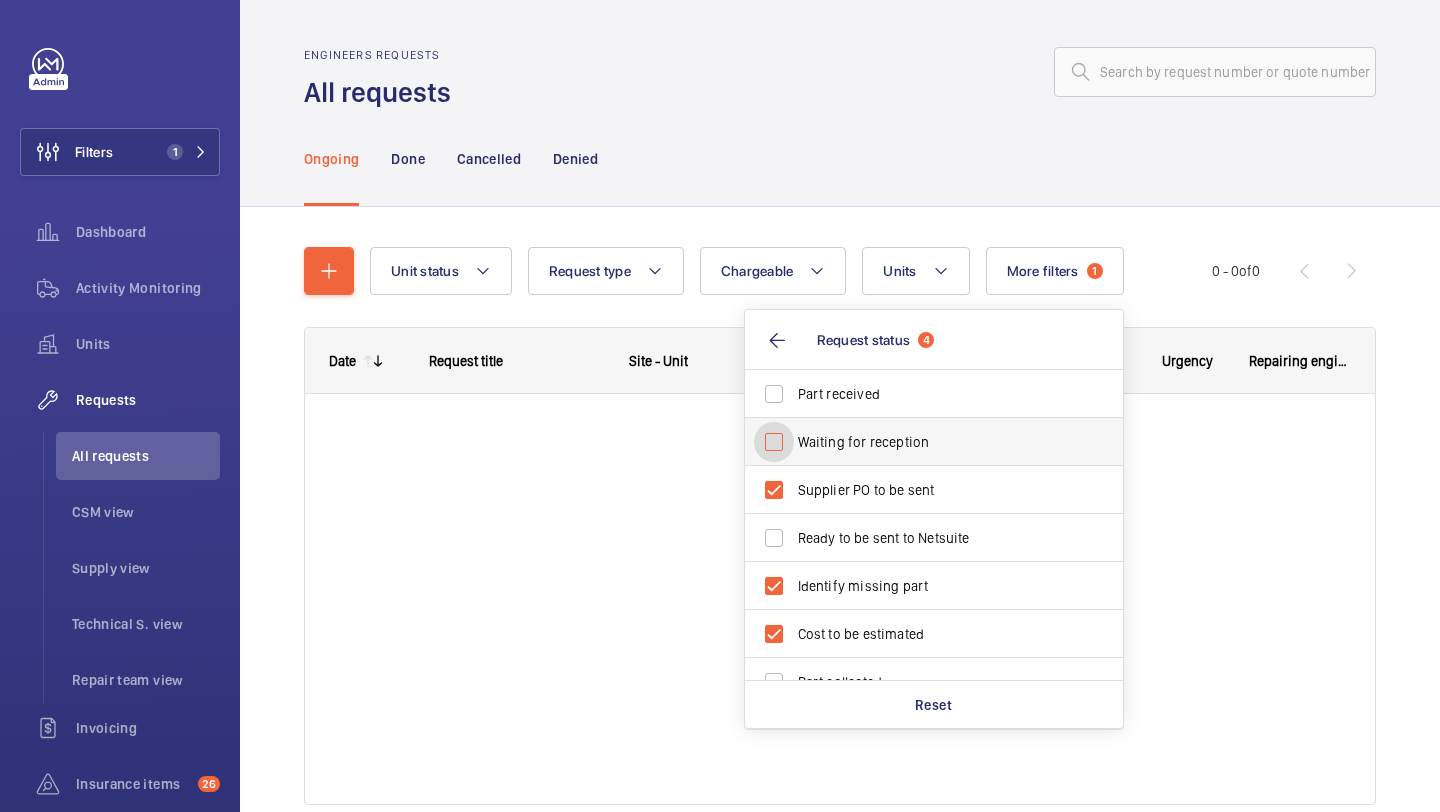 checkbox on "false" 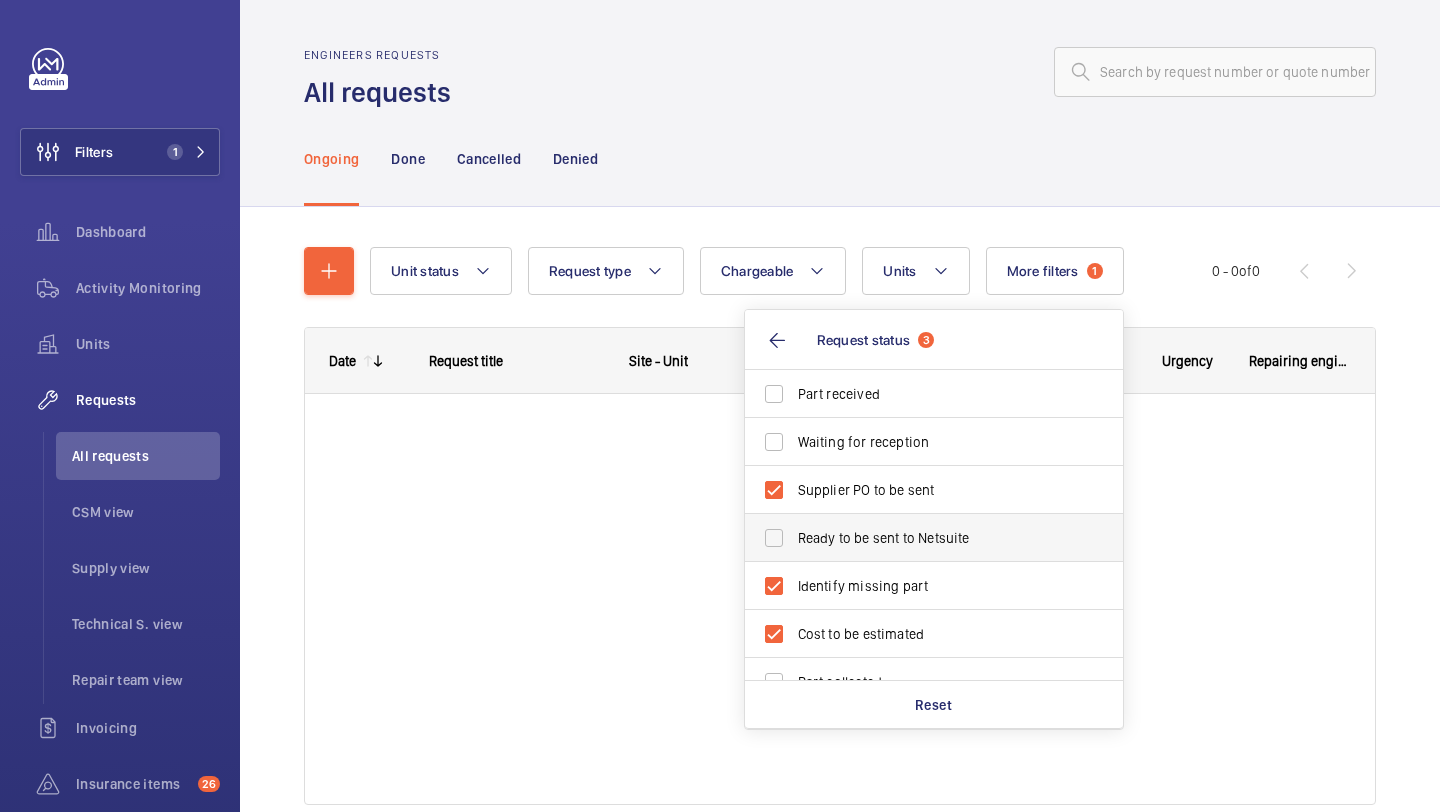 click on "Ready to be sent to Netsuite" at bounding box center (935, 538) 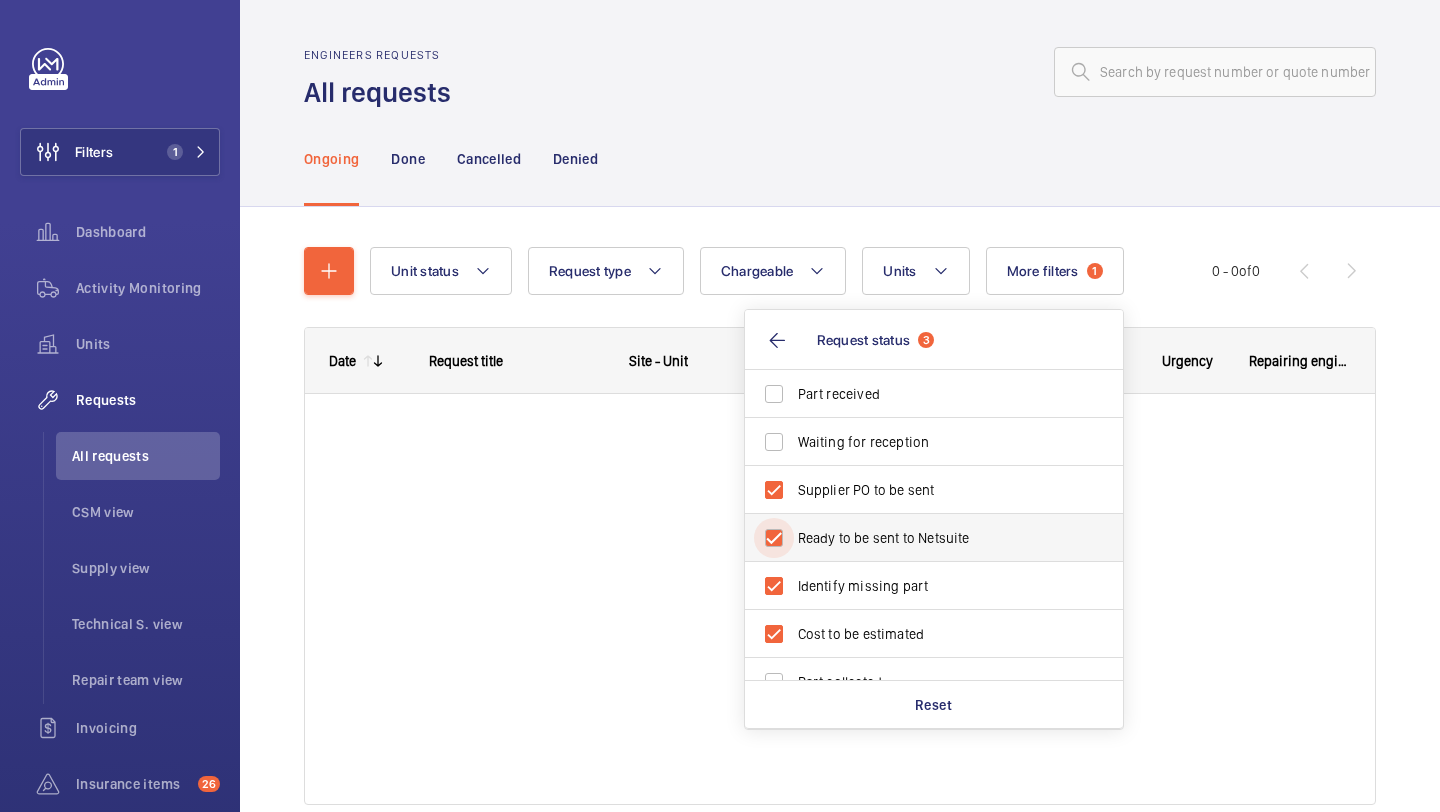 checkbox on "true" 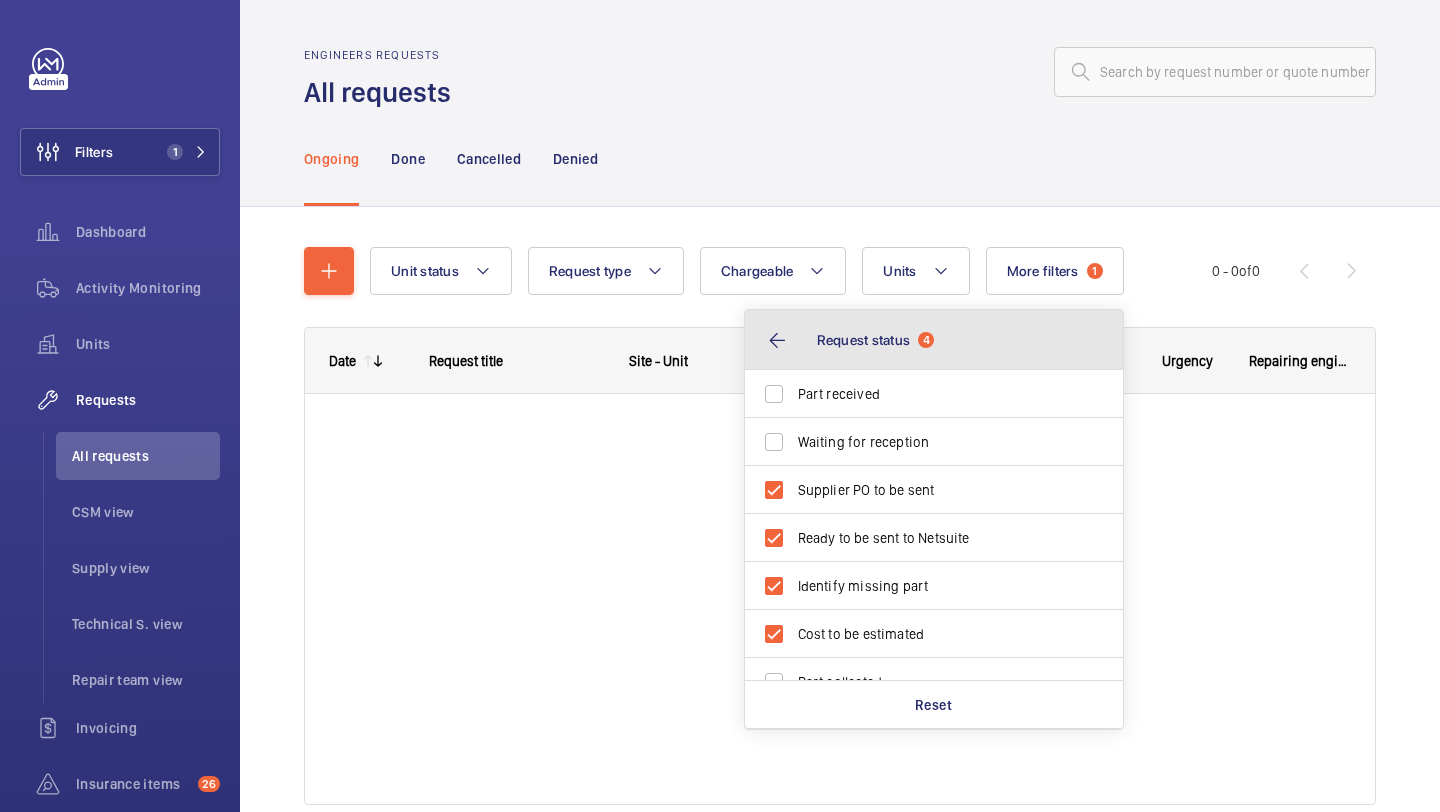 click on "Request status" 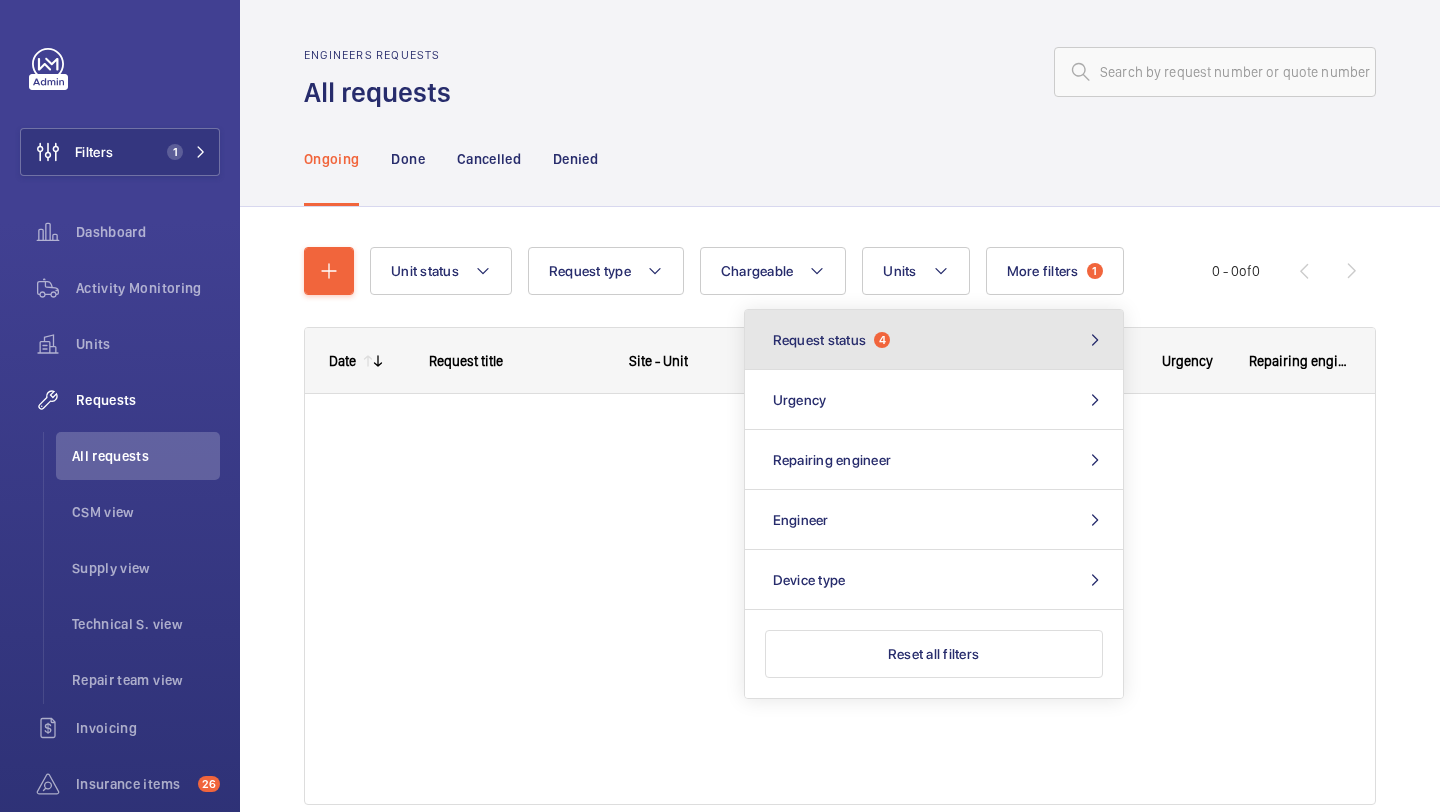 click on "Request status  4" 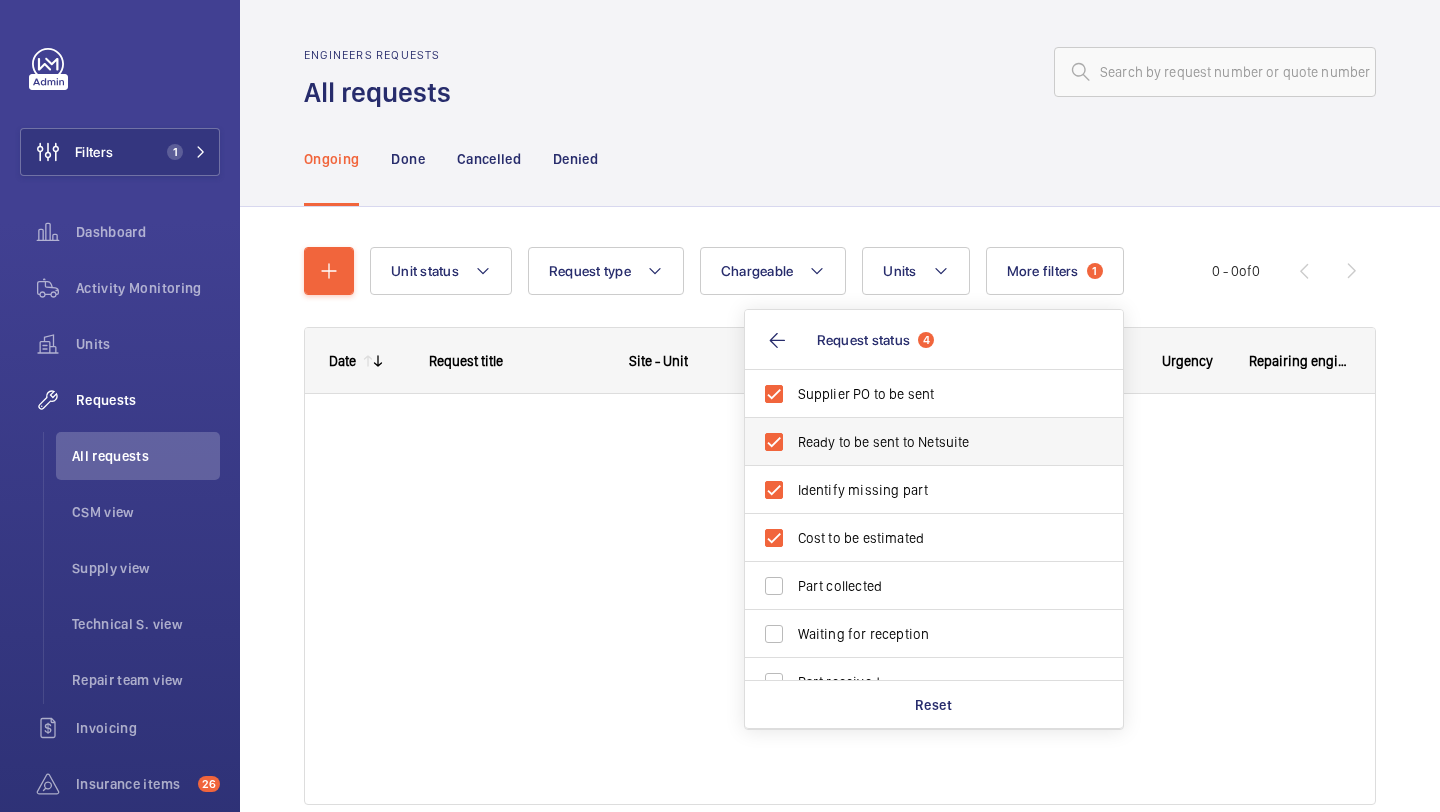click on "Ready to be sent to Netsuite" at bounding box center [919, 442] 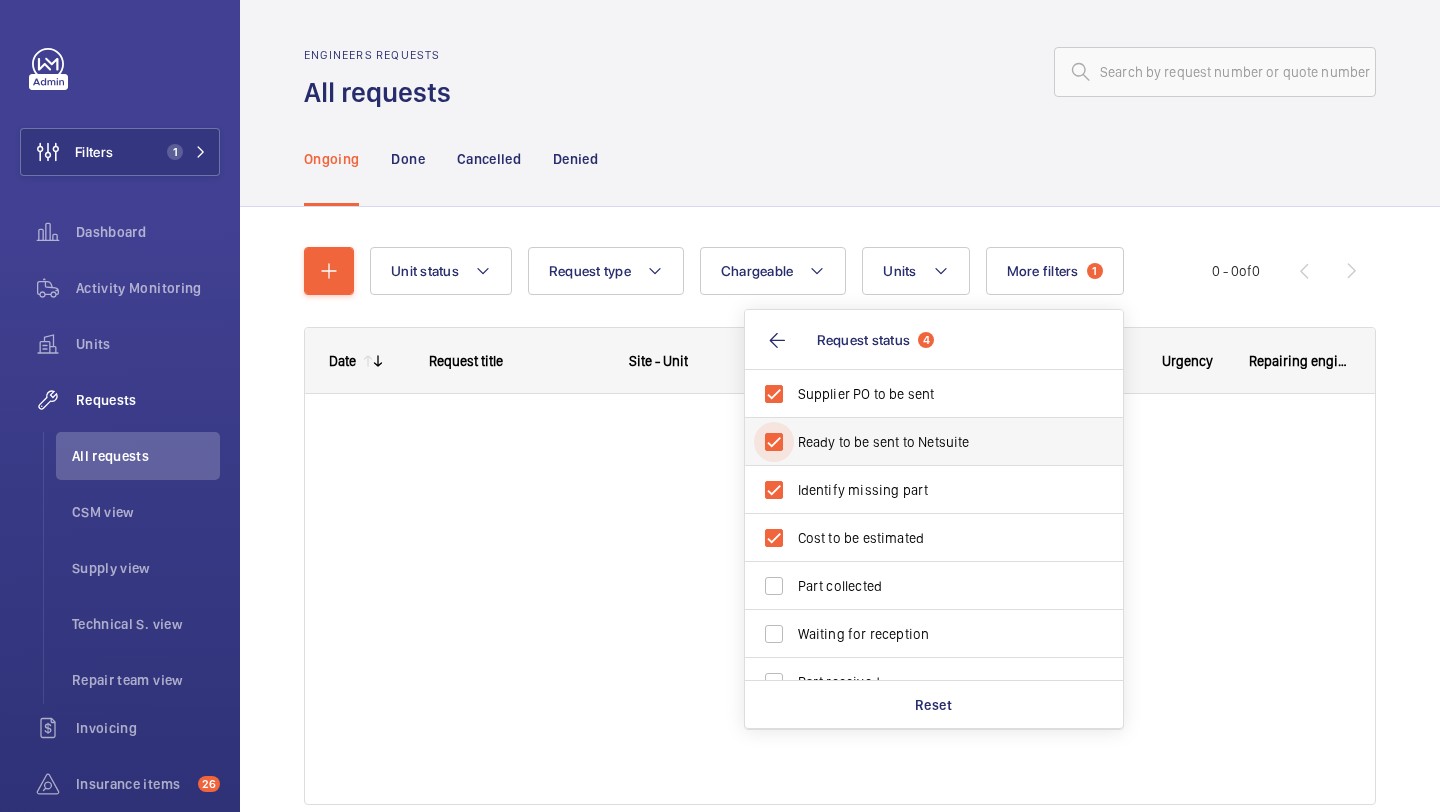 click on "Ready to be sent to Netsuite" at bounding box center [774, 442] 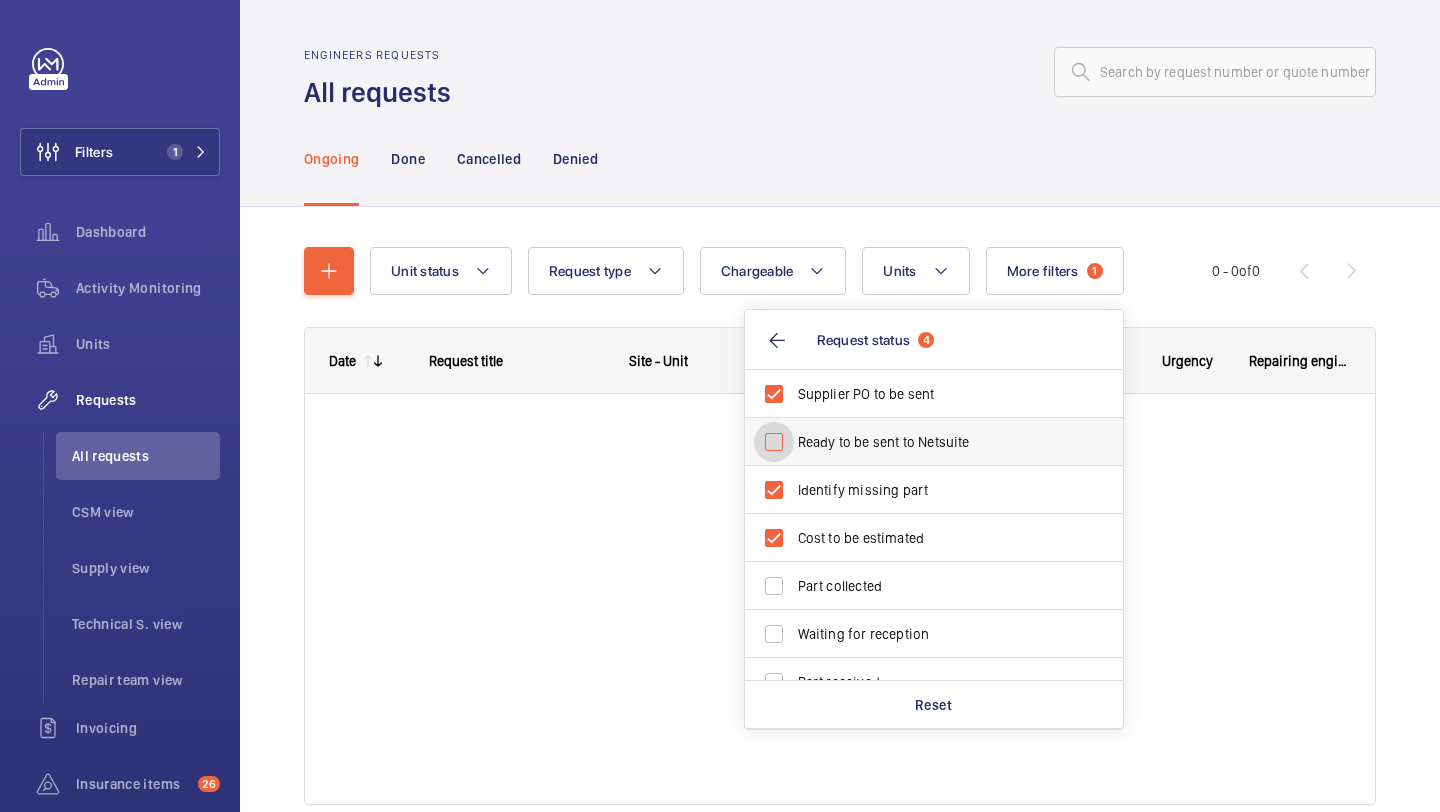 checkbox on "false" 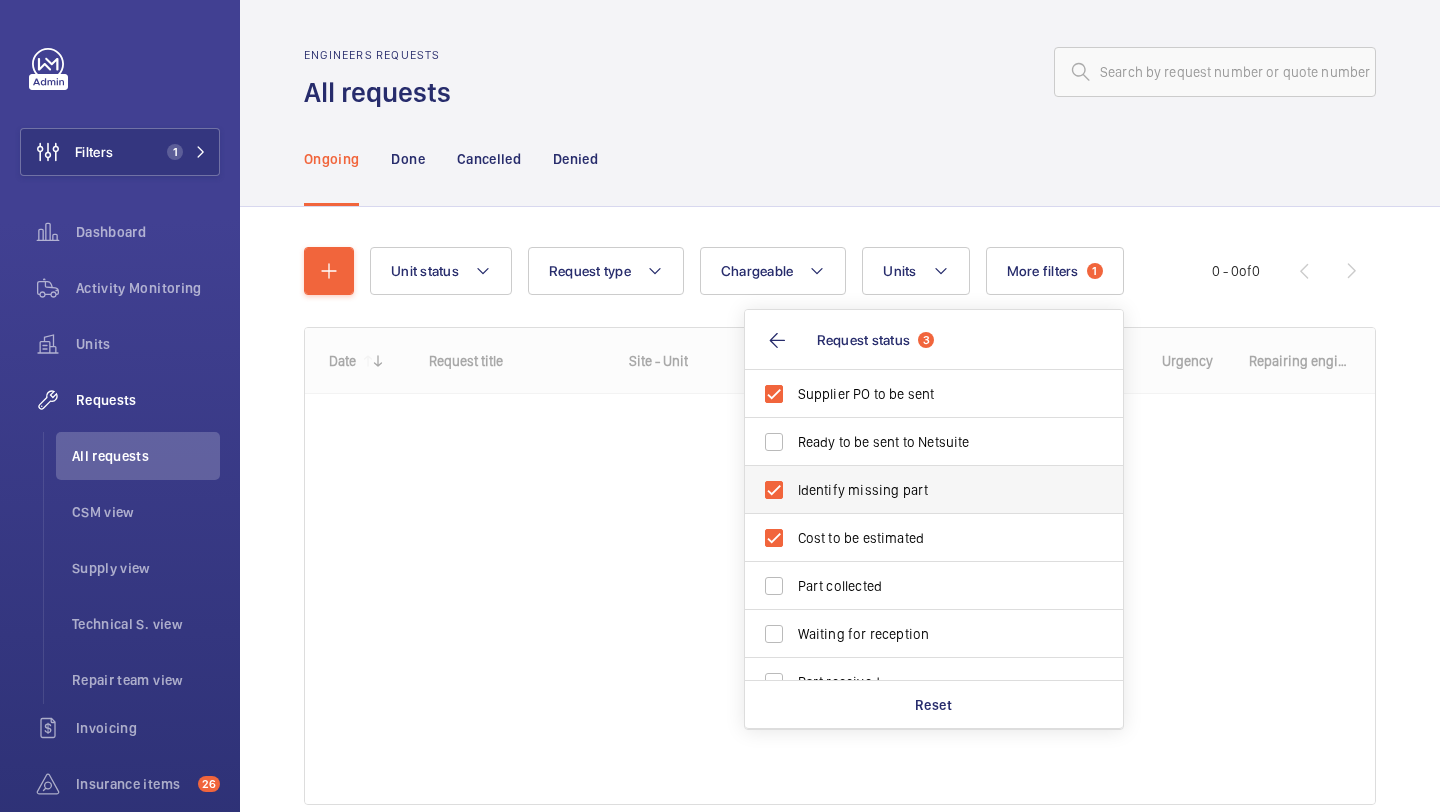 click on "Identify missing part" at bounding box center (919, 490) 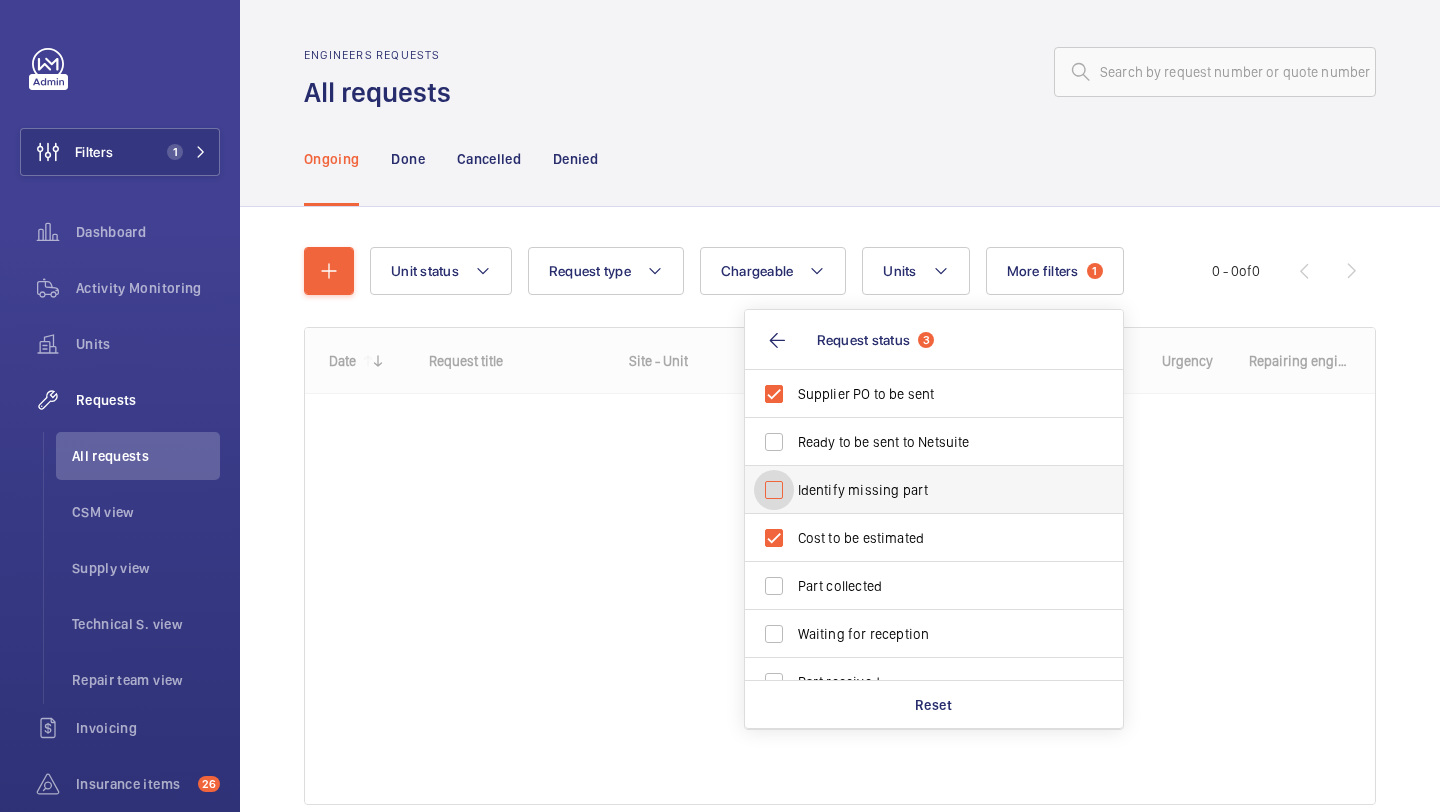 checkbox on "false" 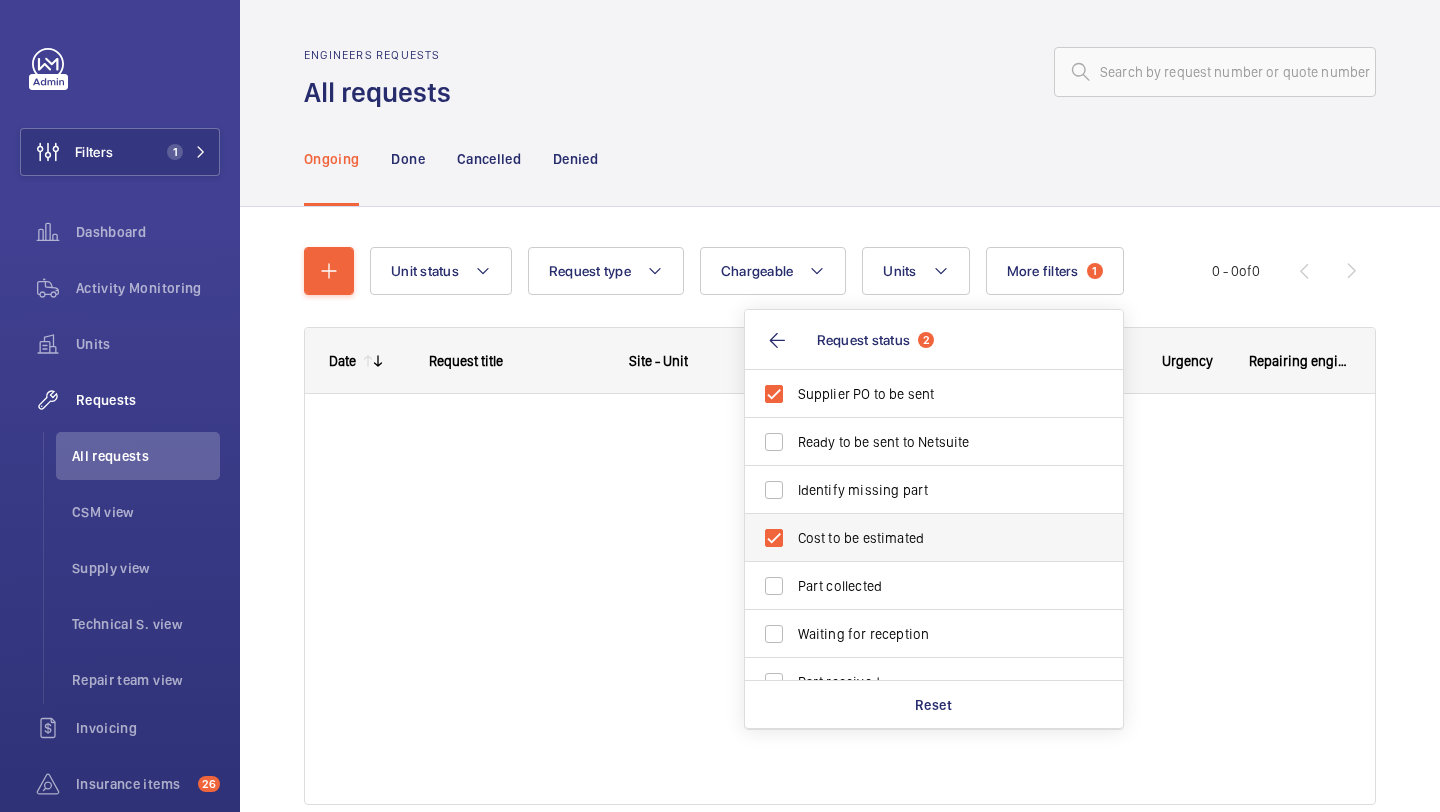 click on "Cost to be estimated" at bounding box center (919, 538) 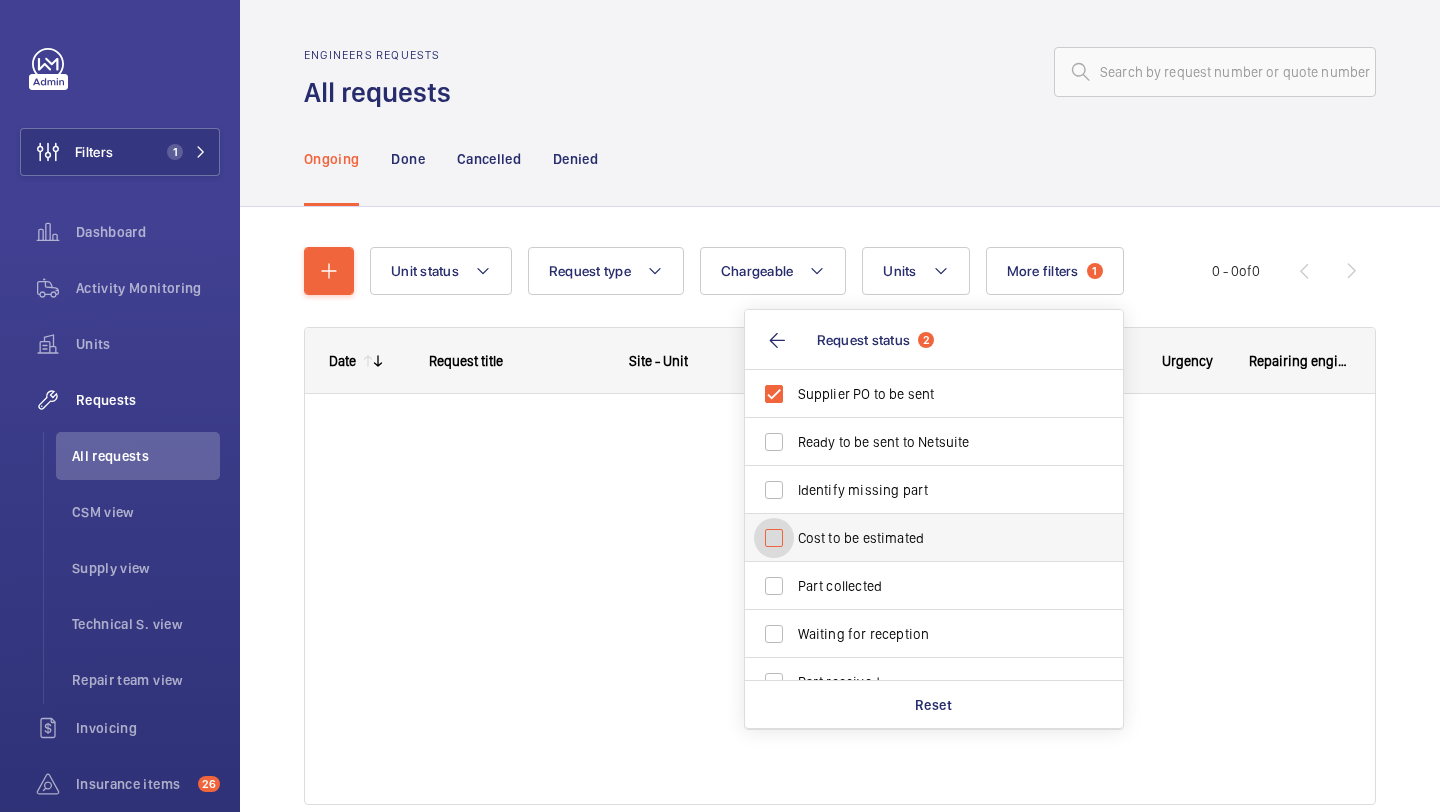 checkbox on "false" 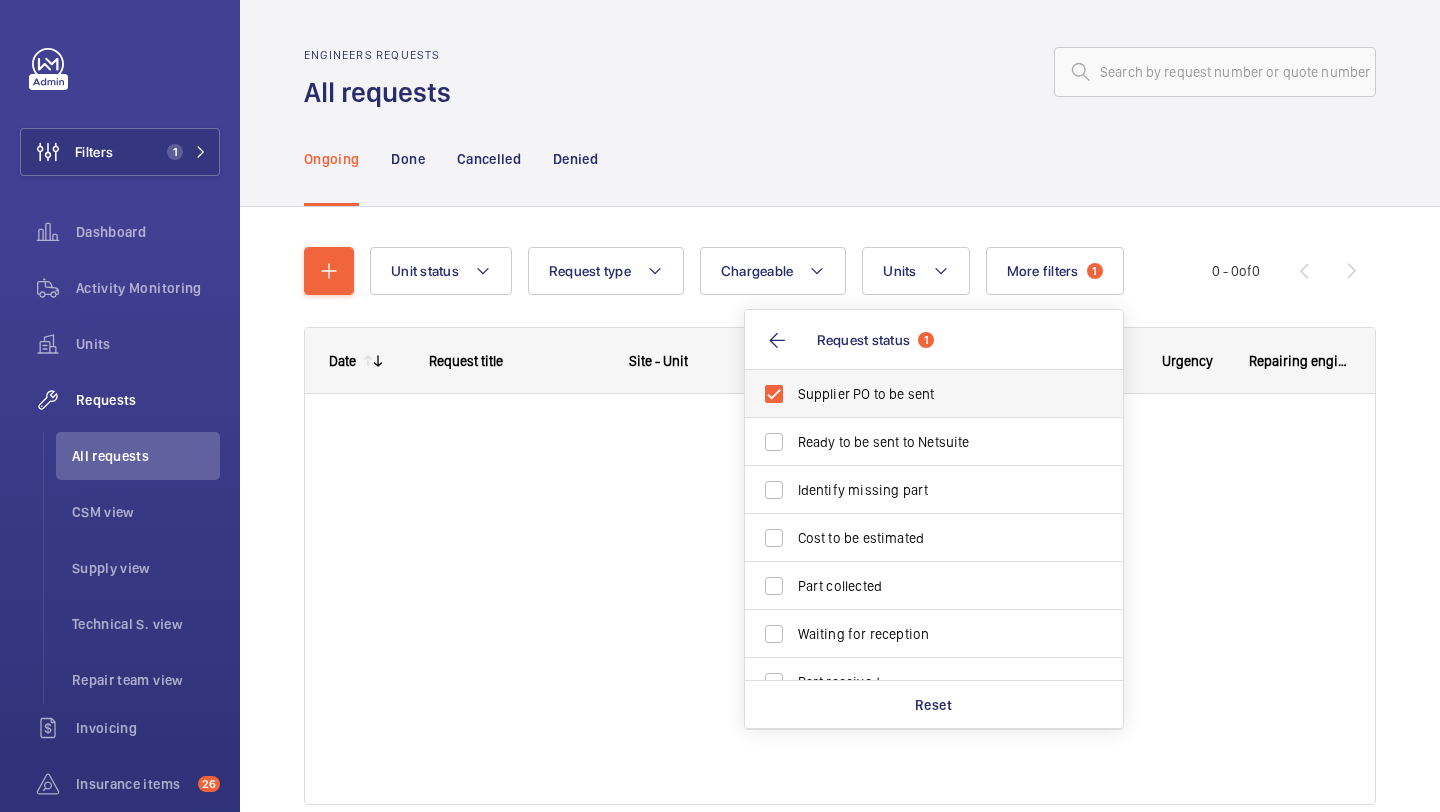 click on "Supplier PO to be sent" at bounding box center [919, 394] 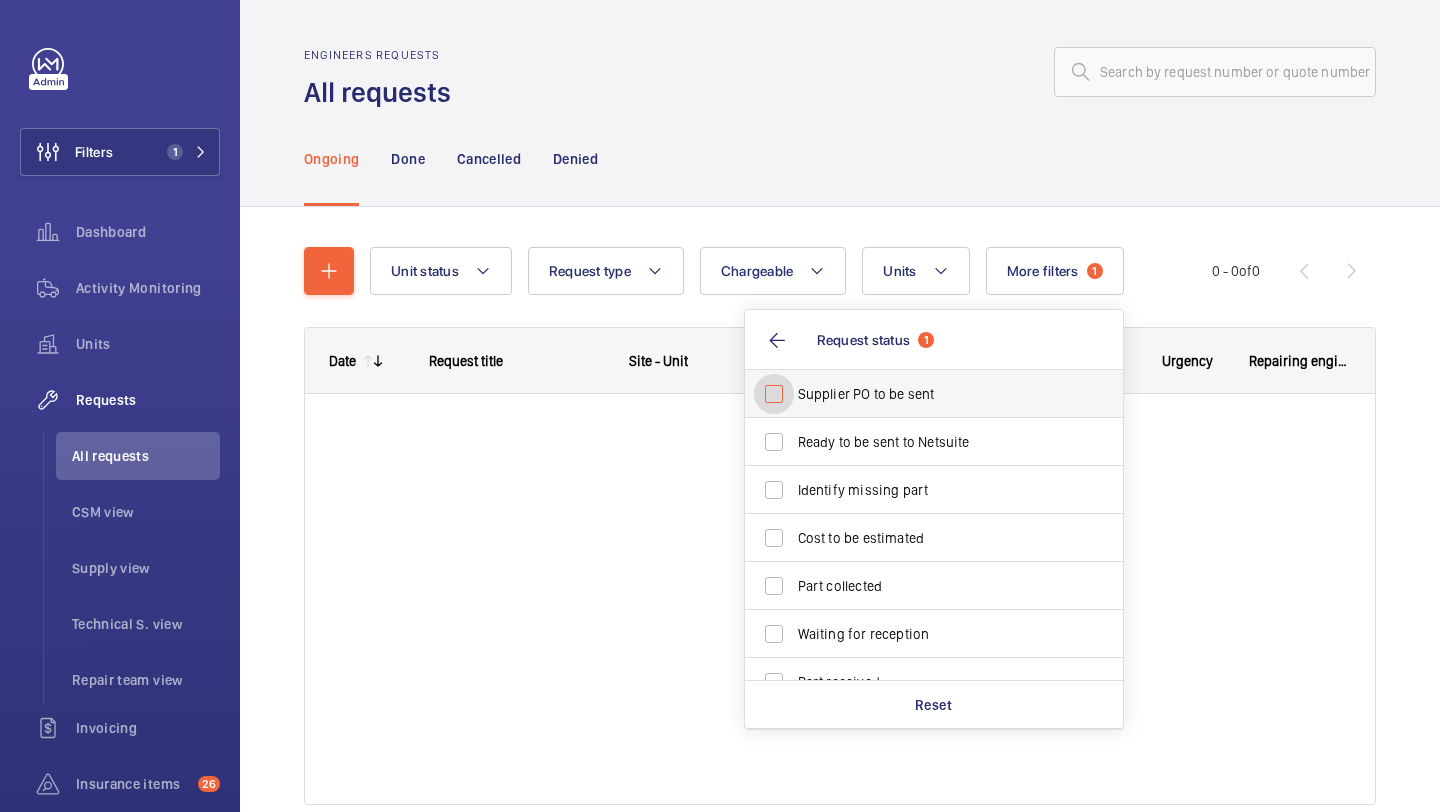 checkbox on "false" 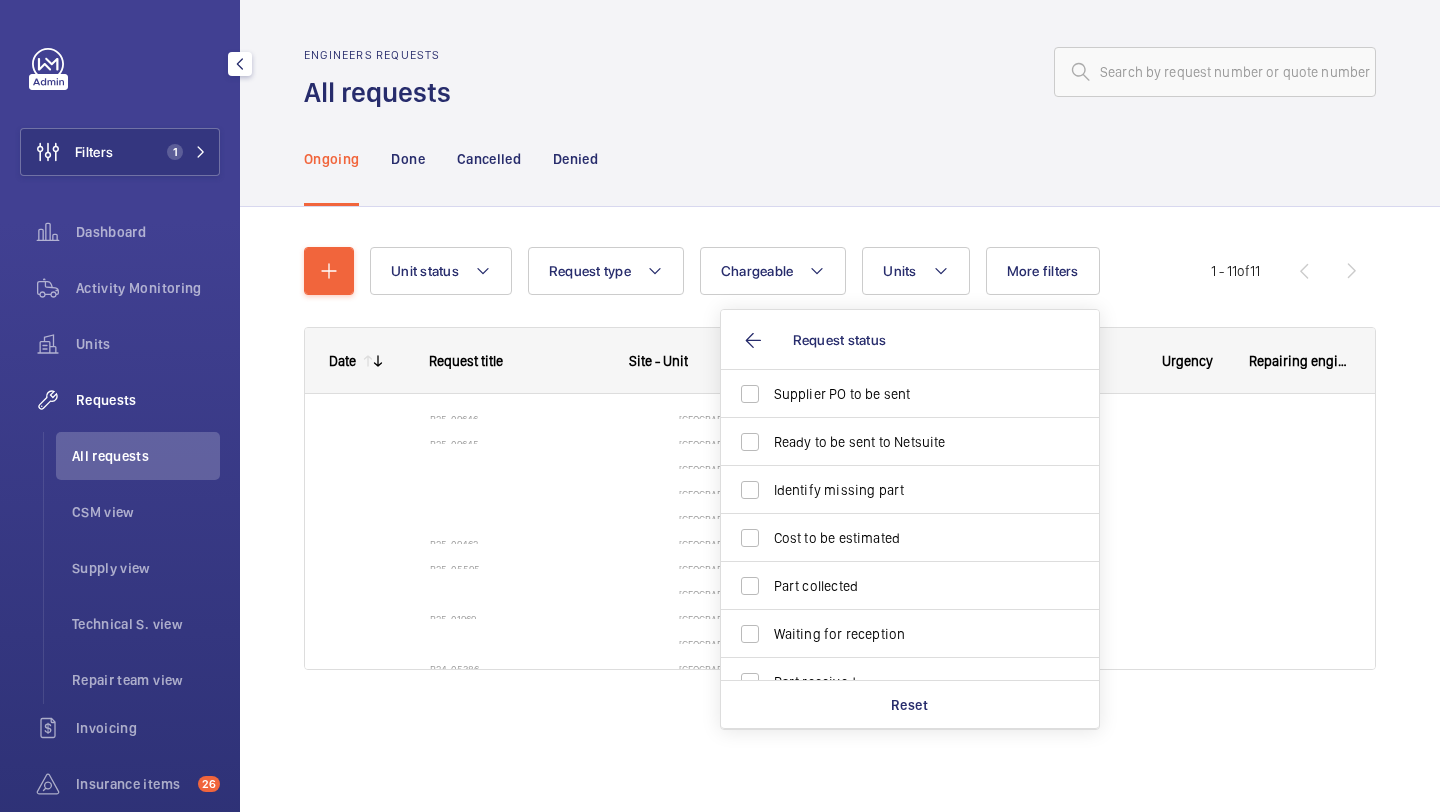 click on "All requests" 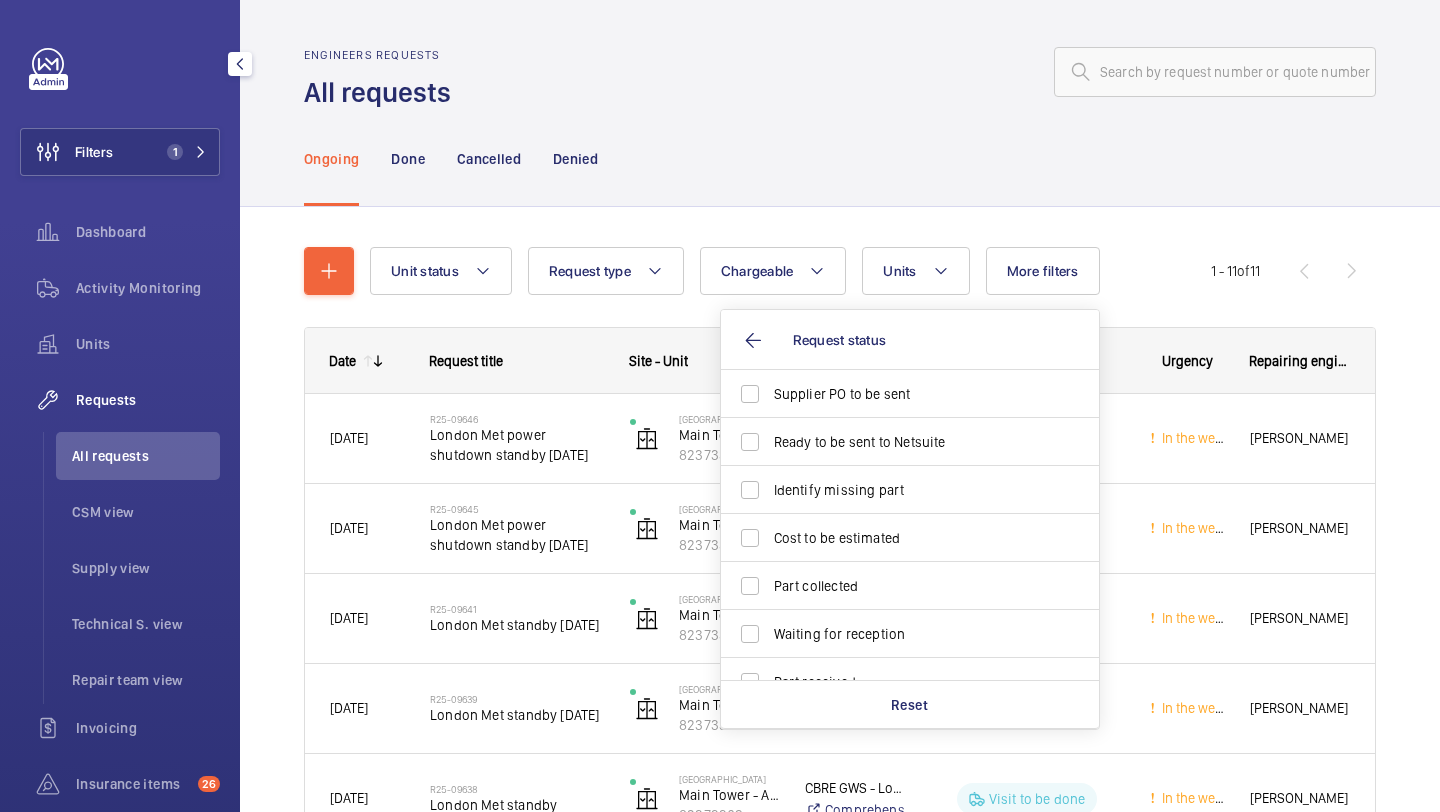 click on "Filters 1  Dashboard   Activity Monitoring   Units   Requests   All requests   CSM view   Supply view   Technical S. view   Repair team view   Invoicing   Insurance items  26  Reports   Contacts   IoT  Beta" 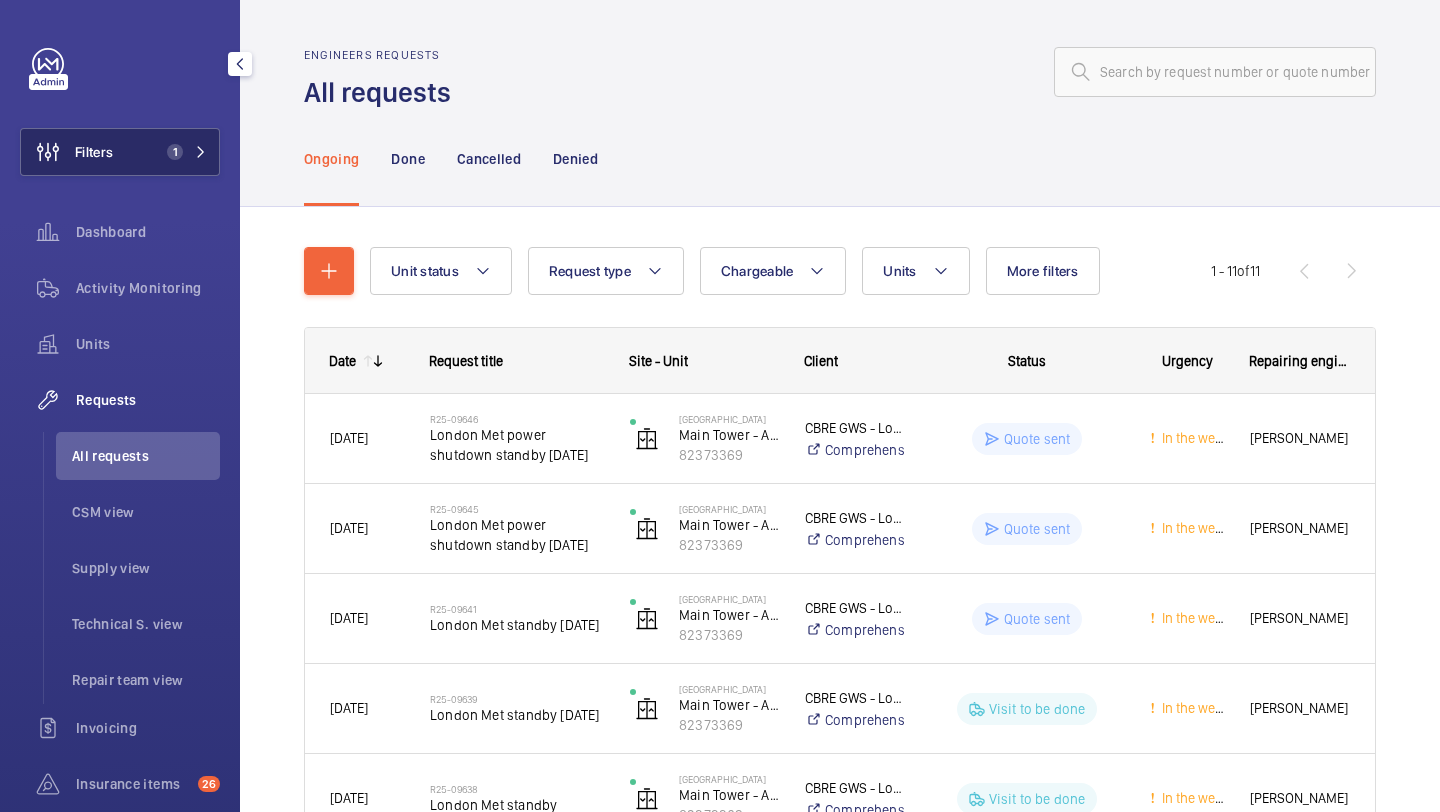 click on "Filters 1" 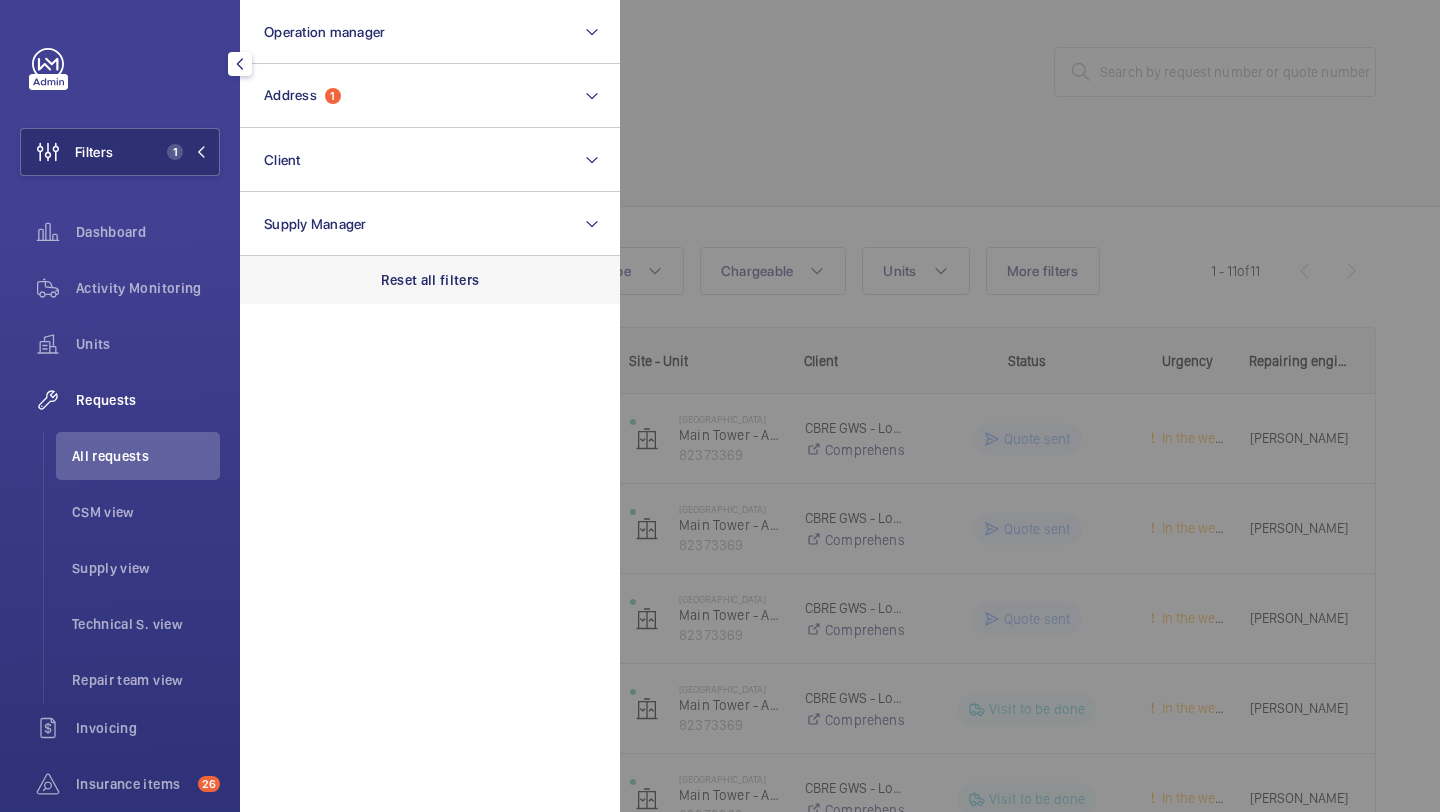 click on "Reset all filters" 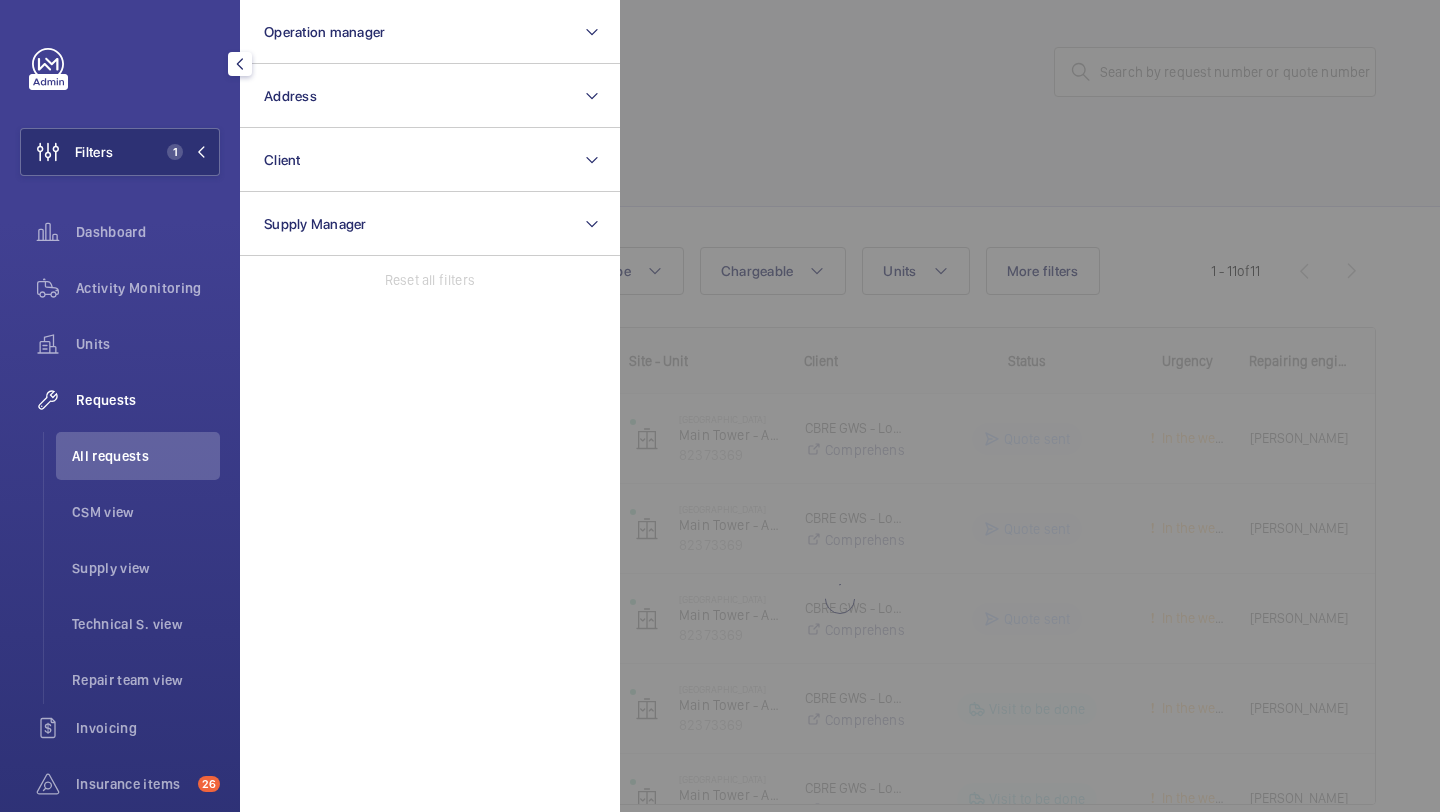 click 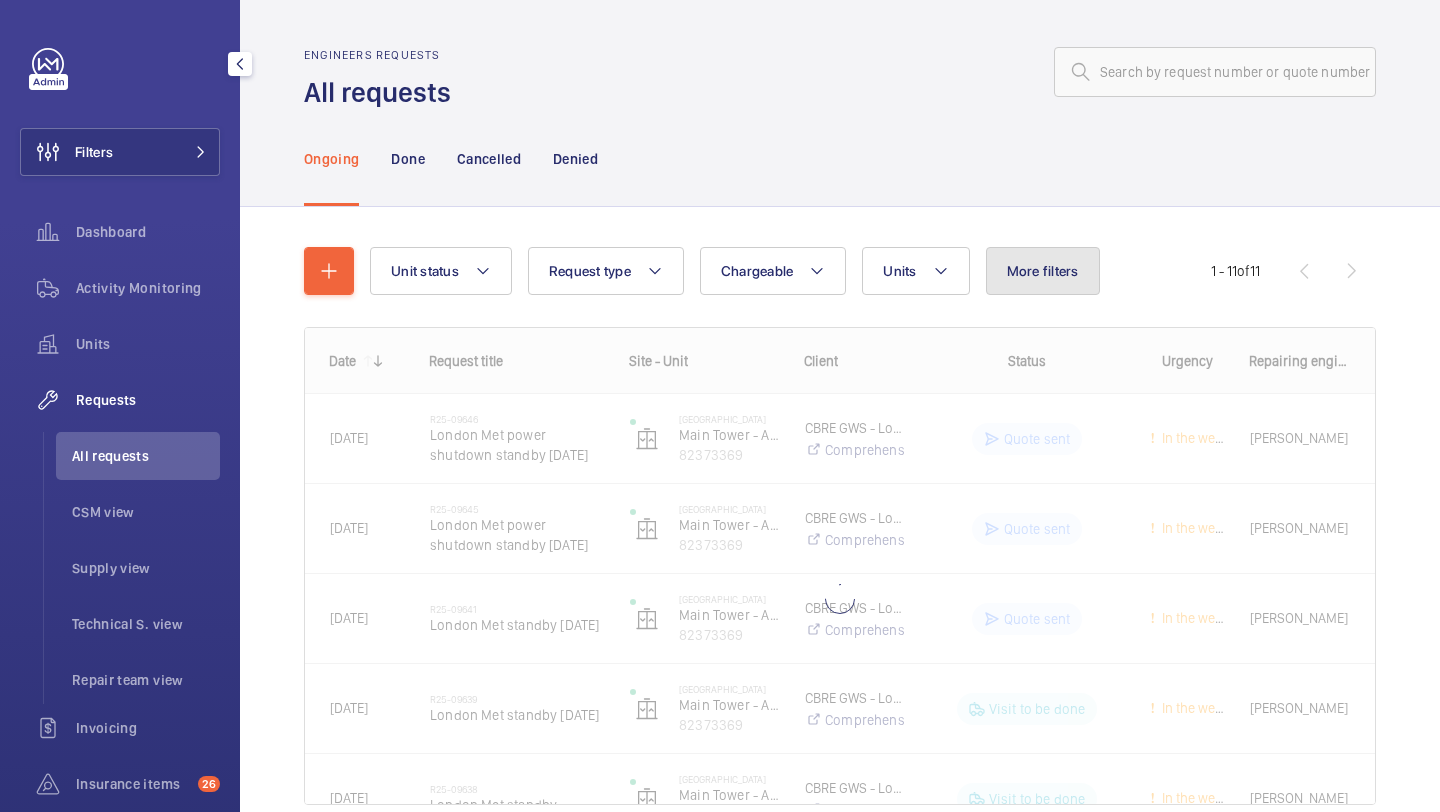 click on "More filters" 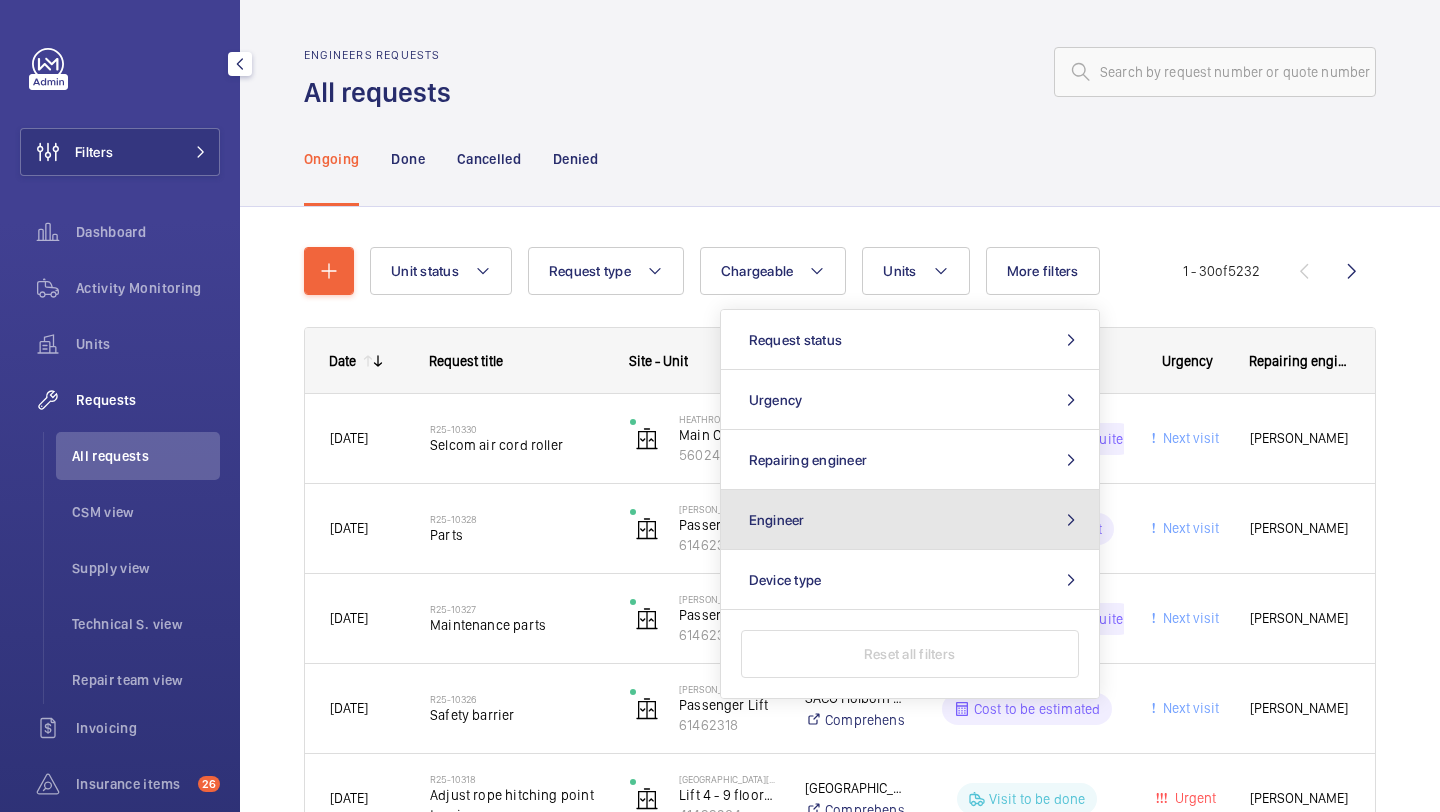 click on "Engineer" 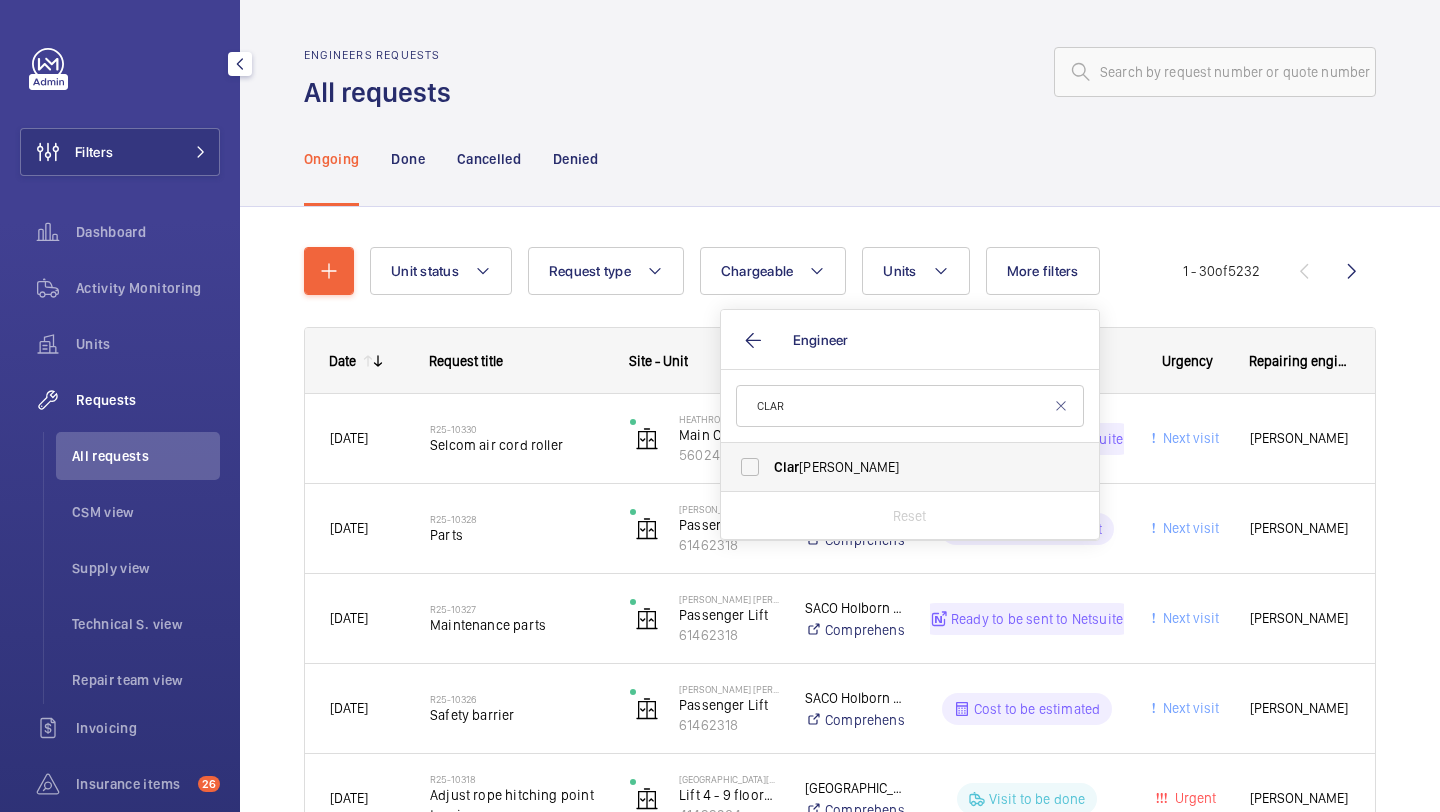 type on "CLAR" 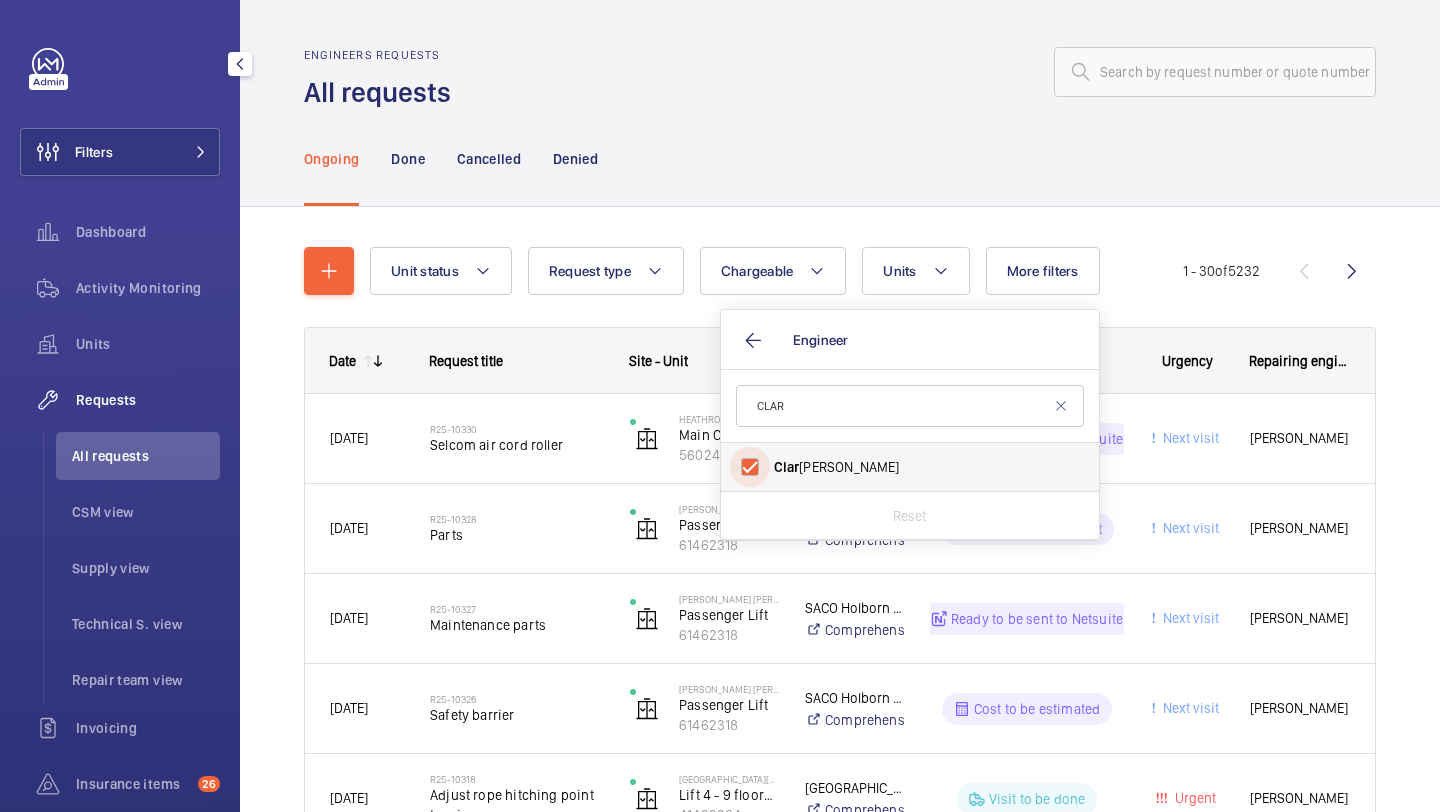 checkbox on "true" 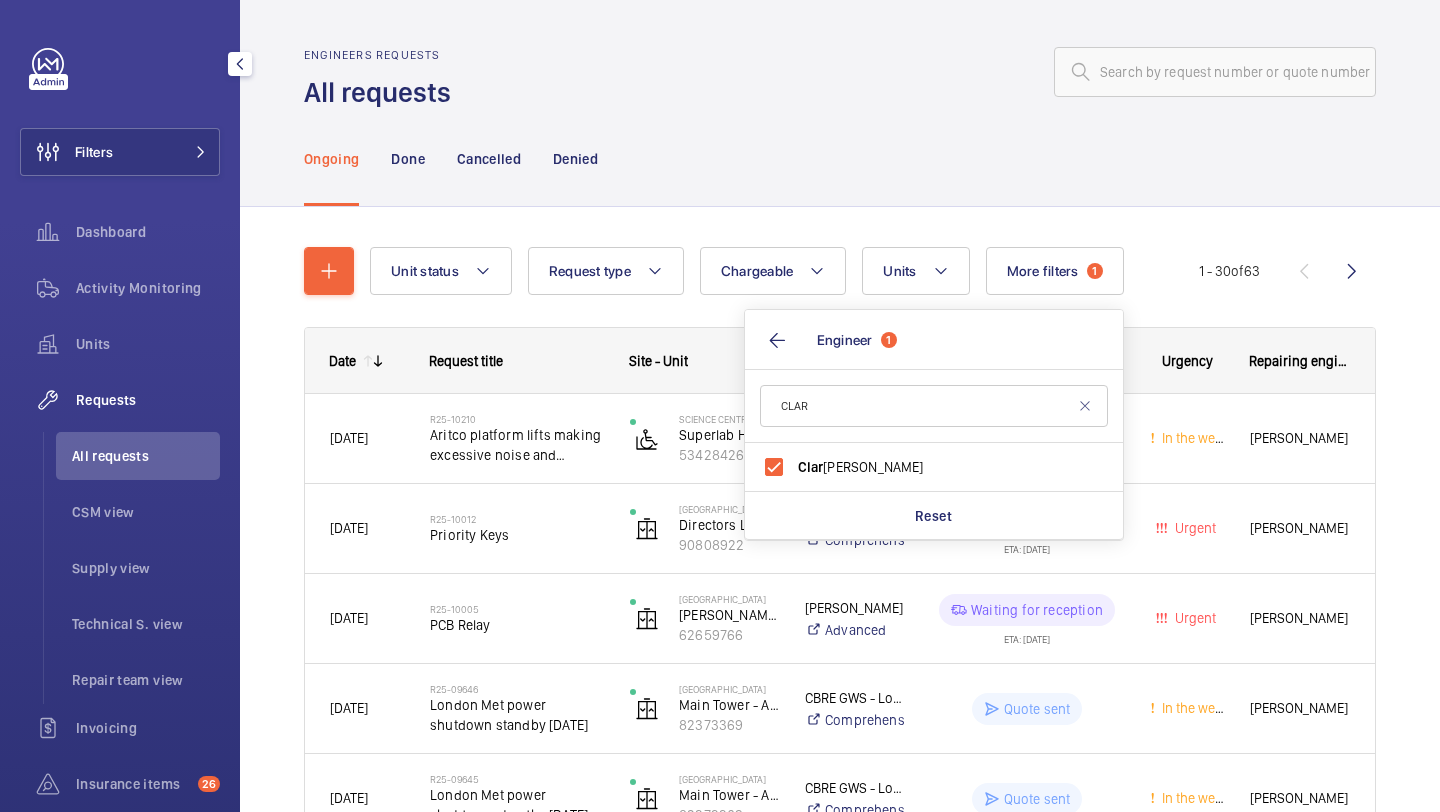 click 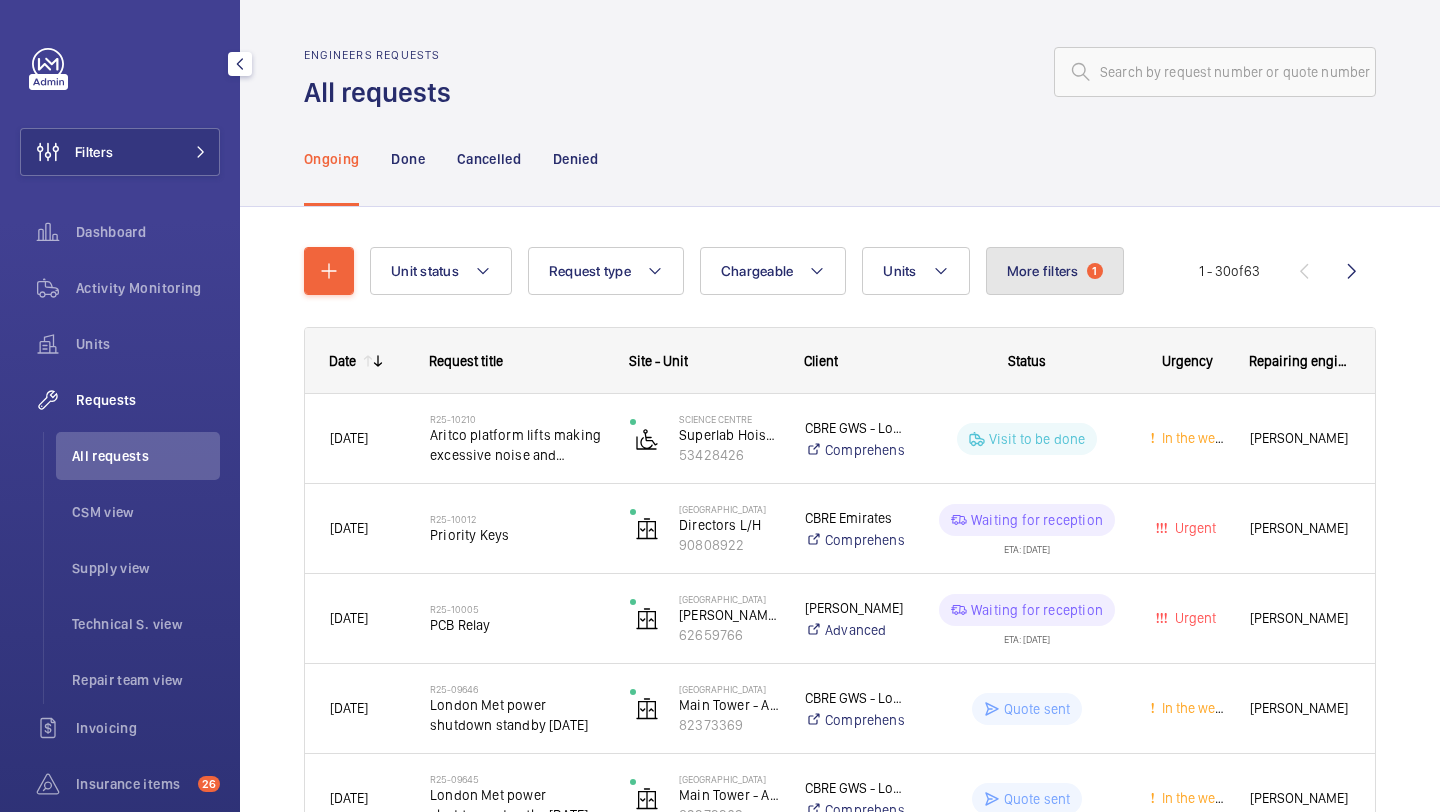click on "More filters" 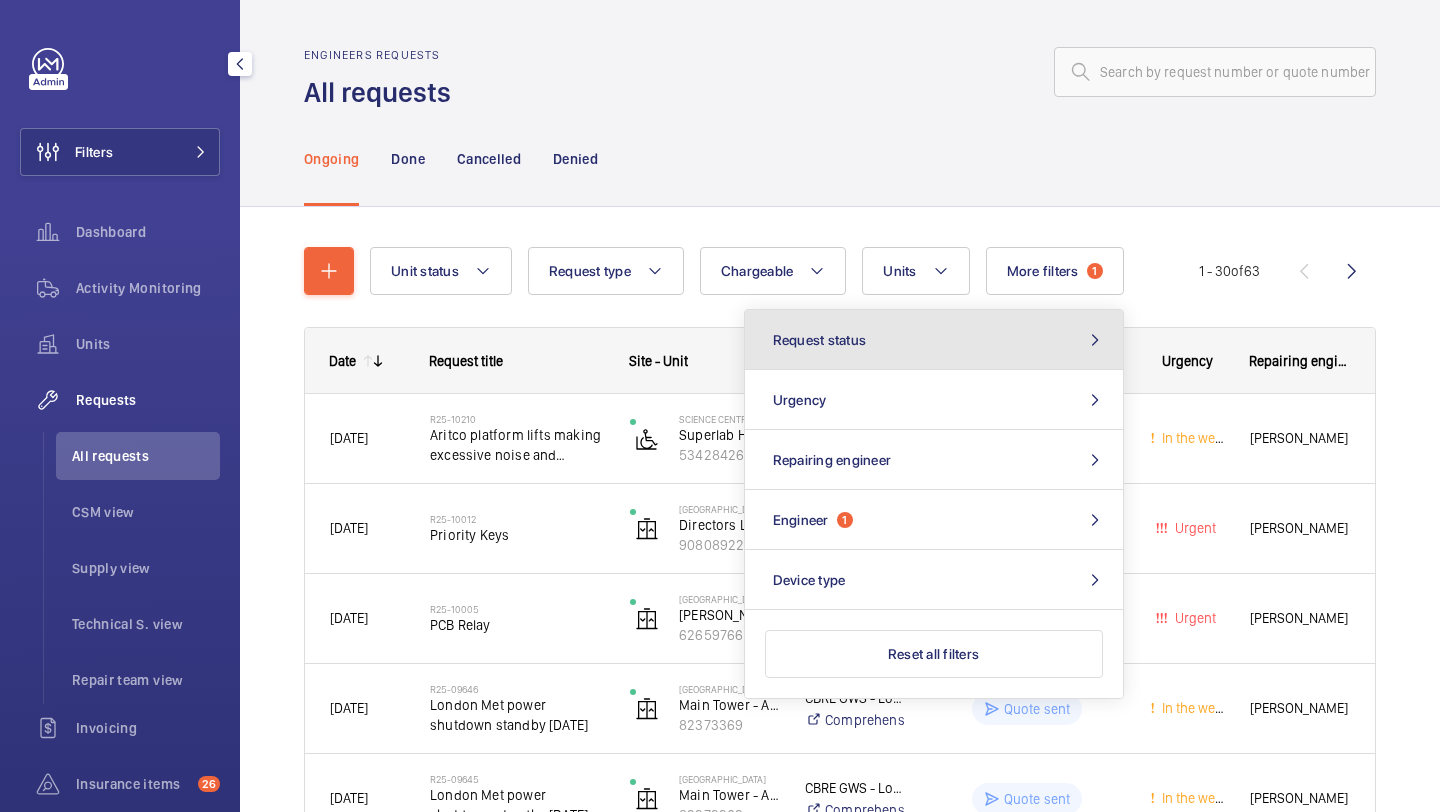 click on "Request status" 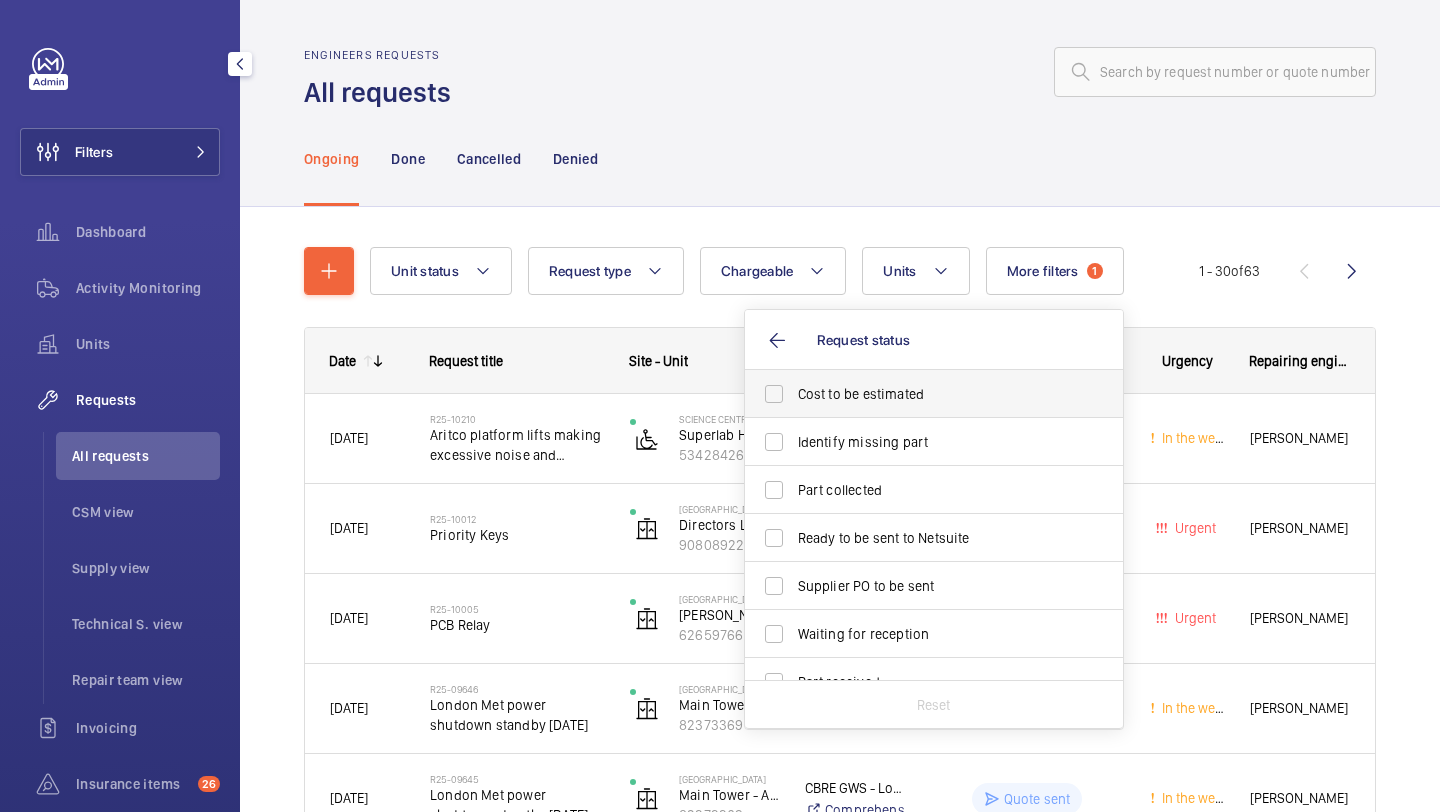 click on "Cost to be estimated" at bounding box center (919, 394) 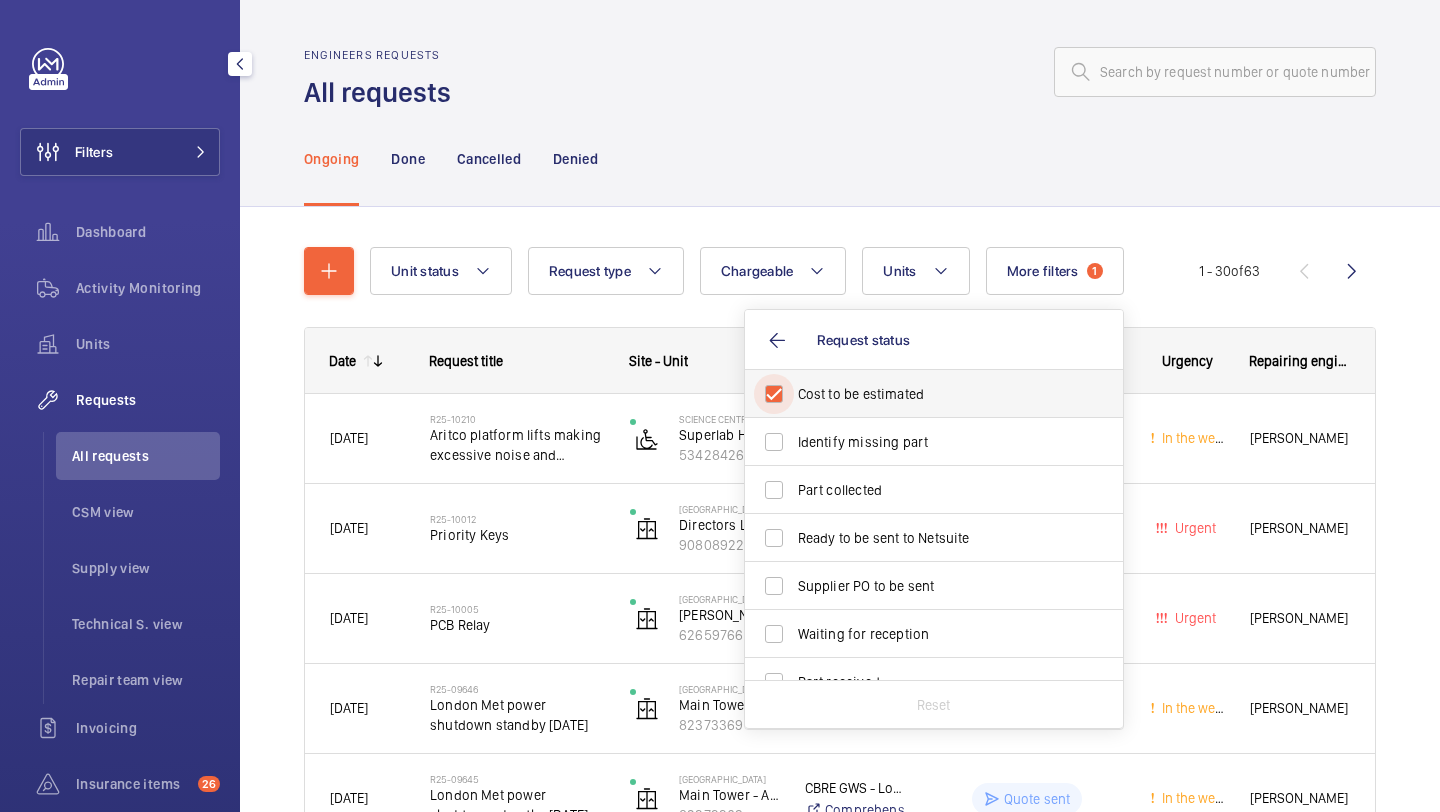 checkbox on "true" 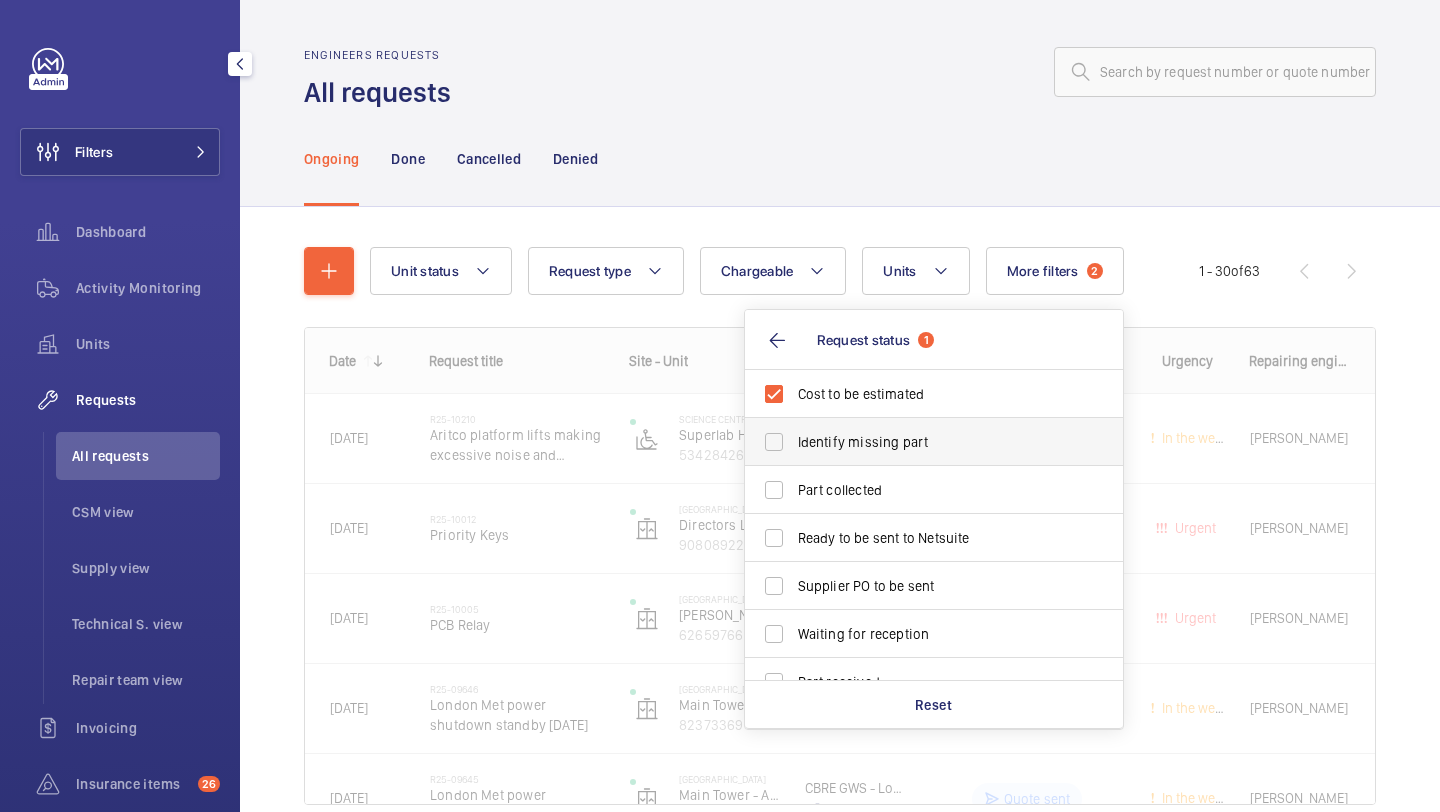 click on "Identify missing part" at bounding box center [935, 442] 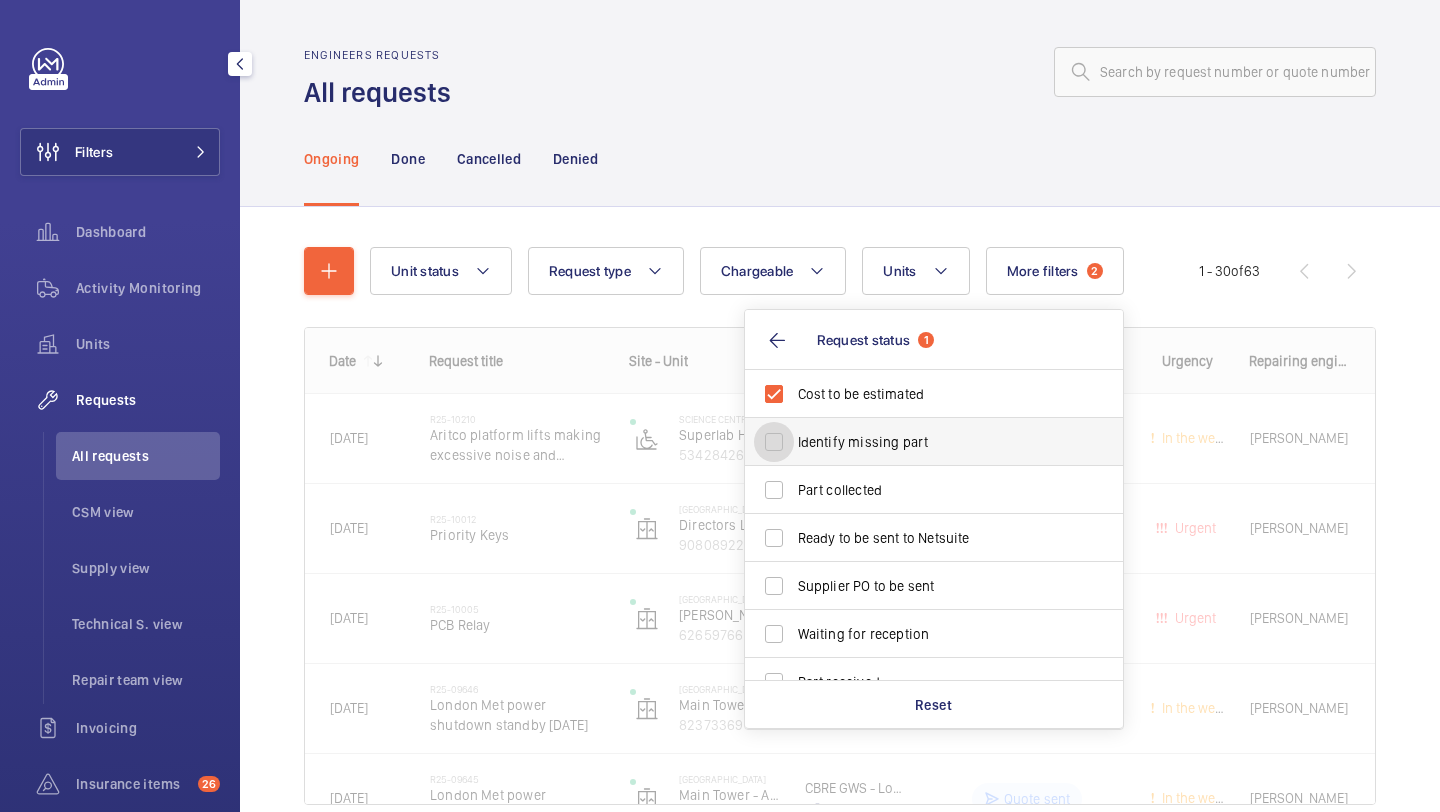click on "Identify missing part" at bounding box center (774, 442) 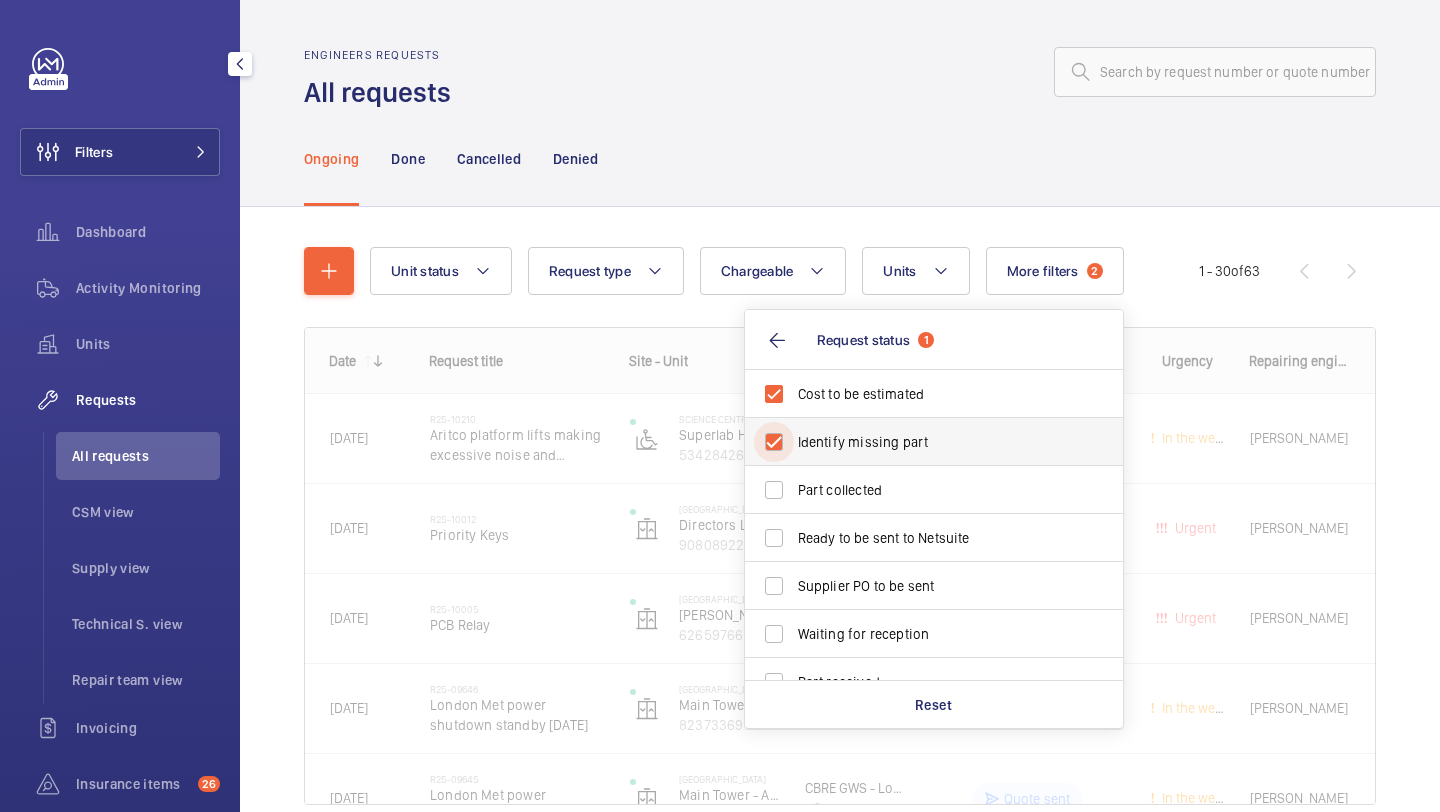 checkbox on "true" 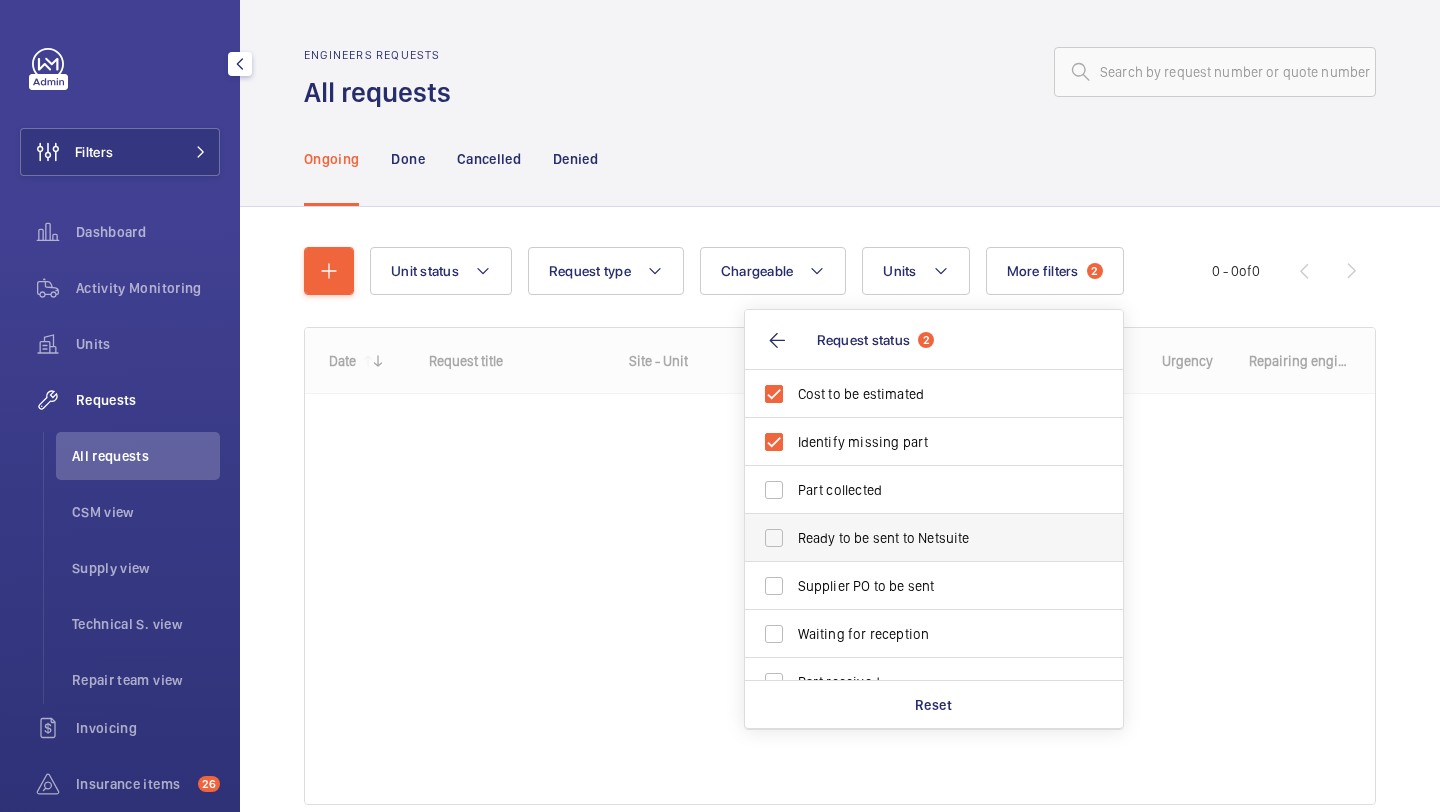 click on "Ready to be sent to Netsuite" at bounding box center [919, 538] 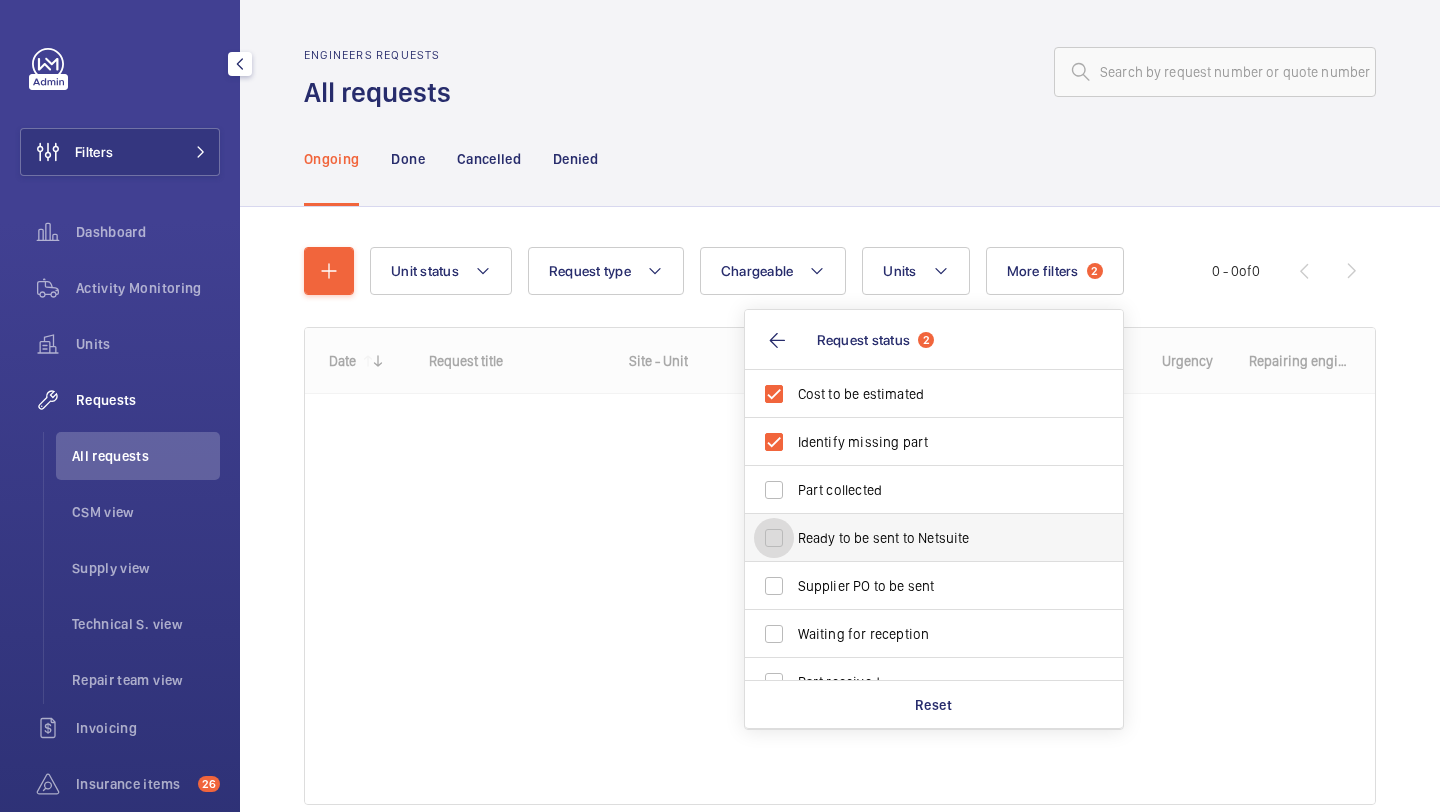 click on "Ready to be sent to Netsuite" at bounding box center (774, 538) 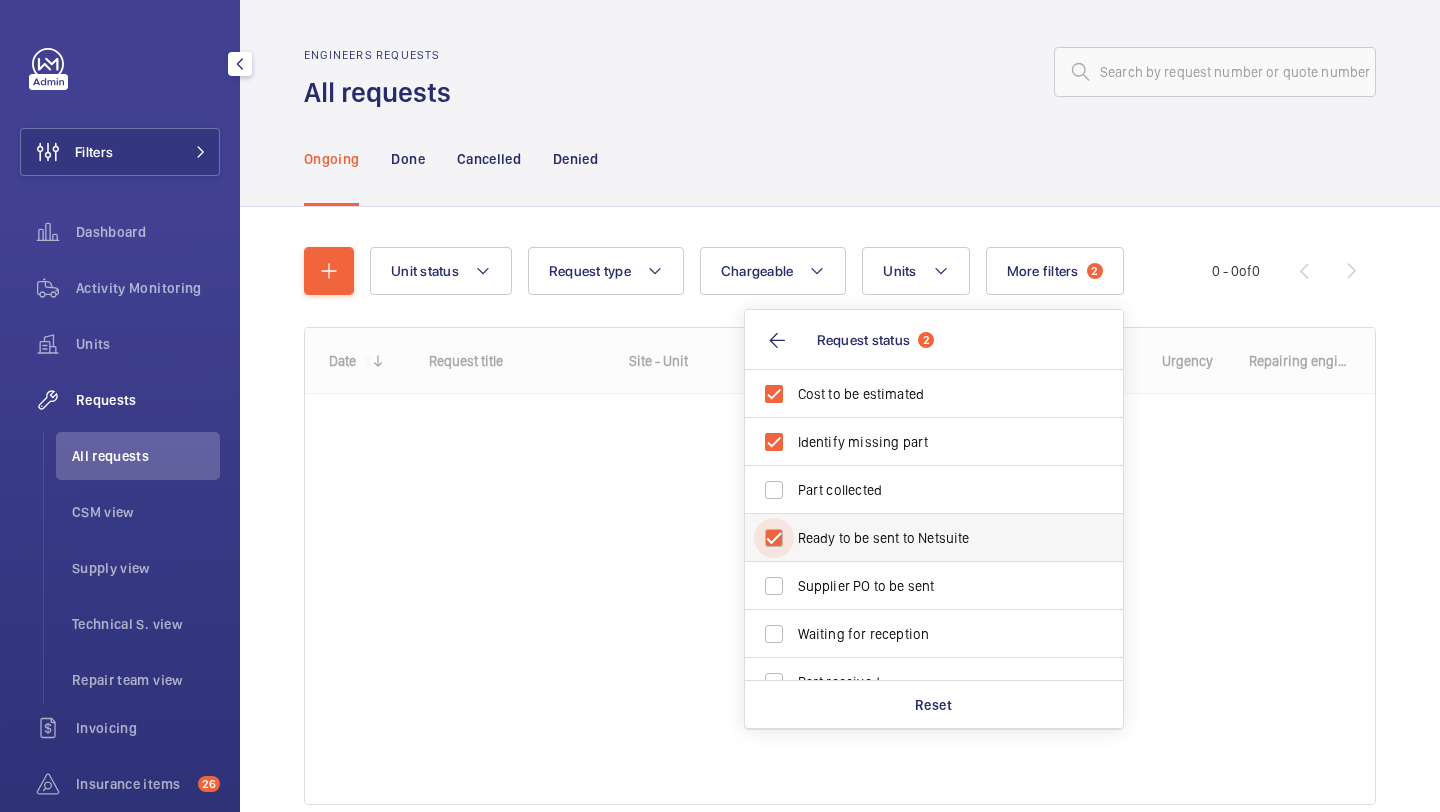 checkbox on "true" 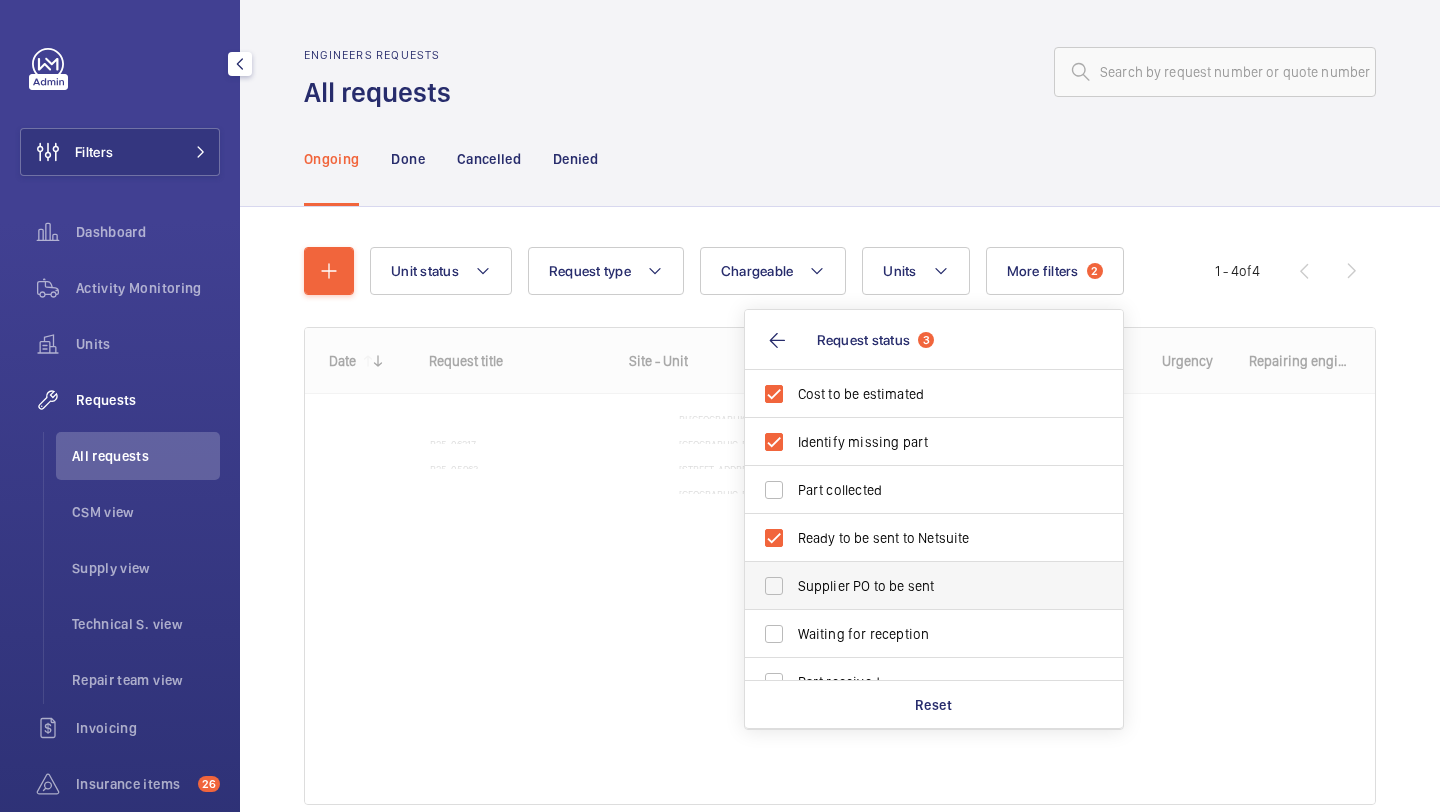 click on "Supplier PO to be sent" at bounding box center (919, 586) 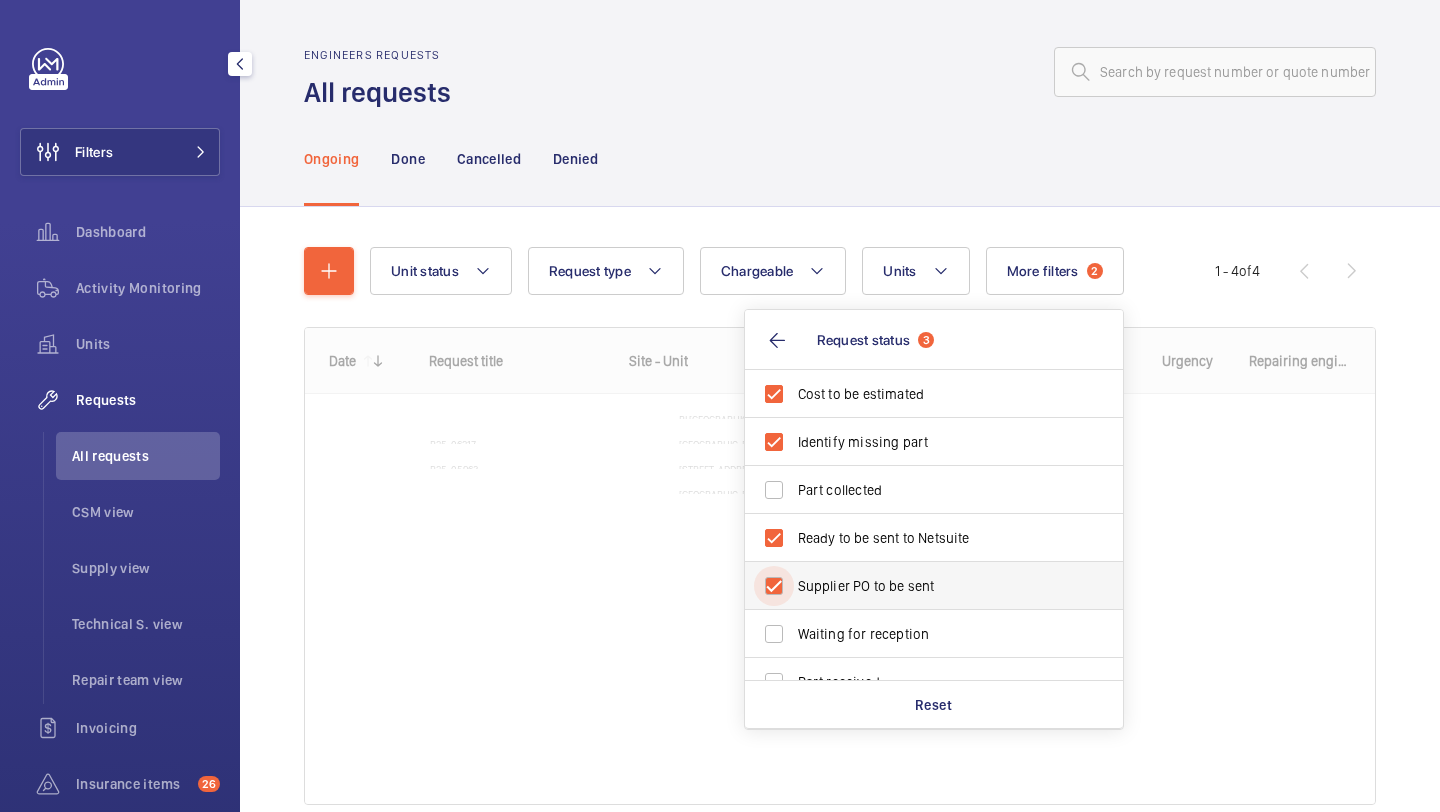 checkbox on "true" 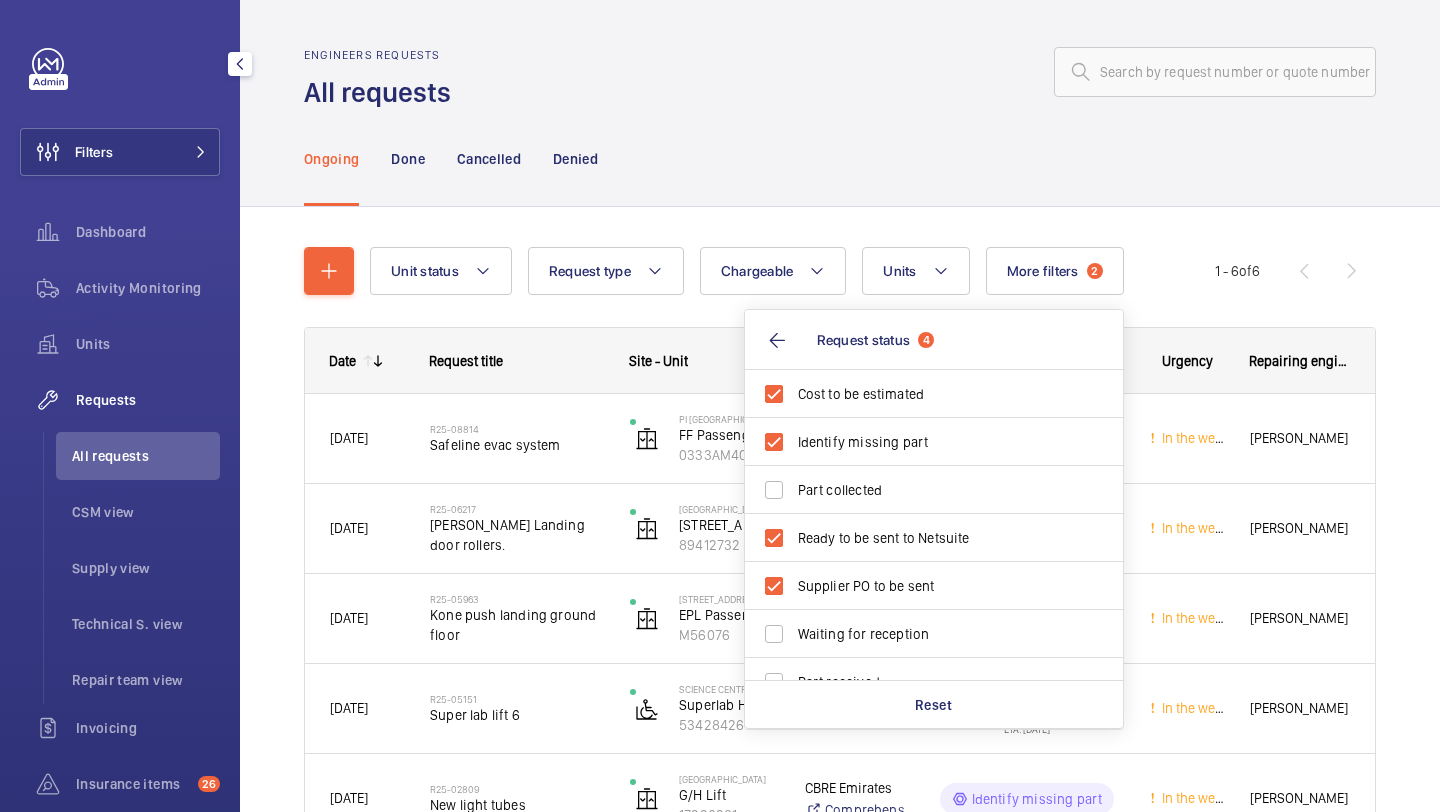 click on "Ongoing Done Cancelled Denied" 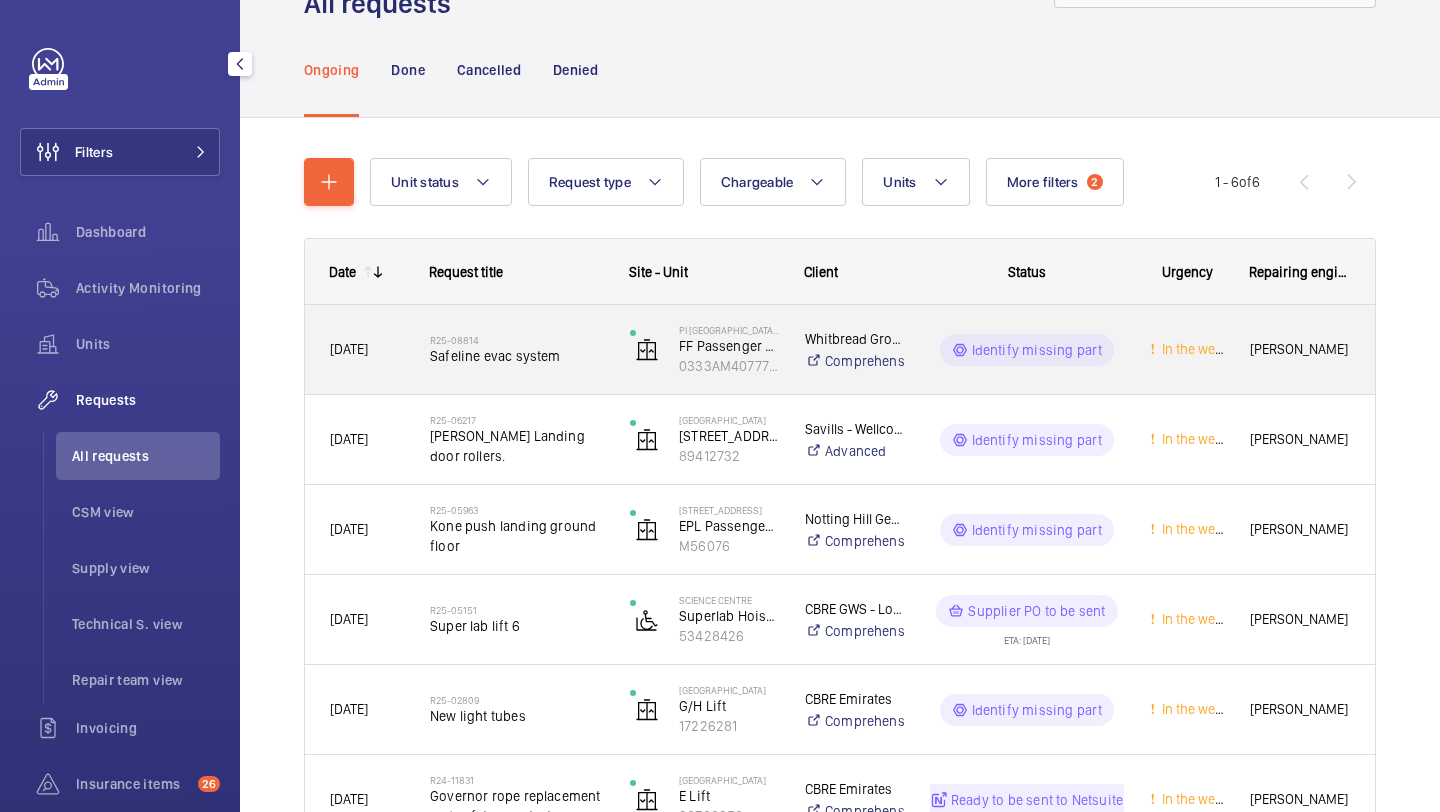 scroll, scrollTop: 95, scrollLeft: 0, axis: vertical 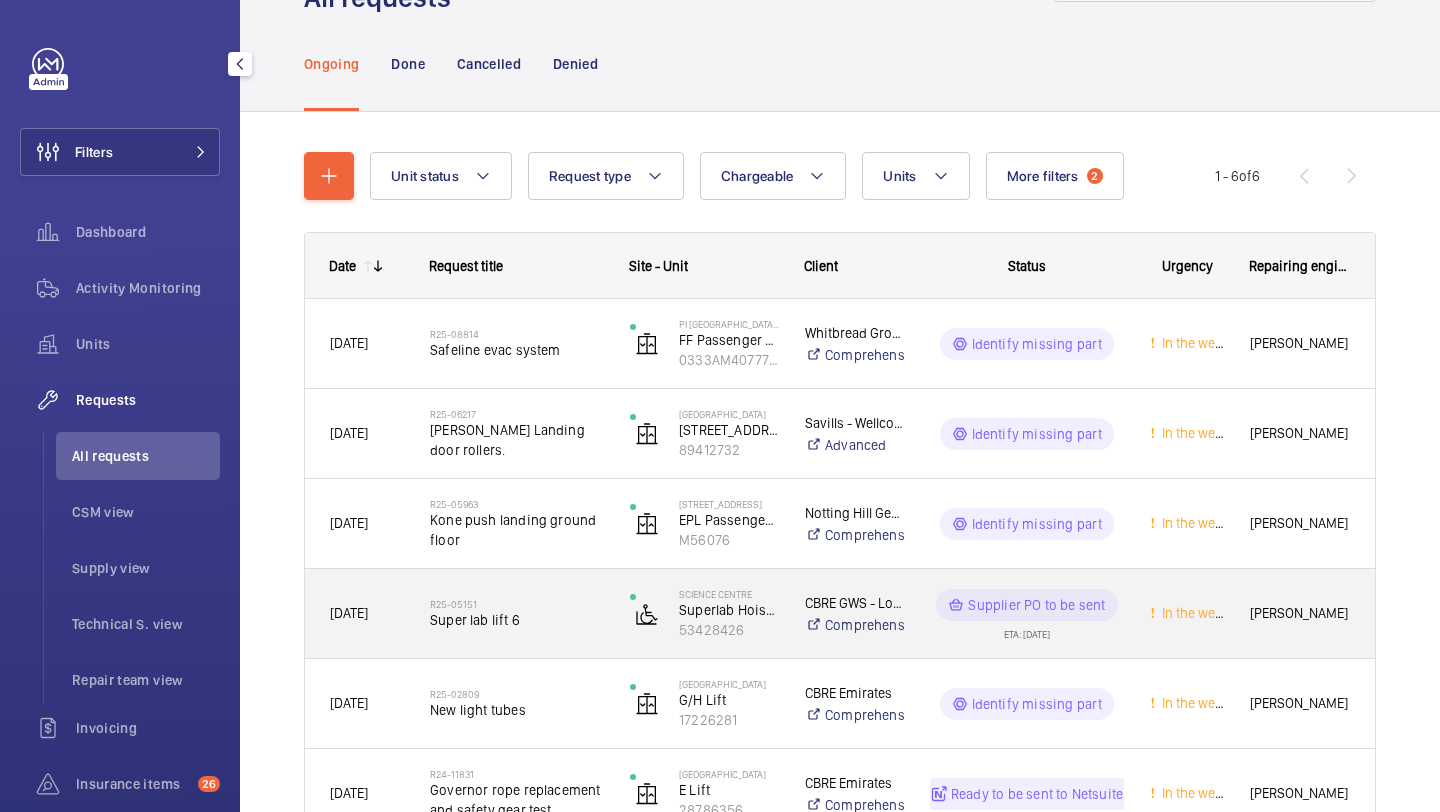 click on "R25-05151   Super lab lift 6" 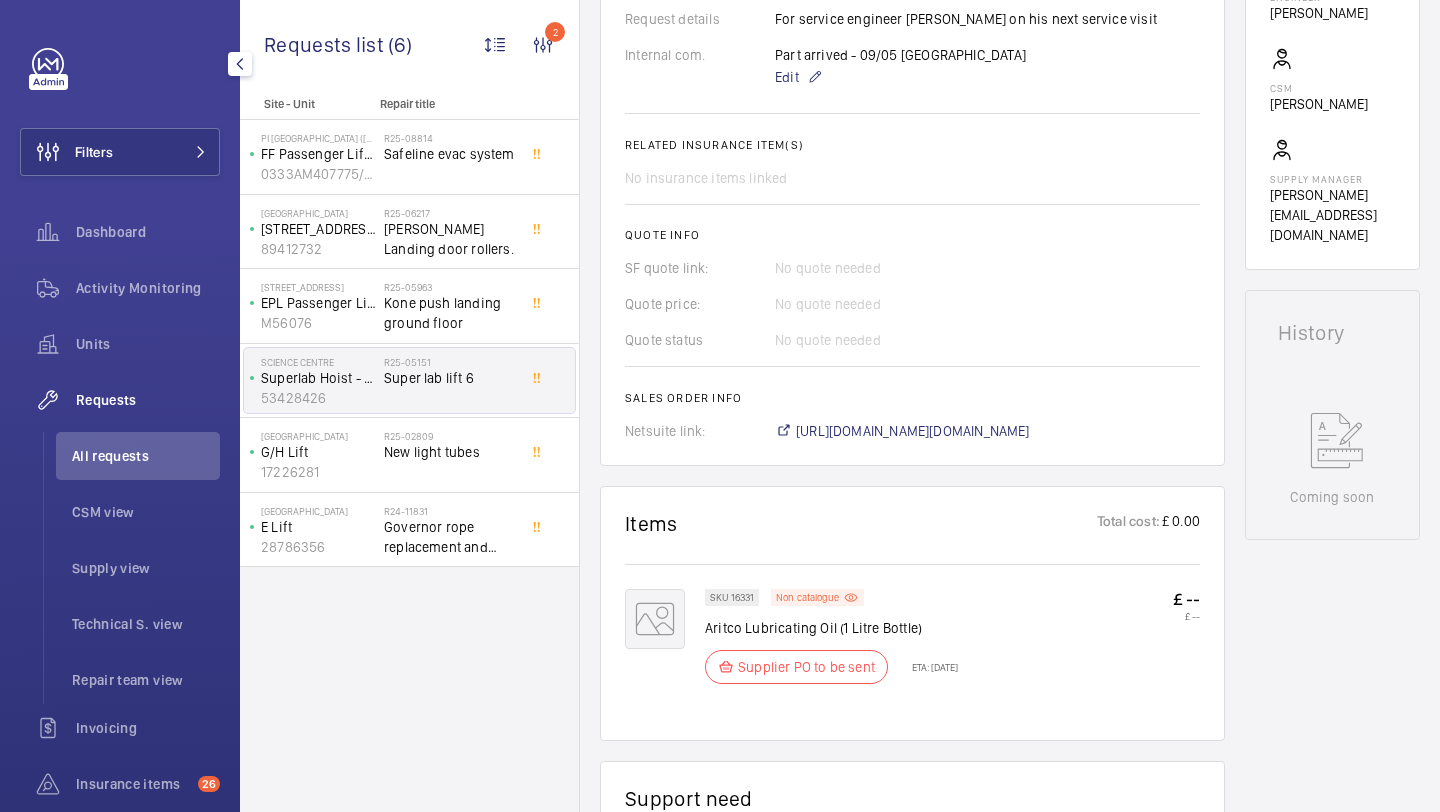 scroll, scrollTop: 394, scrollLeft: 0, axis: vertical 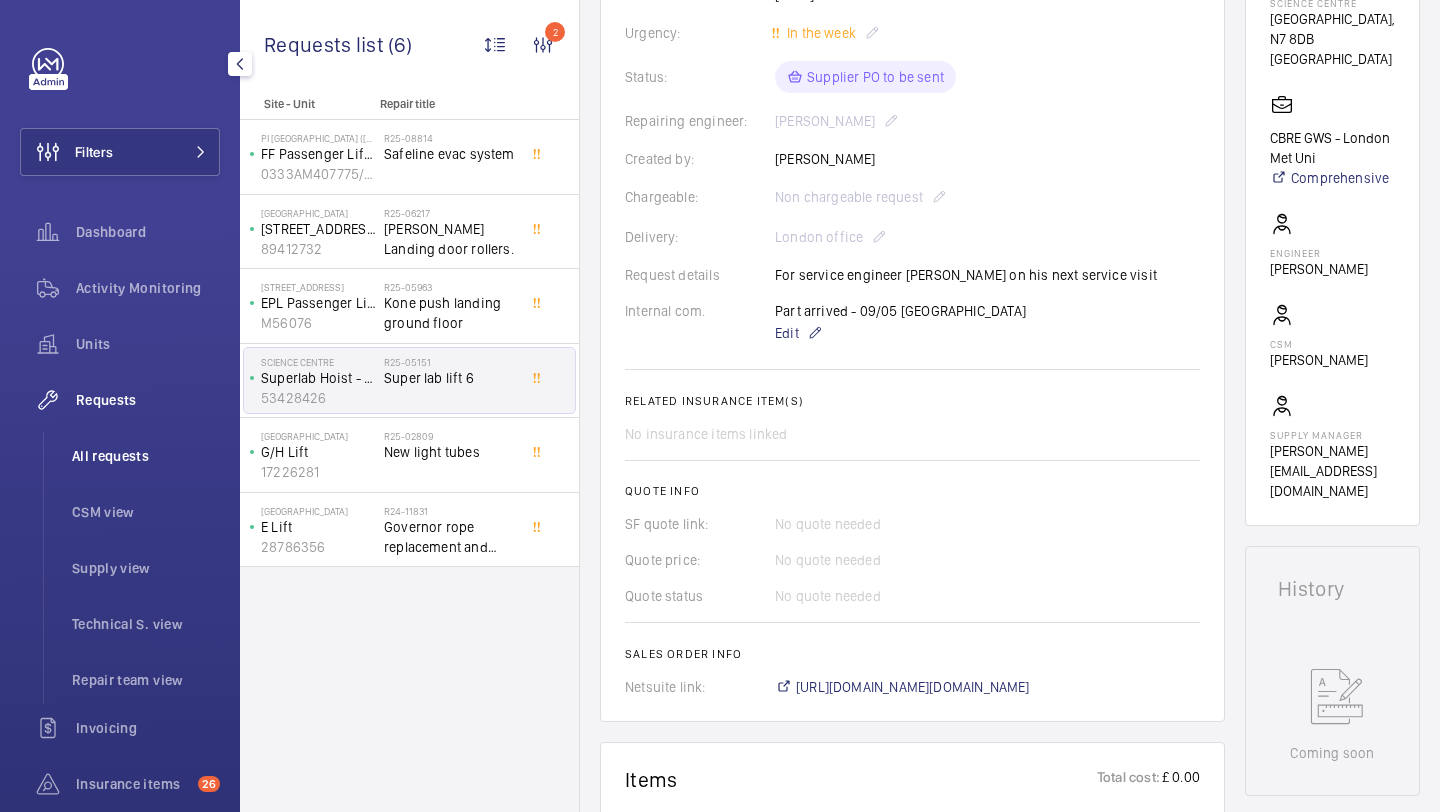 click on "All requests" 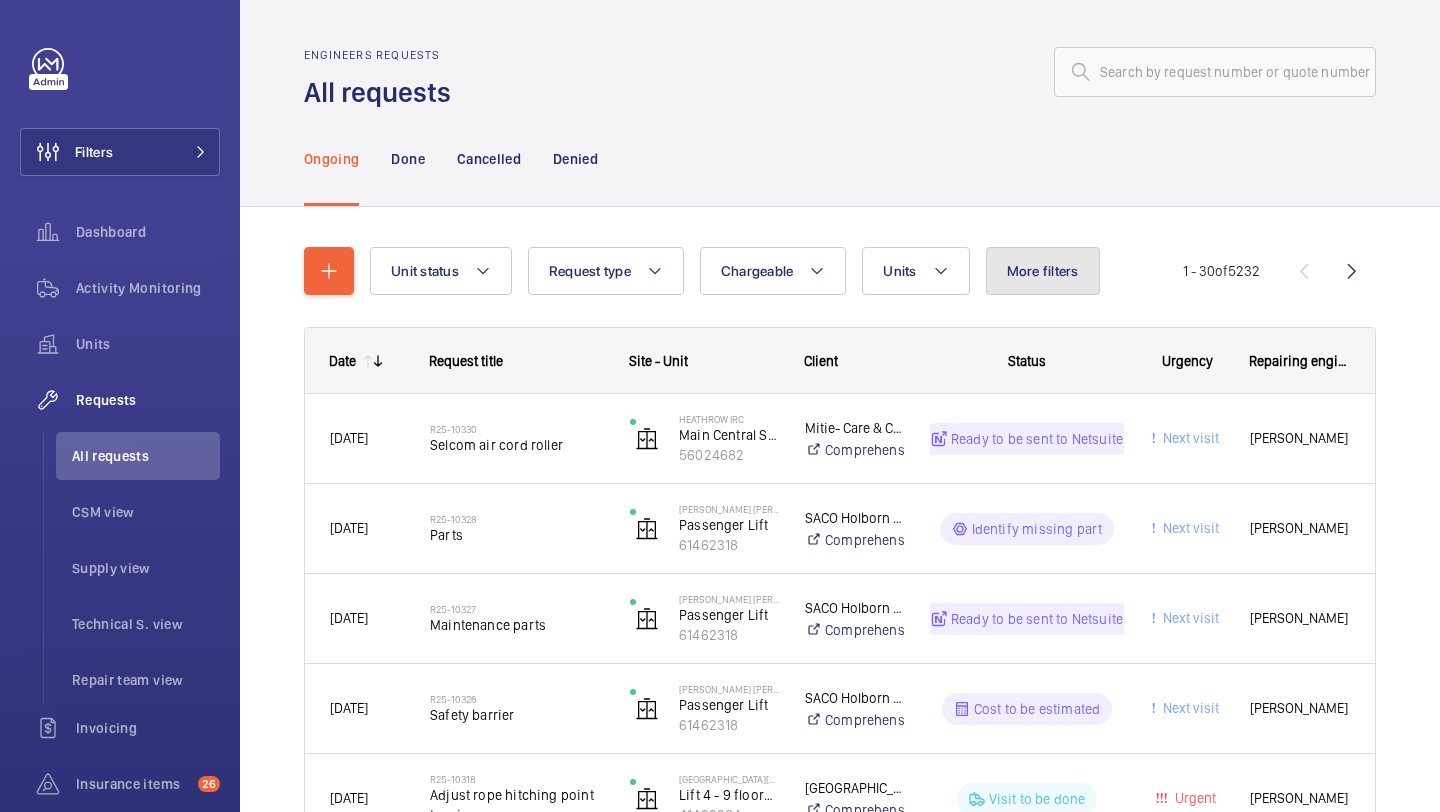 click on "More filters" 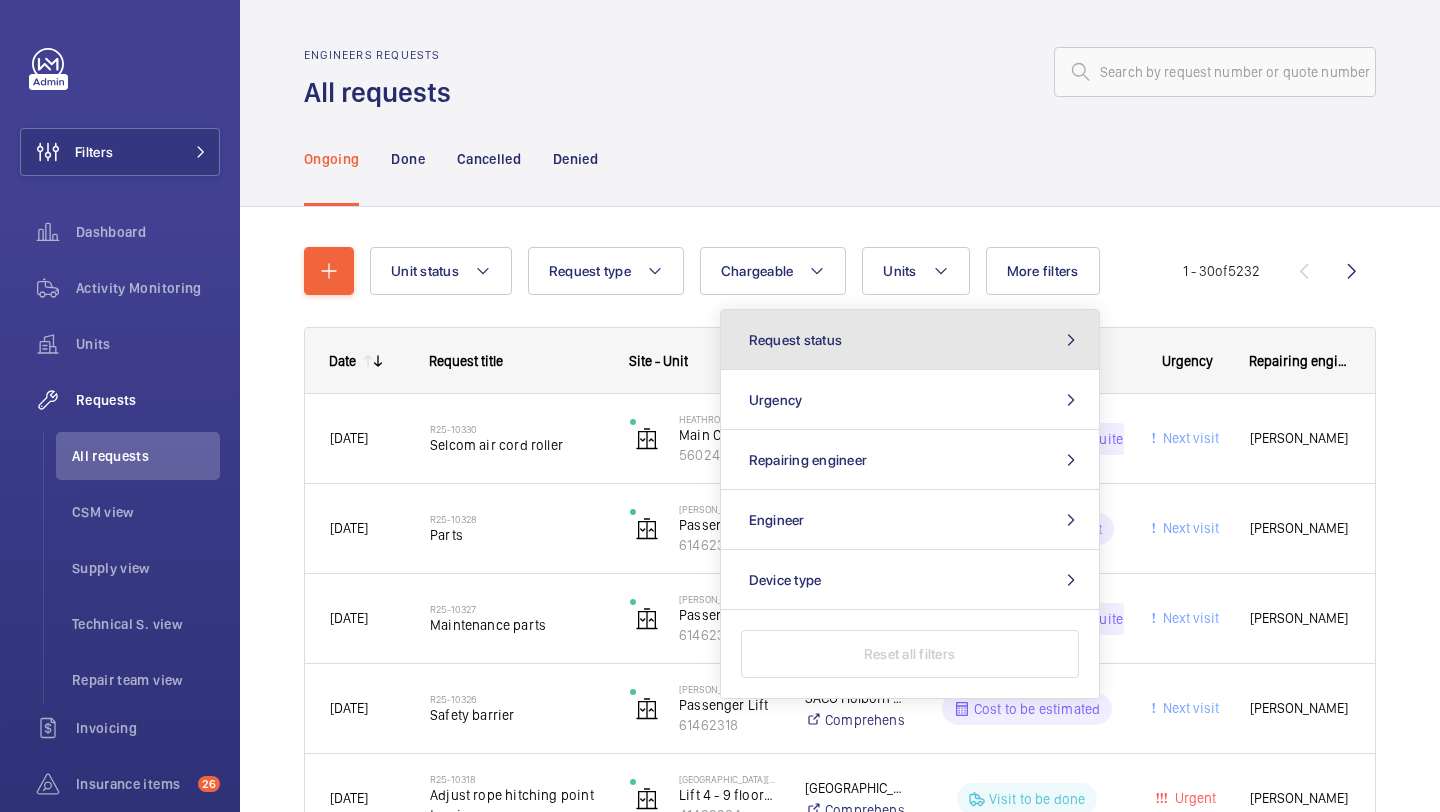 click on "Request status" 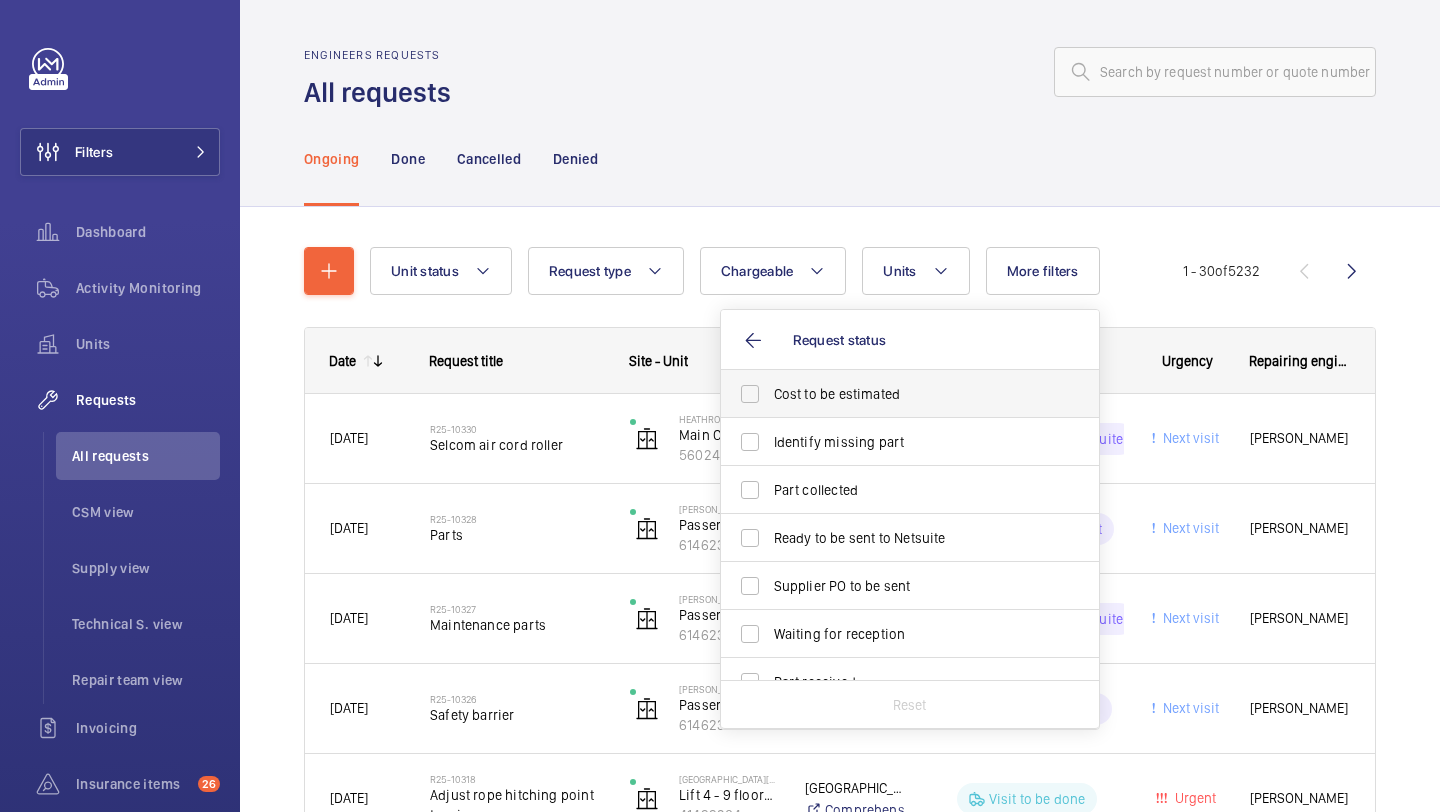 click on "Cost to be estimated" at bounding box center [911, 394] 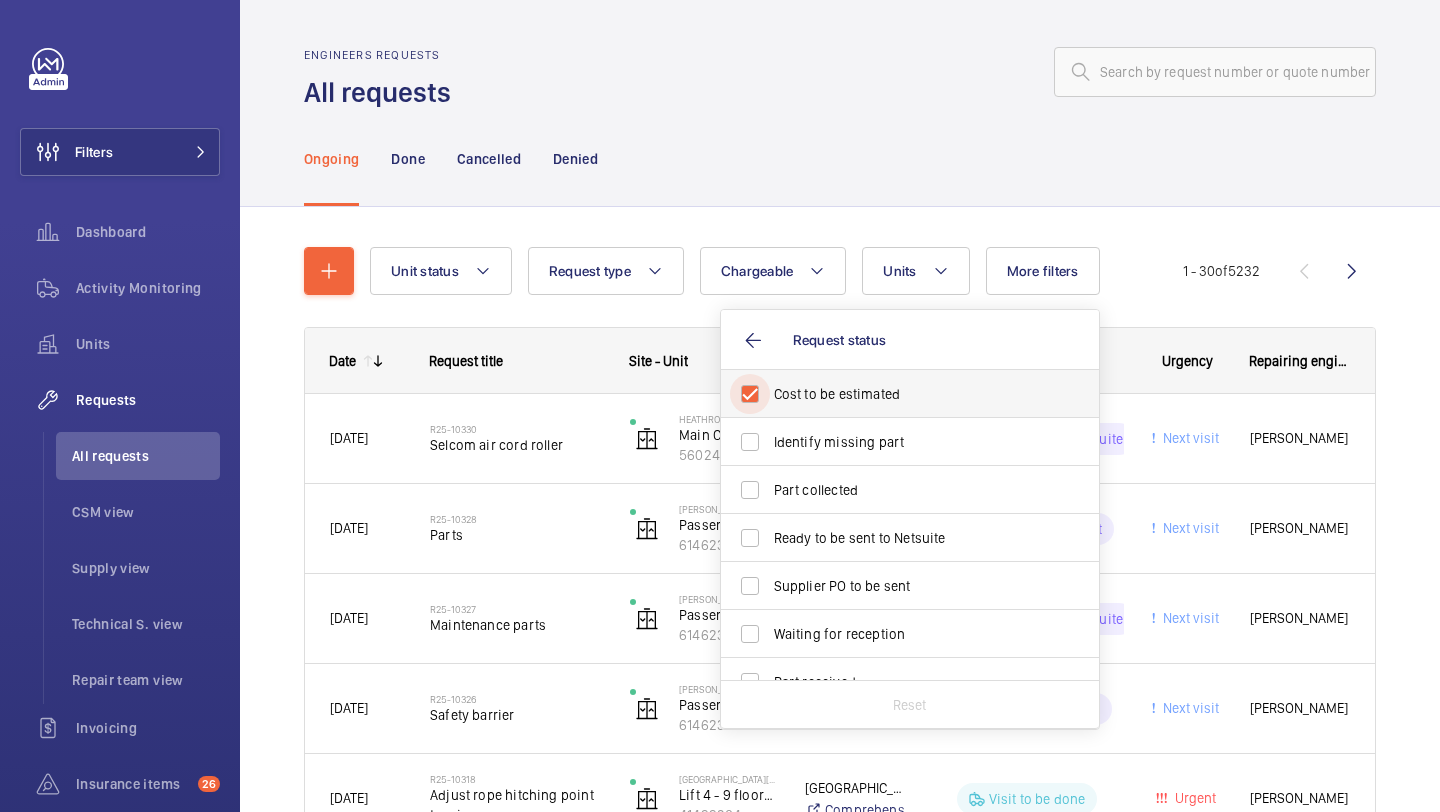 checkbox on "true" 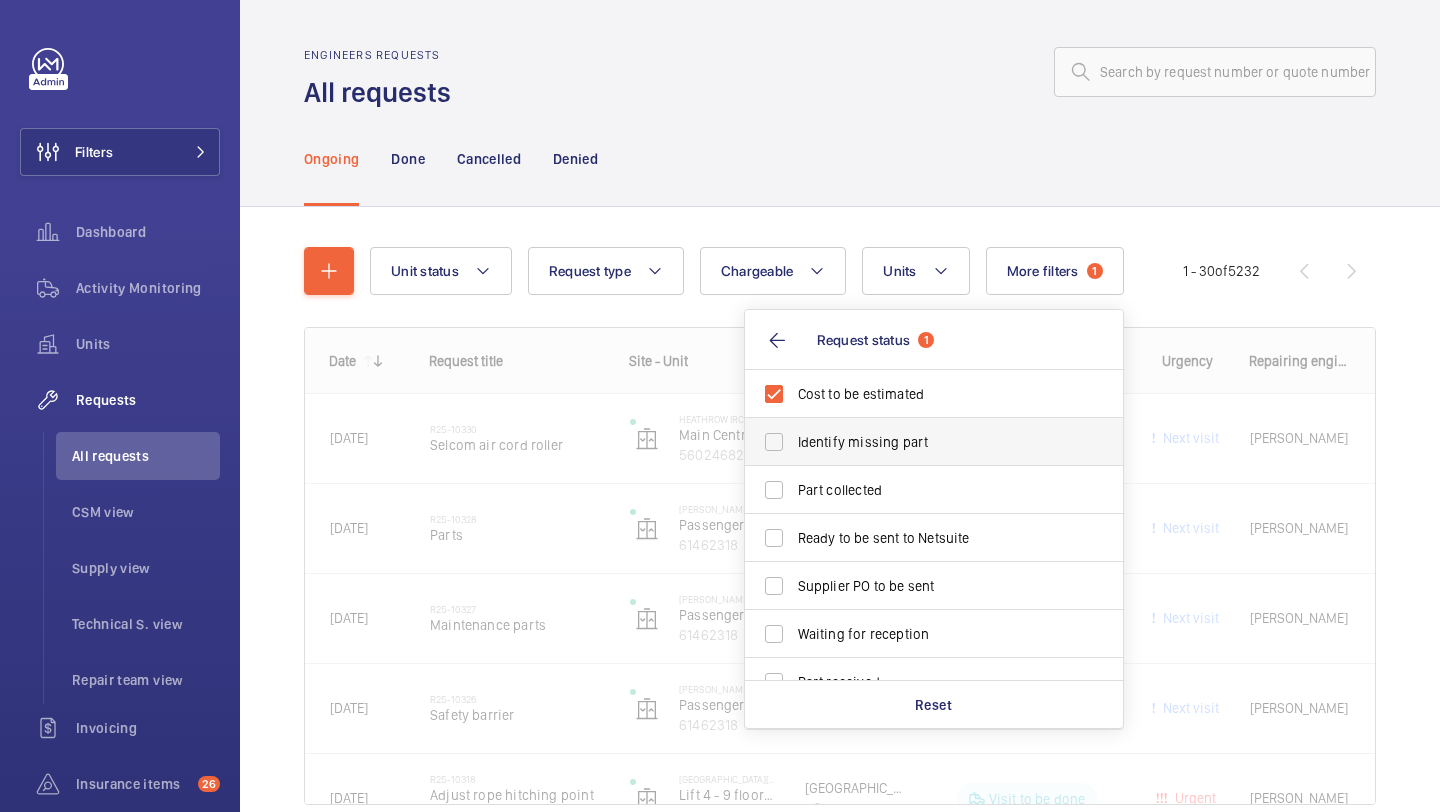 click on "Identify missing part" at bounding box center [935, 442] 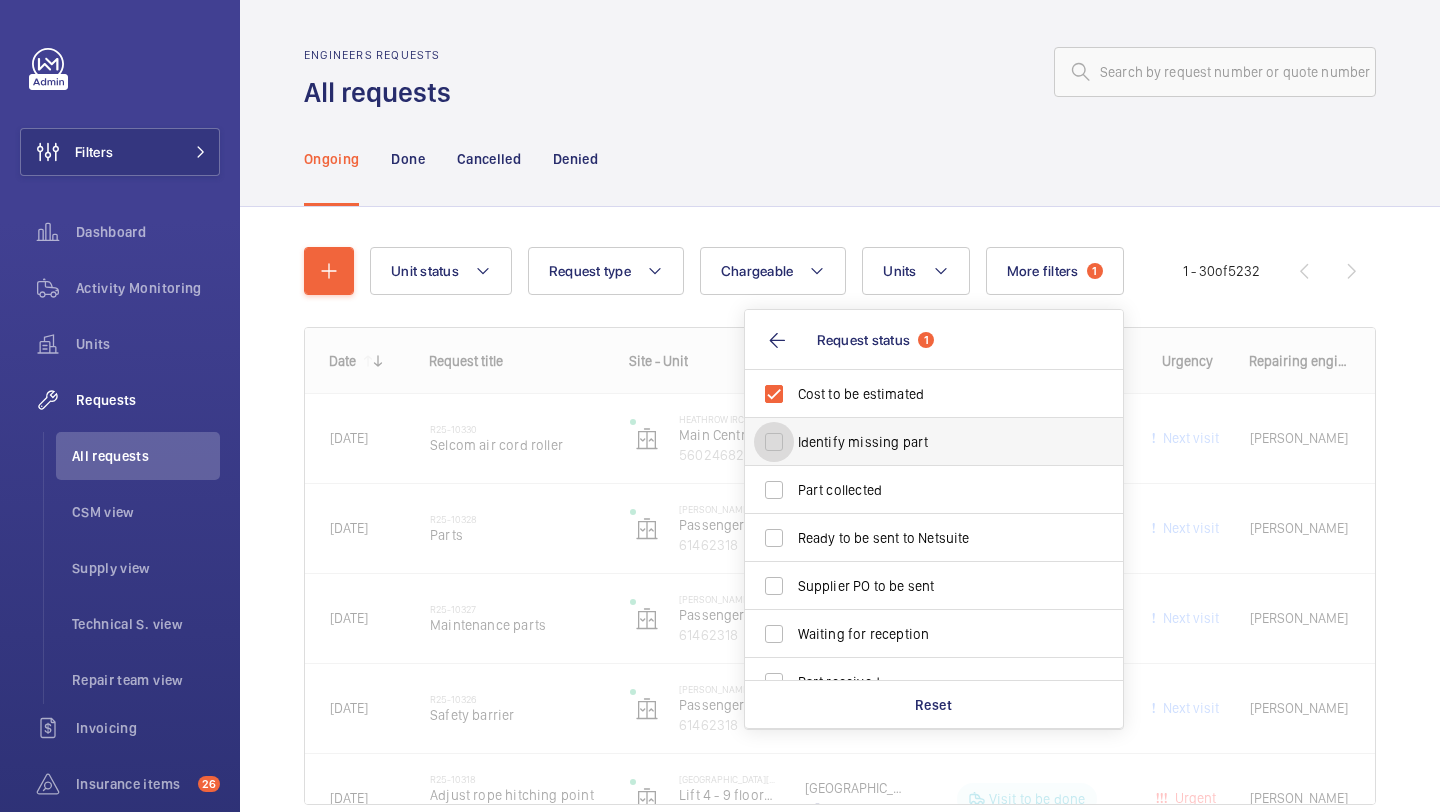 click on "Identify missing part" at bounding box center [774, 442] 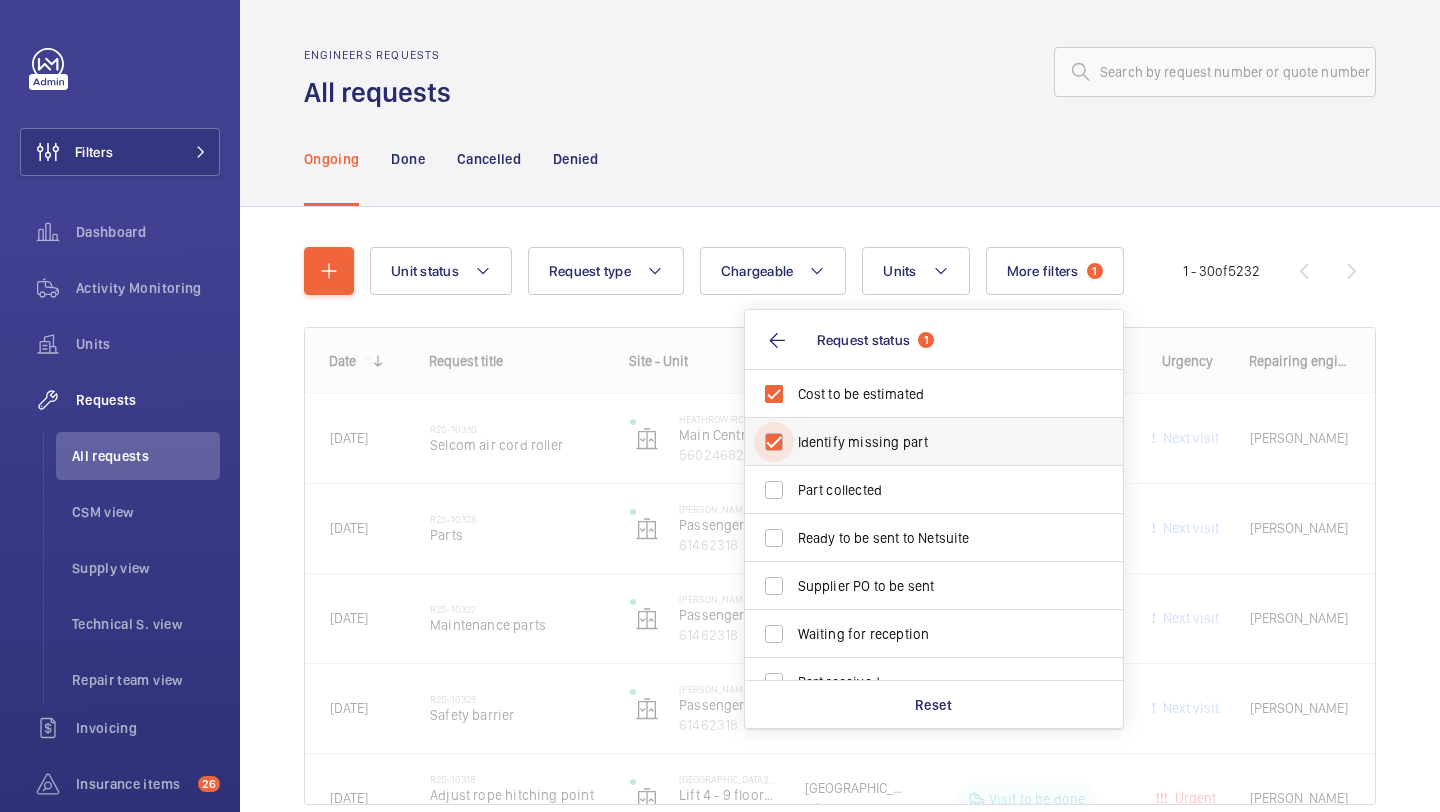 checkbox on "true" 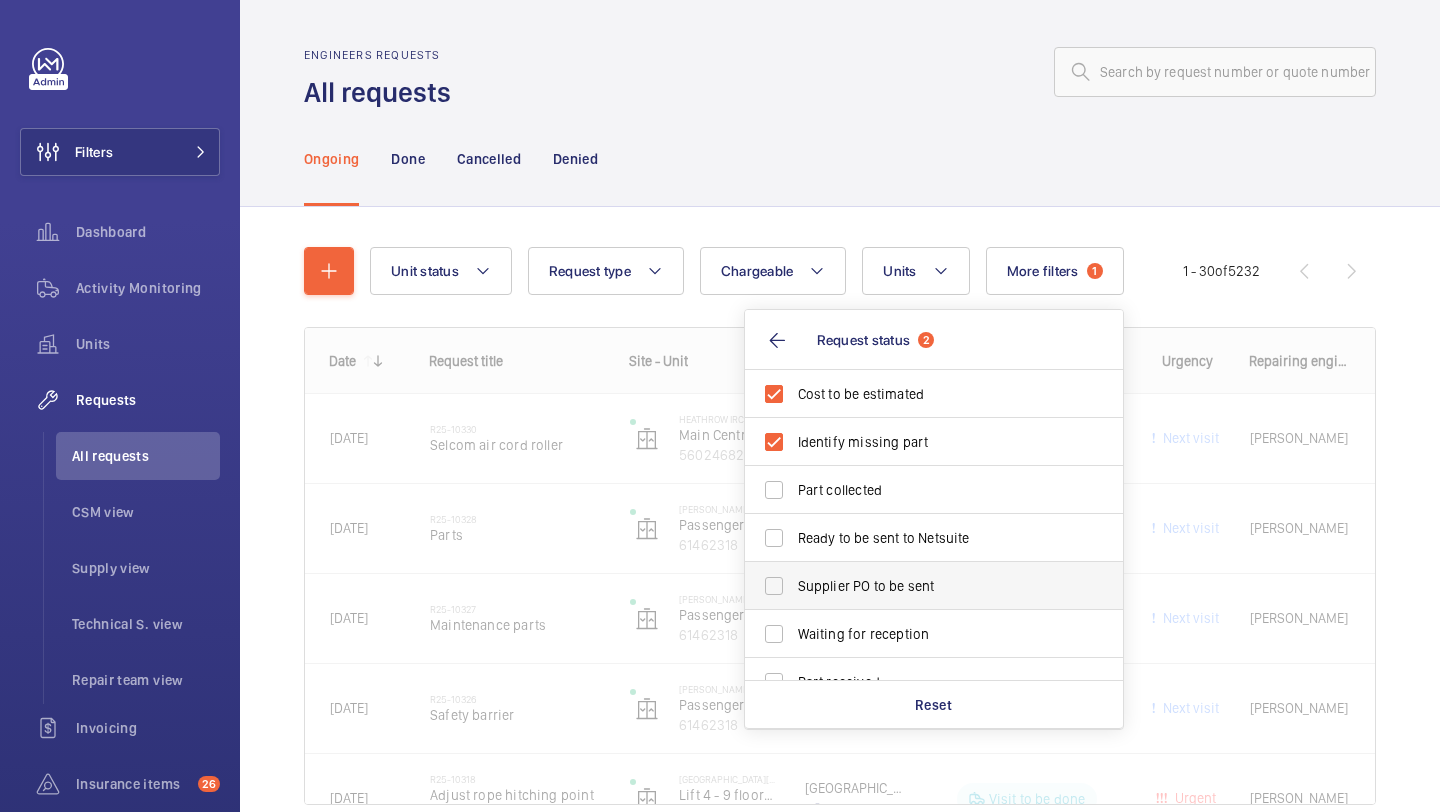 click on "Supplier PO to be sent" at bounding box center [919, 586] 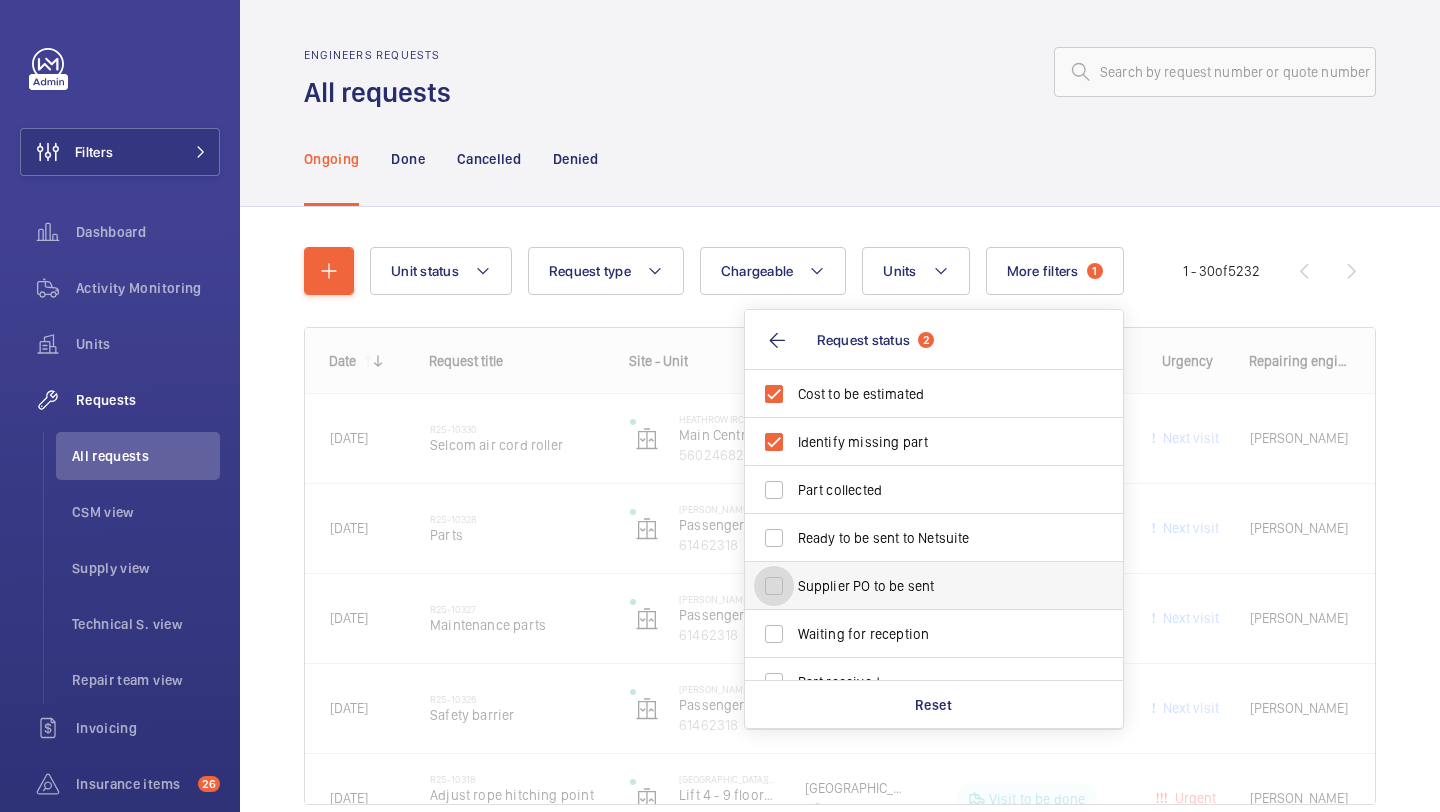 click on "Supplier PO to be sent" at bounding box center (774, 586) 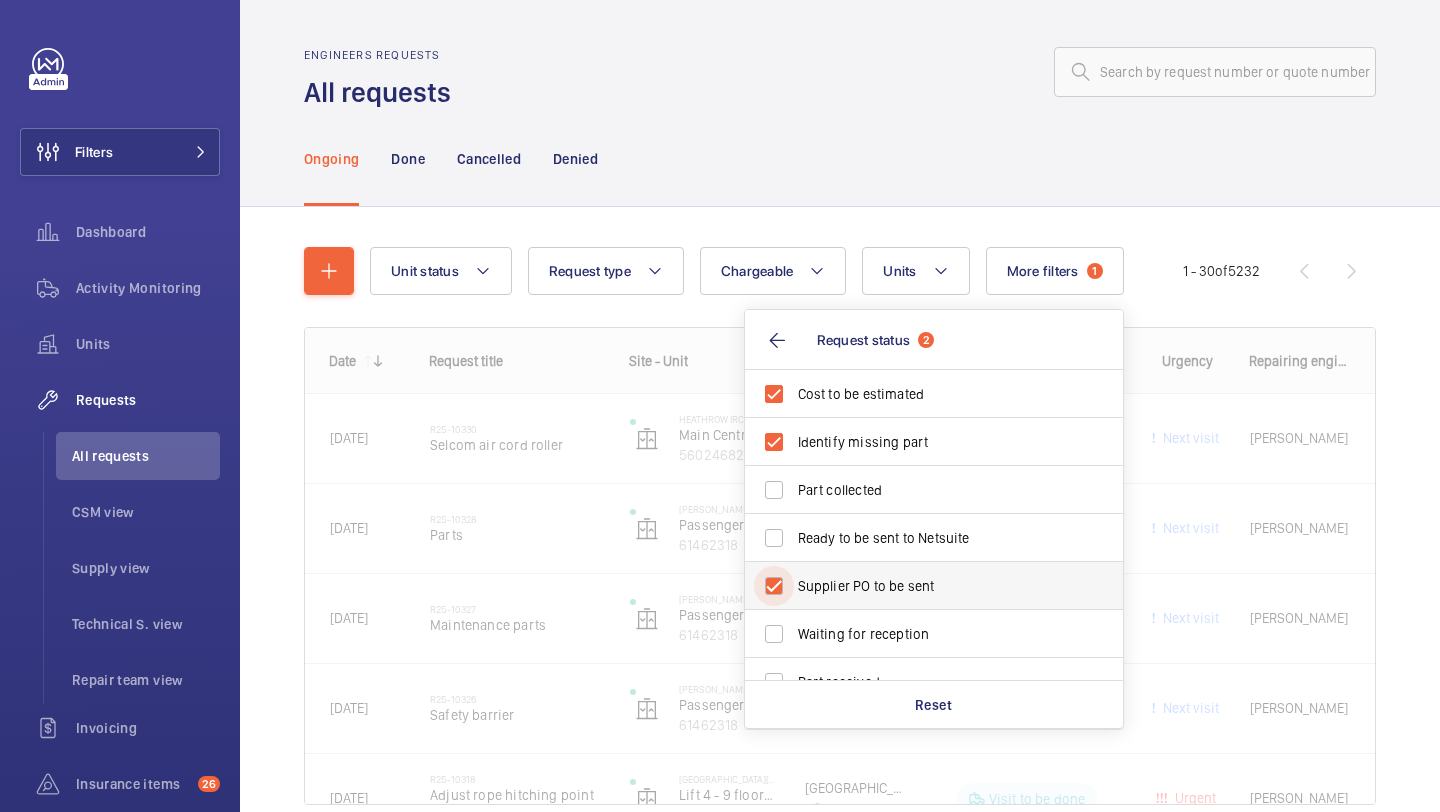 checkbox on "true" 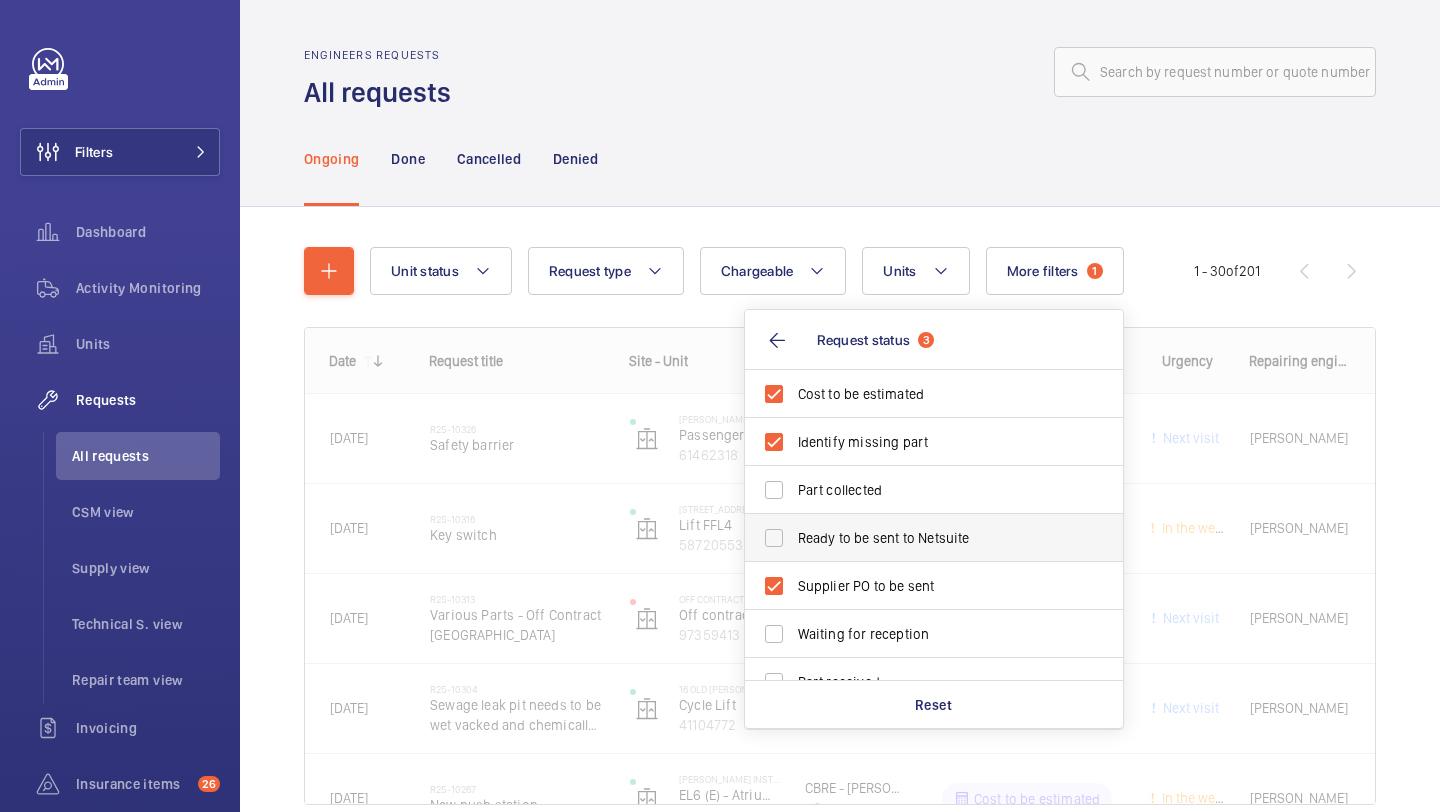 click on "Ready to be sent to Netsuite" at bounding box center [935, 538] 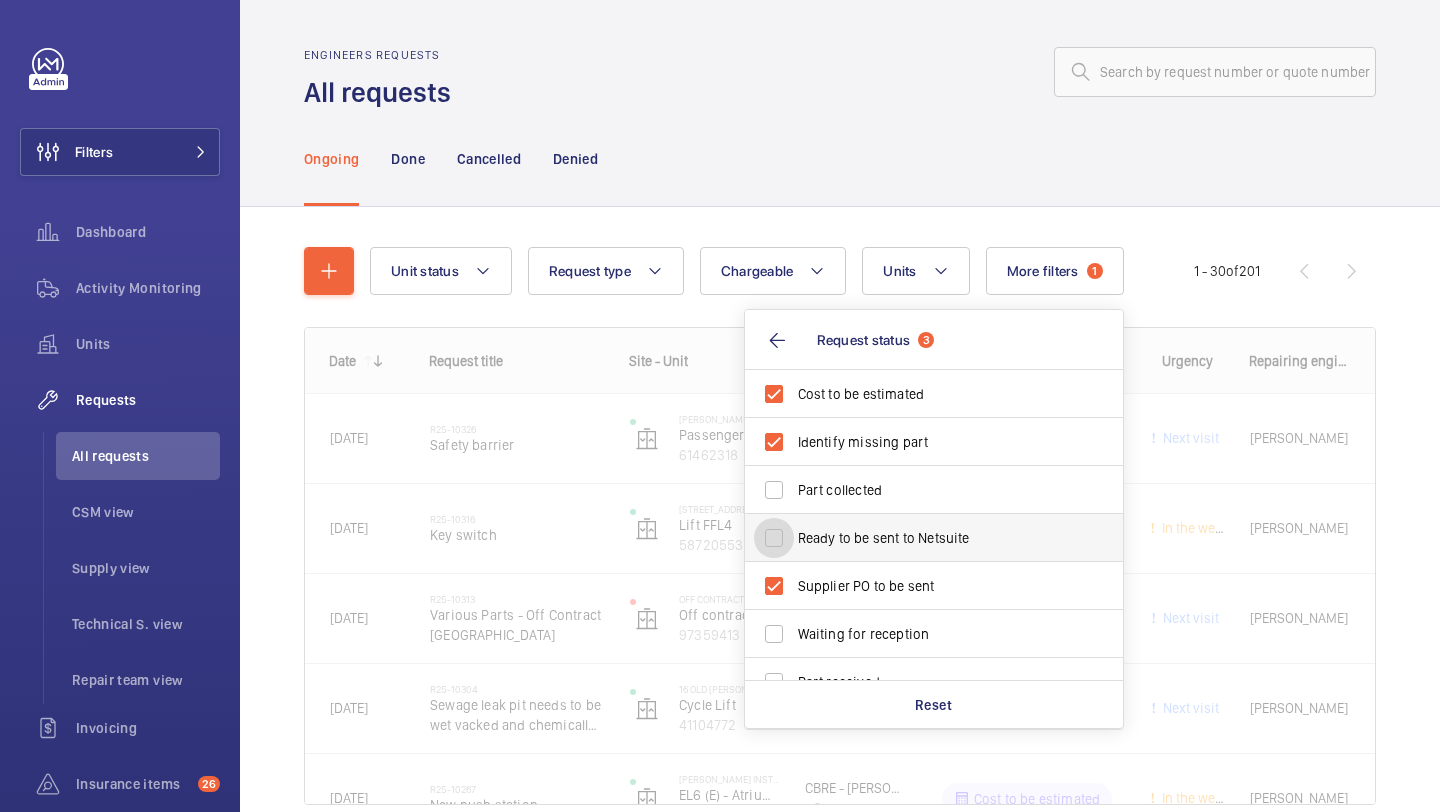 click on "Ready to be sent to Netsuite" at bounding box center [774, 538] 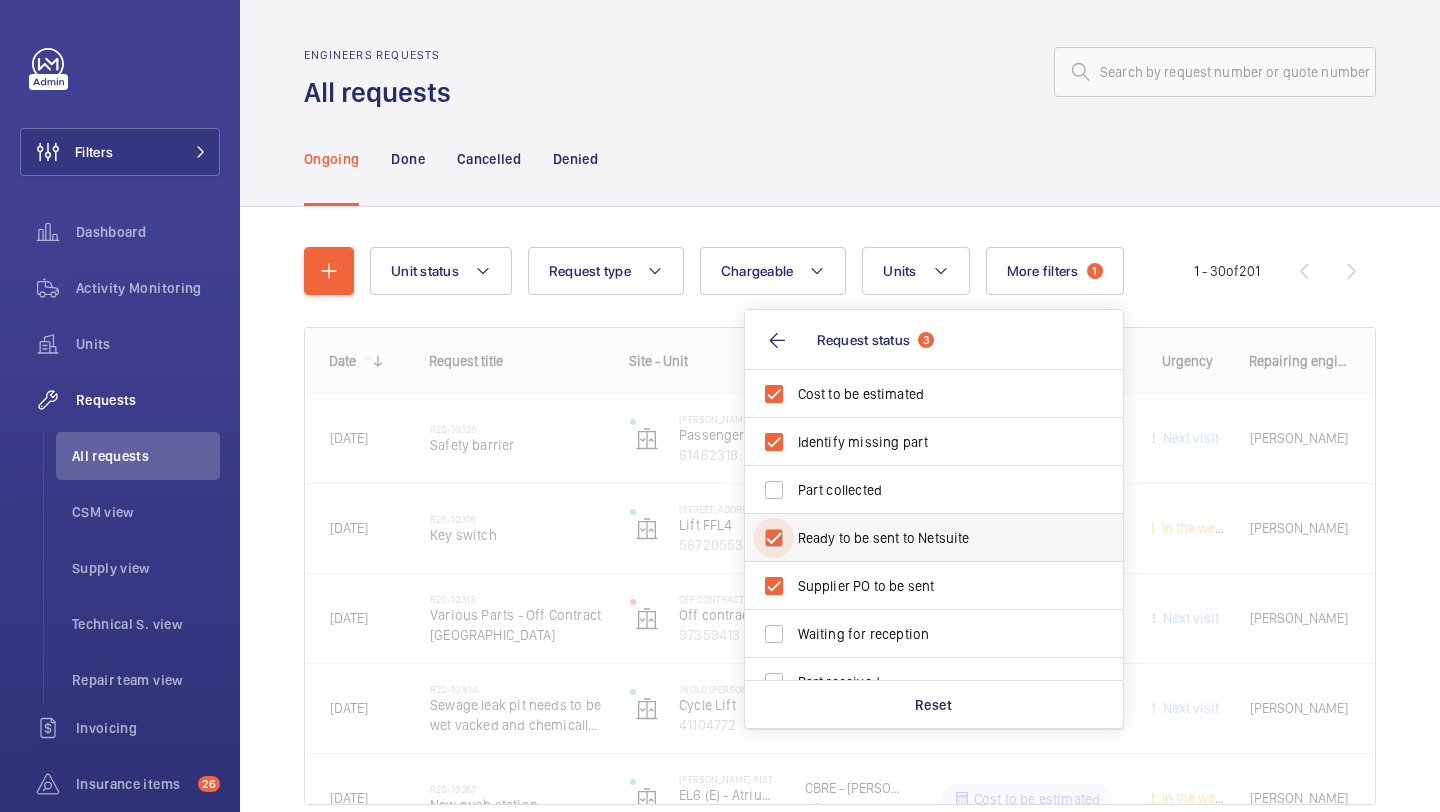 checkbox on "true" 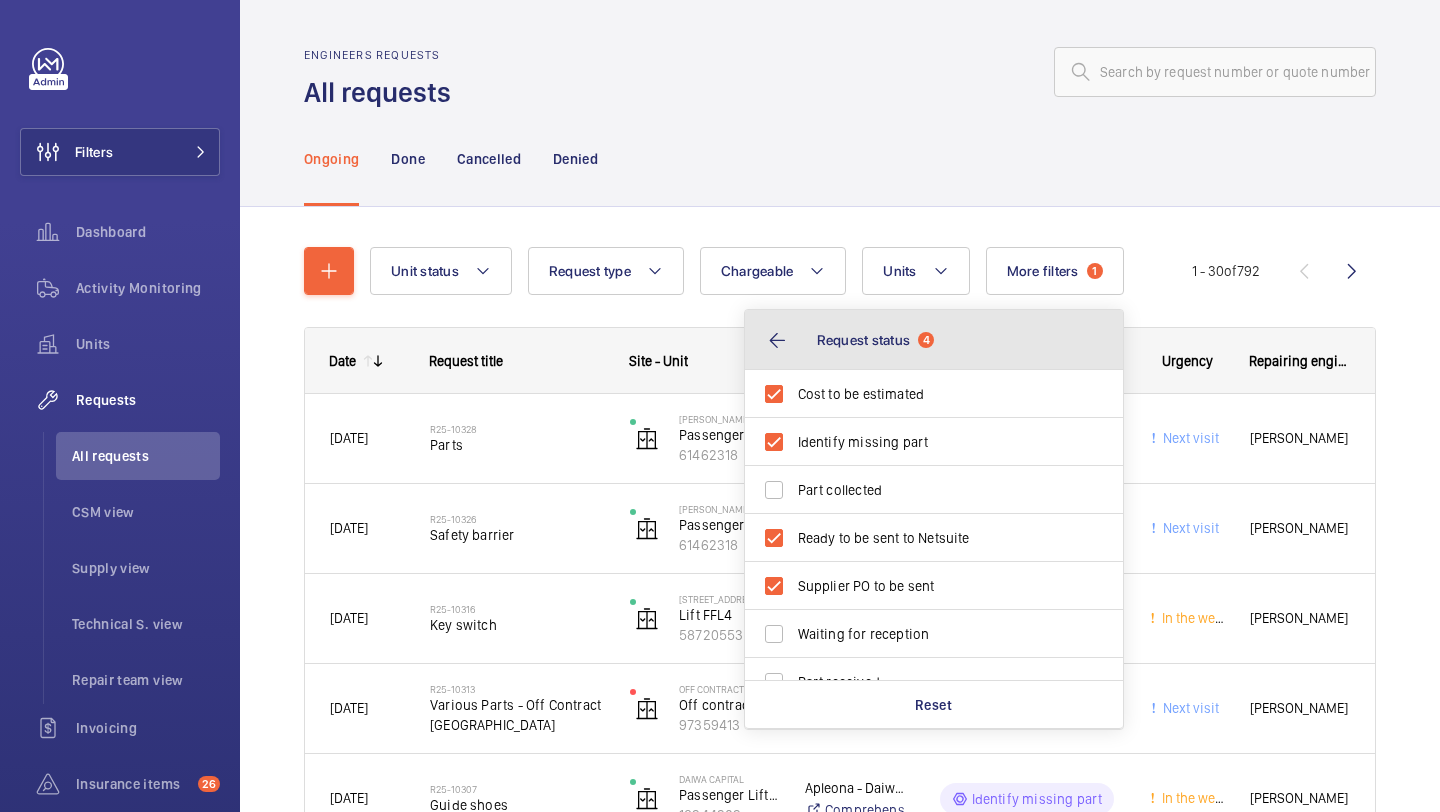 click on "Request status  4" 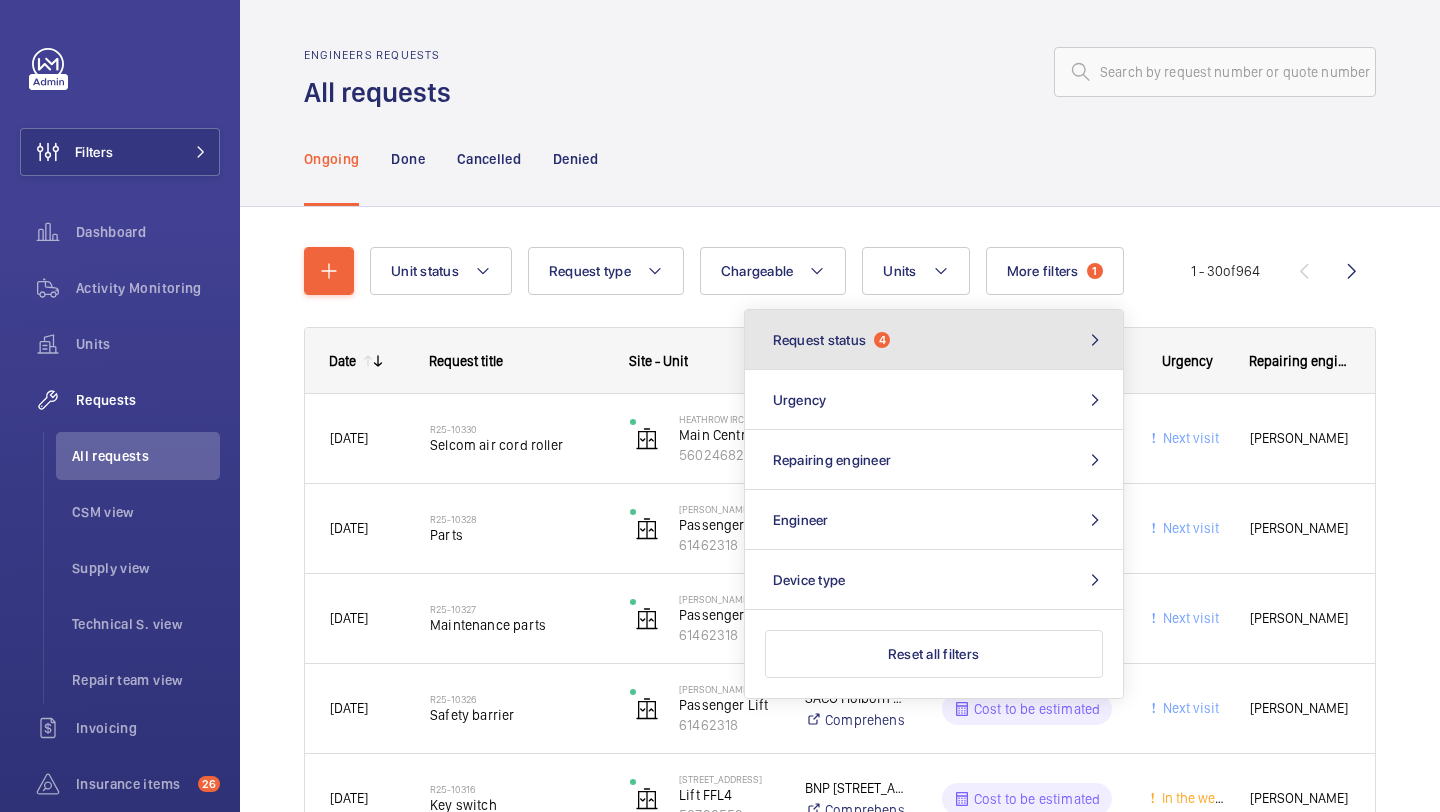 click on "4" 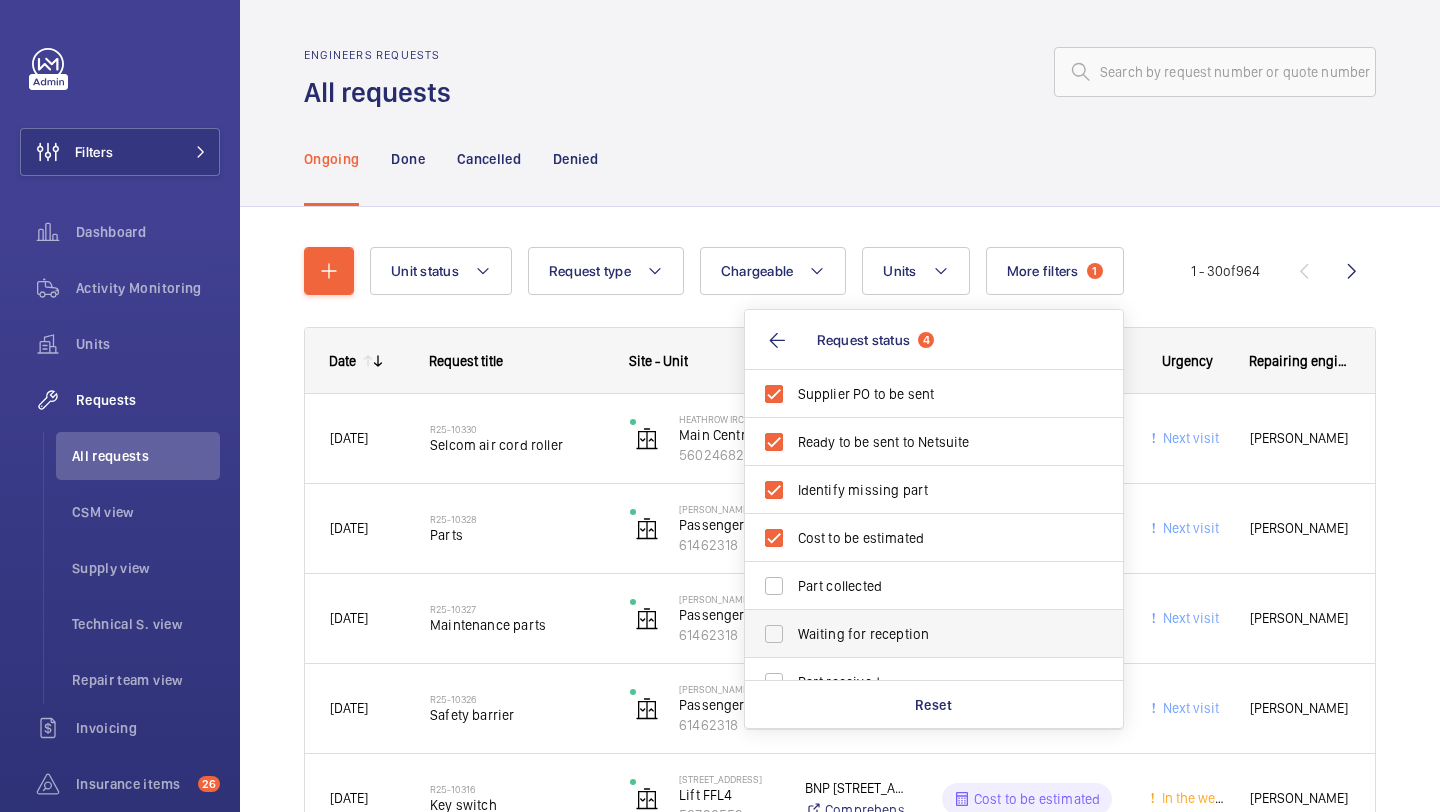 click on "Waiting for reception" at bounding box center [935, 634] 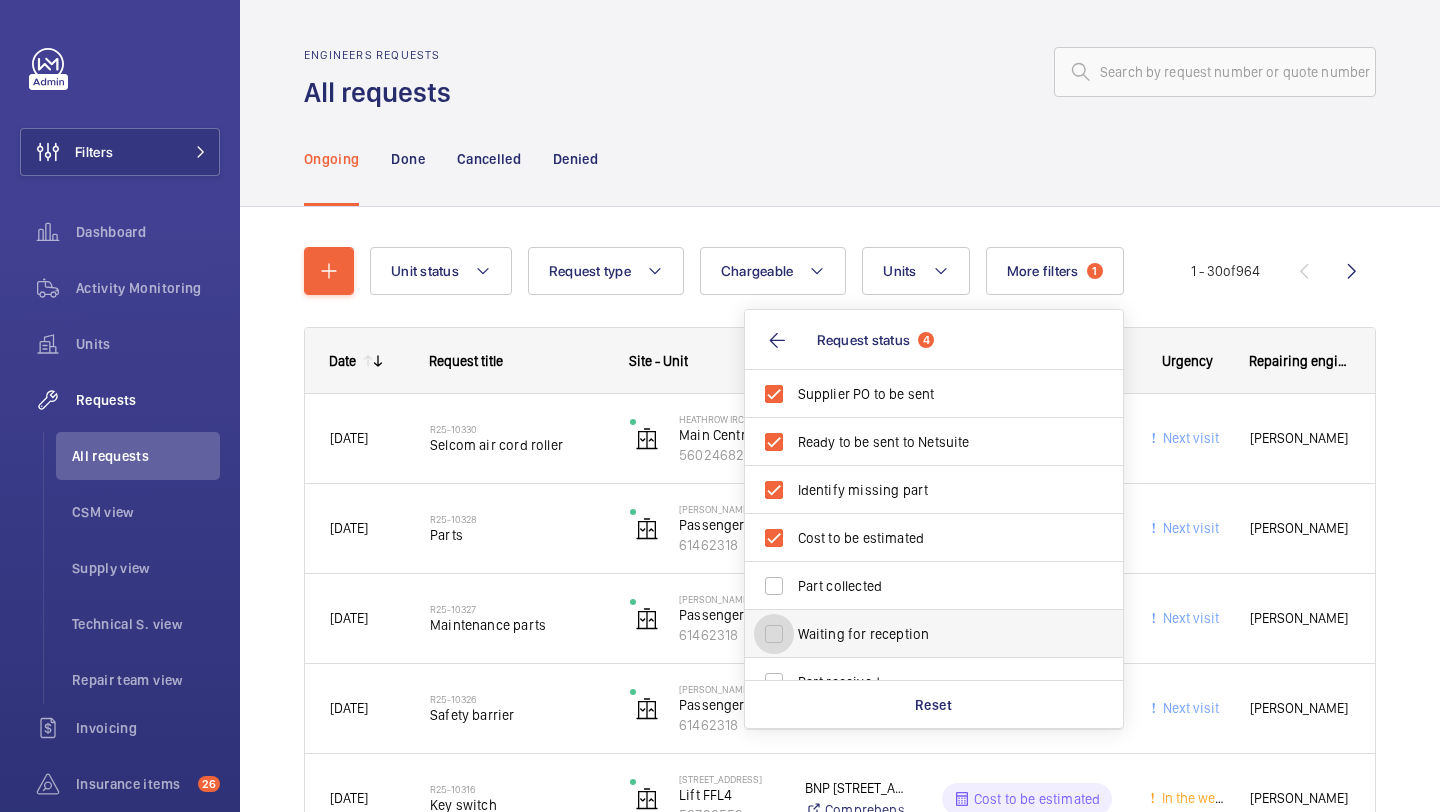 click on "Waiting for reception" at bounding box center (774, 634) 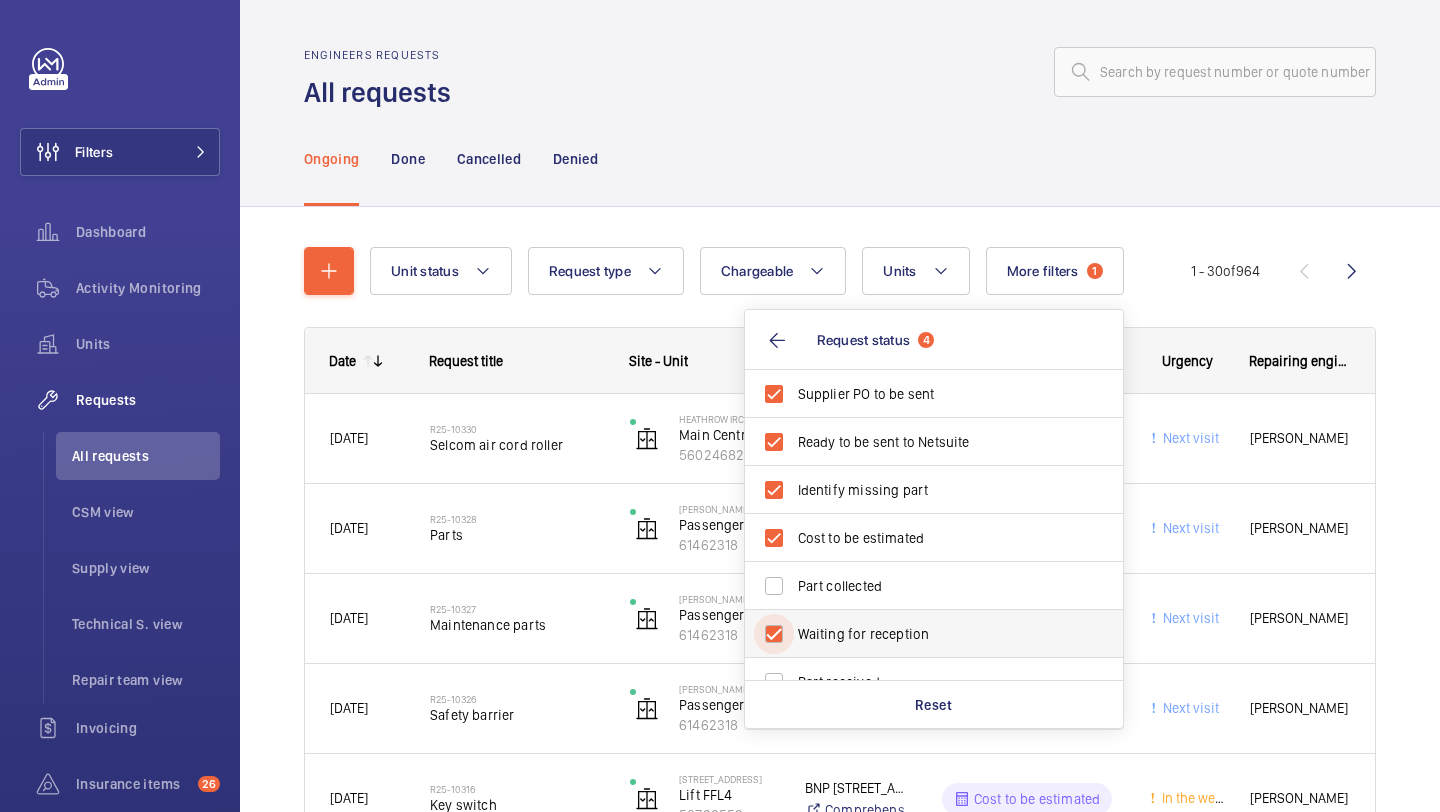 checkbox on "true" 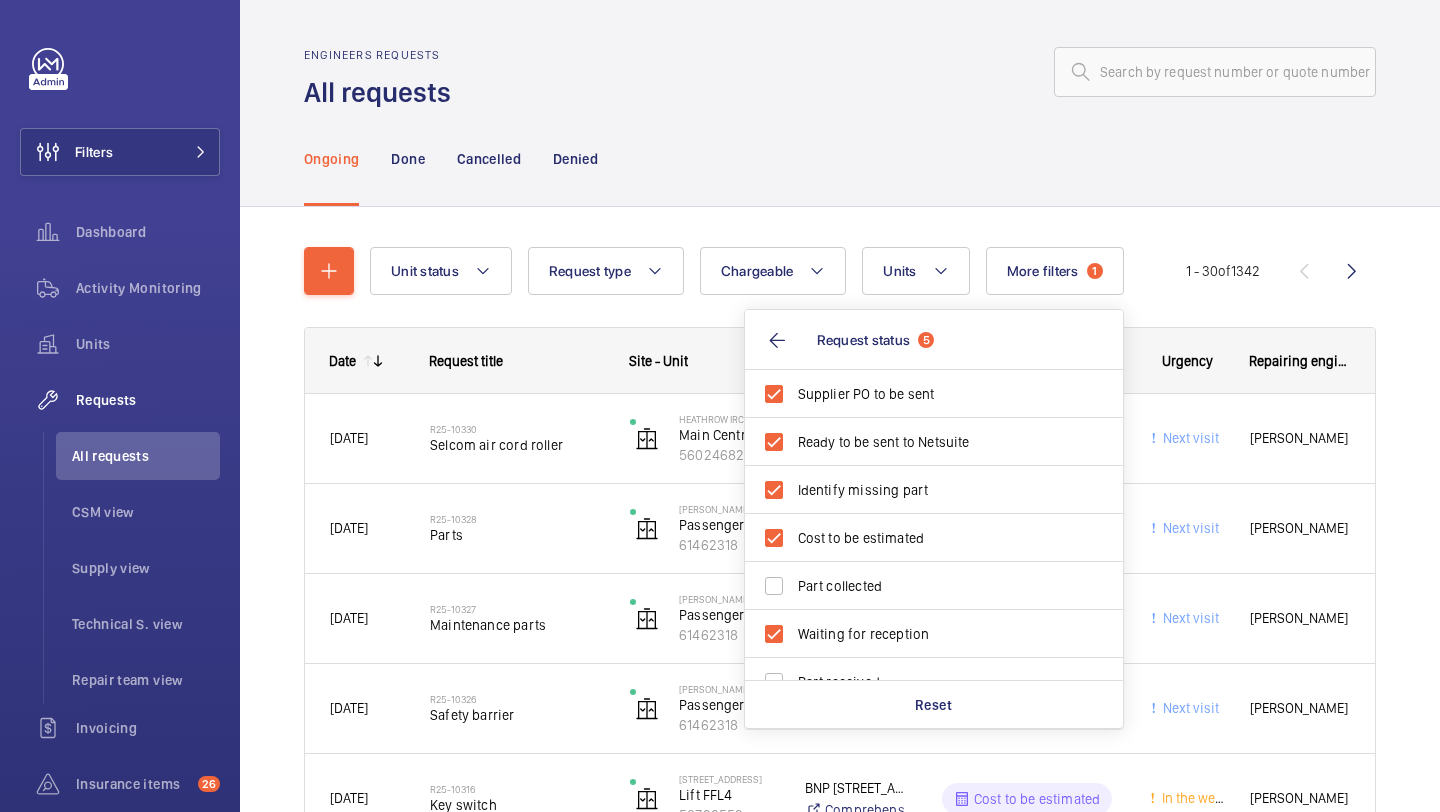 click on "Ongoing Done Cancelled Denied" 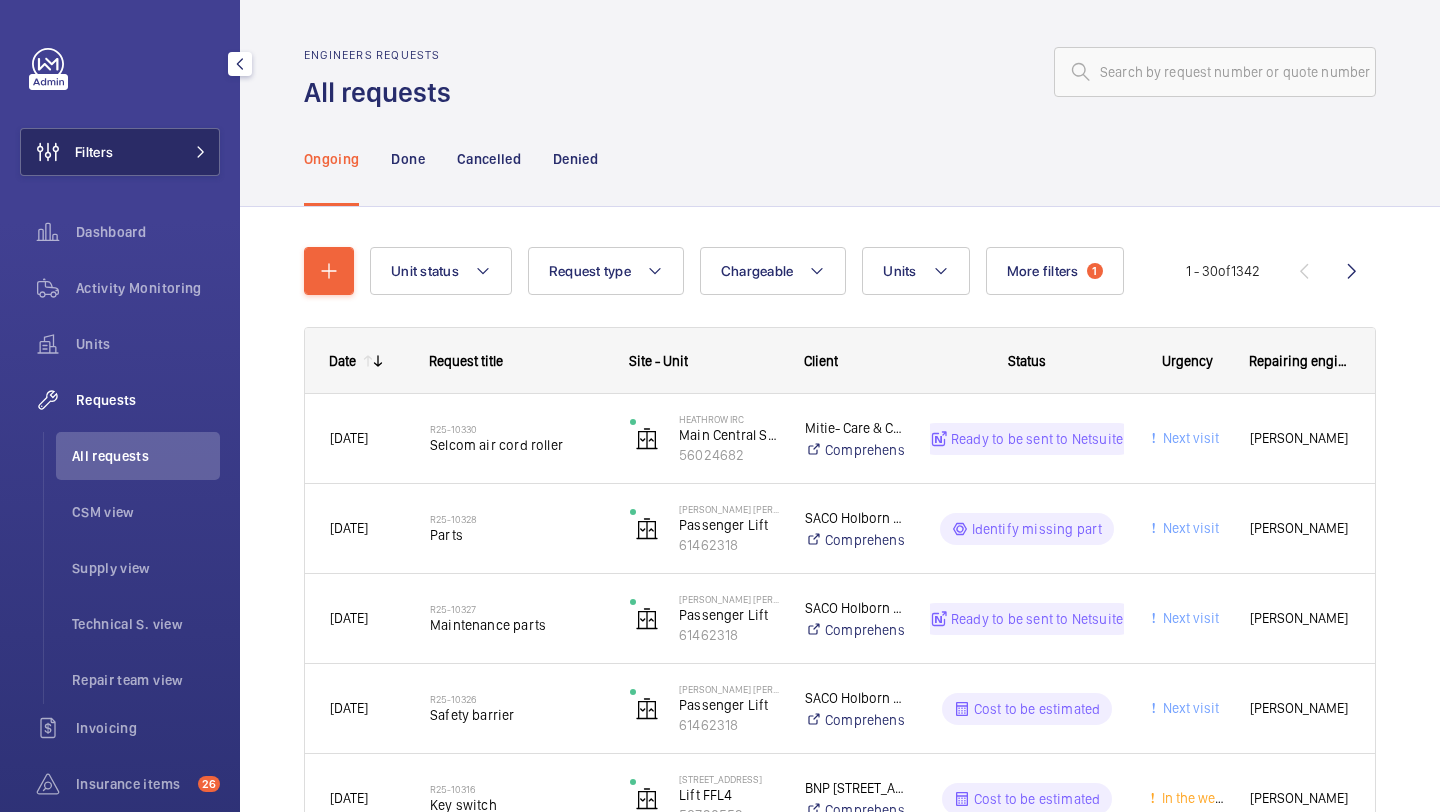 click on "Filters" 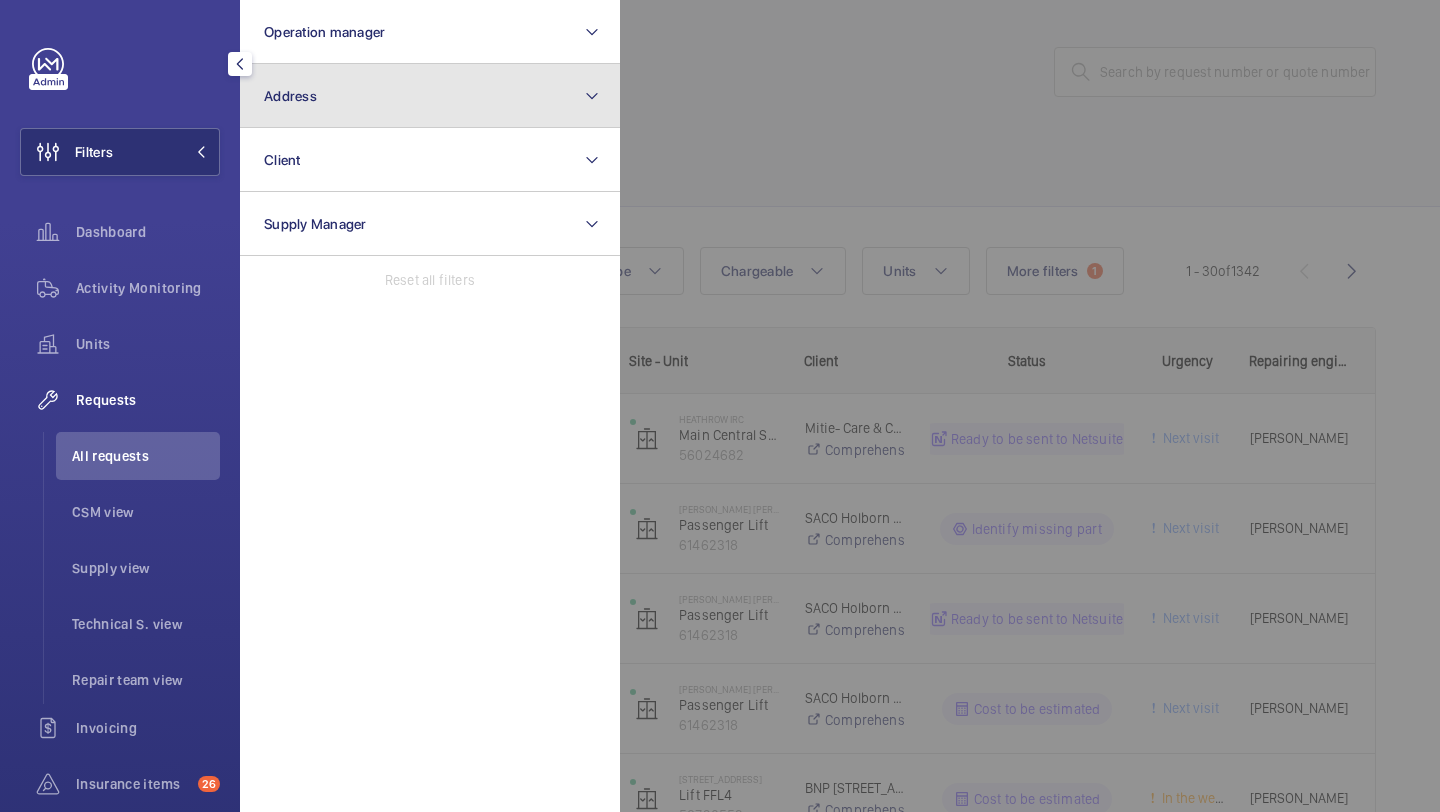 click on "Address" 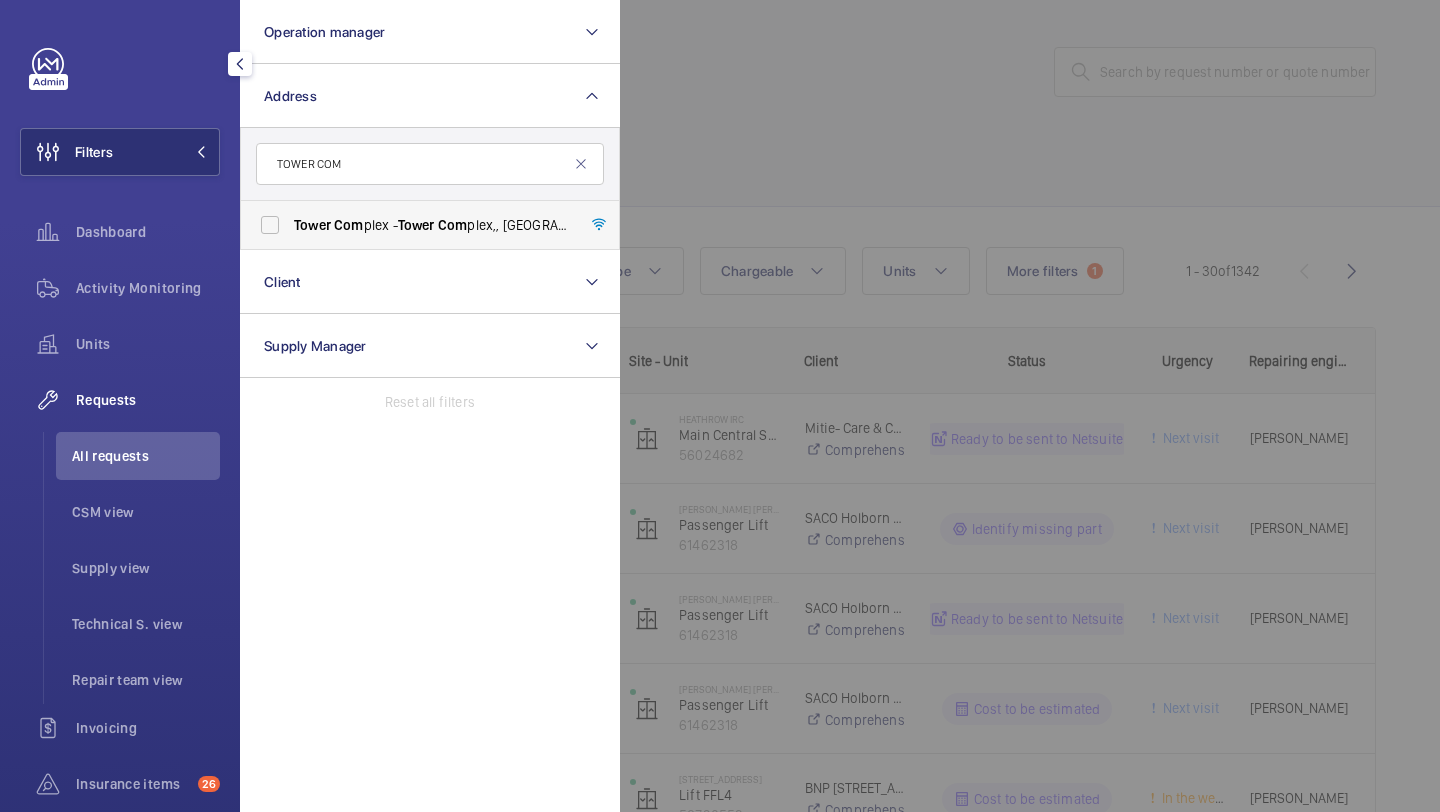type on "TOWER COM" 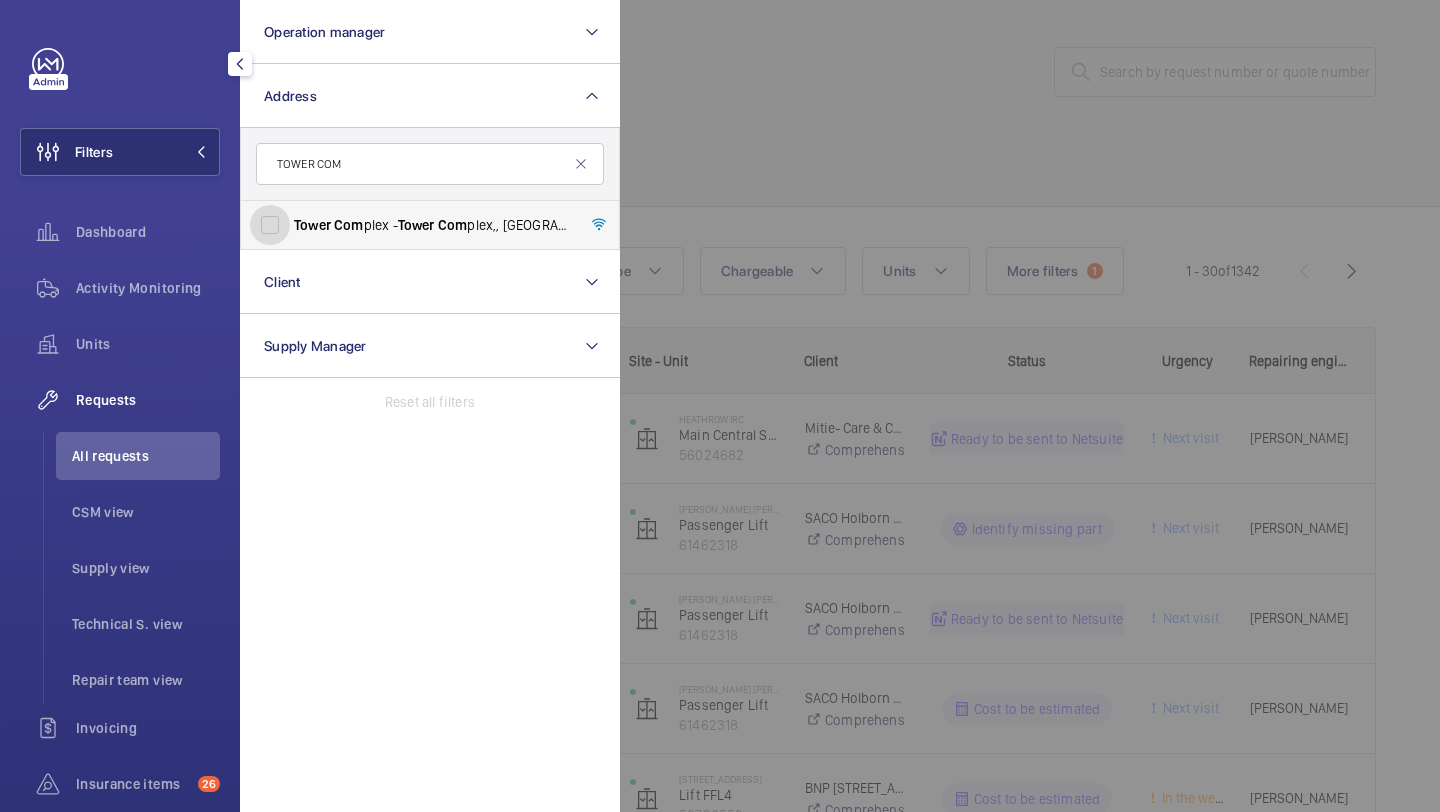 click on "Tower   Com plex -  Tower   Com plex,[GEOGRAPHIC_DATA]" at bounding box center [270, 225] 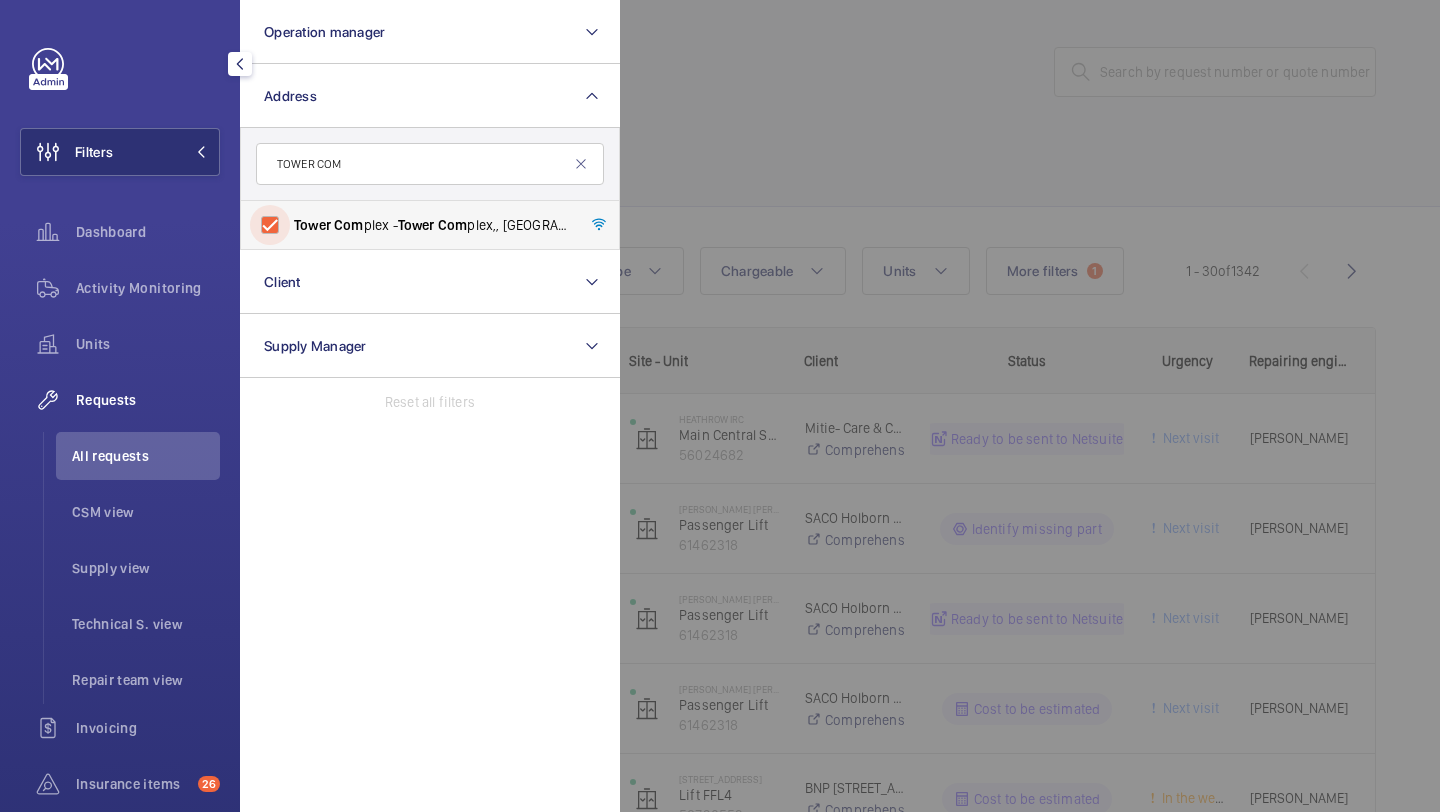 checkbox on "true" 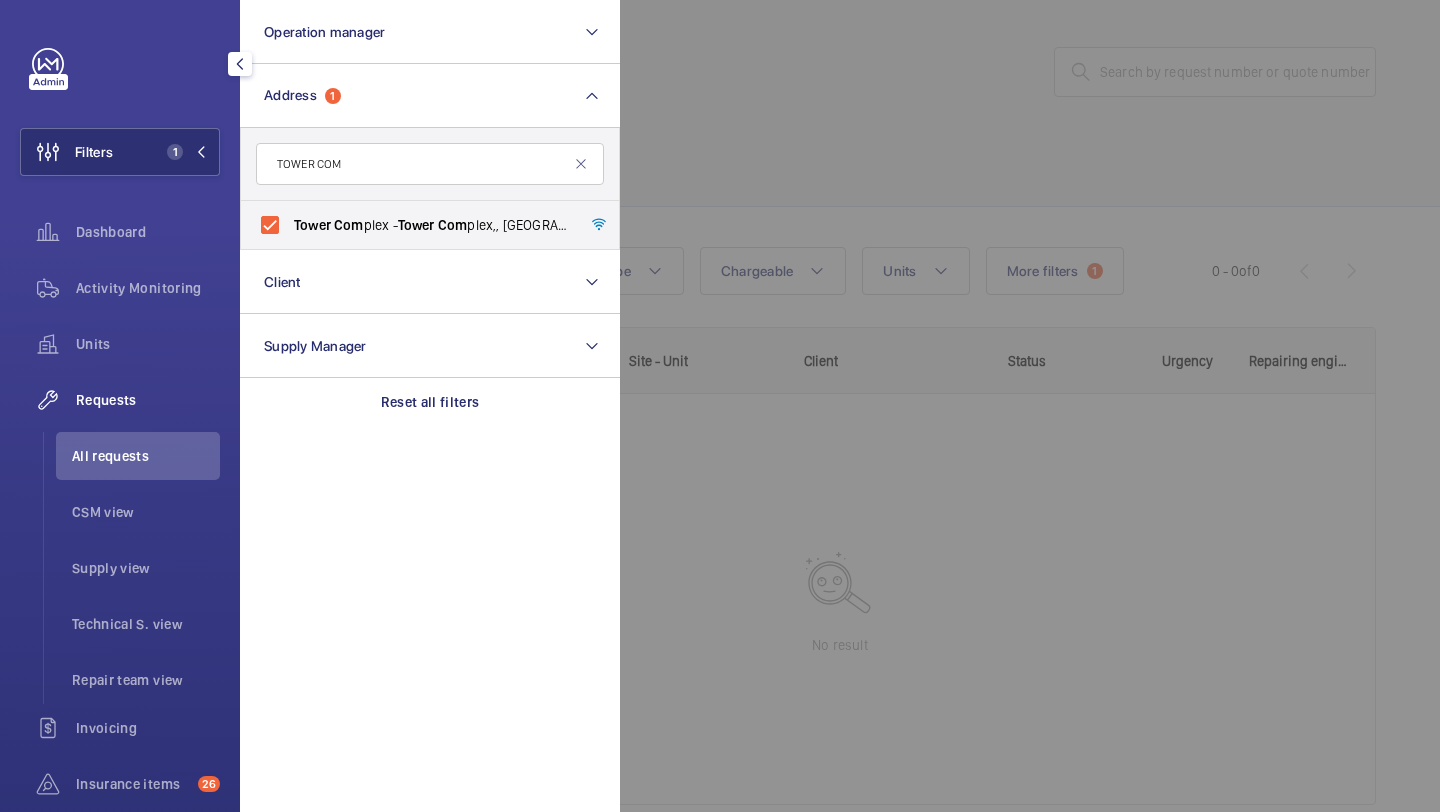 click 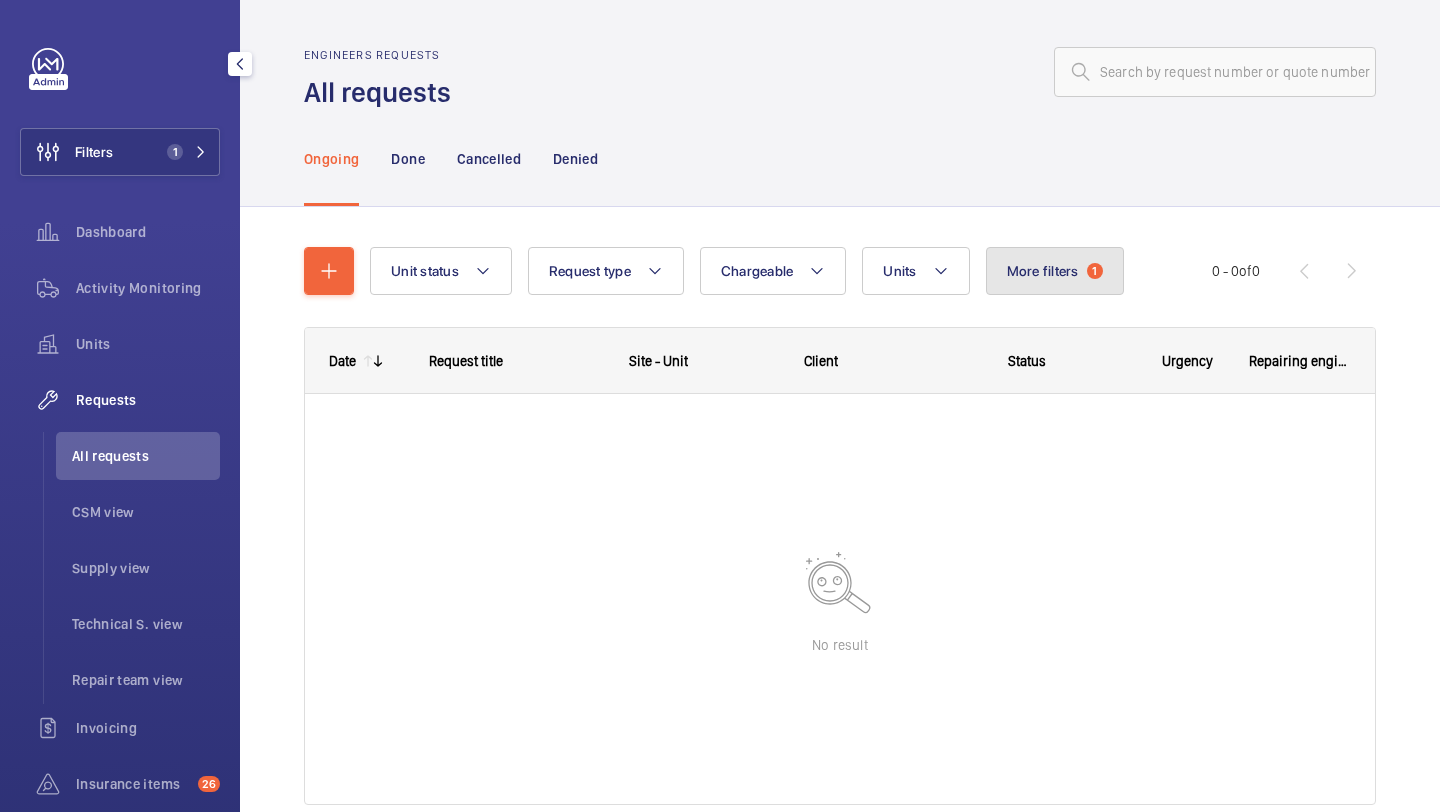 click on "More filters" 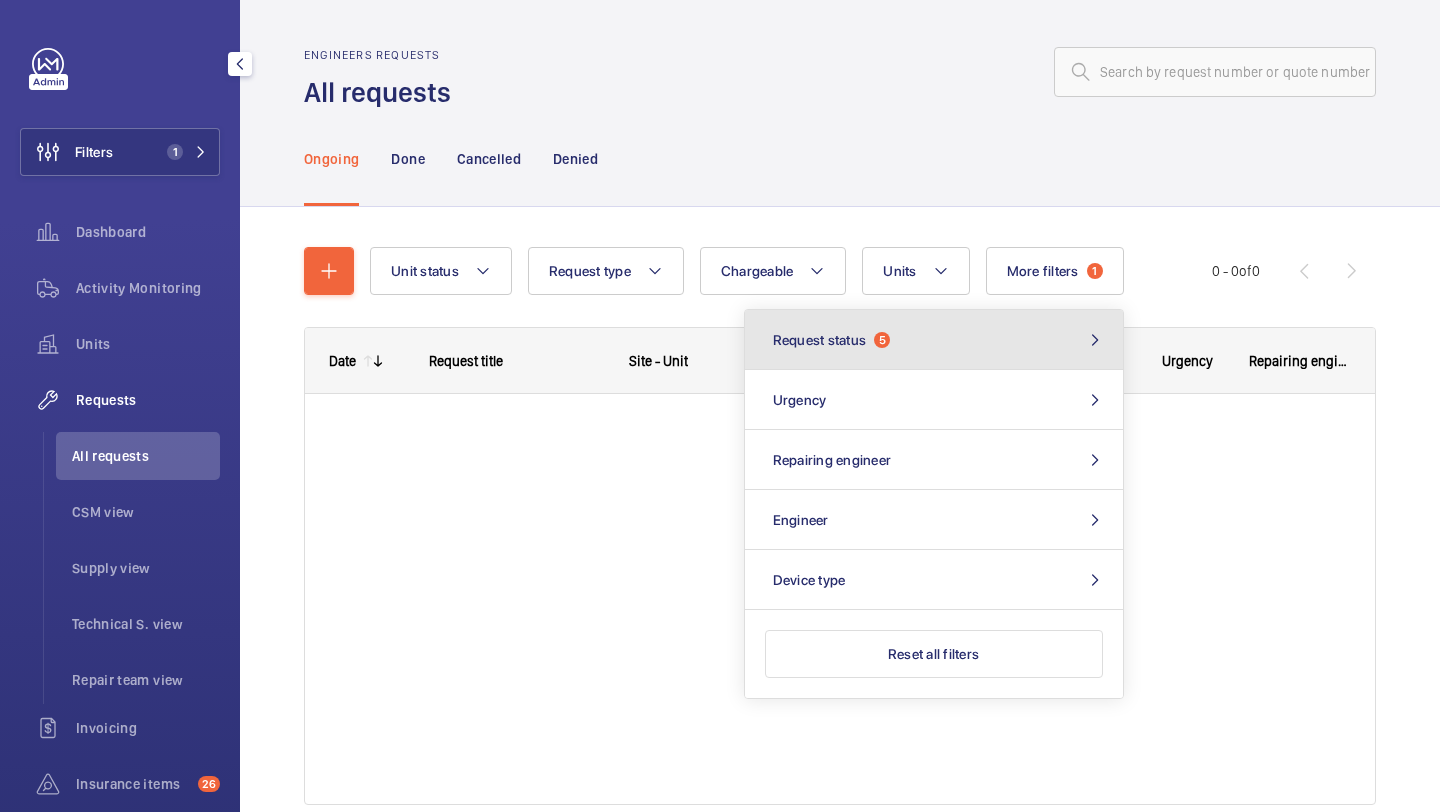 click on "Request status  5" 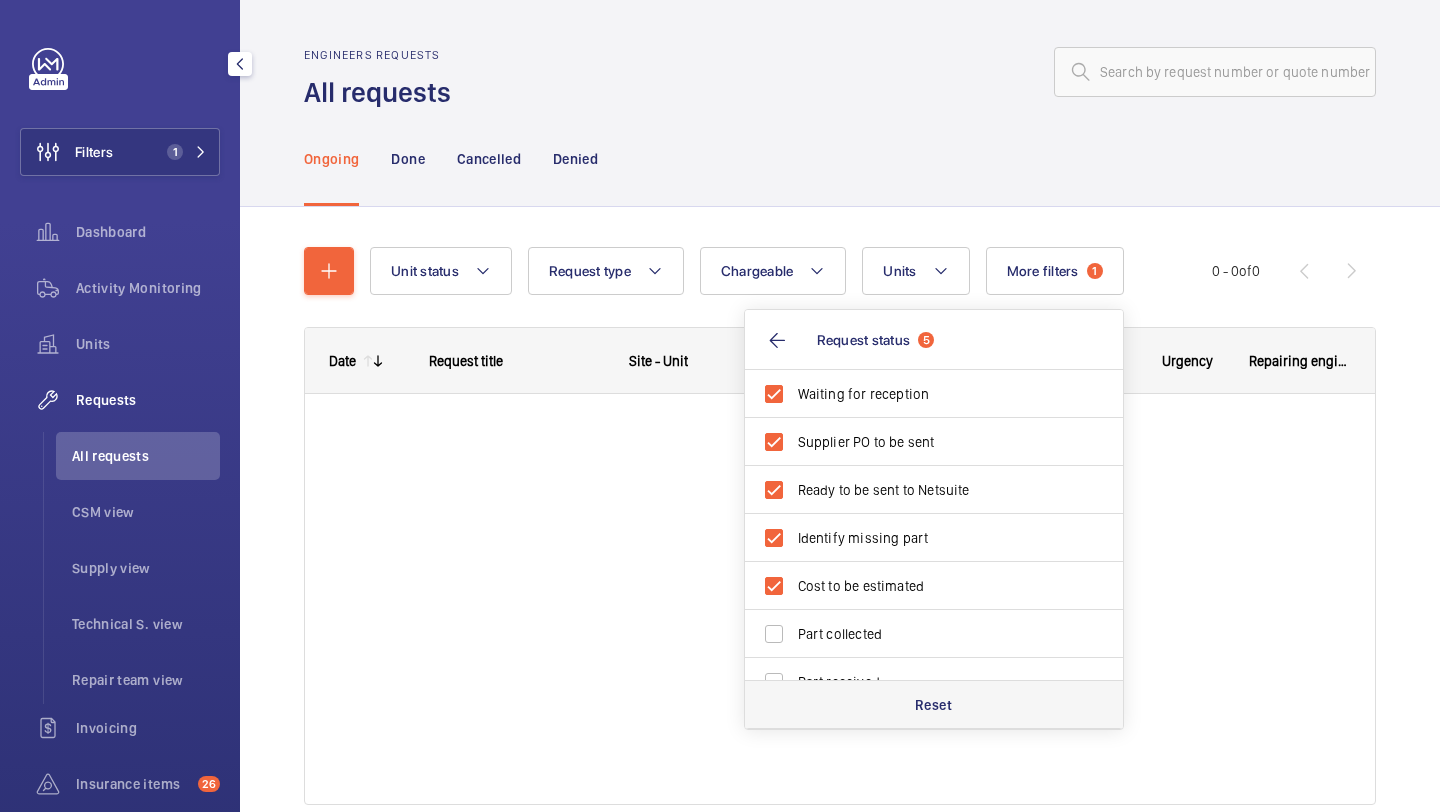 click on "Reset" 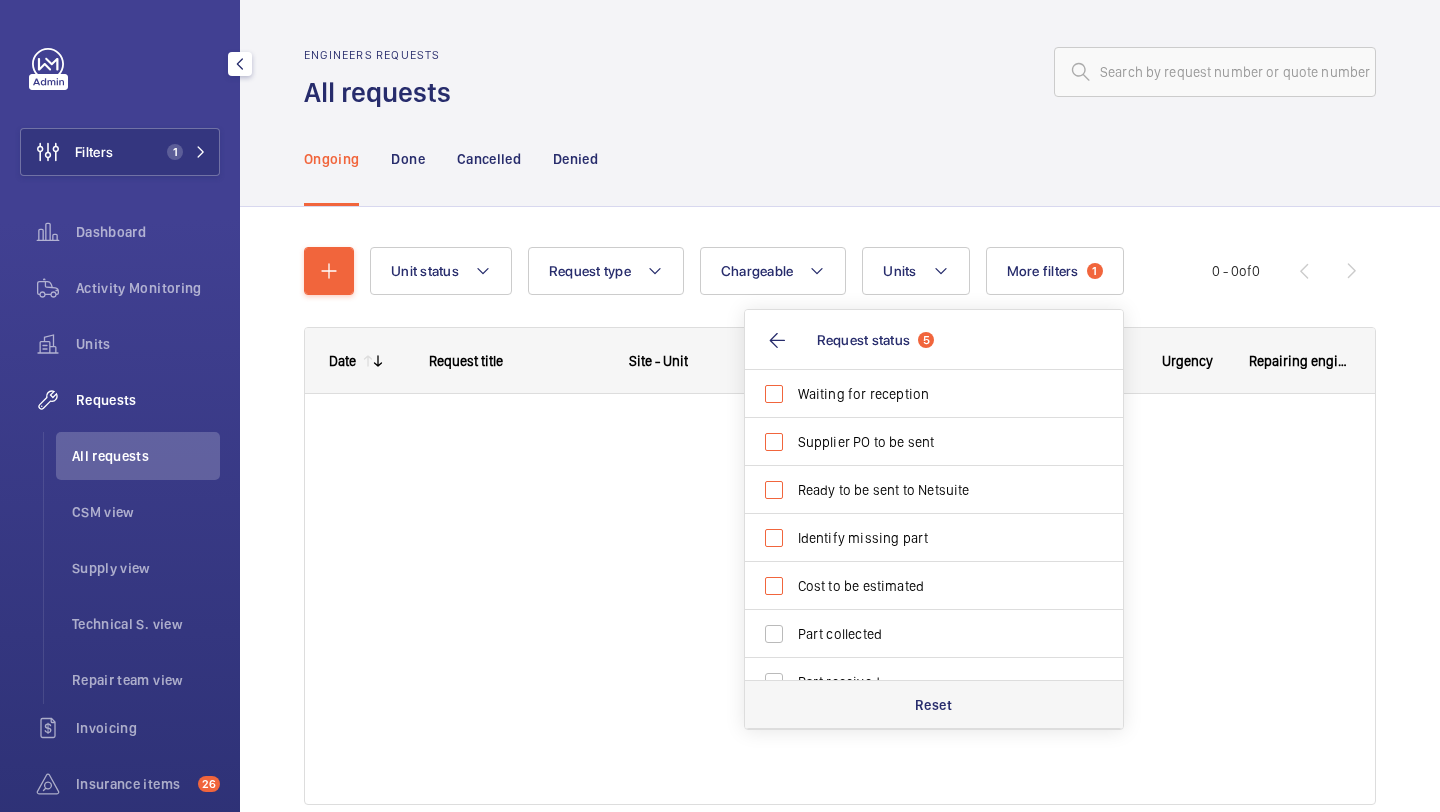 checkbox on "false" 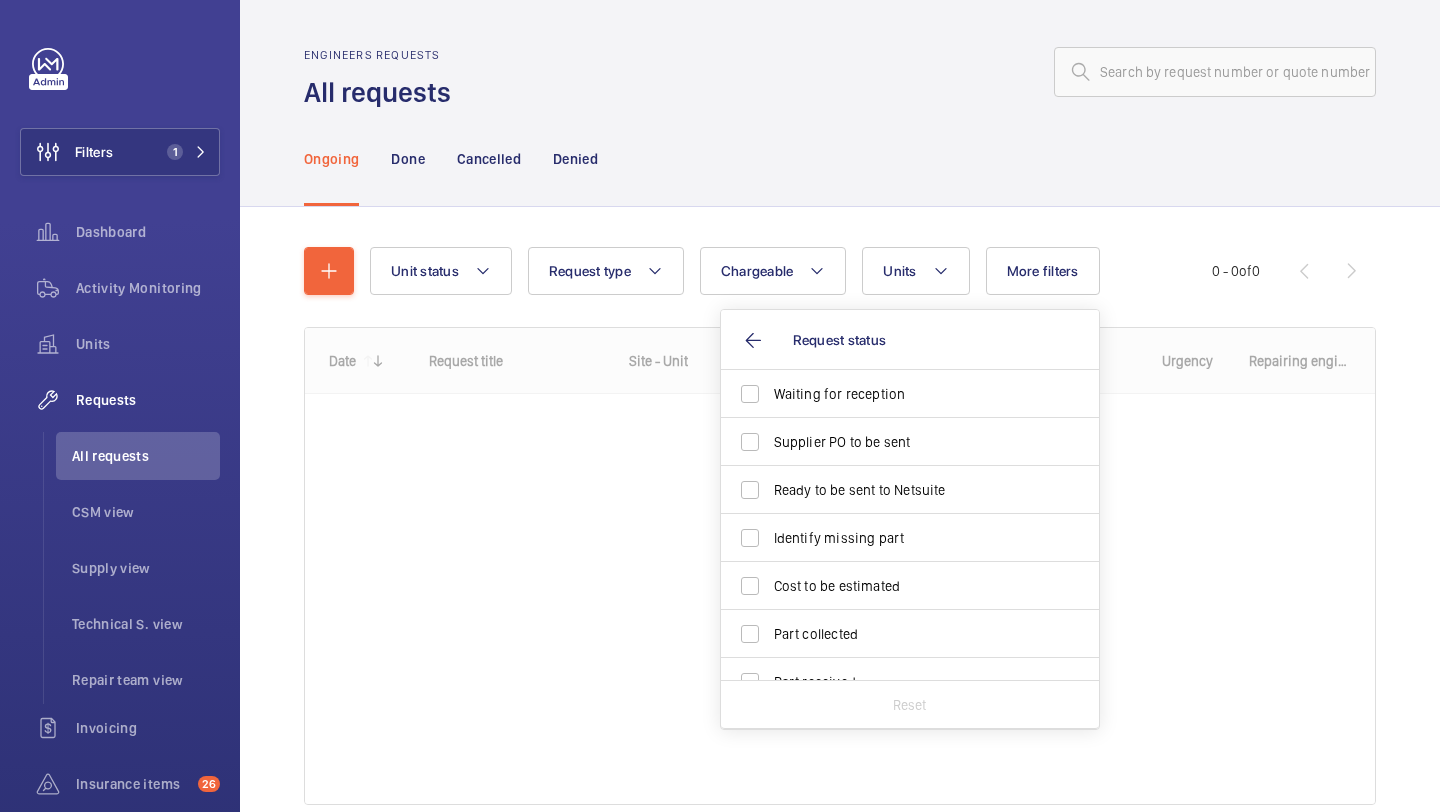 click 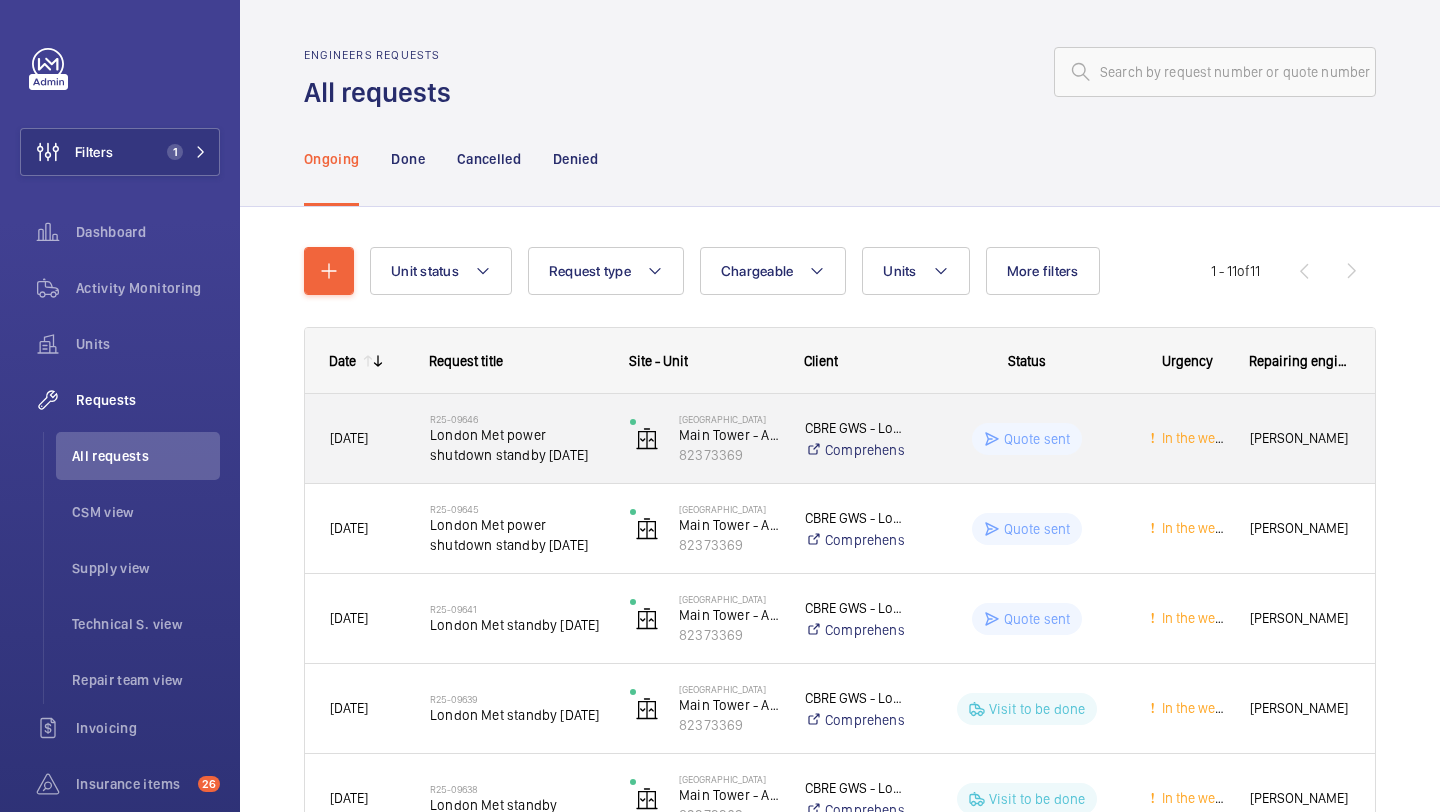 click on "London Met power shutdown standby [DATE]" 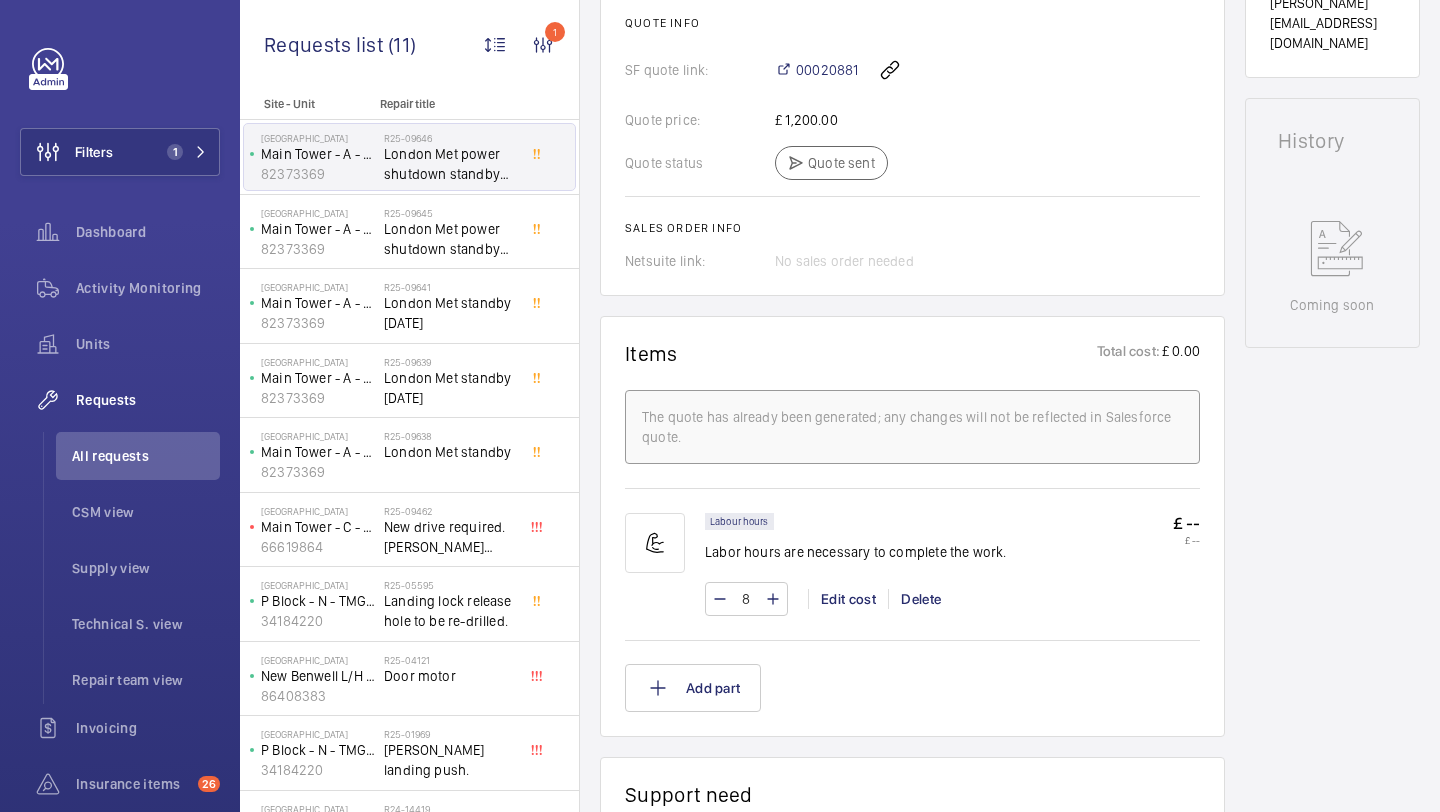 scroll, scrollTop: 843, scrollLeft: 0, axis: vertical 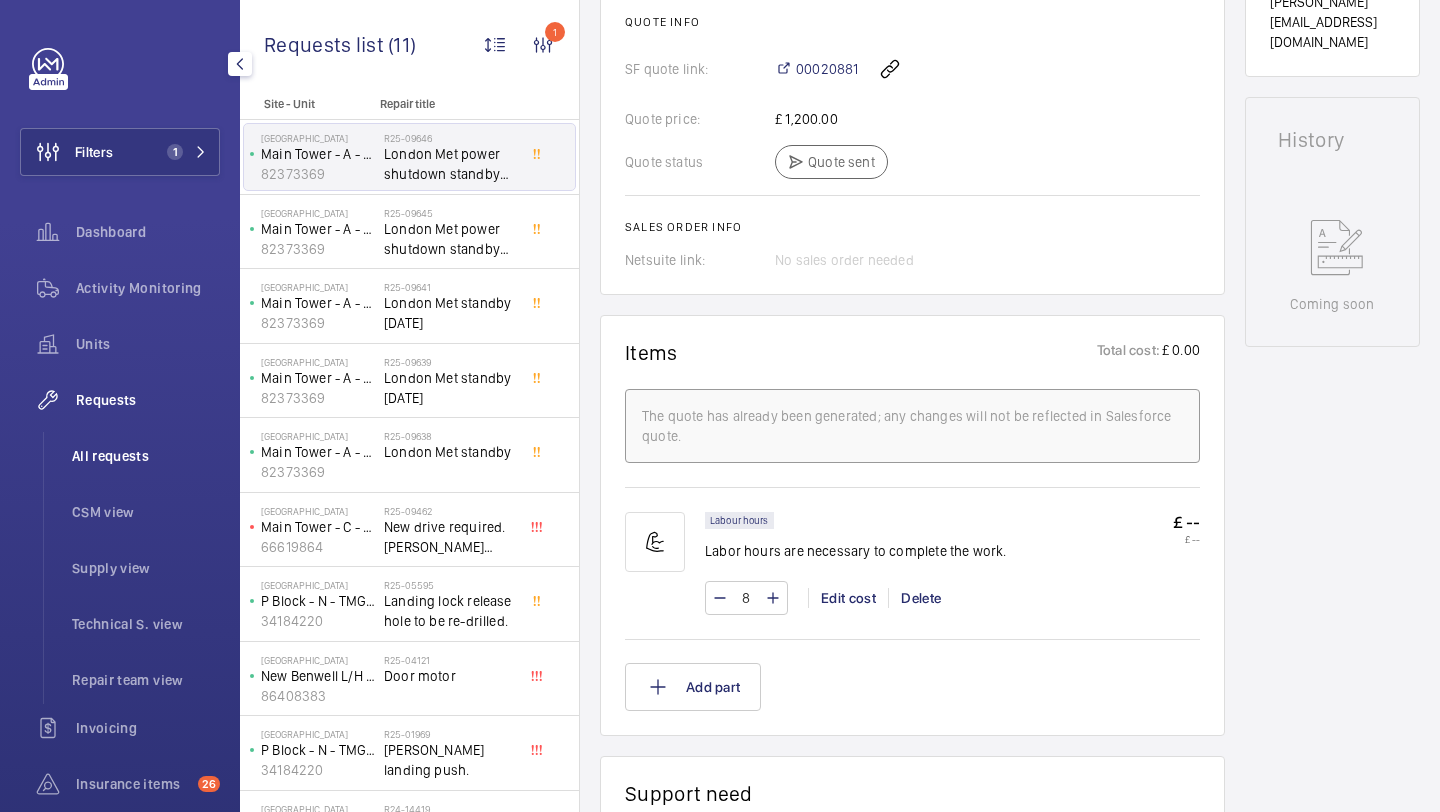 click on "All requests" 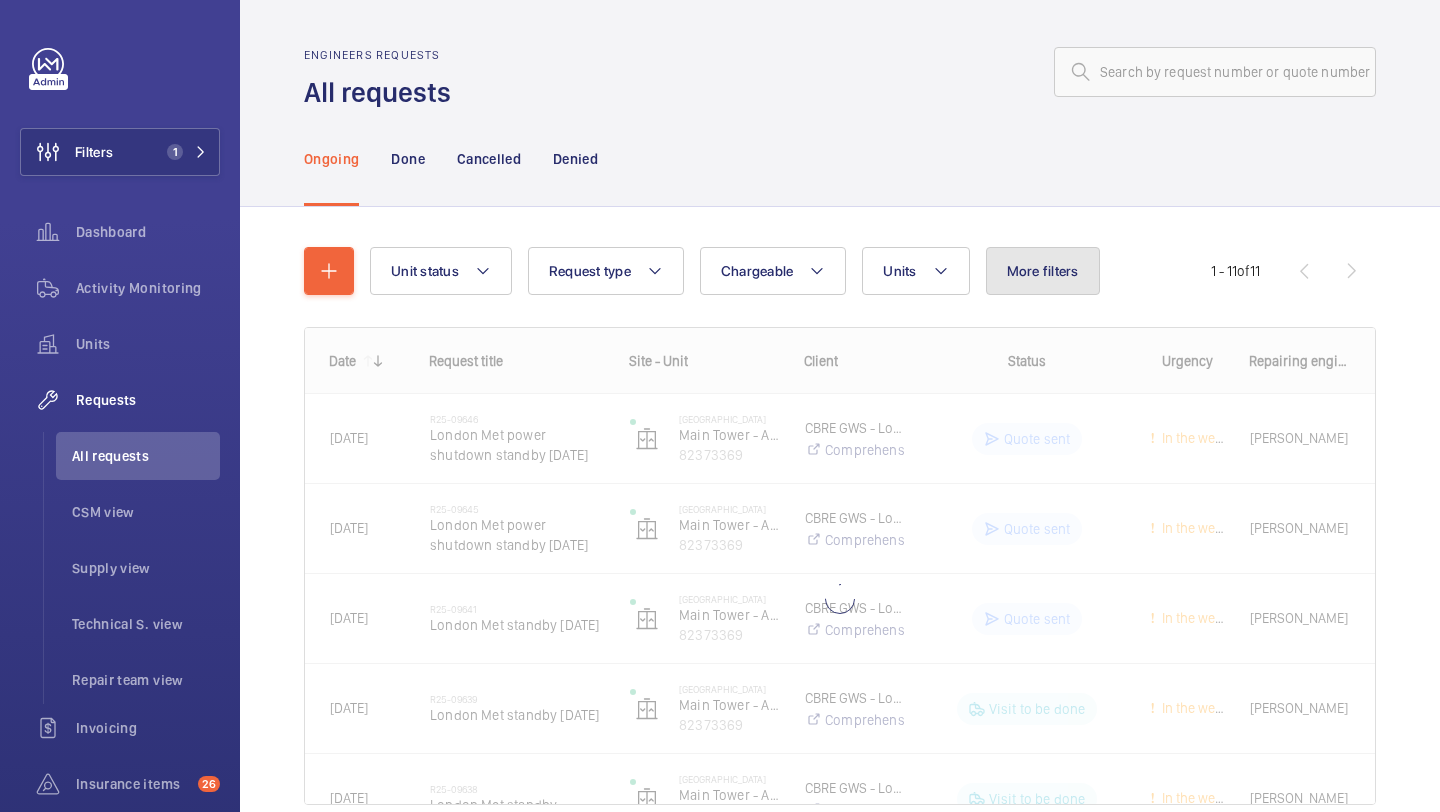 click on "More filters" 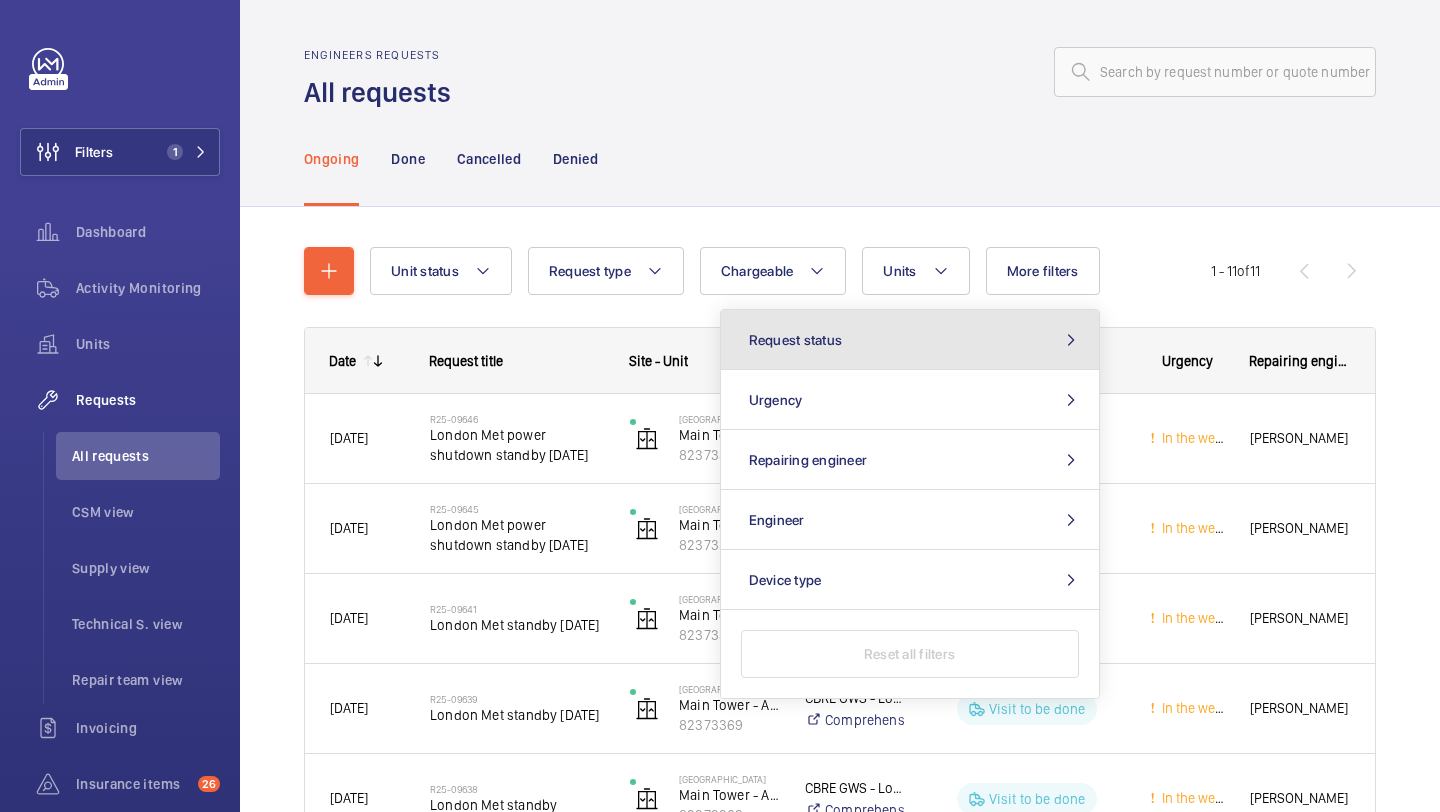 click on "Request status" 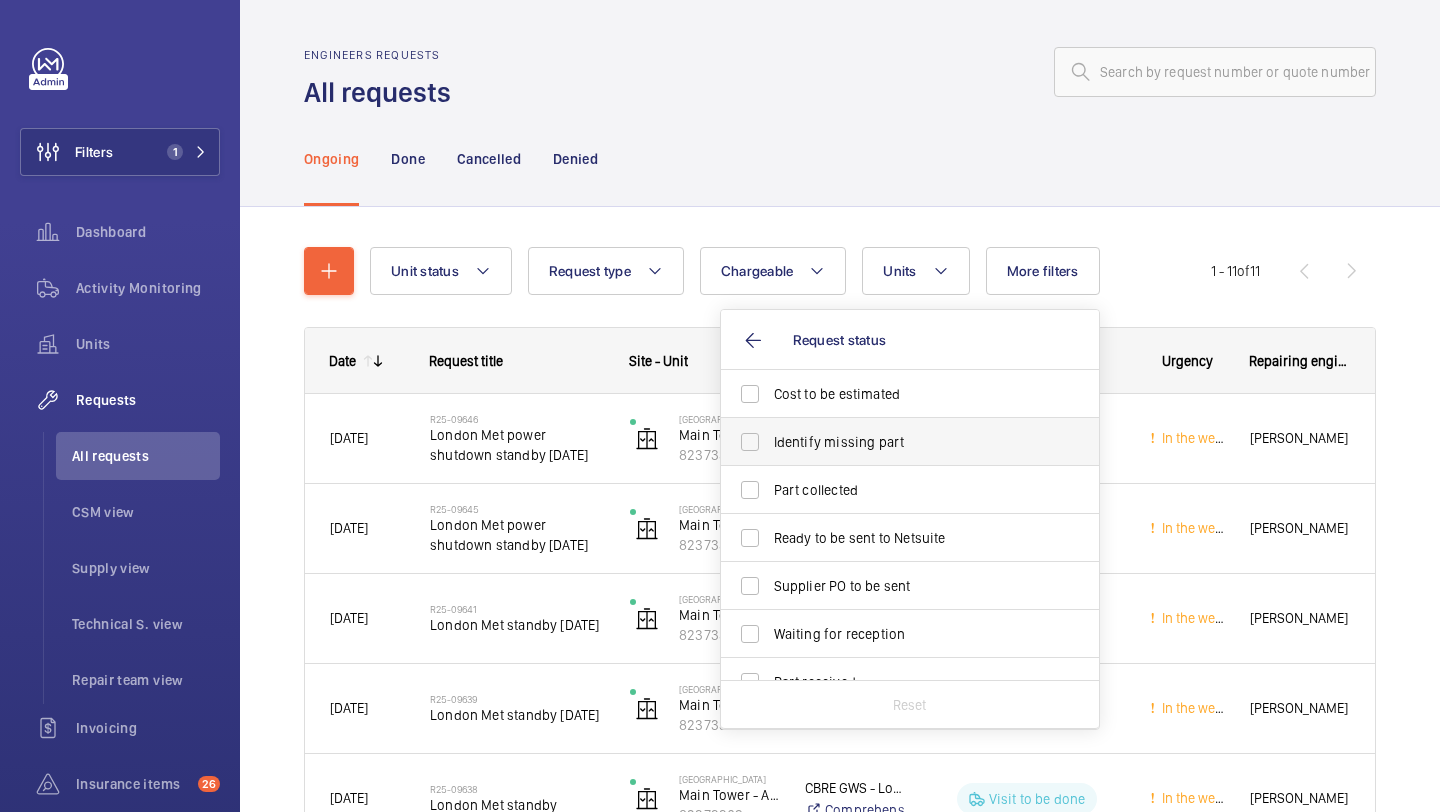 click on "Identify missing part" at bounding box center [895, 442] 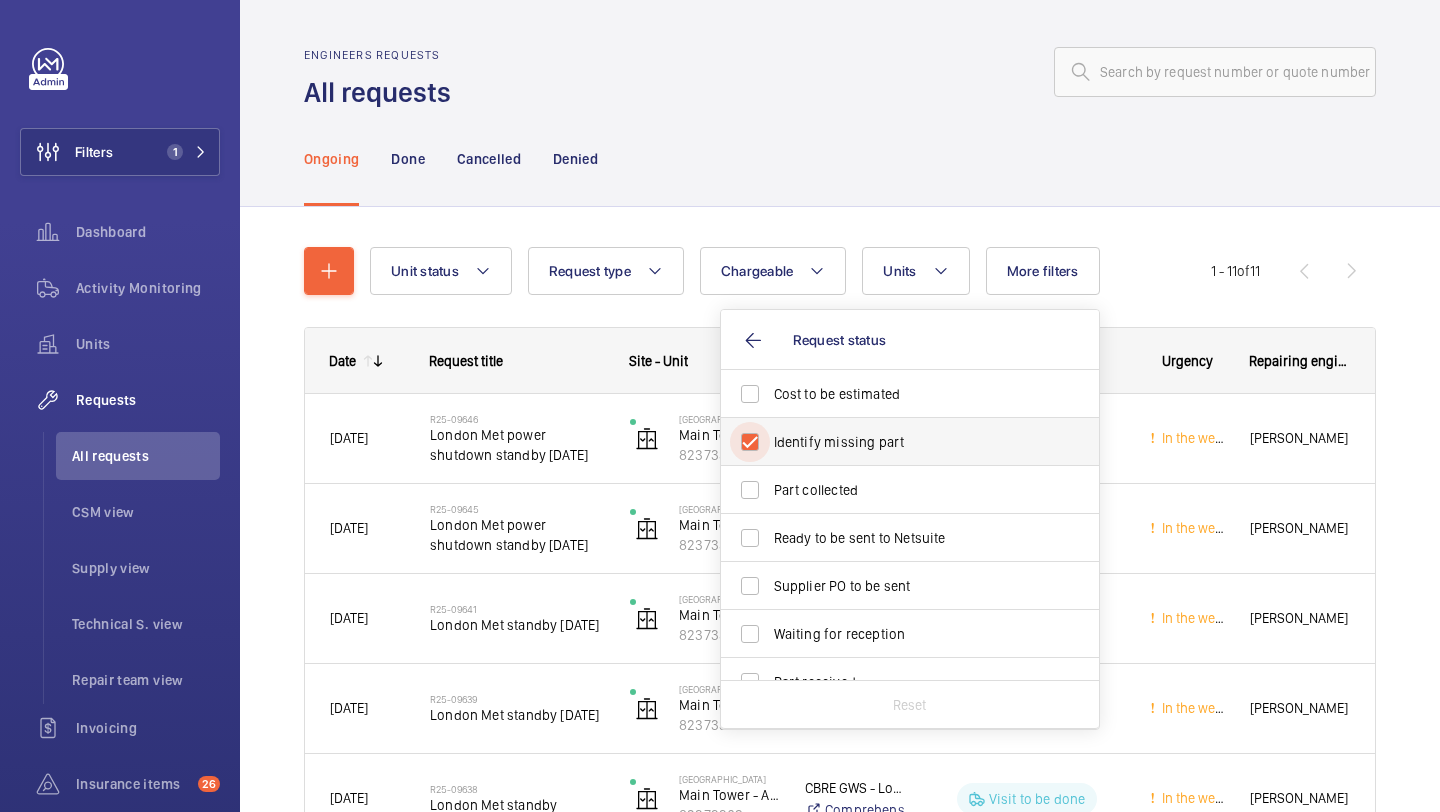 checkbox on "true" 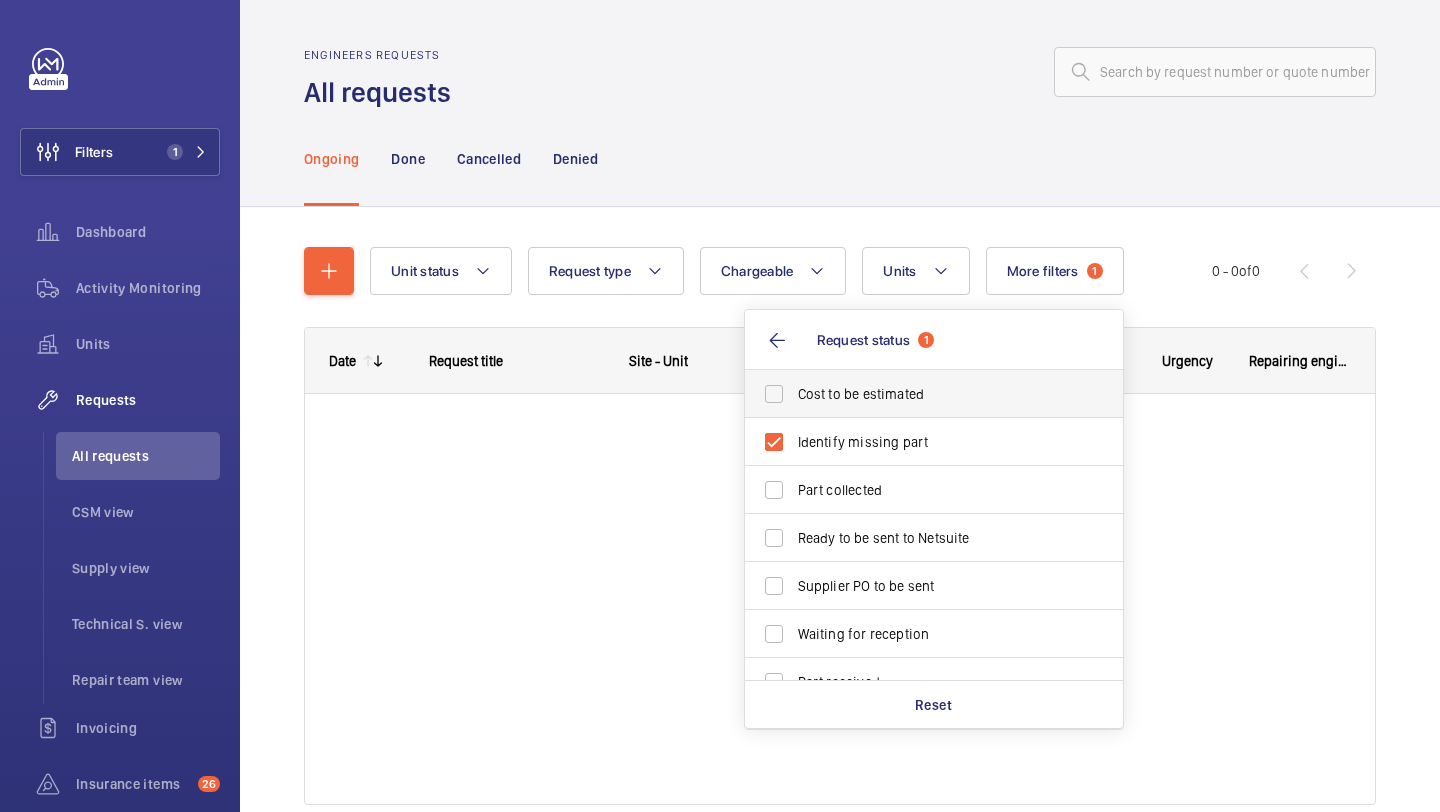 click on "Cost to be estimated" at bounding box center (935, 394) 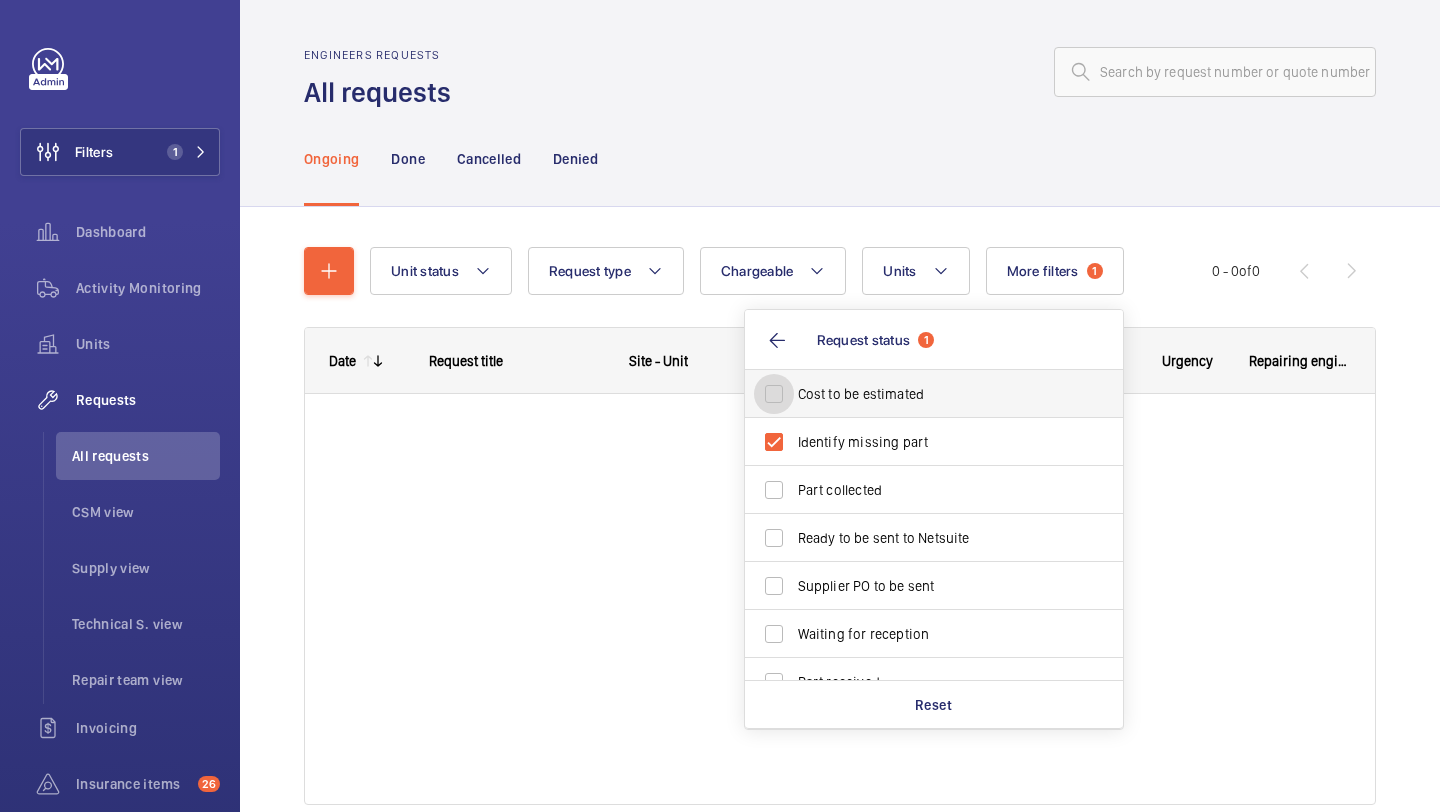 click on "Cost to be estimated" at bounding box center [774, 394] 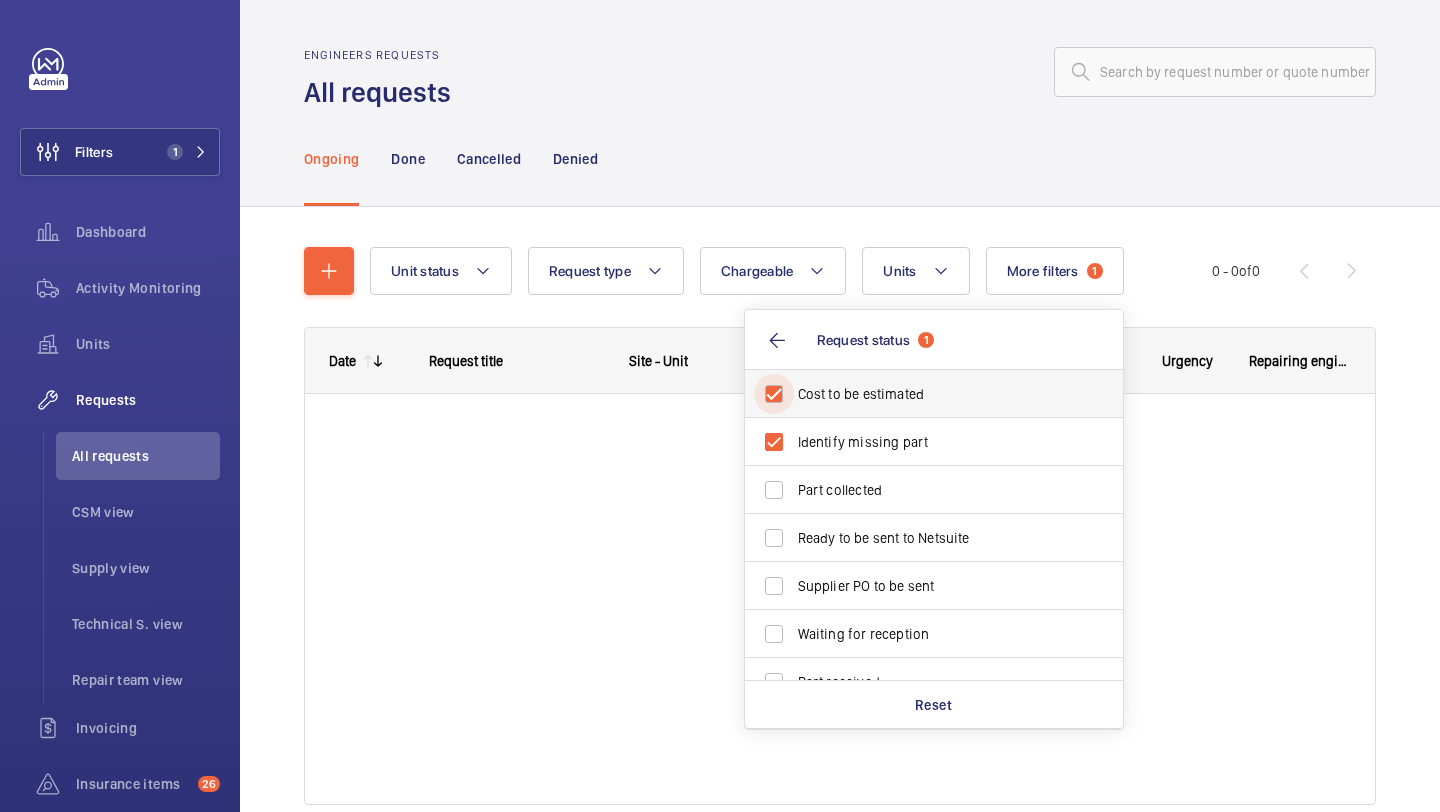 checkbox on "true" 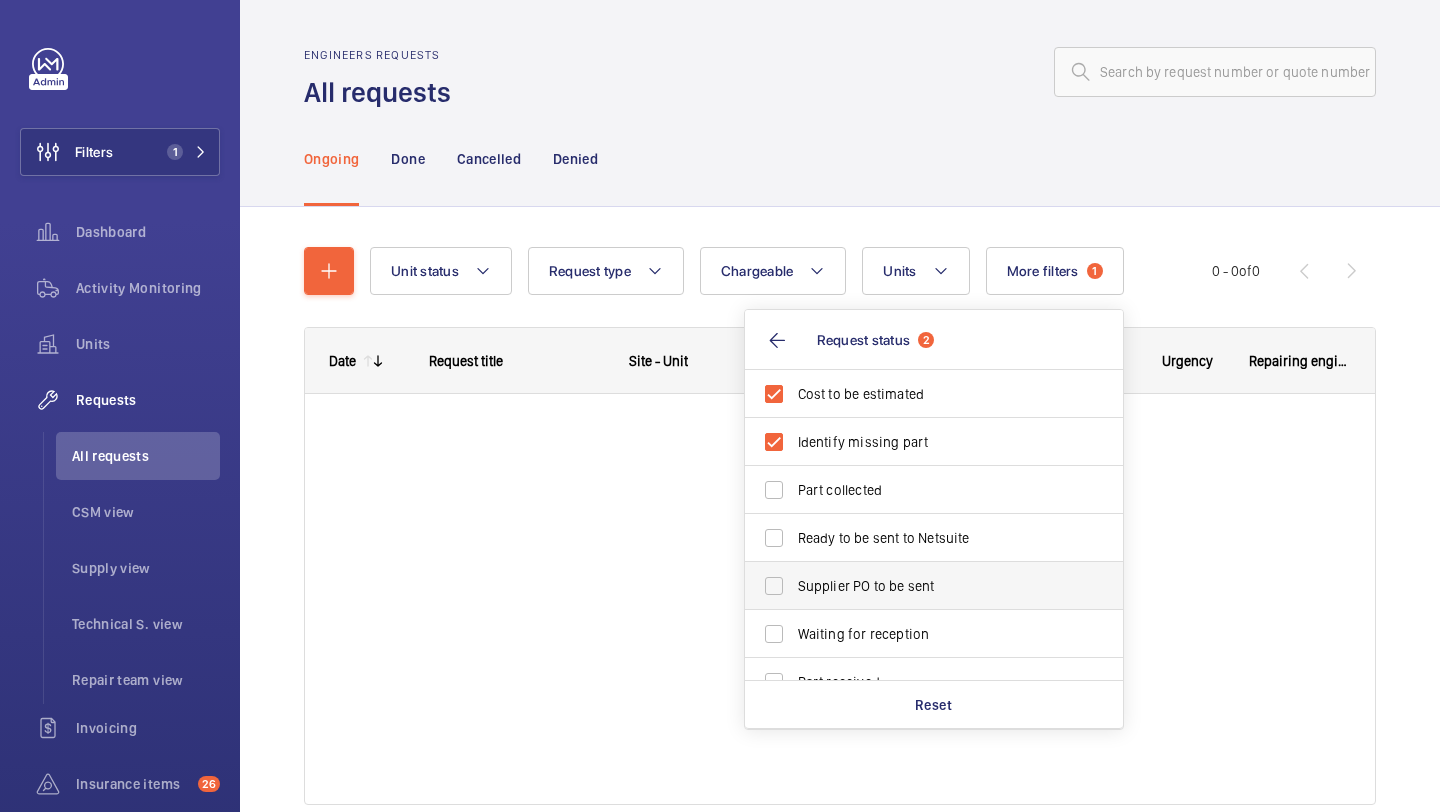 click on "Supplier PO to be sent" at bounding box center (919, 586) 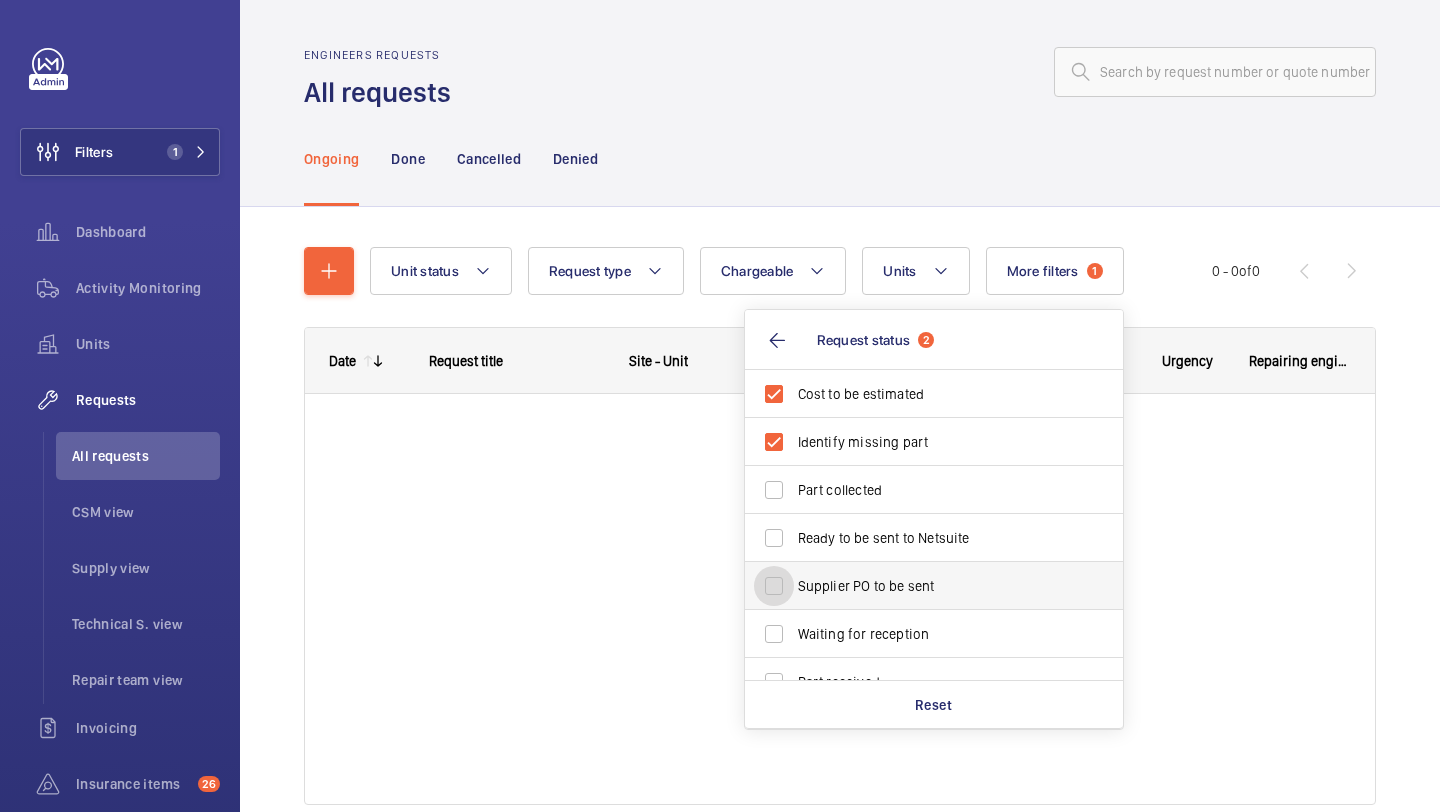 click on "Supplier PO to be sent" at bounding box center [774, 586] 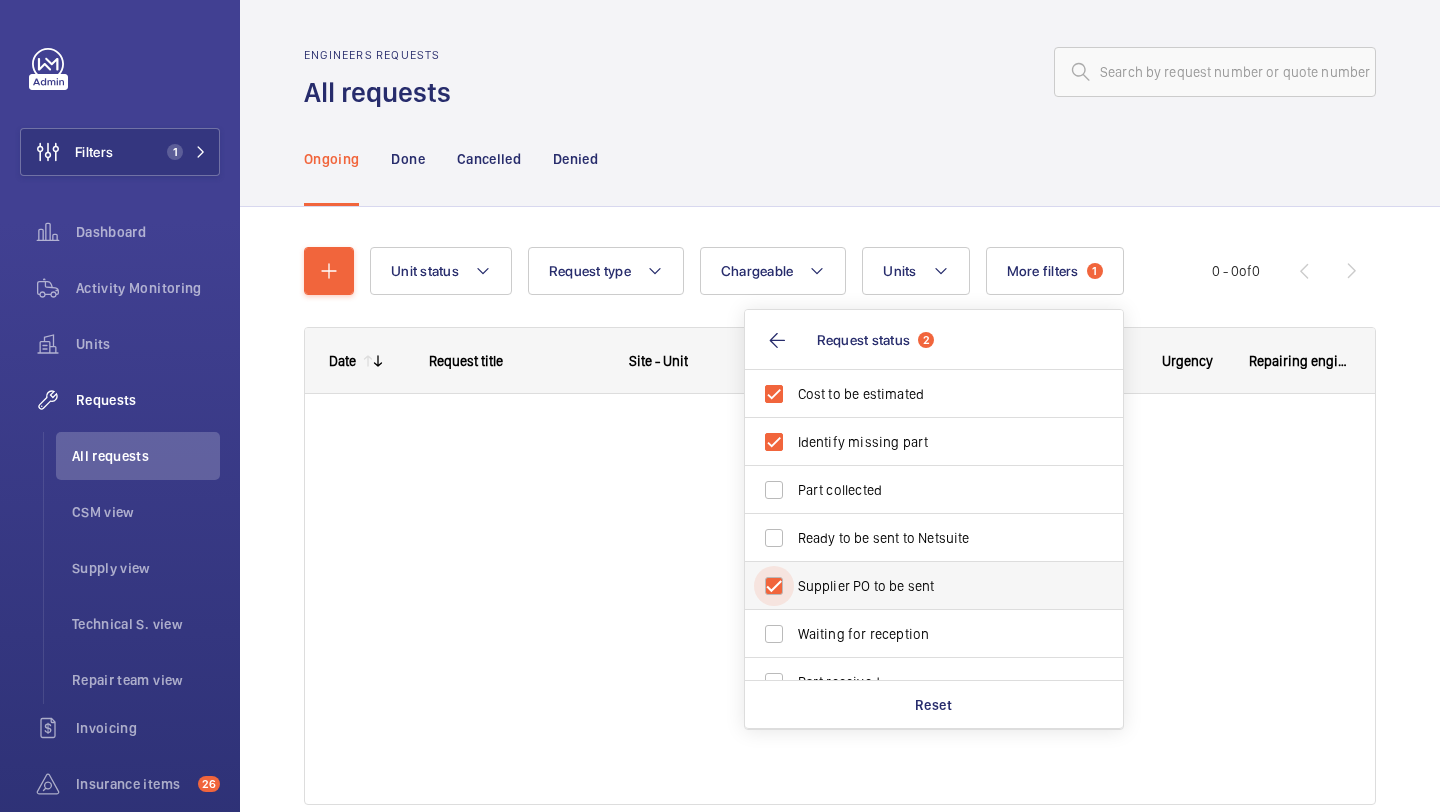 checkbox on "true" 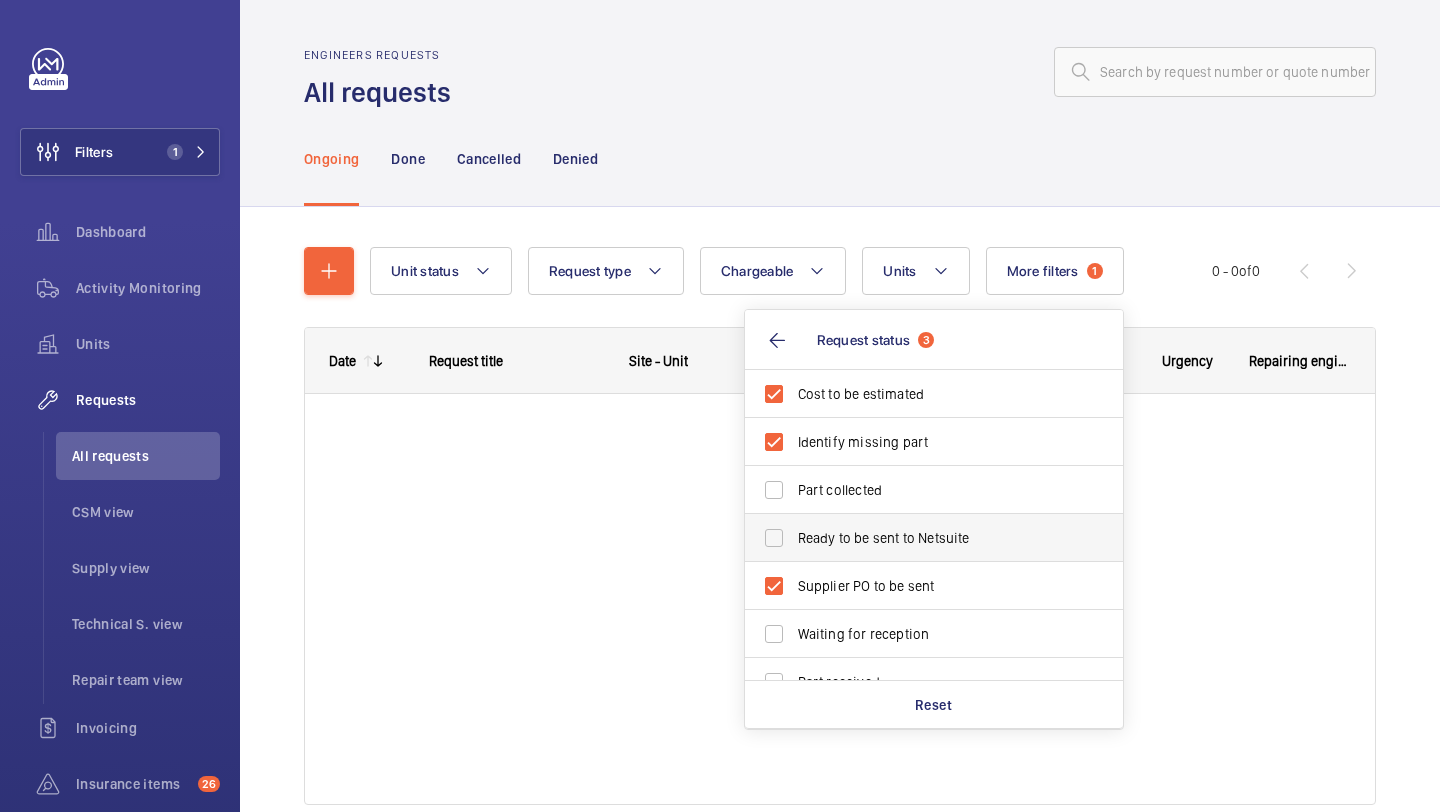 click on "Ready to be sent to Netsuite" at bounding box center [935, 538] 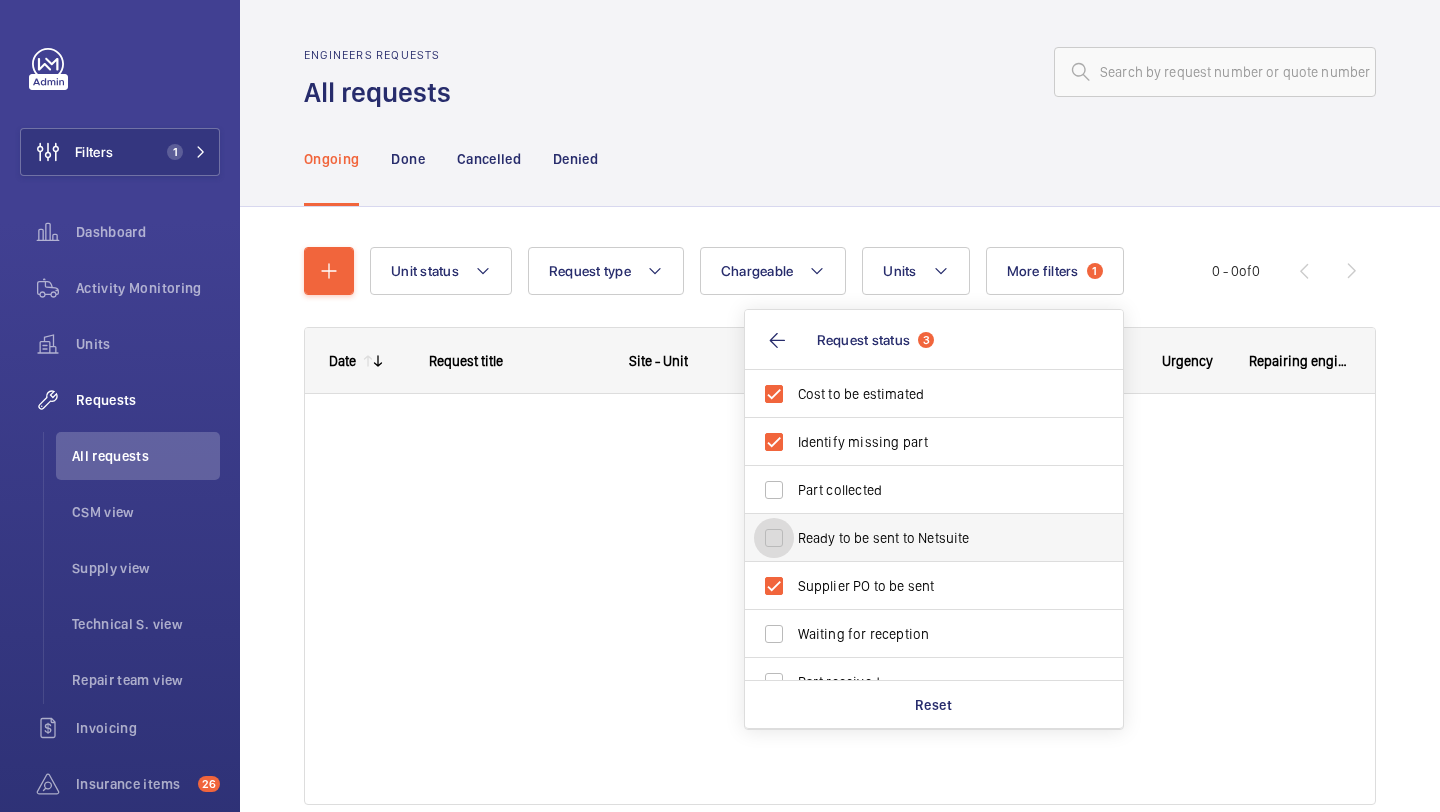 click on "Ready to be sent to Netsuite" at bounding box center (774, 538) 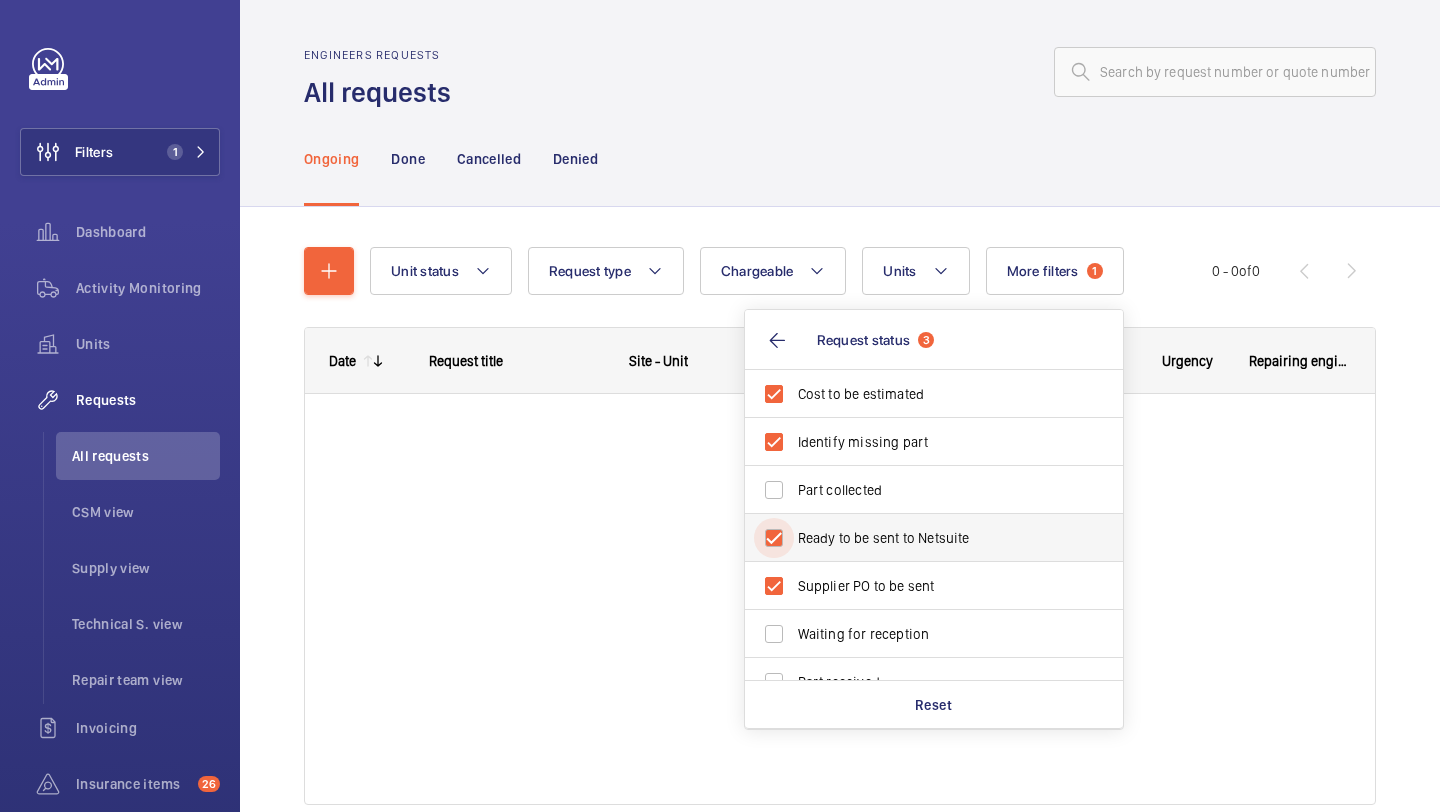 checkbox on "true" 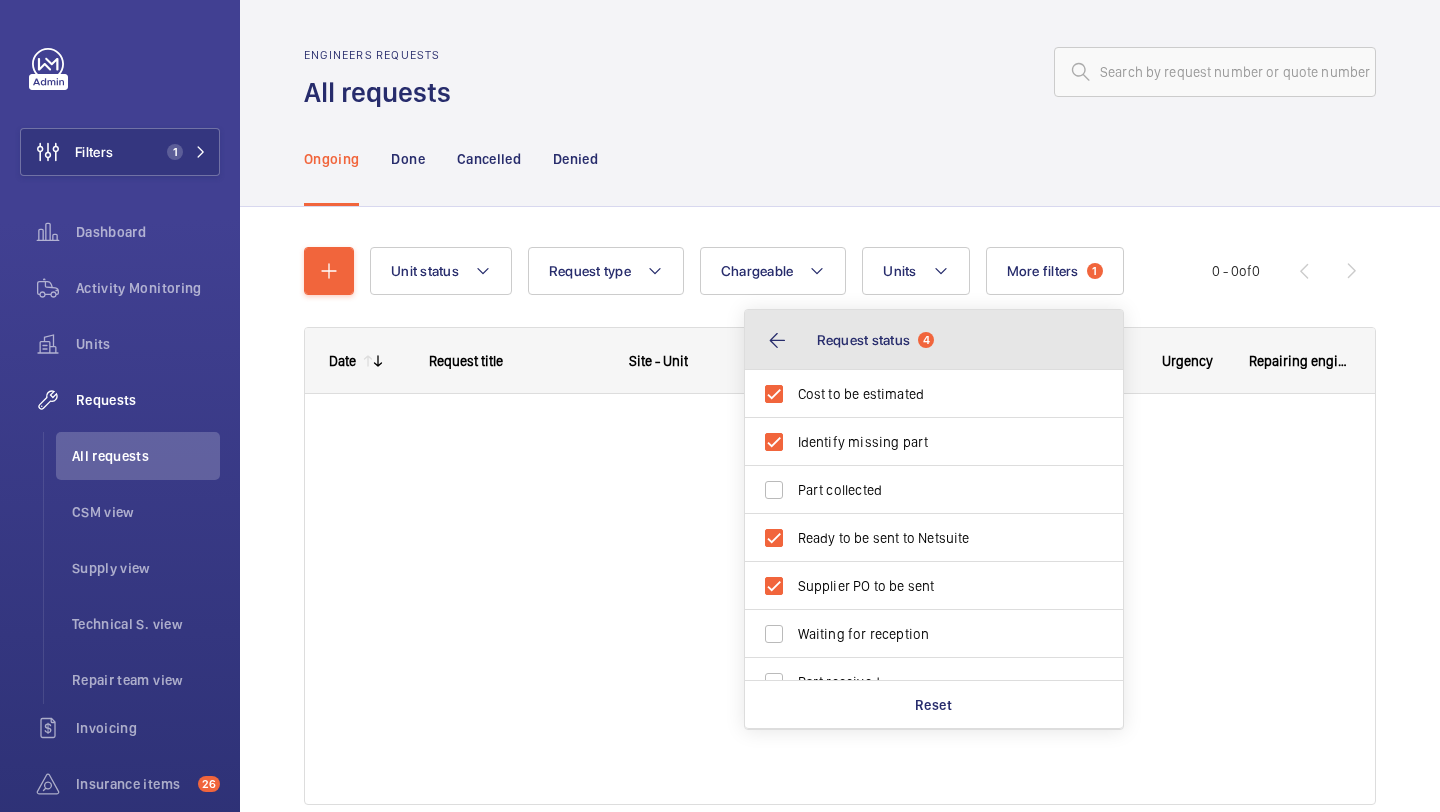 click on "Request status  4" 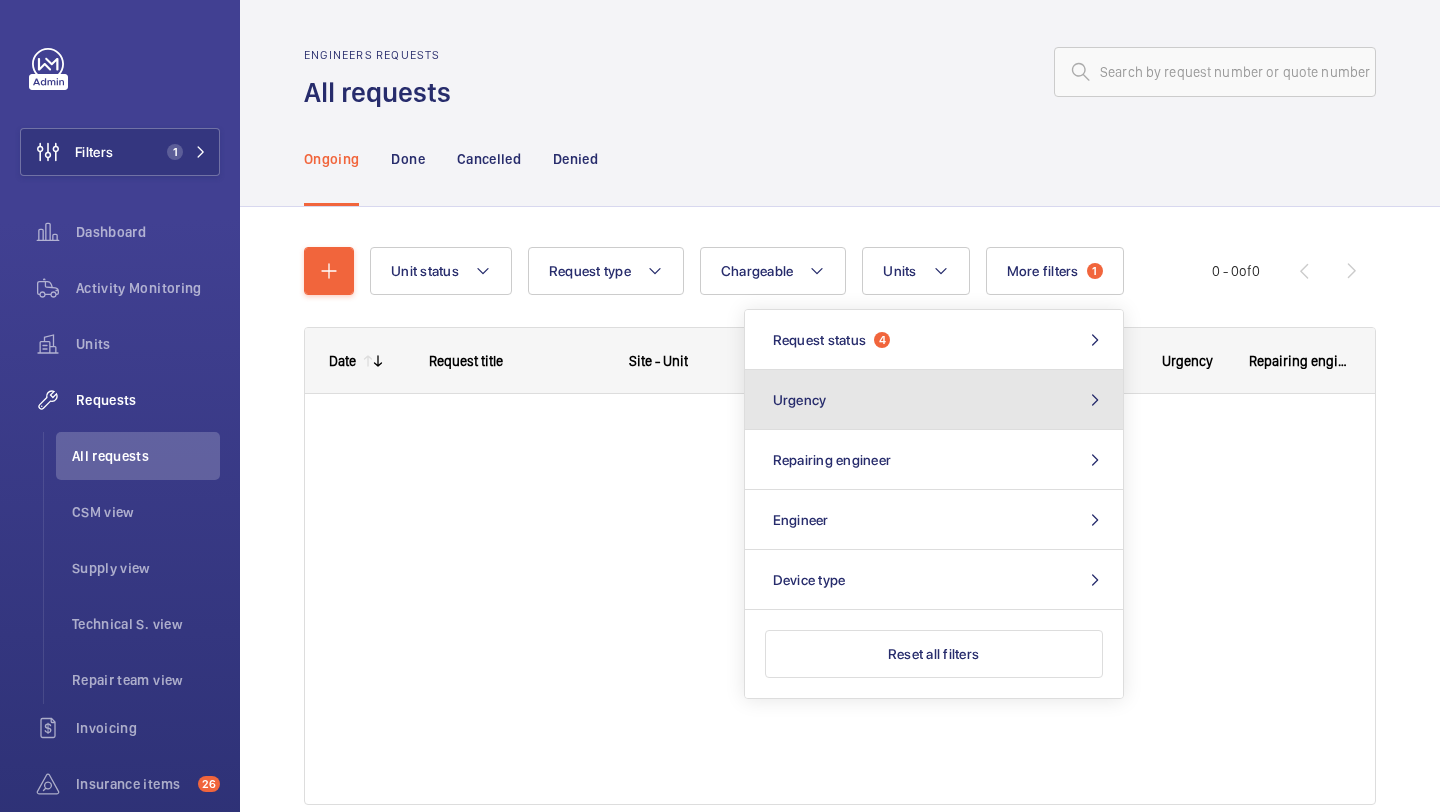click on "Urgency" 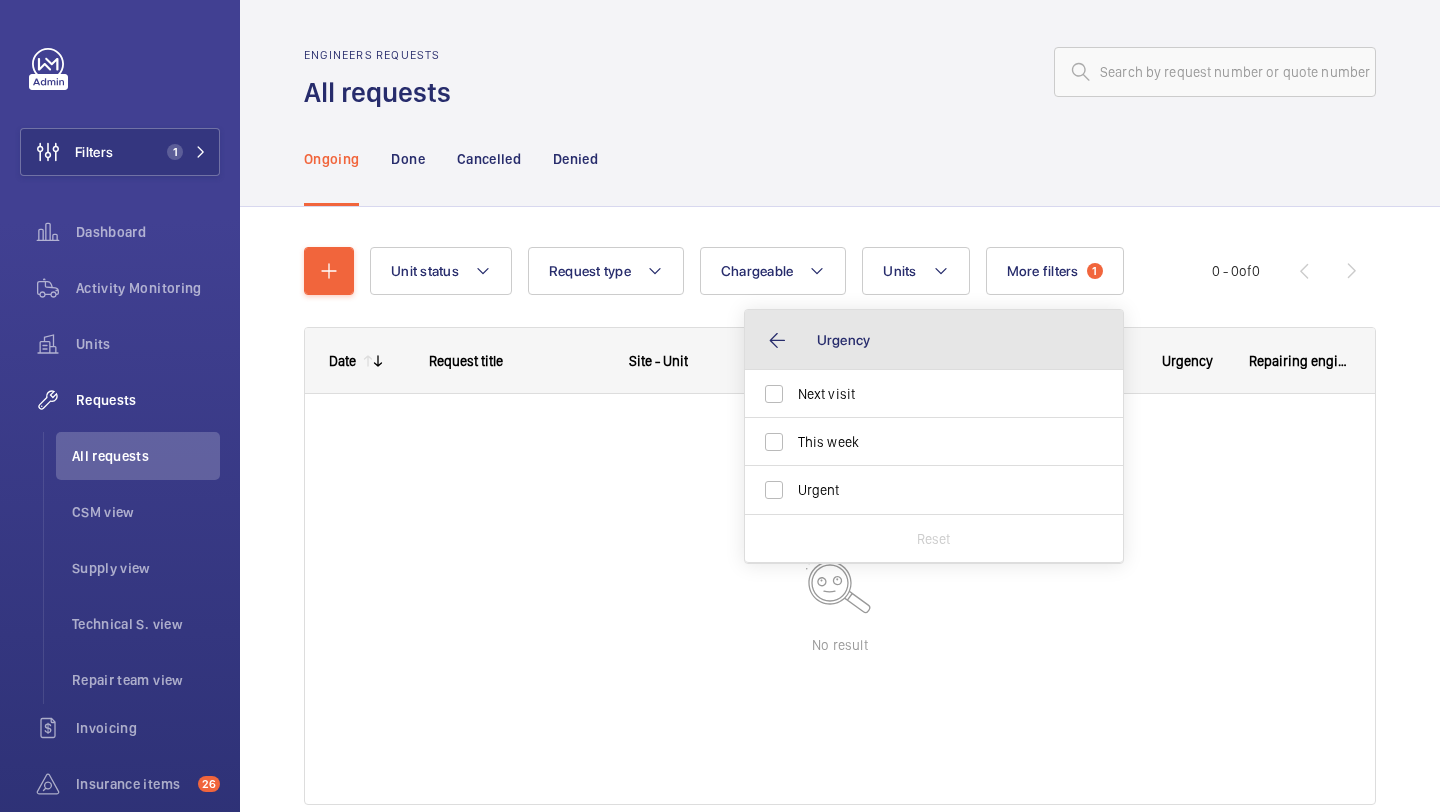 click on "Urgency" 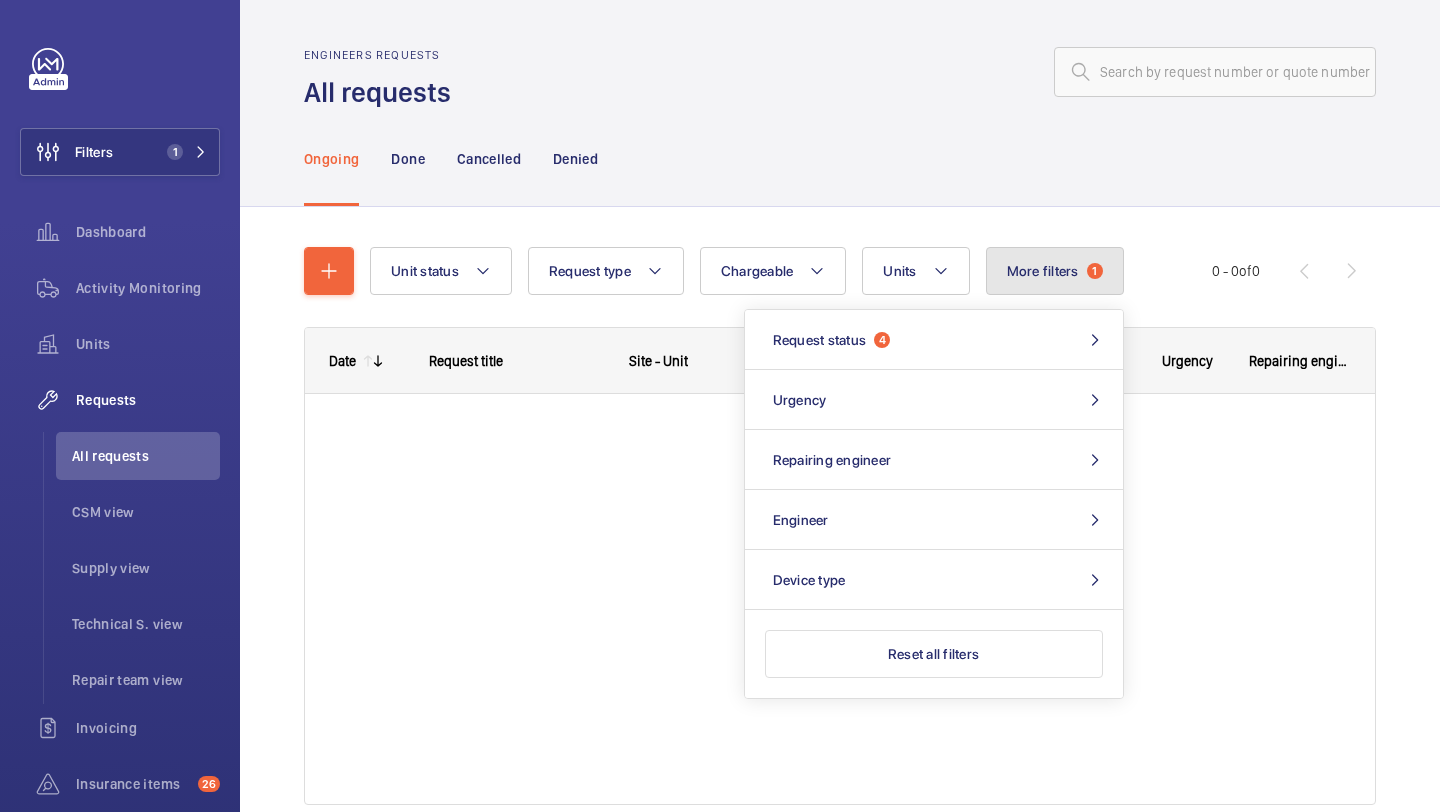 click on "More filters" 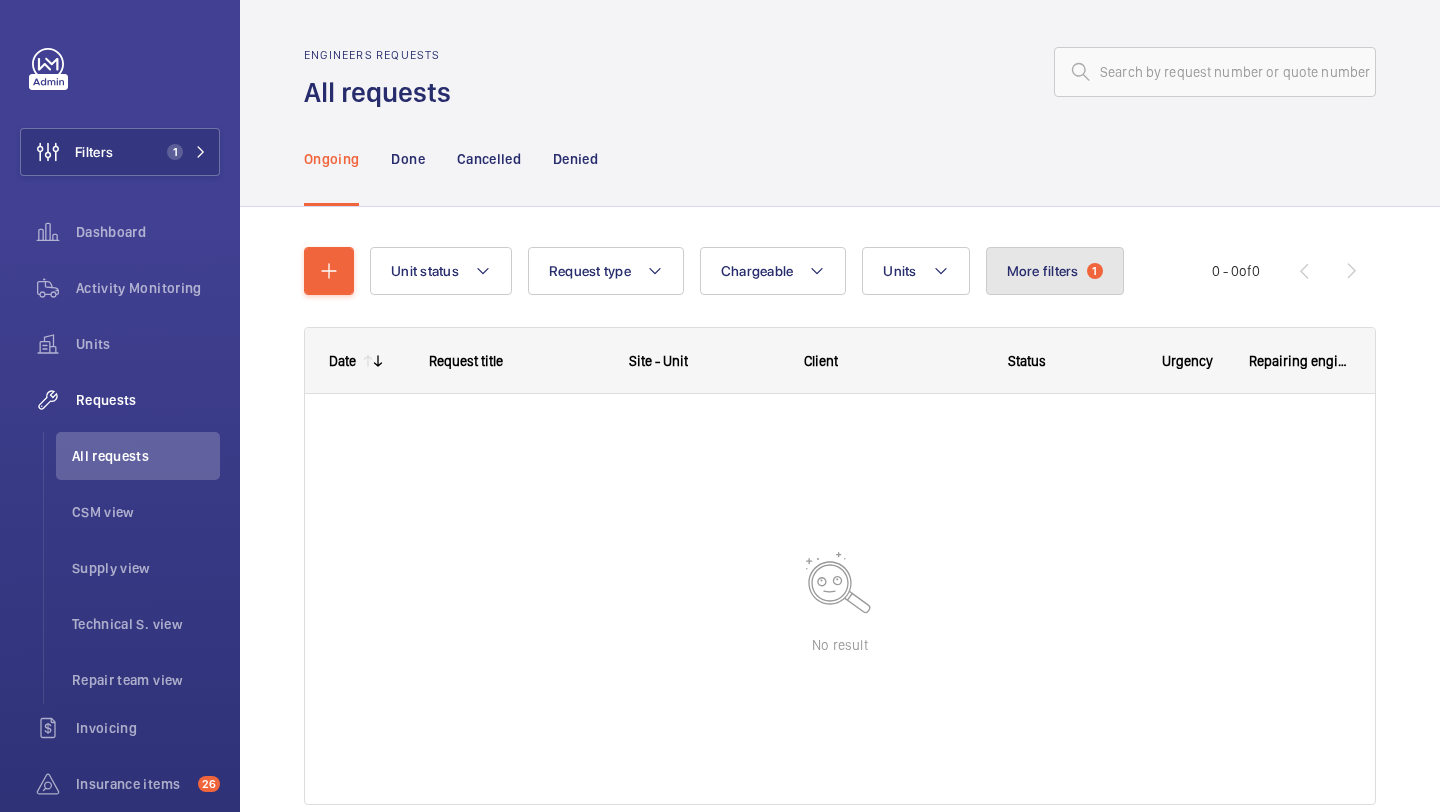 click on "More filters" 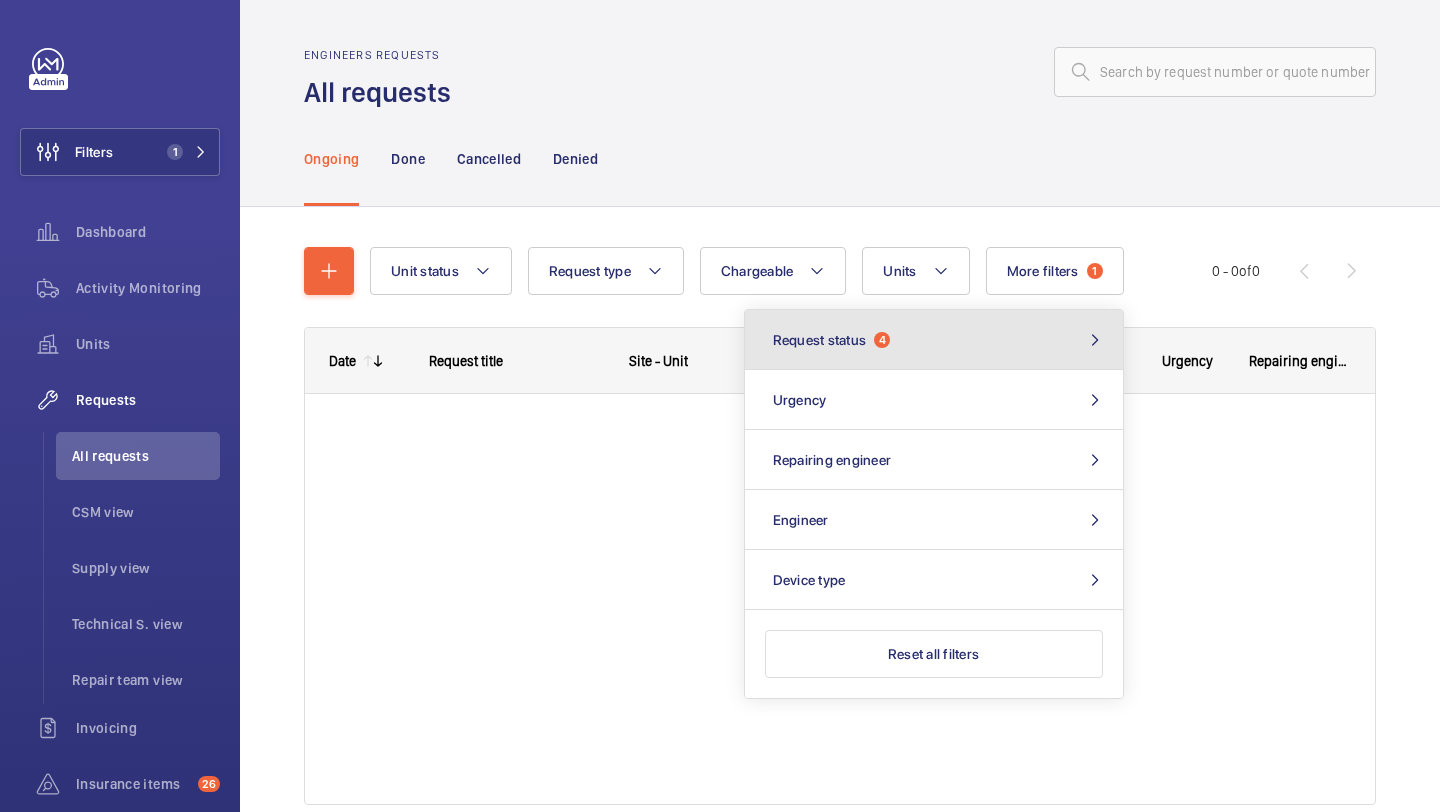 click on "Request status  4" 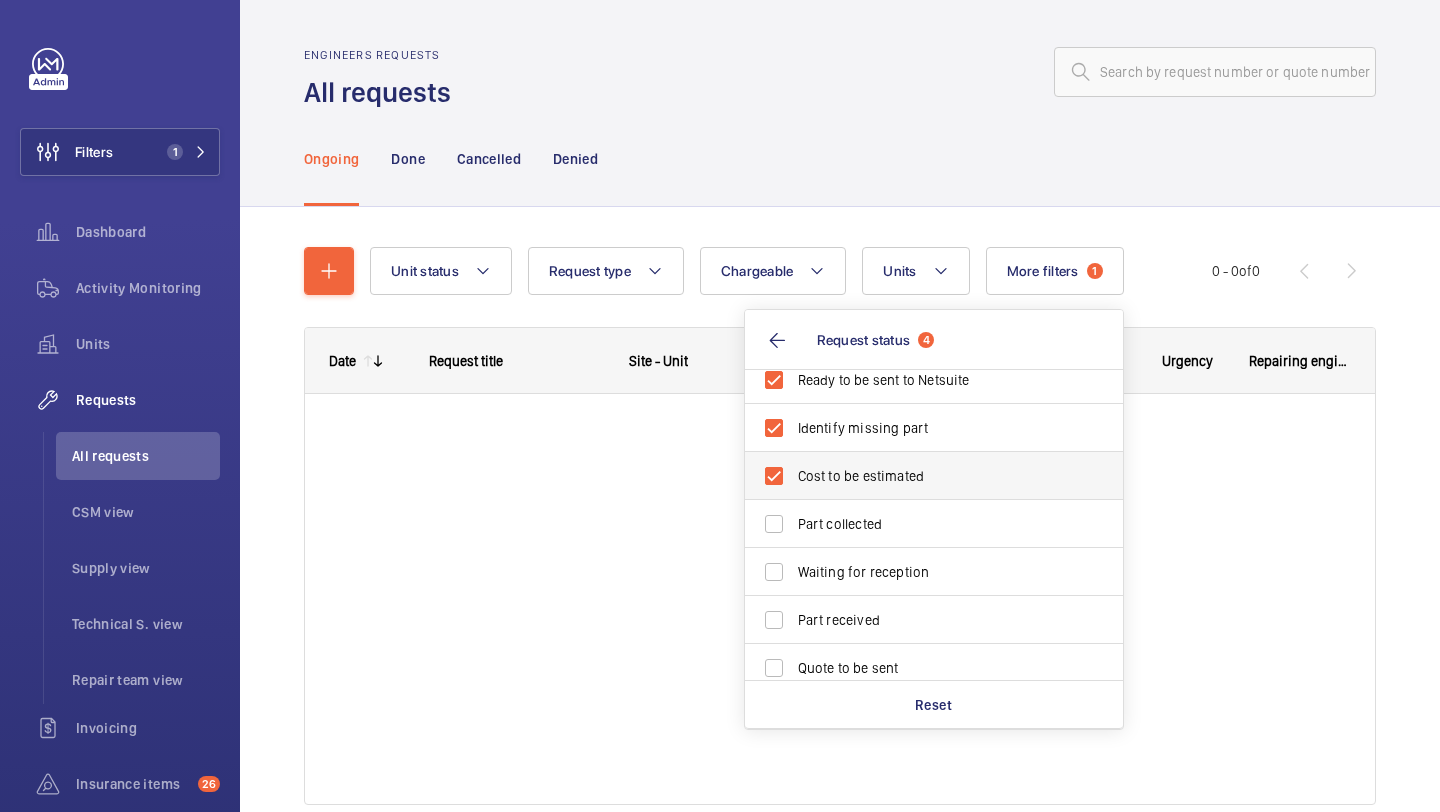 scroll, scrollTop: 75, scrollLeft: 0, axis: vertical 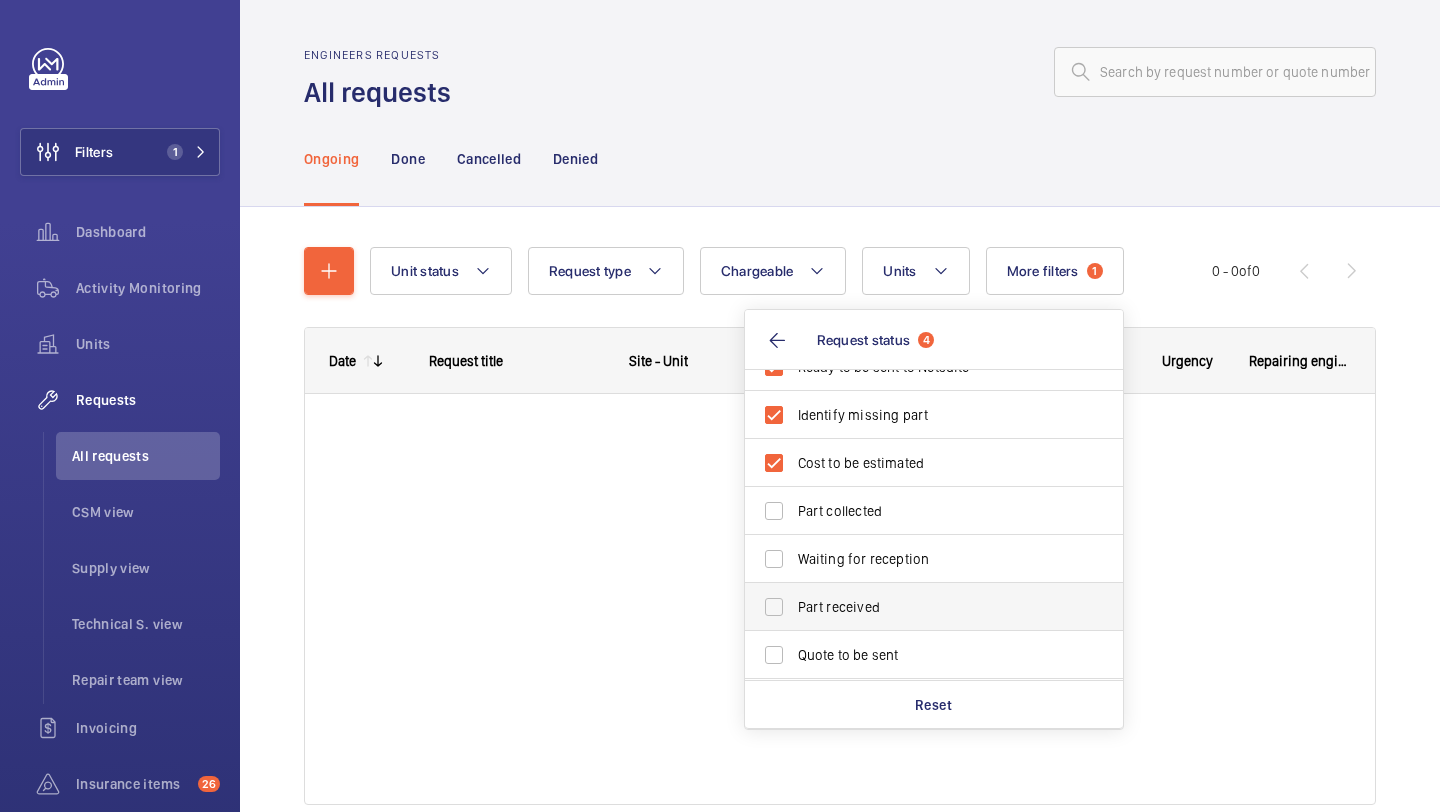 click on "Part received" at bounding box center [919, 607] 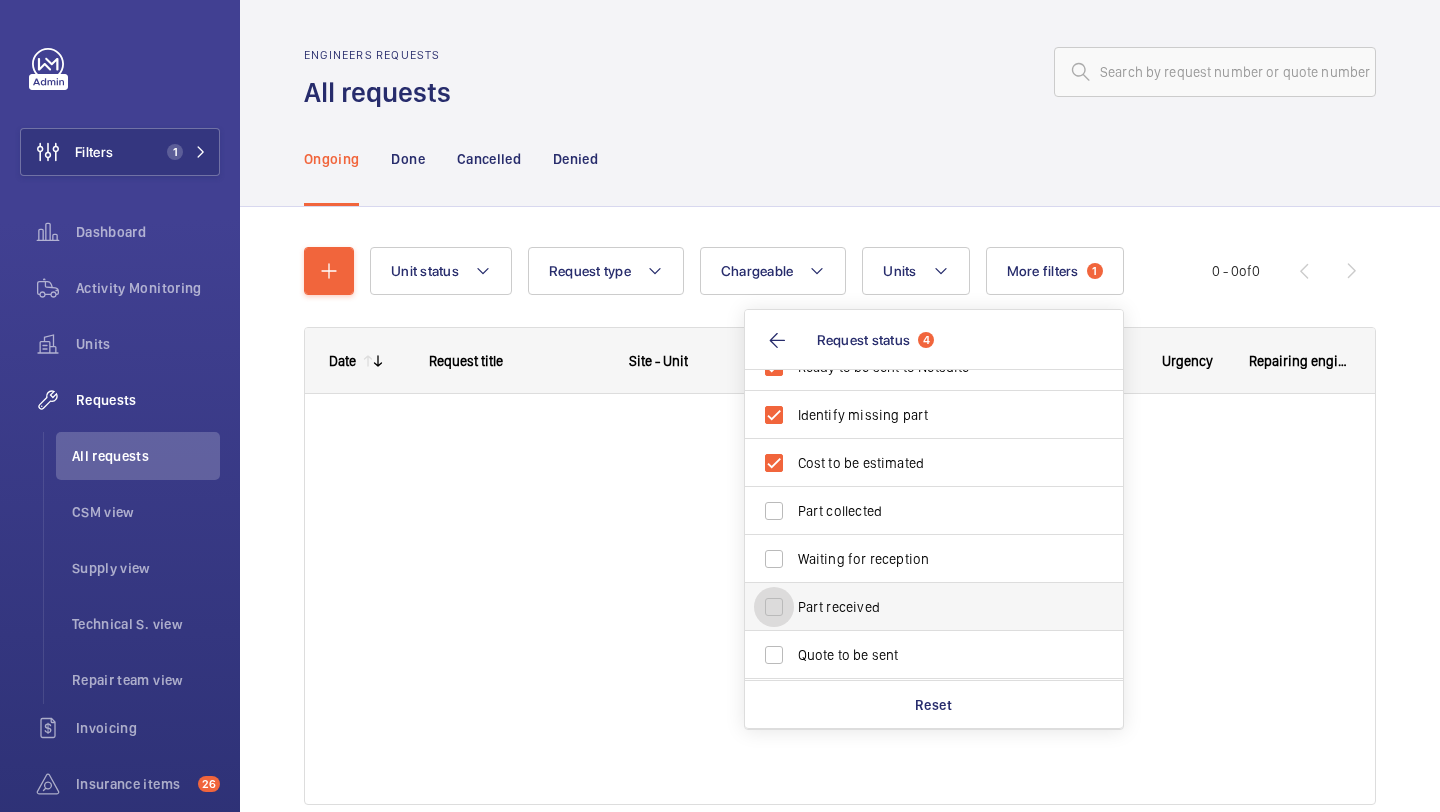 click on "Part received" at bounding box center (774, 607) 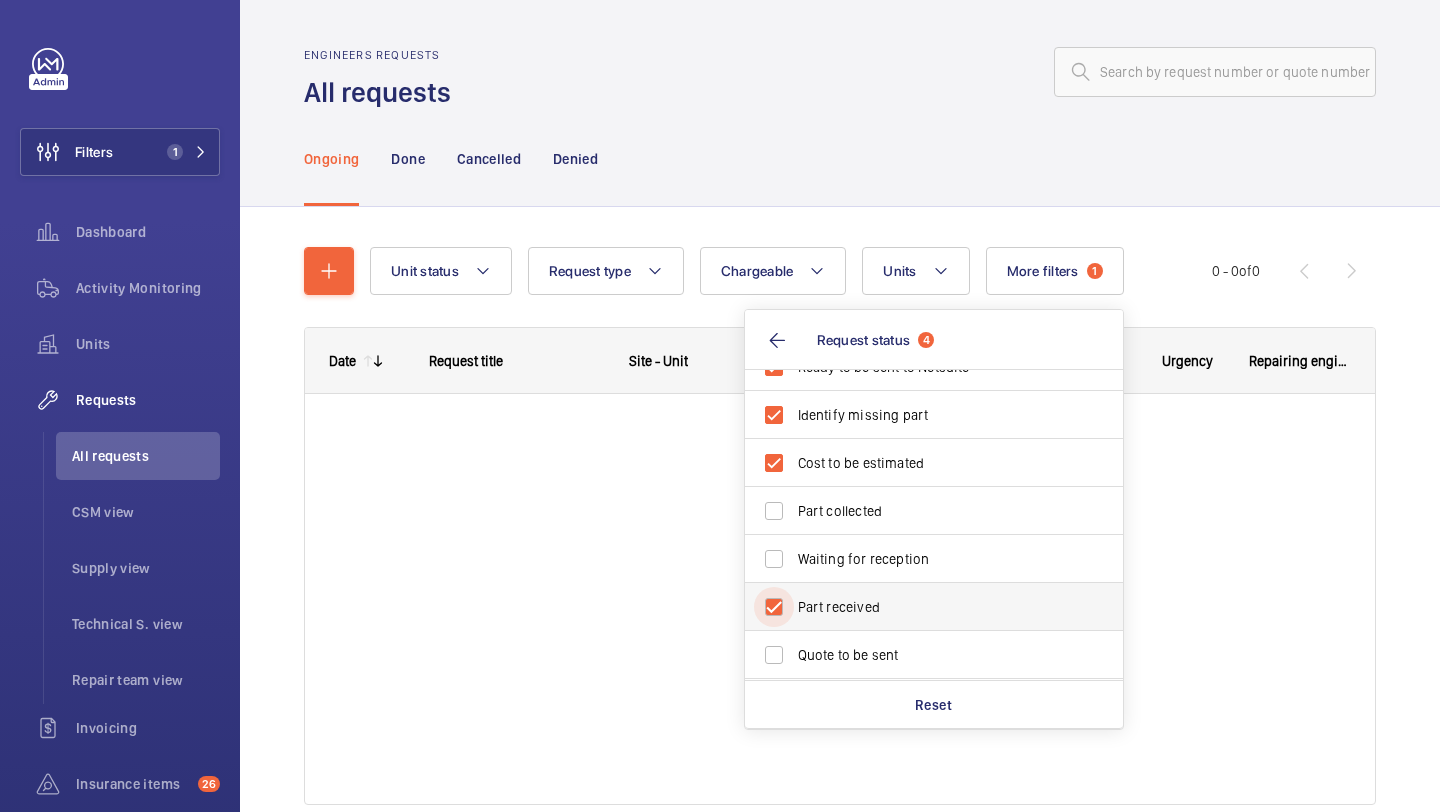 checkbox on "true" 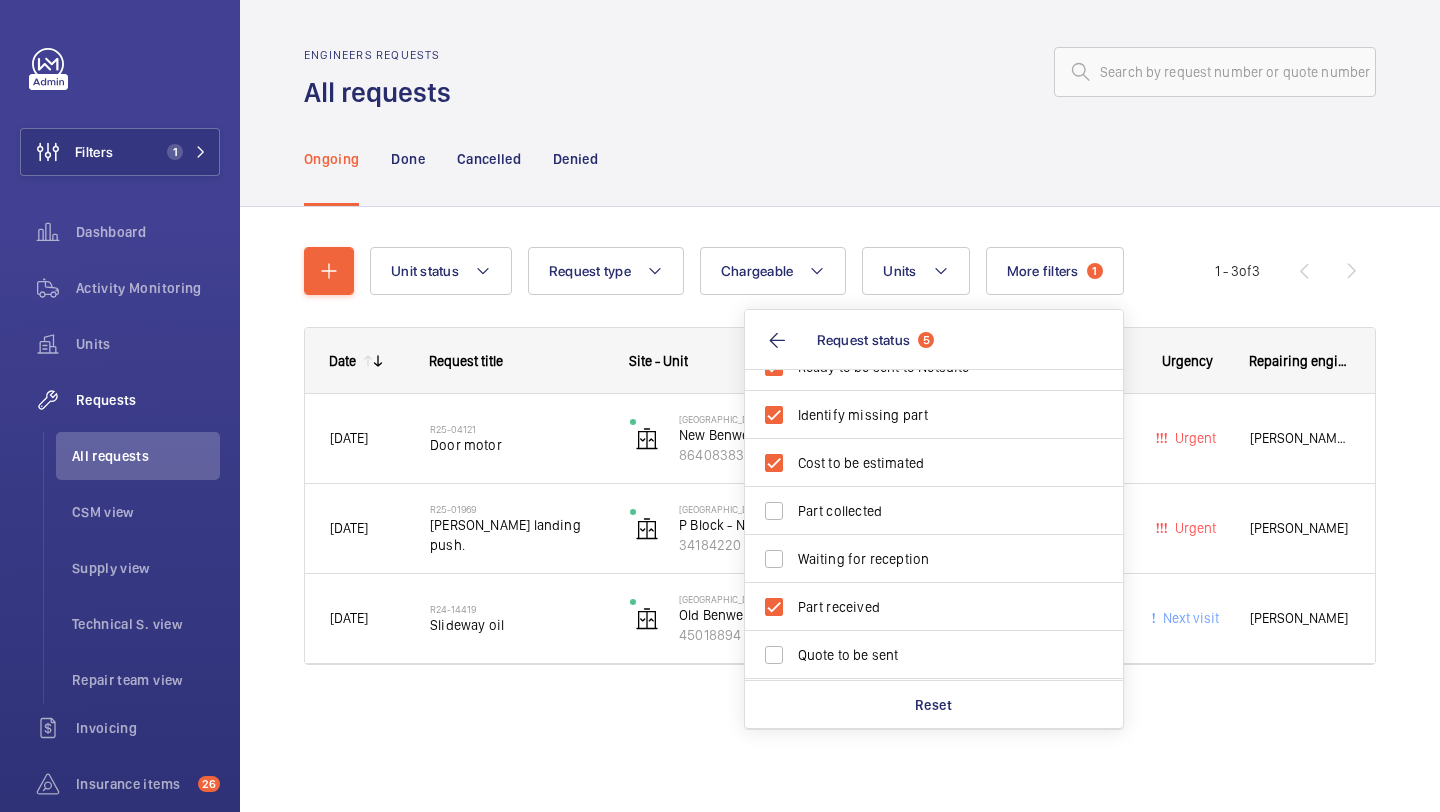 click on "Ongoing Done Cancelled Denied" 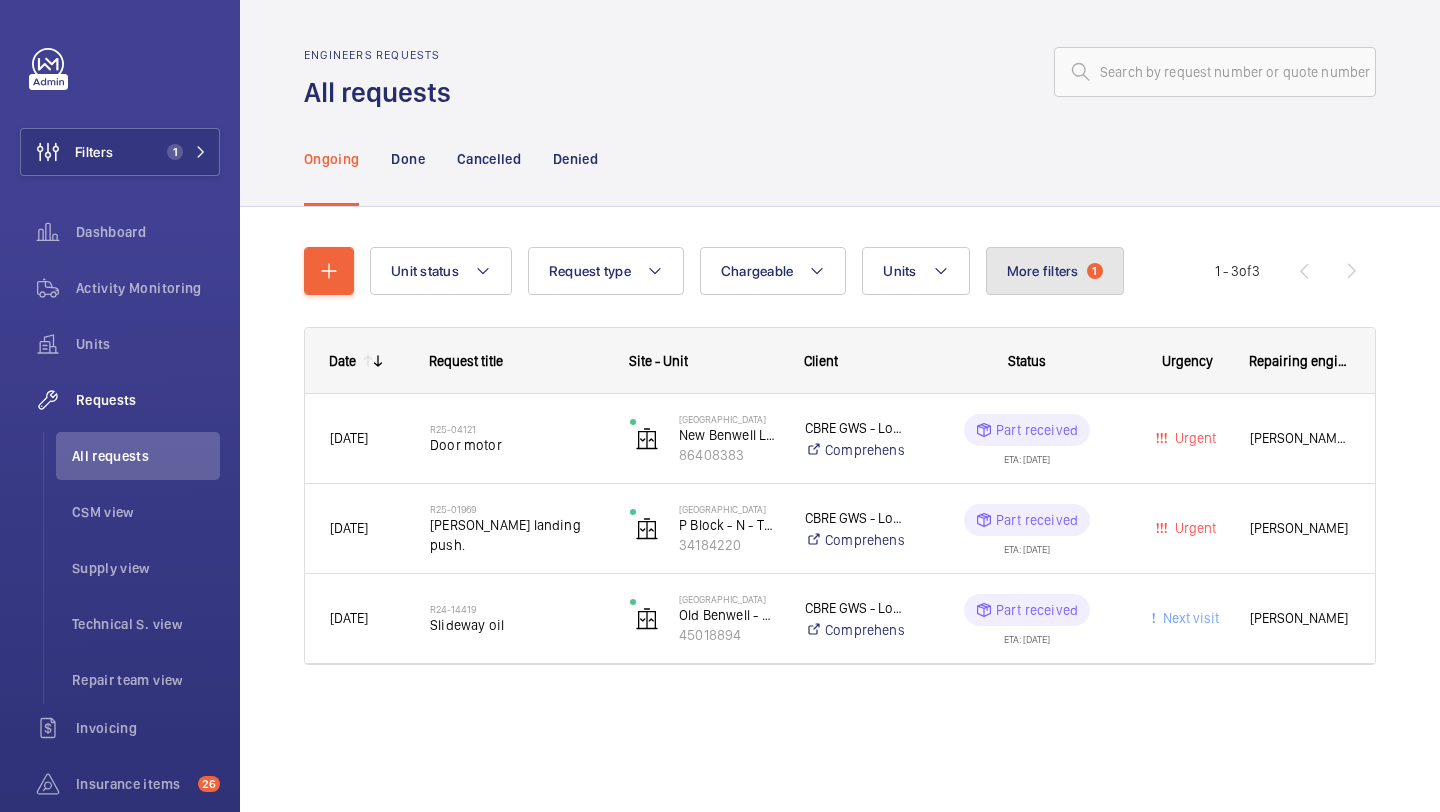 click on "More filters  1" 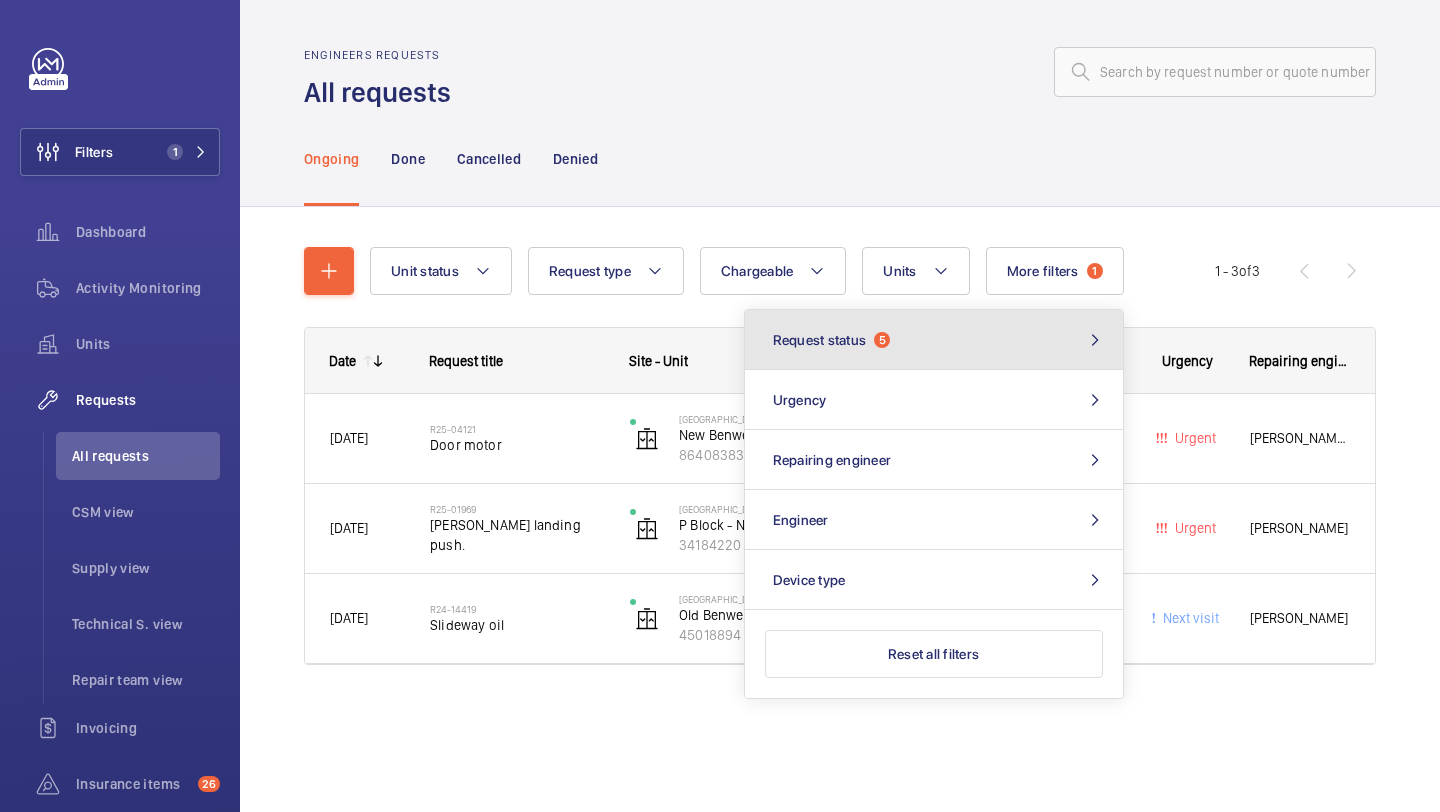 click on "Request status  5" 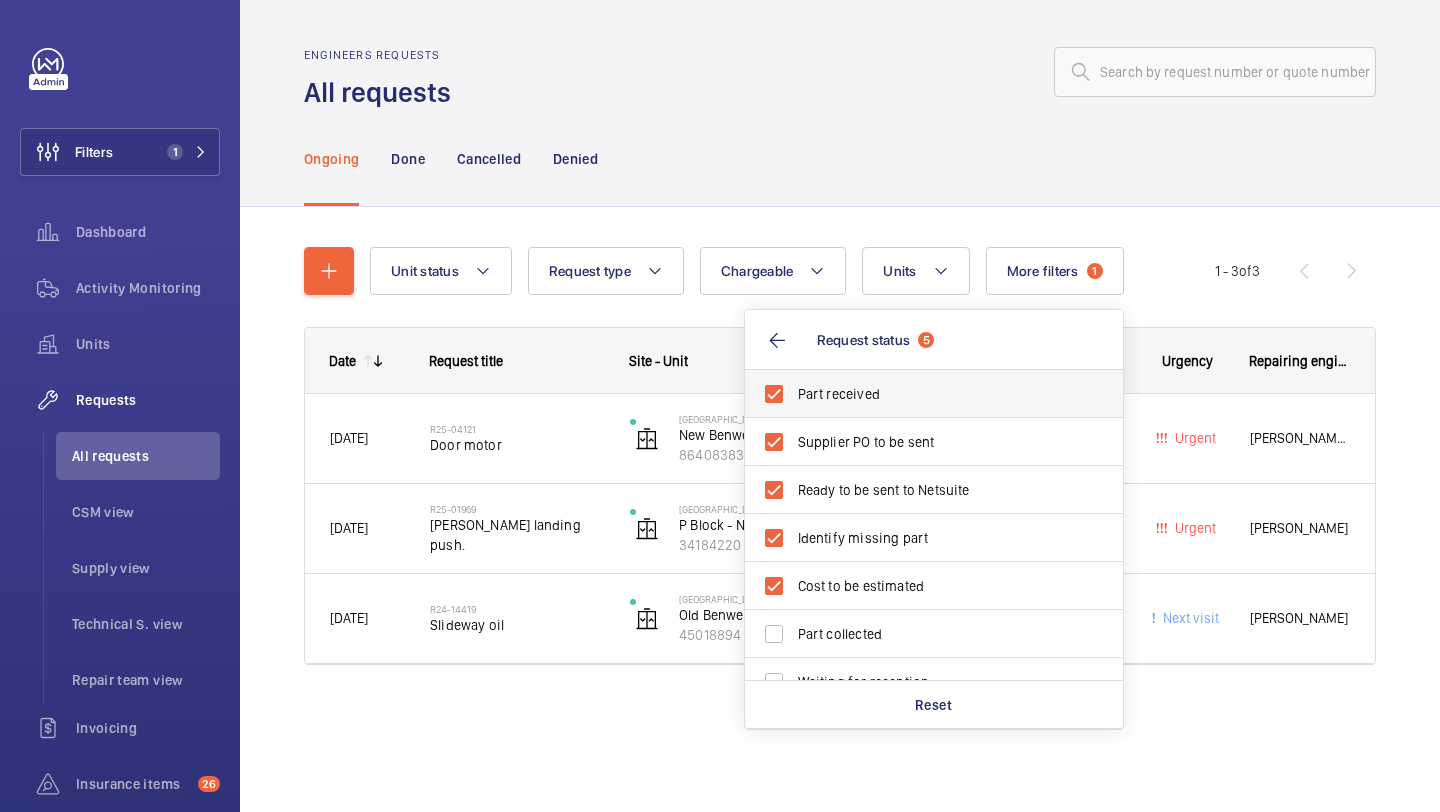 click on "Part received" at bounding box center (935, 394) 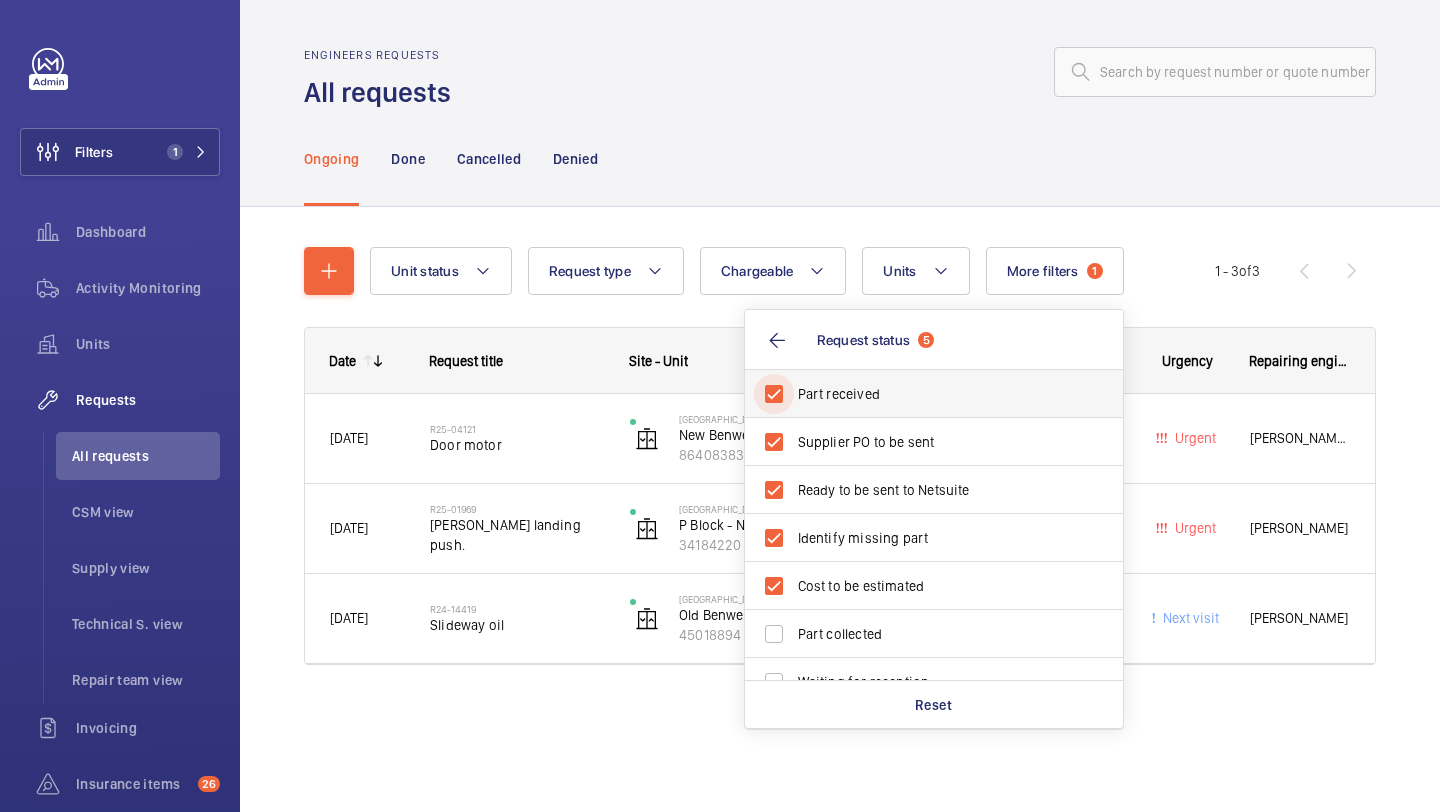 click on "Part received" at bounding box center (774, 394) 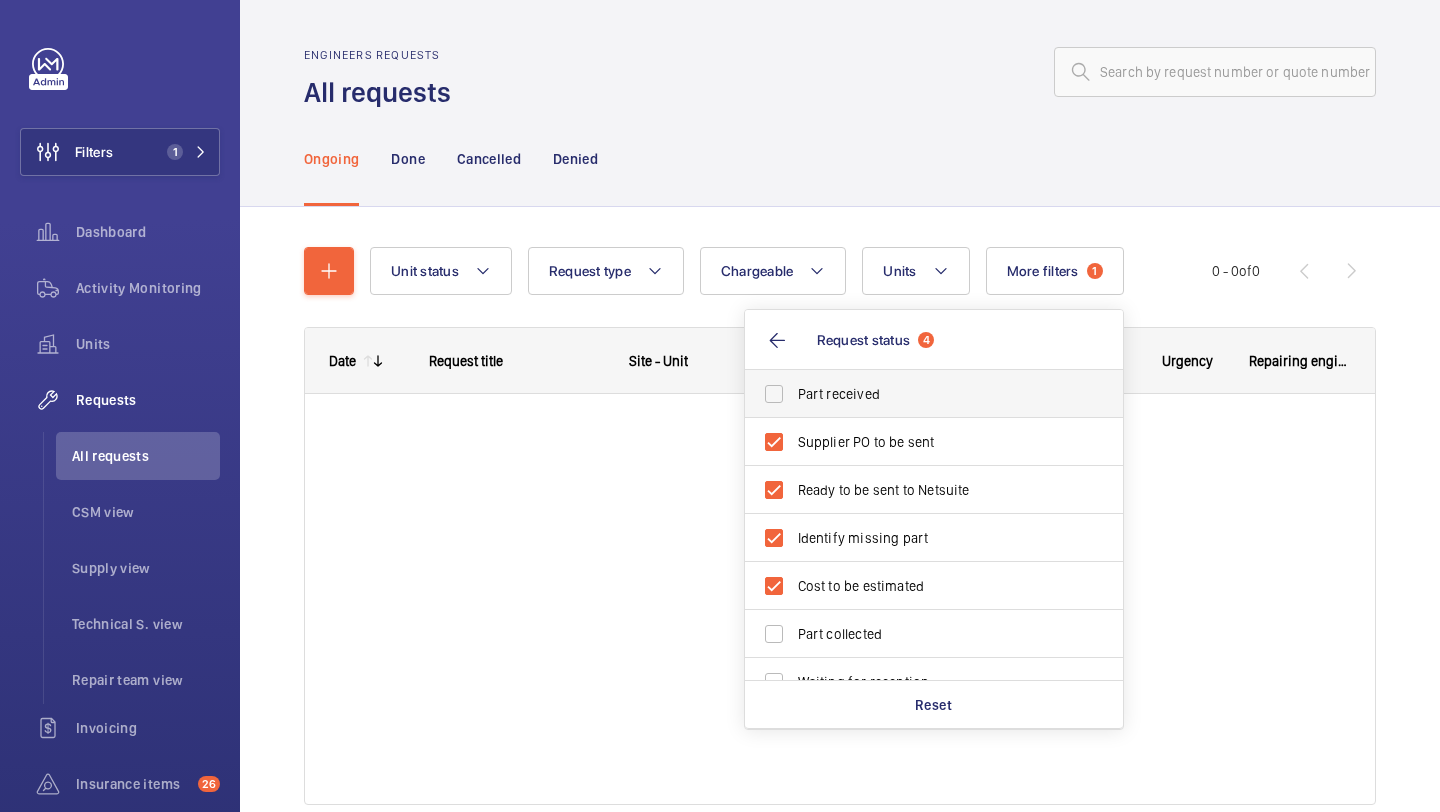 click on "Part received" at bounding box center [935, 394] 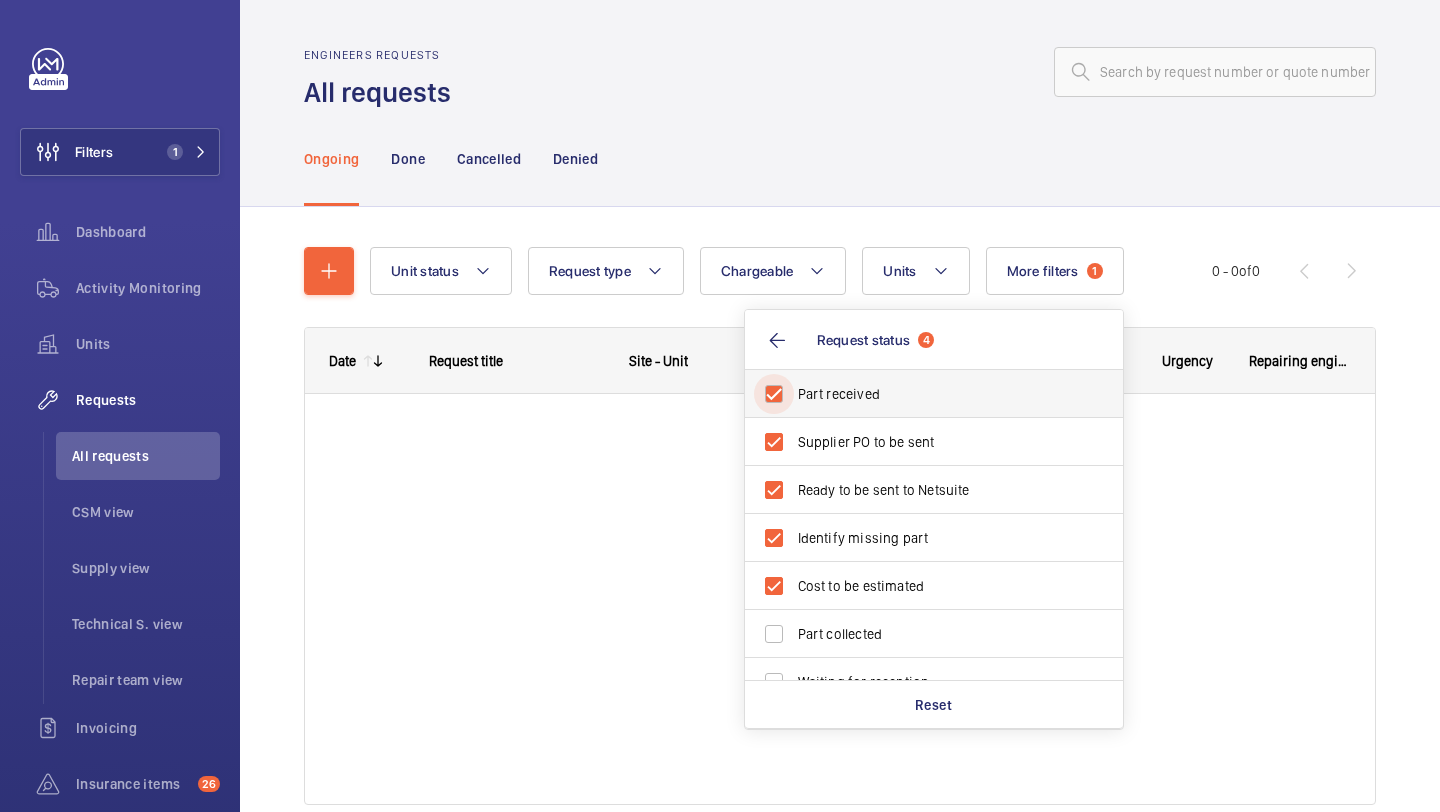 checkbox on "true" 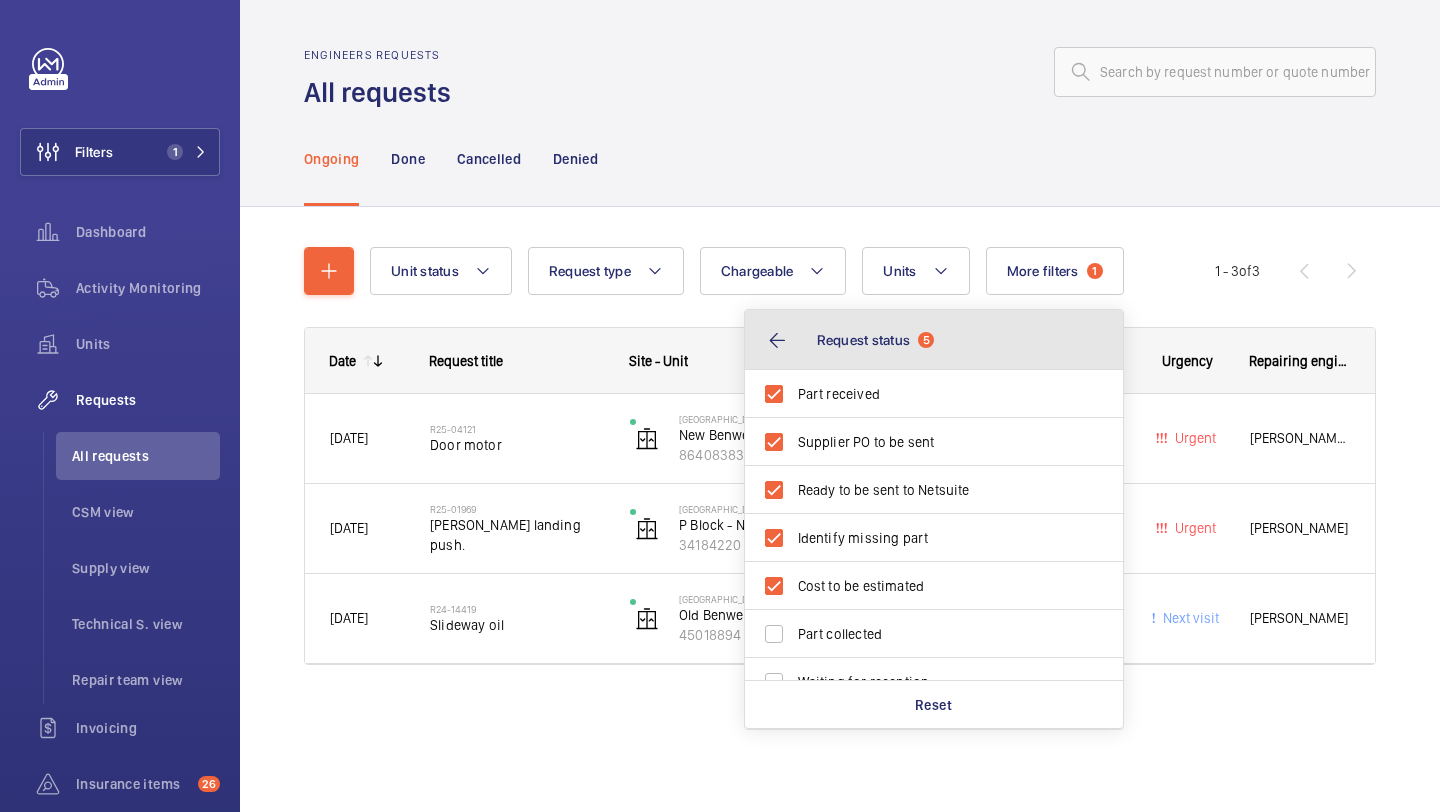click on "Request status" 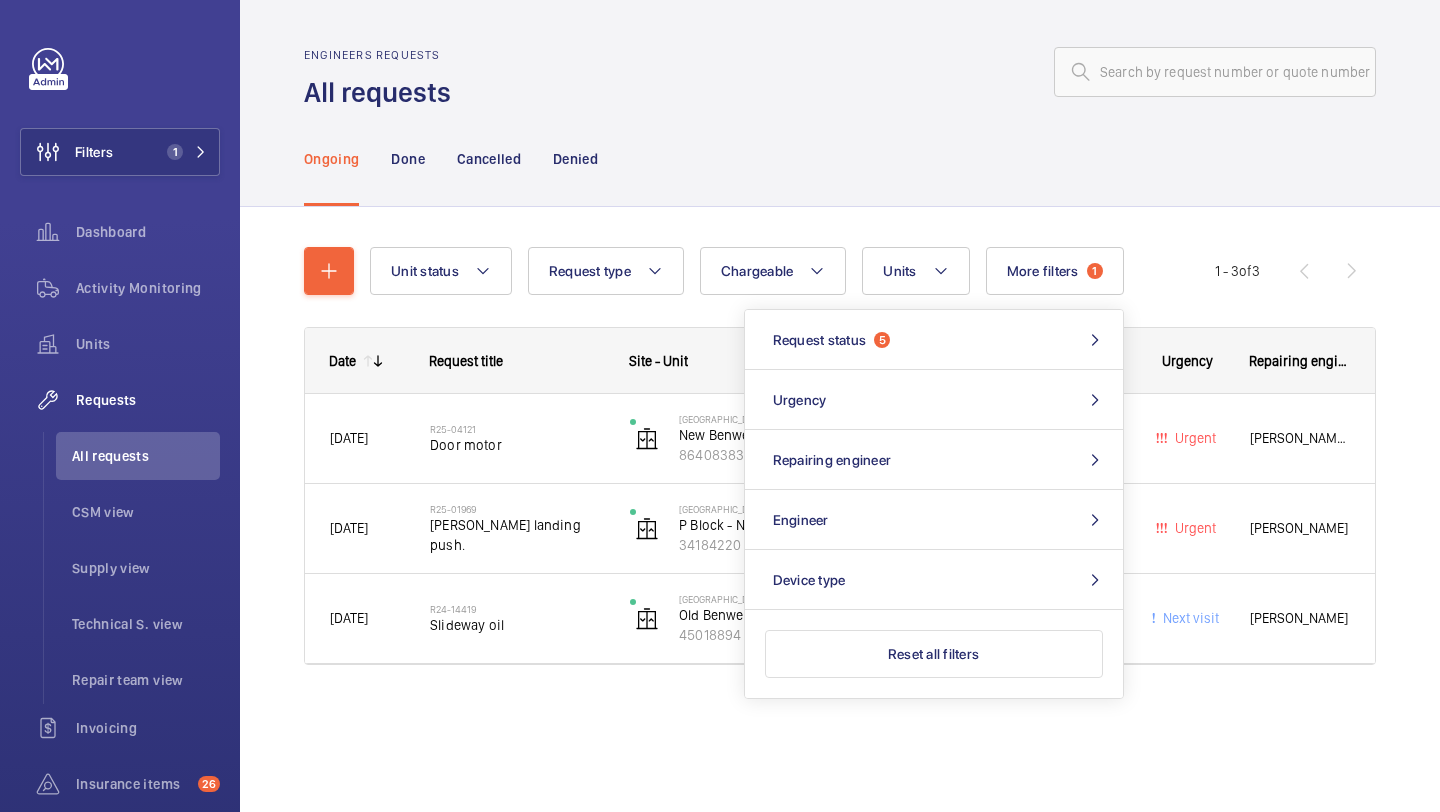 click on "Ongoing Done Cancelled Denied" 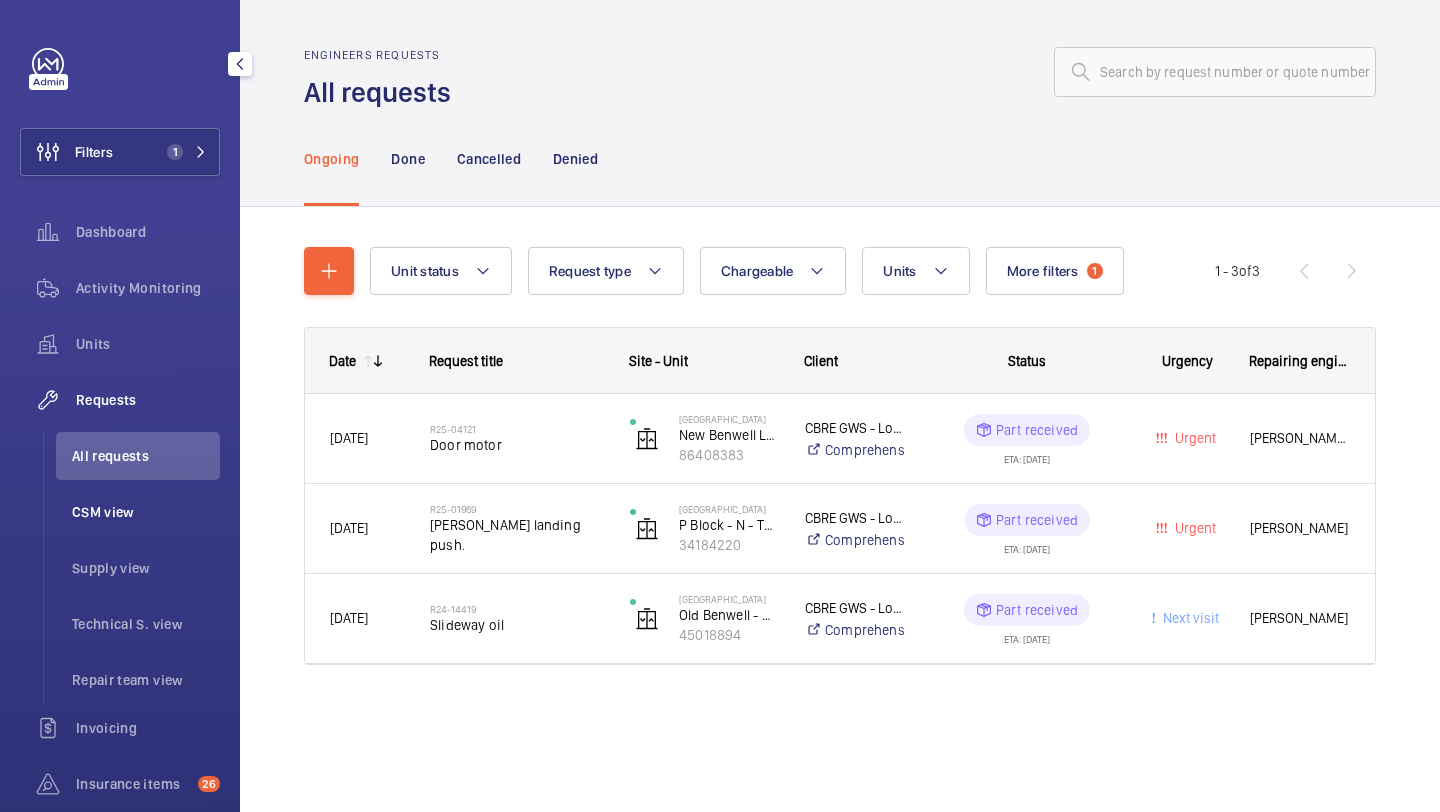 click on "CSM view" 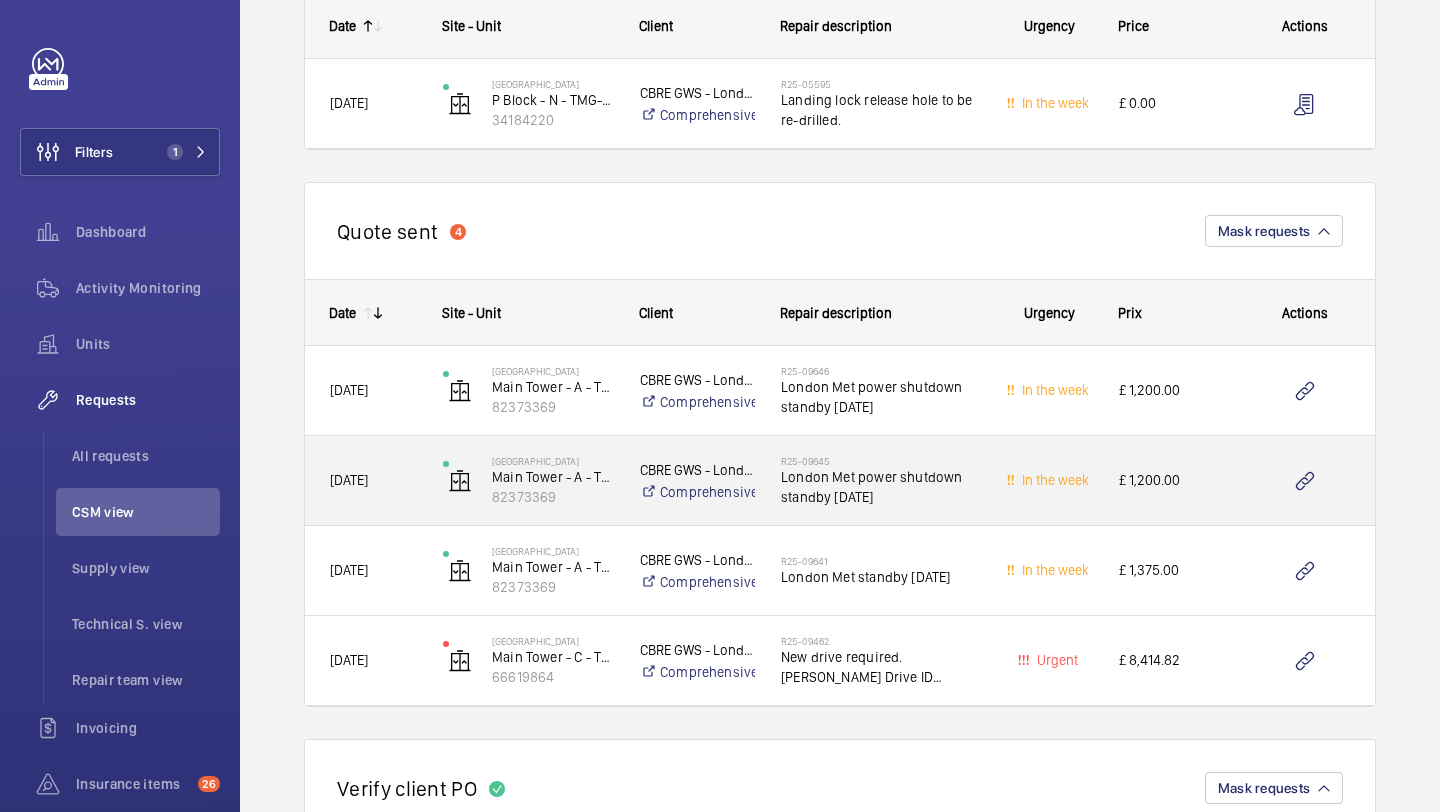 scroll, scrollTop: 338, scrollLeft: 0, axis: vertical 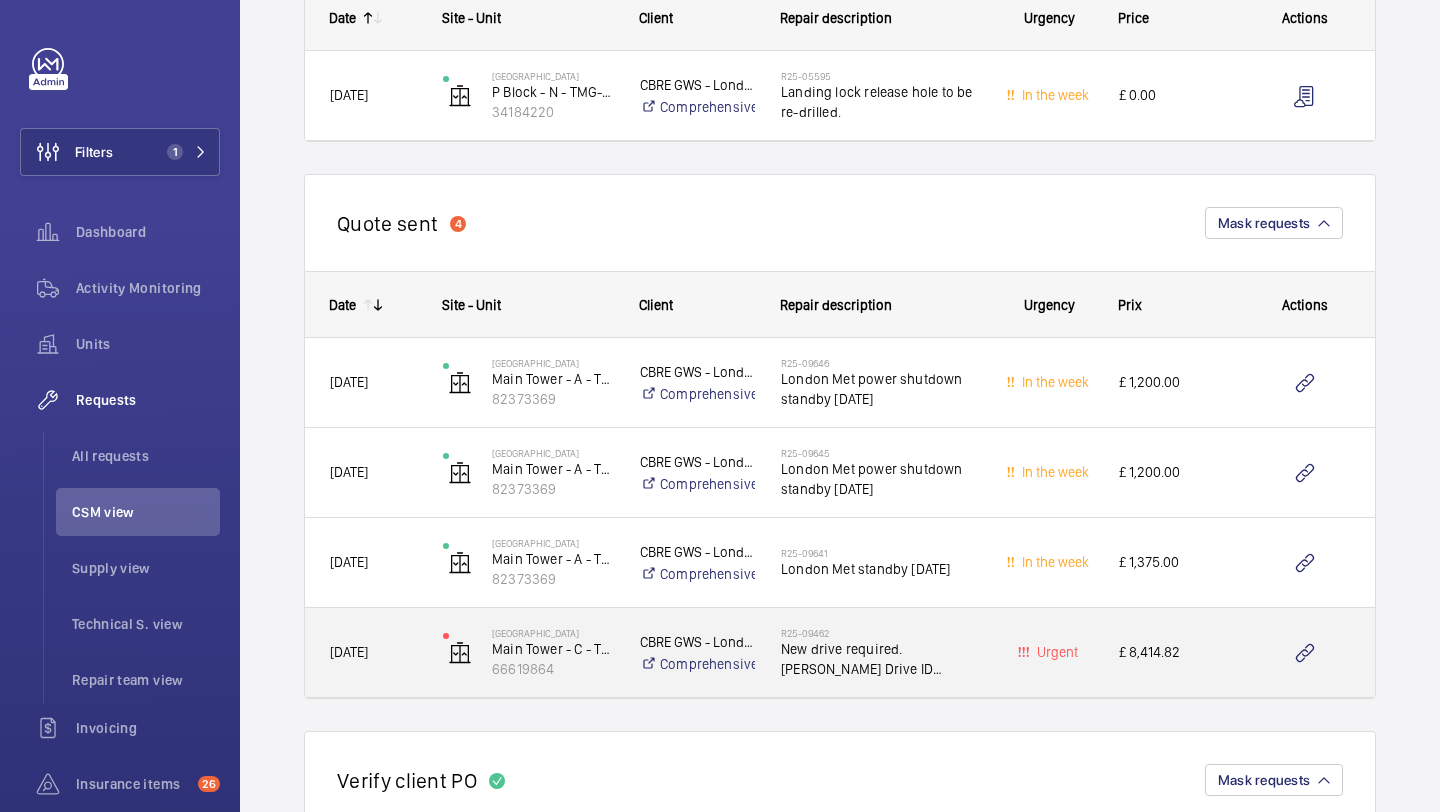 click on "New drive required. [PERSON_NAME] Drive ID 59410966" 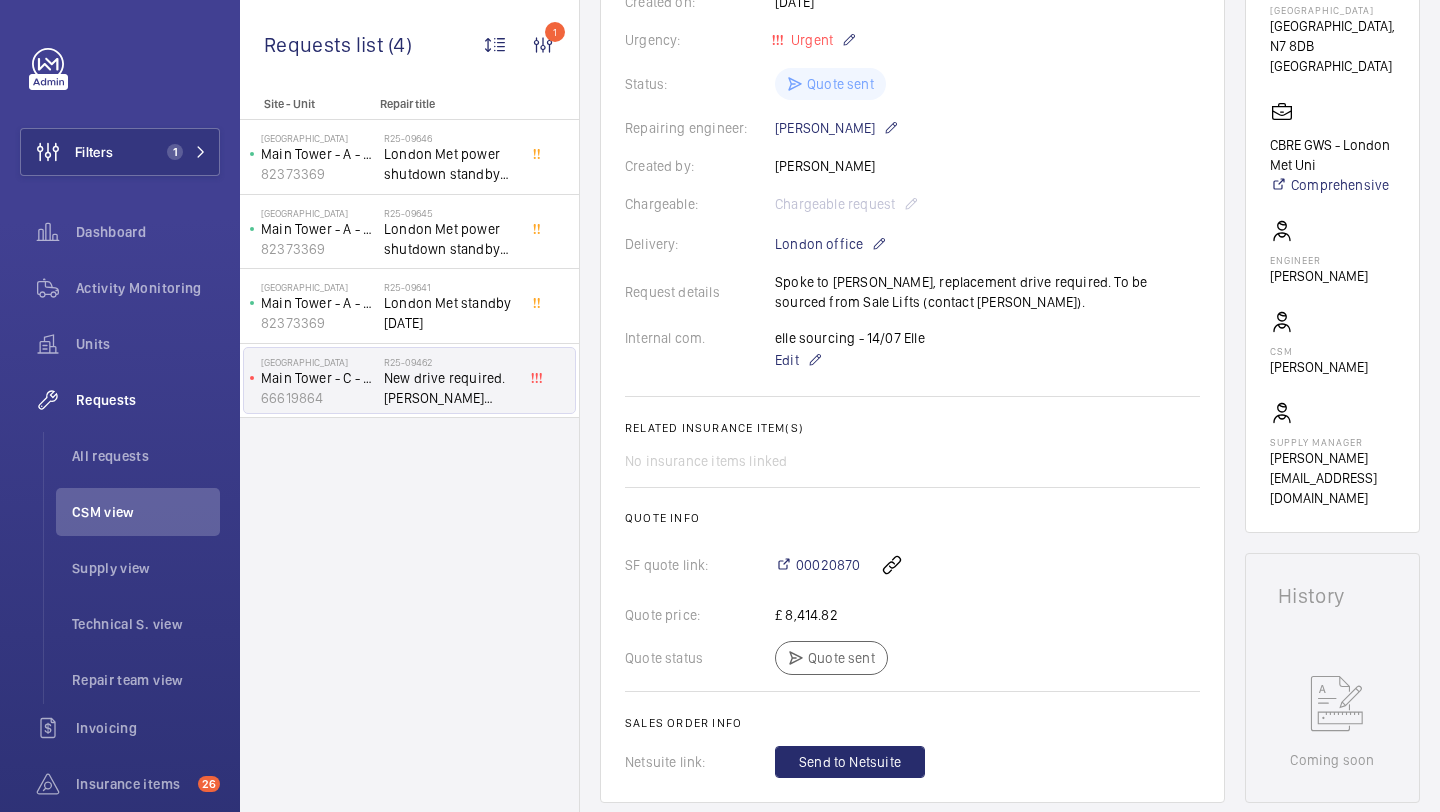 scroll, scrollTop: 33, scrollLeft: 0, axis: vertical 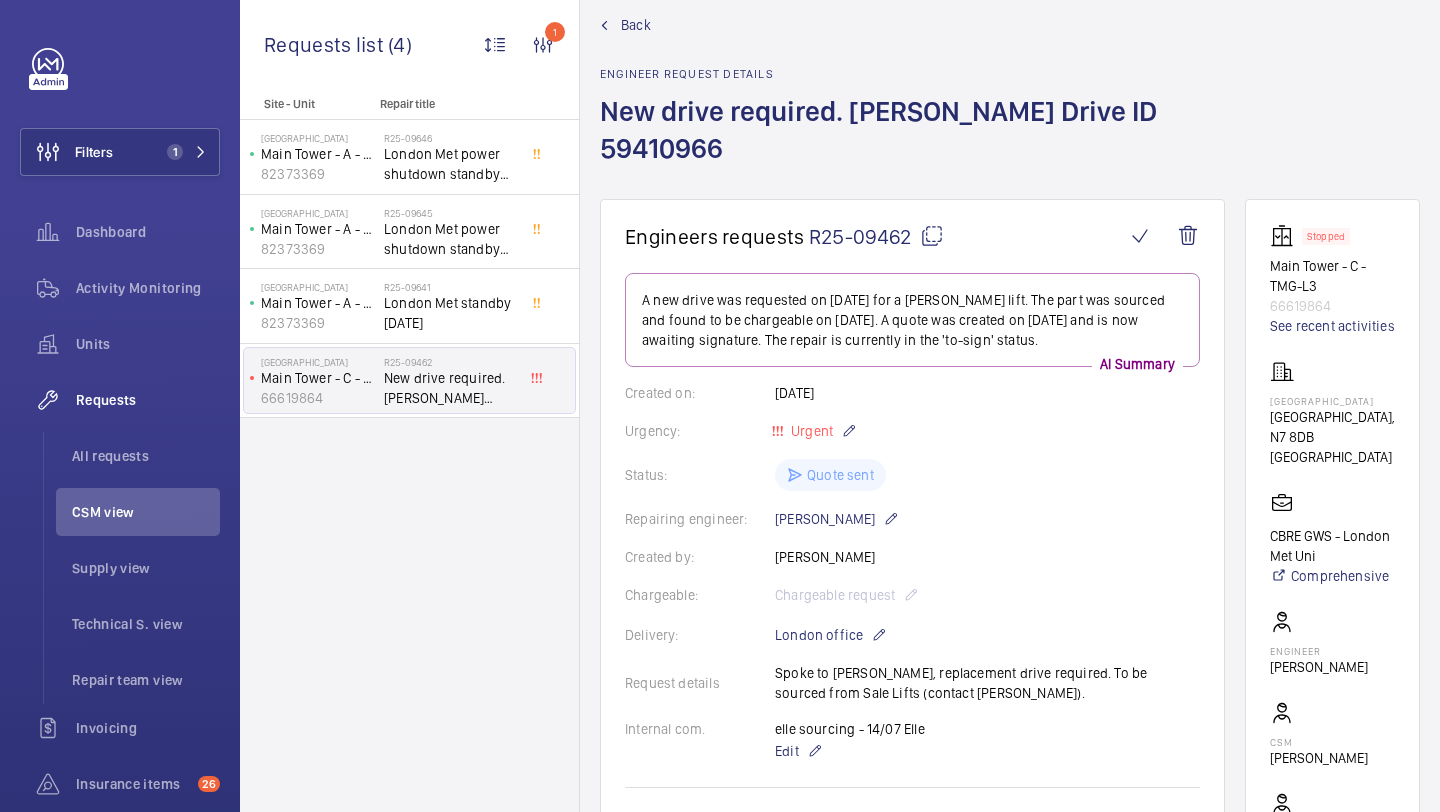 drag, startPoint x: 909, startPoint y: 197, endPoint x: 810, endPoint y: 199, distance: 99.0202 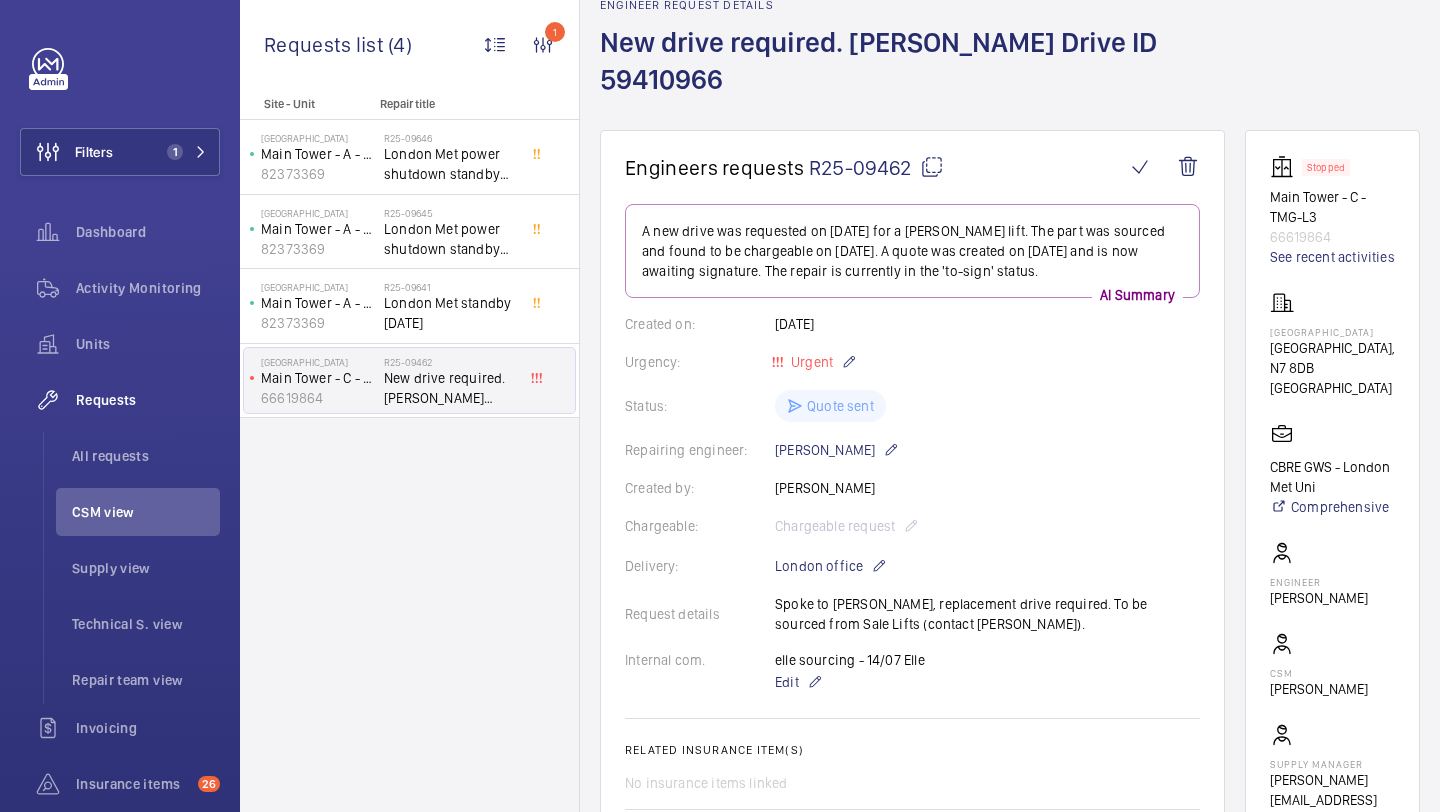 scroll, scrollTop: 0, scrollLeft: 0, axis: both 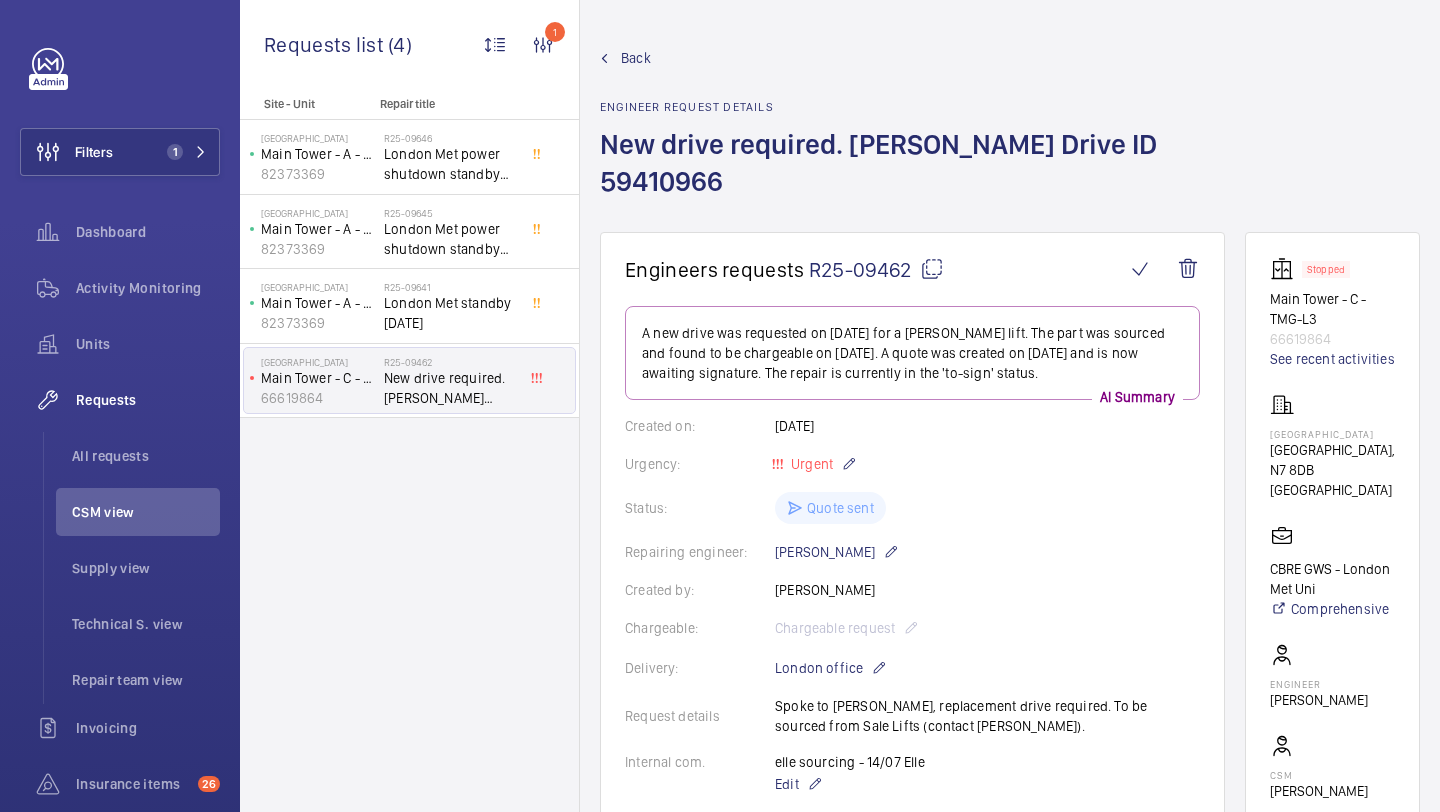 drag, startPoint x: 913, startPoint y: 234, endPoint x: 810, endPoint y: 234, distance: 103 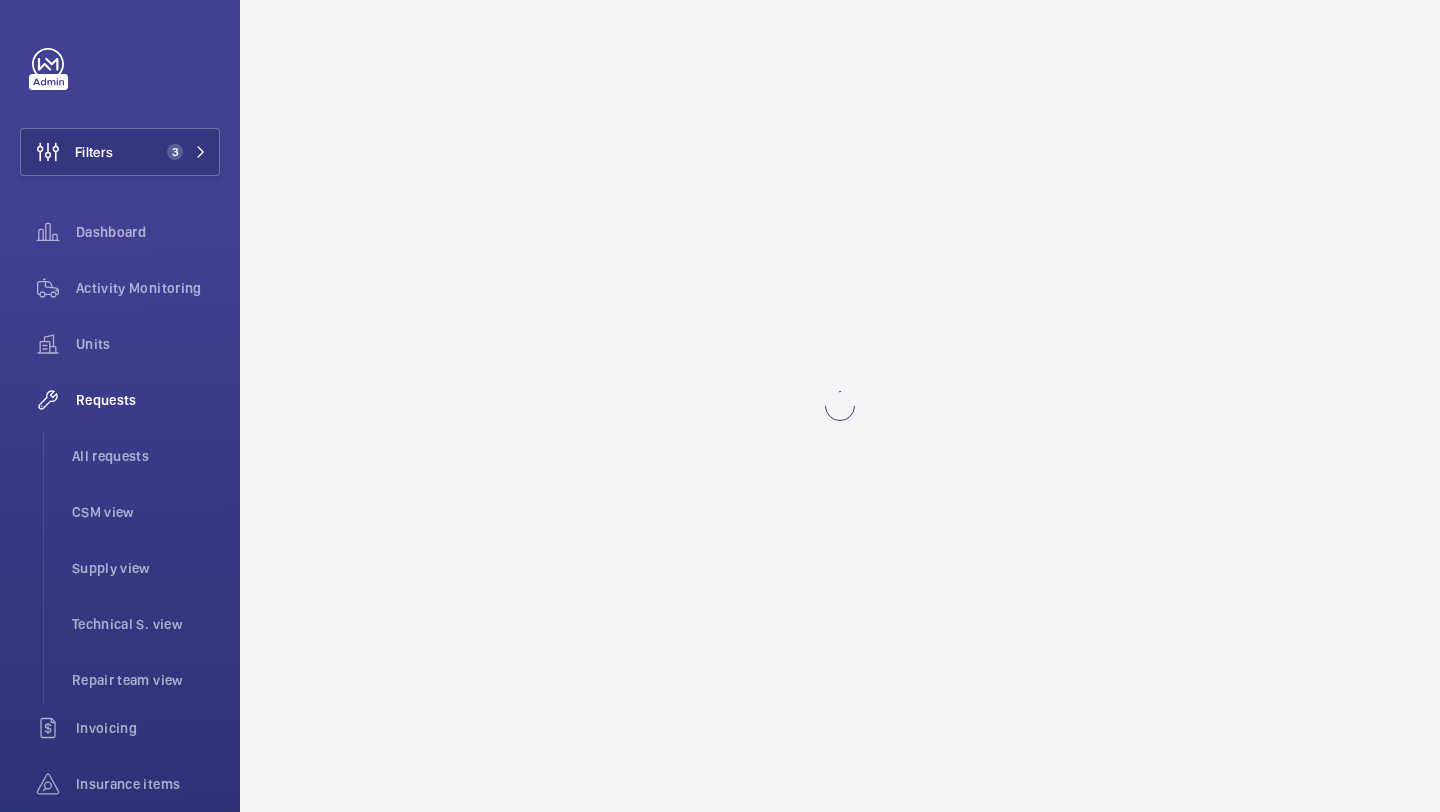 scroll, scrollTop: 0, scrollLeft: 0, axis: both 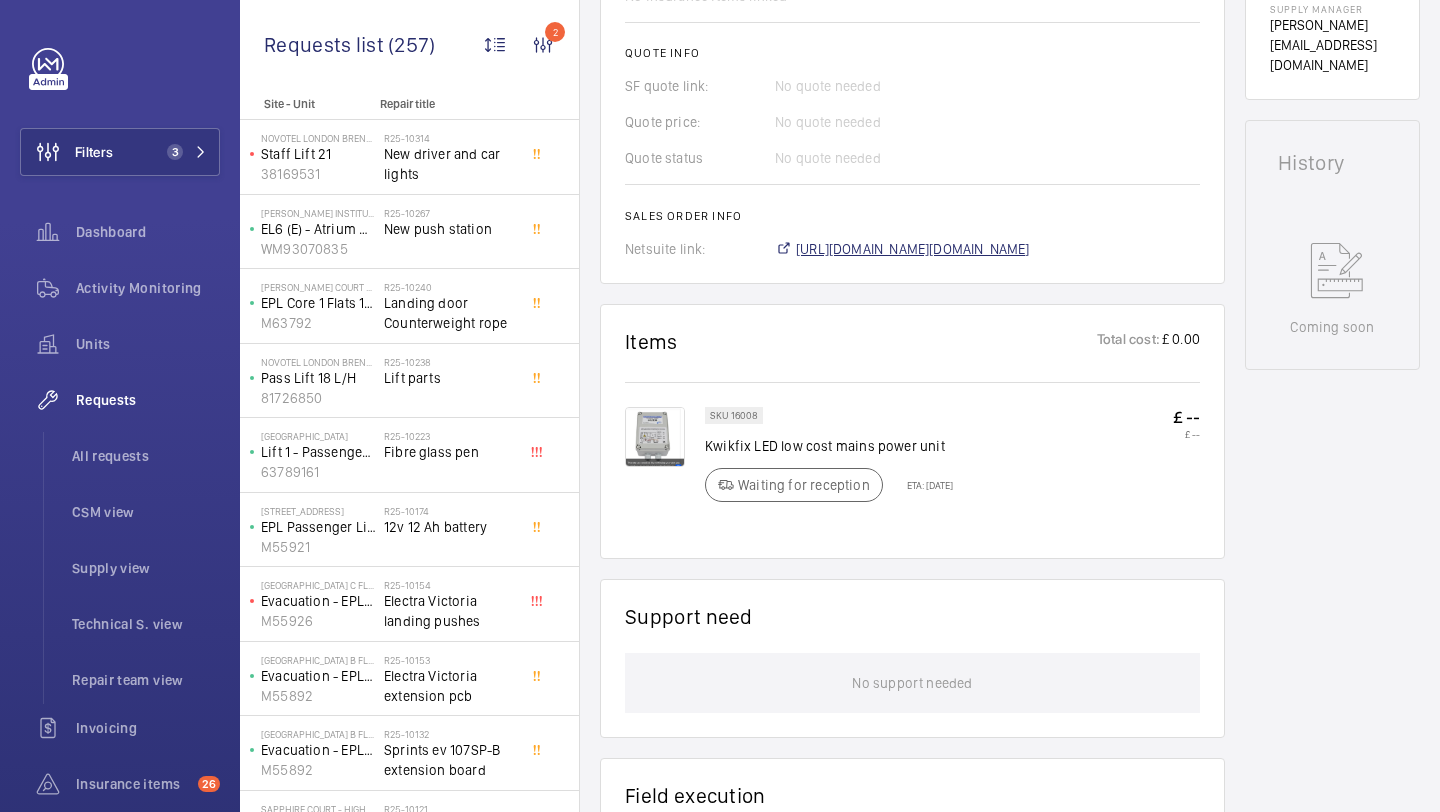click on "[URL][DOMAIN_NAME][DOMAIN_NAME]" 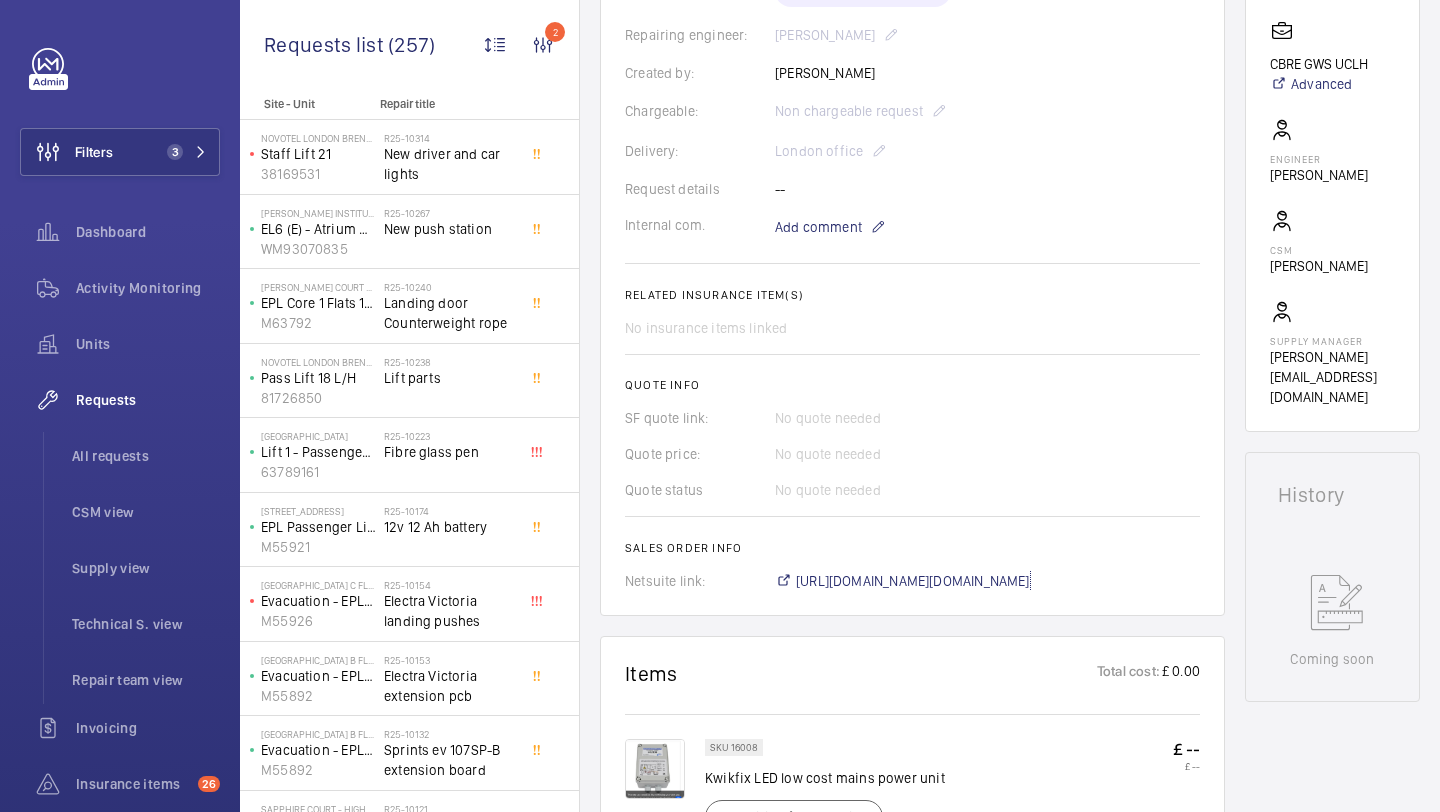 scroll, scrollTop: 0, scrollLeft: 0, axis: both 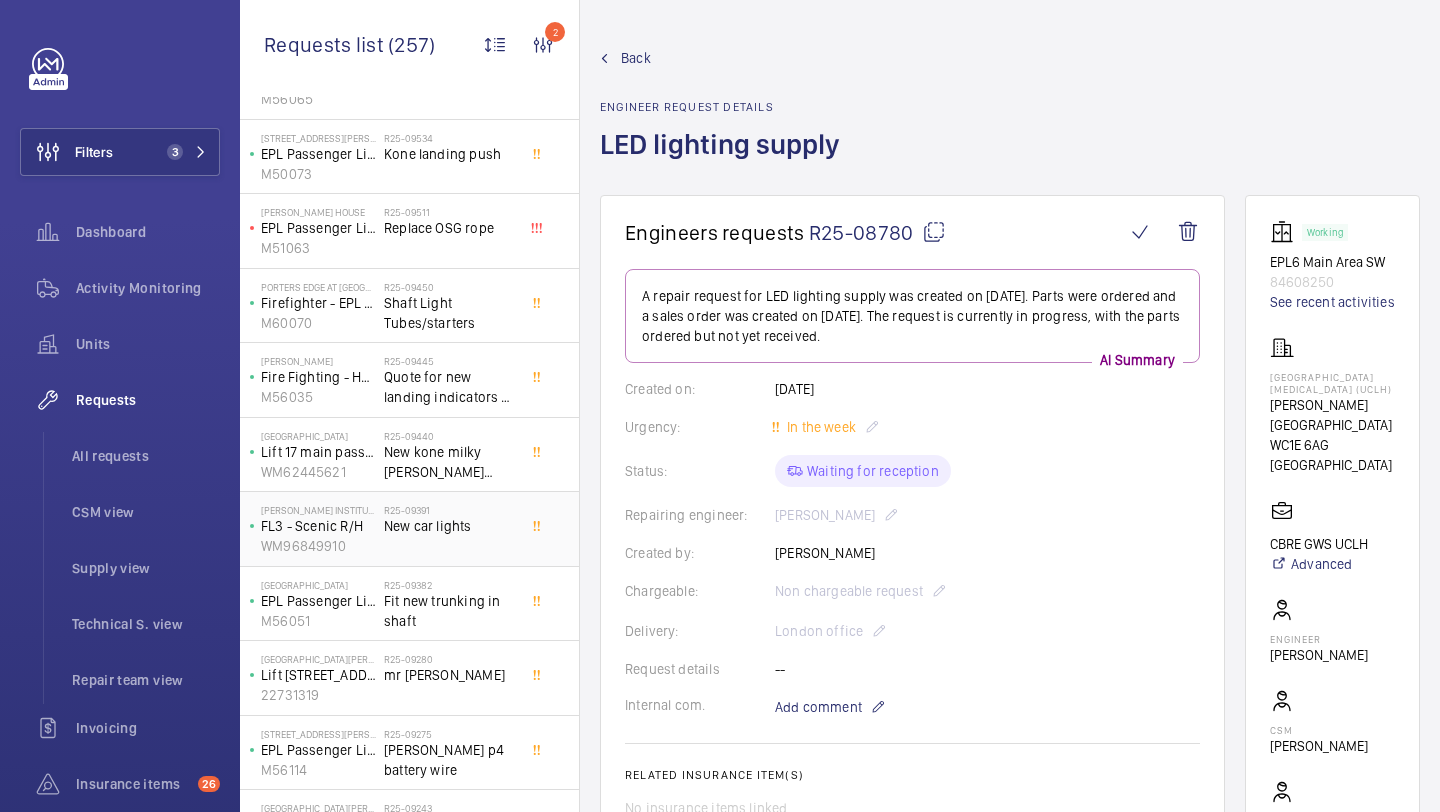 click on "R25-09391" 